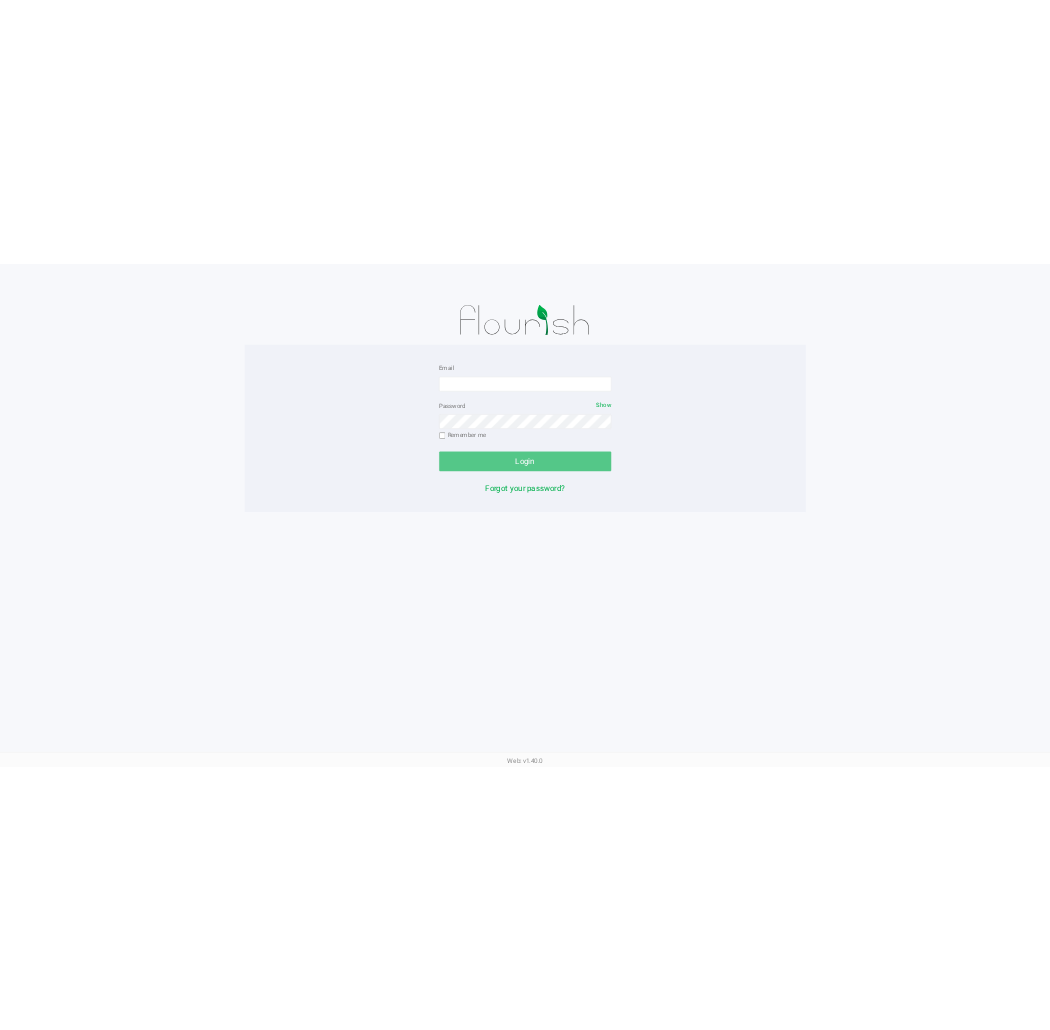 scroll, scrollTop: 0, scrollLeft: 0, axis: both 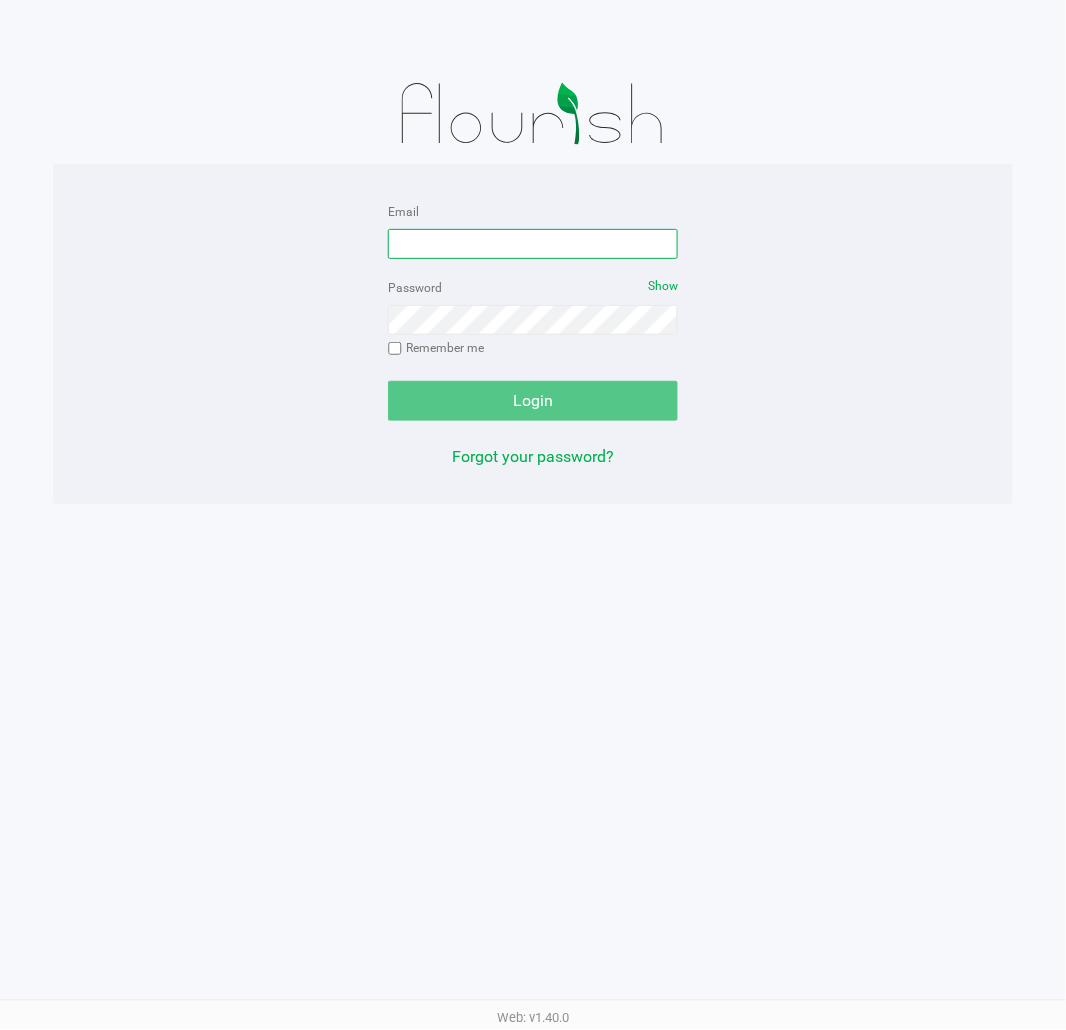 click on "Email" at bounding box center [533, 244] 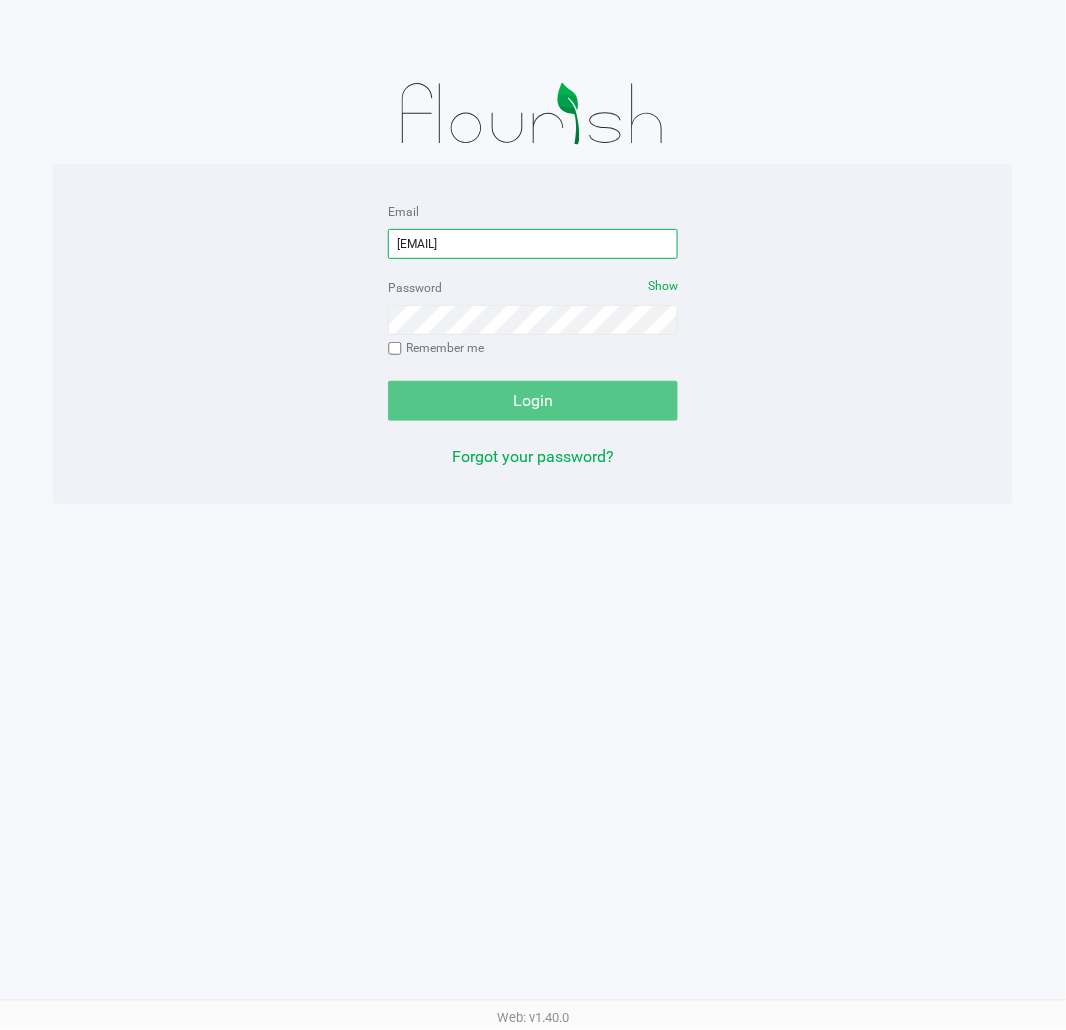 type on "[EMAIL]" 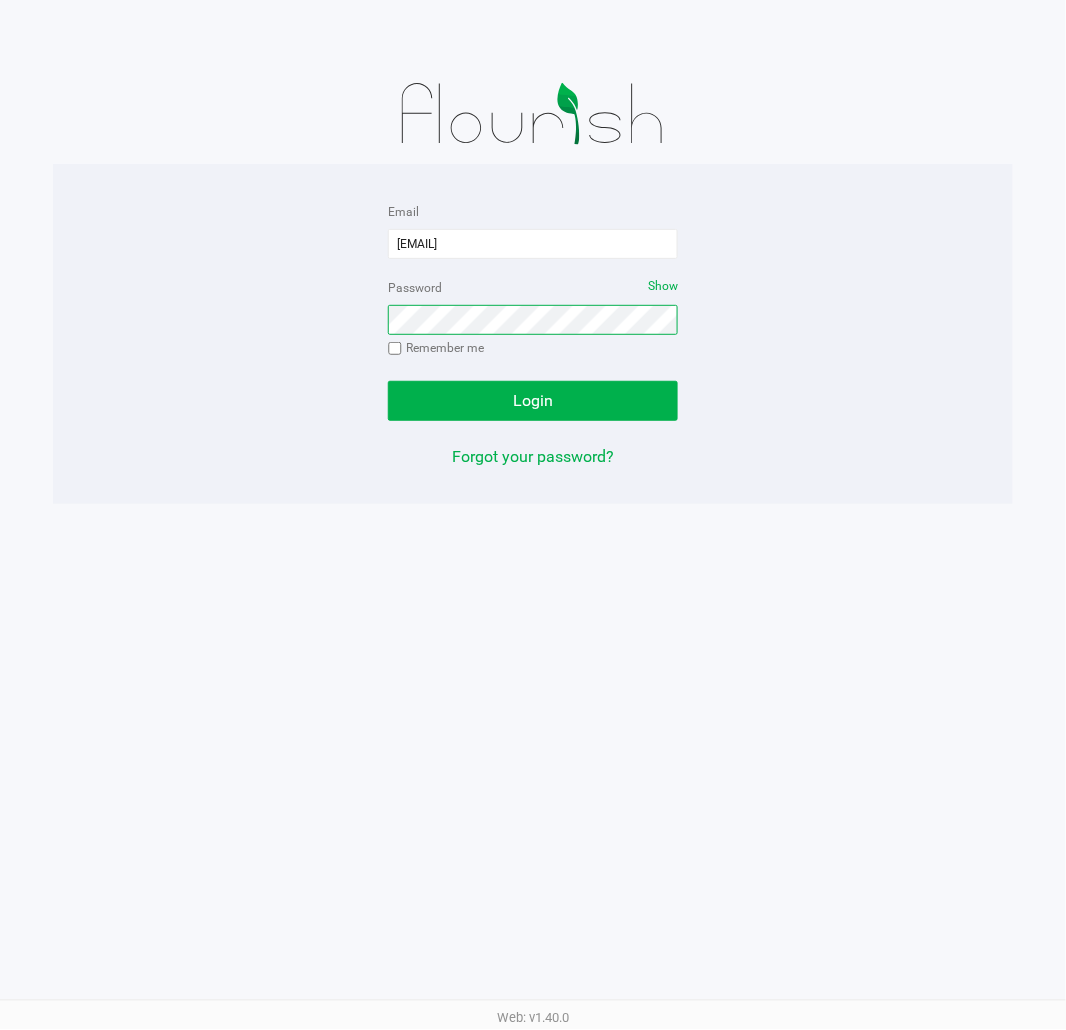 click on "Login" 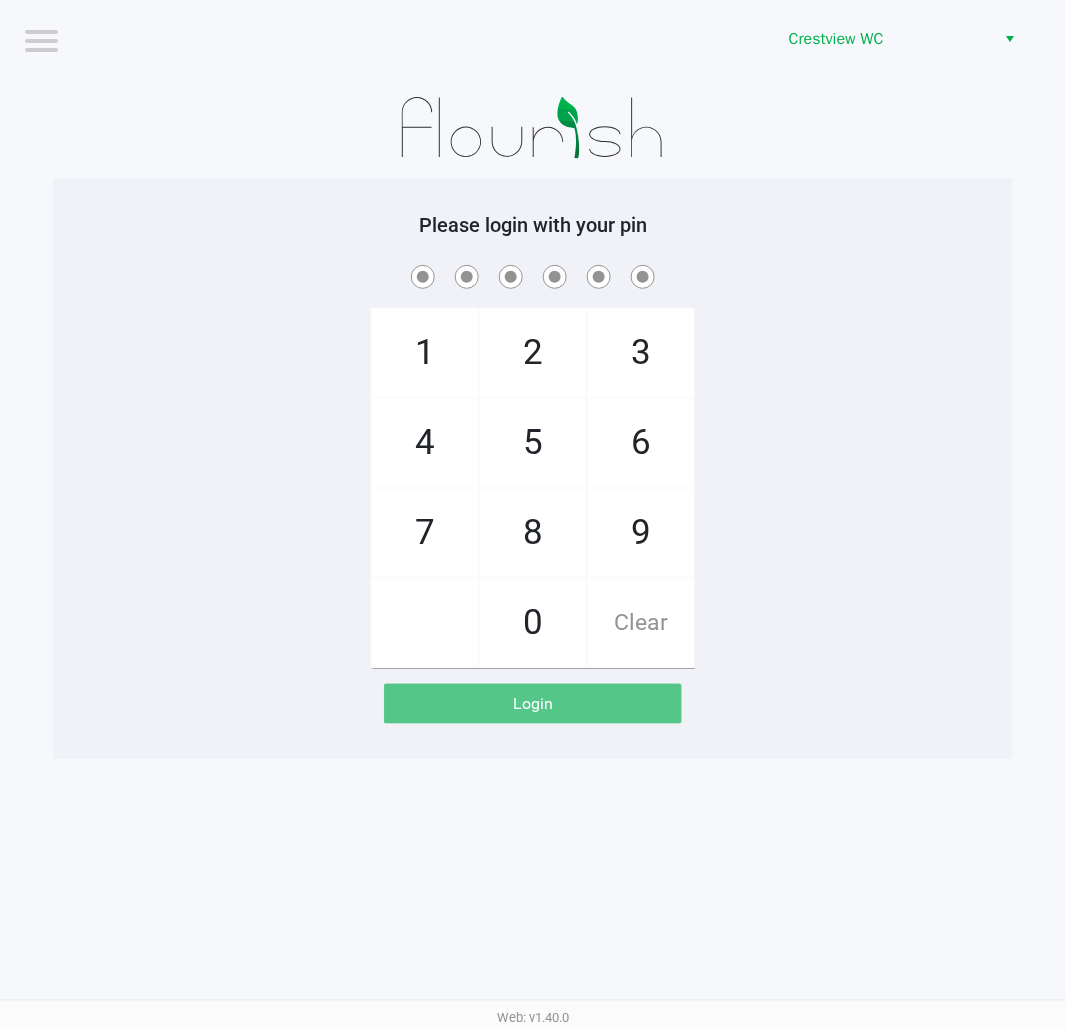 click 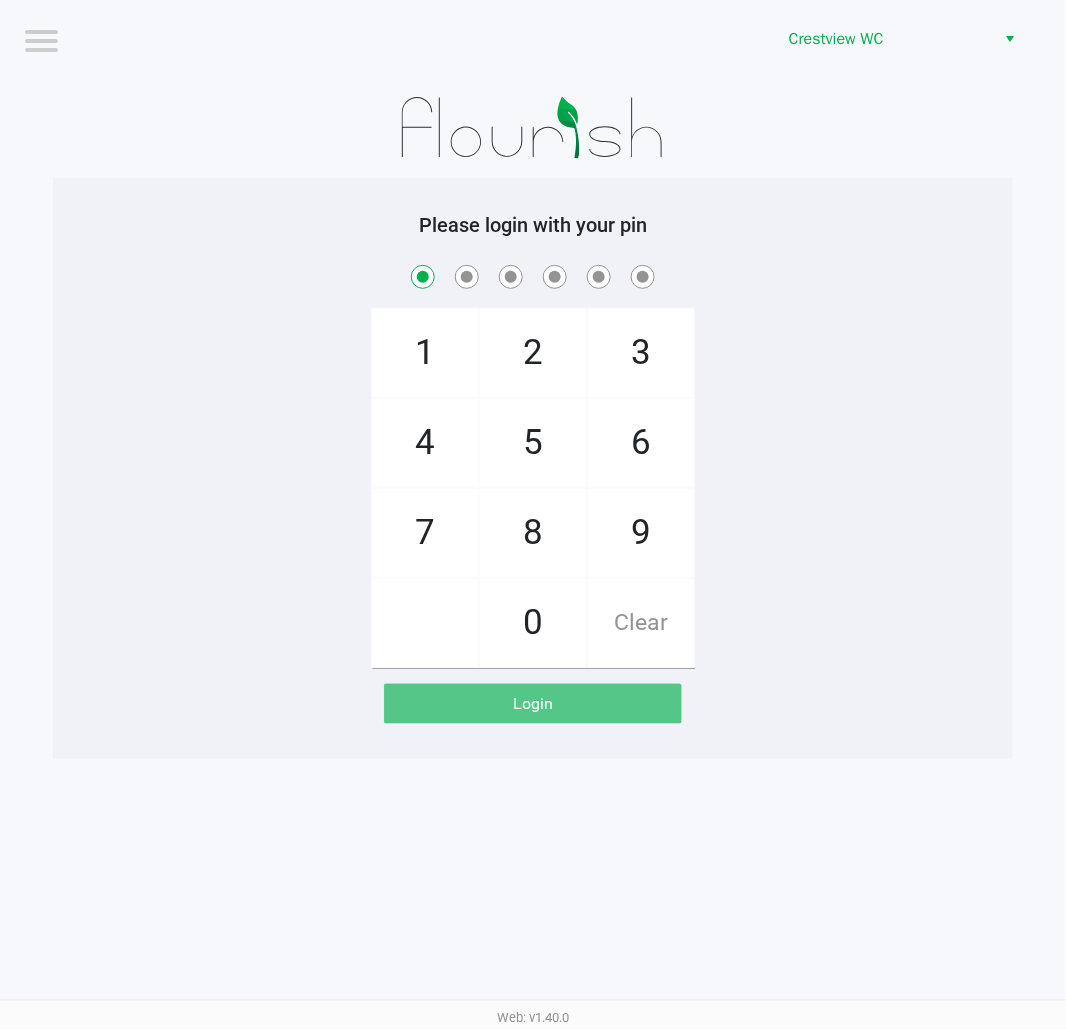 checkbox on "true" 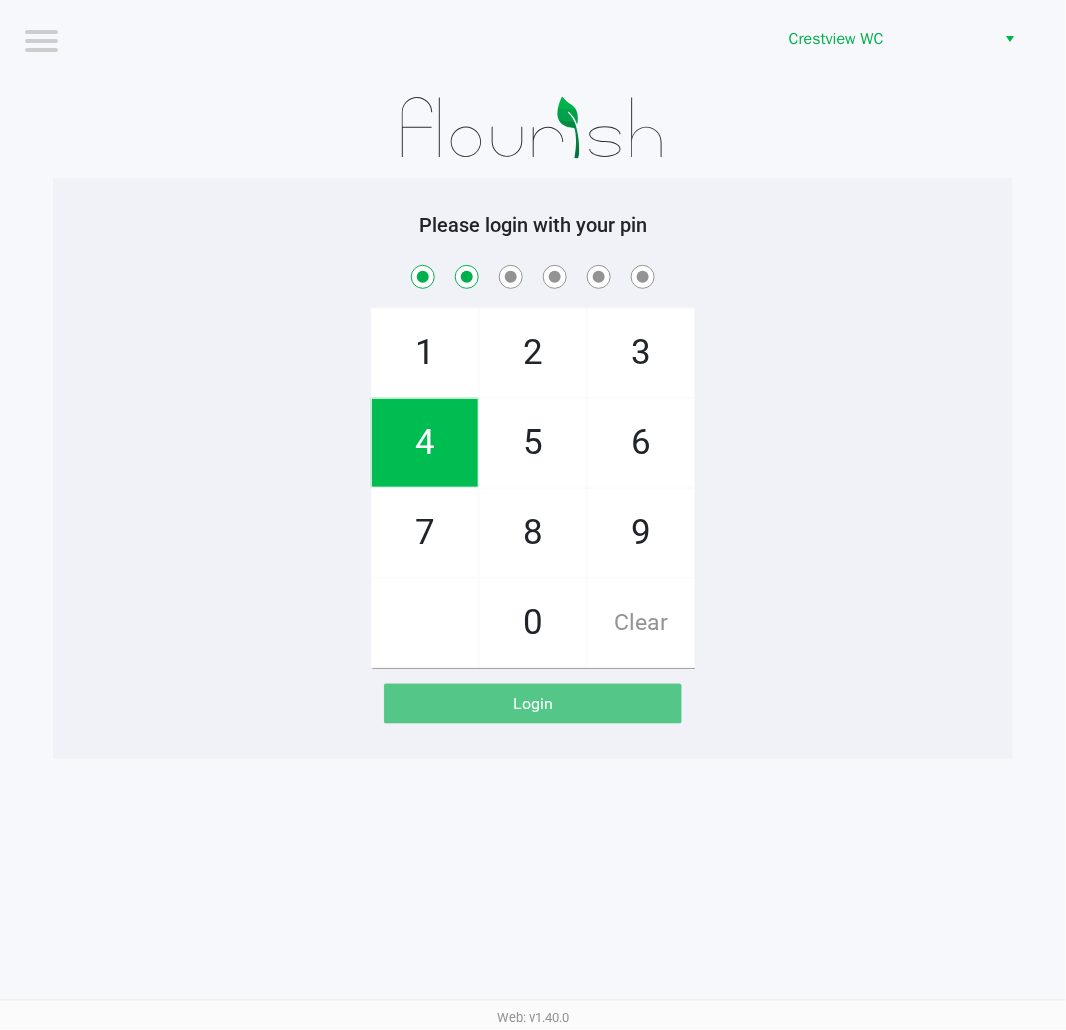 checkbox on "true" 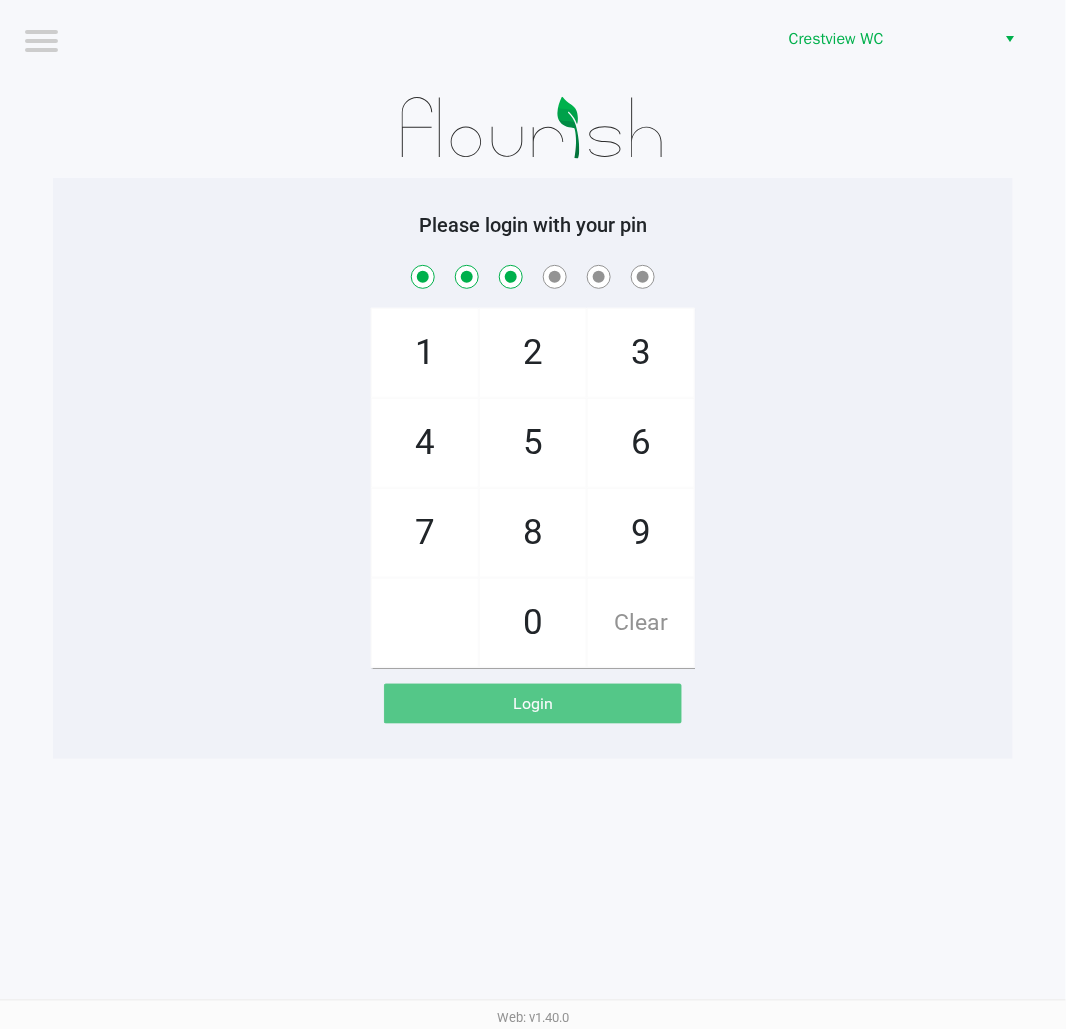 checkbox on "true" 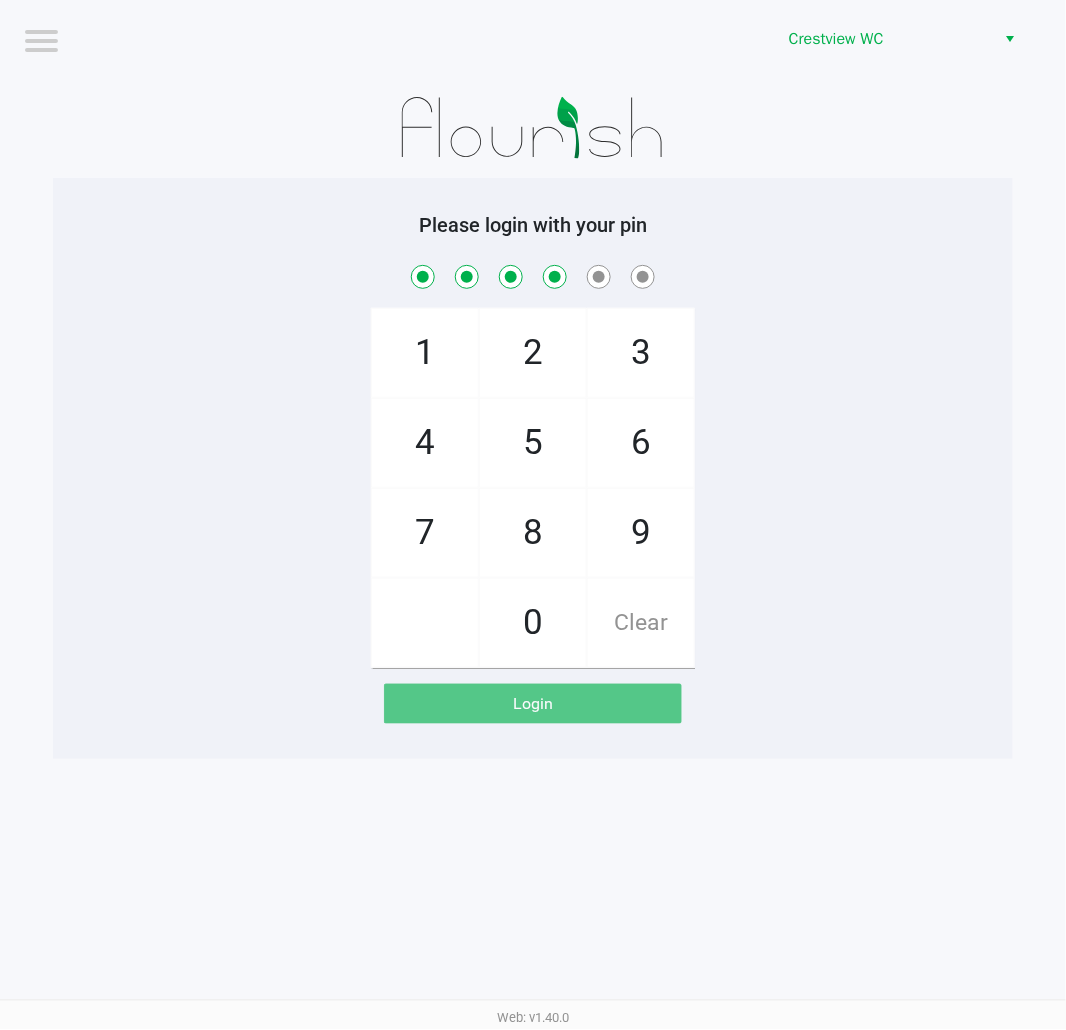 checkbox on "true" 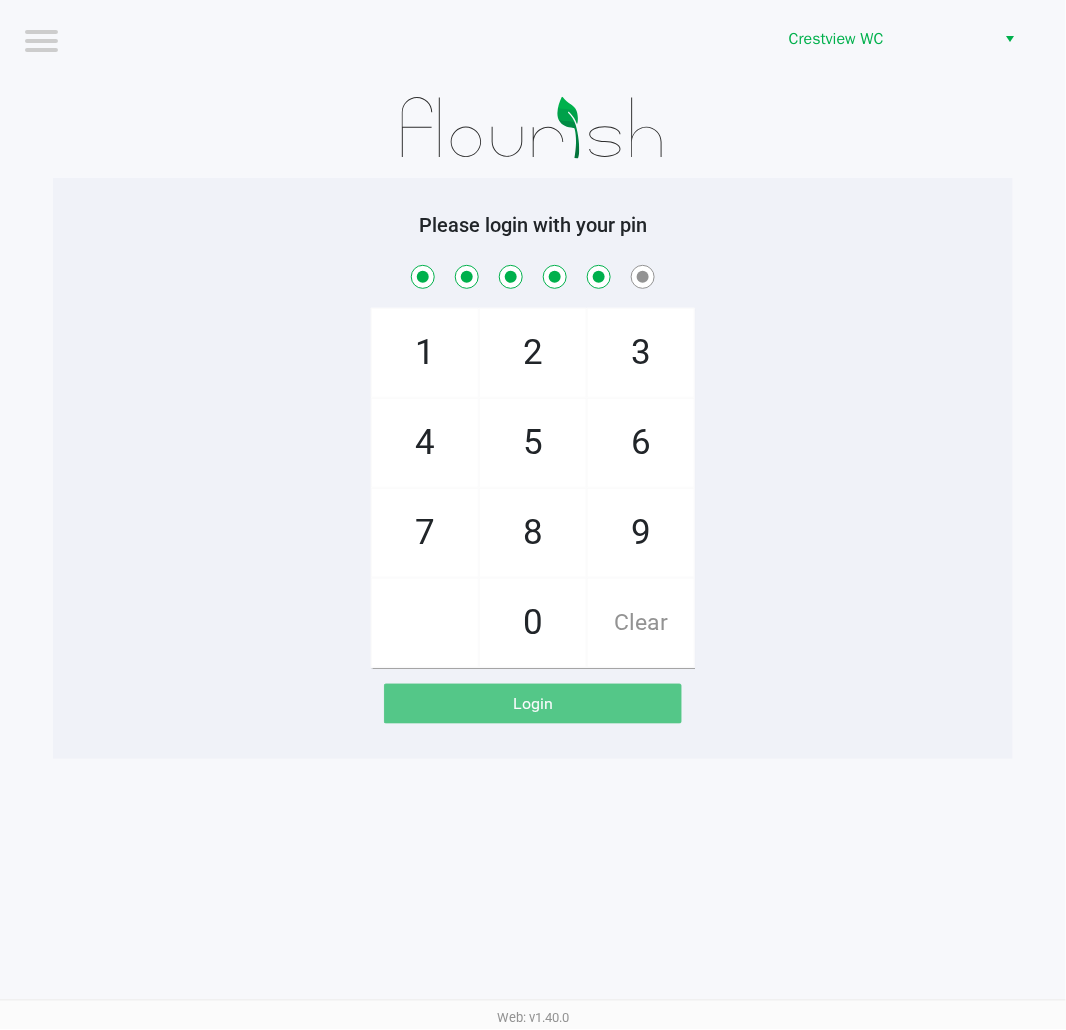checkbox on "true" 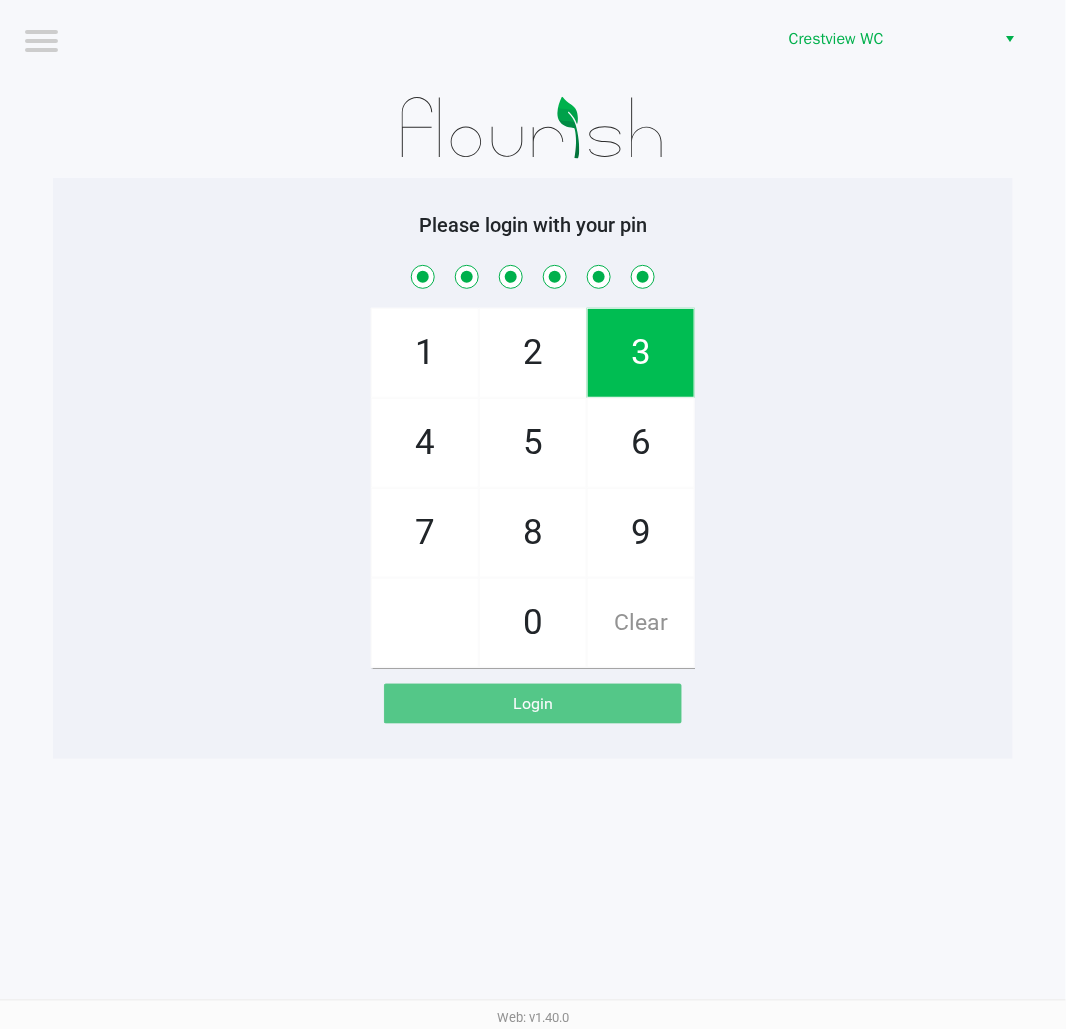 checkbox on "true" 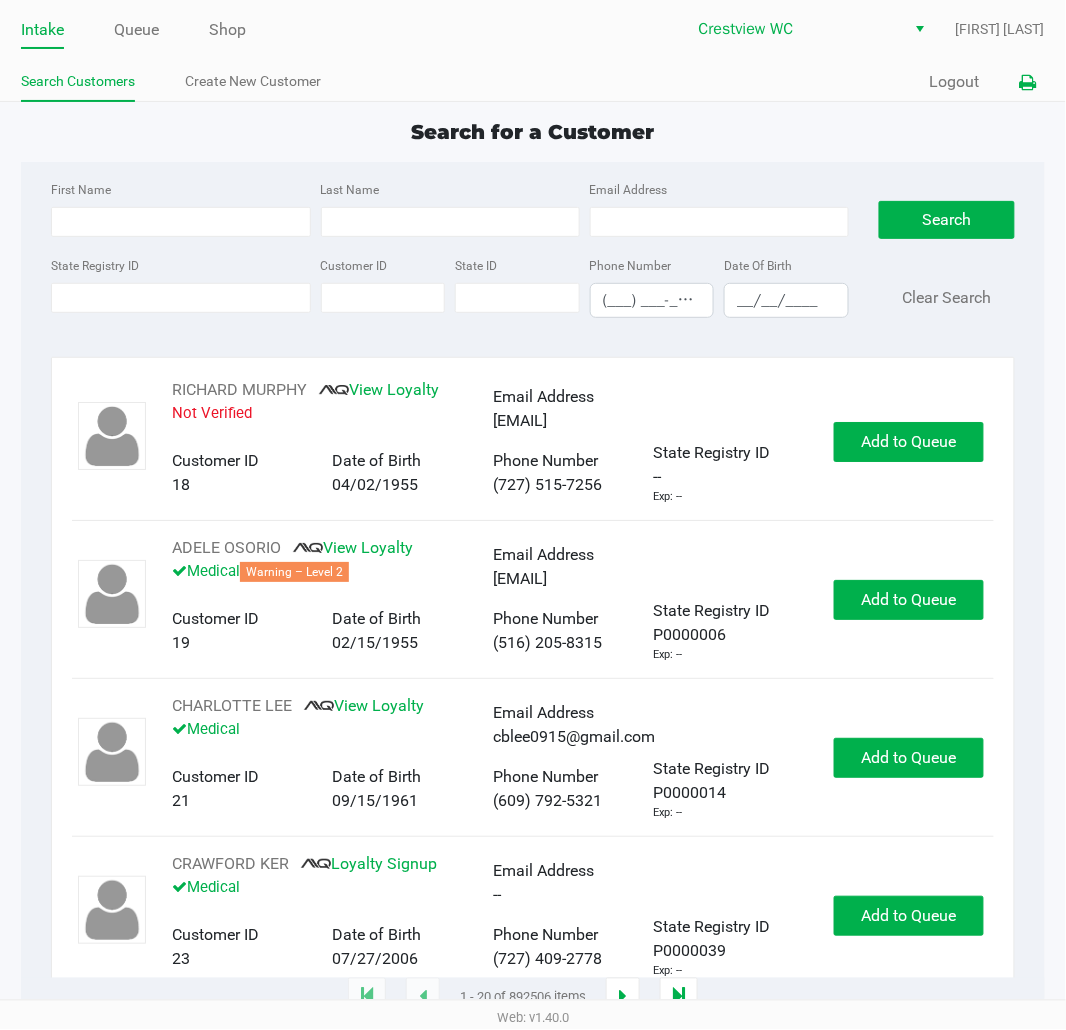 click 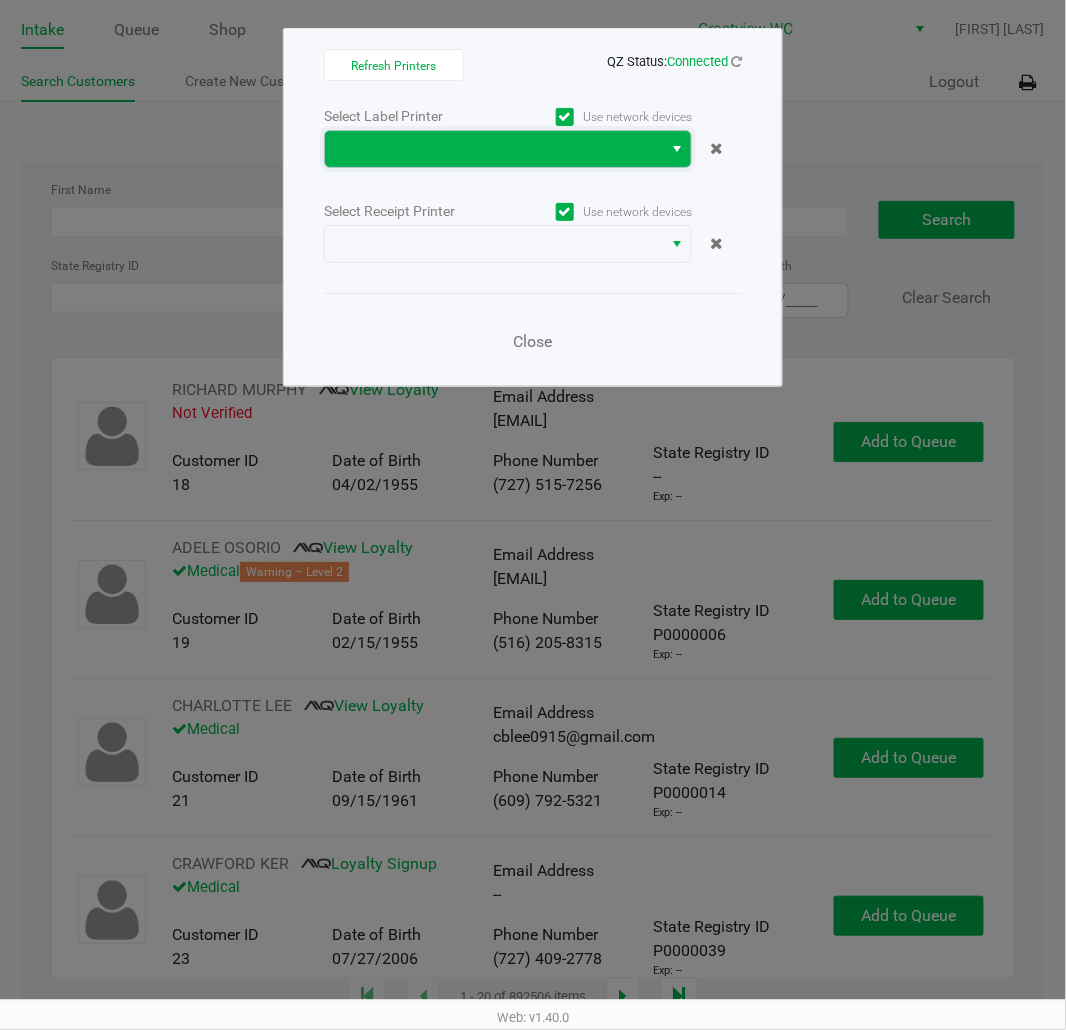 click at bounding box center (493, 149) 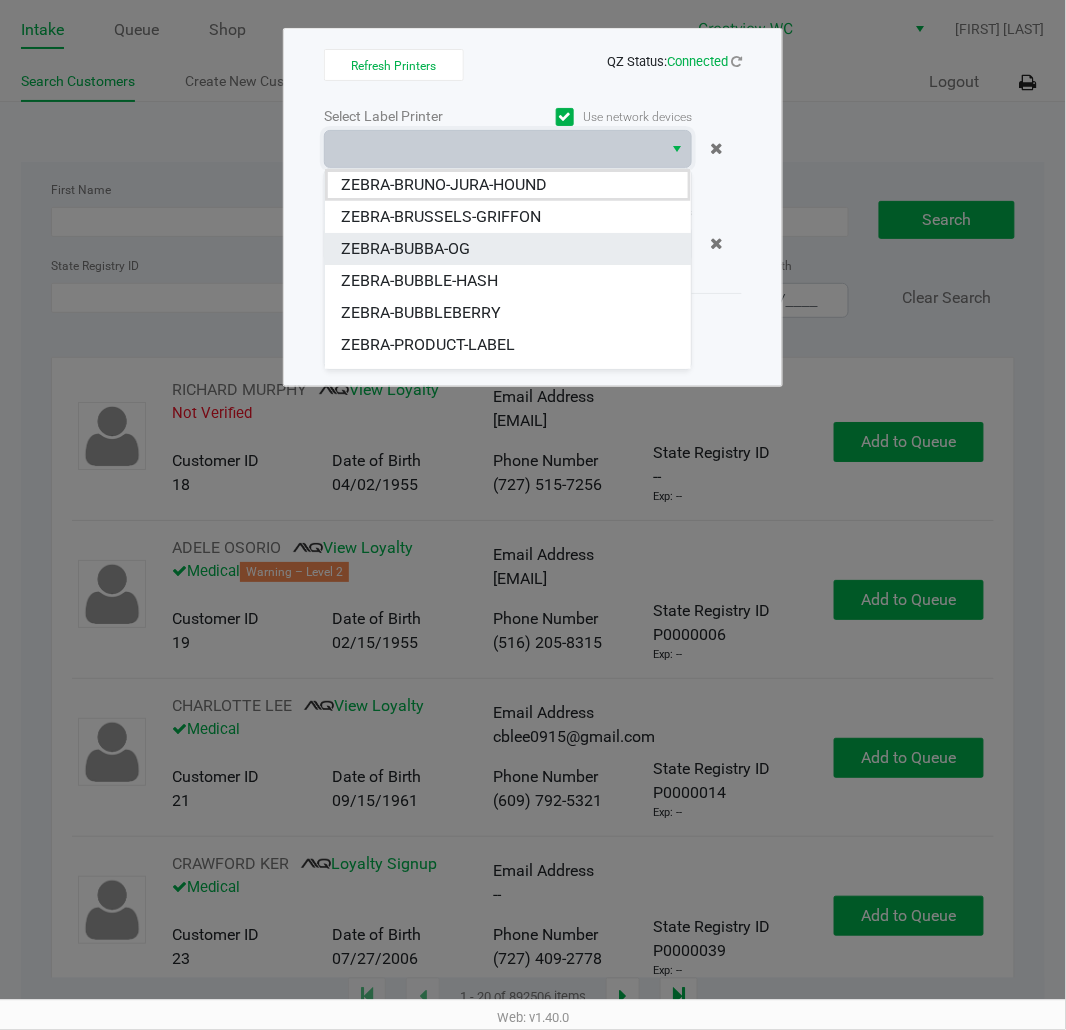 click on "ZEBRA-BUBBA-OG" at bounding box center (508, 249) 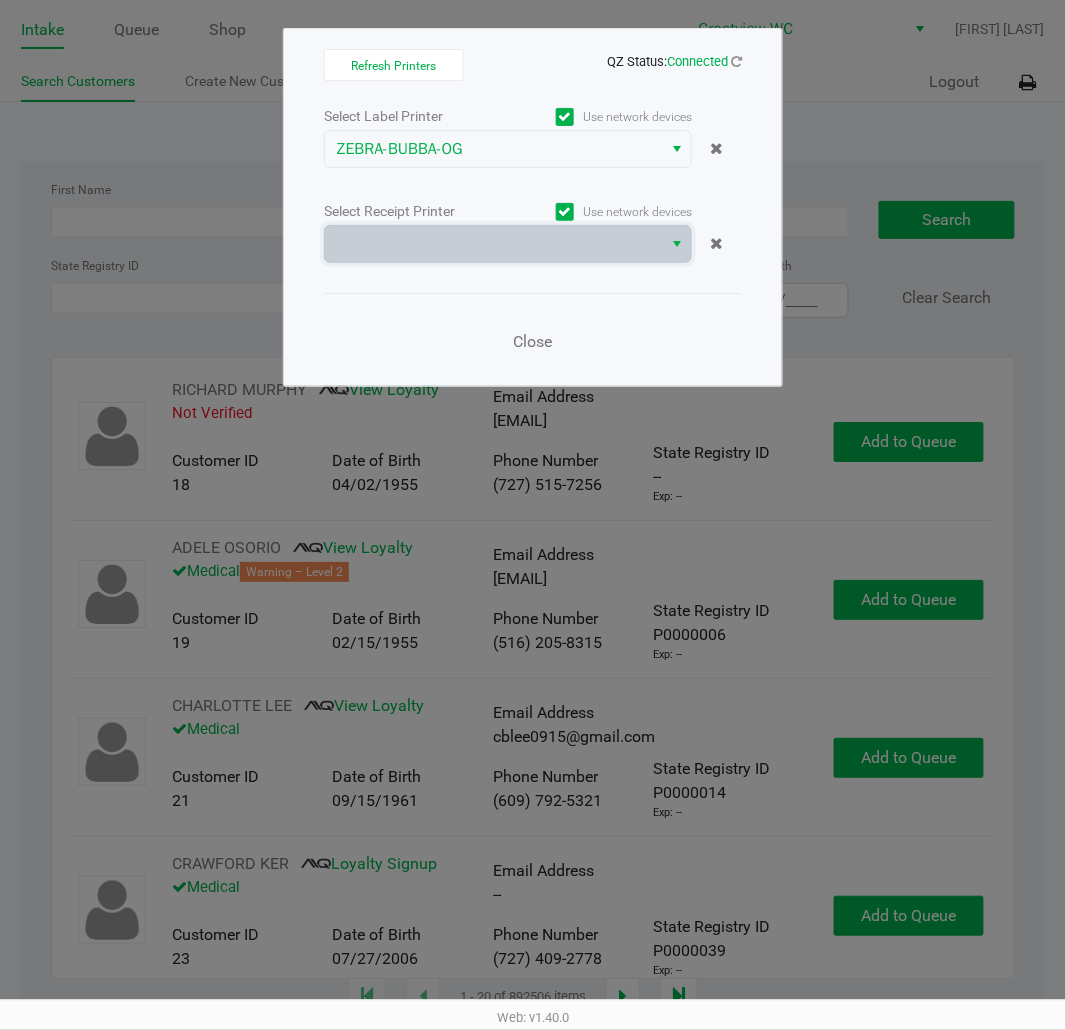 click at bounding box center [493, 244] 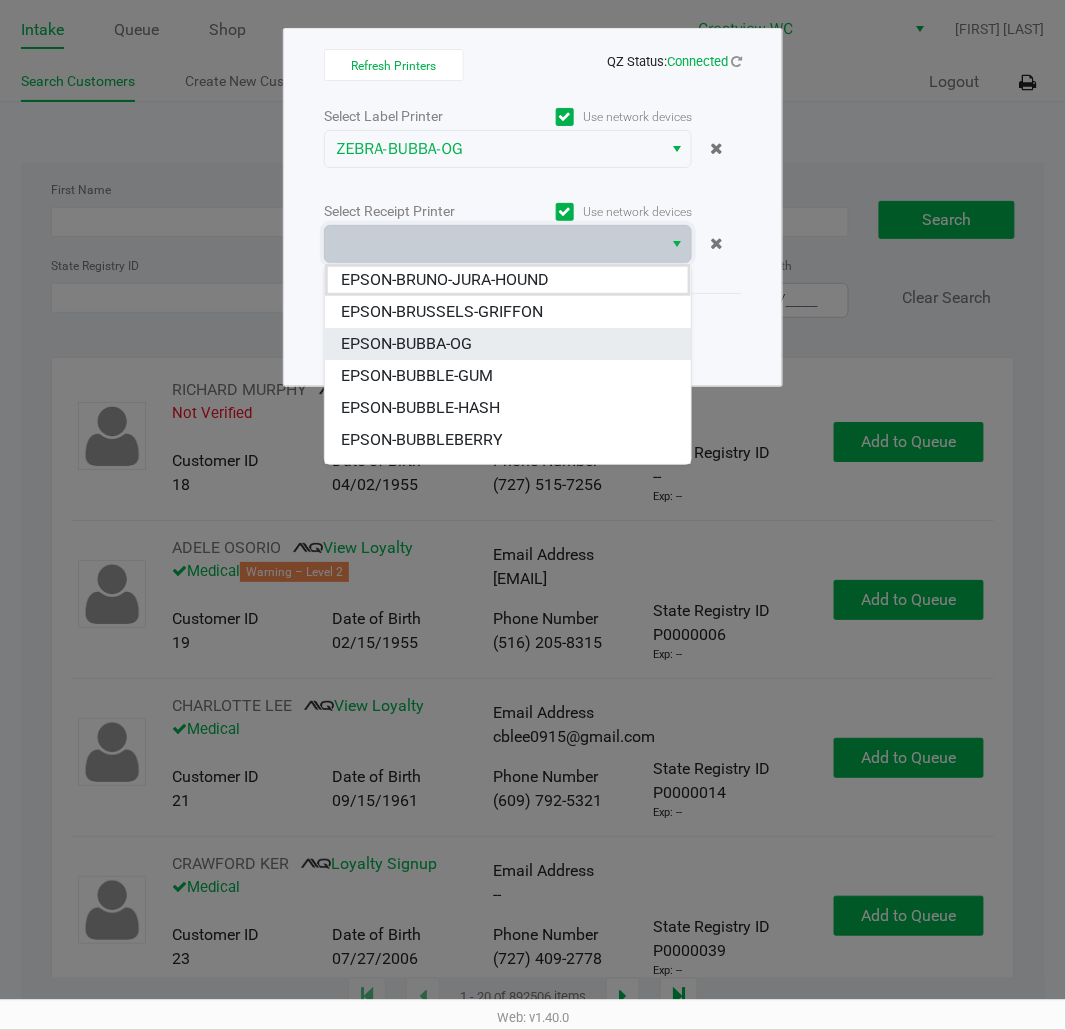 click on "EPSON-BUBBA-OG" at bounding box center [508, 344] 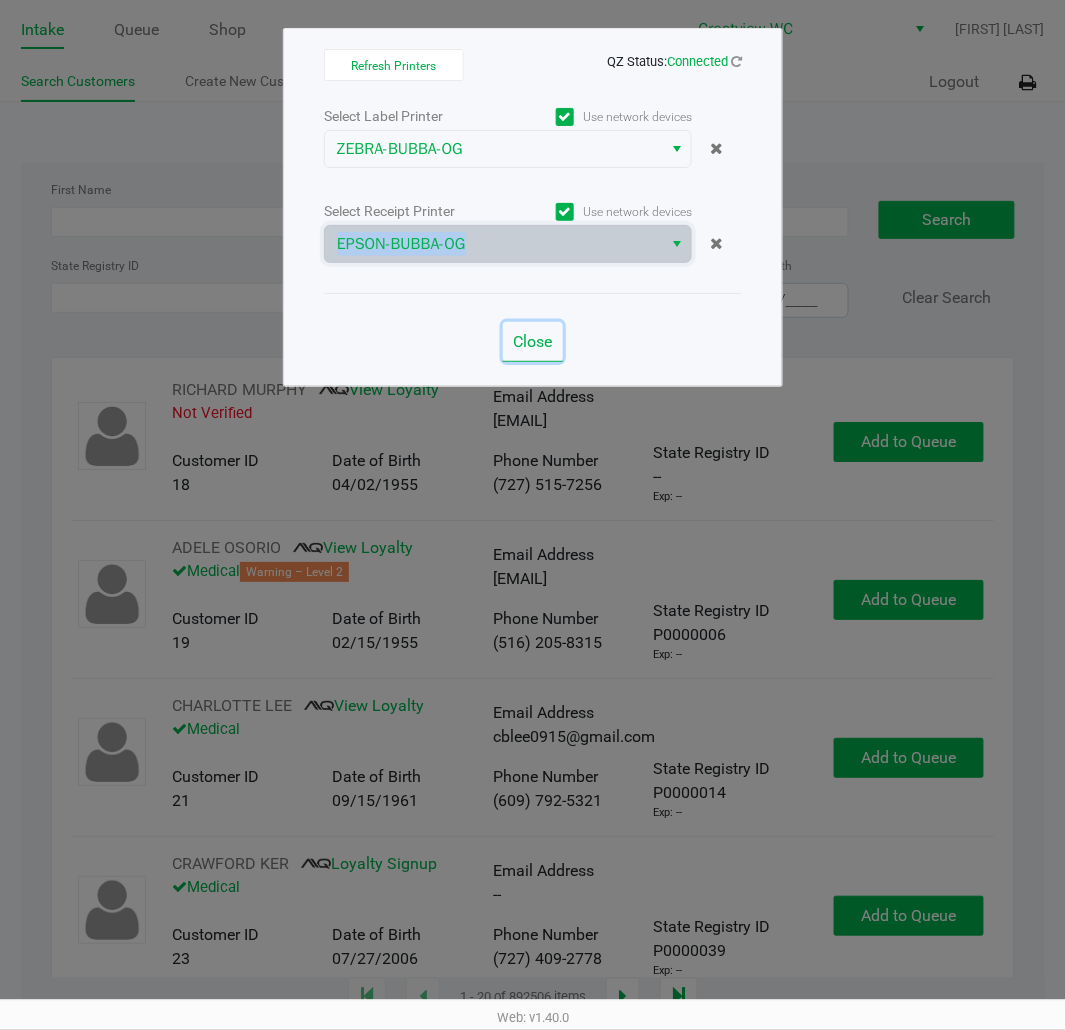 click on "Close" 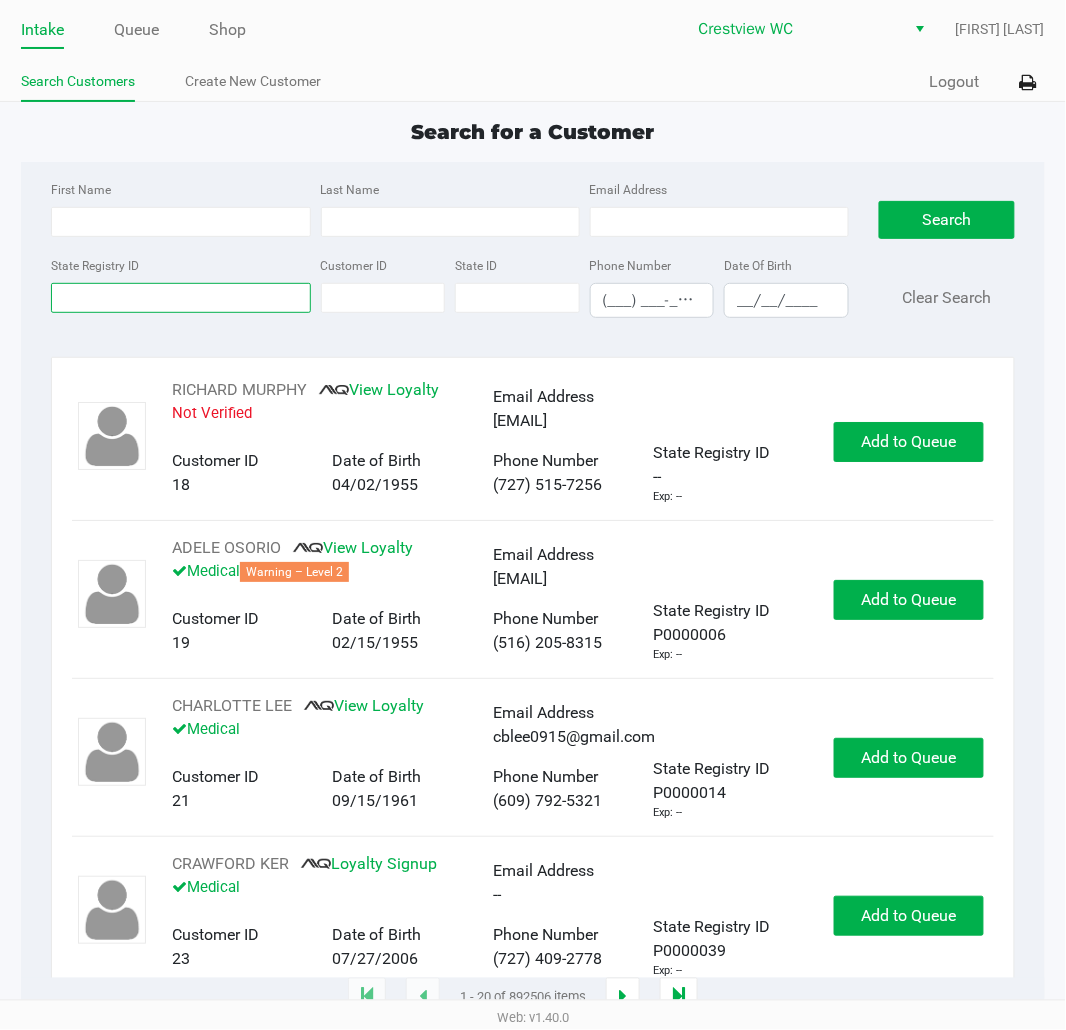 click on "State Registry ID" at bounding box center (180, 298) 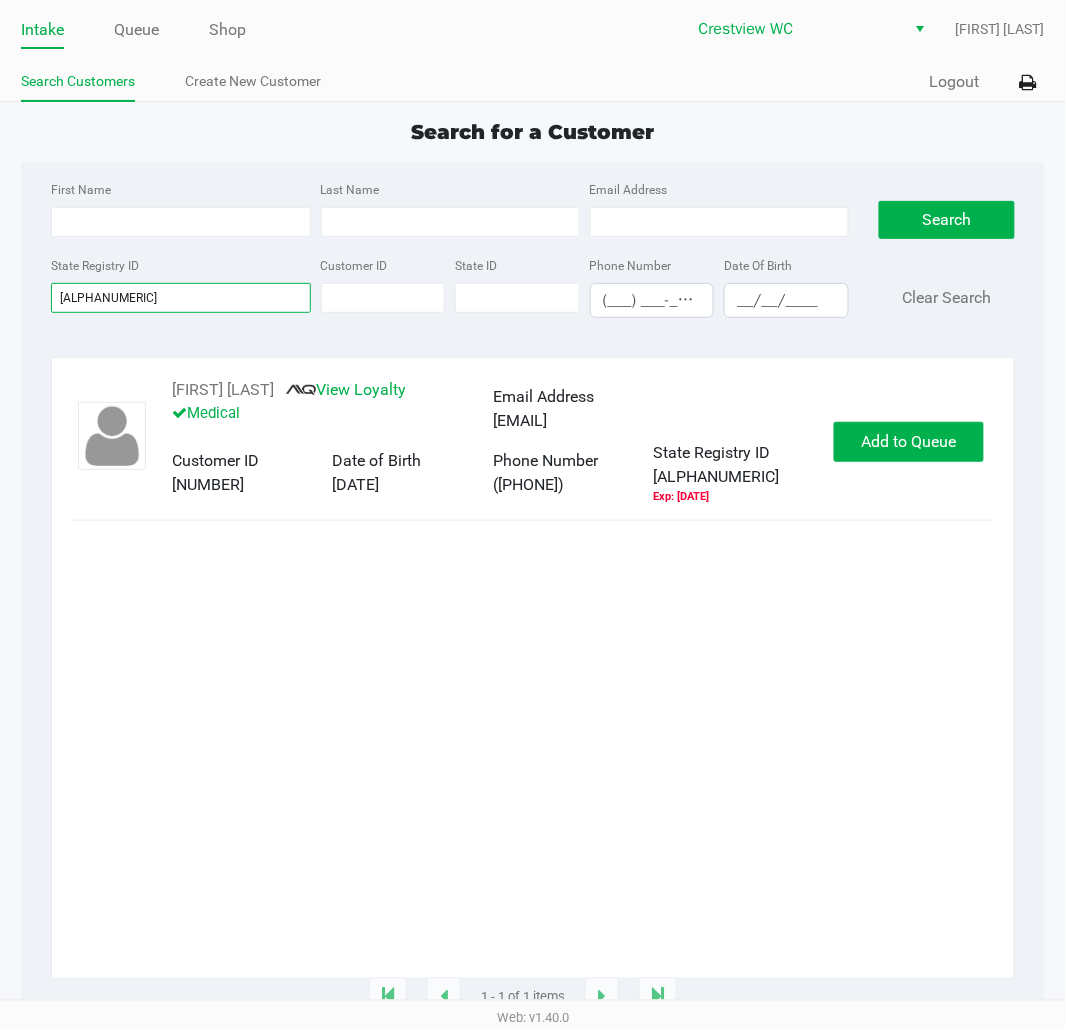 type on "[ALPHANUMERIC]" 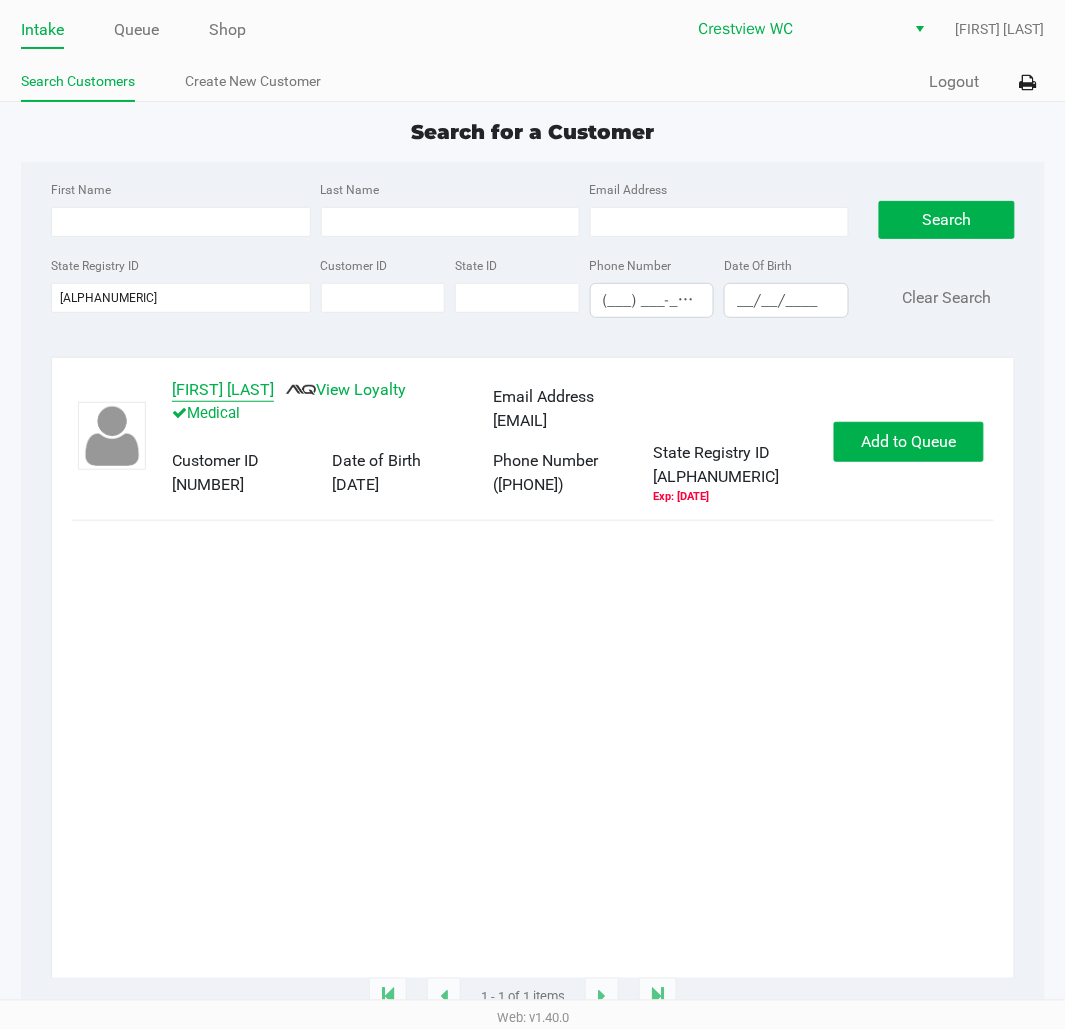 click on "[FIRST] [LAST]" 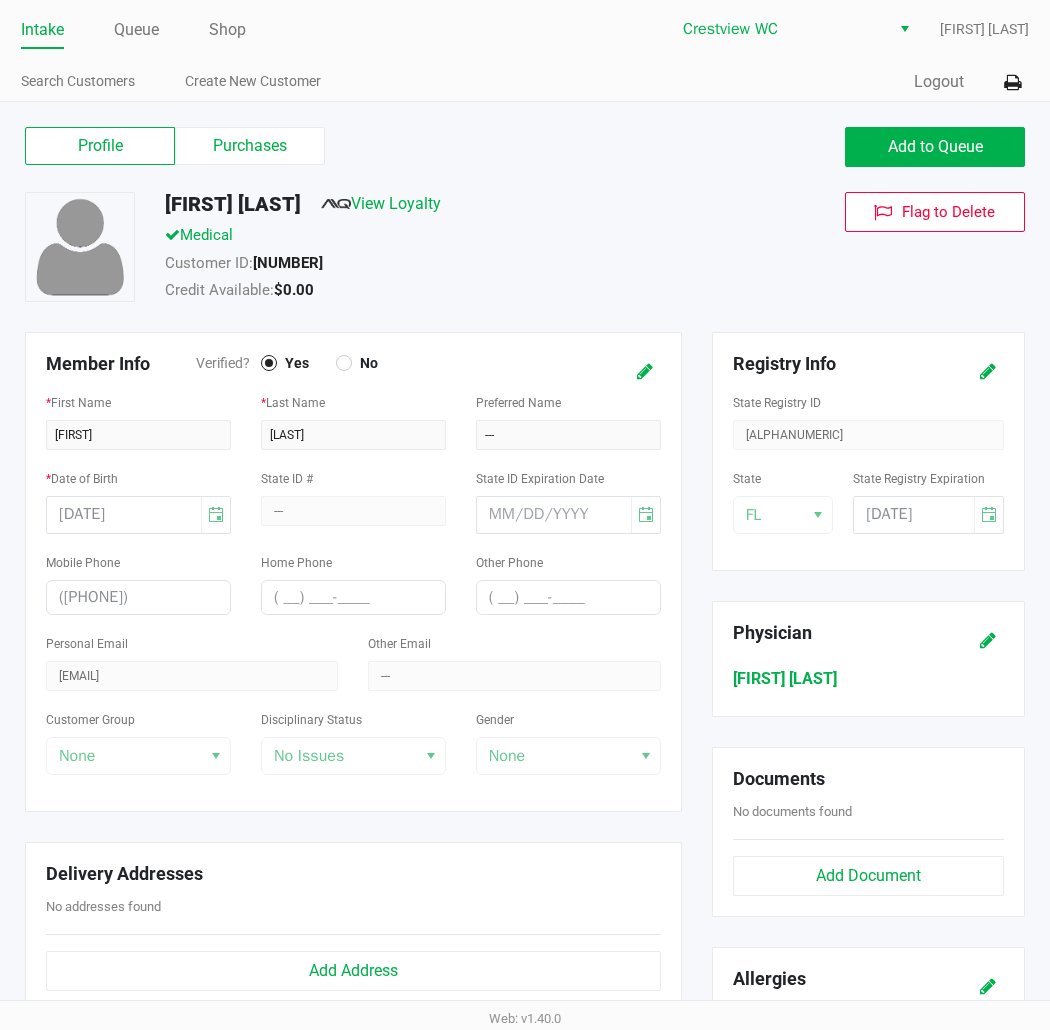 click on "Purchases" 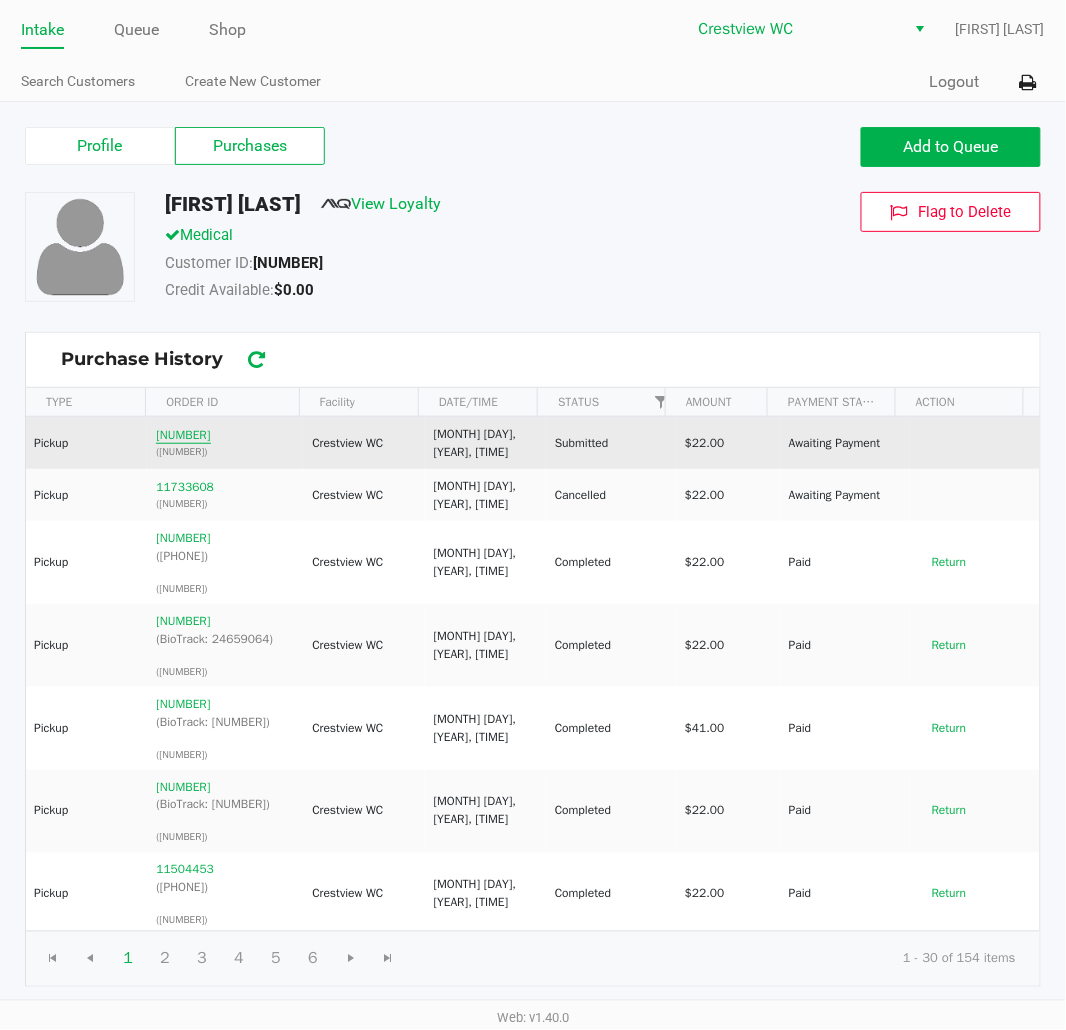 click on "[NUMBER]" 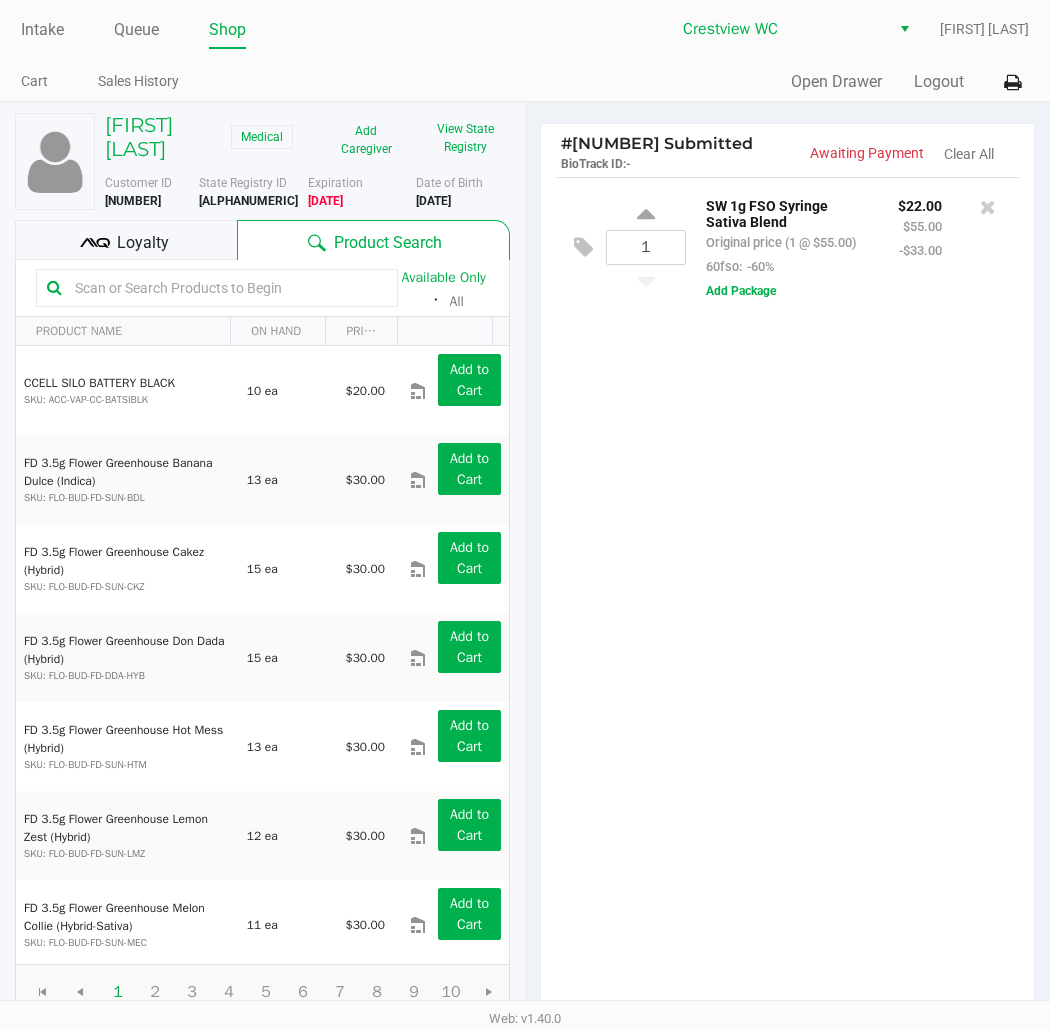 click on "View State Registry" 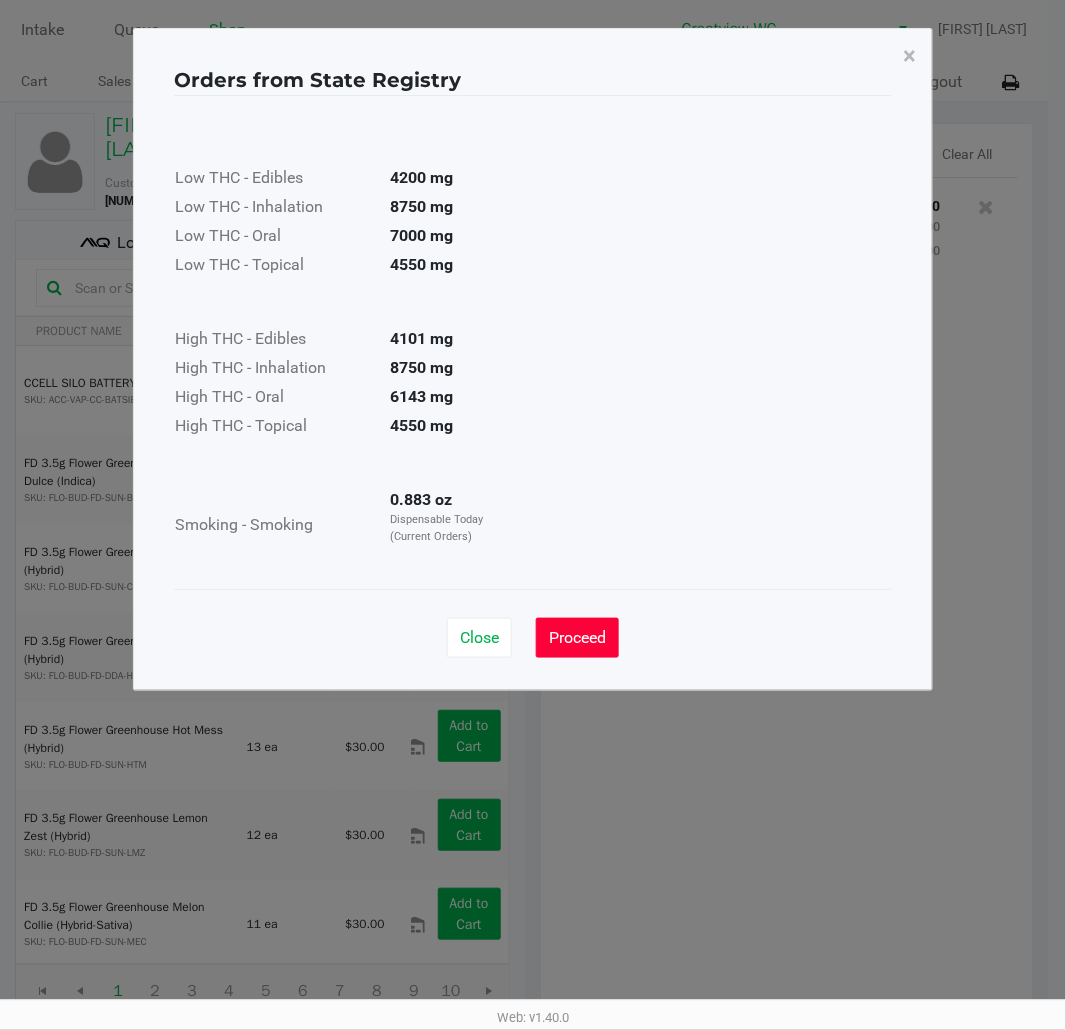 click on "Proceed" 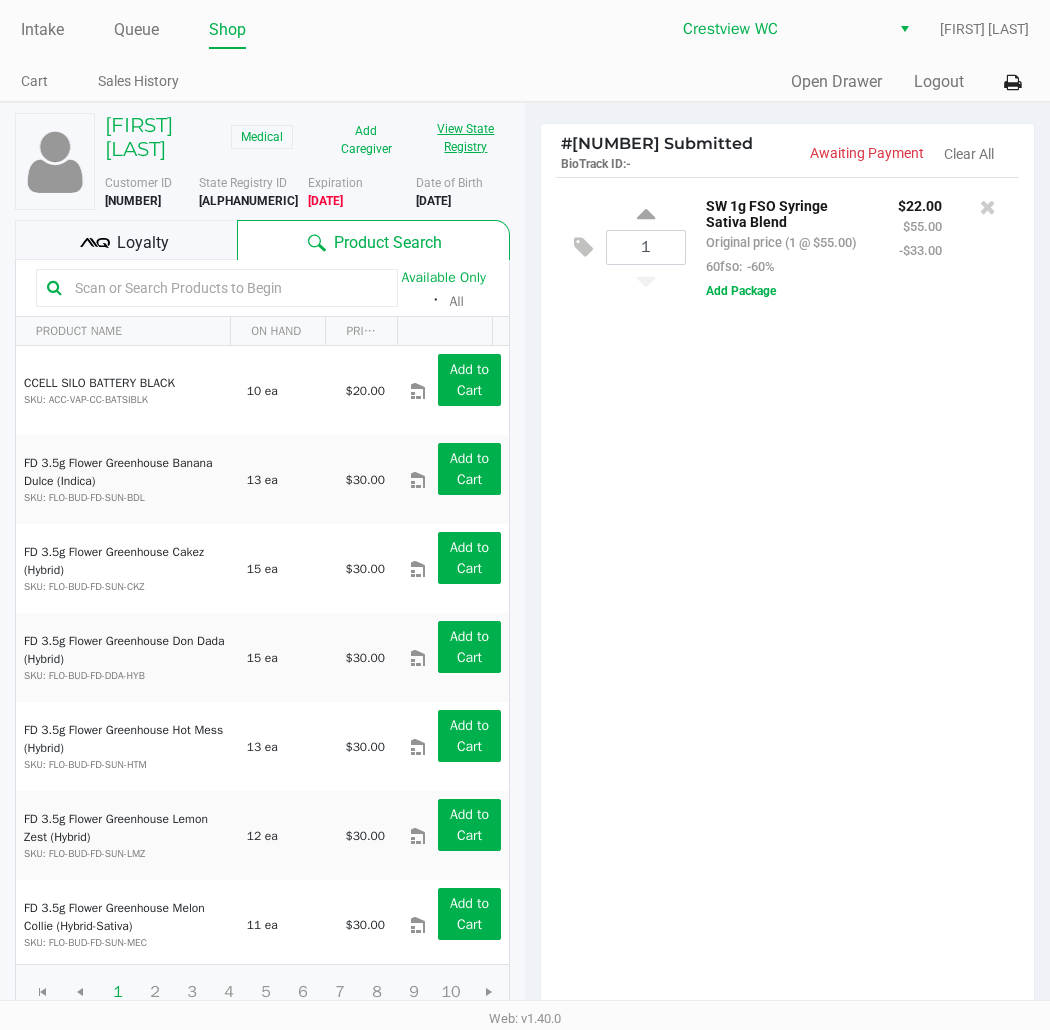 click on "1  SW 1g FSO Syringe Sativa Blend   Original price (1 @ $55.00)  60fso:  -60% $22.00 $55.00 -$33.00  Add Package" 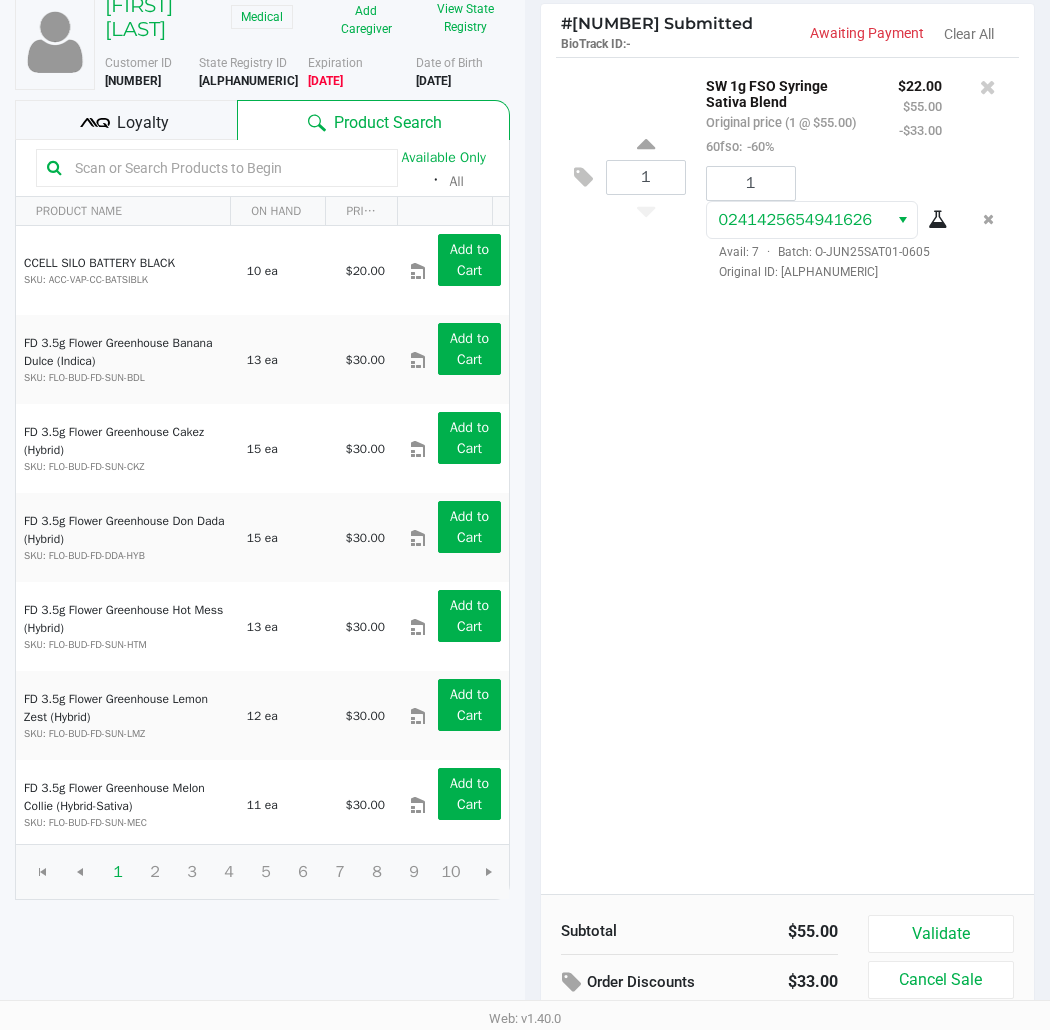 scroll, scrollTop: 206, scrollLeft: 0, axis: vertical 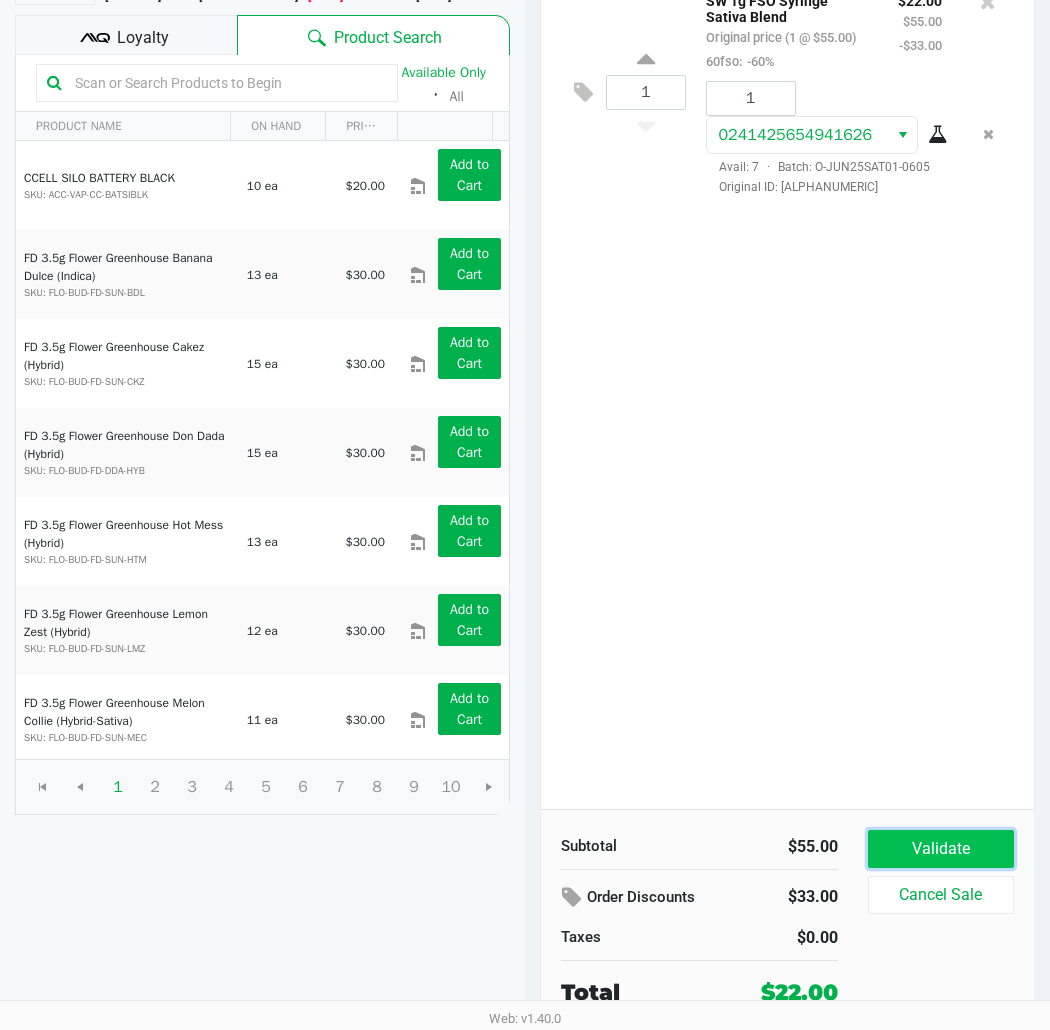 click on "Validate" 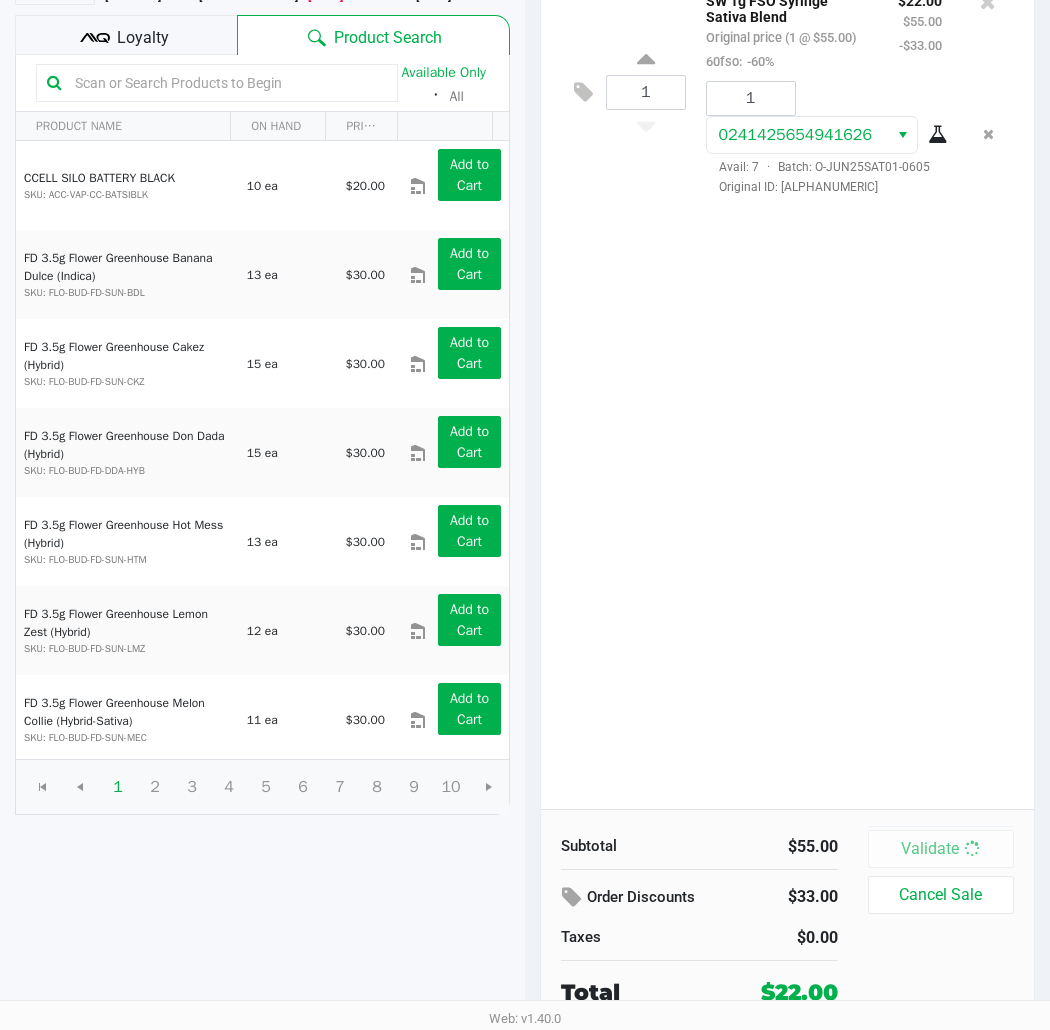 scroll, scrollTop: 0, scrollLeft: 0, axis: both 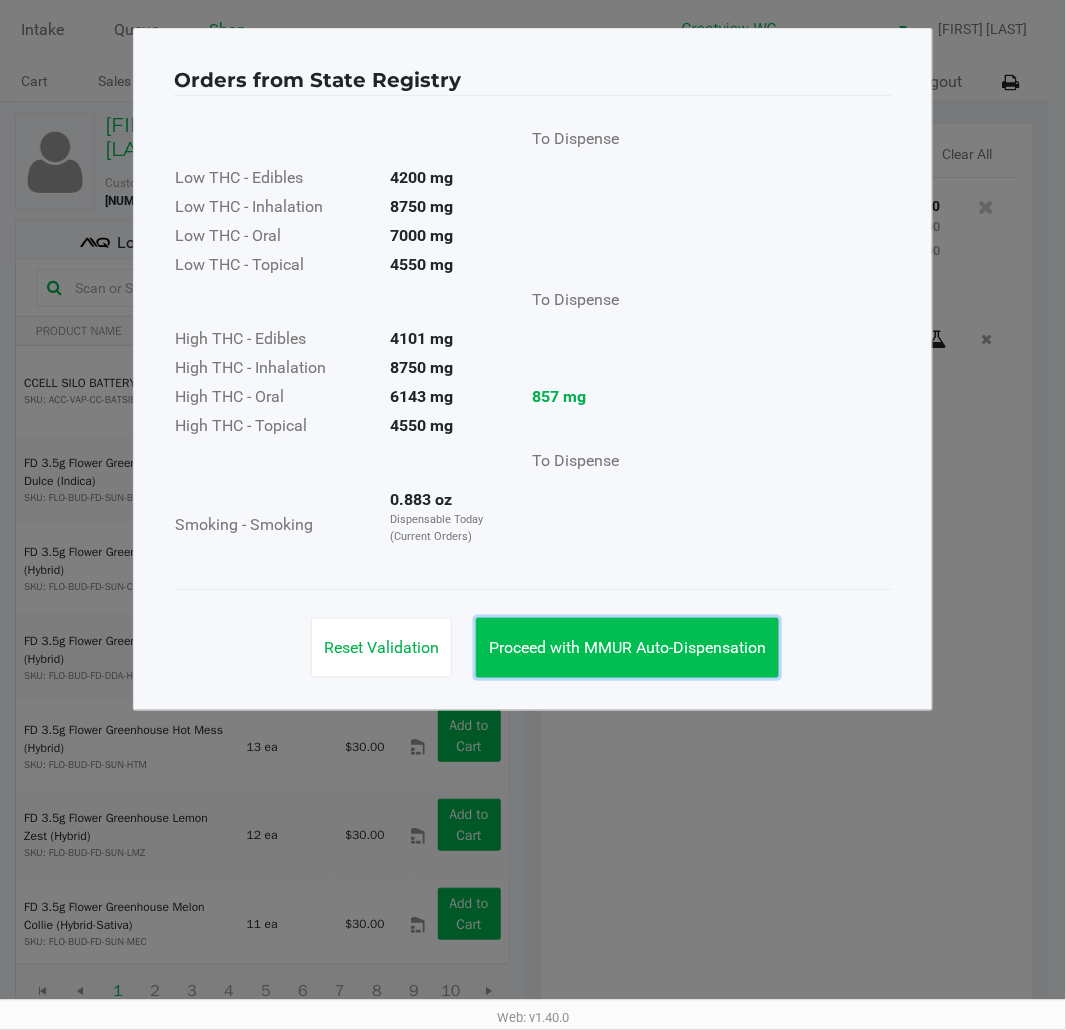 click on "Proceed with MMUR Auto-Dispensation" 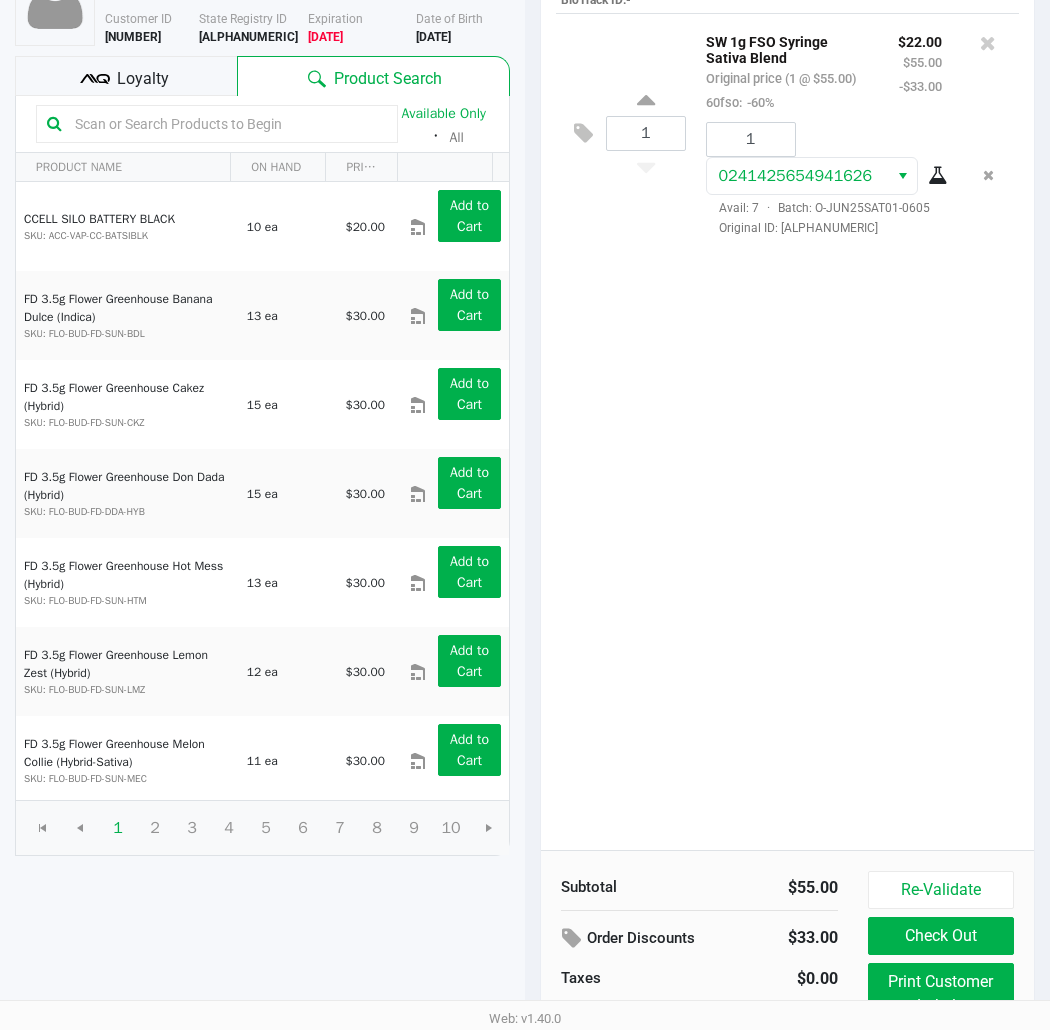 scroll, scrollTop: 227, scrollLeft: 0, axis: vertical 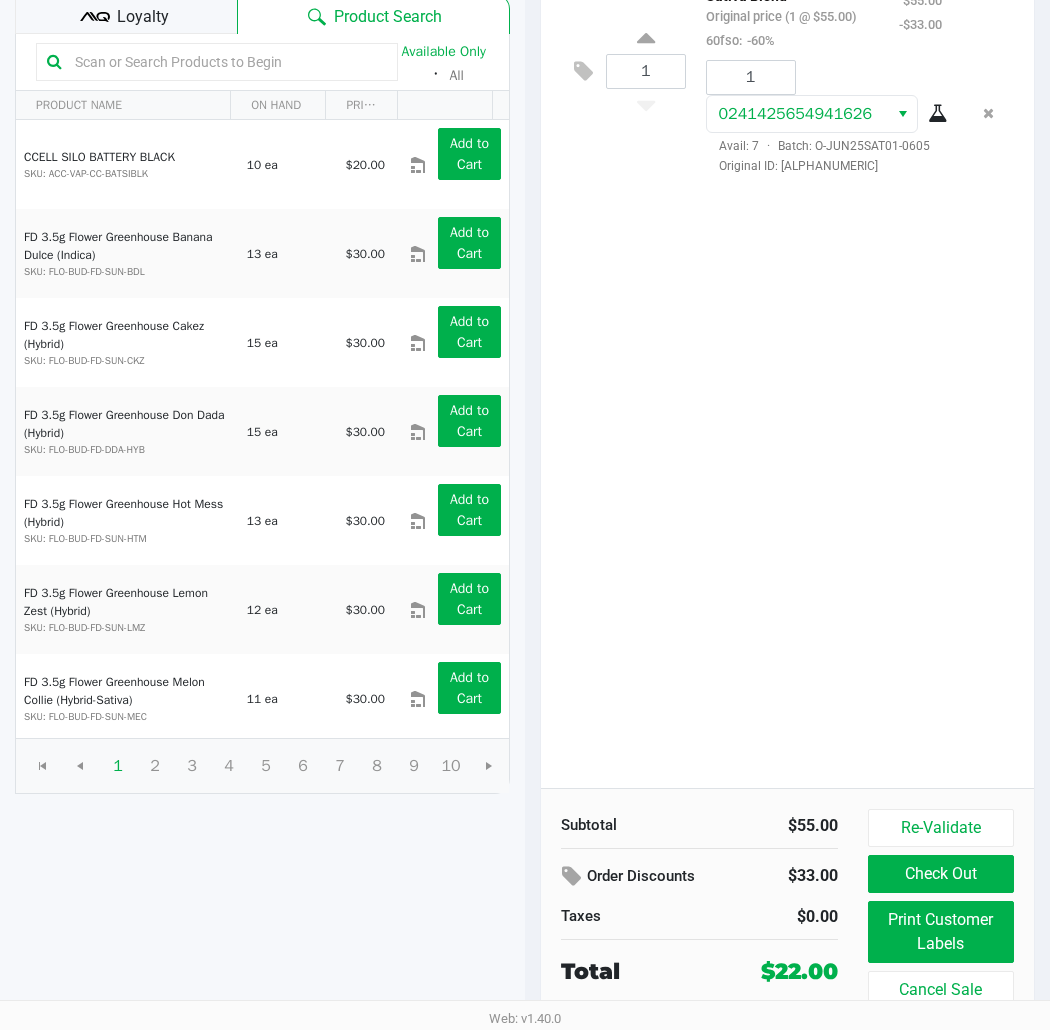 click on "Print Customer Labels" 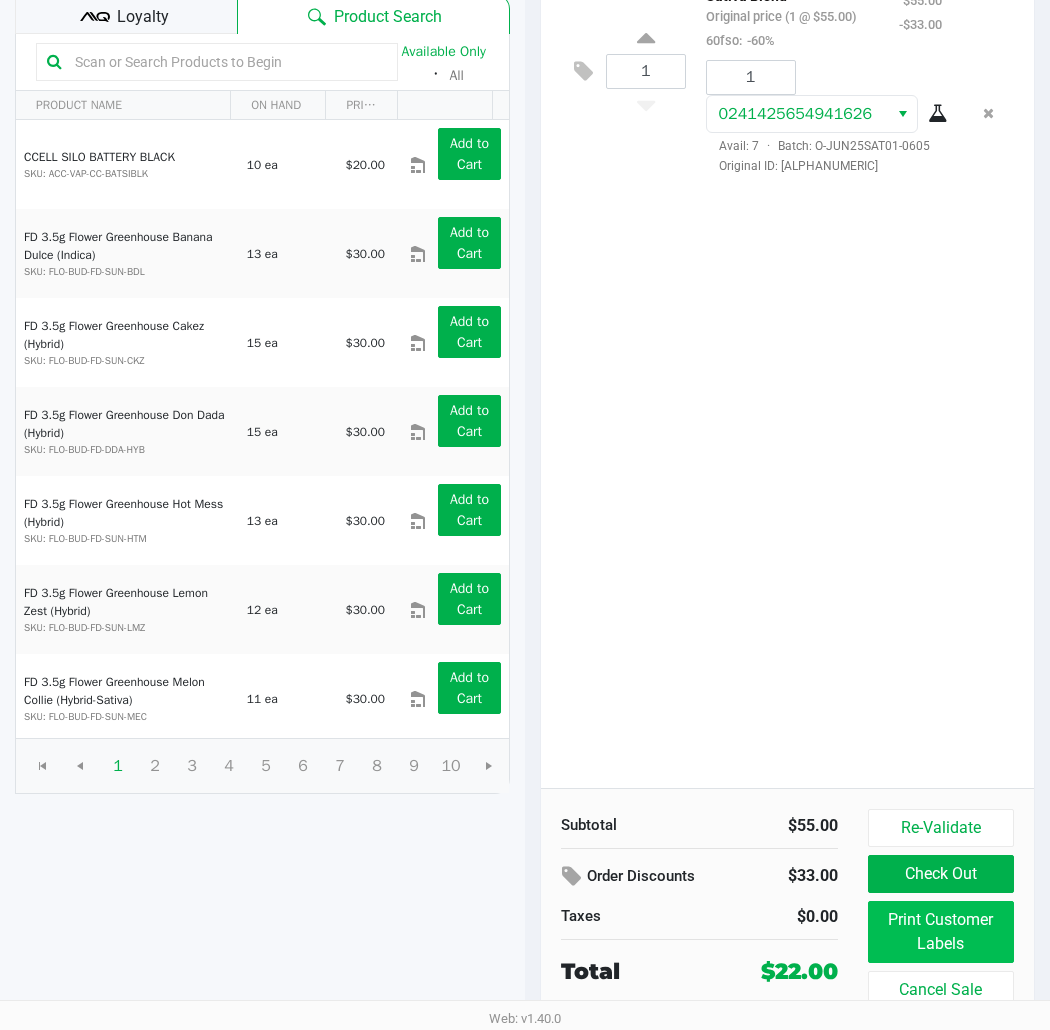 scroll, scrollTop: 0, scrollLeft: 0, axis: both 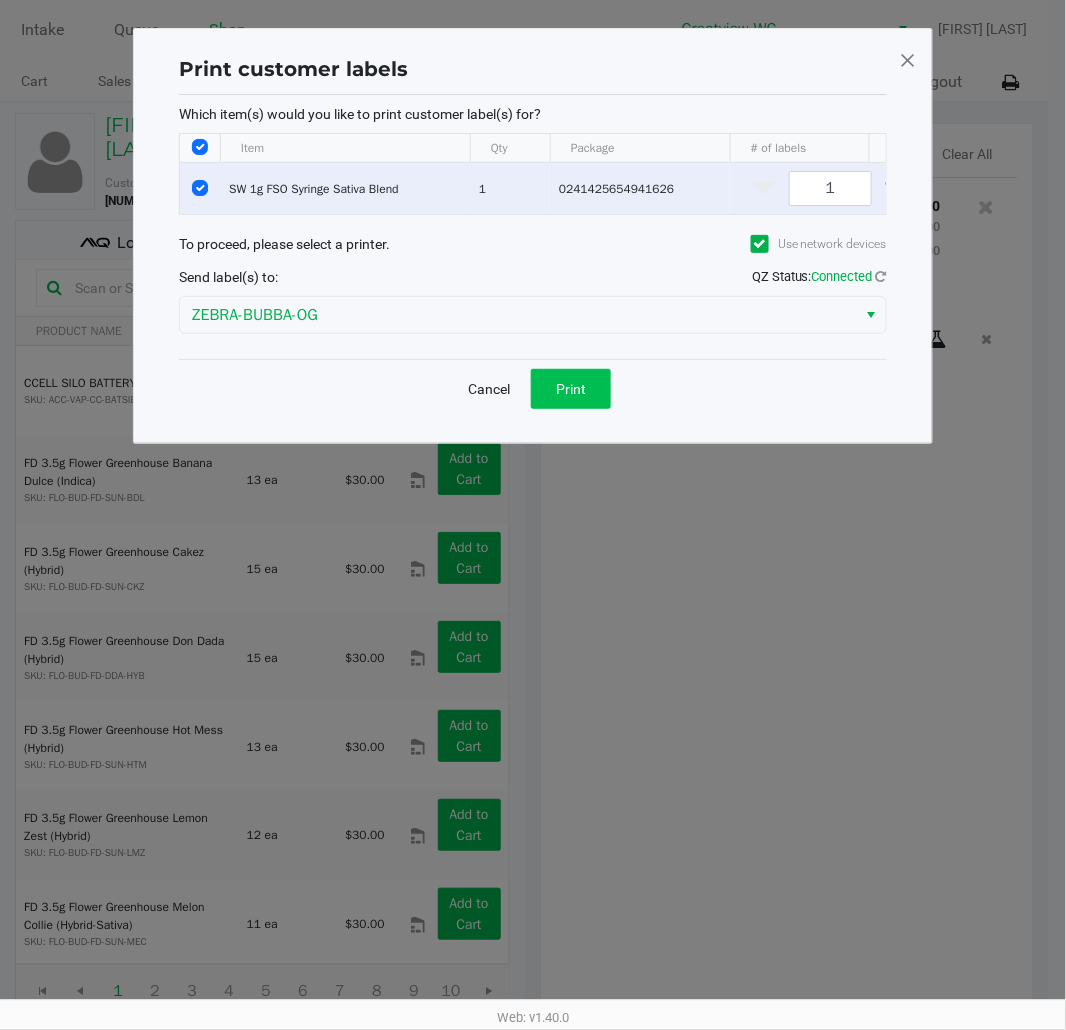 click on "Print" 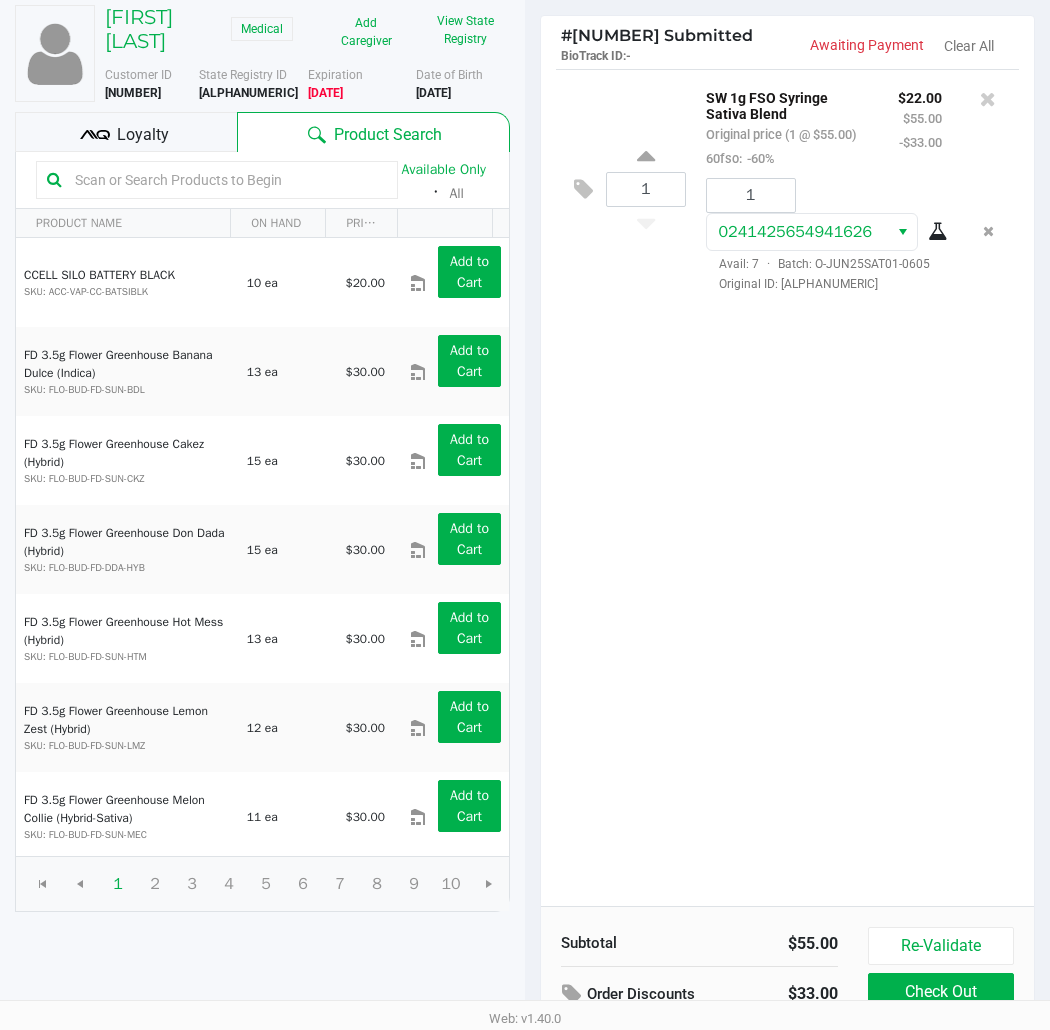 scroll, scrollTop: 227, scrollLeft: 0, axis: vertical 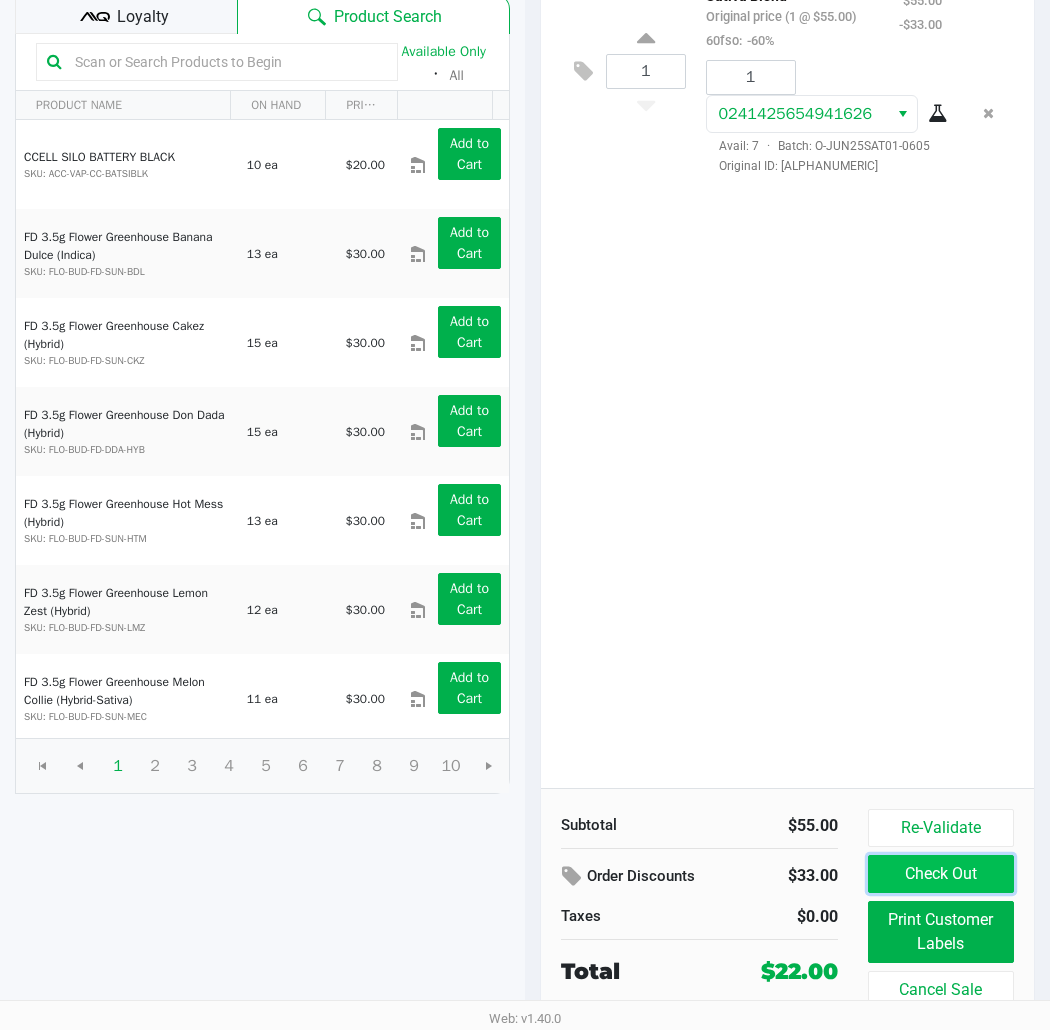 click on "Check Out" 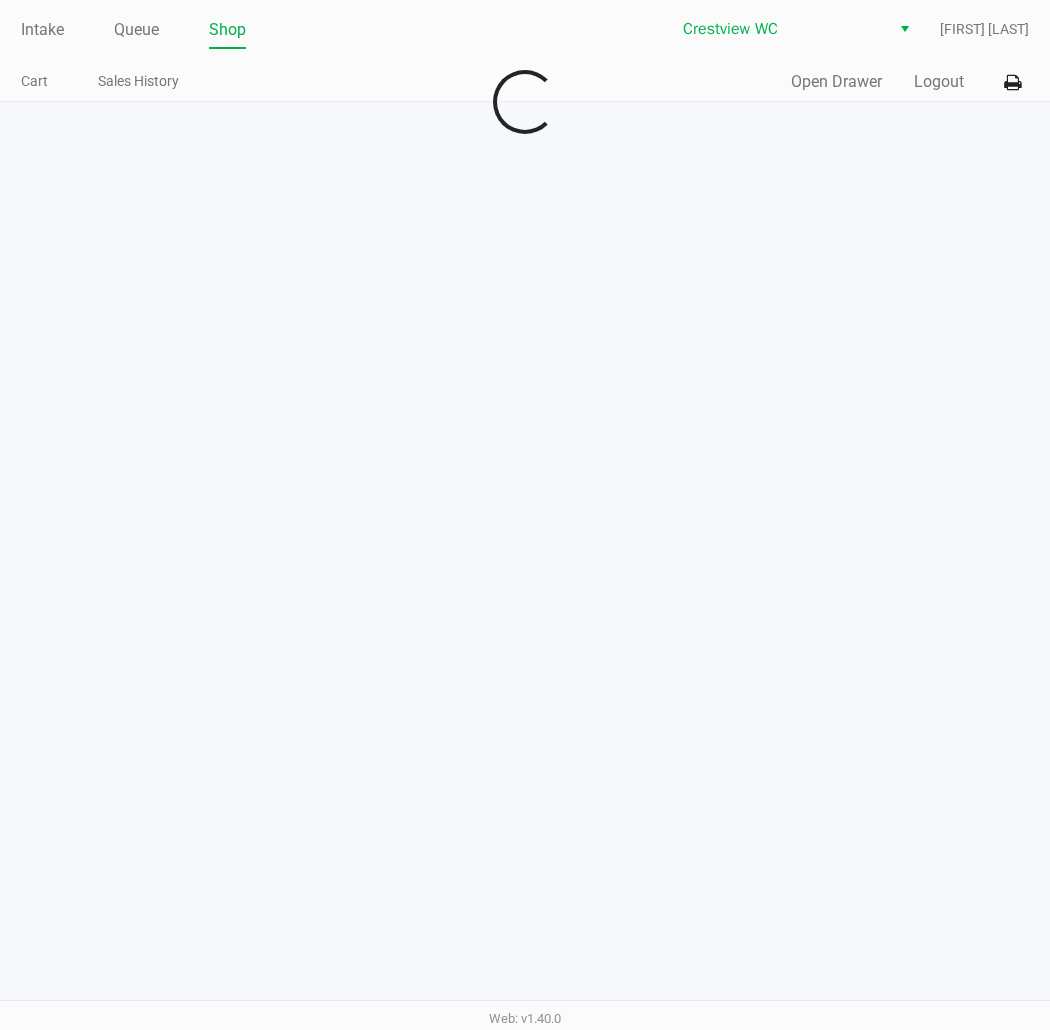 scroll, scrollTop: 0, scrollLeft: 0, axis: both 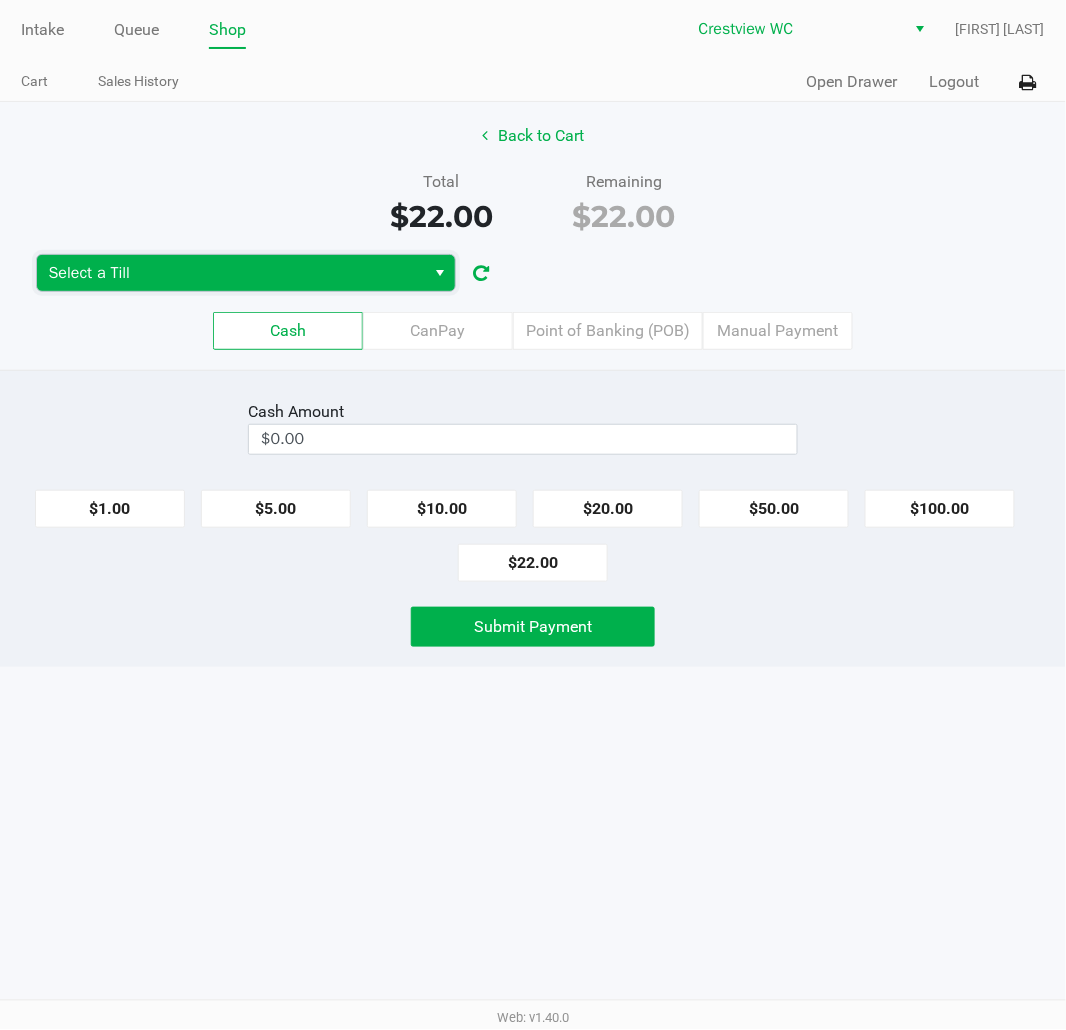 click on "Select a Till" at bounding box center (231, 273) 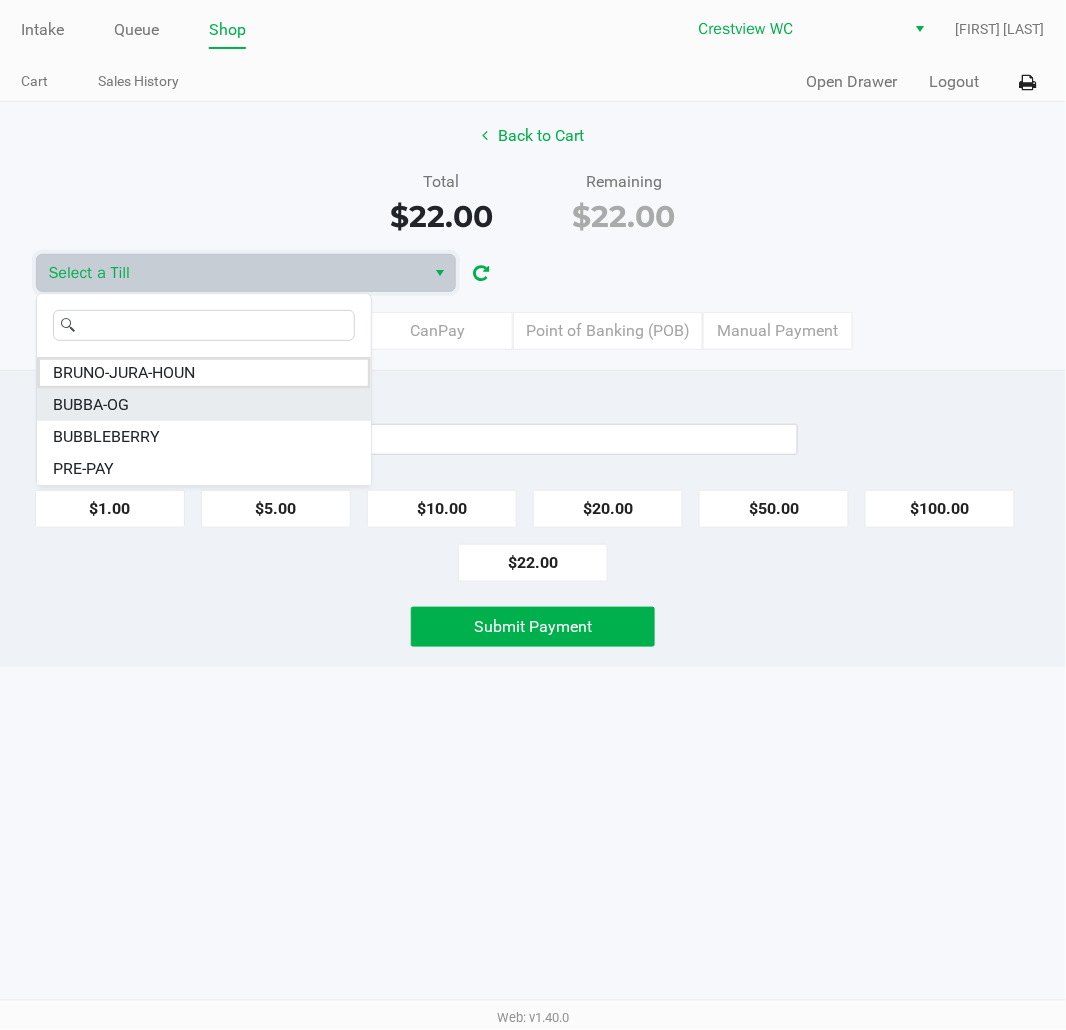click on "BUBBA-OG" at bounding box center [204, 405] 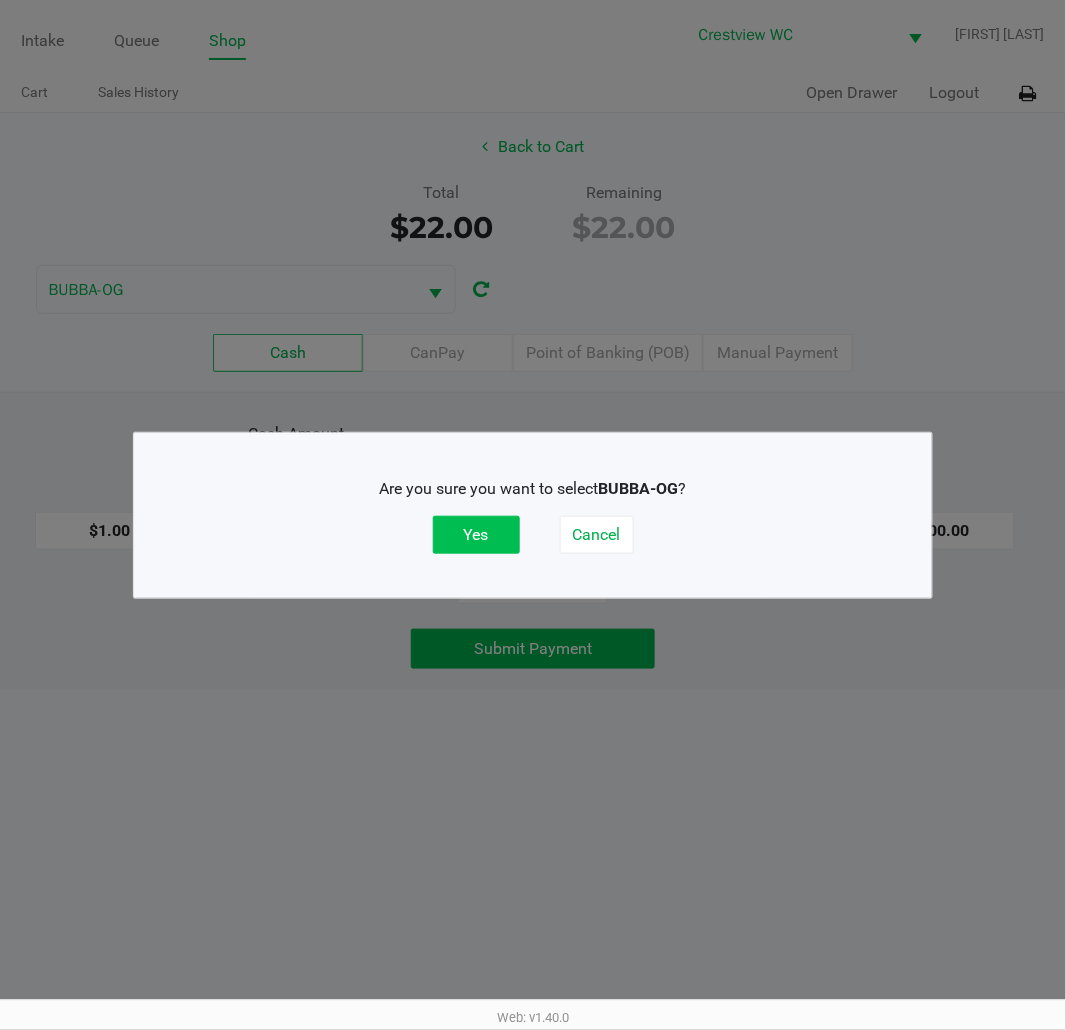 click on "Yes" 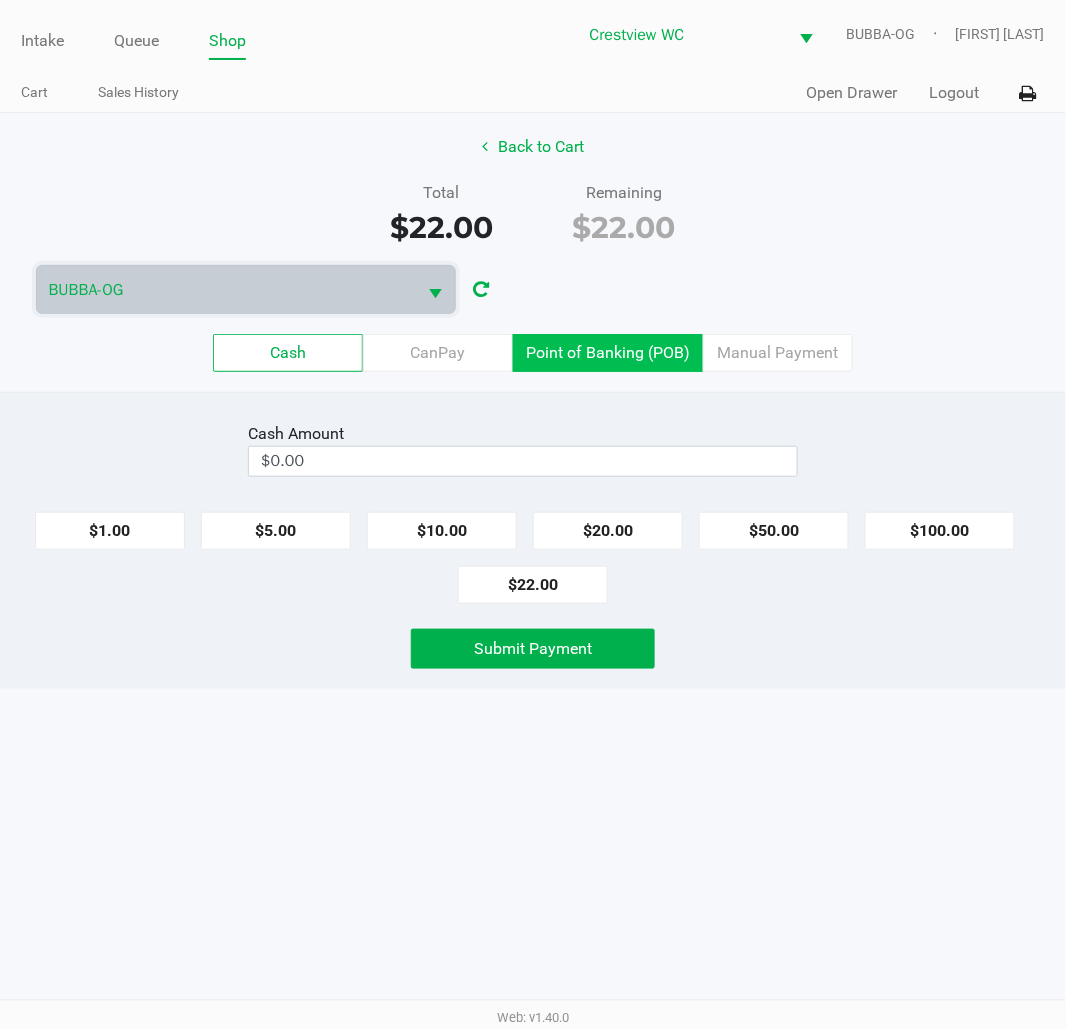 click on "Point of Banking (POB)" 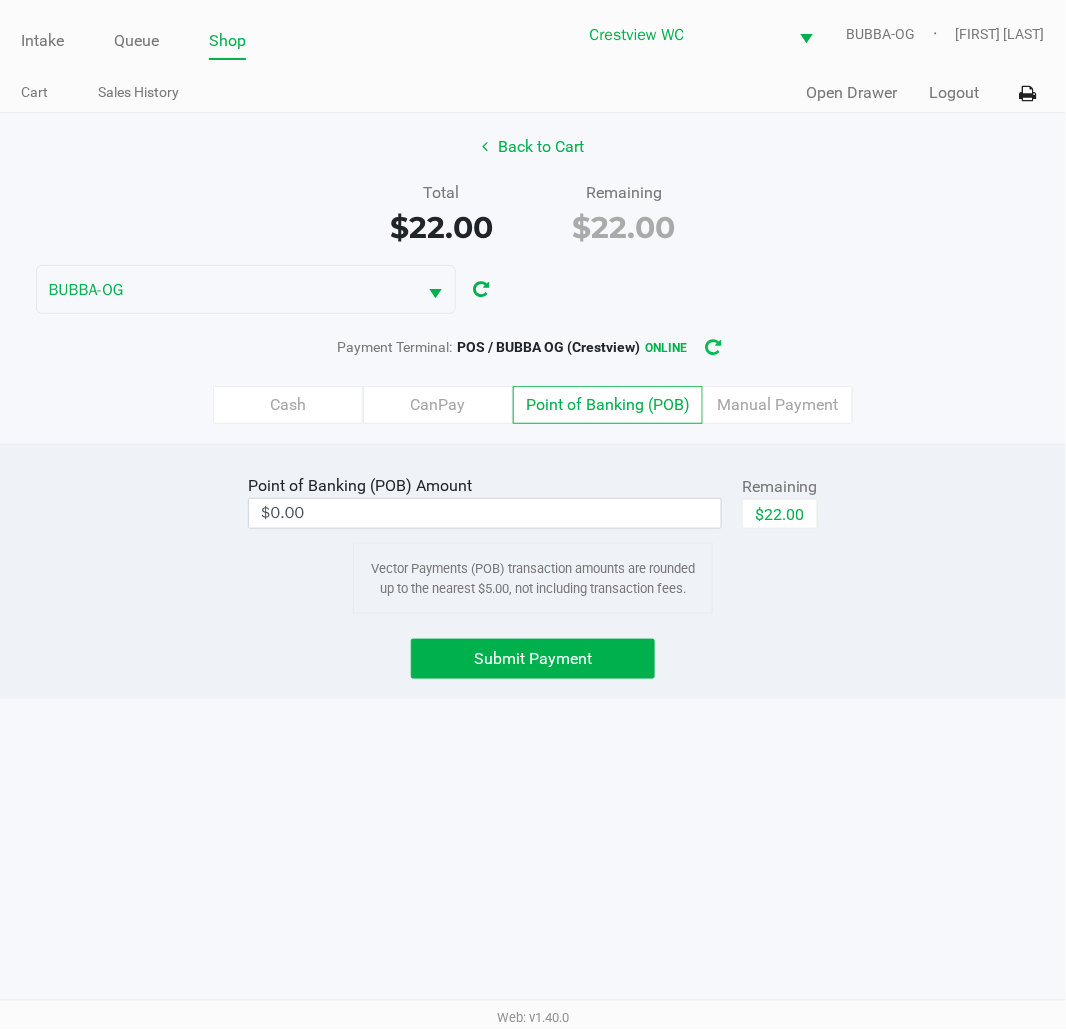 click 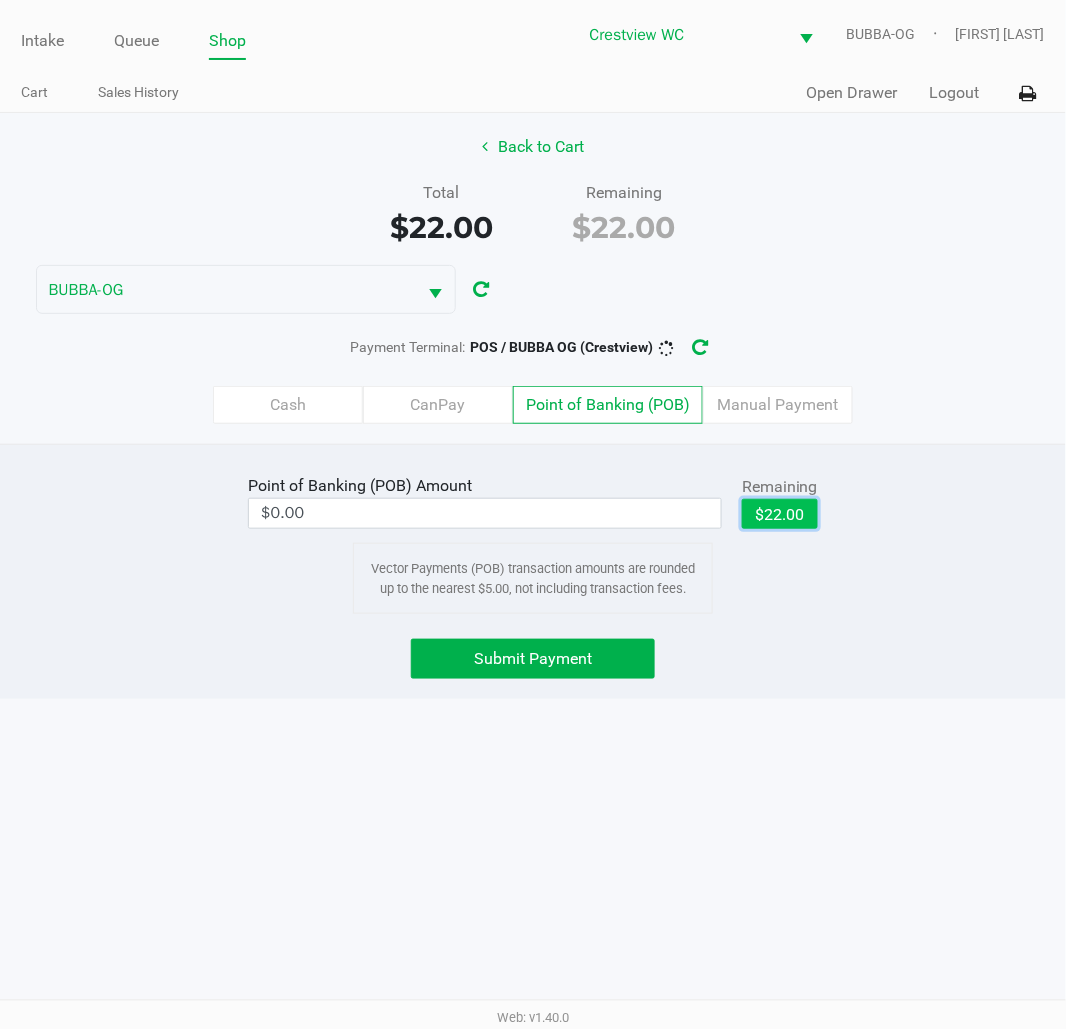 click on "$22.00" 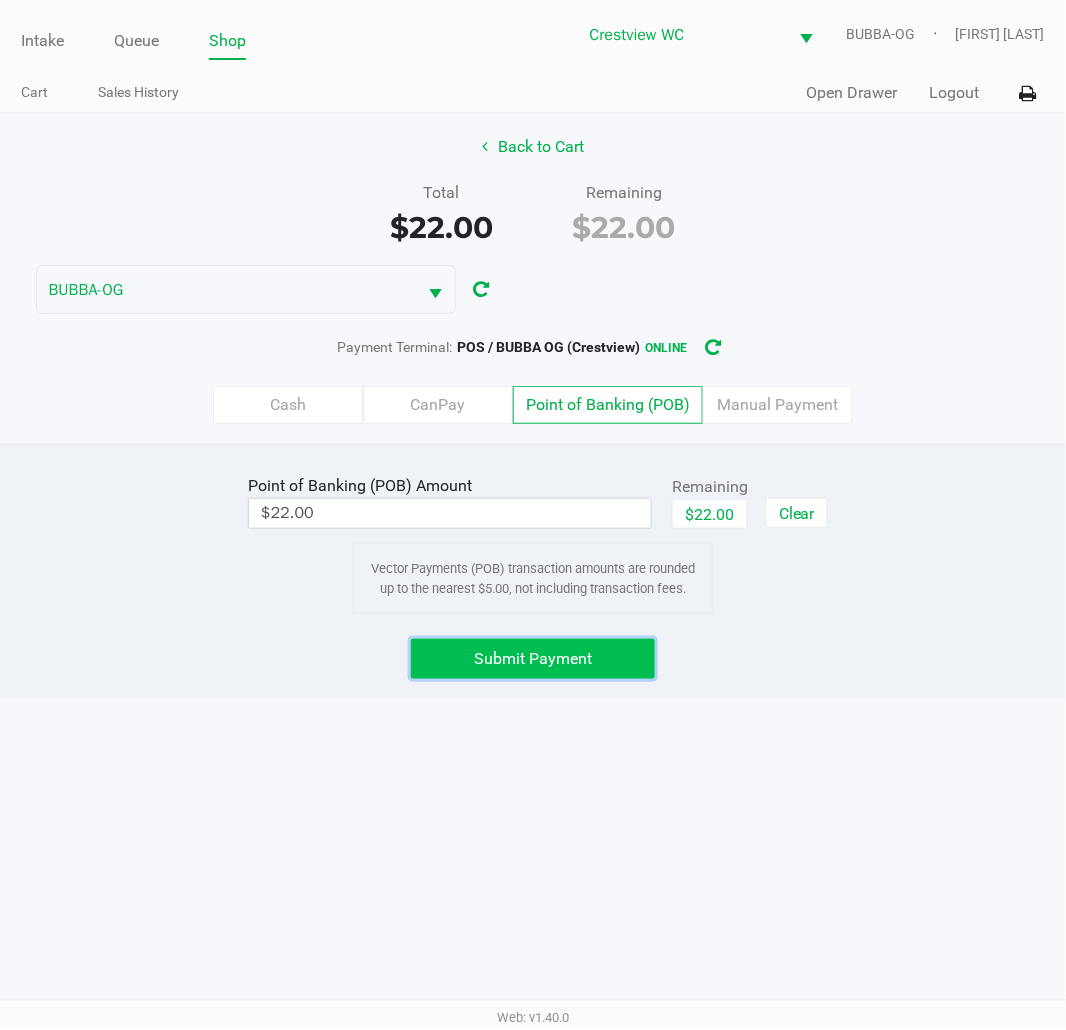 click on "Submit Payment" 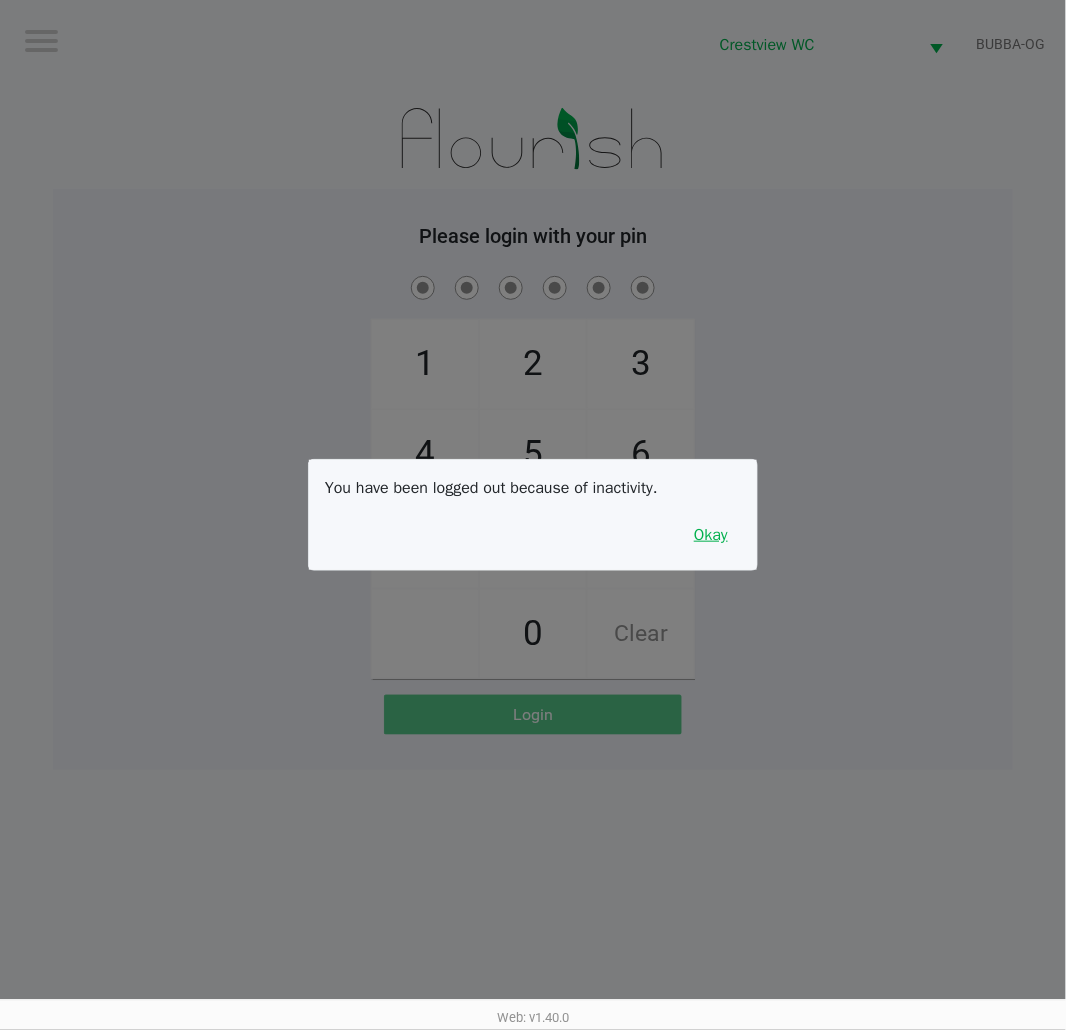 click on "Okay" at bounding box center [711, 535] 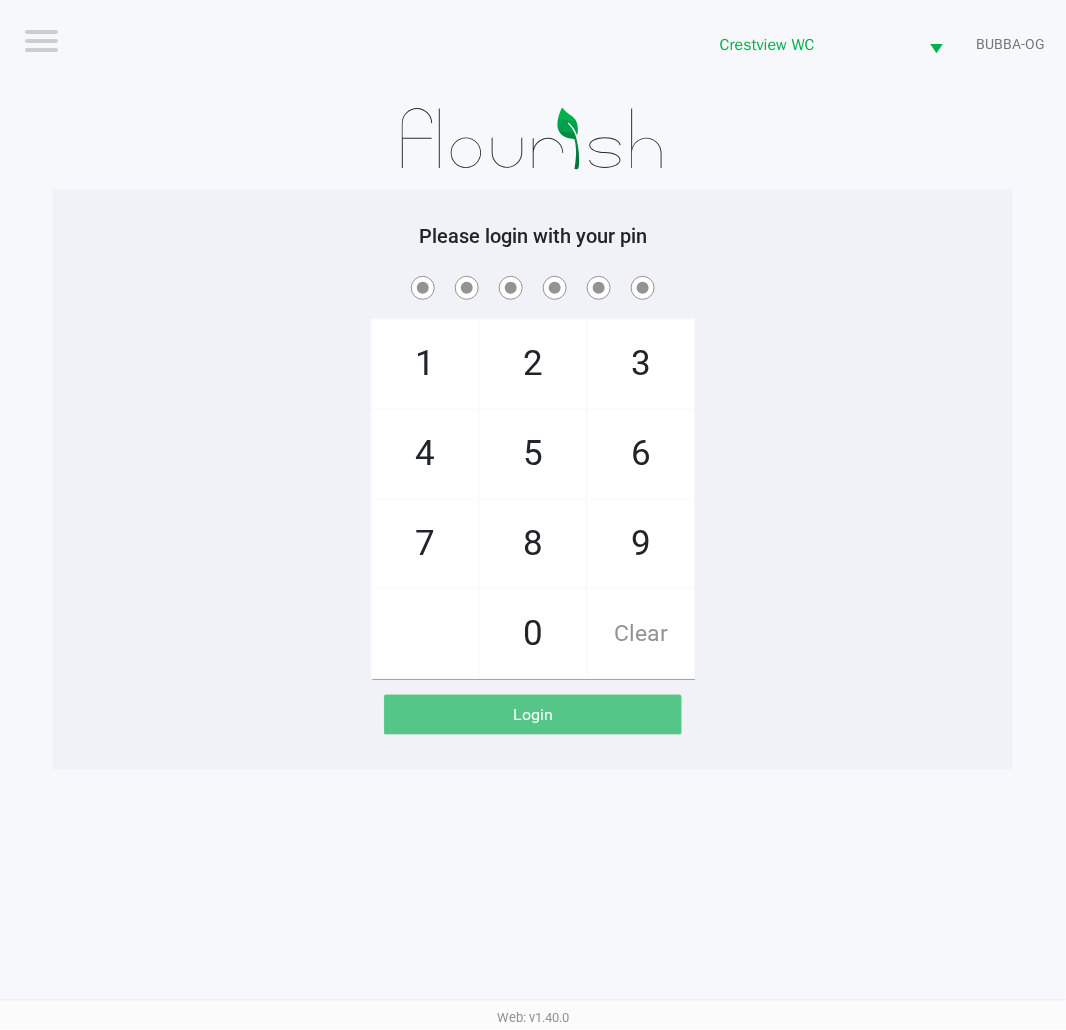 click on "4" 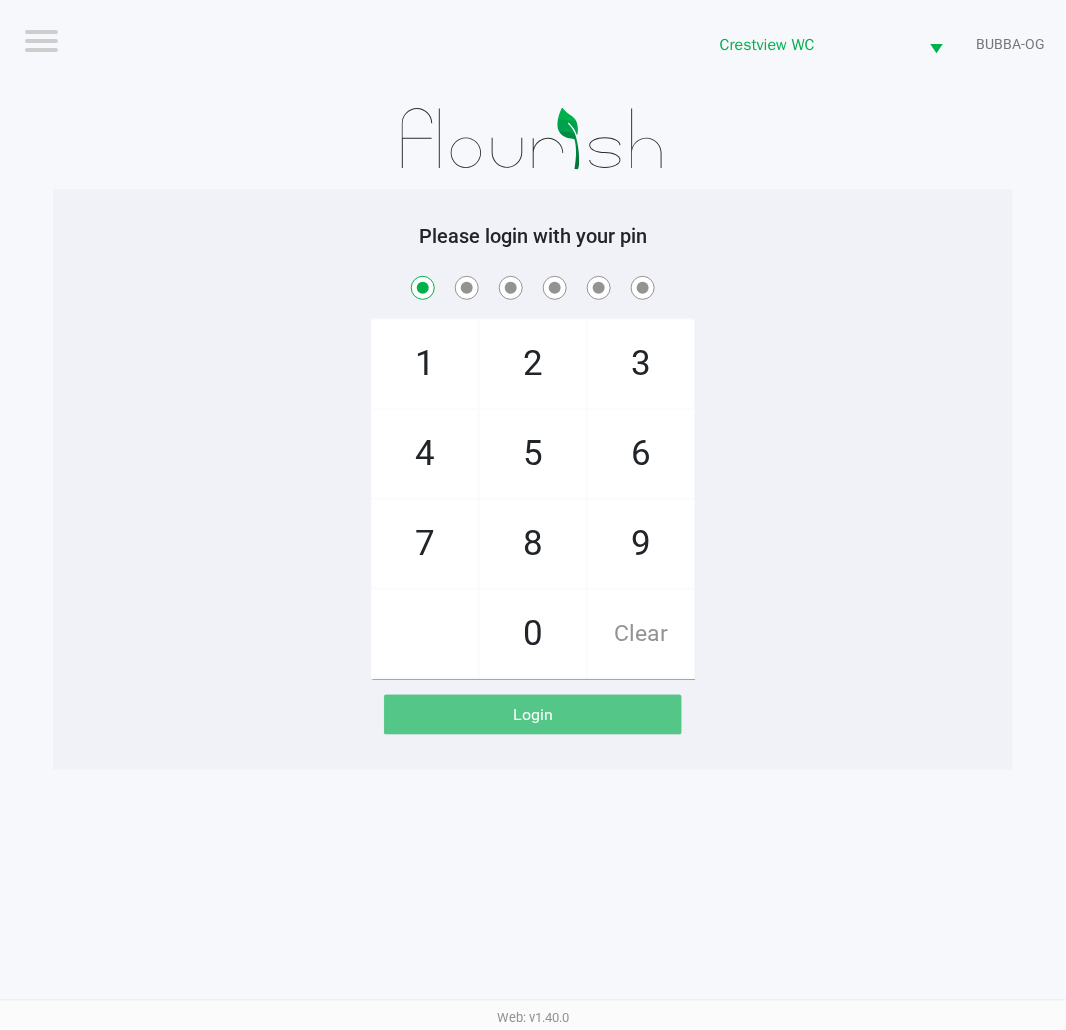 checkbox on "true" 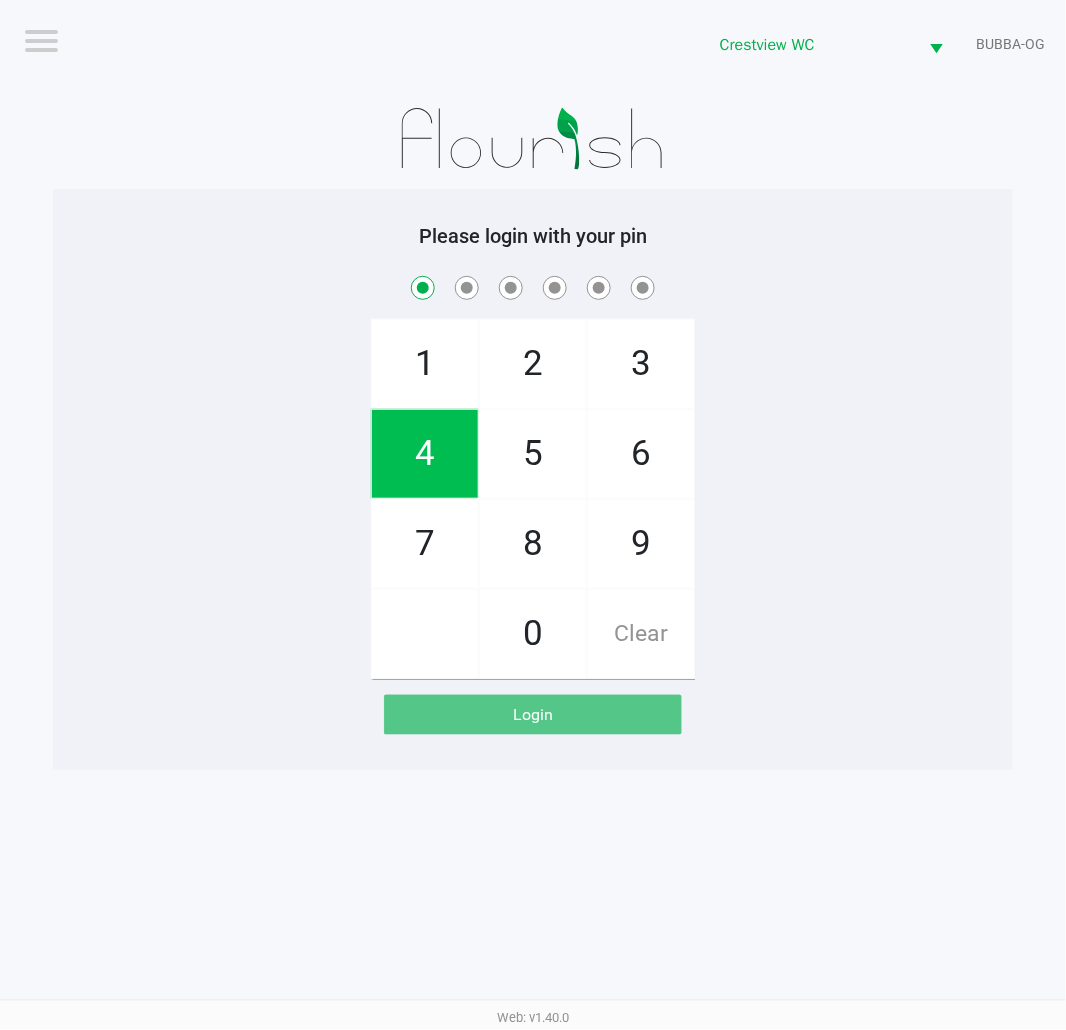 click on "8" 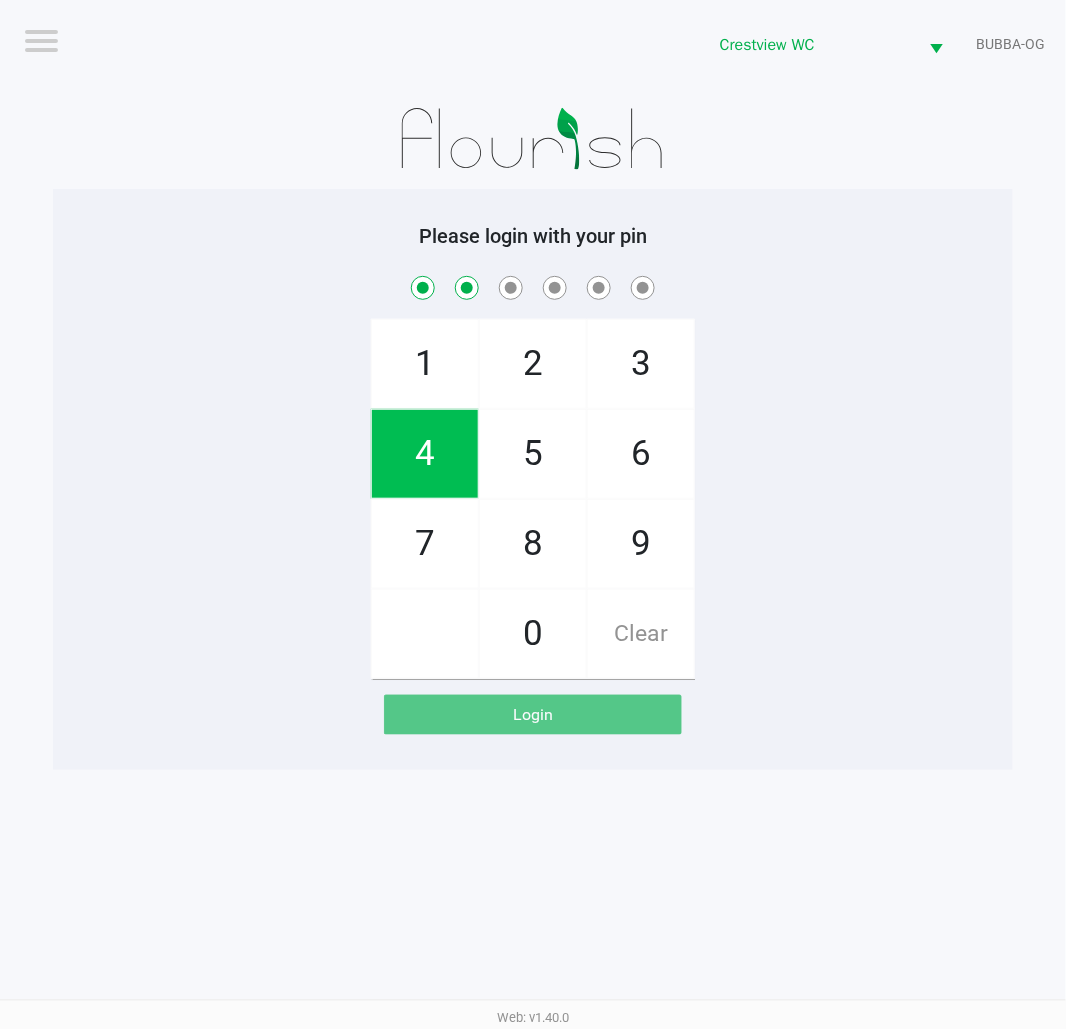 checkbox on "true" 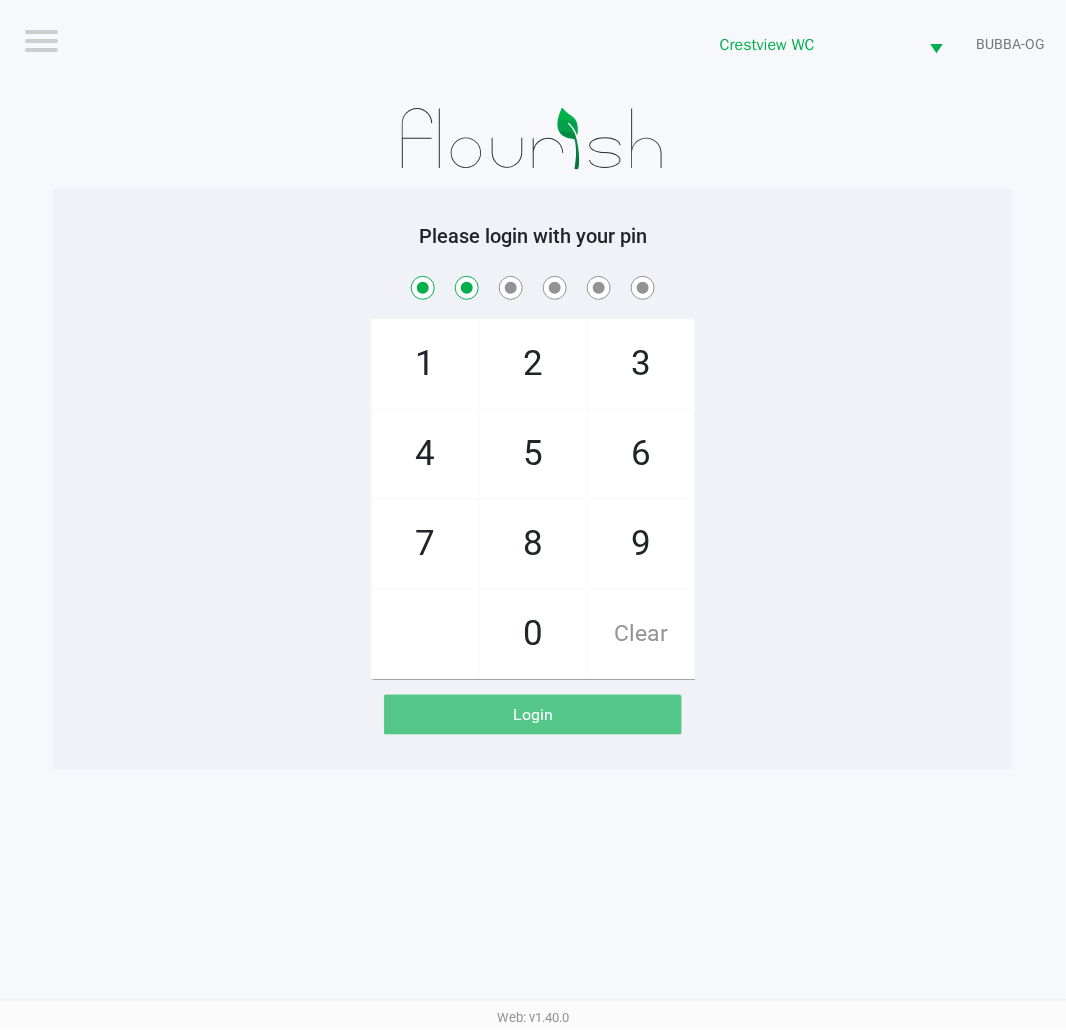 click on "3" 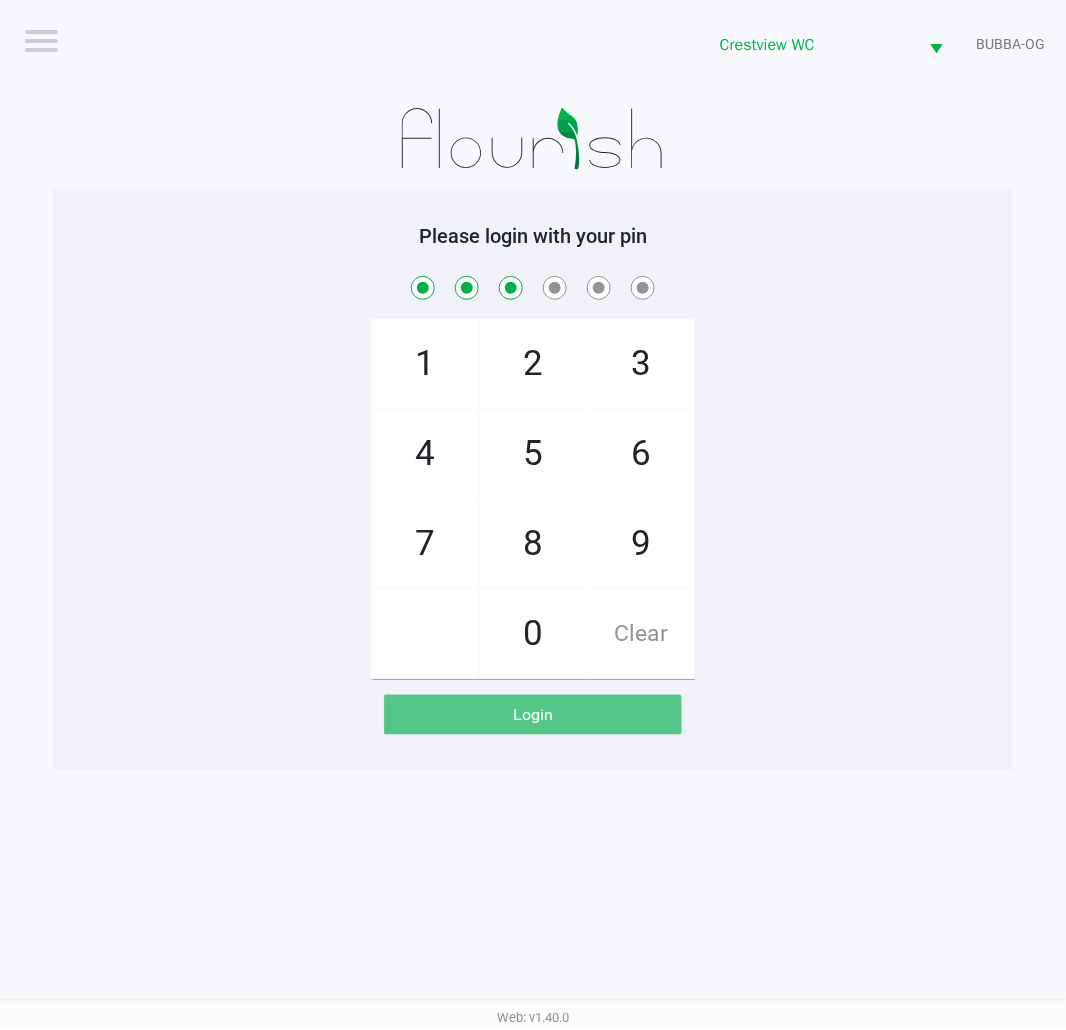 checkbox on "true" 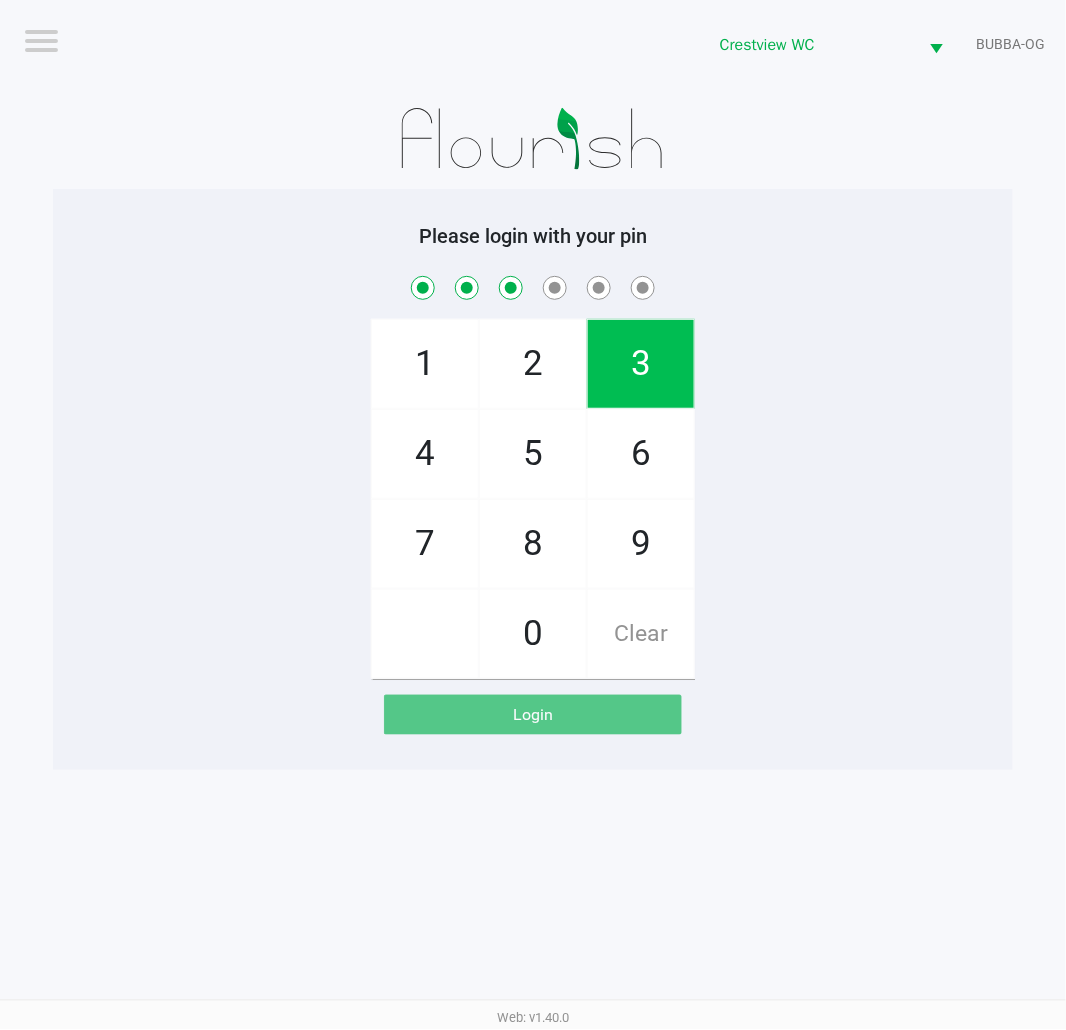 click on "8" 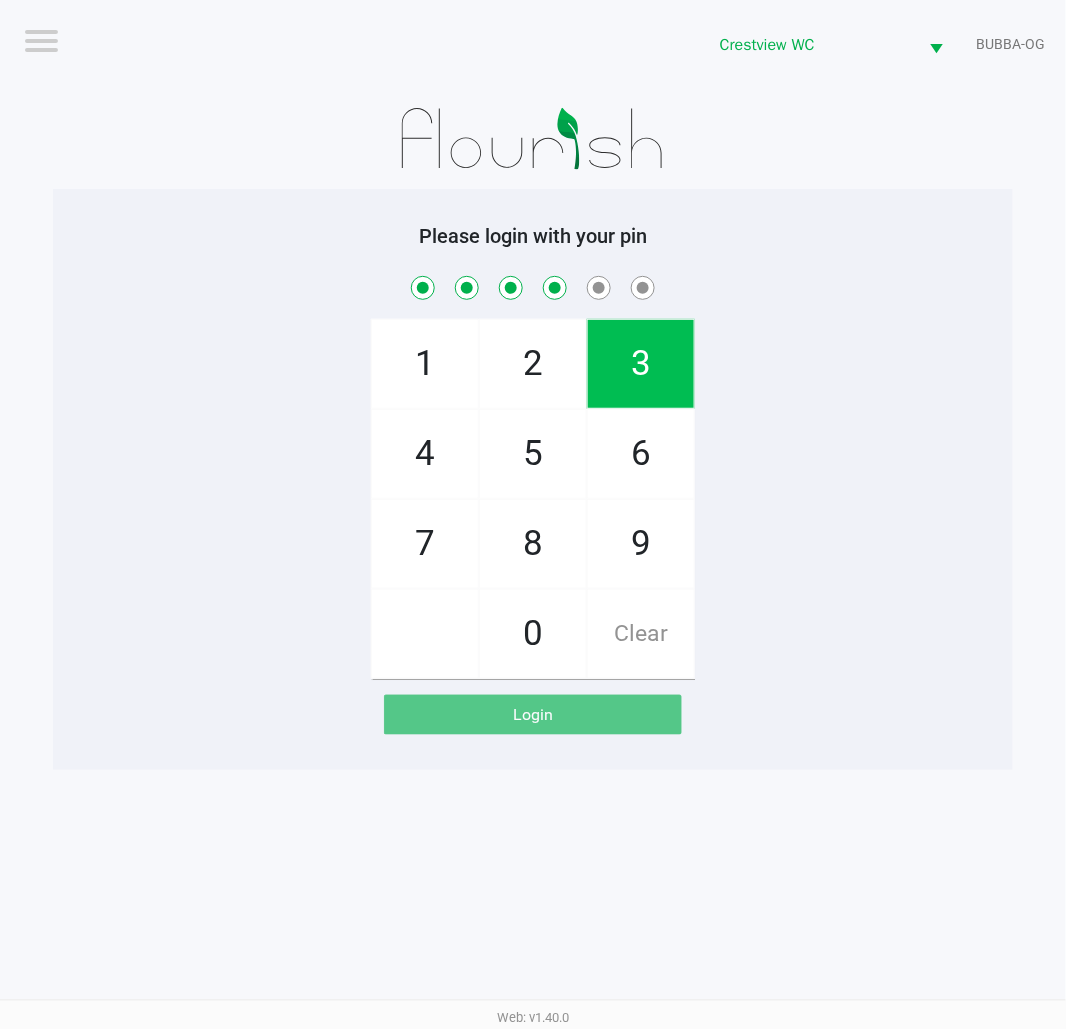 checkbox on "true" 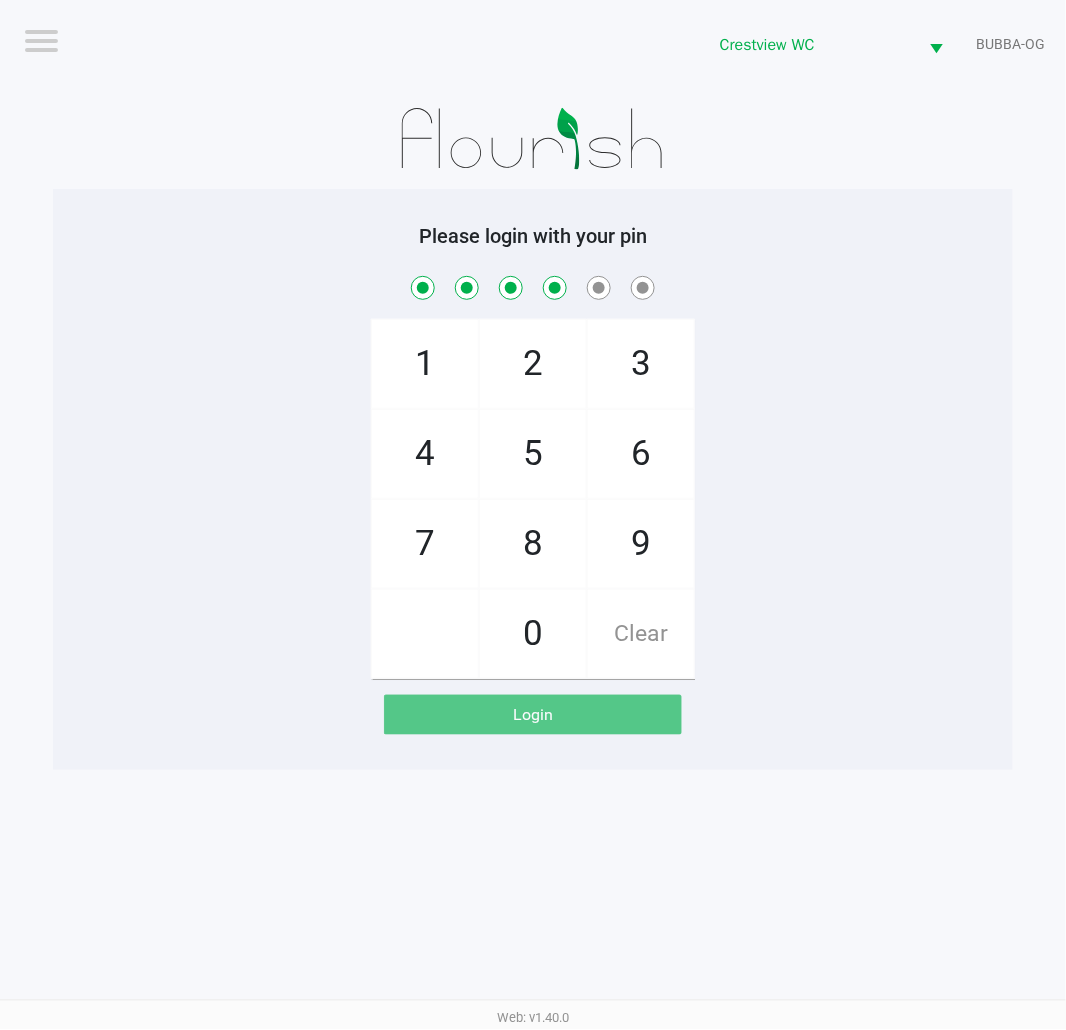 click on "3" 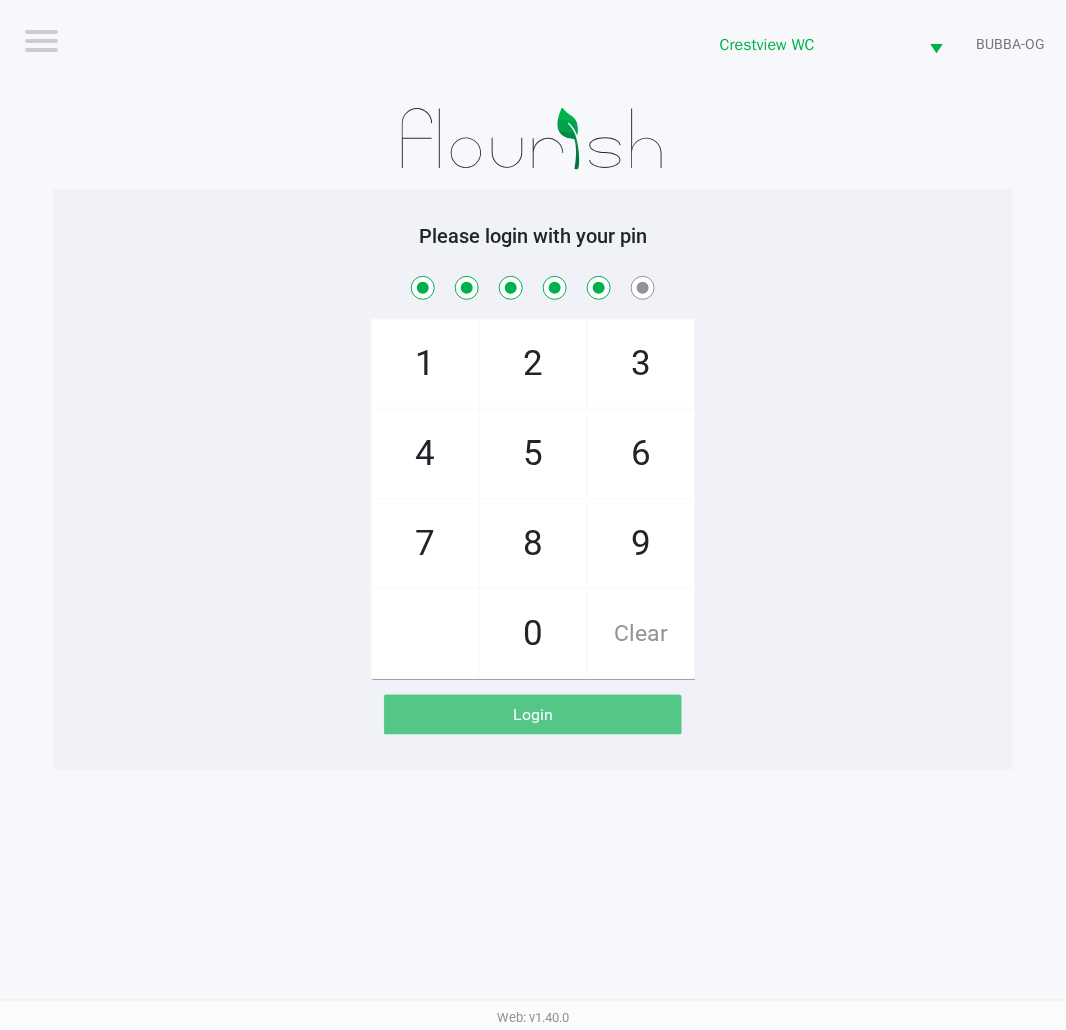 checkbox on "true" 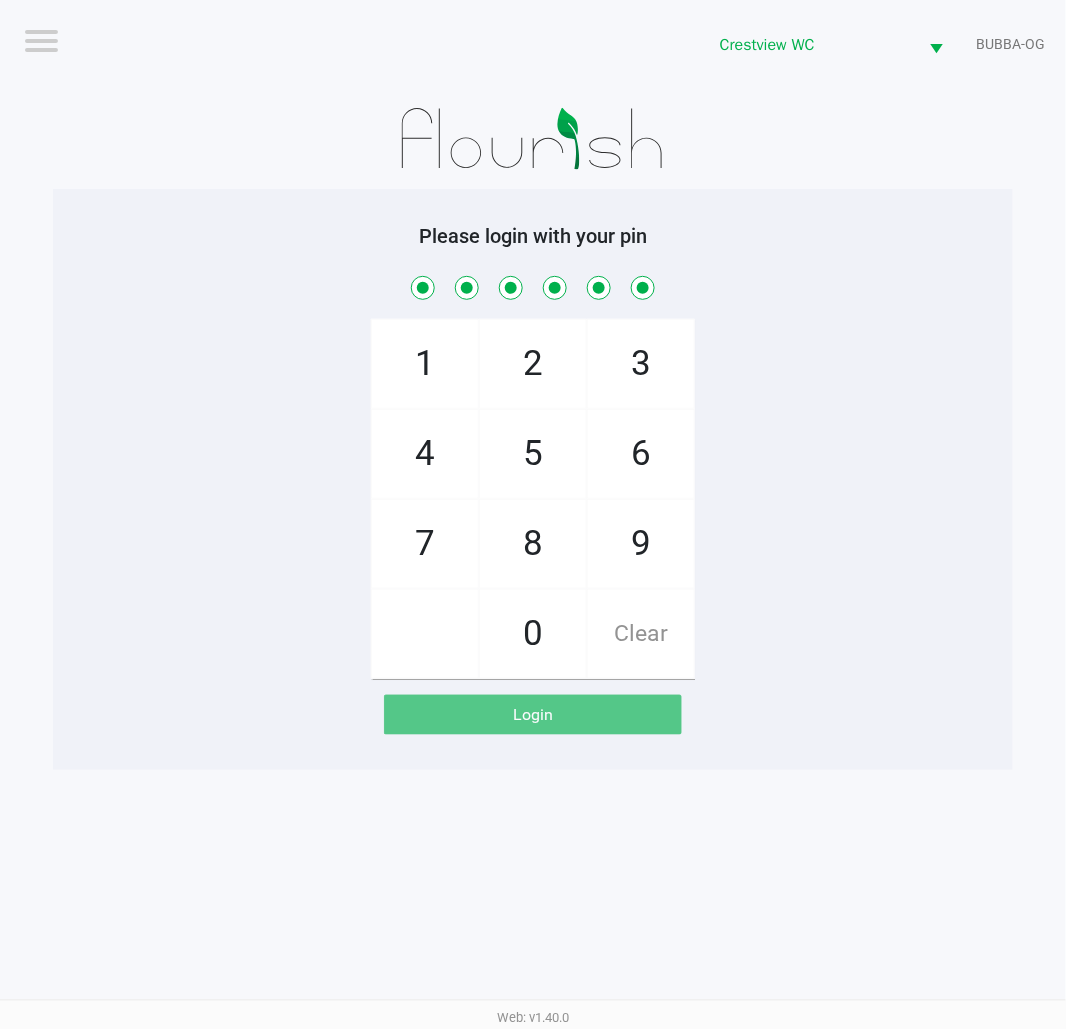 checkbox on "true" 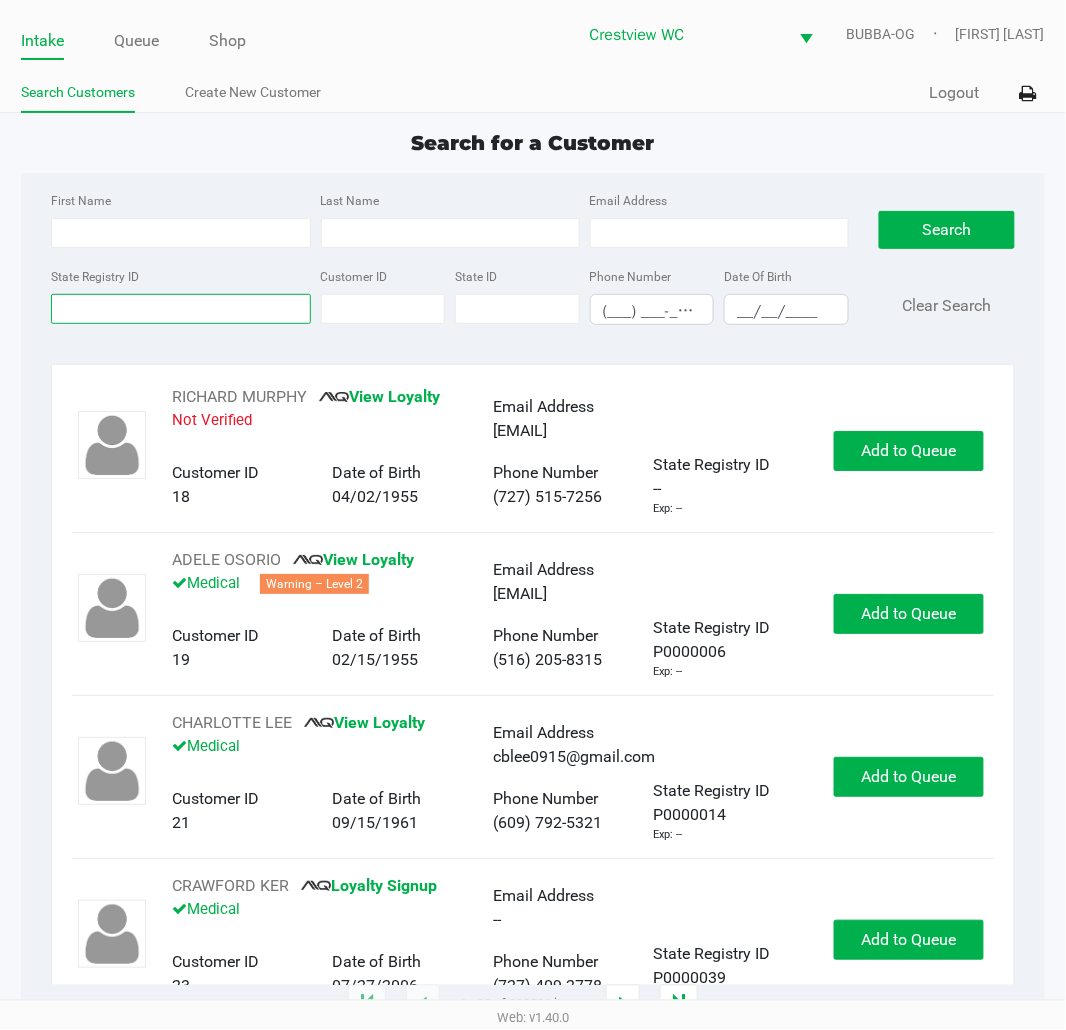 click on "State Registry ID" at bounding box center [180, 309] 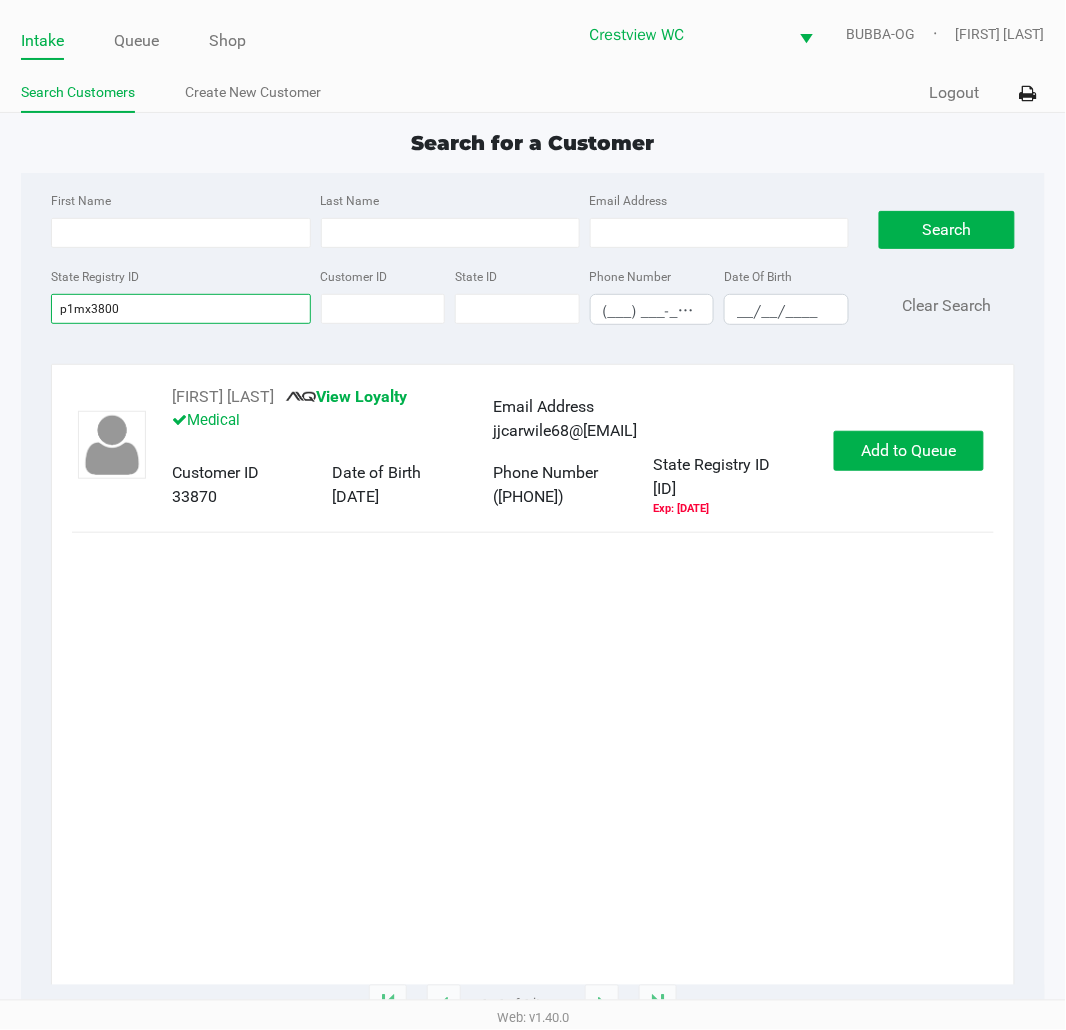 type on "p1mx3800" 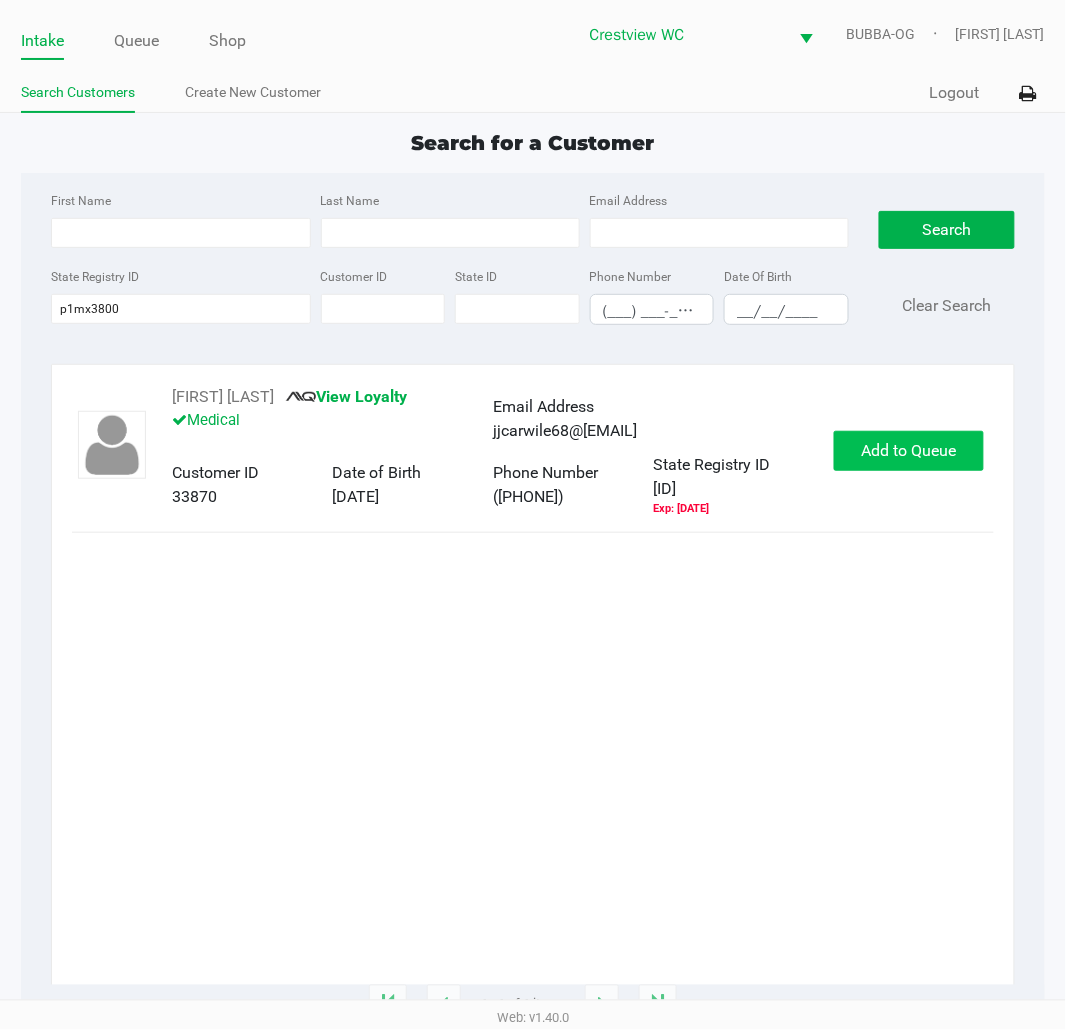 click on "Add to Queue" 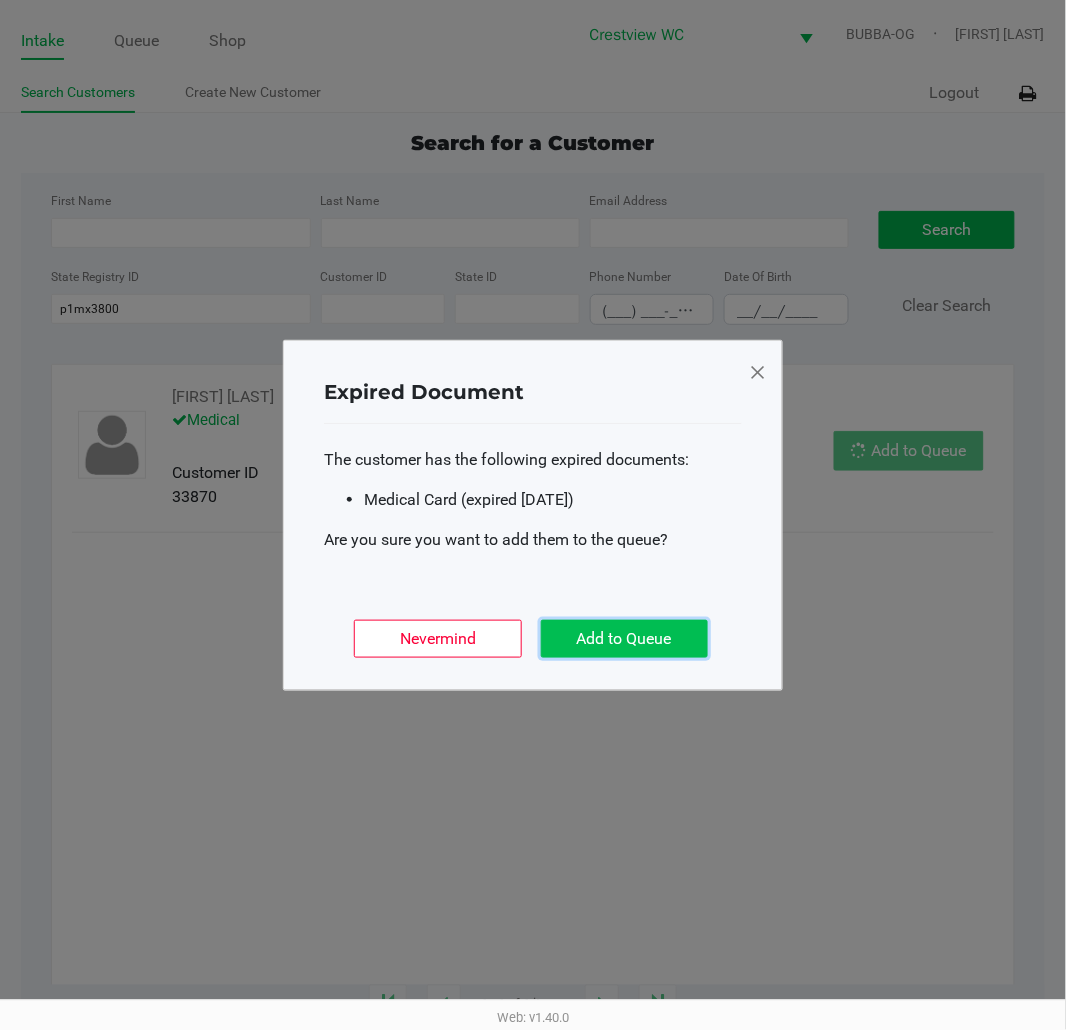 click on "Add to Queue" 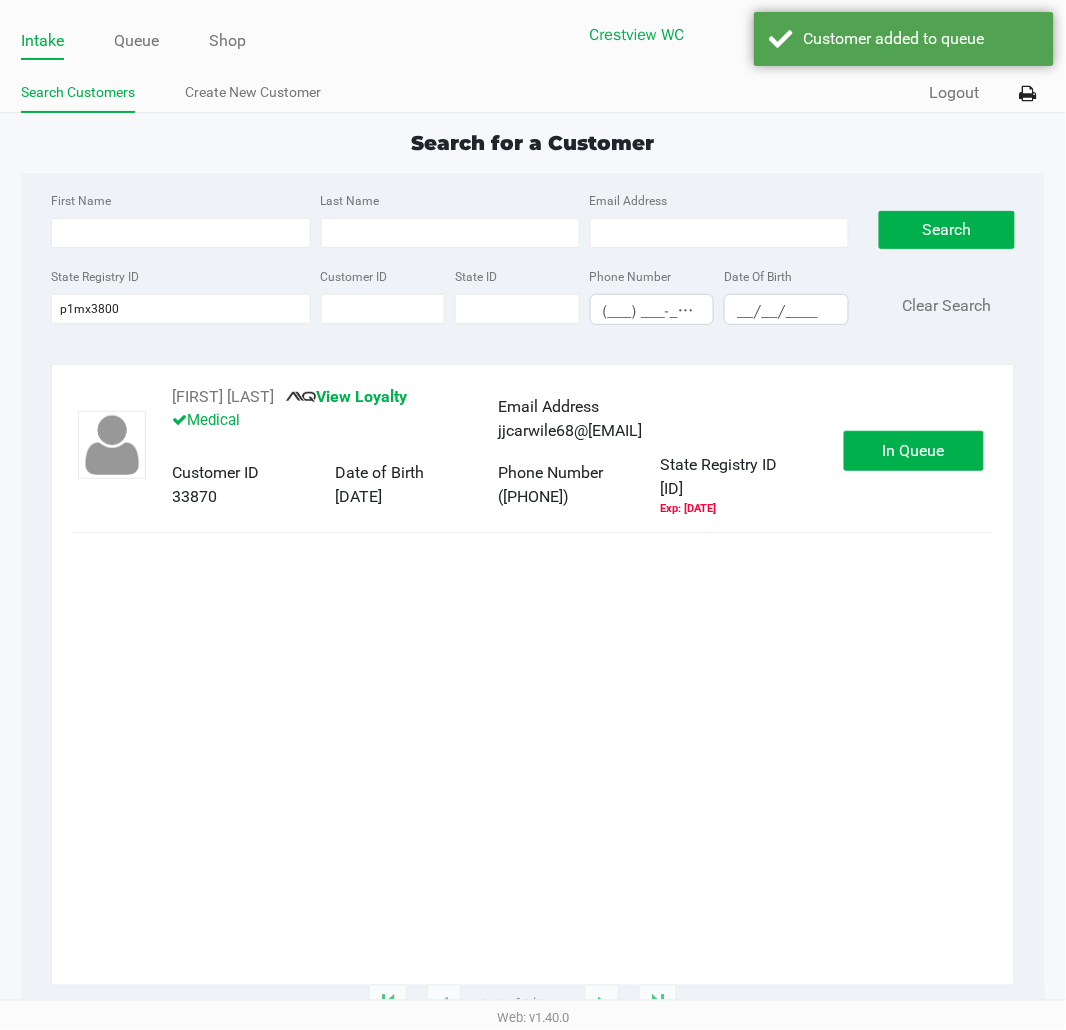 click on "In Queue" 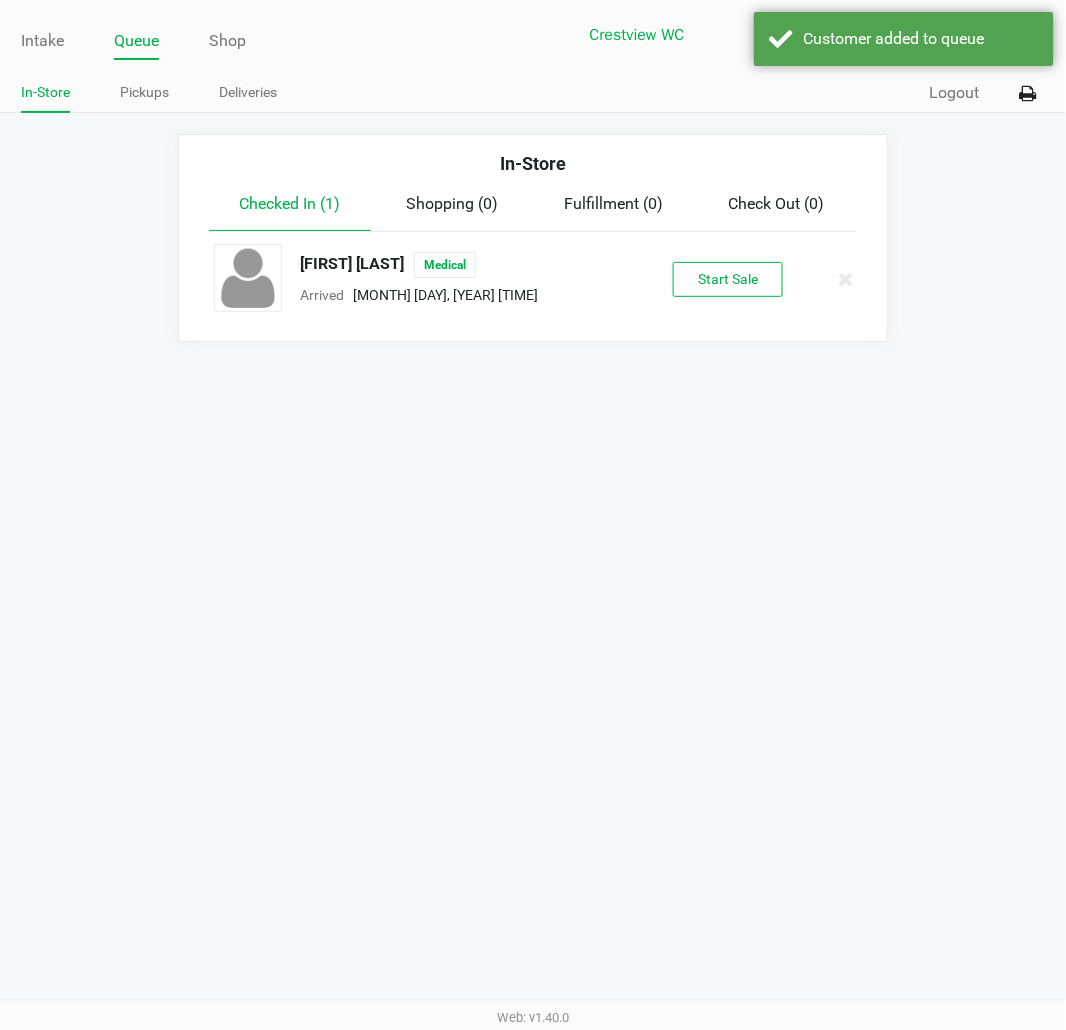 click on "Start Sale" 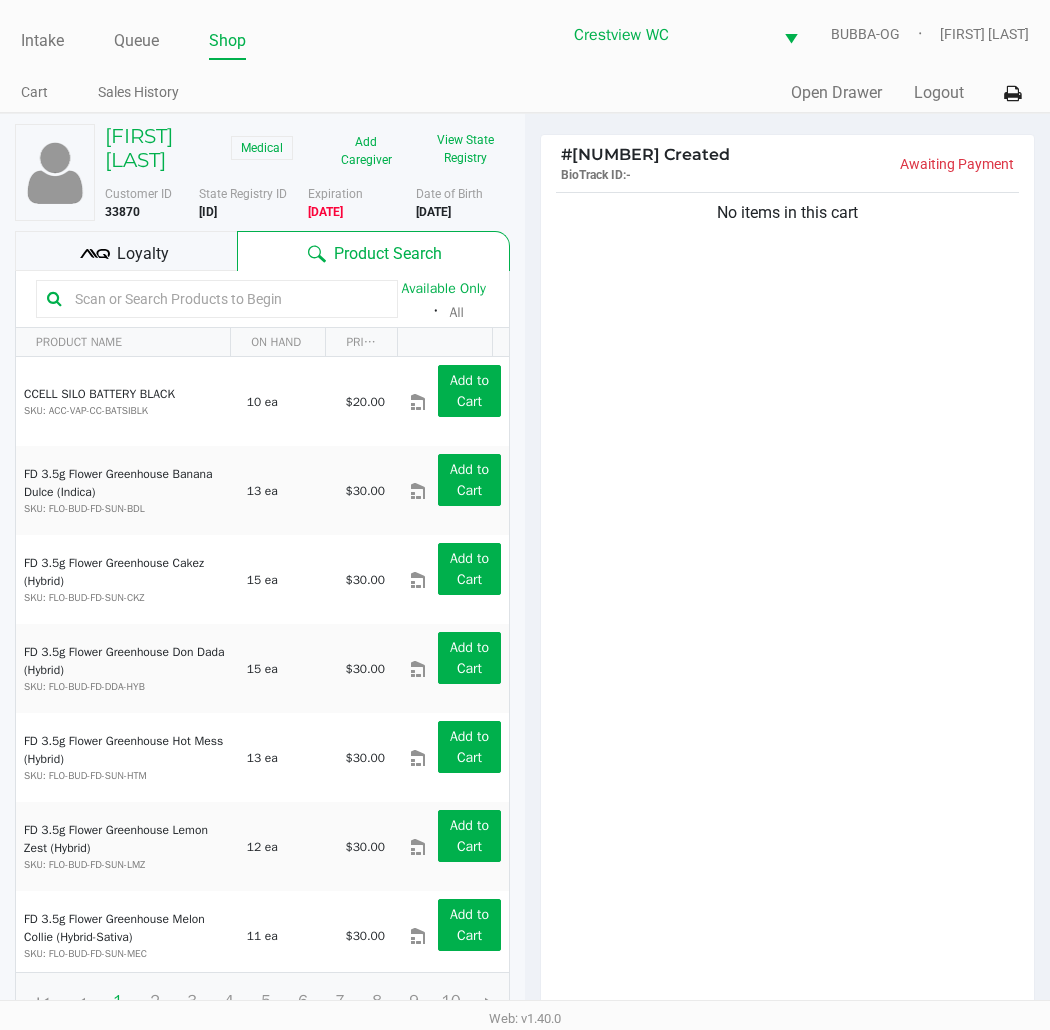 click on "No items in this cart" 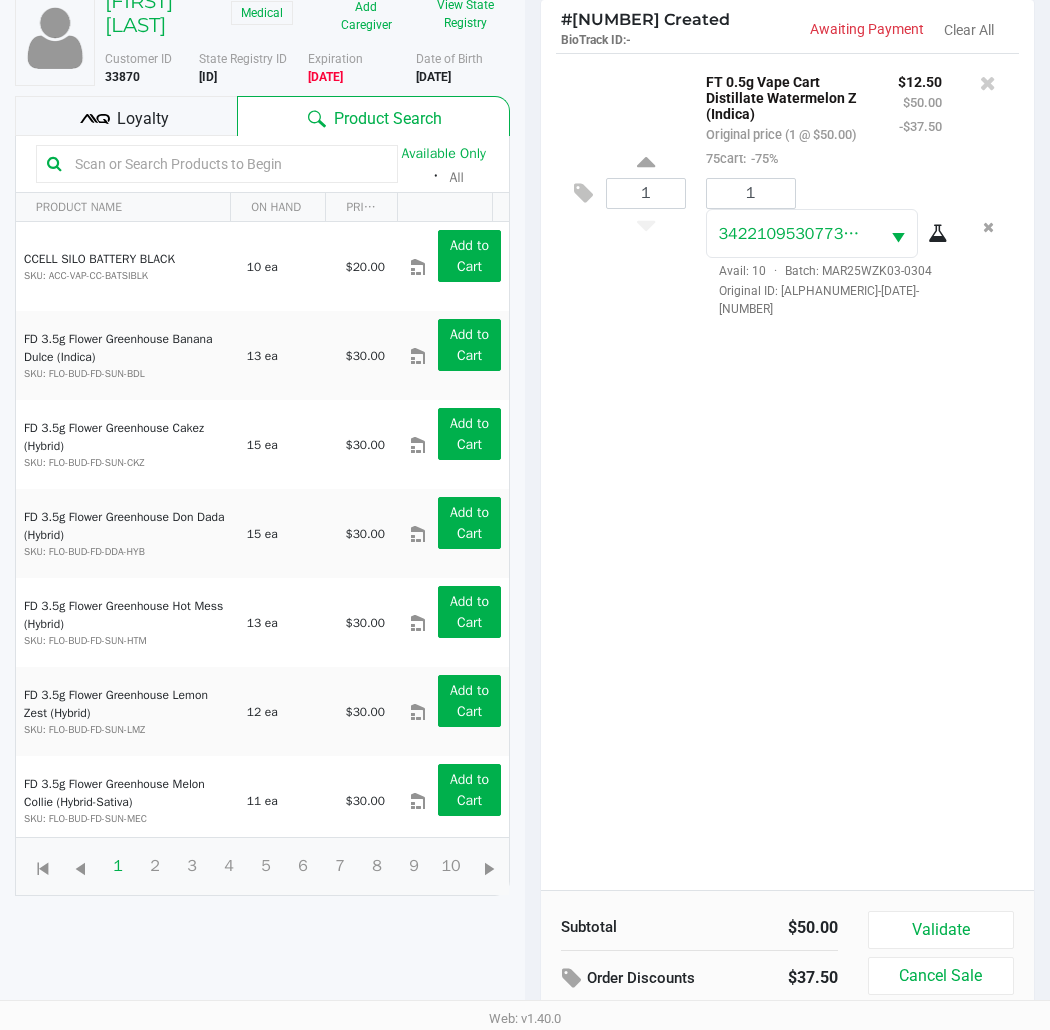 scroll, scrollTop: 217, scrollLeft: 0, axis: vertical 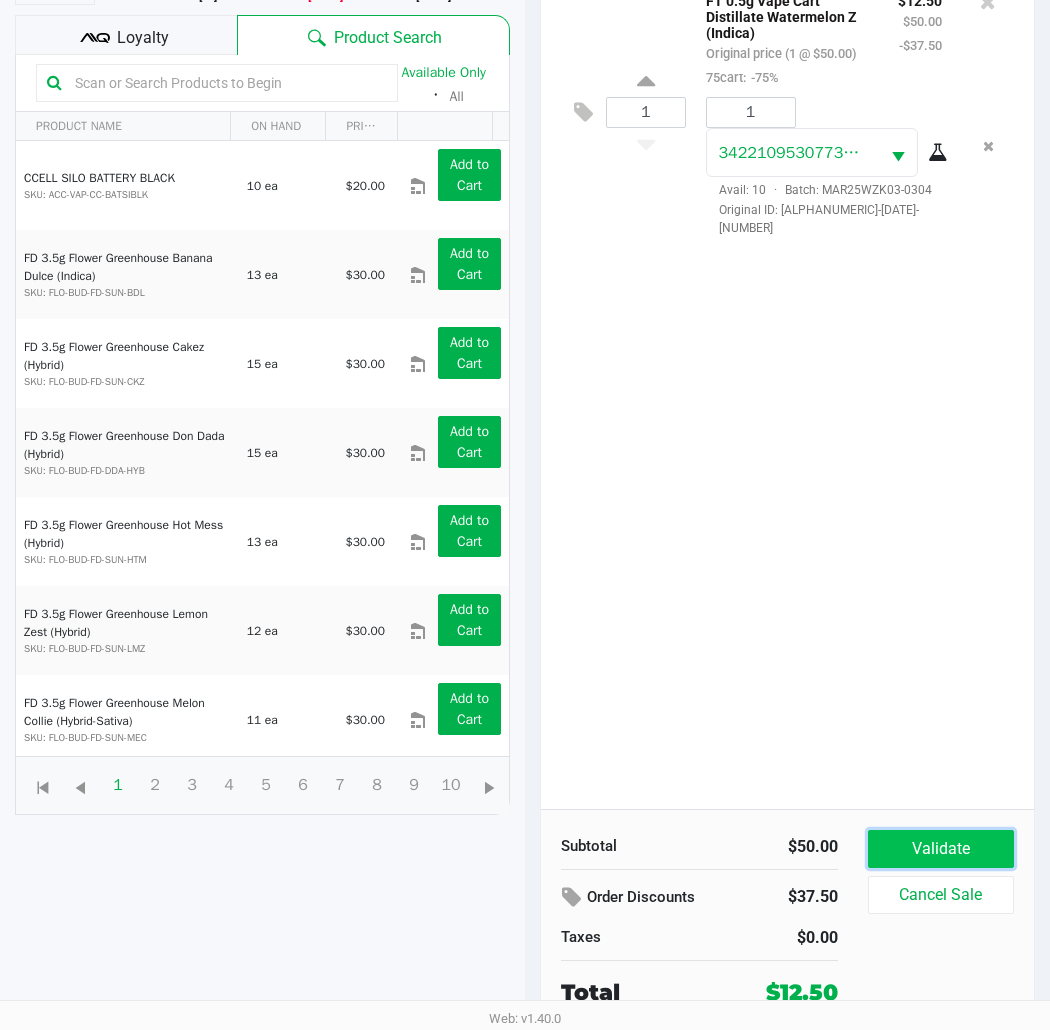 click on "Validate" 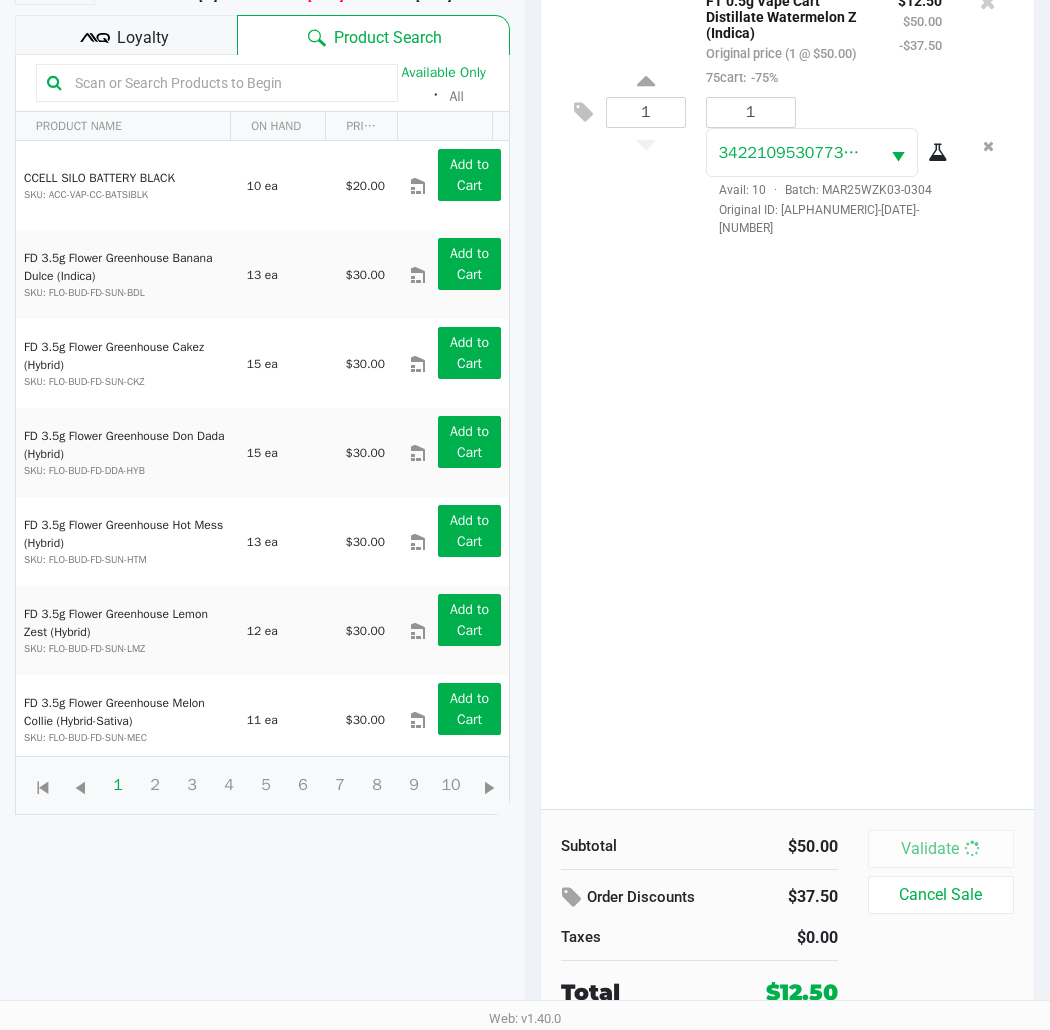scroll, scrollTop: 0, scrollLeft: 0, axis: both 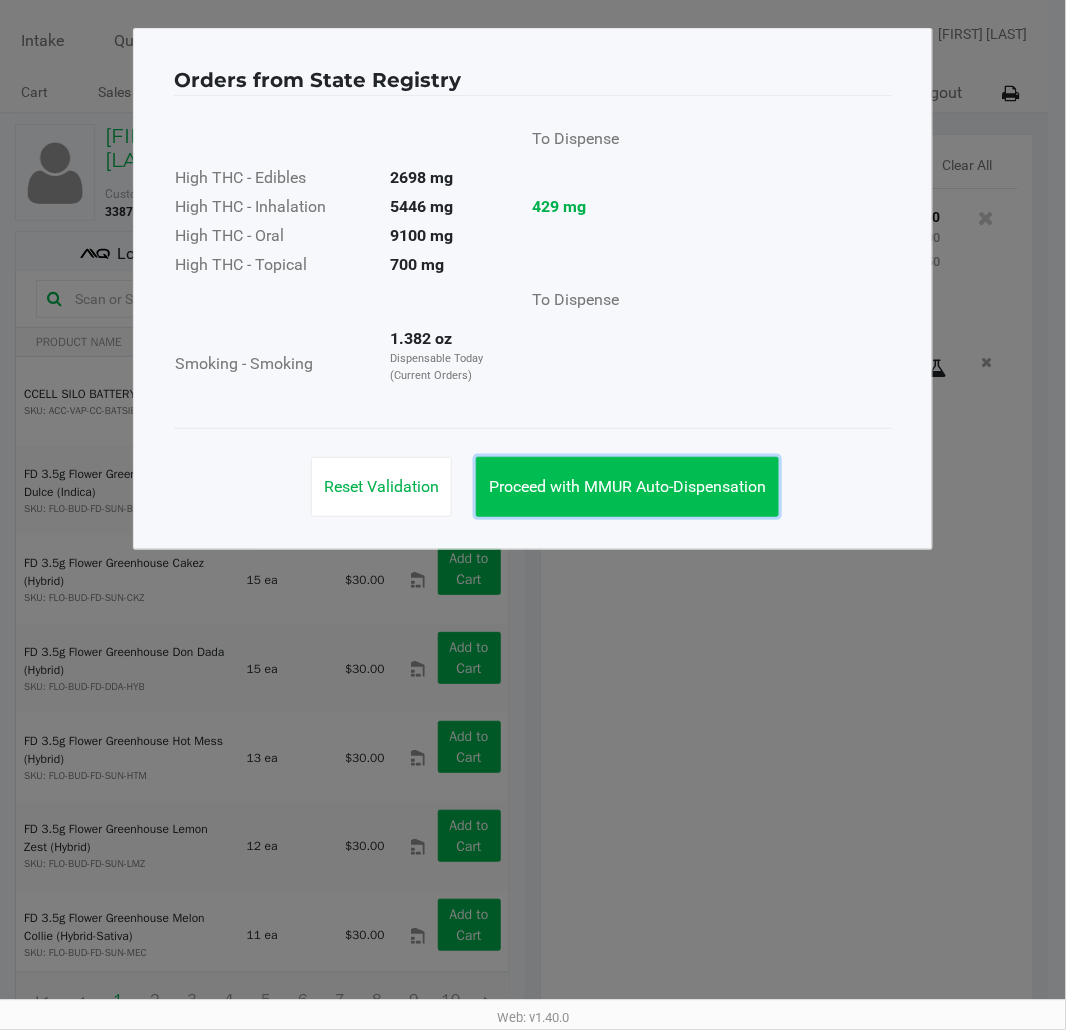 click on "Proceed with MMUR Auto-Dispensation" 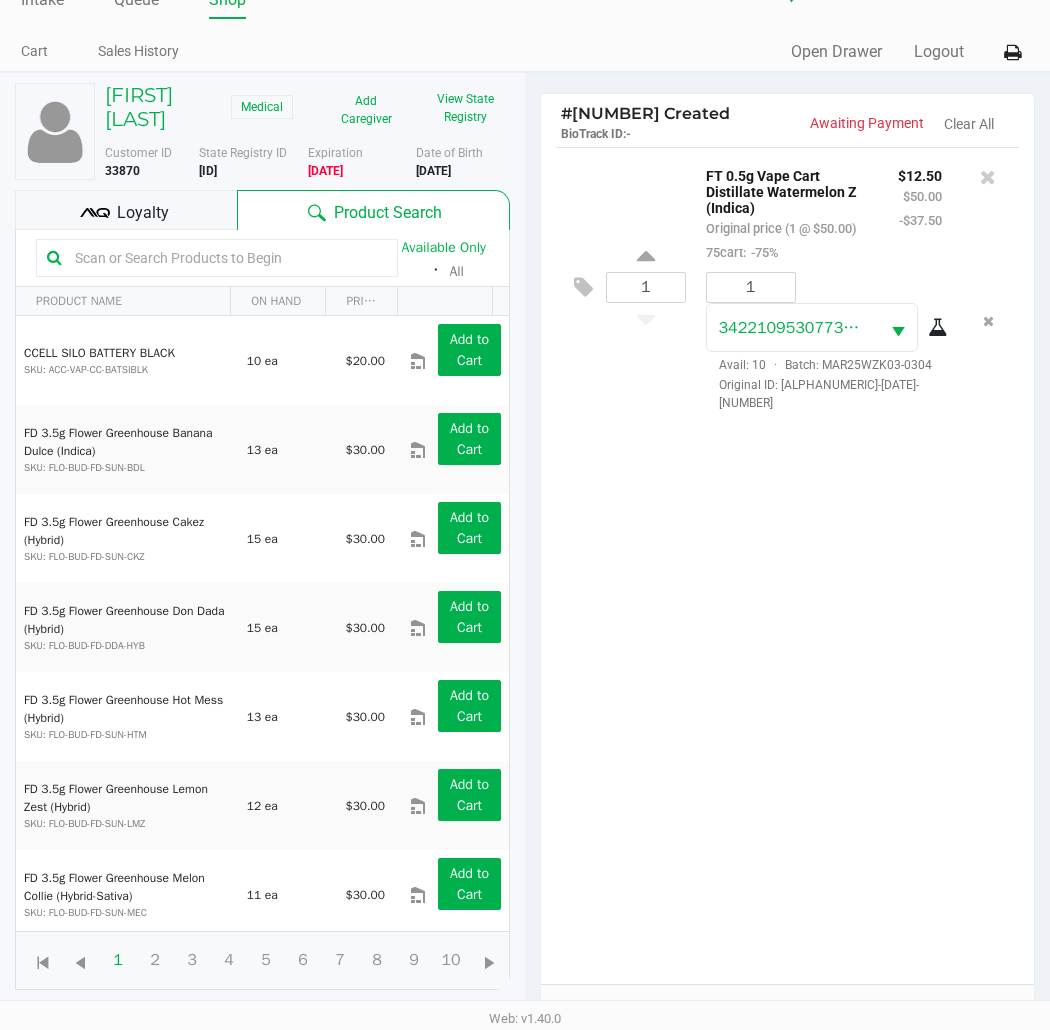 scroll, scrollTop: 238, scrollLeft: 0, axis: vertical 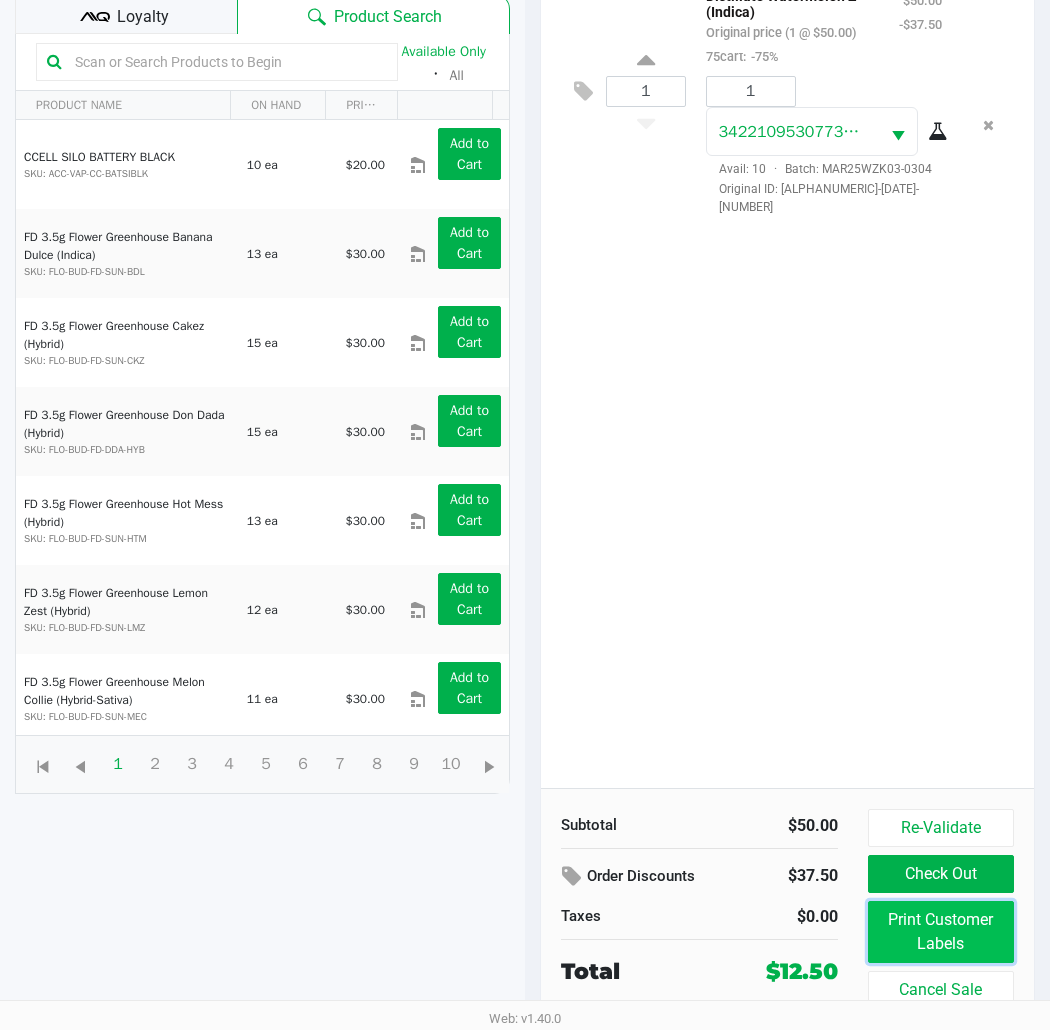 click on "Print Customer Labels" 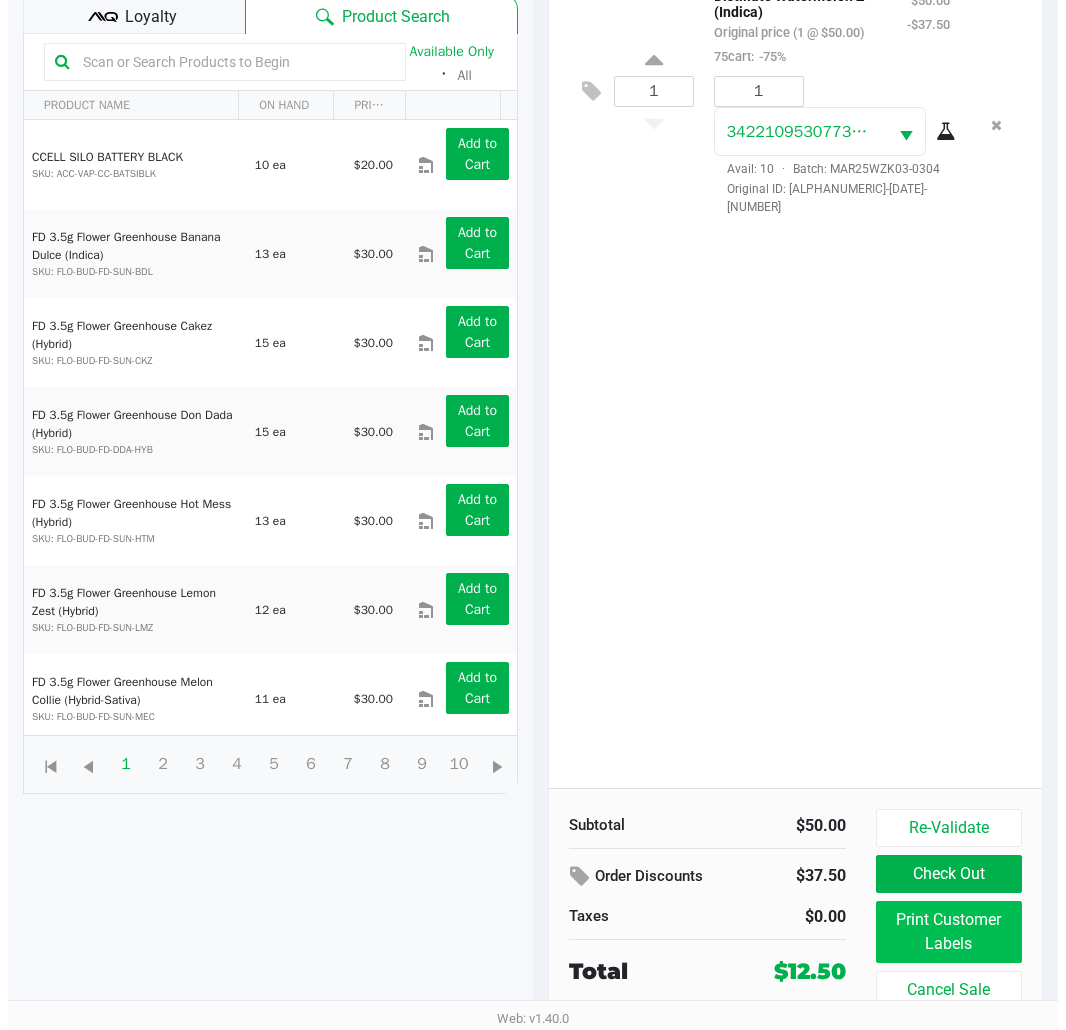scroll, scrollTop: 0, scrollLeft: 0, axis: both 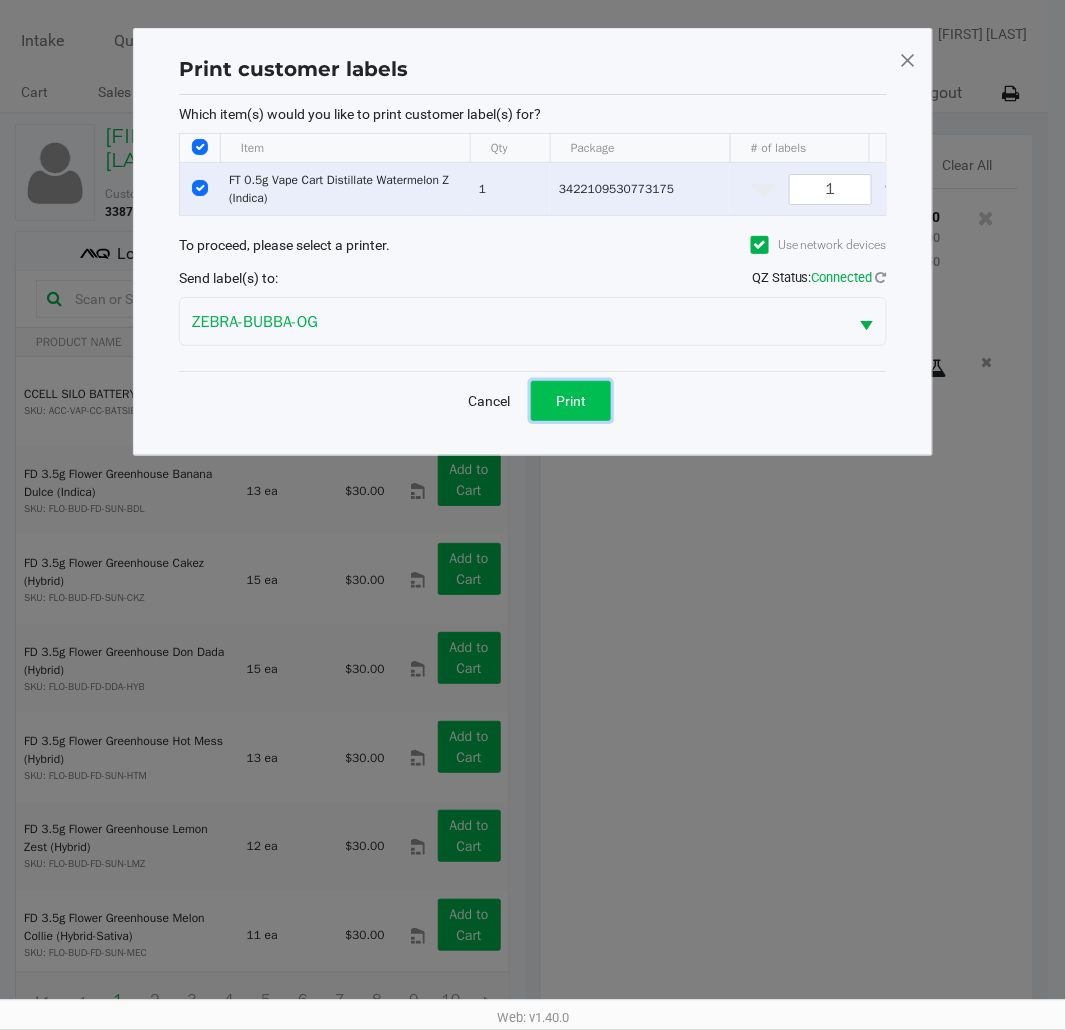 click on "Print" 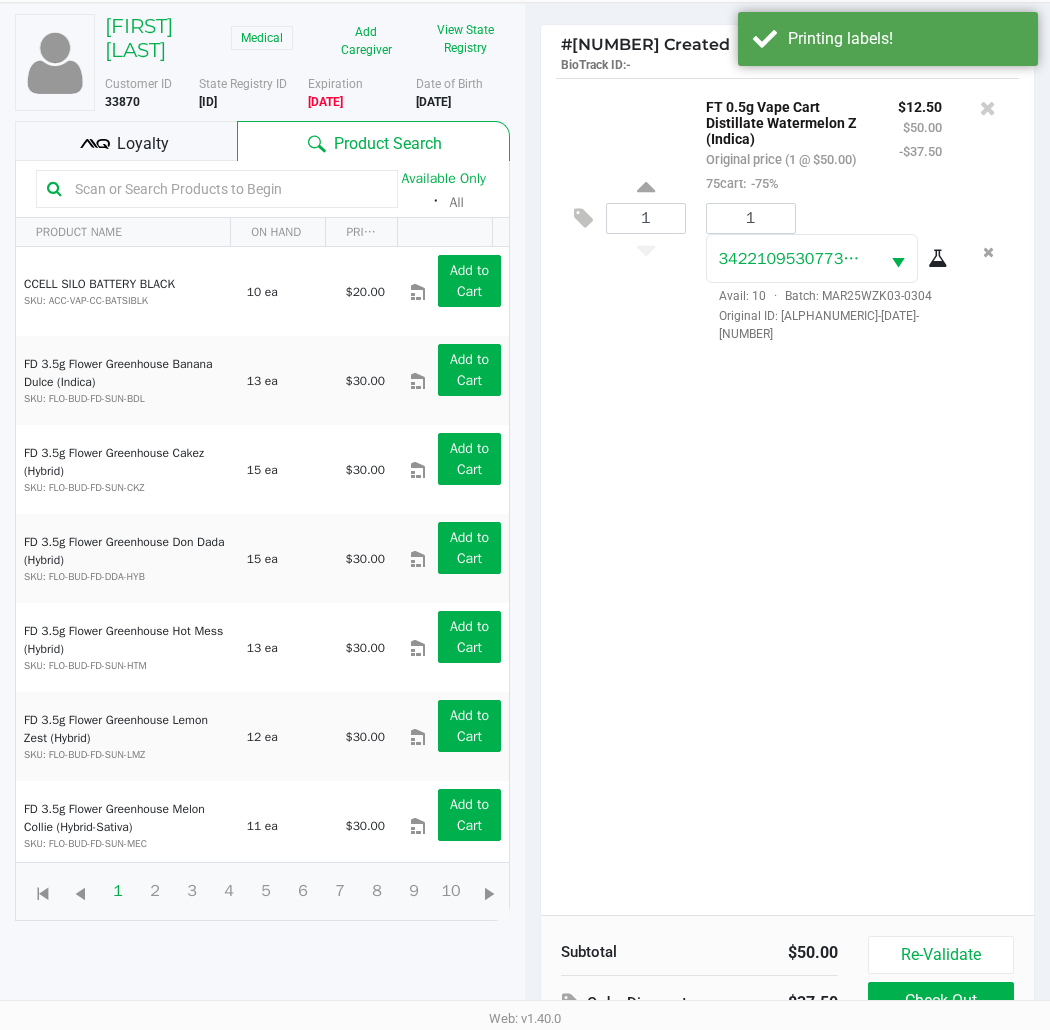 scroll, scrollTop: 238, scrollLeft: 0, axis: vertical 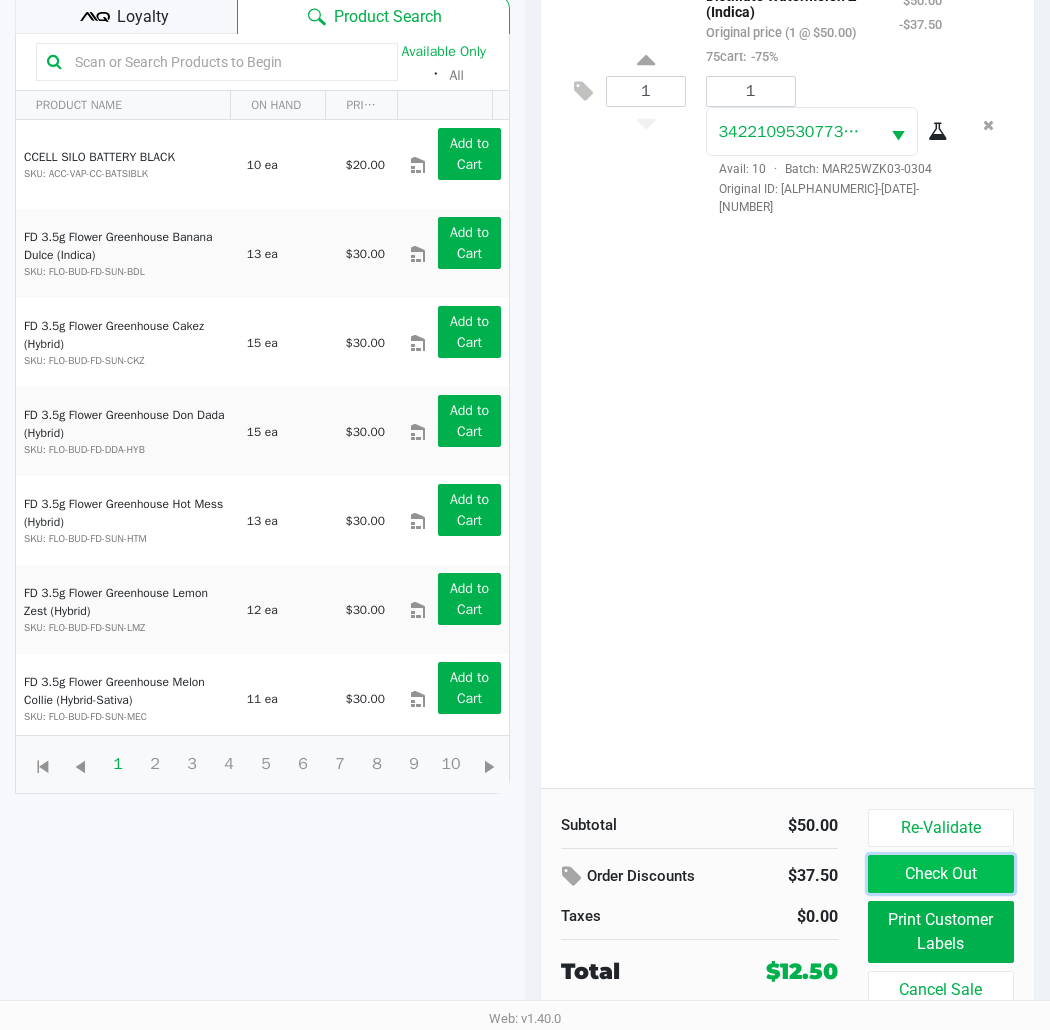 click on "Check Out" 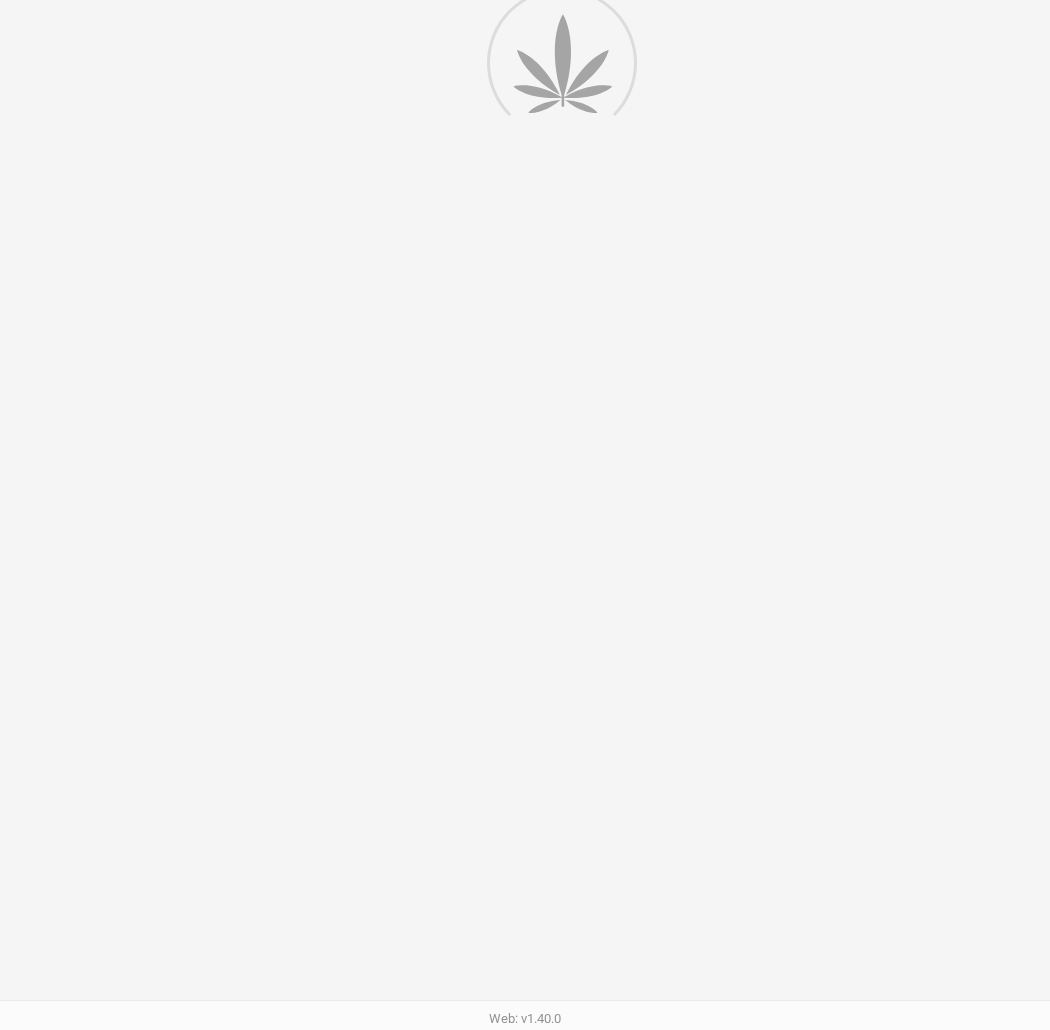 scroll, scrollTop: 0, scrollLeft: 0, axis: both 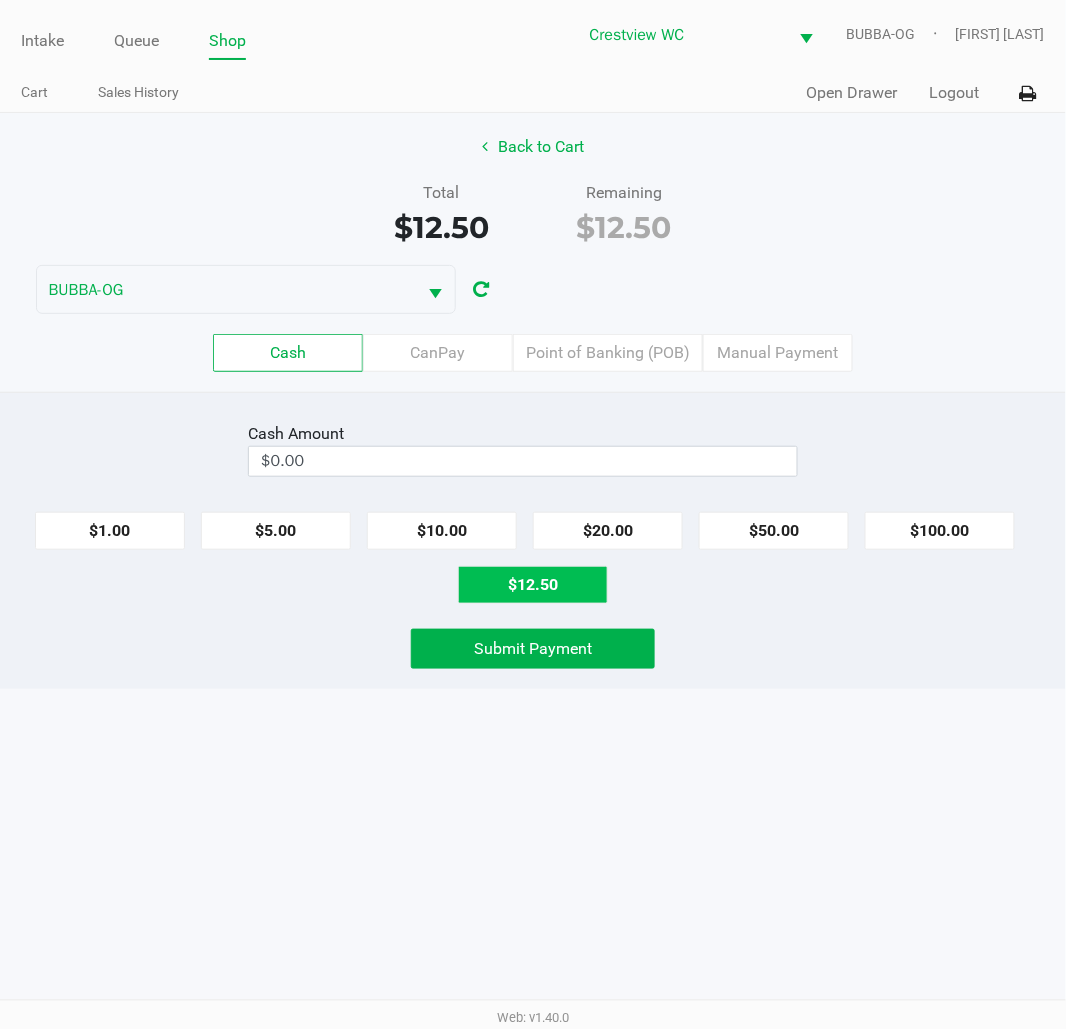 click on "$12.50" 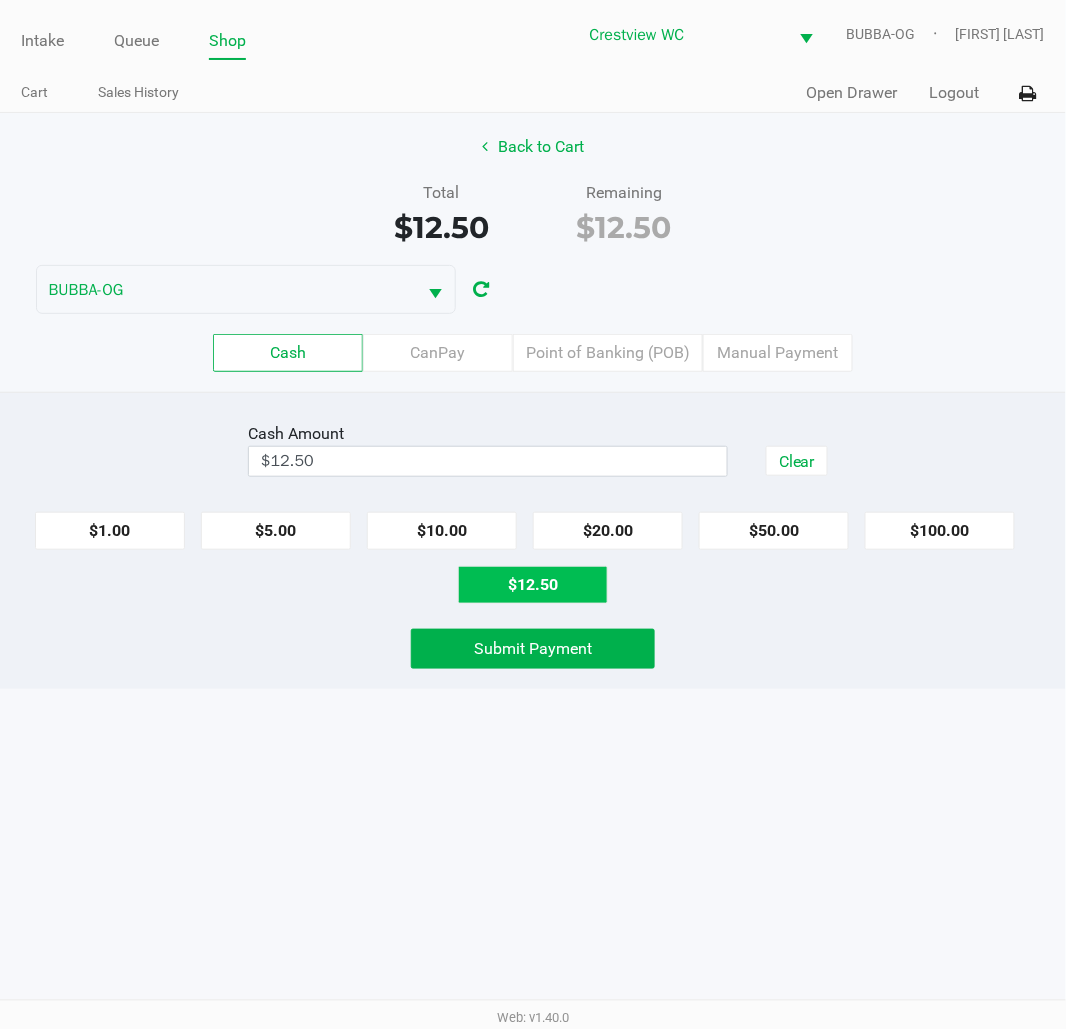 click on "Submit Payment" 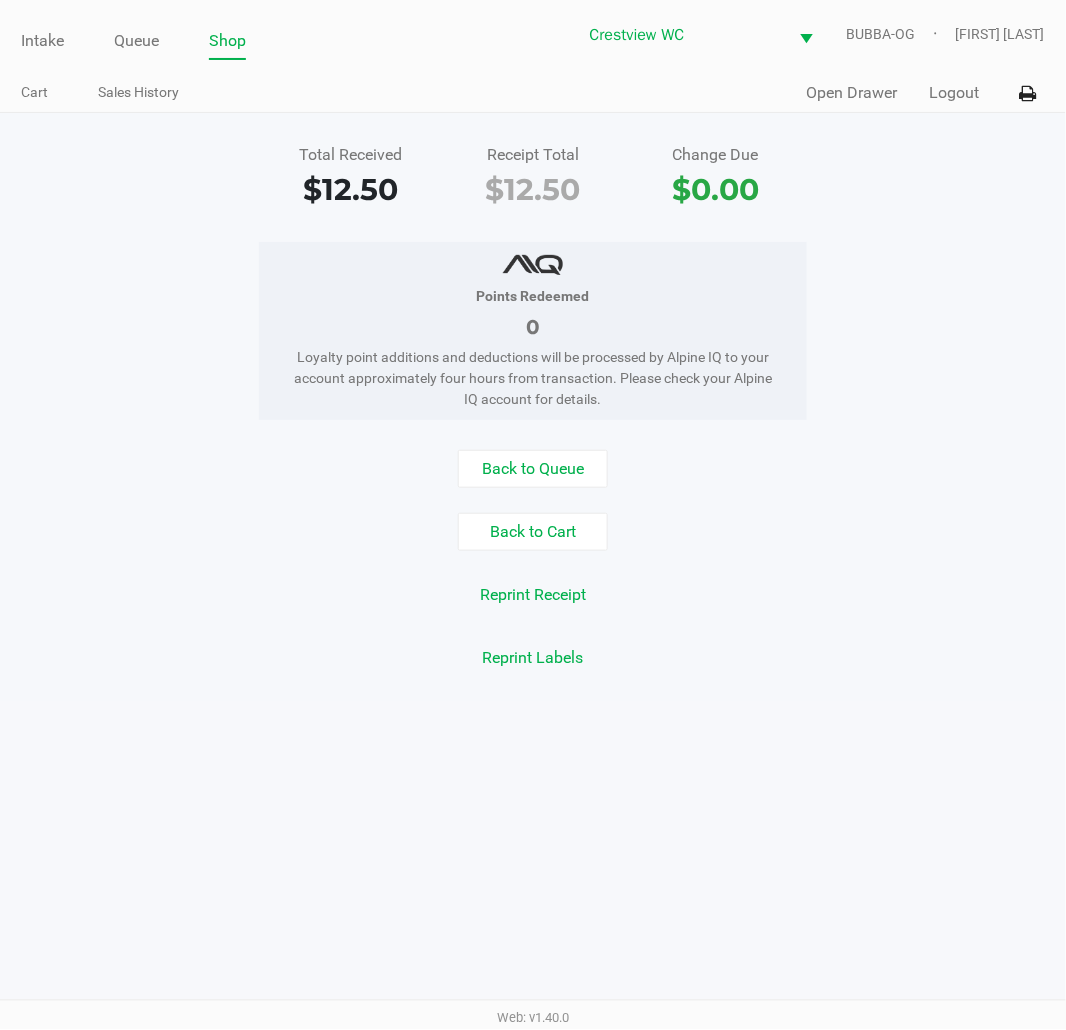 click on "Total Received   $12.50   Receipt Total   $12.50   Change Due   $0.00   Points Redeemed   0   Loyalty point additions and deductions will be processed by Alpine IQ to your account approximately four hours from transaction. Please check your Alpine IQ account for details.   Back to Queue   Back to Cart   Reprint Receipt   Reprint Labels" 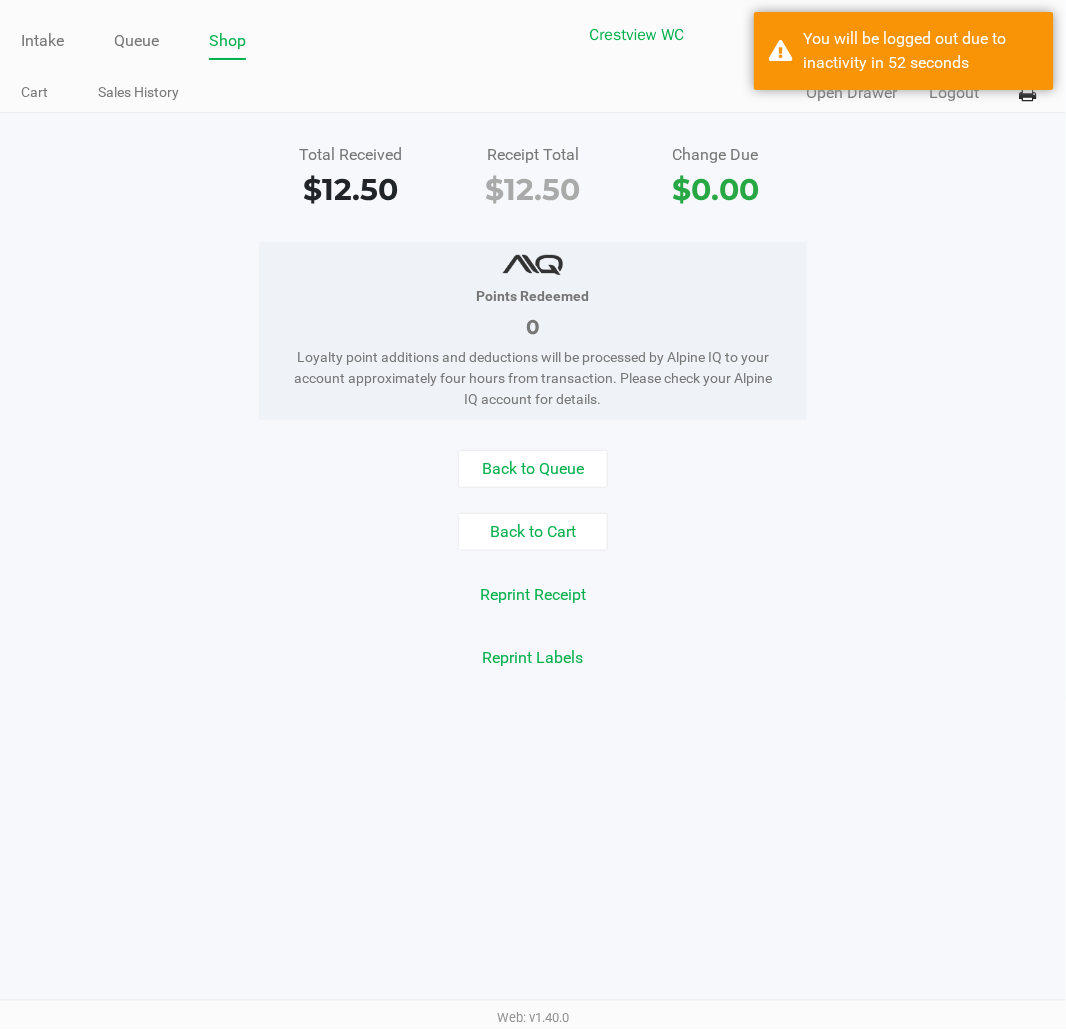 click on "Back to Queue   Back to Cart   Reprint Receipt   Reprint Labels" 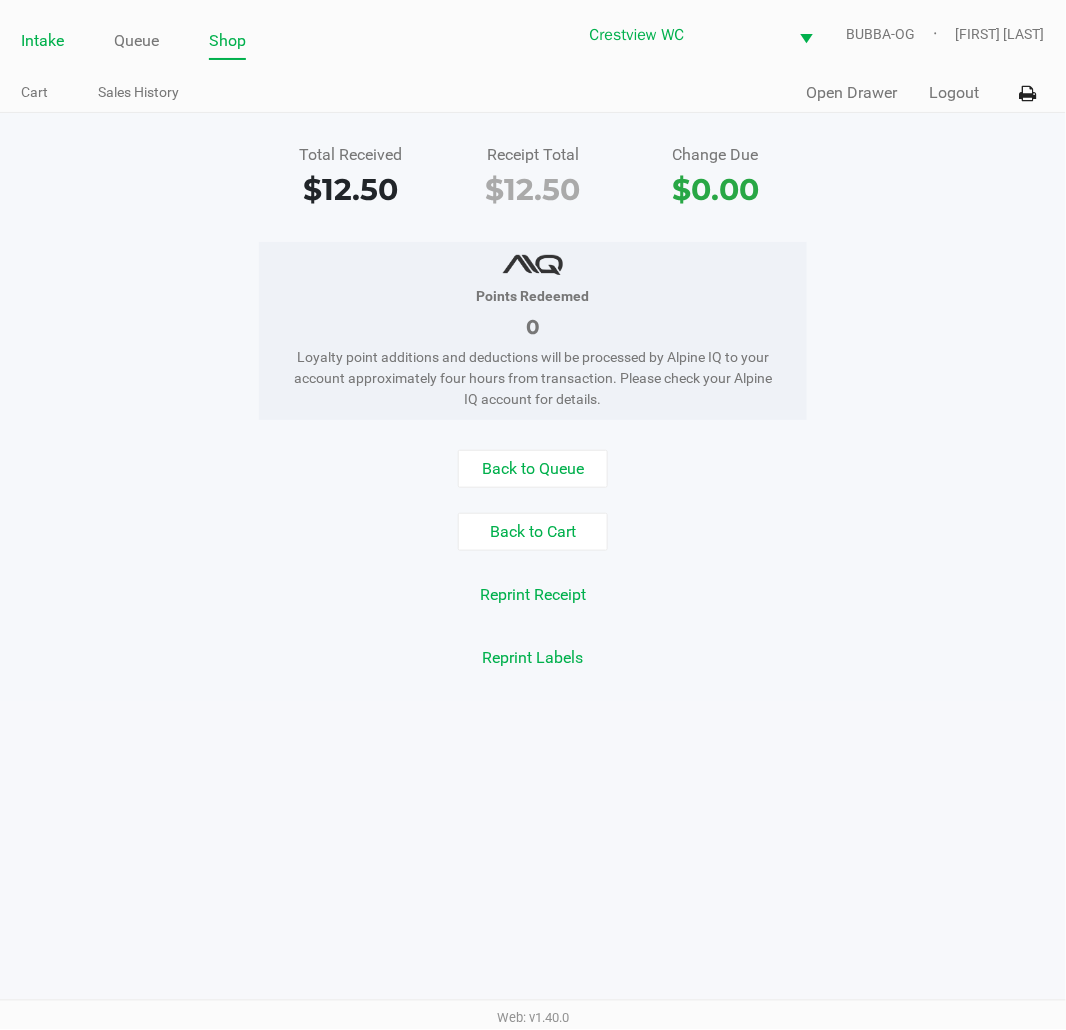 click on "Intake" 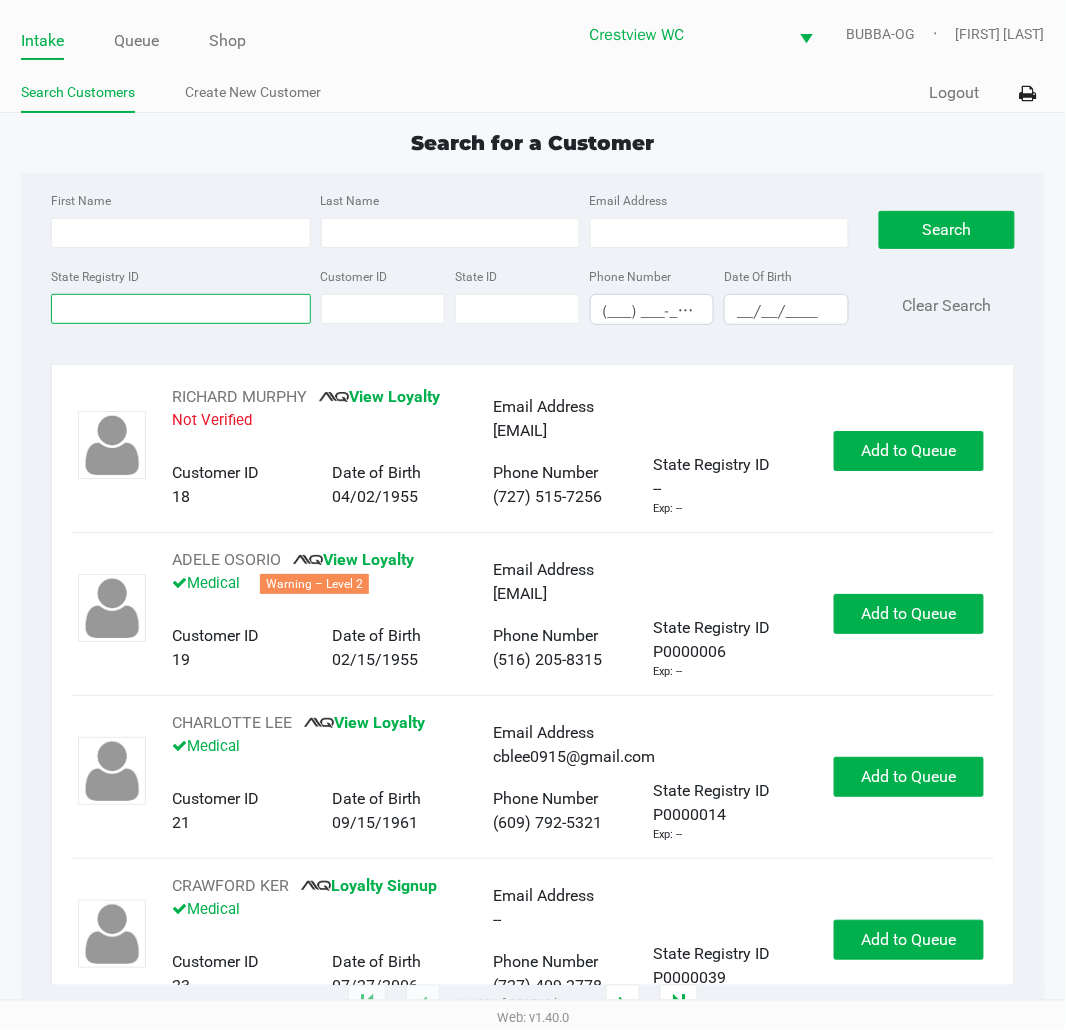 click on "State Registry ID" at bounding box center [180, 309] 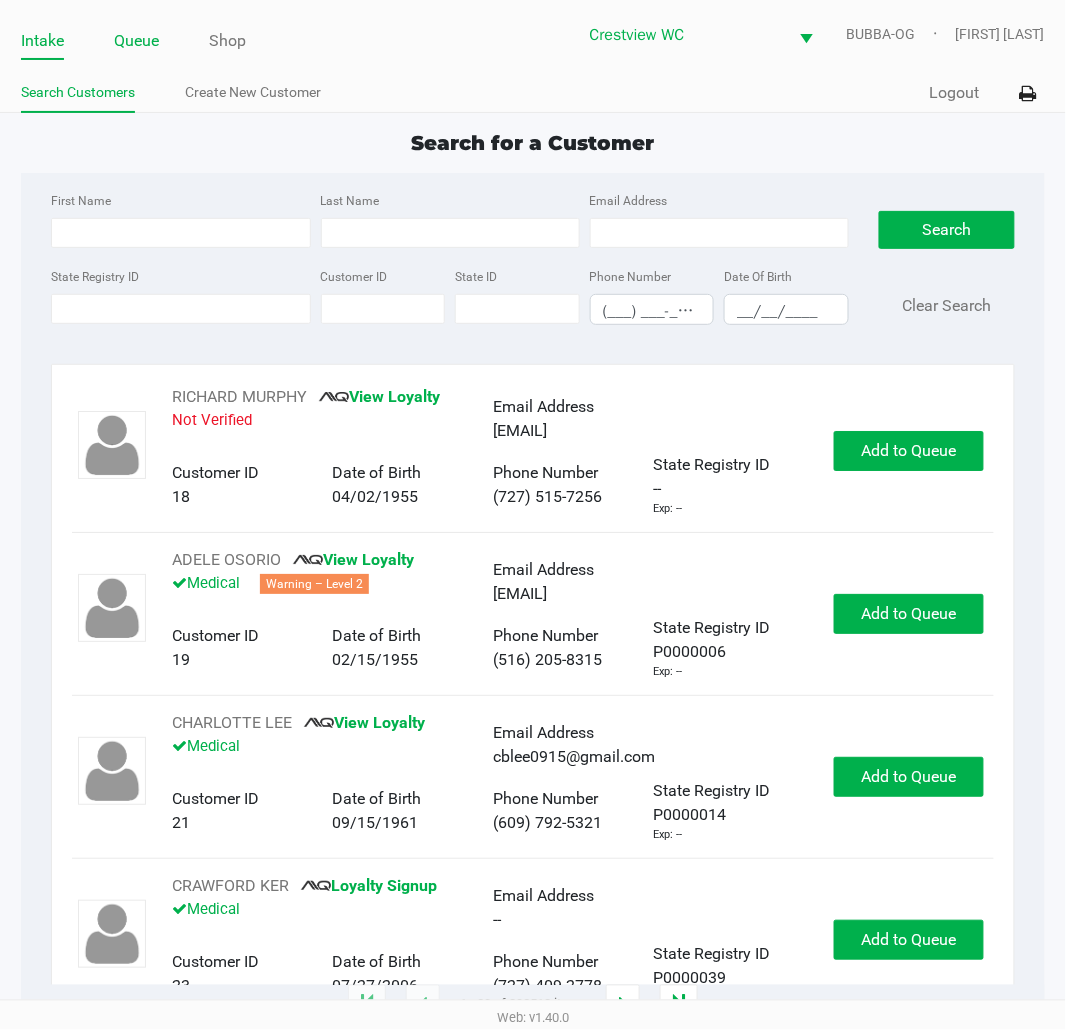 click on "Queue" 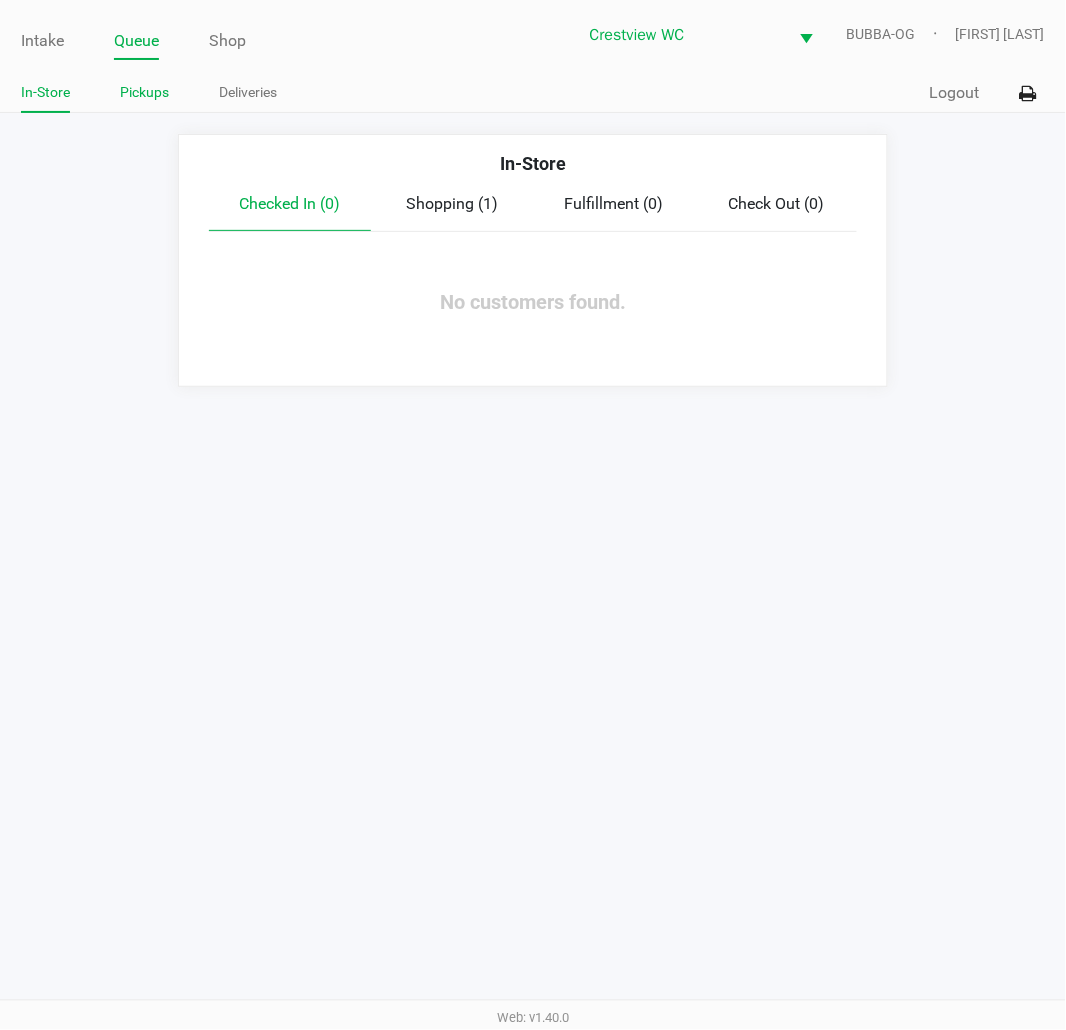 click on "Pickups" 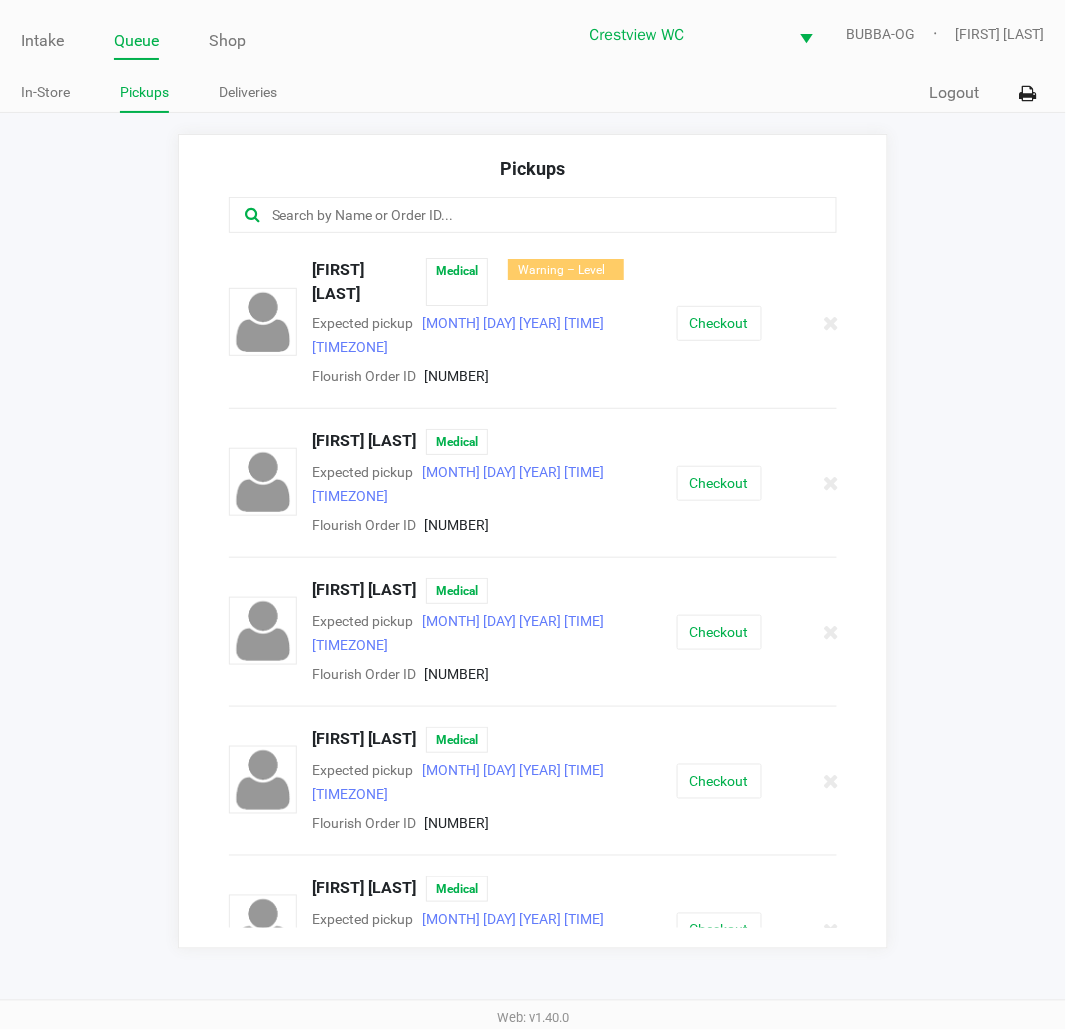 click 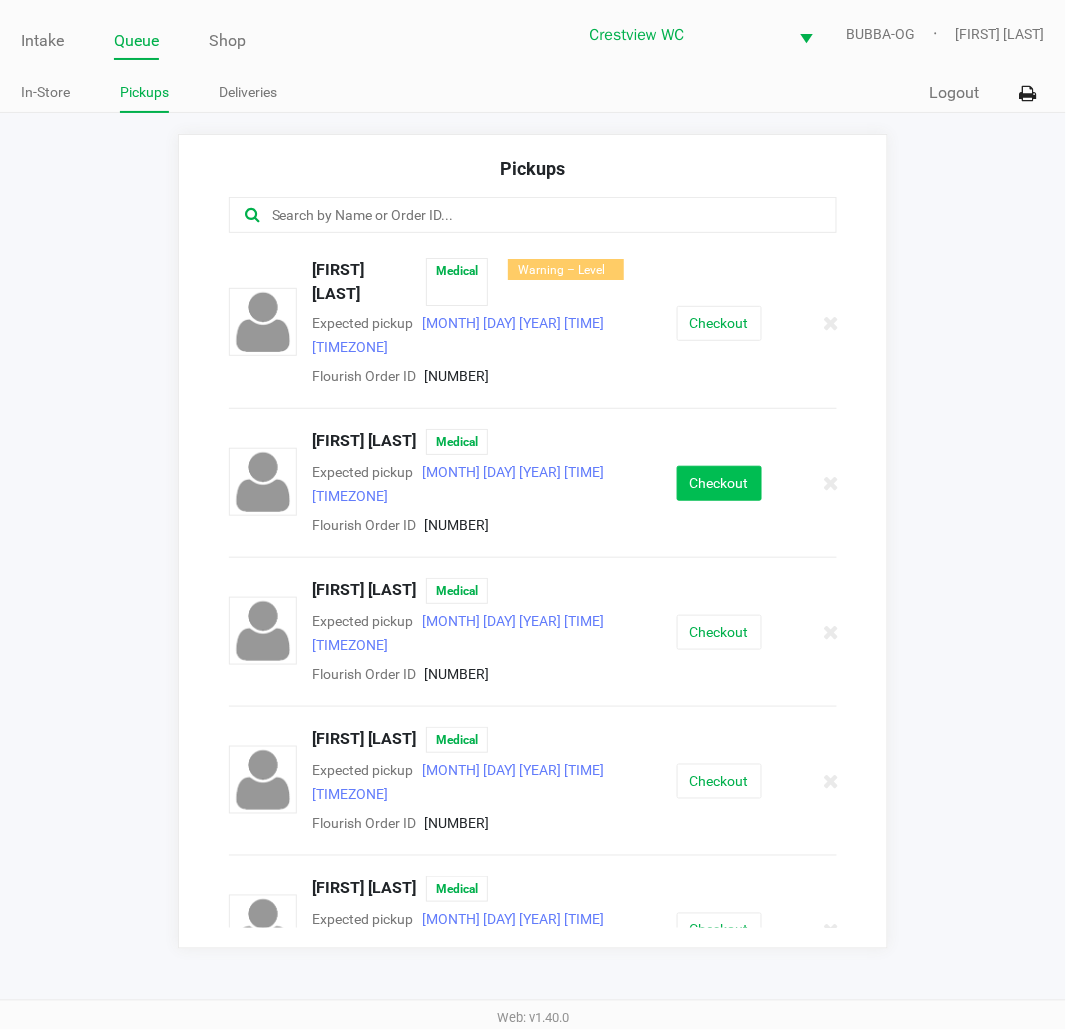 click on "Checkout" 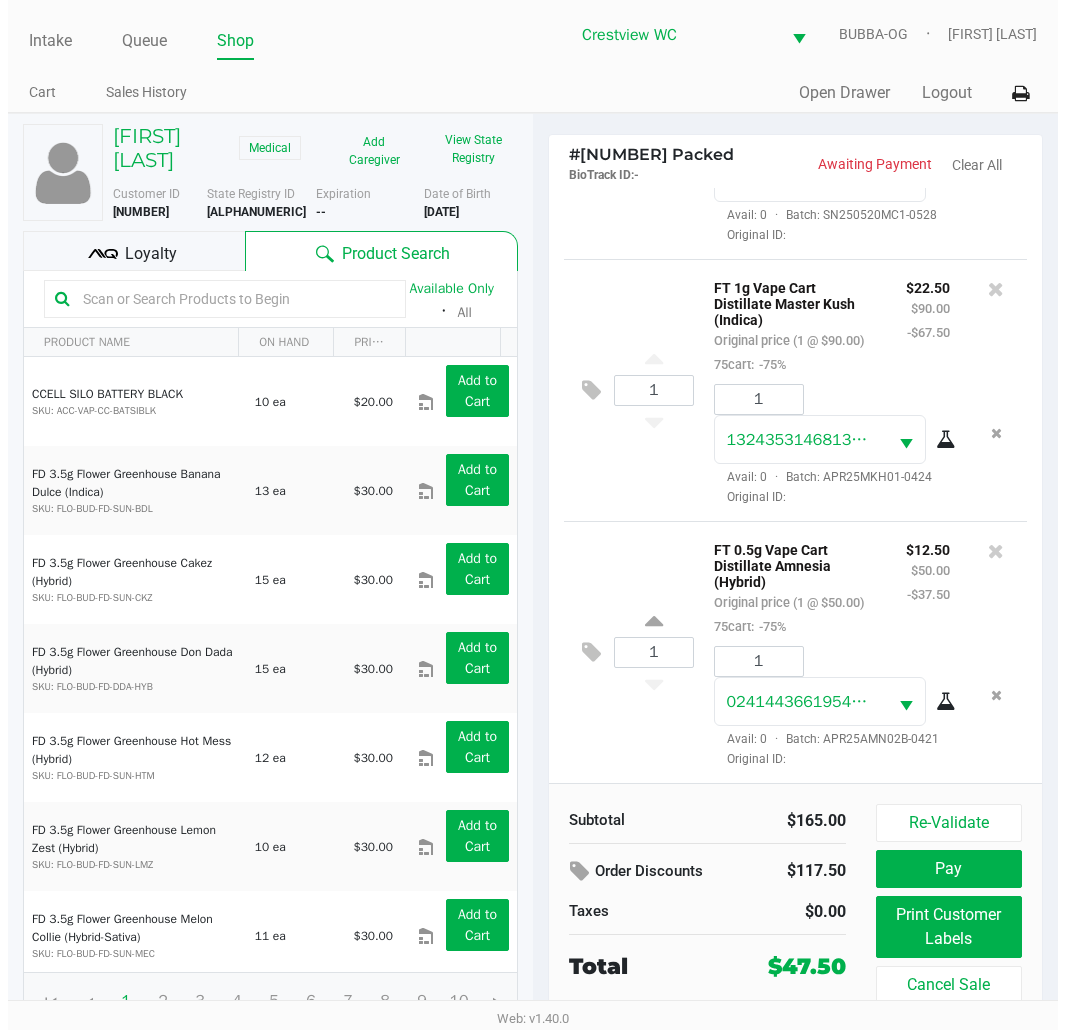 scroll, scrollTop: 301, scrollLeft: 0, axis: vertical 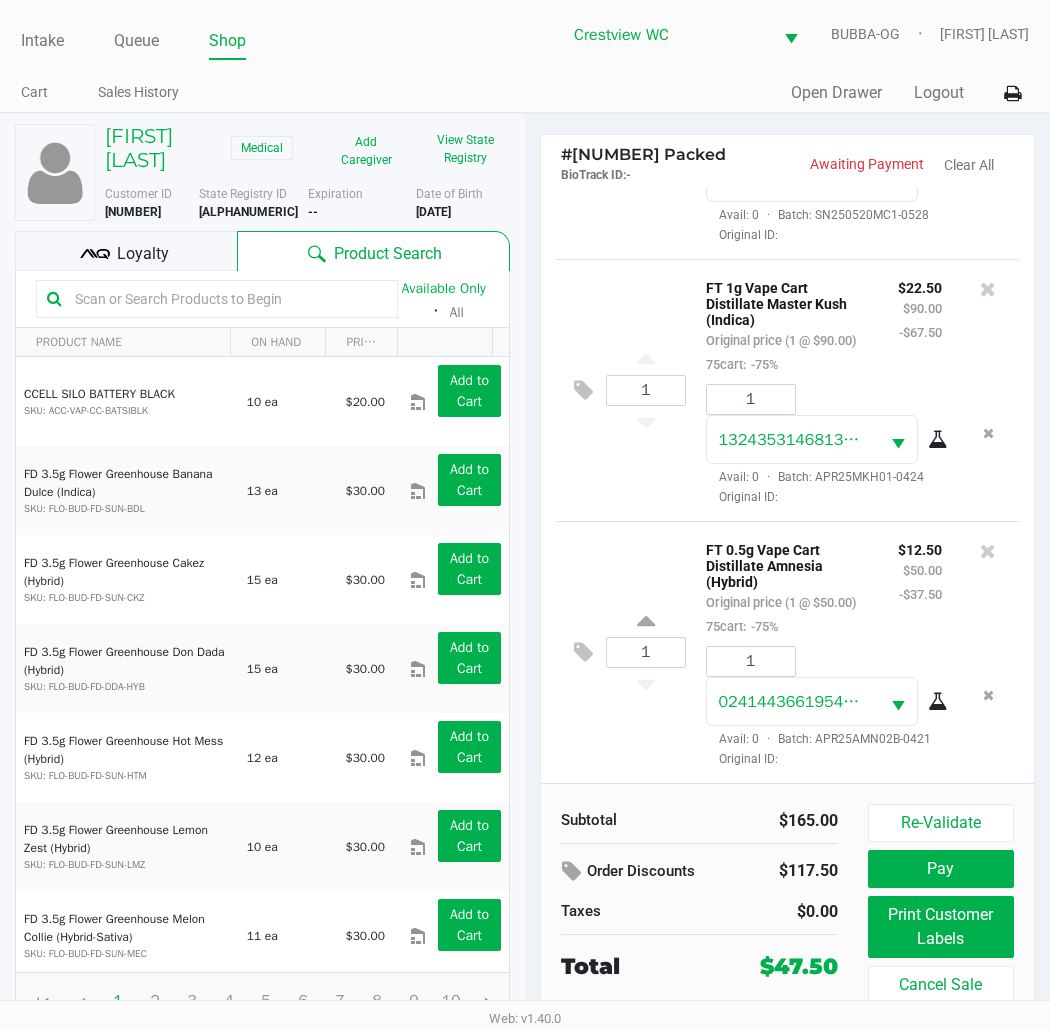 click on "Loyalty" 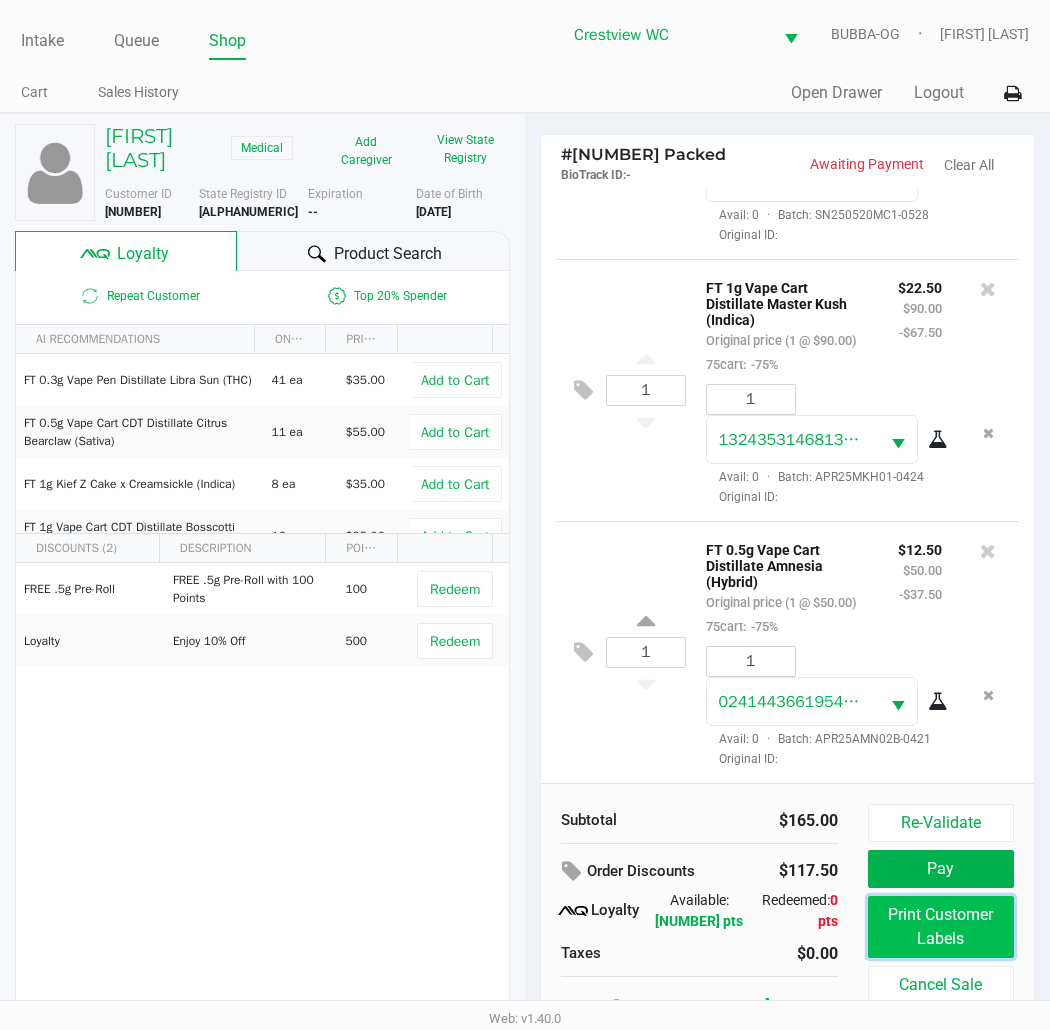 click on "Print Customer Labels" 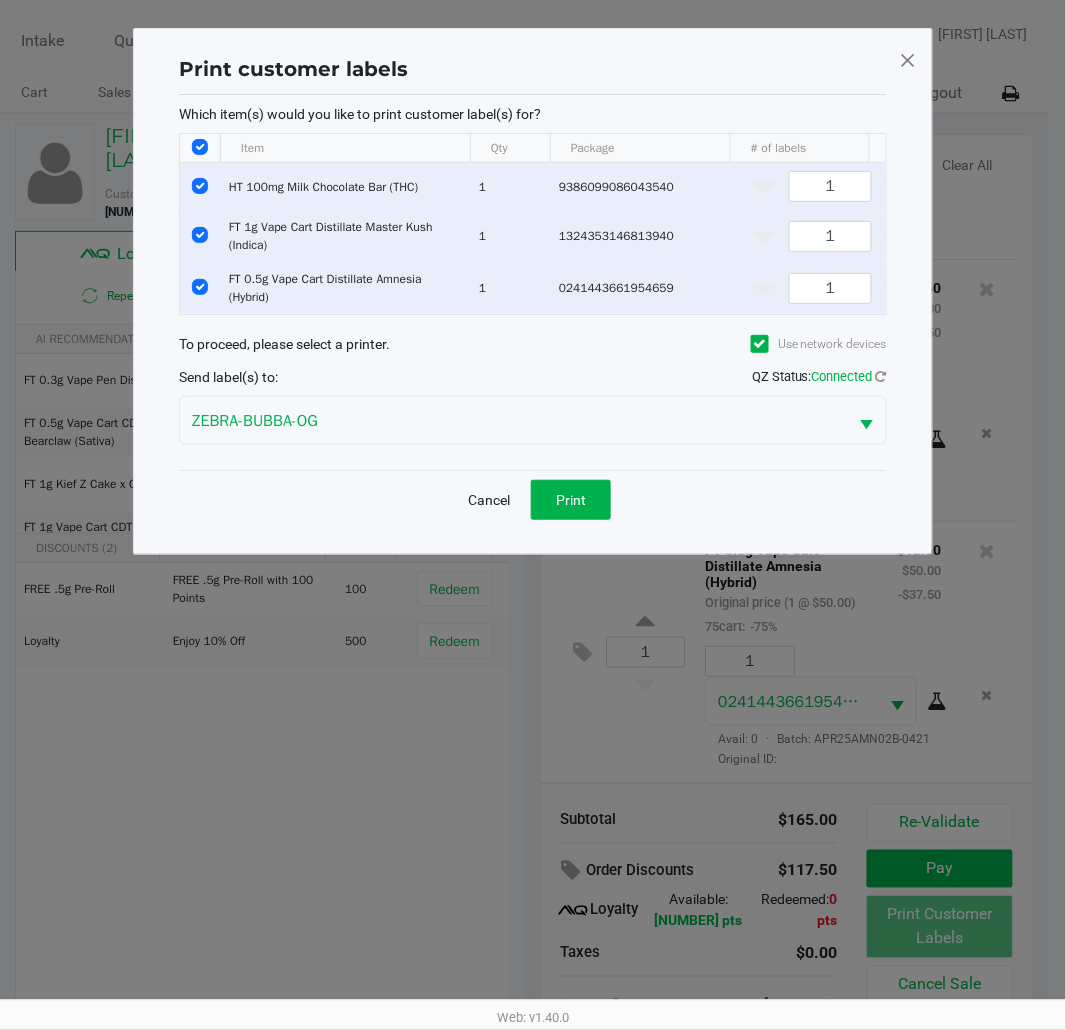 click on "Which item(s) would you like to print customer label(s) for?  Item Qty Package # of labels  HT 100mg Milk Chocolate Bar (THC)   1   [NUMBER]  1  FT 1g Vape Cart Distillate Master Kush (Indica)   1   [NUMBER]  1  FT 0.5g Vape Cart Distillate Amnesia (Hybrid)   1   [NUMBER]  1 To proceed, please select a printer.  Use network devices  Send label(s) to:  QZ Status:   Connected  ZEBRA-BUBBA-OG" 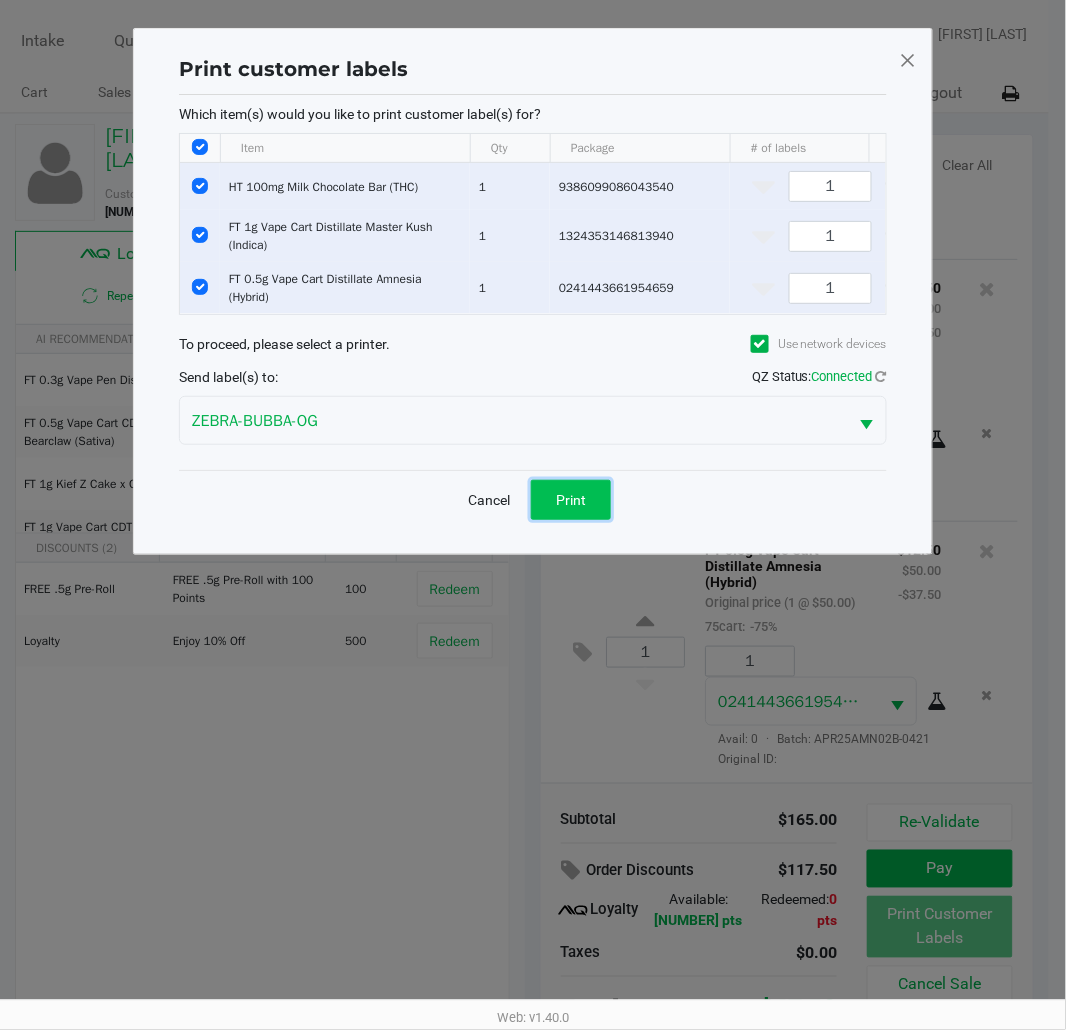 click on "Print" 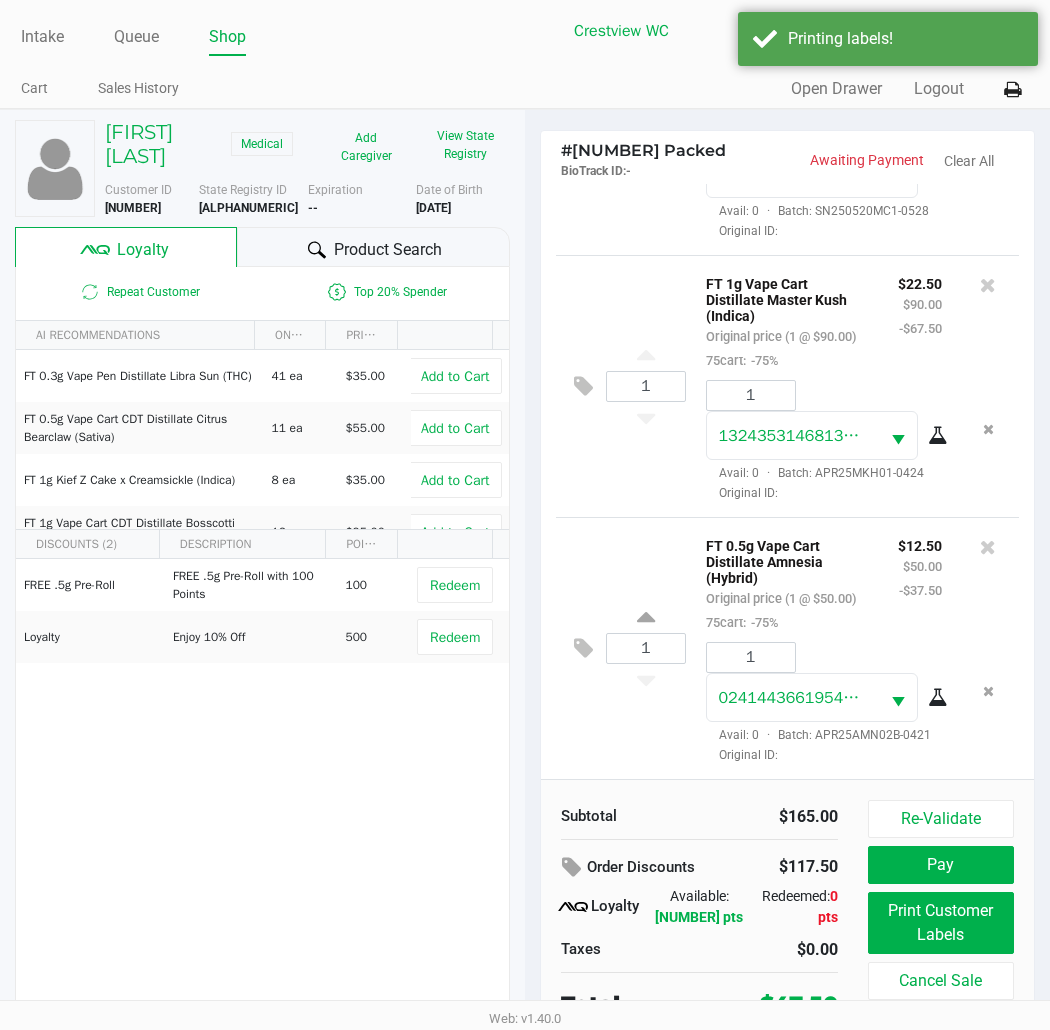 scroll, scrollTop: 37, scrollLeft: 0, axis: vertical 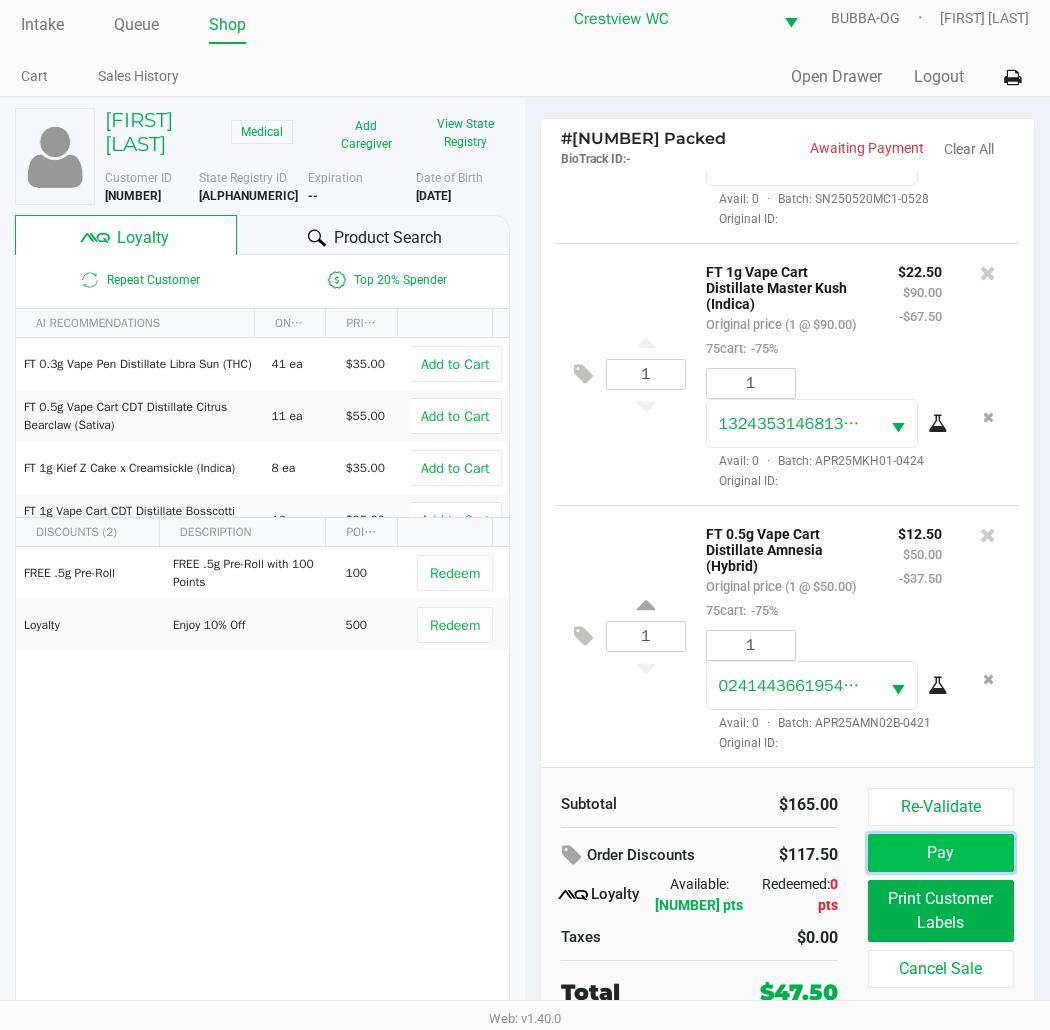 click on "Pay" 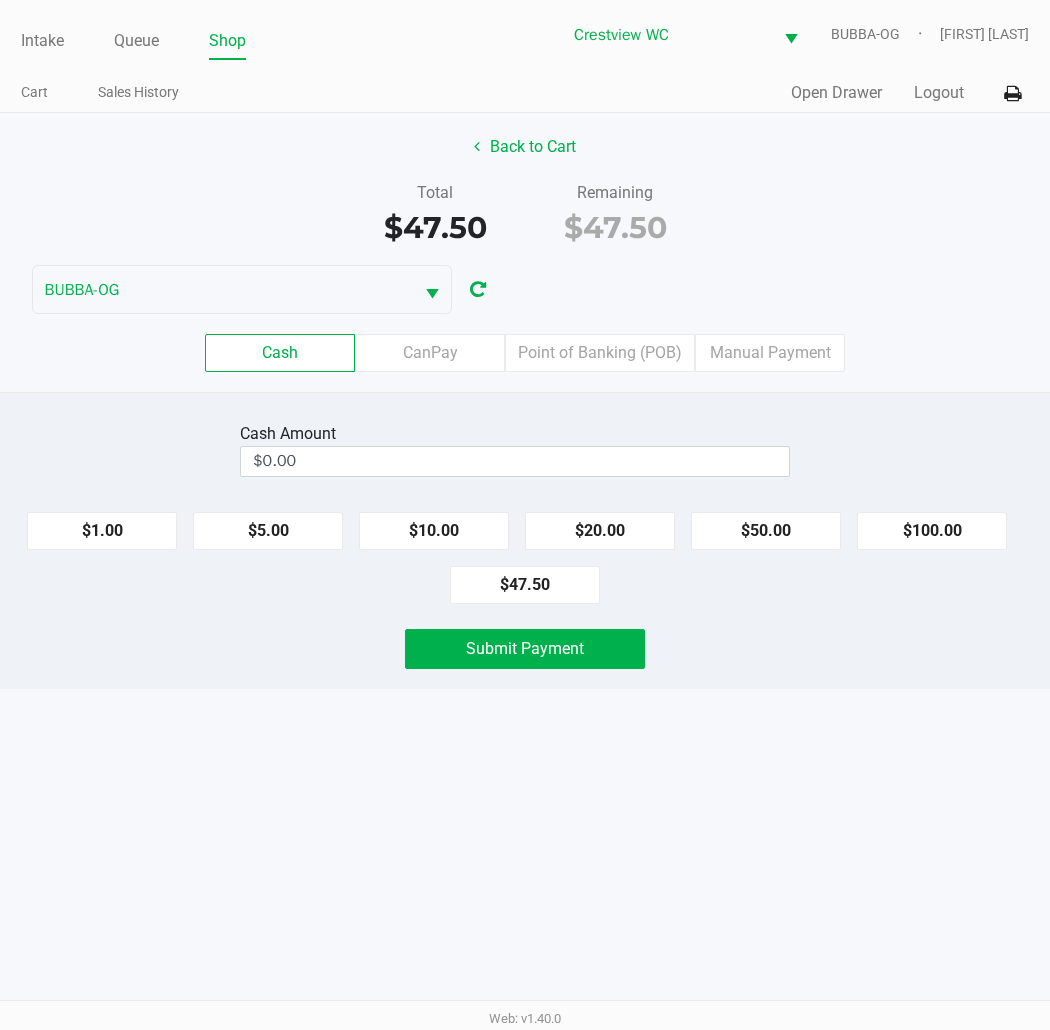 scroll, scrollTop: 0, scrollLeft: 0, axis: both 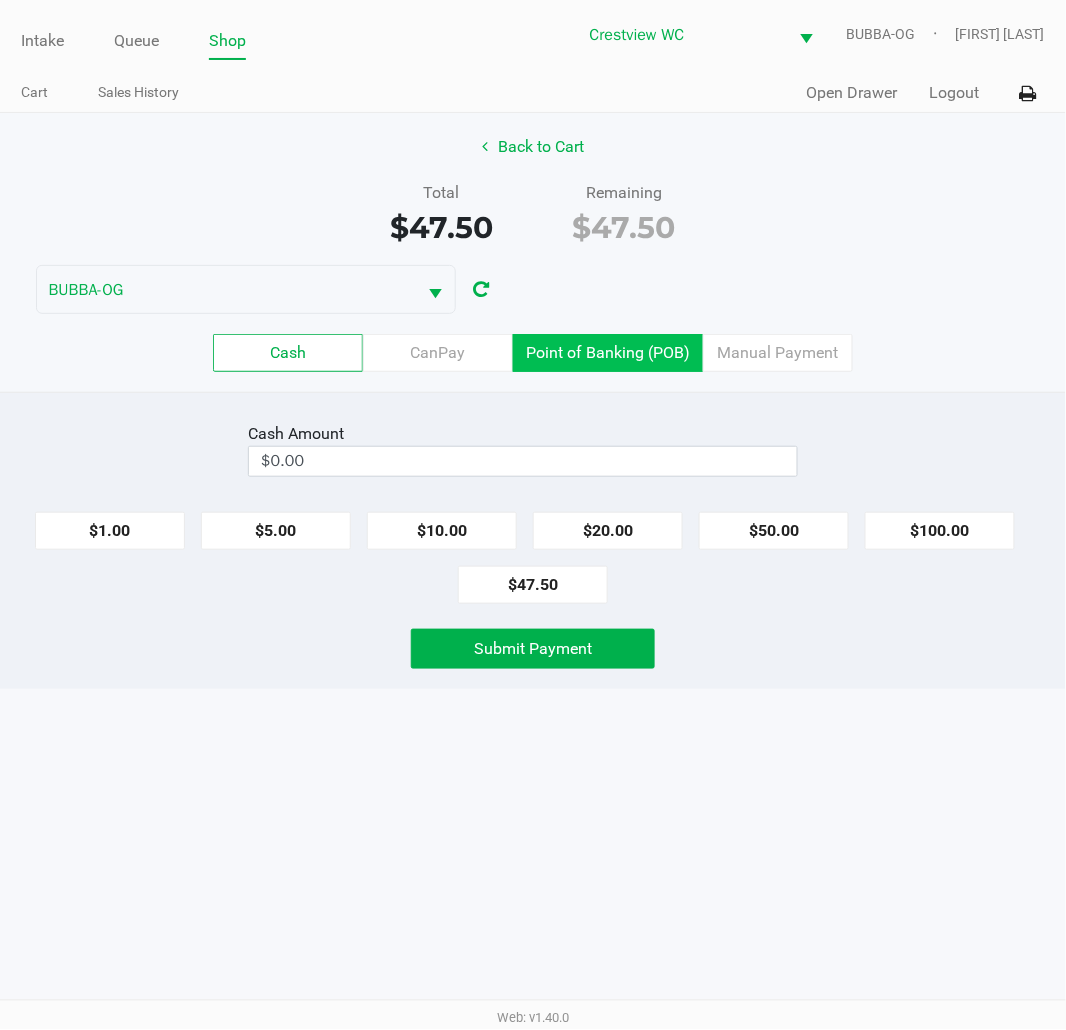 click on "Point of Banking (POB)" 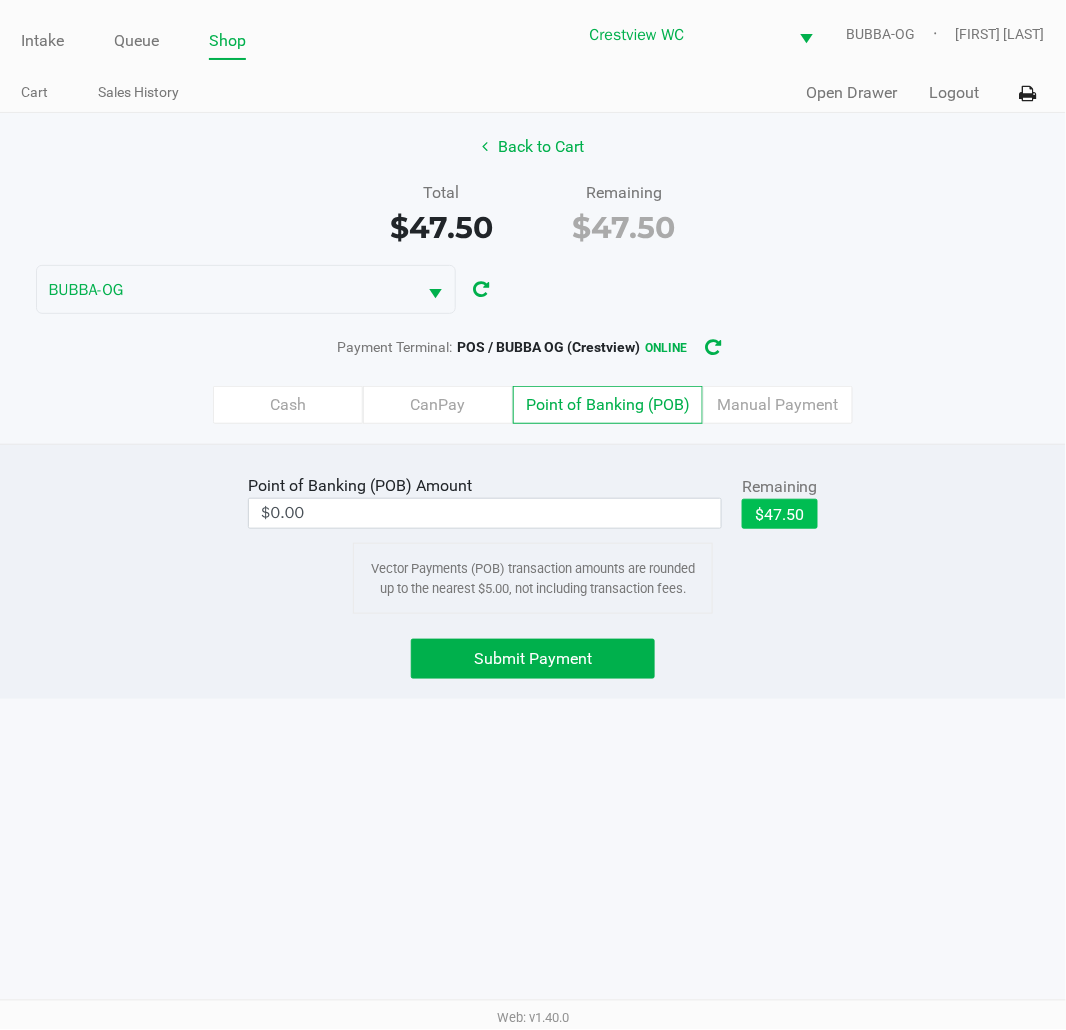 click on "$47.50" 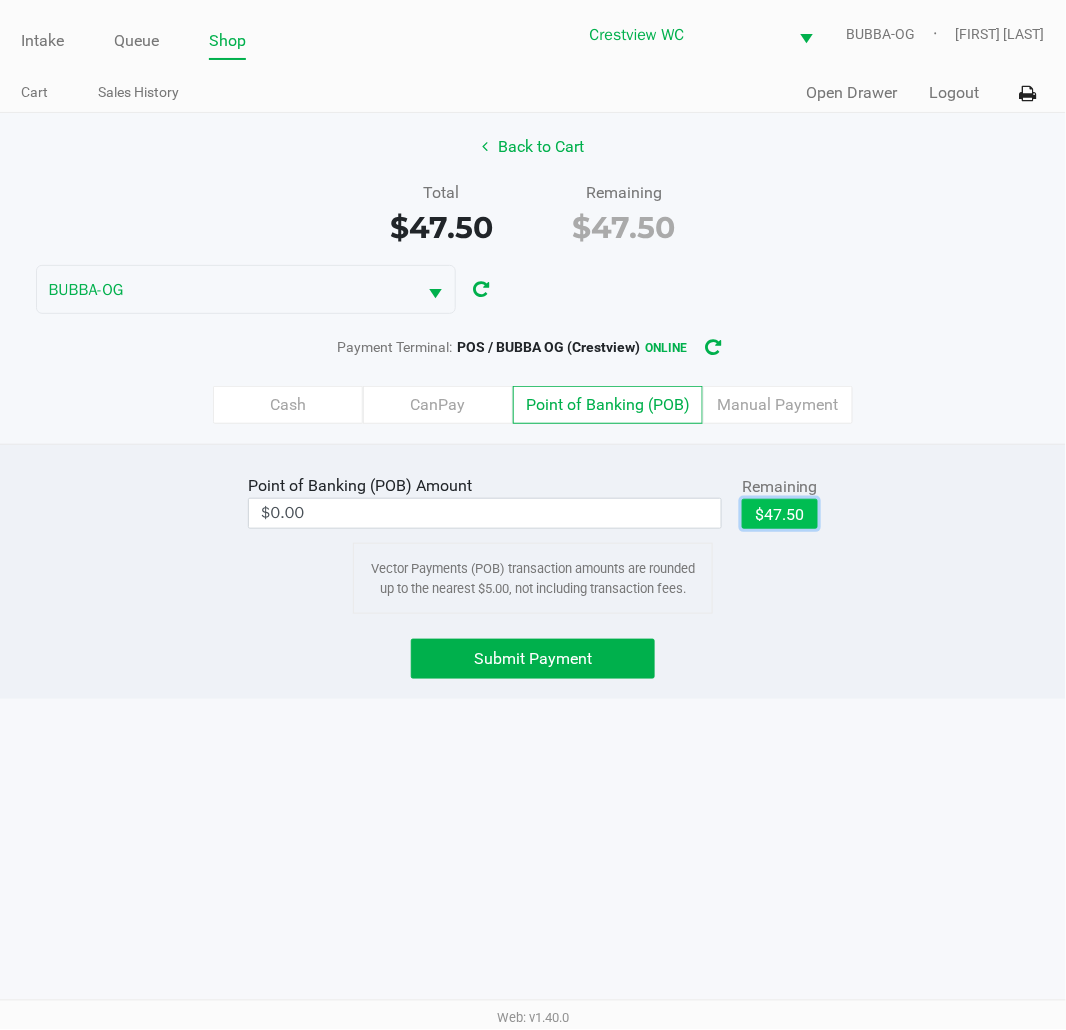 type on "$47.50" 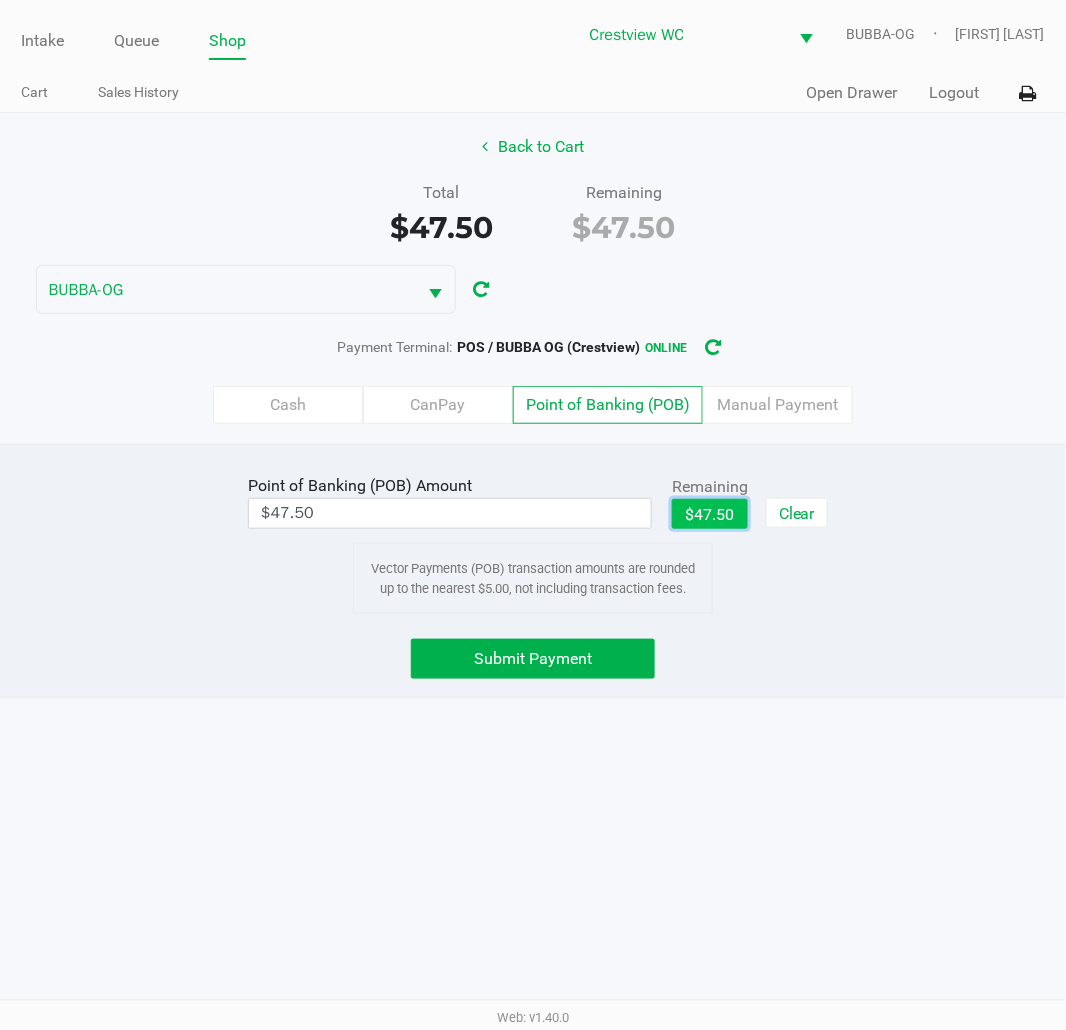 click on "Submit Payment" 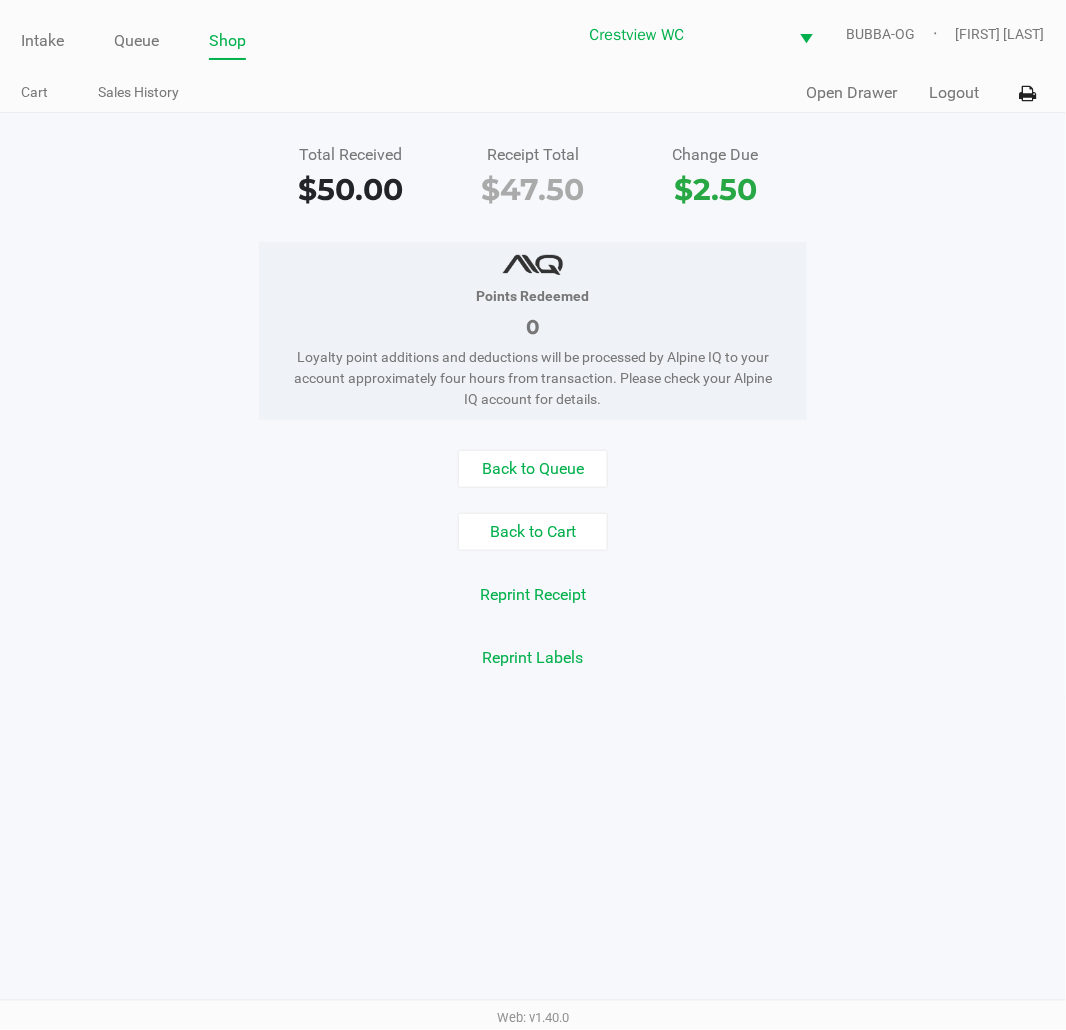 click on "Intake Queue Shop Crestview WC BUBBA-OG [LAST] [FIRST] Cart Sales History Quick Sale Open Drawer Logout" 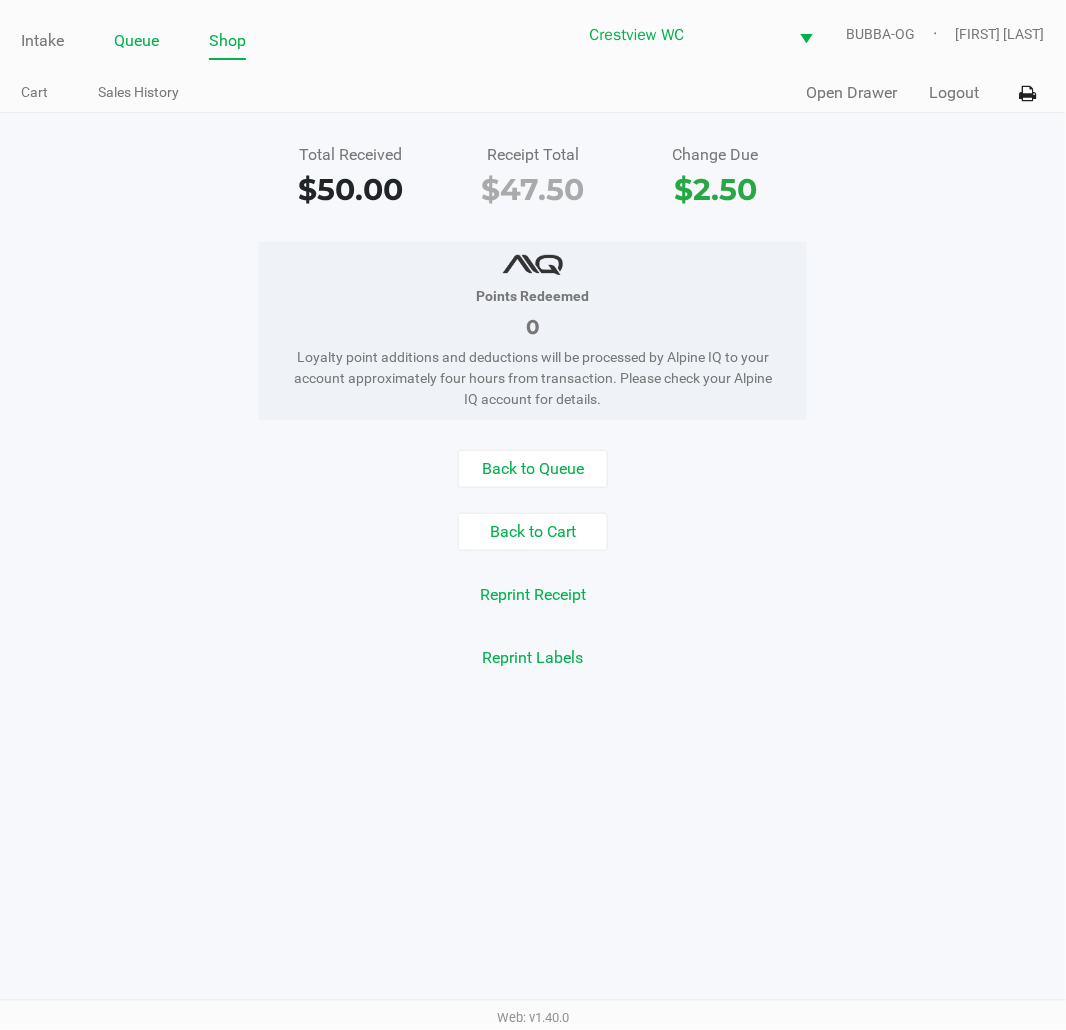 click on "Queue" 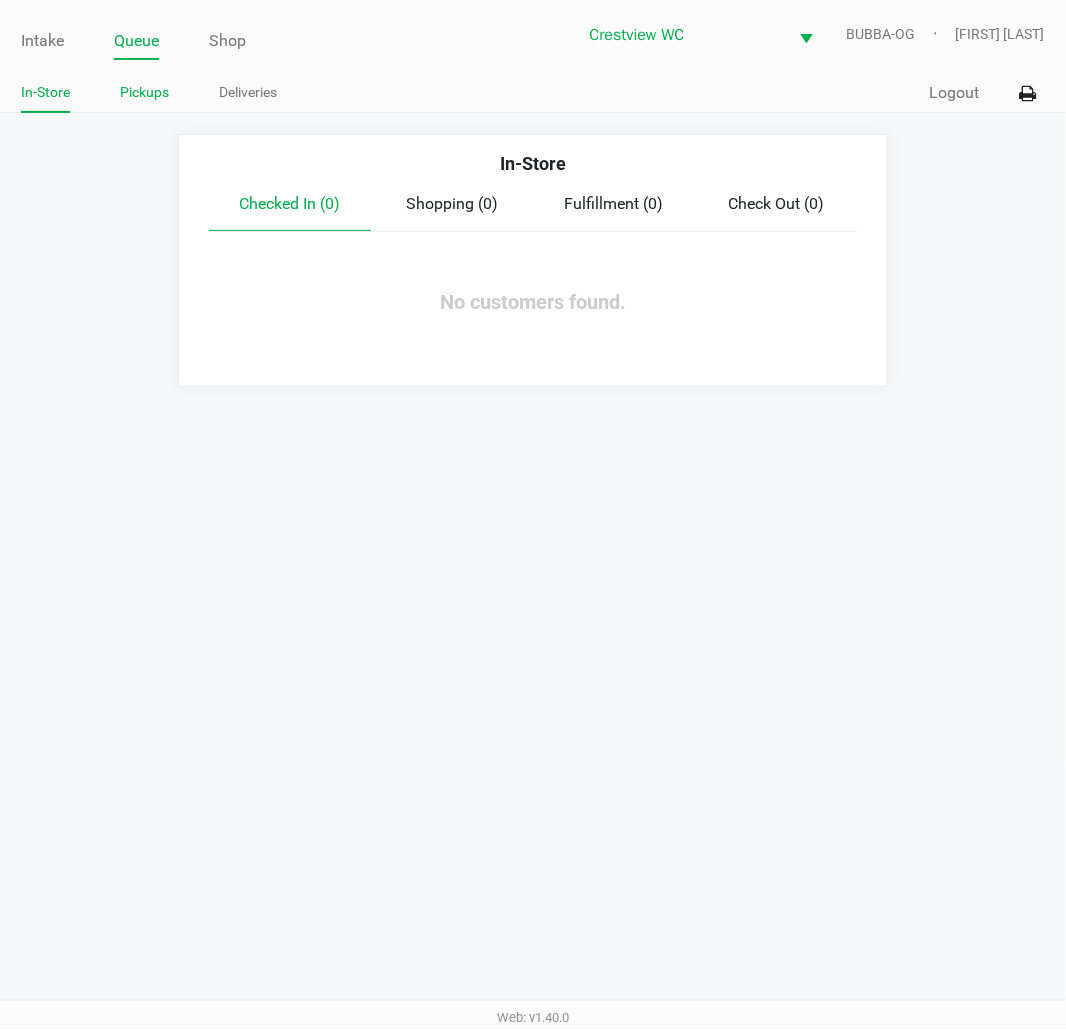 click on "Pickups" 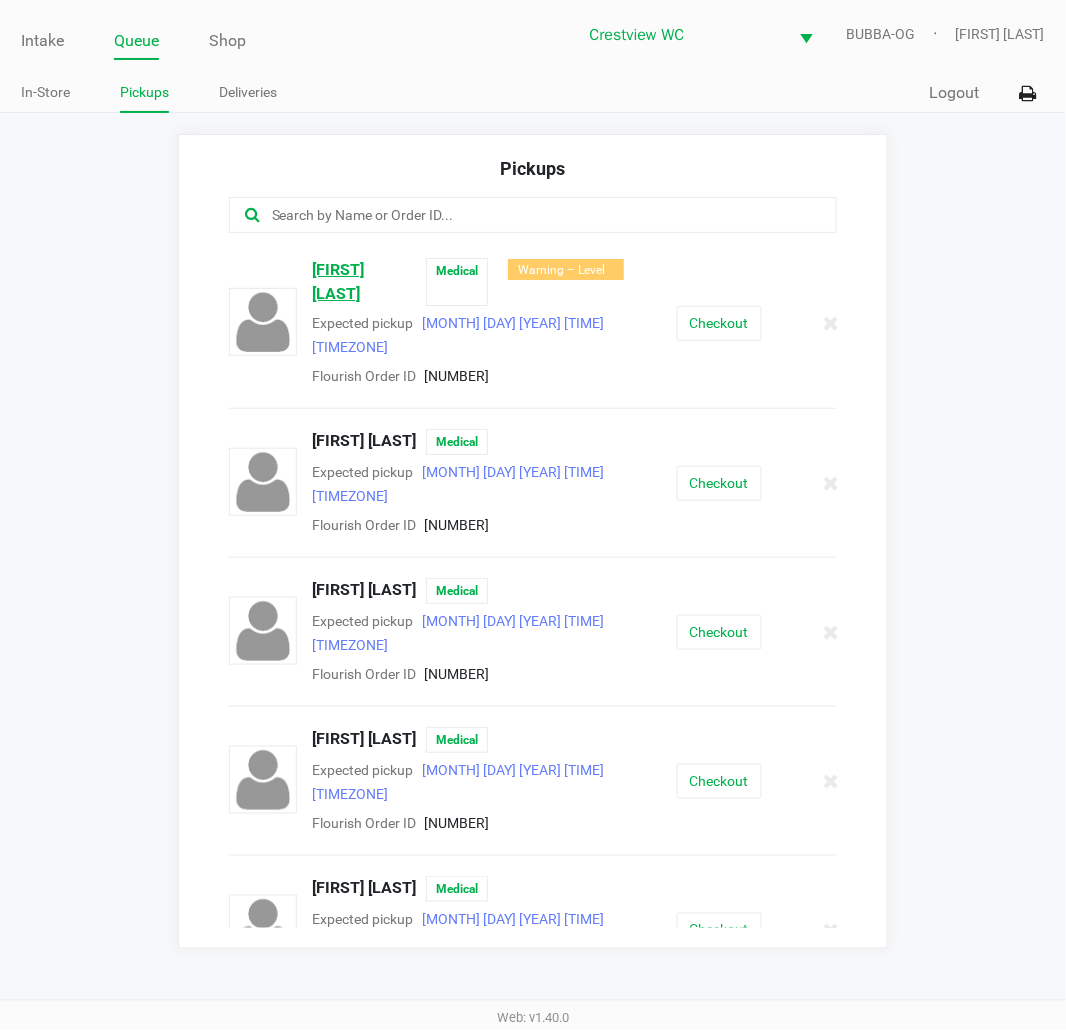 click on "[FIRST] [LAST]" 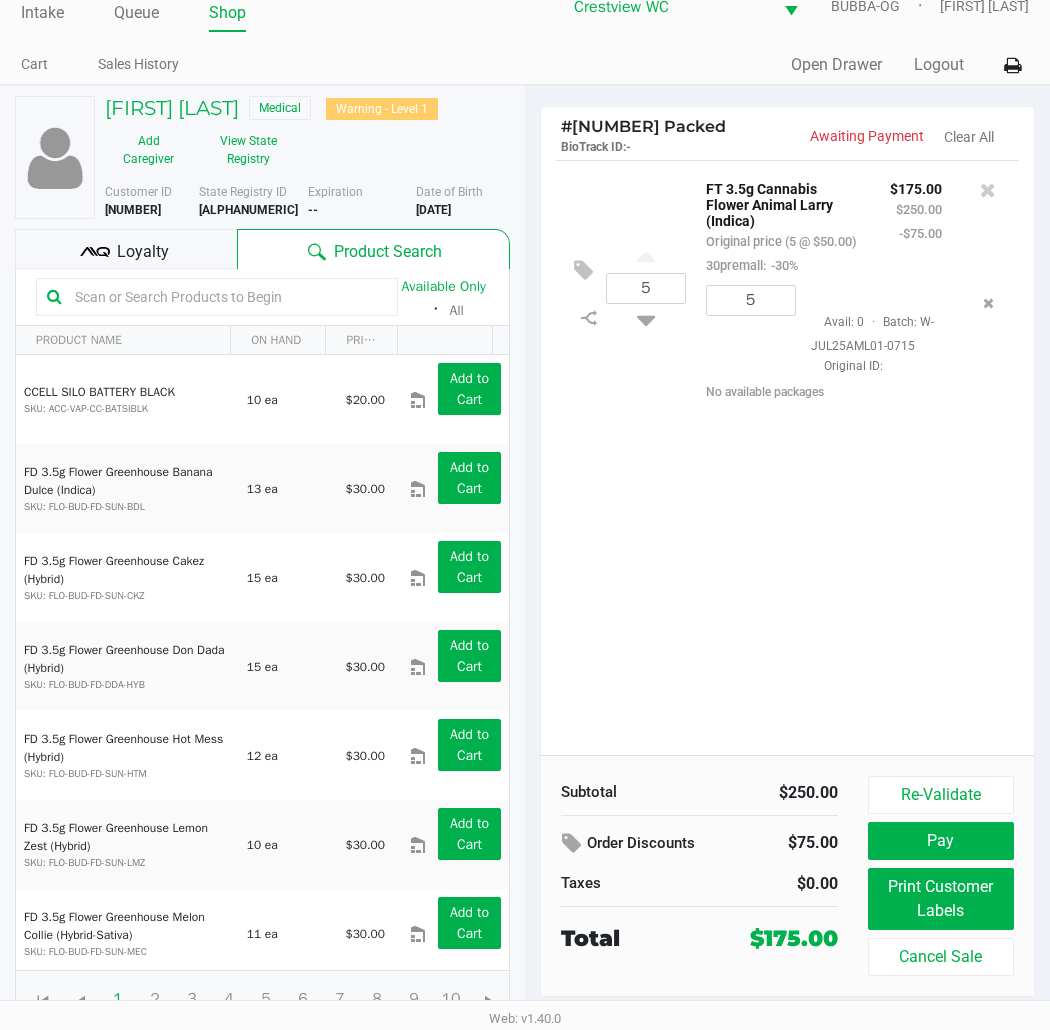 scroll, scrollTop: 37, scrollLeft: 0, axis: vertical 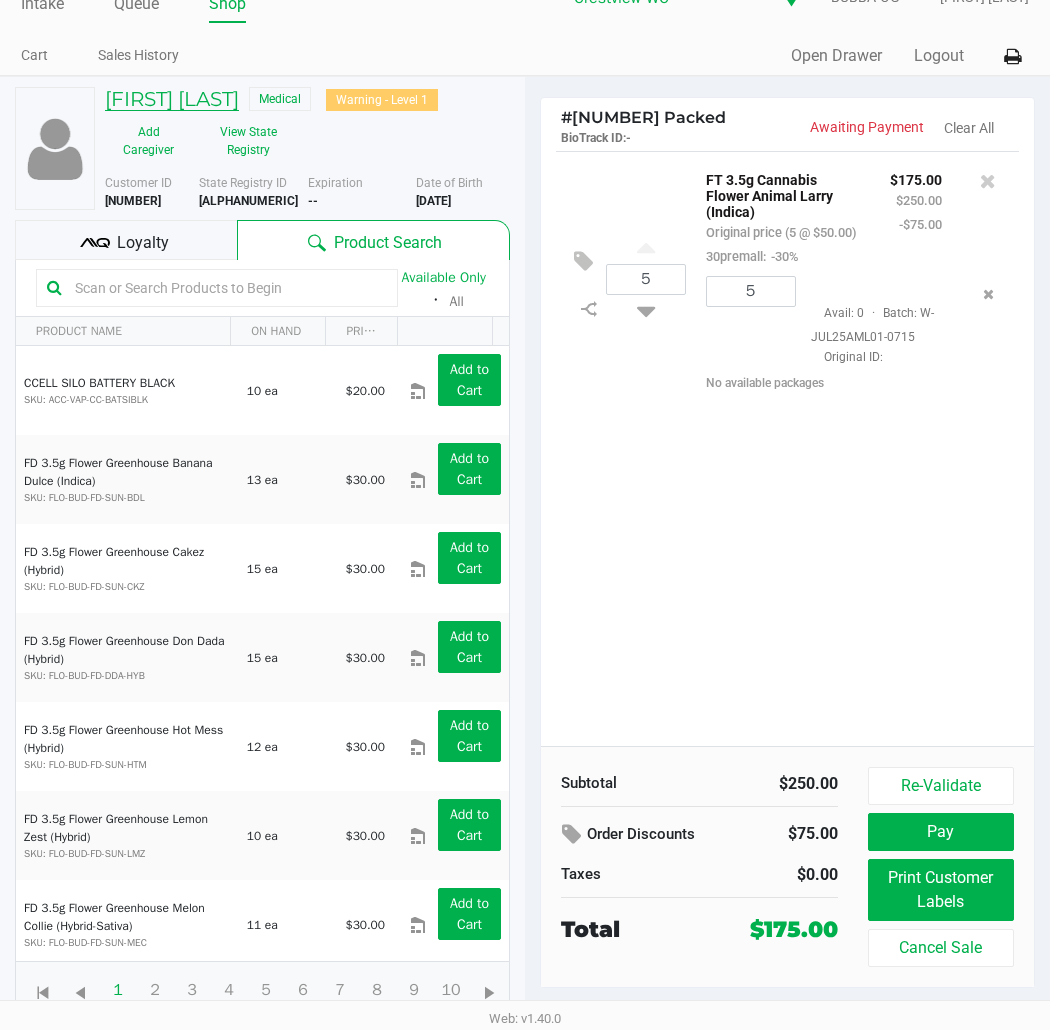 click on "[FIRST] [LAST]" 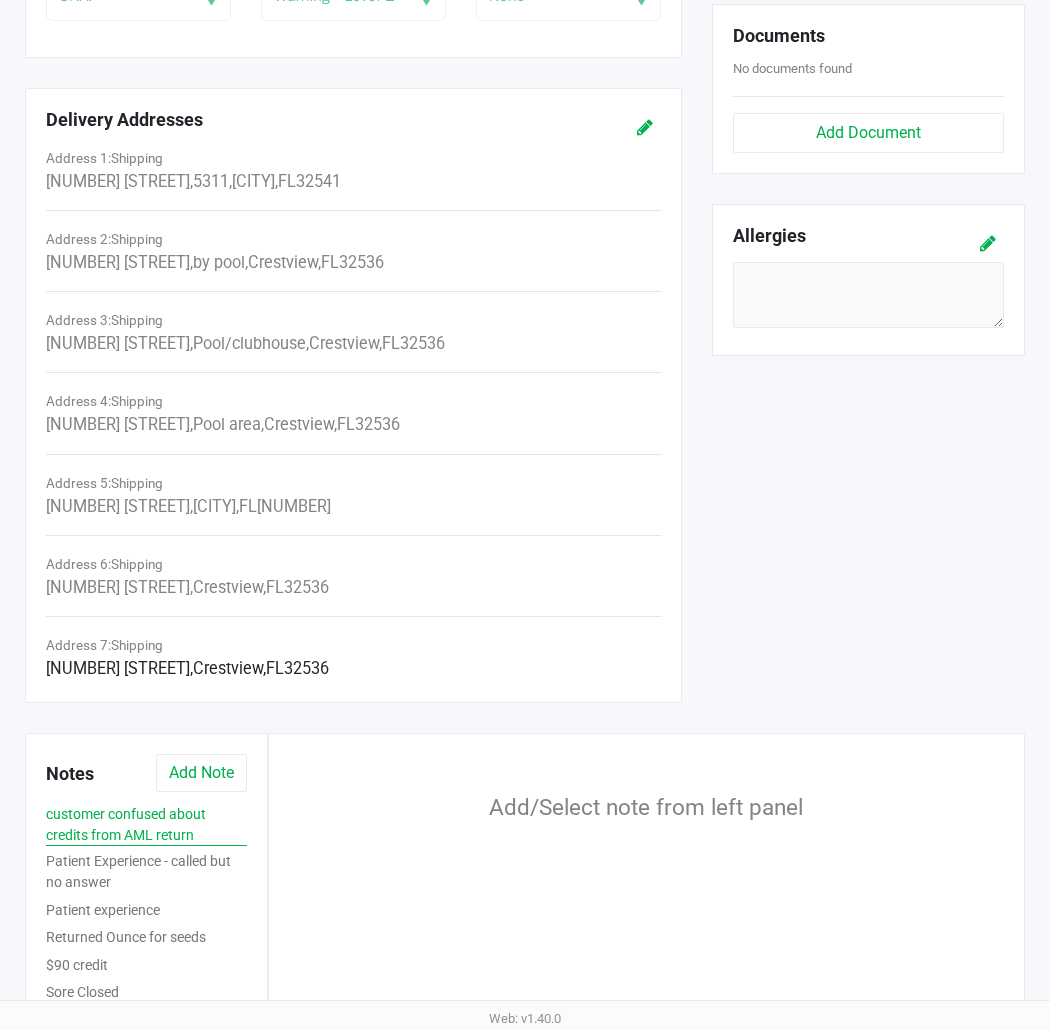 scroll, scrollTop: 864, scrollLeft: 0, axis: vertical 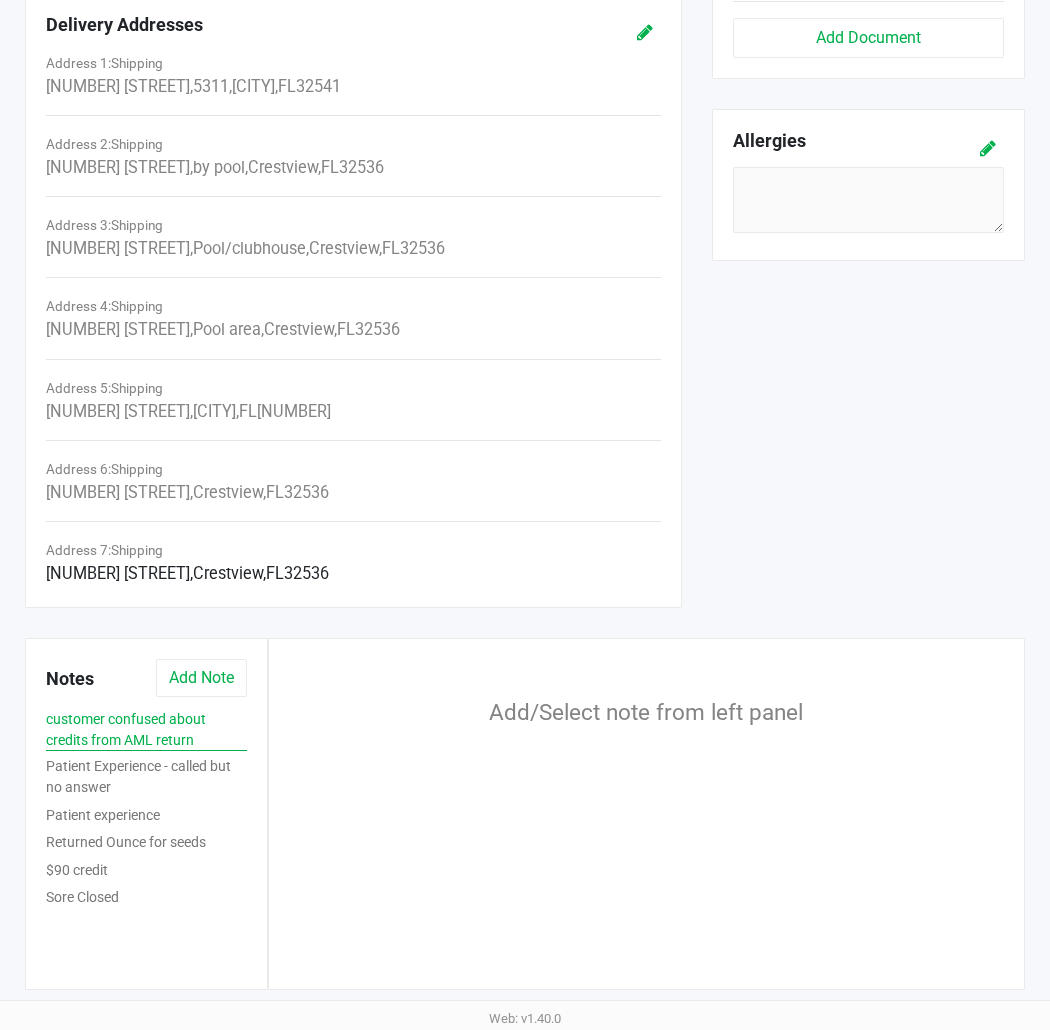 click on "customer confused about credits from AML return" 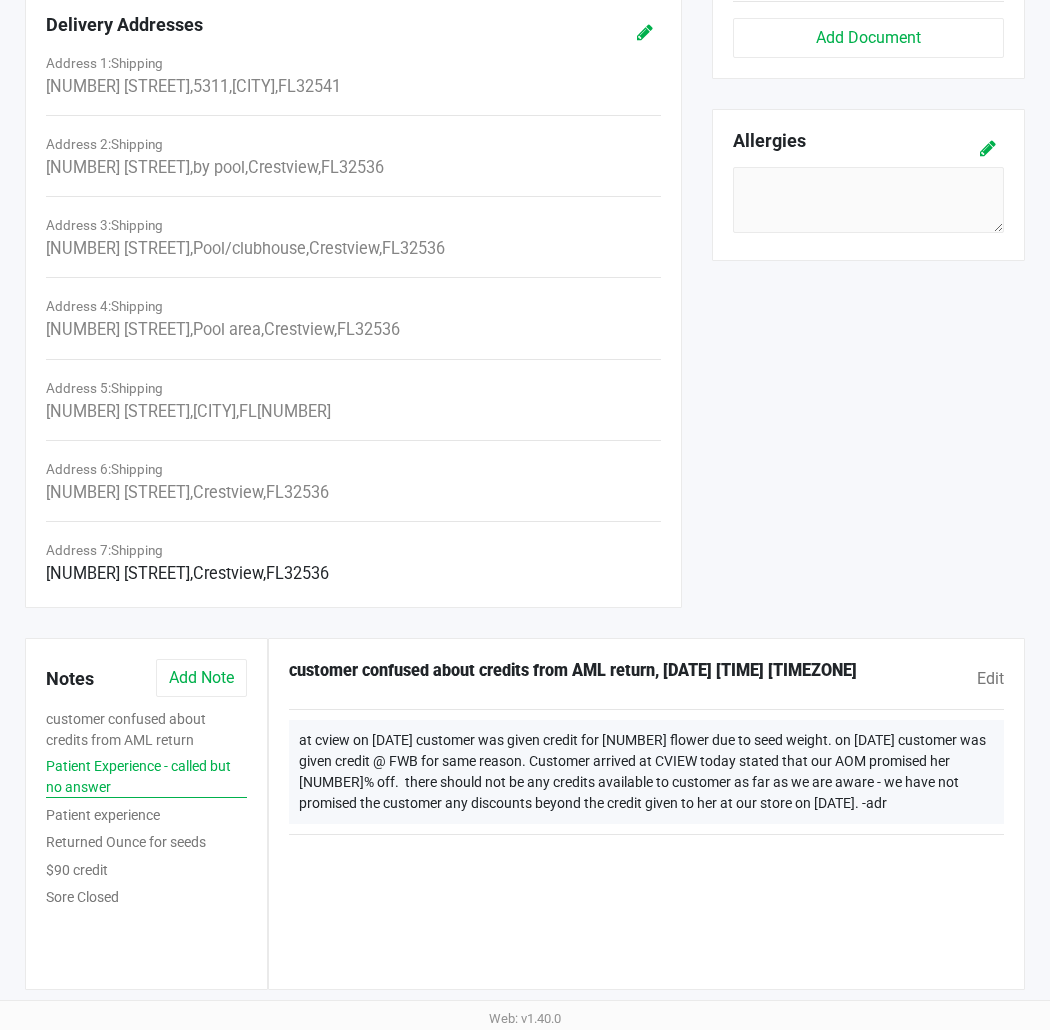 click on "Patient Experience - called but no answer" 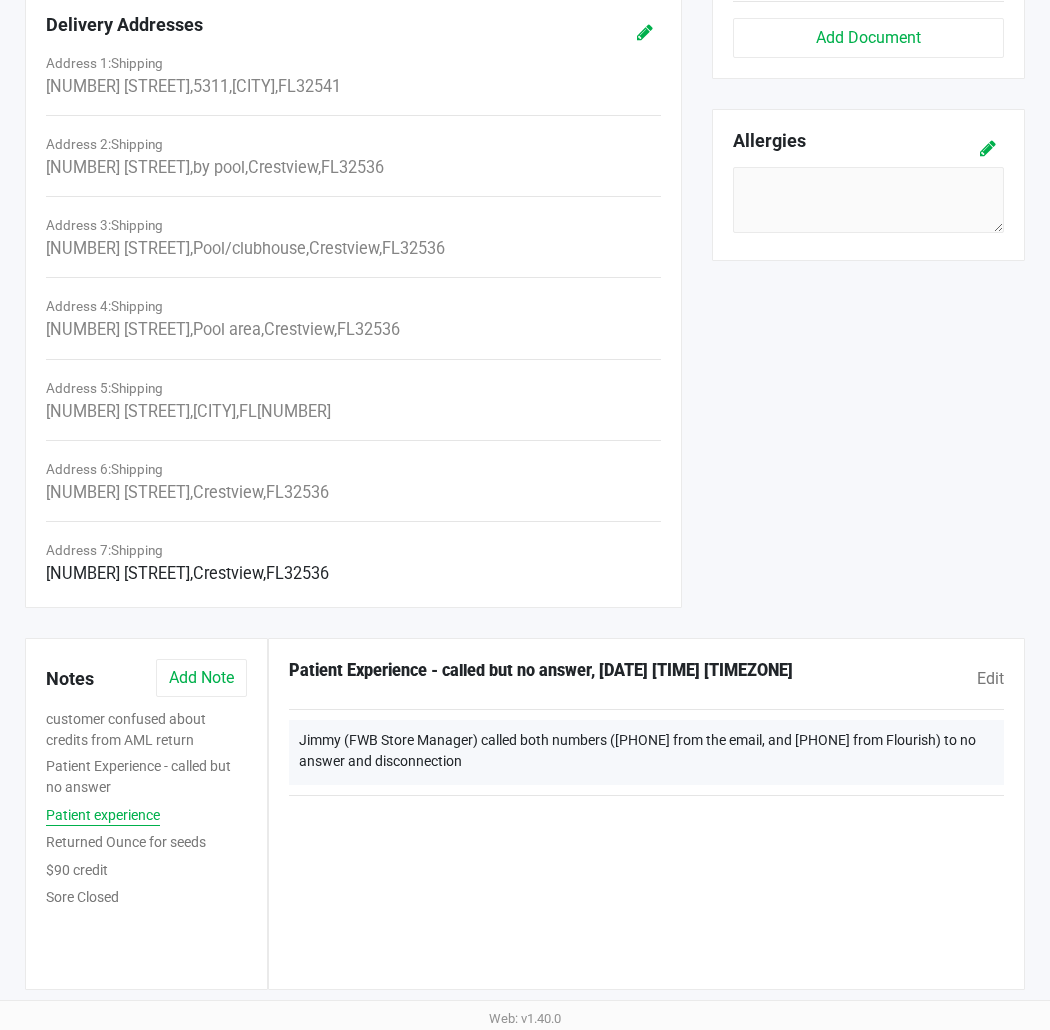 click on "Patient experience" 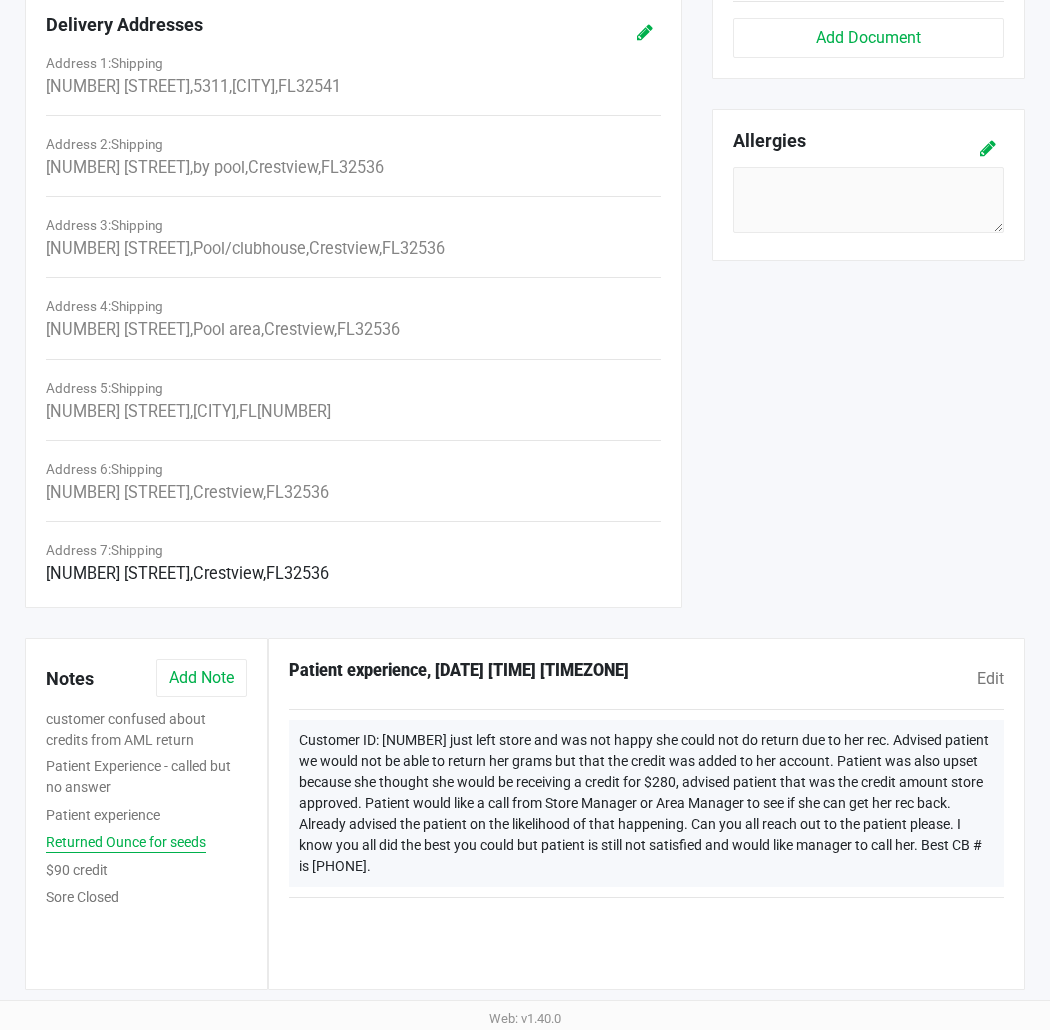 click on "Returned Ounce for seeds" 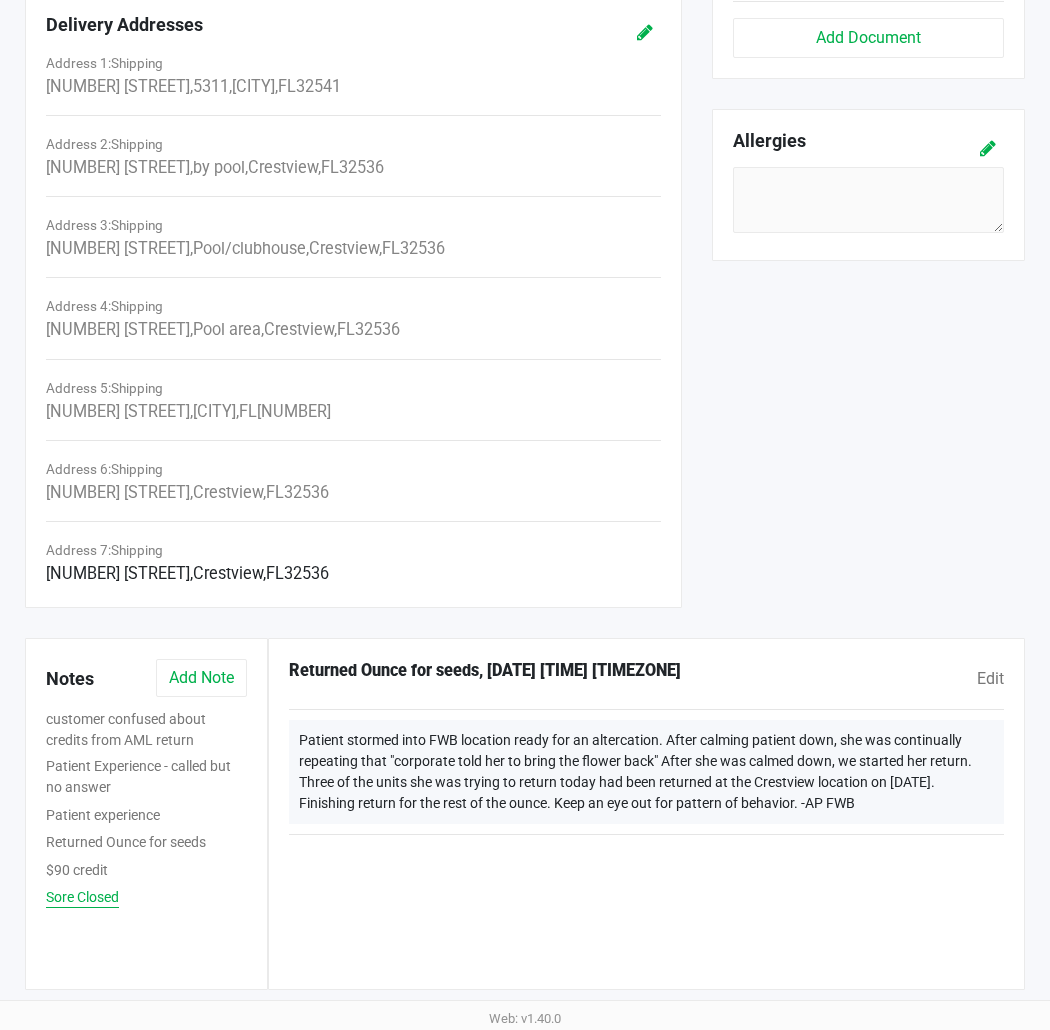 click on "Sore Closed" 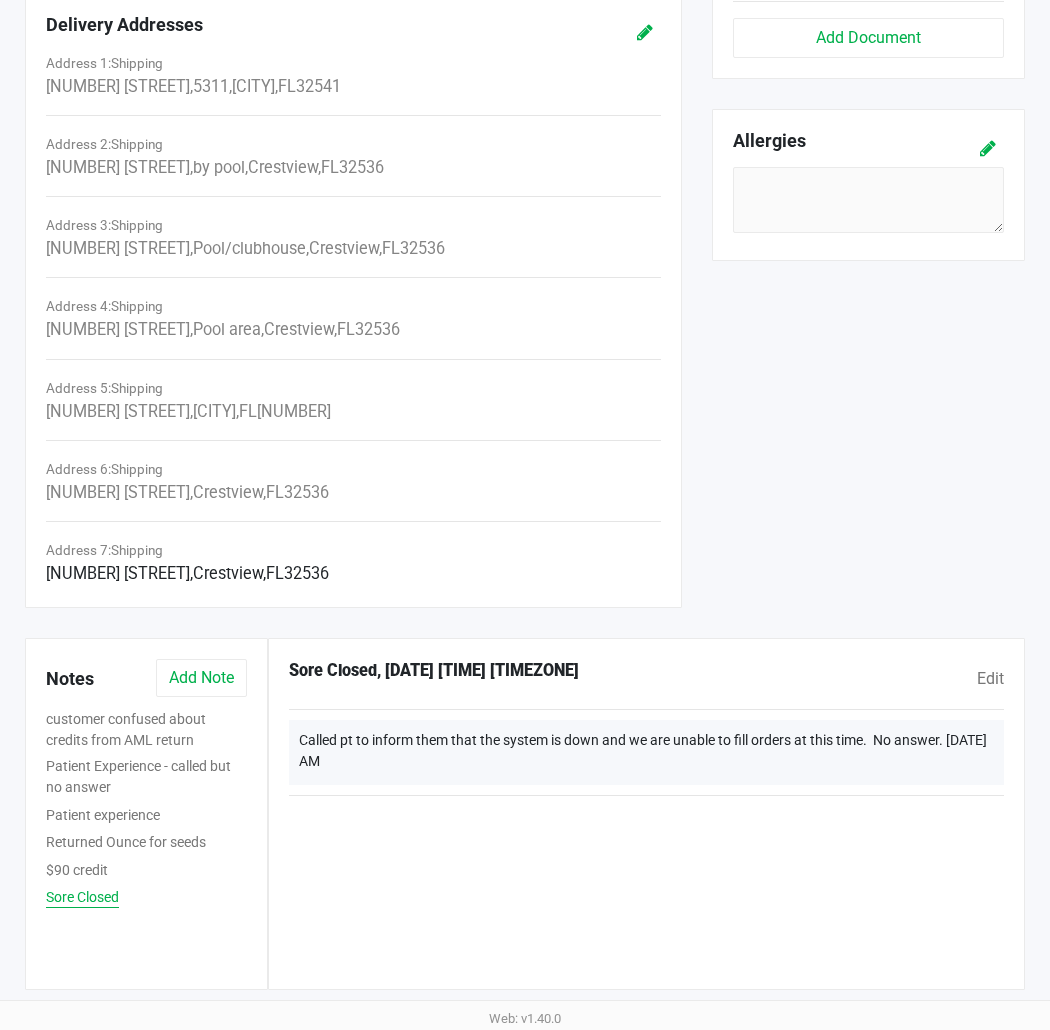 scroll, scrollTop: 0, scrollLeft: 0, axis: both 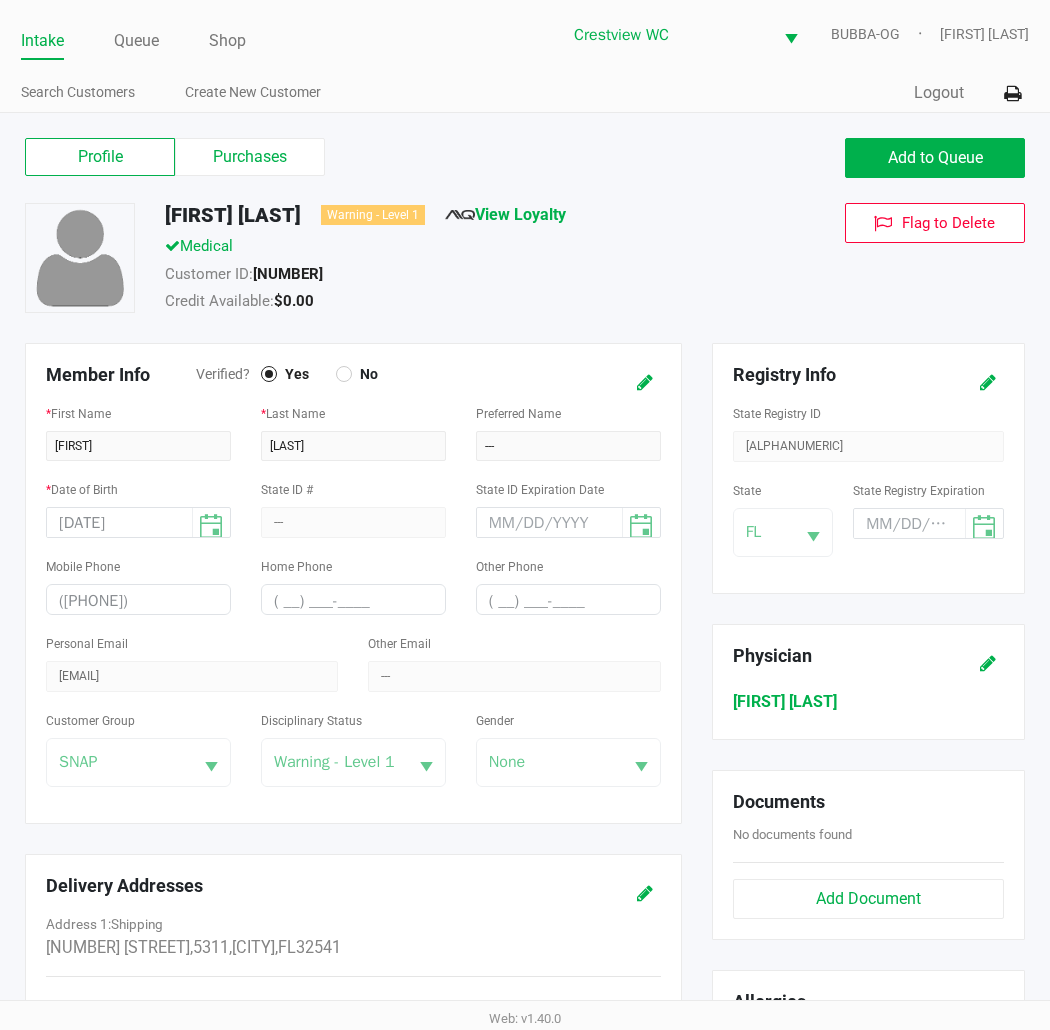 click on "Intake" 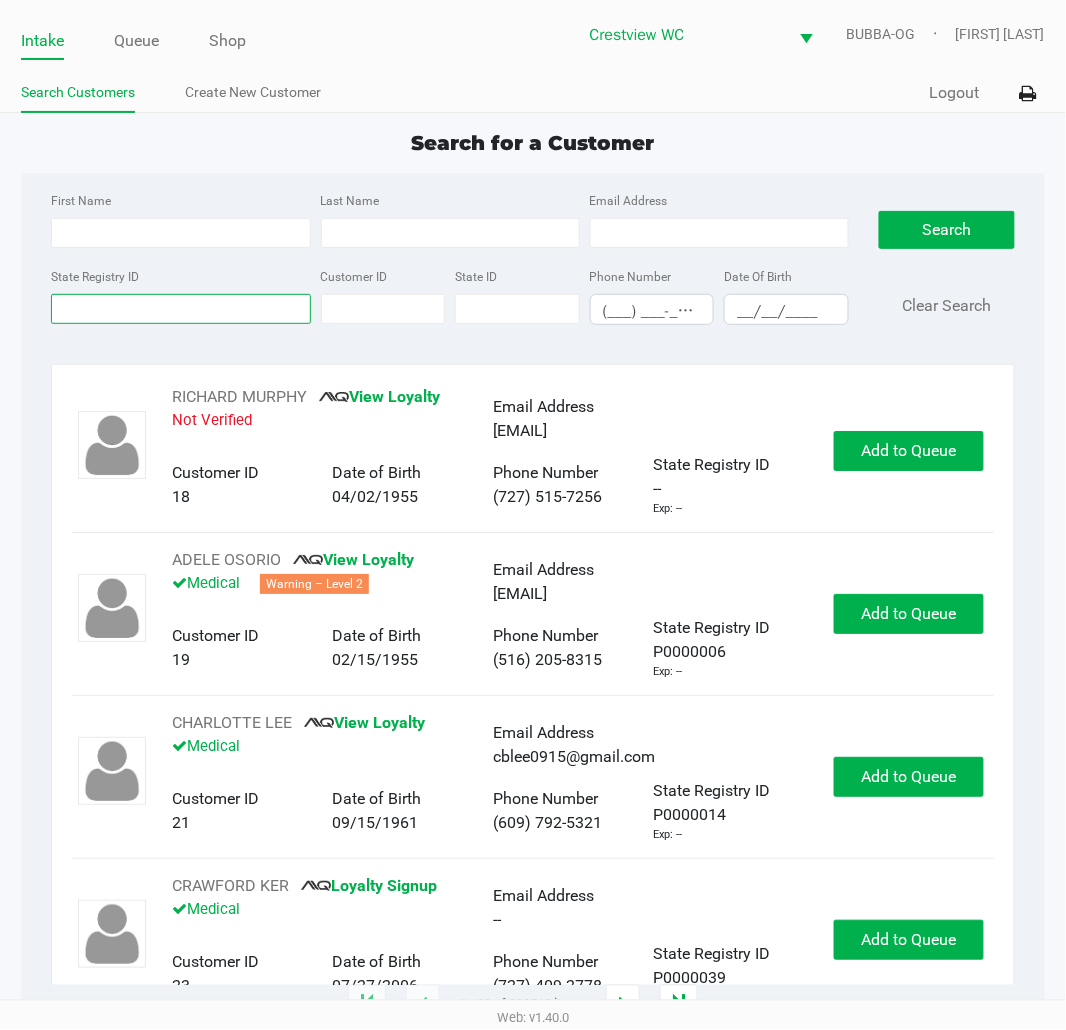 click on "State Registry ID" at bounding box center (180, 309) 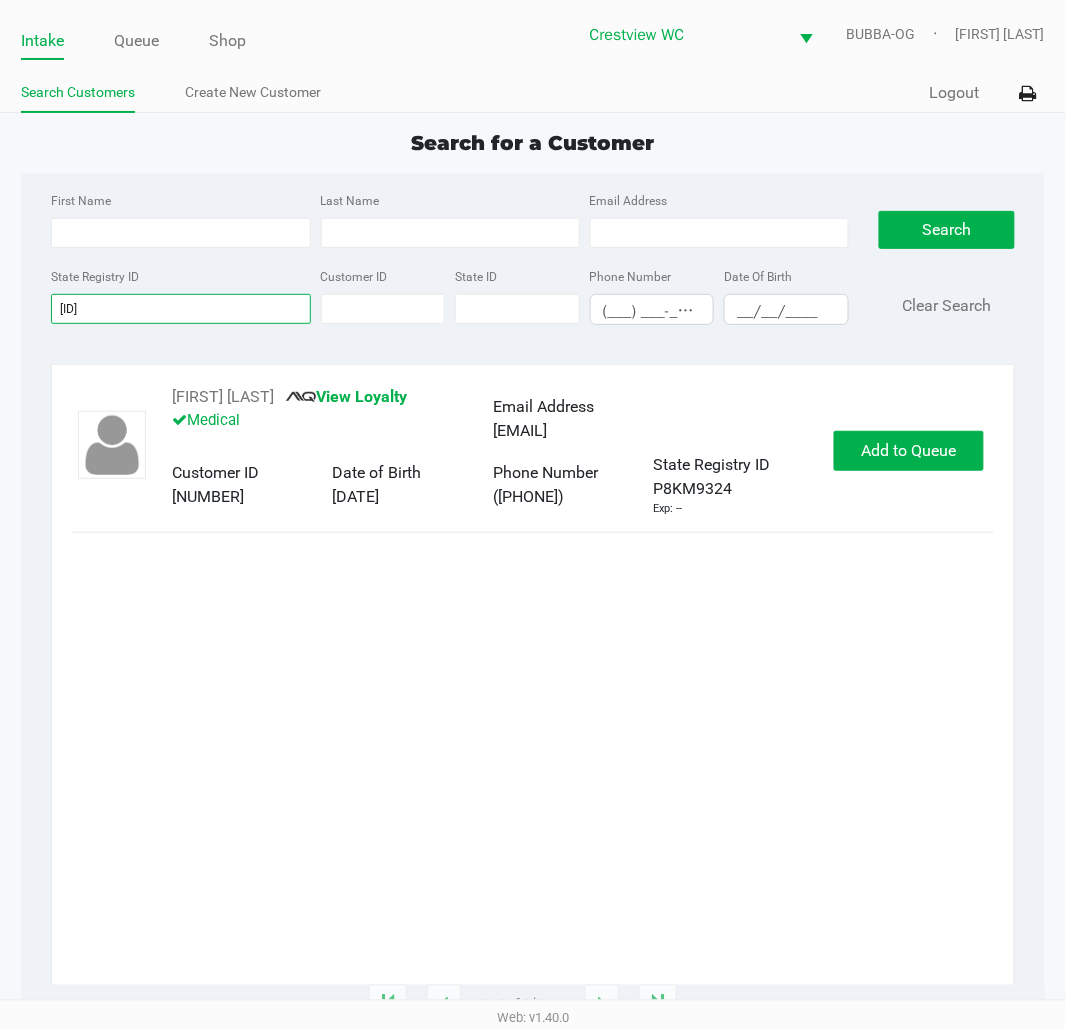 type on "[ID]" 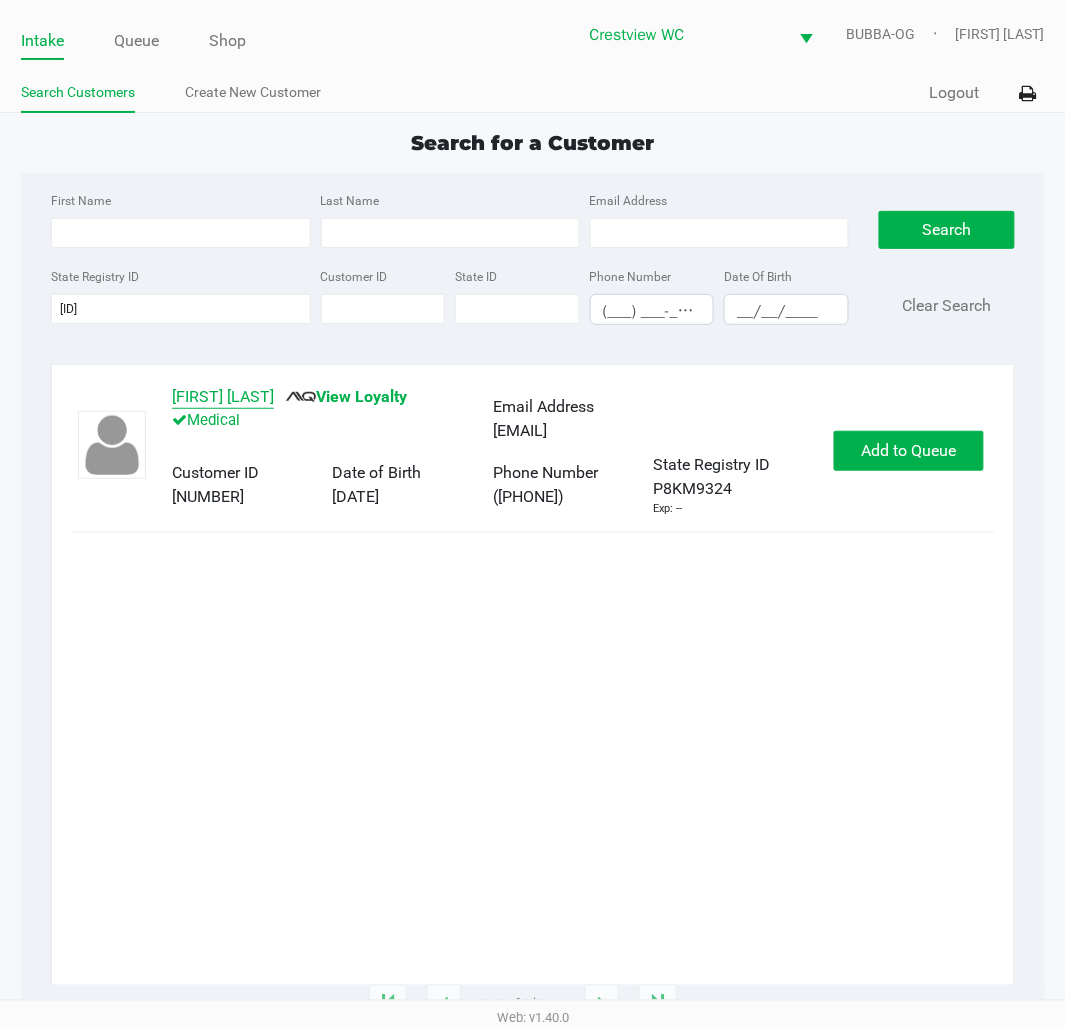 click on "[FIRST] [LAST]" 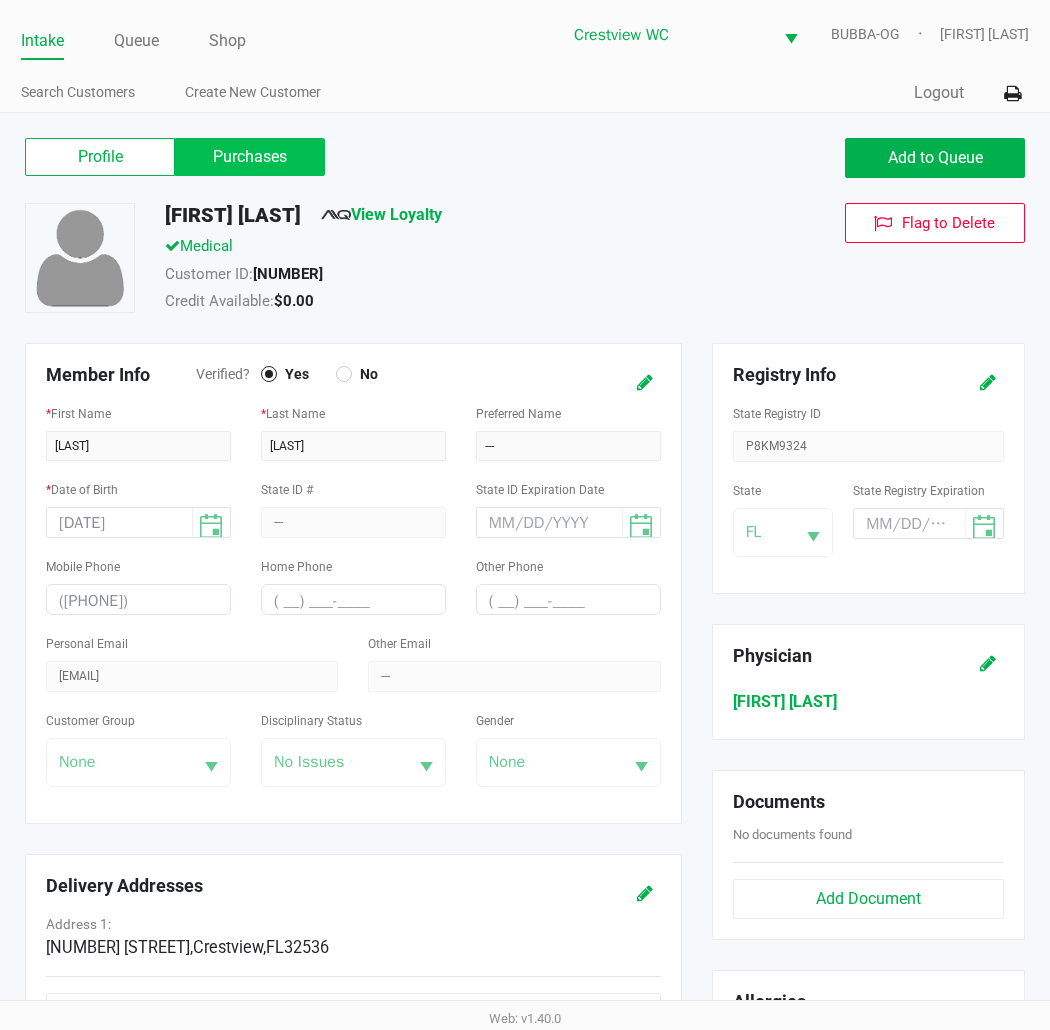 click on "Purchases" 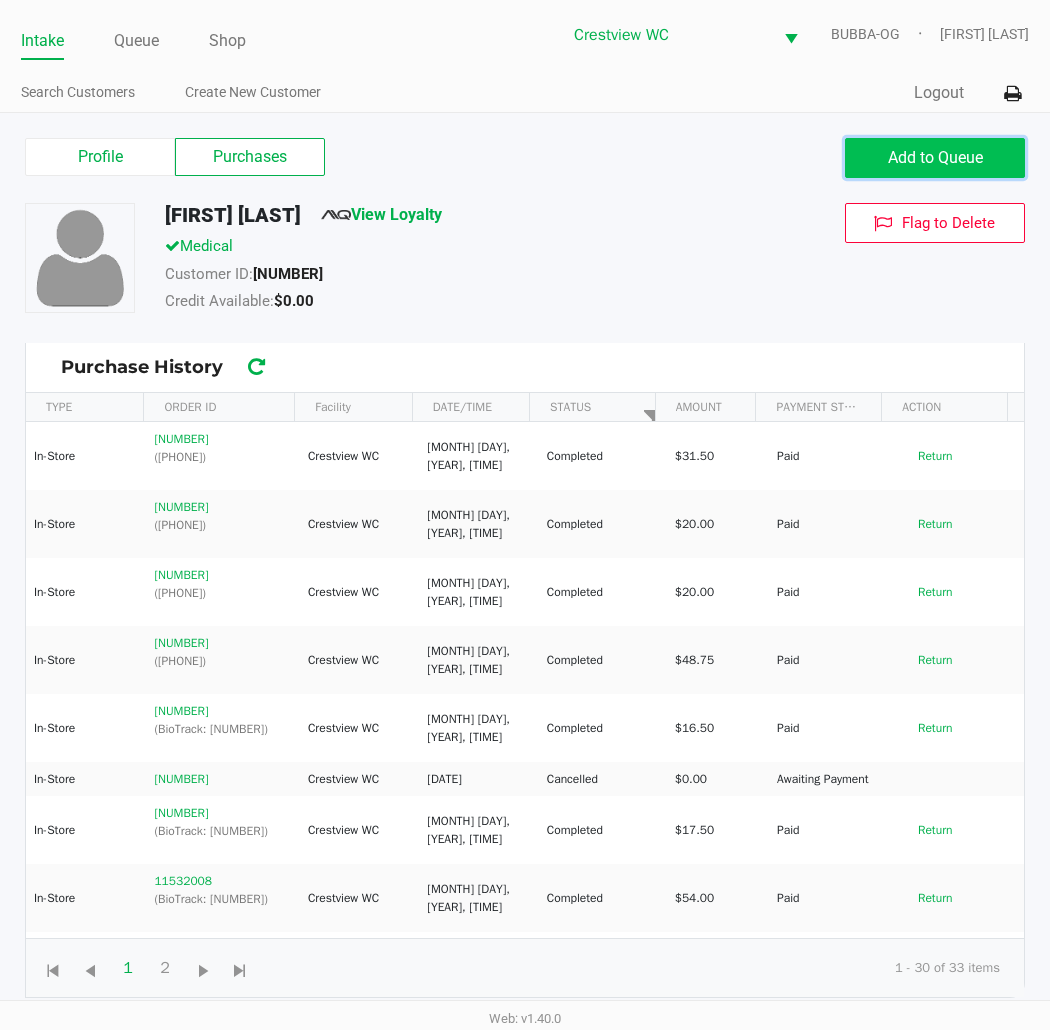 click on "Add to Queue" 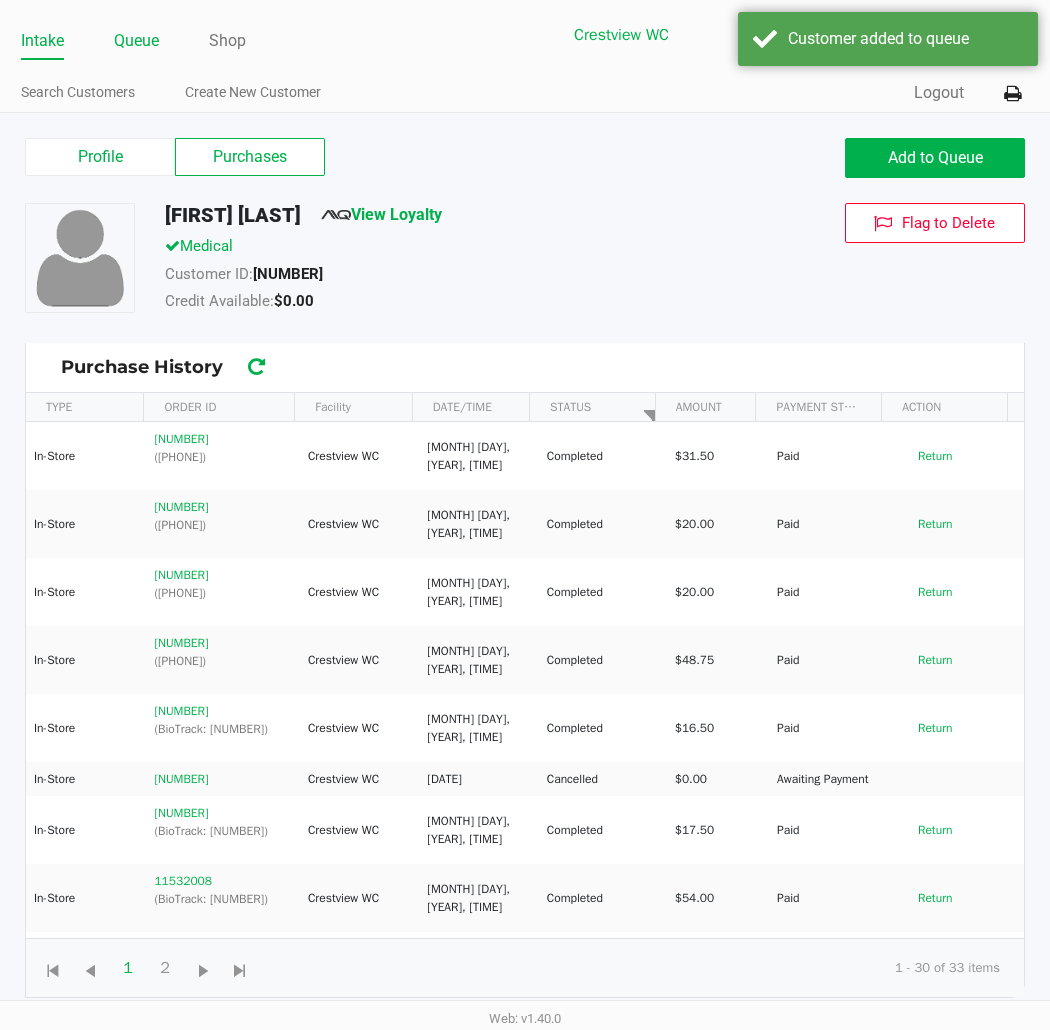 click on "Queue" 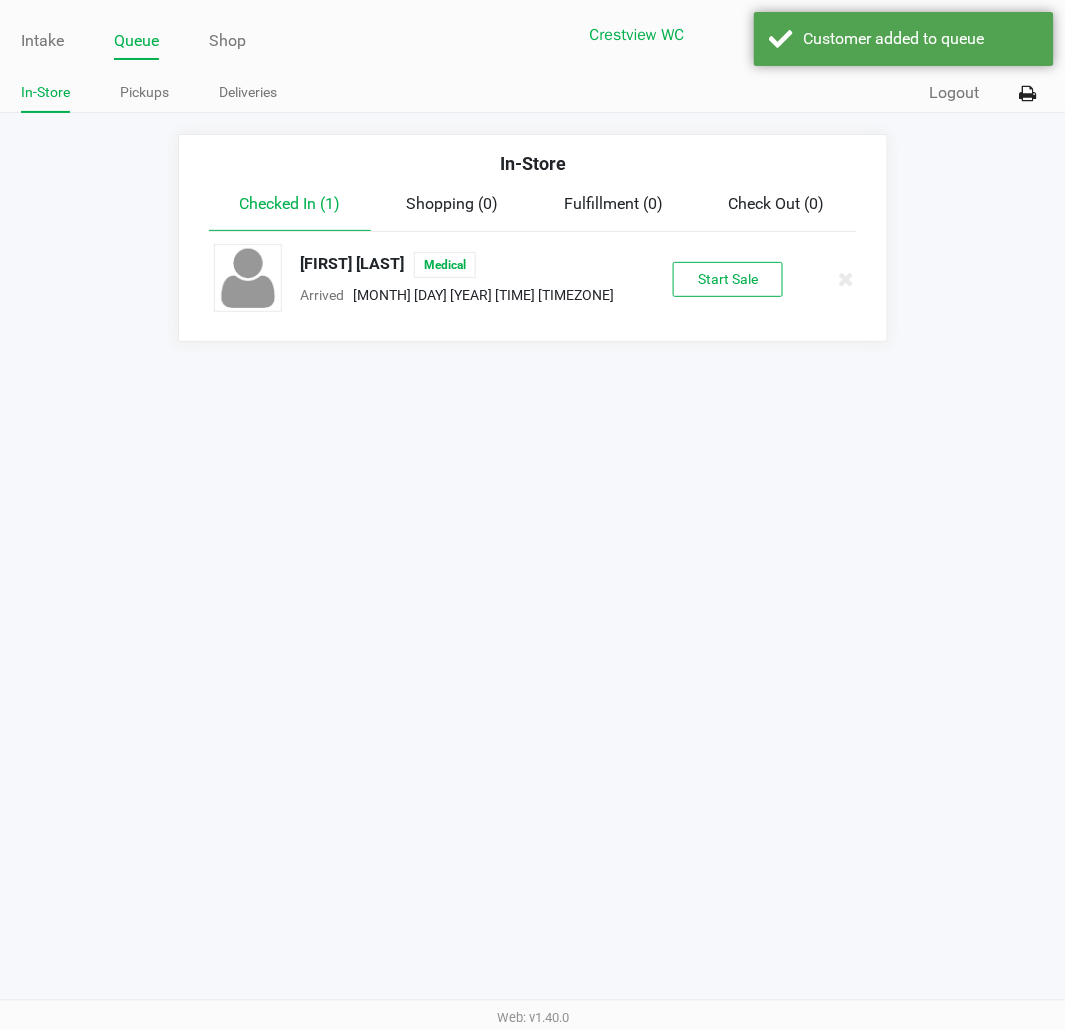 click on "Start Sale" 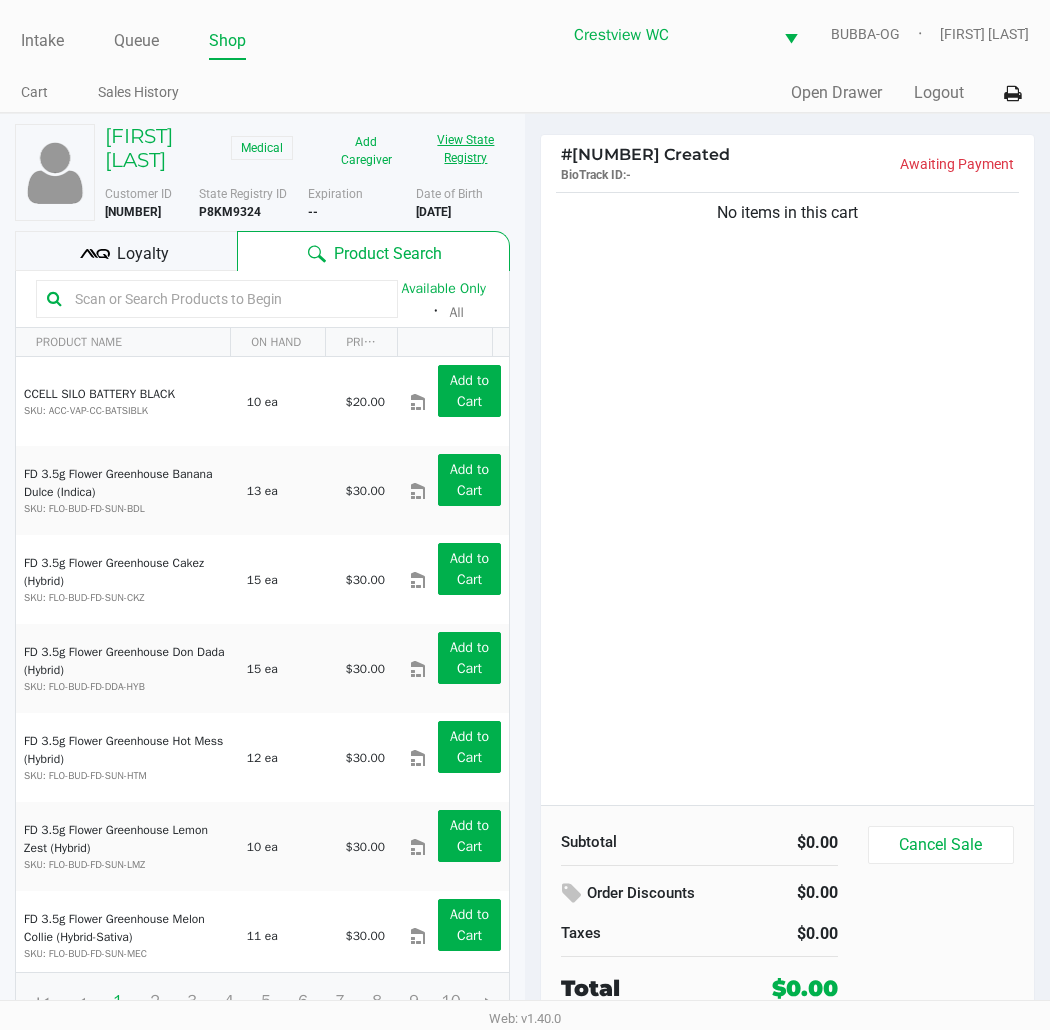 click on "View State Registry" 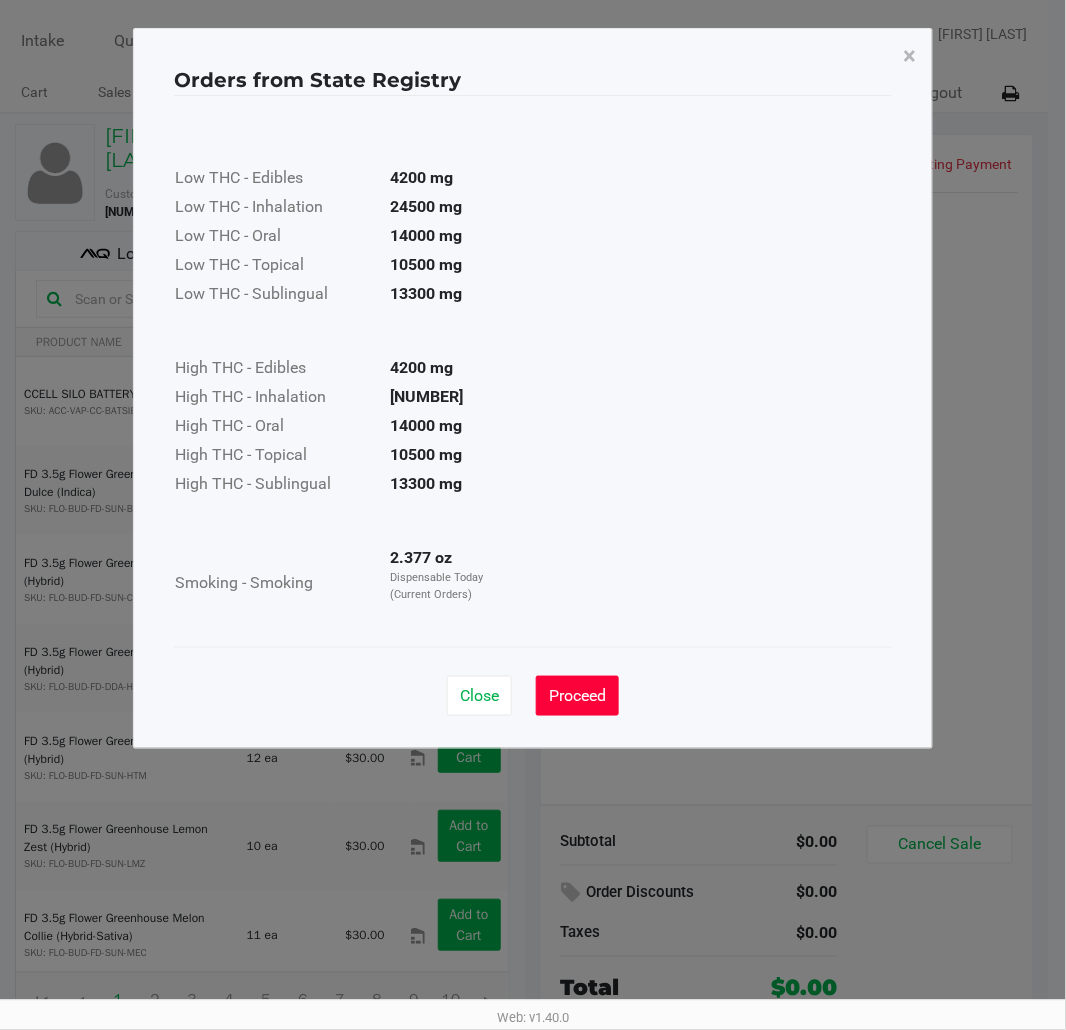 click on "Proceed" 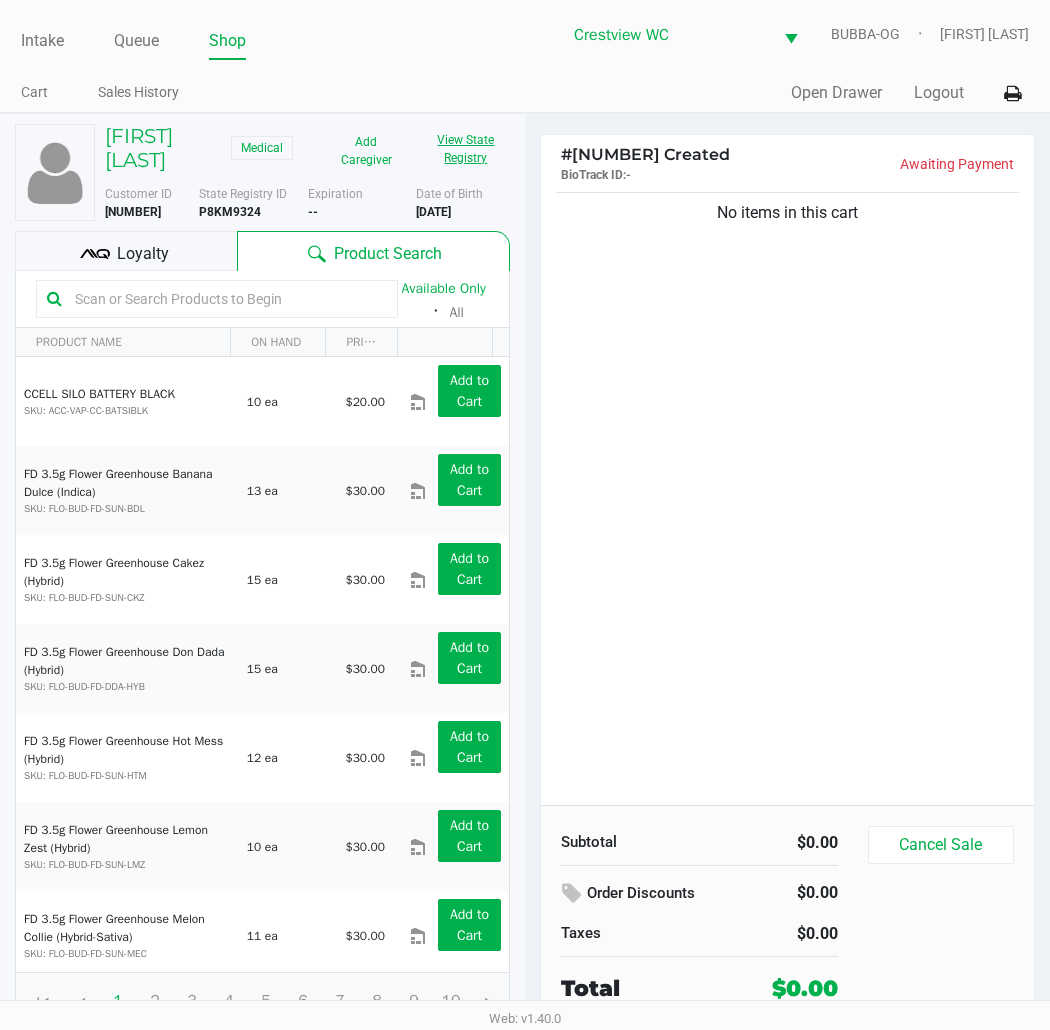 type 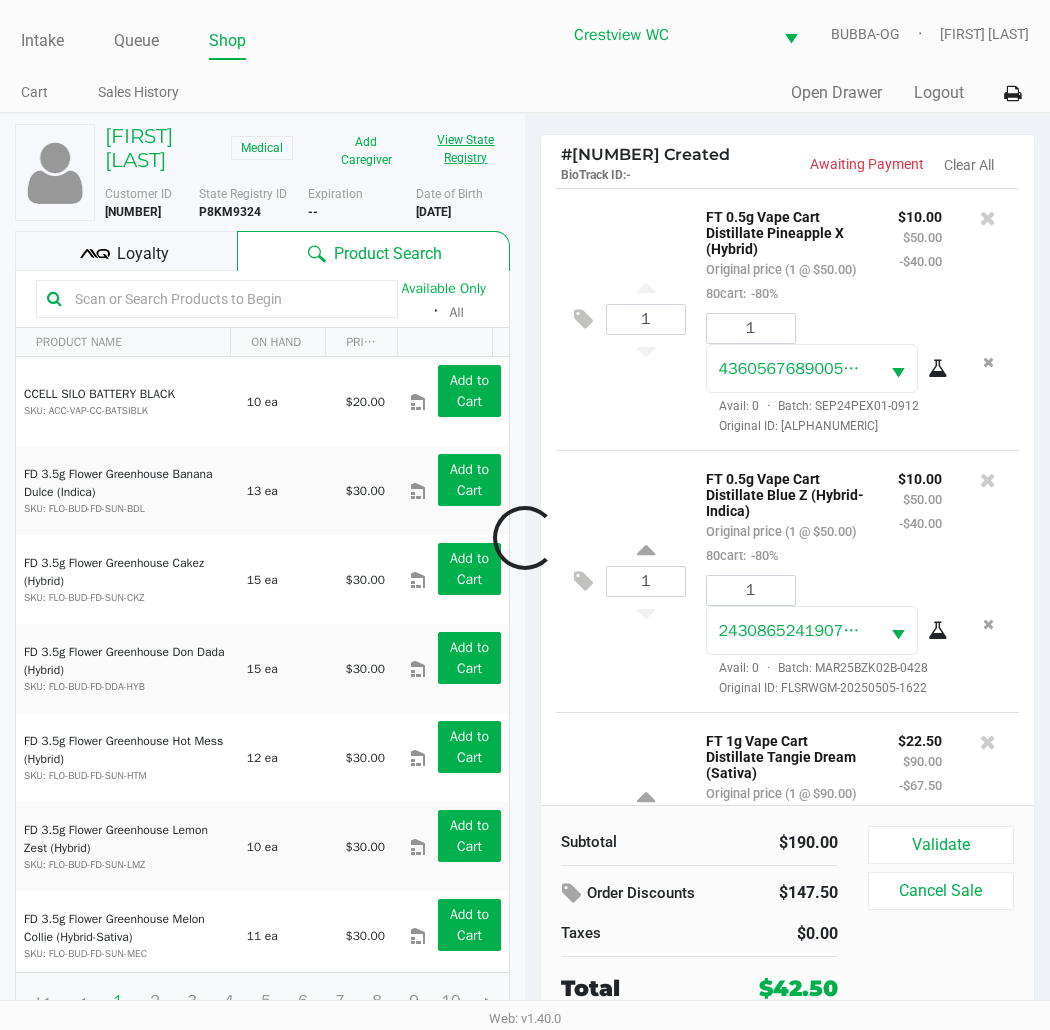 scroll, scrollTop: 265, scrollLeft: 0, axis: vertical 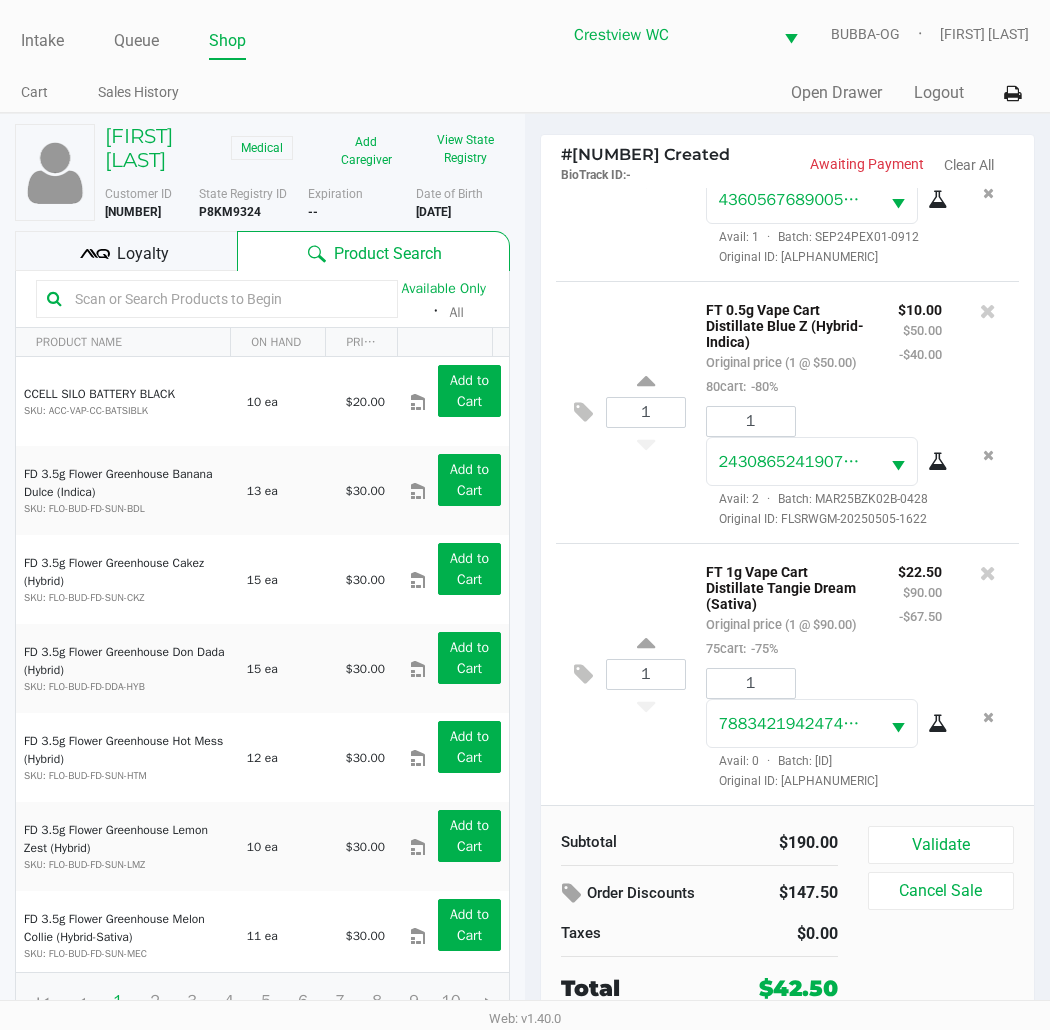 click on "[NUMBER]" 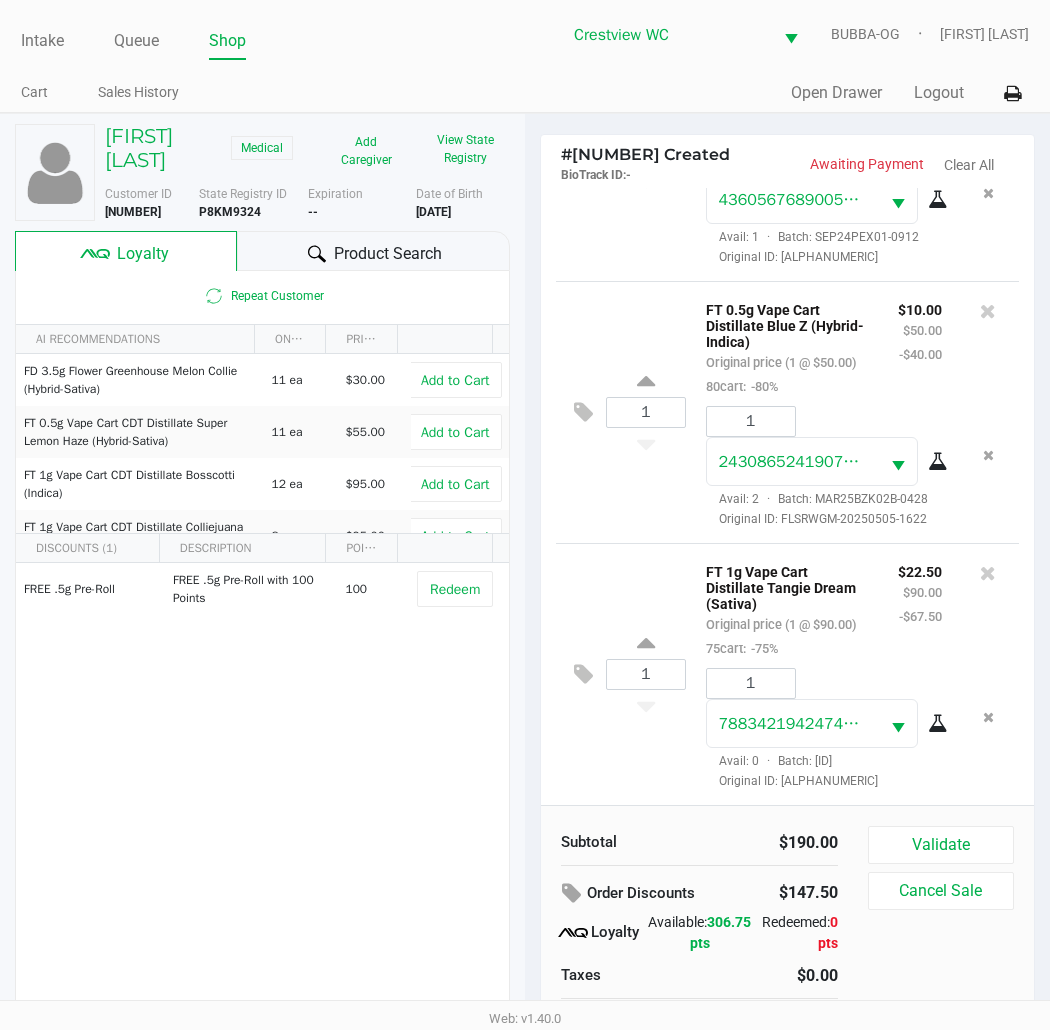 scroll, scrollTop: 272, scrollLeft: 0, axis: vertical 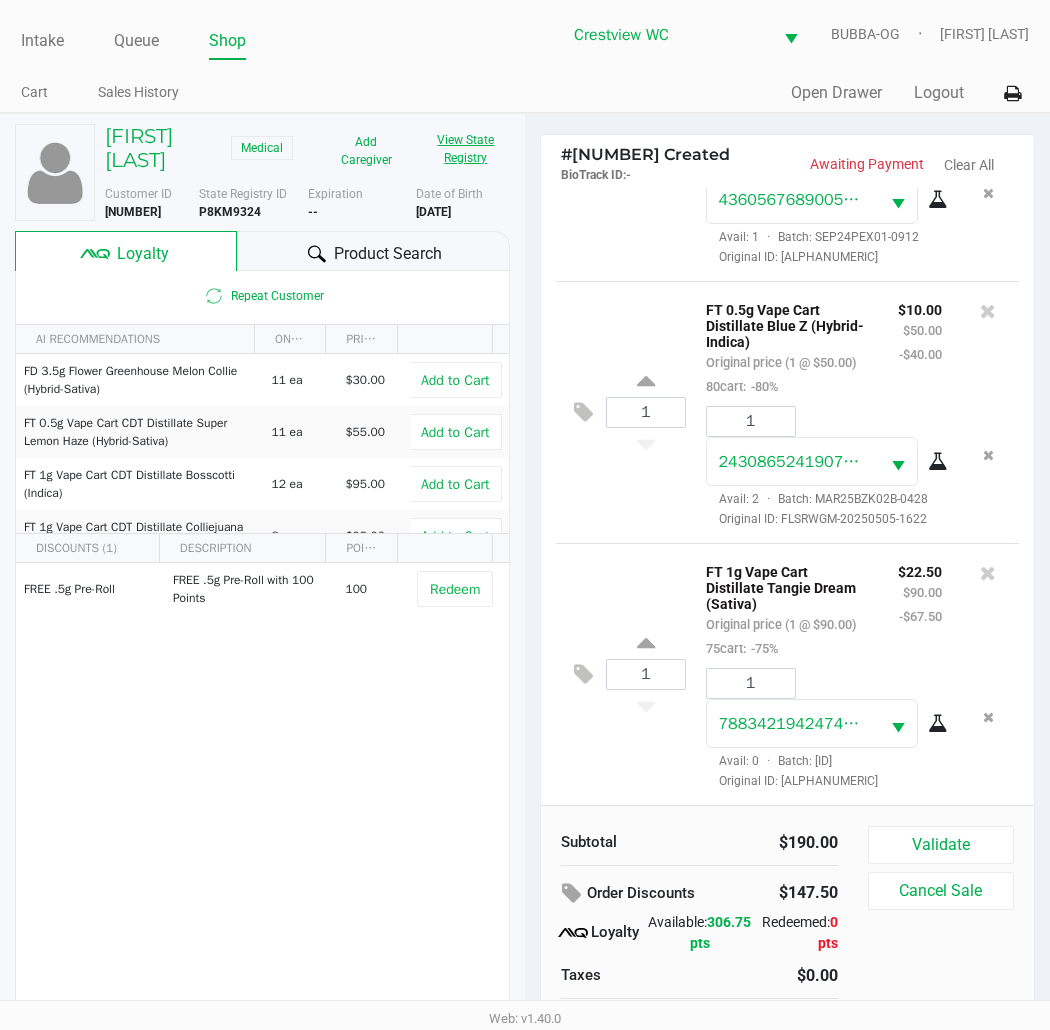 click on "View State Registry" 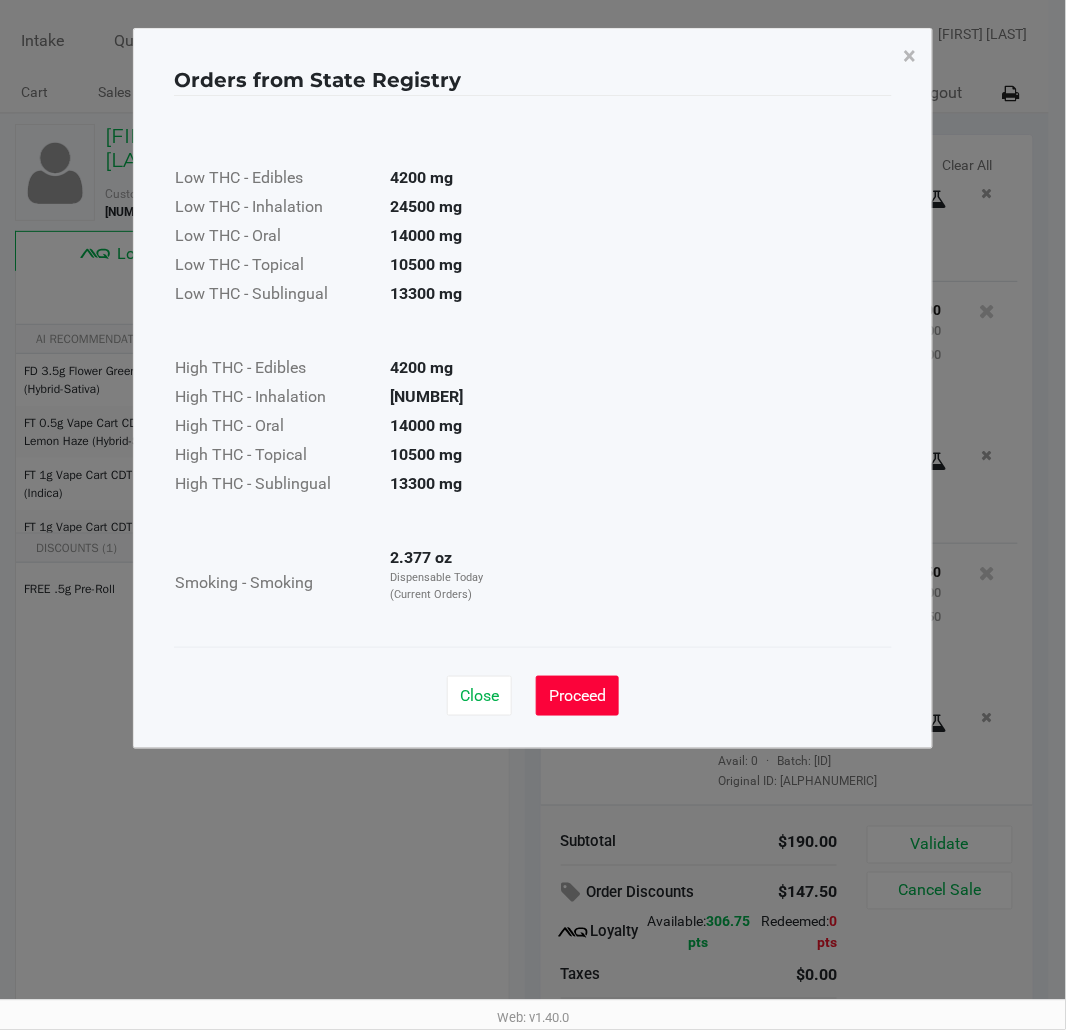 click on "Proceed" 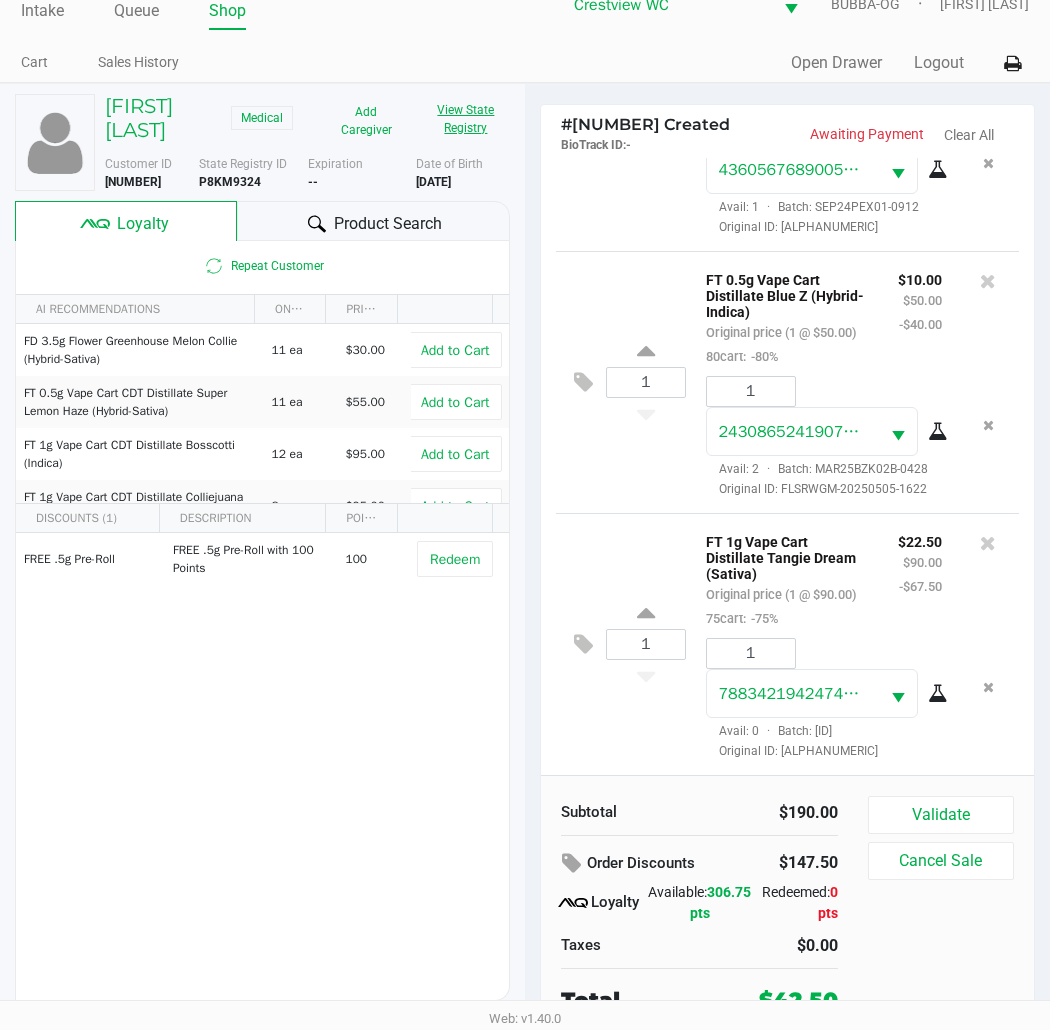 scroll, scrollTop: 38, scrollLeft: 0, axis: vertical 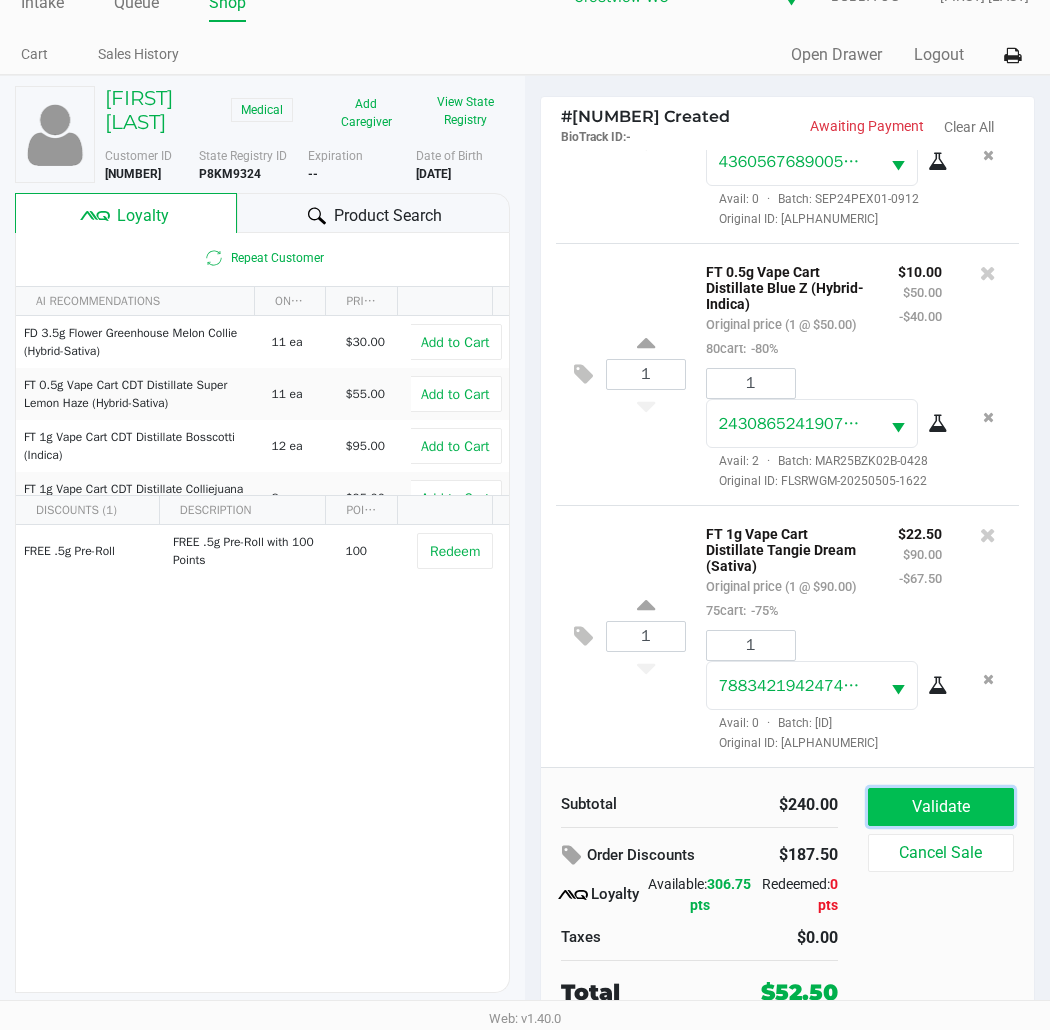 click on "Validate" 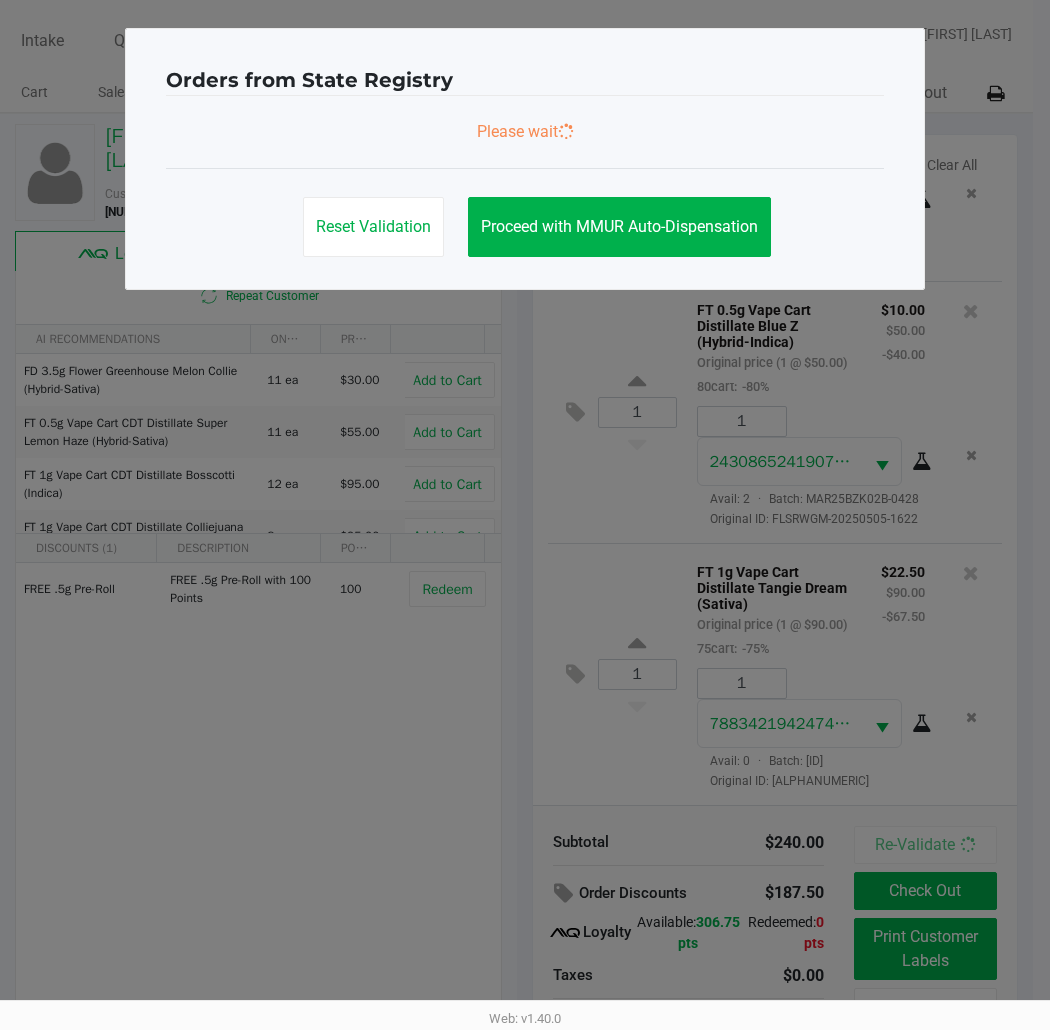 scroll, scrollTop: 0, scrollLeft: 0, axis: both 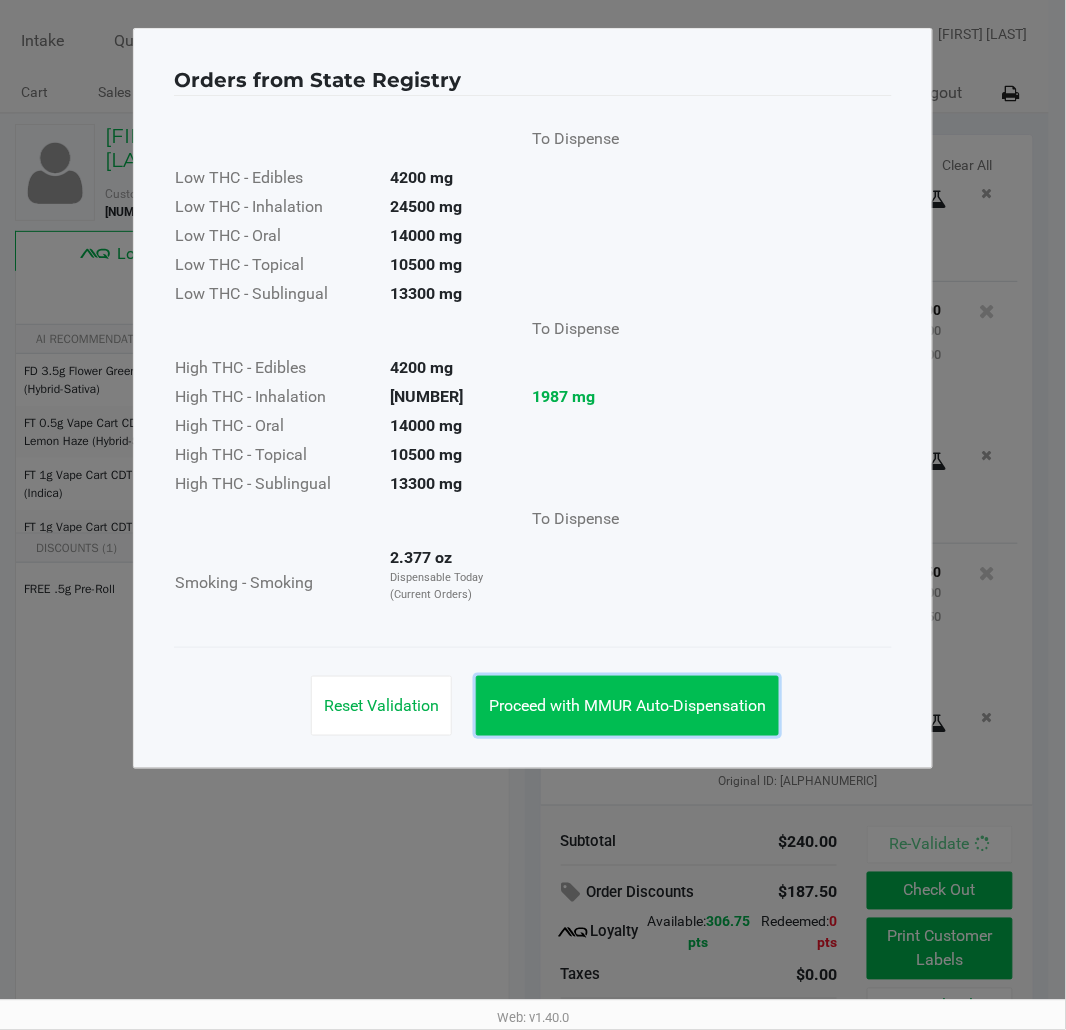 click on "Proceed with MMUR Auto-Dispensation" 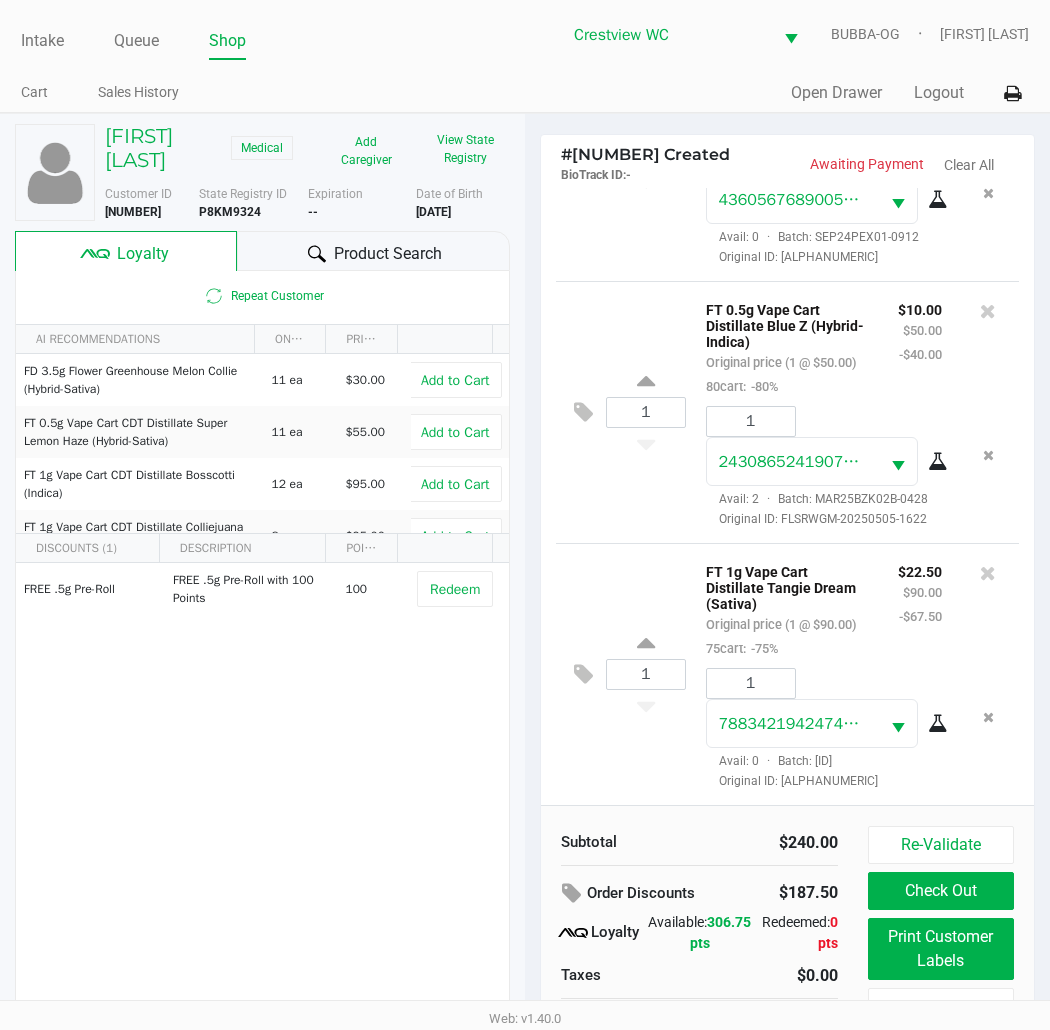 scroll, scrollTop: 38, scrollLeft: 0, axis: vertical 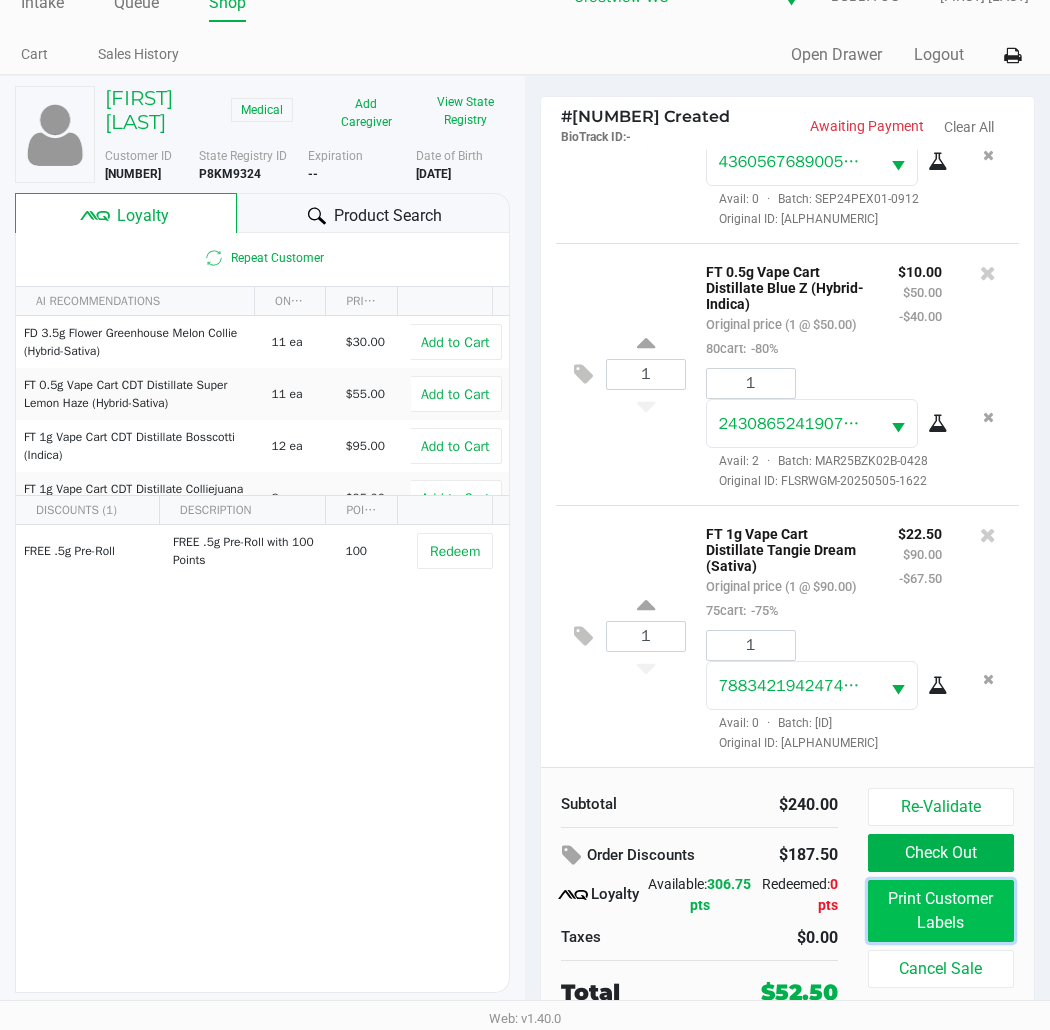 click on "Print Customer Labels" 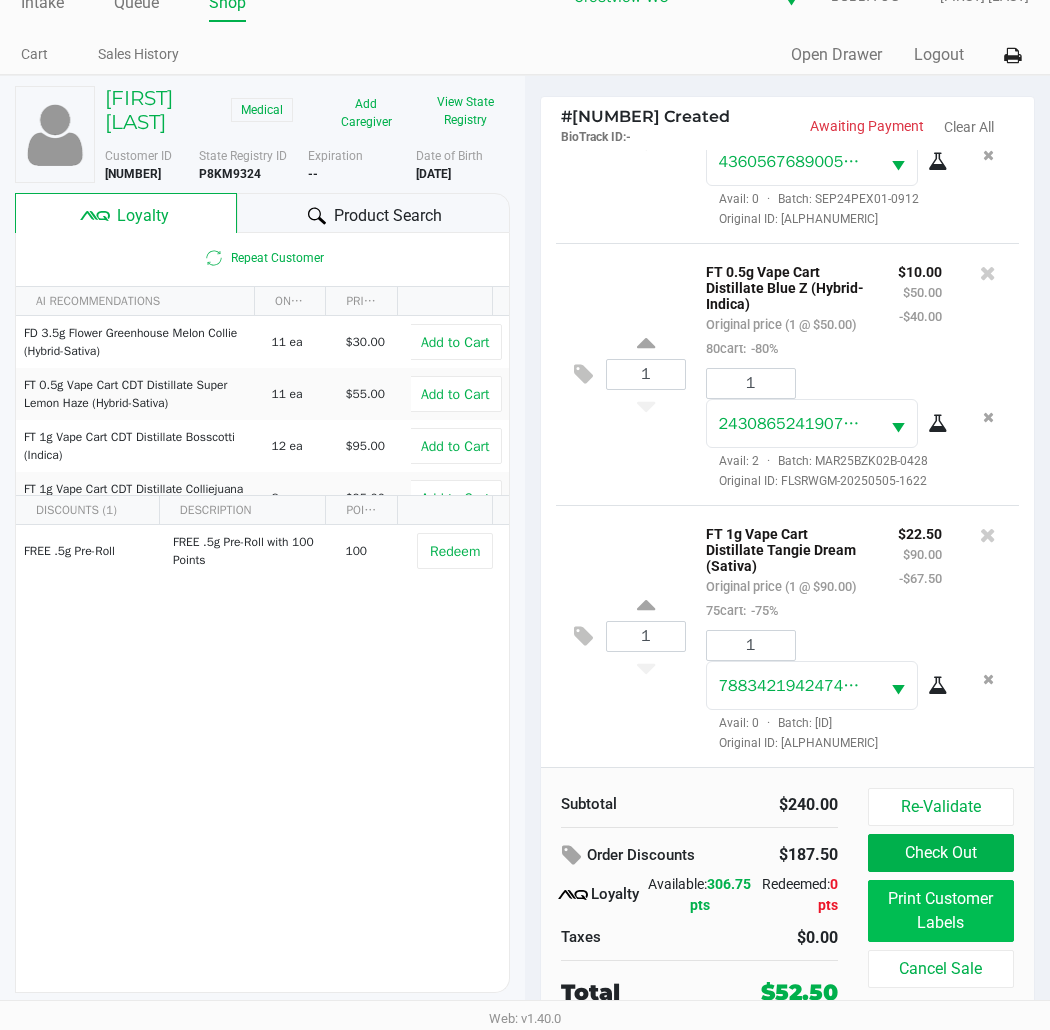 scroll, scrollTop: 0, scrollLeft: 0, axis: both 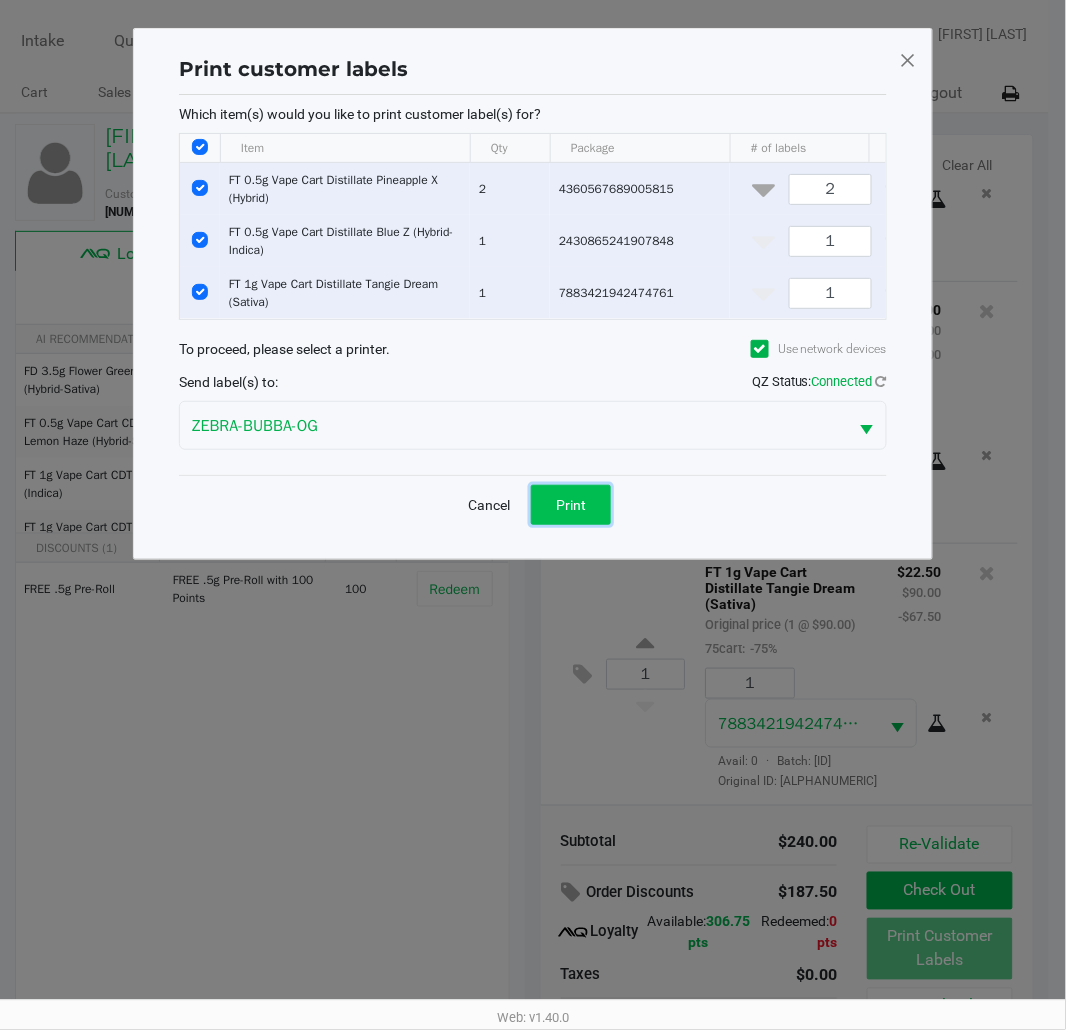 click on "Print" 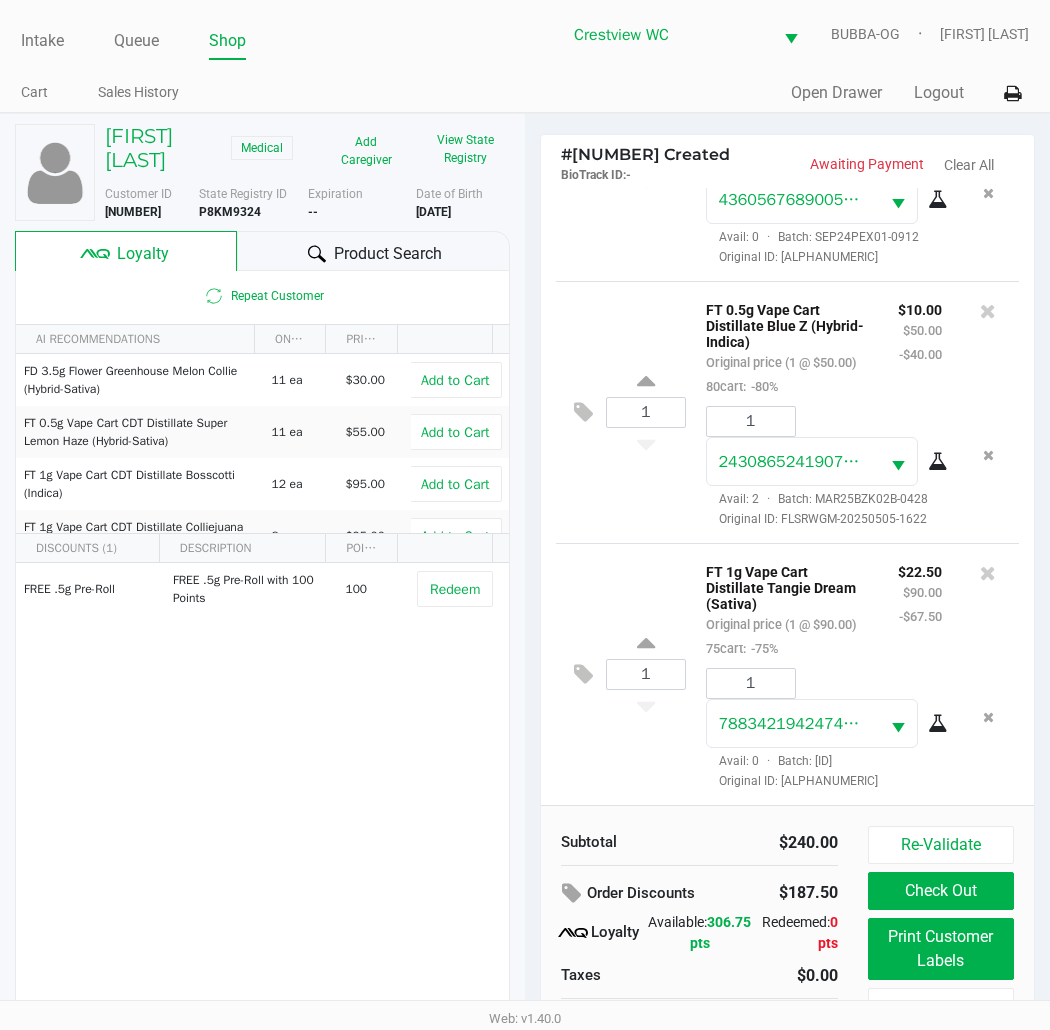 scroll, scrollTop: 38, scrollLeft: 0, axis: vertical 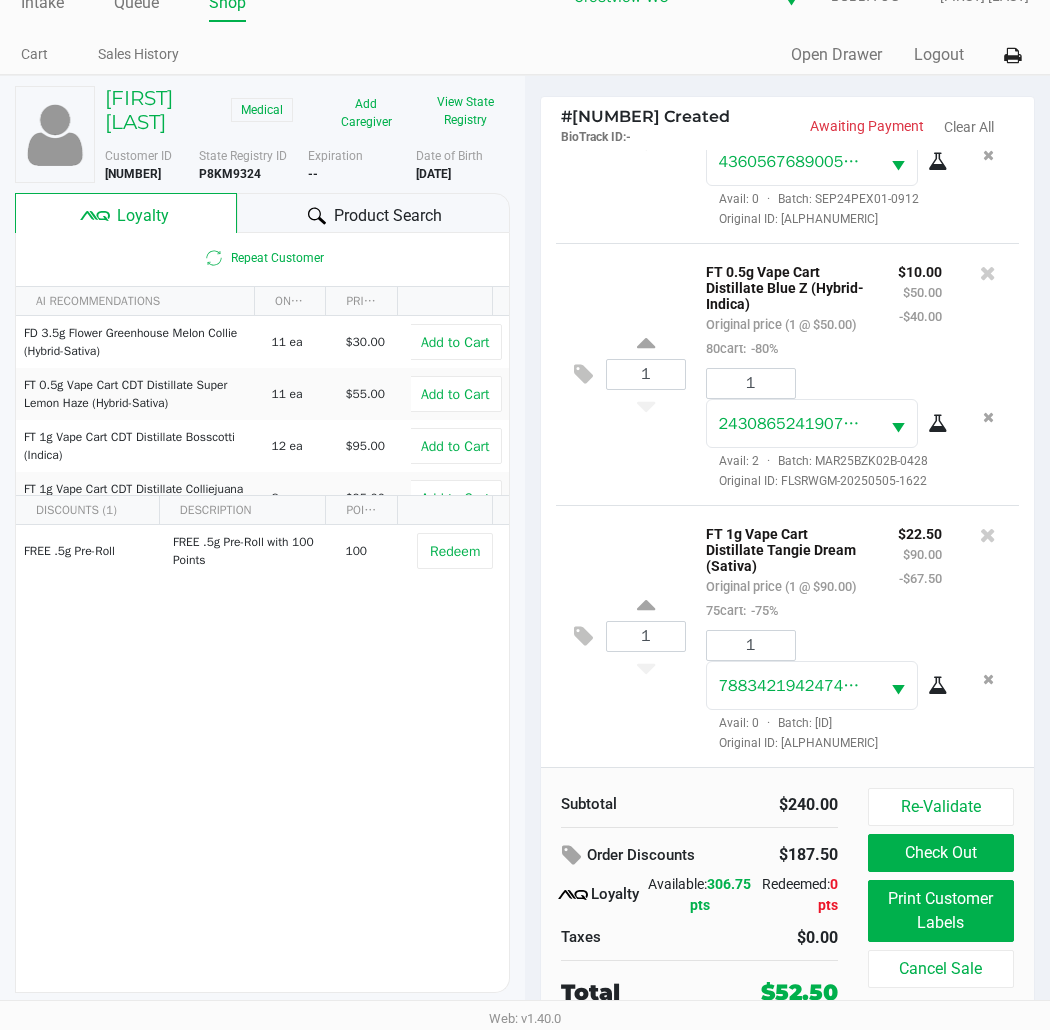 click on "Check Out" 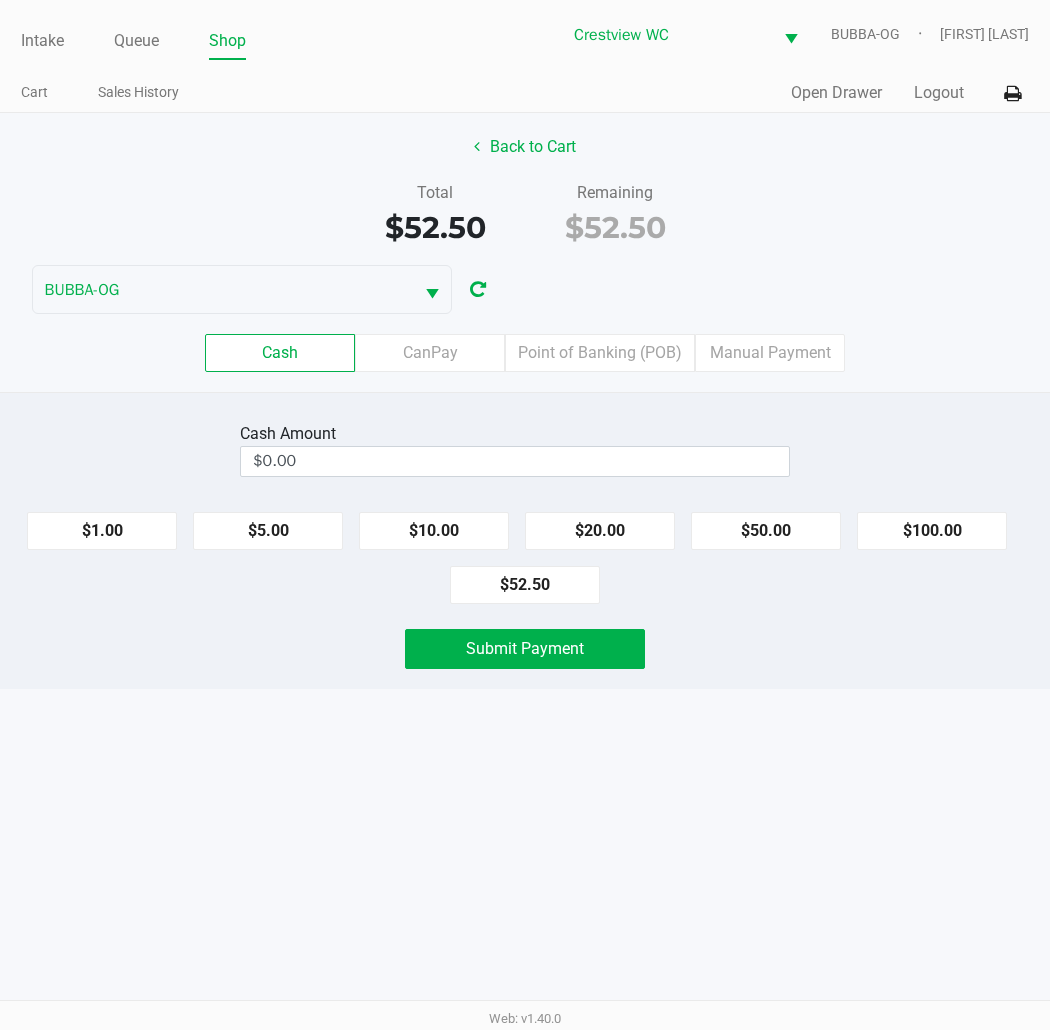 scroll, scrollTop: 0, scrollLeft: 0, axis: both 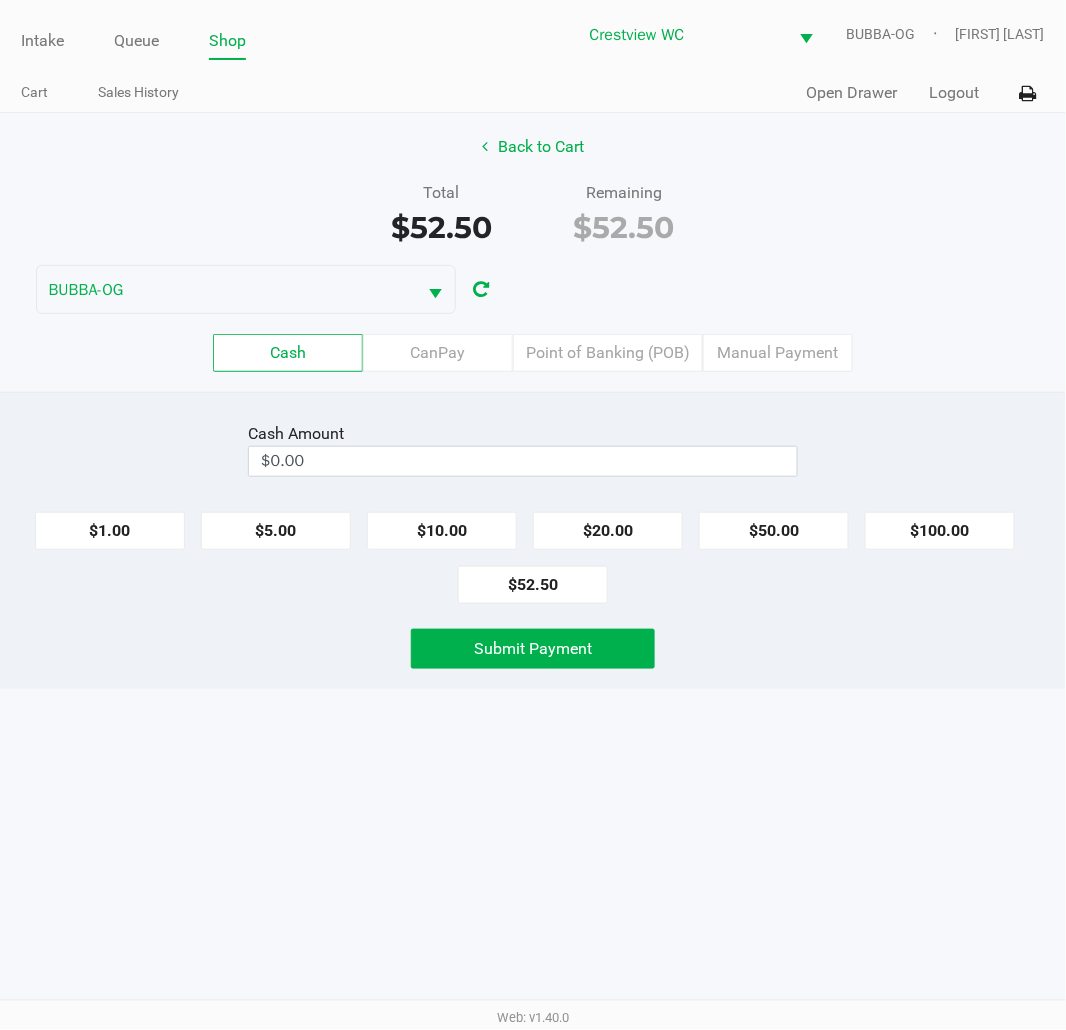click on "Point of Banking (POB)" 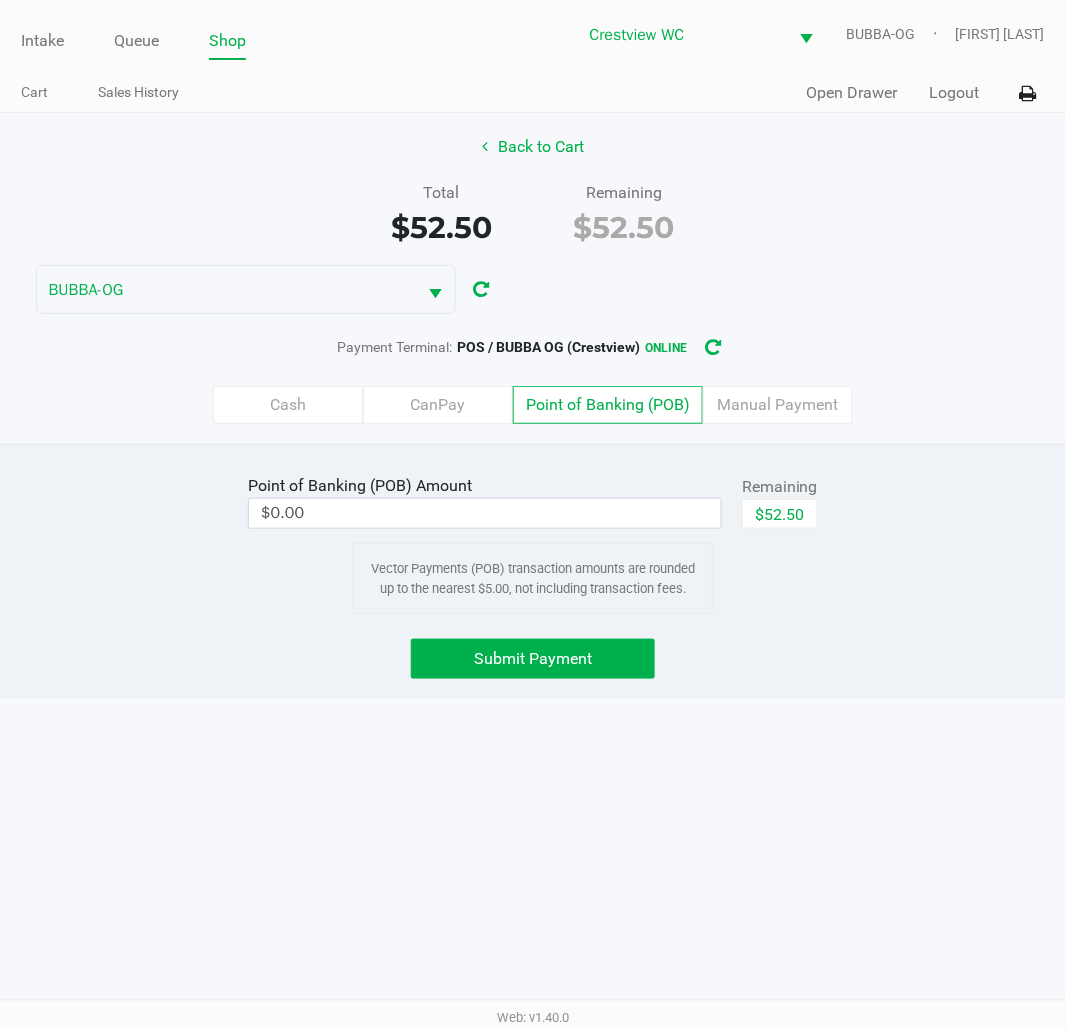 click on "$52.50" 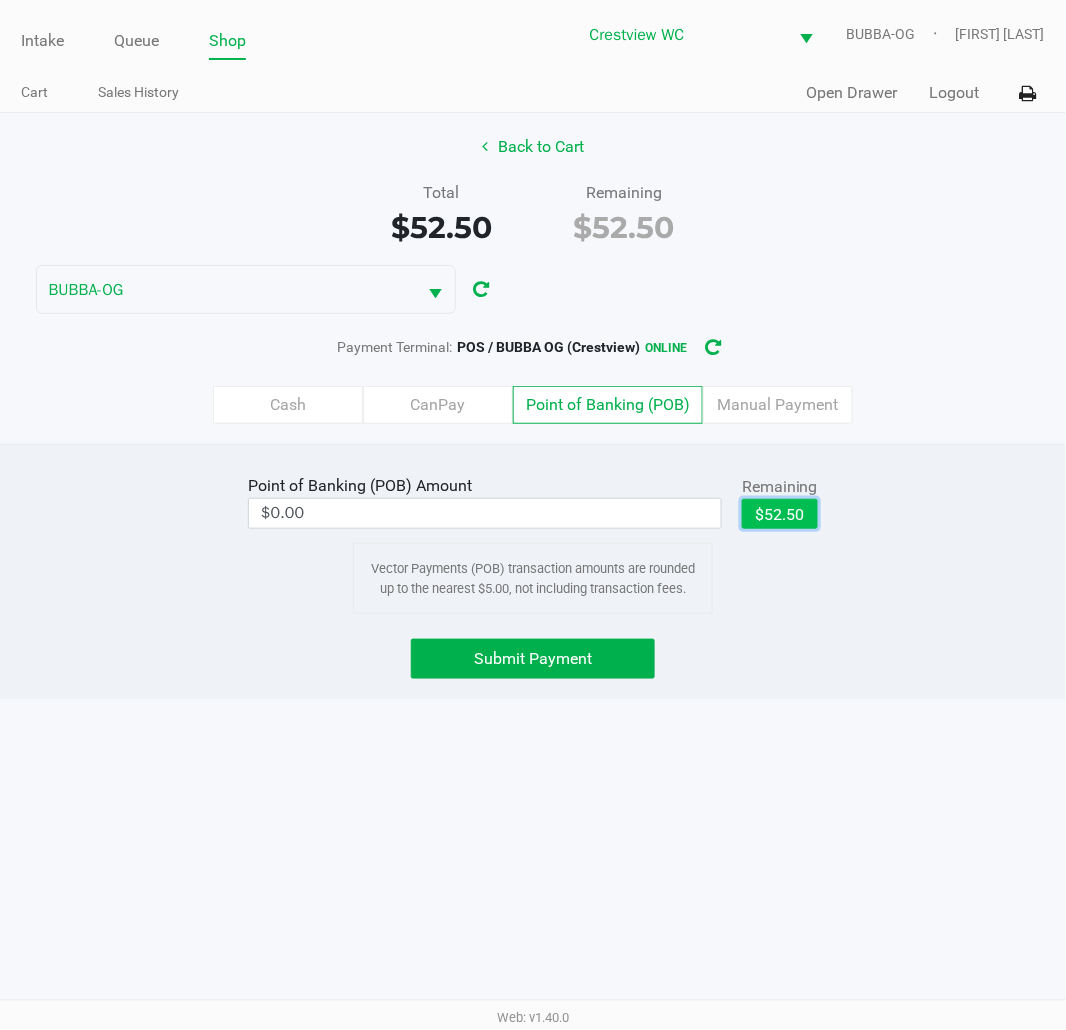 type on "$52.50" 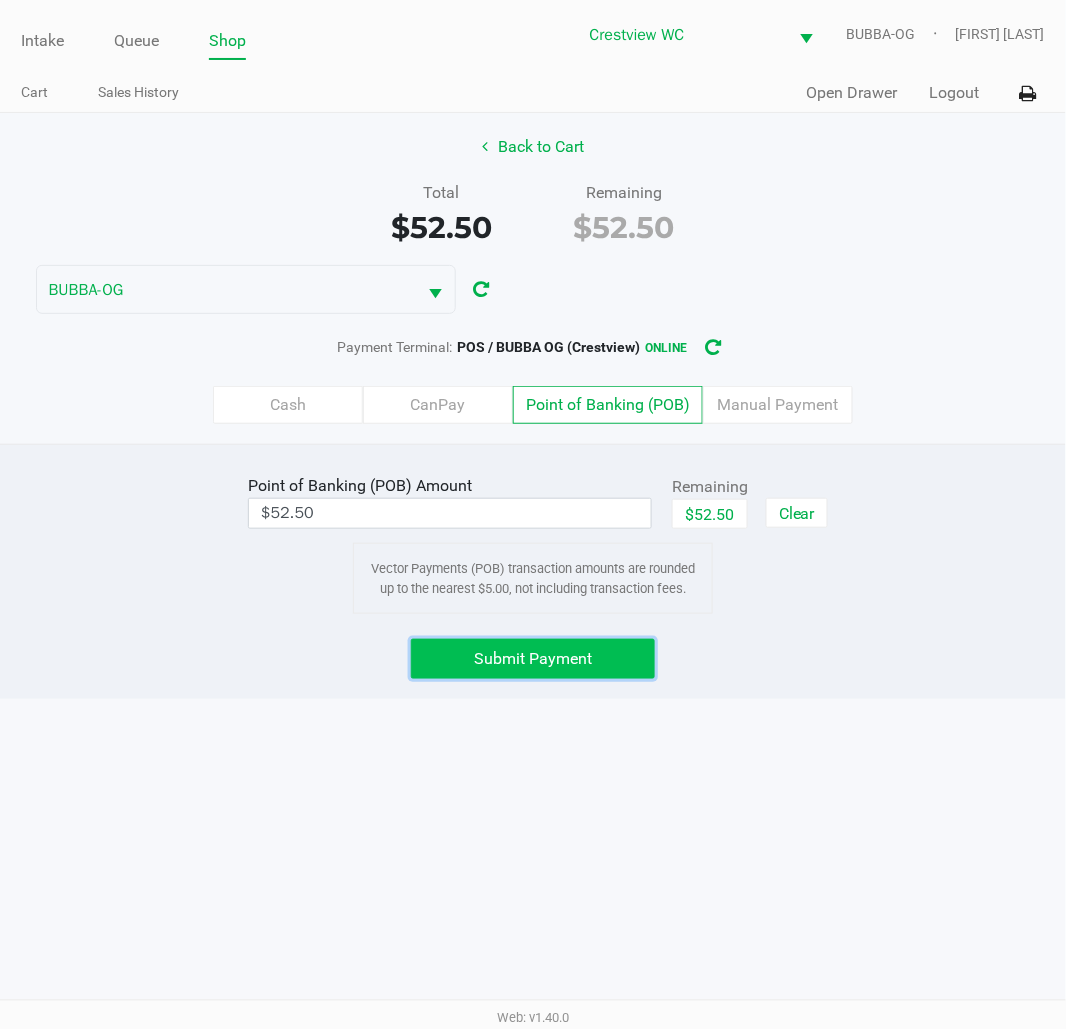 click on "Submit Payment" 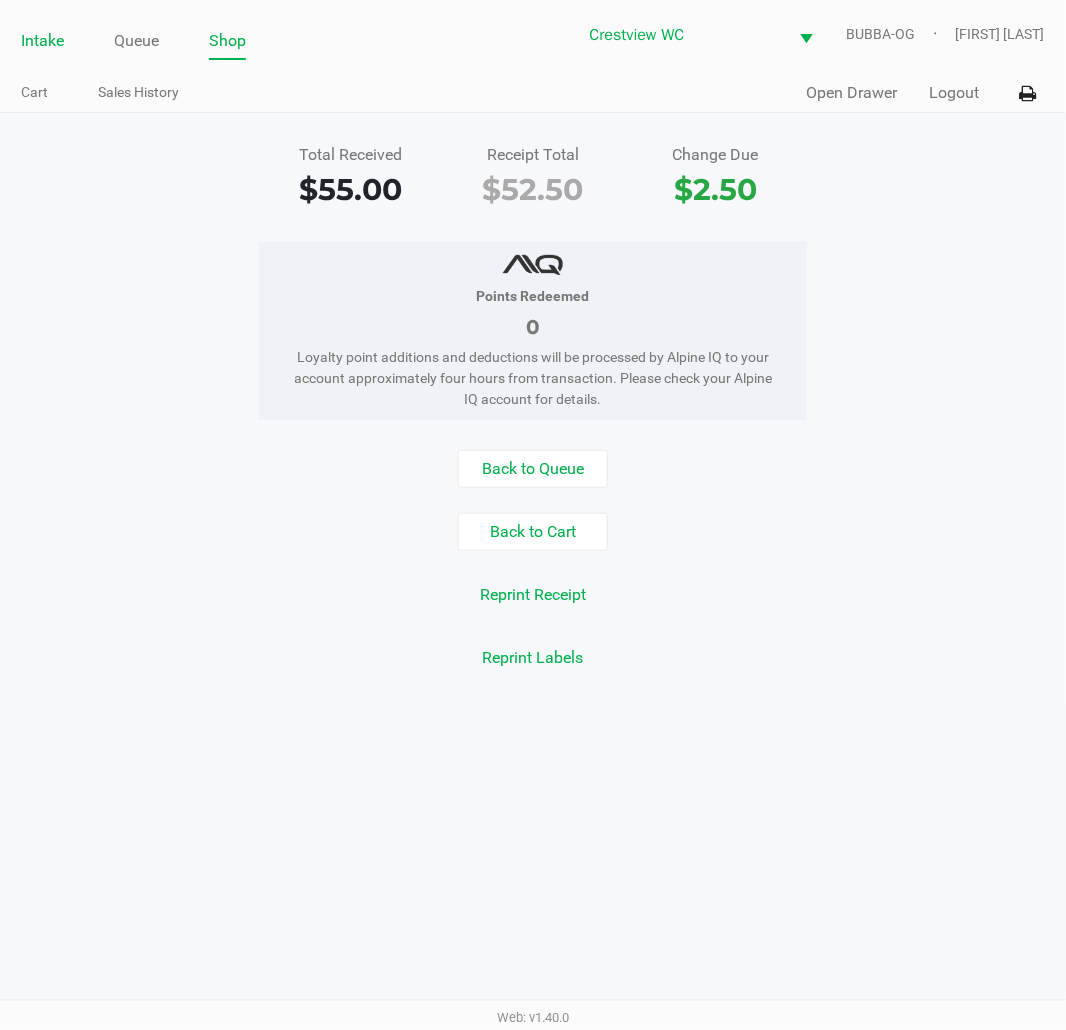 click on "Intake" 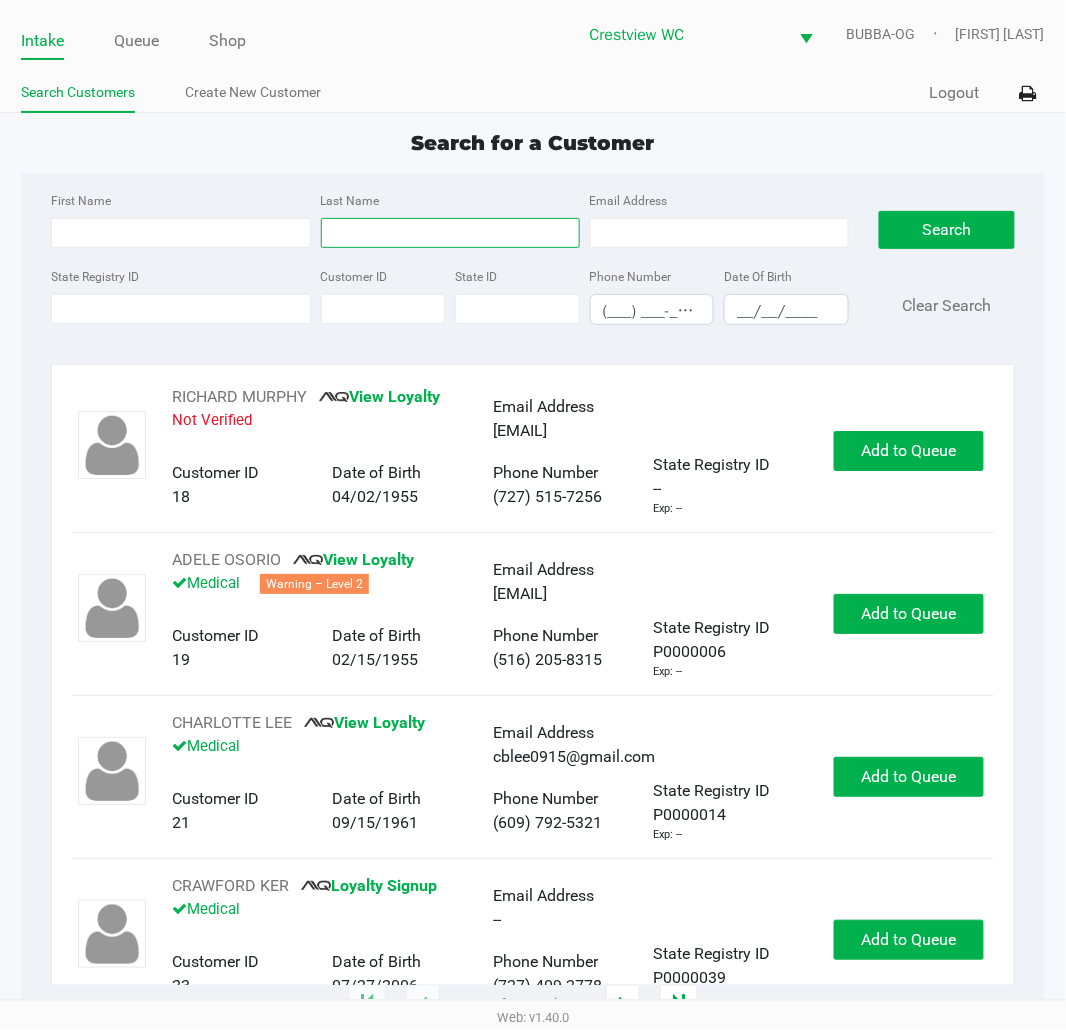 click on "Last Name" at bounding box center (450, 233) 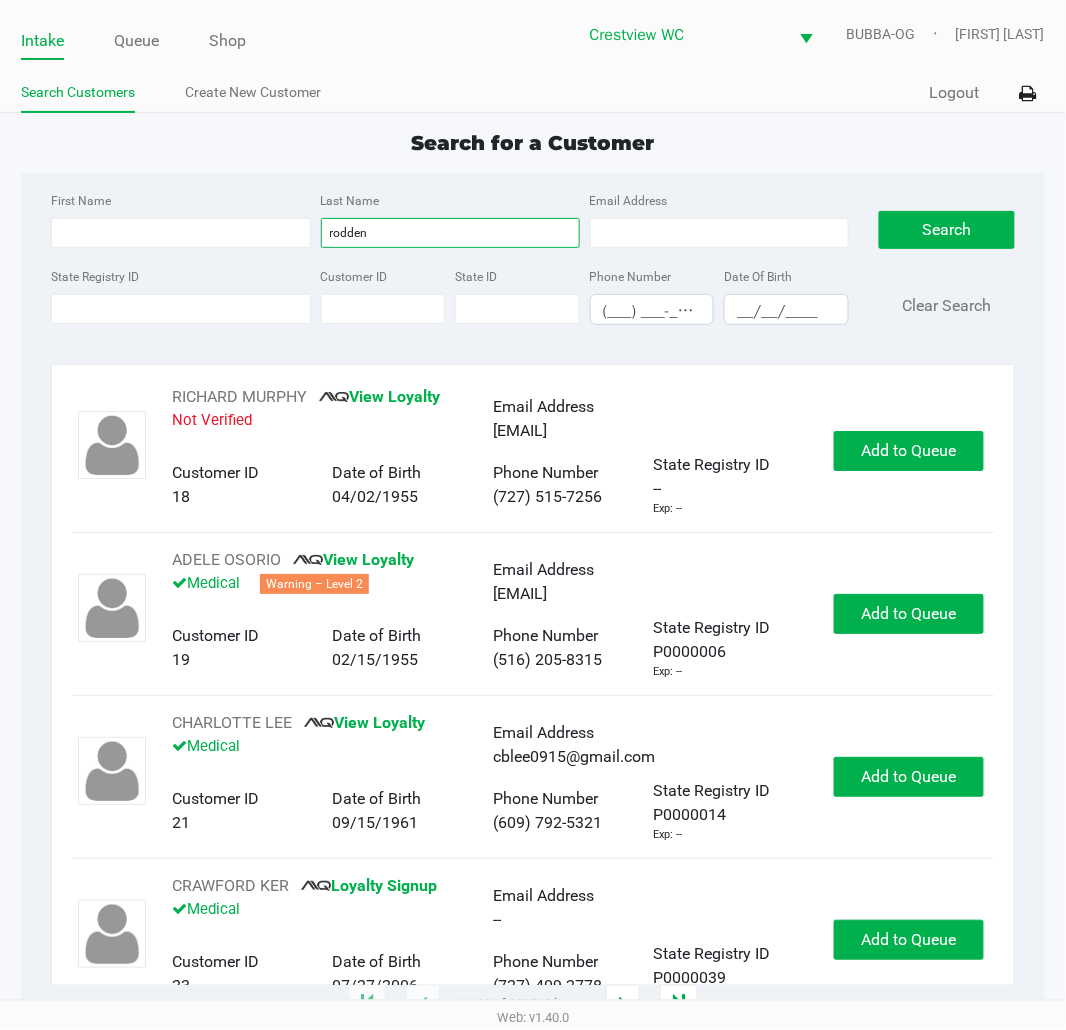 type on "rodden" 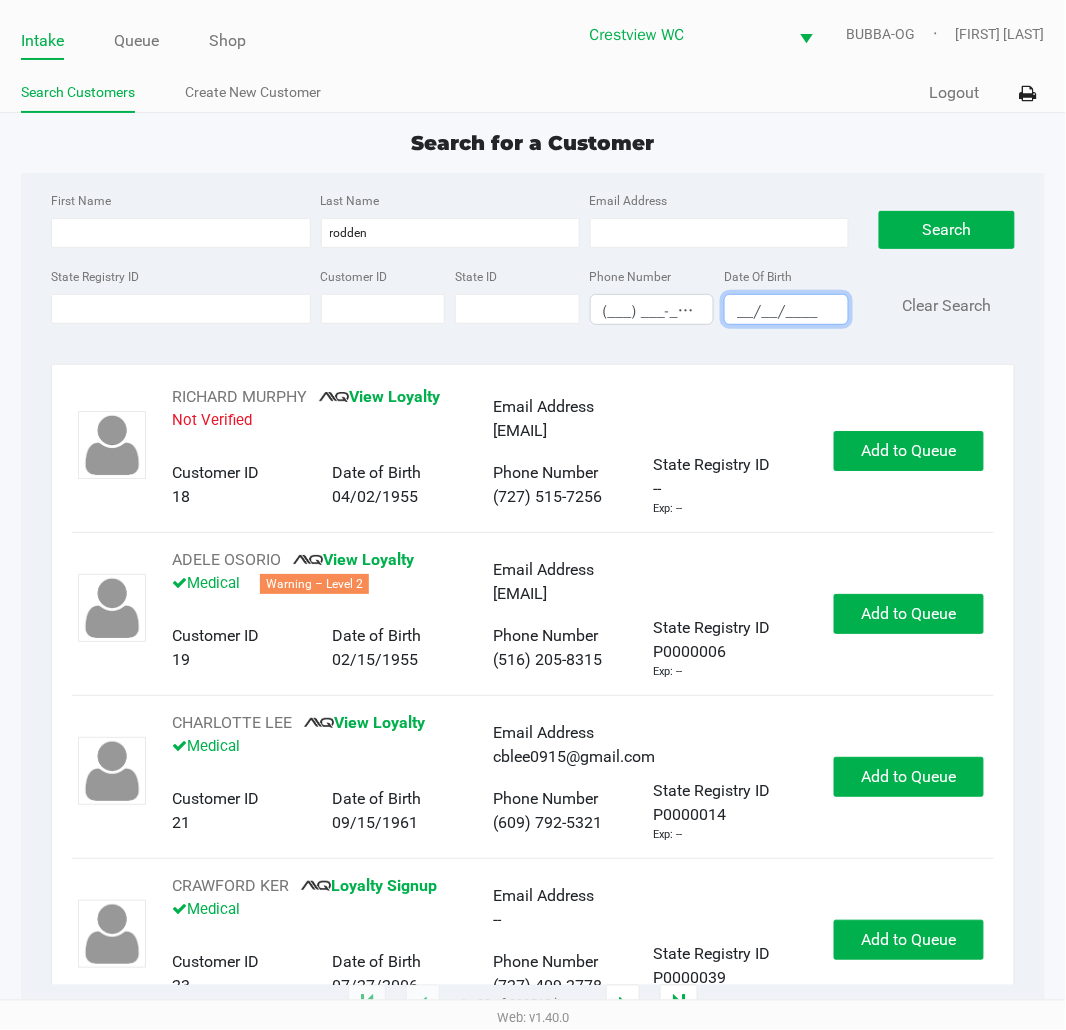 click on "__/__/____" at bounding box center (786, 311) 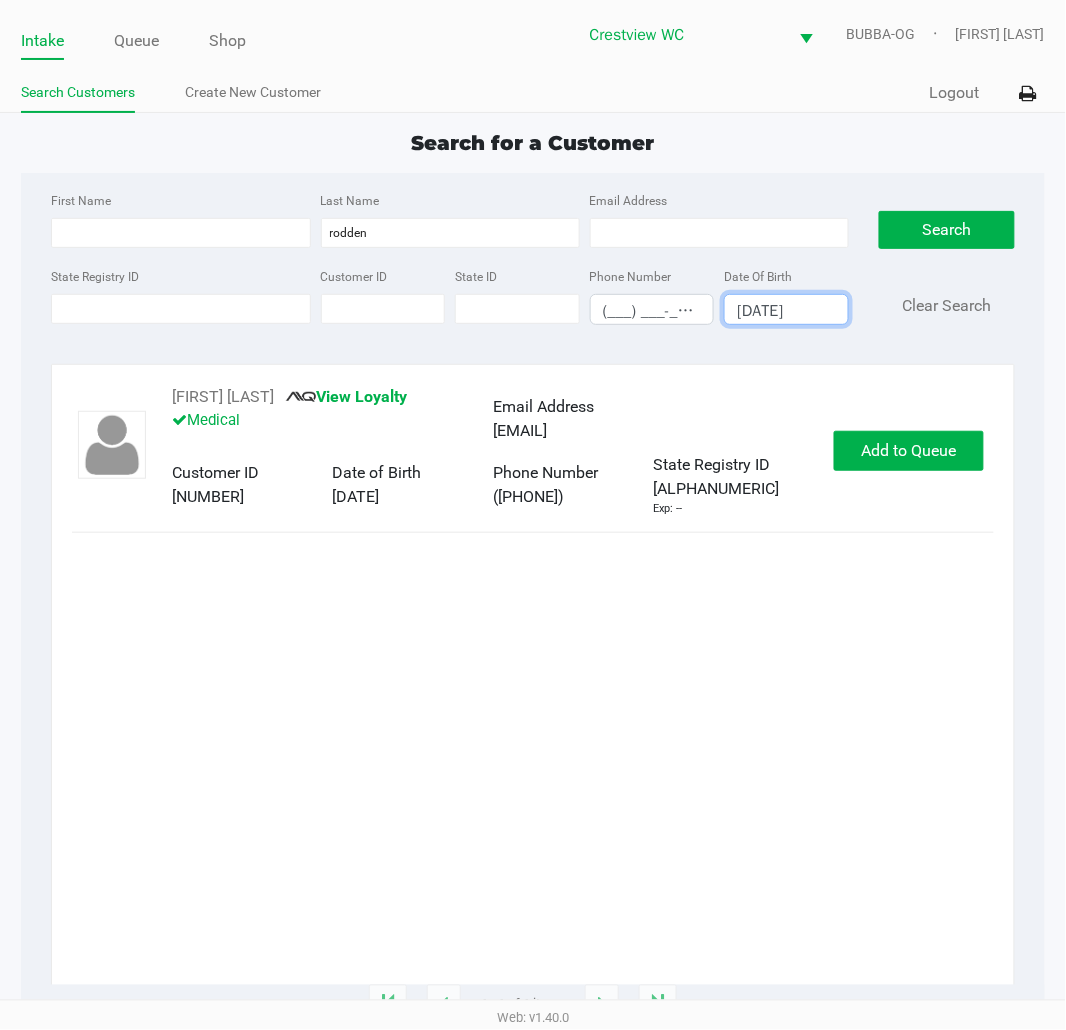 type on "[DATE]" 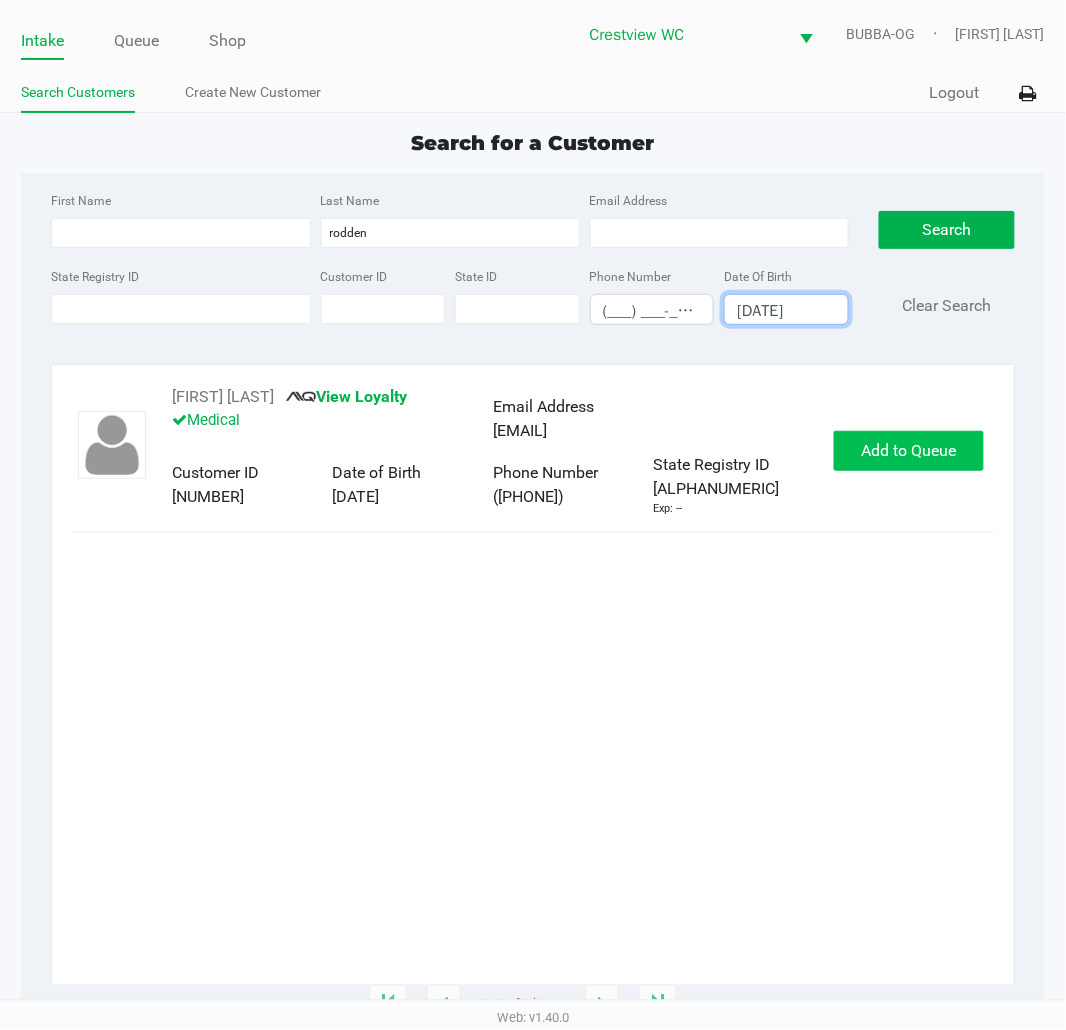 click on "Add to Queue" 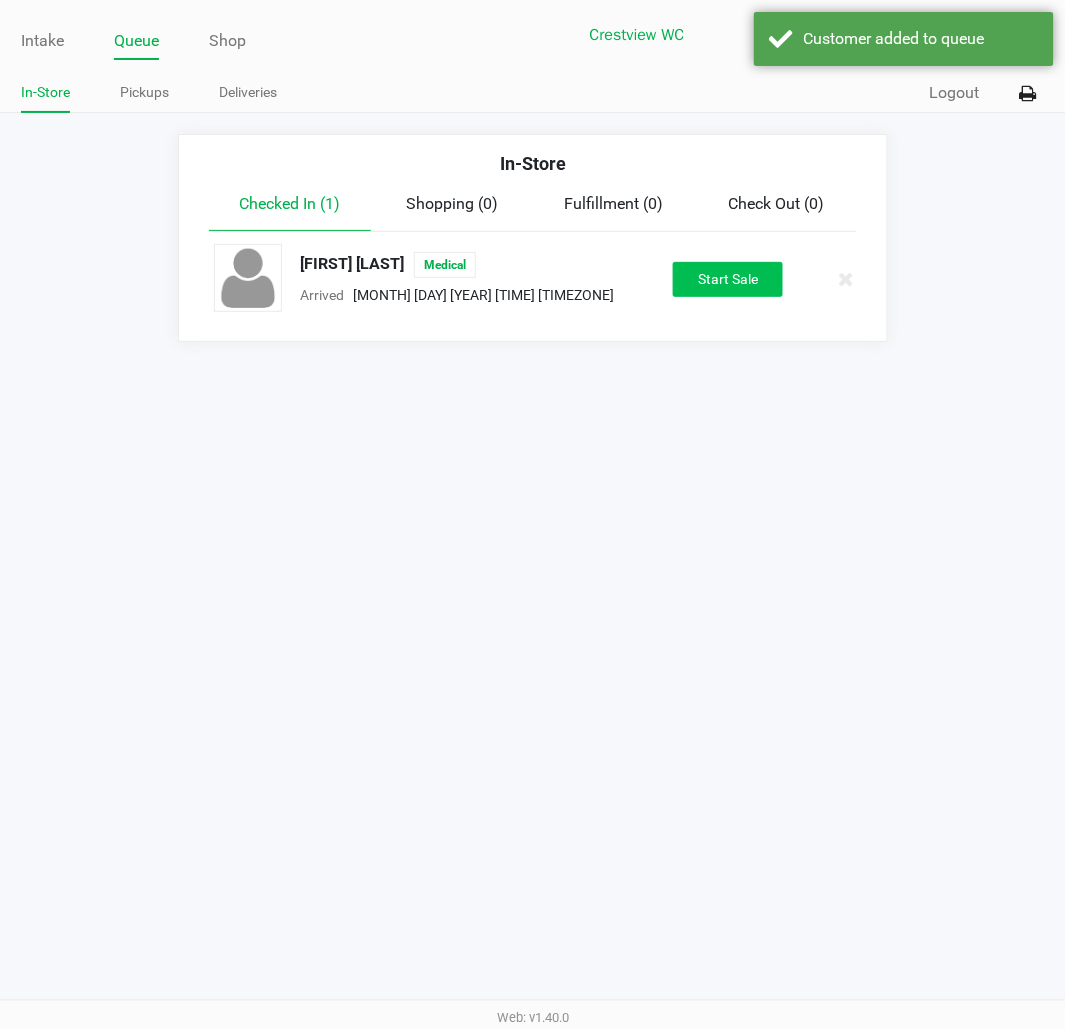 click on "Start Sale" 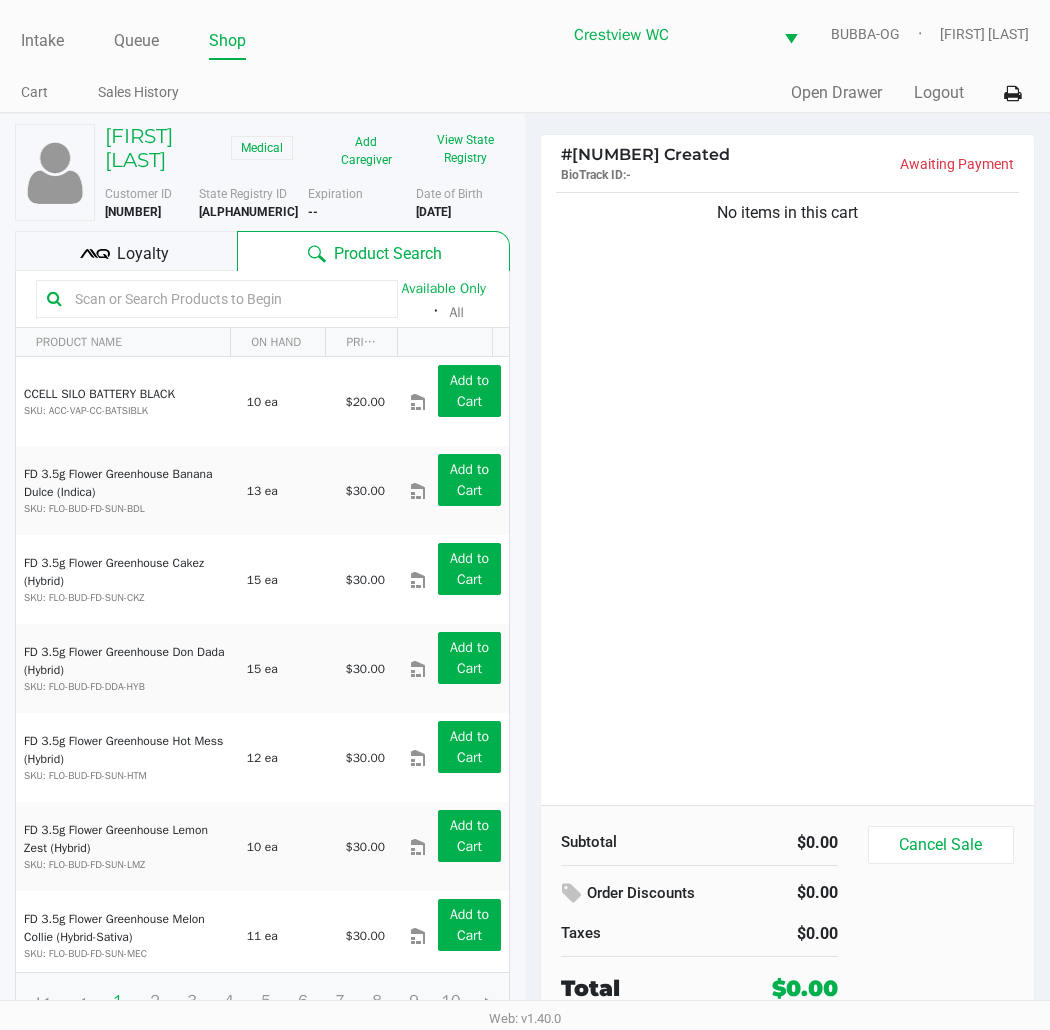 click on "Available Only  ᛫  All" 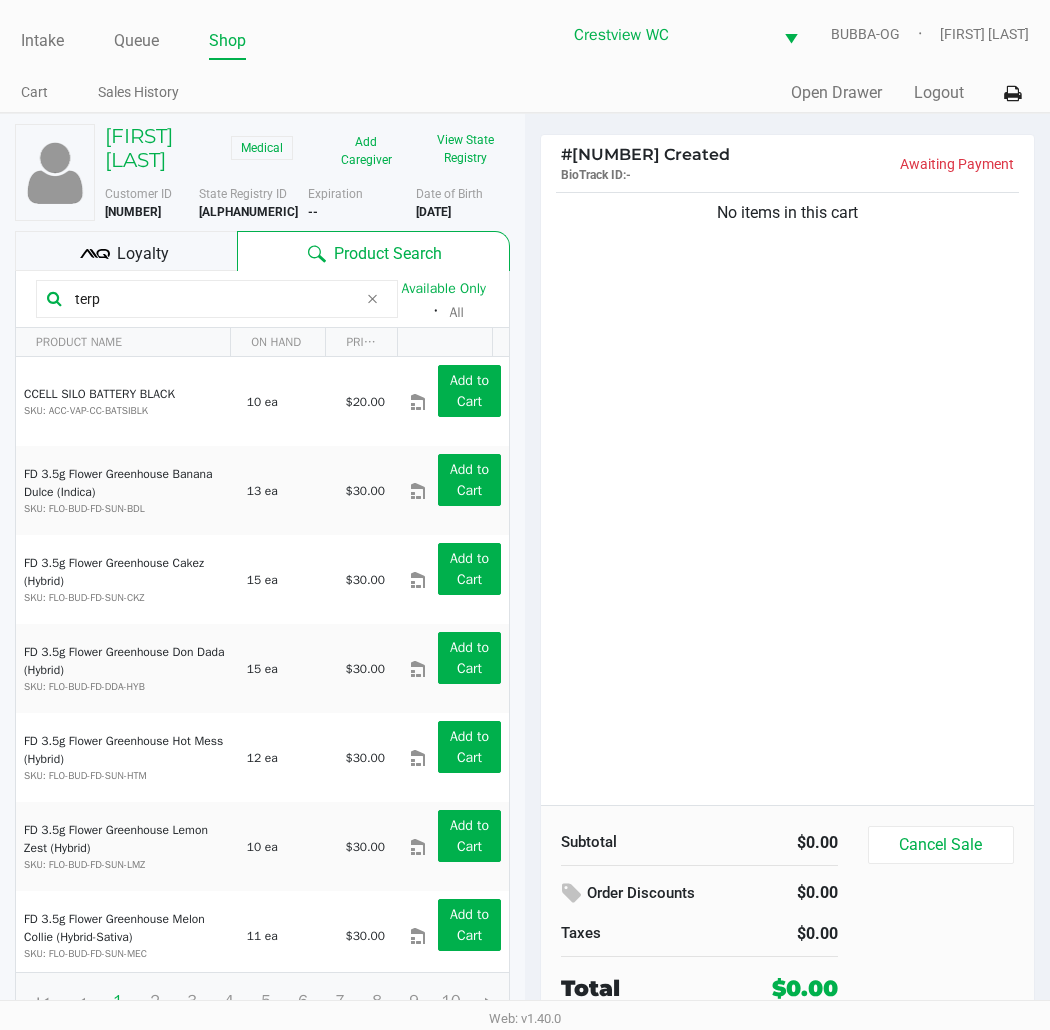 type on "terp" 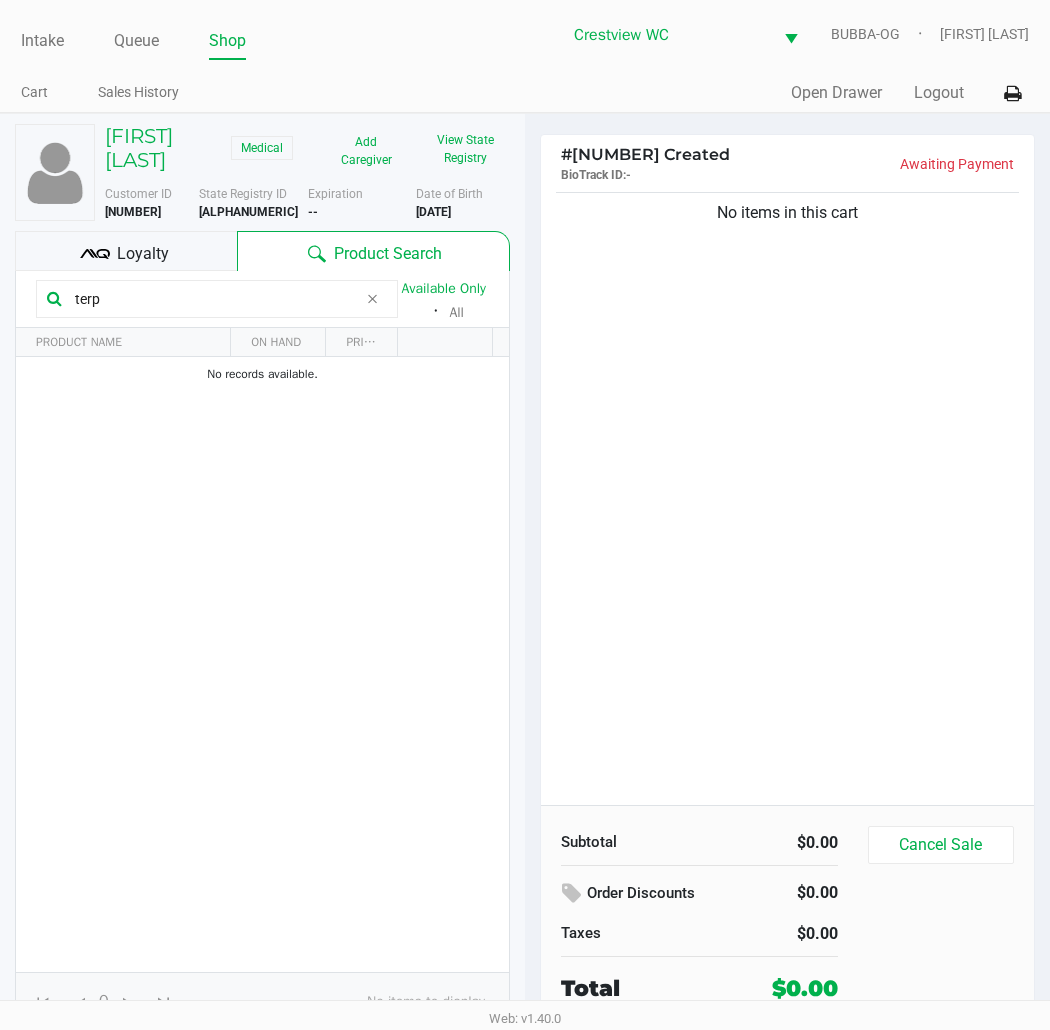drag, startPoint x: 322, startPoint y: 336, endPoint x: 0, endPoint y: 335, distance: 322.00156 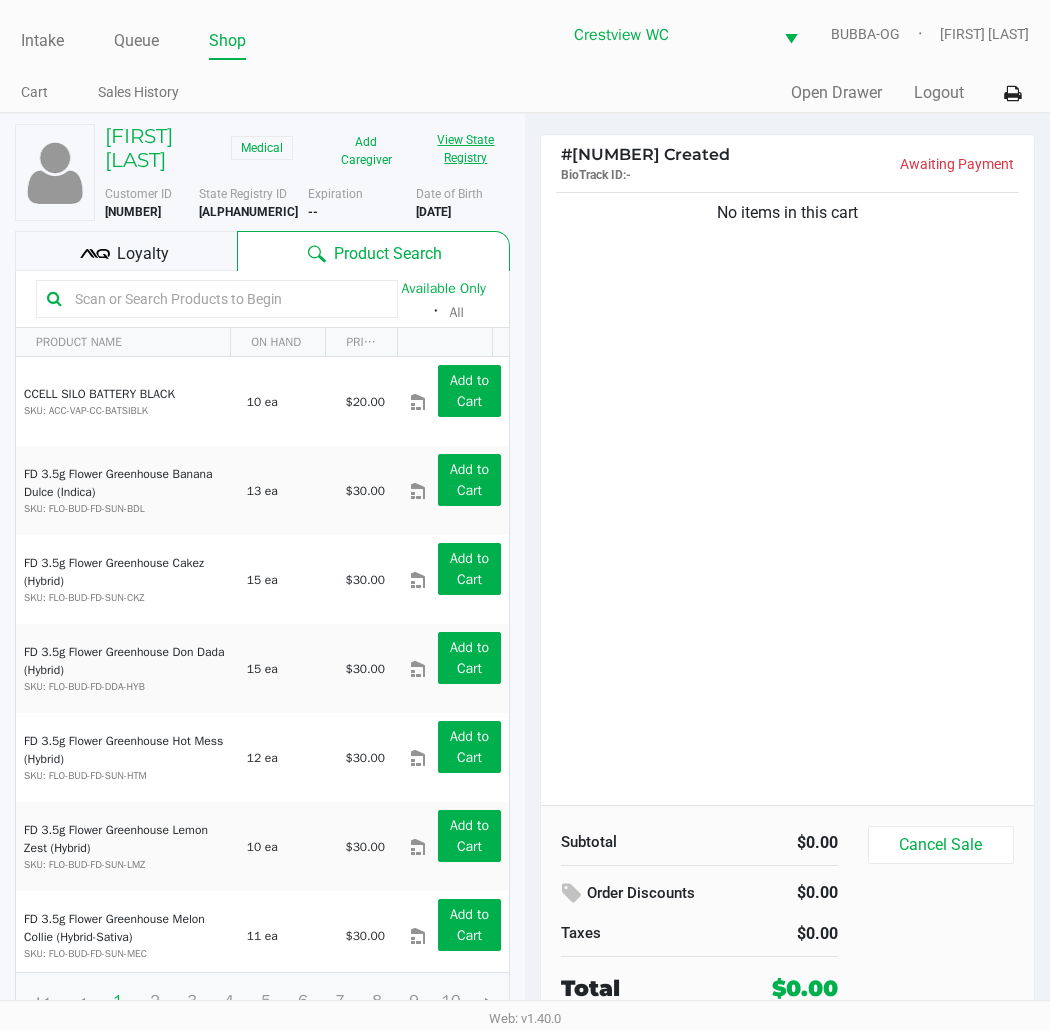 type 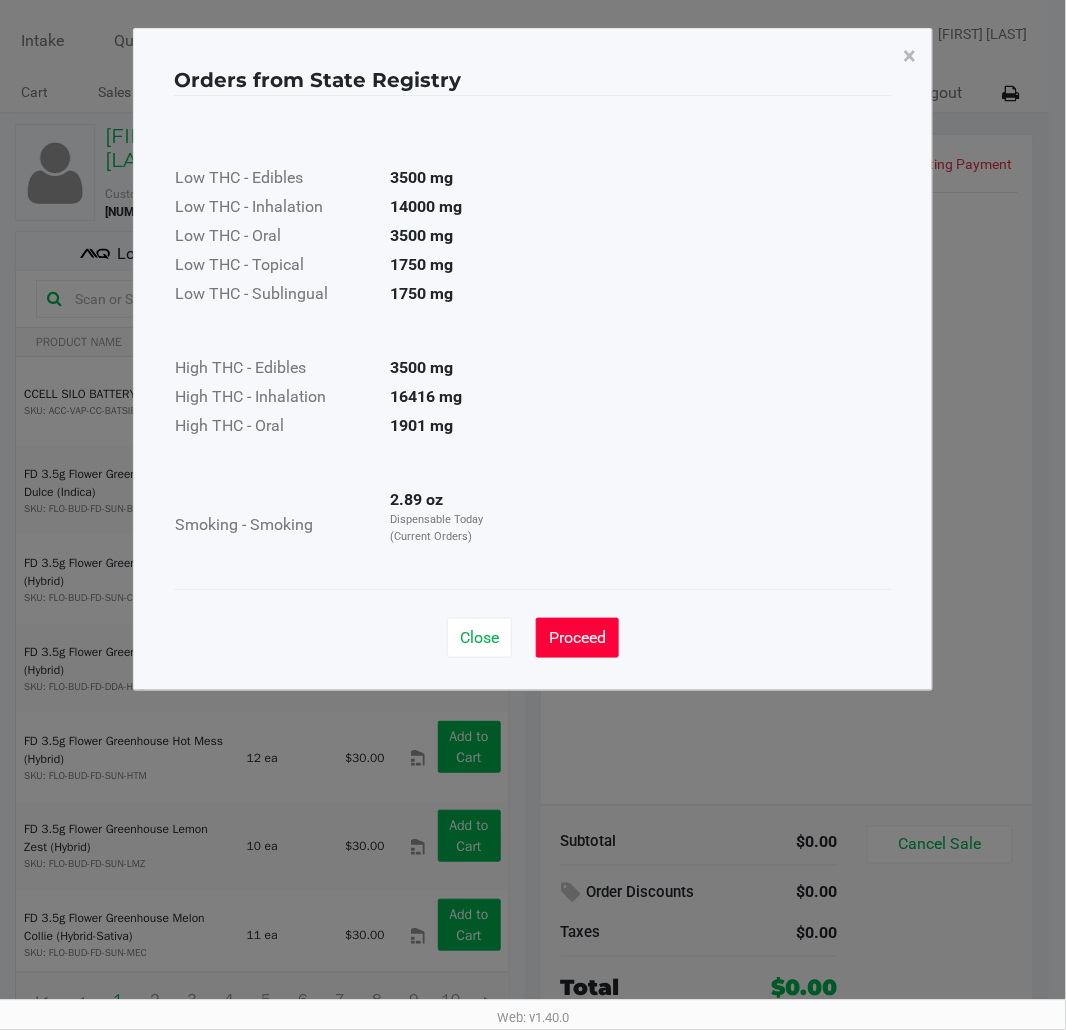 click on "Proceed" 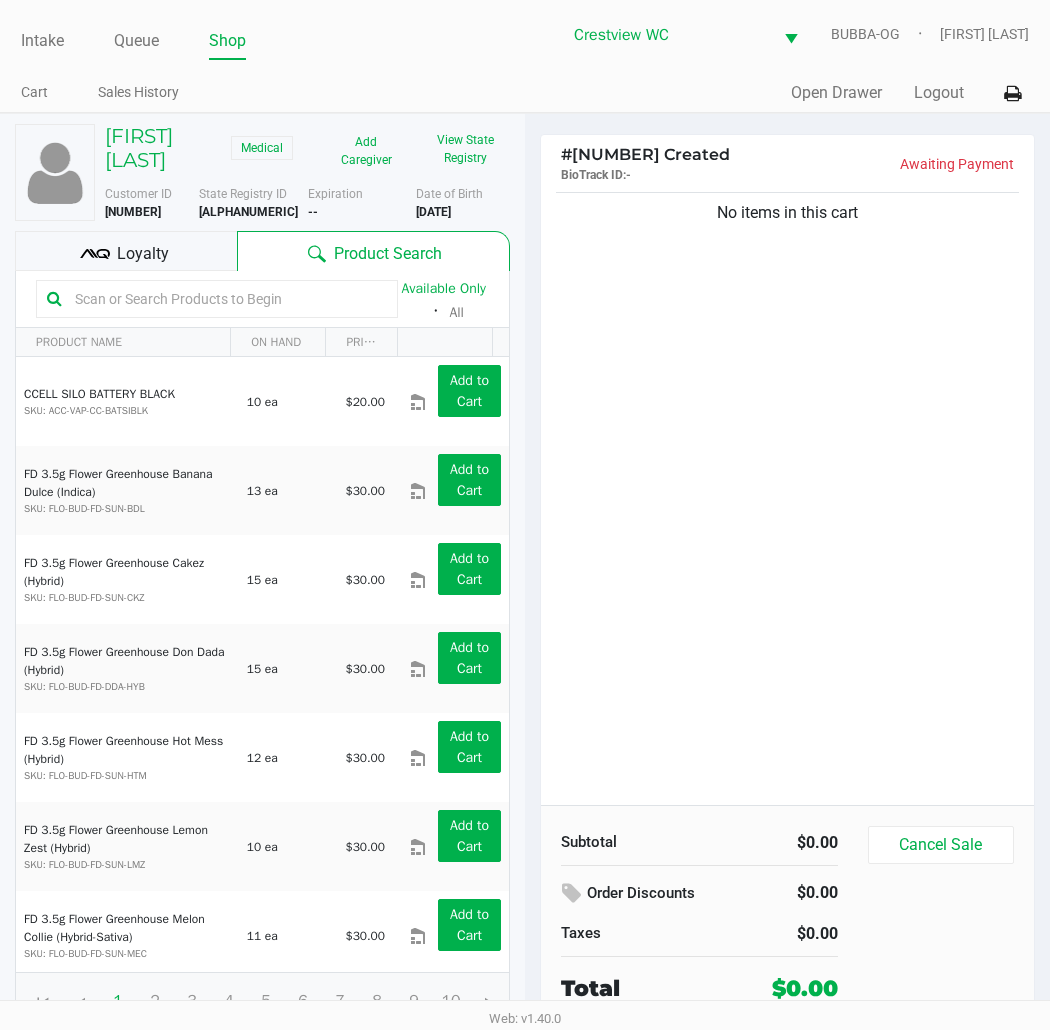 click on "No items in this cart" 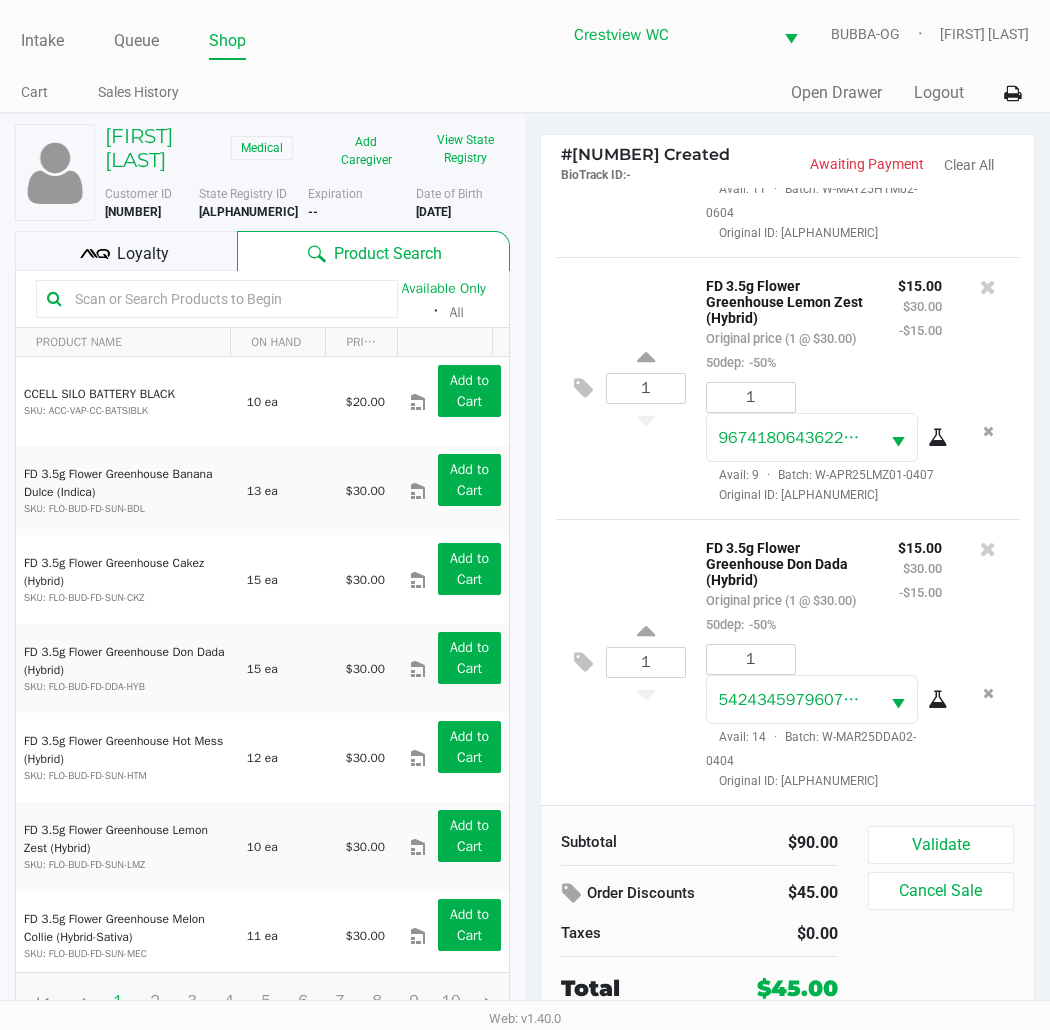 scroll, scrollTop: 320, scrollLeft: 0, axis: vertical 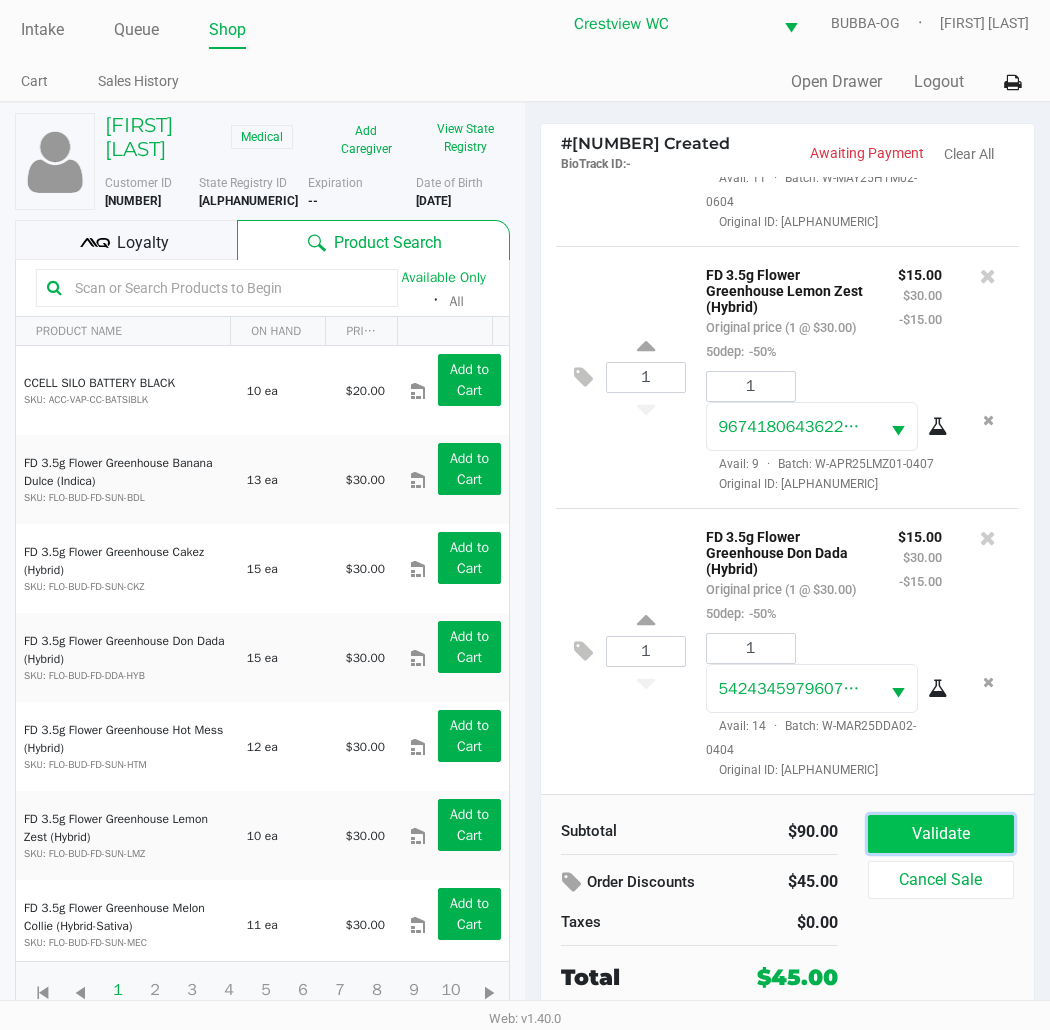 click on "Validate" 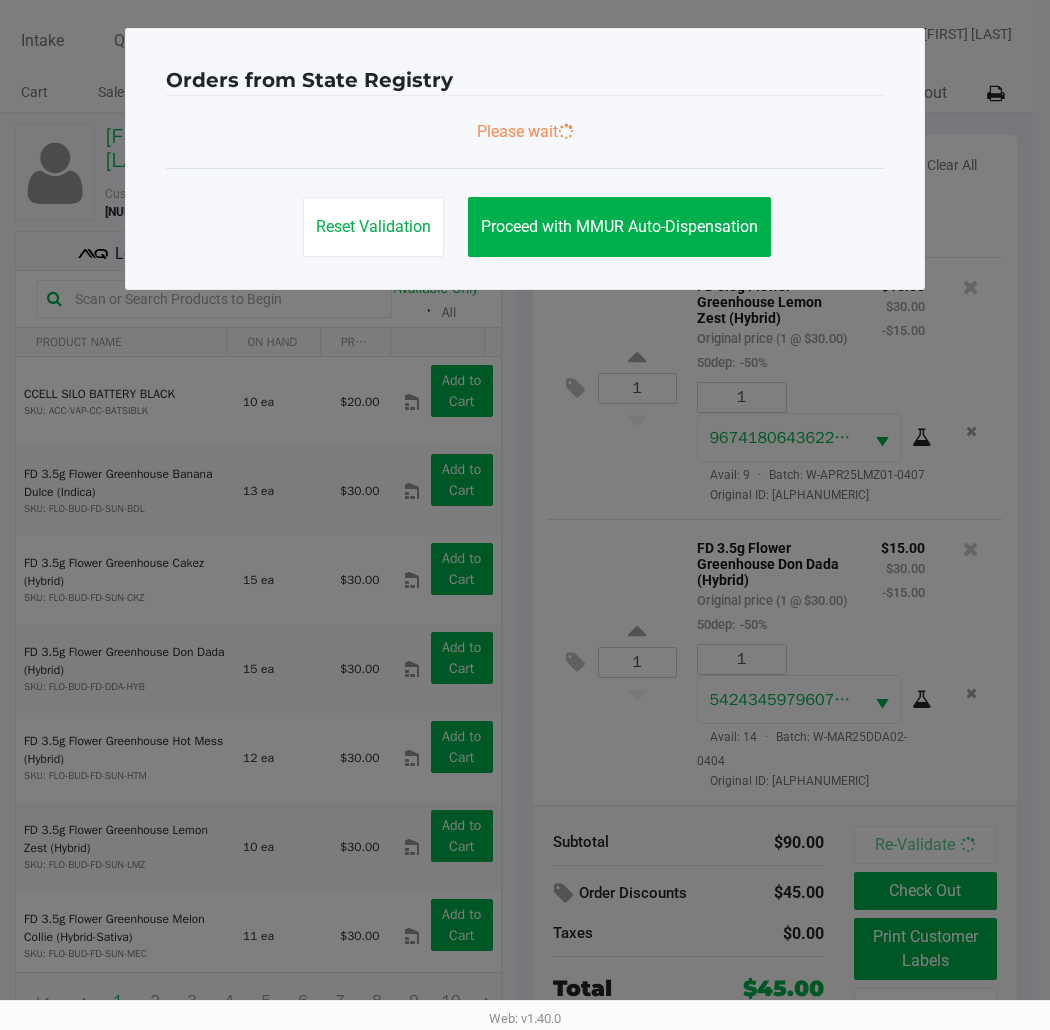 scroll, scrollTop: 0, scrollLeft: 0, axis: both 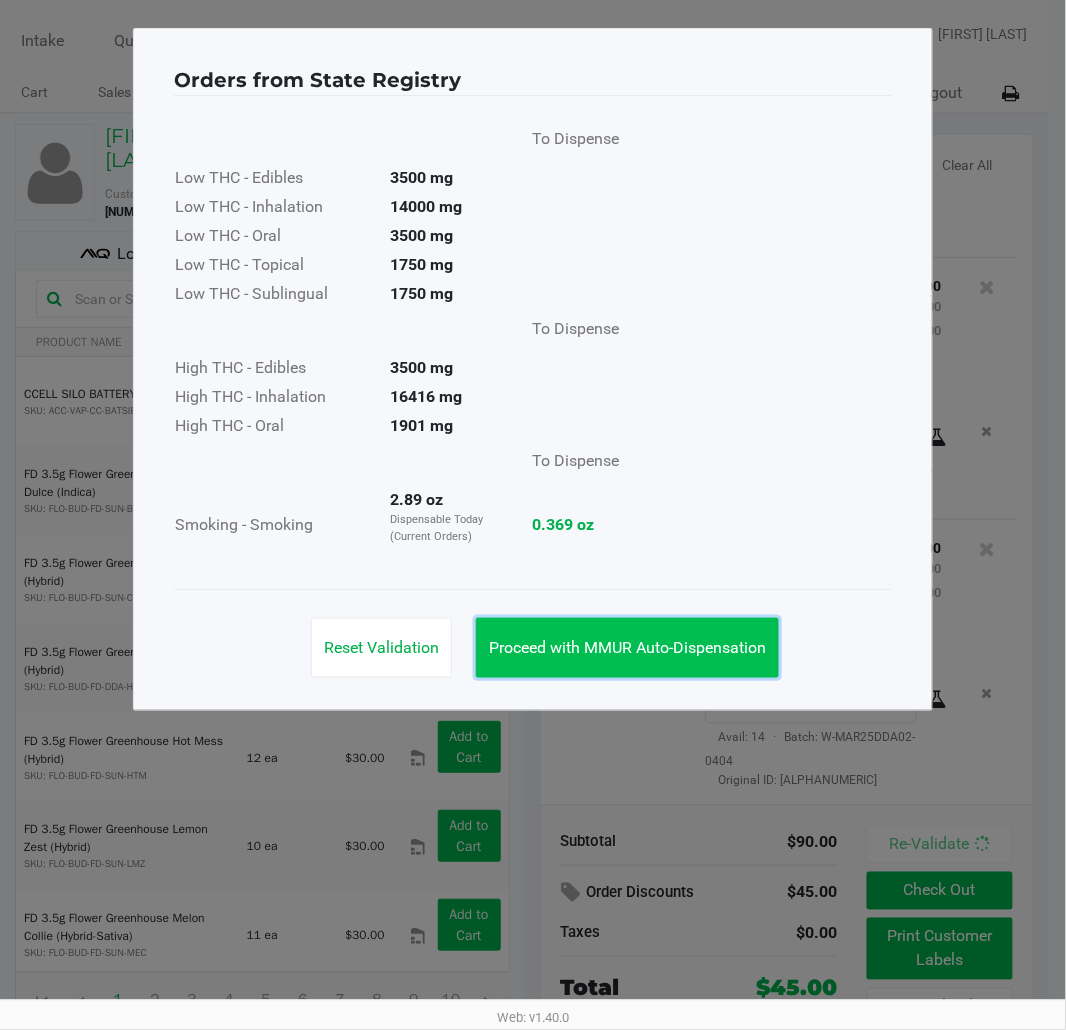 click on "Proceed with MMUR Auto-Dispensation" 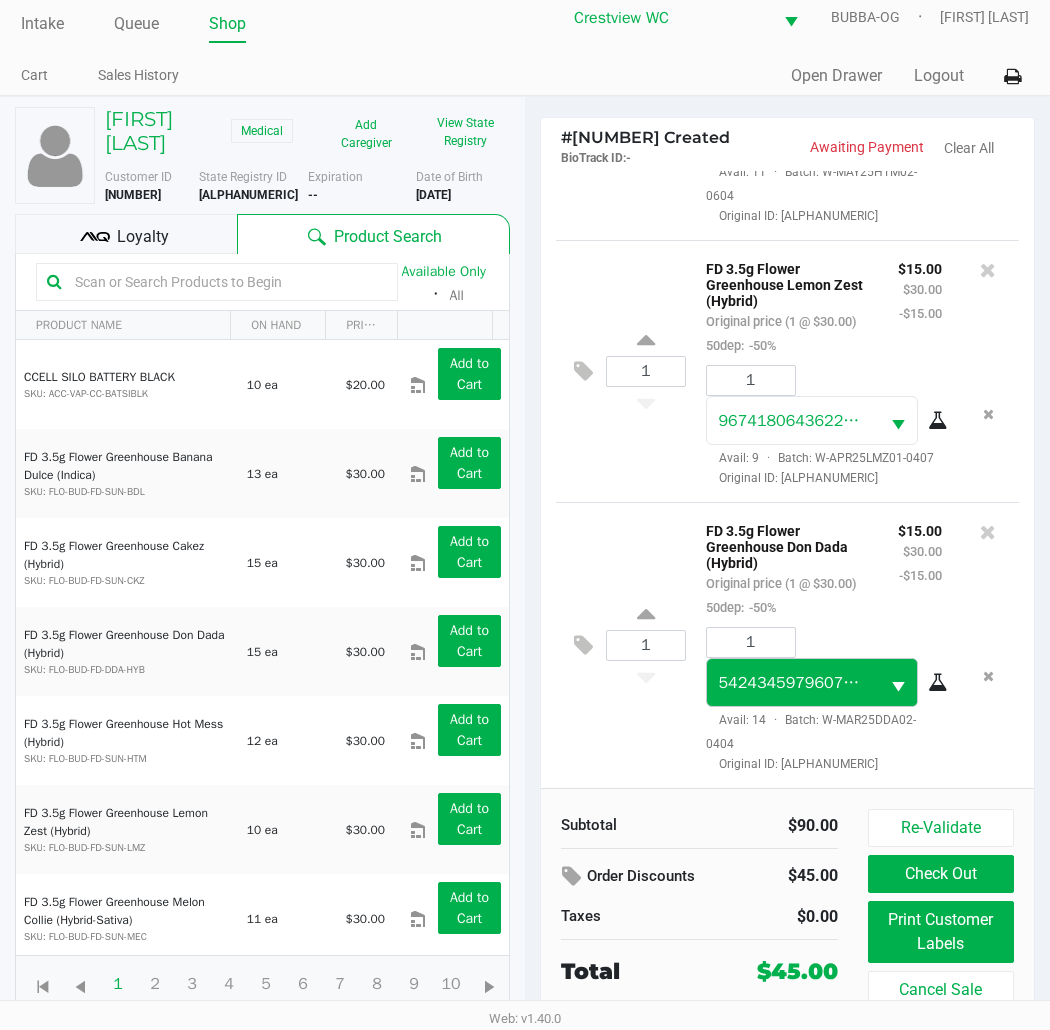 scroll, scrollTop: 37, scrollLeft: 0, axis: vertical 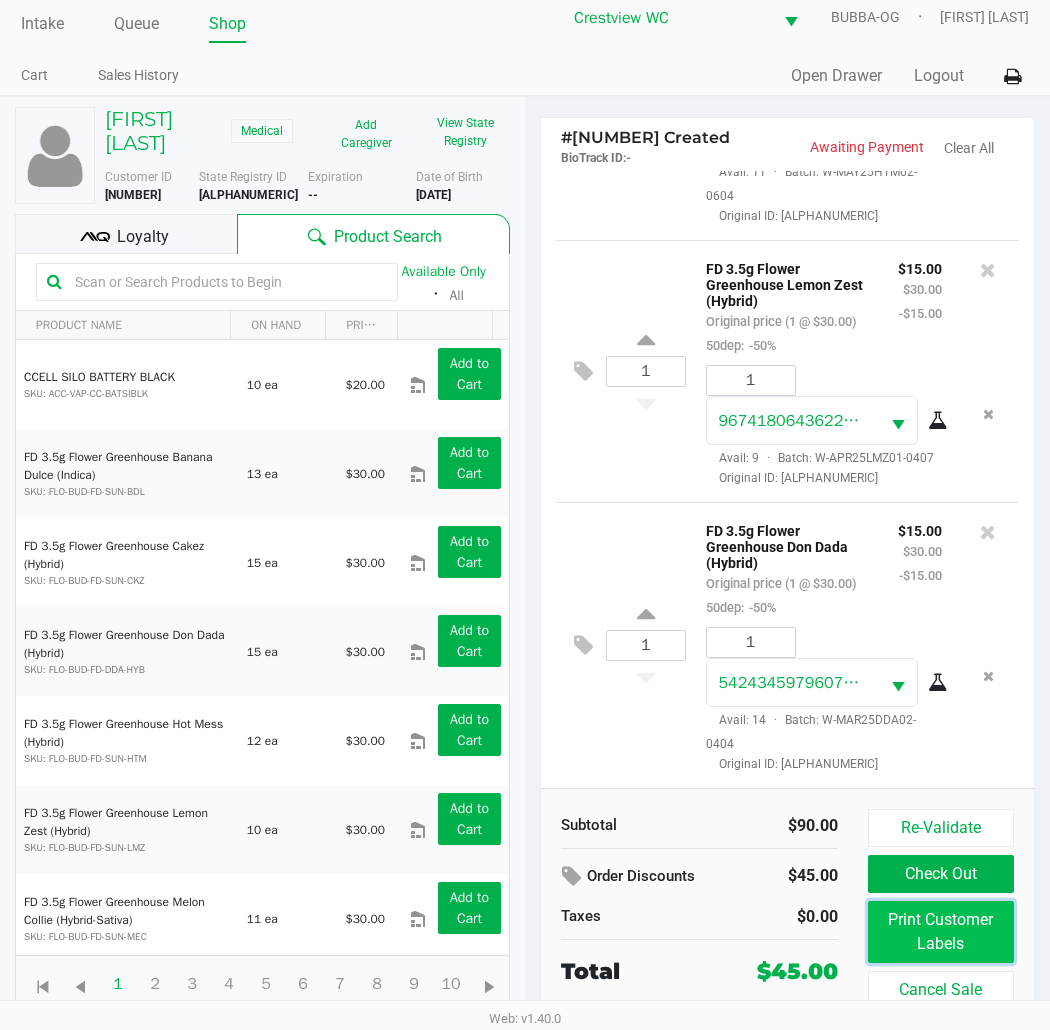 click on "Print Customer Labels" 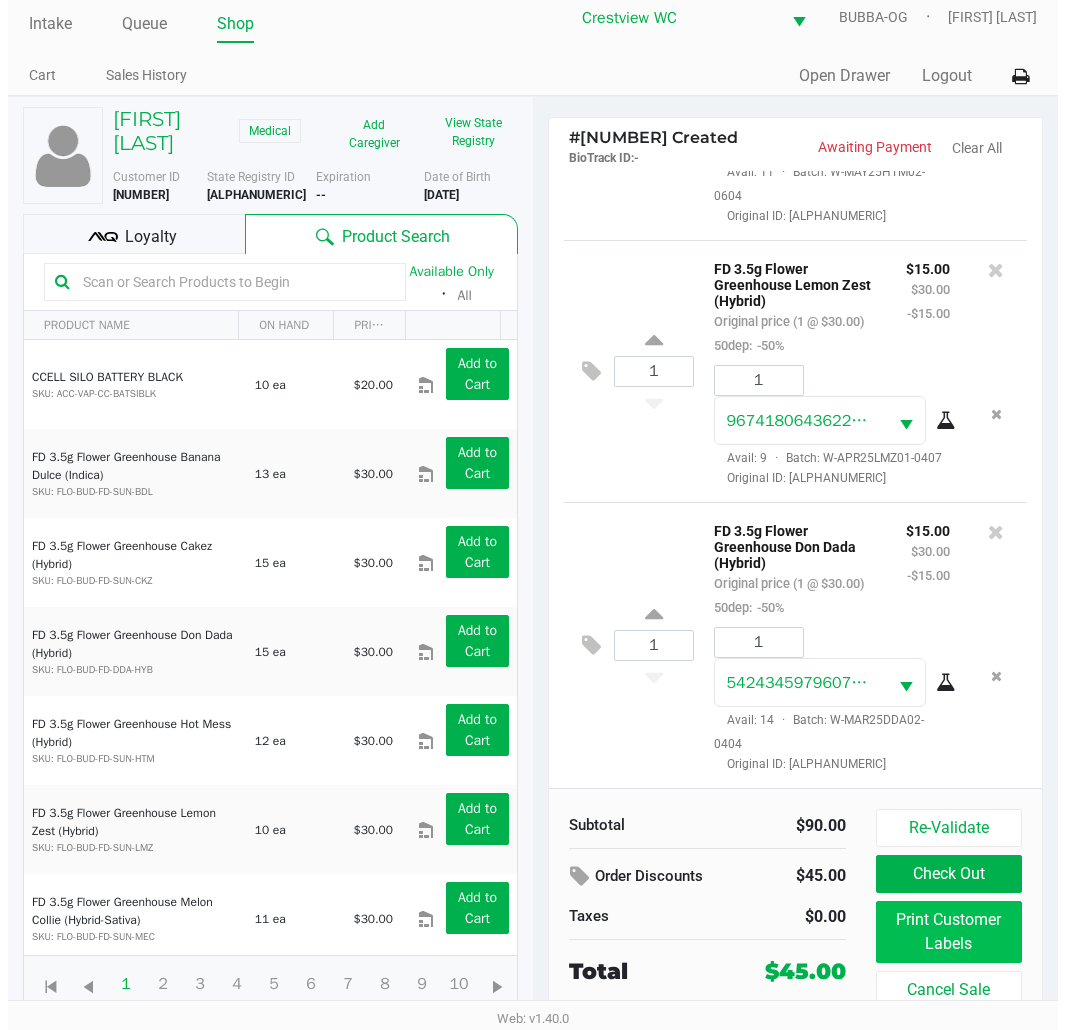scroll, scrollTop: 0, scrollLeft: 0, axis: both 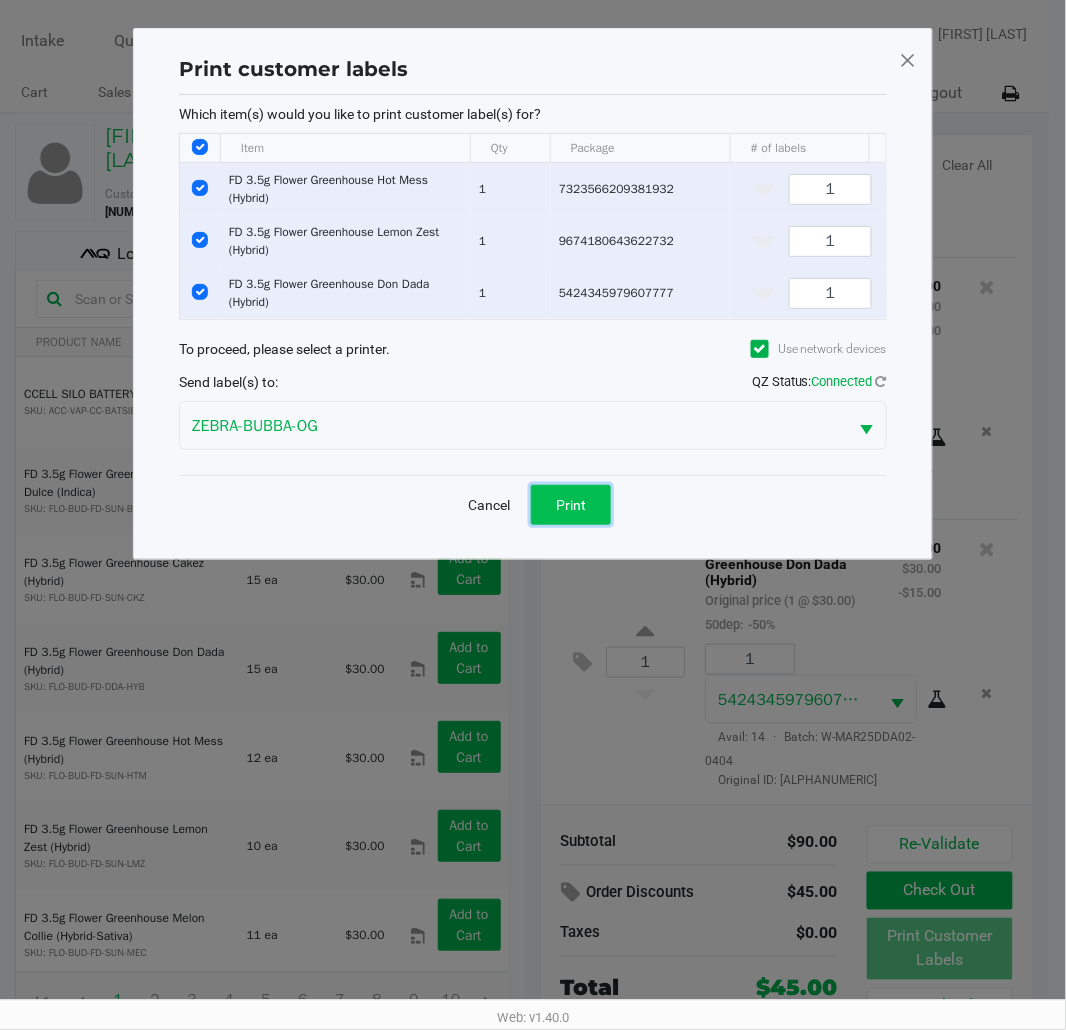 click on "Print" 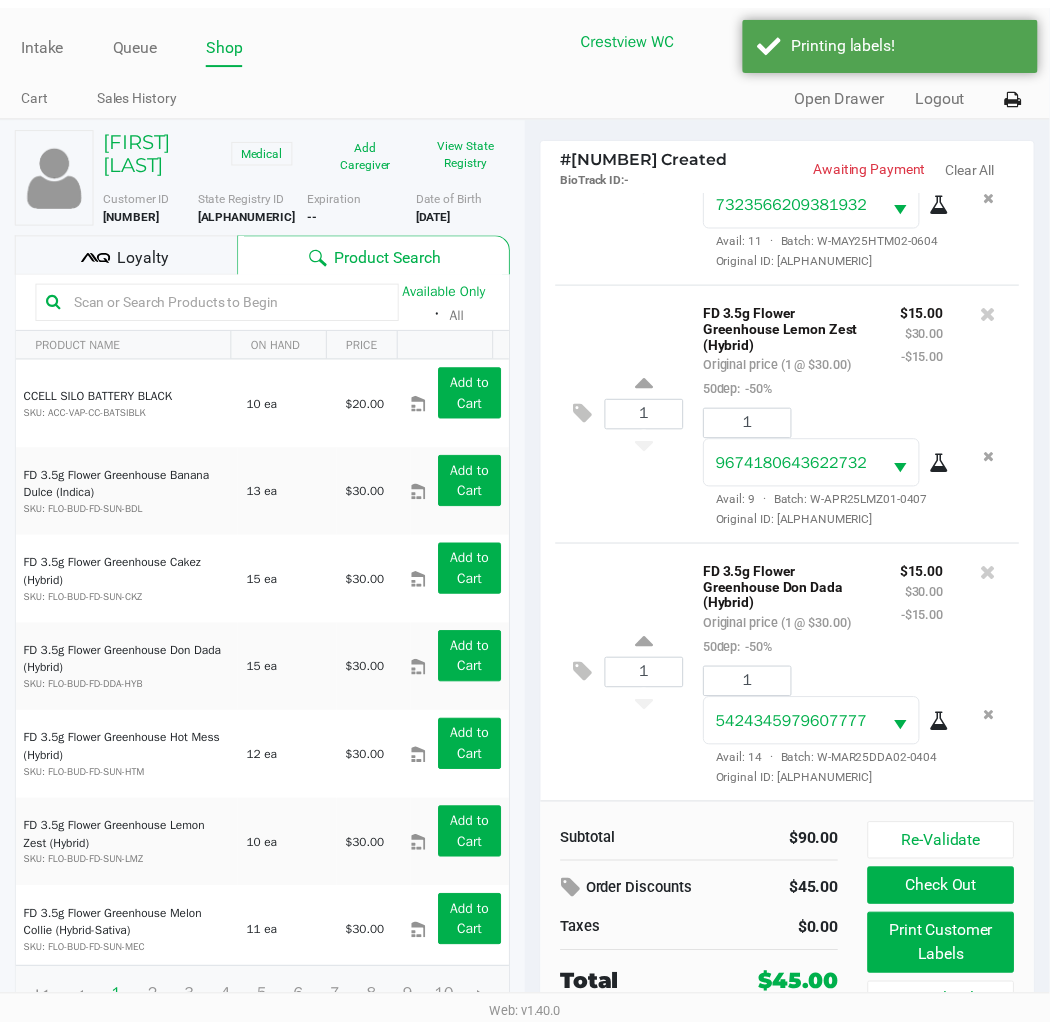 scroll, scrollTop: 37, scrollLeft: 0, axis: vertical 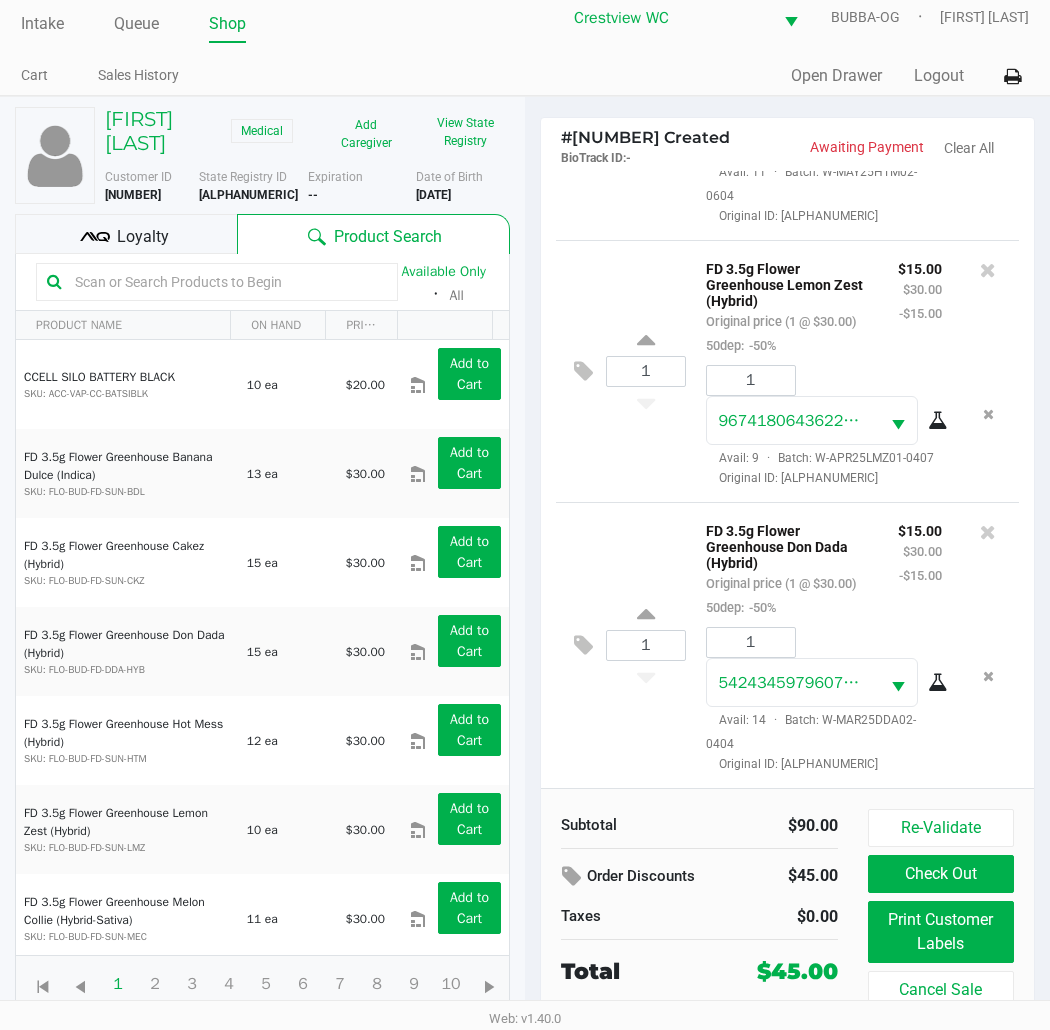 click on "Check Out" 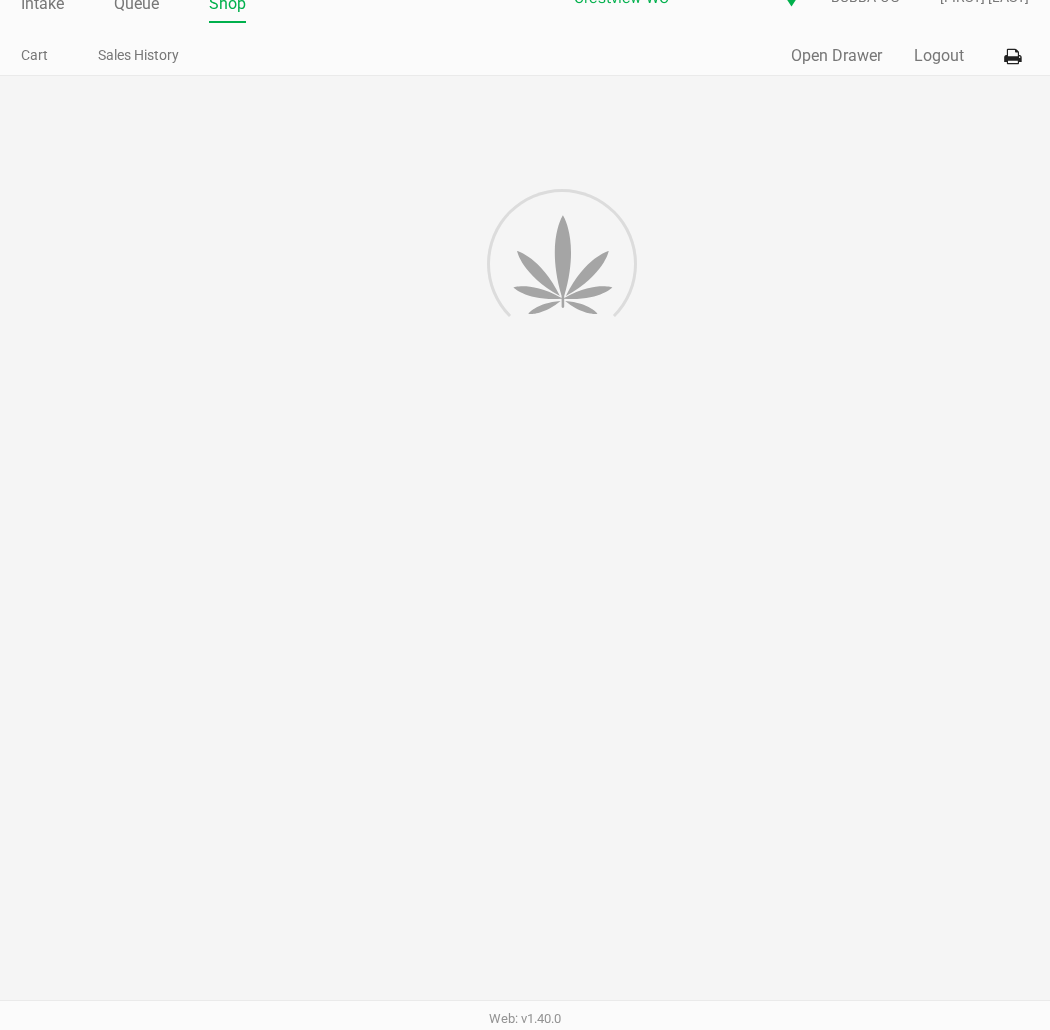 scroll, scrollTop: 0, scrollLeft: 0, axis: both 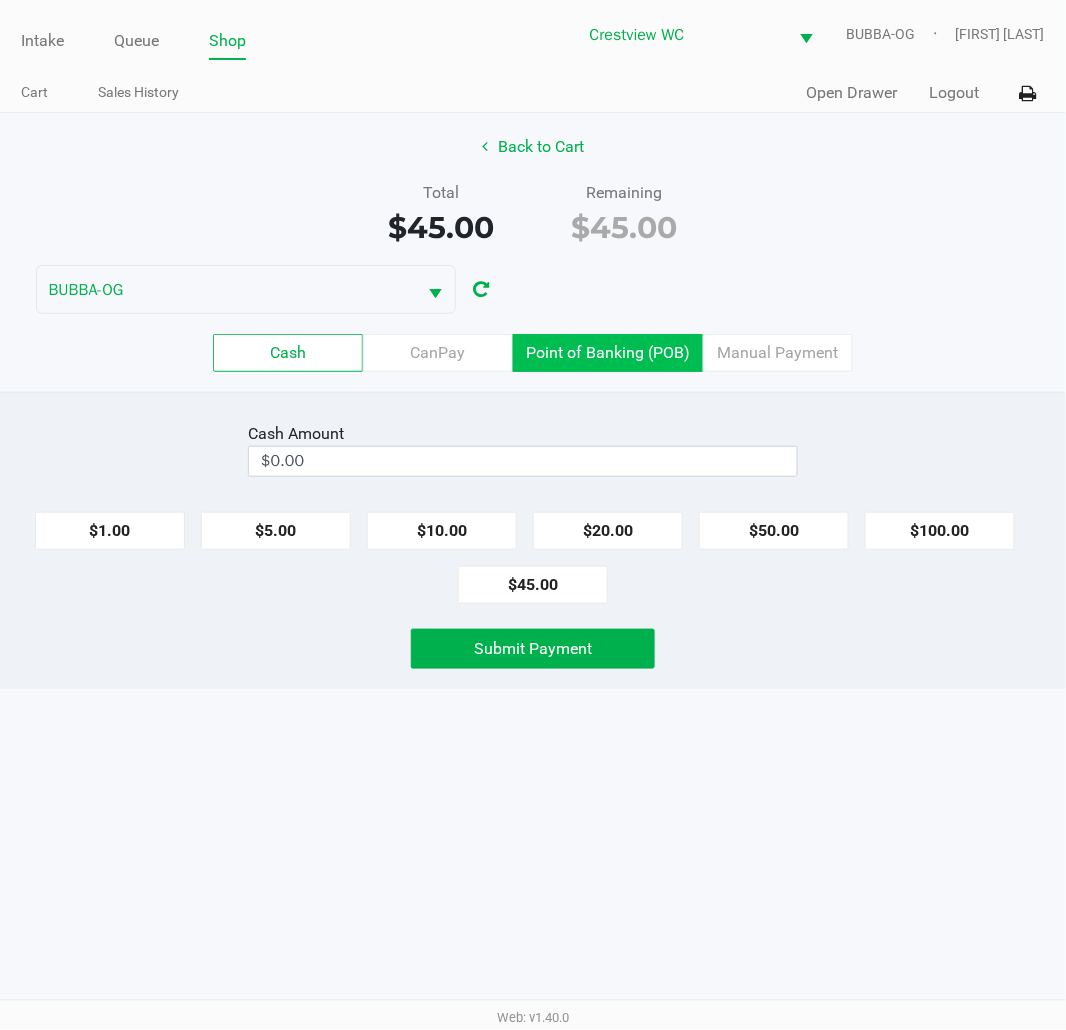 click on "Point of Banking (POB)" 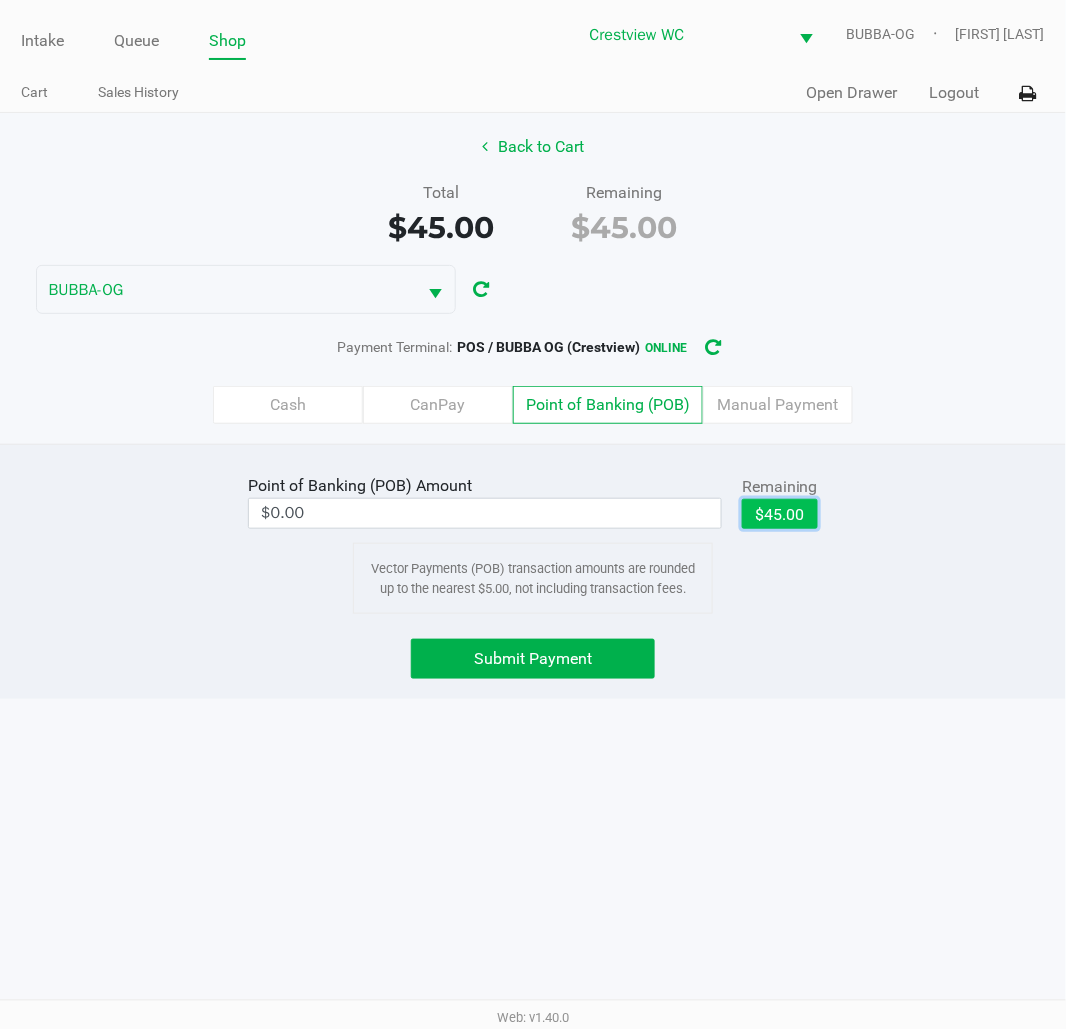 click on "$45.00" 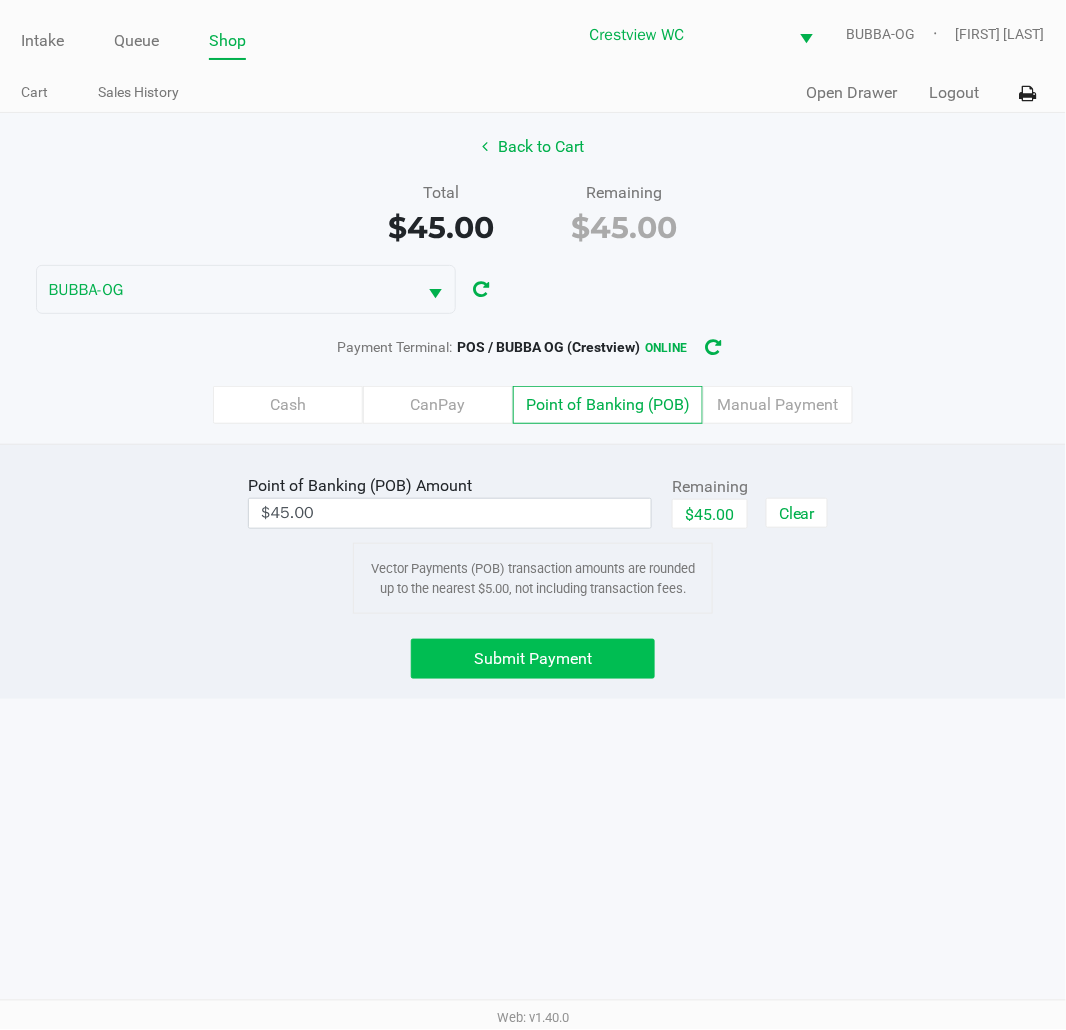 click on "Submit Payment" 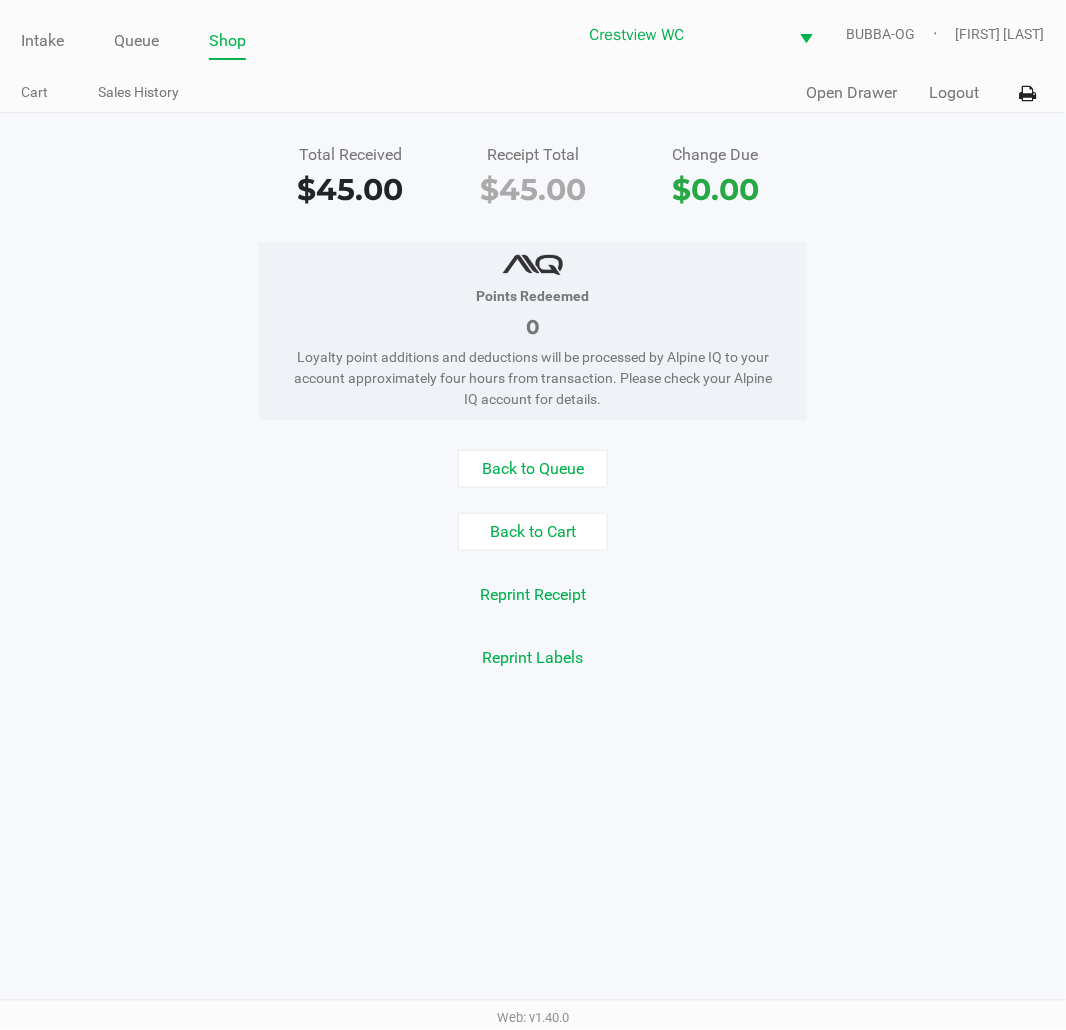 click on "Open Drawer" 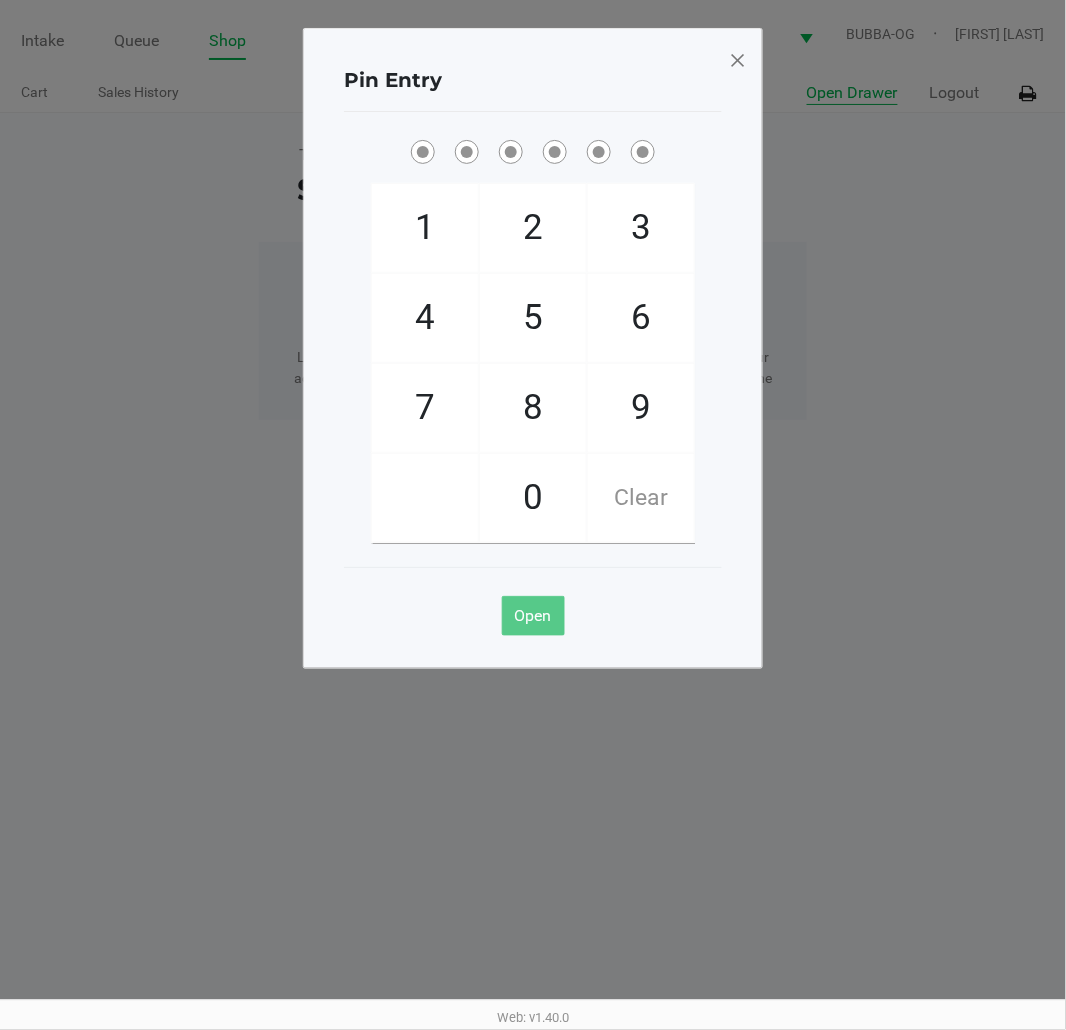 type 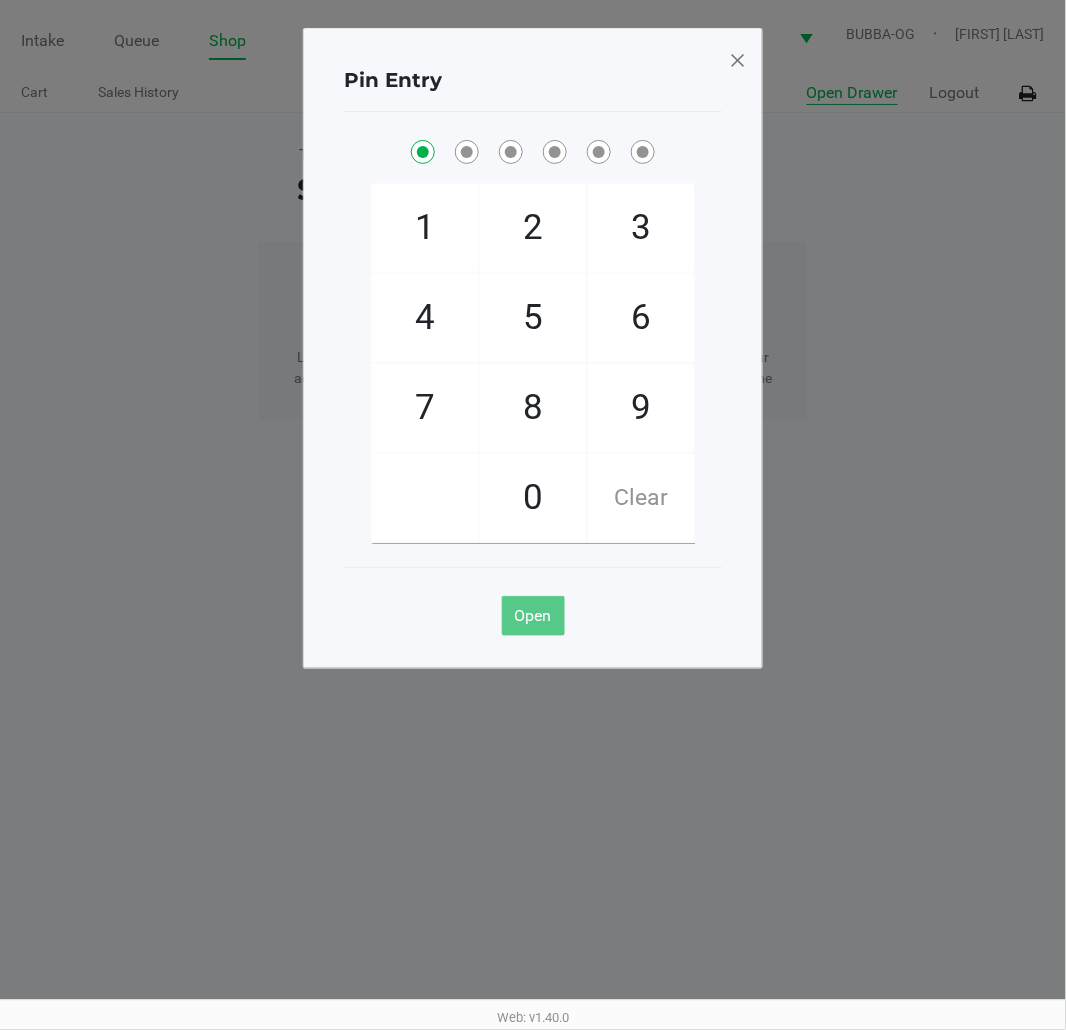 checkbox on "true" 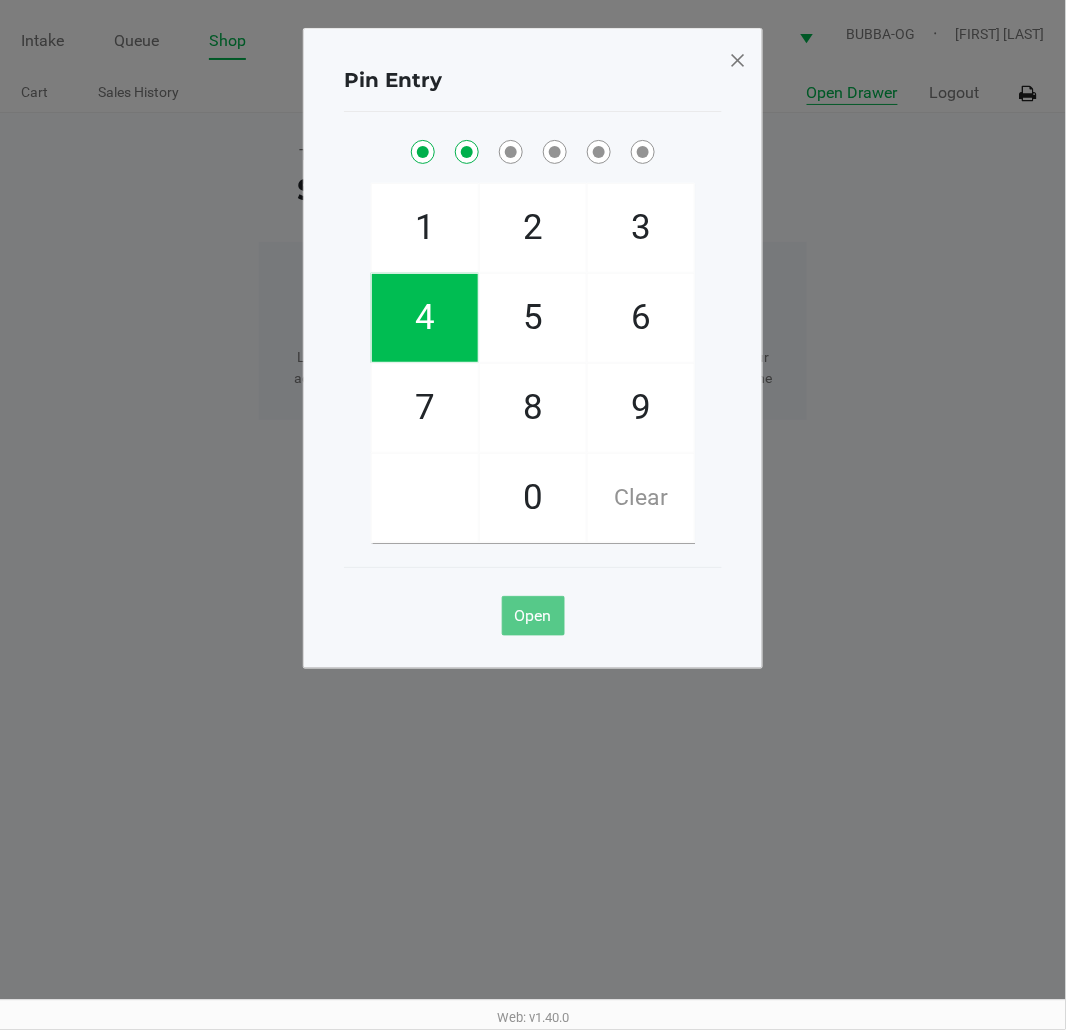 checkbox on "true" 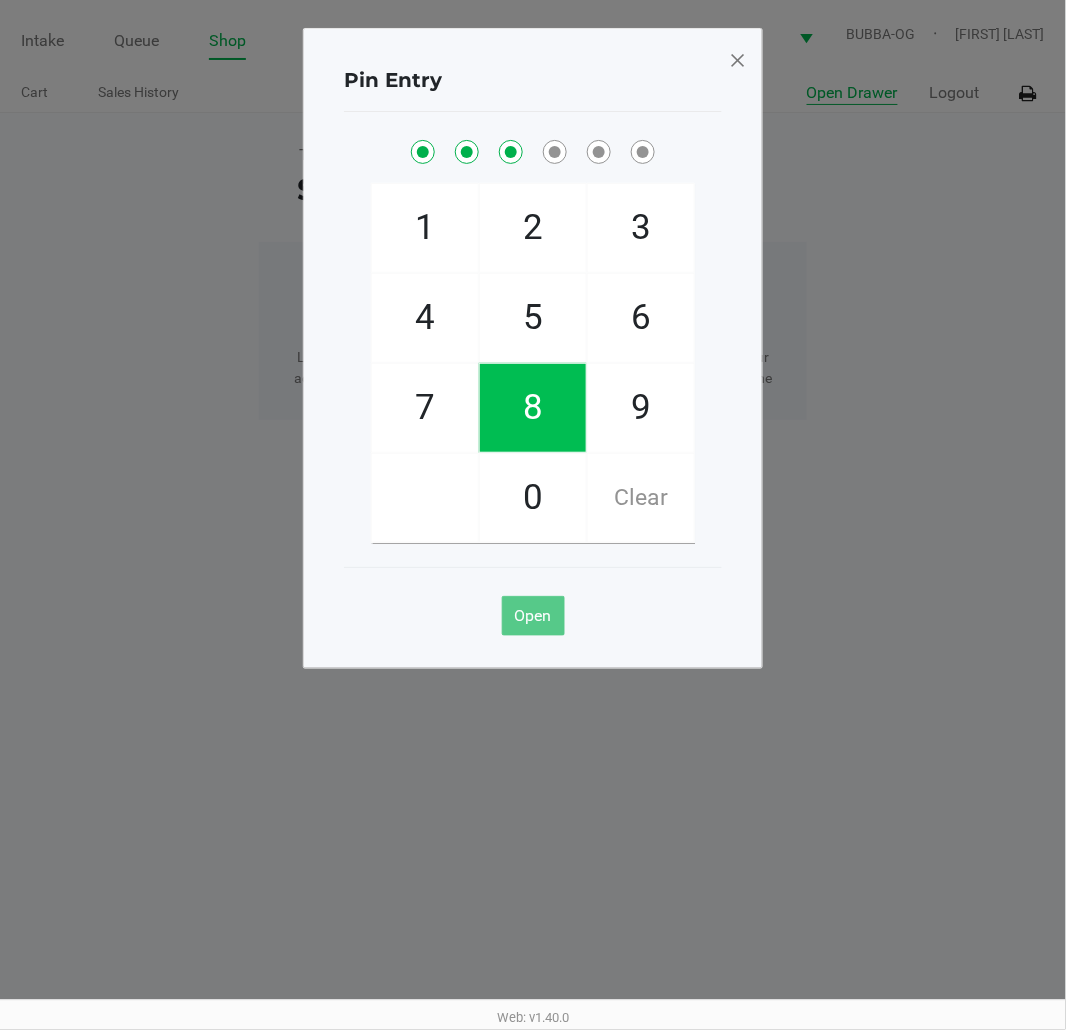 checkbox on "true" 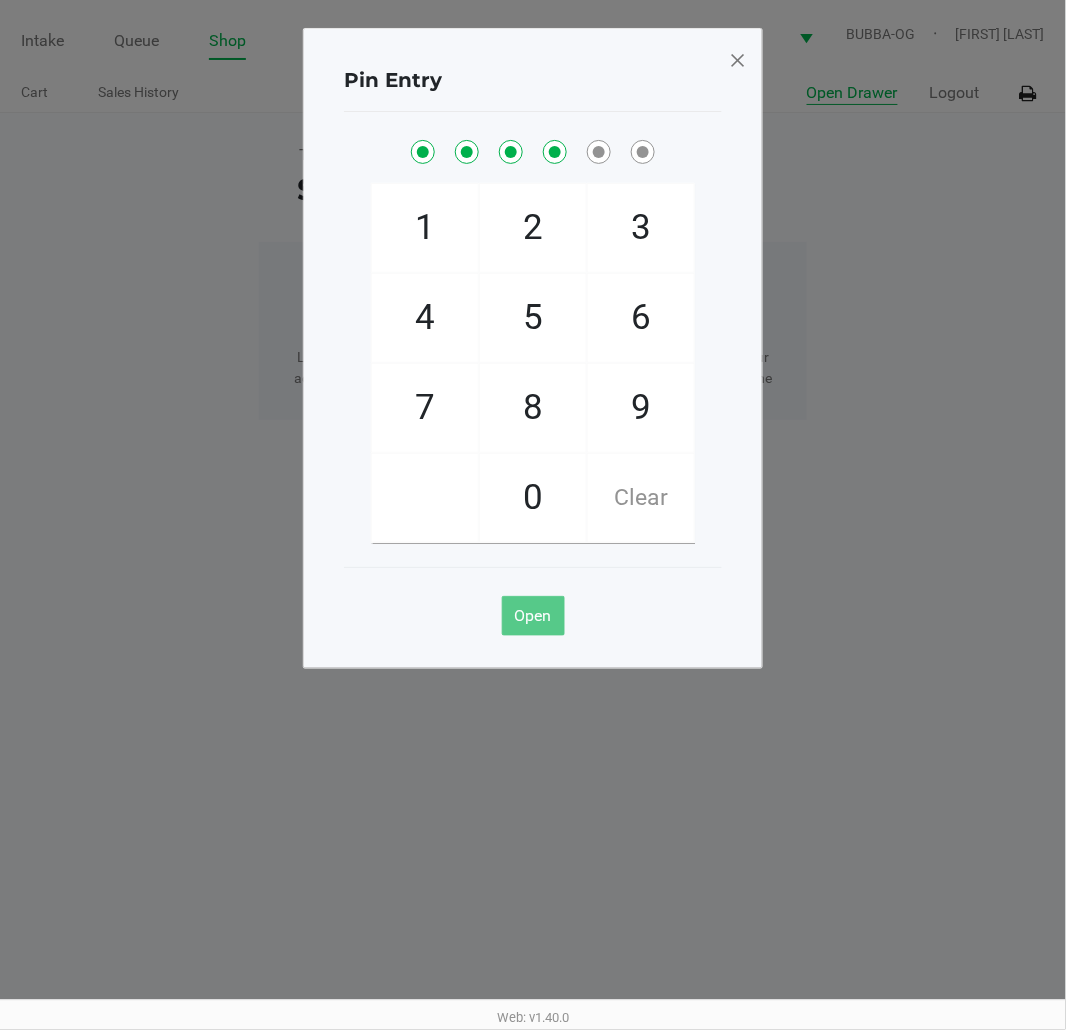 checkbox on "true" 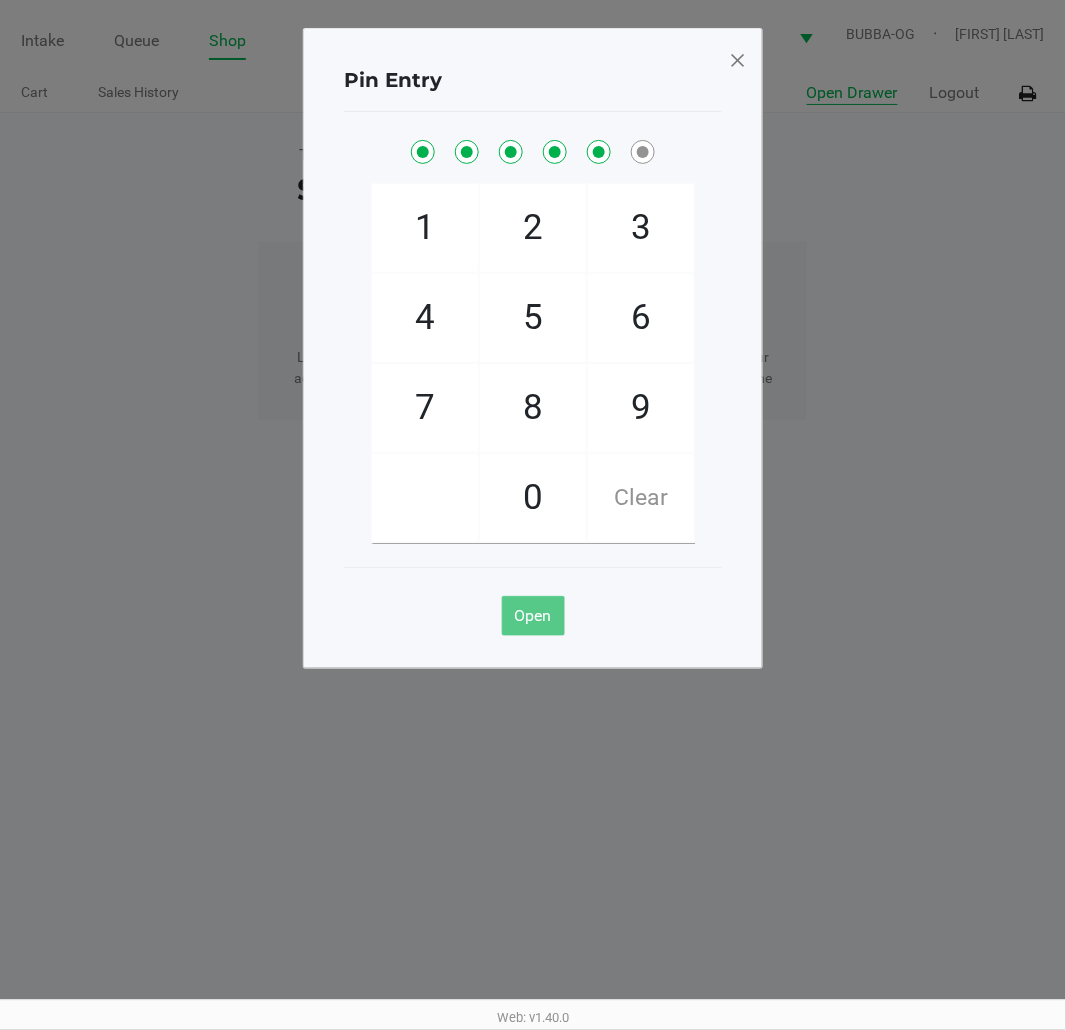 checkbox on "true" 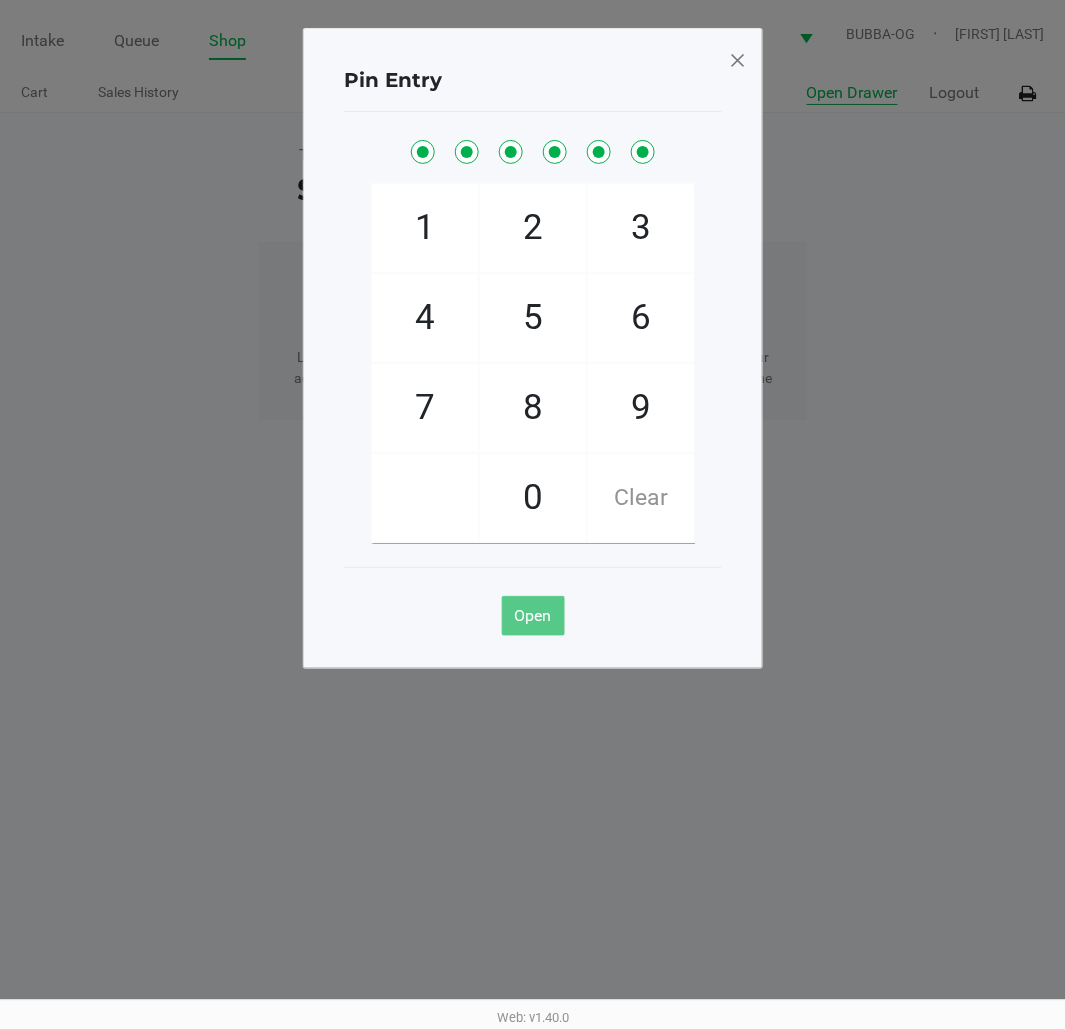 checkbox on "true" 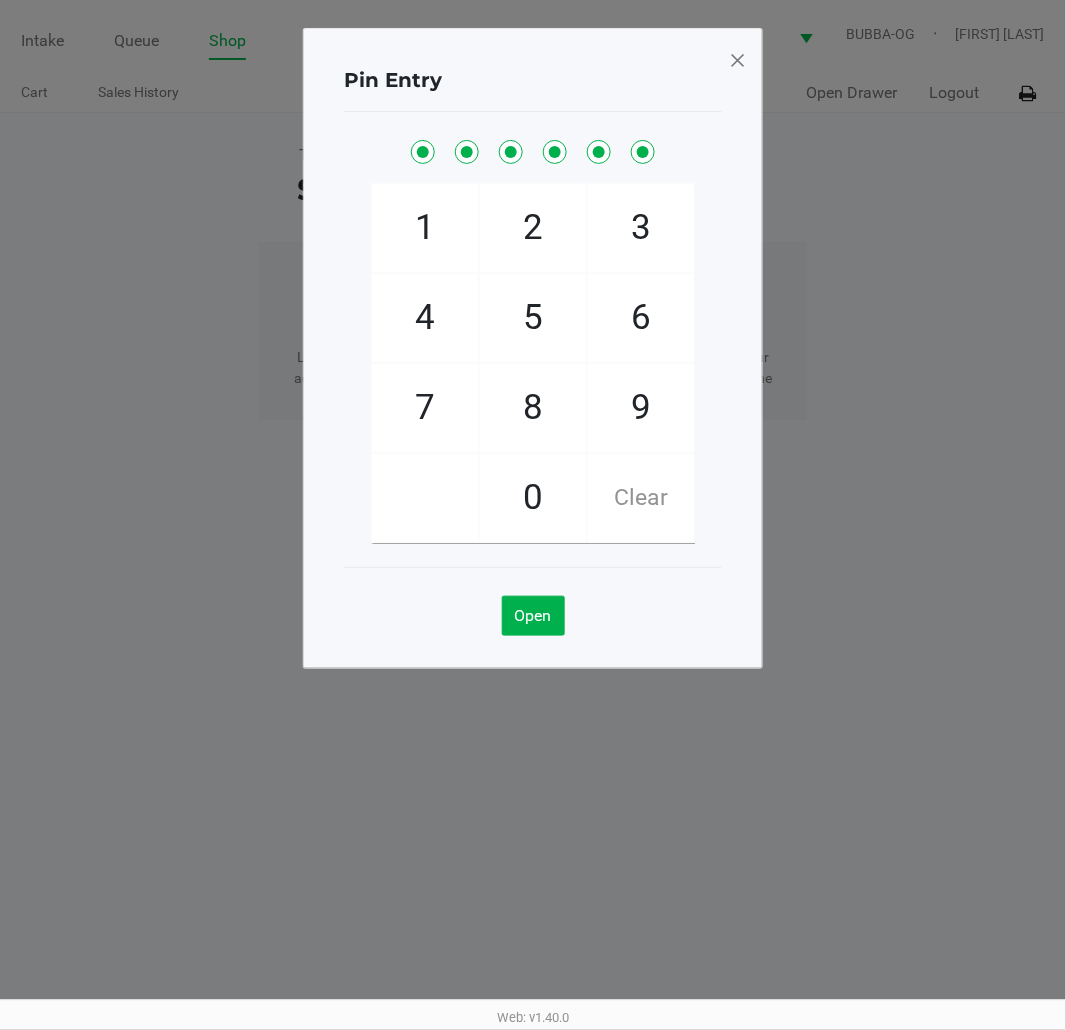 click 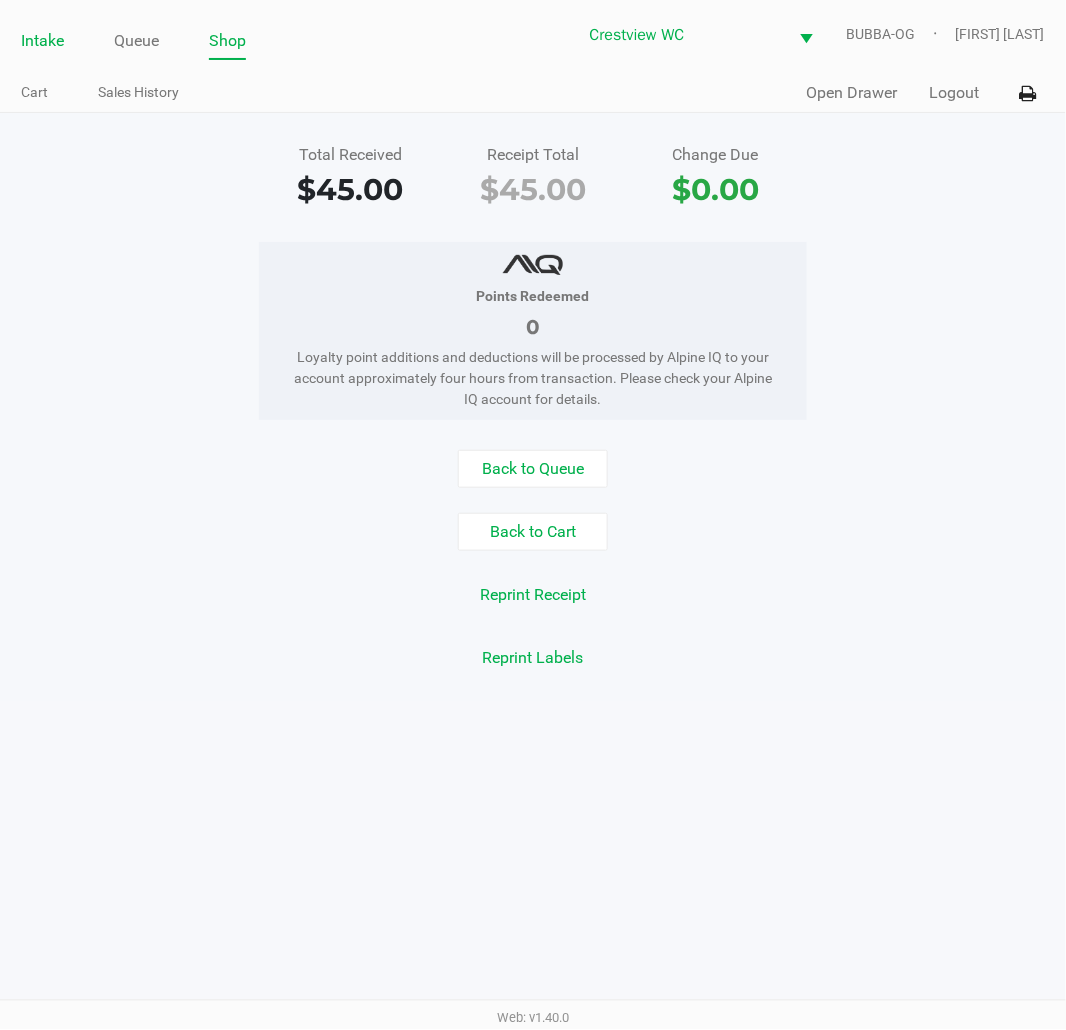 click on "Intake" 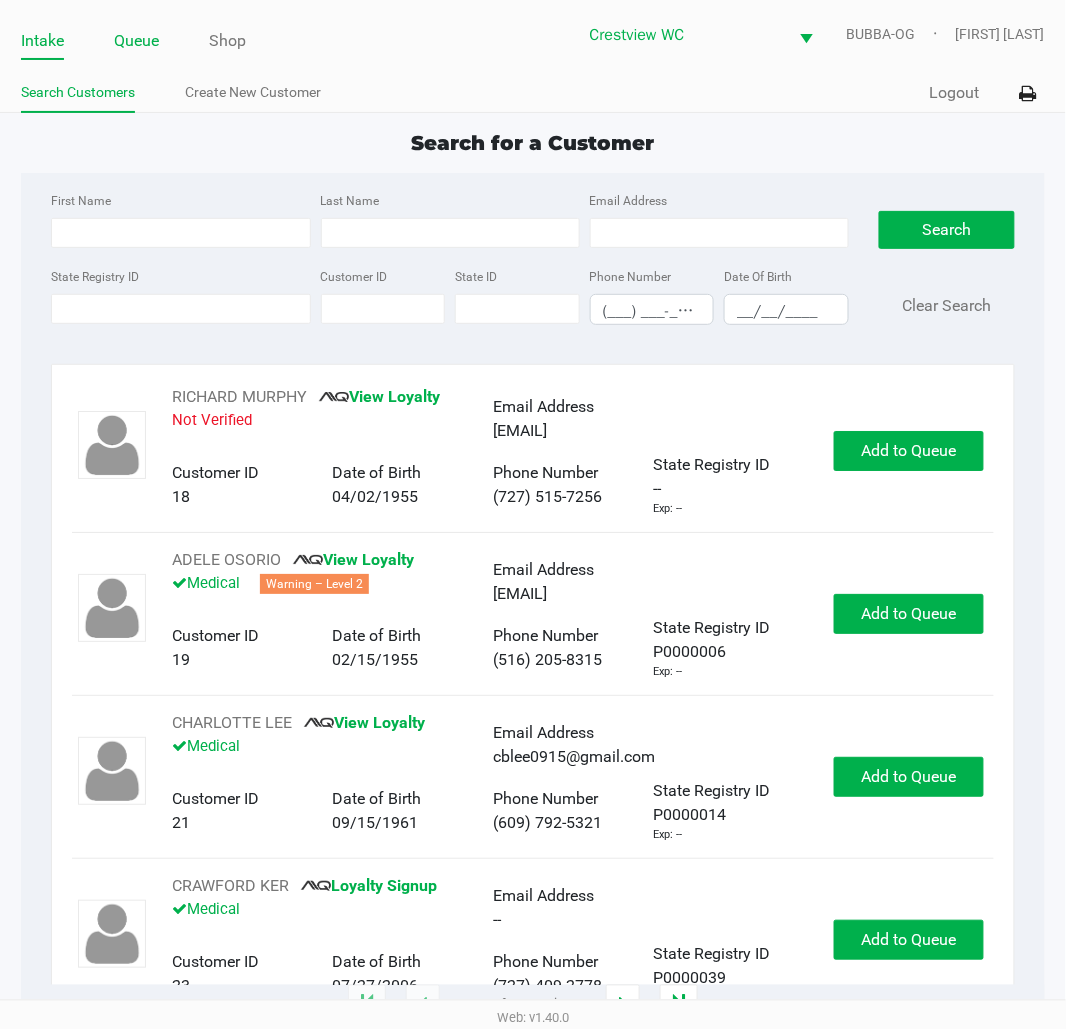 click on "Queue" 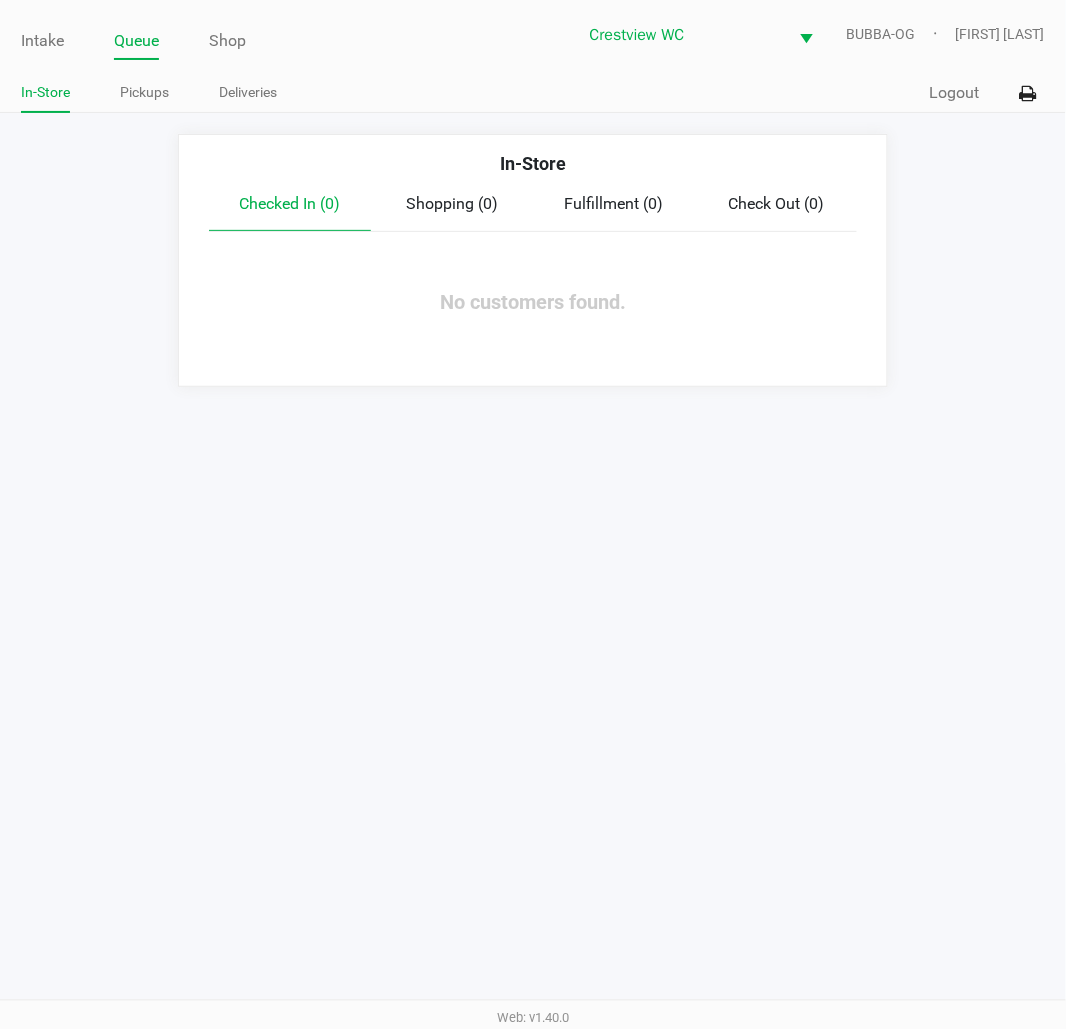 click on "Pickups" 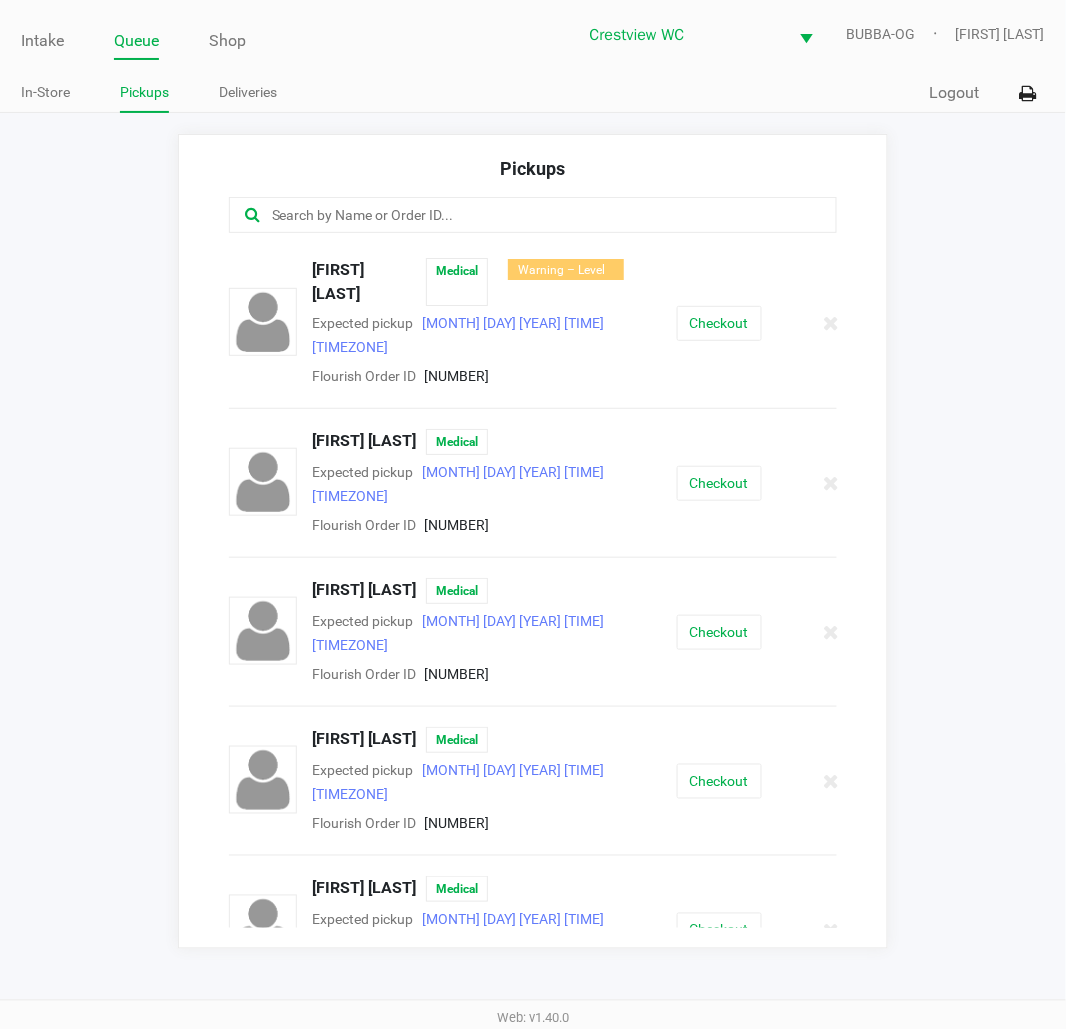 click 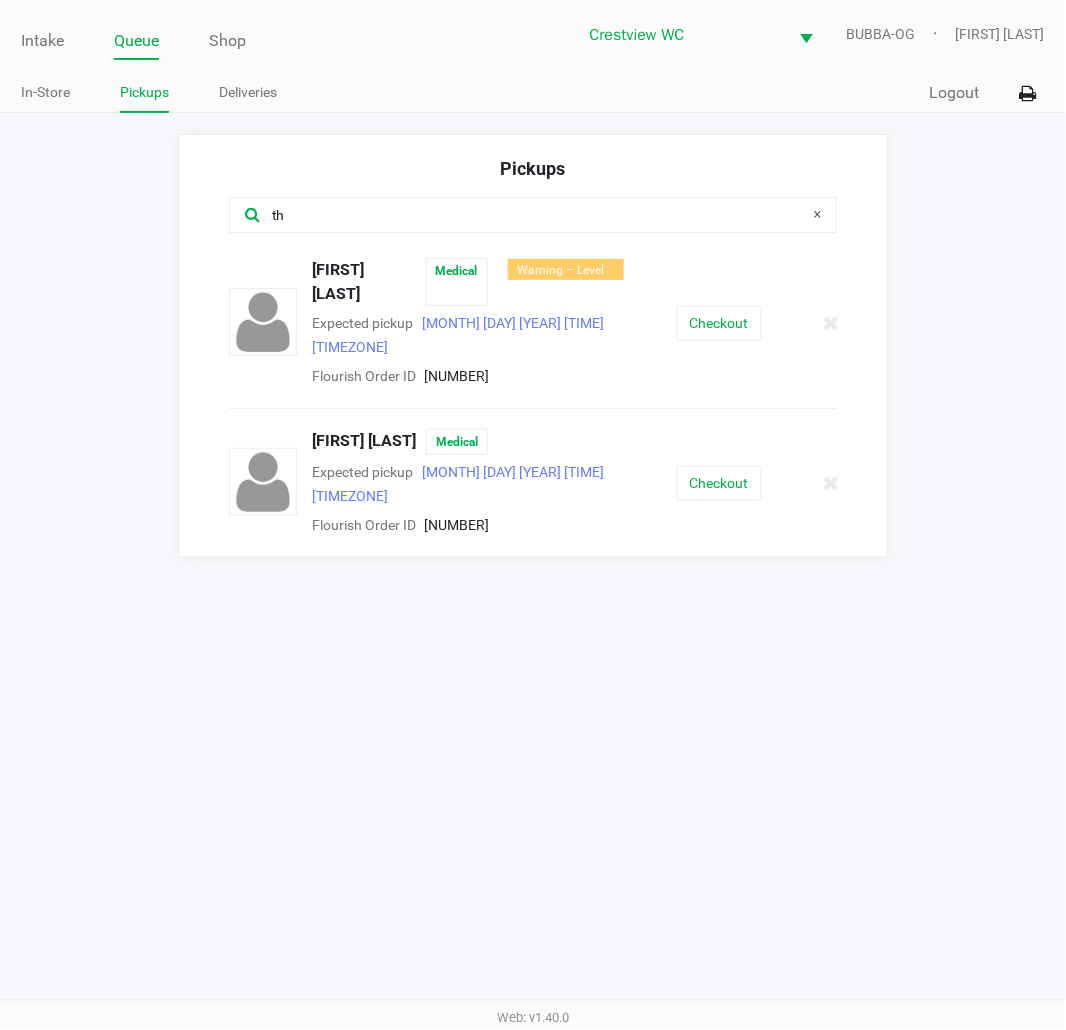 type on "th" 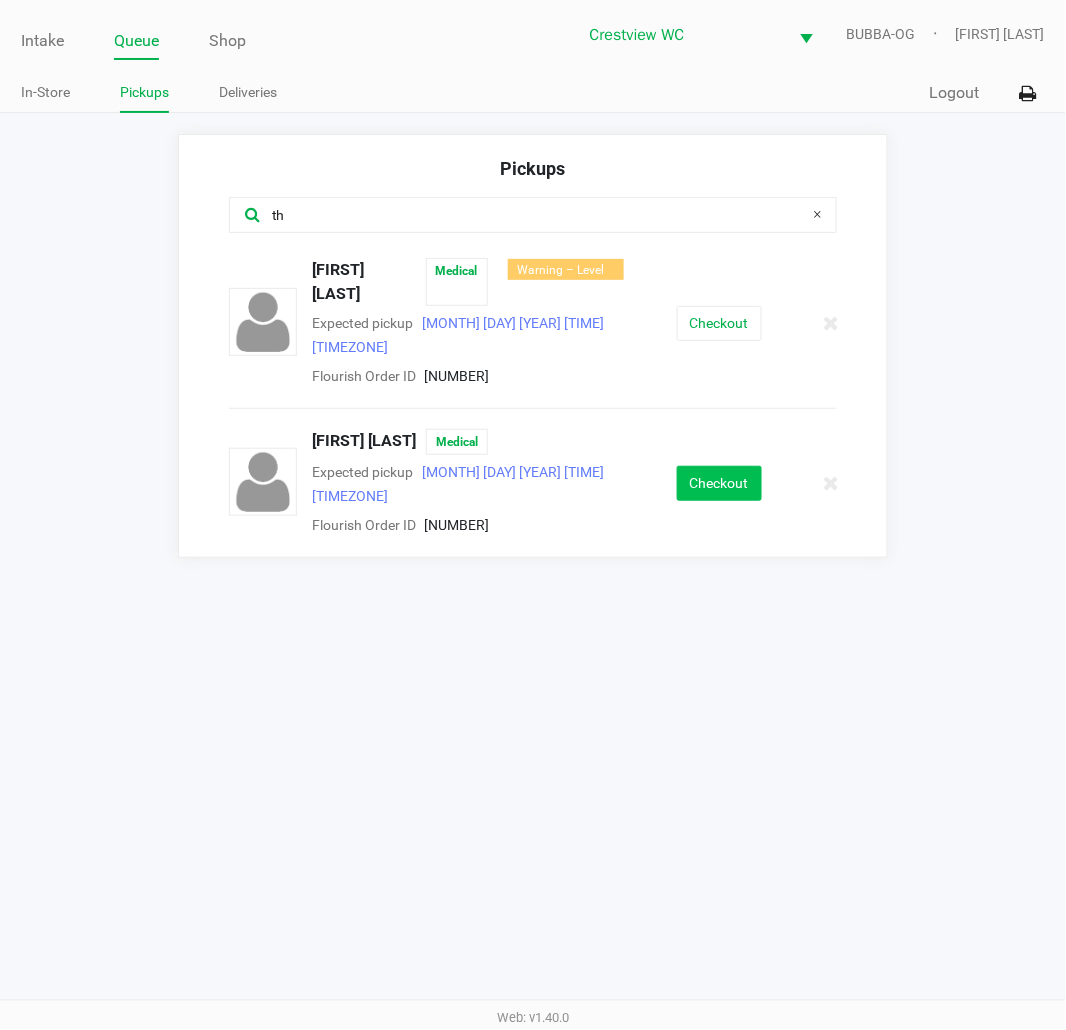 click on "Checkout" 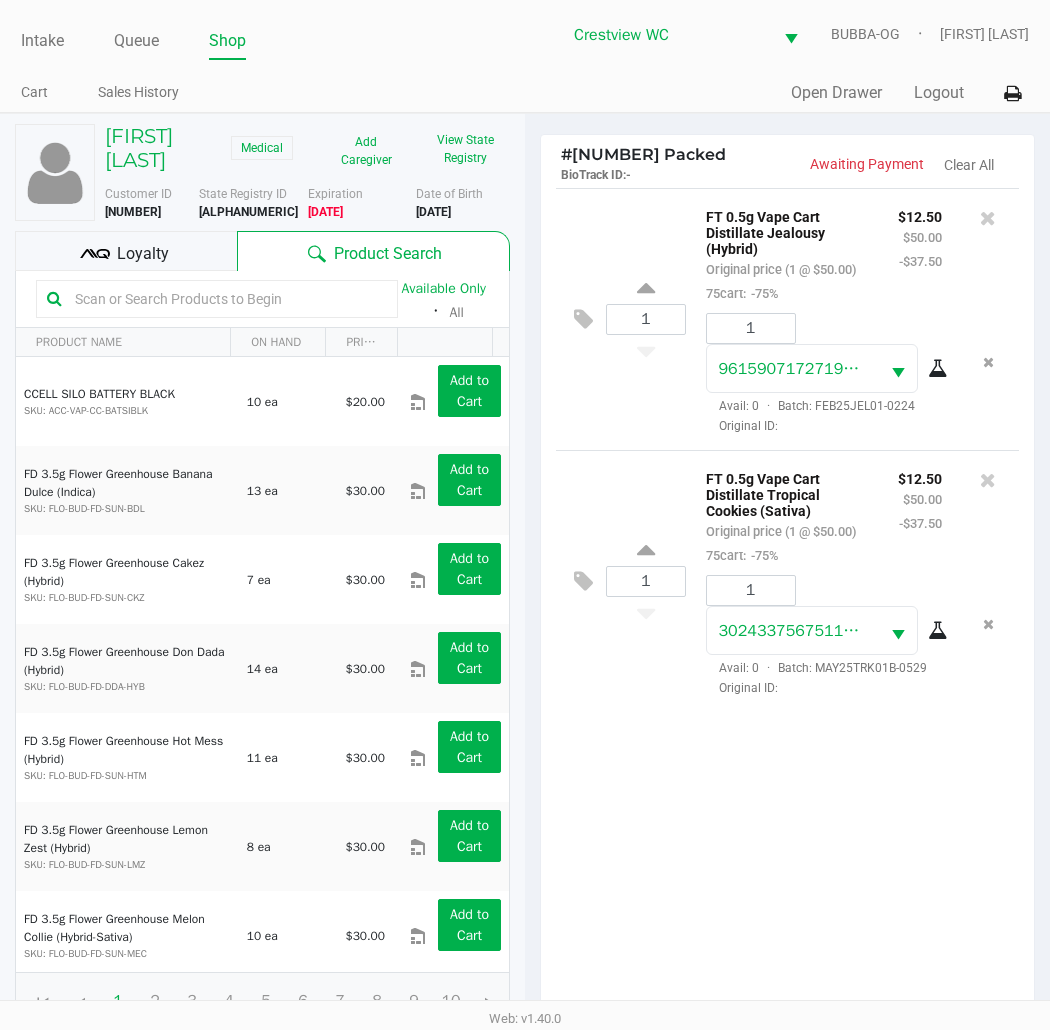 click on "Loyalty" 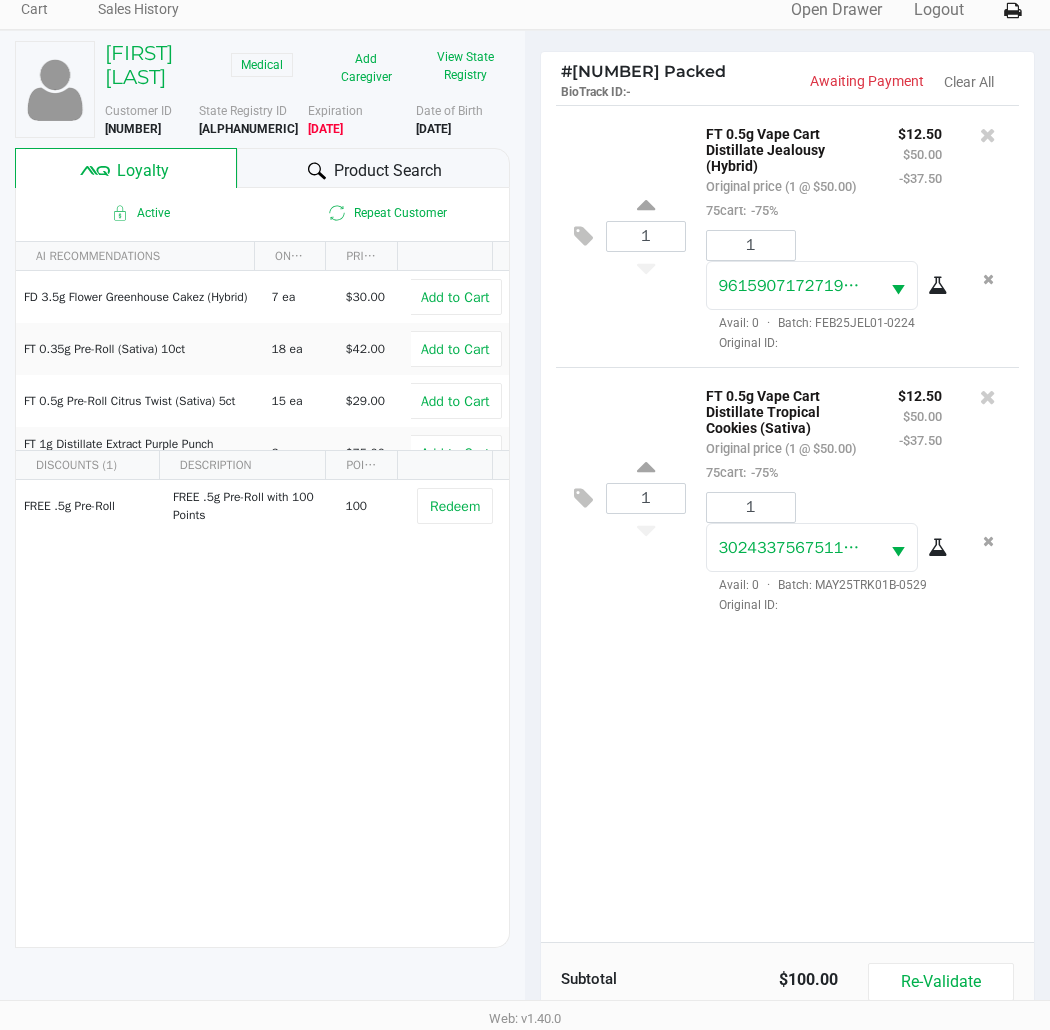 scroll, scrollTop: 258, scrollLeft: 0, axis: vertical 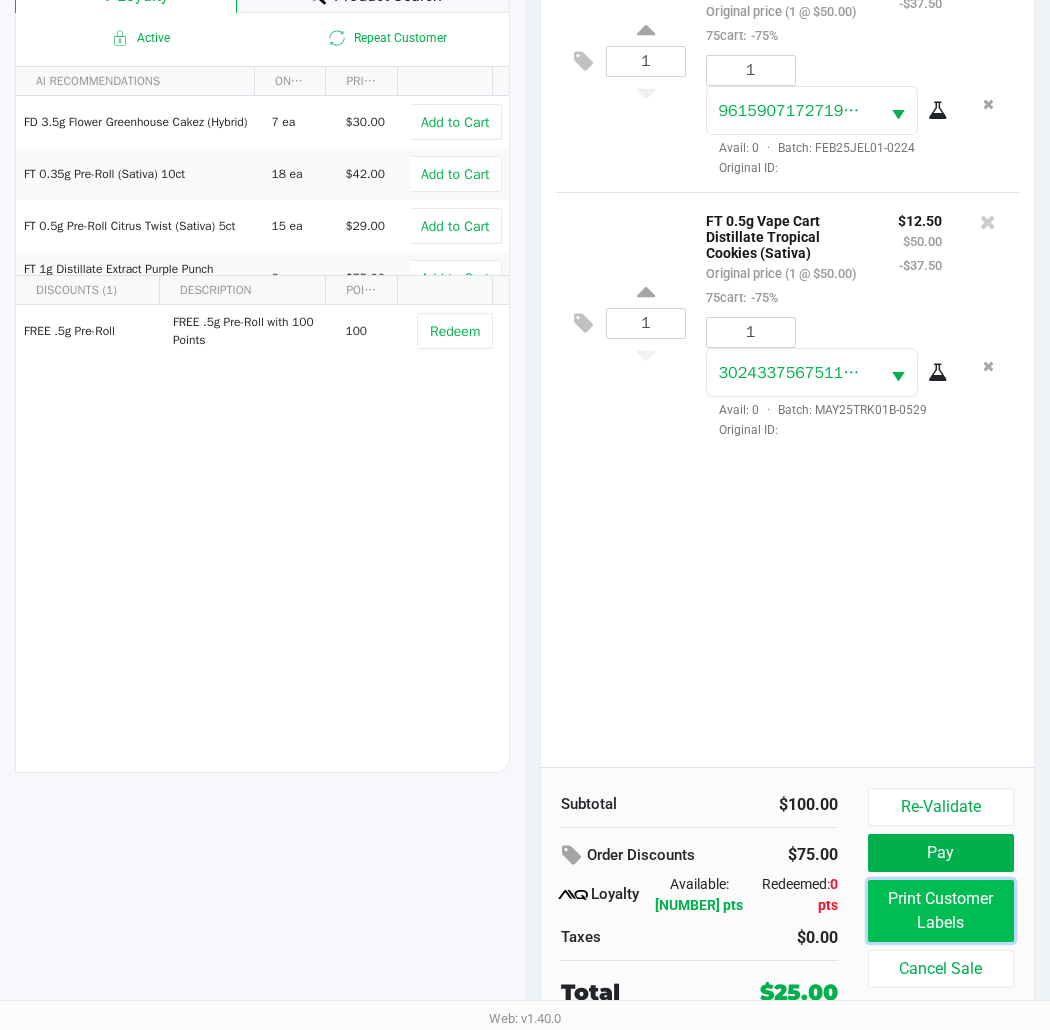 click on "Print Customer Labels" 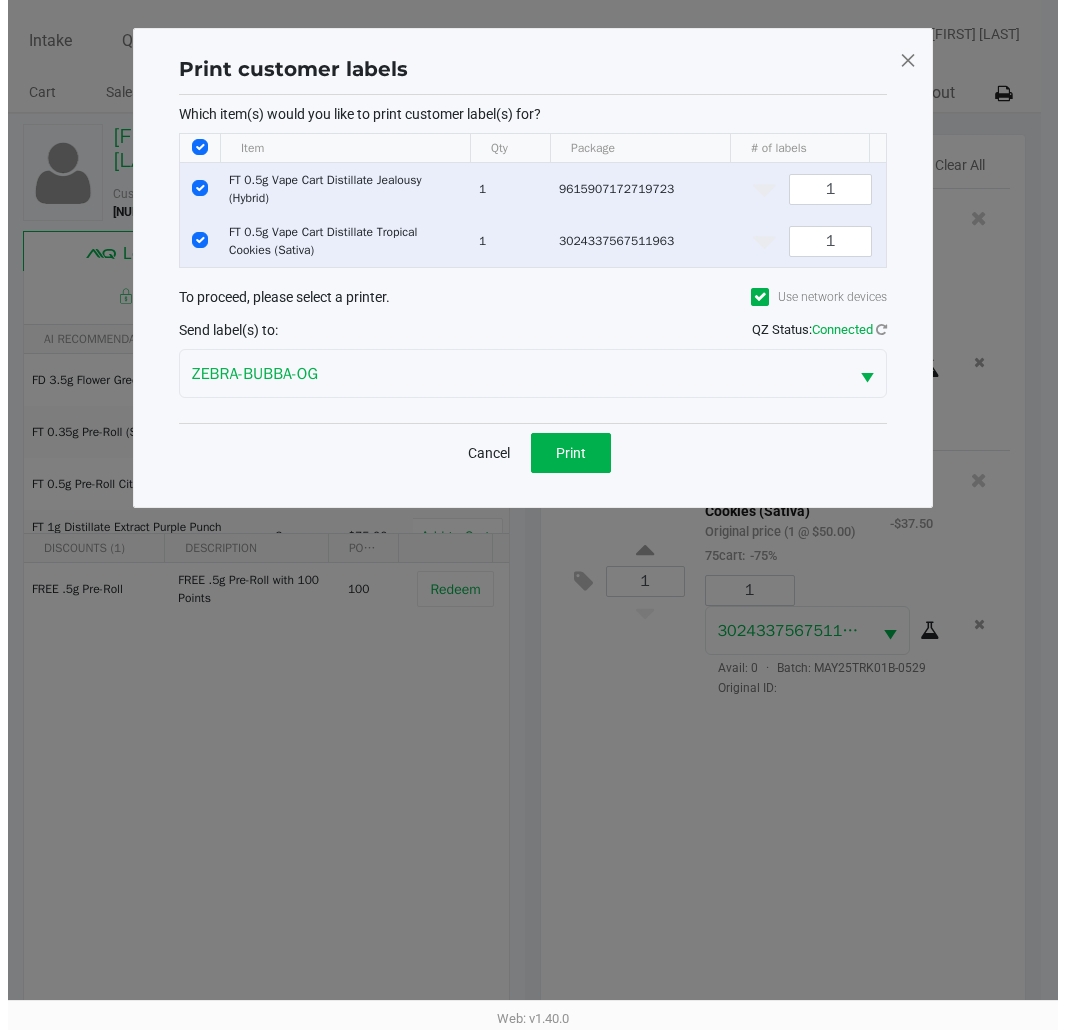 scroll, scrollTop: 0, scrollLeft: 0, axis: both 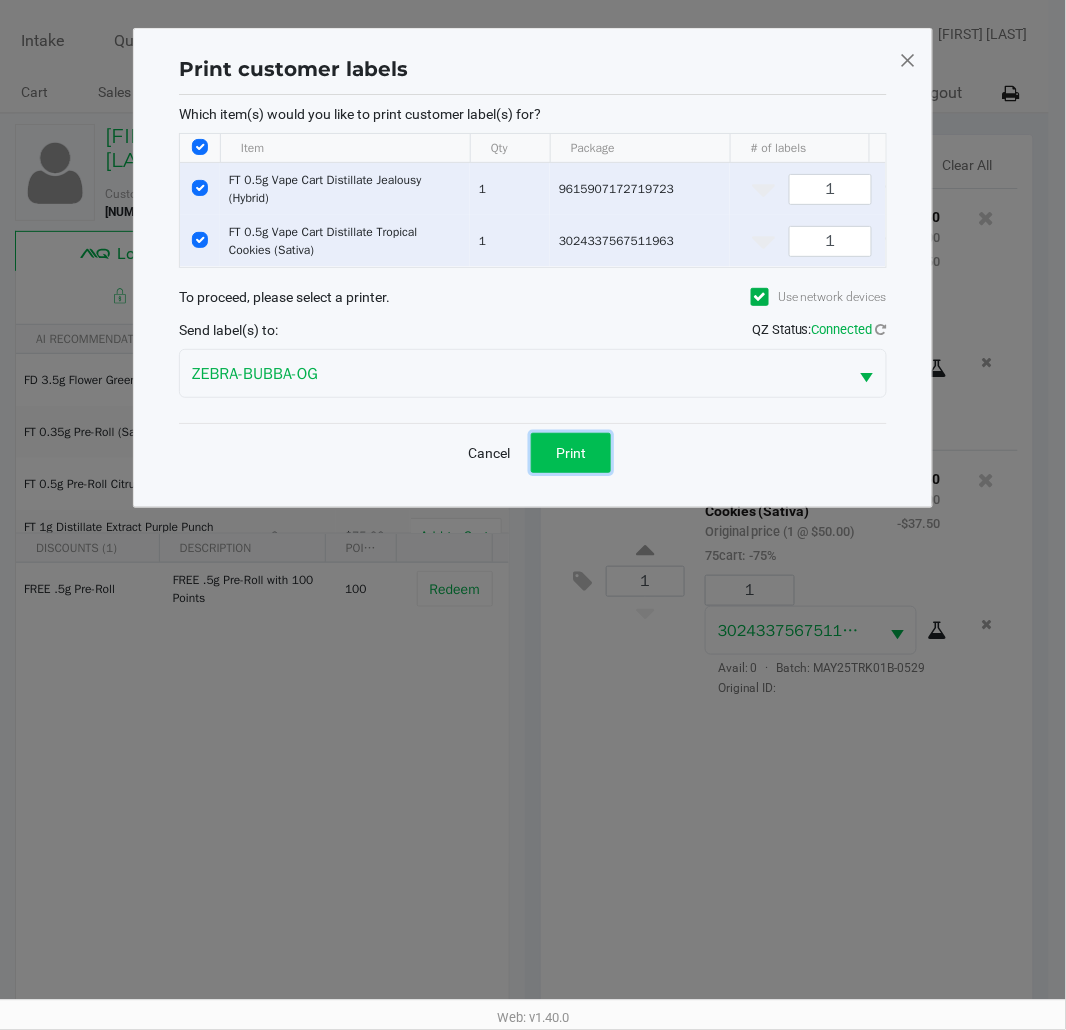 click on "Print" 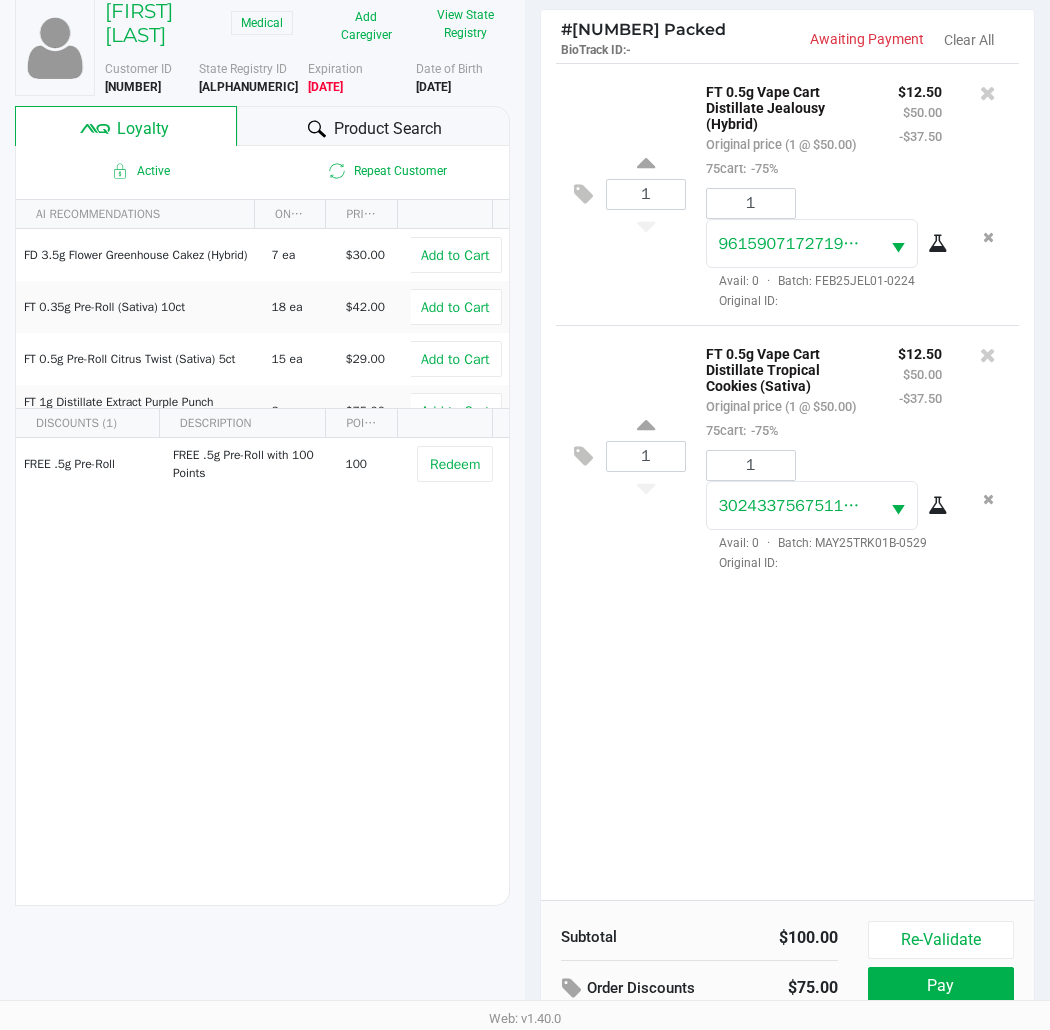 scroll, scrollTop: 258, scrollLeft: 0, axis: vertical 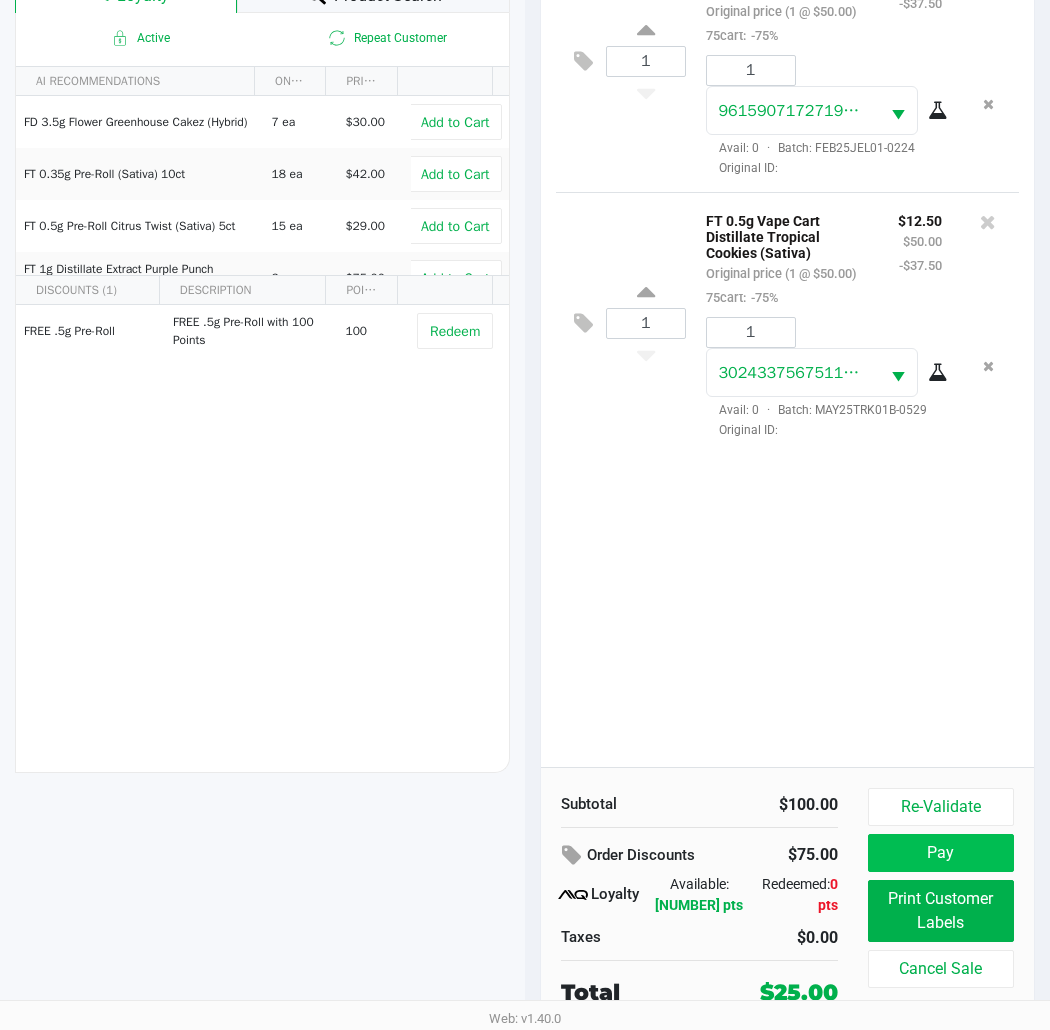 click on "Pay" 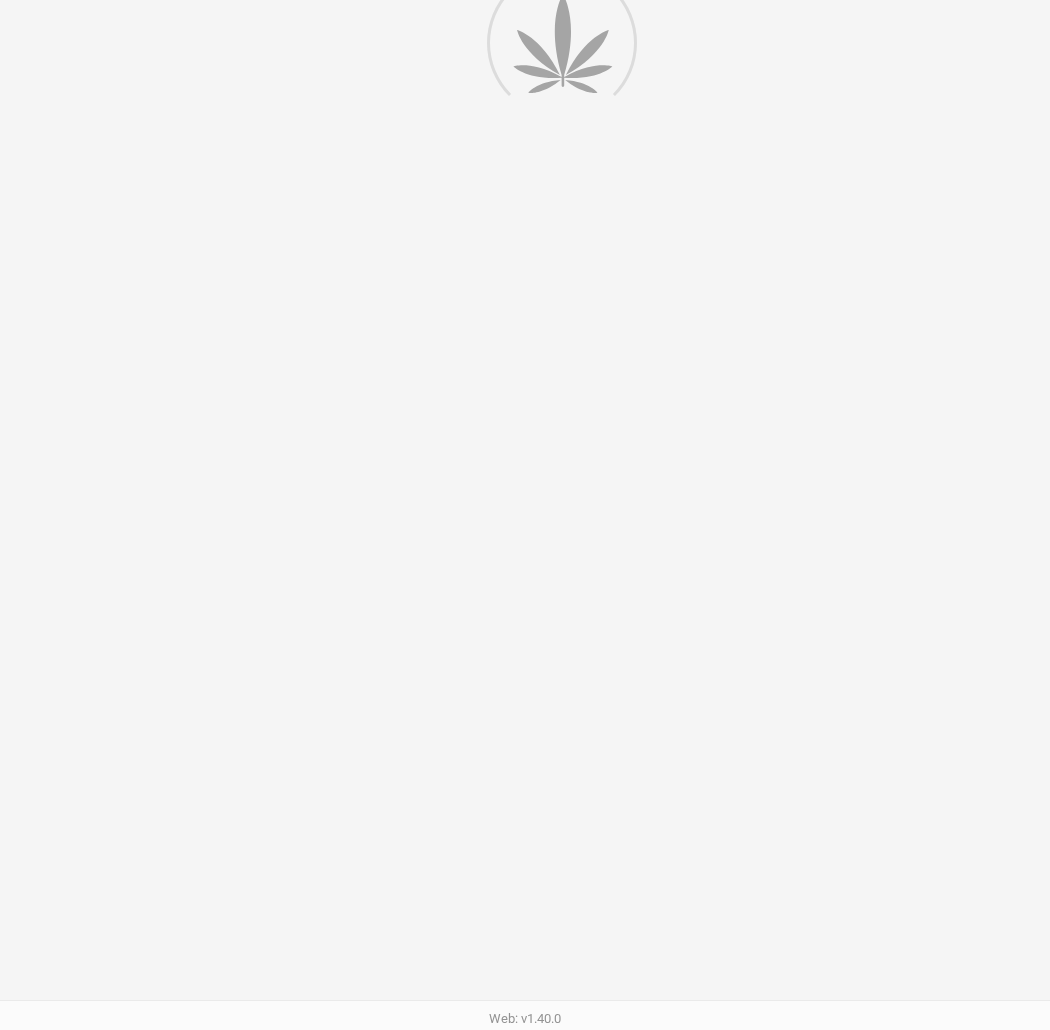 scroll, scrollTop: 0, scrollLeft: 0, axis: both 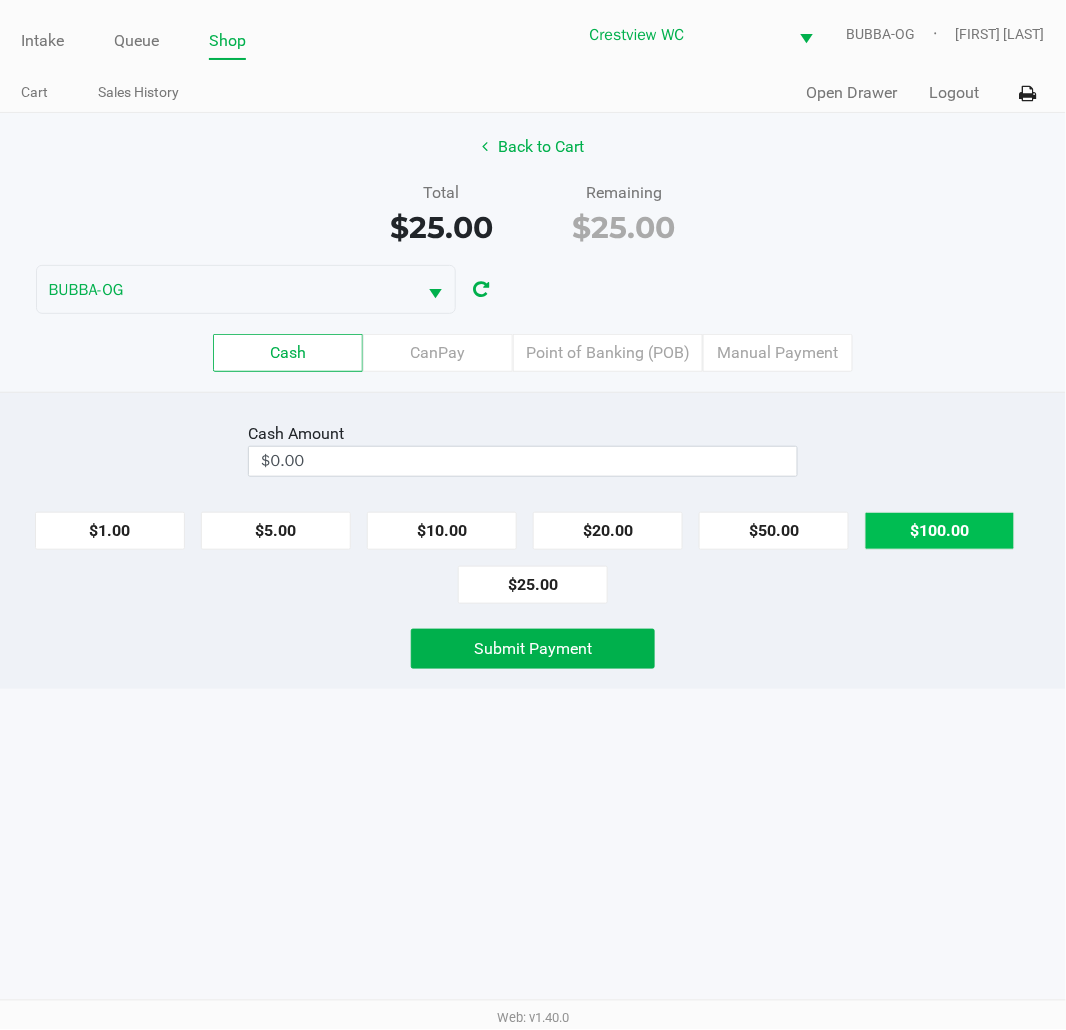 click on "$100.00" 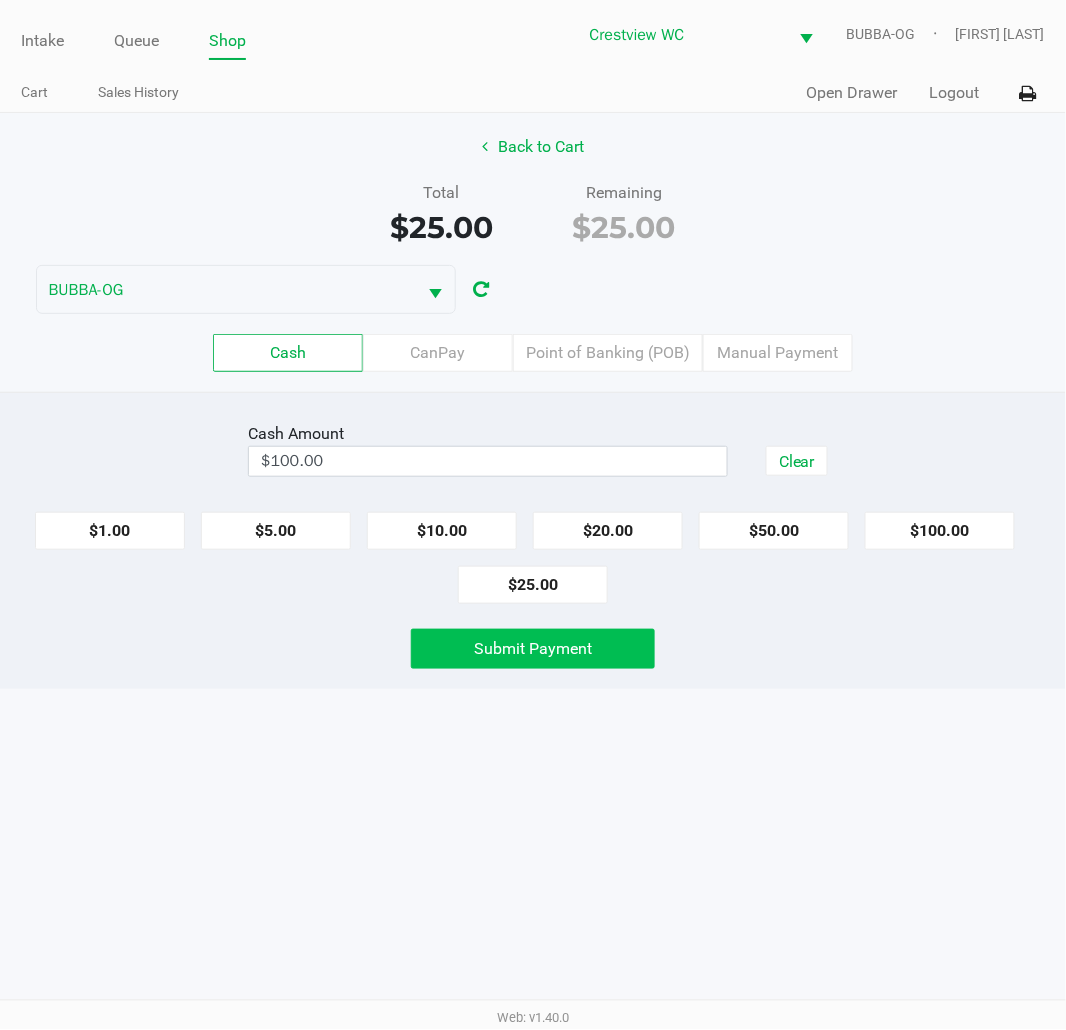 click on "Submit Payment" 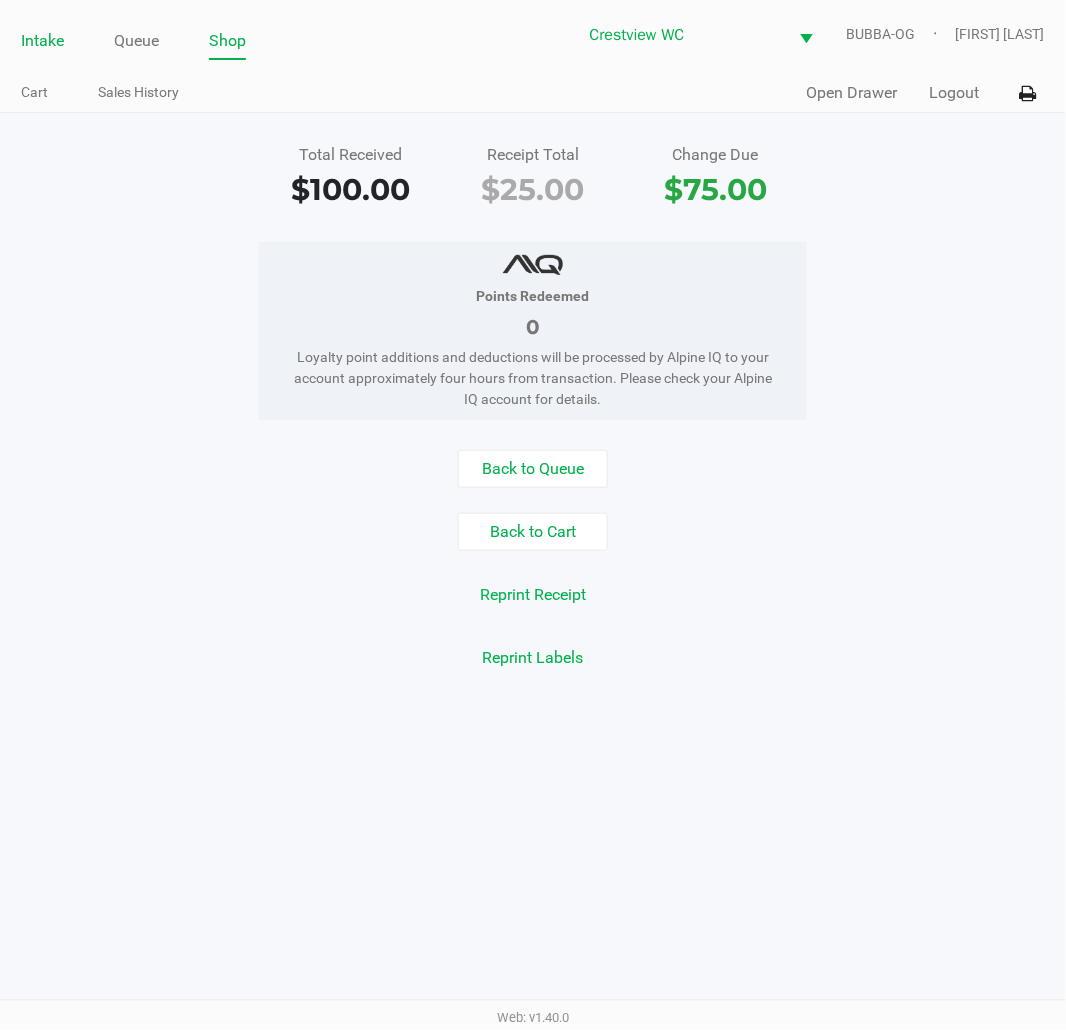 click on "Intake" 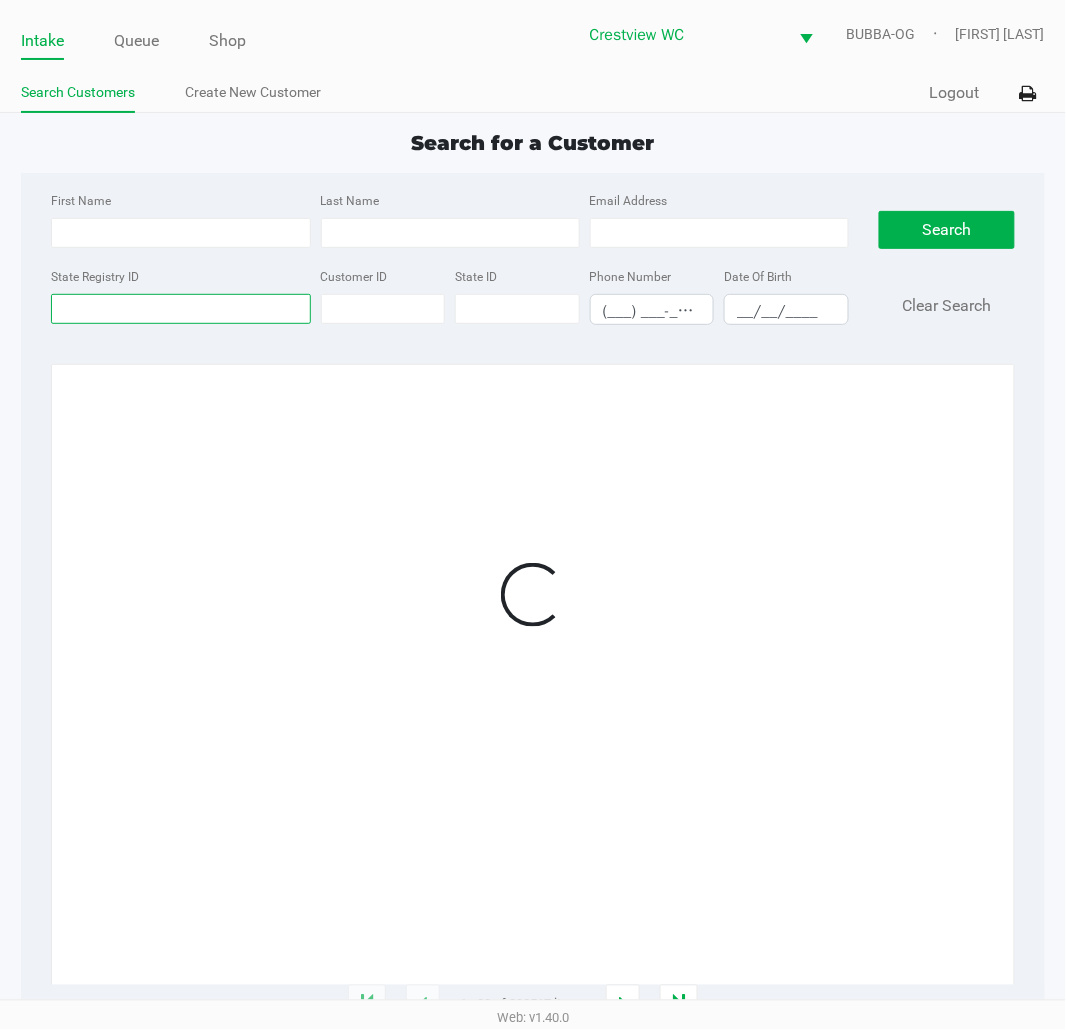 click on "State Registry ID" at bounding box center [180, 309] 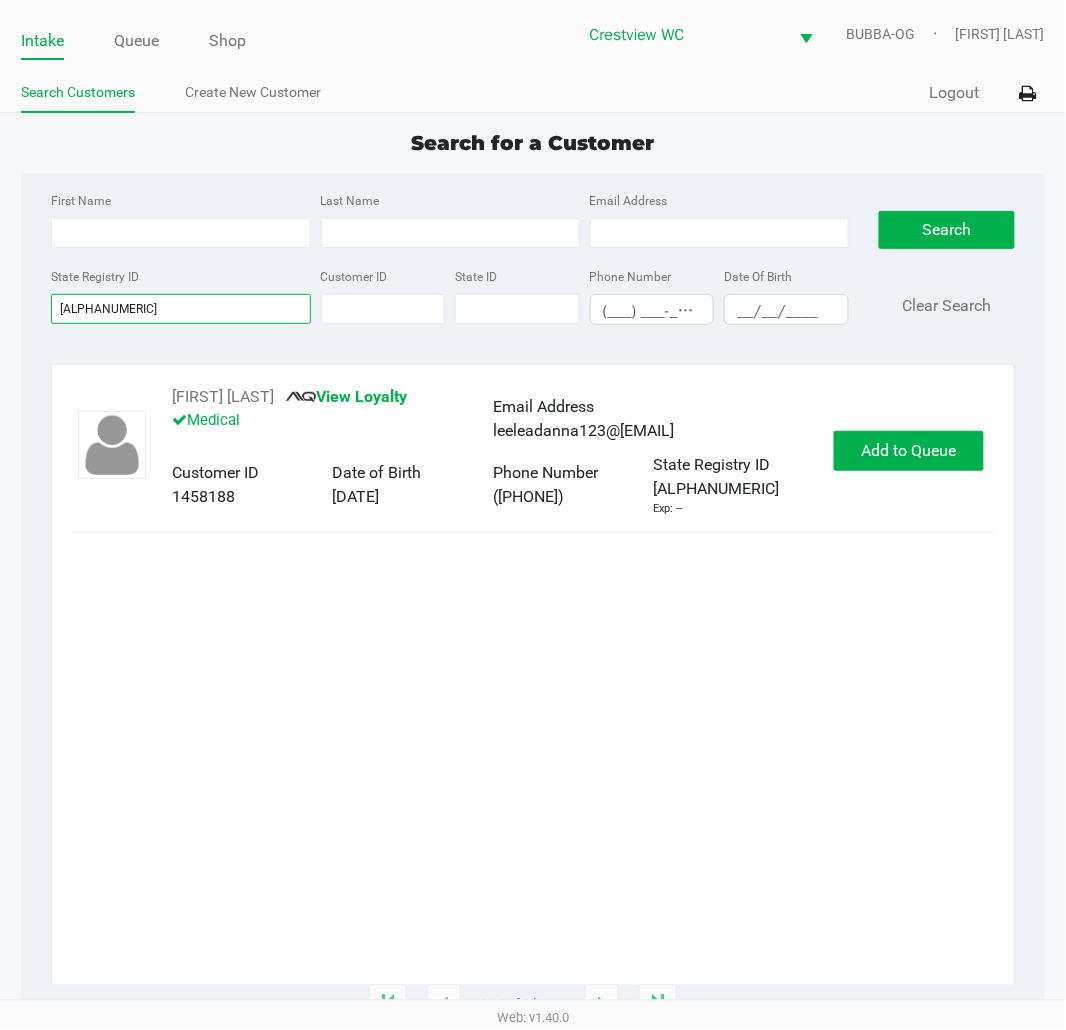 type on "[ALPHANUMERIC]" 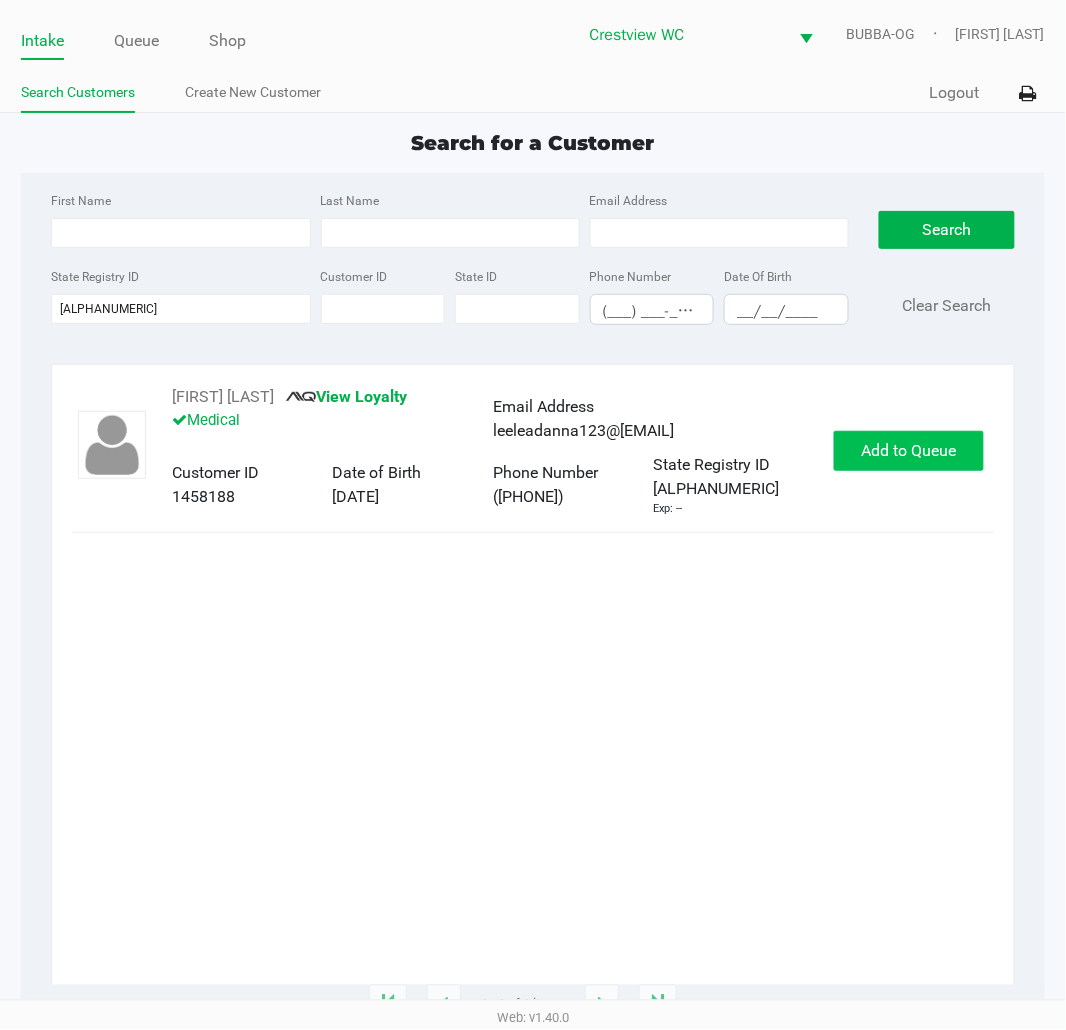 click on "Add to Queue" 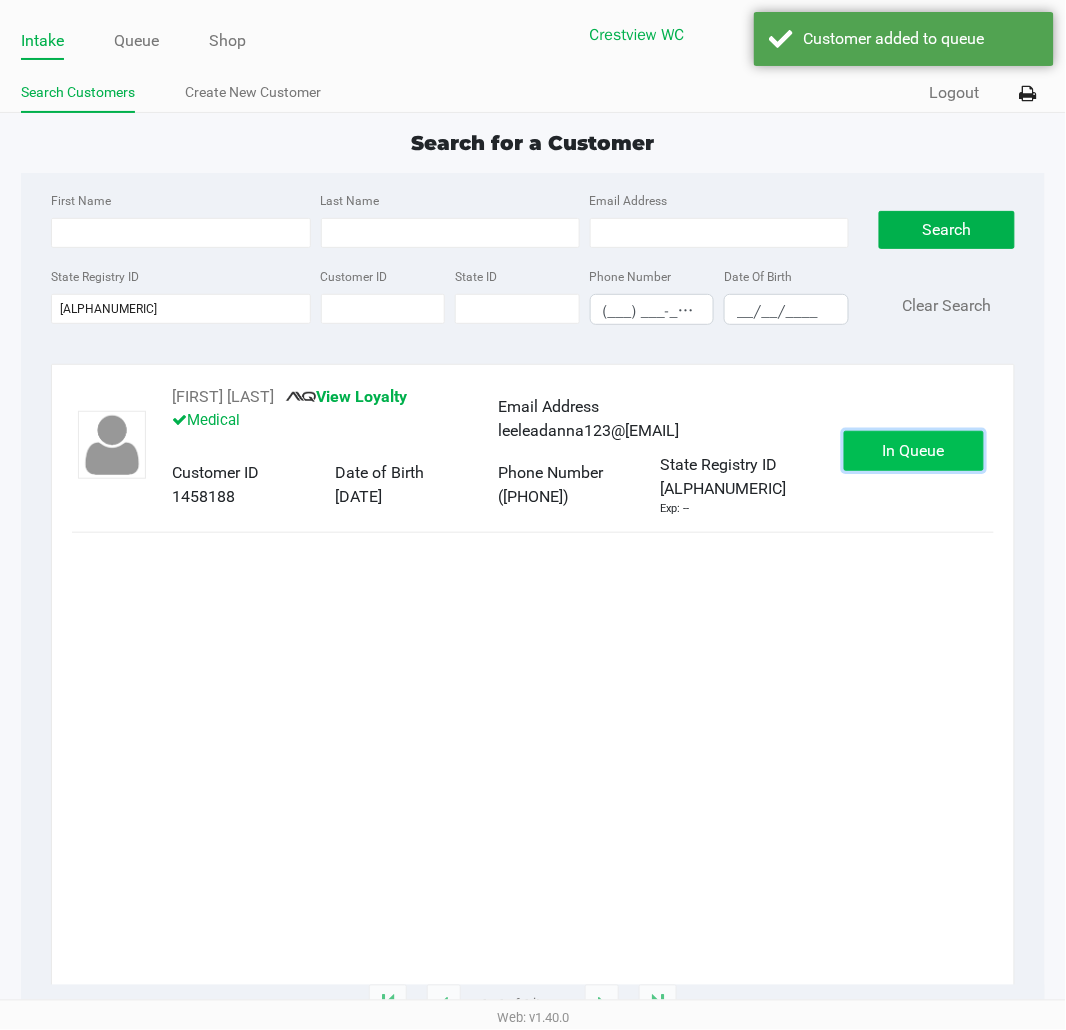 click on "In Queue" 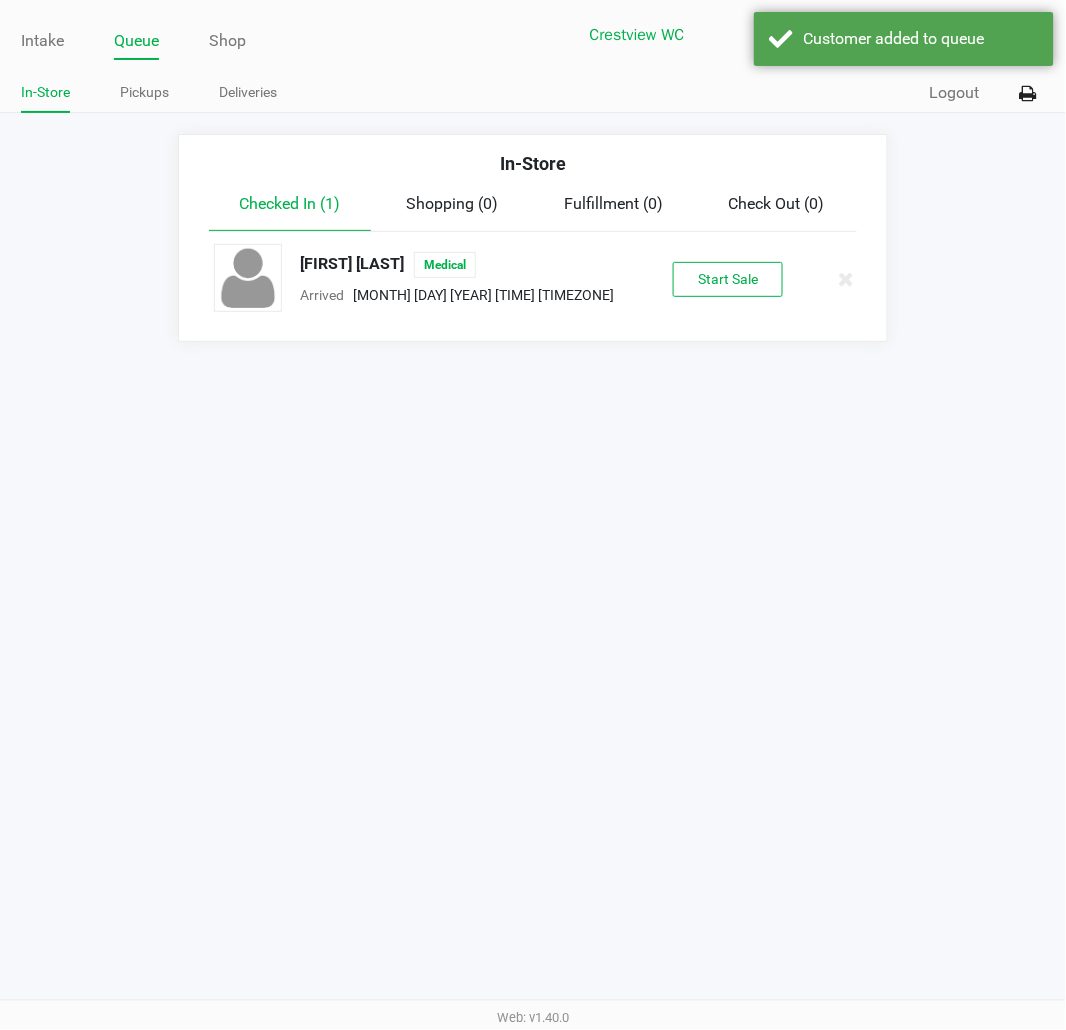 click on "Start Sale" 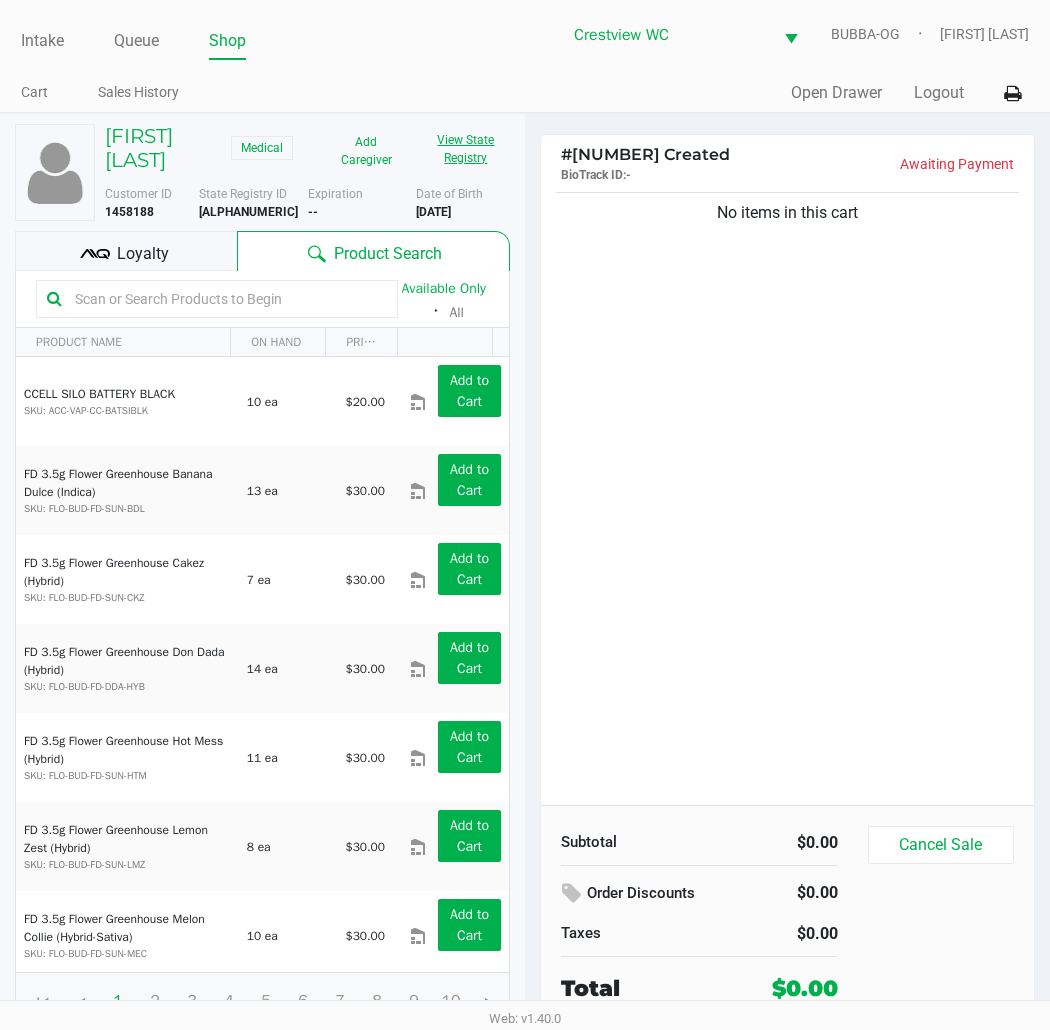 click on "View State Registry" 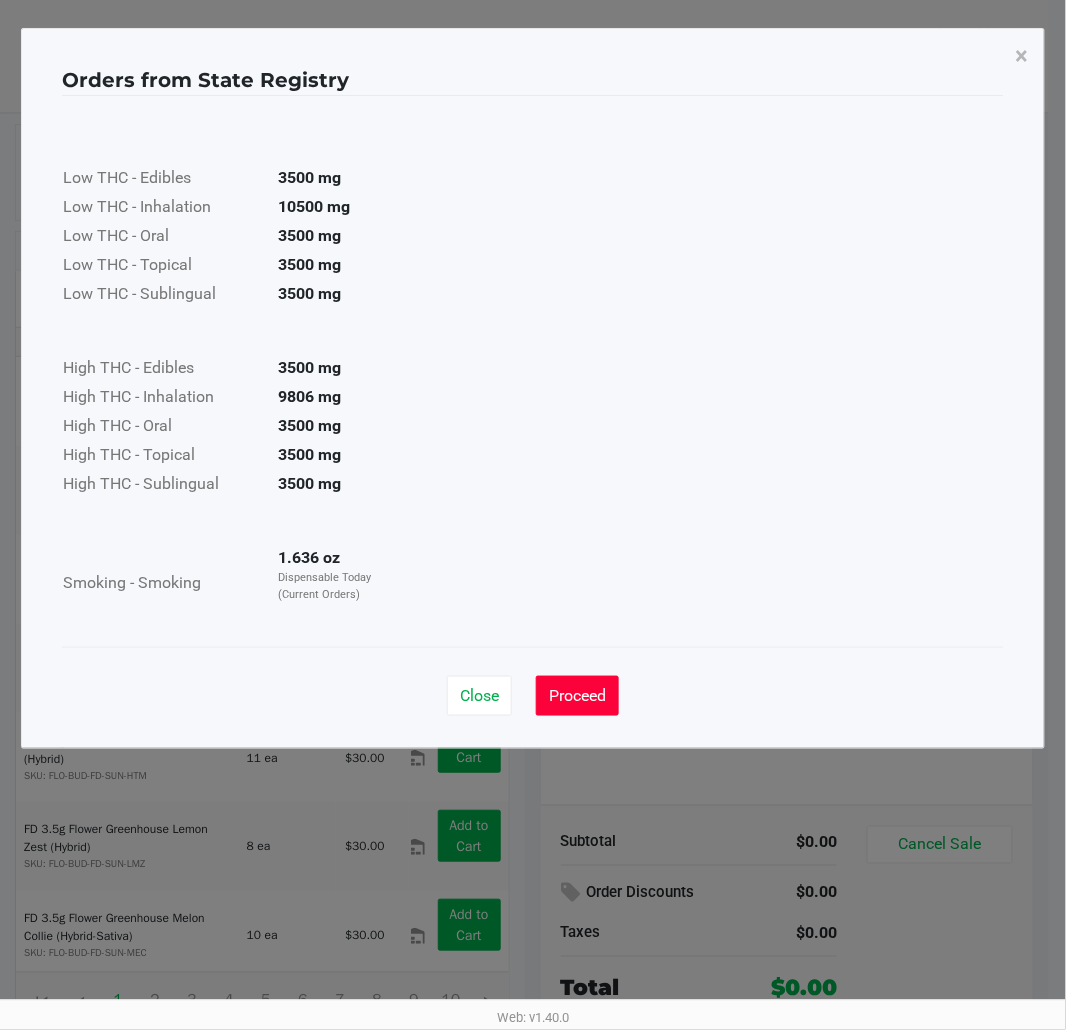 click on "Proceed" 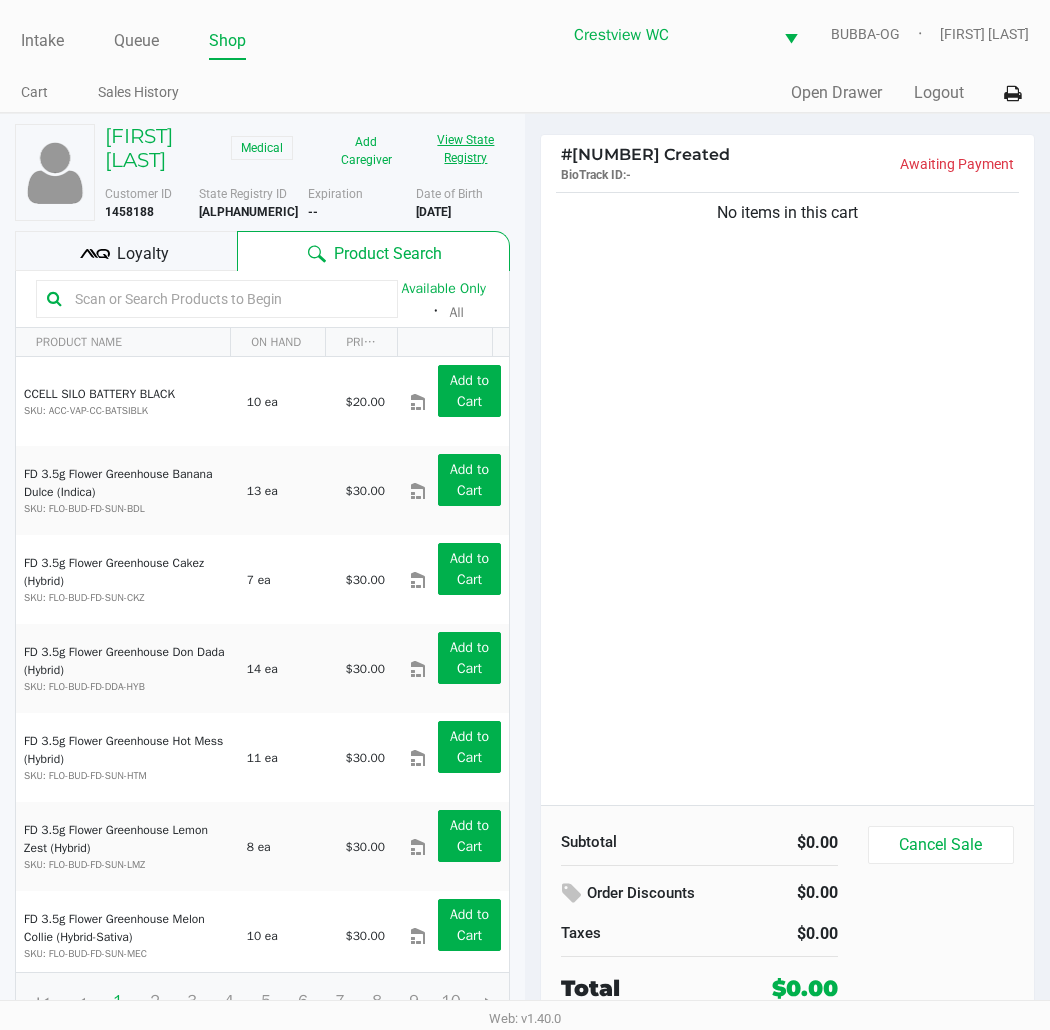 click on "View State Registry" 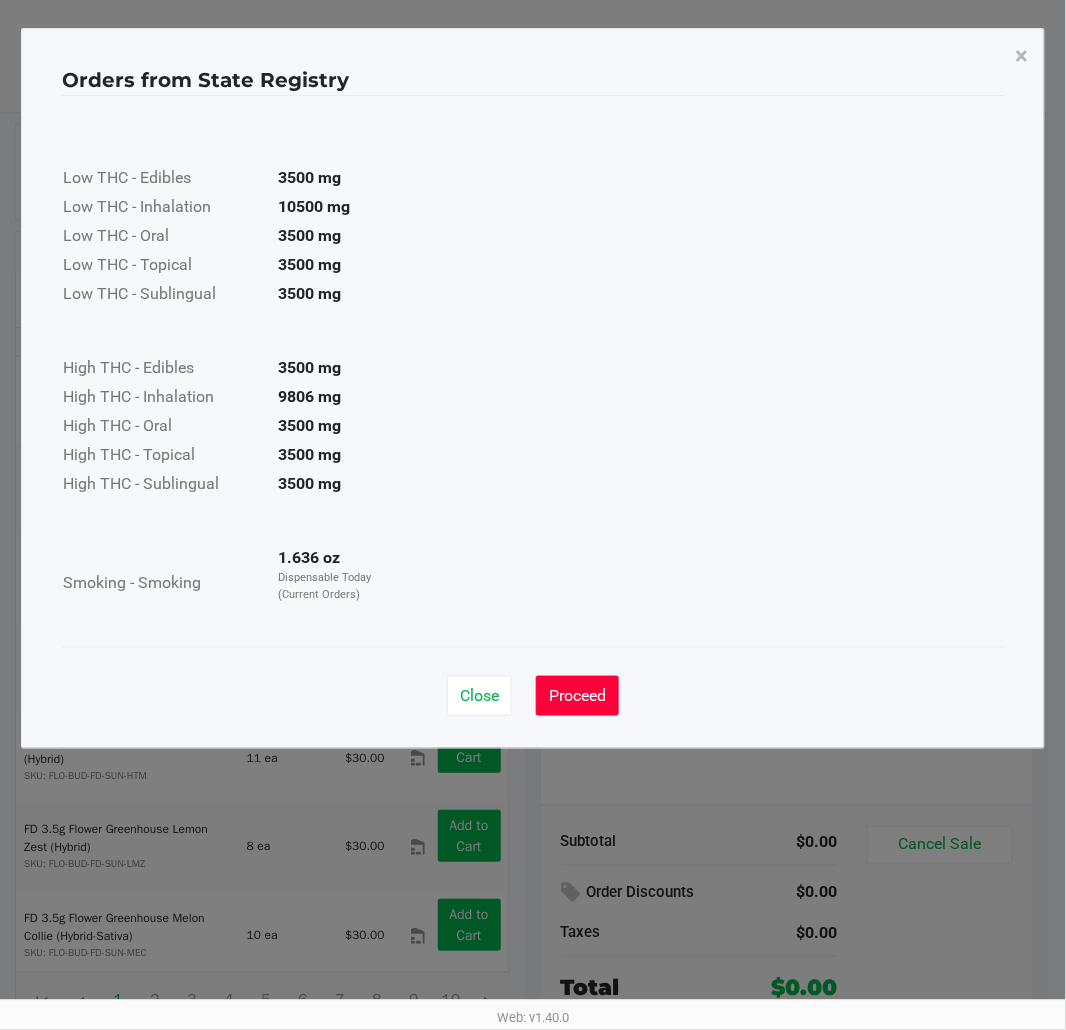 click on "Proceed" 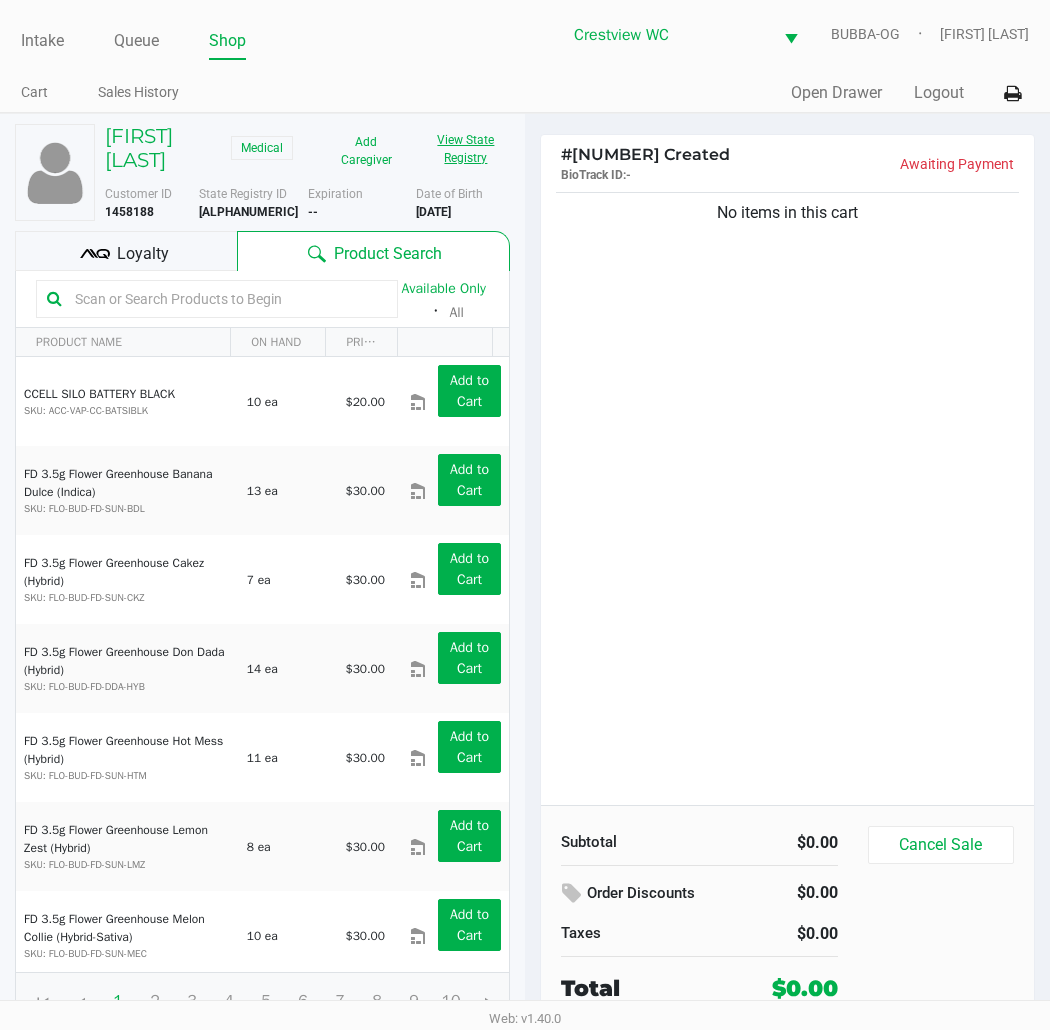 type 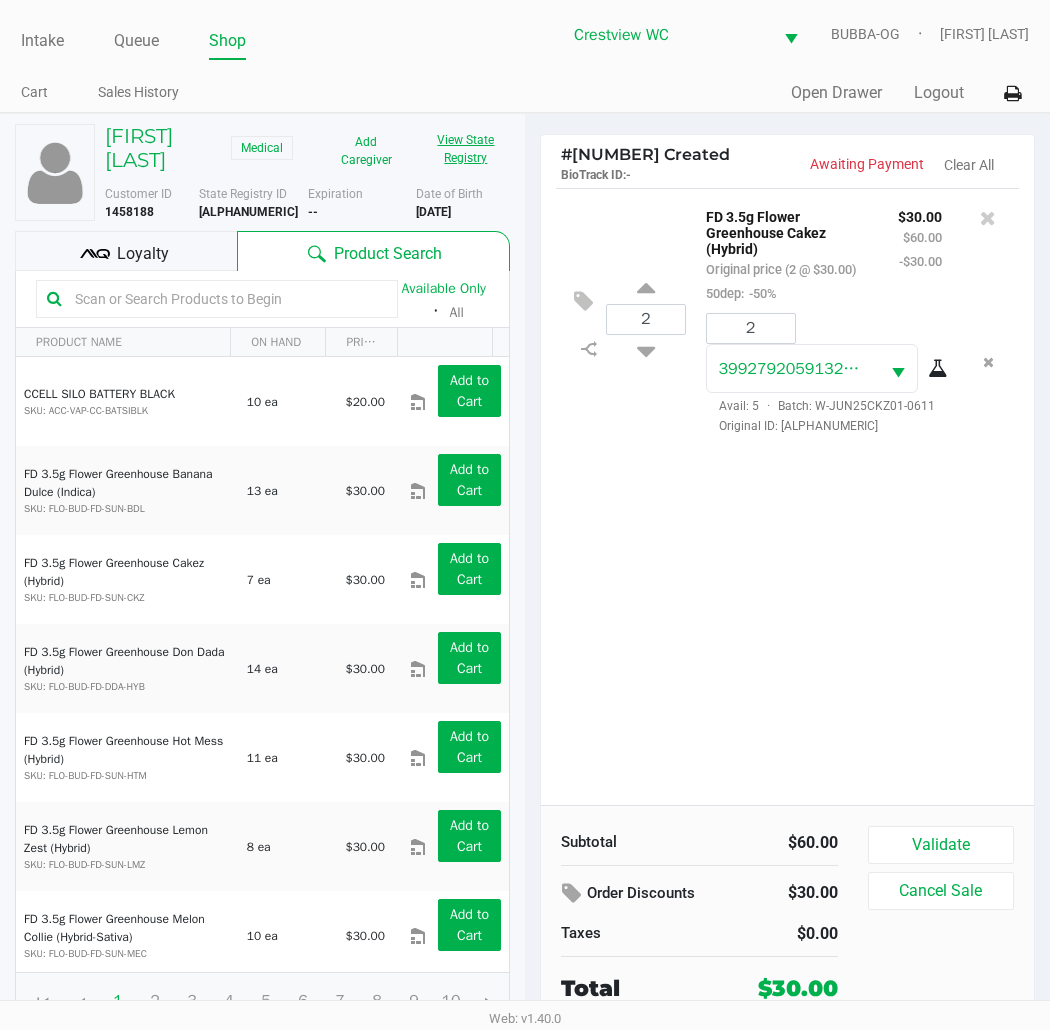 click on "View State Registry" 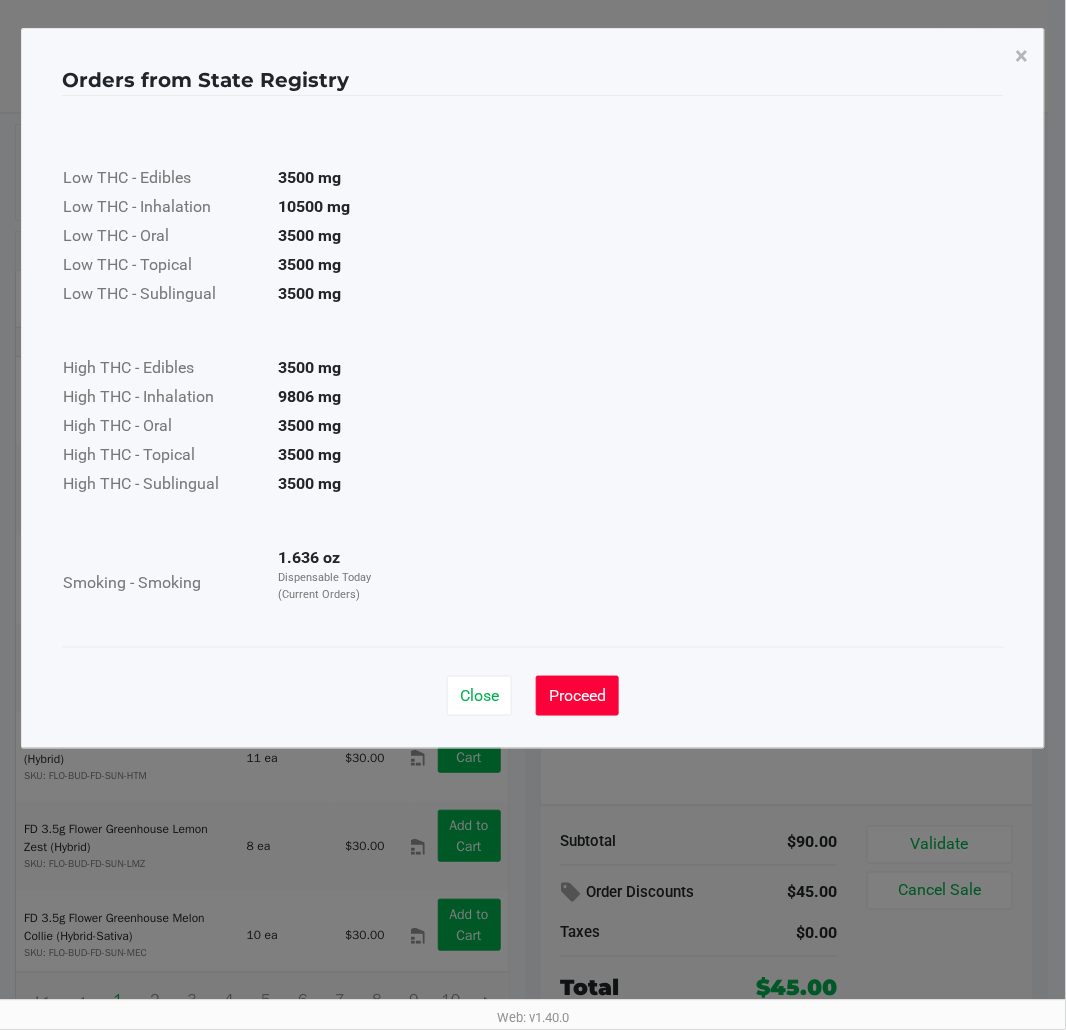 click on "Proceed" 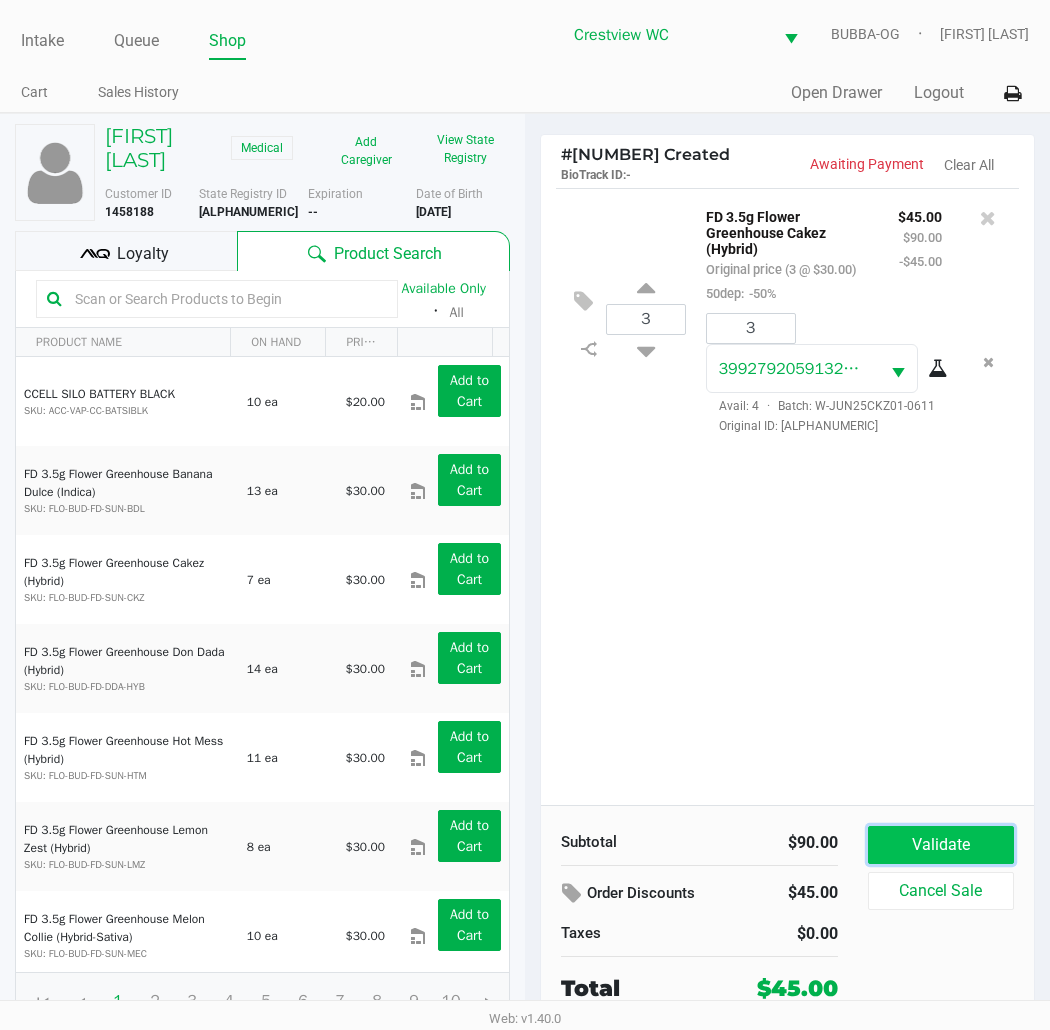 click on "Validate" 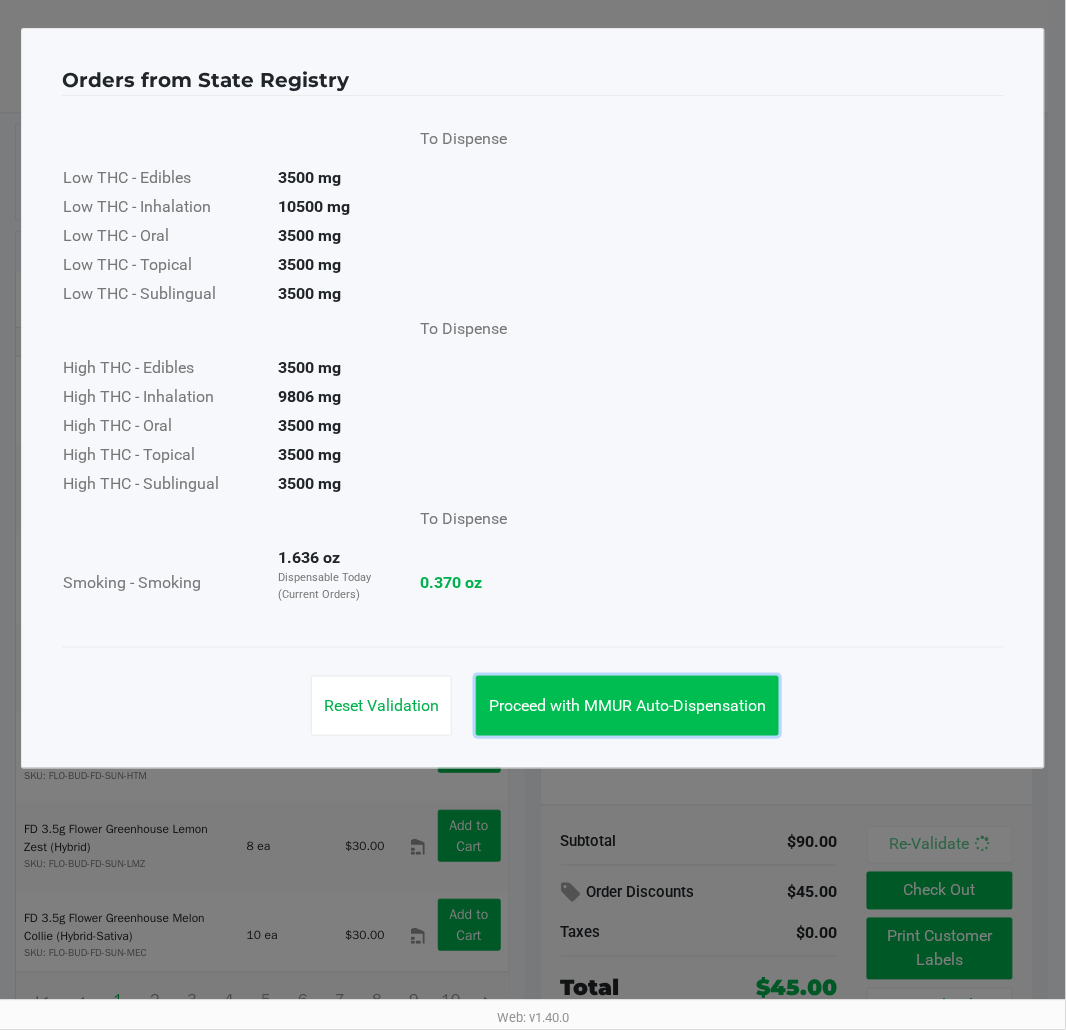 click on "Proceed with MMUR Auto-Dispensation" 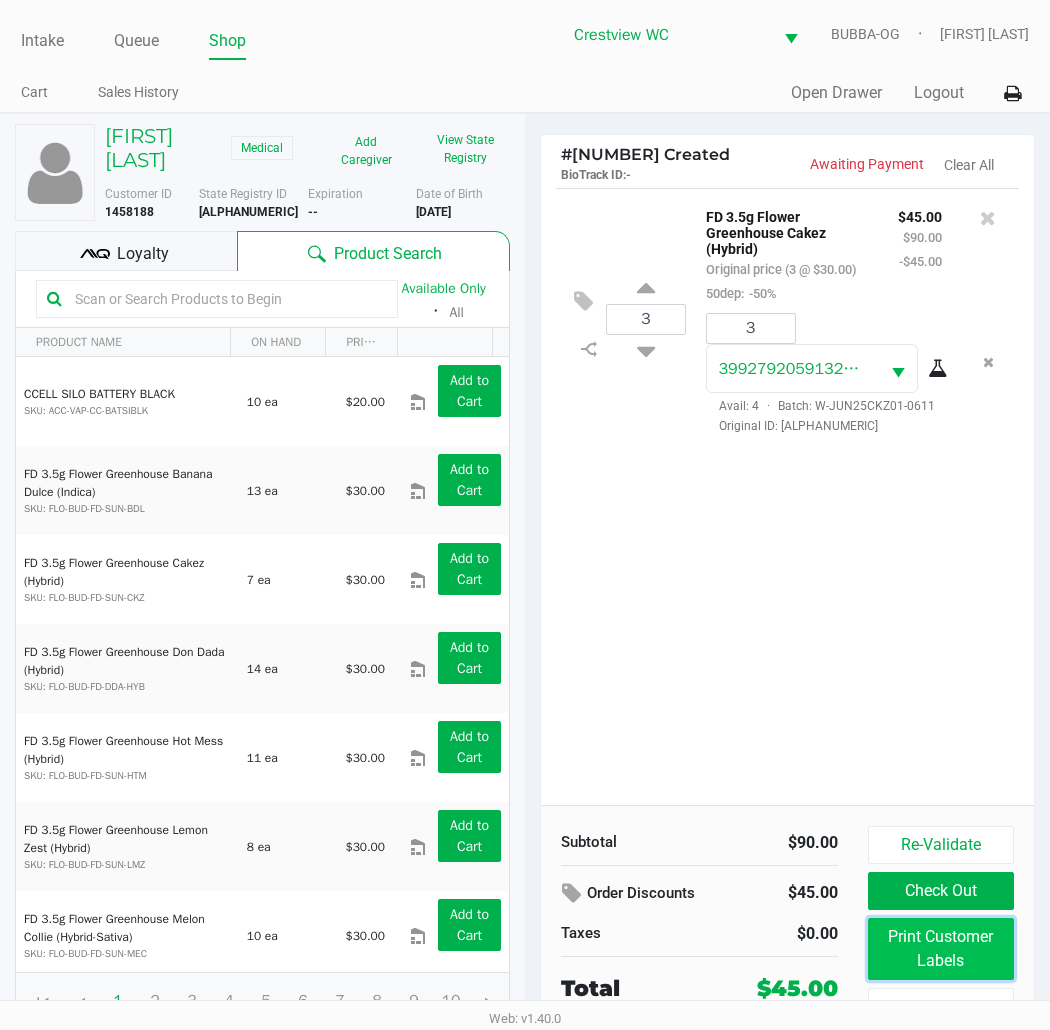 click on "Print Customer Labels" 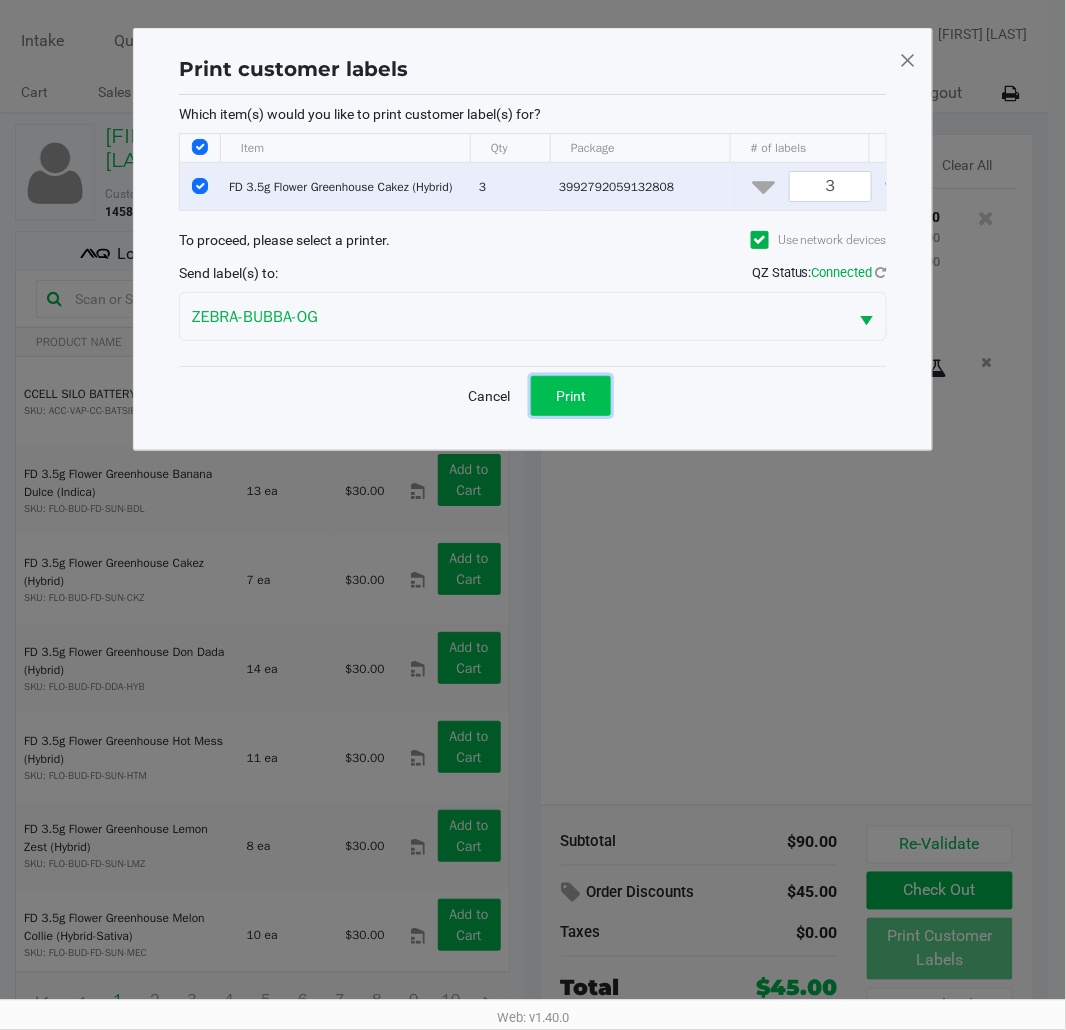 click on "Print" 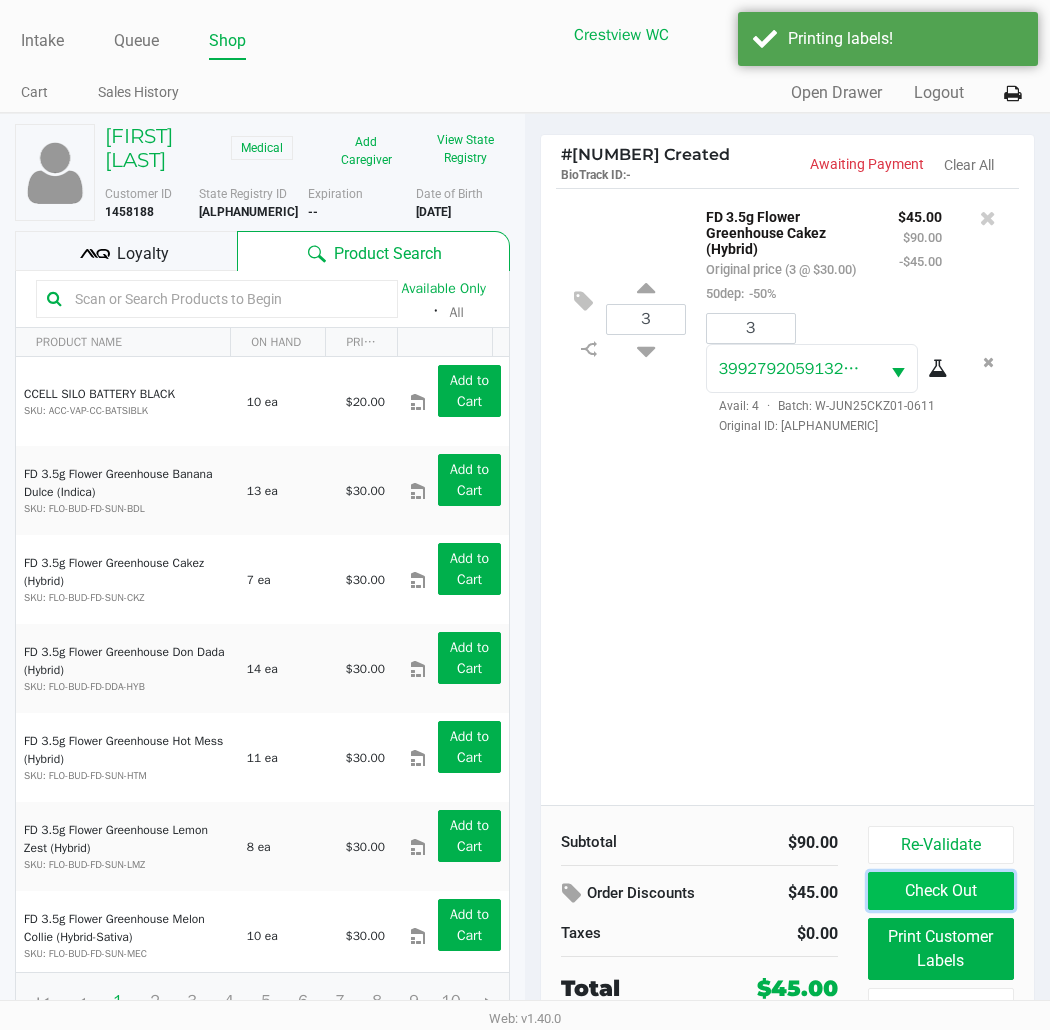 click on "Check Out" 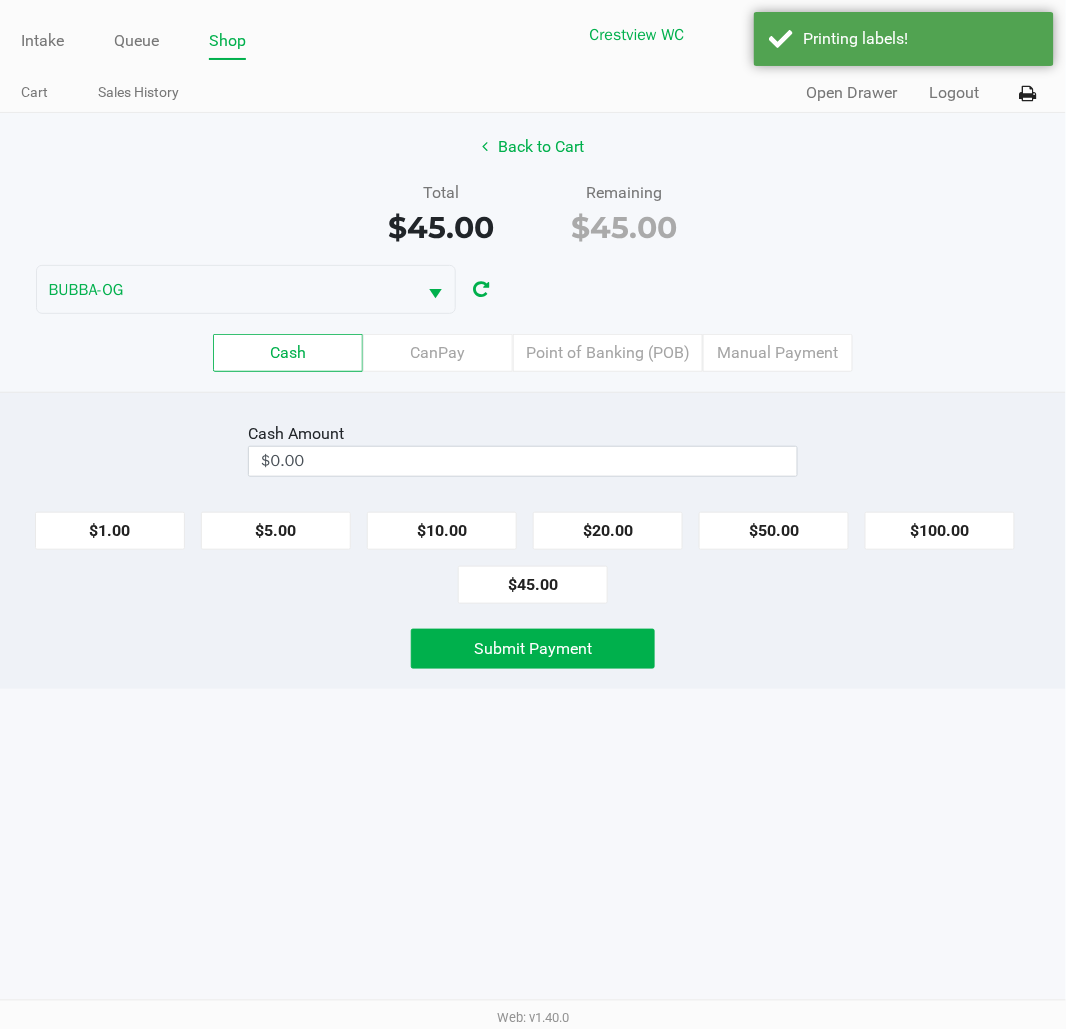 click on "Point of Banking (POB)" 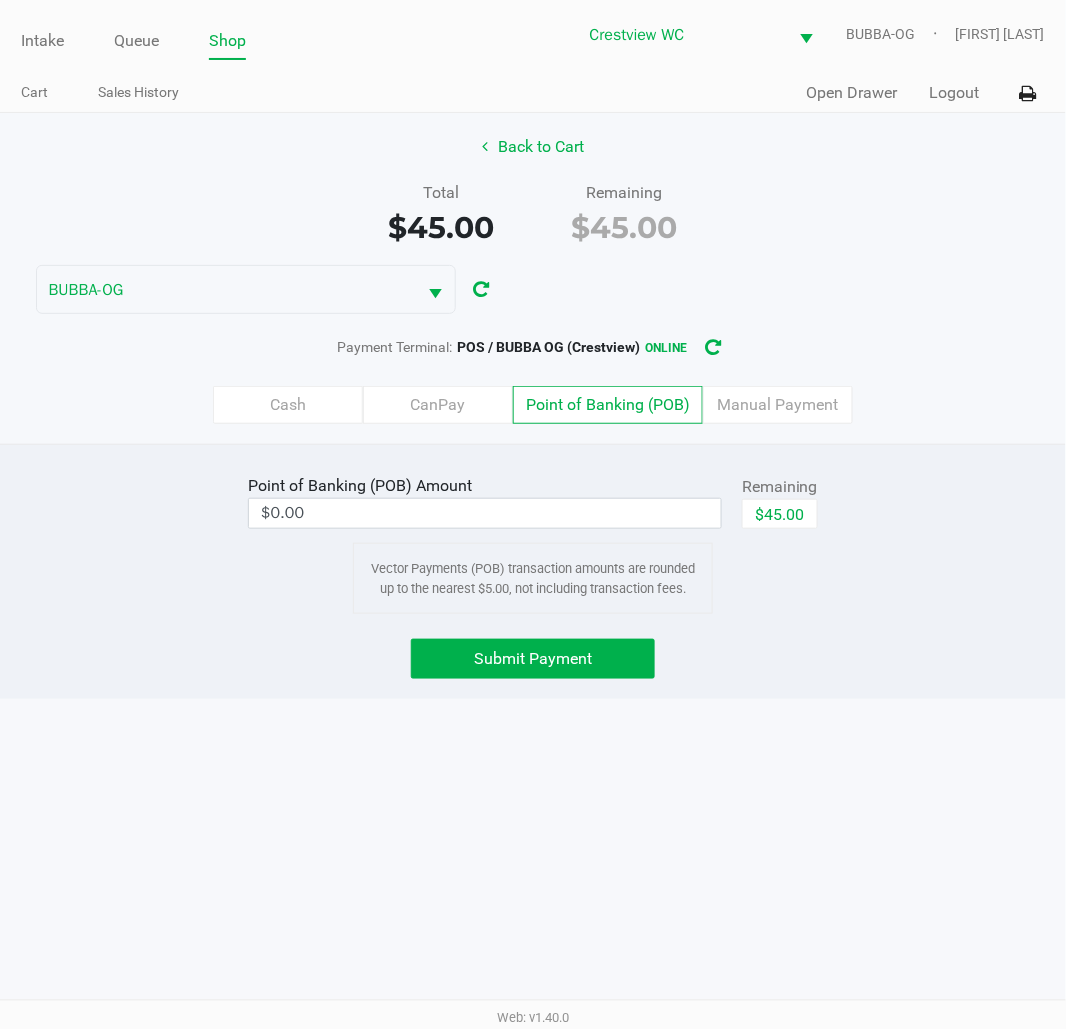 click on "Back to Cart" 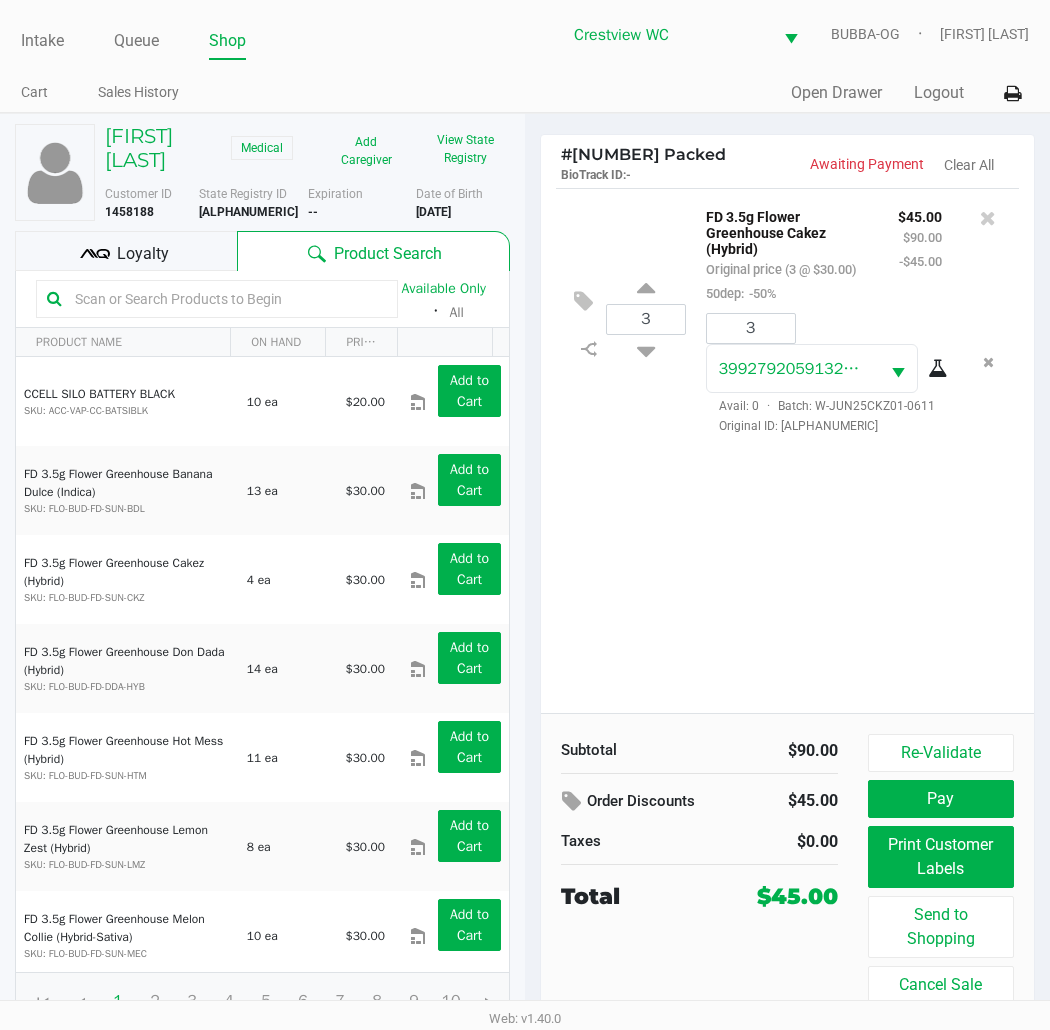click on "Pay" 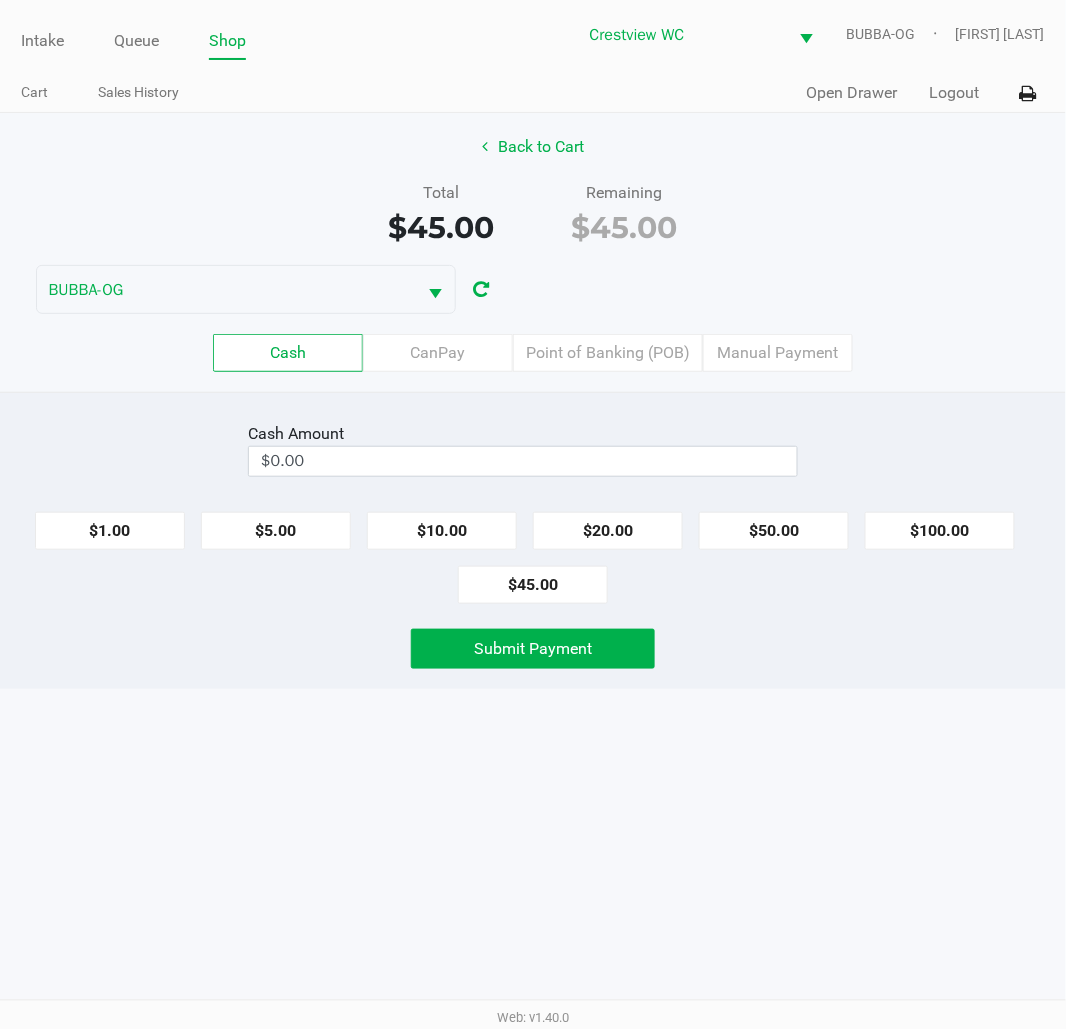 click on "Point of Banking (POB)" 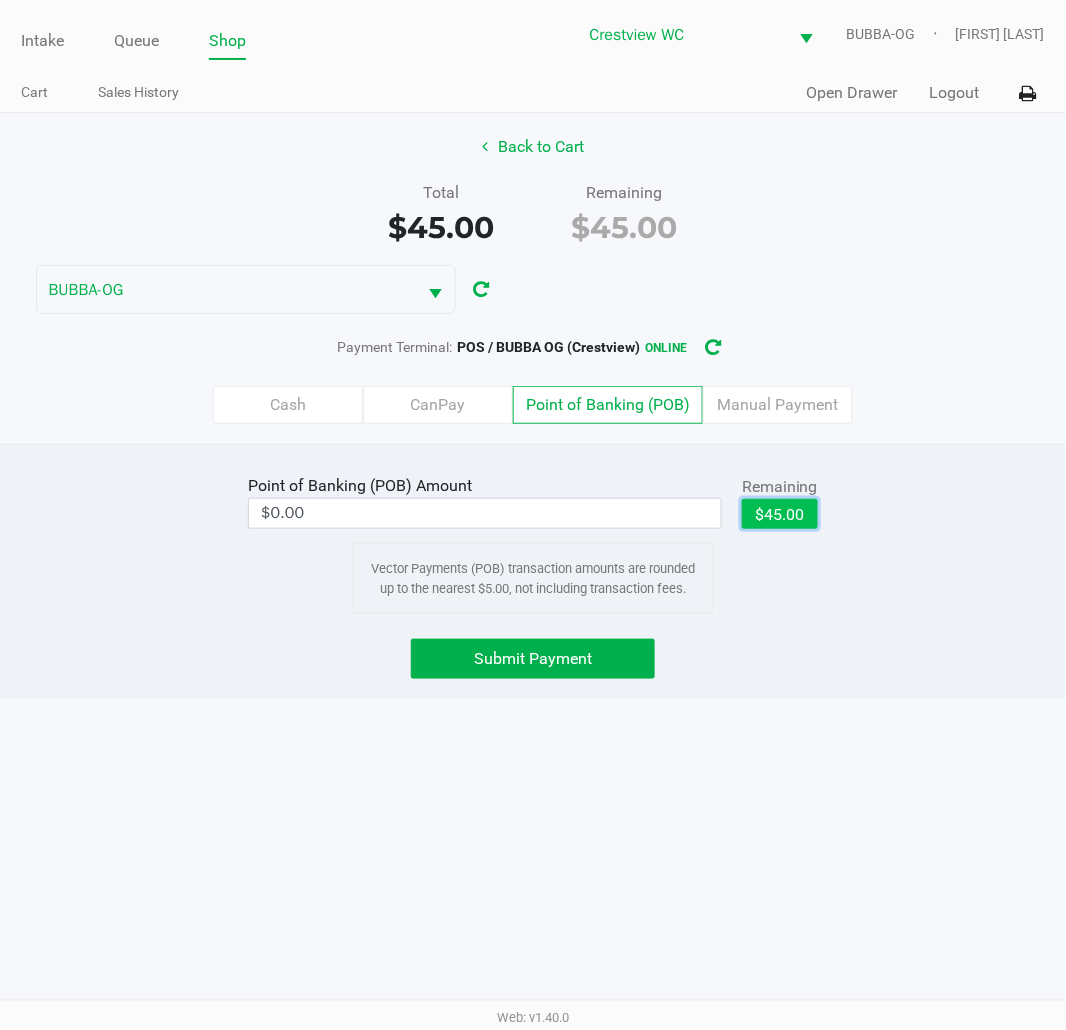 click on "$45.00" 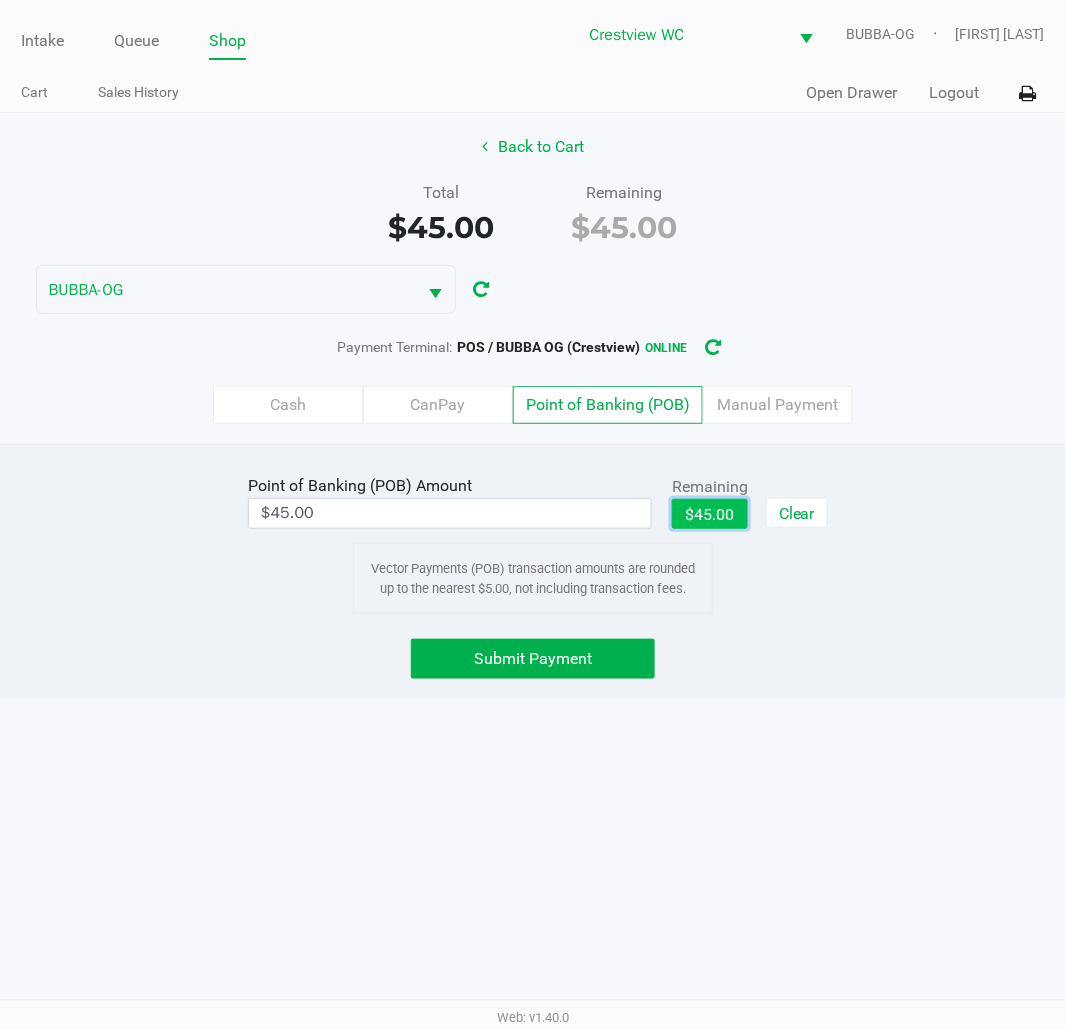 click on "Submit Payment" 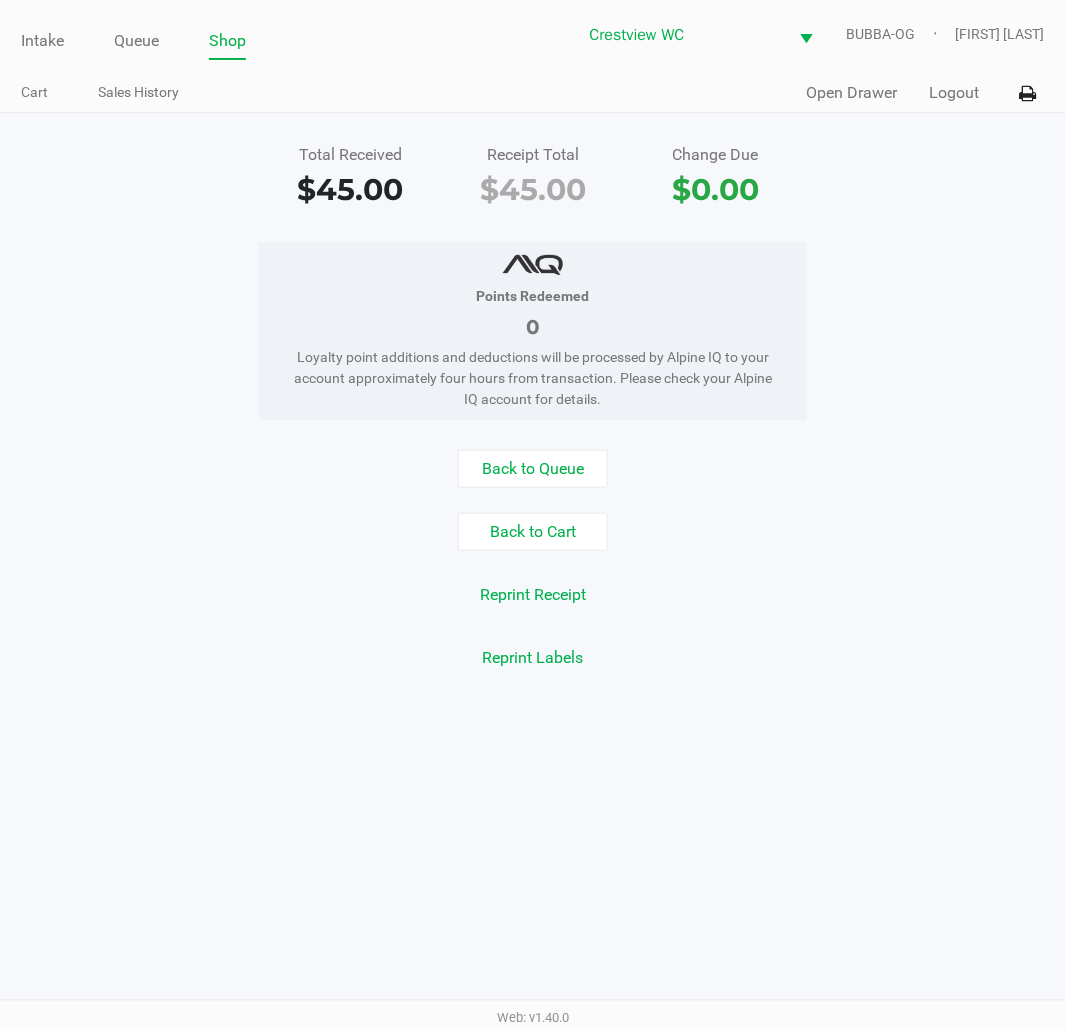 click on "Open Drawer" 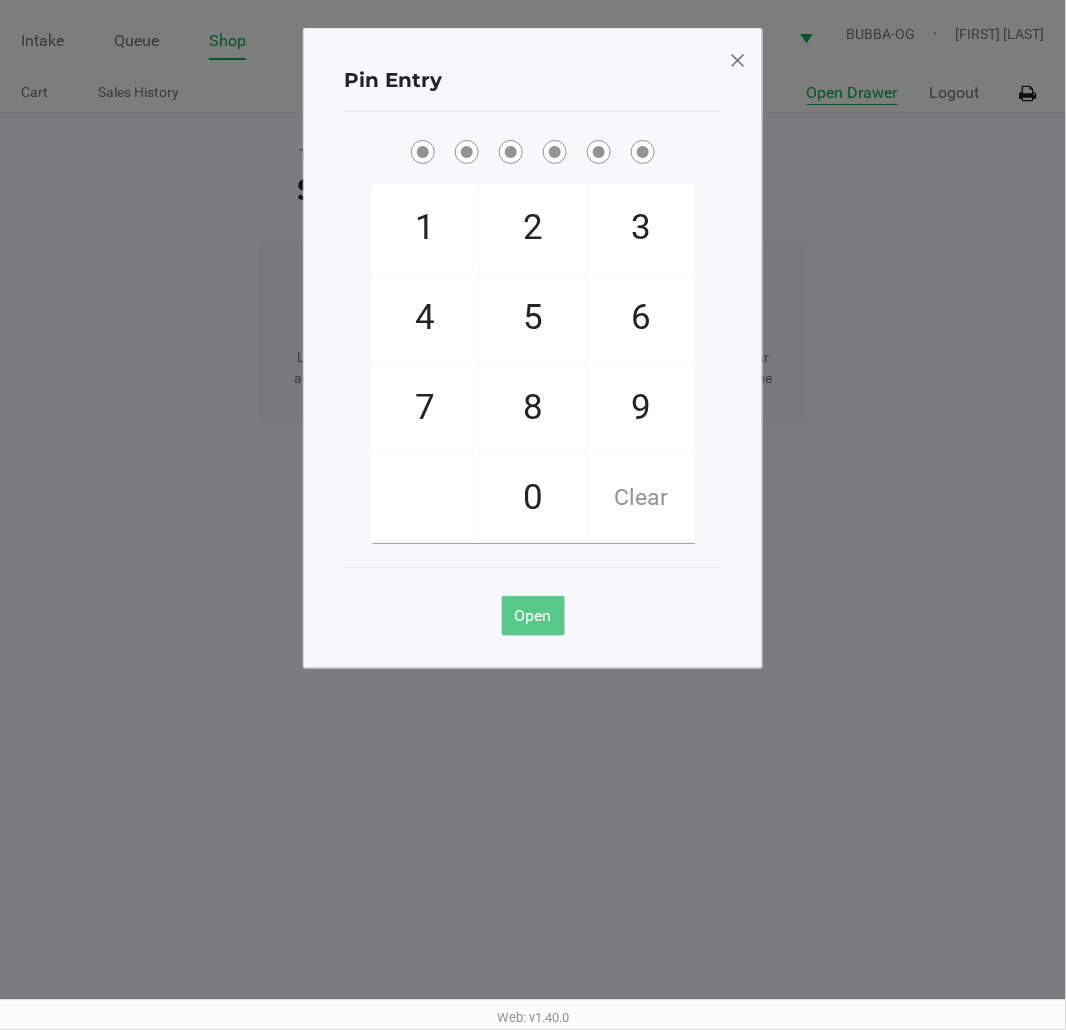 type 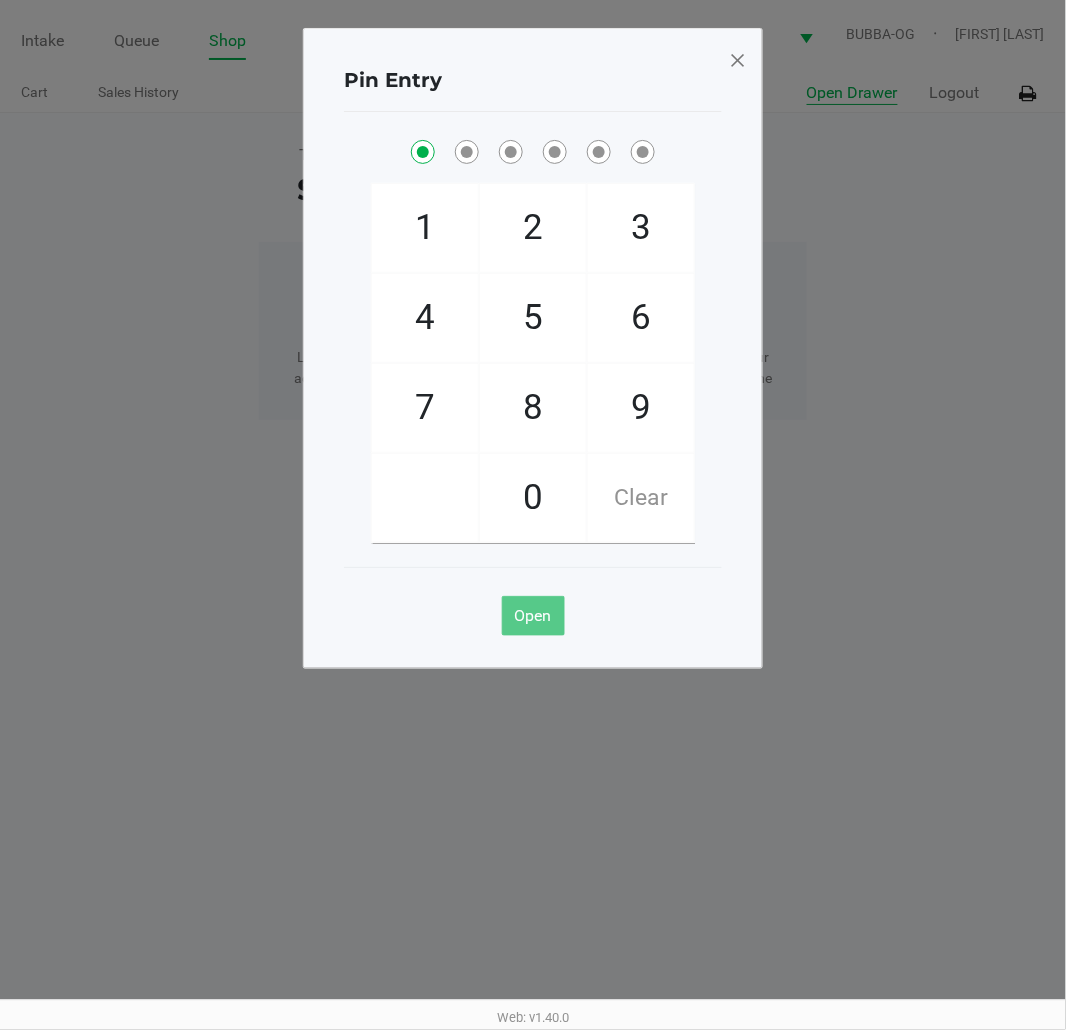 checkbox on "true" 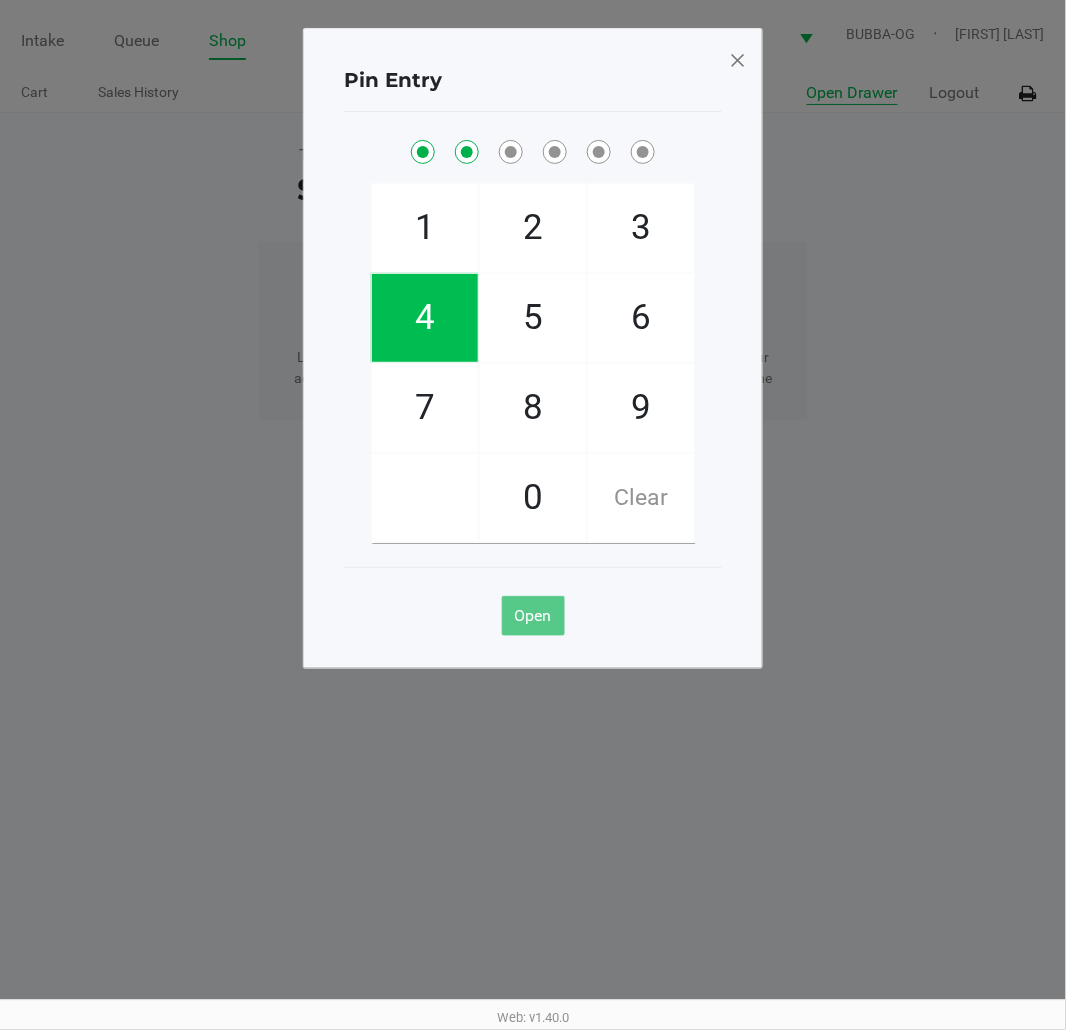 checkbox on "true" 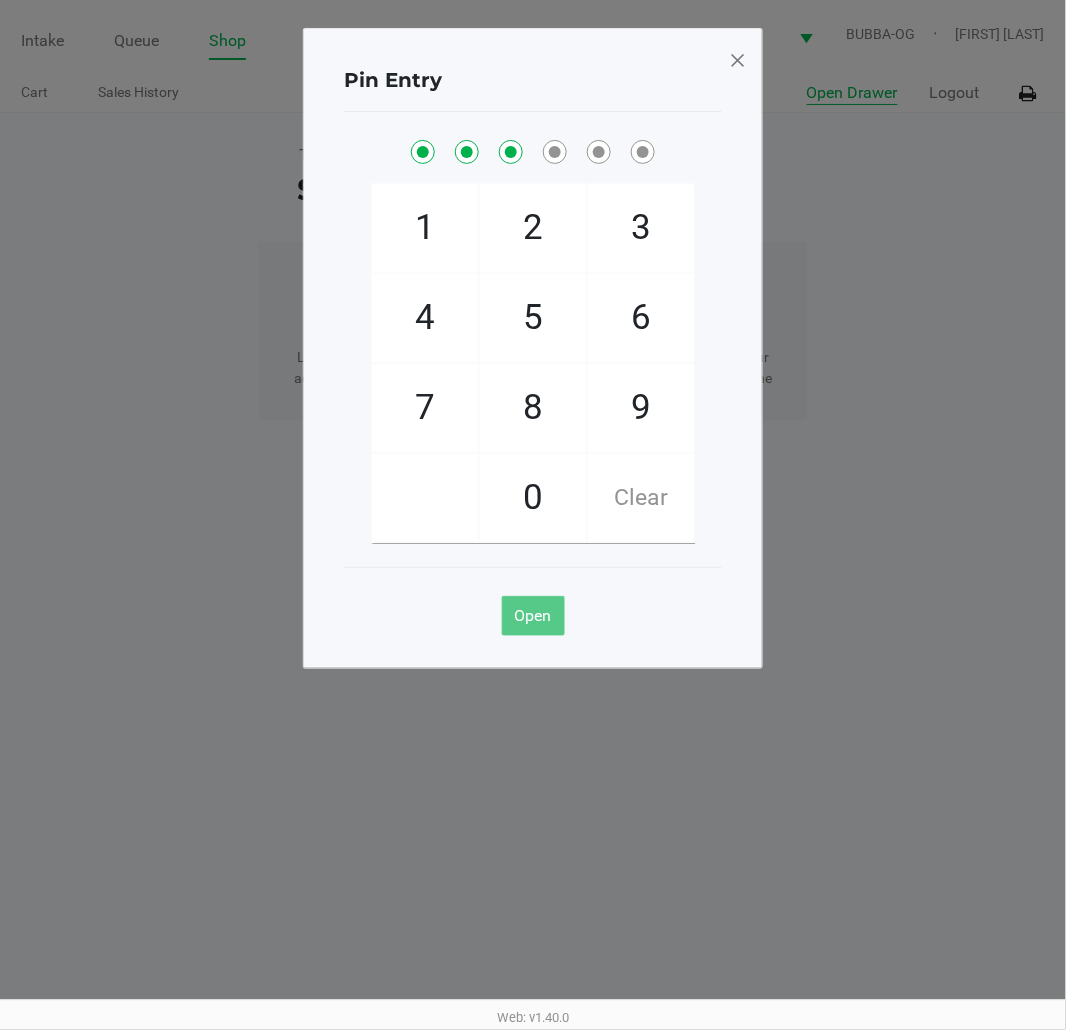 checkbox on "true" 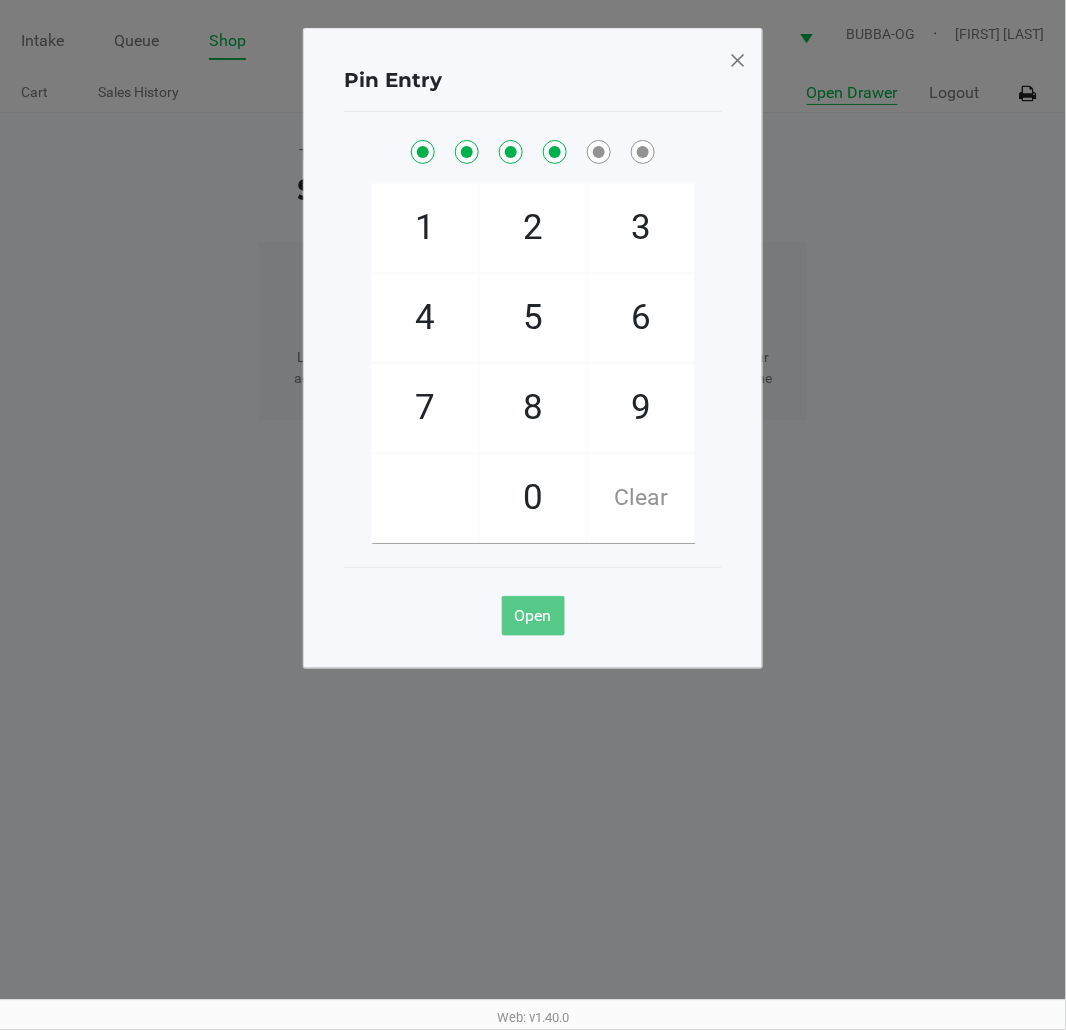 checkbox on "true" 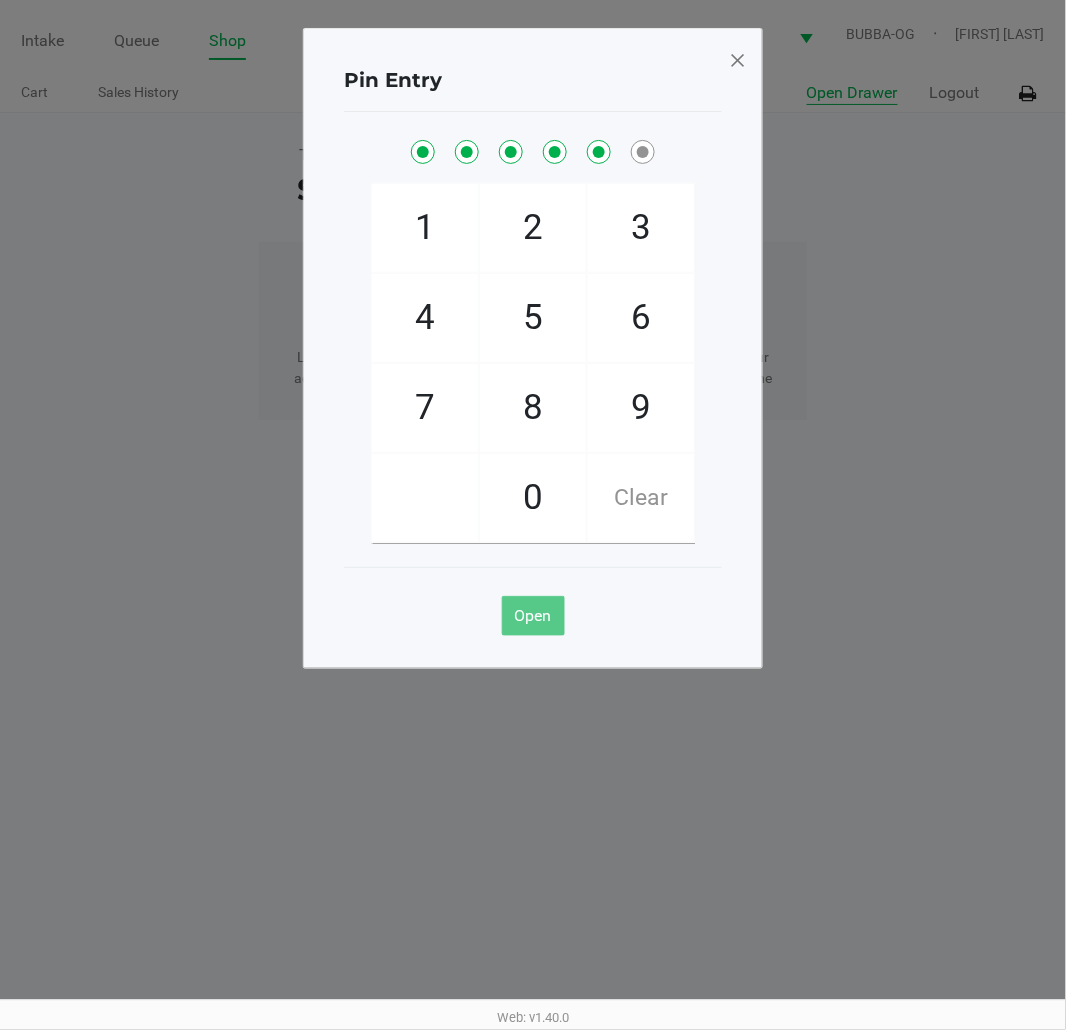 checkbox on "true" 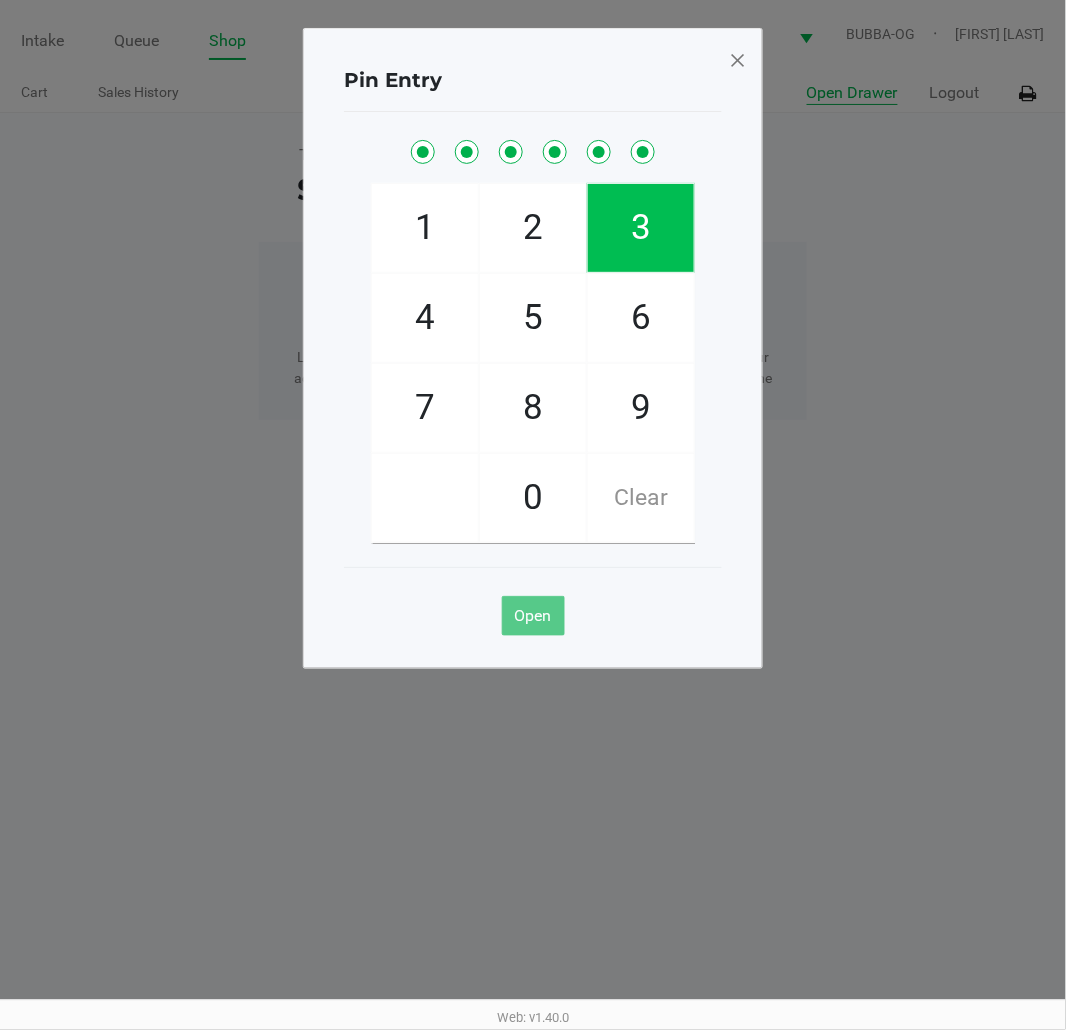 checkbox on "true" 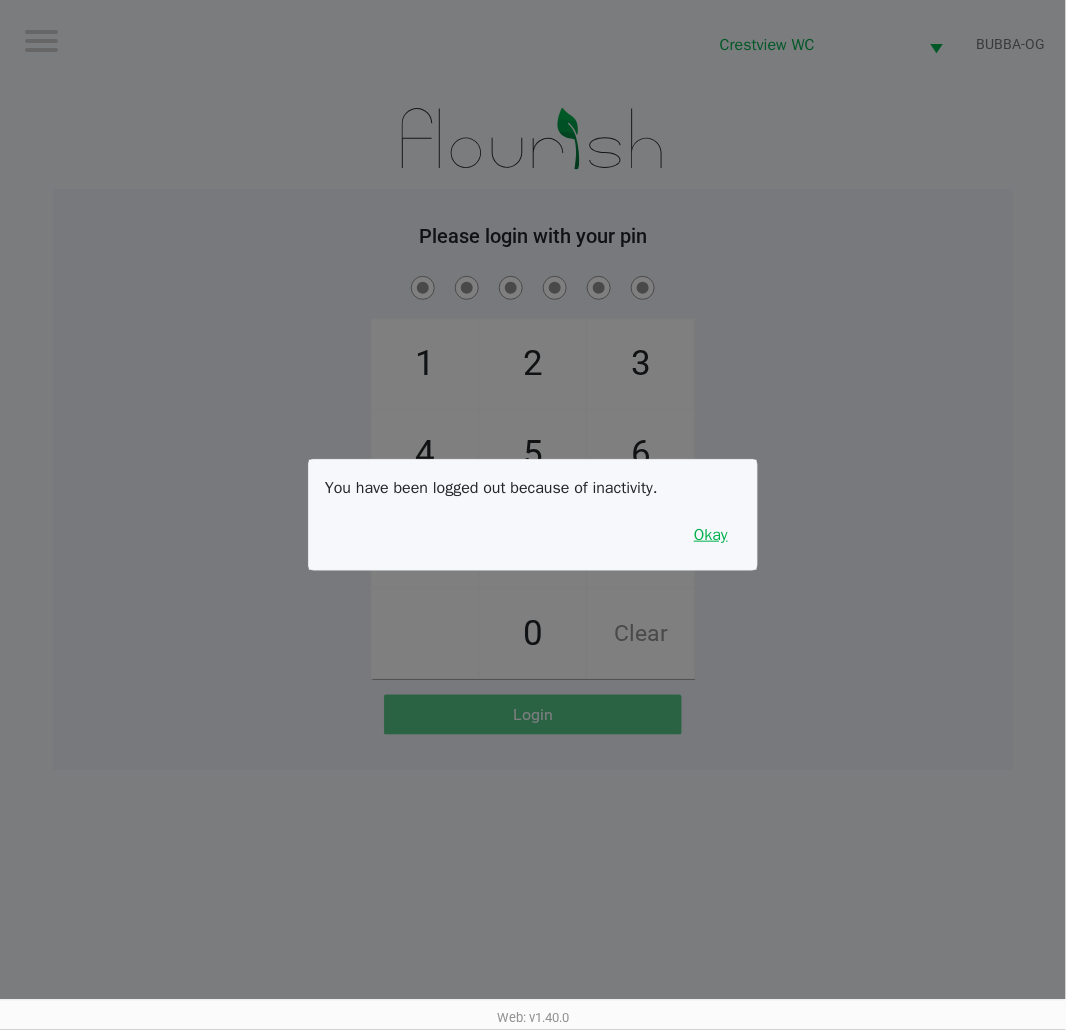 click on "Okay" at bounding box center (711, 535) 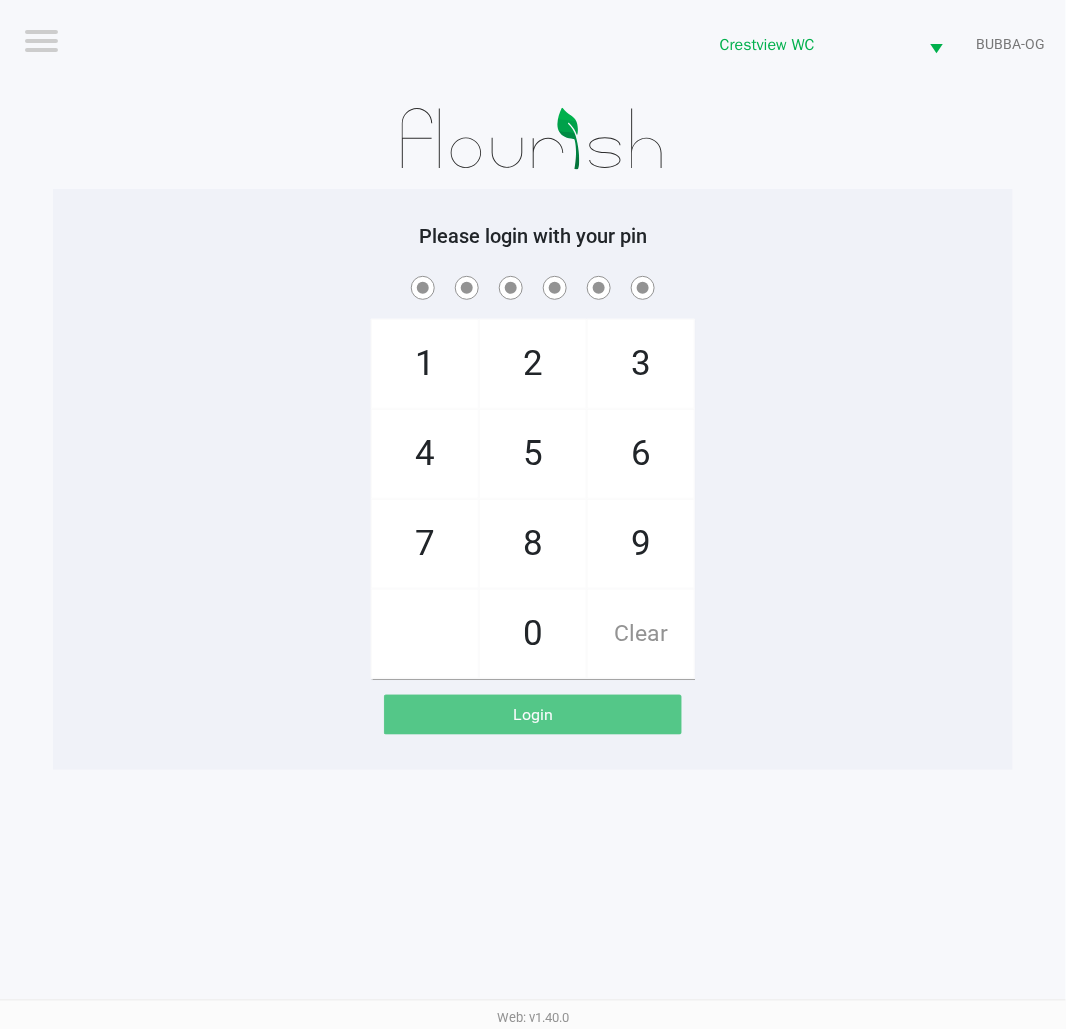 click on "4" 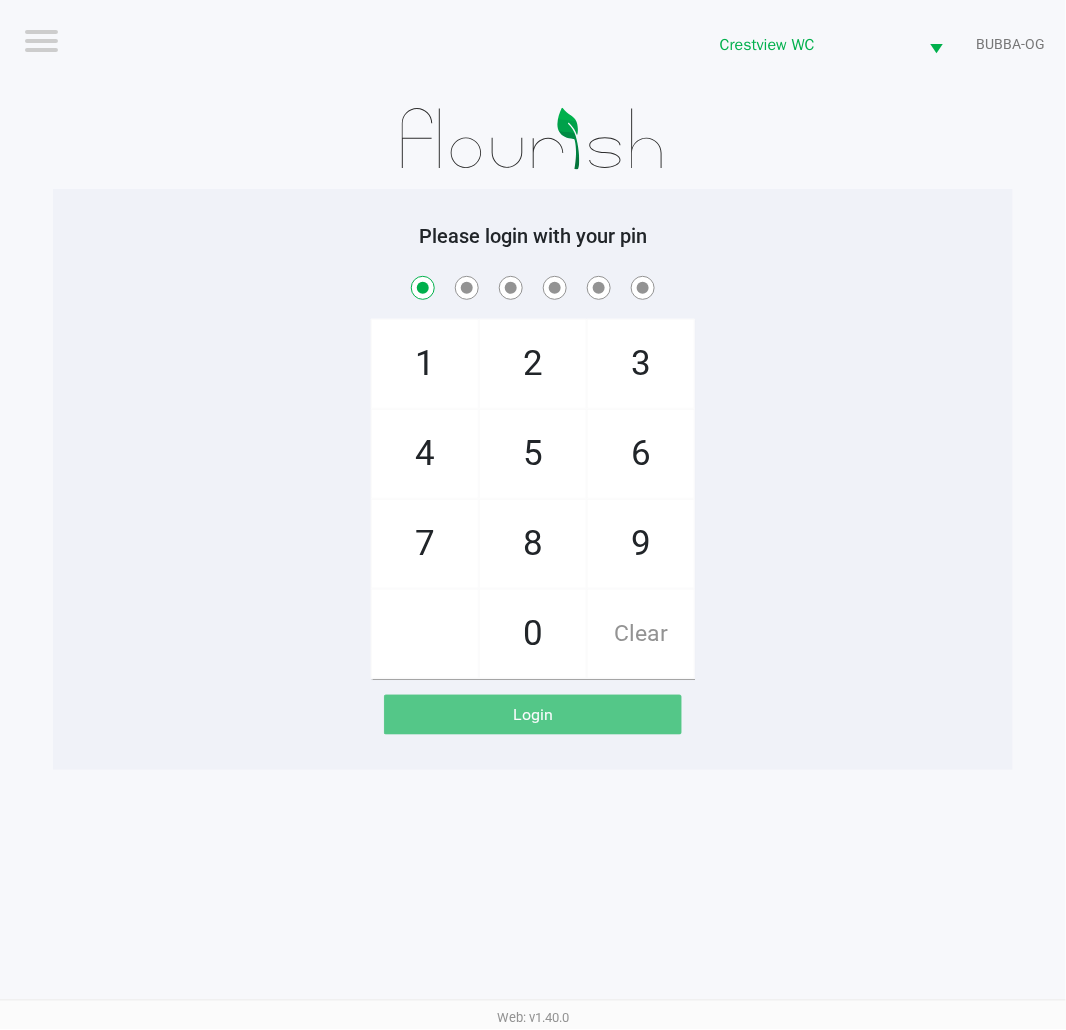 checkbox on "true" 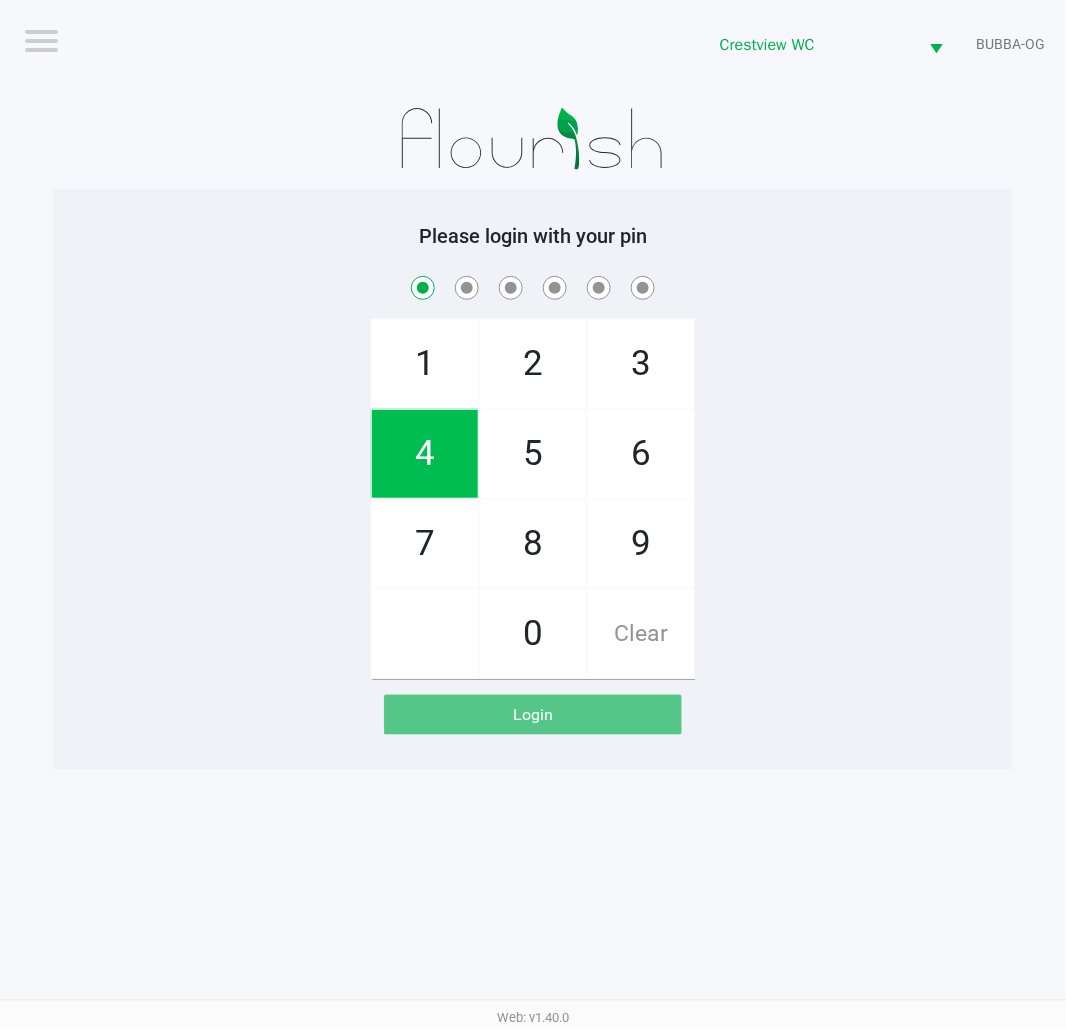 click on "8" 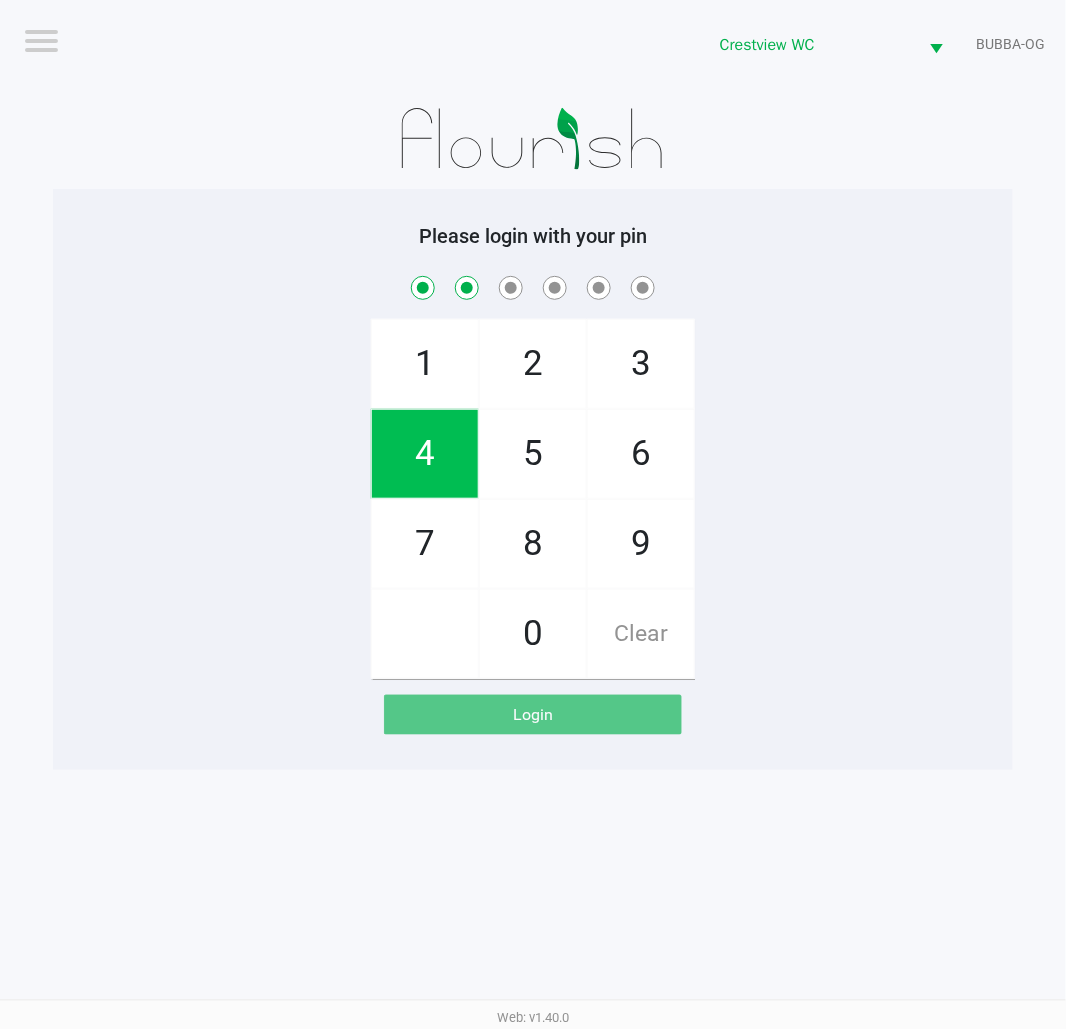 checkbox on "true" 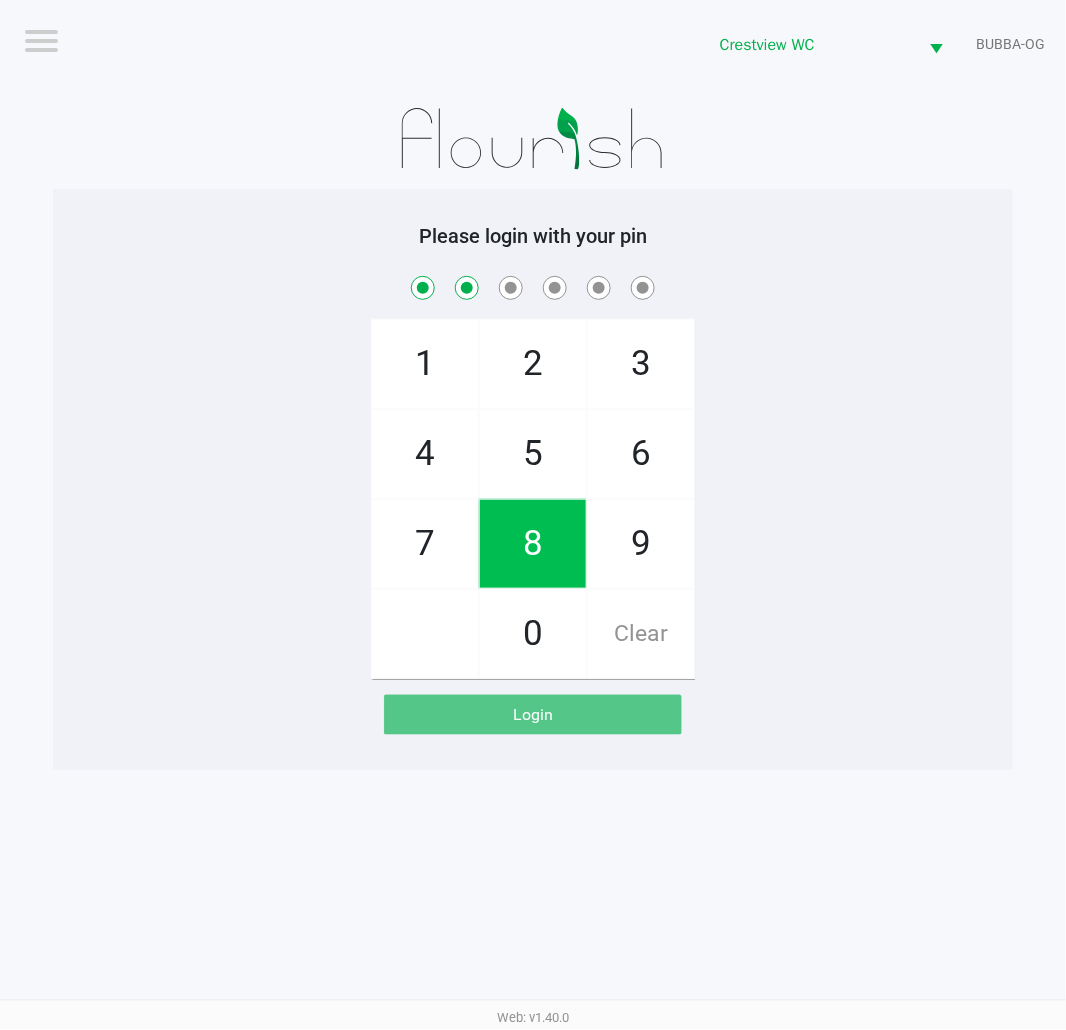 click on "3" 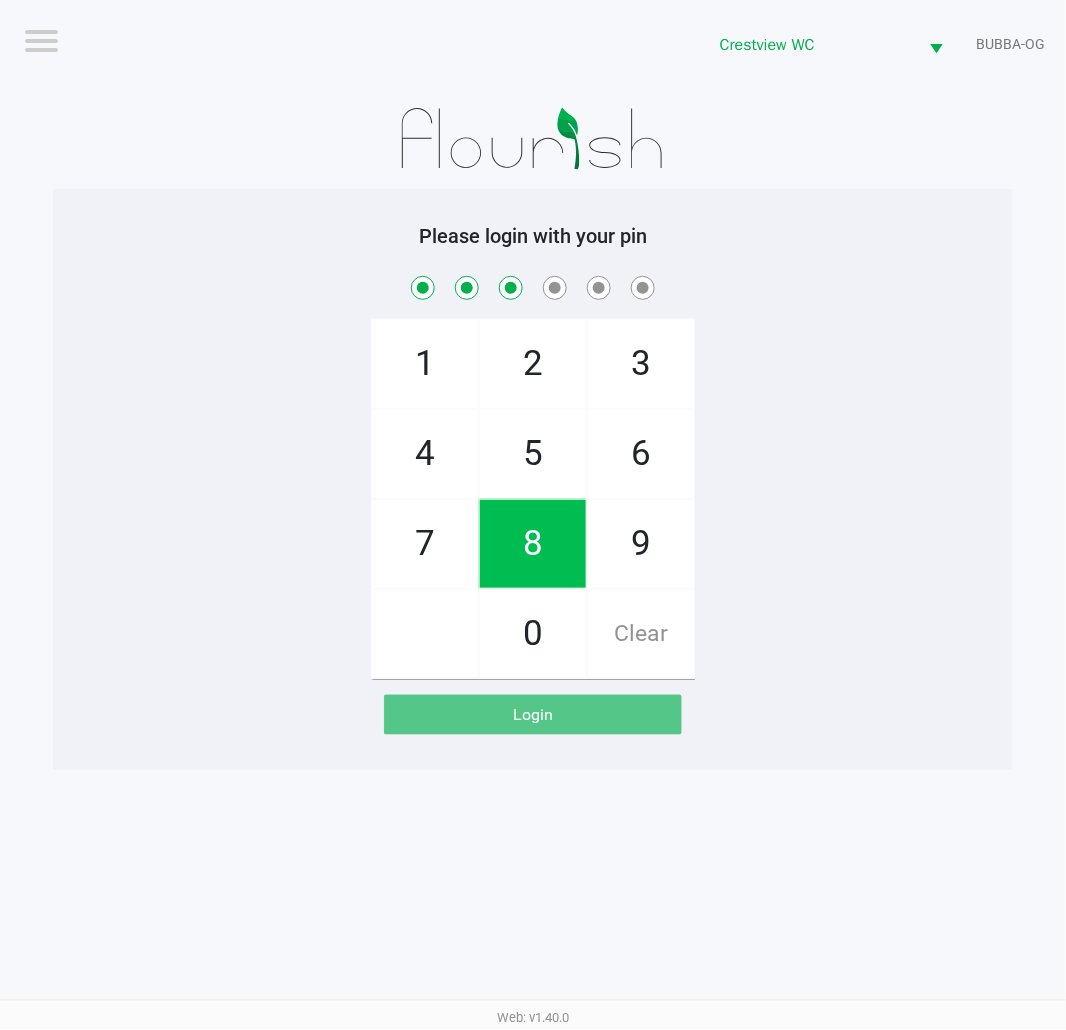 checkbox on "true" 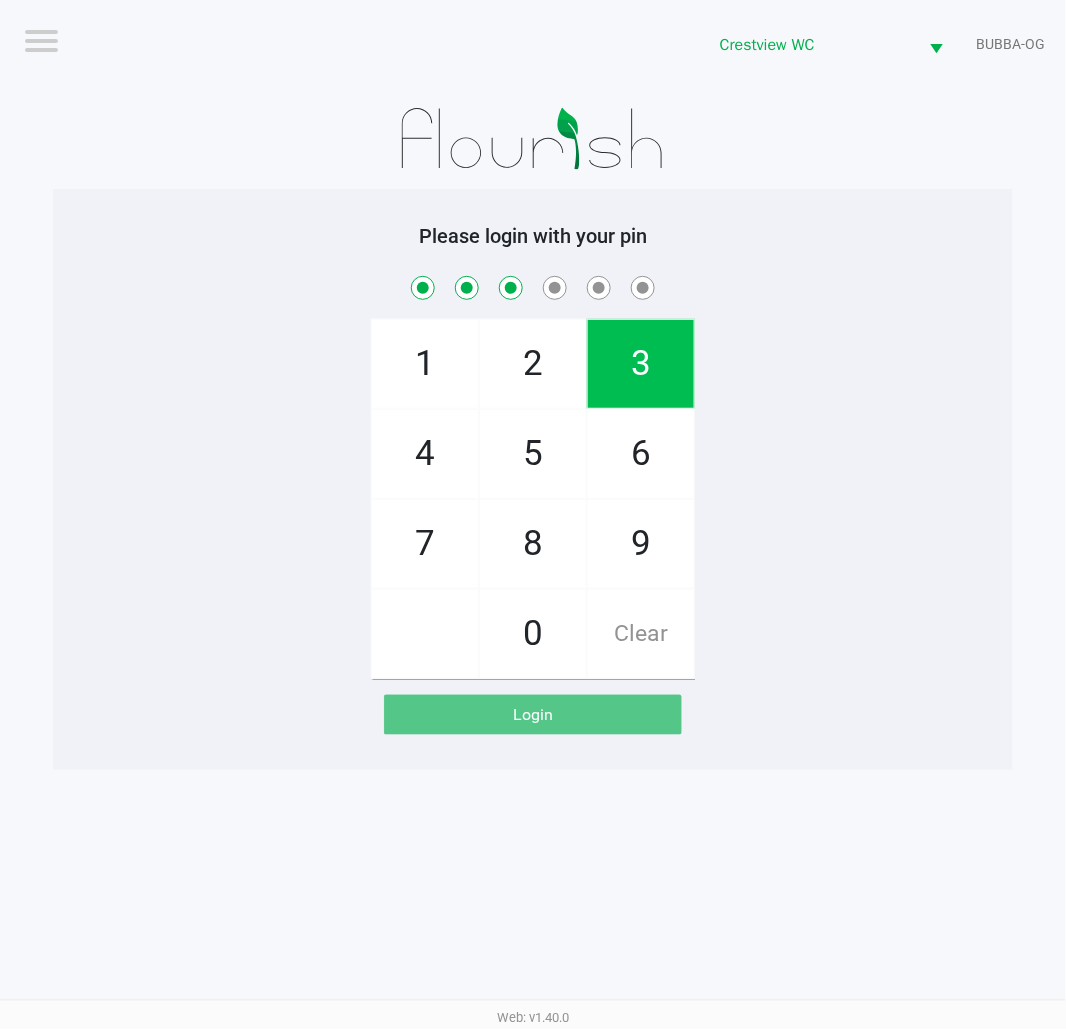 click on "8" 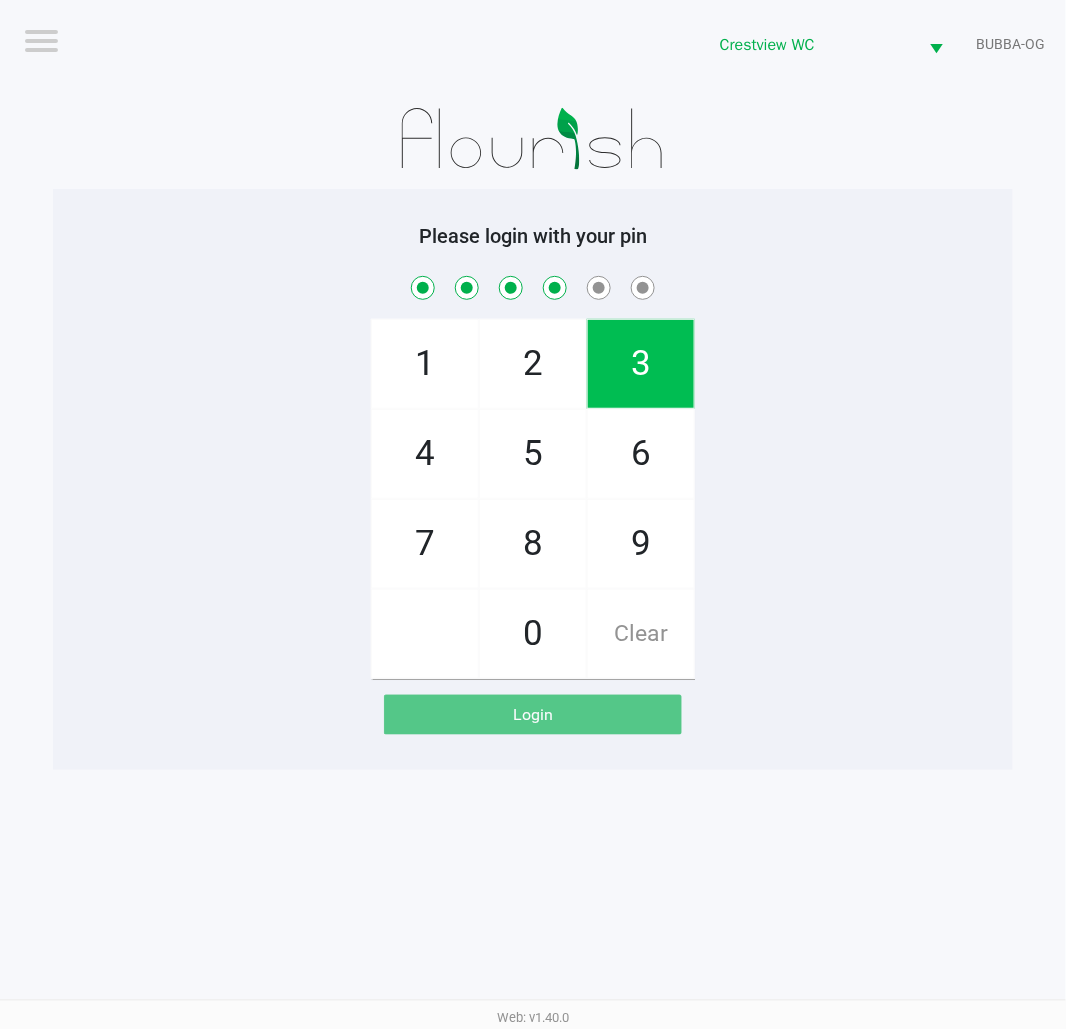 checkbox on "true" 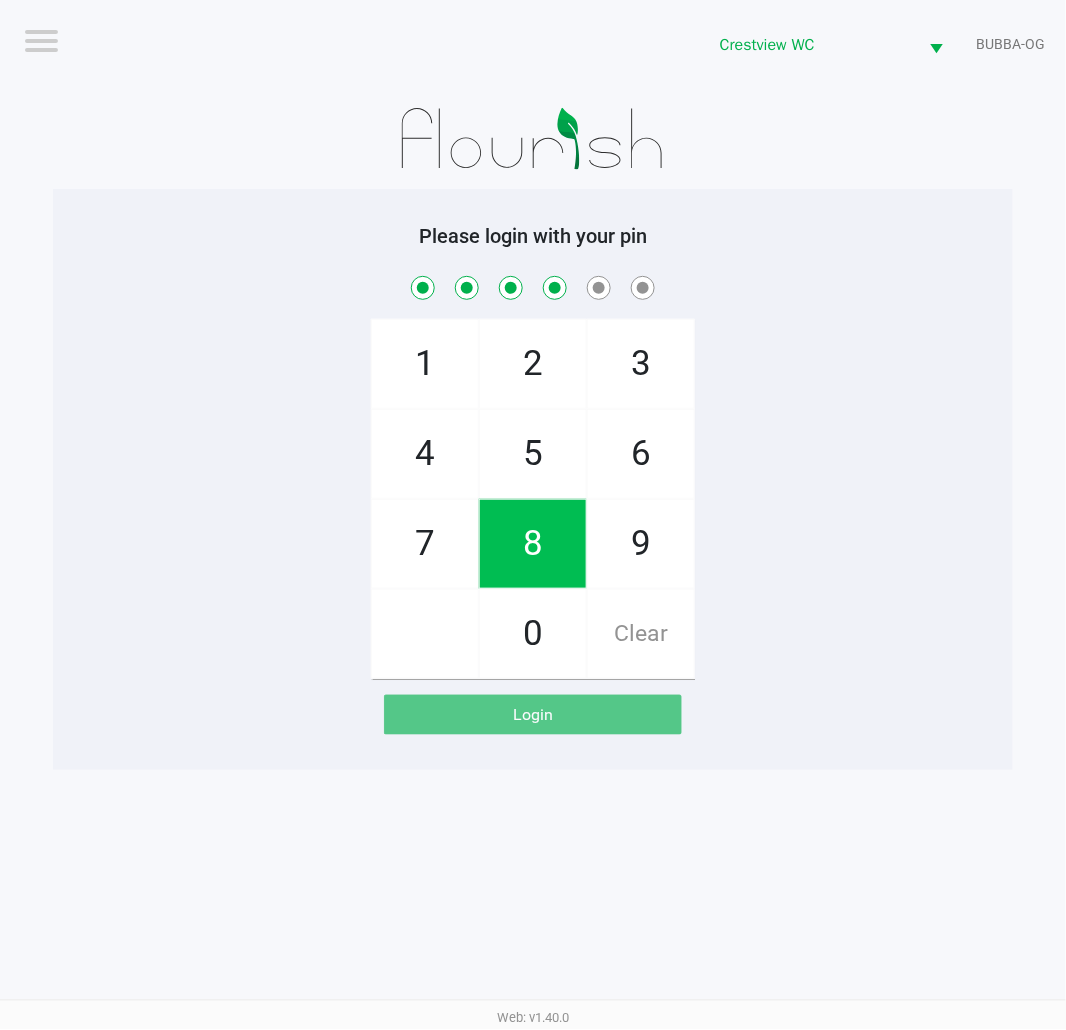 click on "3" 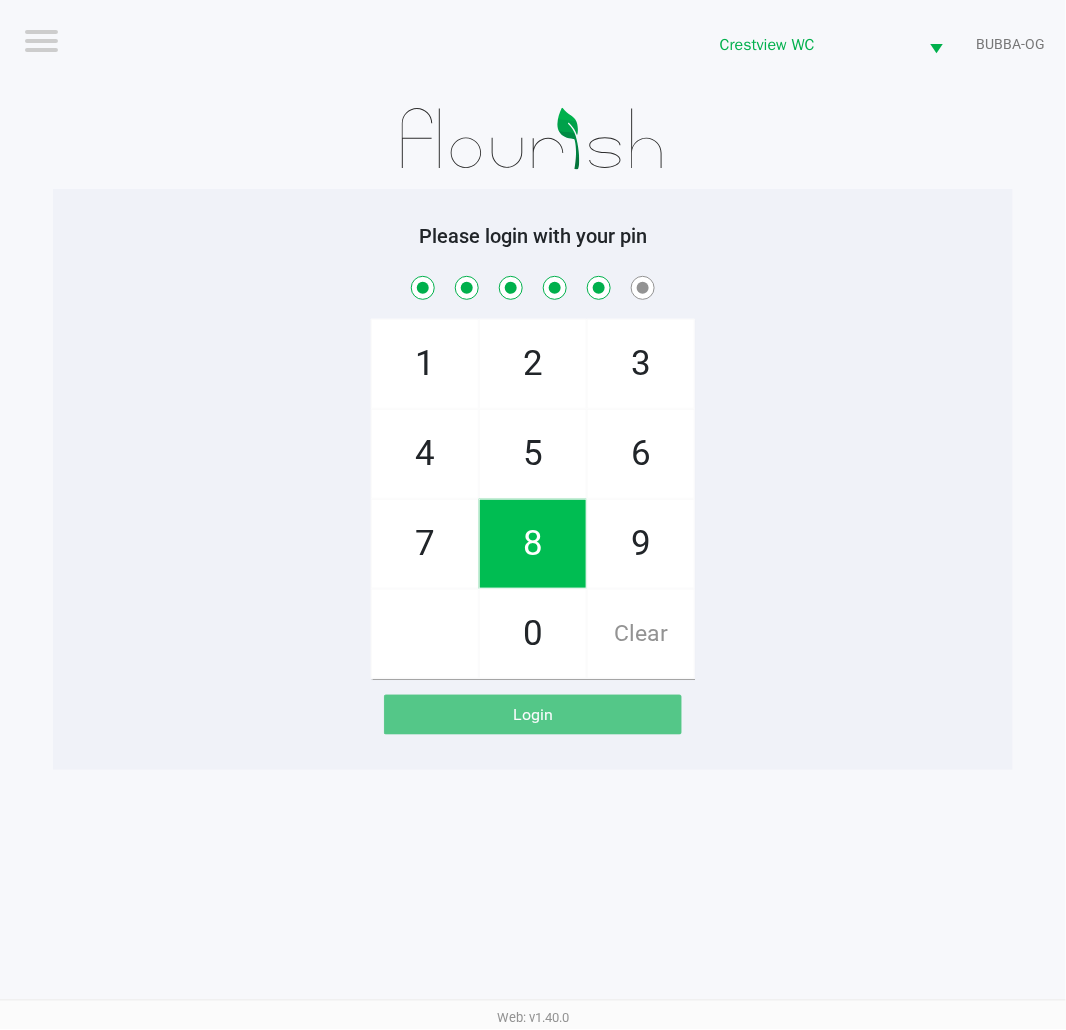 checkbox on "true" 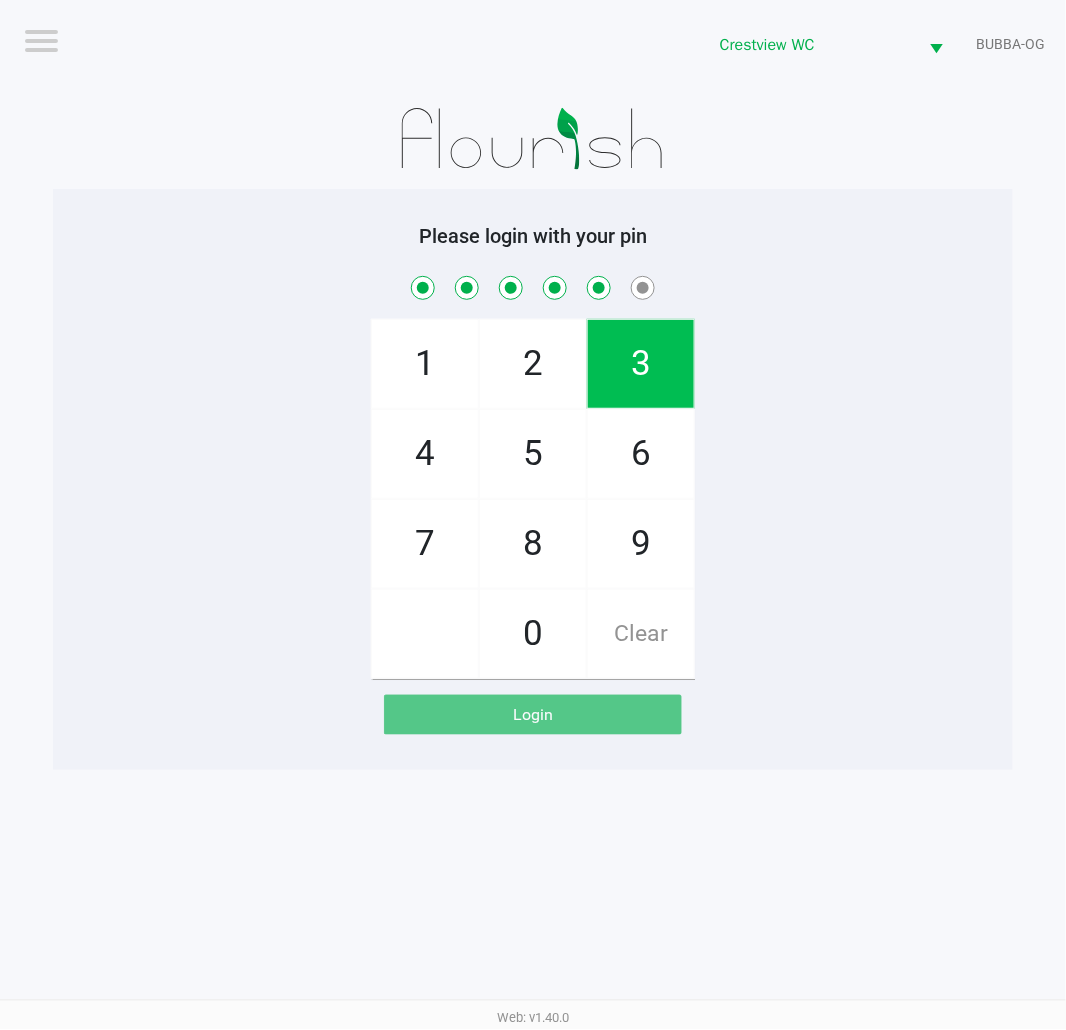 click on "6" 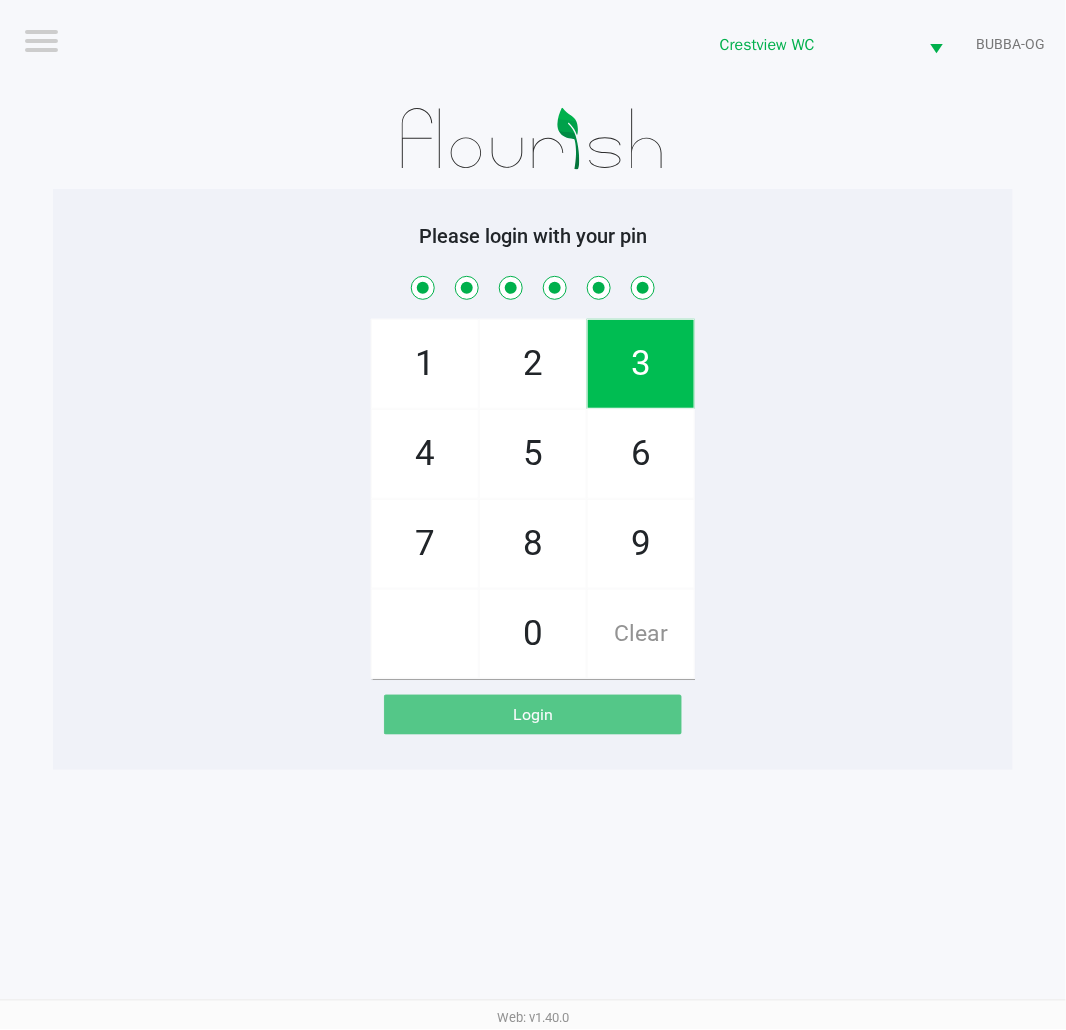 checkbox on "true" 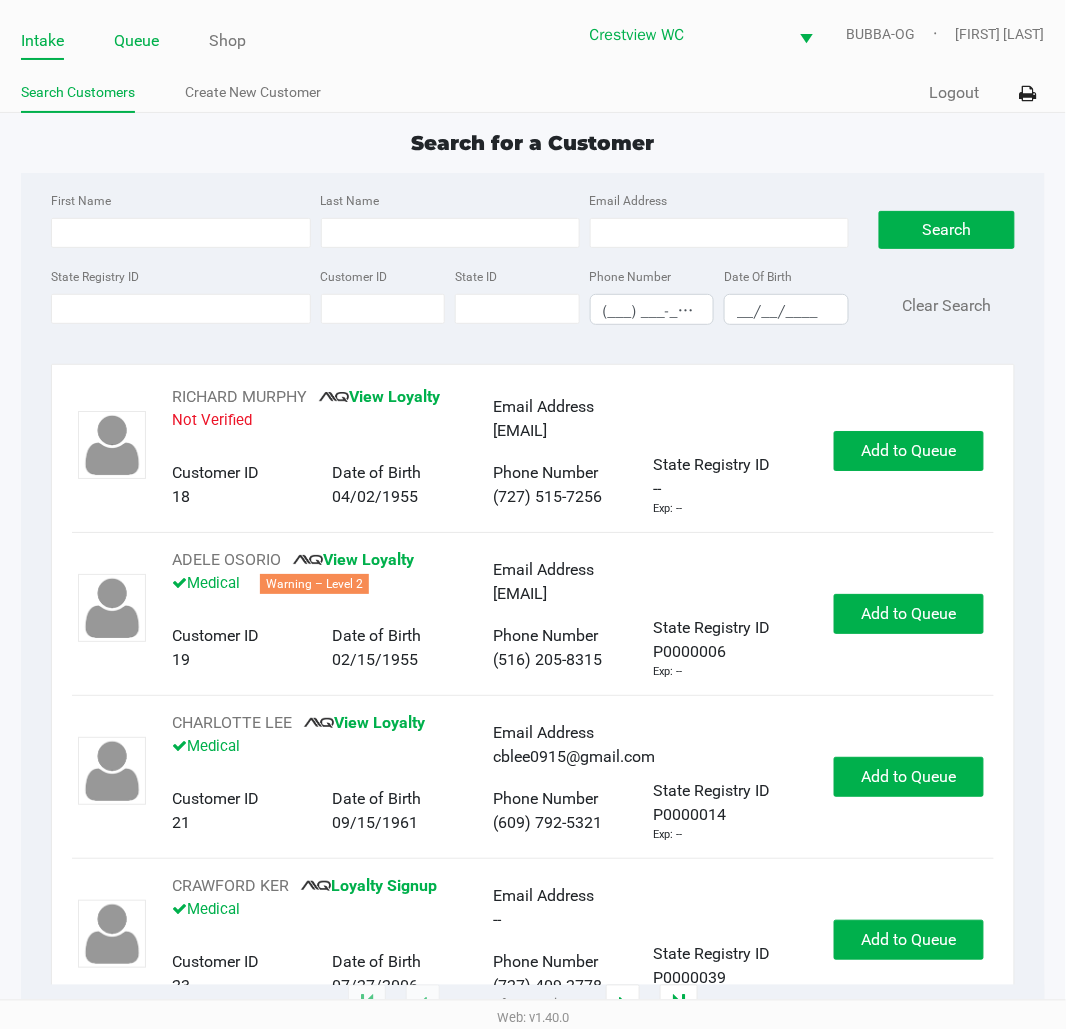 click on "Queue" 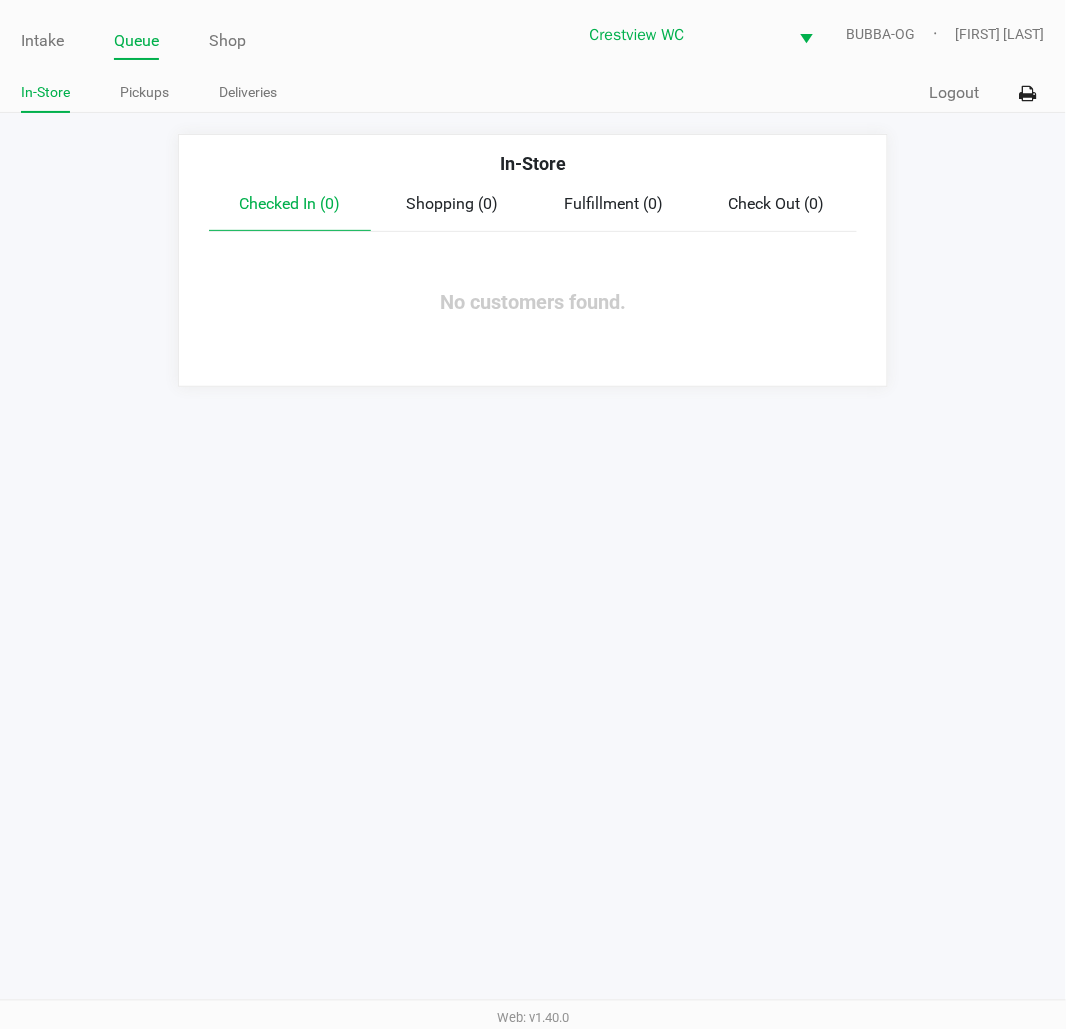 click on "Pickups" 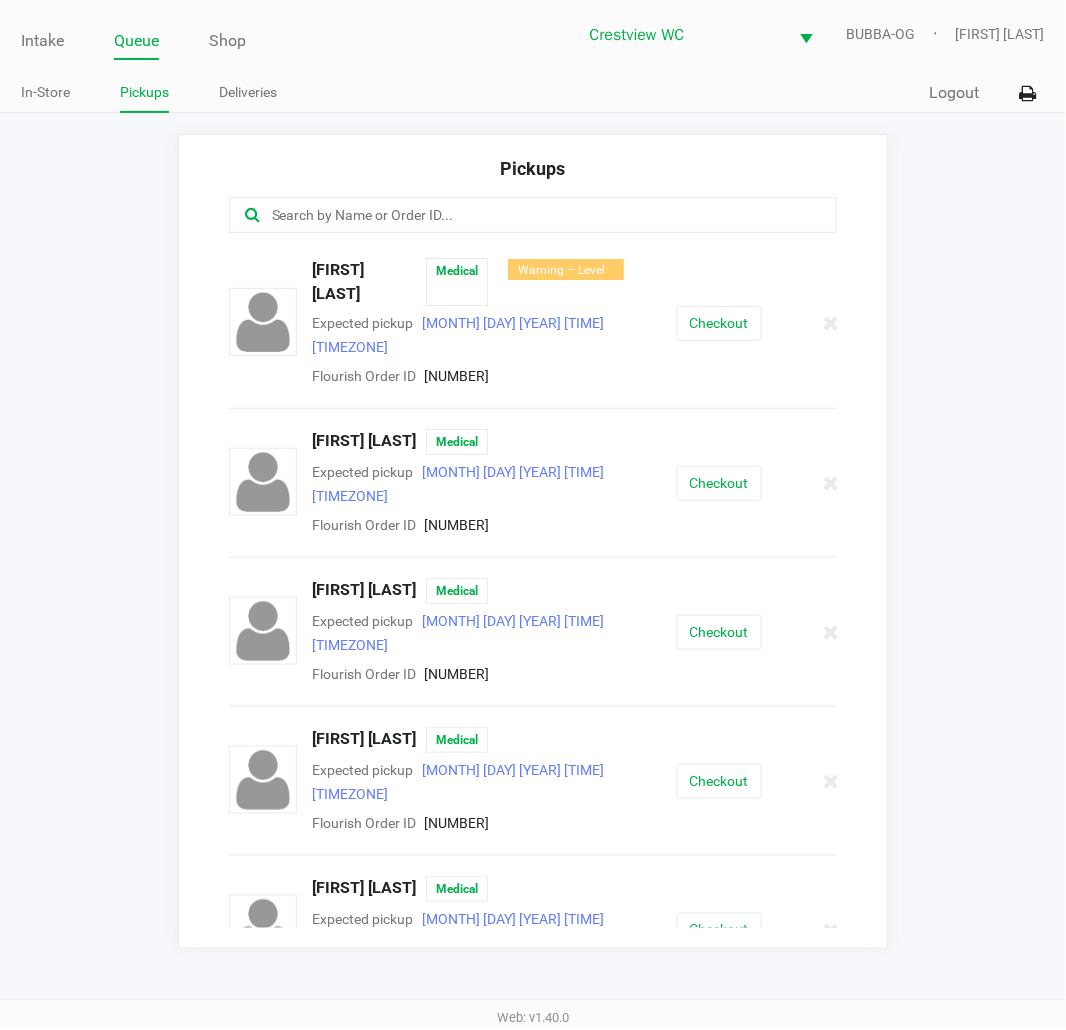 click 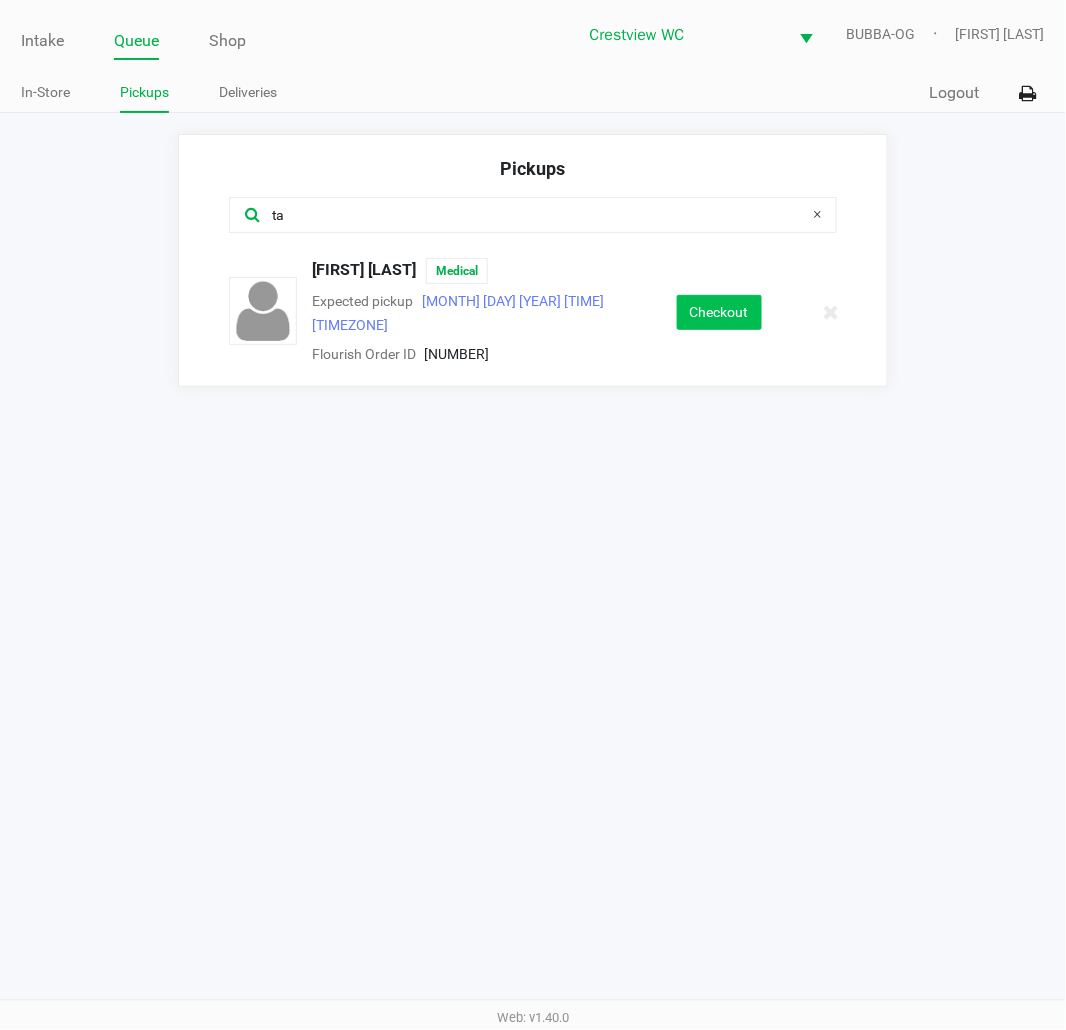 type on "ta" 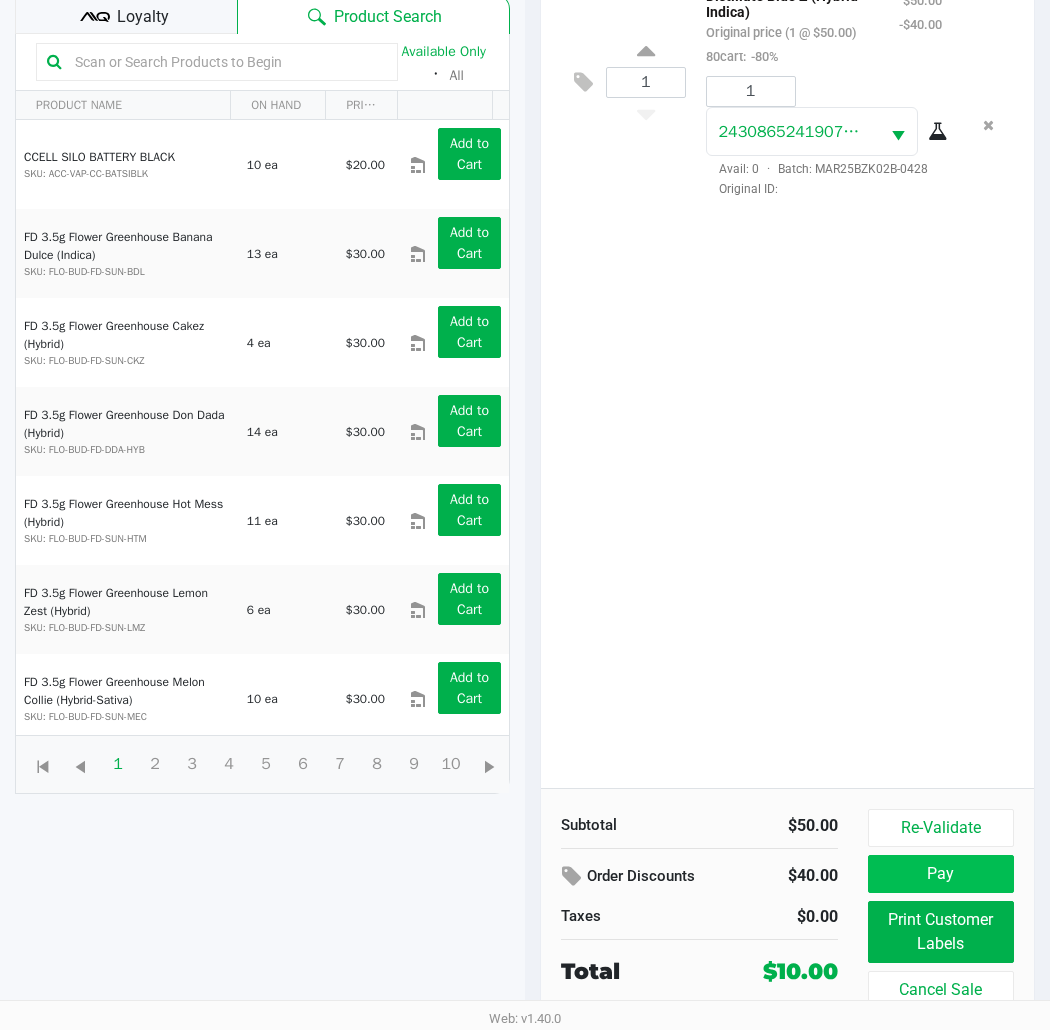 scroll, scrollTop: 238, scrollLeft: 0, axis: vertical 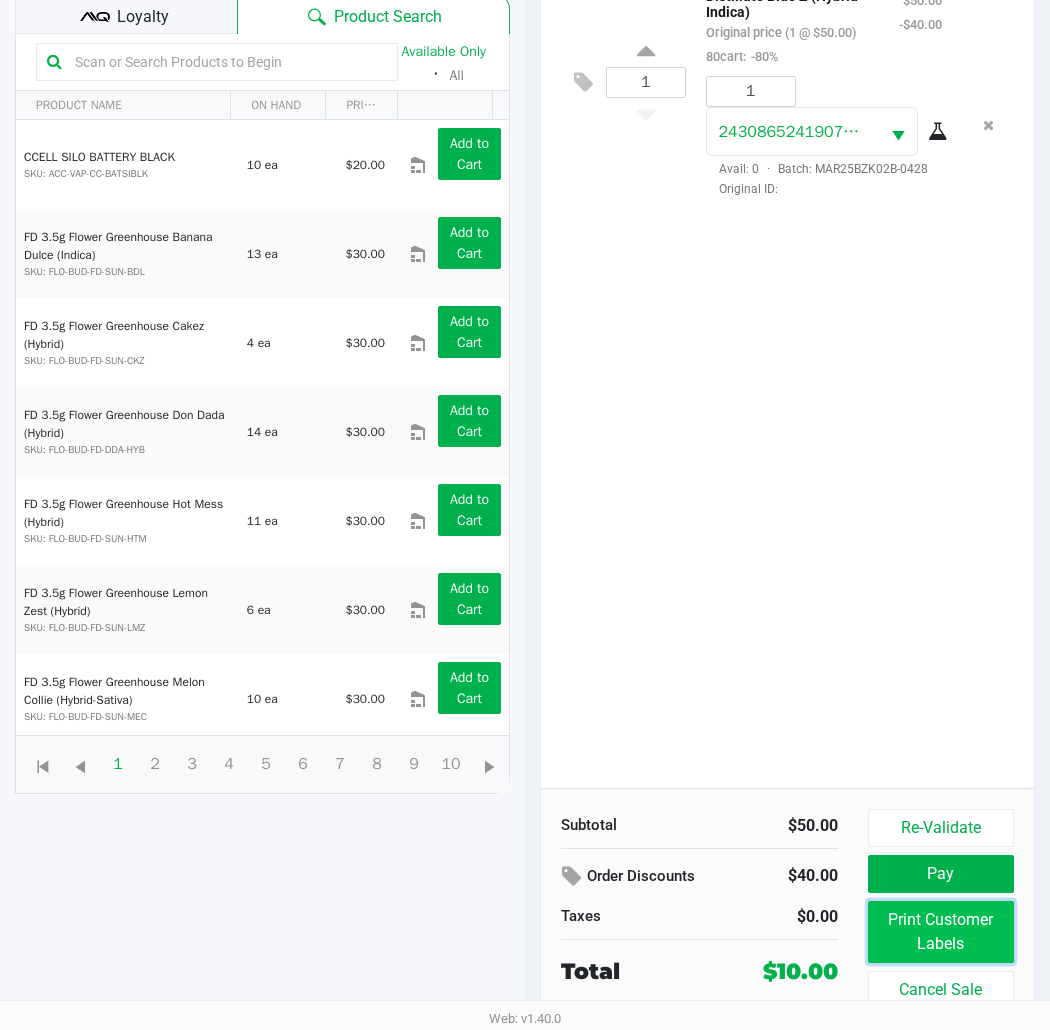 click on "Print Customer Labels" 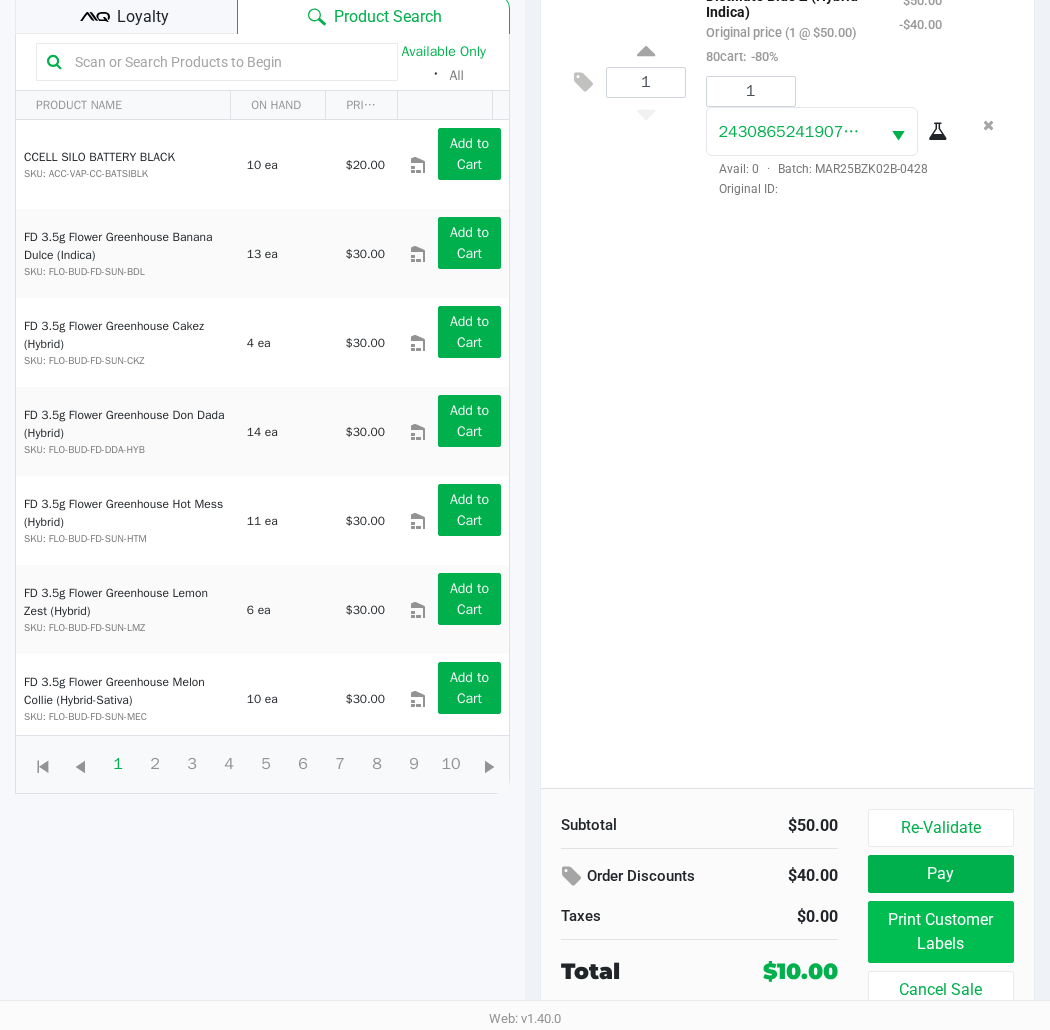 scroll, scrollTop: 0, scrollLeft: 0, axis: both 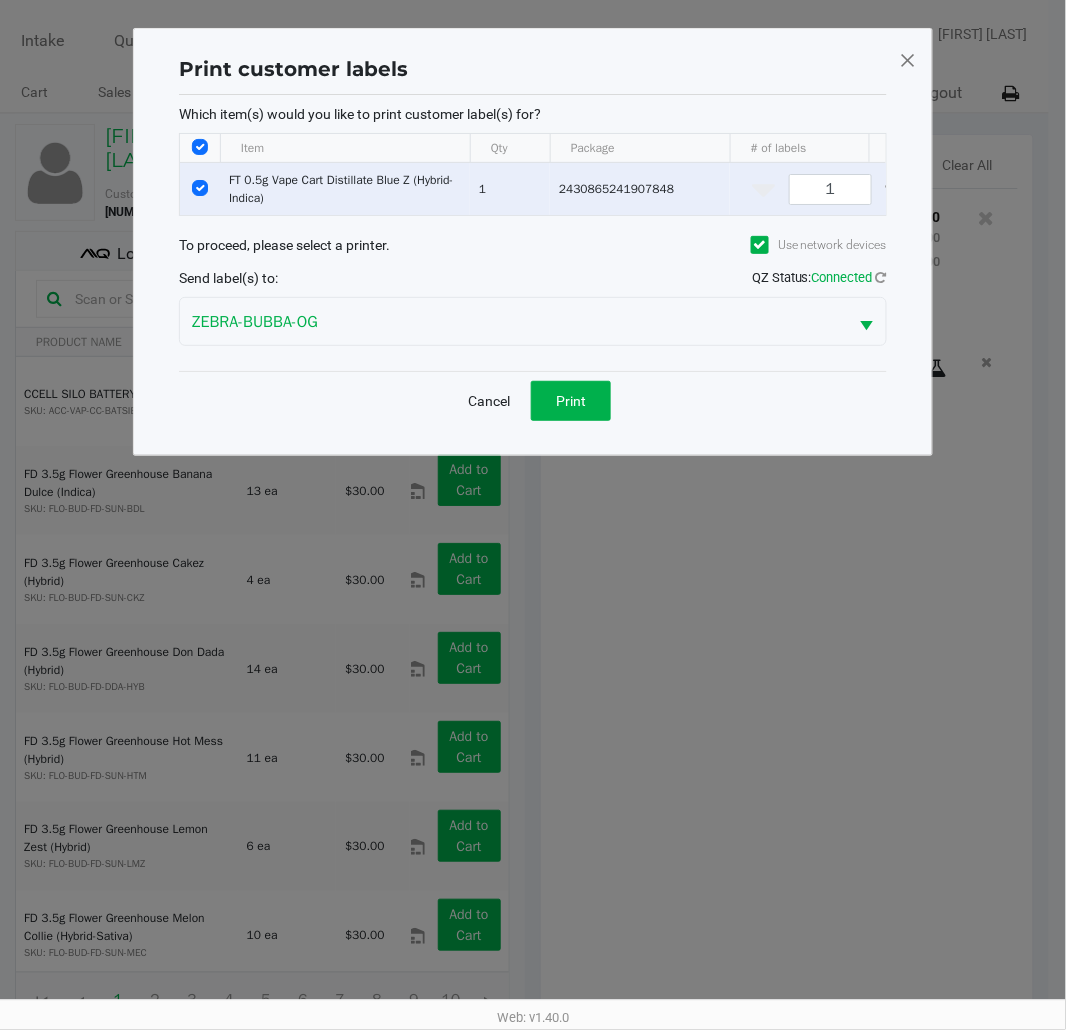 click on "Which item(s) would you like to print customer label(s) for?  Item Qty Package # of labels  FT 0.5g Vape Cart Distillate Blue Z (Hybrid-Indica)   1   [NUMBER]  1 To proceed, please select a printer.  Use network devices  Send label(s) to:  QZ Status:   Connected  ZEBRA-BUBBA-OG" 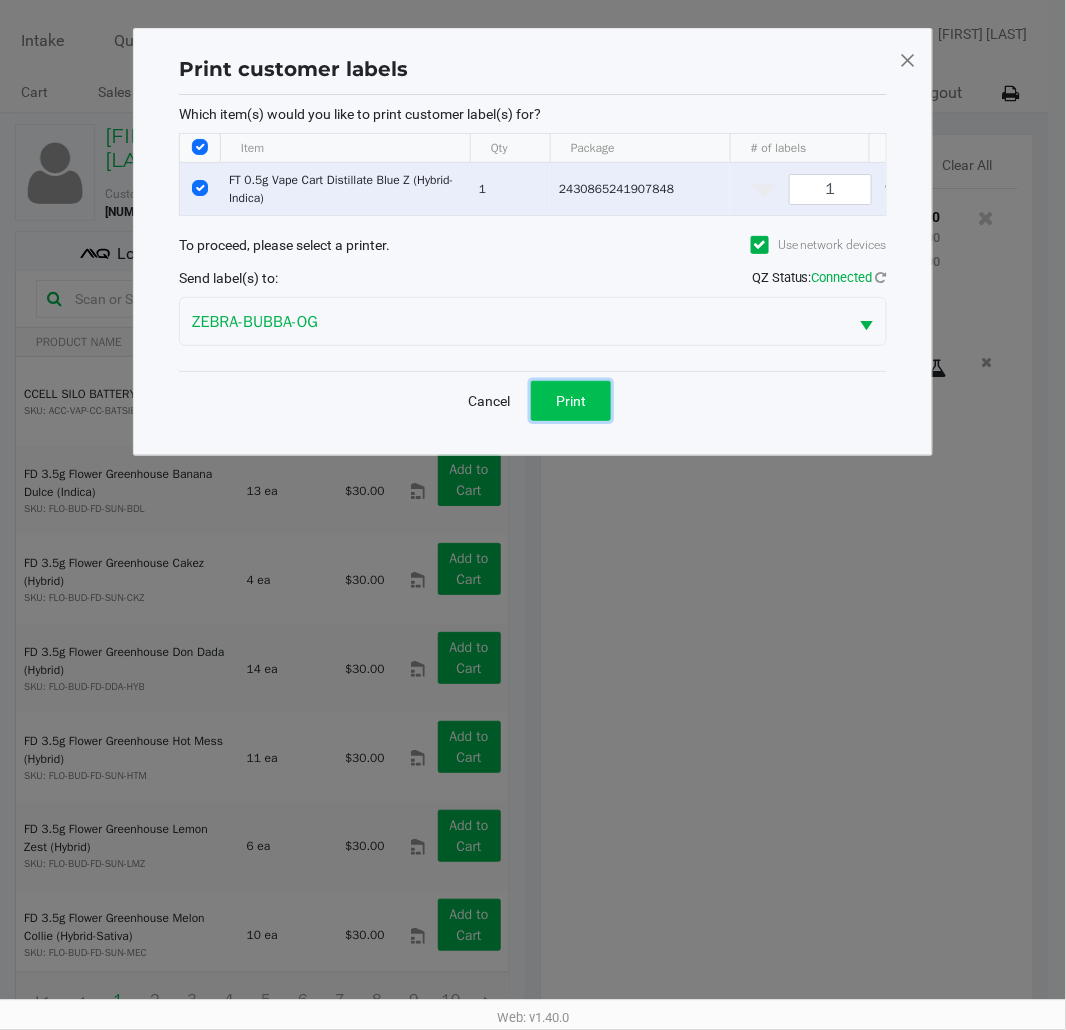 click on "Print" 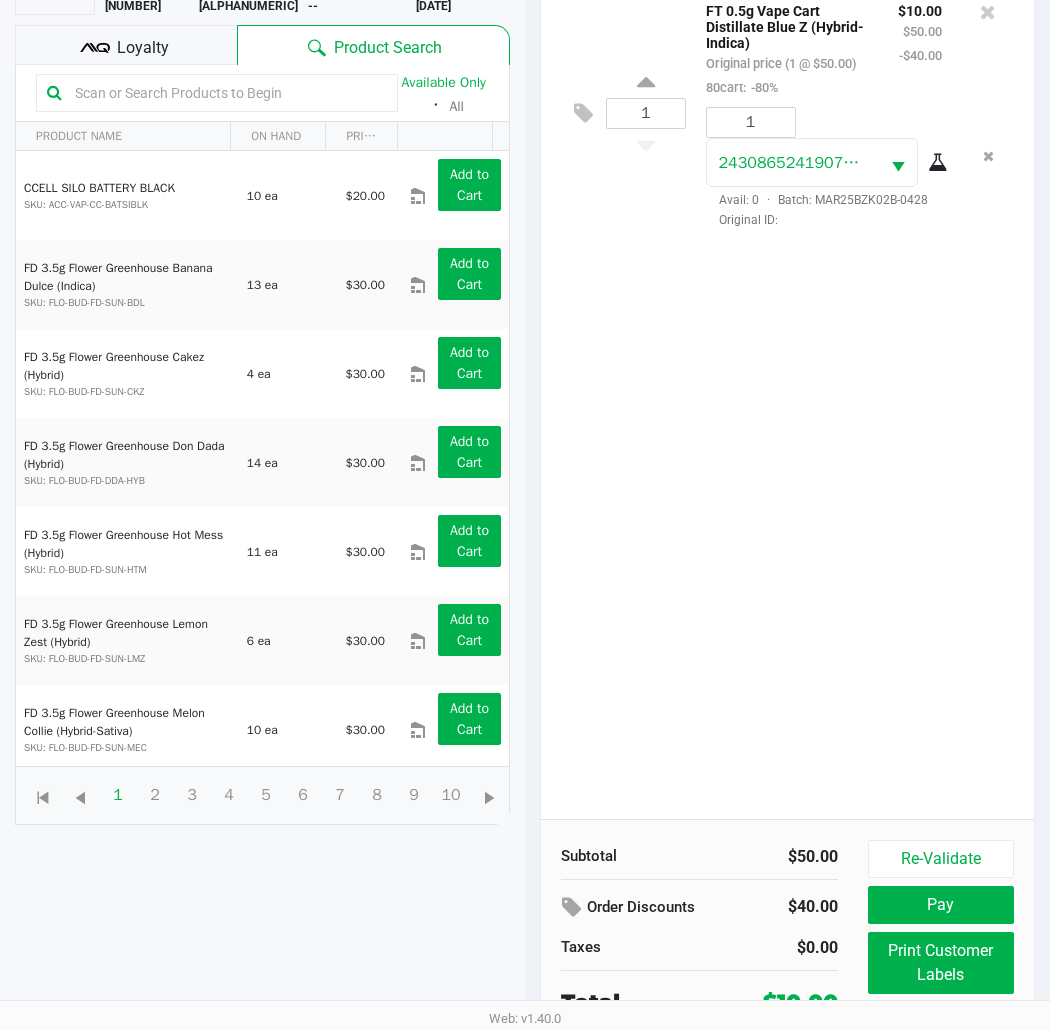 scroll, scrollTop: 238, scrollLeft: 0, axis: vertical 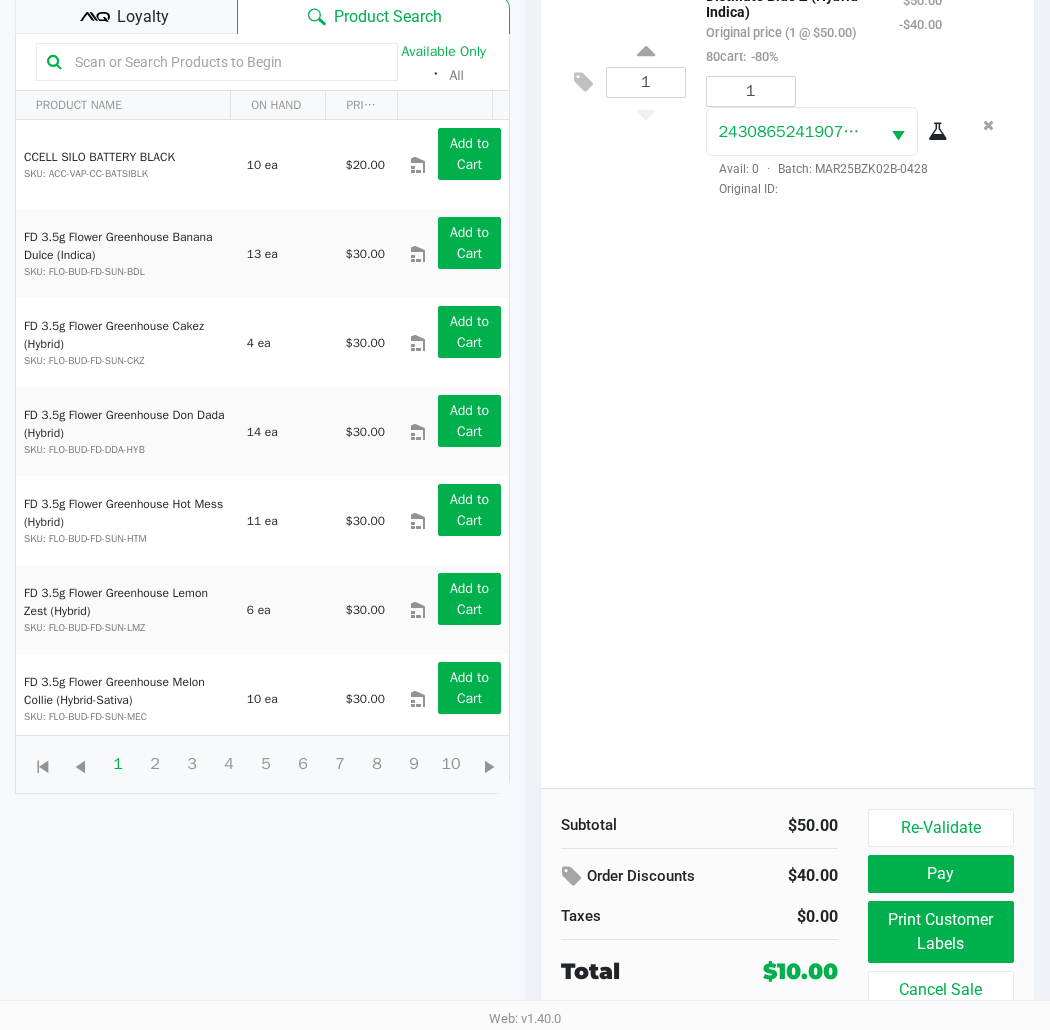 click on "Re-Validate" 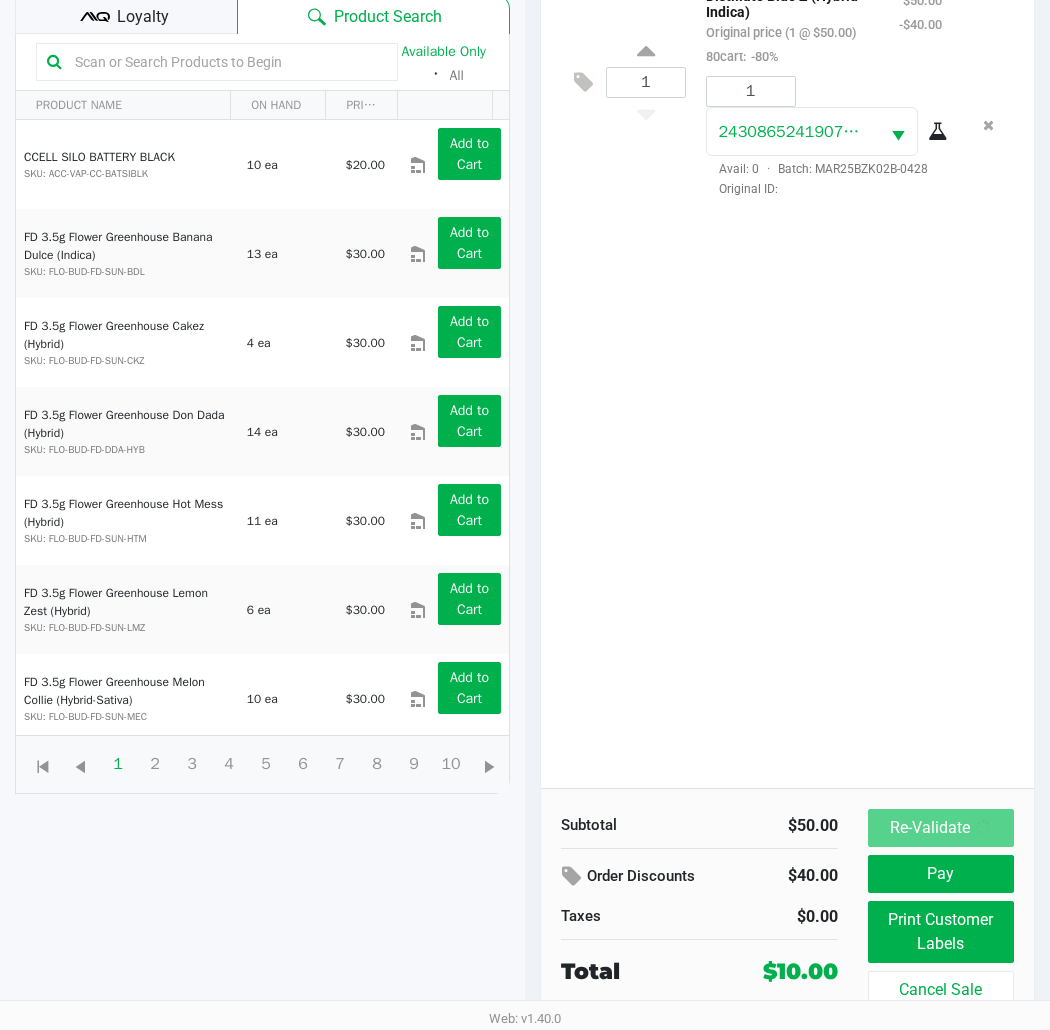 scroll, scrollTop: 0, scrollLeft: 0, axis: both 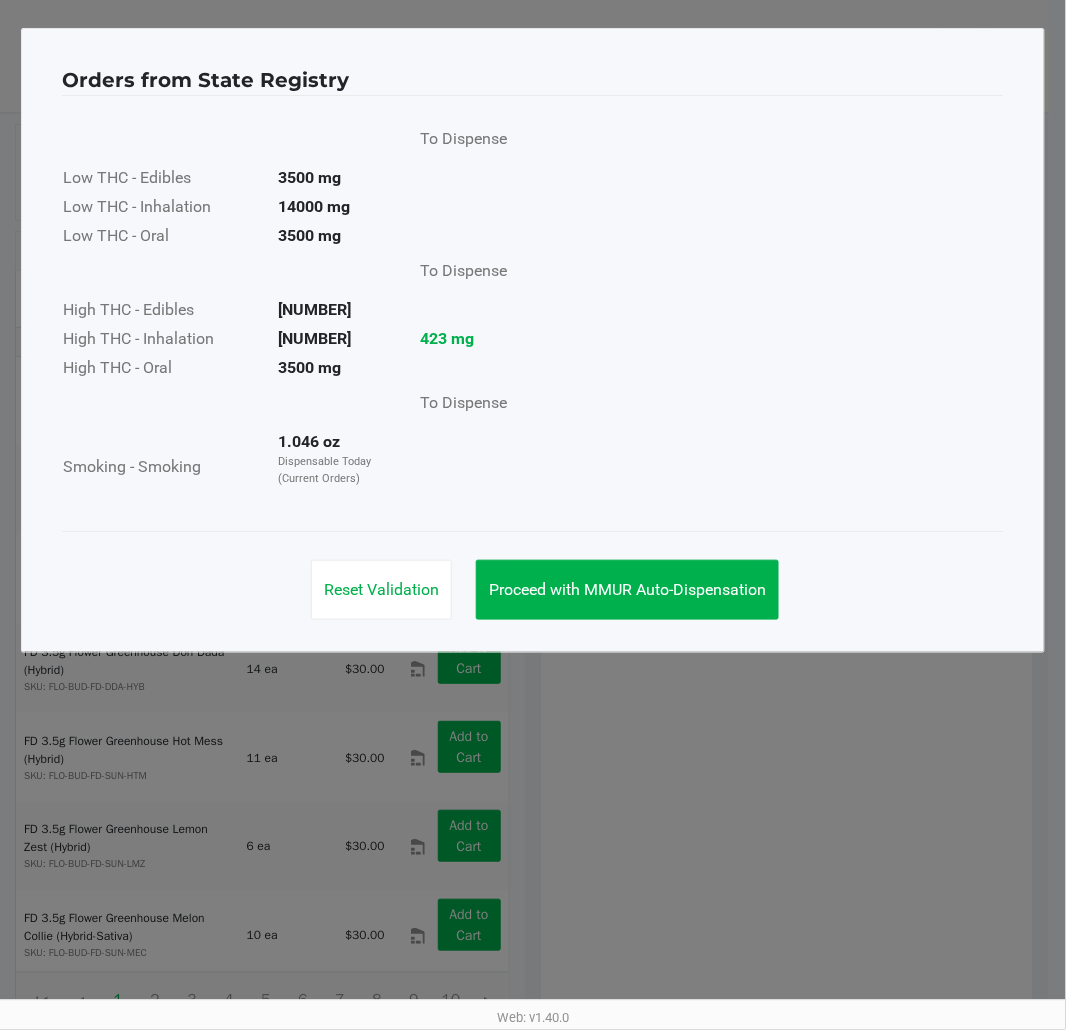 click on "Proceed with MMUR Auto-Dispensation" 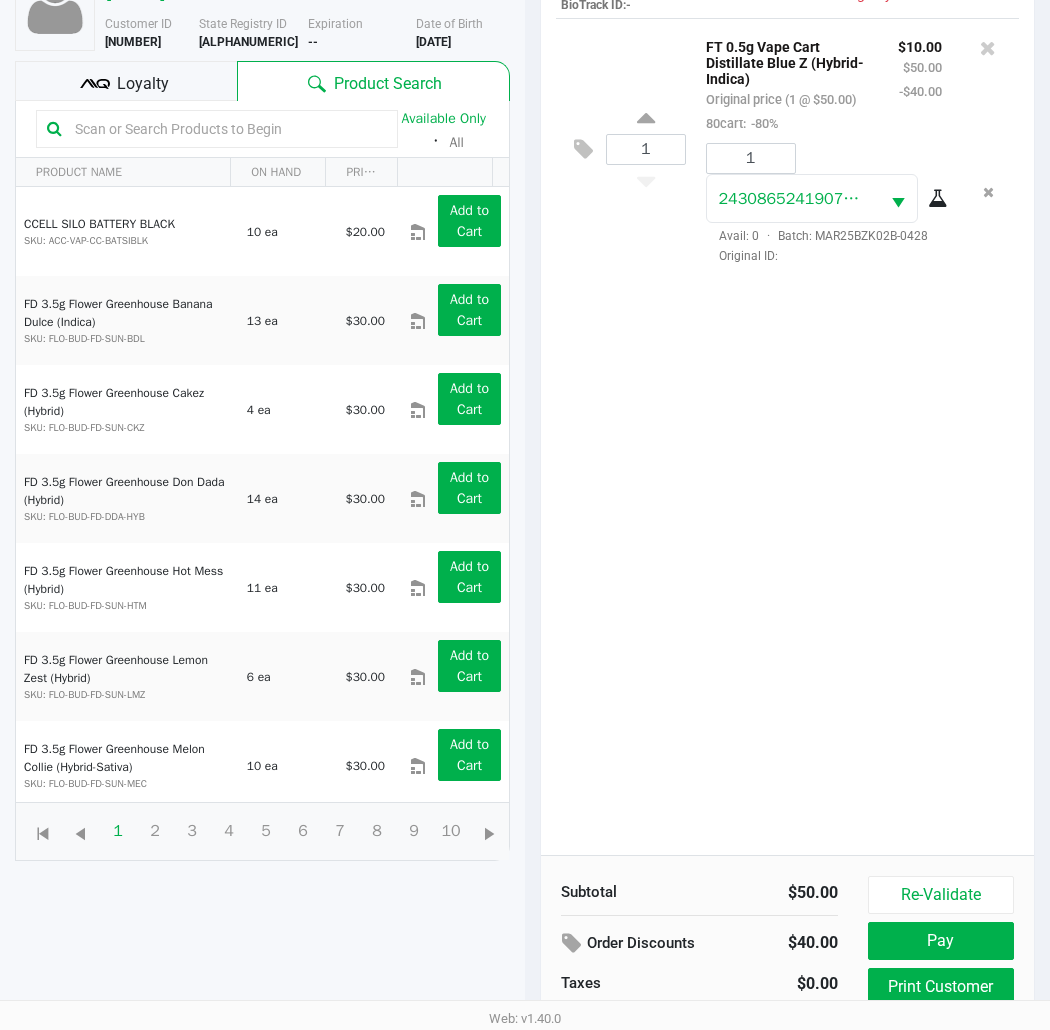scroll, scrollTop: 238, scrollLeft: 0, axis: vertical 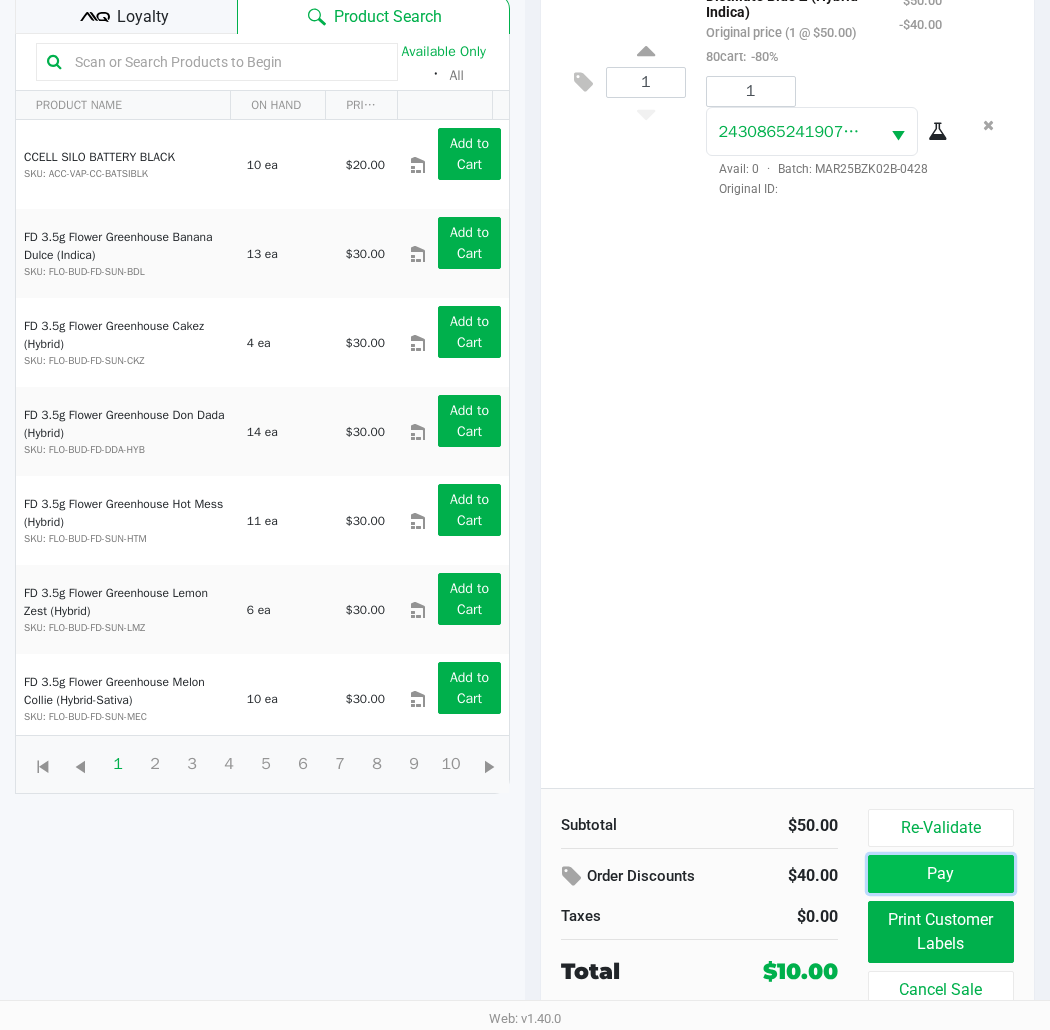 click on "Pay" 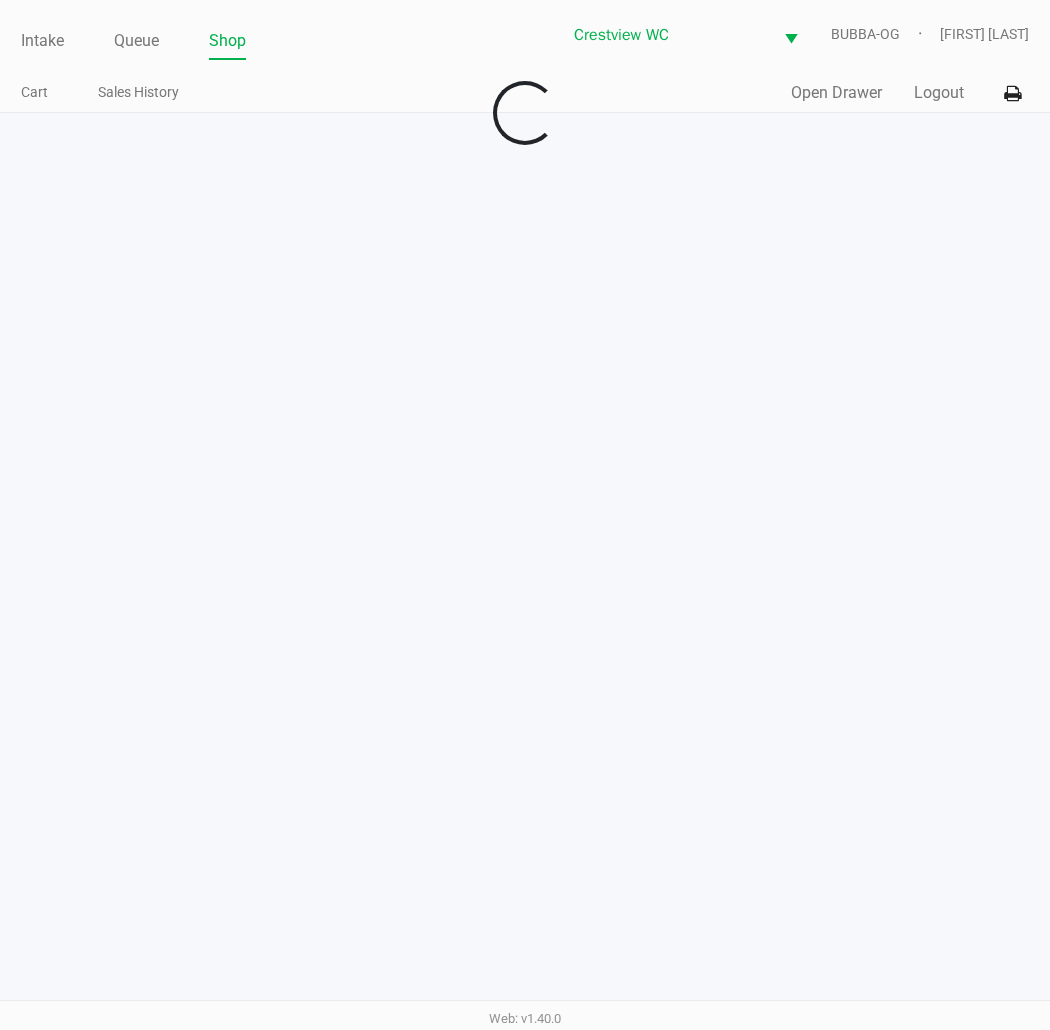 scroll, scrollTop: 0, scrollLeft: 0, axis: both 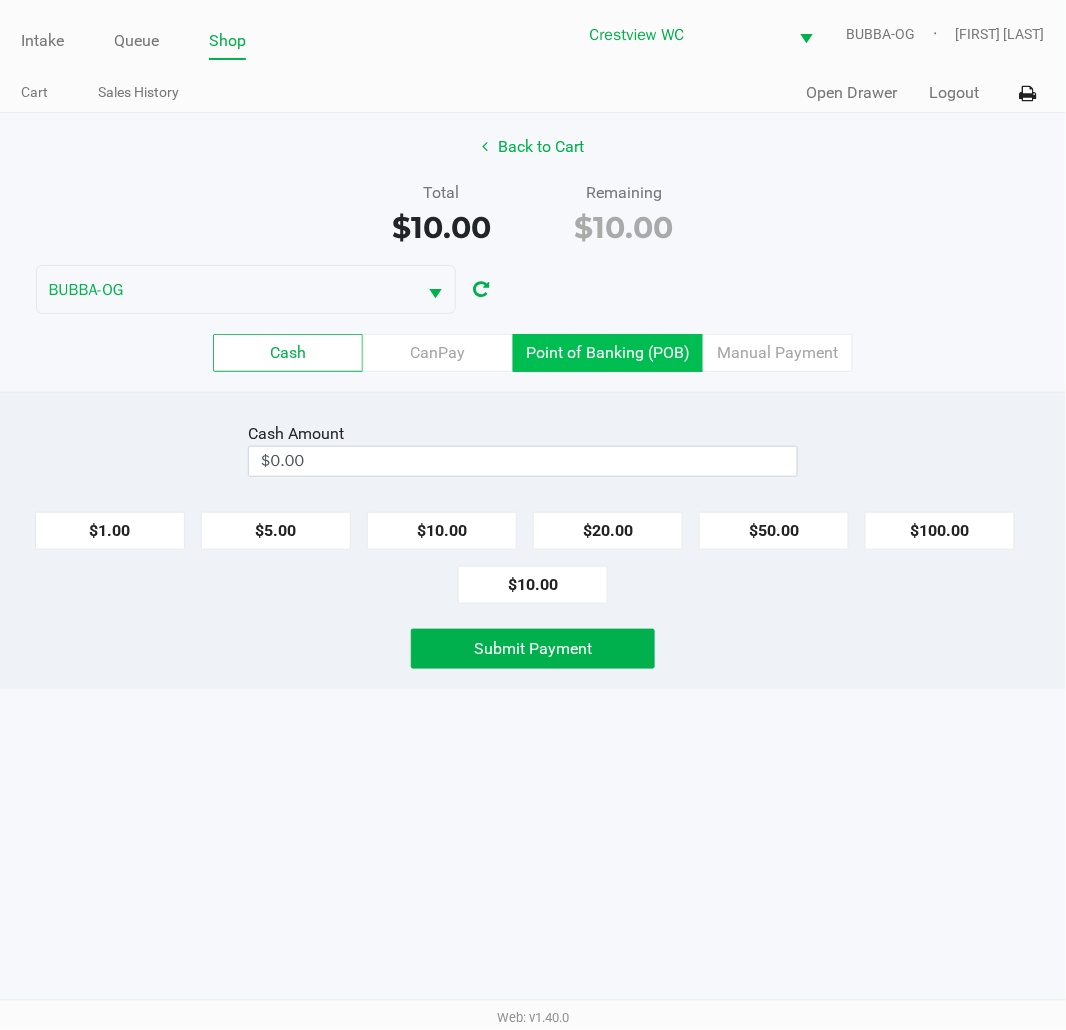 click on "Point of Banking (POB)" 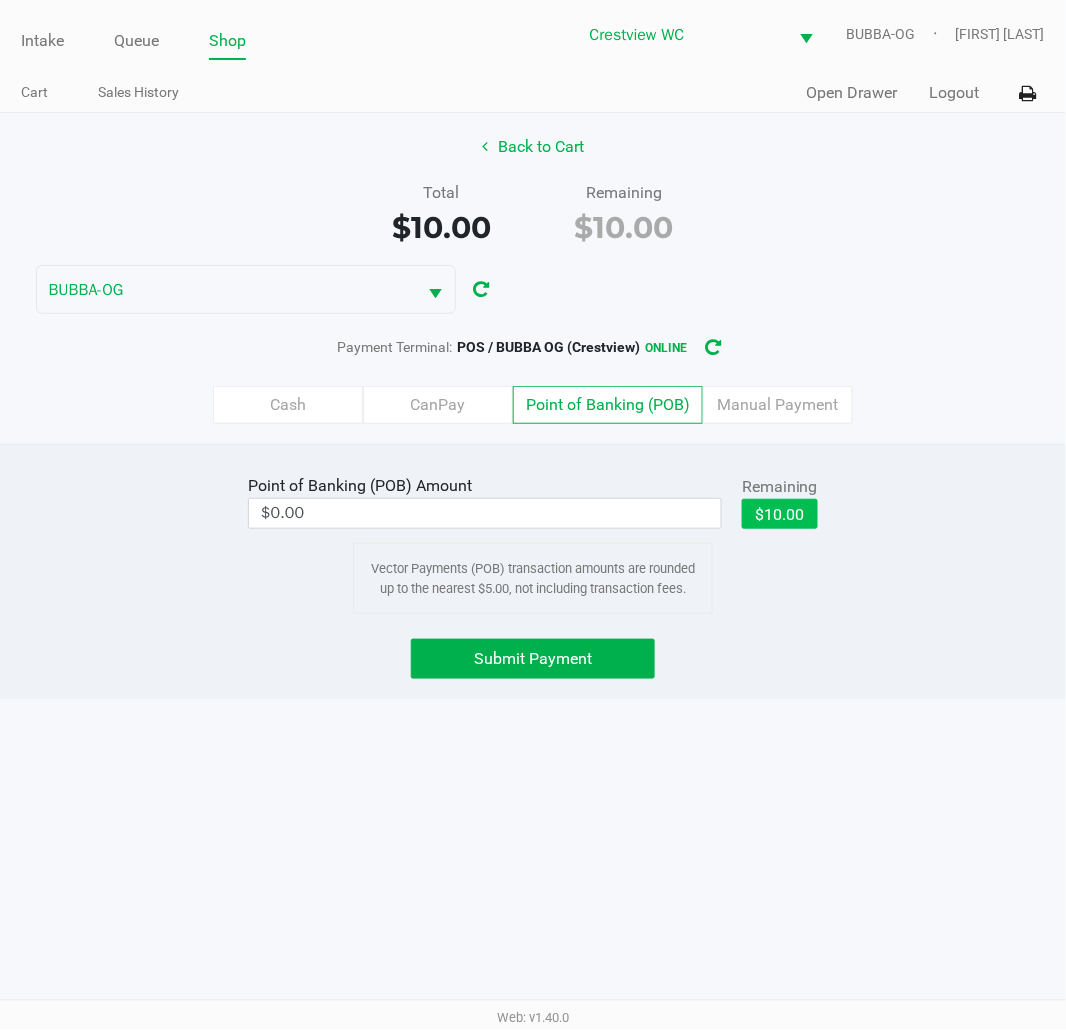 click on "$10.00" 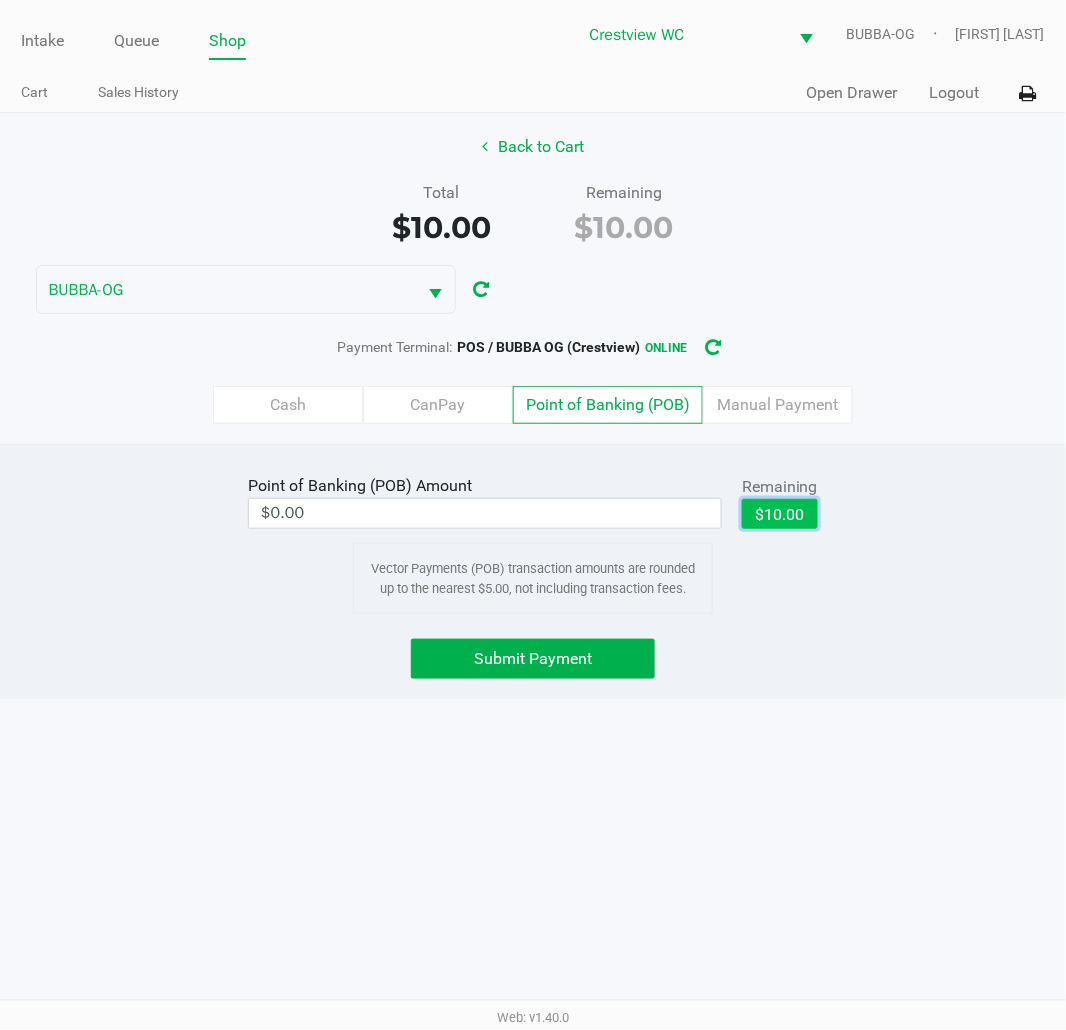type on "$10.00" 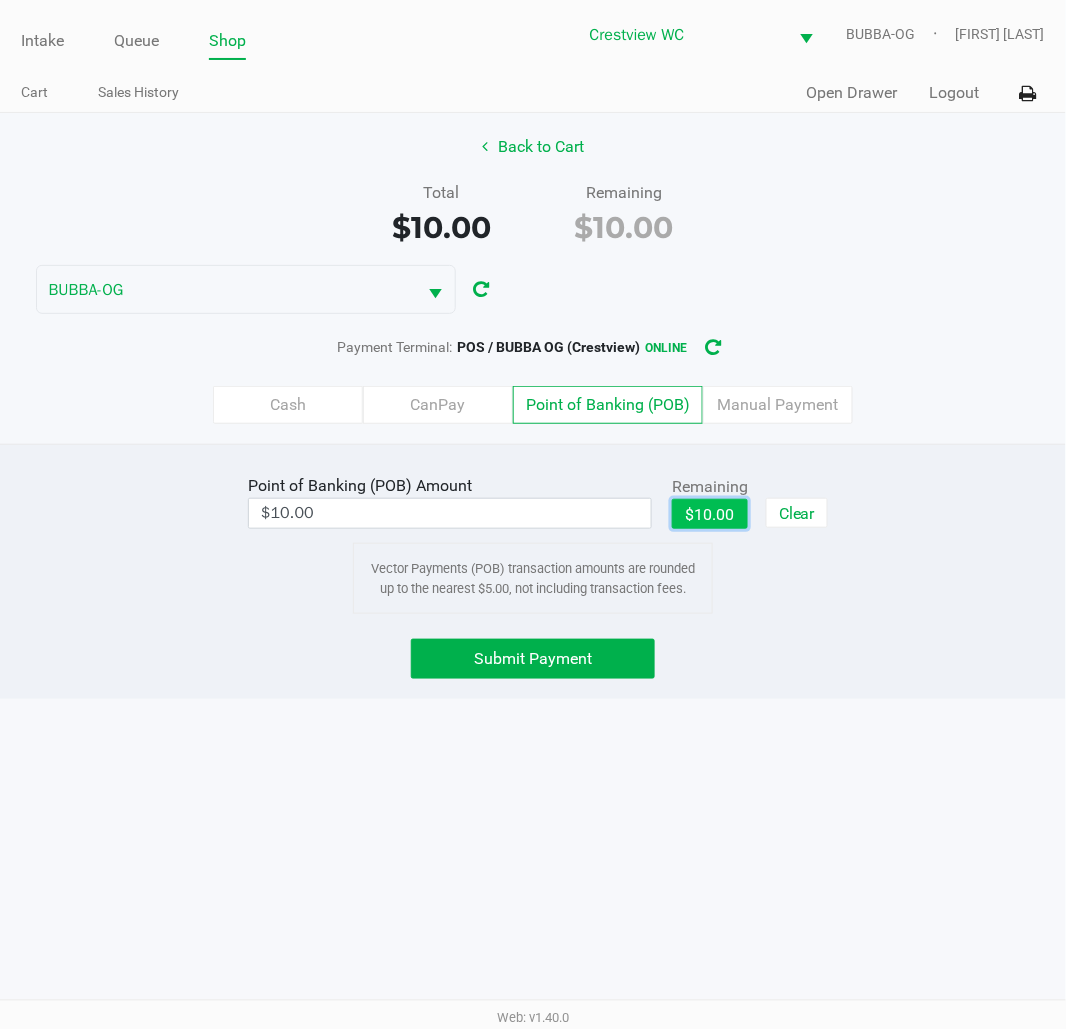 click on "Submit Payment" 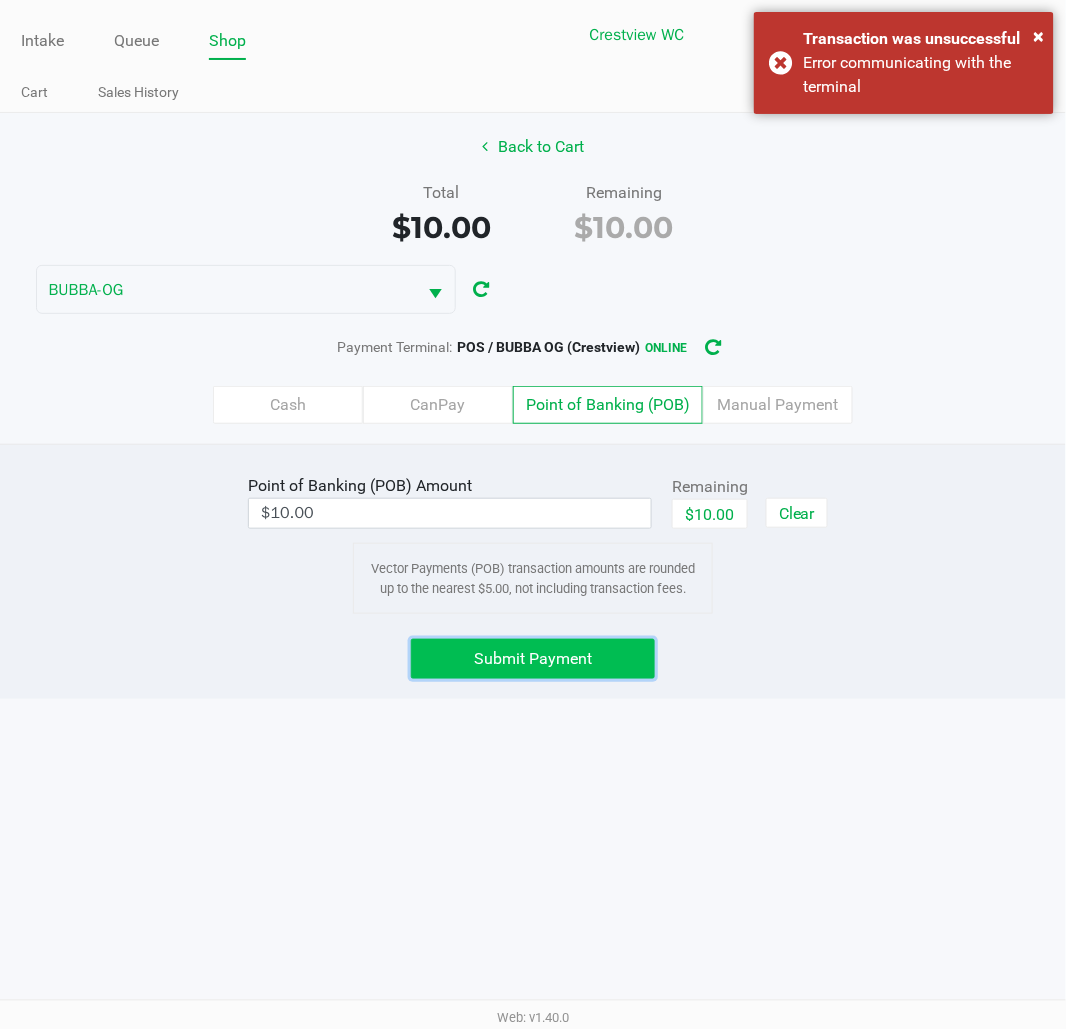 click on "Submit Payment" 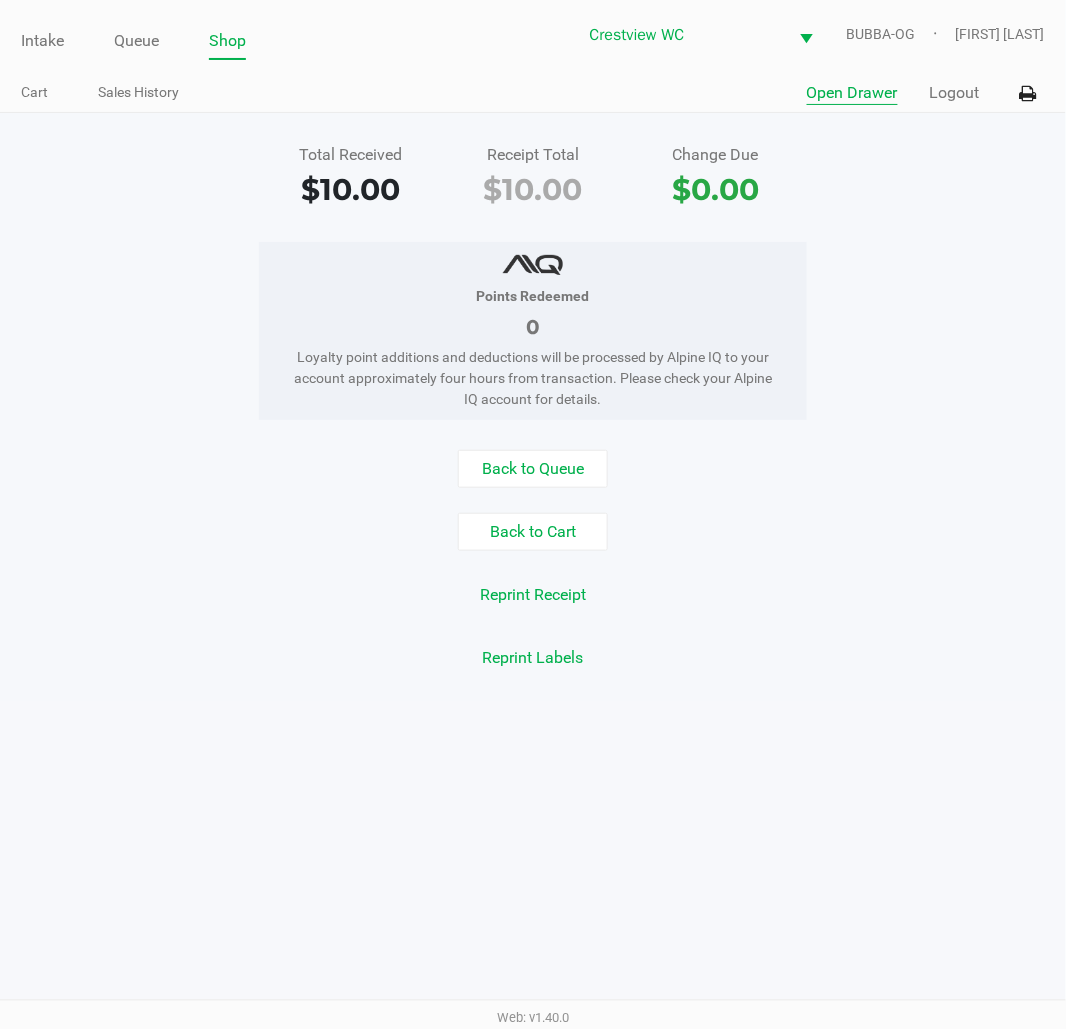 click on "Open Drawer" 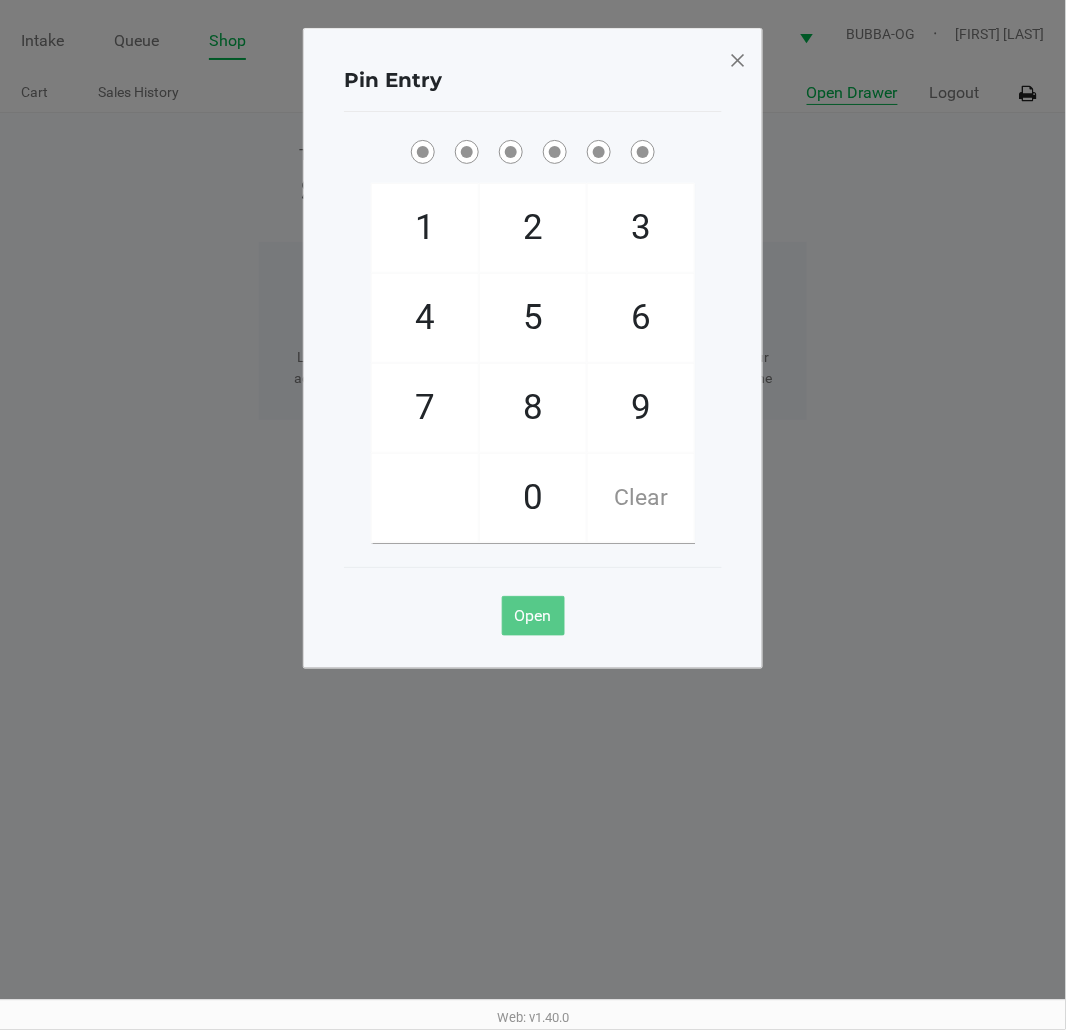 type 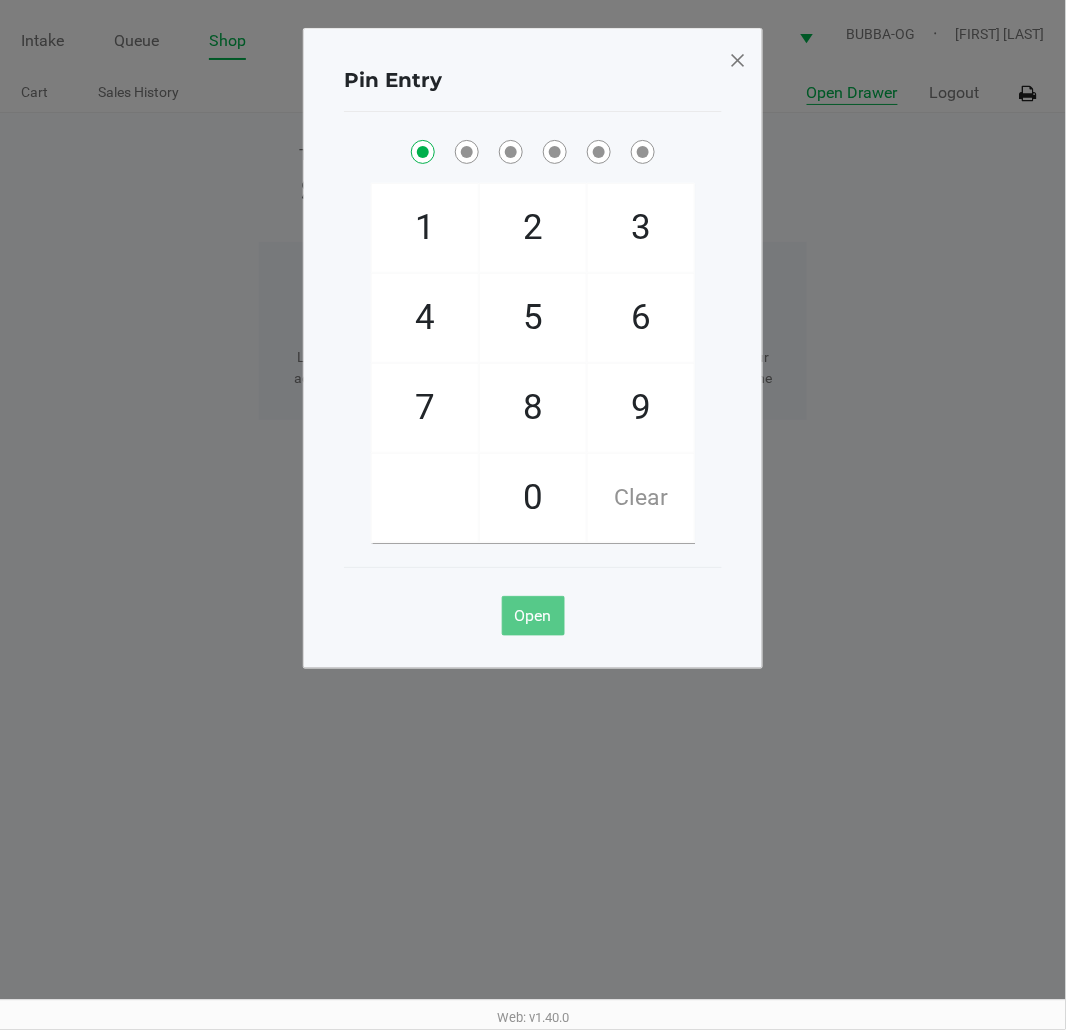 checkbox on "true" 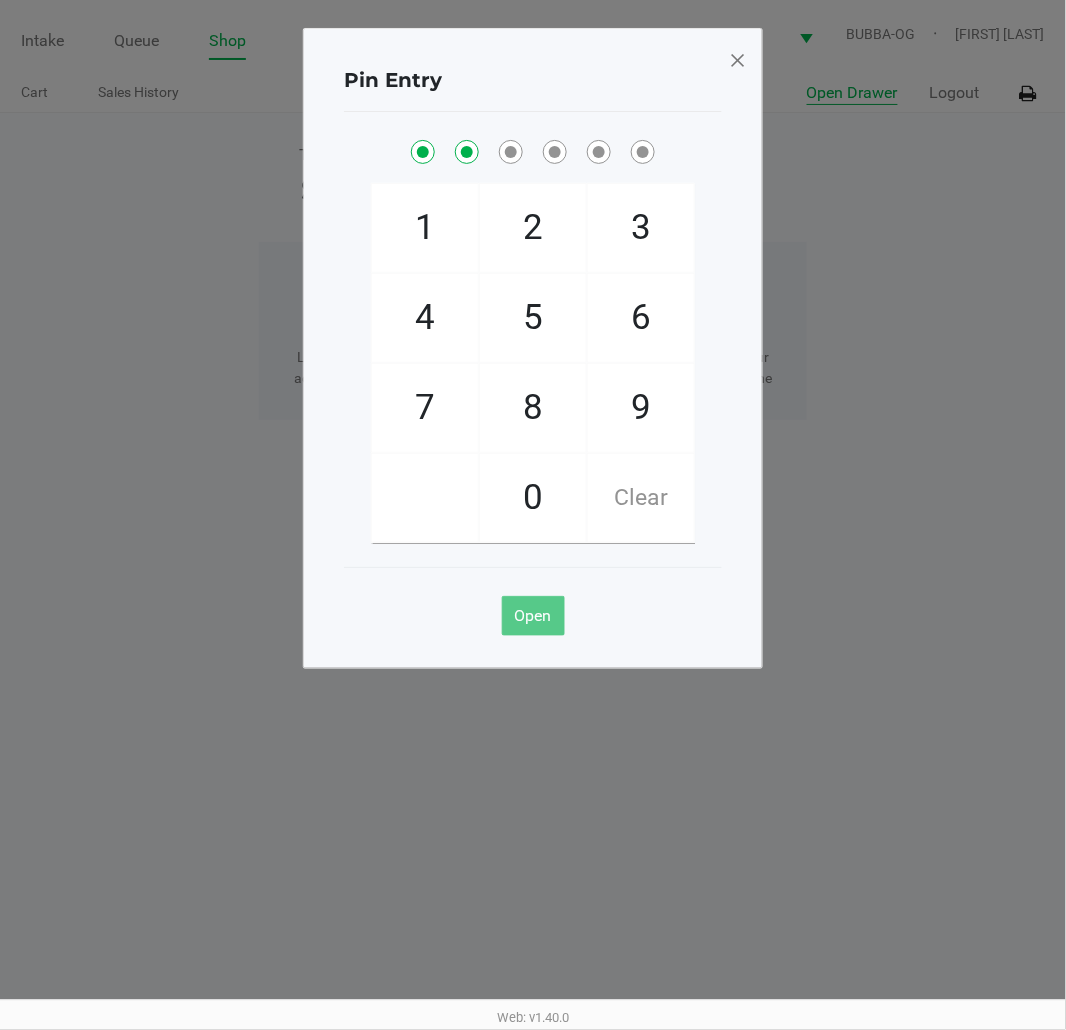 checkbox on "true" 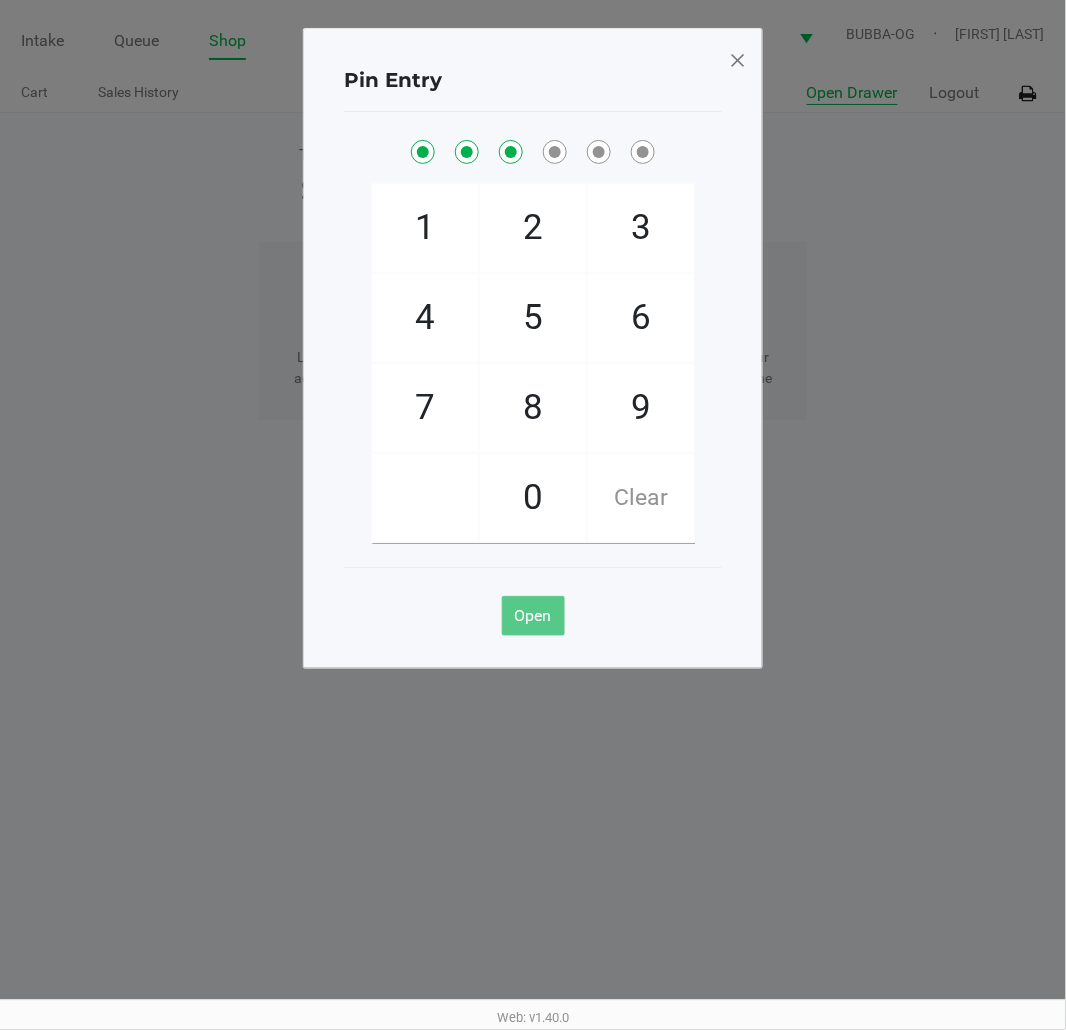 checkbox on "true" 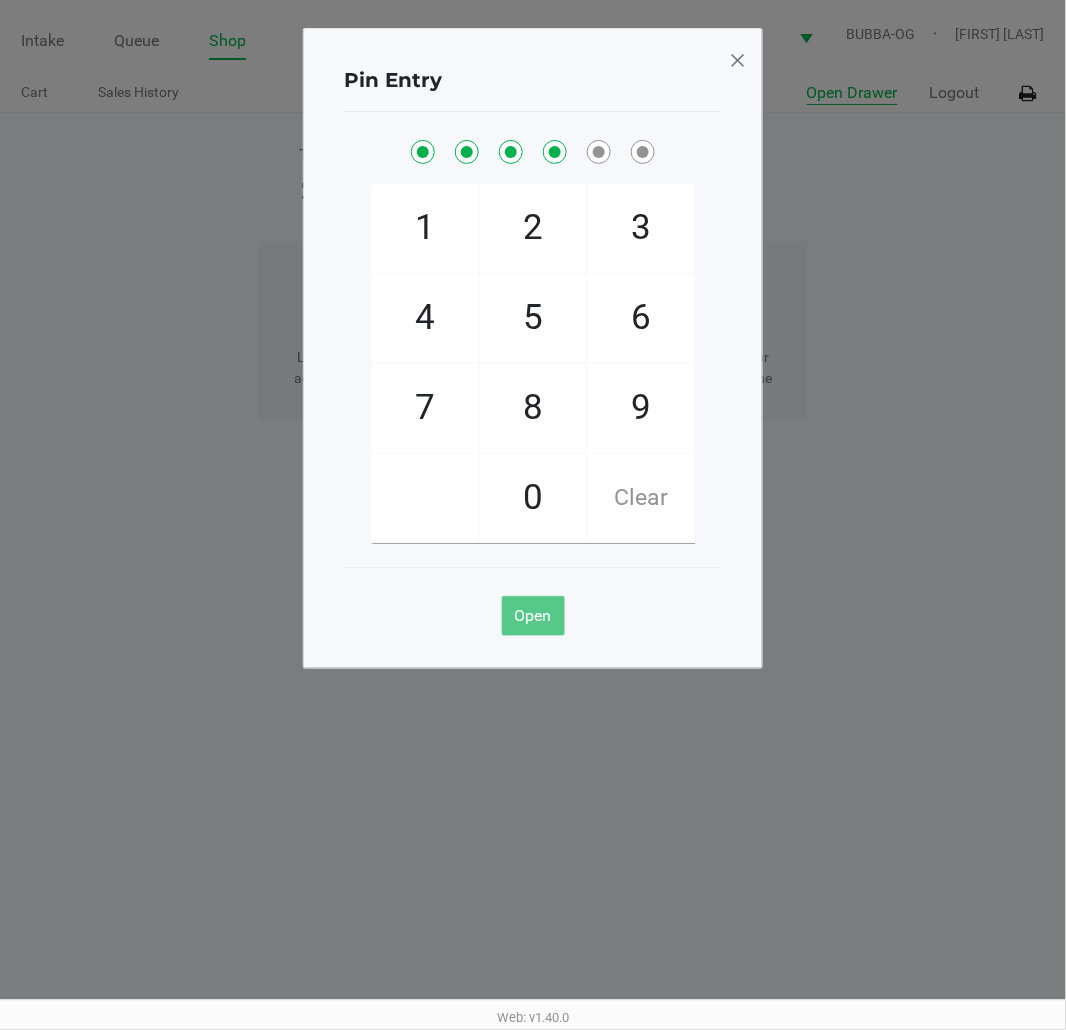 checkbox on "true" 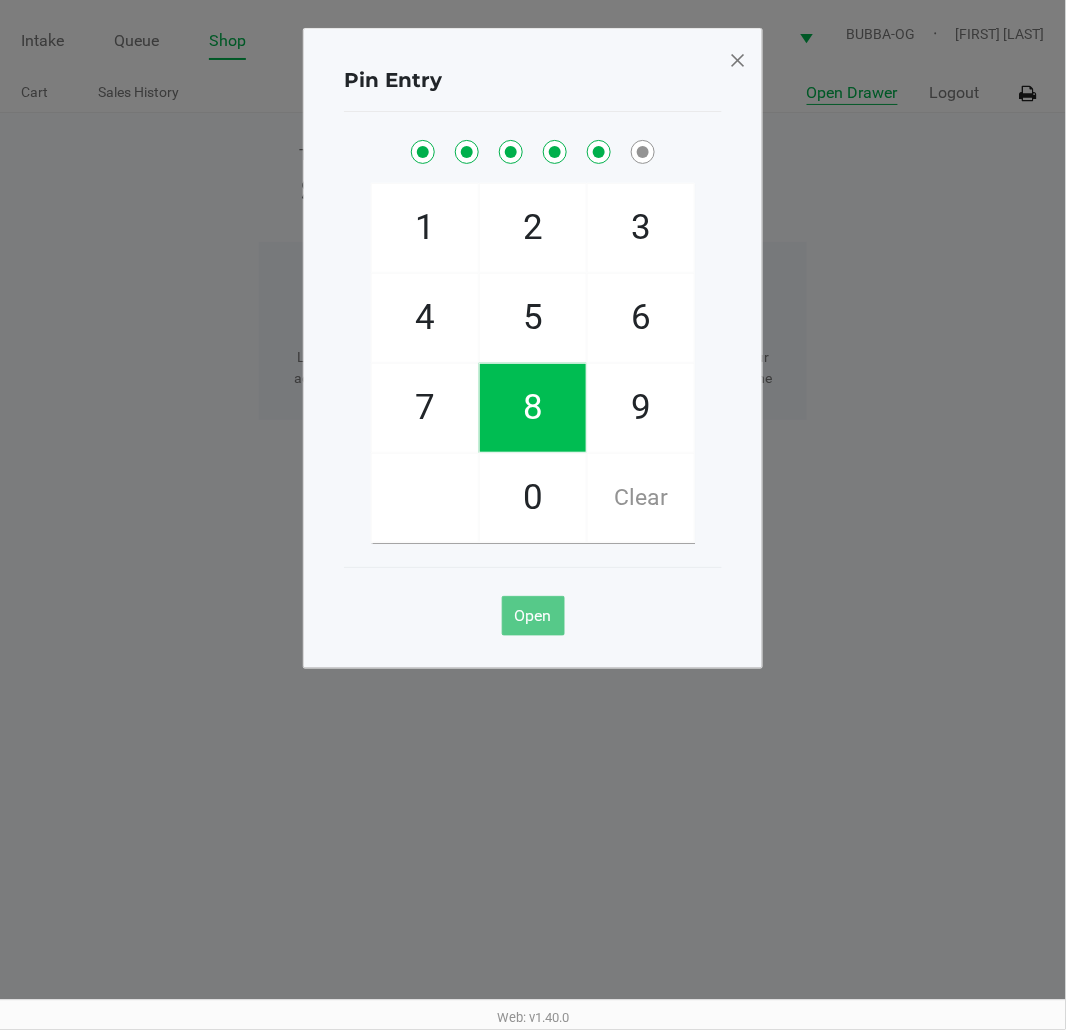 checkbox on "true" 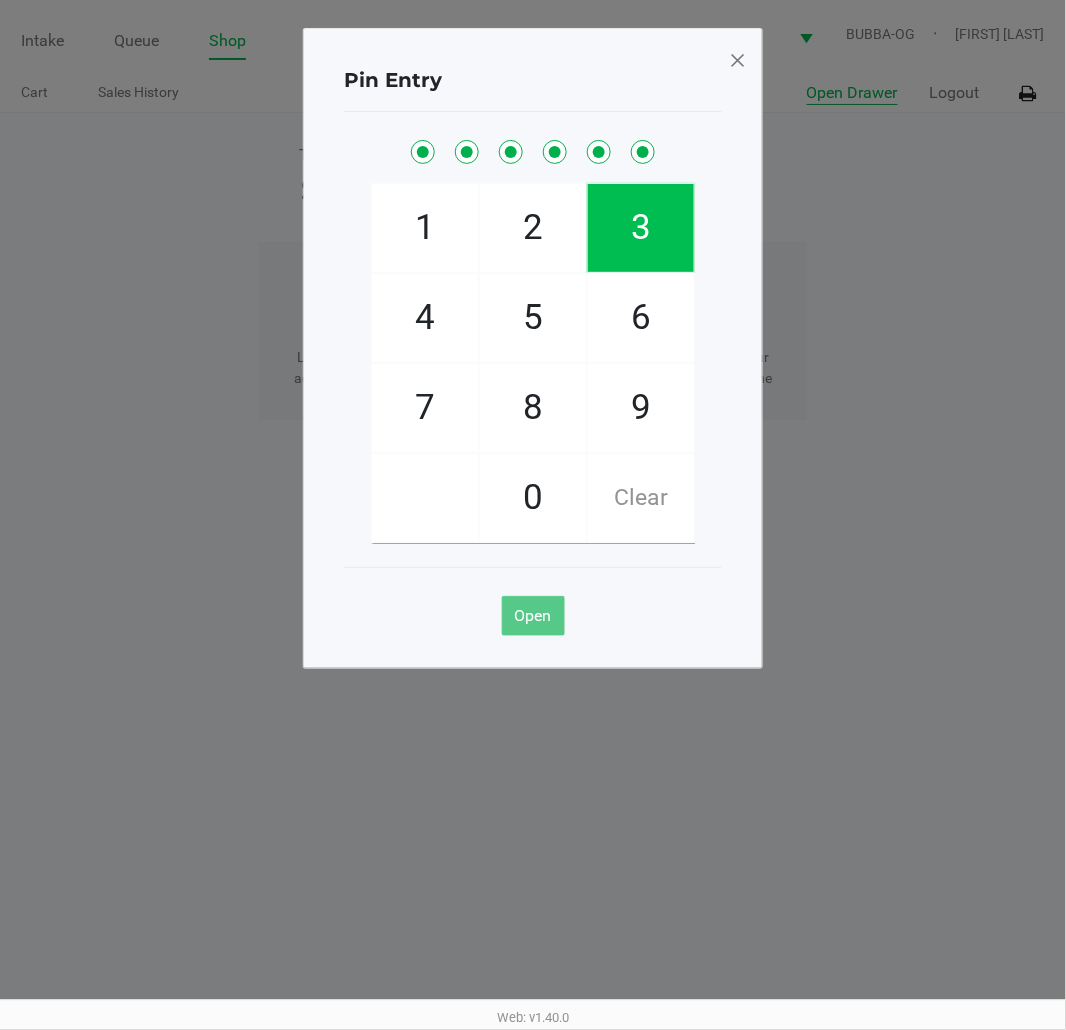 checkbox on "true" 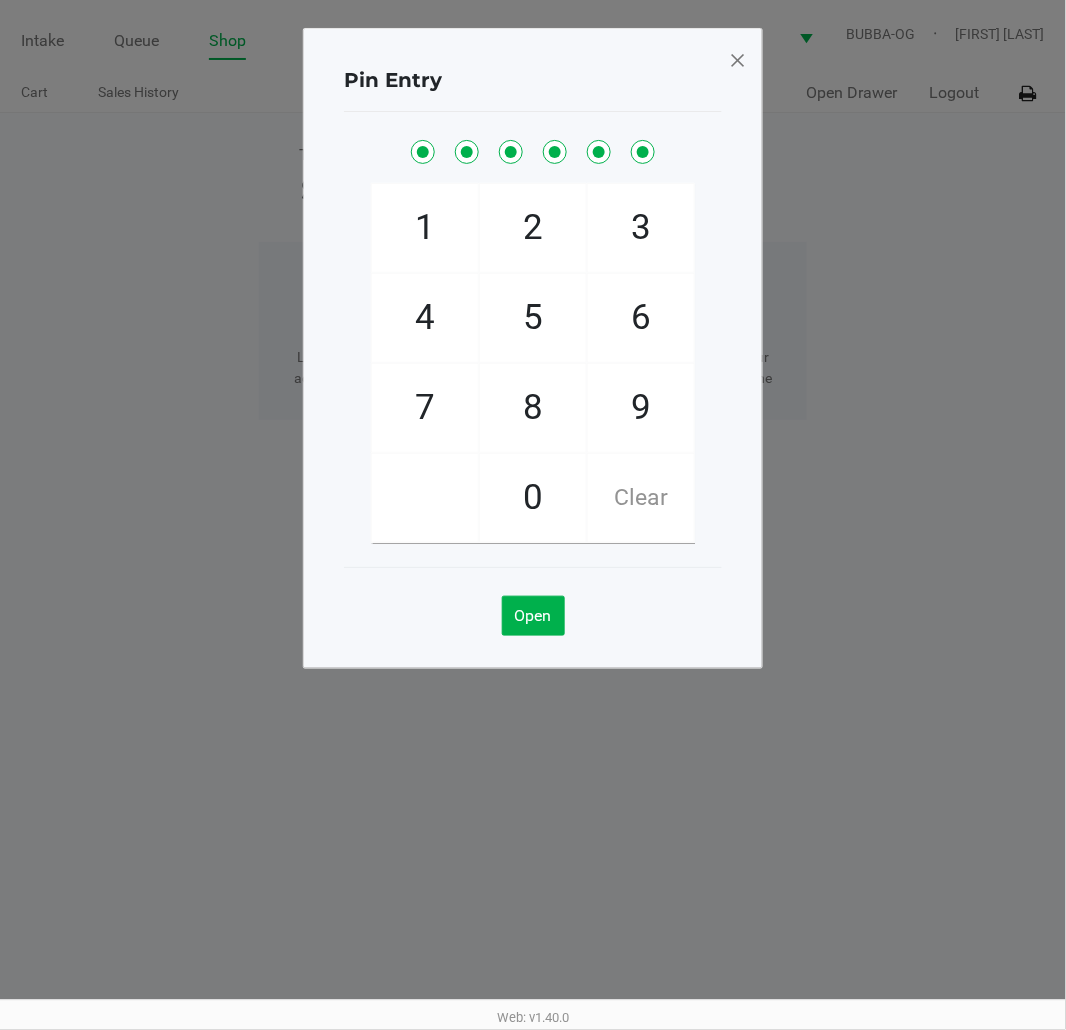 click 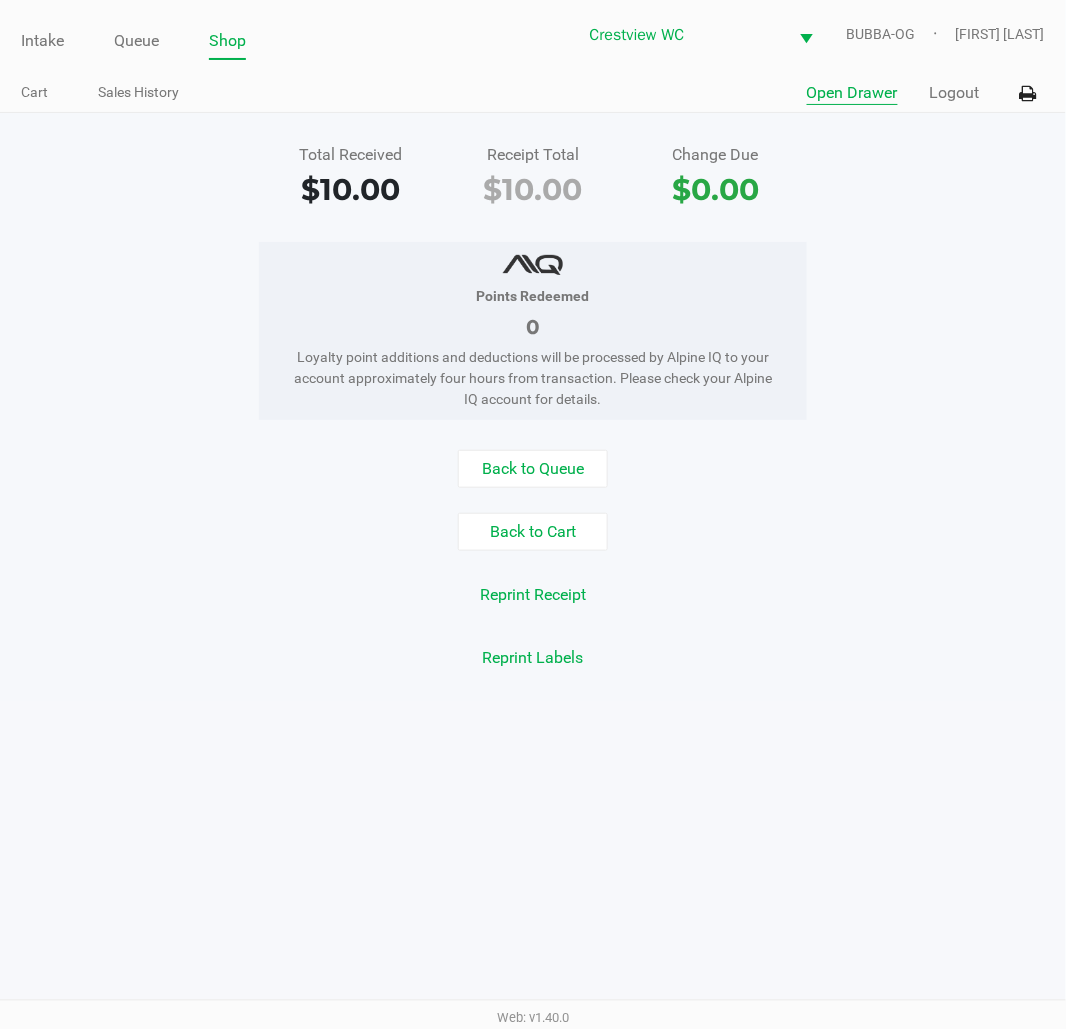 click on "Intake" 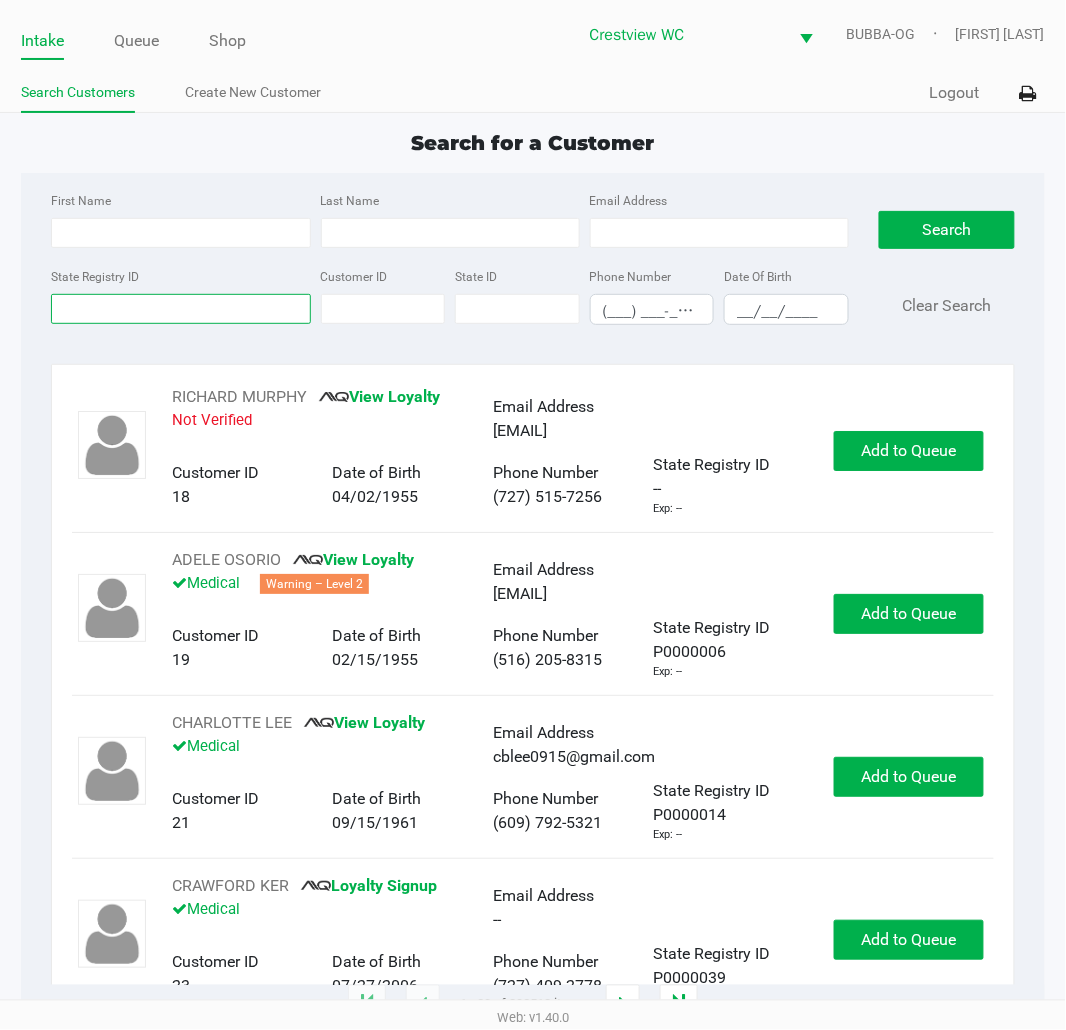 click on "State Registry ID" at bounding box center (180, 309) 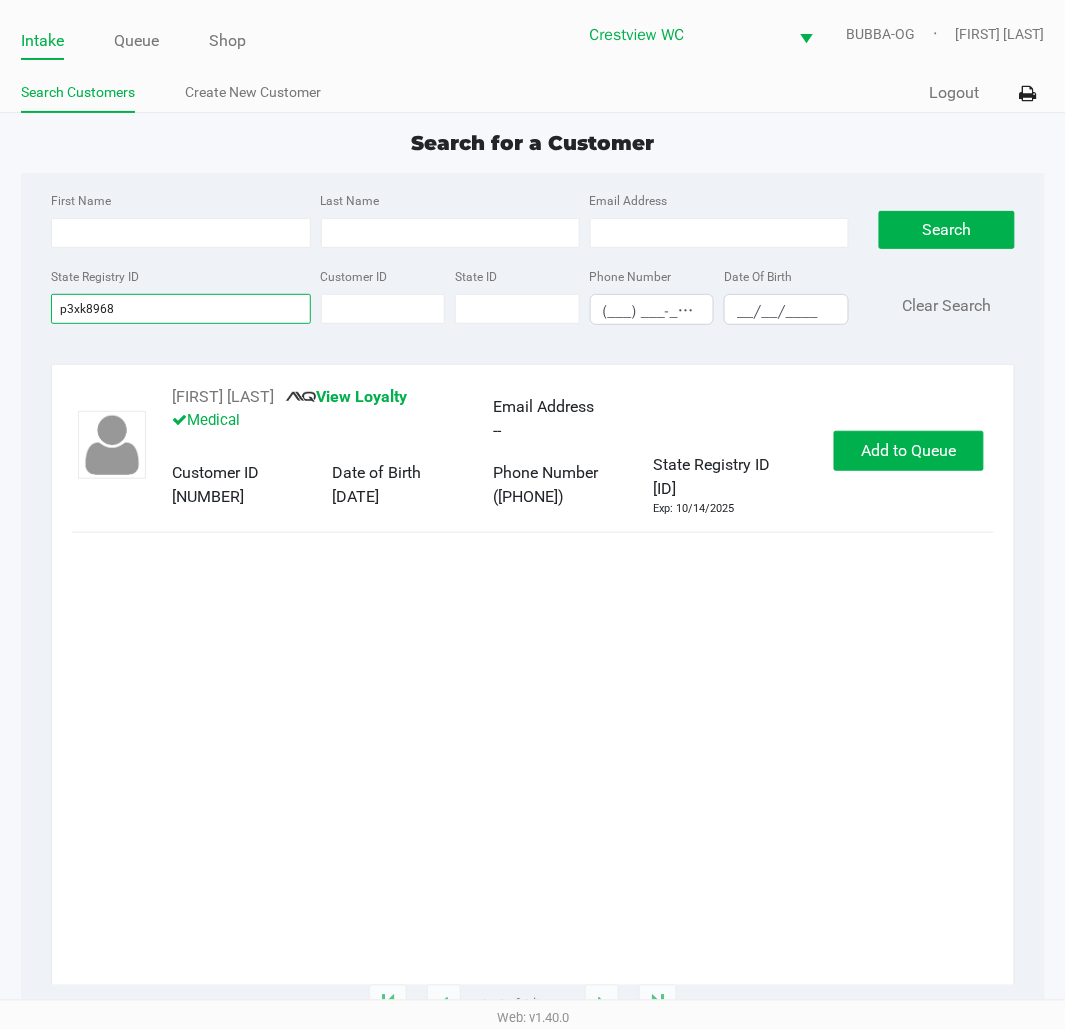 type on "p3xk8968" 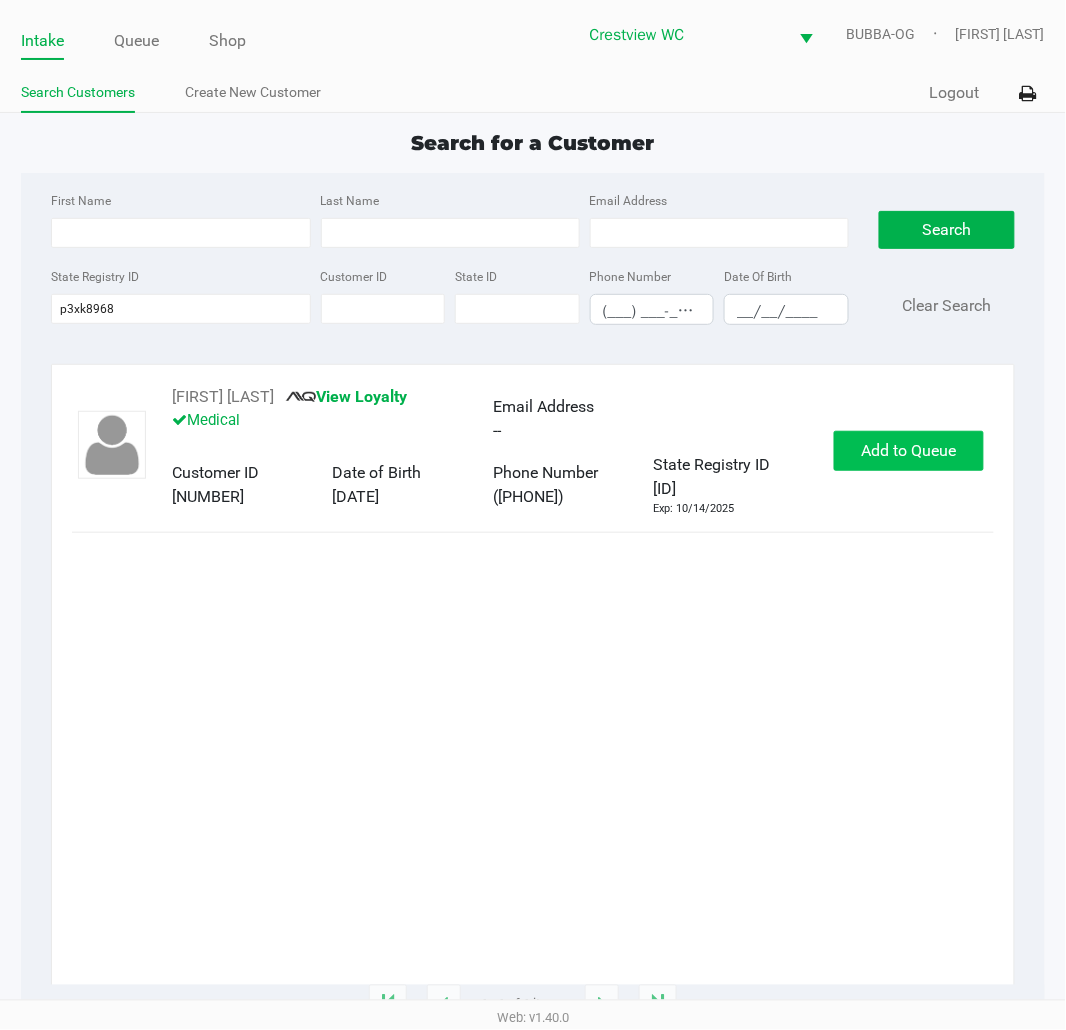 click on "Add to Queue" 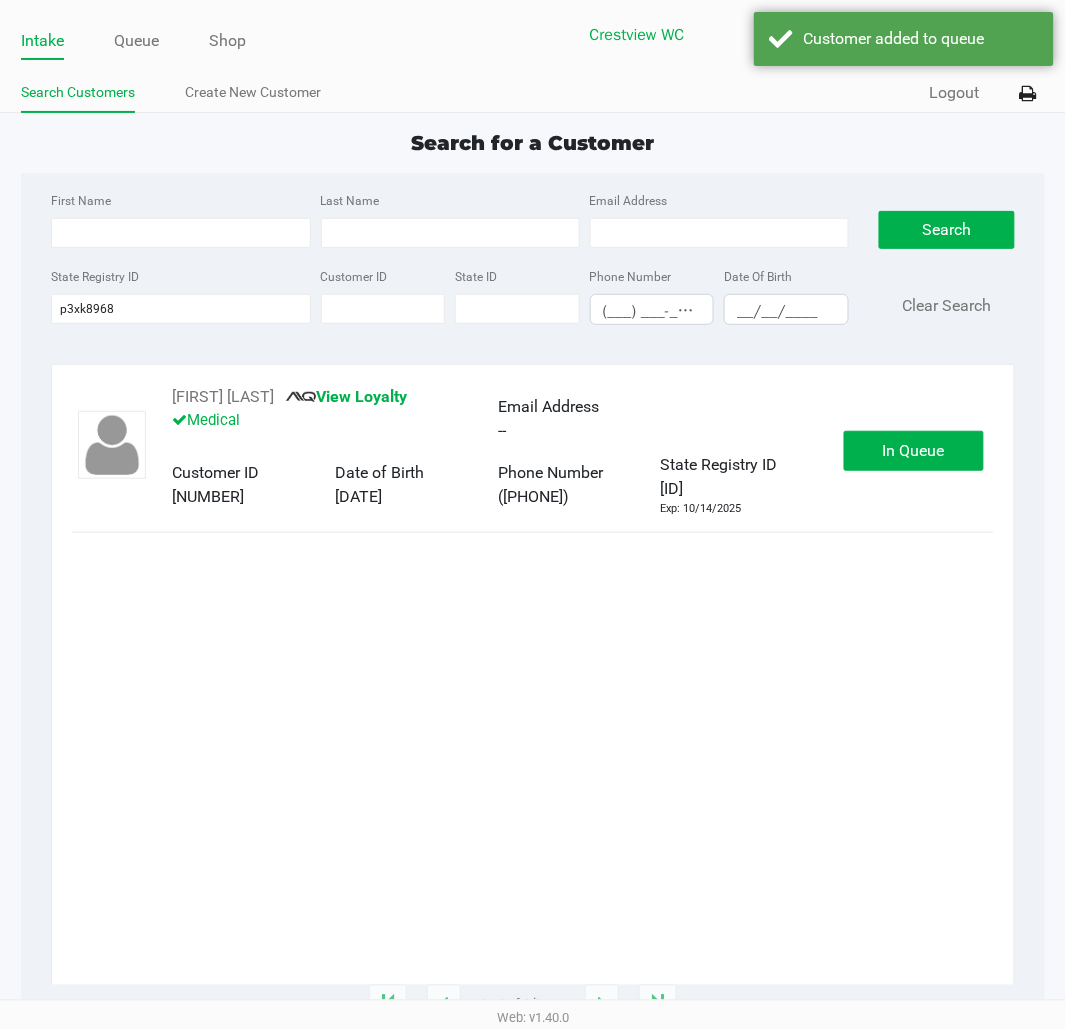 click on "In Queue" 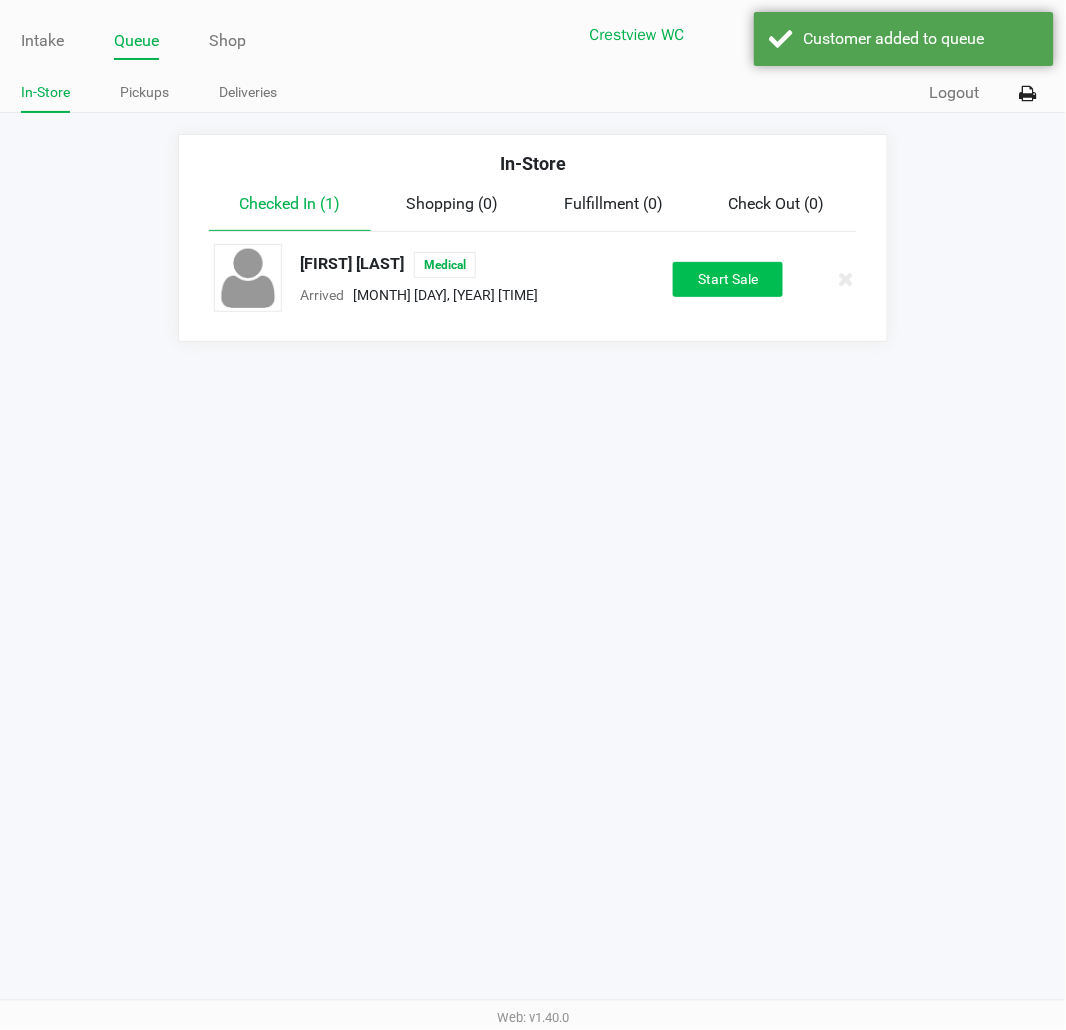 click on "Start Sale" 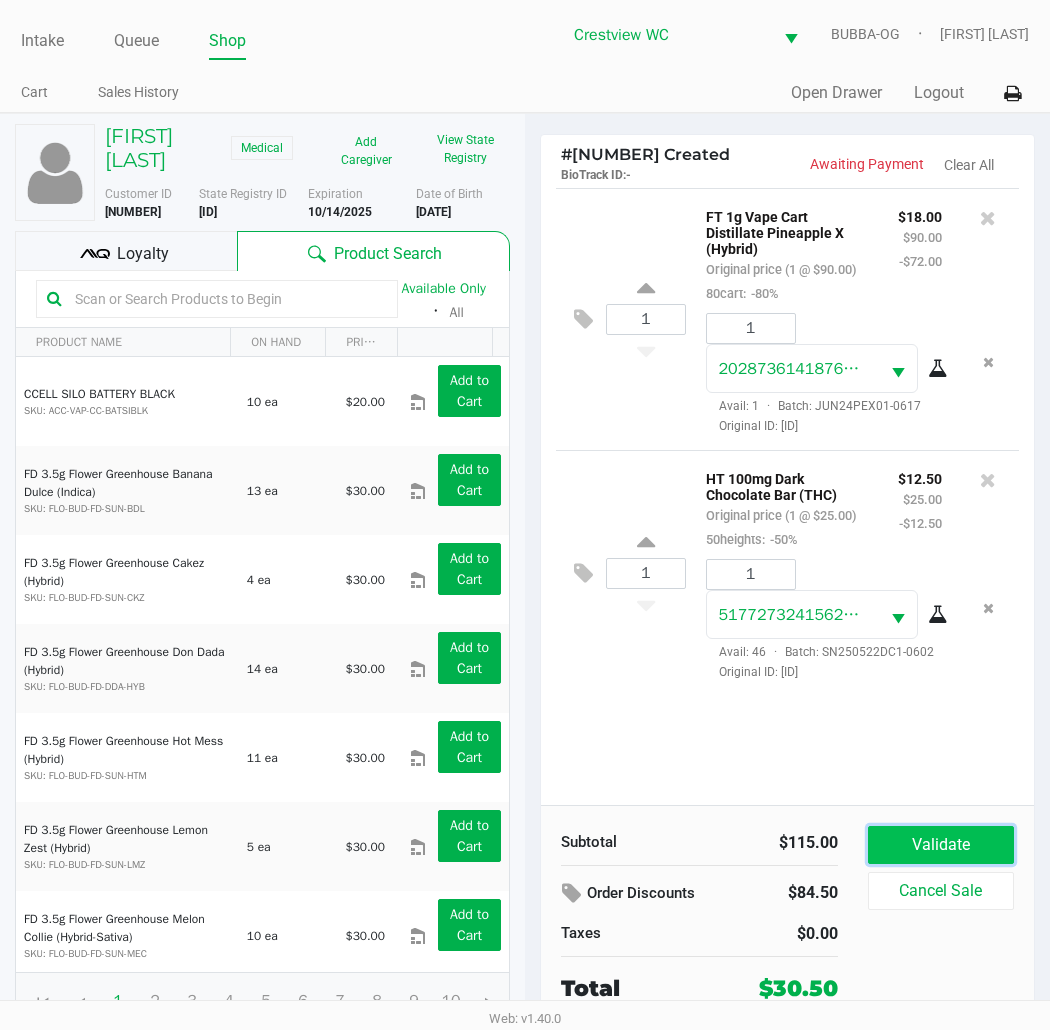click on "Validate" 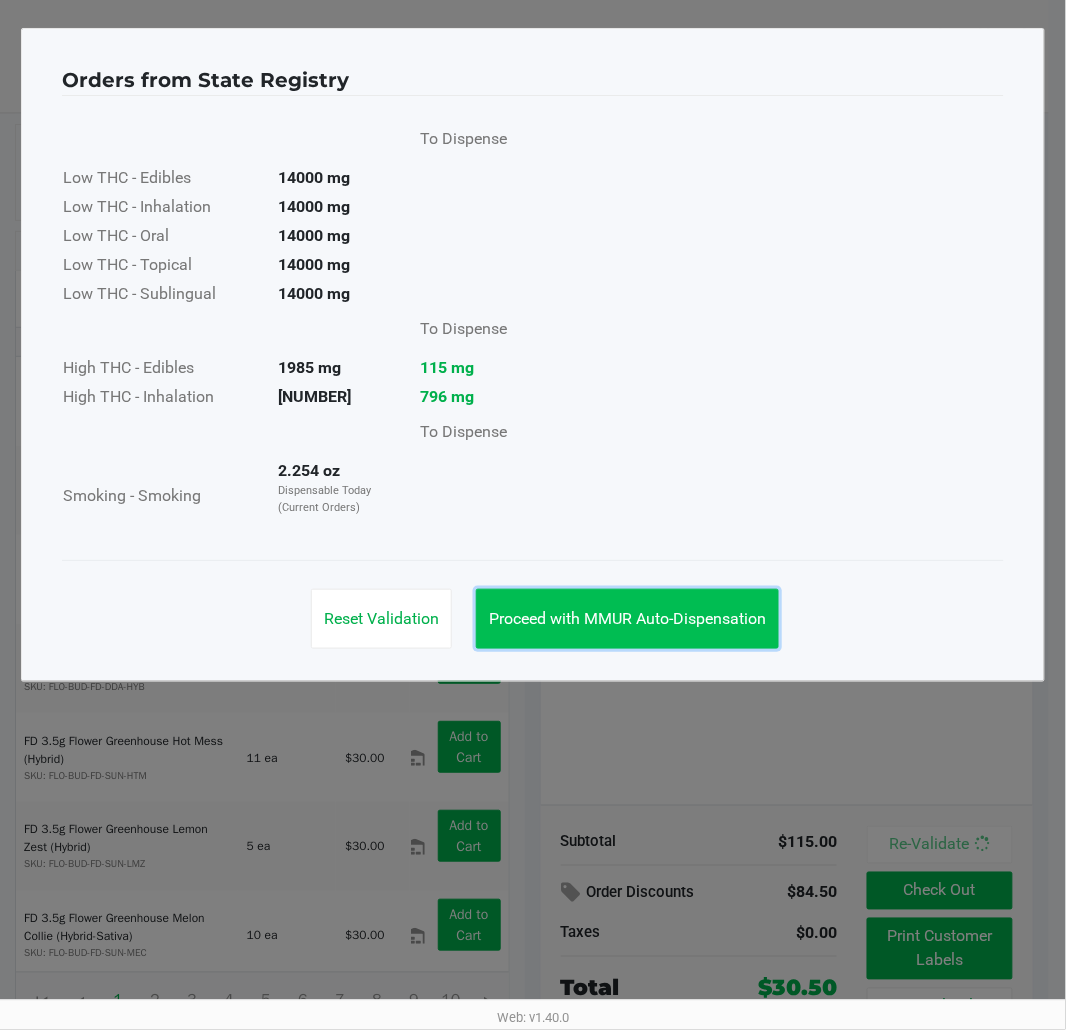 click on "Proceed with MMUR Auto-Dispensation" 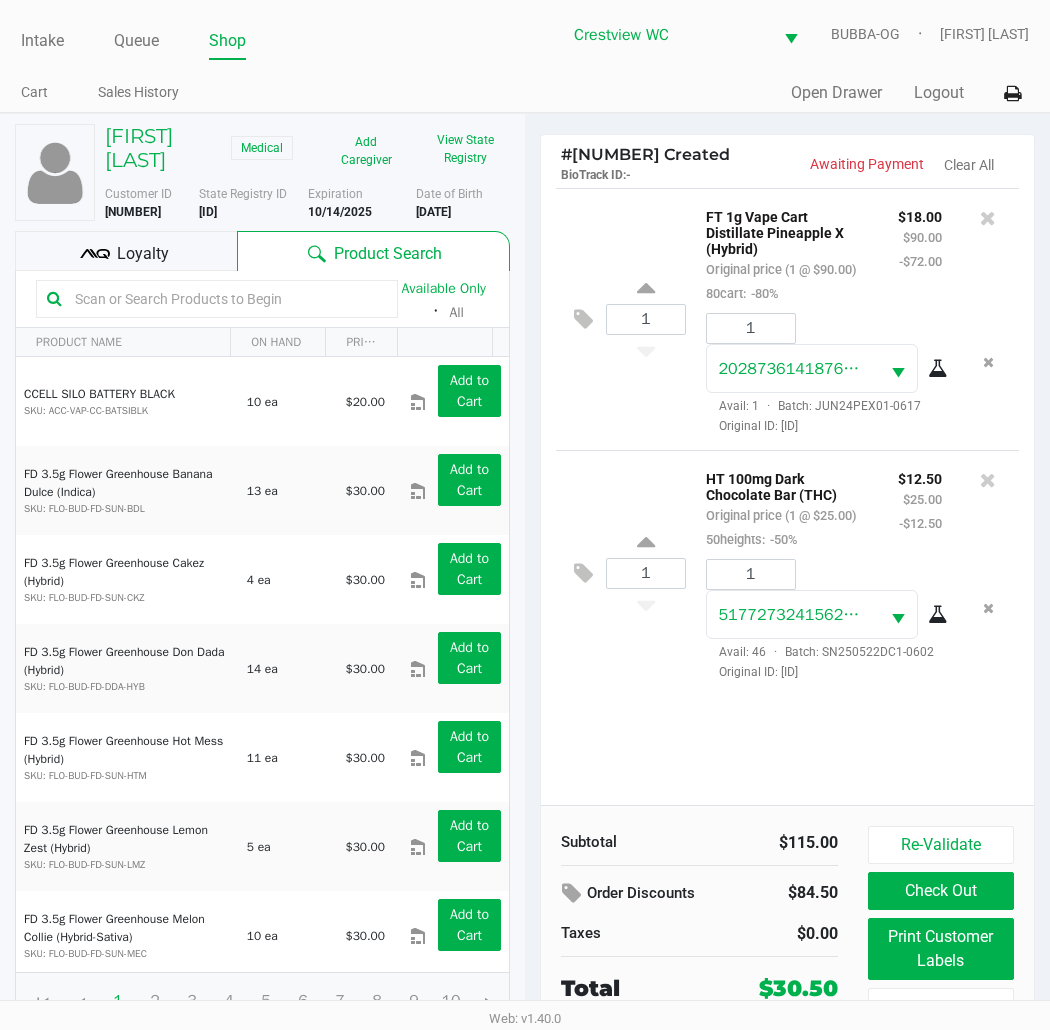 click on "Available Only  ᛫  All" 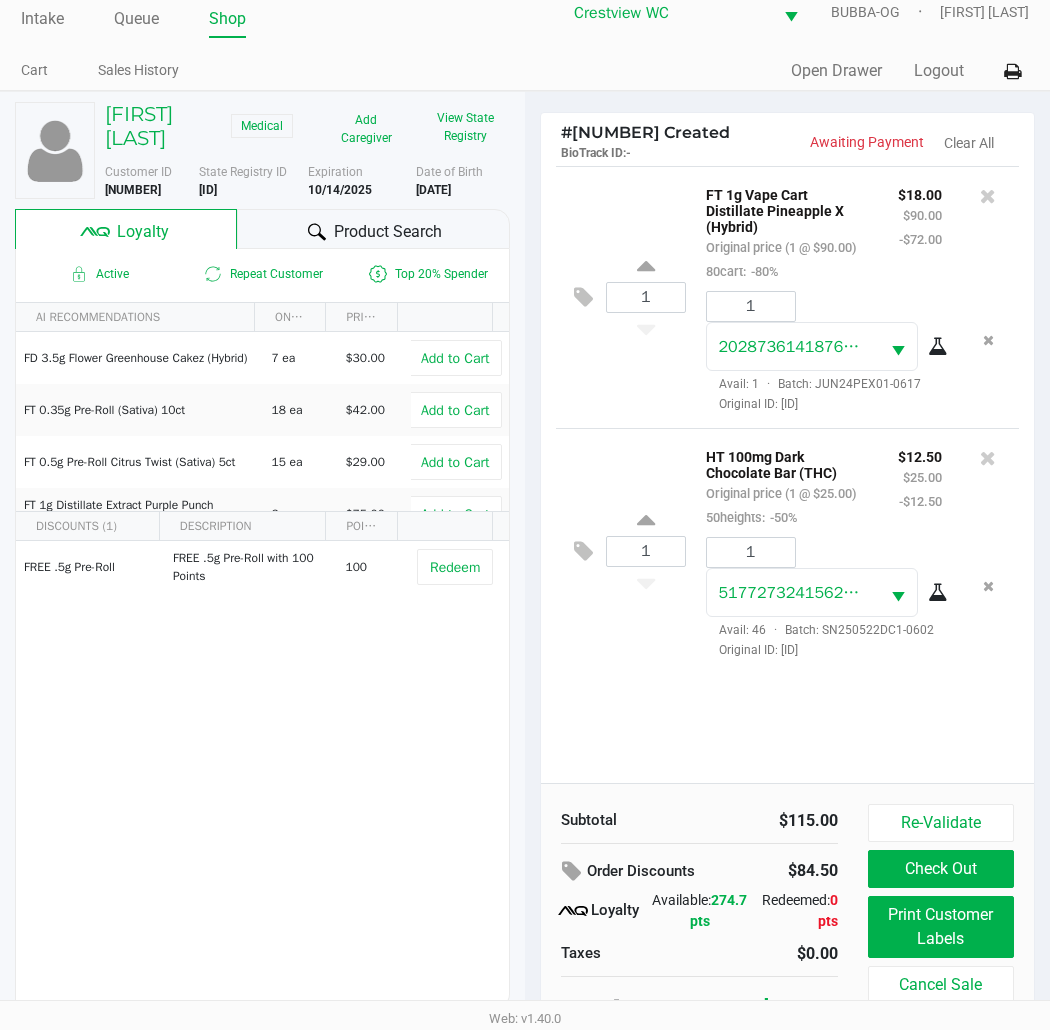 scroll, scrollTop: 38, scrollLeft: 0, axis: vertical 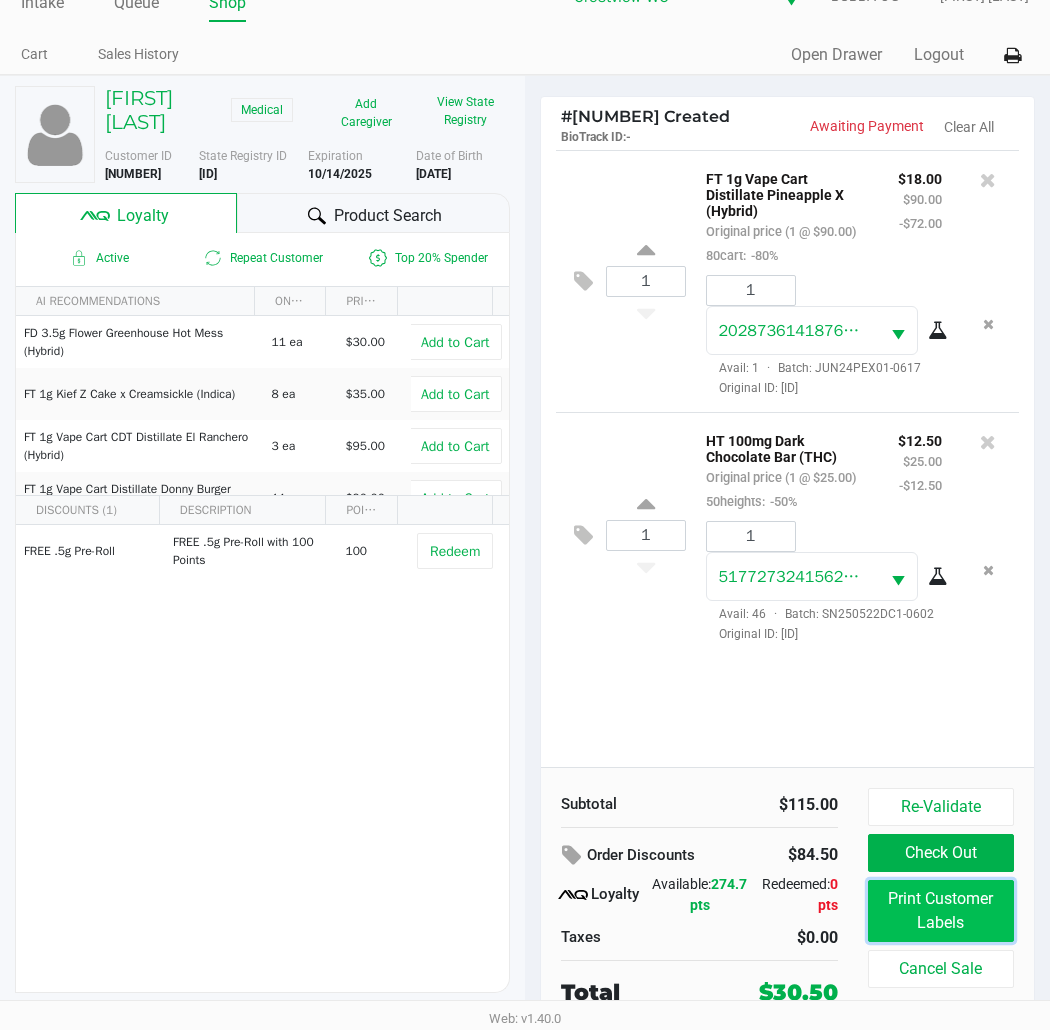 click on "Print Customer Labels" 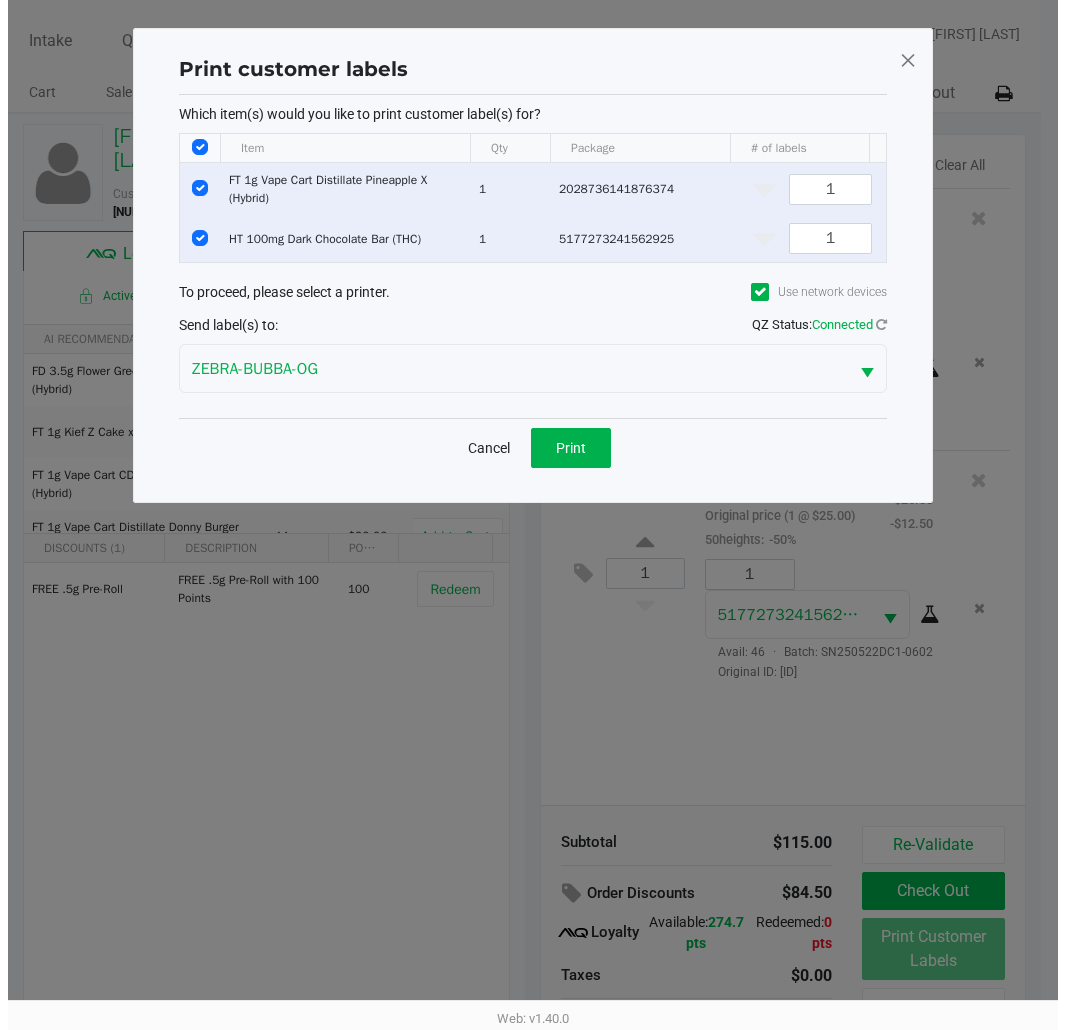 scroll, scrollTop: 0, scrollLeft: 0, axis: both 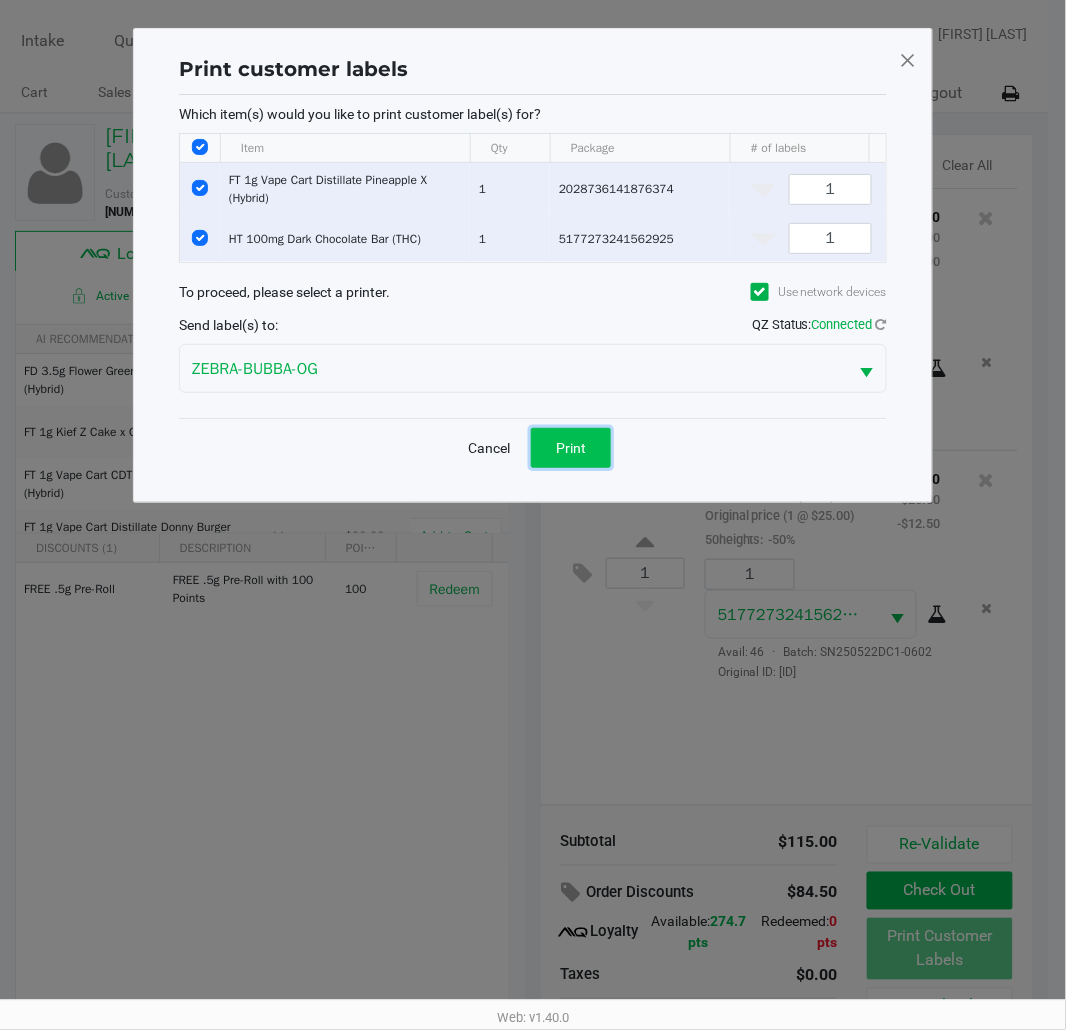 click on "Print" 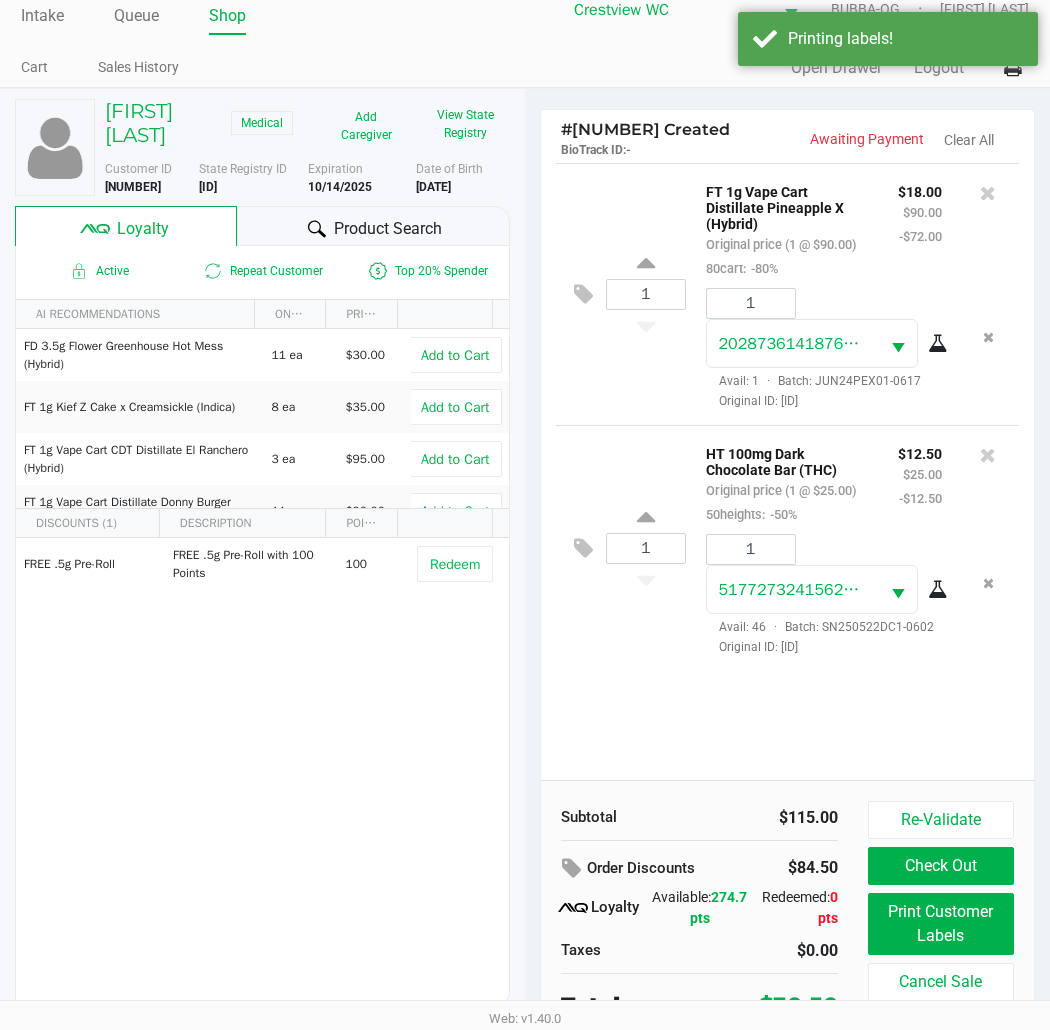 scroll, scrollTop: 38, scrollLeft: 0, axis: vertical 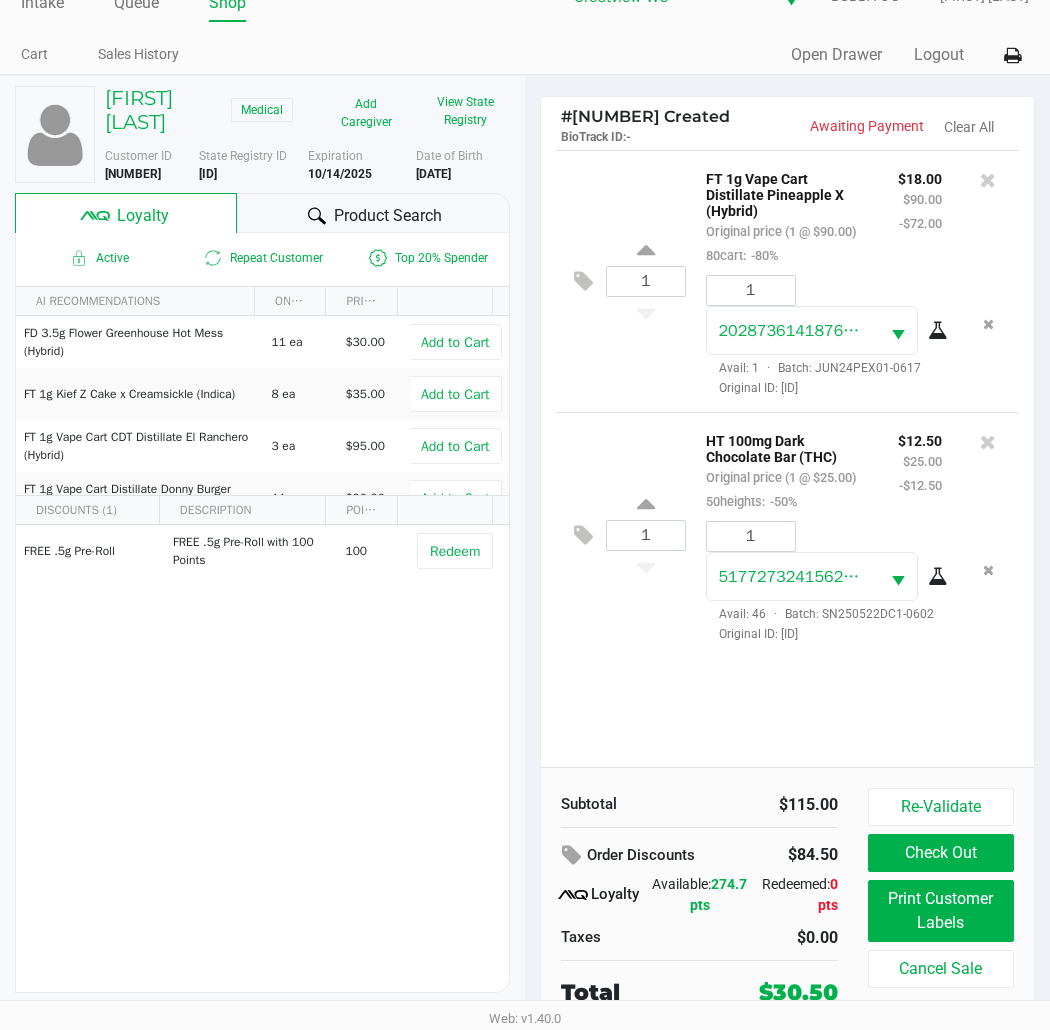 click on "Check Out" 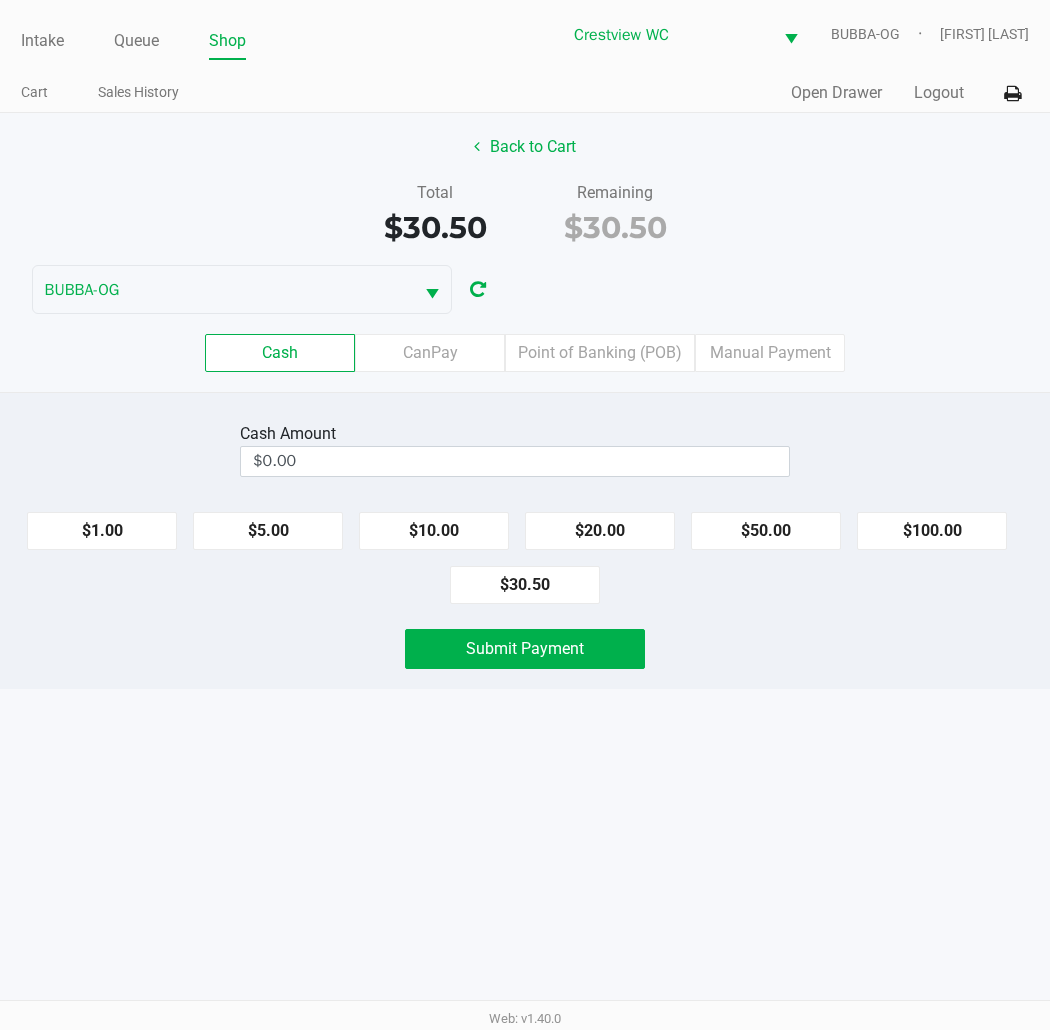 scroll, scrollTop: 0, scrollLeft: 0, axis: both 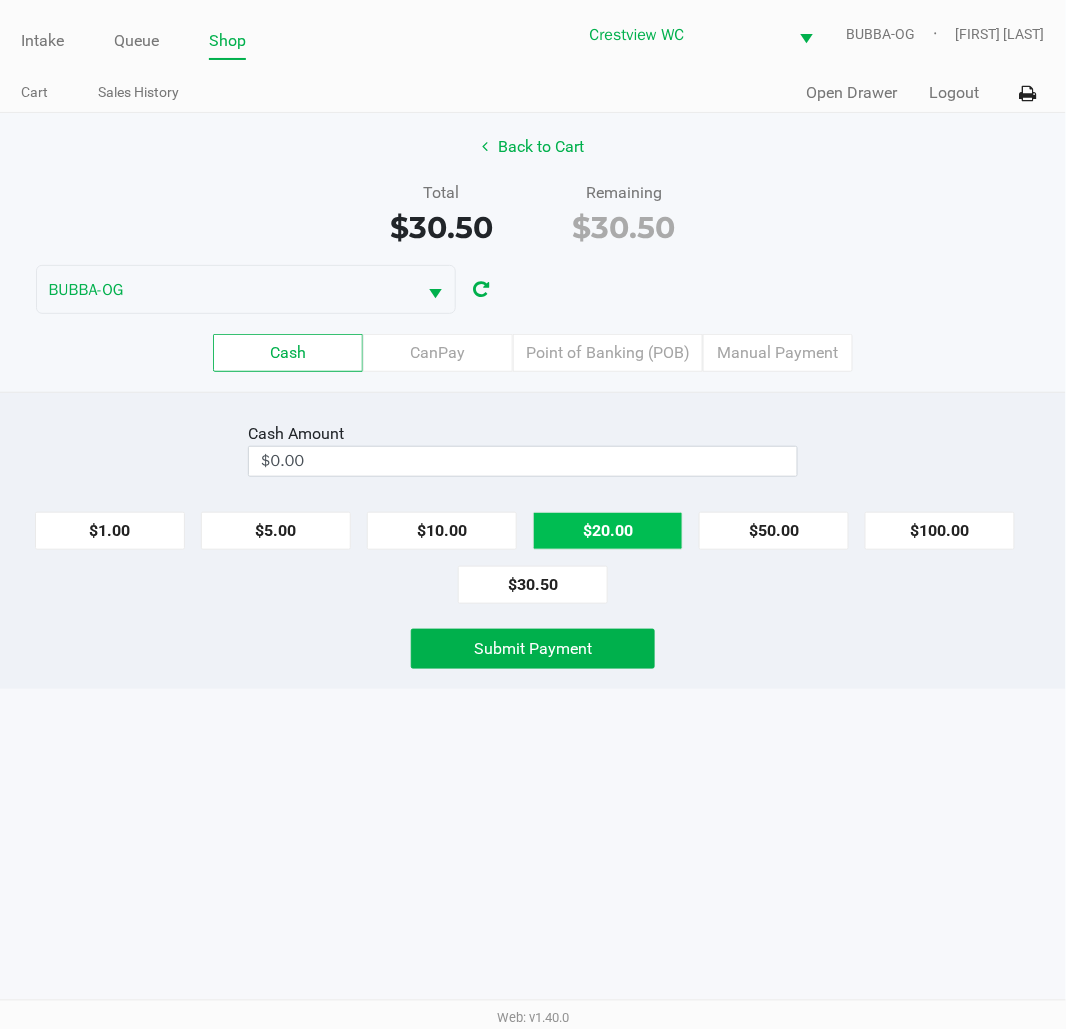 click on "$20.00" 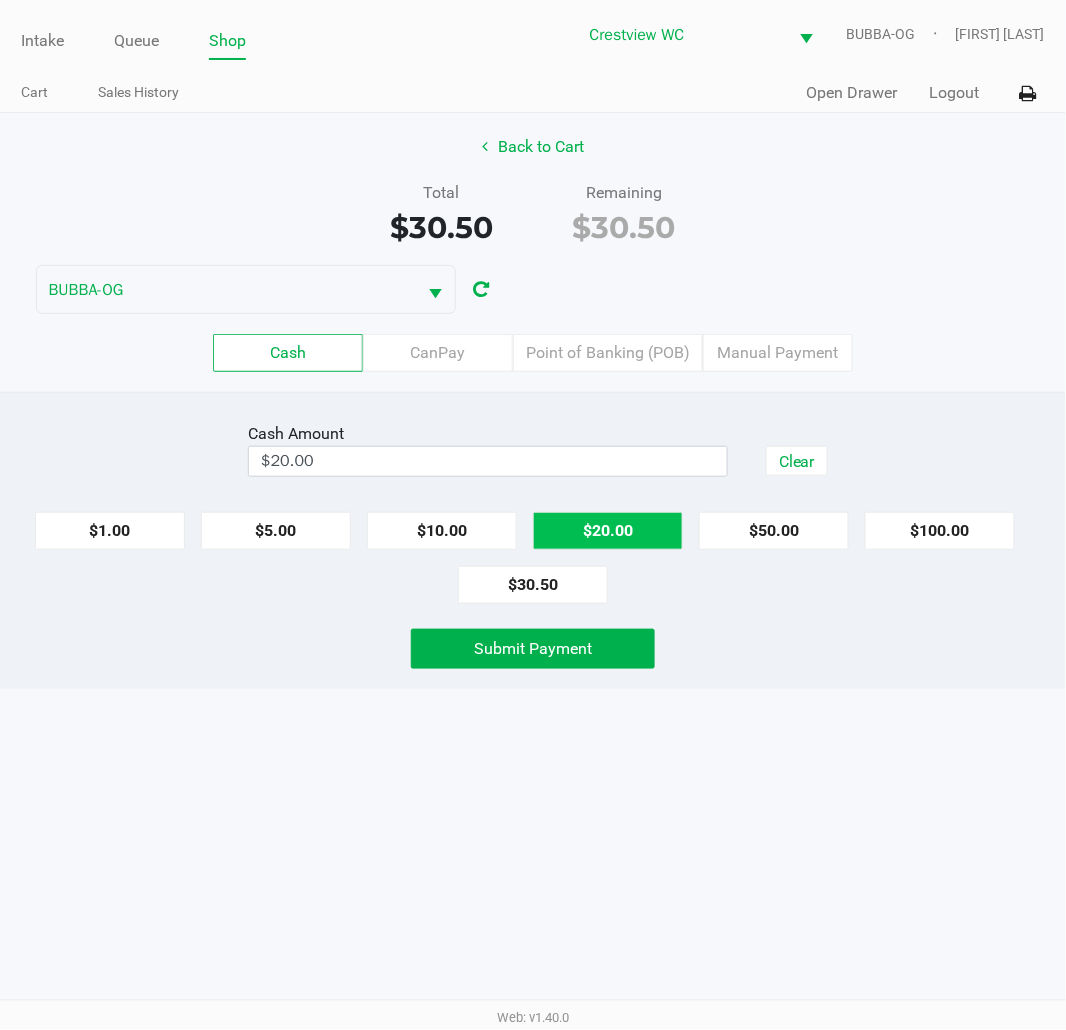 click on "$20.00" 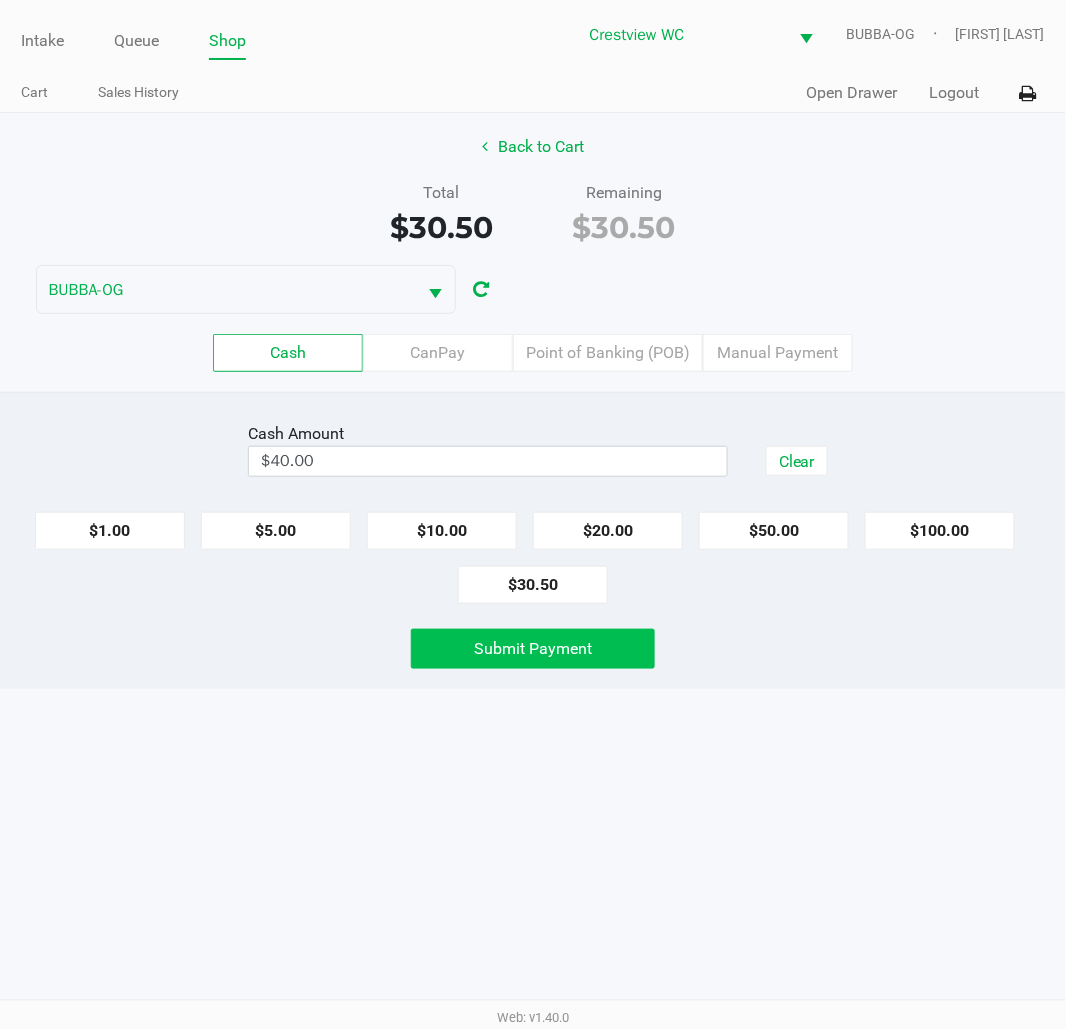 click on "Submit Payment" 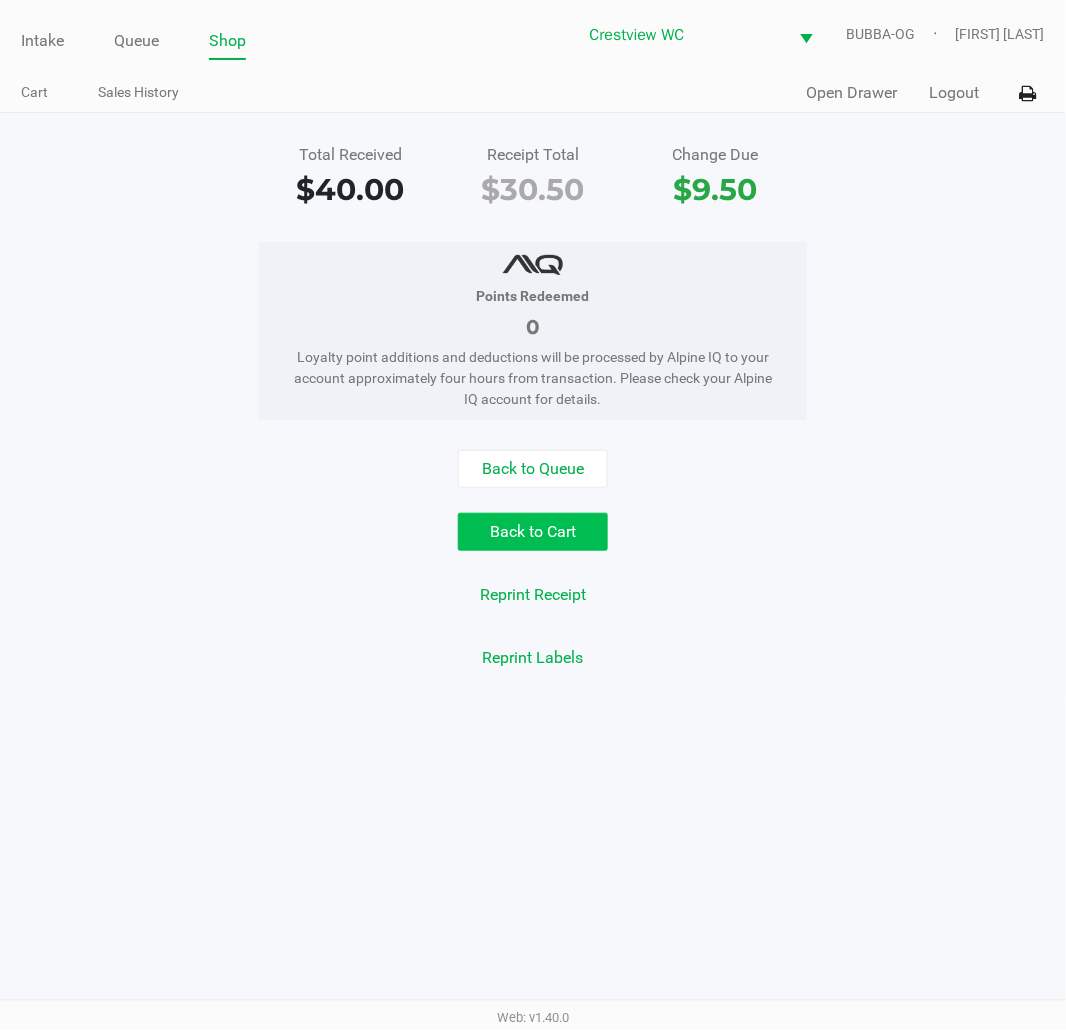 click on "Back to Cart" 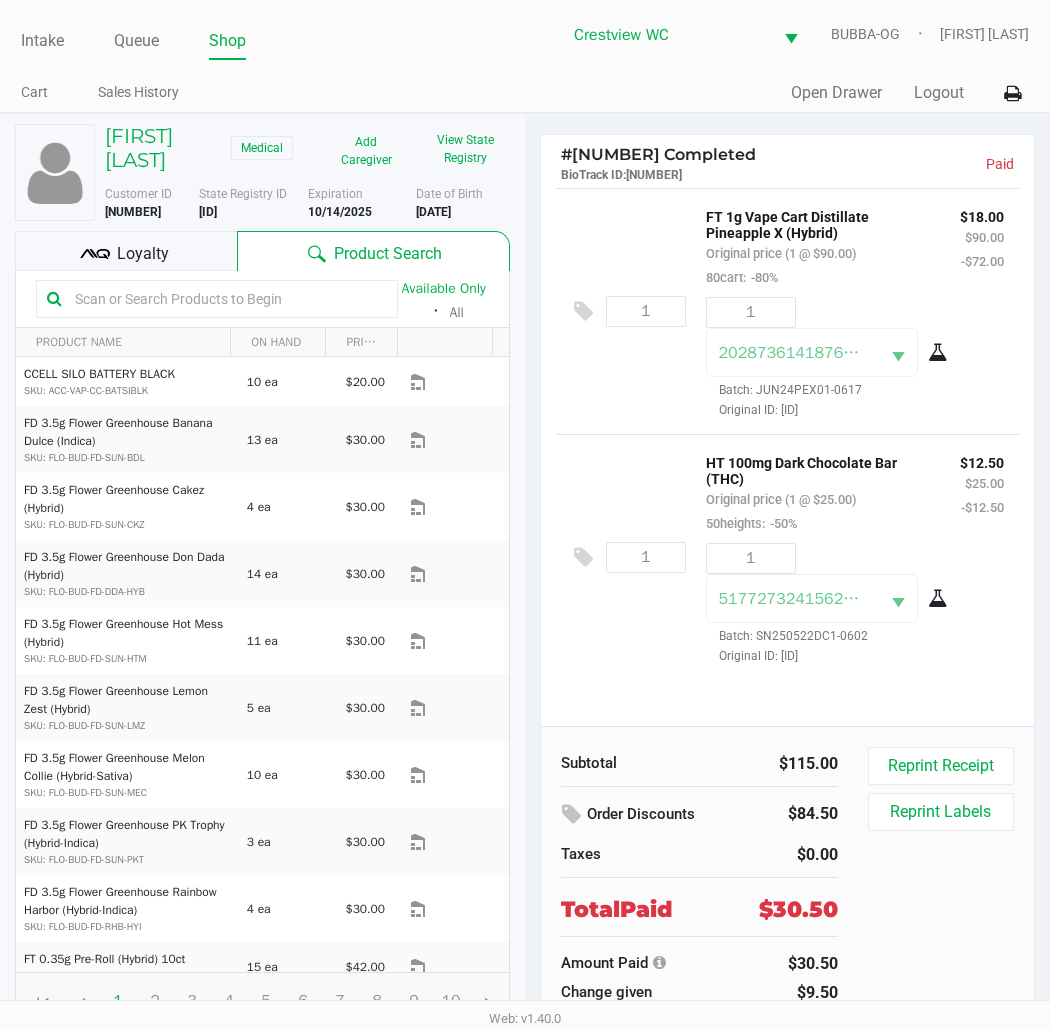 click on "[FIRST] [LAST] Medical Add Caregiver View State Registry Customer ID [NUMBER] State Registry ID [ALPHANUMERIC] Expiration [DATE] Date of Birth [DATE]
Loyalty
Product Search   Available Only  ᛫  All   PRODUCT NAME  ON HAND PRICE  CCELL SILO BATTERY BLACK  SKU: ACC-VAP-CC-BATSIBLK  10 ea   $20.00   FD 3.5g Flower Greenhouse Banana Dulce (Indica)  SKU: FLO-BUD-FD-SUN-BDL  13 ea   $30.00   FD 3.5g Flower Greenhouse Cakez (Hybrid)  SKU: FLO-BUD-FD-SUN-CKZ  4 ea   $30.00   FD 3.5g Flower Greenhouse Don Dada (Hybrid)  SKU: FLO-BUD-FD-DDA-HYB  14 ea   $30.00   FD 3.5g Flower Greenhouse Hot Mess (Hybrid)  SKU: FLO-BUD-FD-SUN-HTM  11 ea   $30.00   FD 3.5g Flower Greenhouse Lemon Zest (Hybrid)  SKU: FLO-BUD-FD-SUN-LMZ  5 ea   $30.00   FD 3.5g Flower Greenhouse Melon Collie (Hybrid-Sativa)  SKU: FLO-BUD-FD-SUN-MEC  10 ea   $30.00   FD 3.5g Flower Greenhouse PK Trophy (Hybrid-Indica)   1" 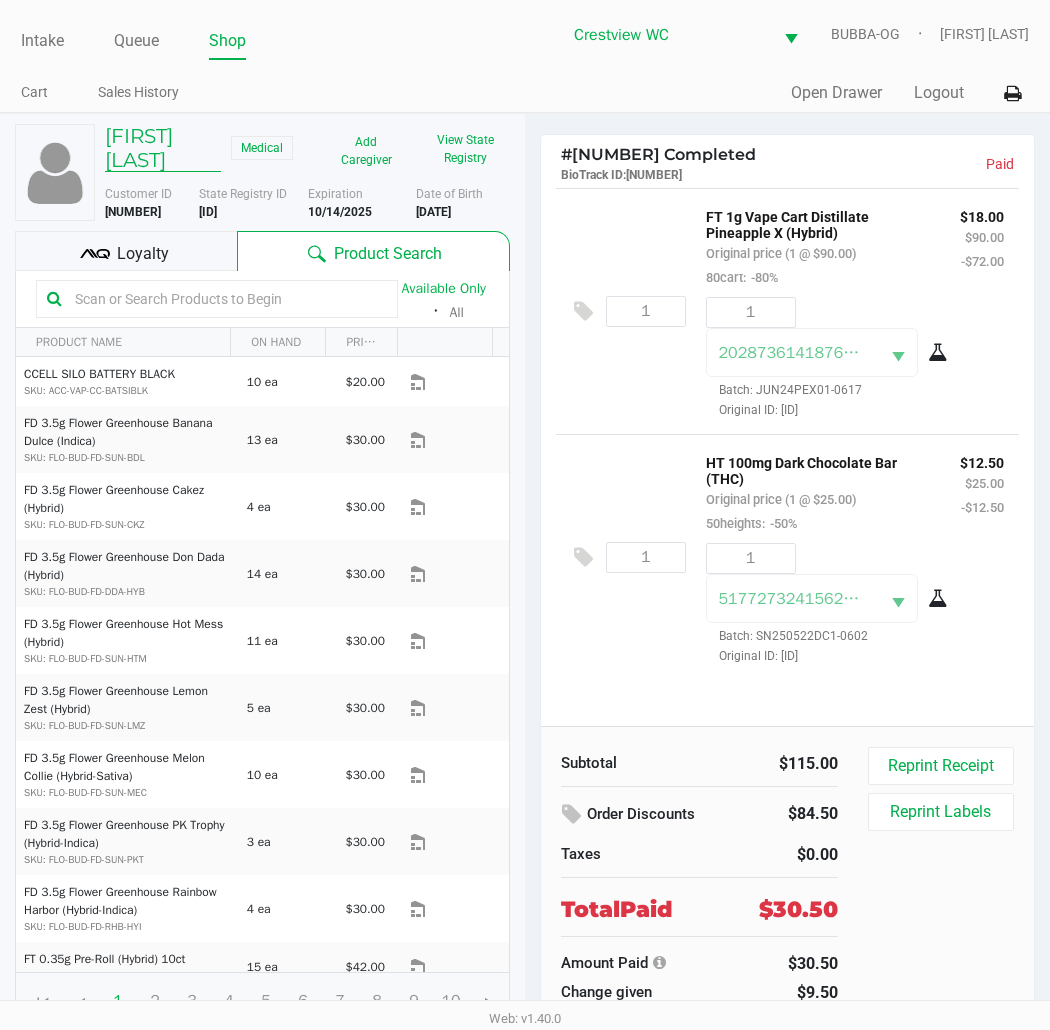 click on "[FIRST] [LAST]" 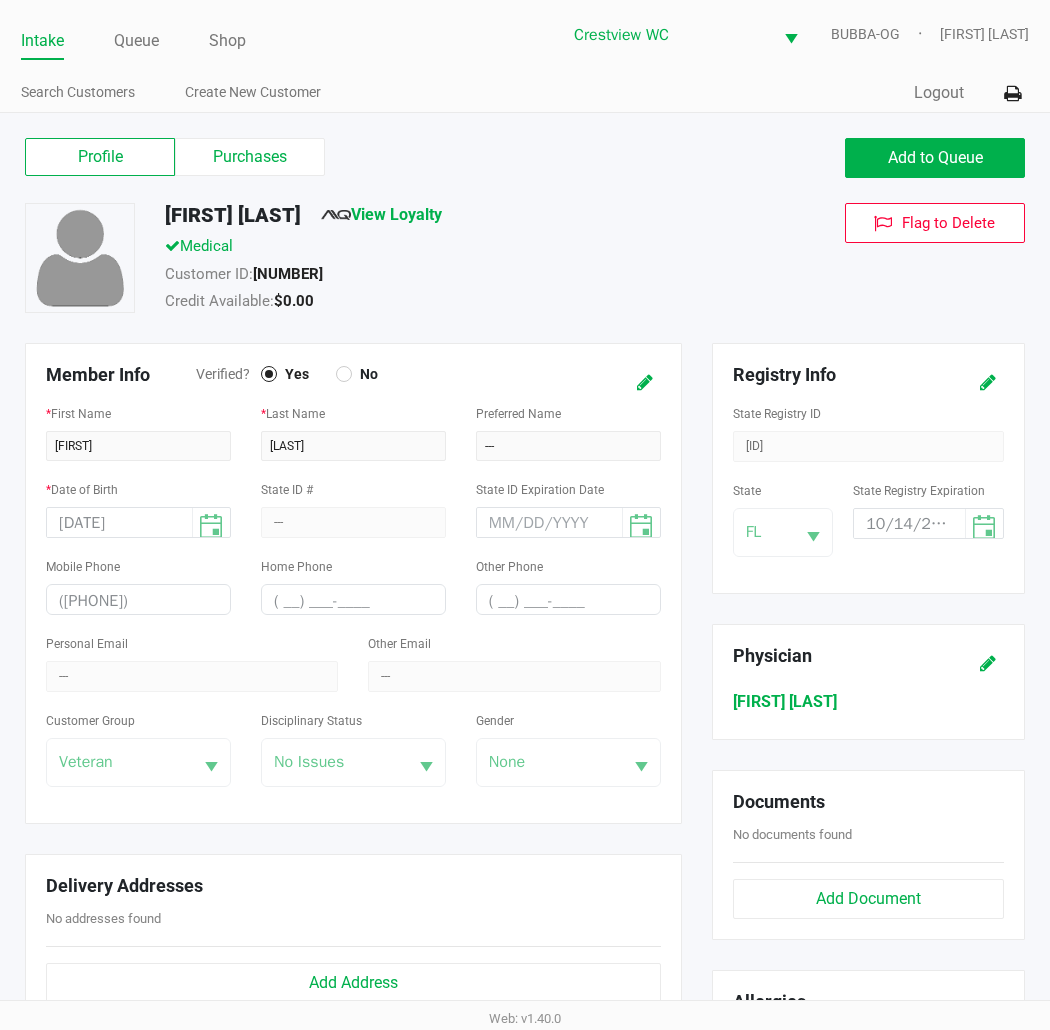 click on "Add to Queue" 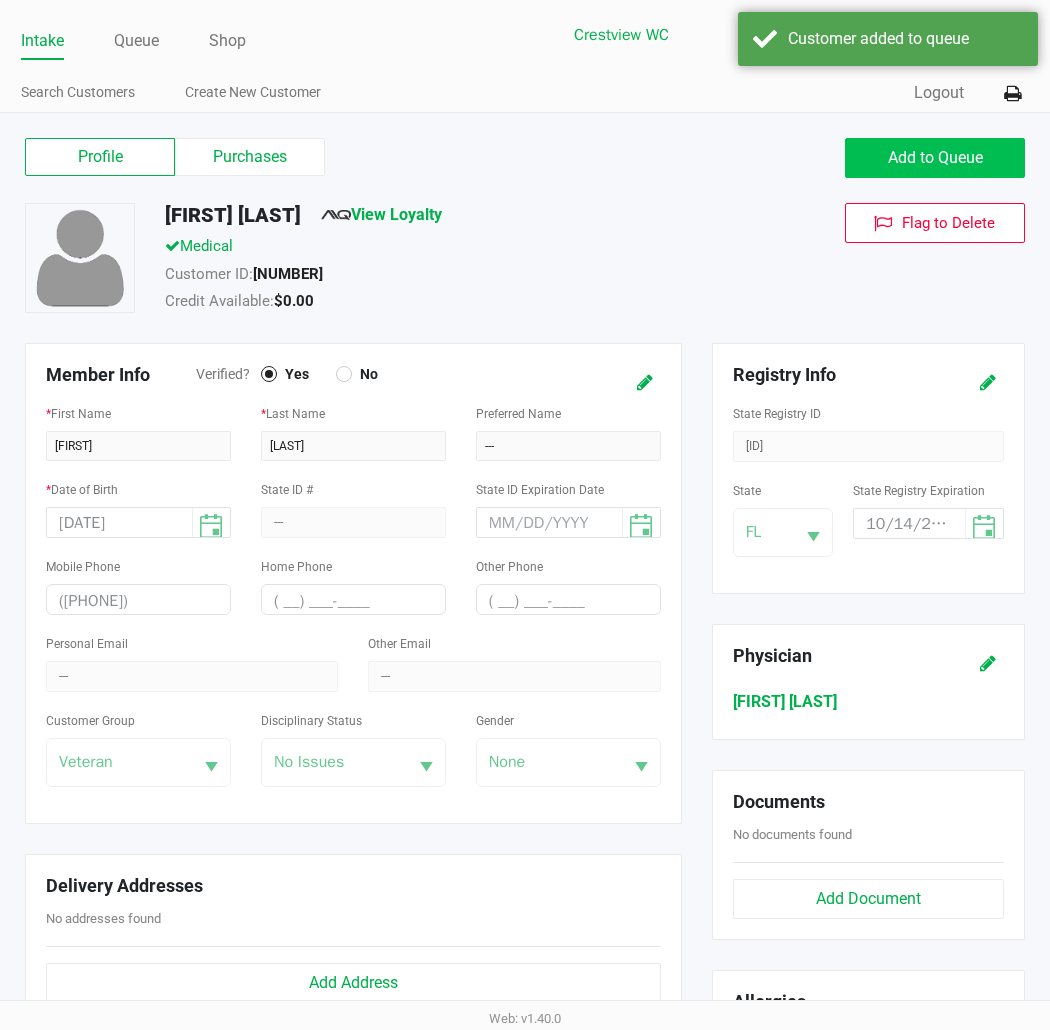 click on "Queue" 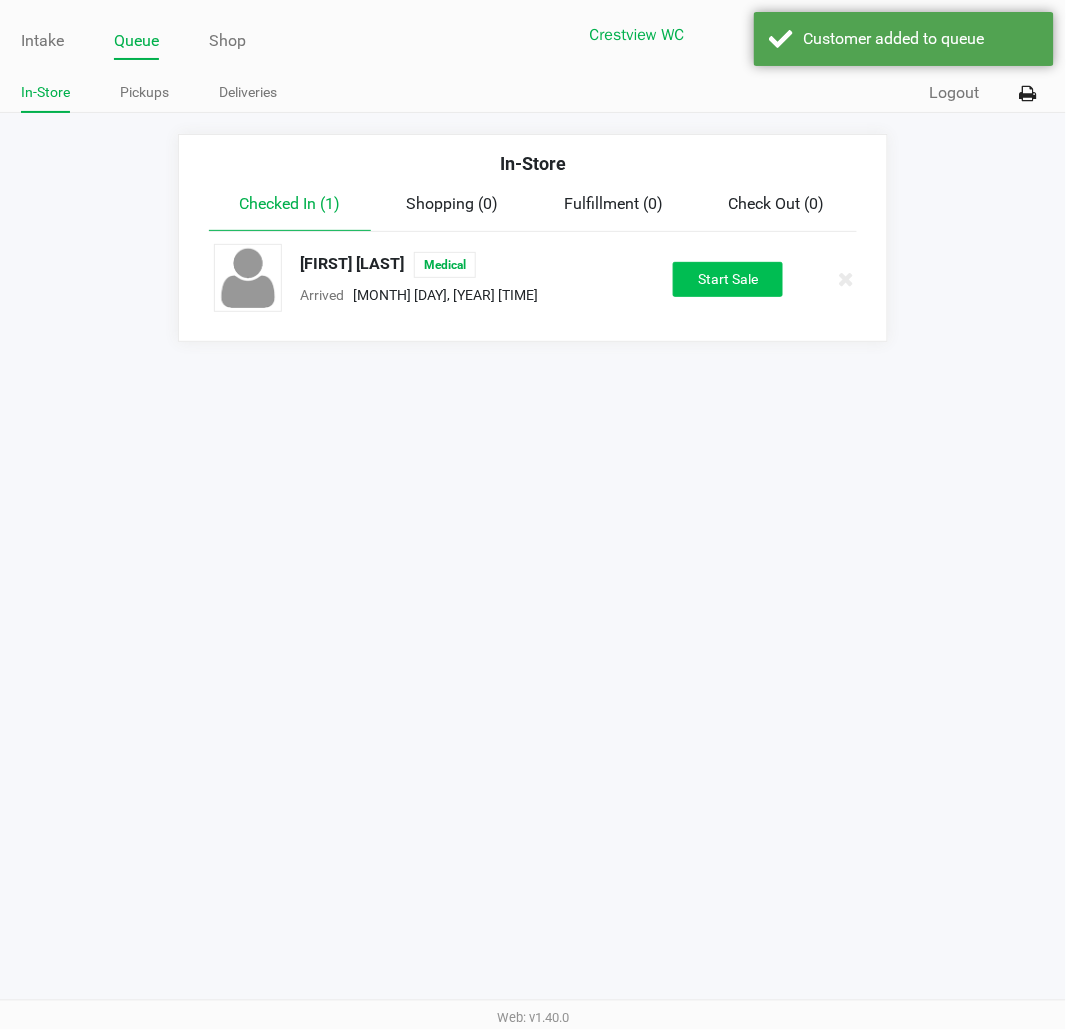 click on "Start Sale" 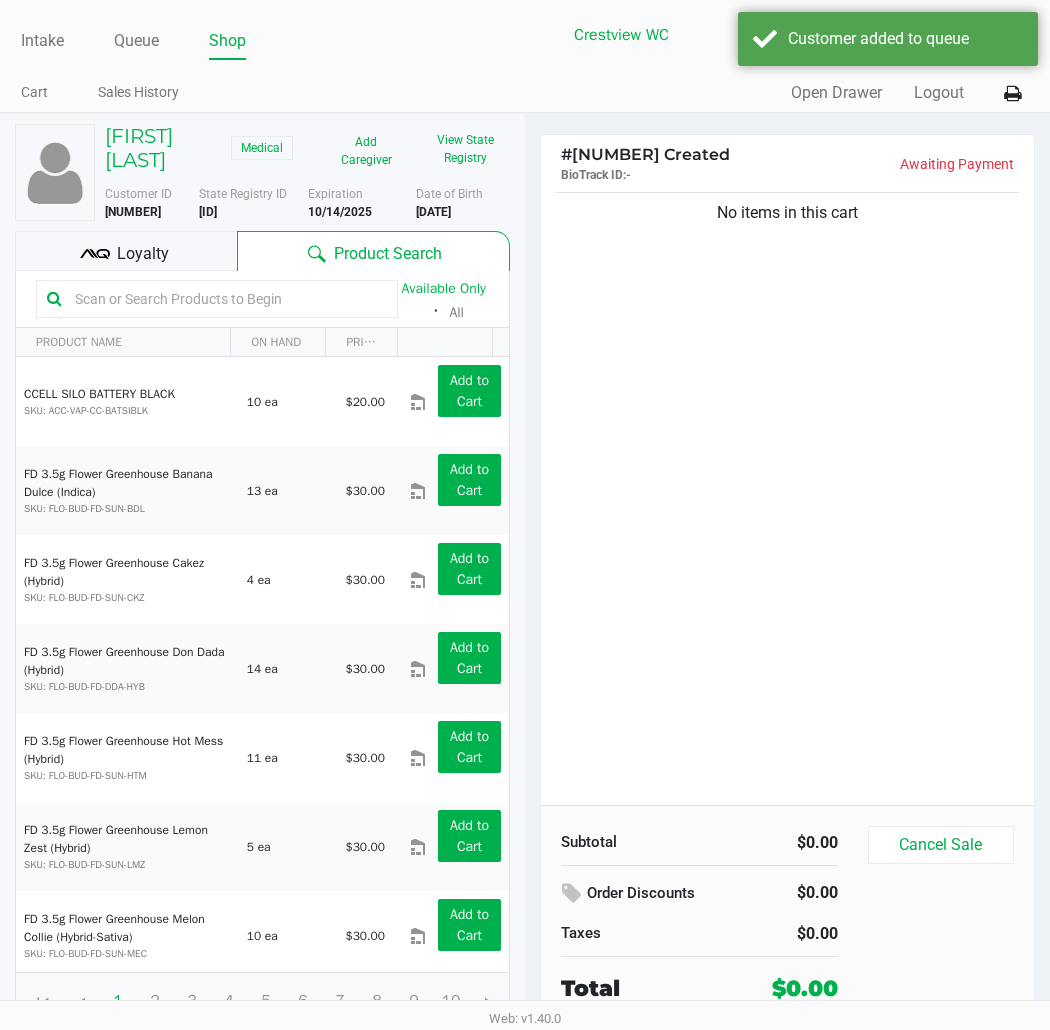 click on "Loyalty" 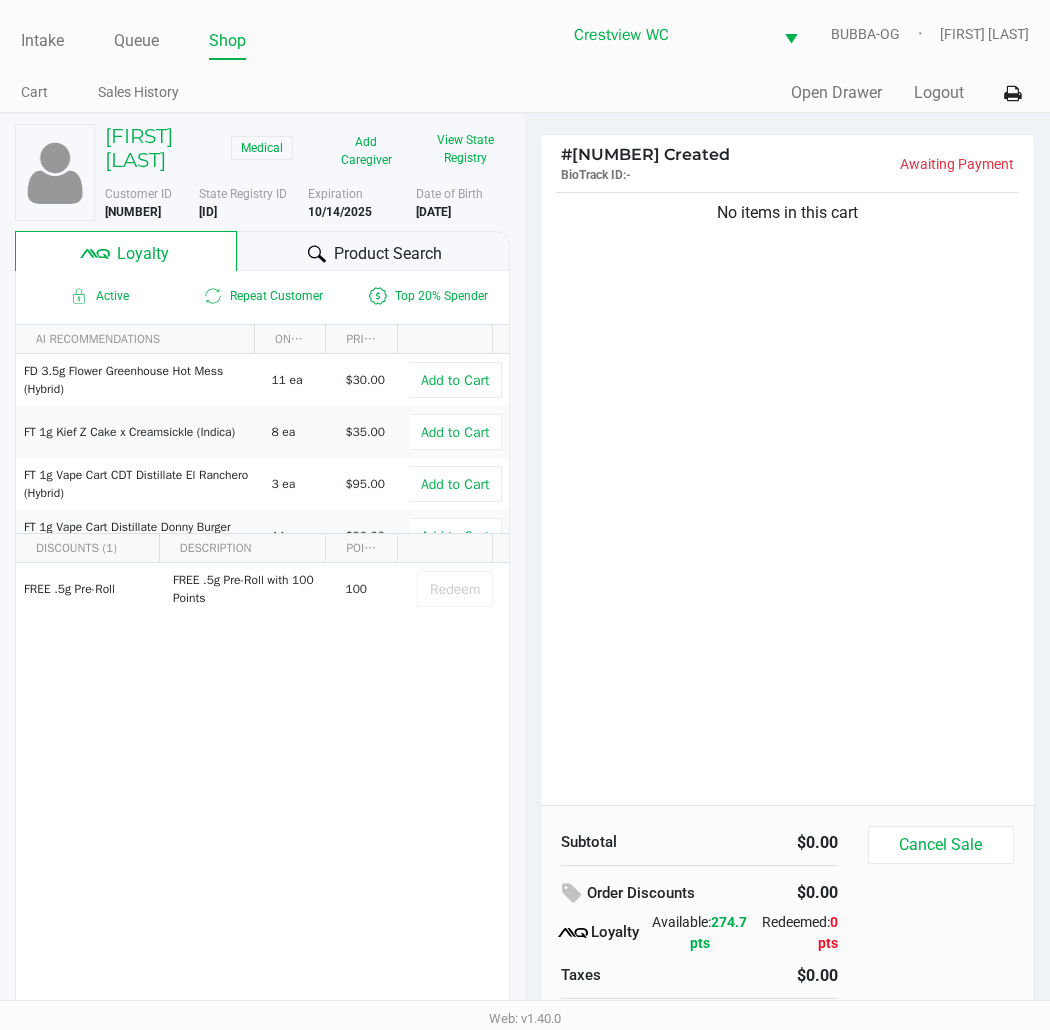 scroll, scrollTop: 38, scrollLeft: 0, axis: vertical 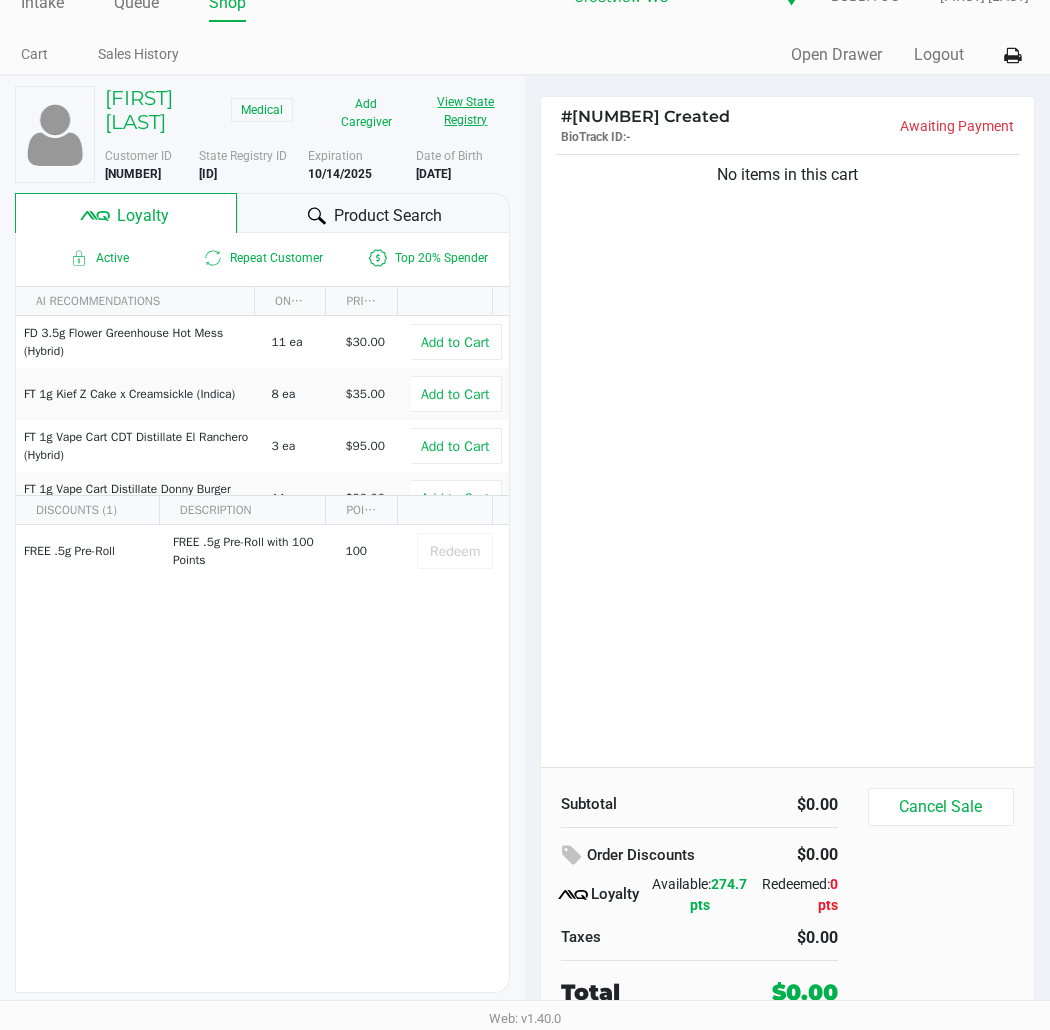 click on "View State Registry" 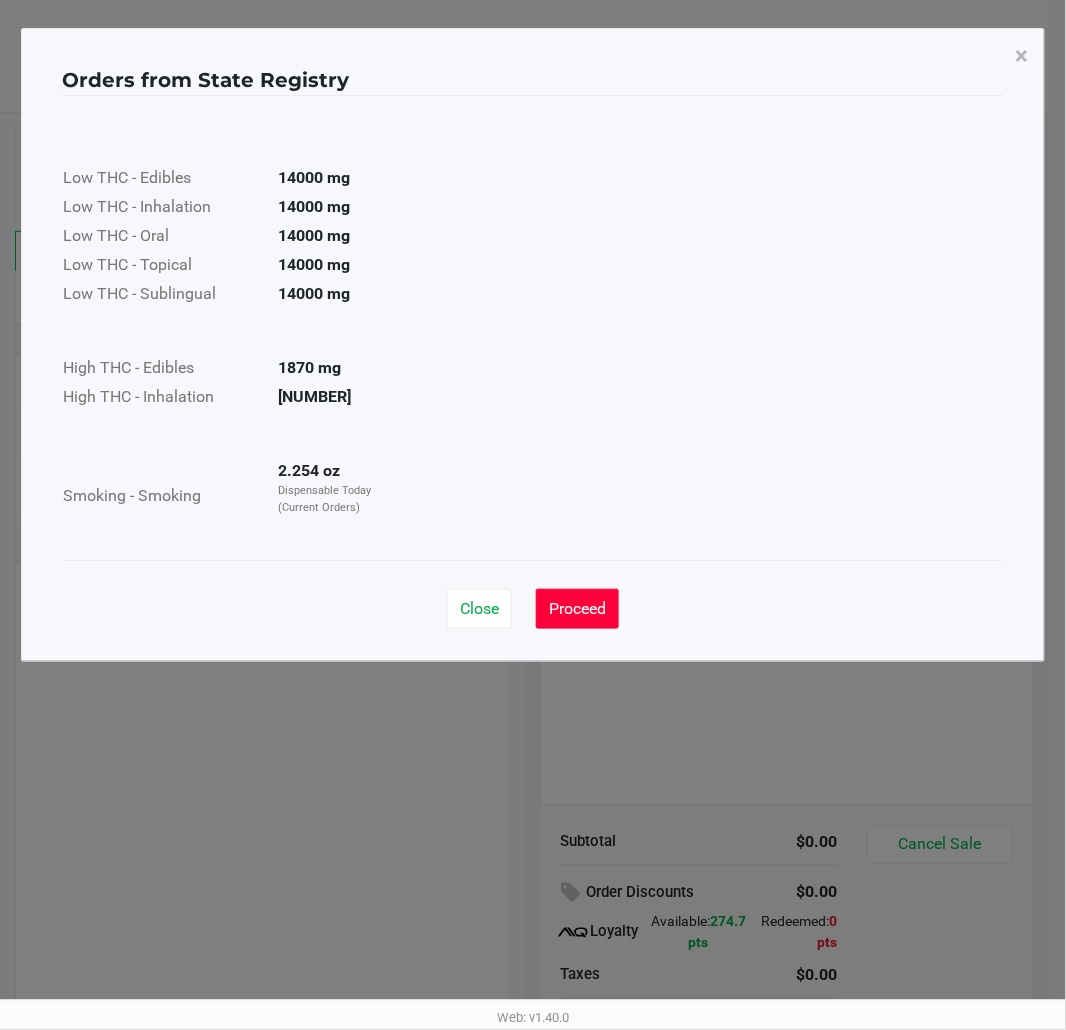 click on "Proceed" 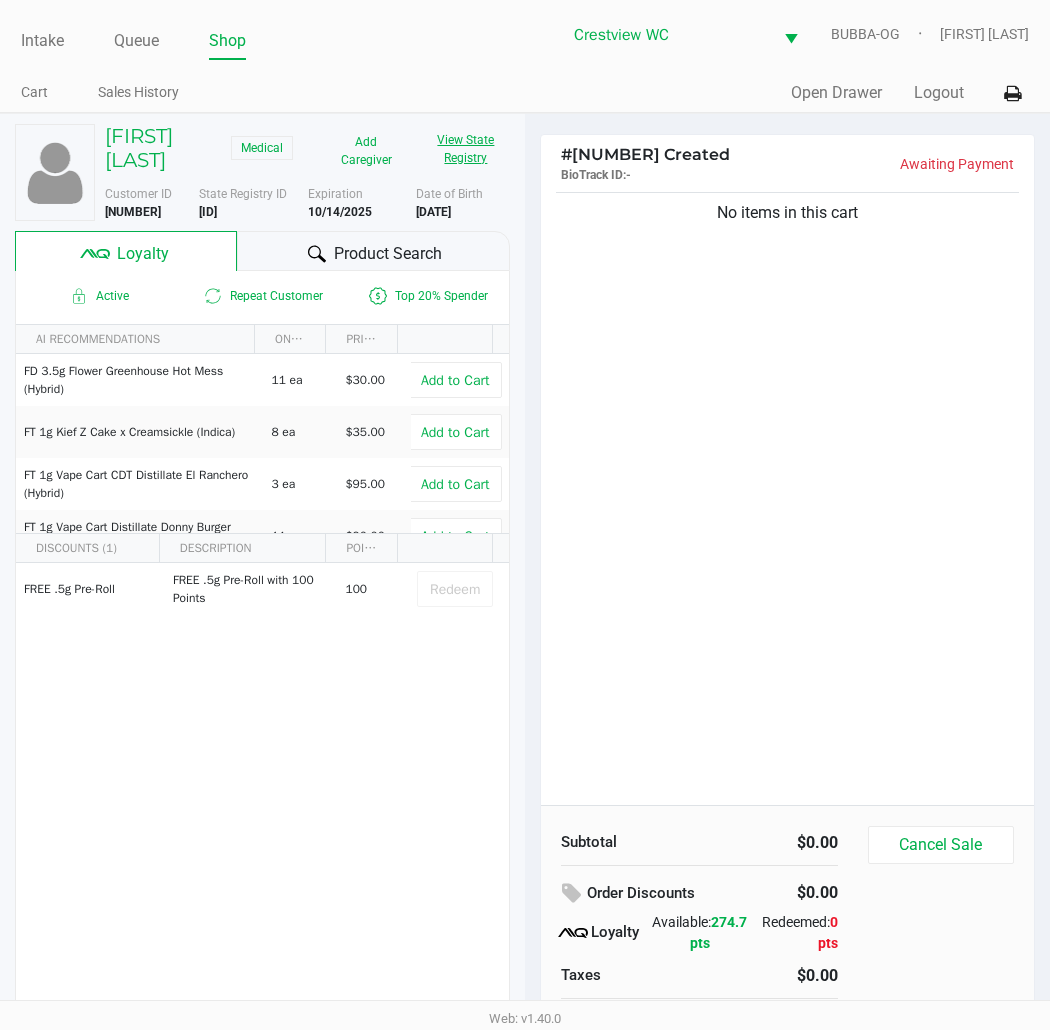 type 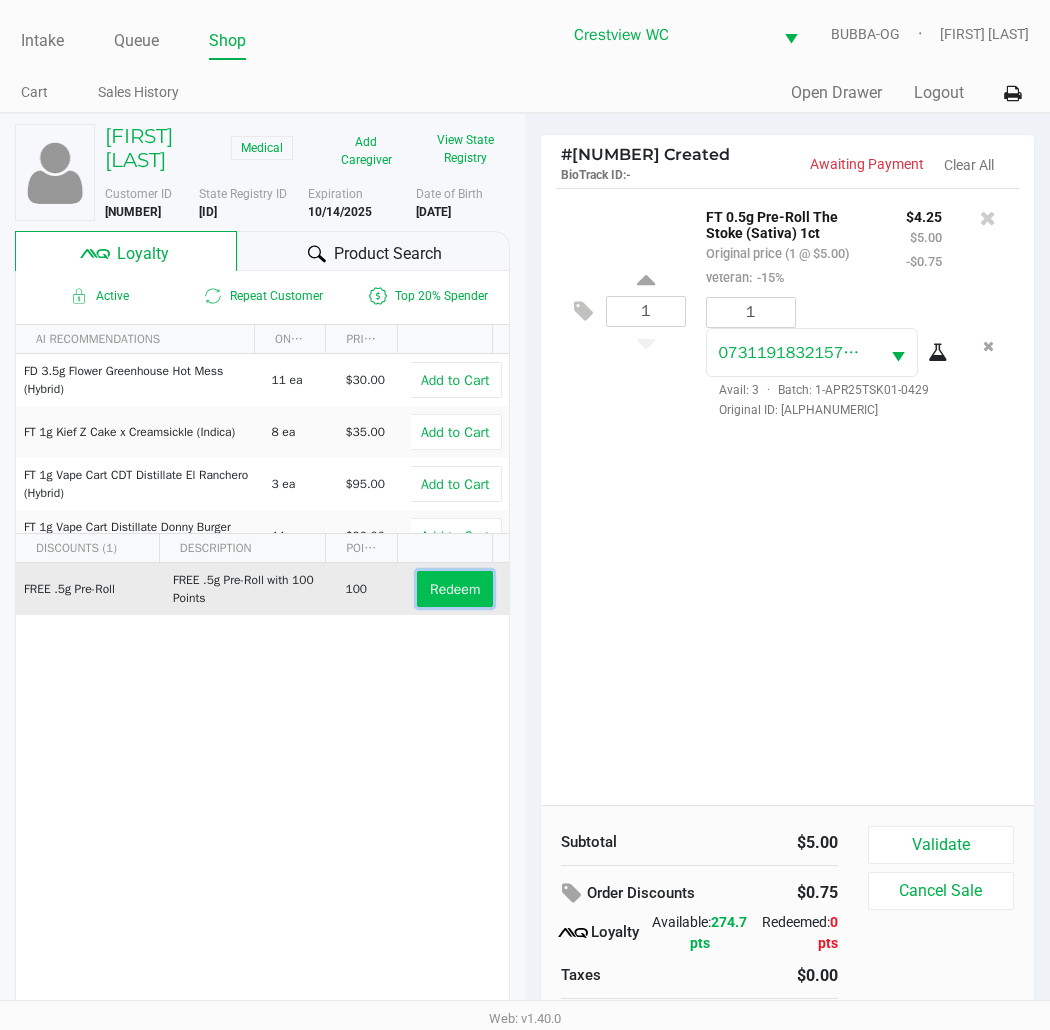 click on "Redeem" 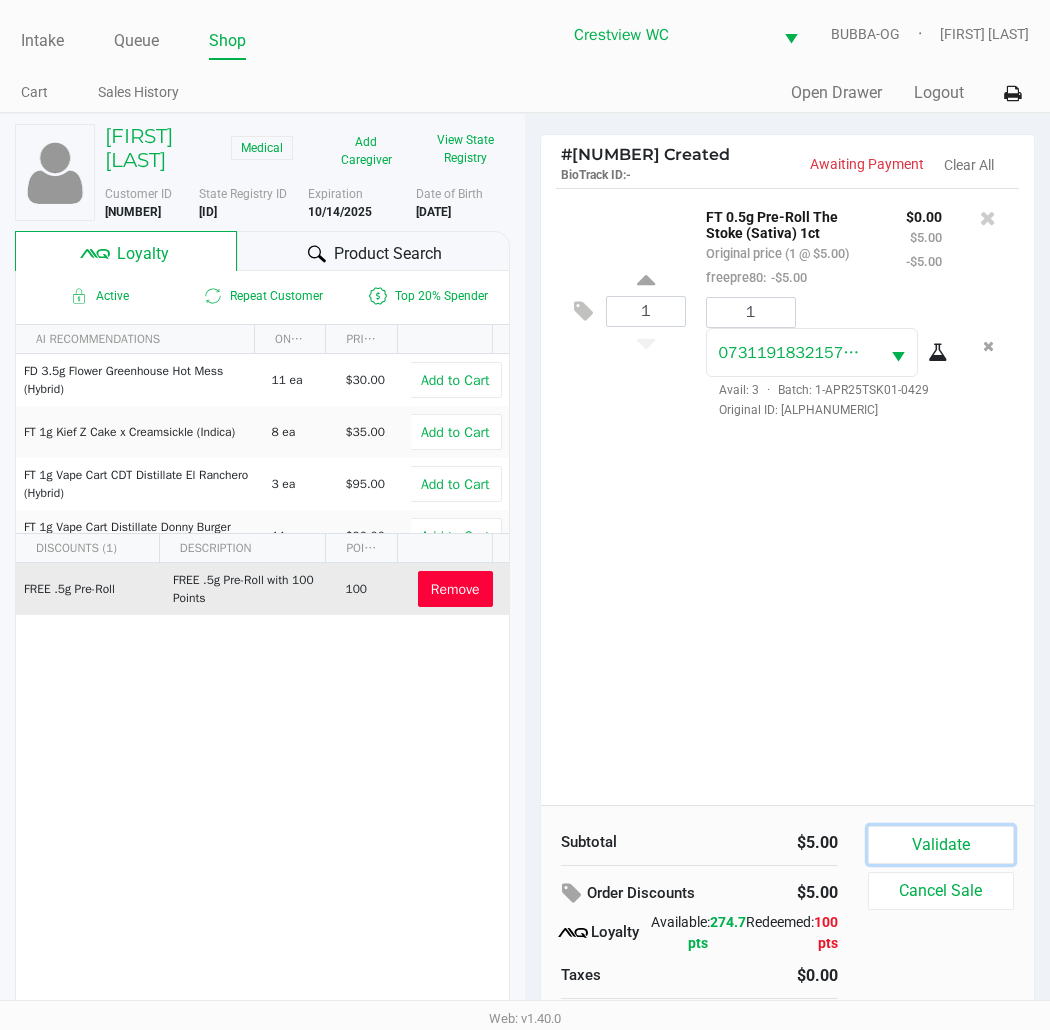 click on "Validate" 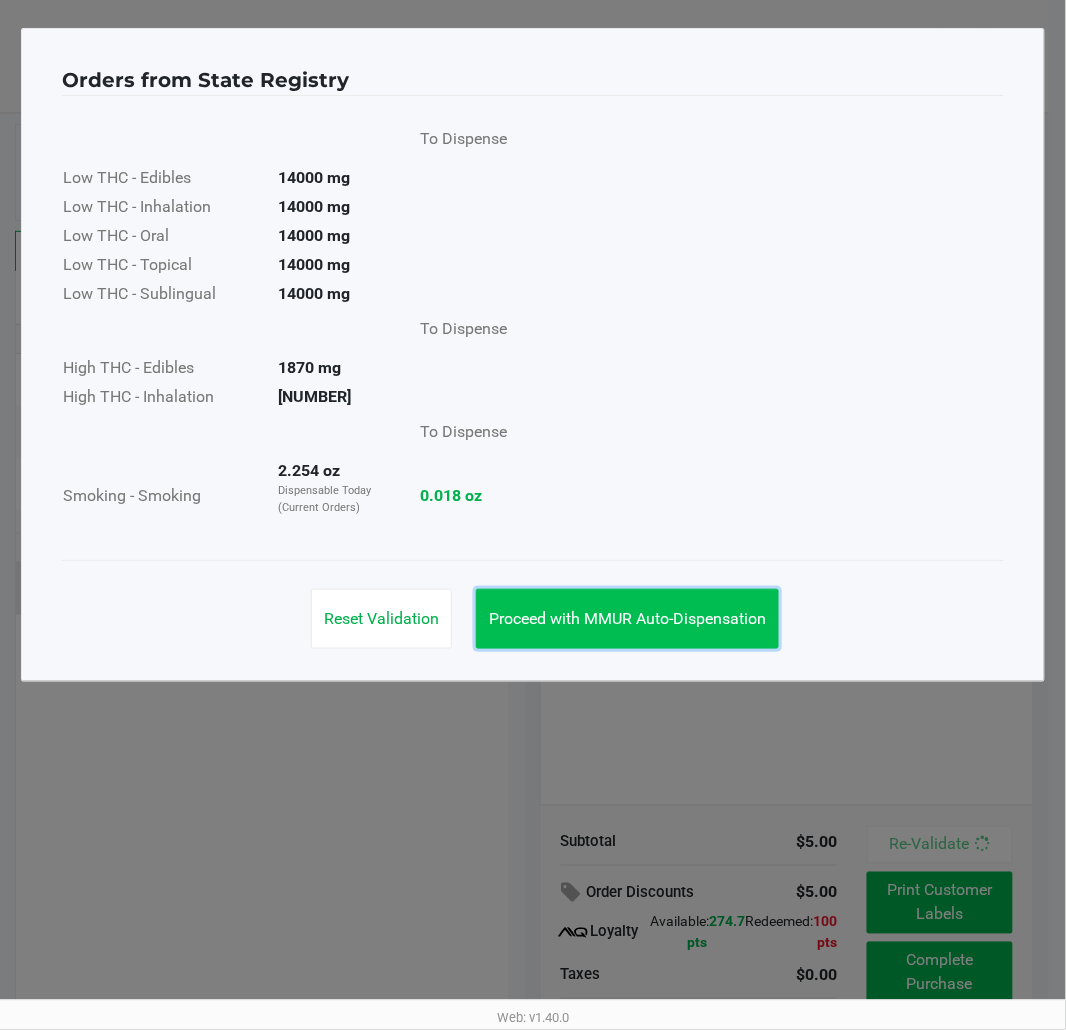 click on "Proceed with MMUR Auto-Dispensation" 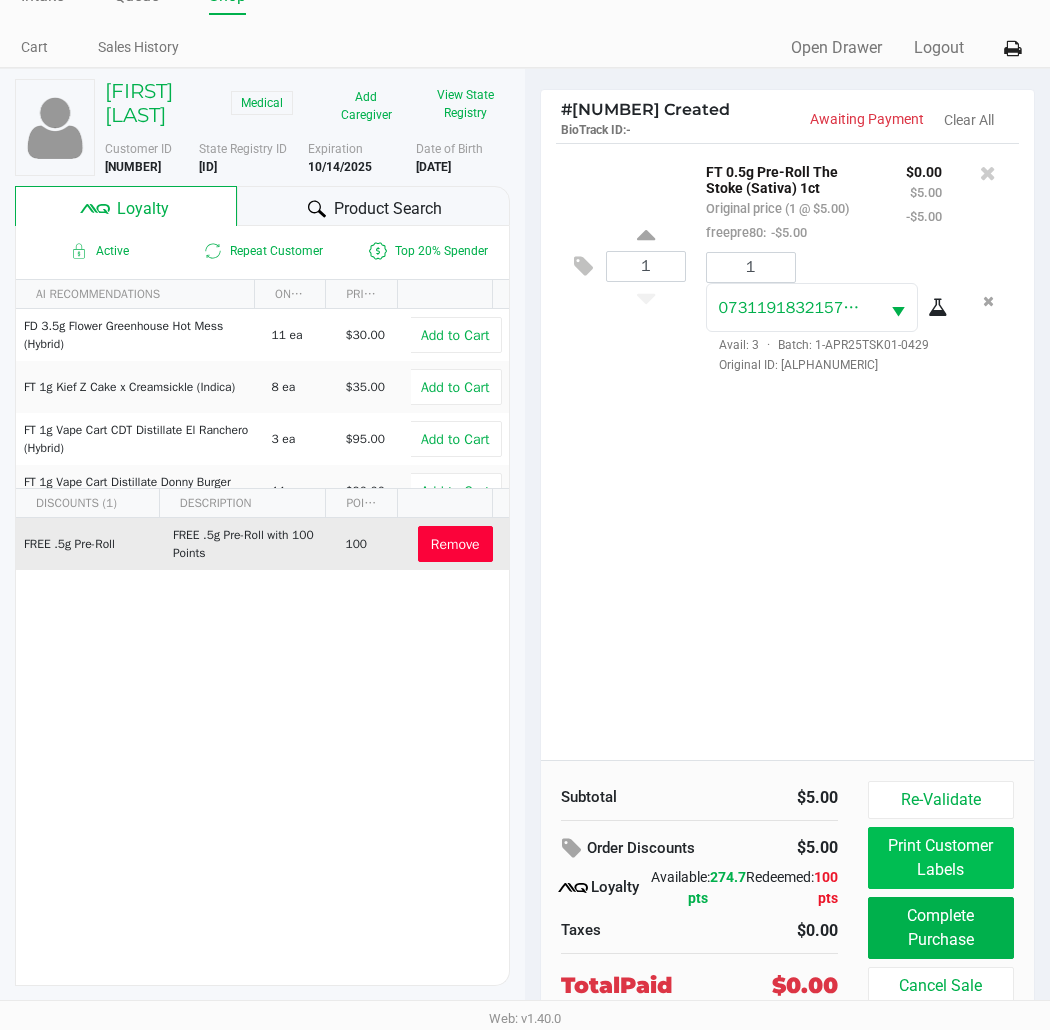 scroll, scrollTop: 90, scrollLeft: 0, axis: vertical 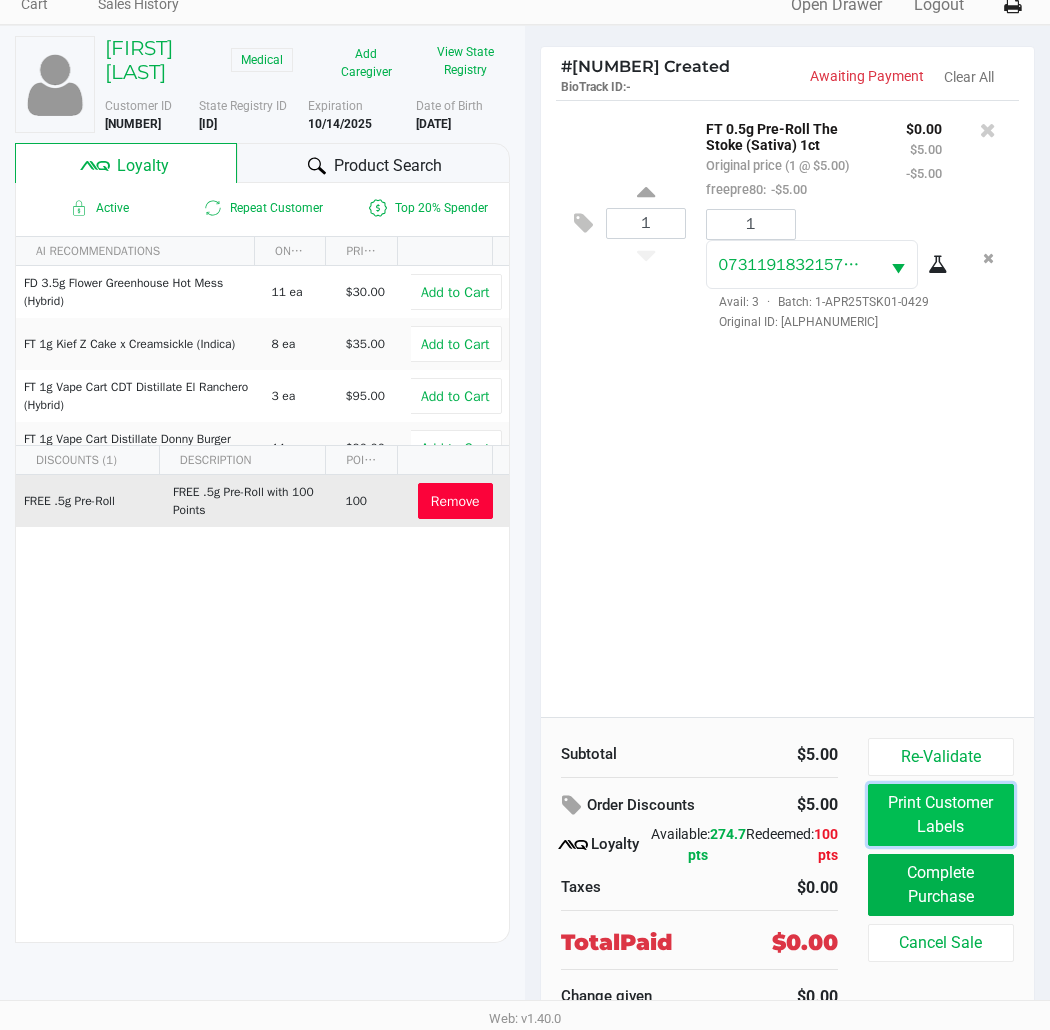 click on "Print Customer Labels" 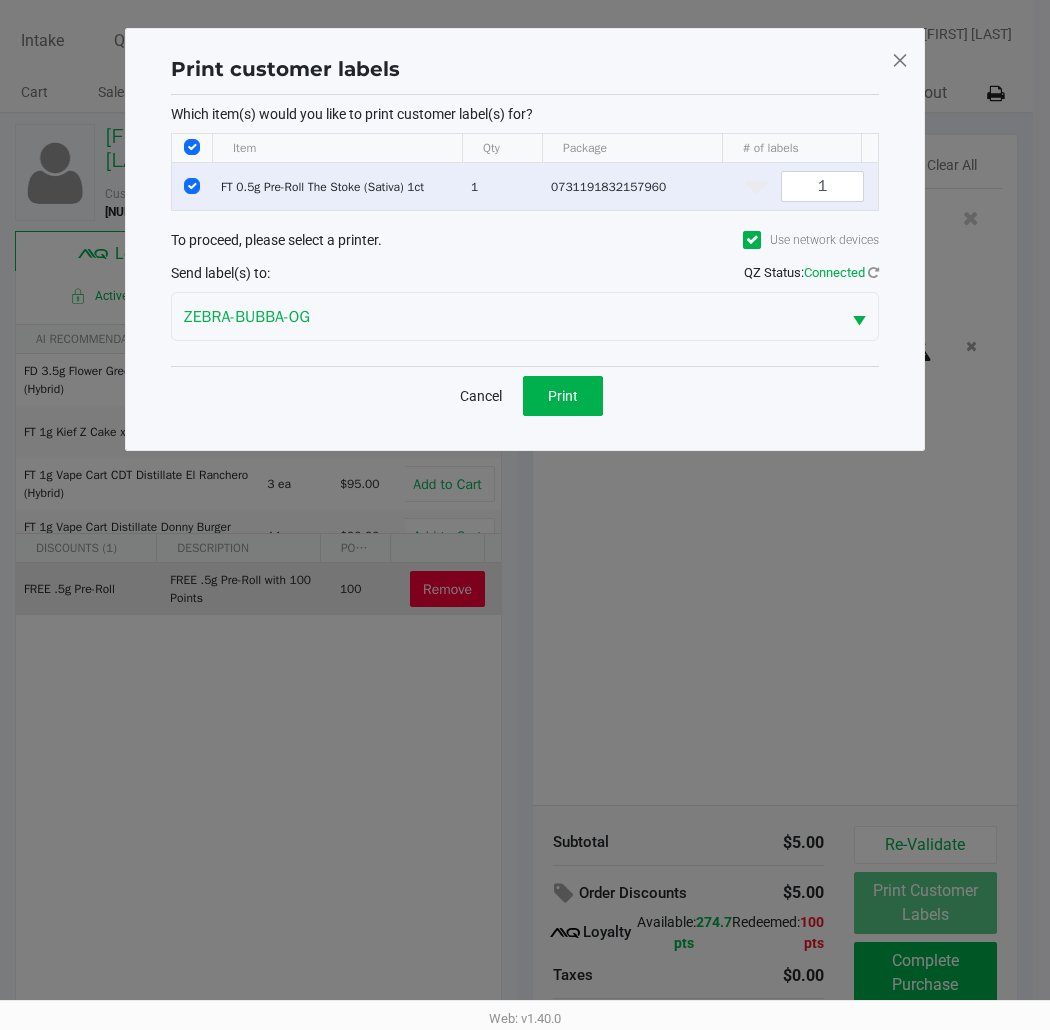 scroll, scrollTop: 0, scrollLeft: 0, axis: both 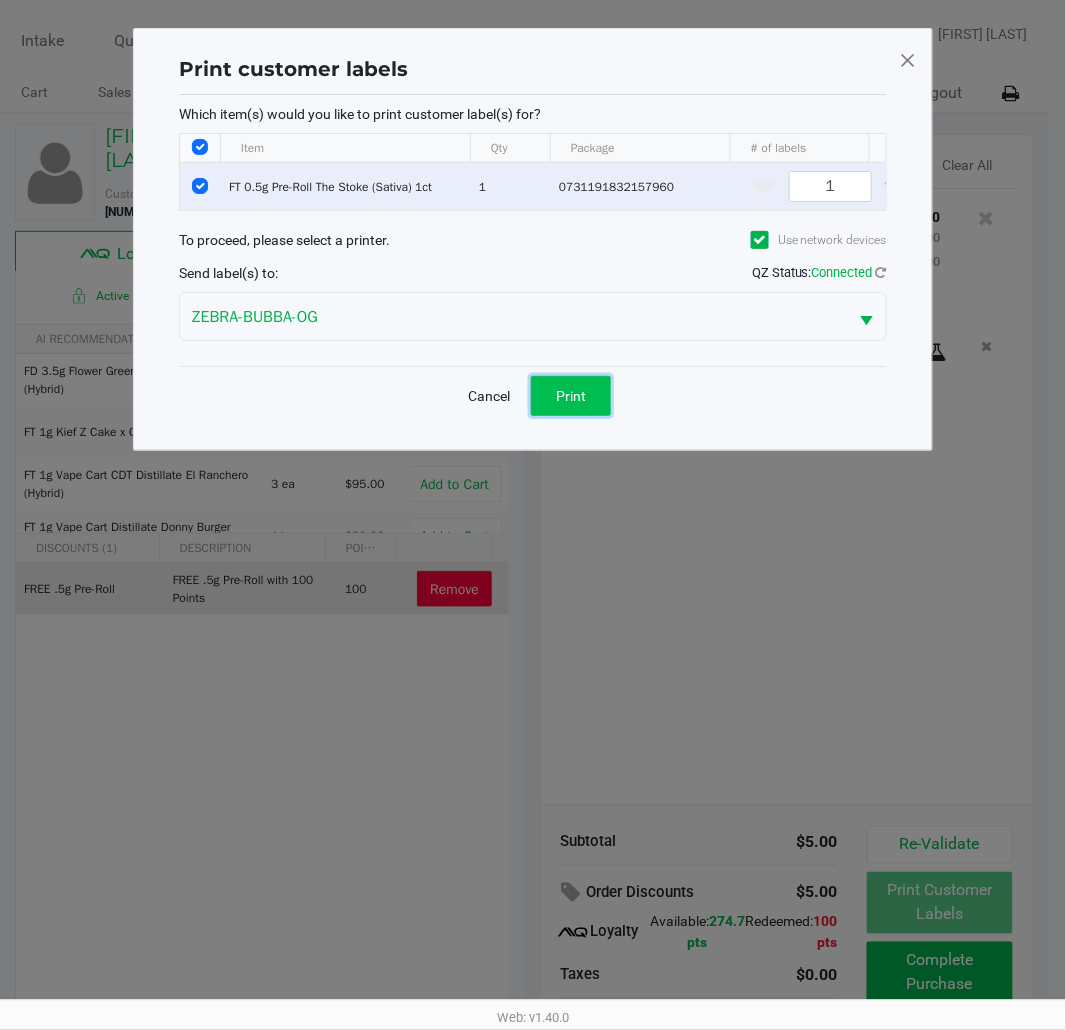 click on "Print" 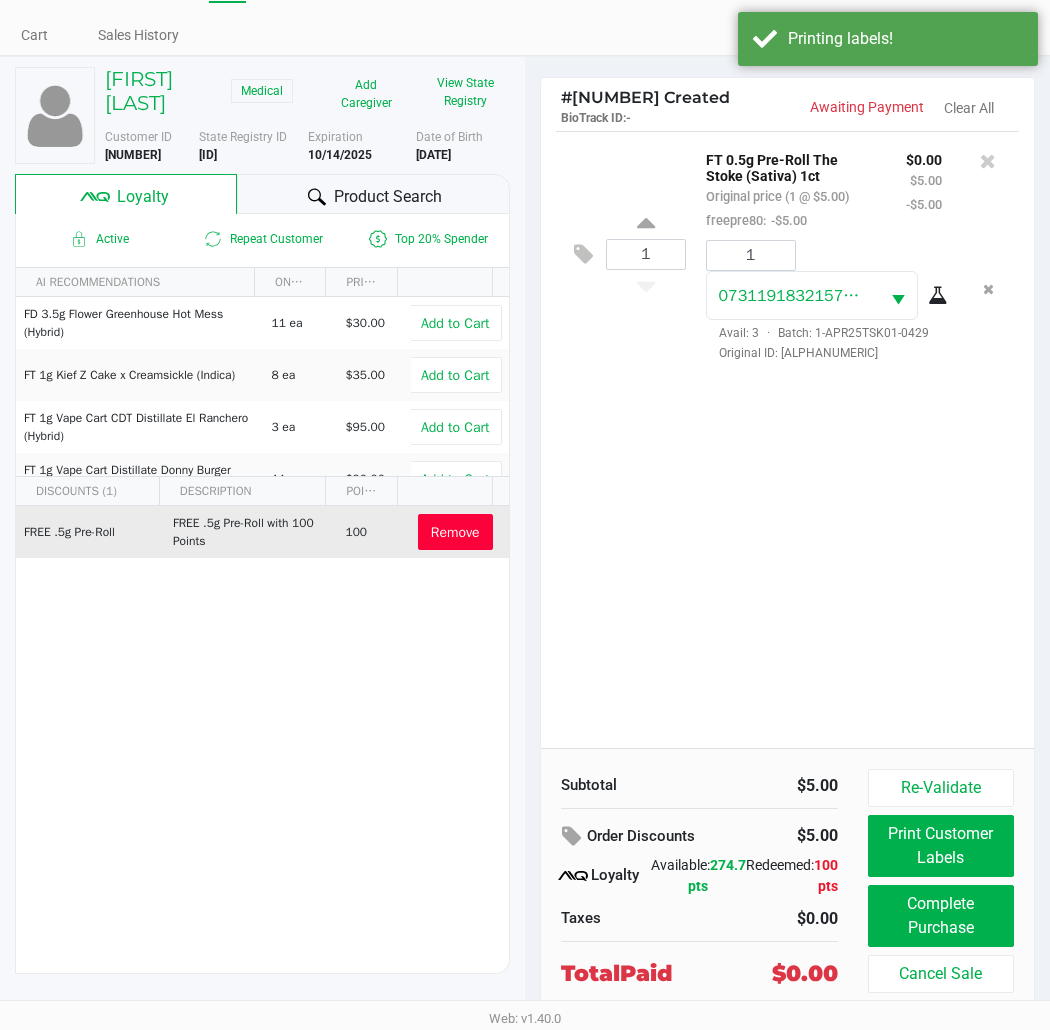 scroll, scrollTop: 90, scrollLeft: 0, axis: vertical 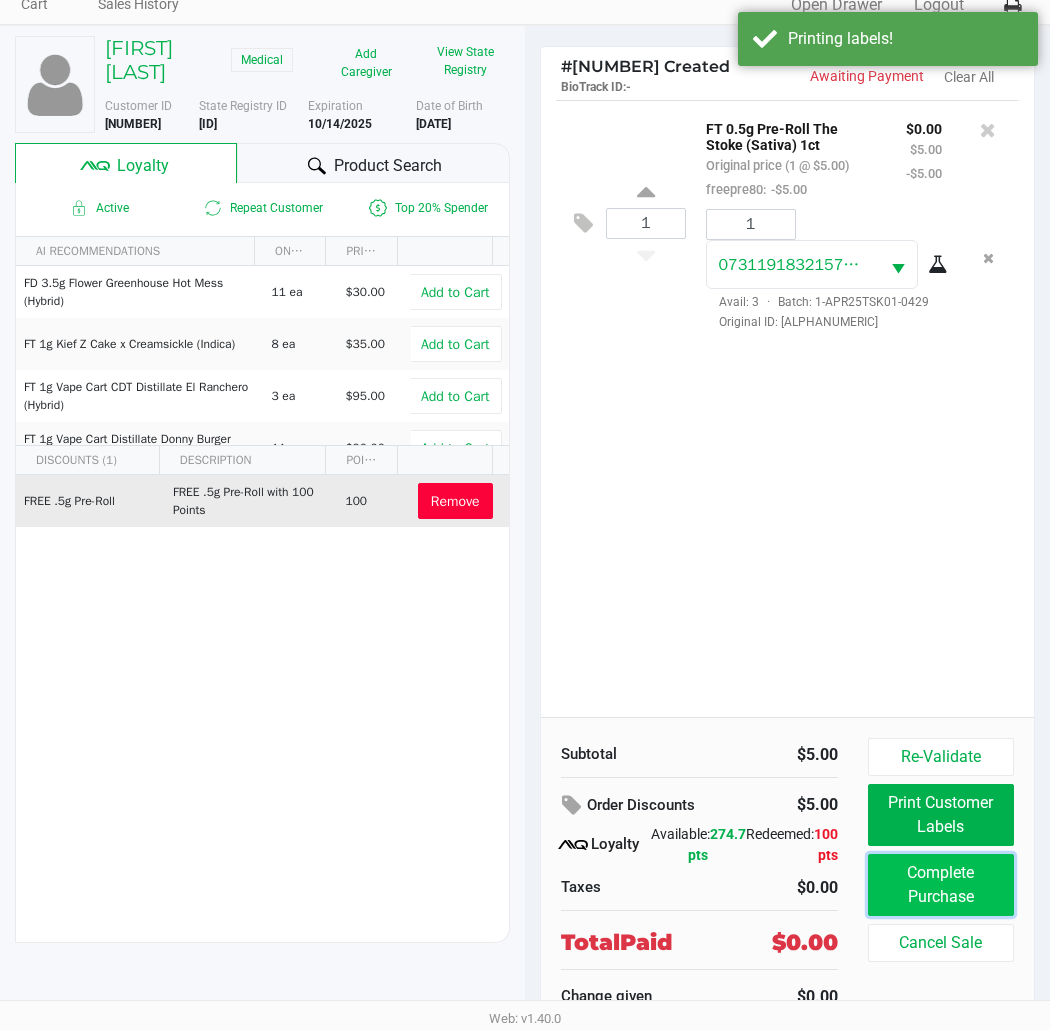 click on "Complete Purchase" 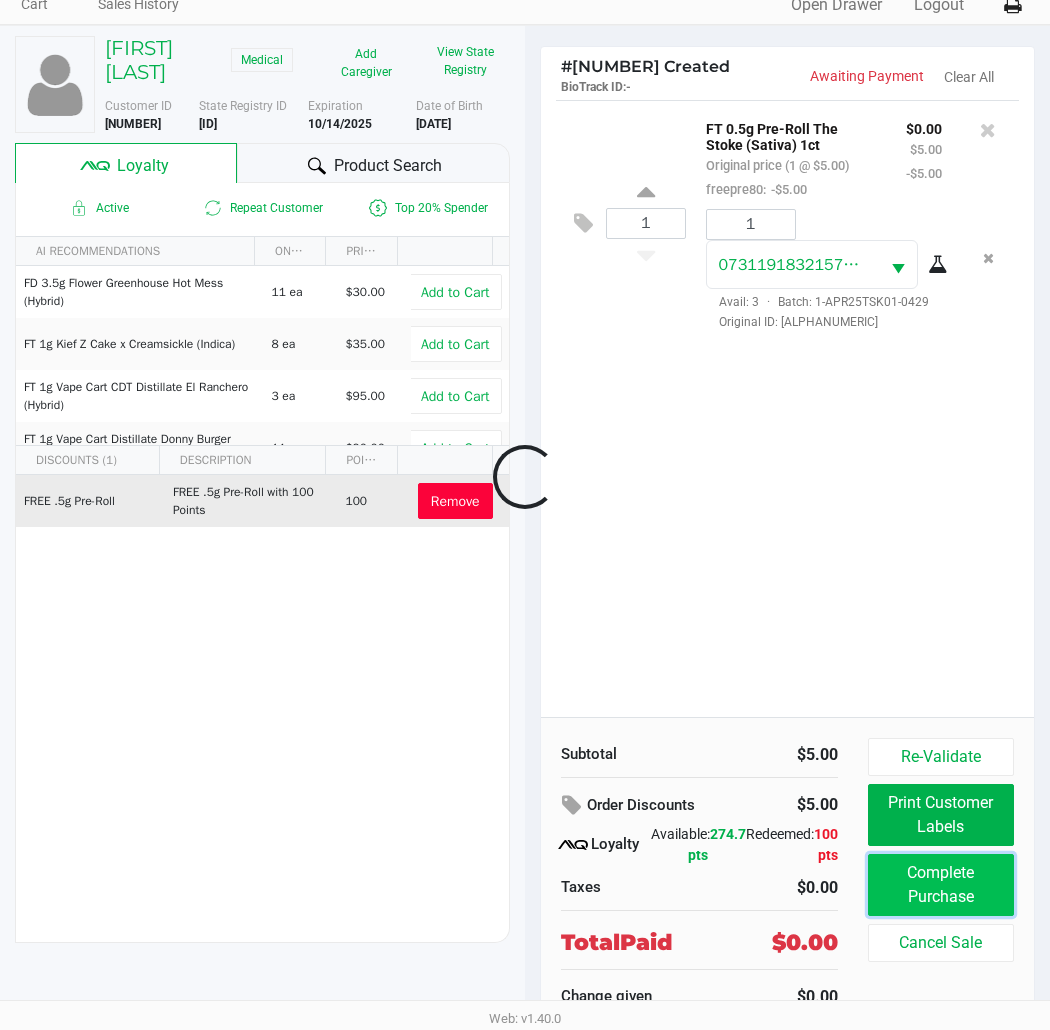 click on "Complete Purchase" 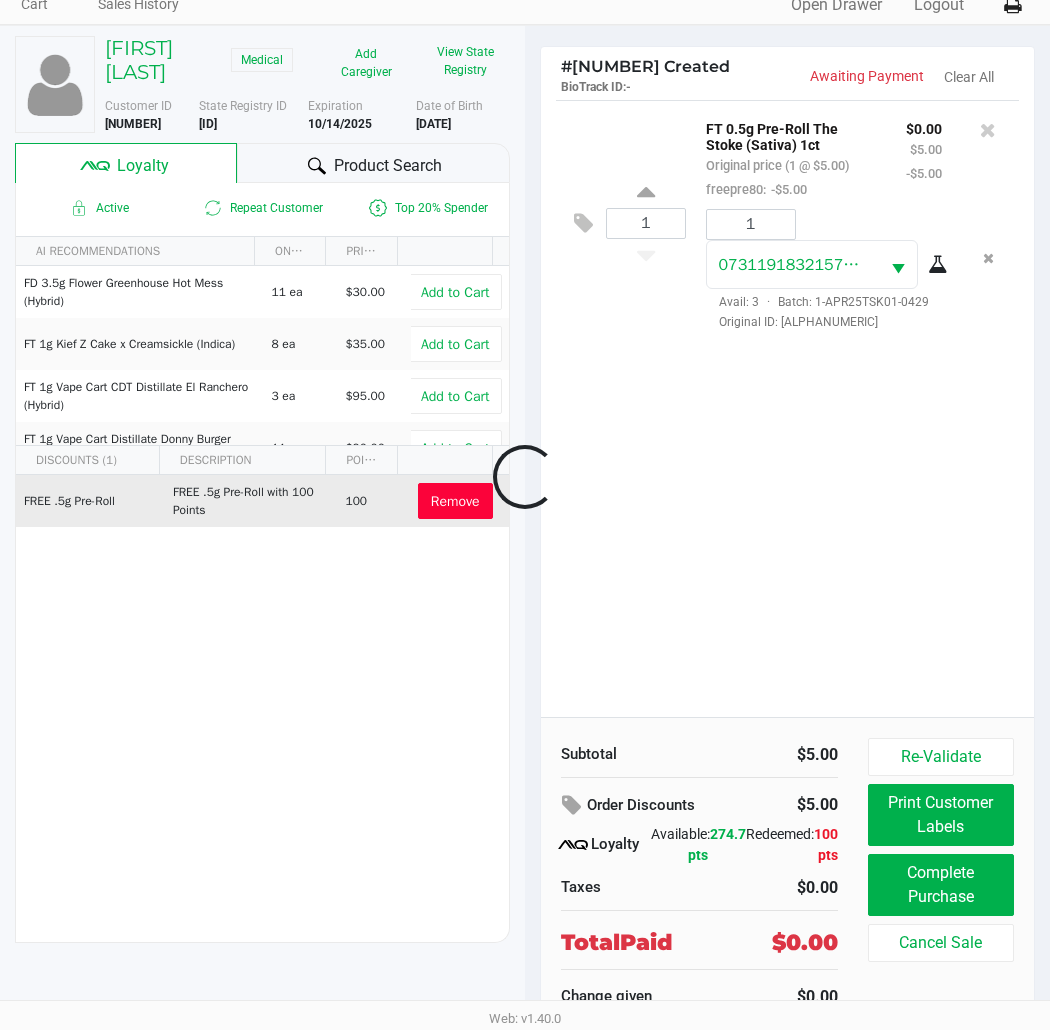click 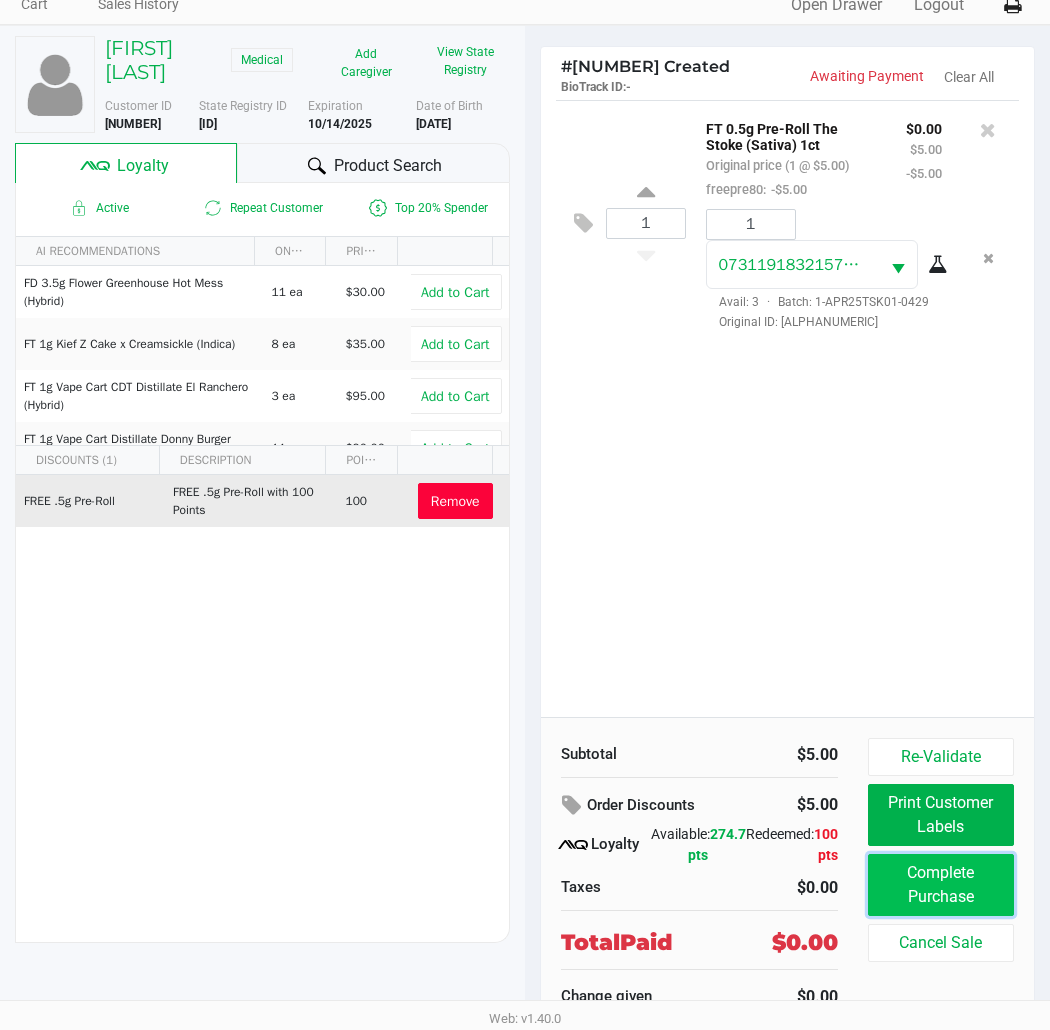 click on "Complete Purchase" 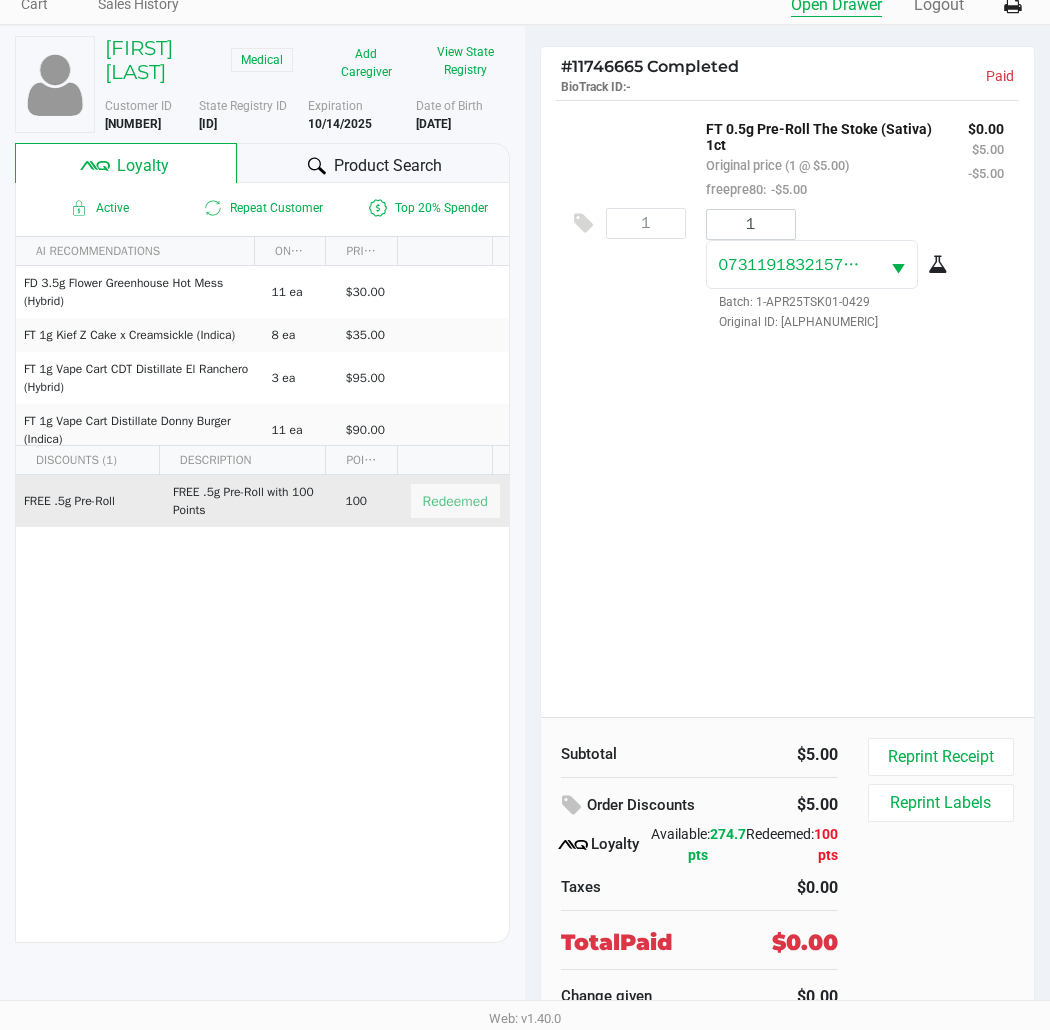 scroll, scrollTop: 0, scrollLeft: 0, axis: both 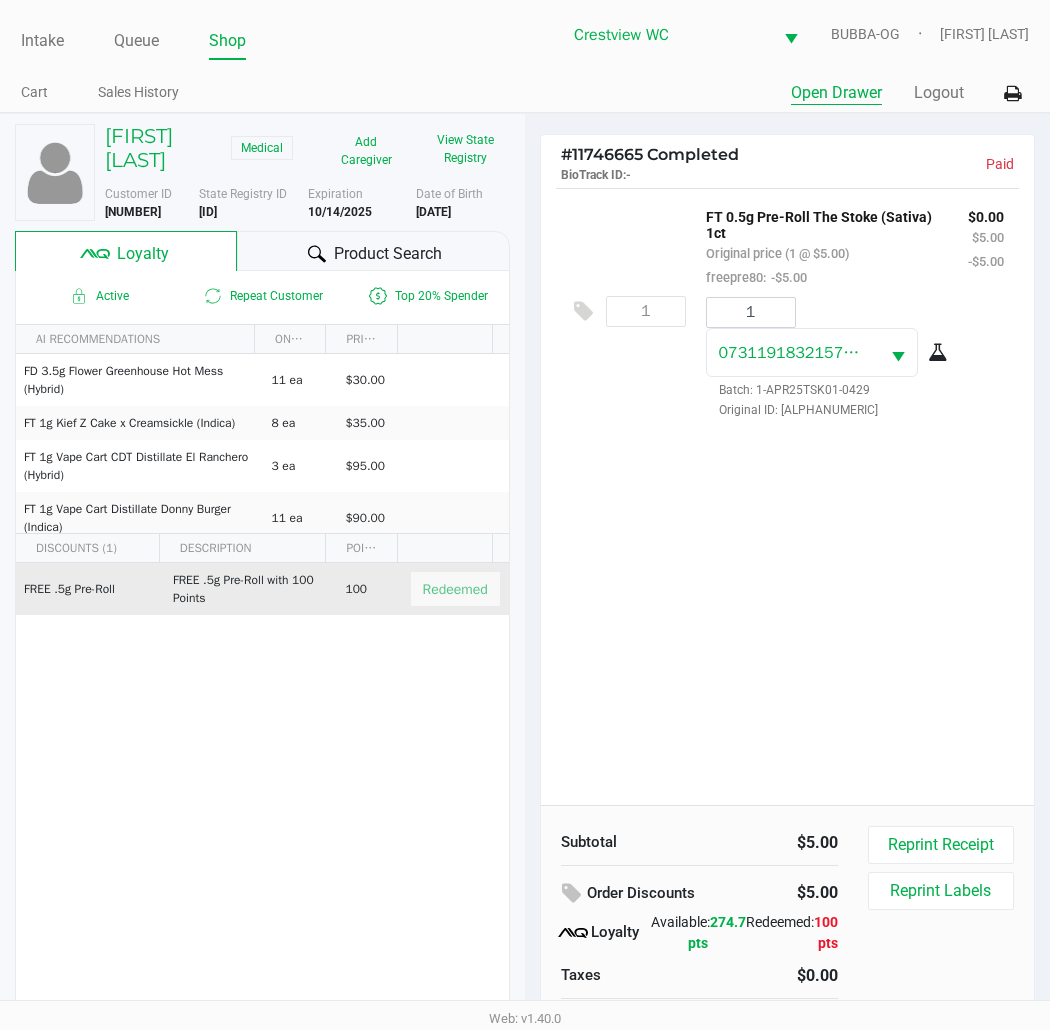 click on "Intake" 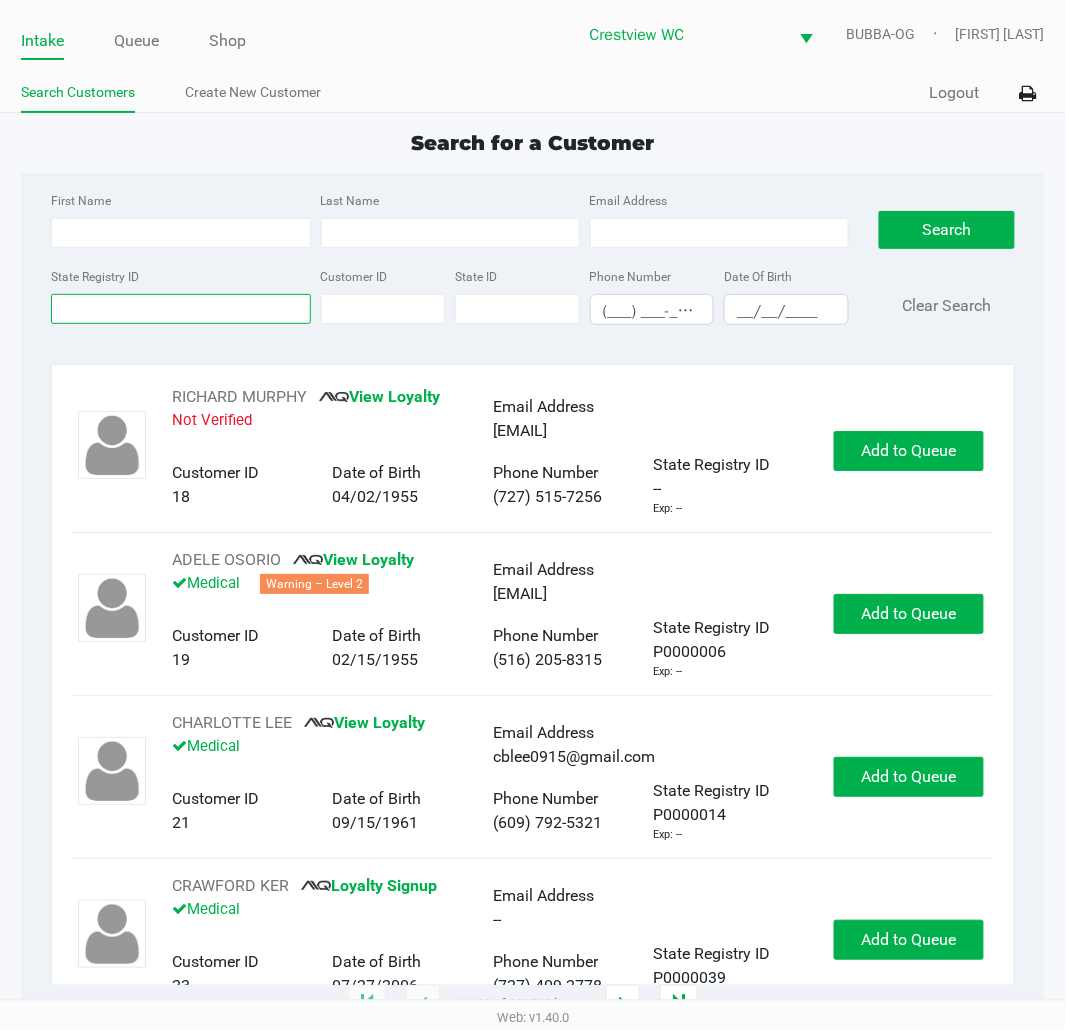 click on "State Registry ID" at bounding box center [180, 309] 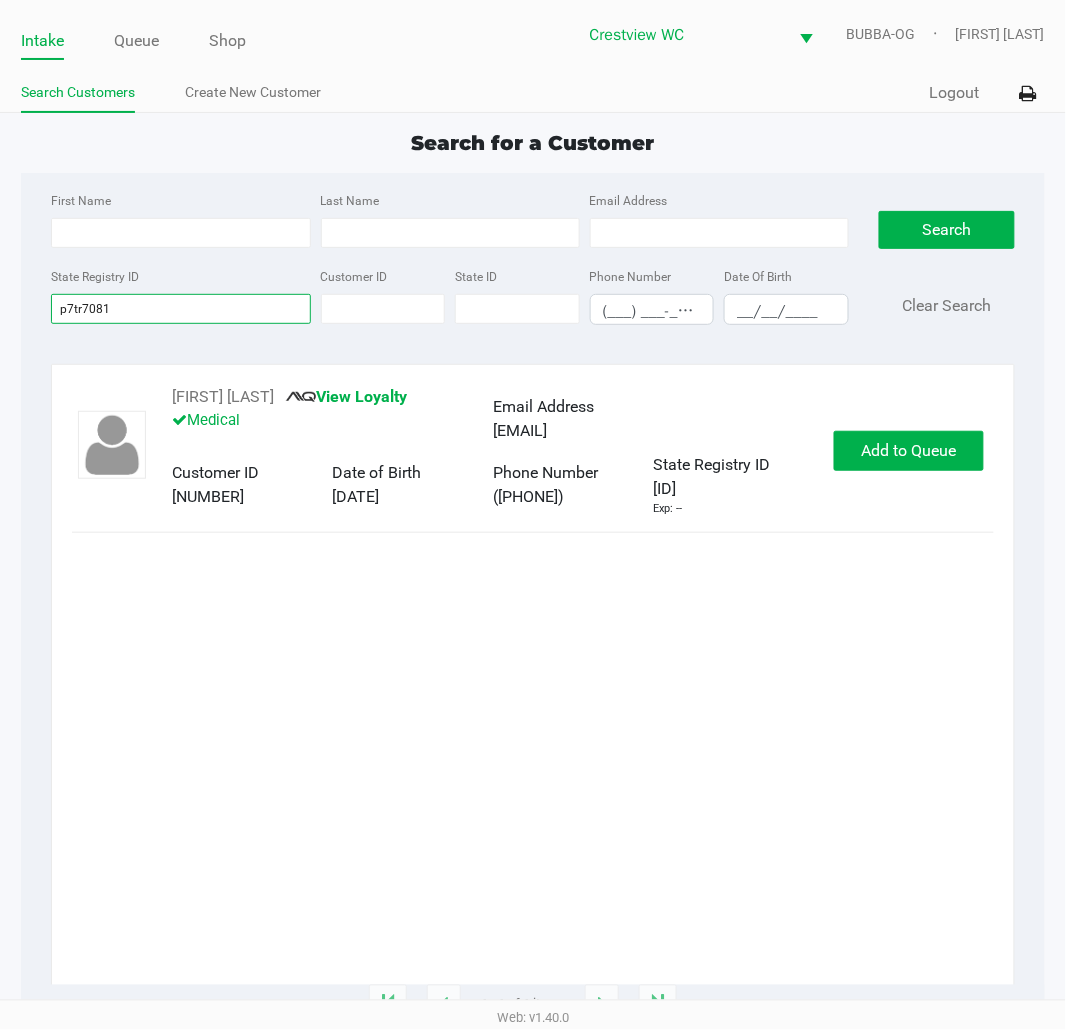 type on "p7tr7081" 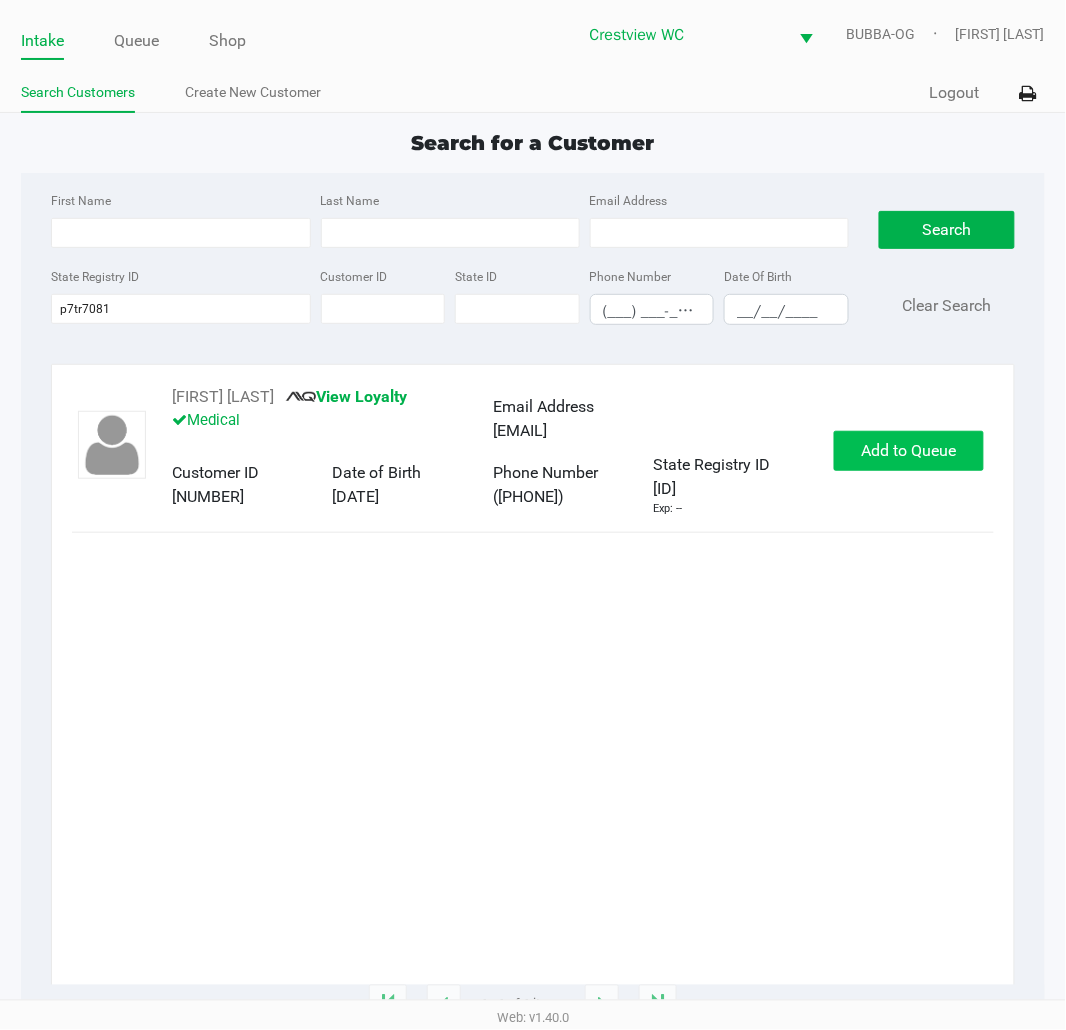 click on "Add to Queue" 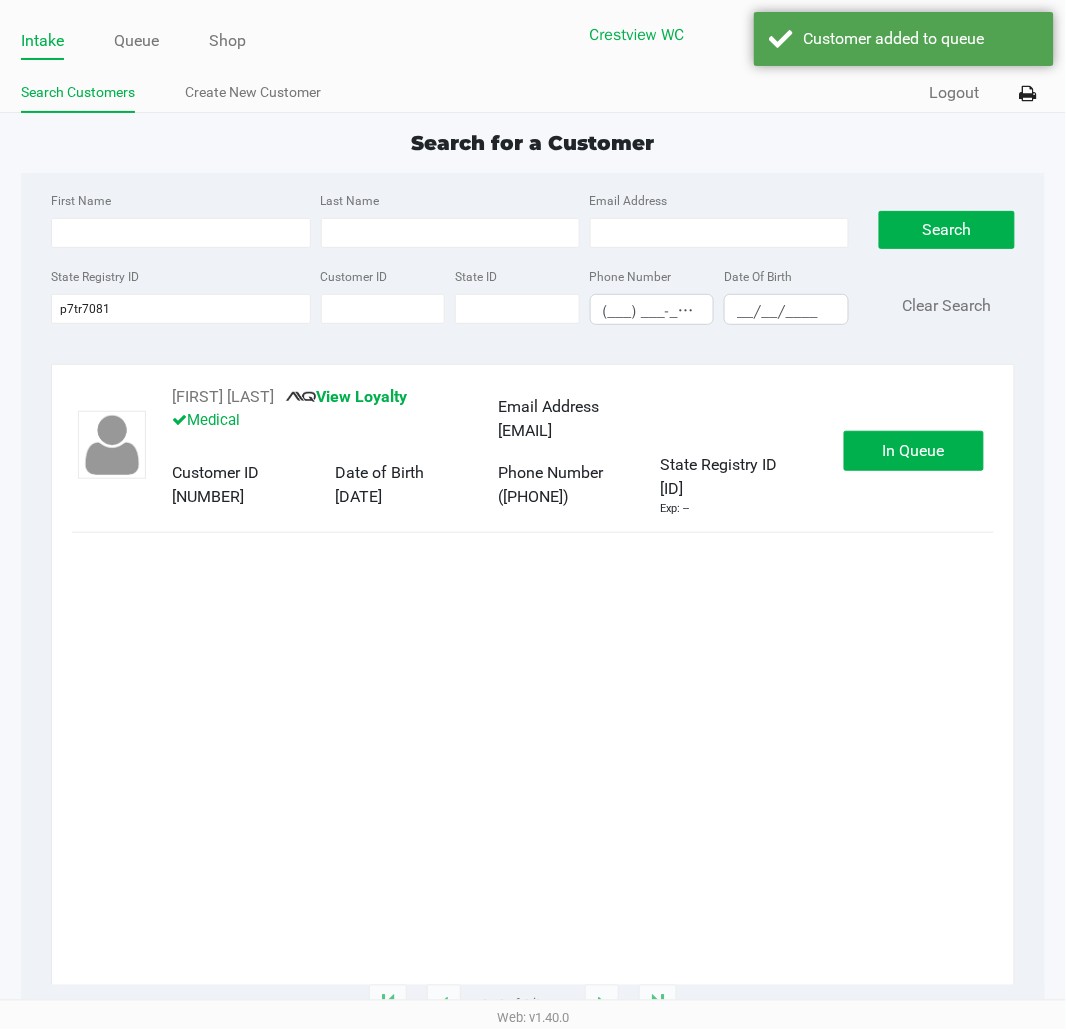 click on "In Queue" 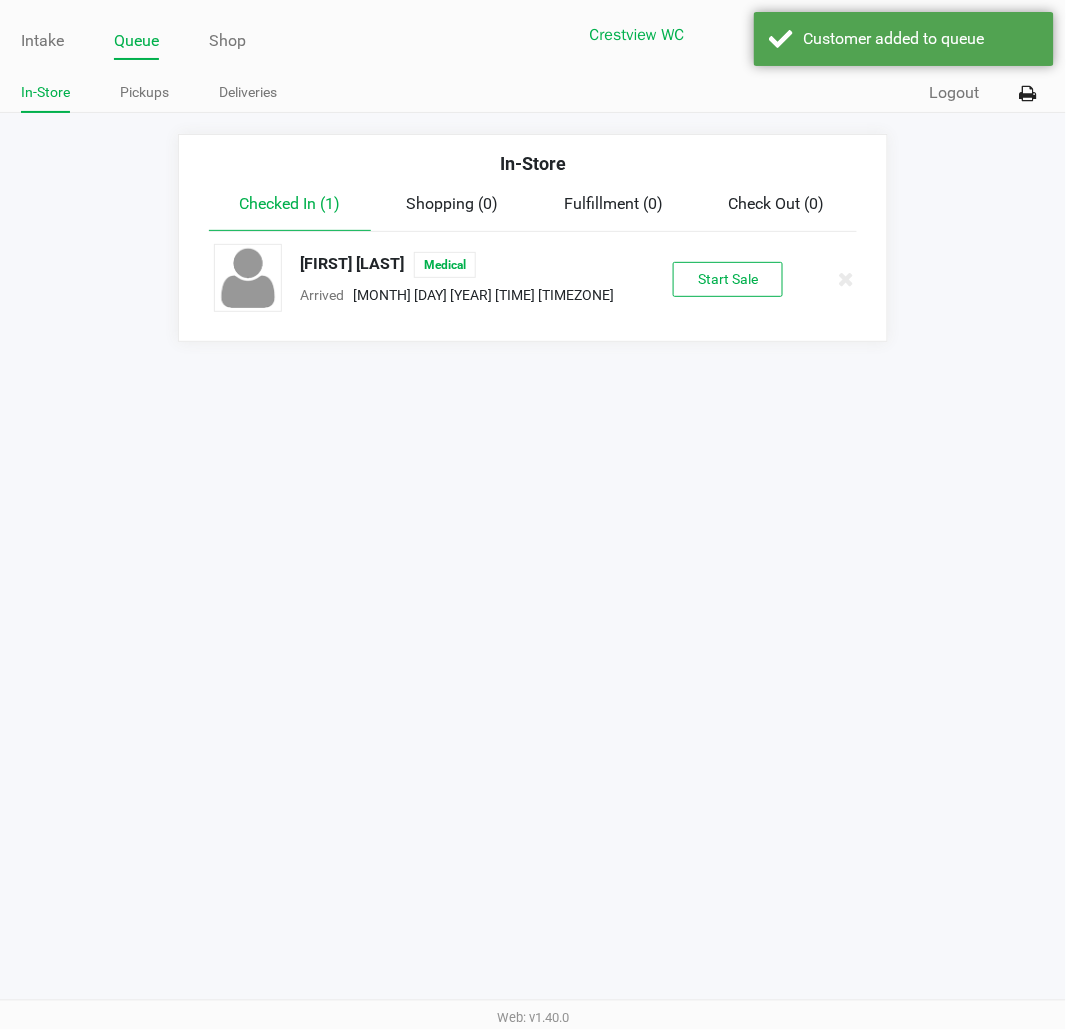 click on "Start Sale" 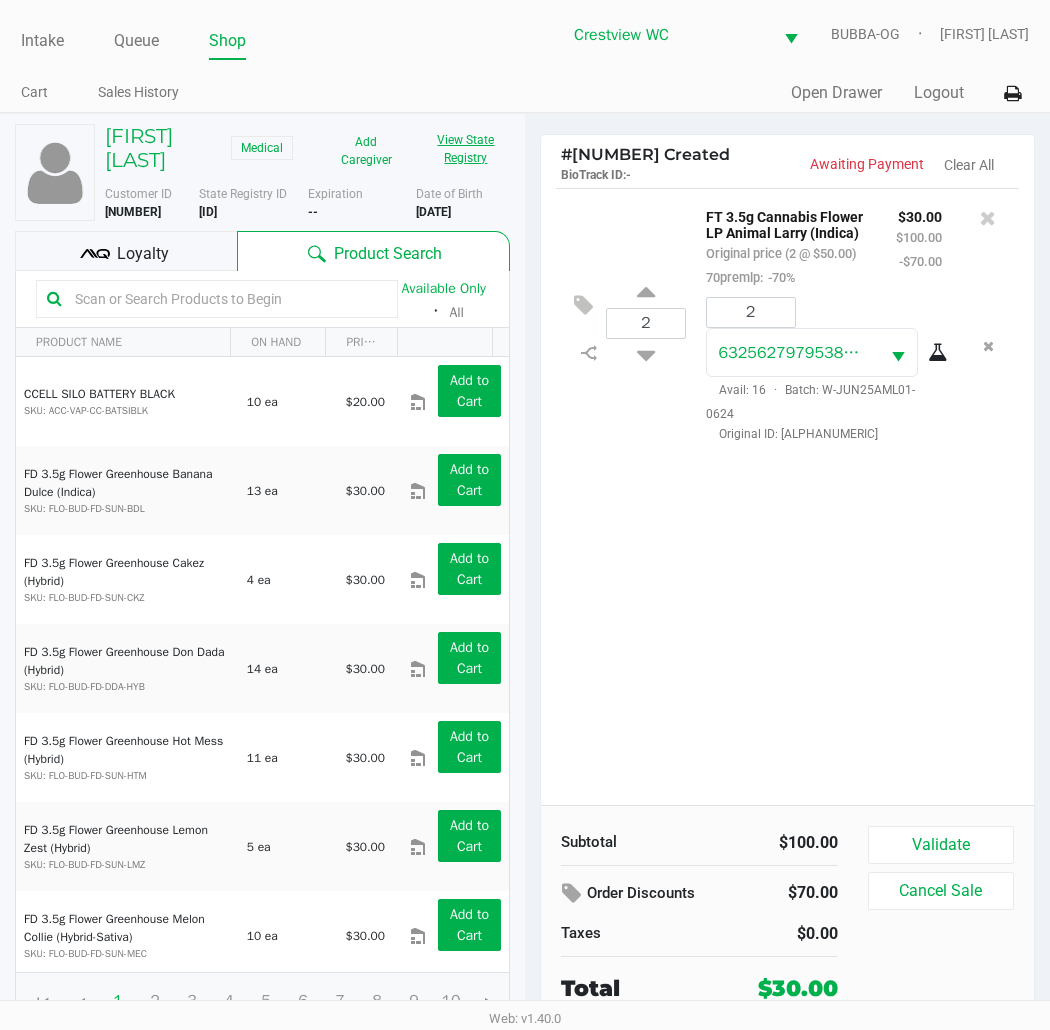 click on "View State Registry" 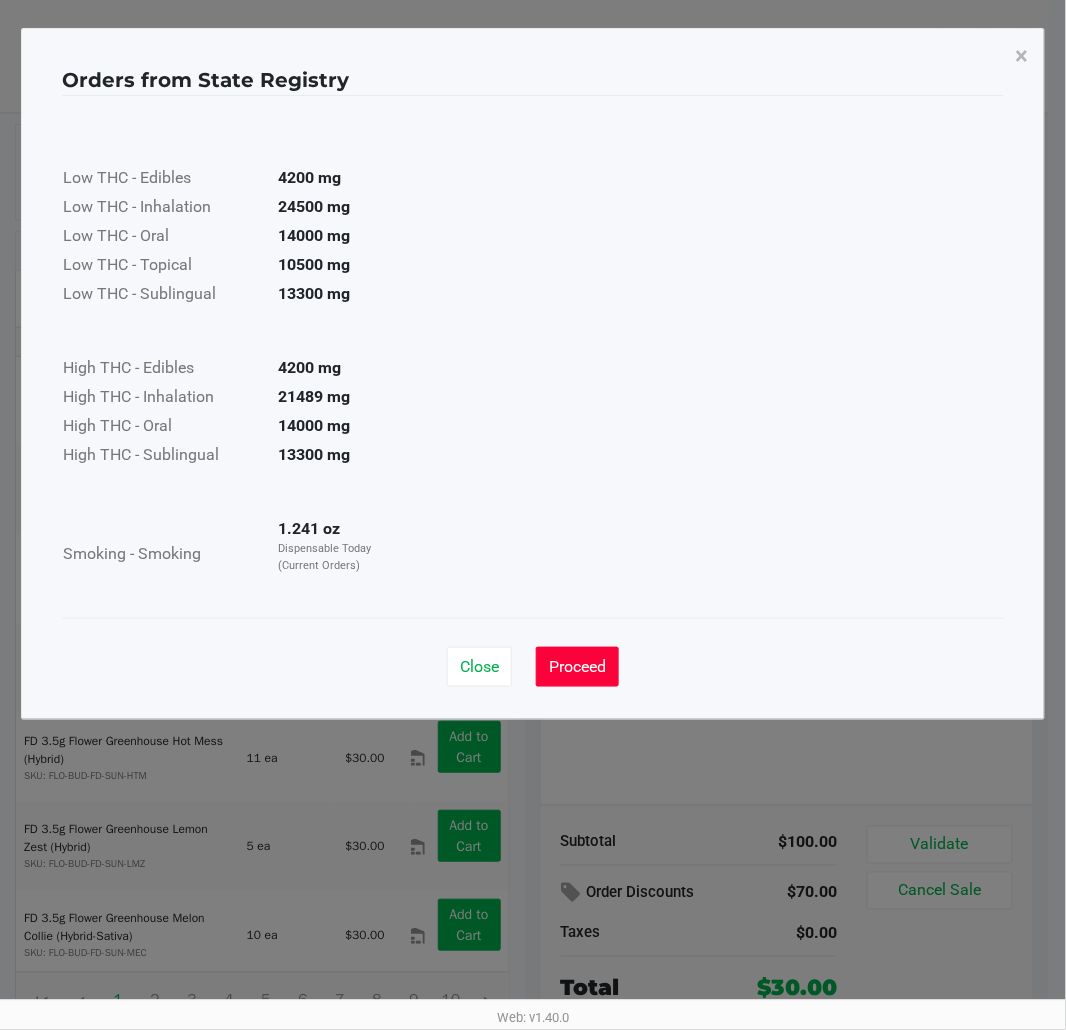 click on "Proceed" 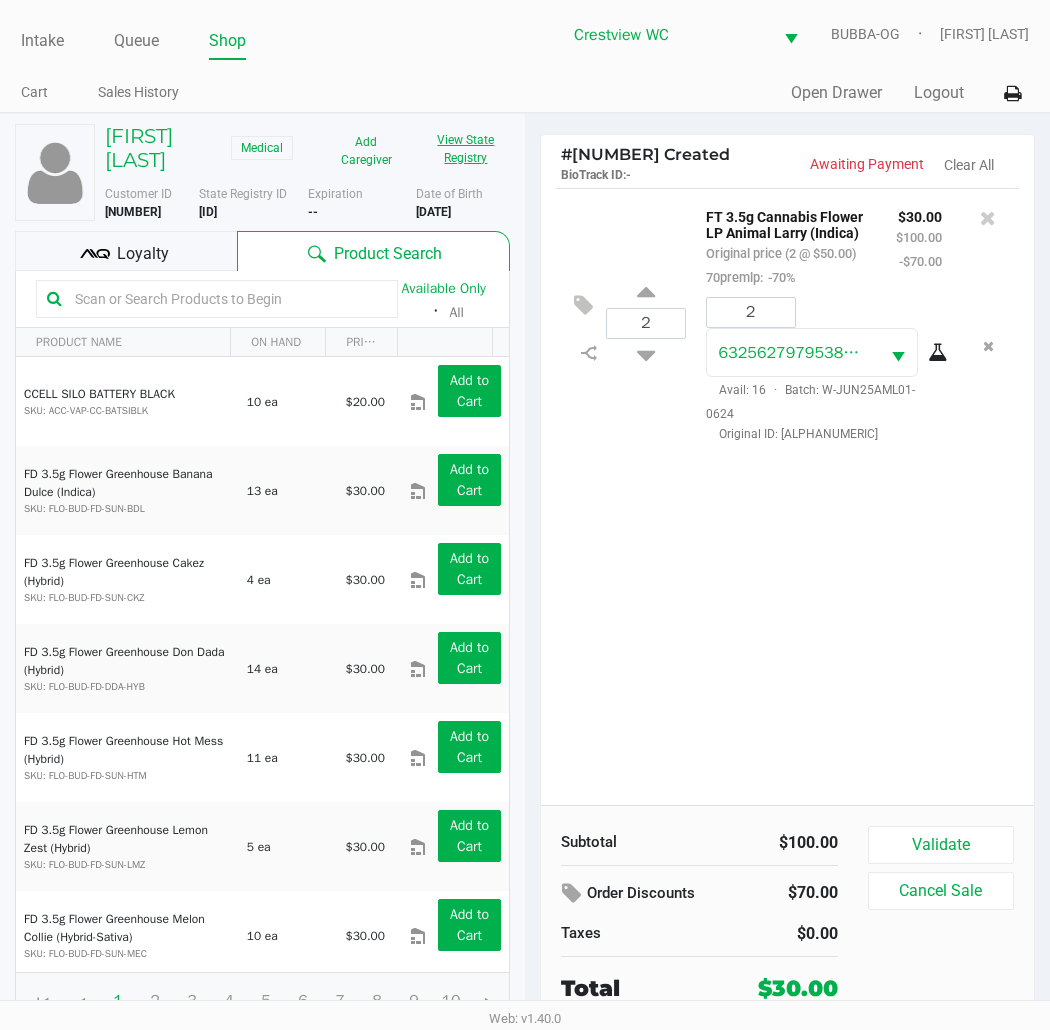 type 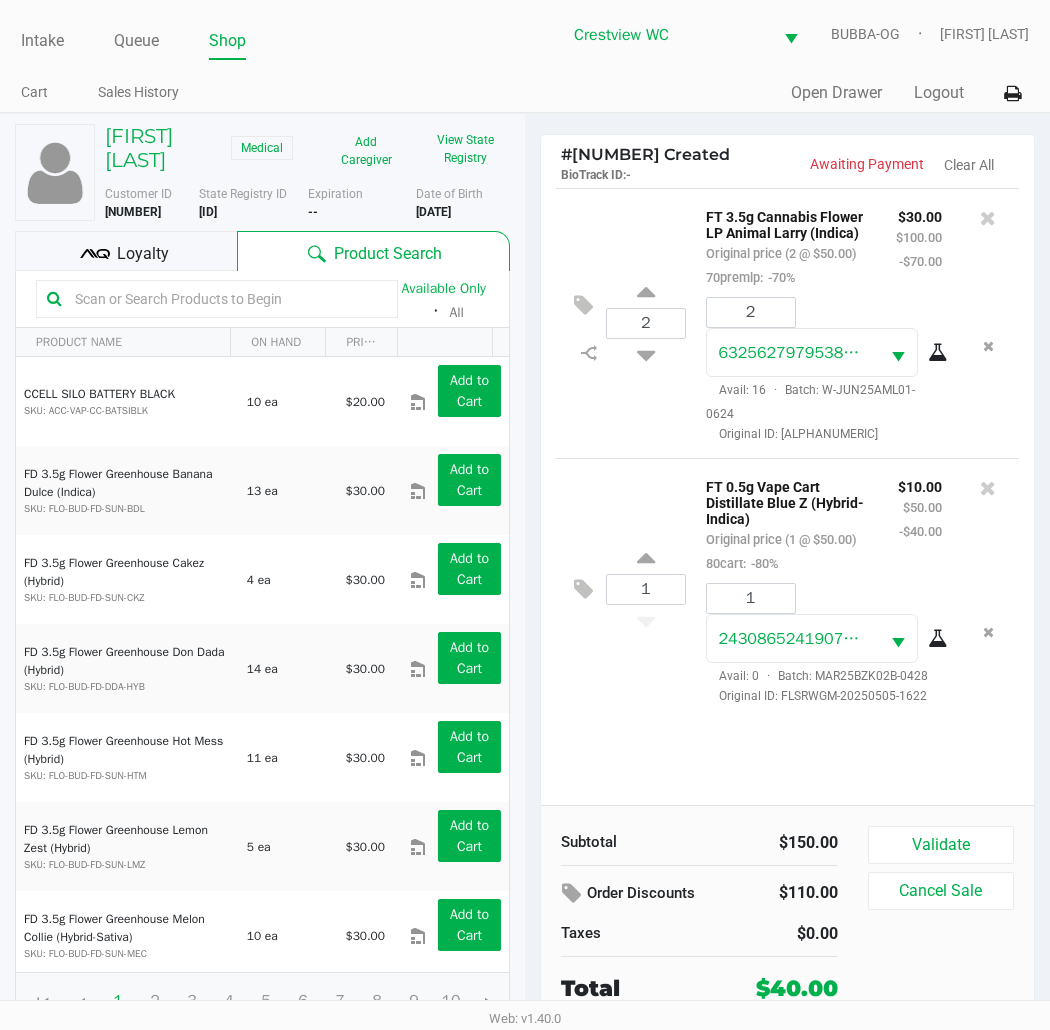 click on "Loyalty" 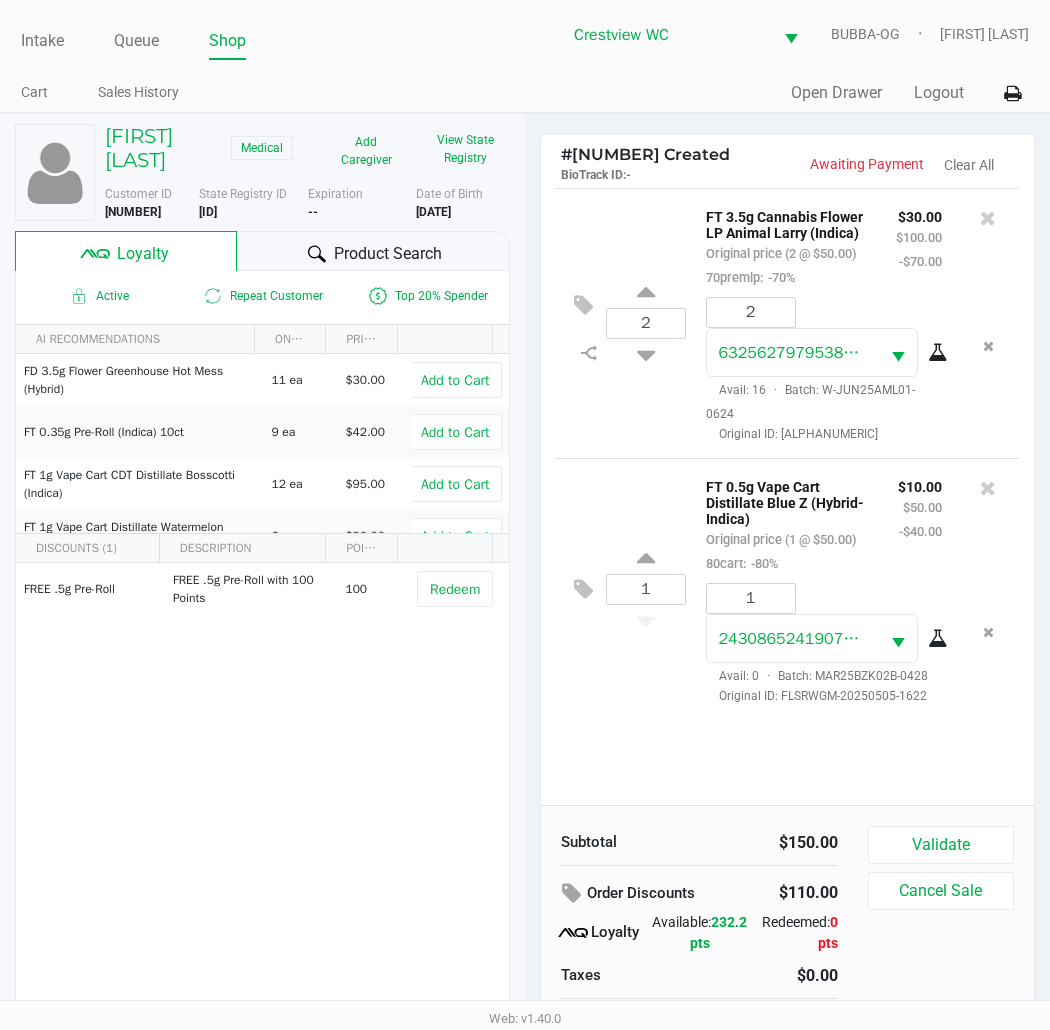 scroll, scrollTop: 38, scrollLeft: 0, axis: vertical 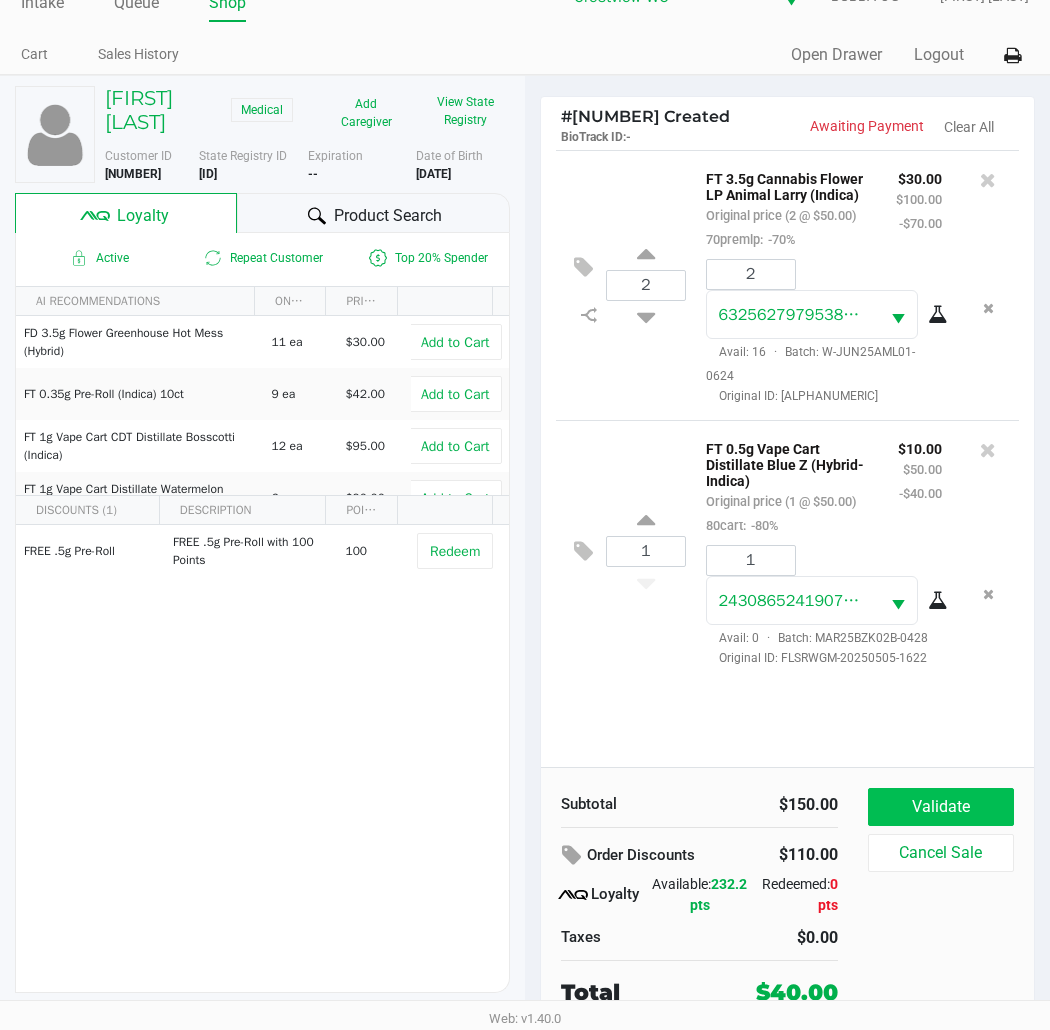 click on "Validate" 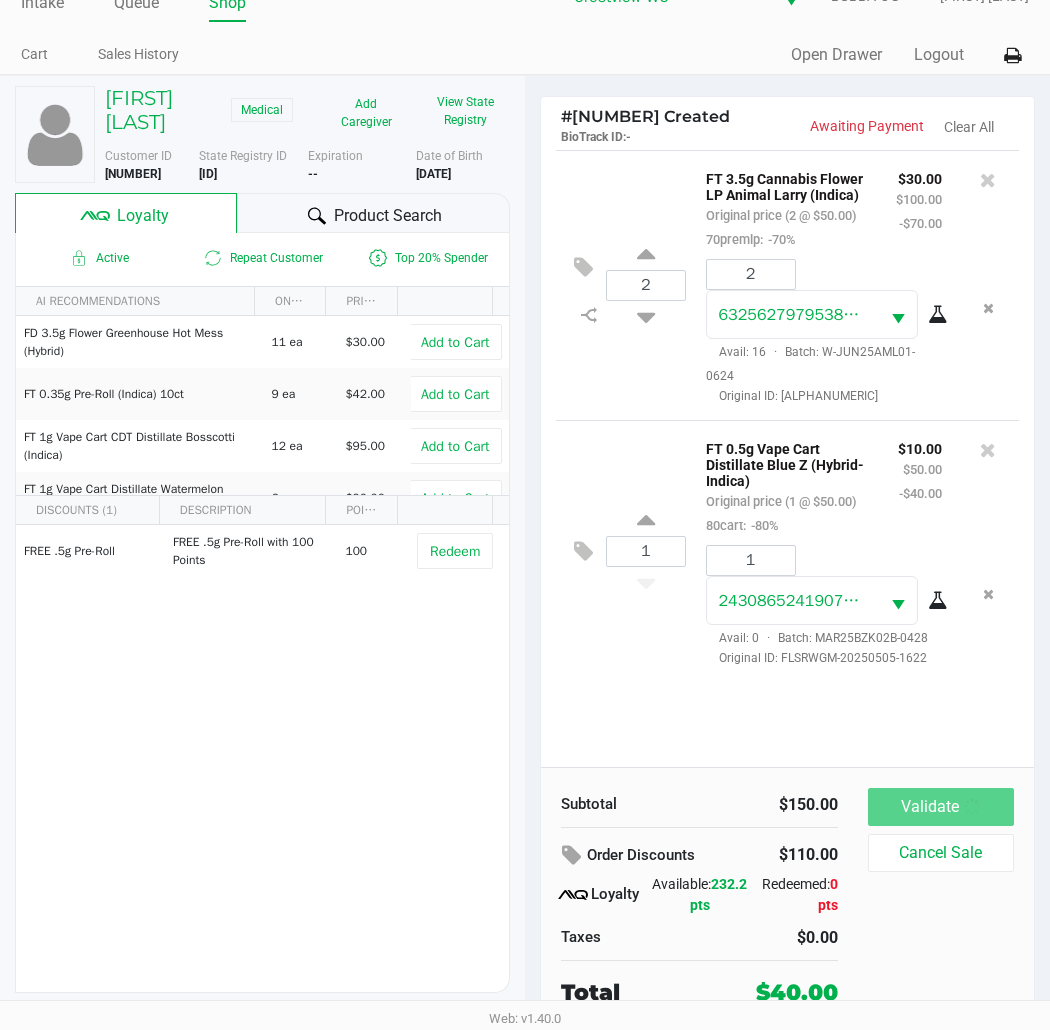 scroll, scrollTop: 0, scrollLeft: 0, axis: both 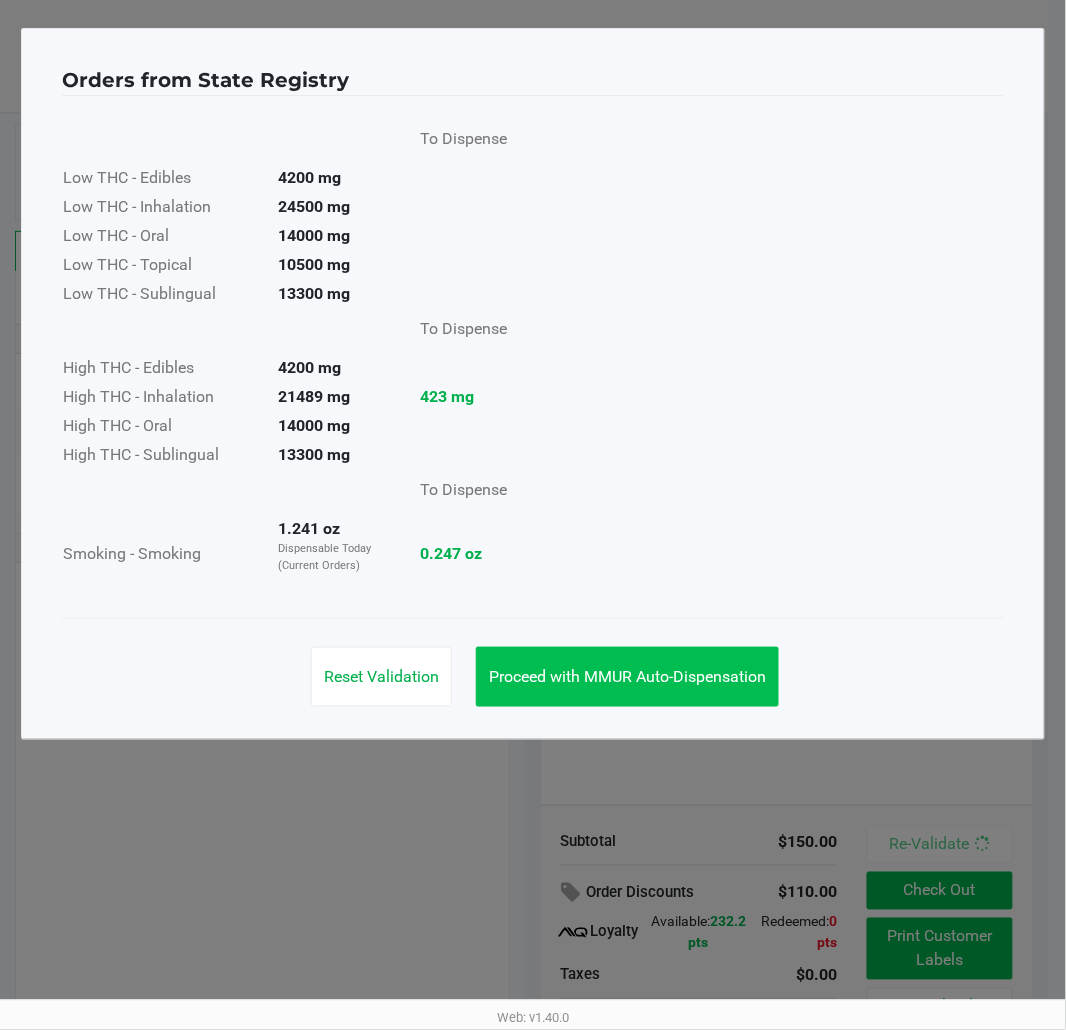 click on "Proceed with MMUR Auto-Dispensation" 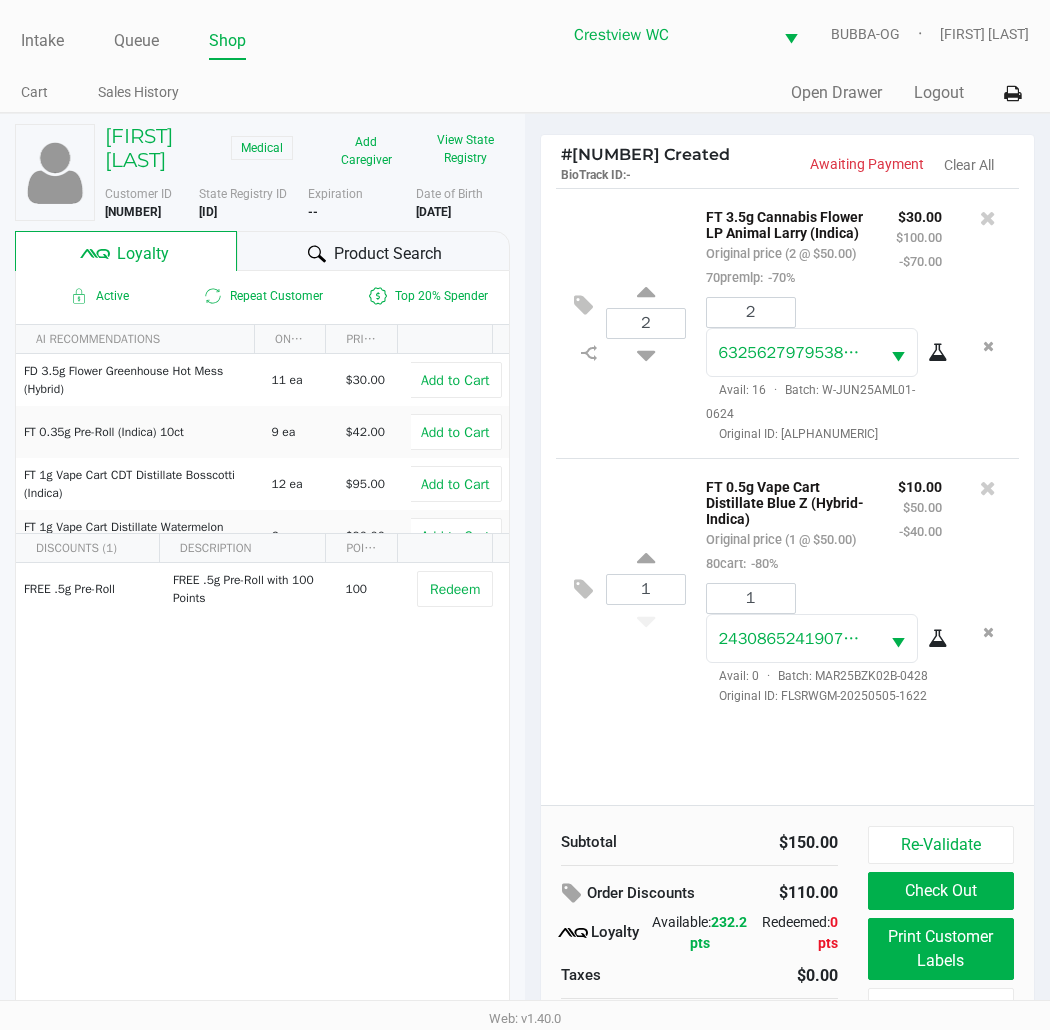 scroll, scrollTop: 38, scrollLeft: 0, axis: vertical 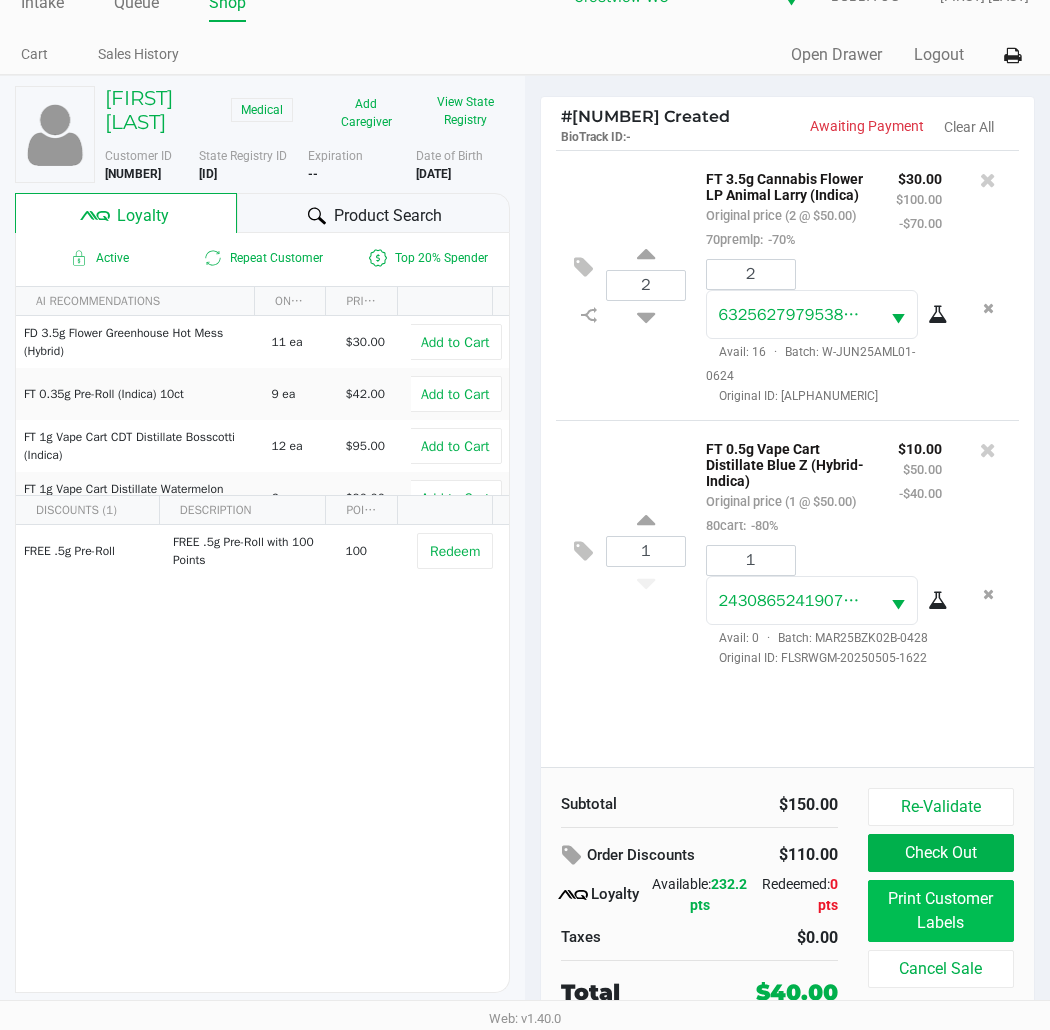 click on "Print Customer Labels" 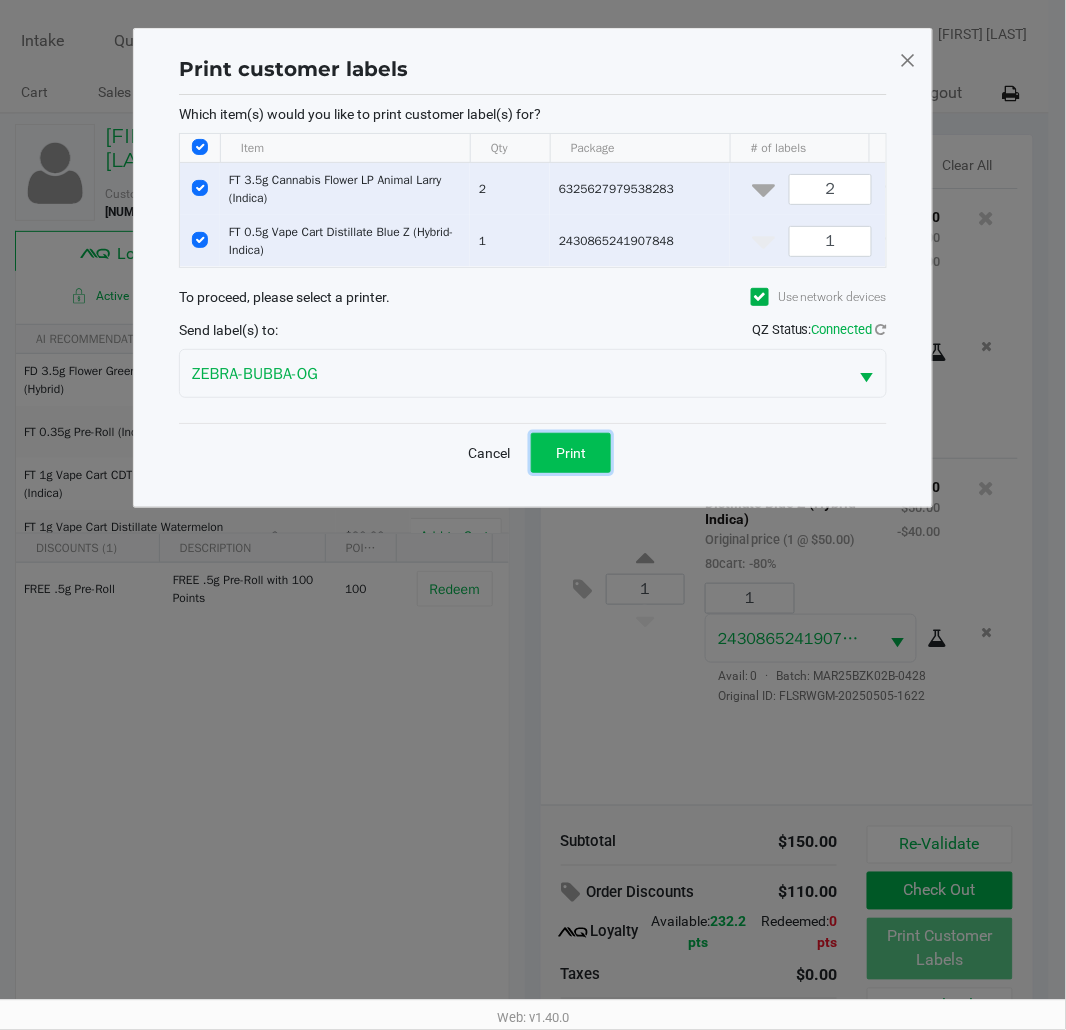 click on "Print" 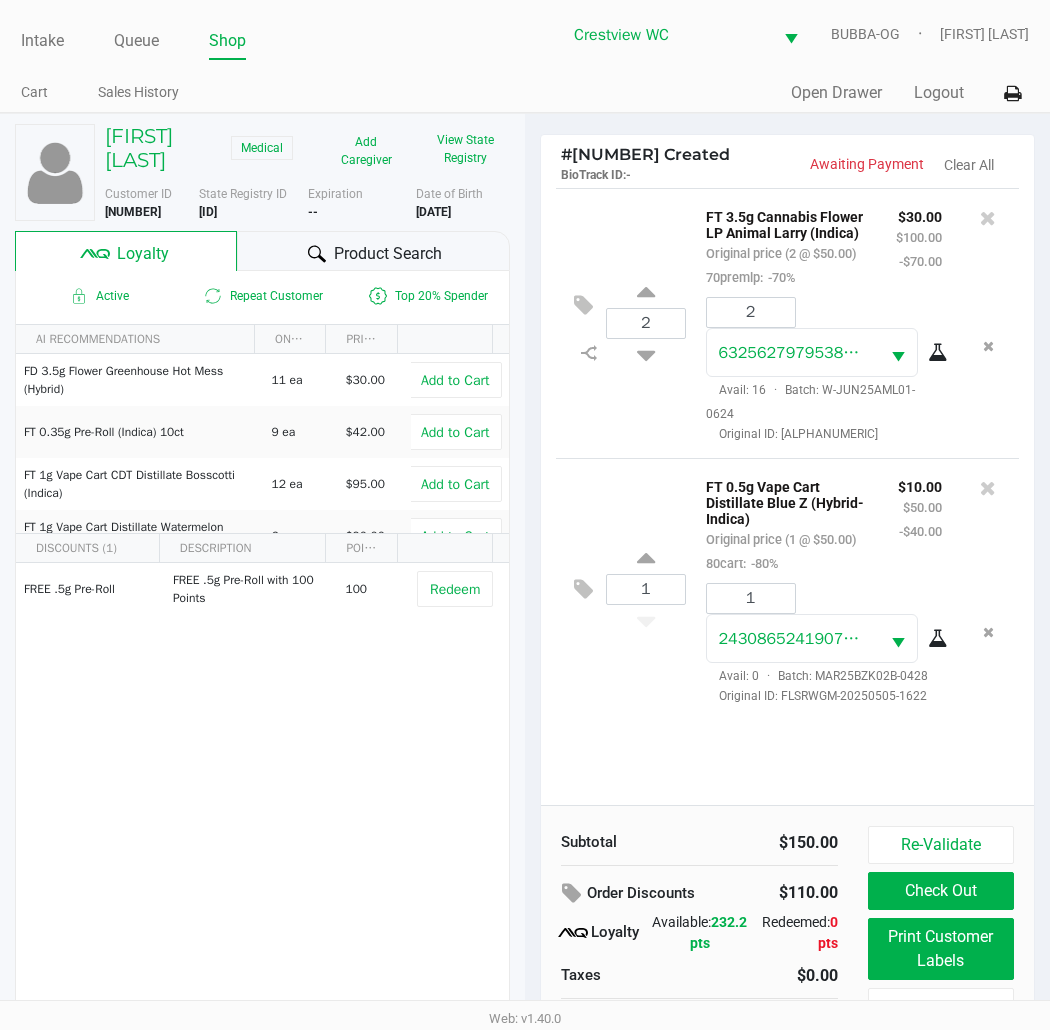 scroll, scrollTop: 38, scrollLeft: 0, axis: vertical 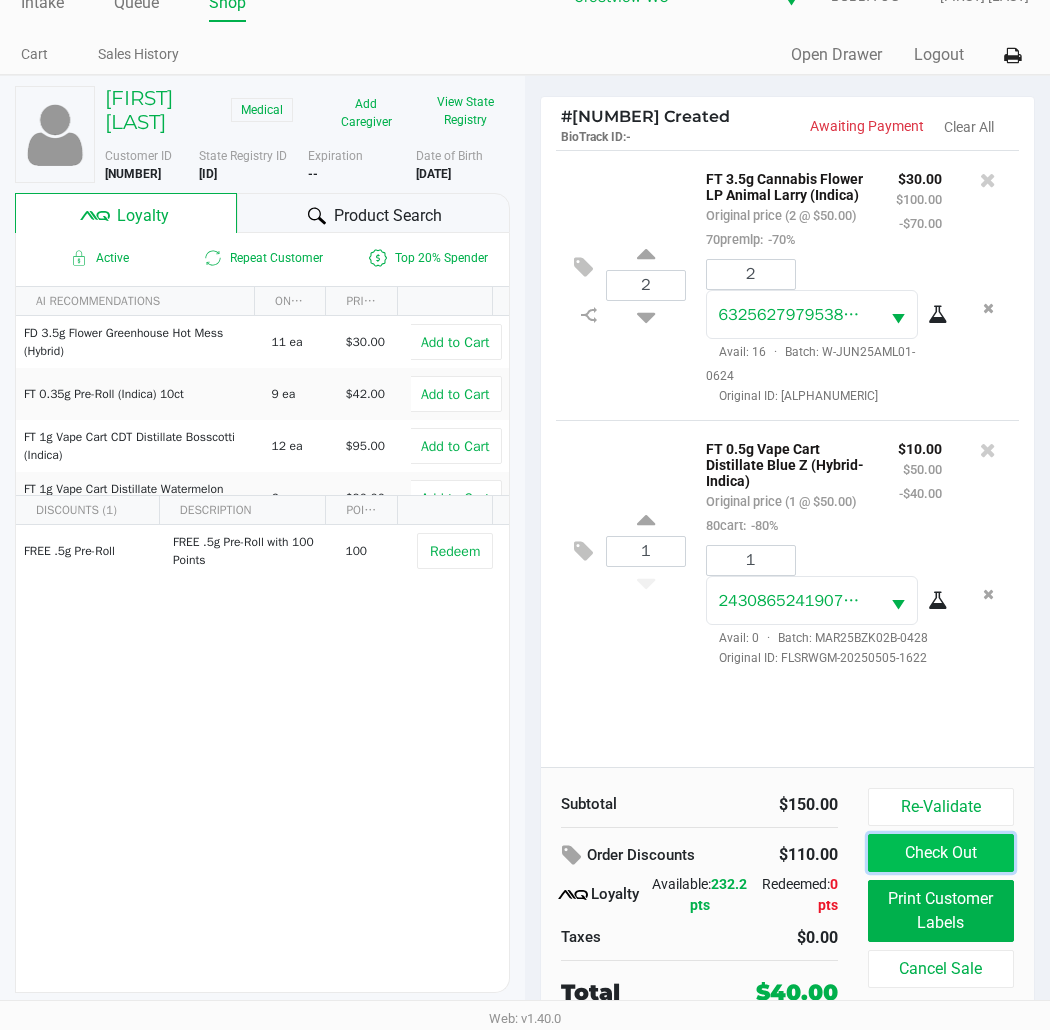 click on "Check Out" 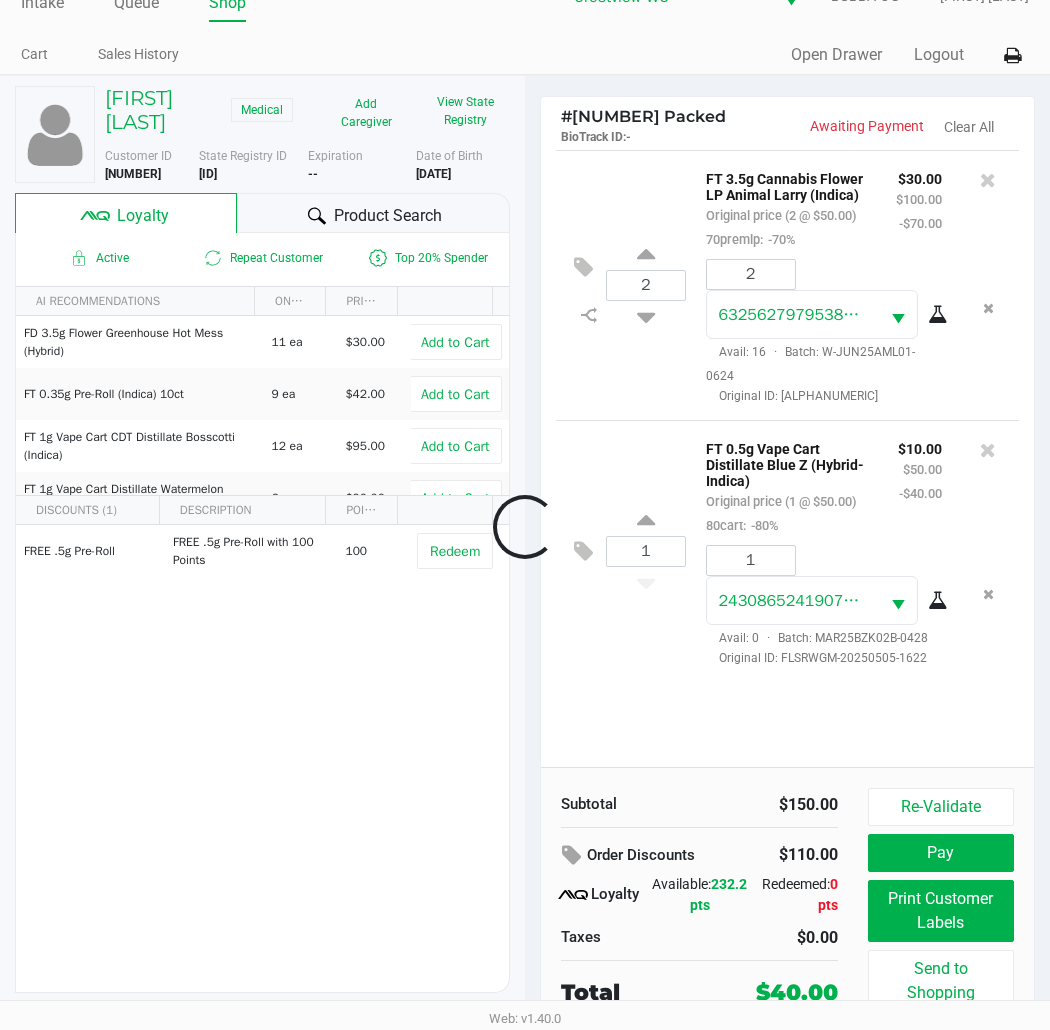 scroll, scrollTop: 0, scrollLeft: 0, axis: both 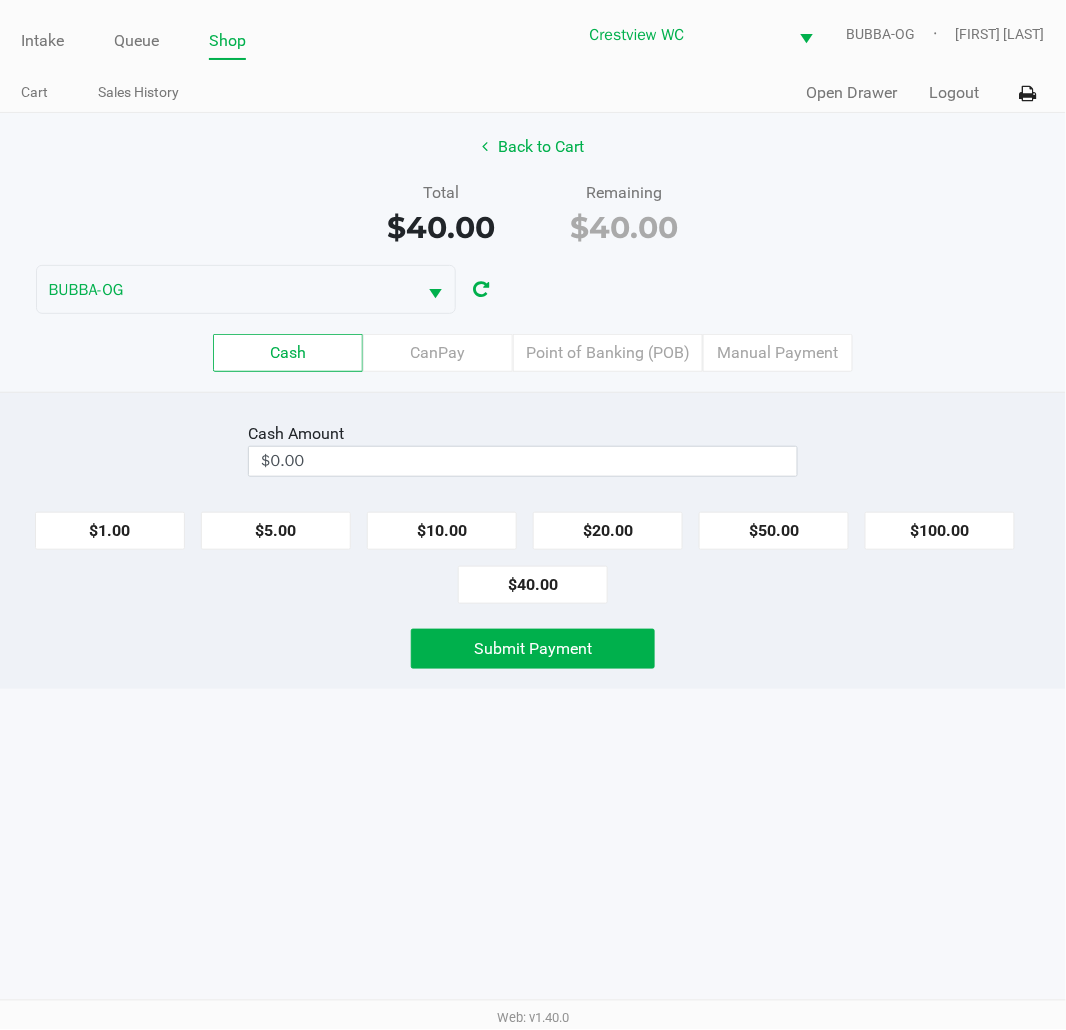 click on "$40.00" 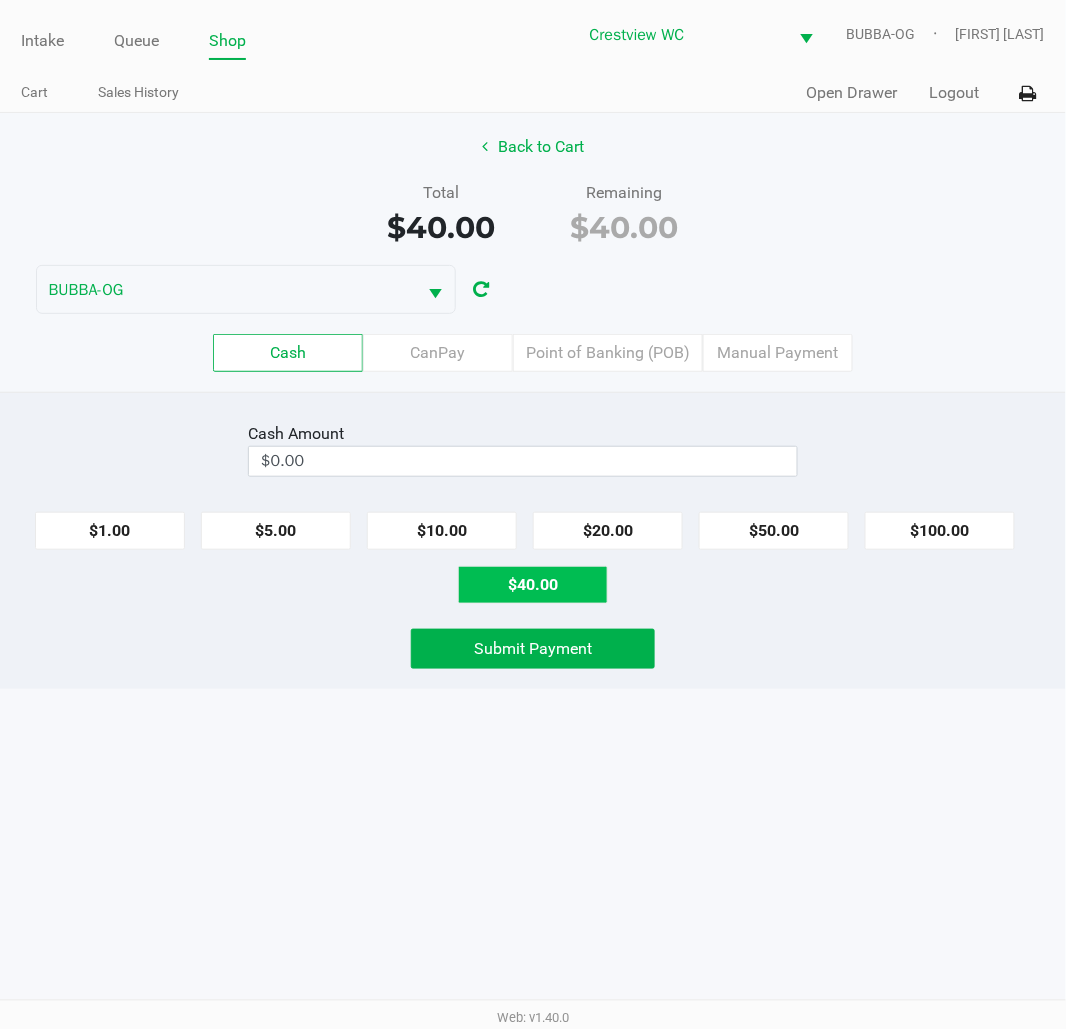 type on "$40.00" 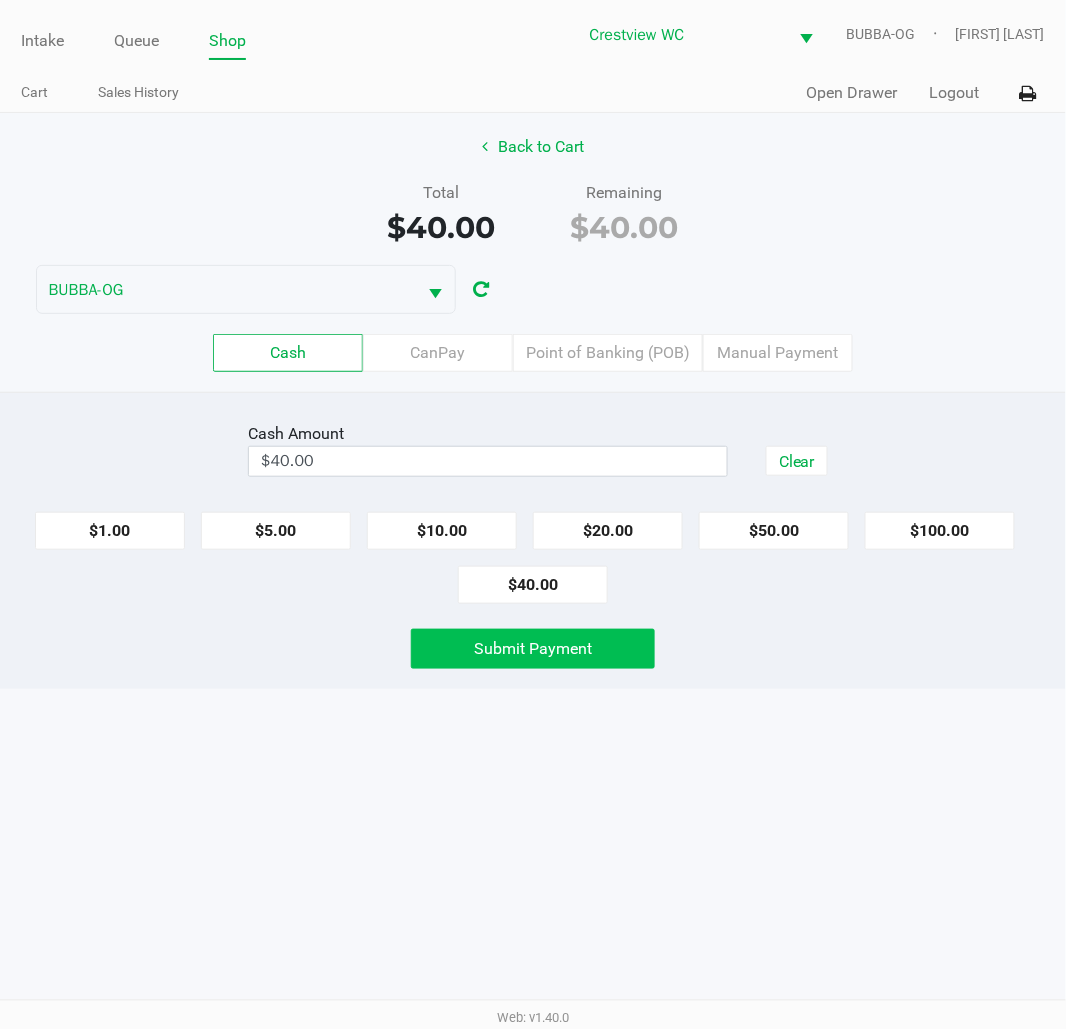 click on "Submit Payment" 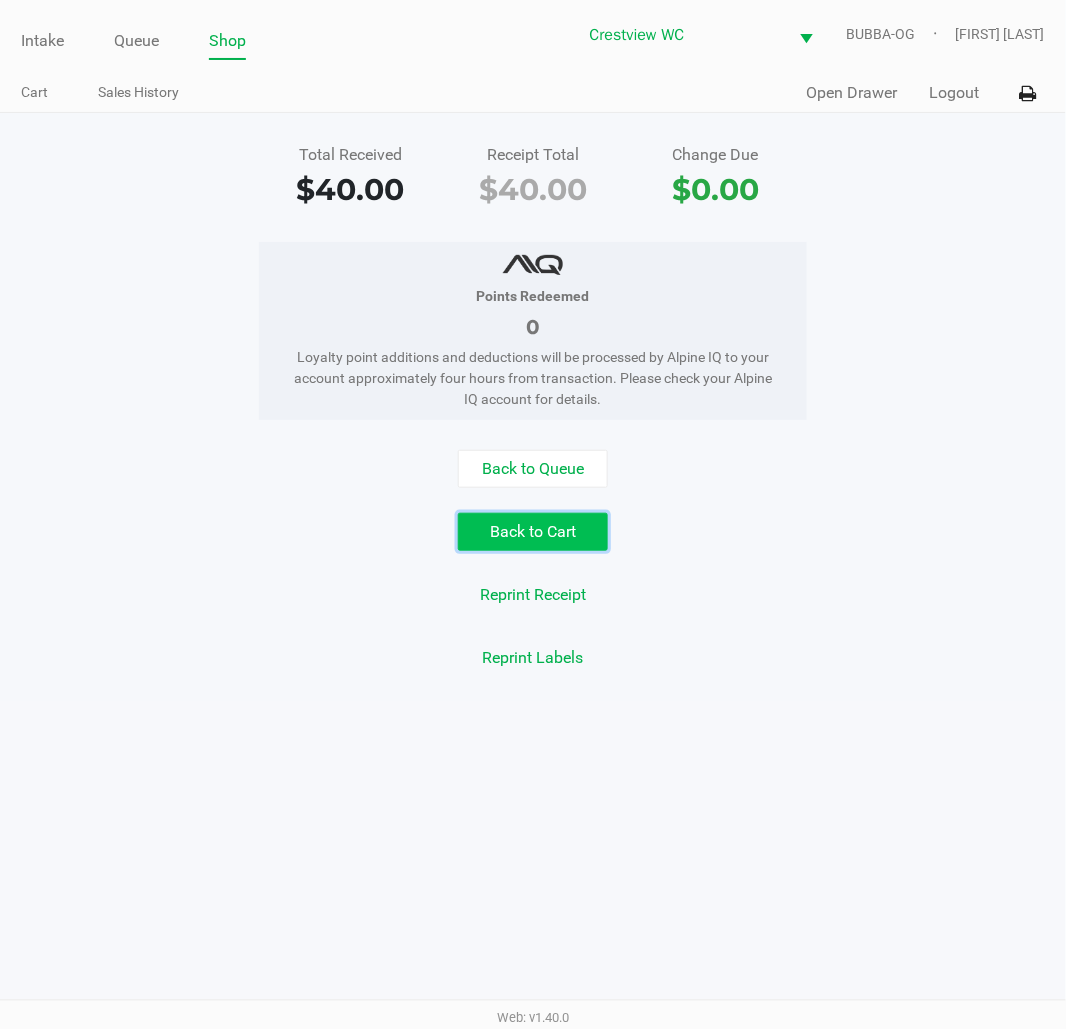 click on "Back to Cart" 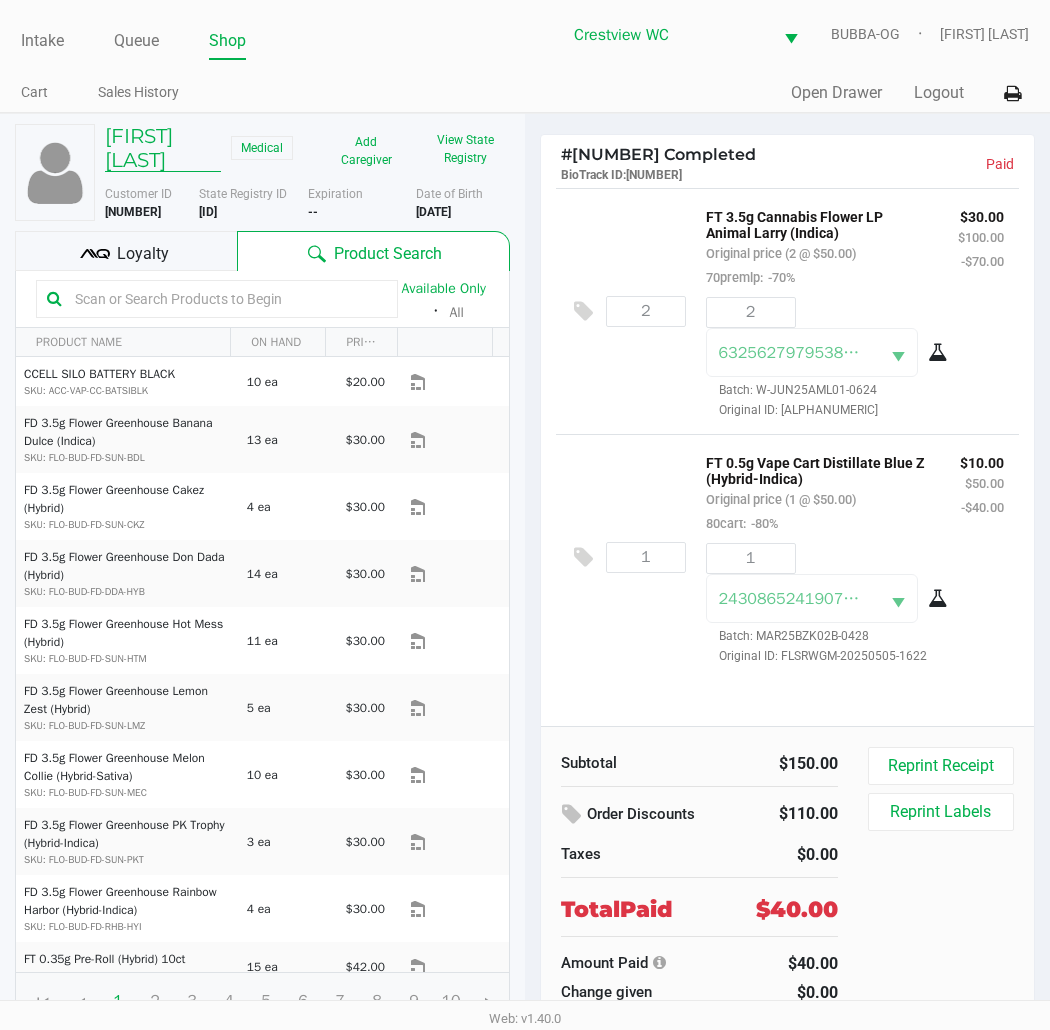 click on "[FIRST] [LAST]" 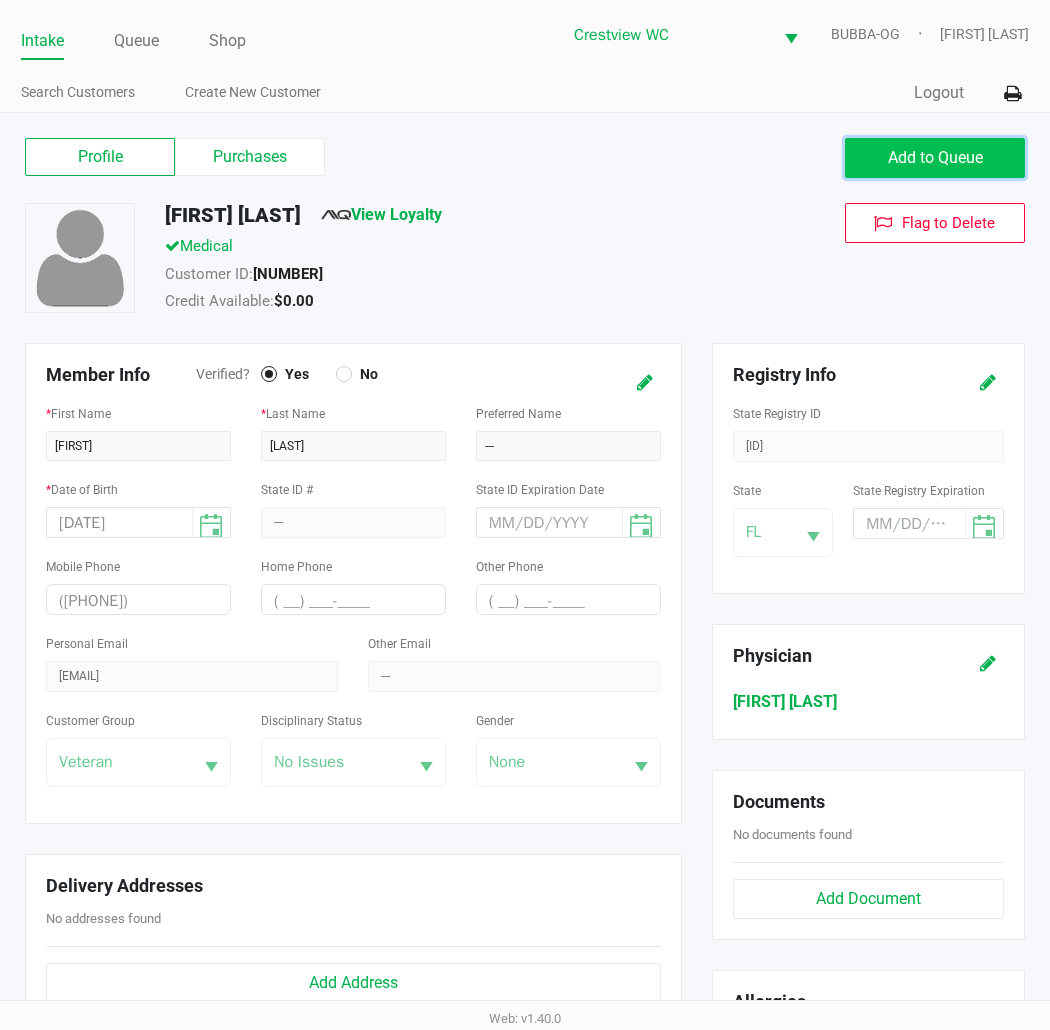 click on "Add to Queue" 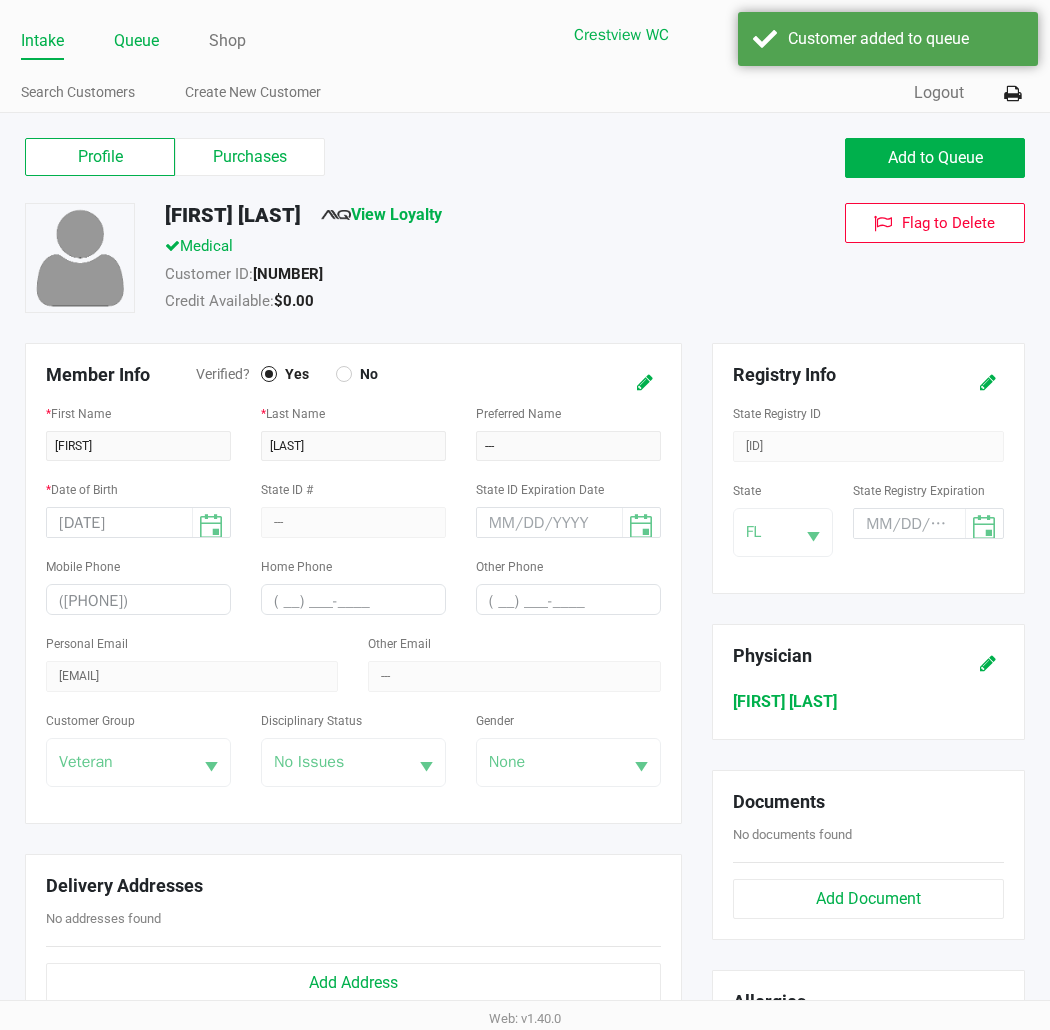 click on "Queue" 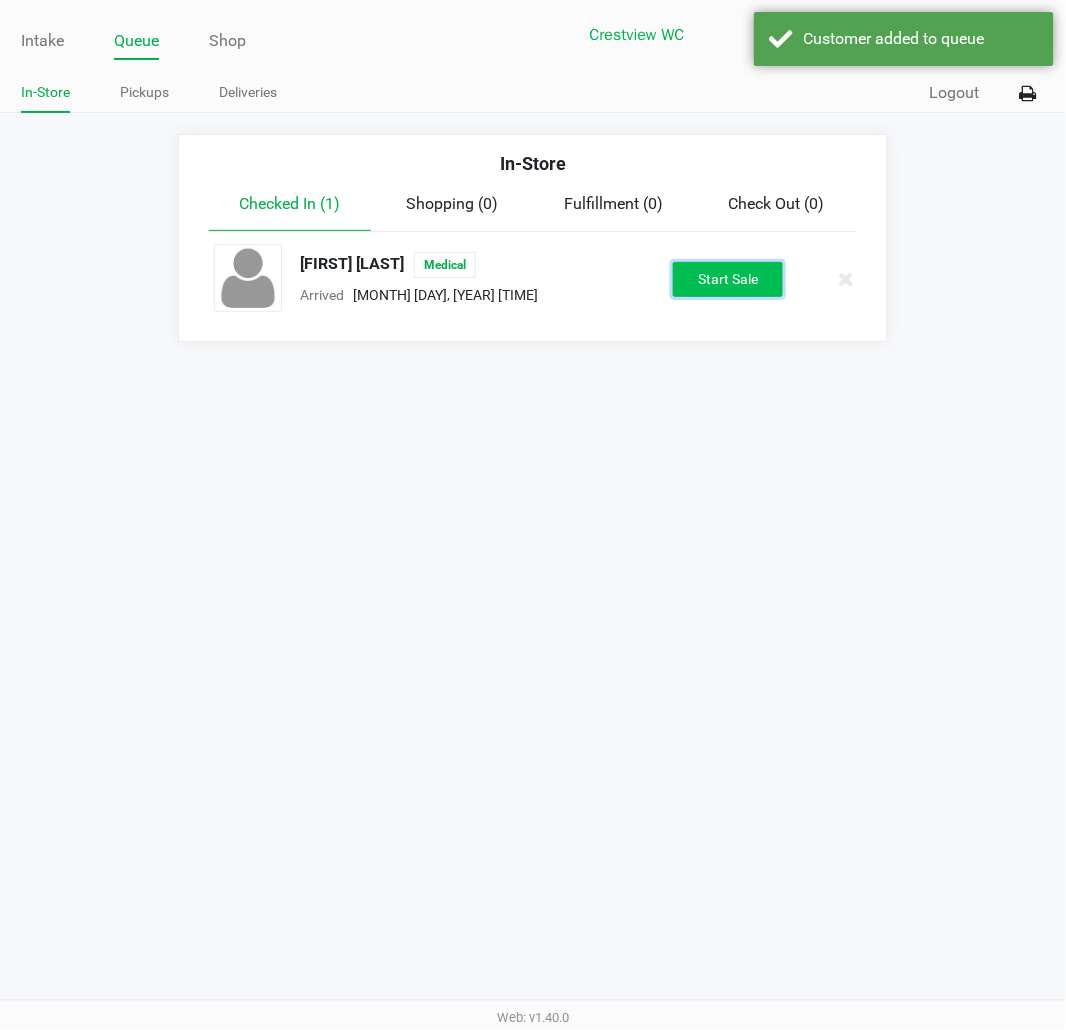 click on "Start Sale" 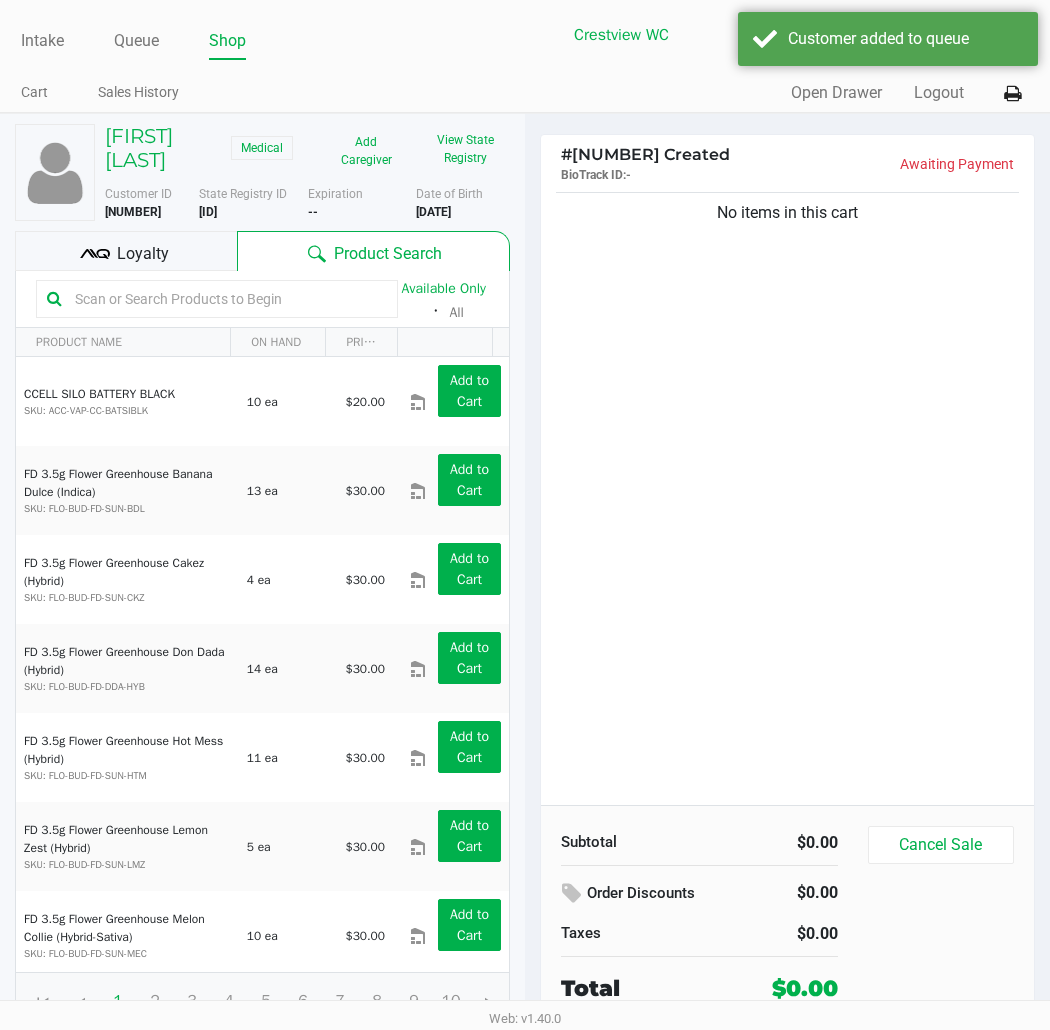 click on "Customer ID   [NUMBER]" 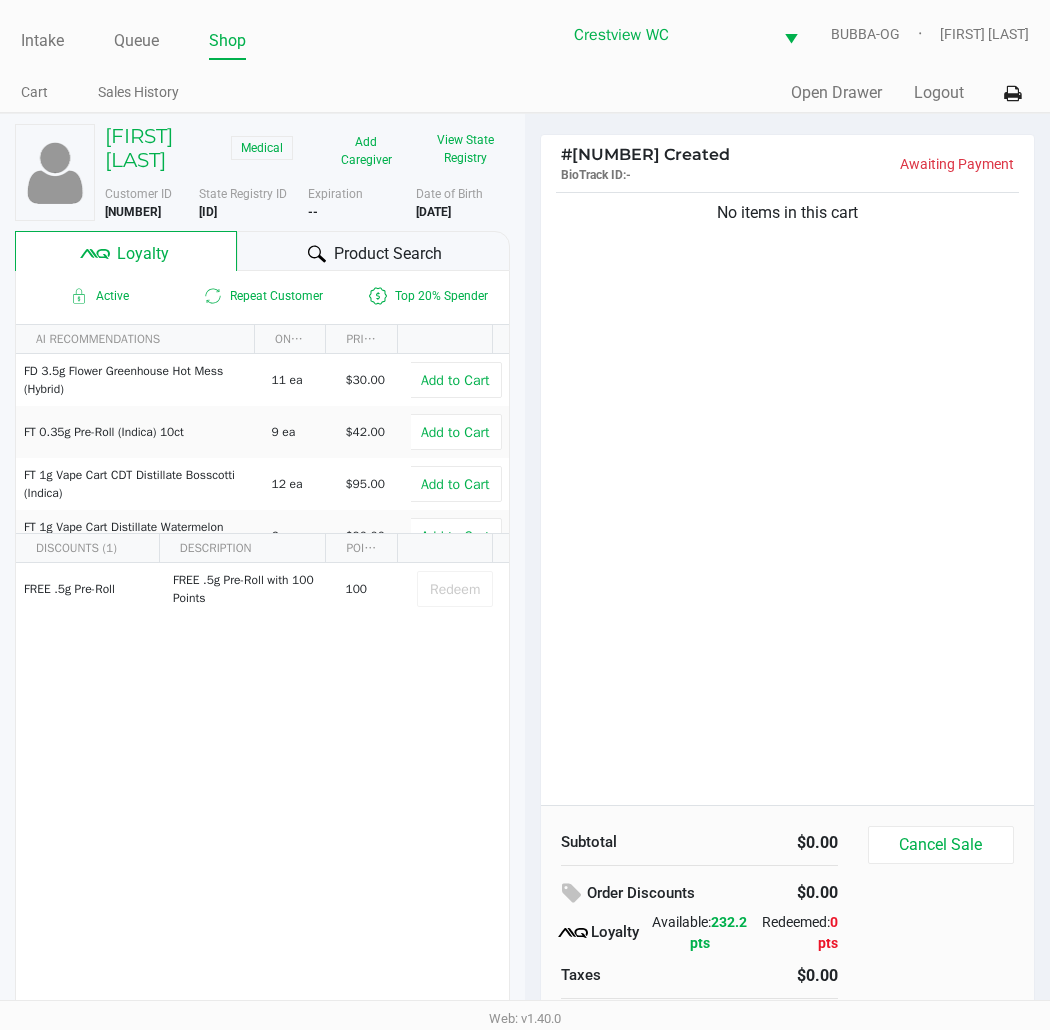 scroll, scrollTop: 38, scrollLeft: 0, axis: vertical 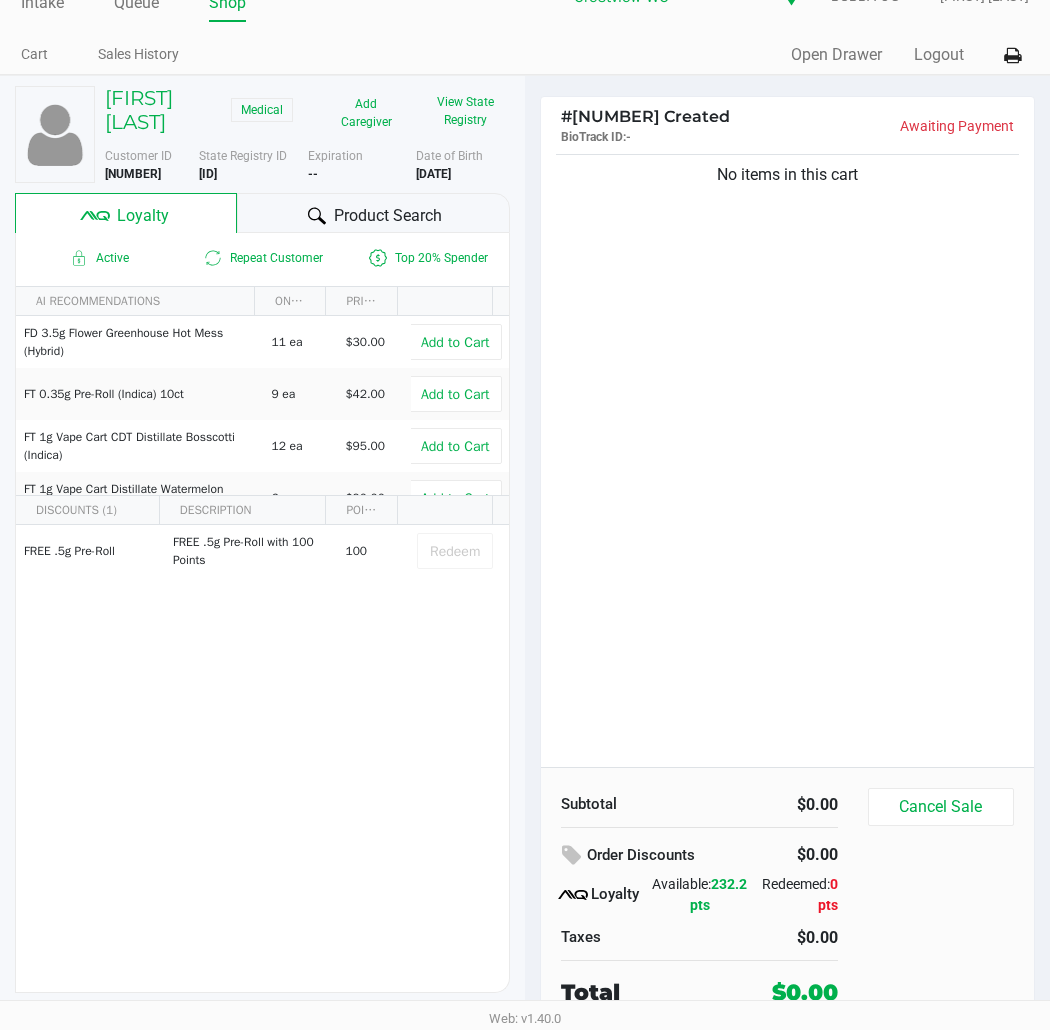 click on "No items in this cart" 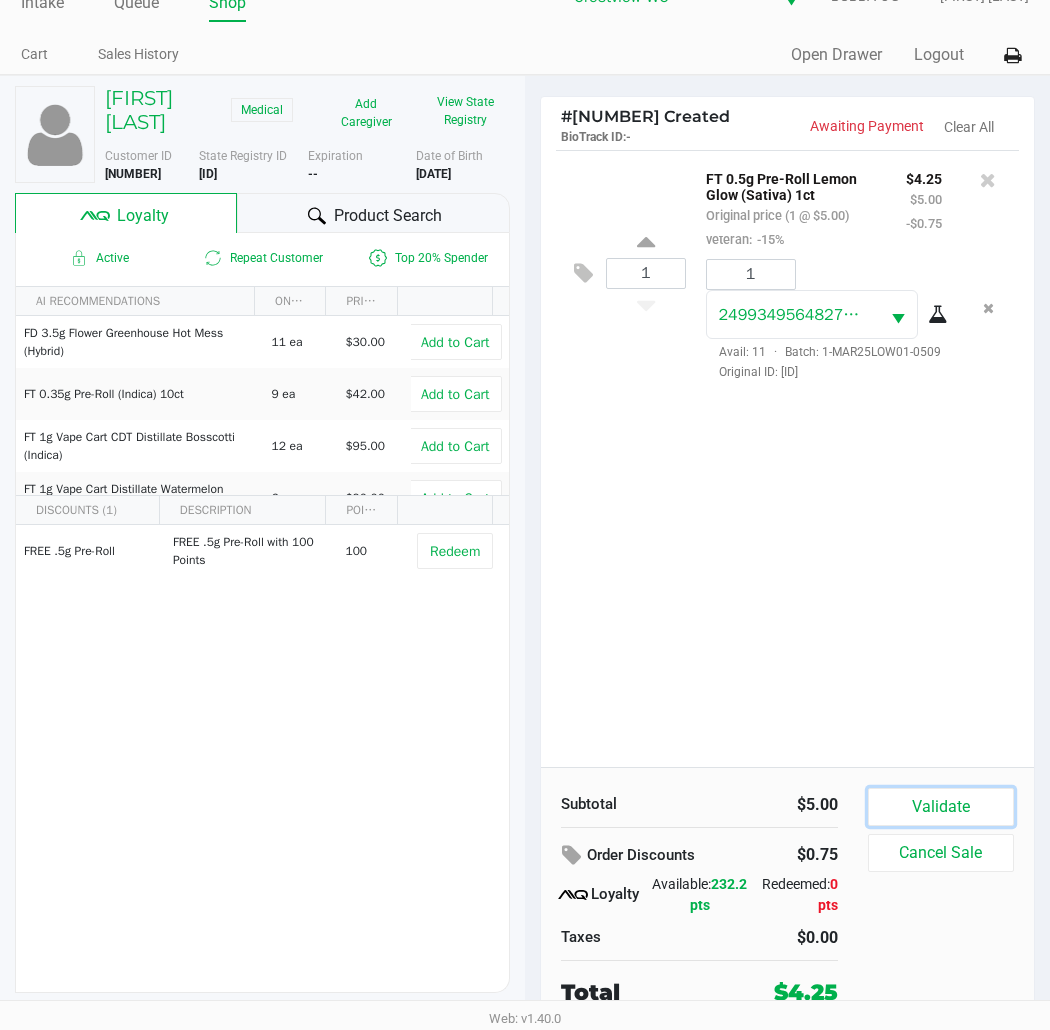 click on "Validate" 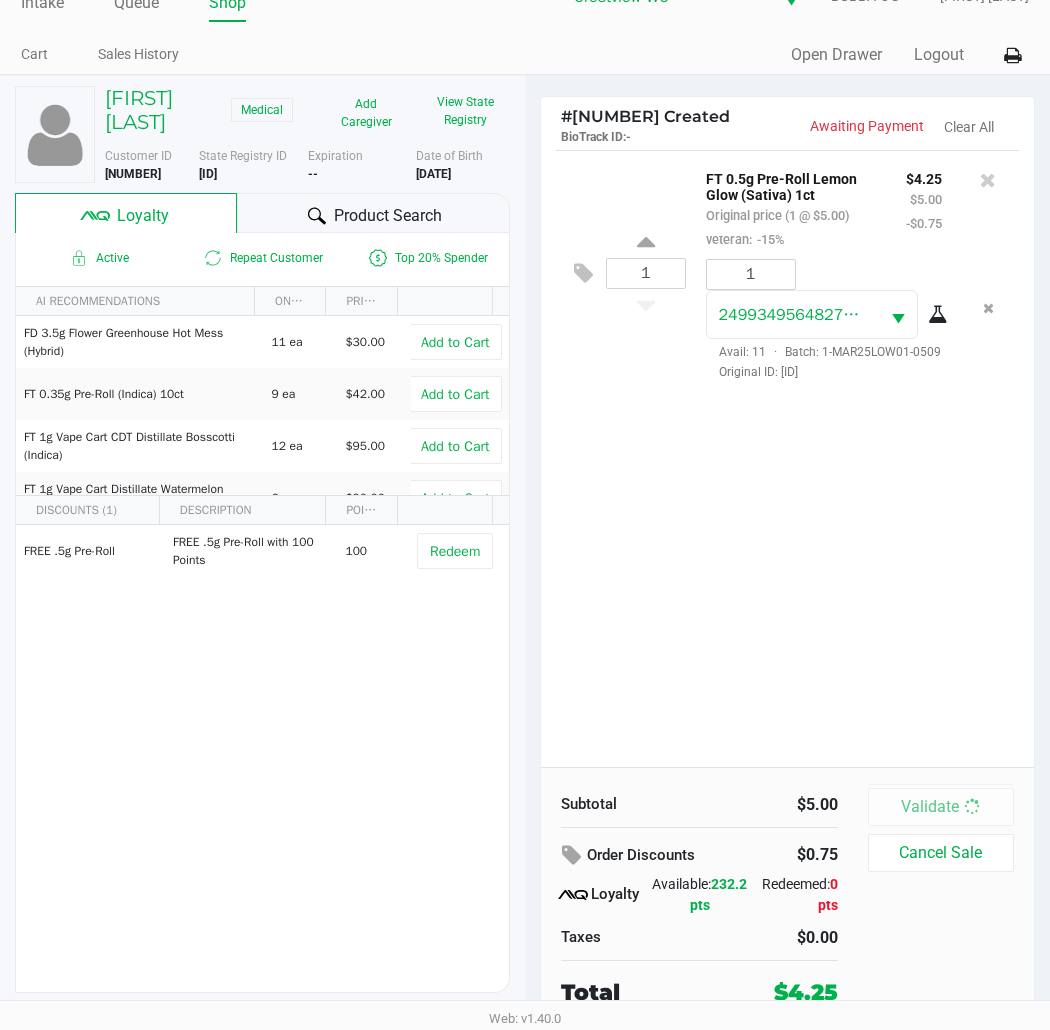 scroll, scrollTop: 0, scrollLeft: 0, axis: both 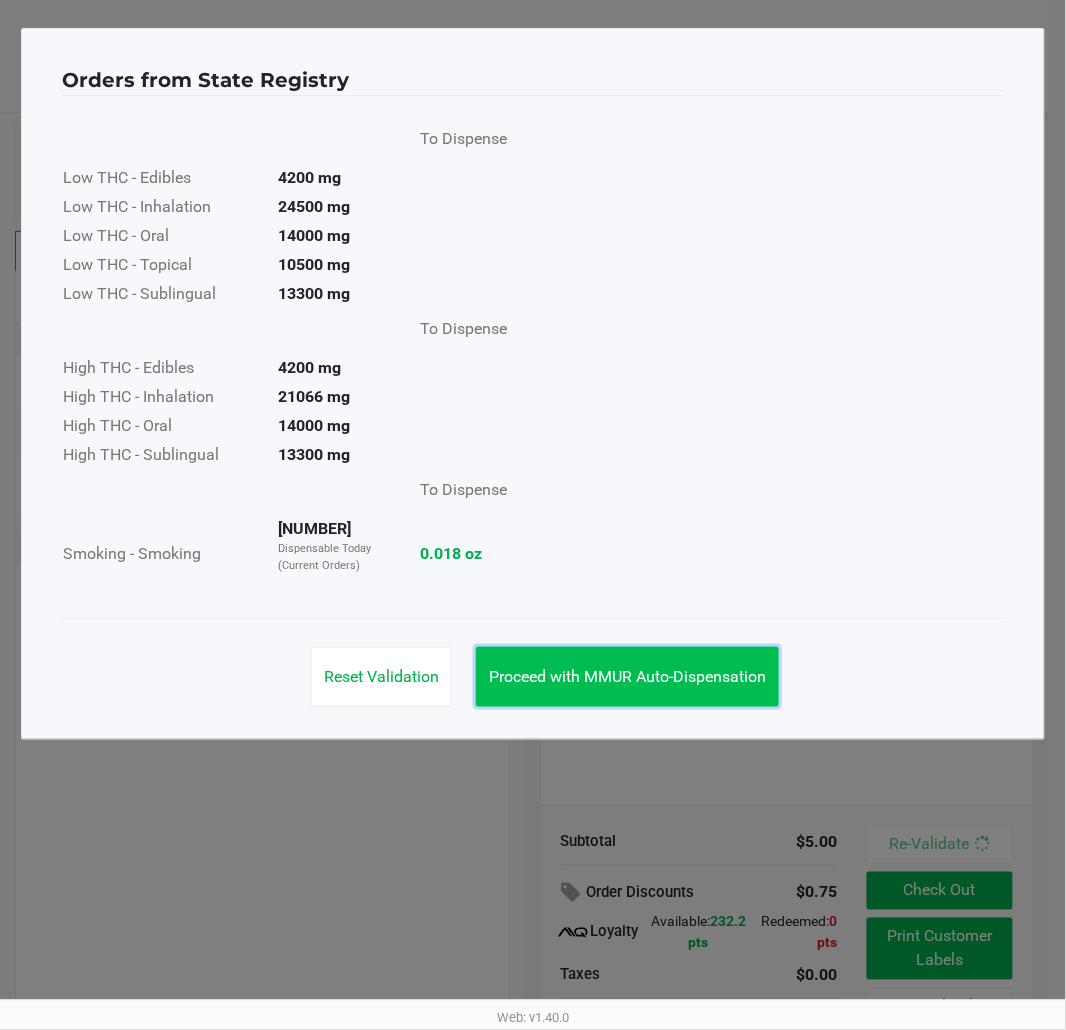click on "Proceed with MMUR Auto-Dispensation" 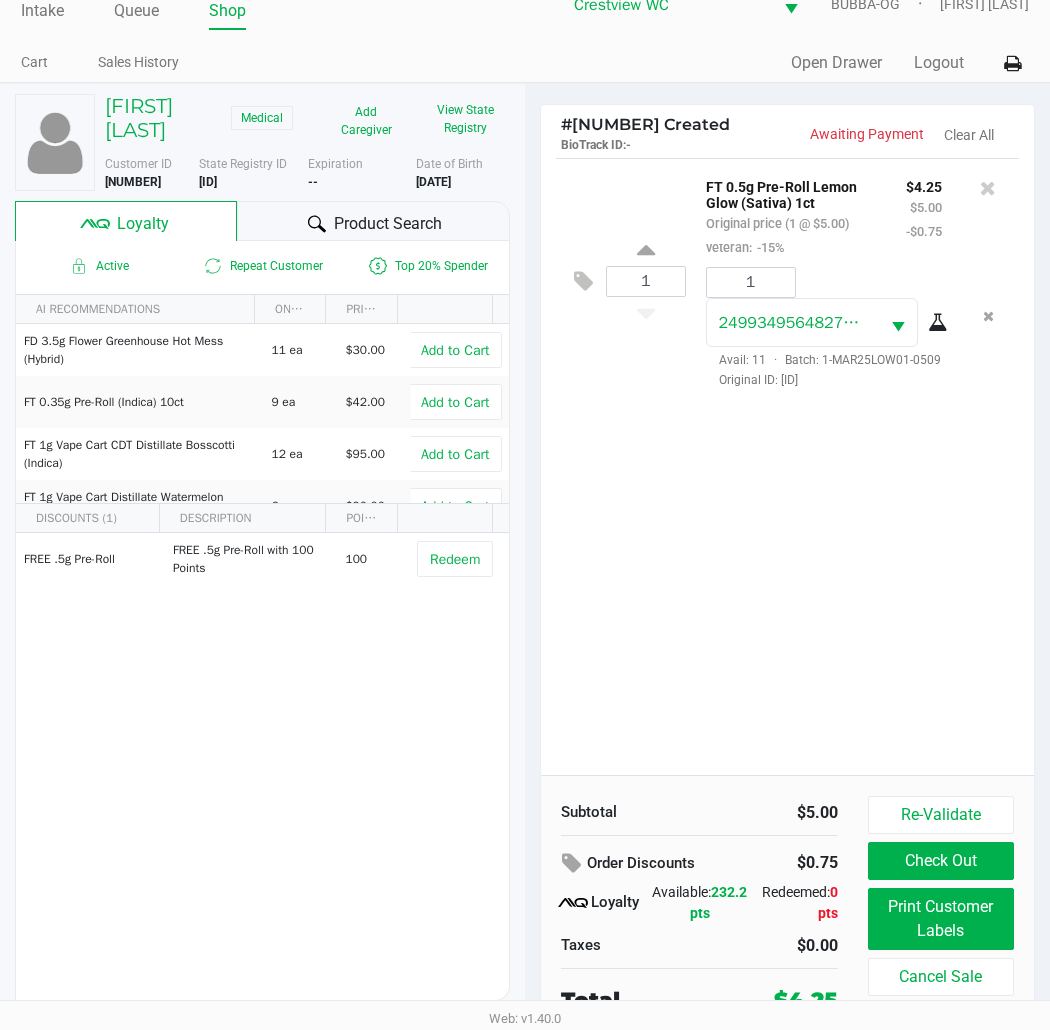 scroll, scrollTop: 38, scrollLeft: 0, axis: vertical 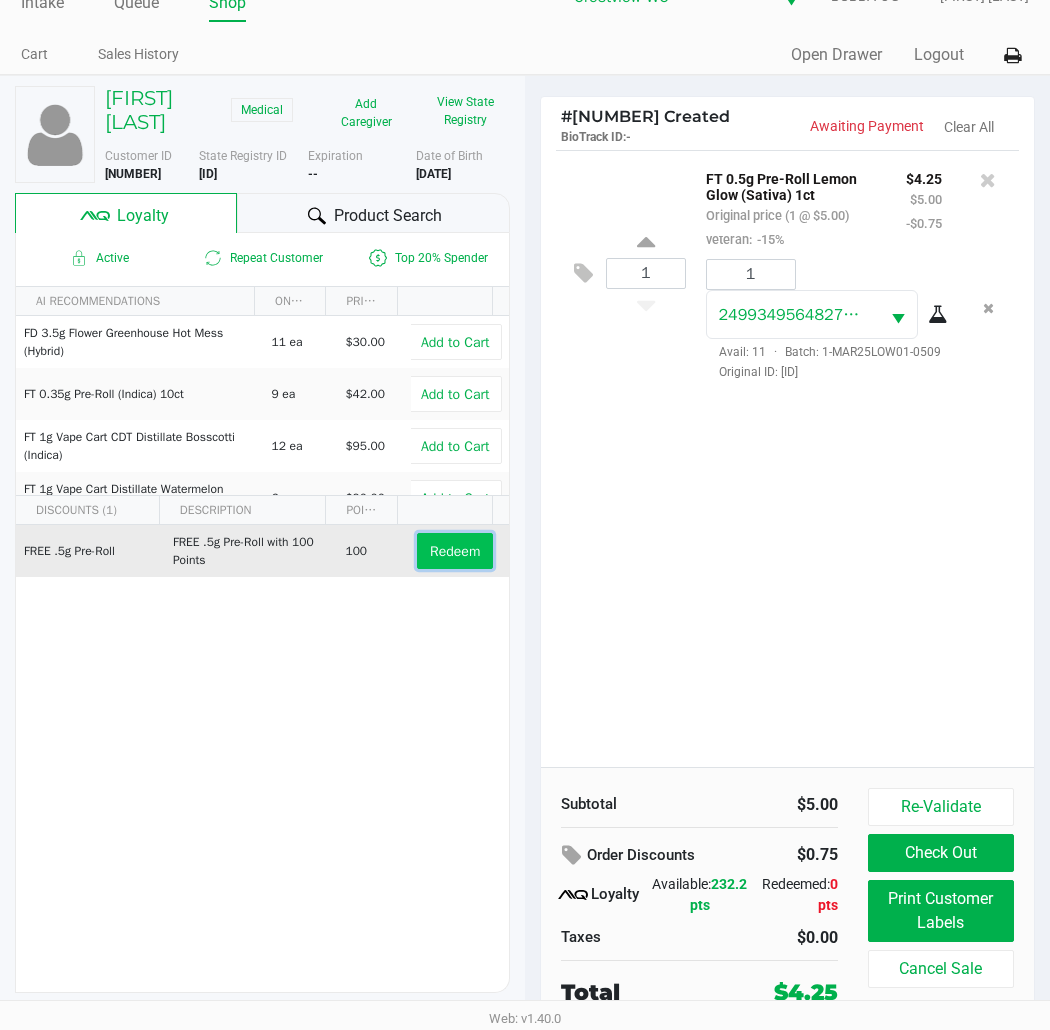 click on "Redeem" 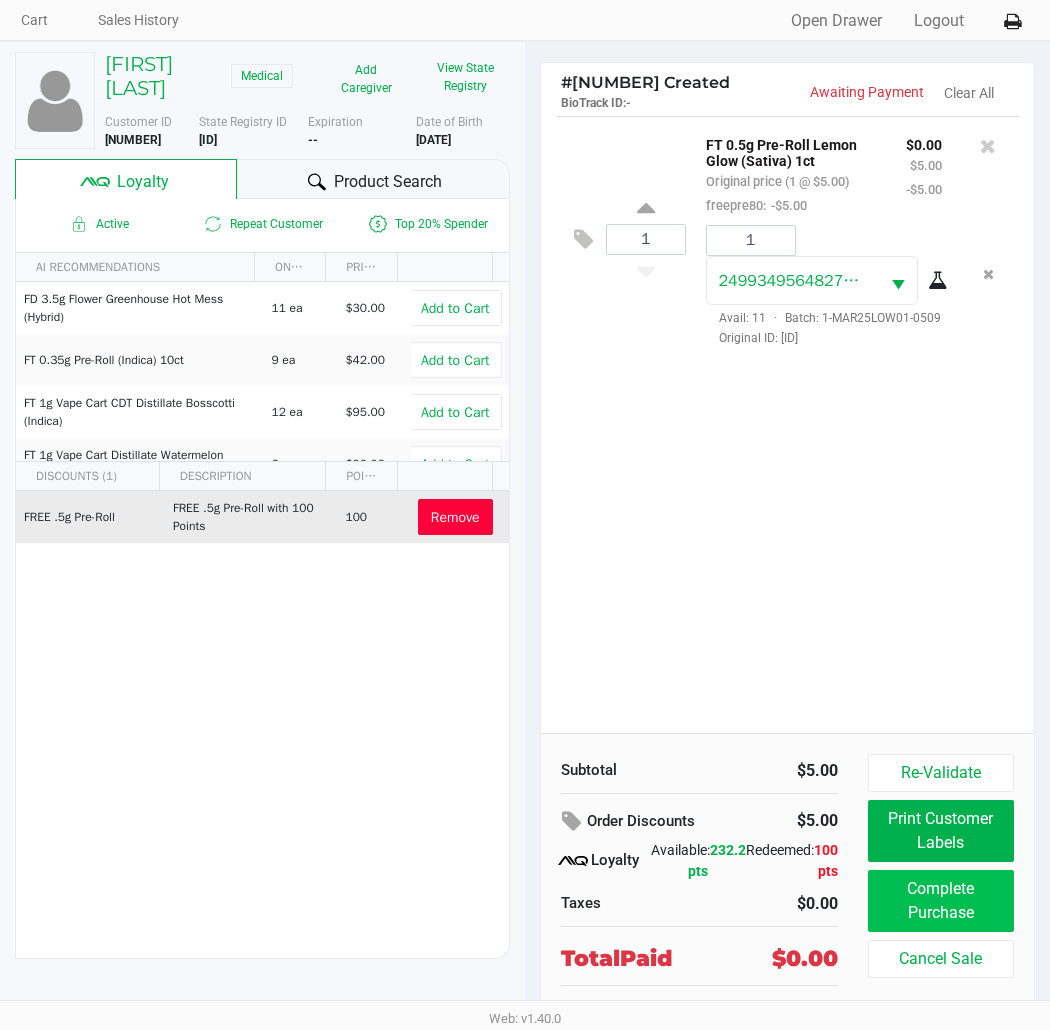 scroll, scrollTop: 90, scrollLeft: 0, axis: vertical 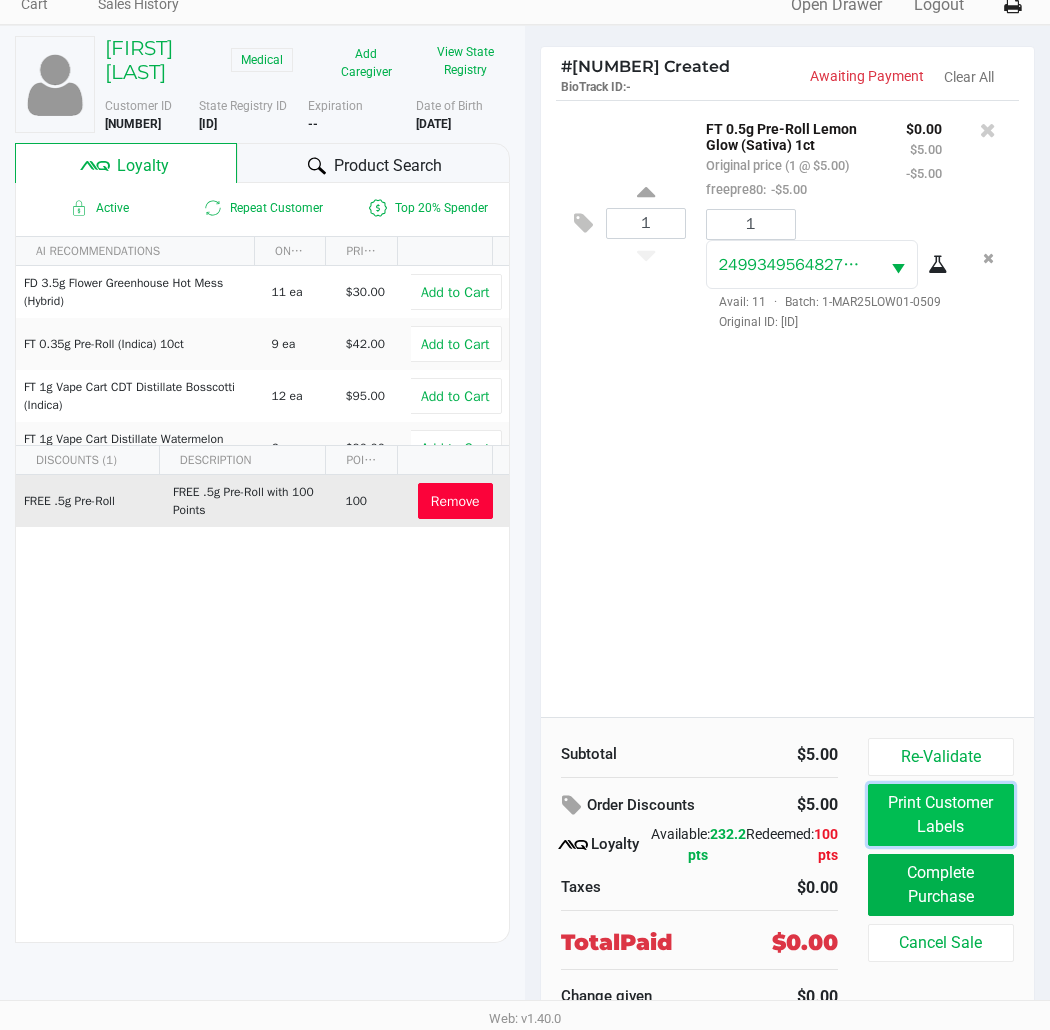 click on "Print Customer Labels" 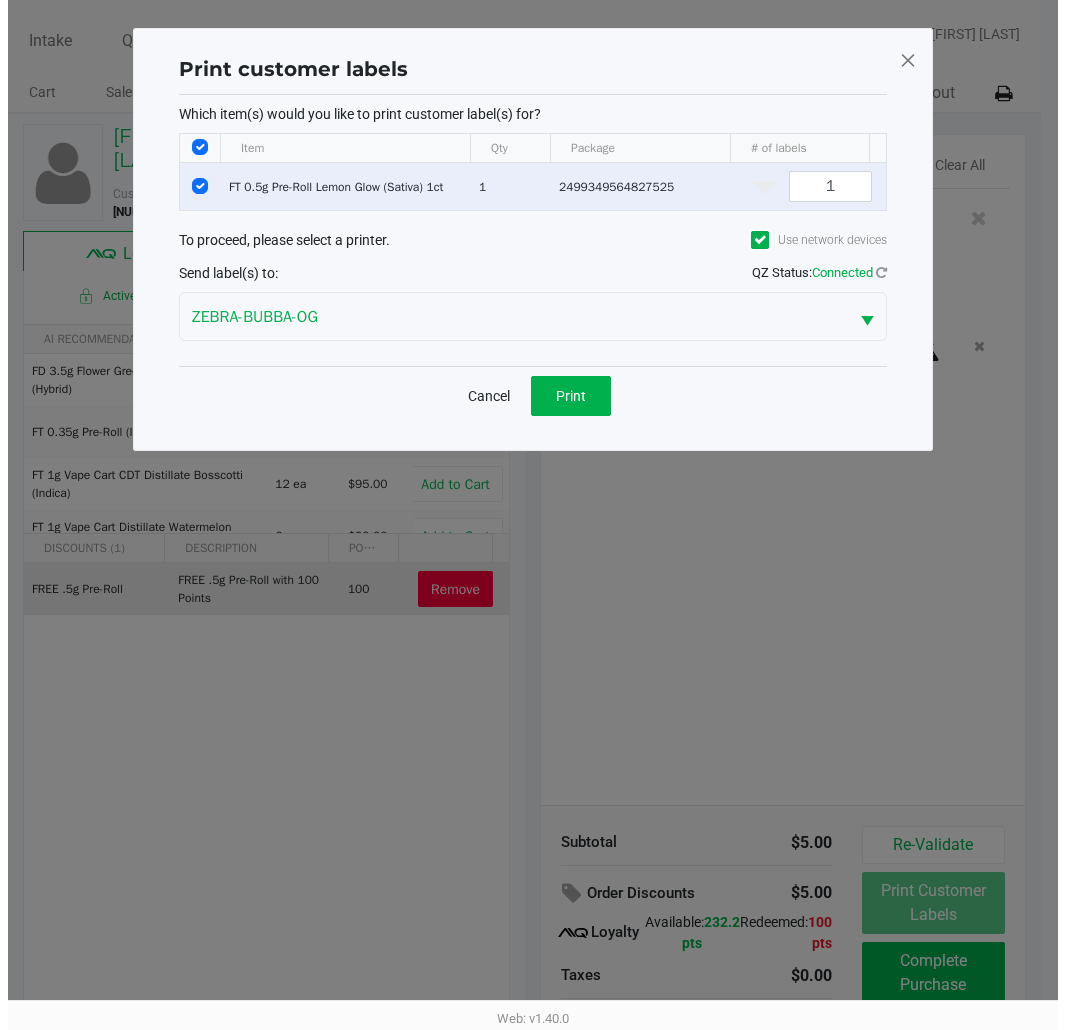 scroll, scrollTop: 0, scrollLeft: 0, axis: both 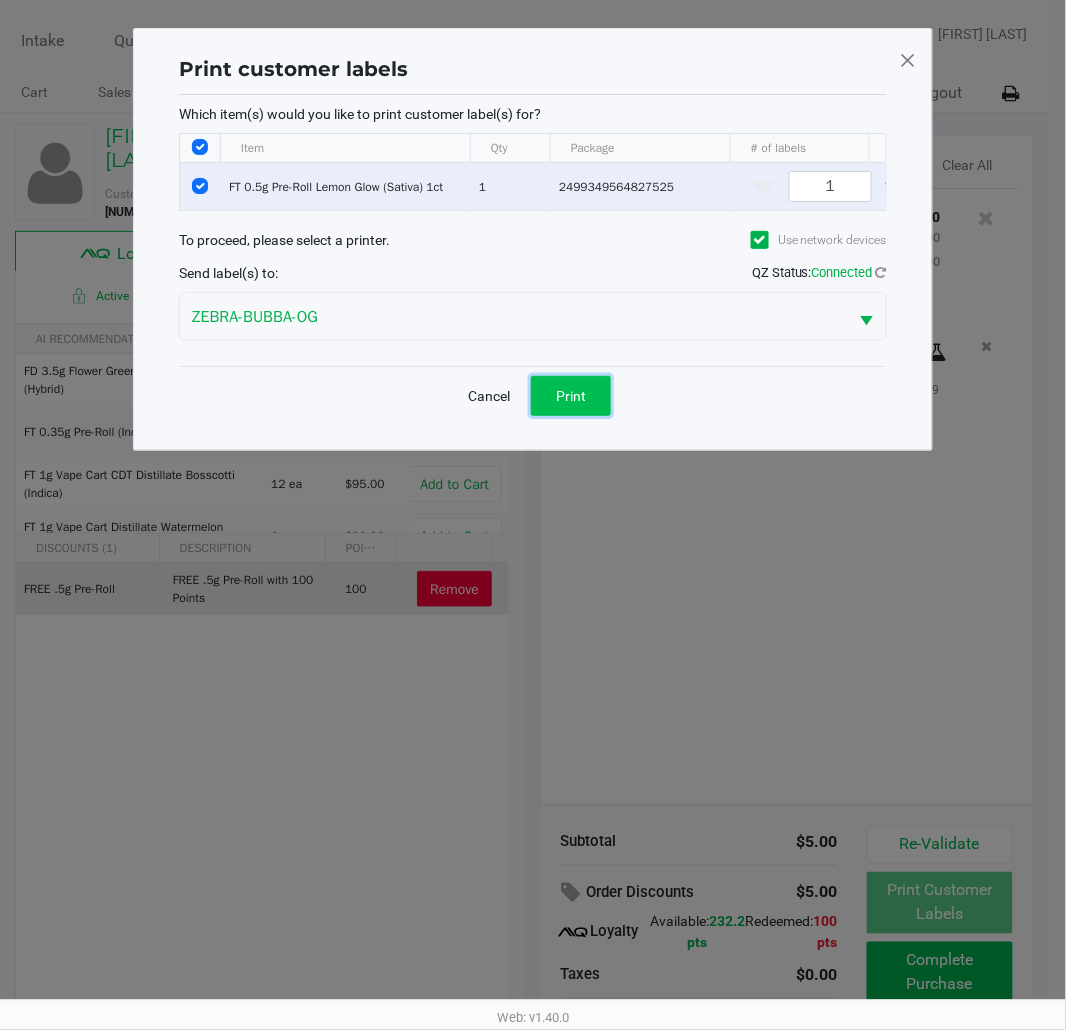 click on "Print" 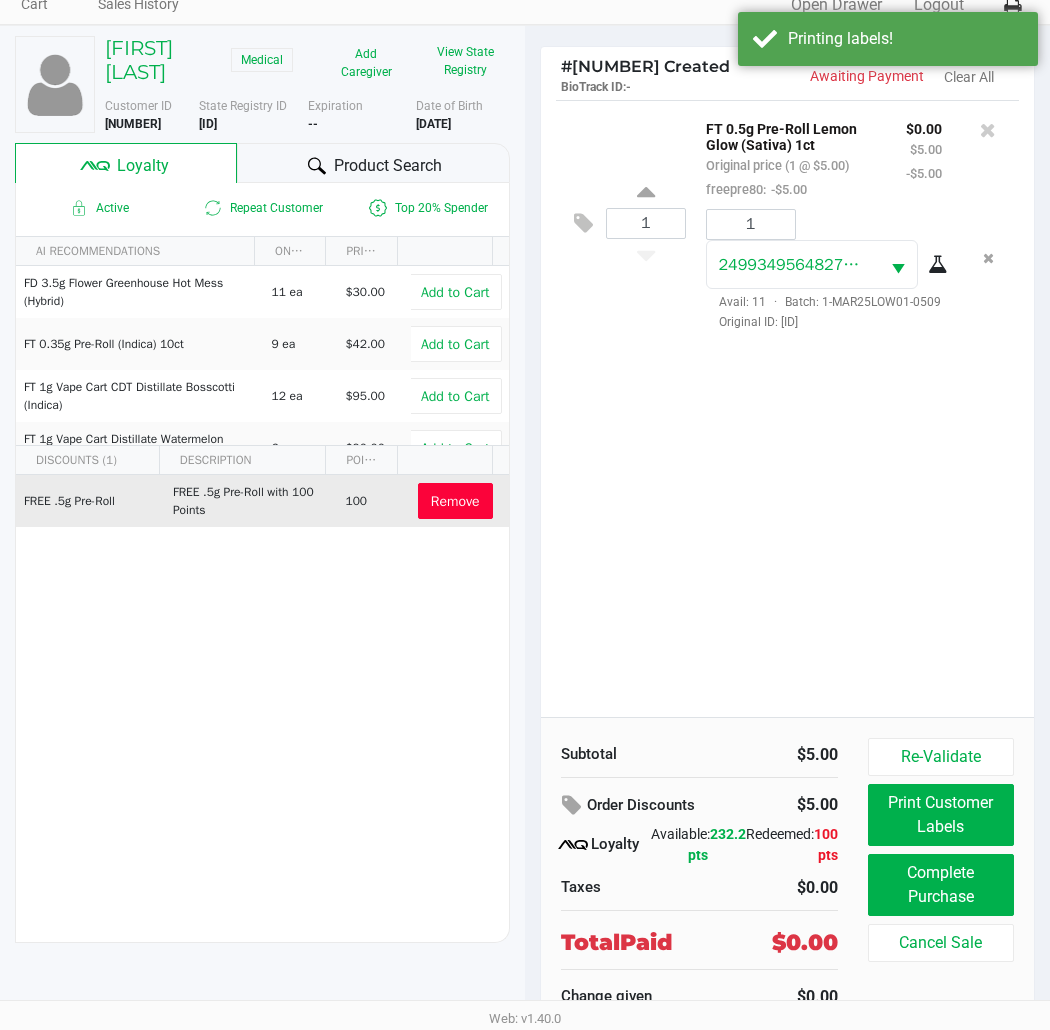 scroll, scrollTop: 90, scrollLeft: 0, axis: vertical 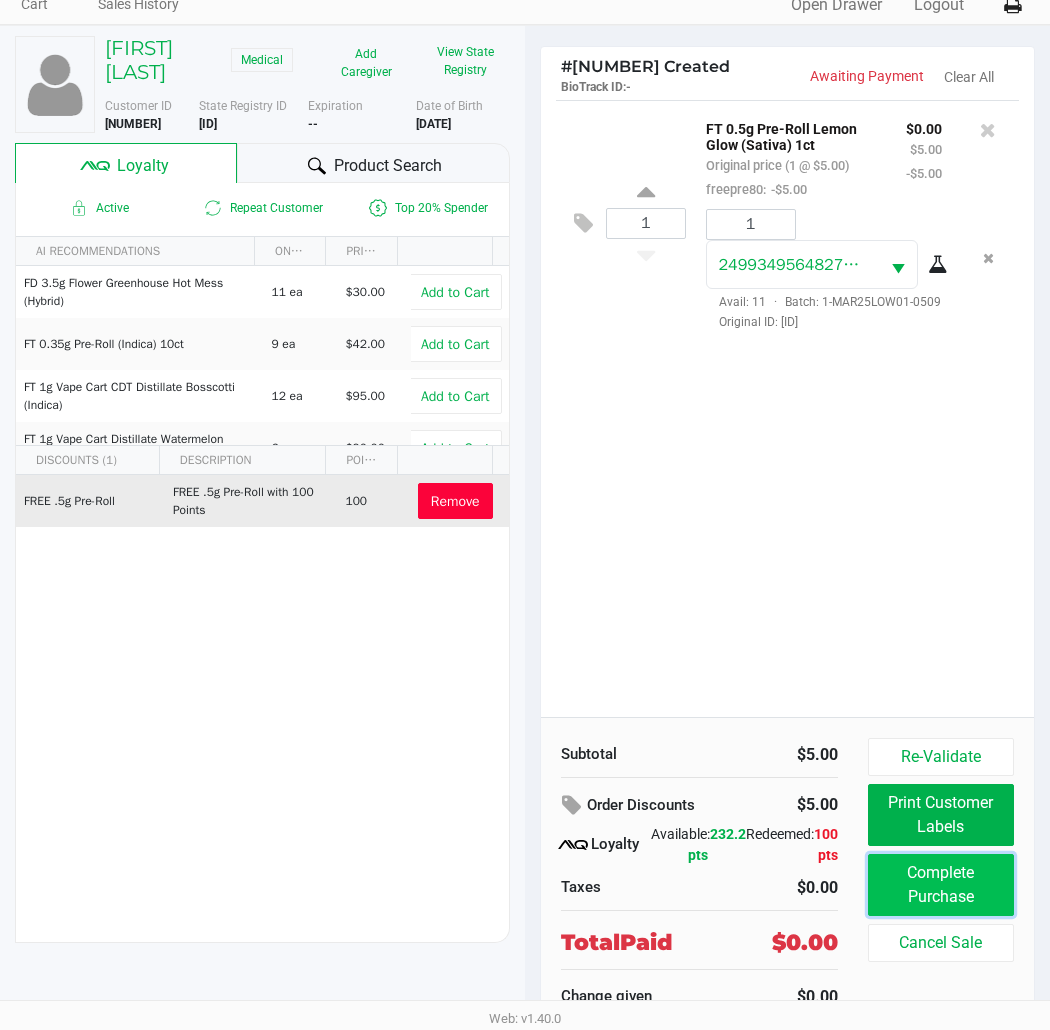 click on "Complete Purchase" 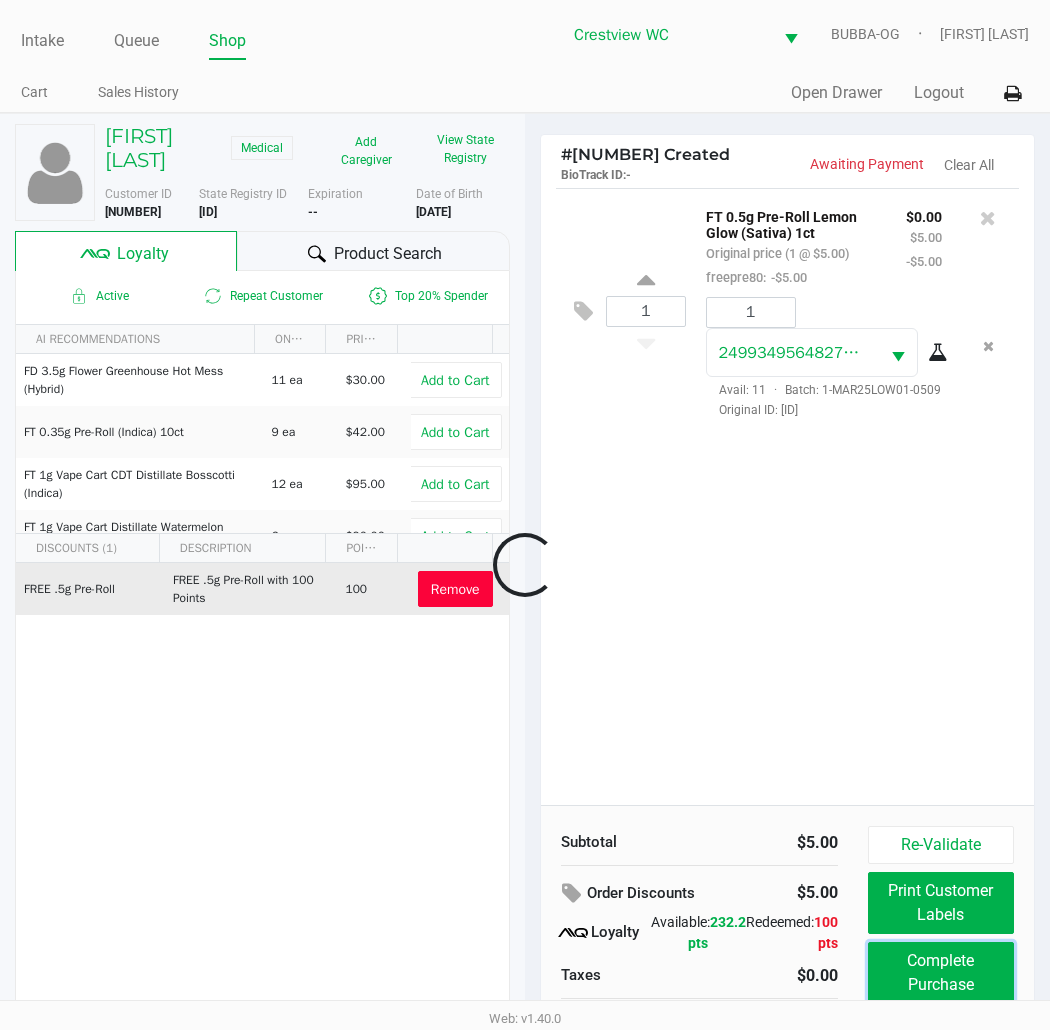 scroll, scrollTop: 90, scrollLeft: 0, axis: vertical 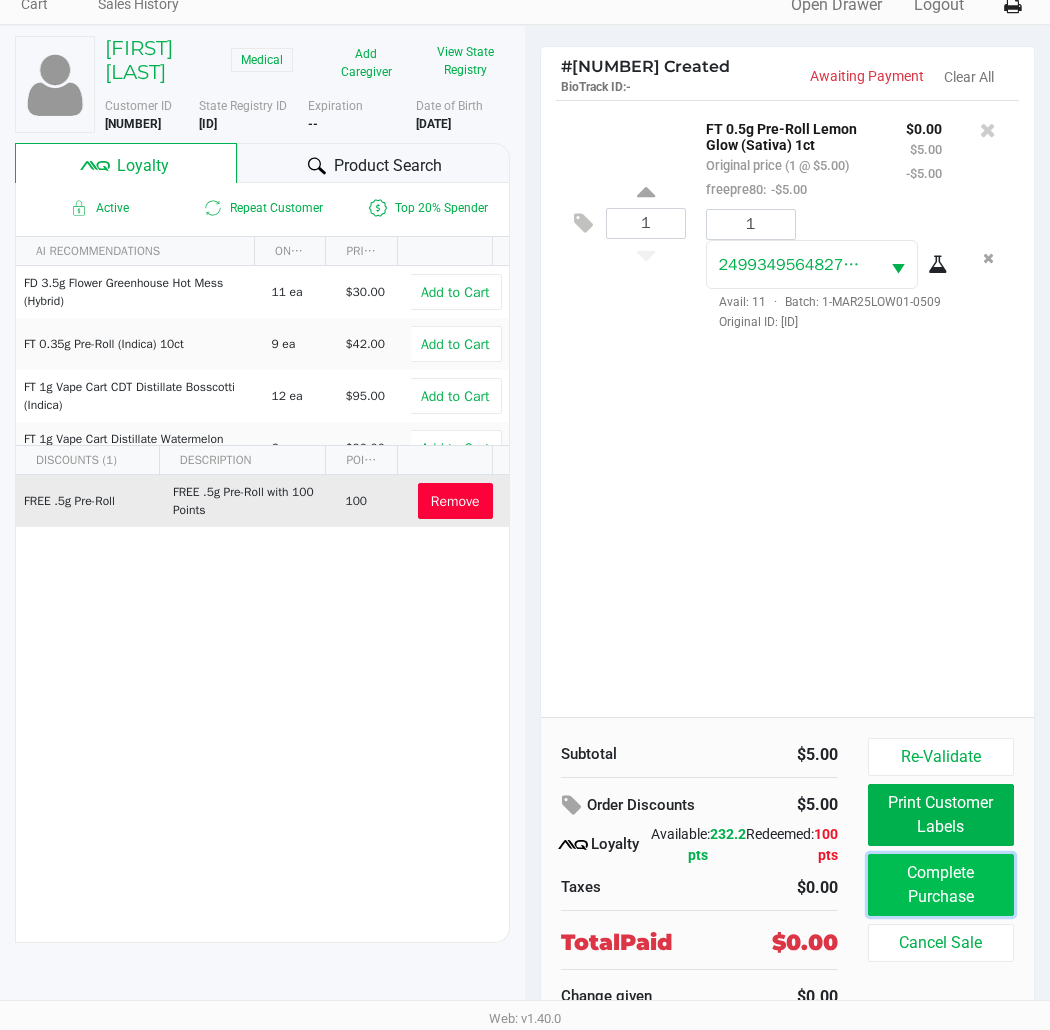 click on "Complete Purchase" 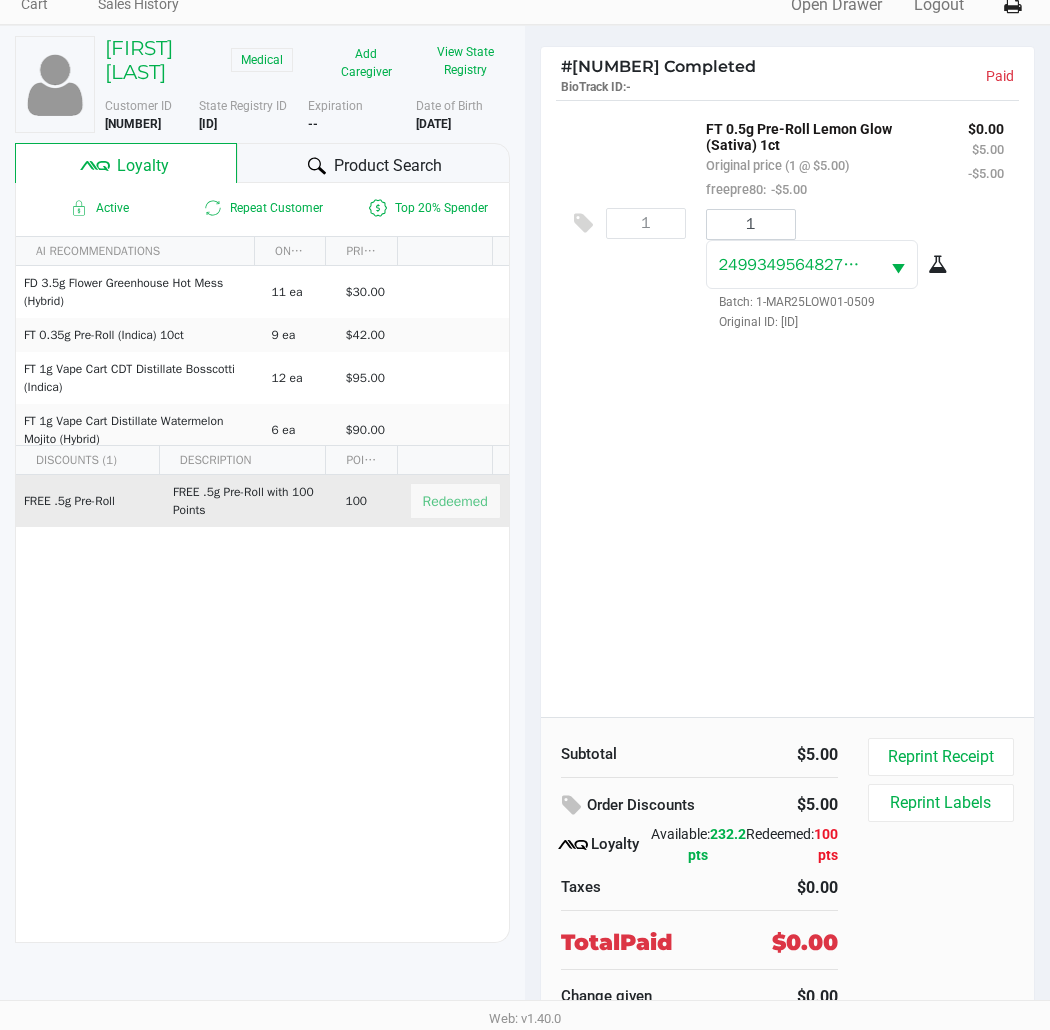 scroll, scrollTop: 0, scrollLeft: 0, axis: both 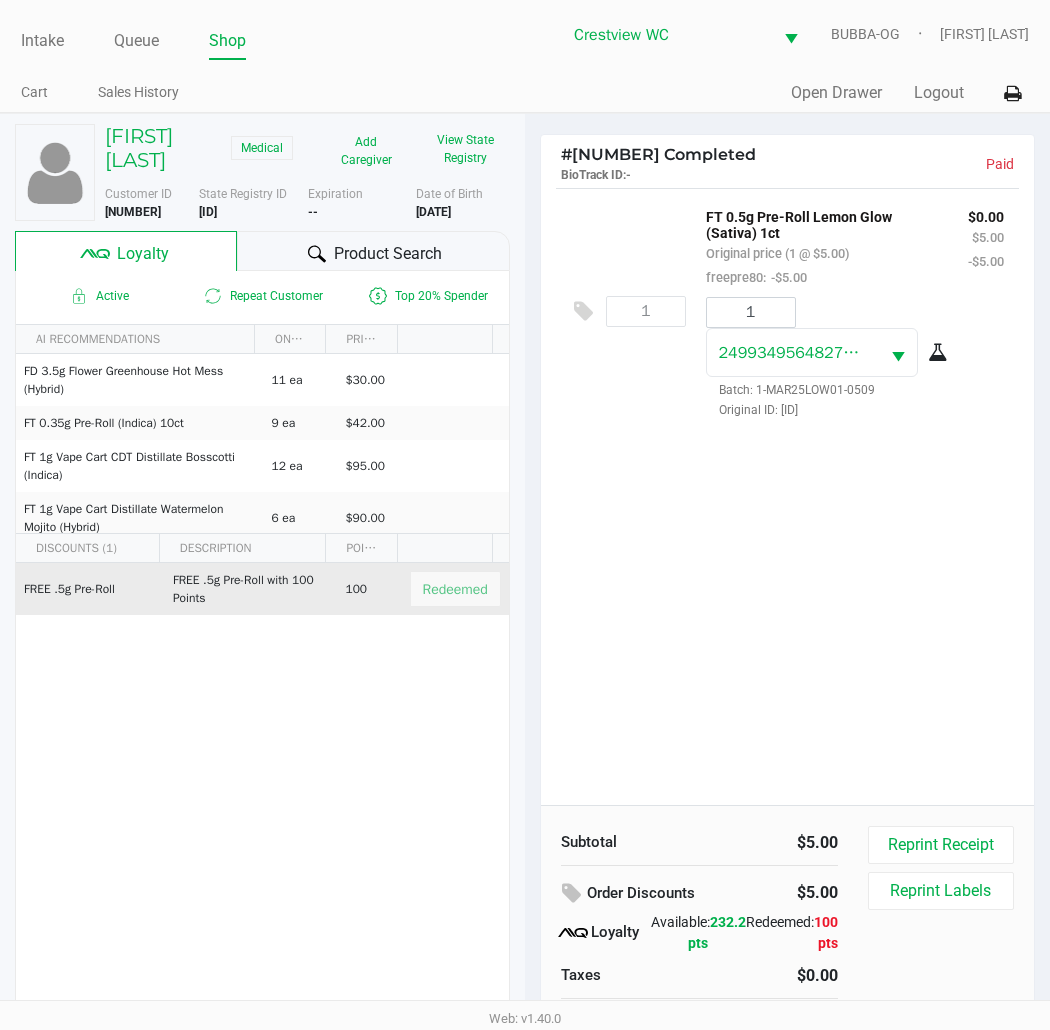 click on "Intake" 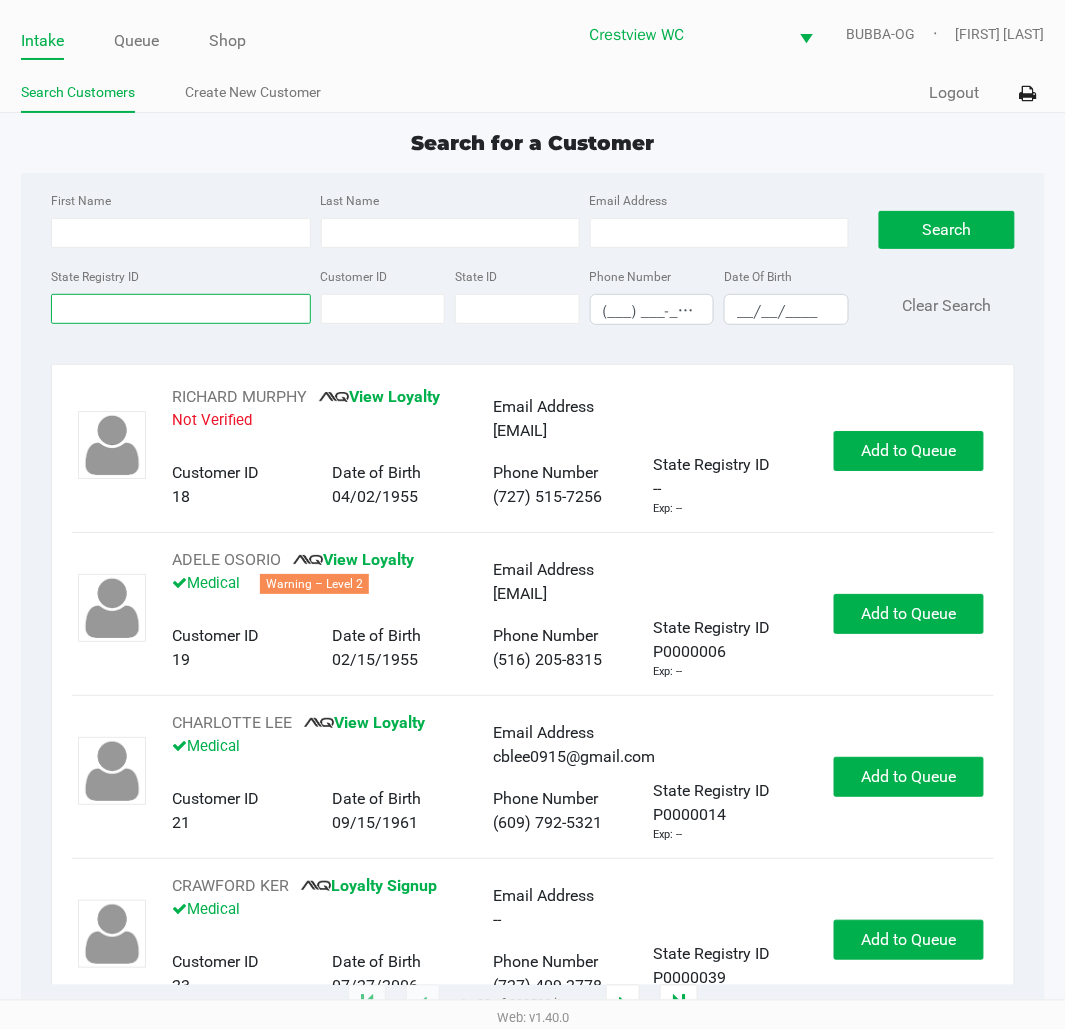 click on "State Registry ID" at bounding box center (180, 309) 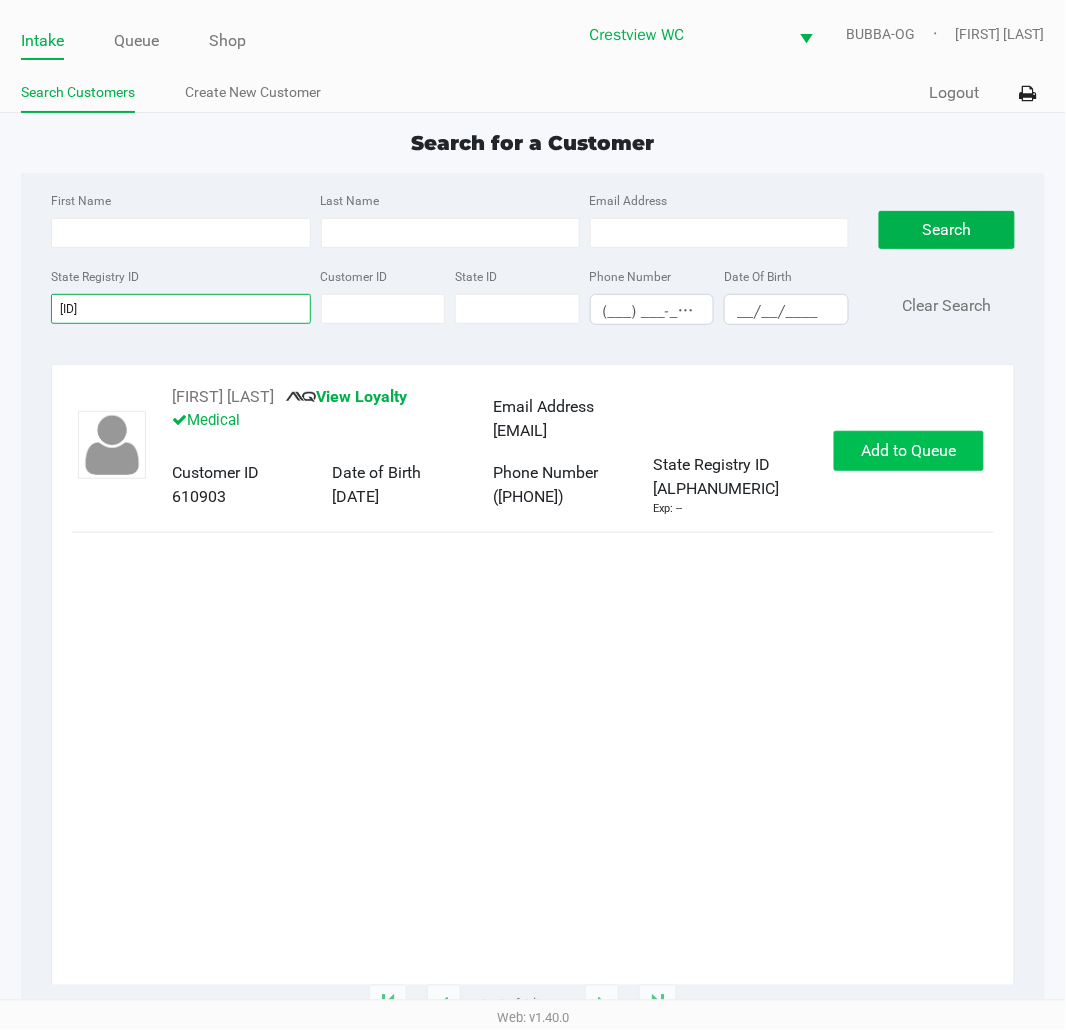 type on "[ID]" 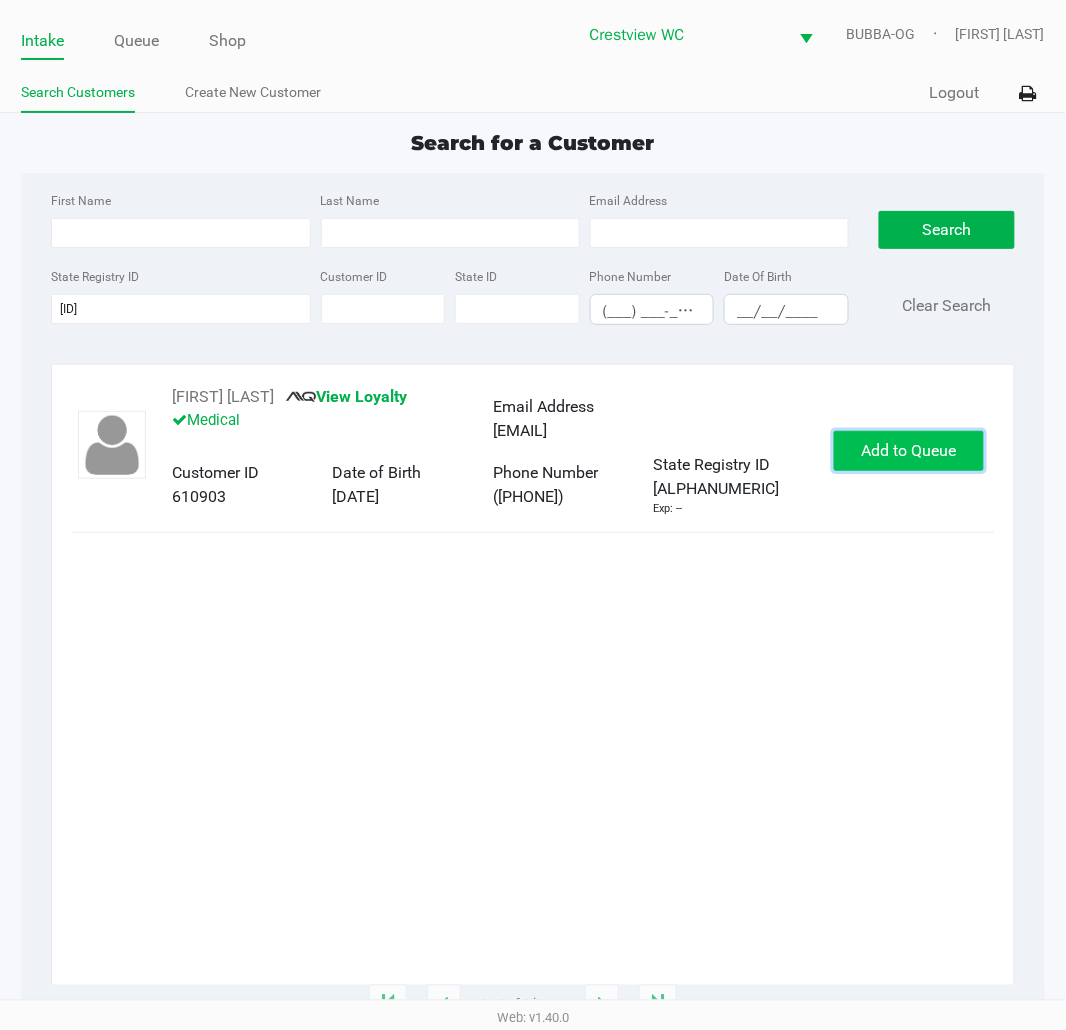 click on "Add to Queue" 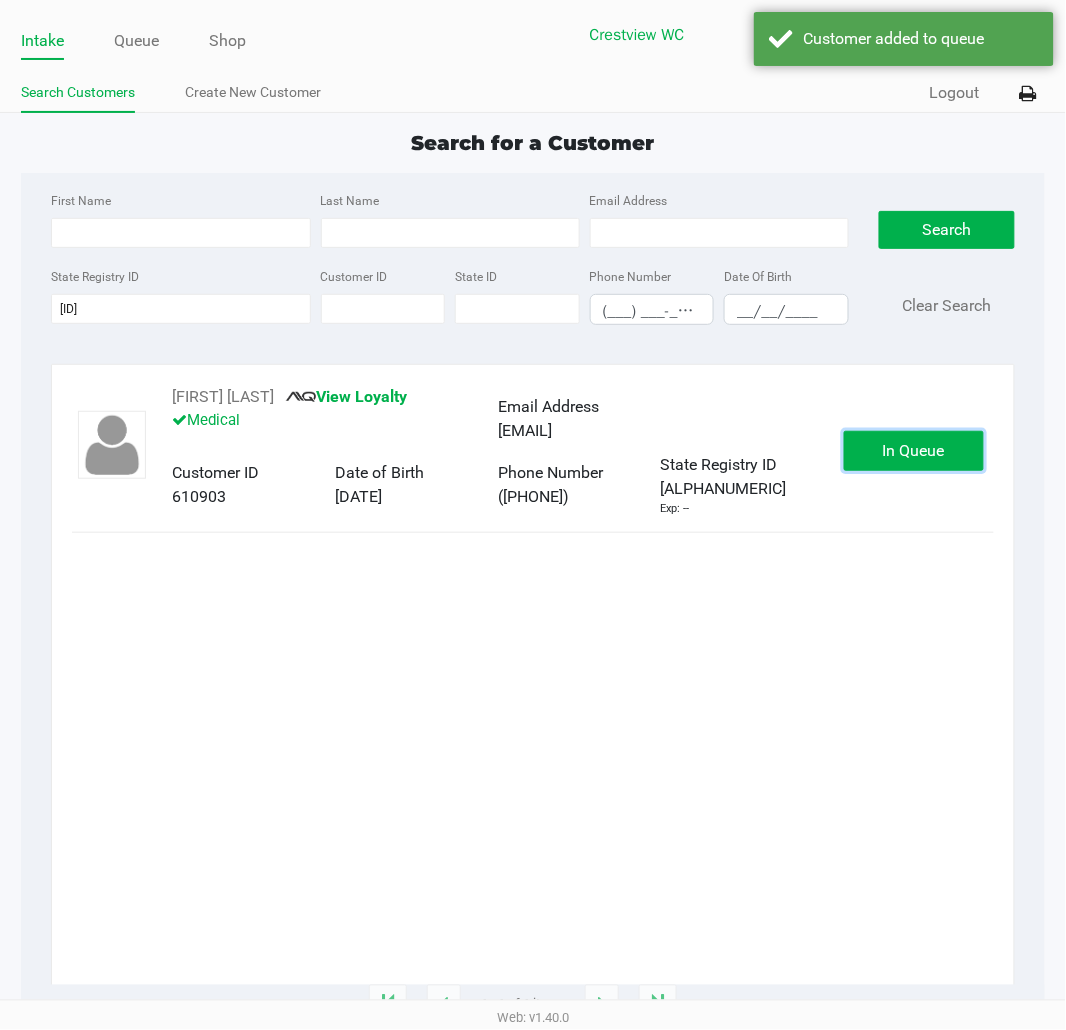 click on "In Queue" 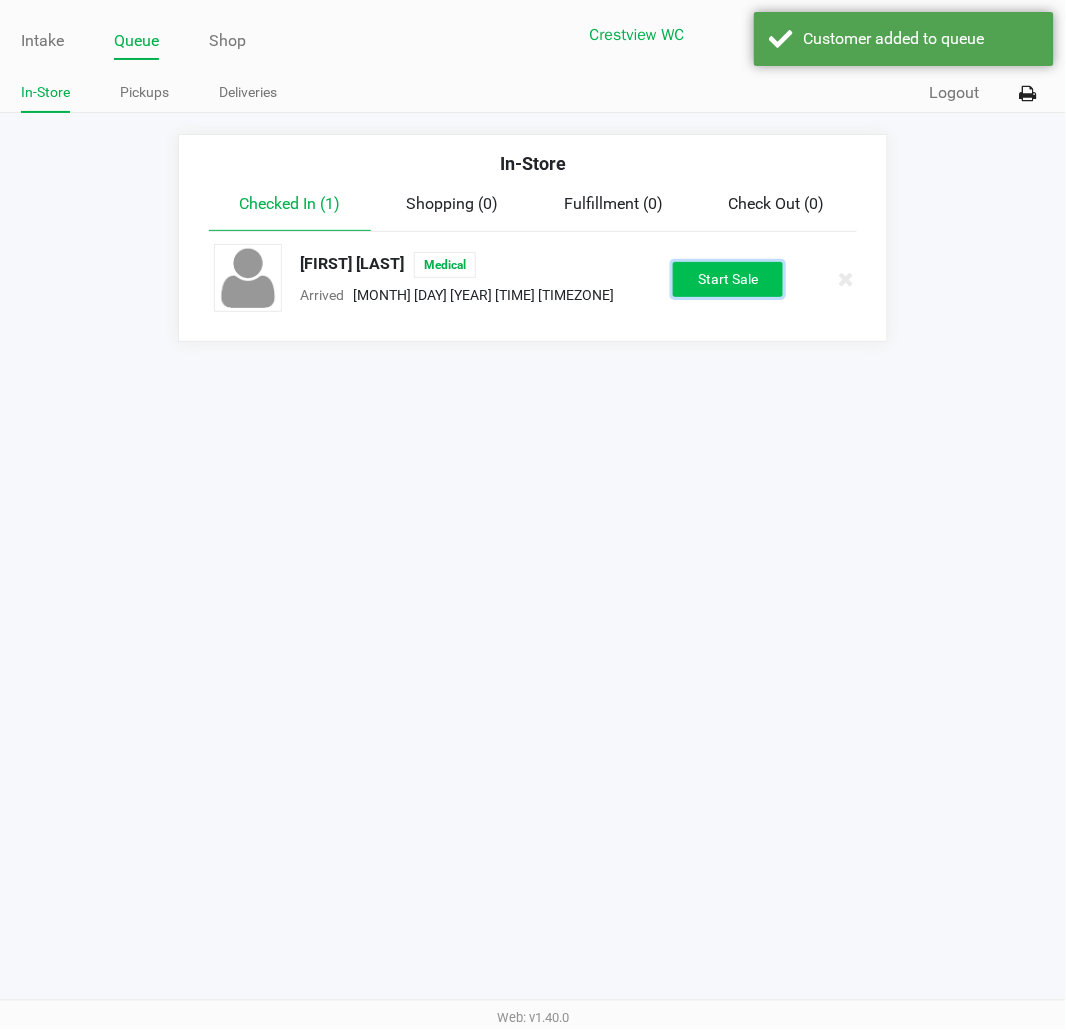 click on "Start Sale" 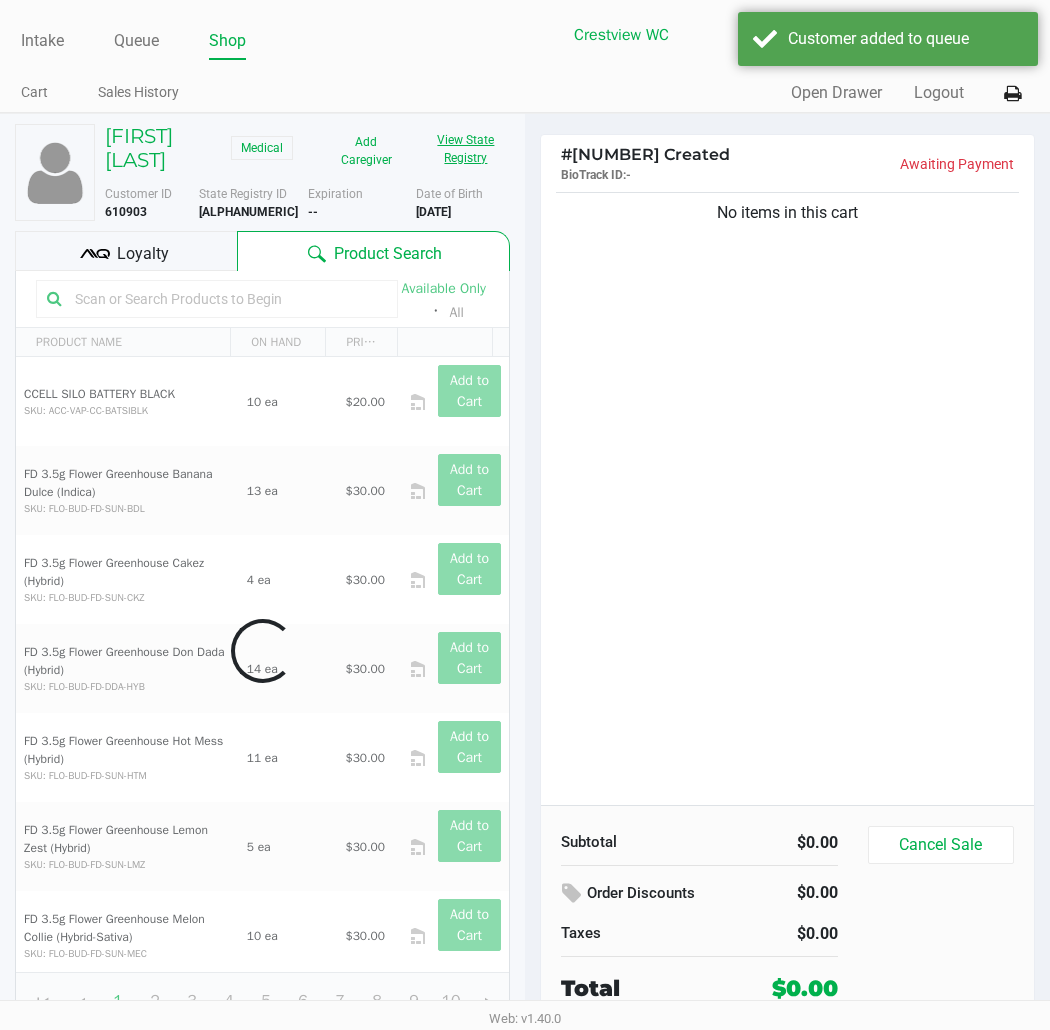 click on "View State Registry" 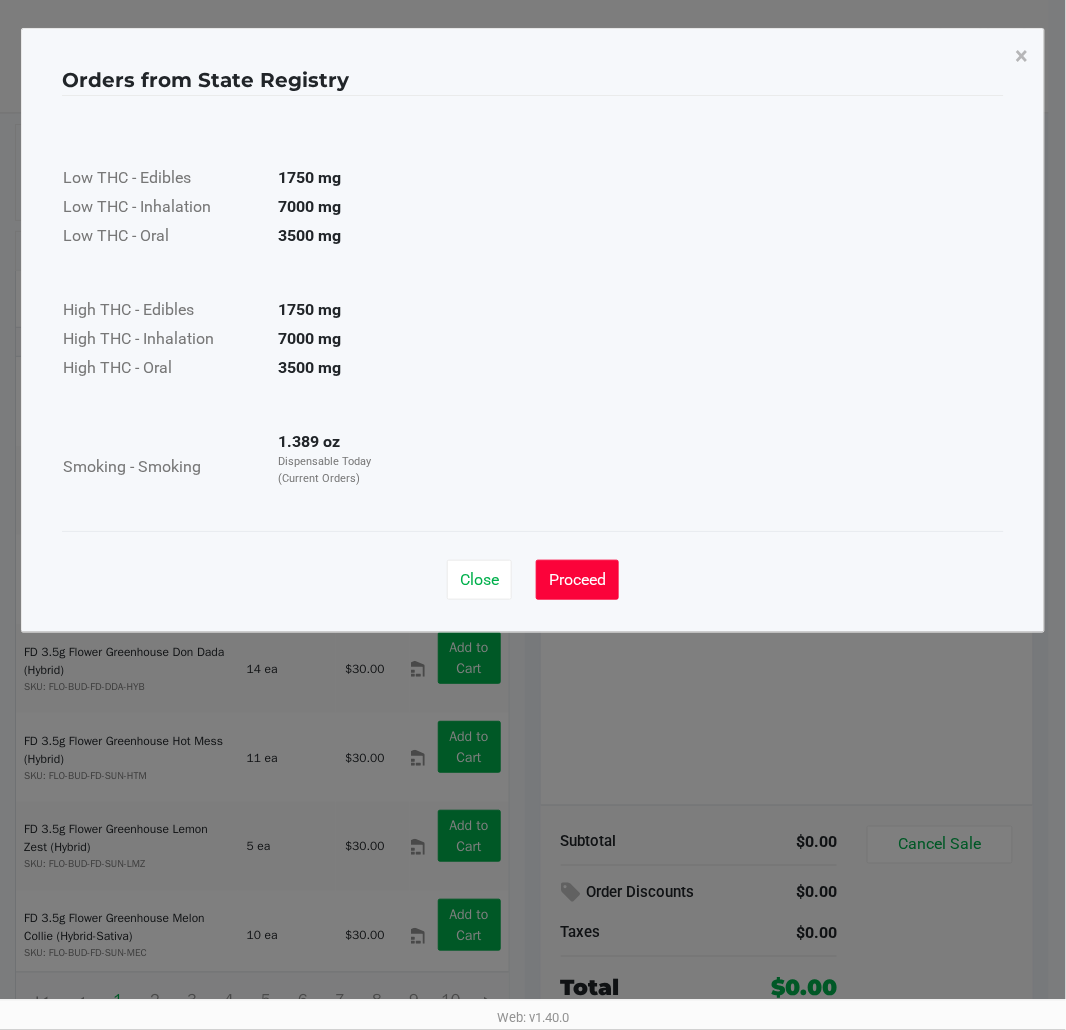 click on "Proceed" 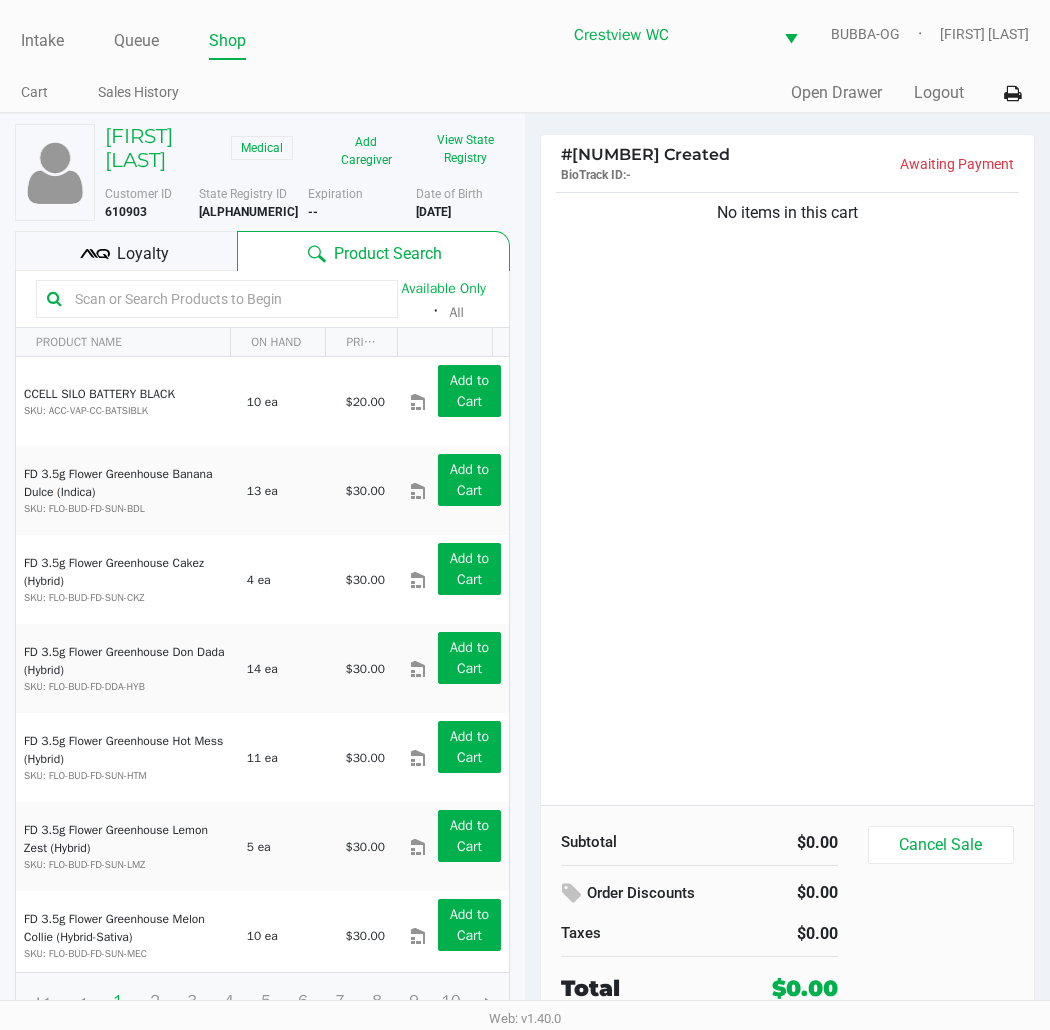 click on "No items in this cart" 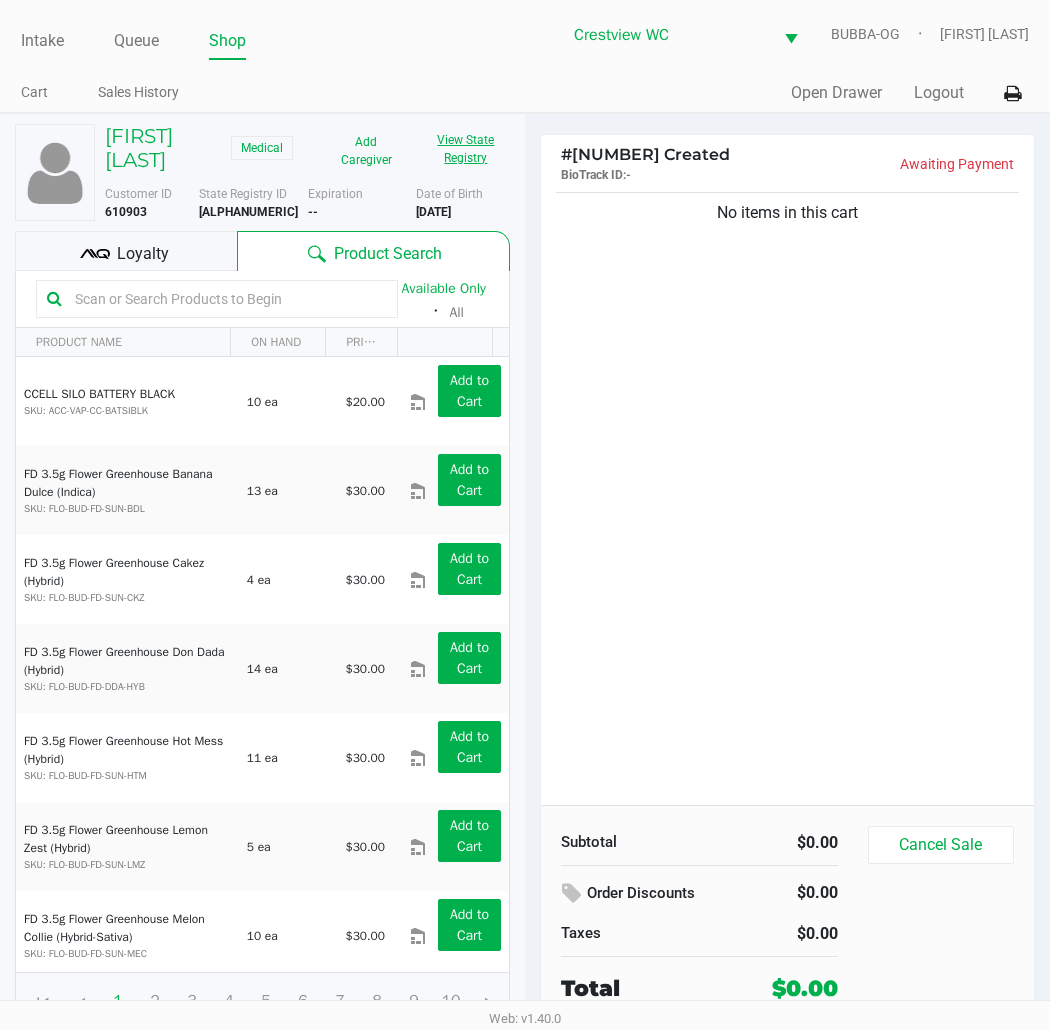 click on "View State Registry" 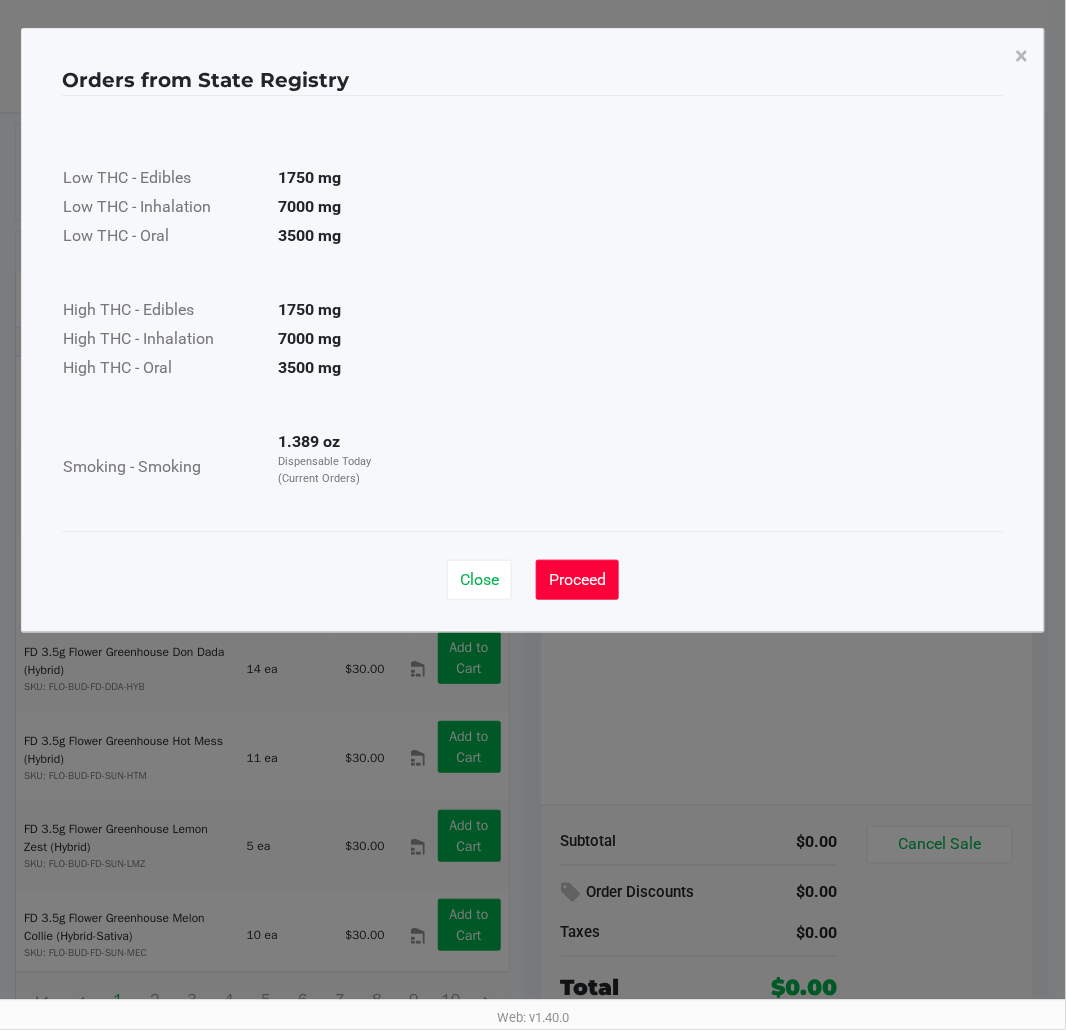 click on "Proceed" 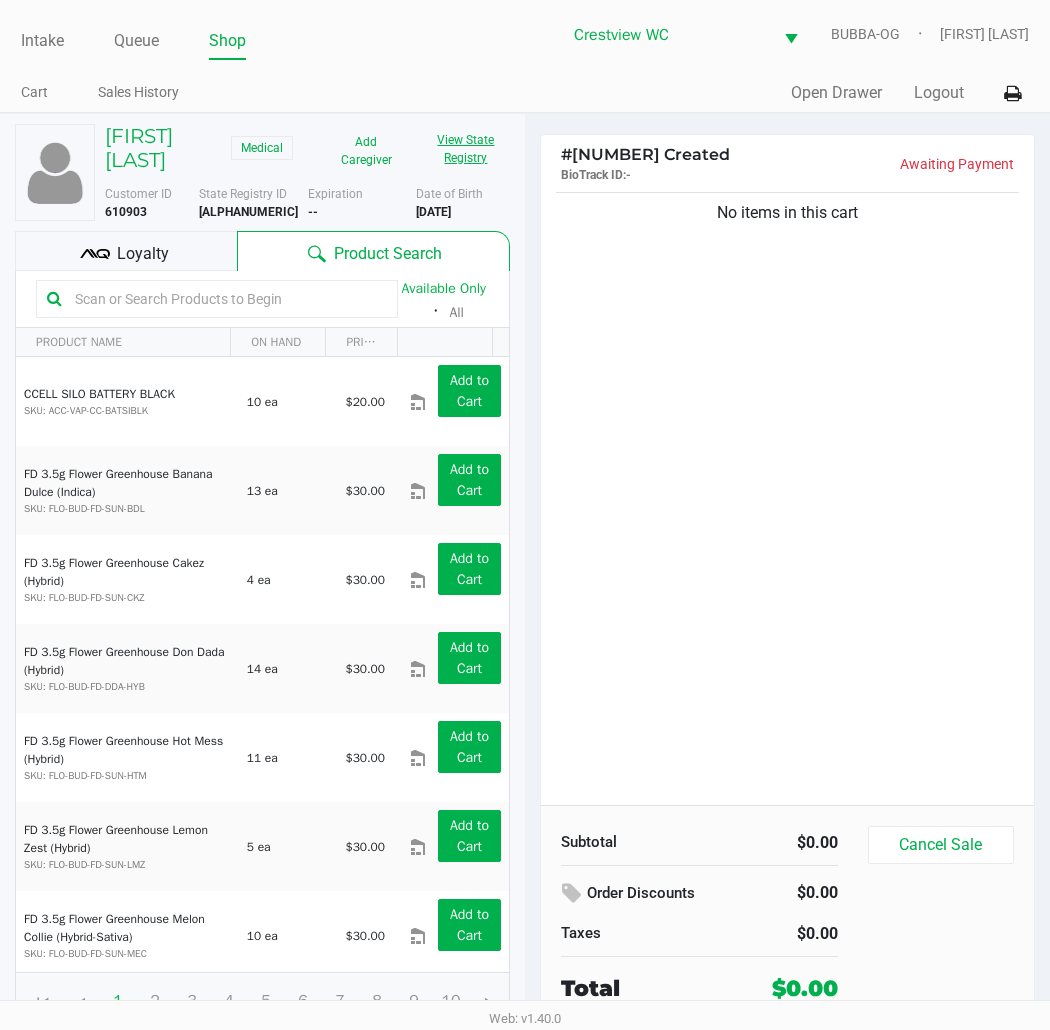 click on "View State Registry" 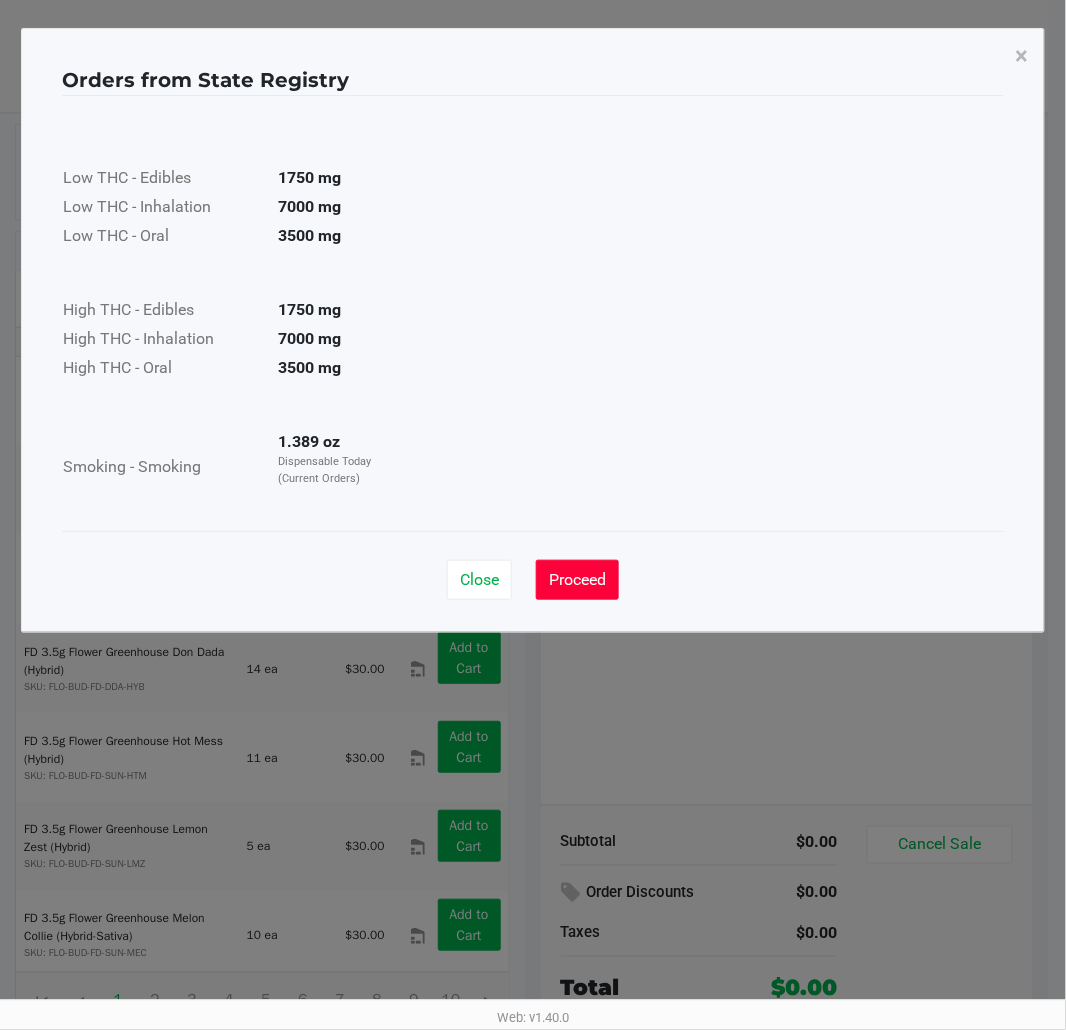 click on "Proceed" 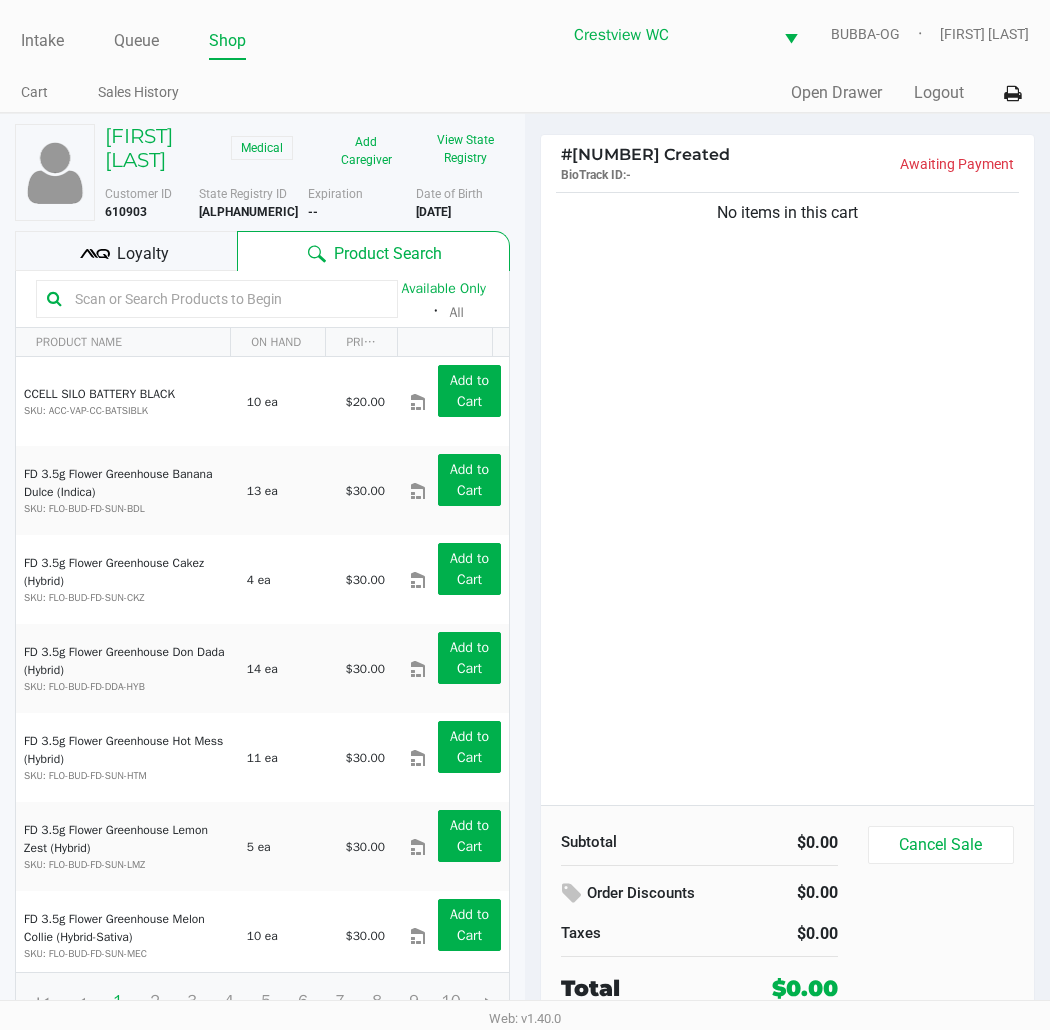 click on "No items in this cart" 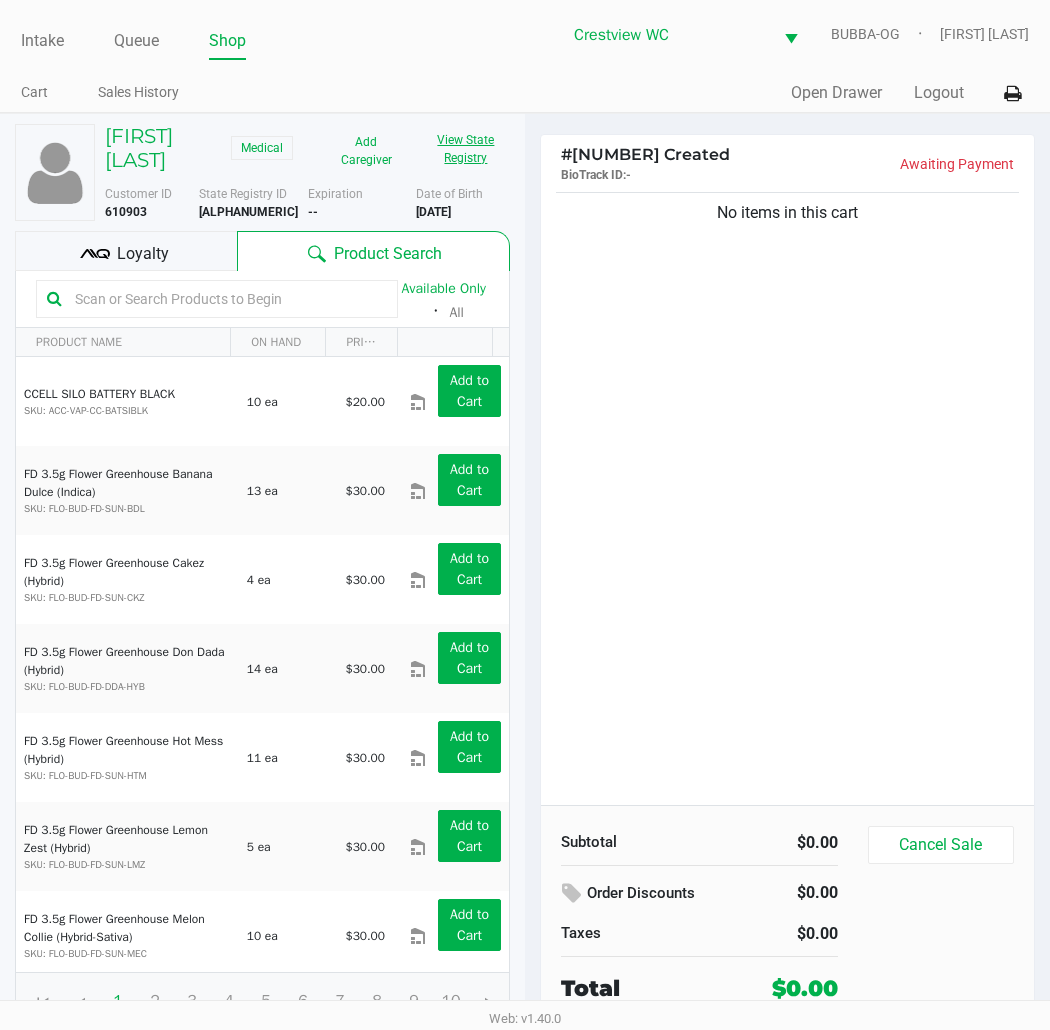 click on "View State Registry" 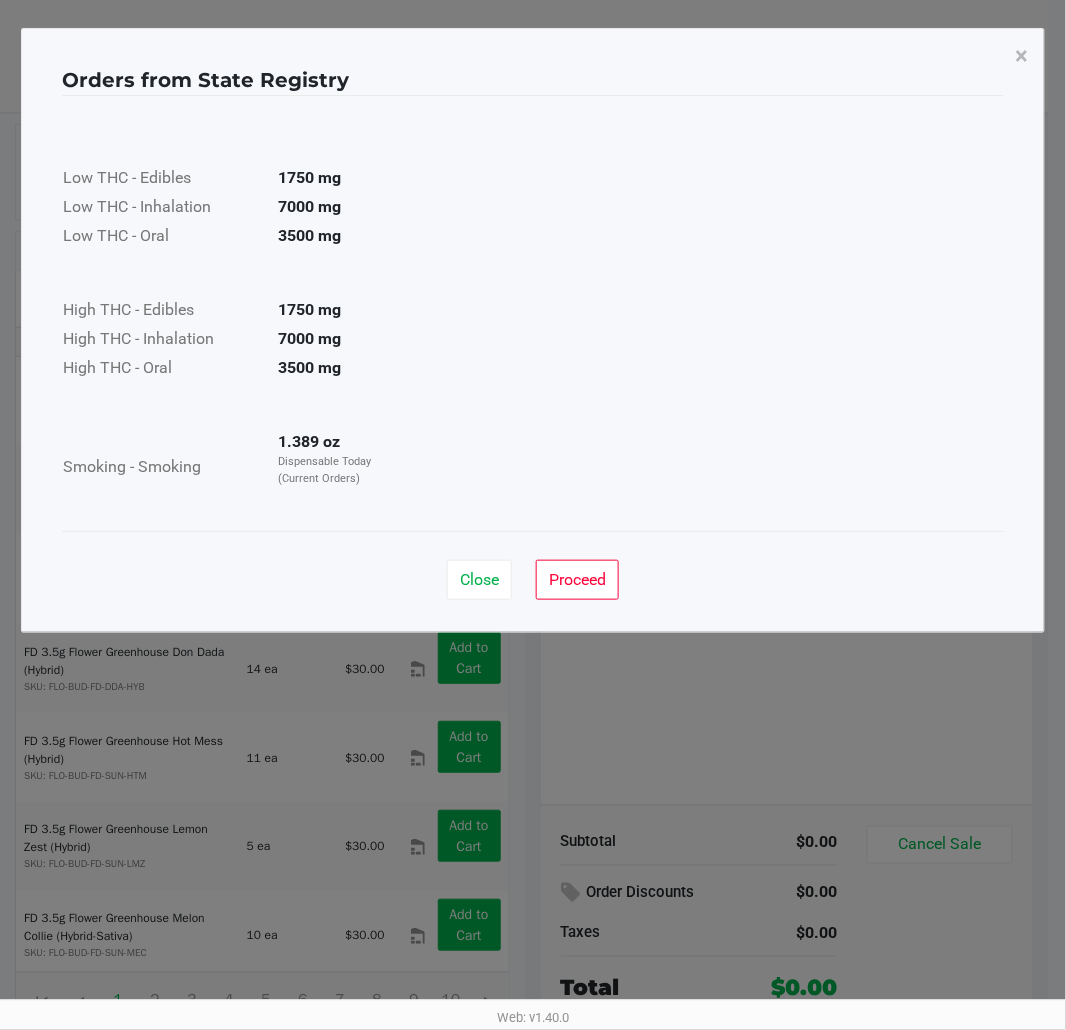 click on "Proceed" 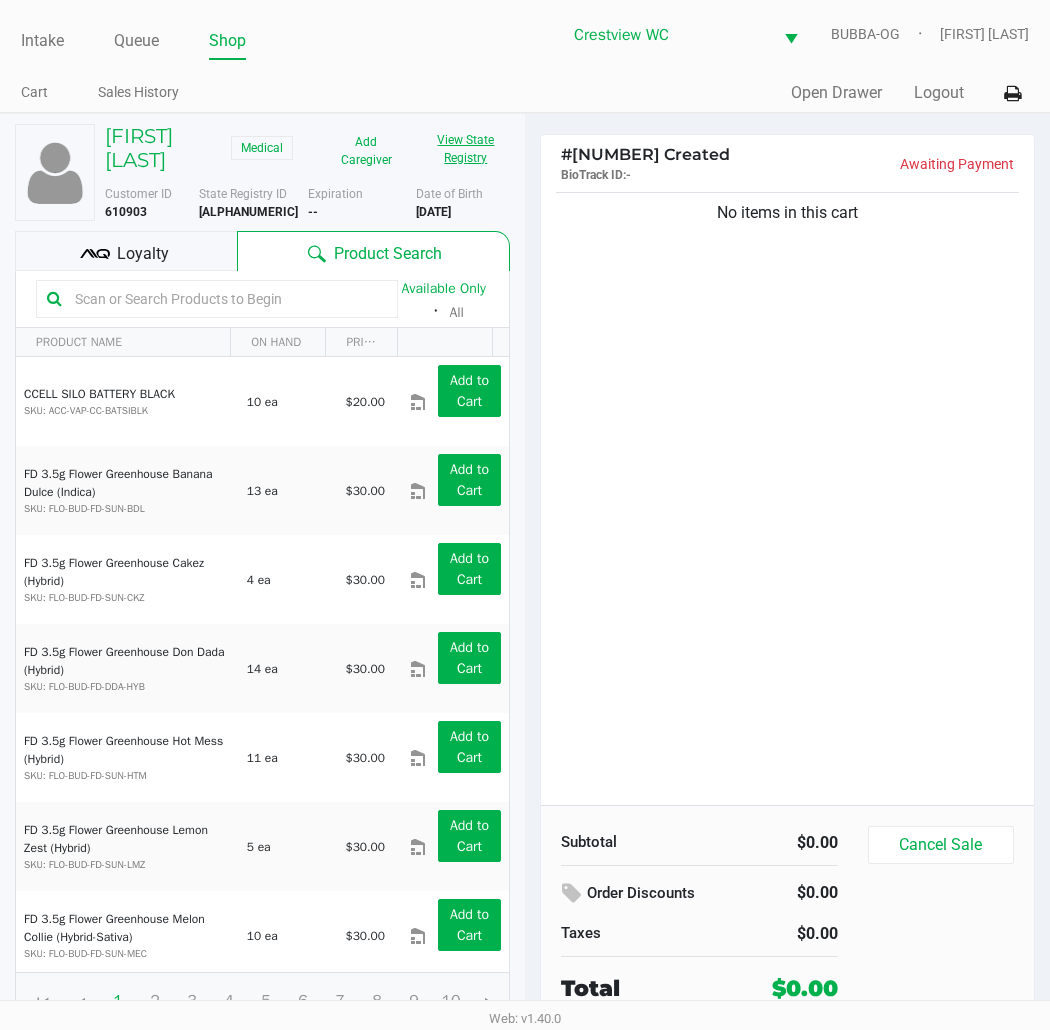 click on "View State Registry" 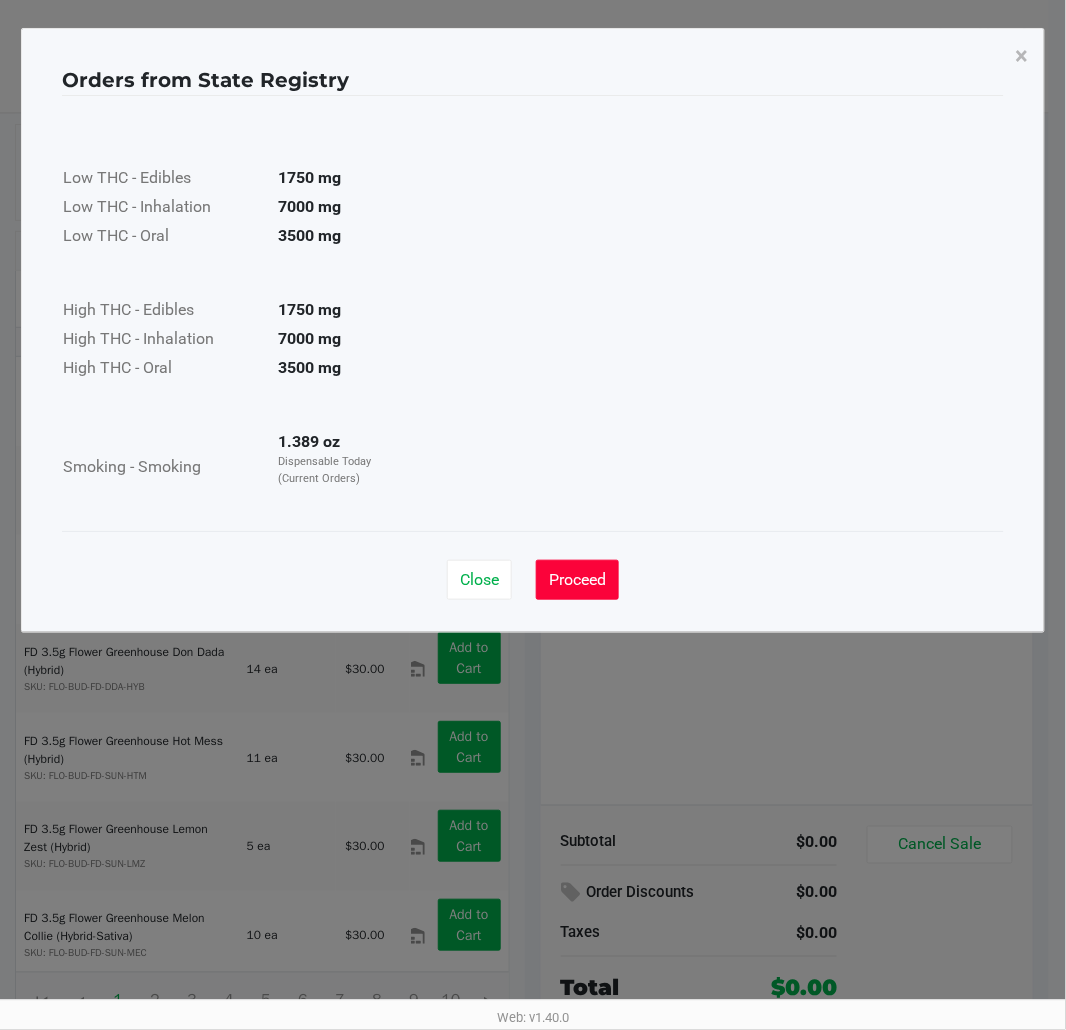 click on "Proceed" 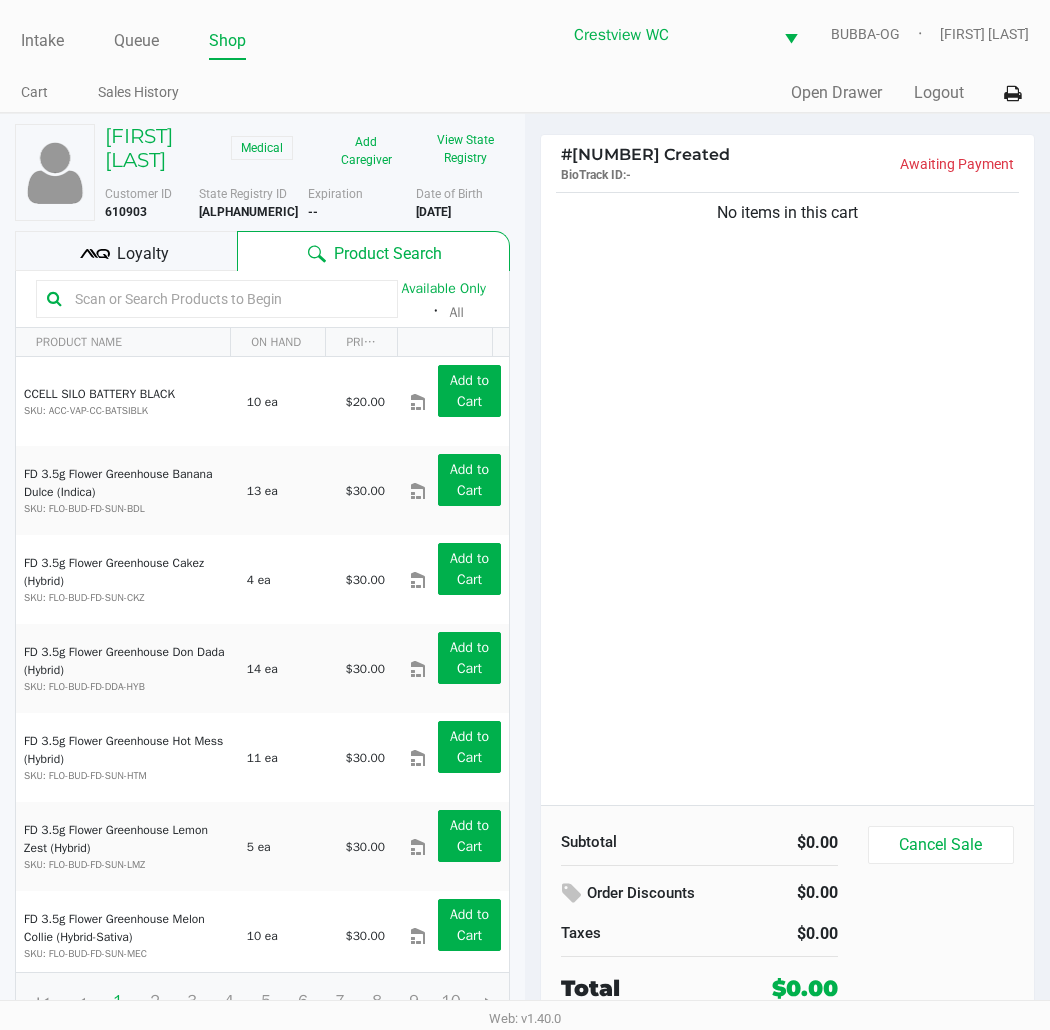 click on "Loyalty" 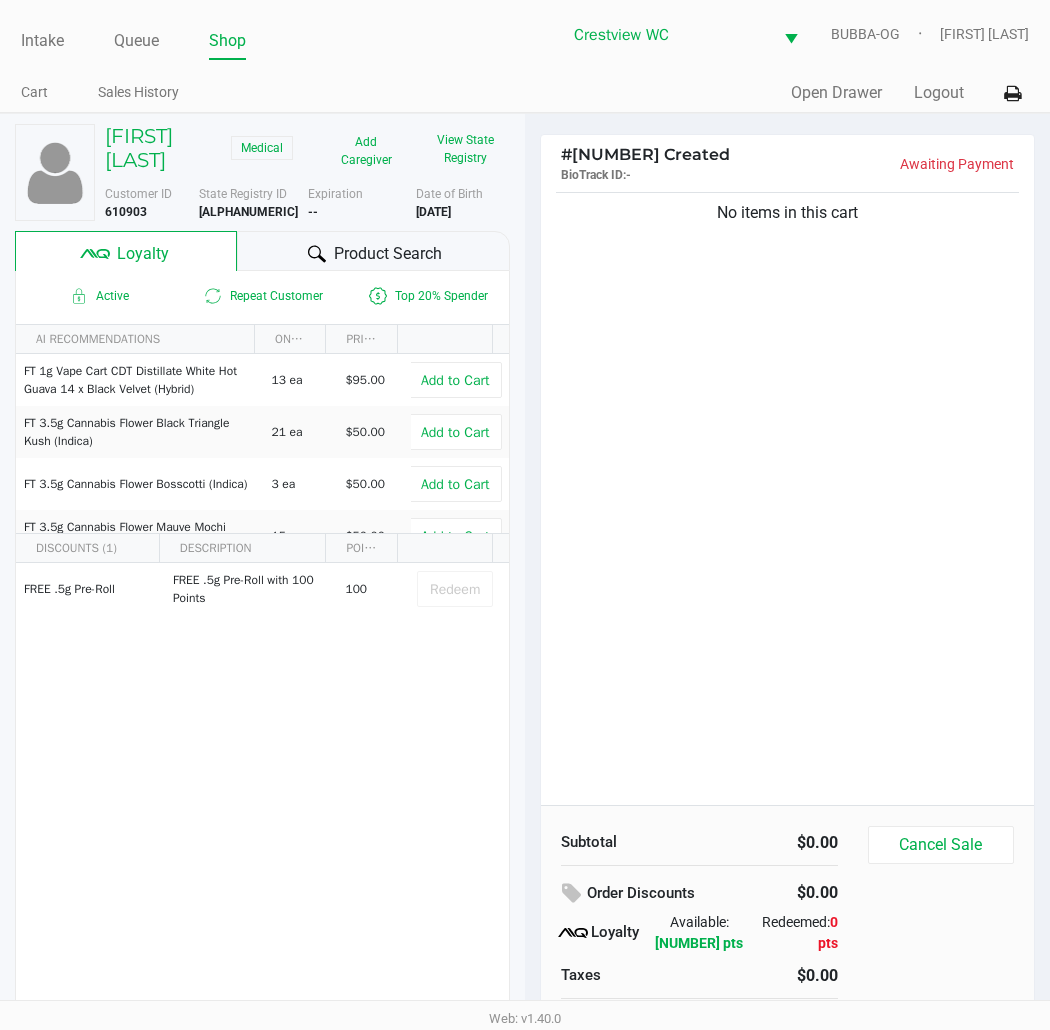 click on "View State Registry" 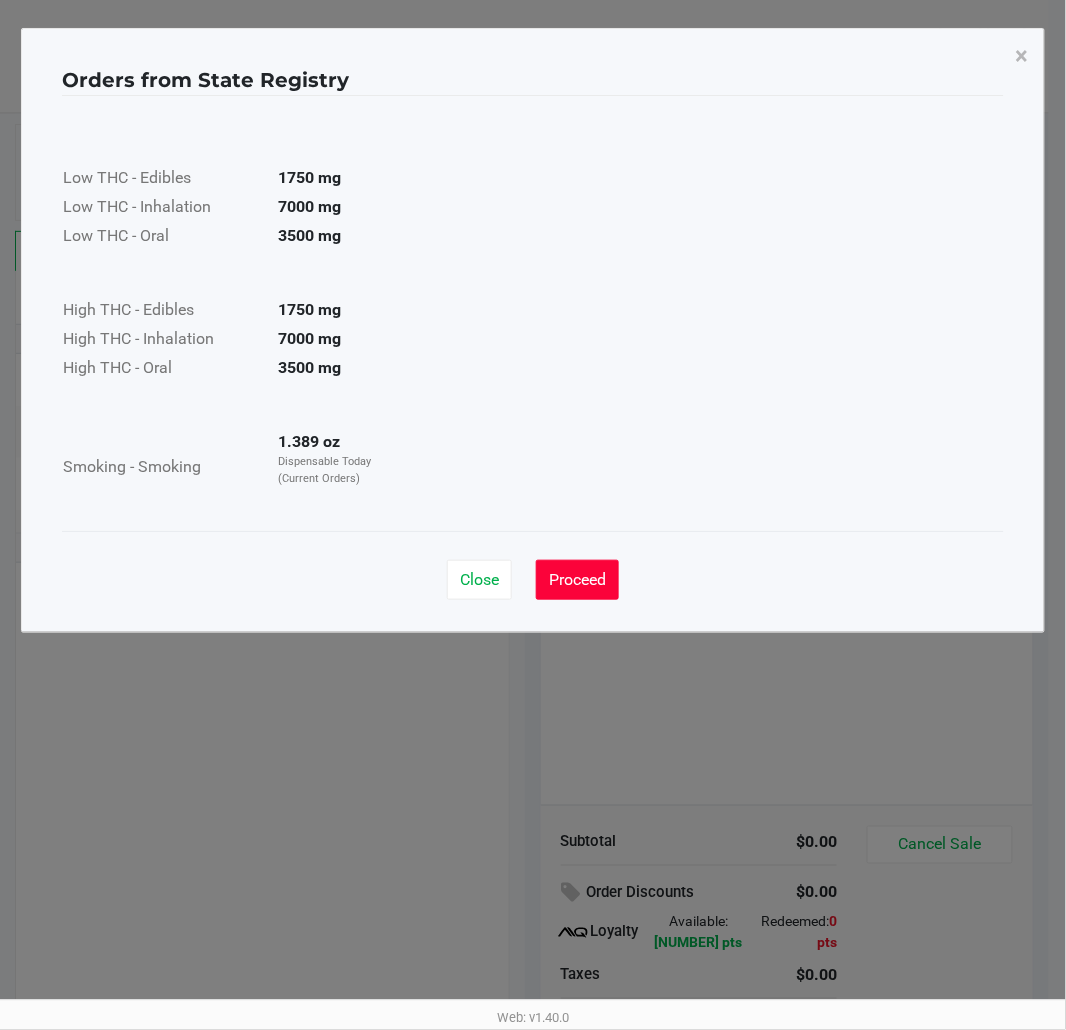 click on "Proceed" 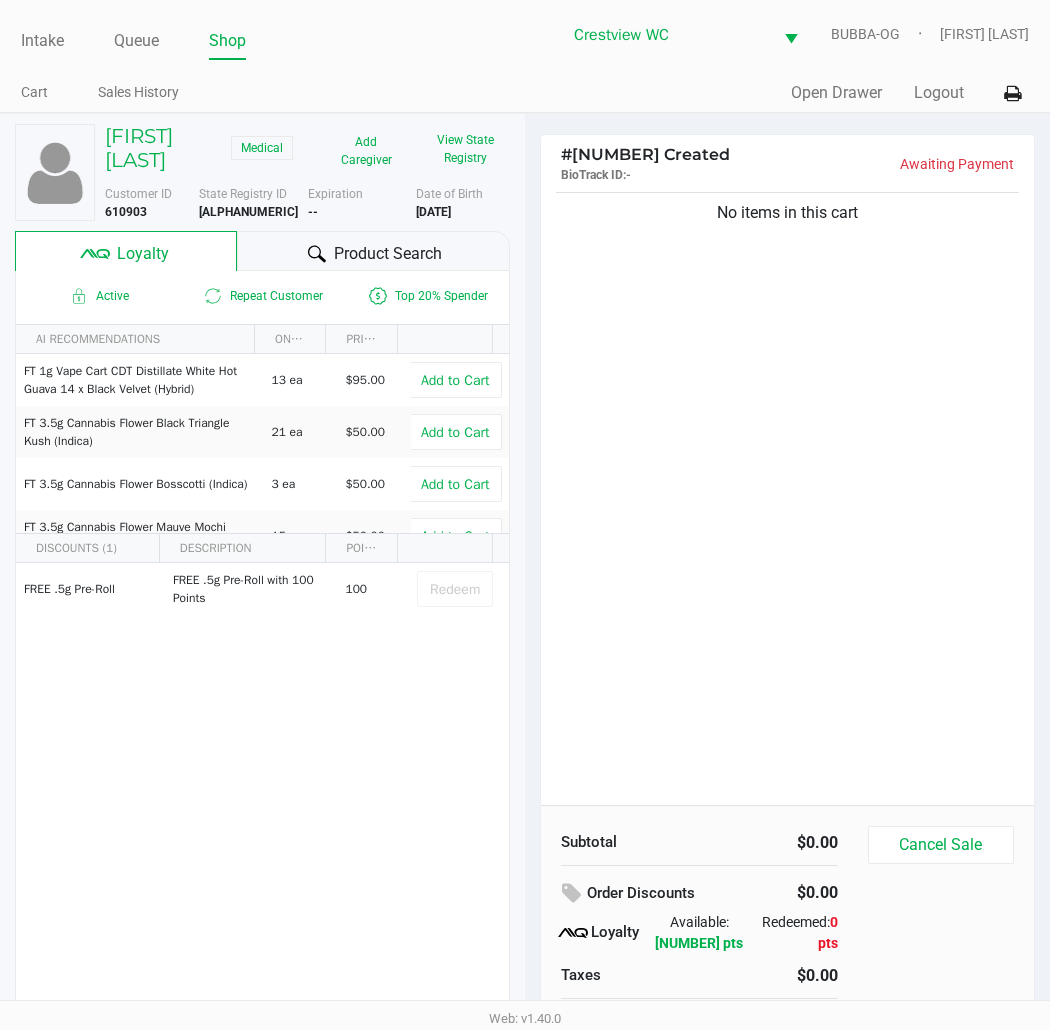 click on "No items in this cart" 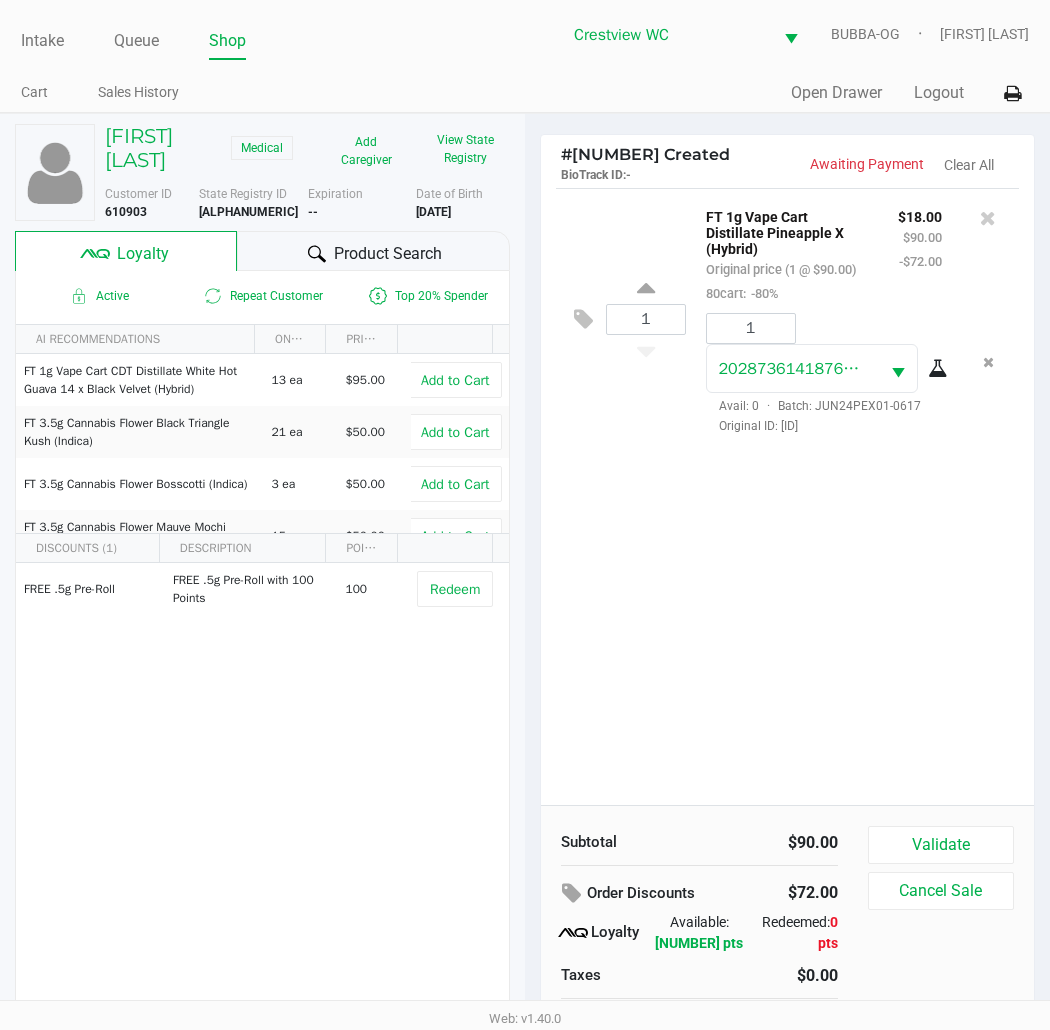 click on "Product Search" 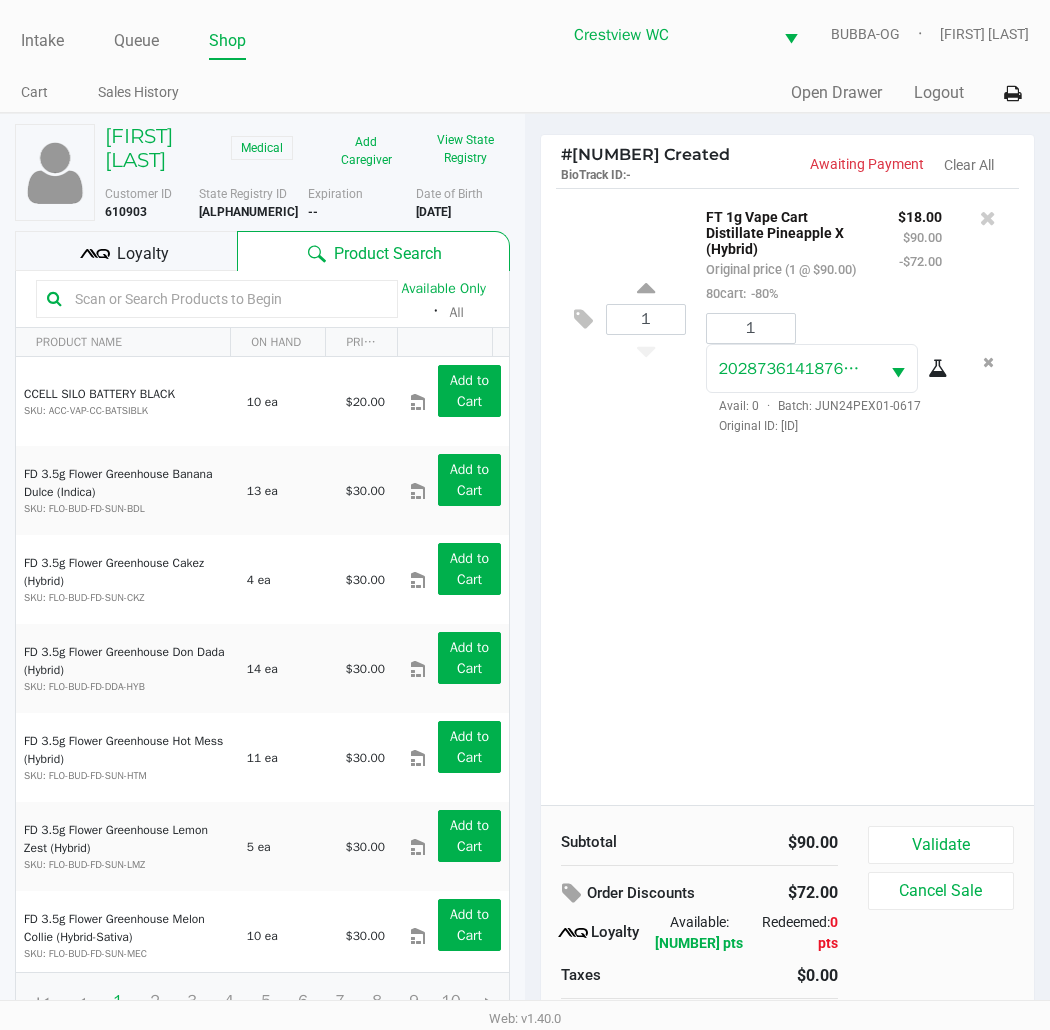click 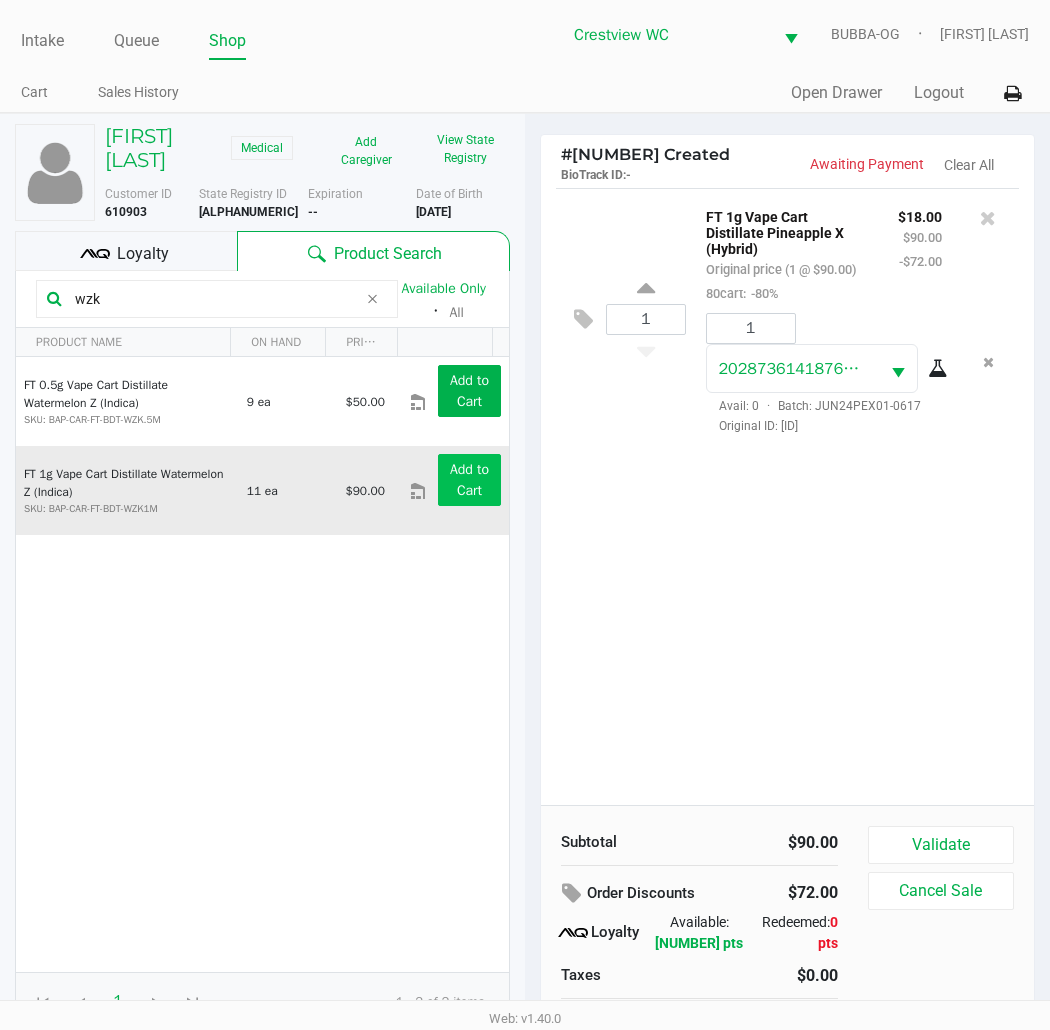 type on "wzk" 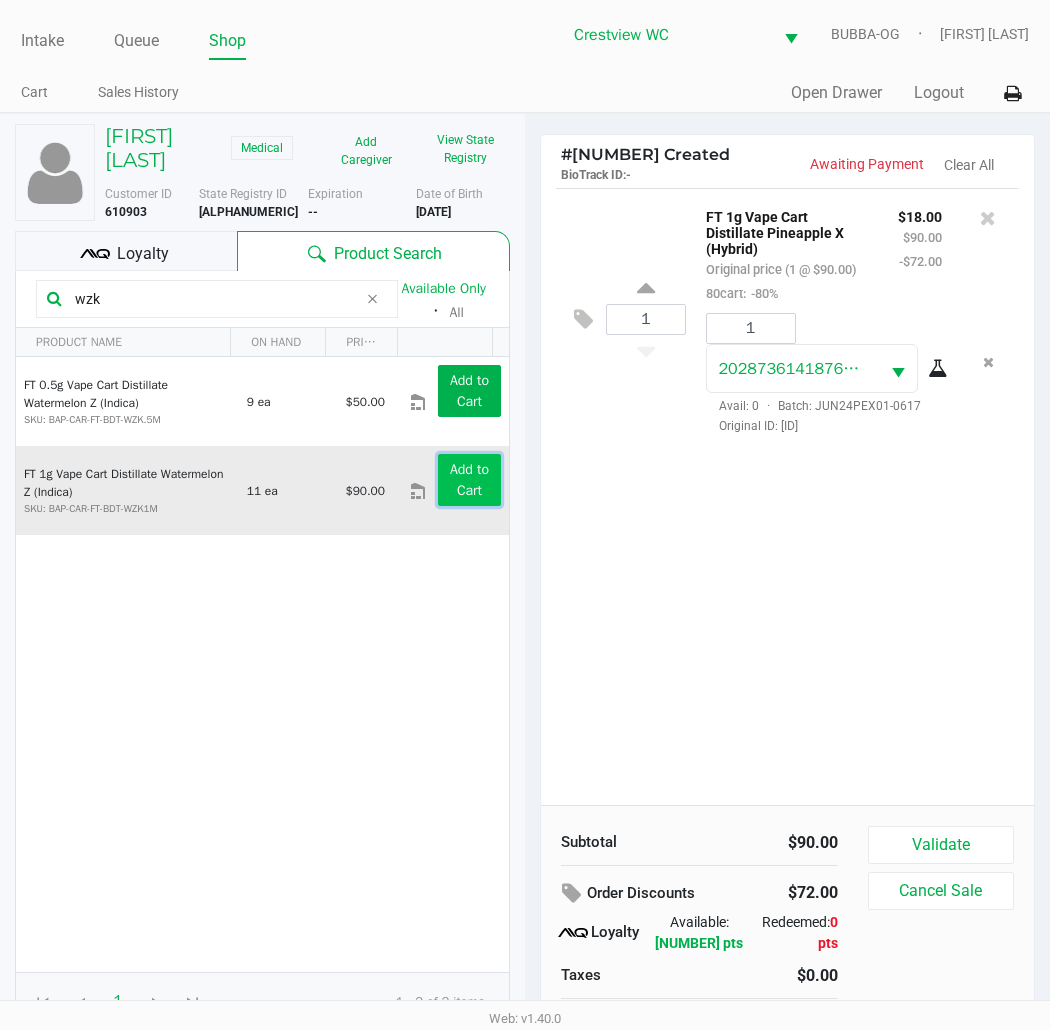 click on "Add to Cart" 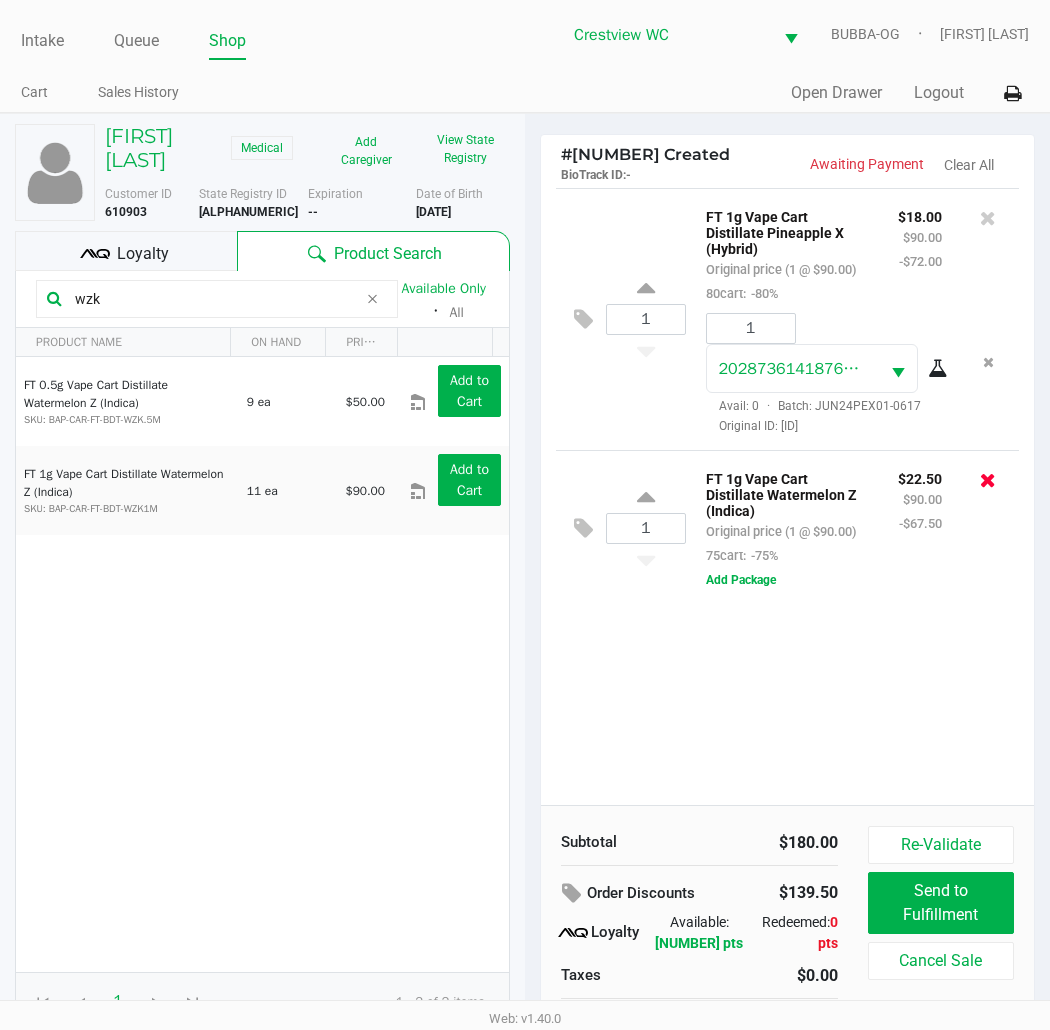 click 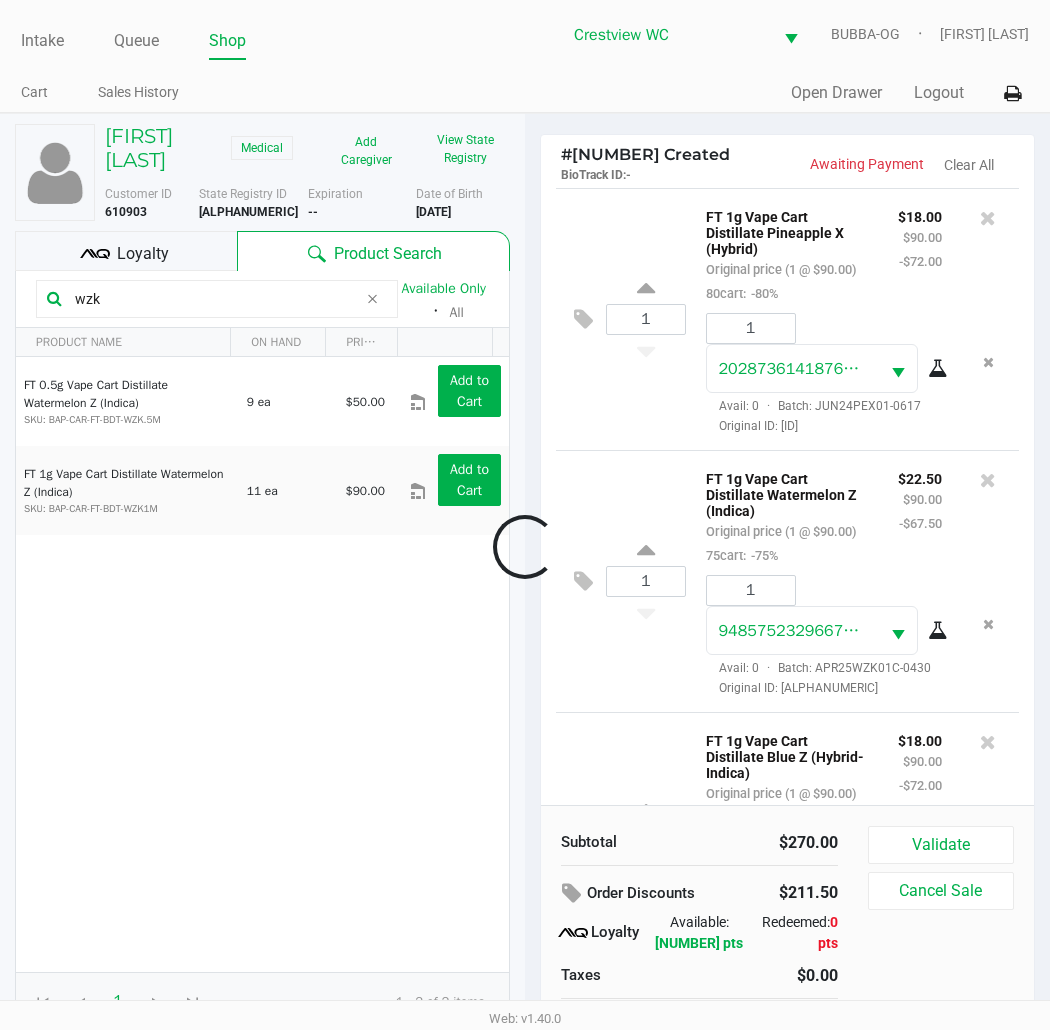 scroll, scrollTop: 265, scrollLeft: 0, axis: vertical 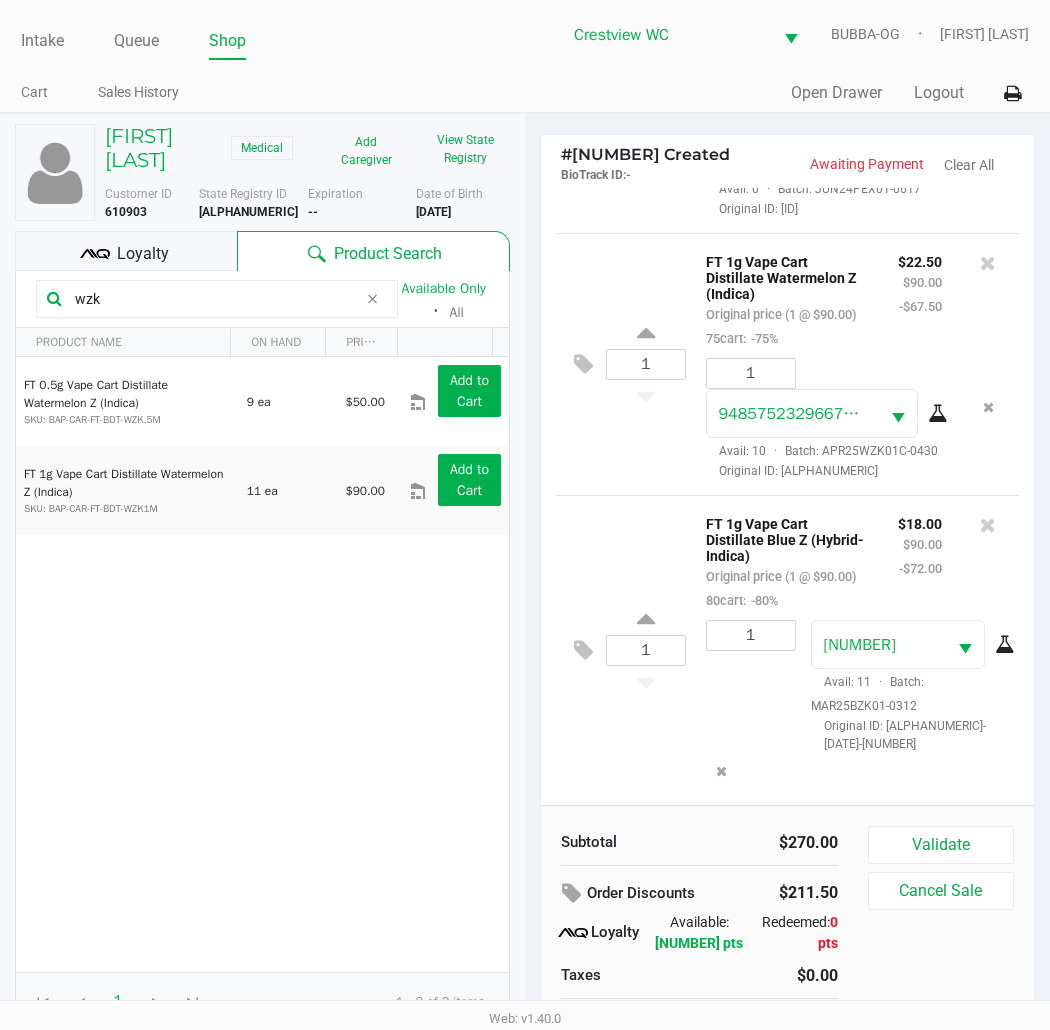 click on "Loyalty" 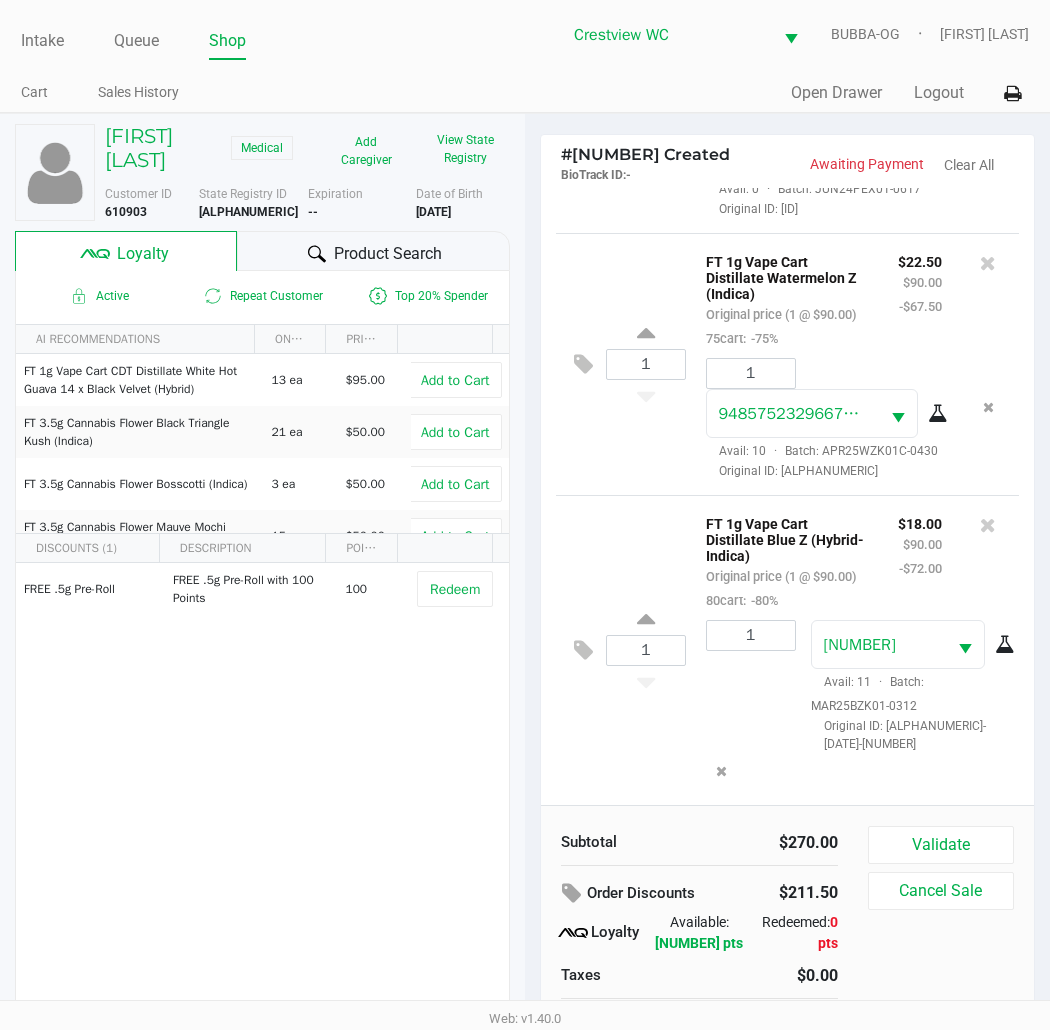 scroll, scrollTop: 296, scrollLeft: 0, axis: vertical 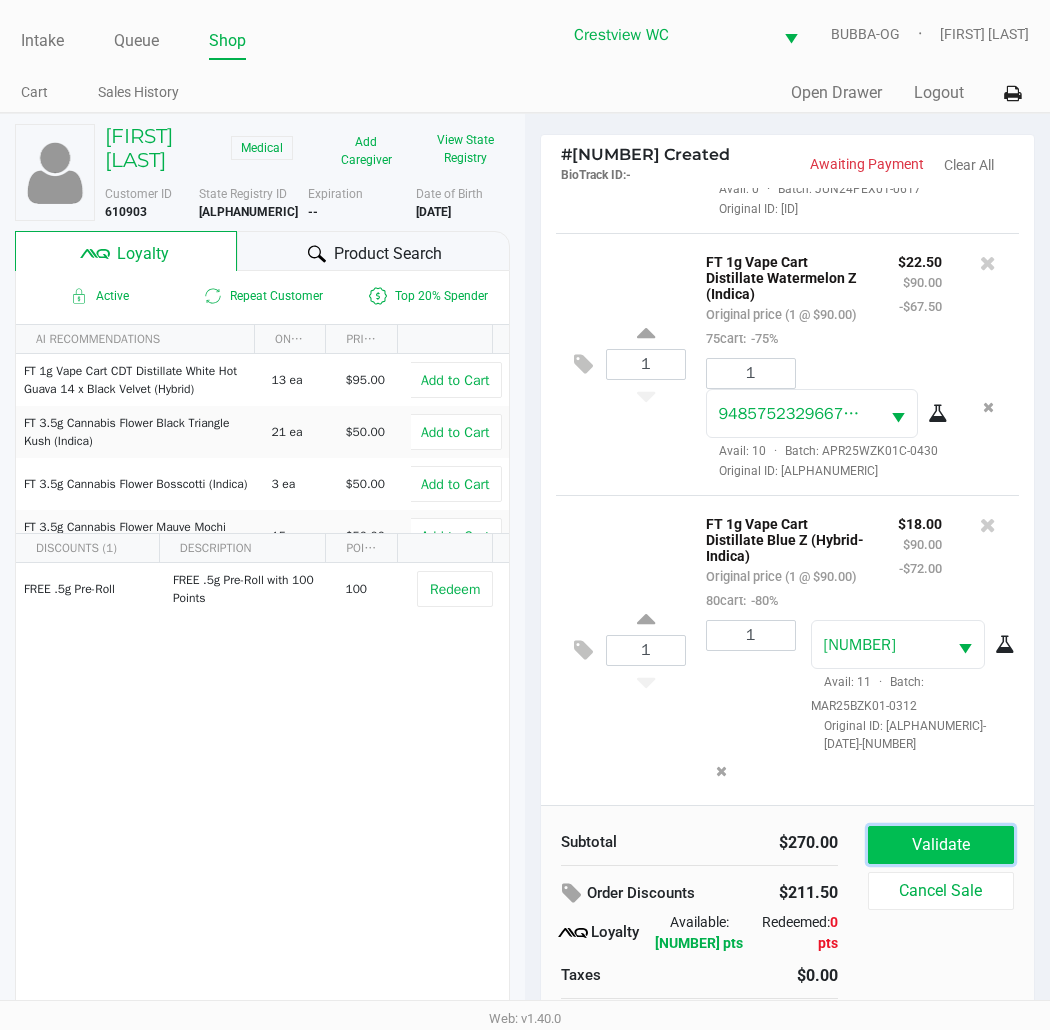 click on "Validate" 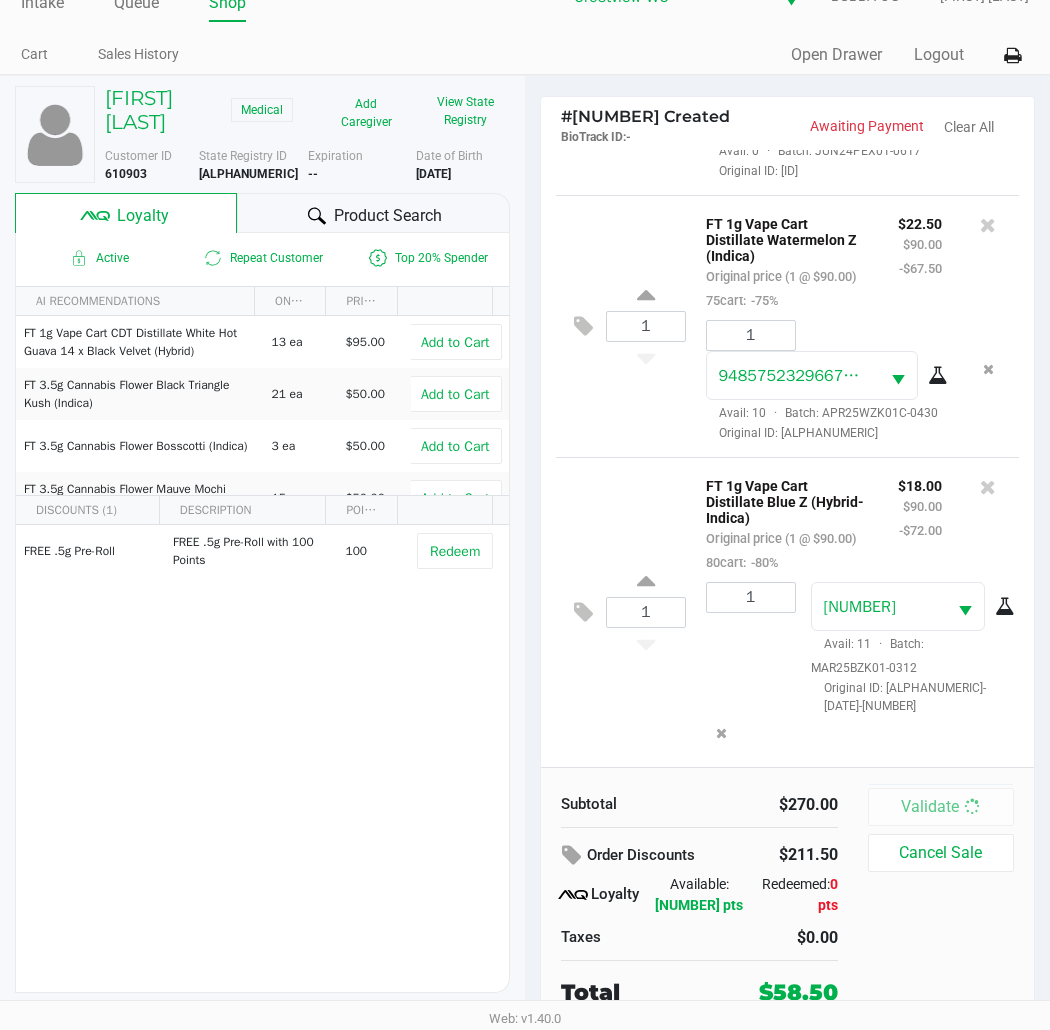 scroll, scrollTop: 0, scrollLeft: 0, axis: both 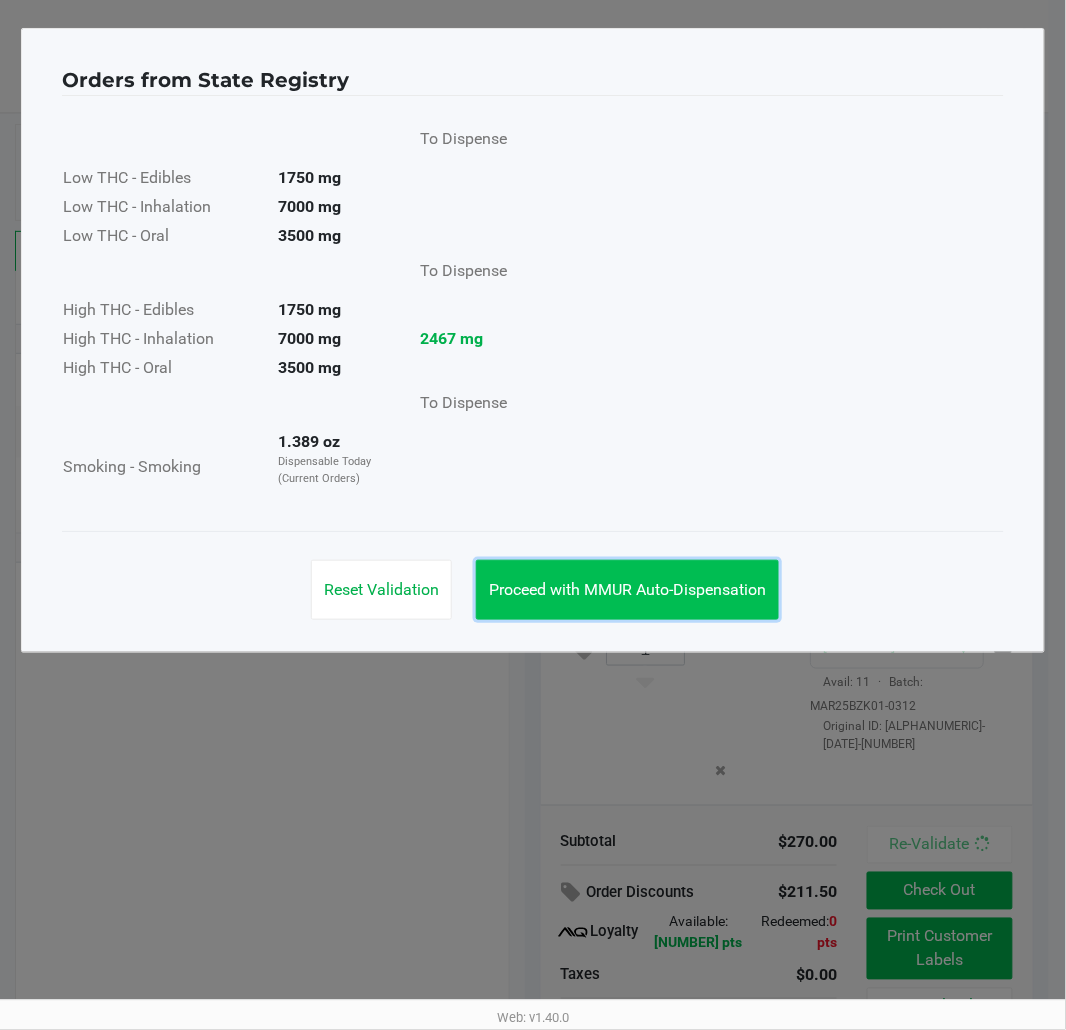 click on "Proceed with MMUR Auto-Dispensation" 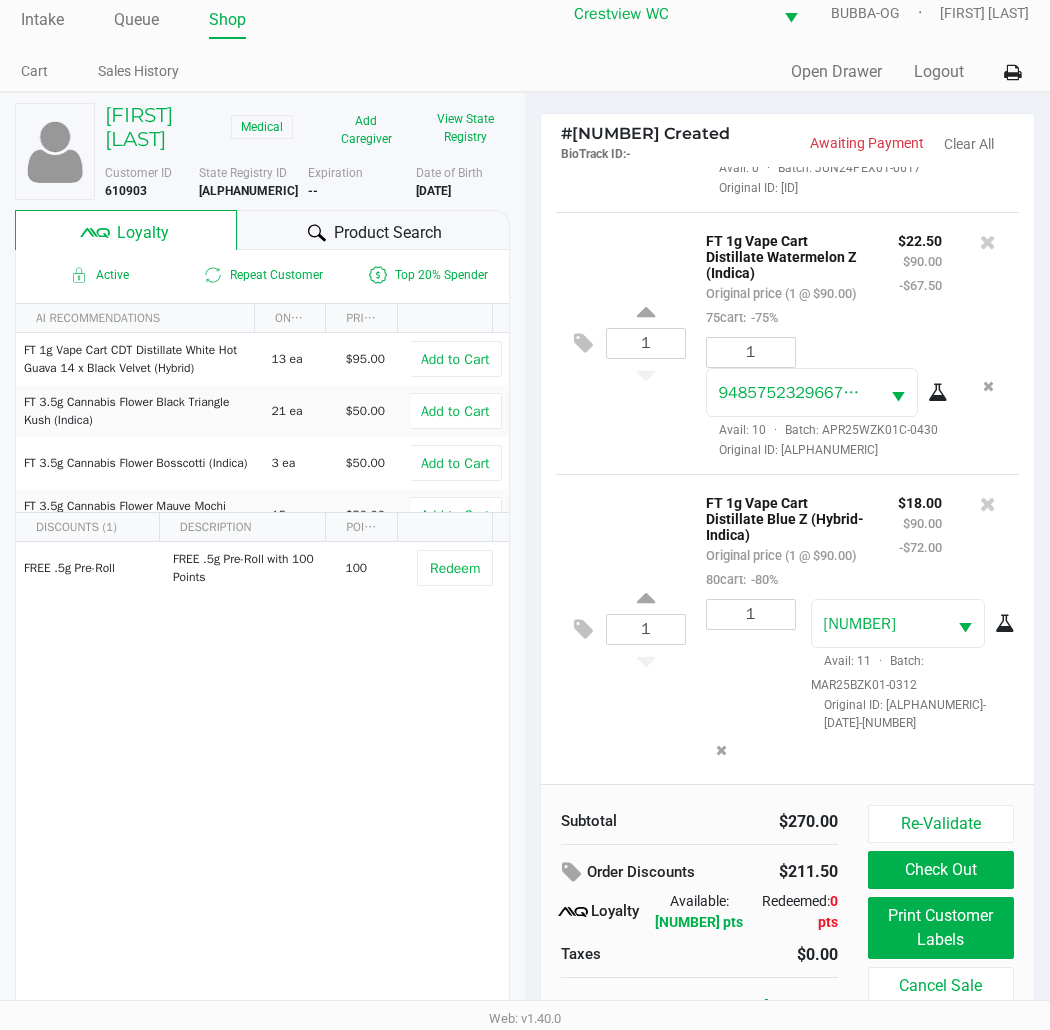 scroll, scrollTop: 38, scrollLeft: 0, axis: vertical 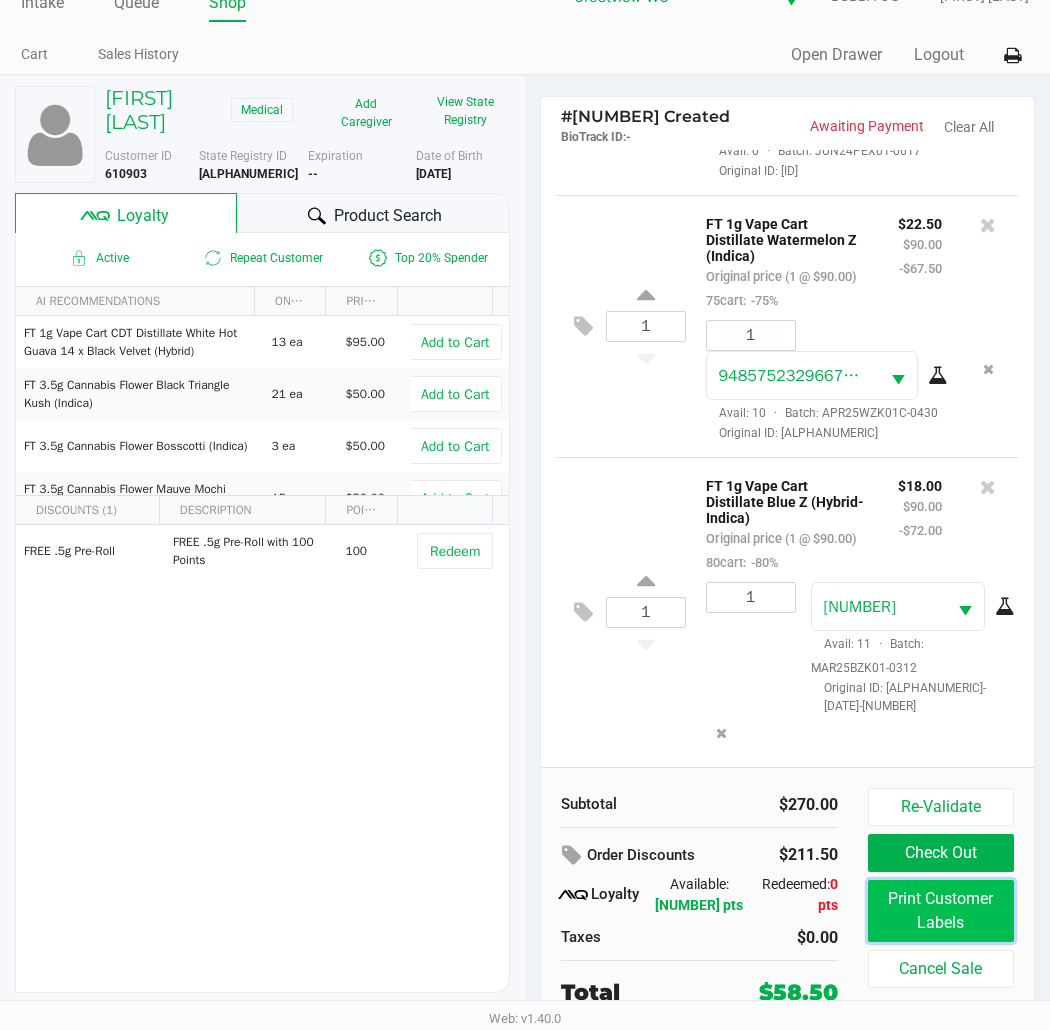 click on "Print Customer Labels" 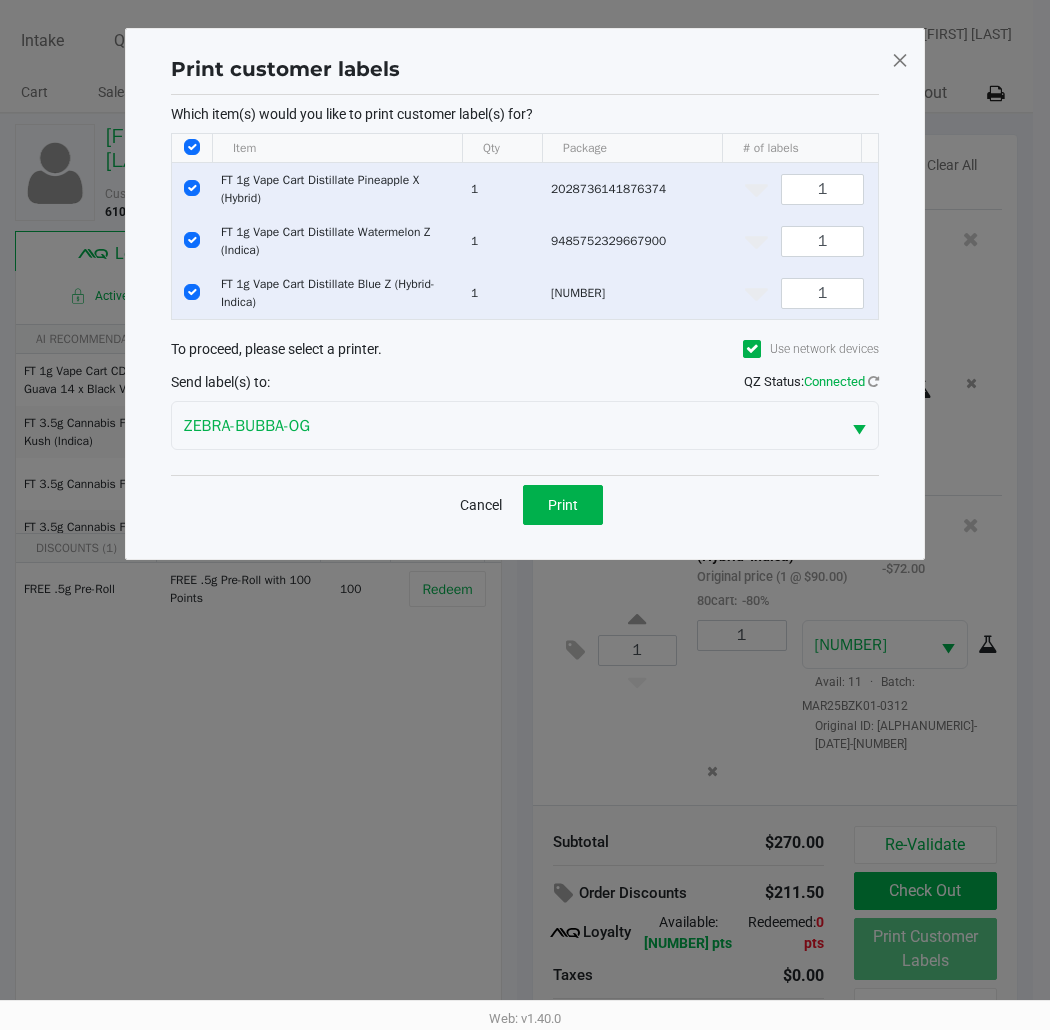 scroll, scrollTop: 0, scrollLeft: 0, axis: both 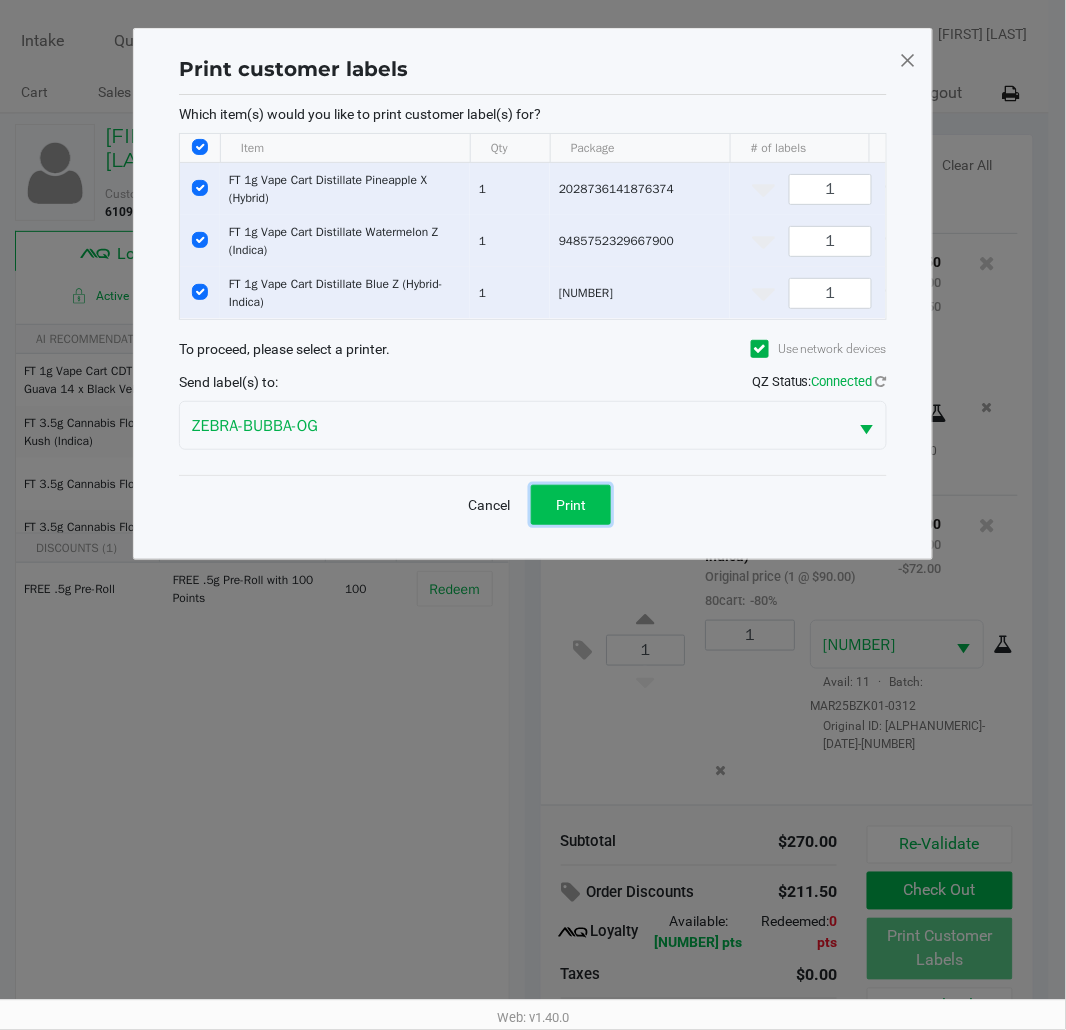 click on "Print" 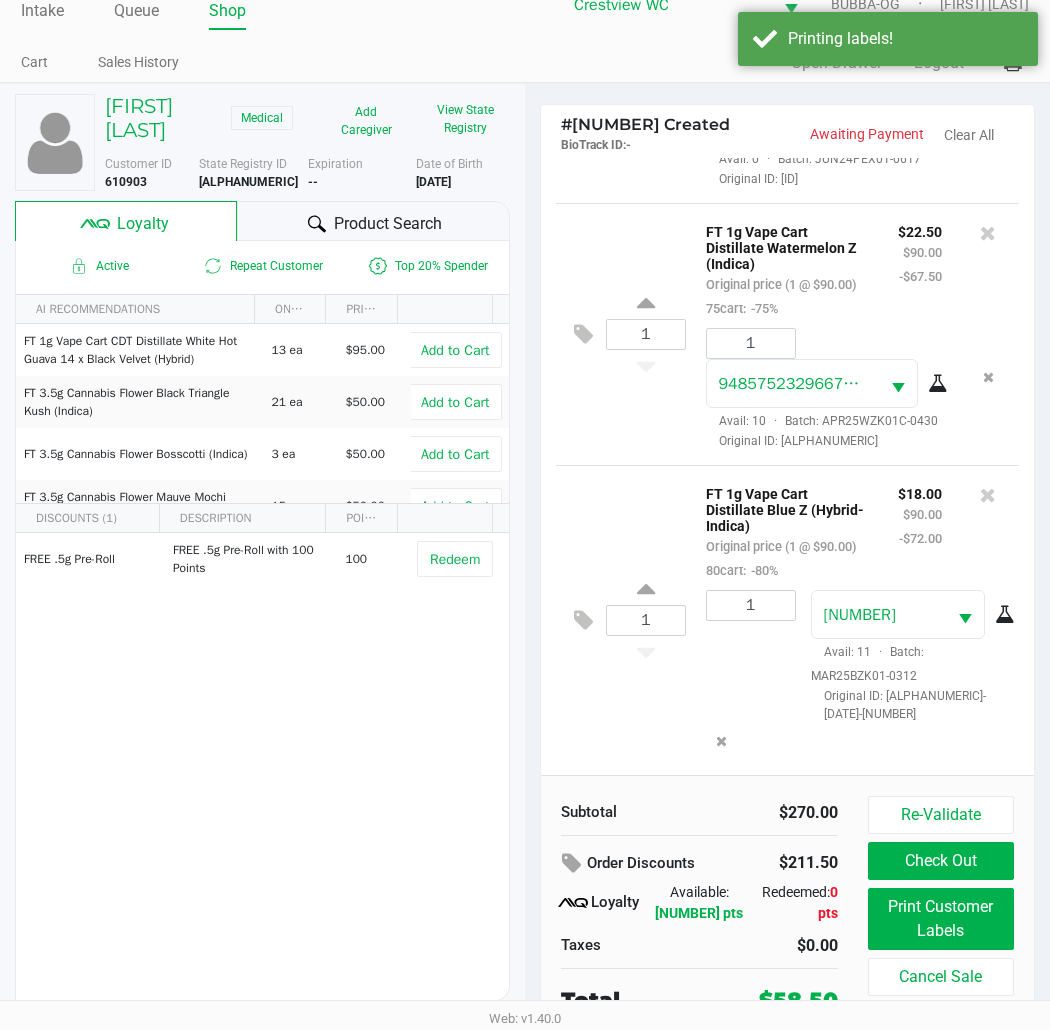 scroll, scrollTop: 38, scrollLeft: 0, axis: vertical 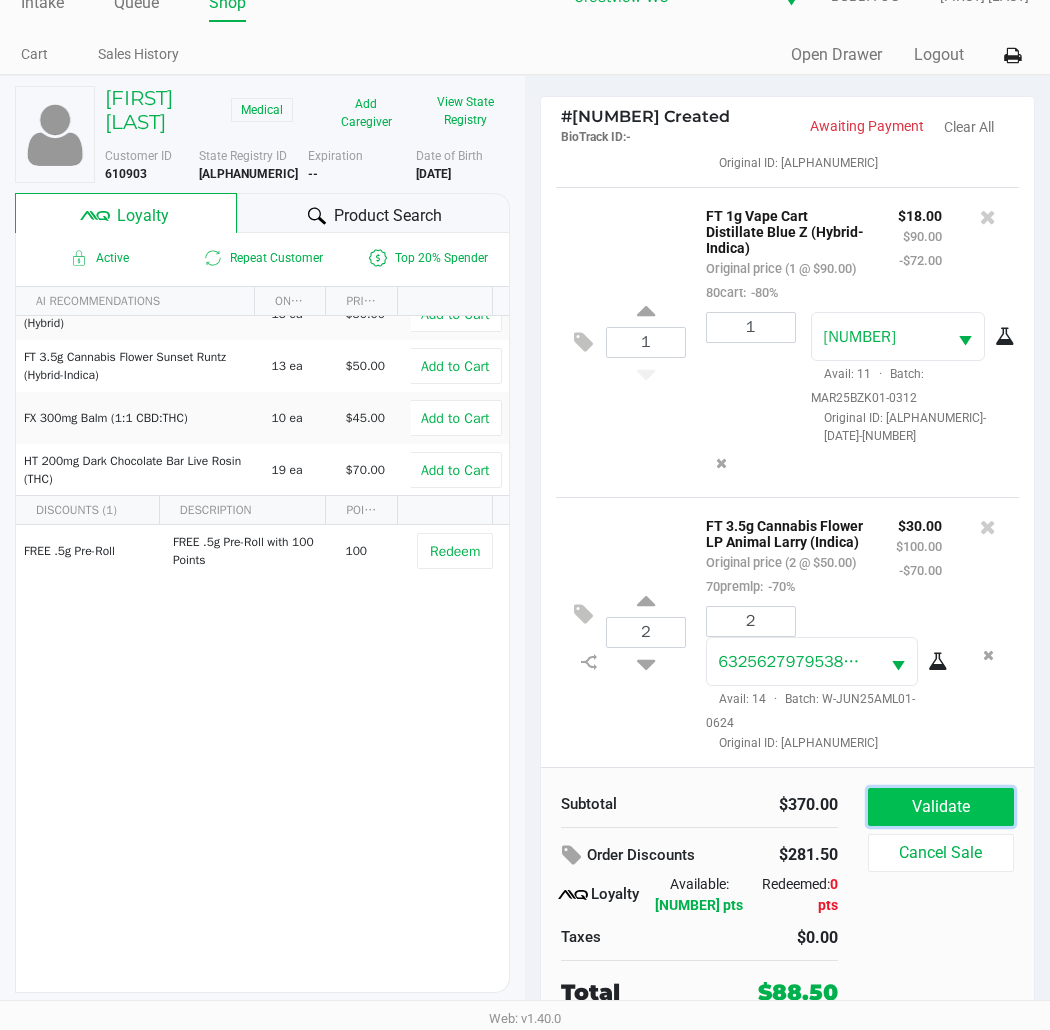 click on "Validate" 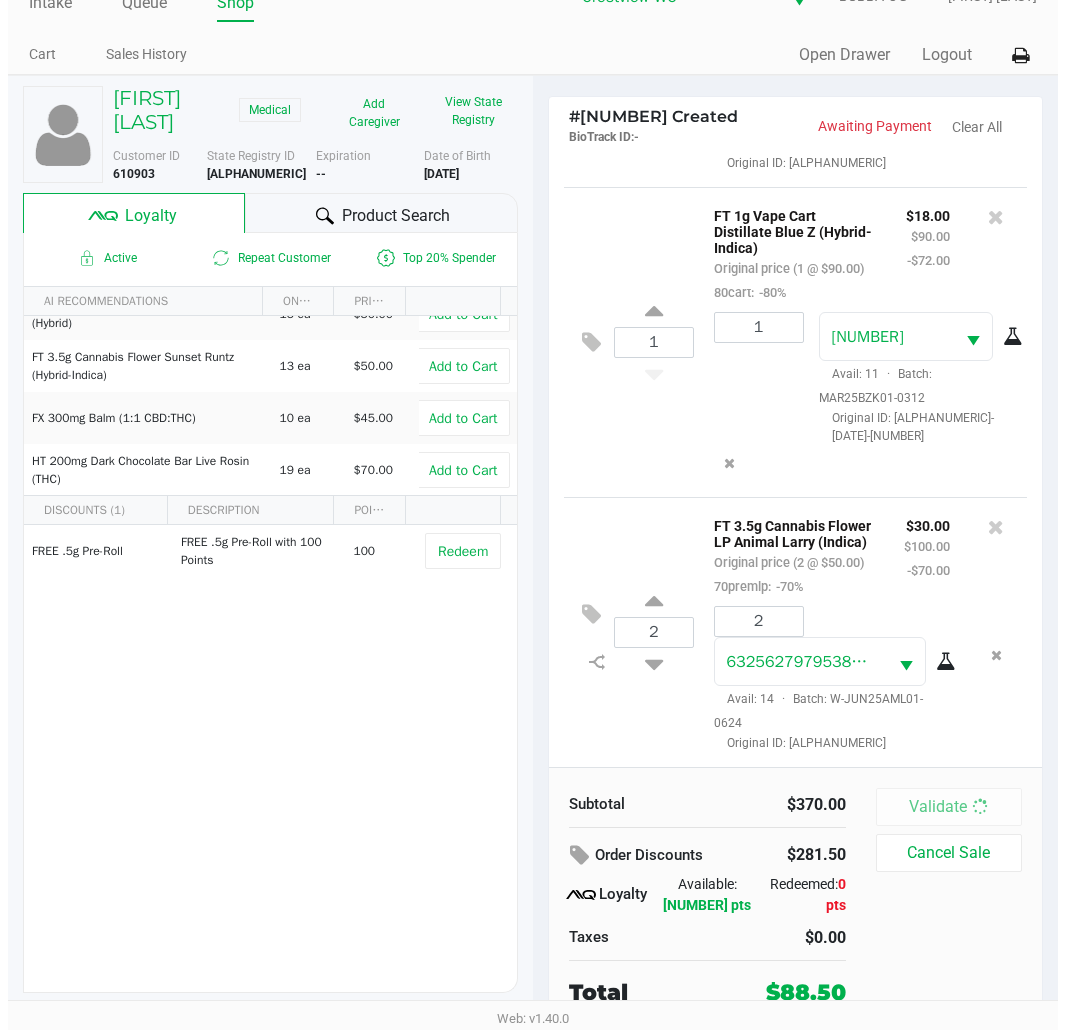 scroll, scrollTop: 0, scrollLeft: 0, axis: both 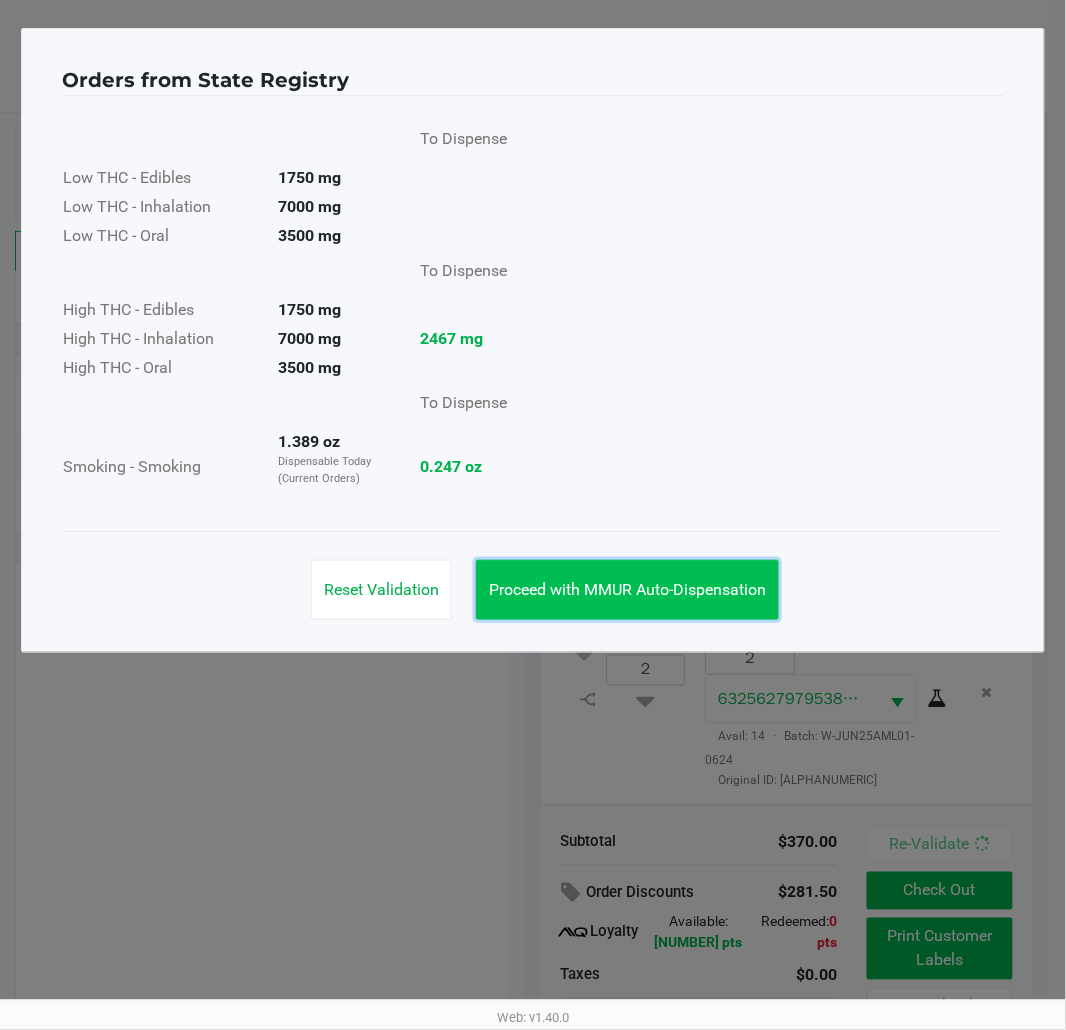 click on "Proceed with MMUR Auto-Dispensation" 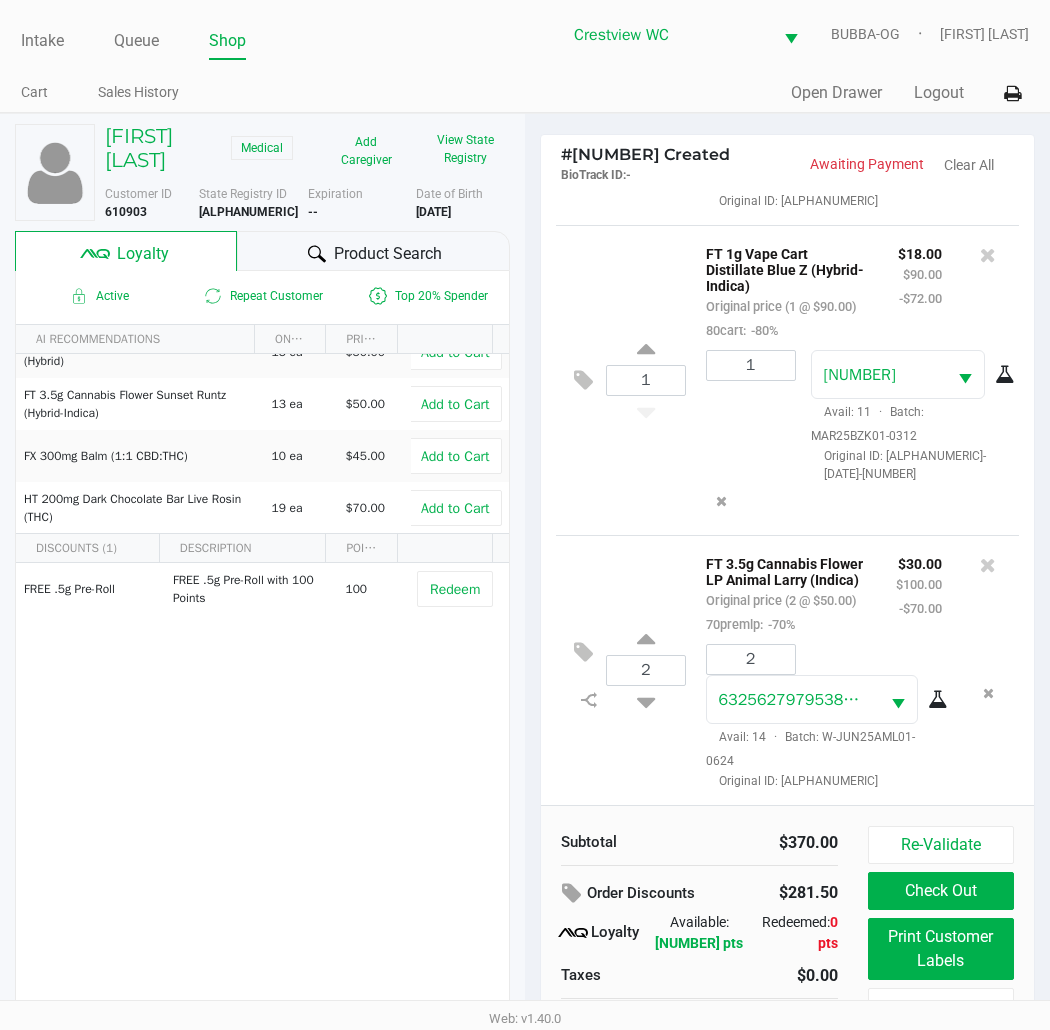 scroll, scrollTop: 38, scrollLeft: 0, axis: vertical 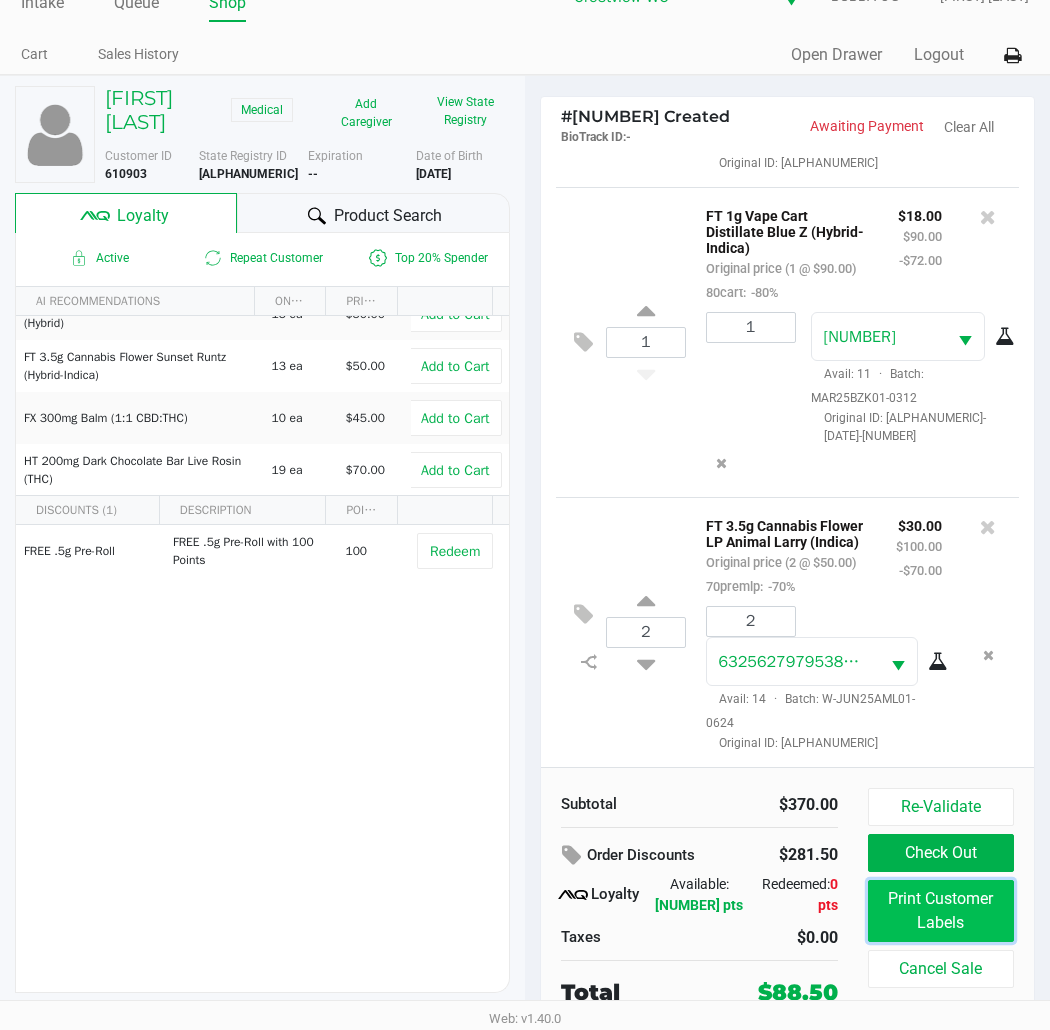 click on "Print Customer Labels" 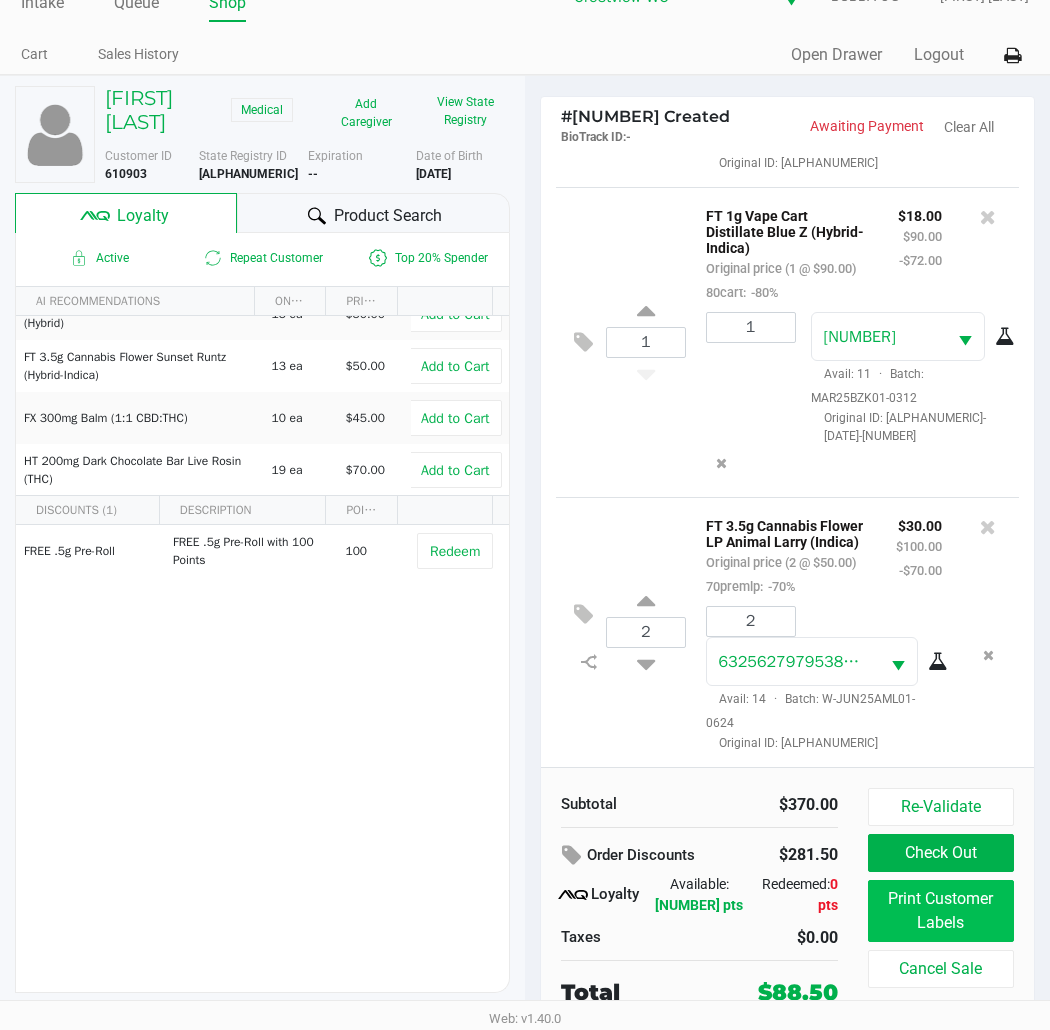 scroll, scrollTop: 0, scrollLeft: 0, axis: both 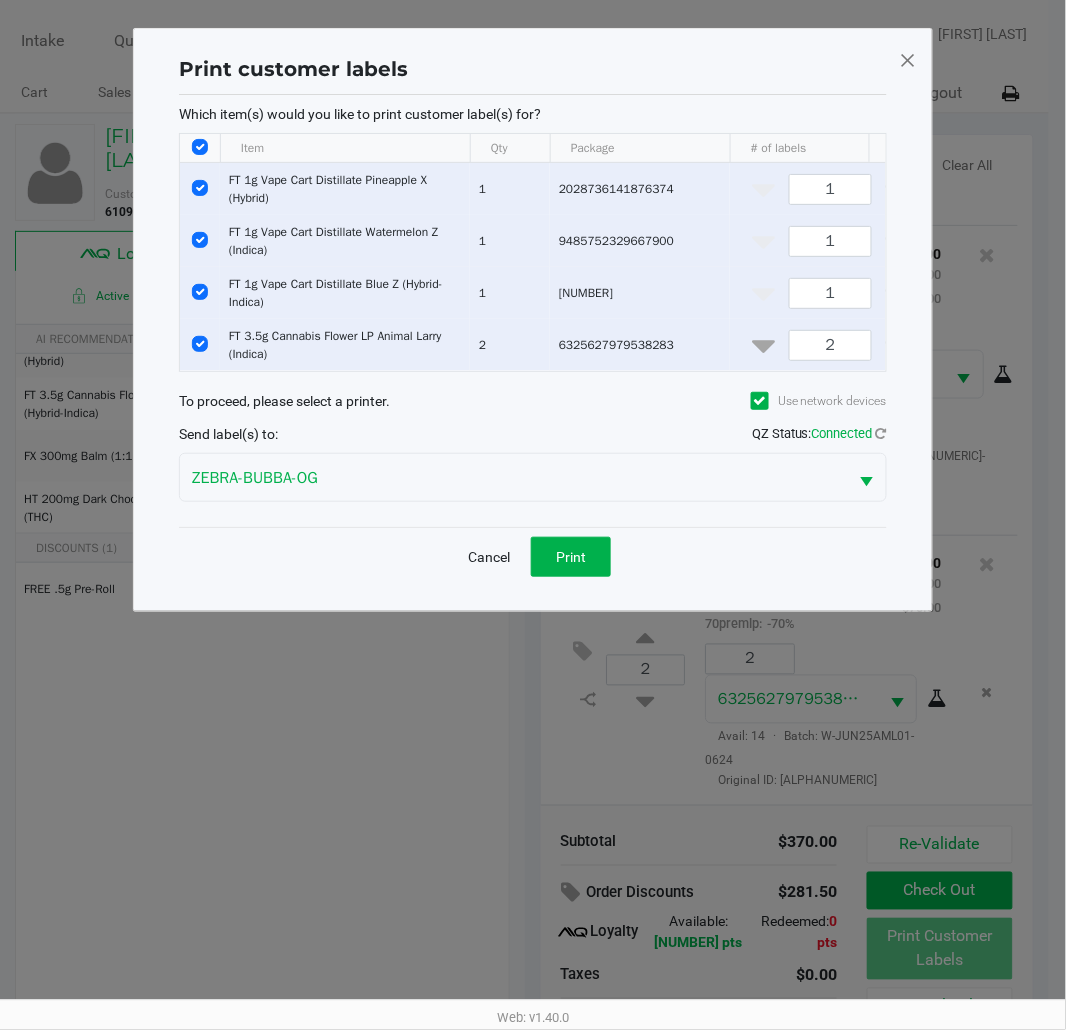 click 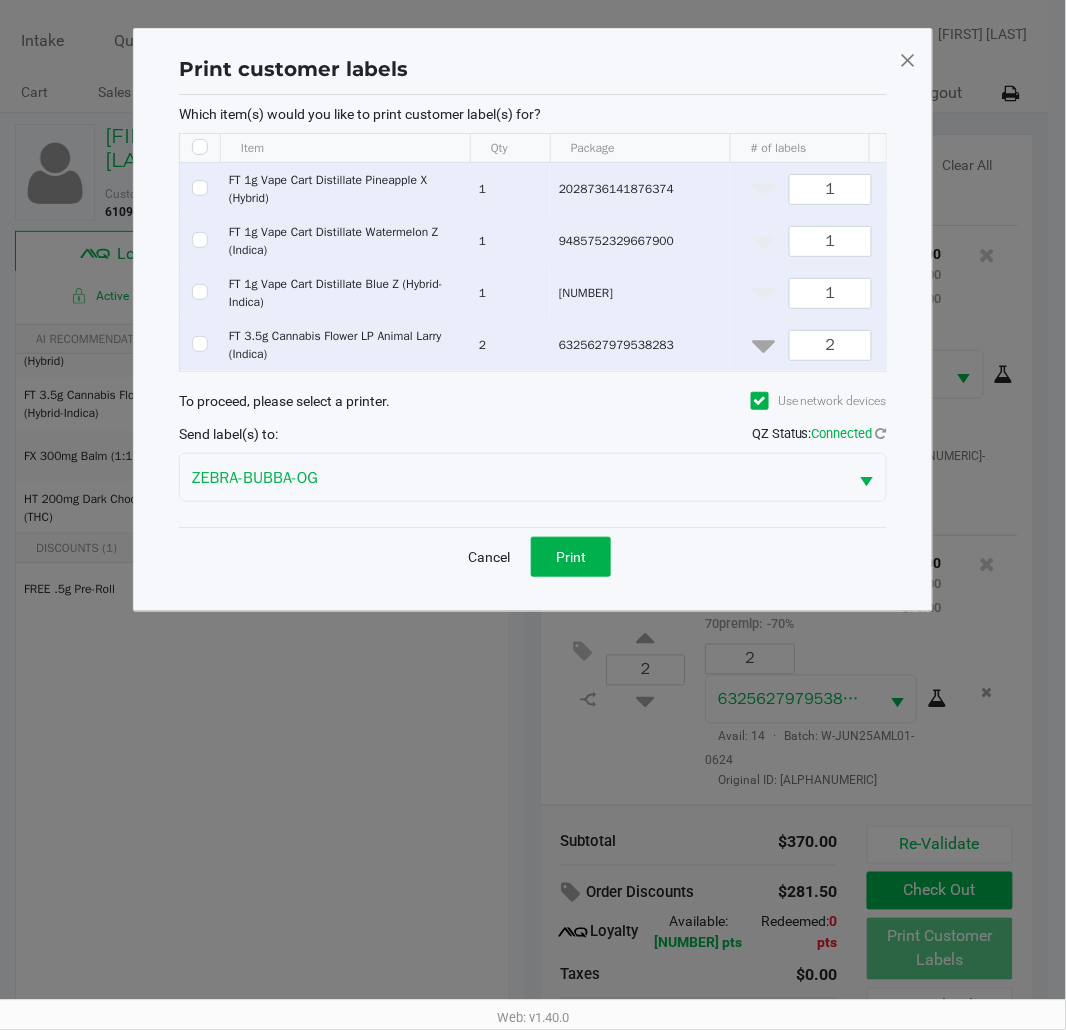 checkbox on "false" 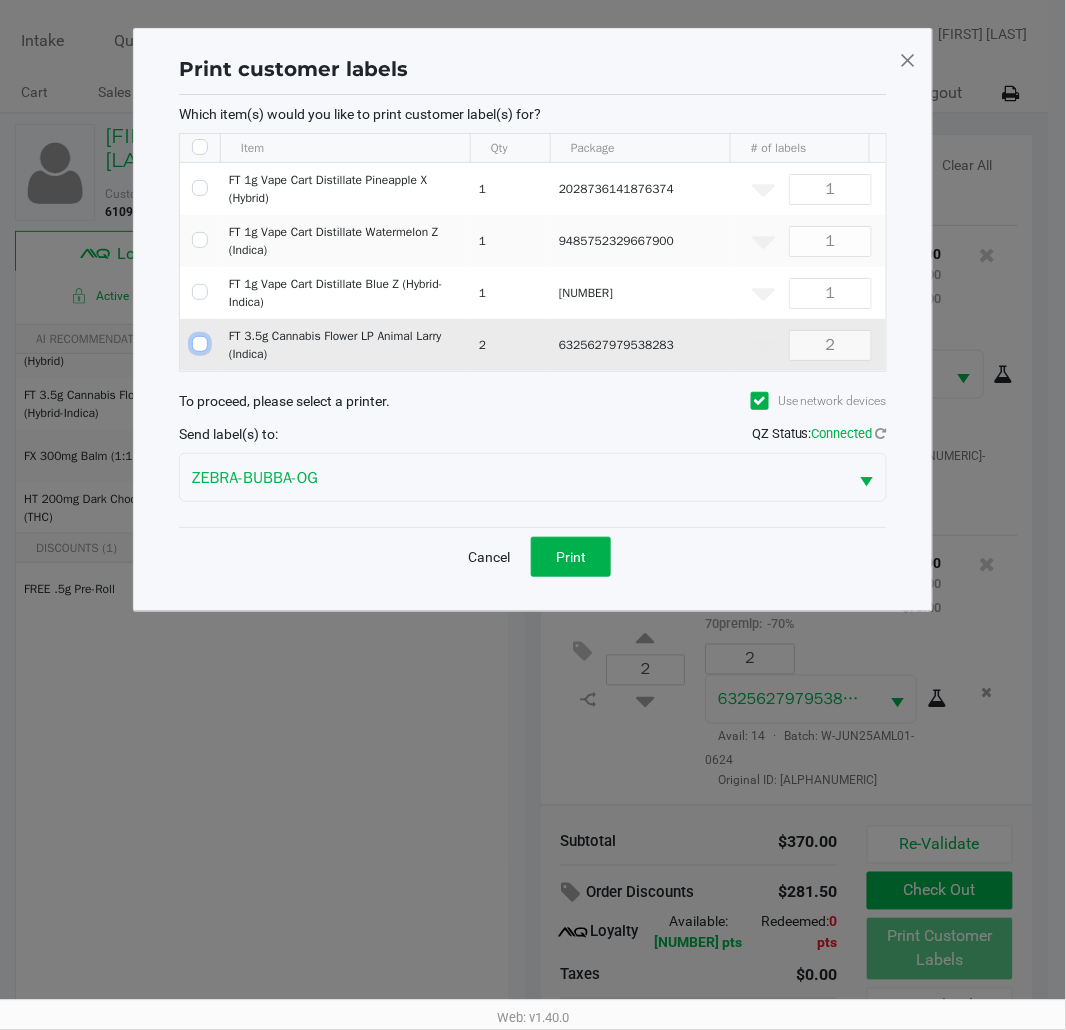 click at bounding box center [200, 344] 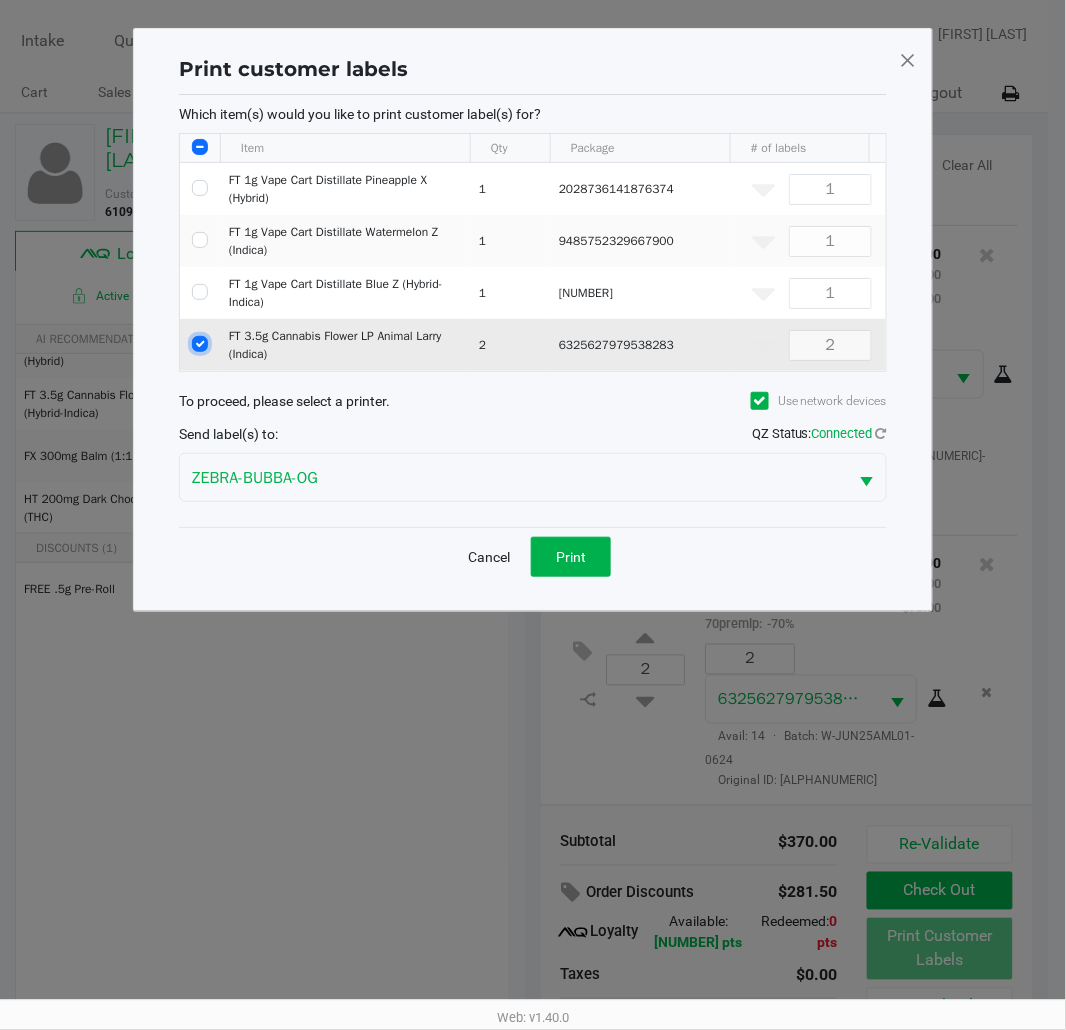 checkbox on "true" 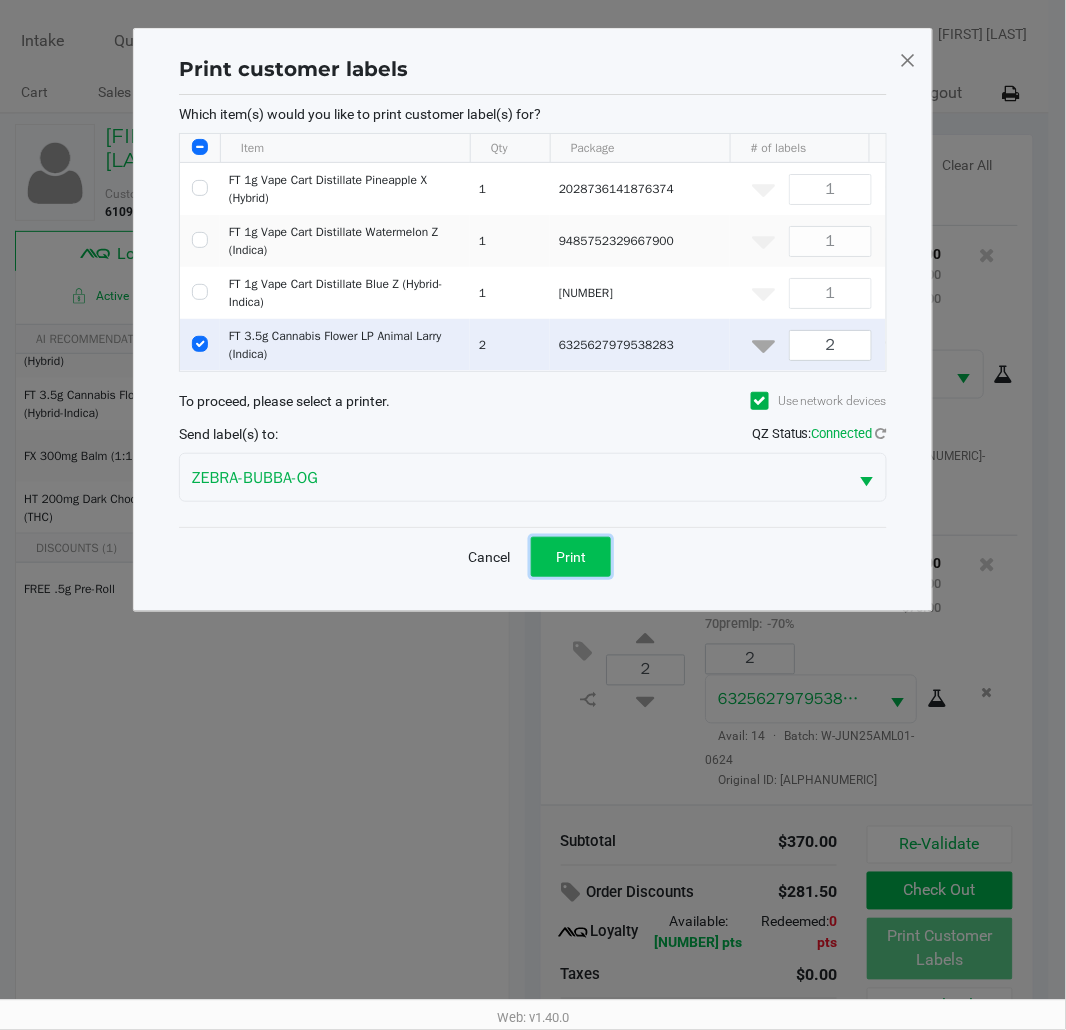 click on "Print" 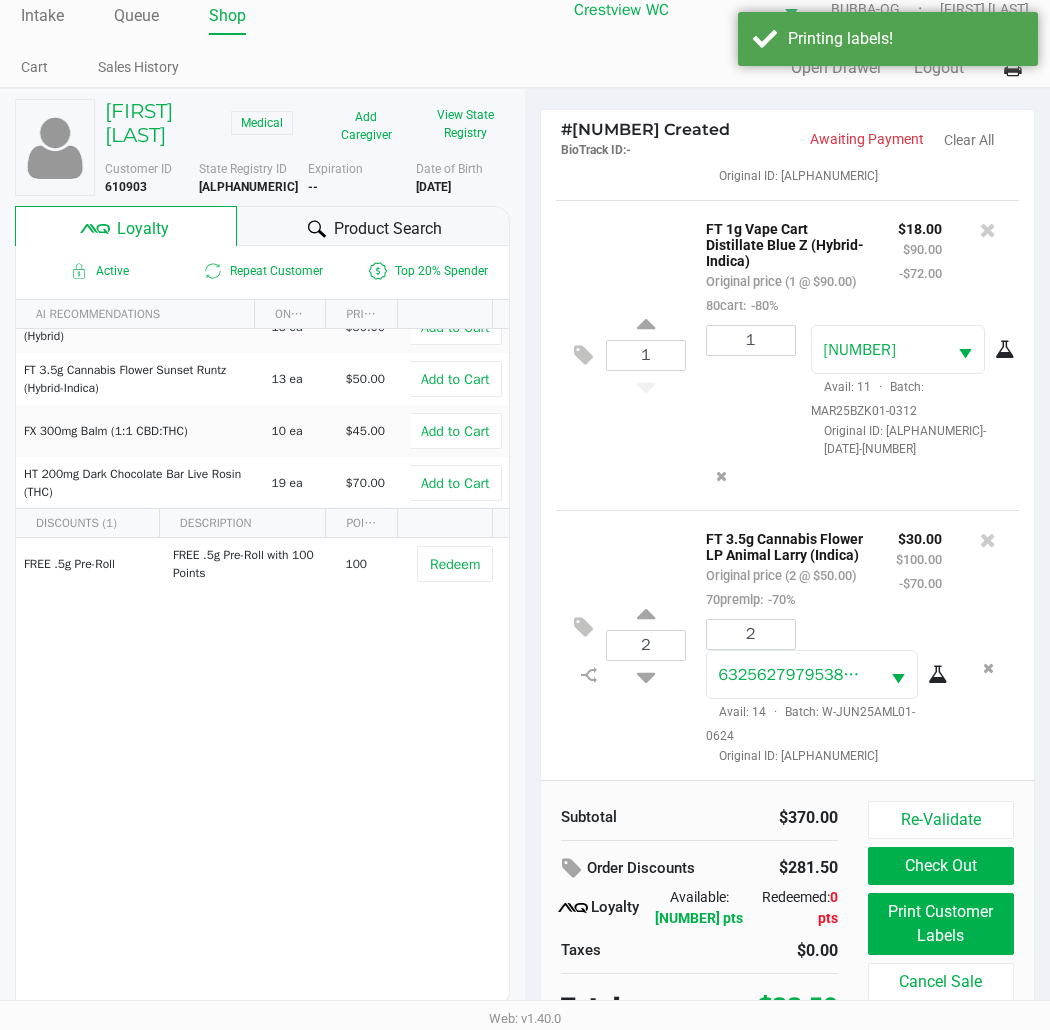 scroll, scrollTop: 38, scrollLeft: 0, axis: vertical 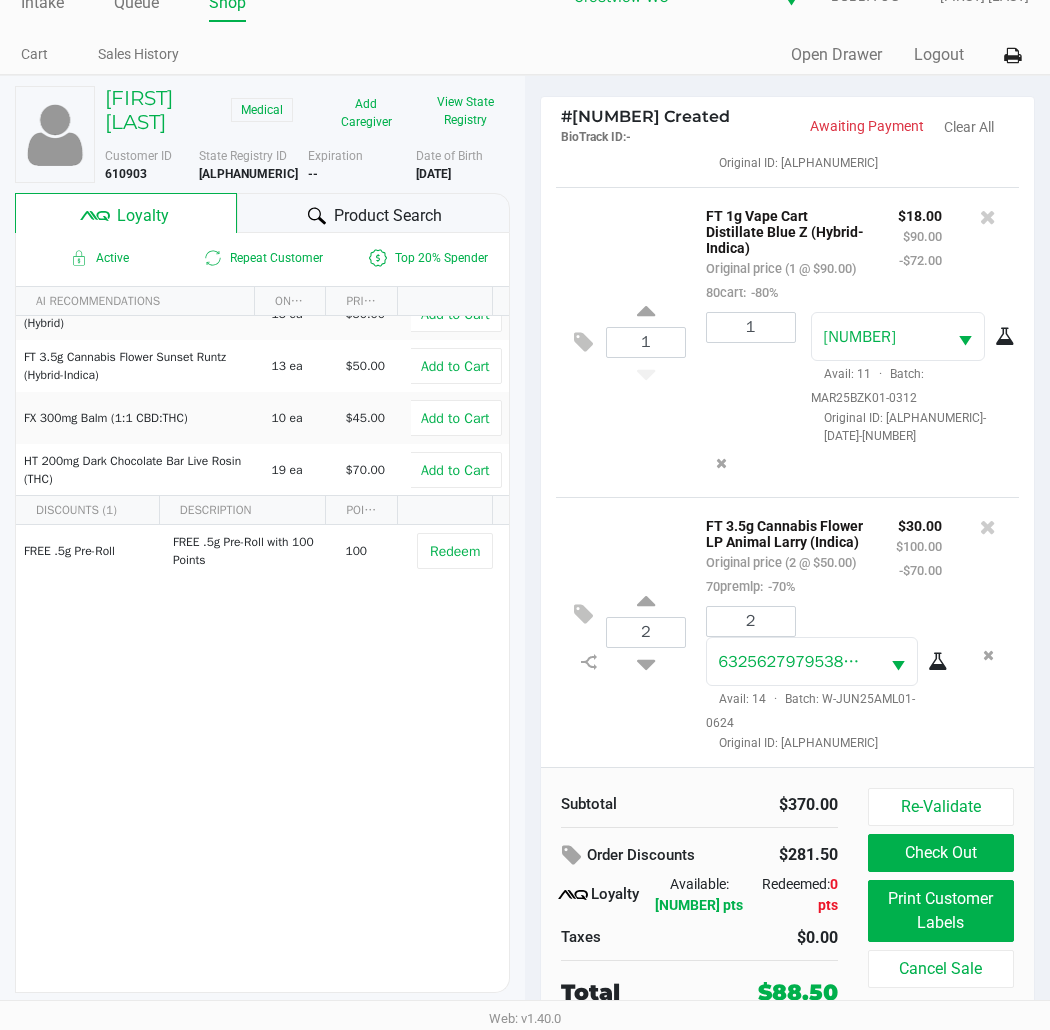click on "Check Out" 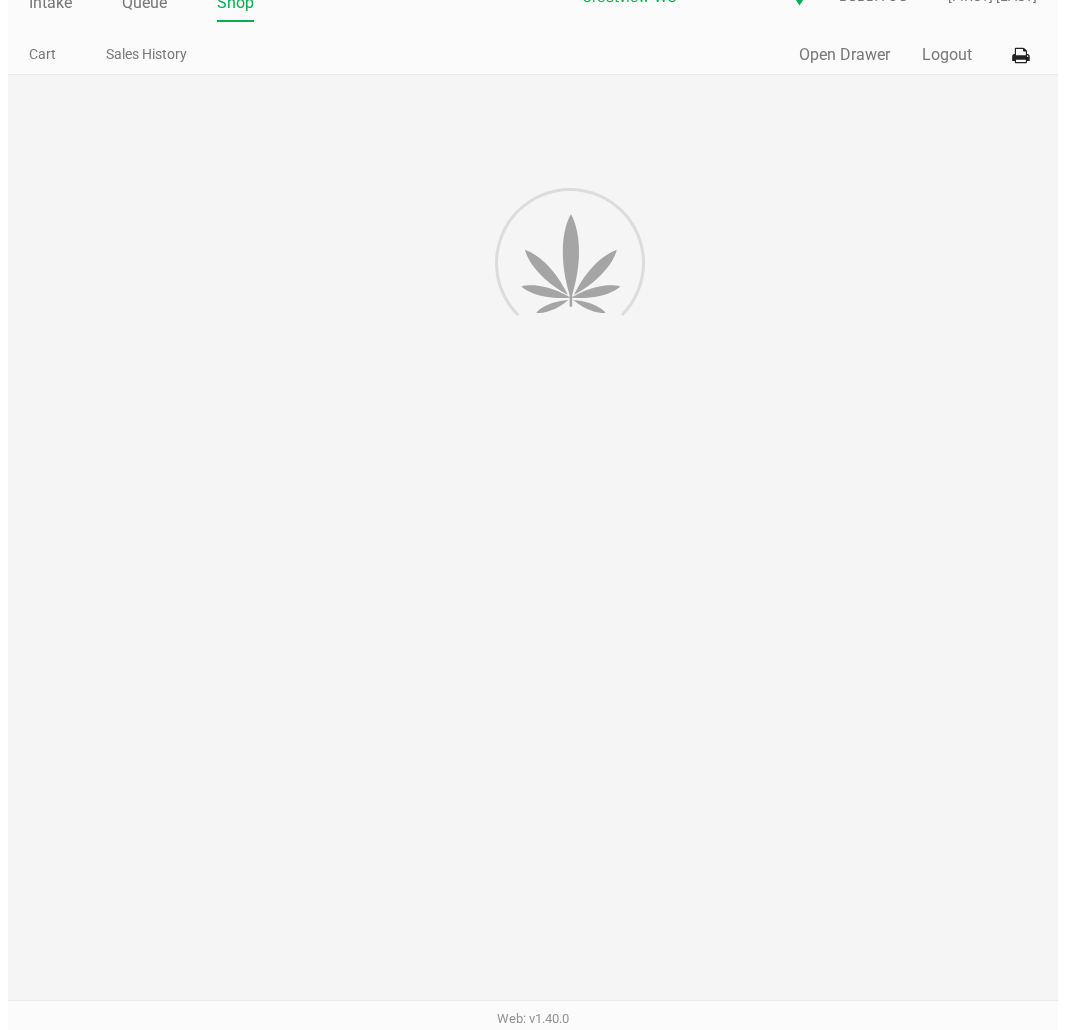 scroll, scrollTop: 0, scrollLeft: 0, axis: both 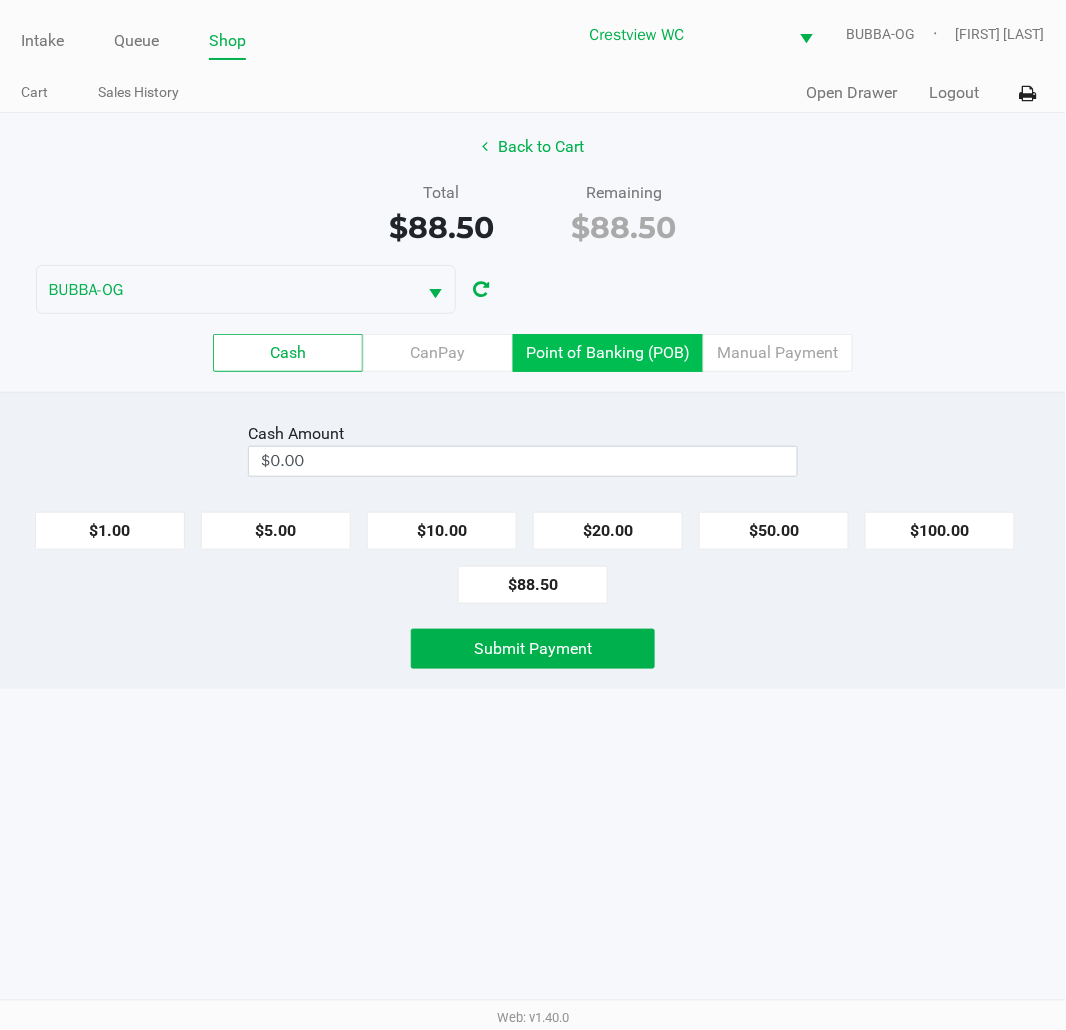 click on "Point of Banking (POB)" 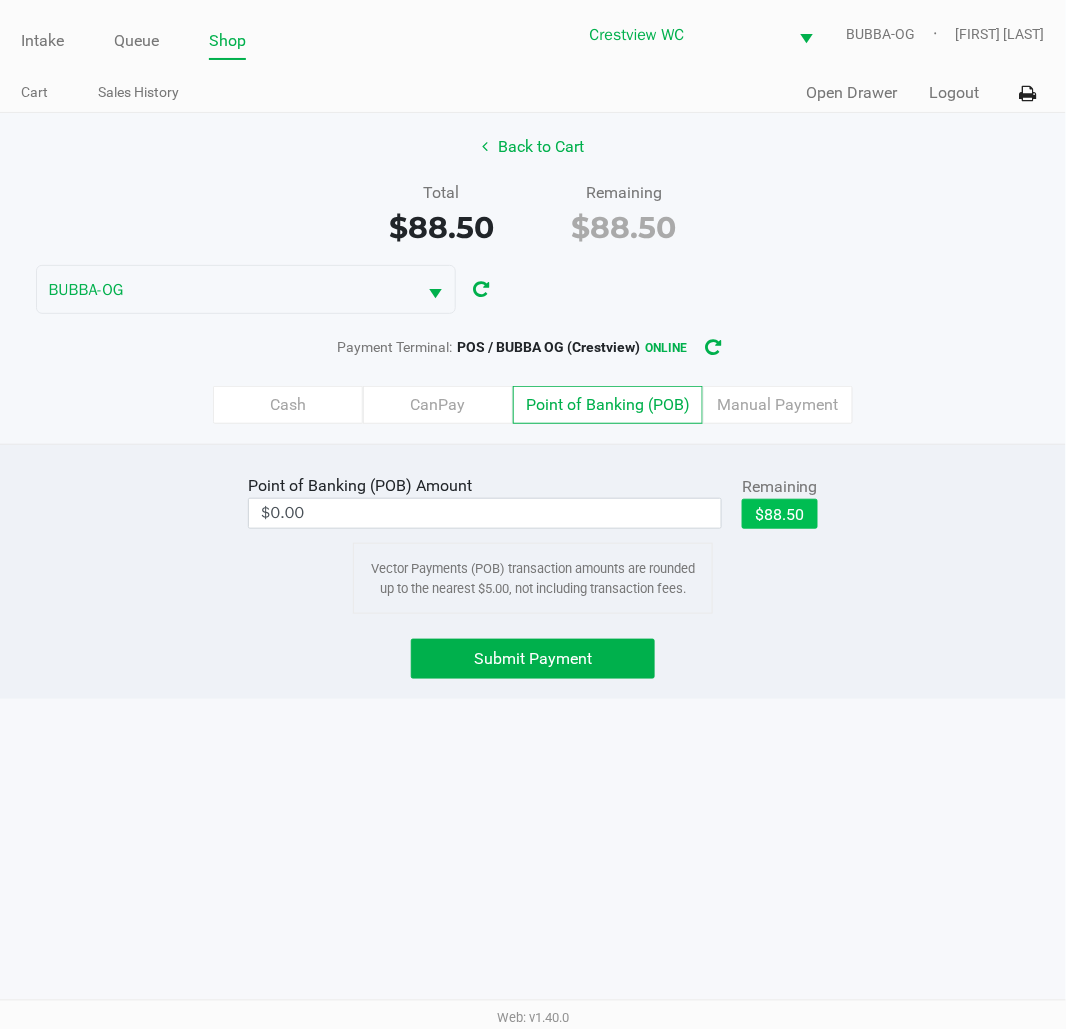 click on "$88.50" 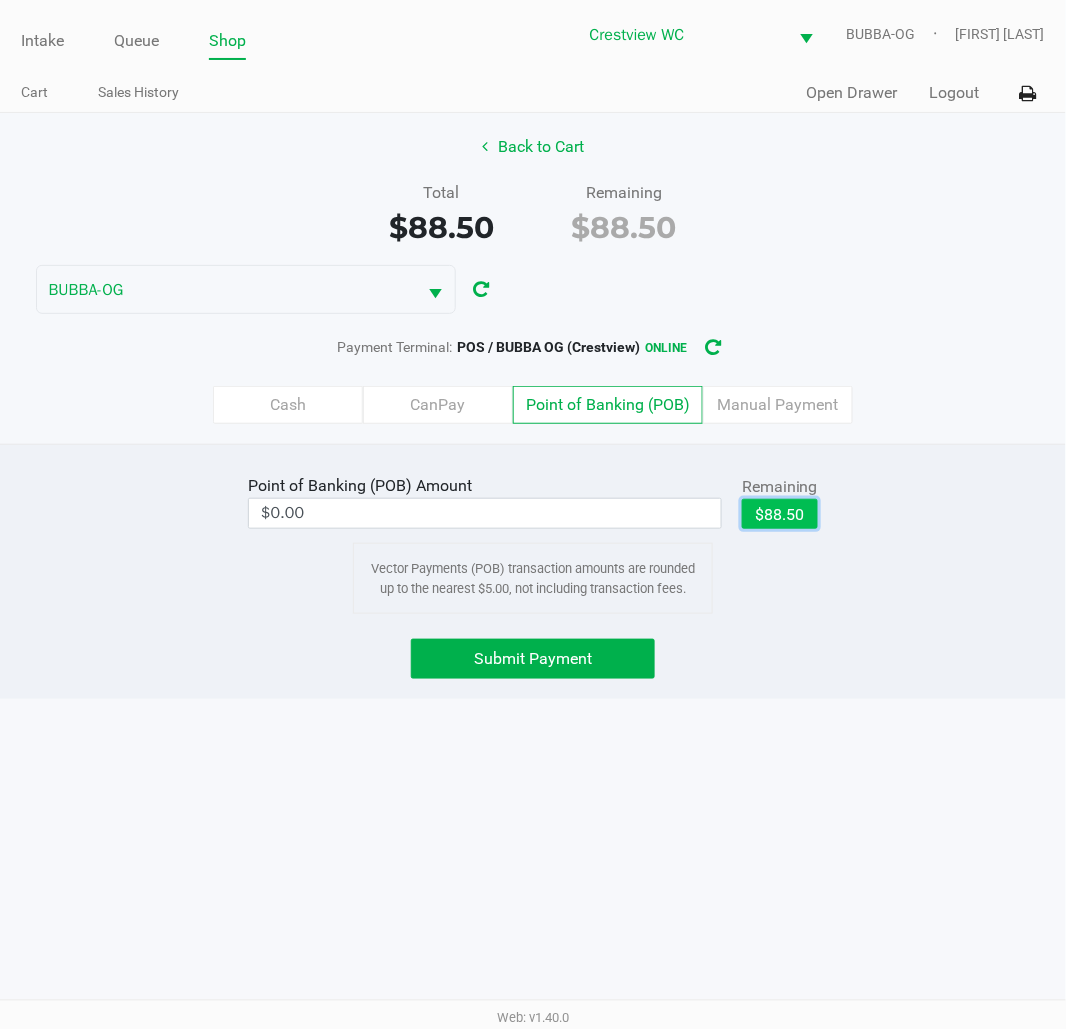 type on "$88.50" 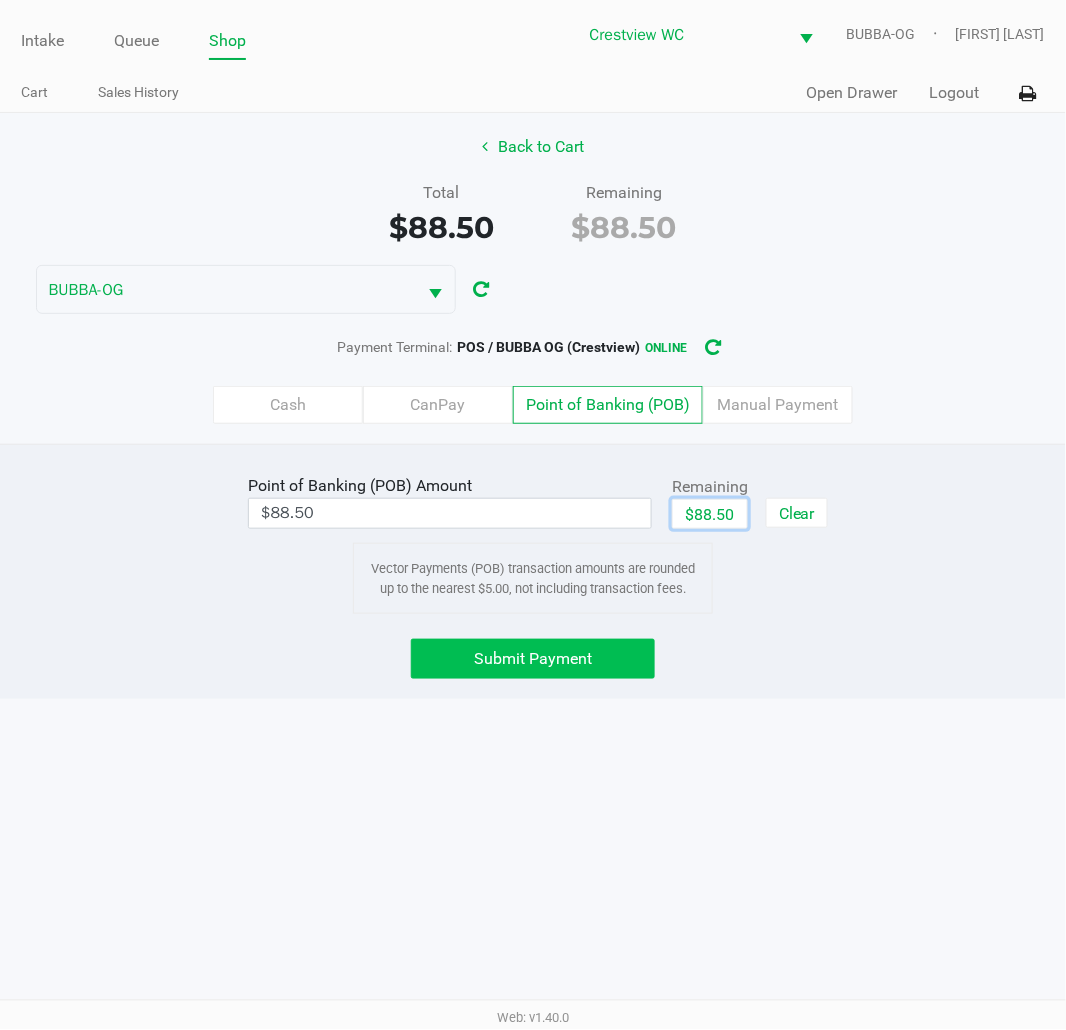 click on "Submit Payment" 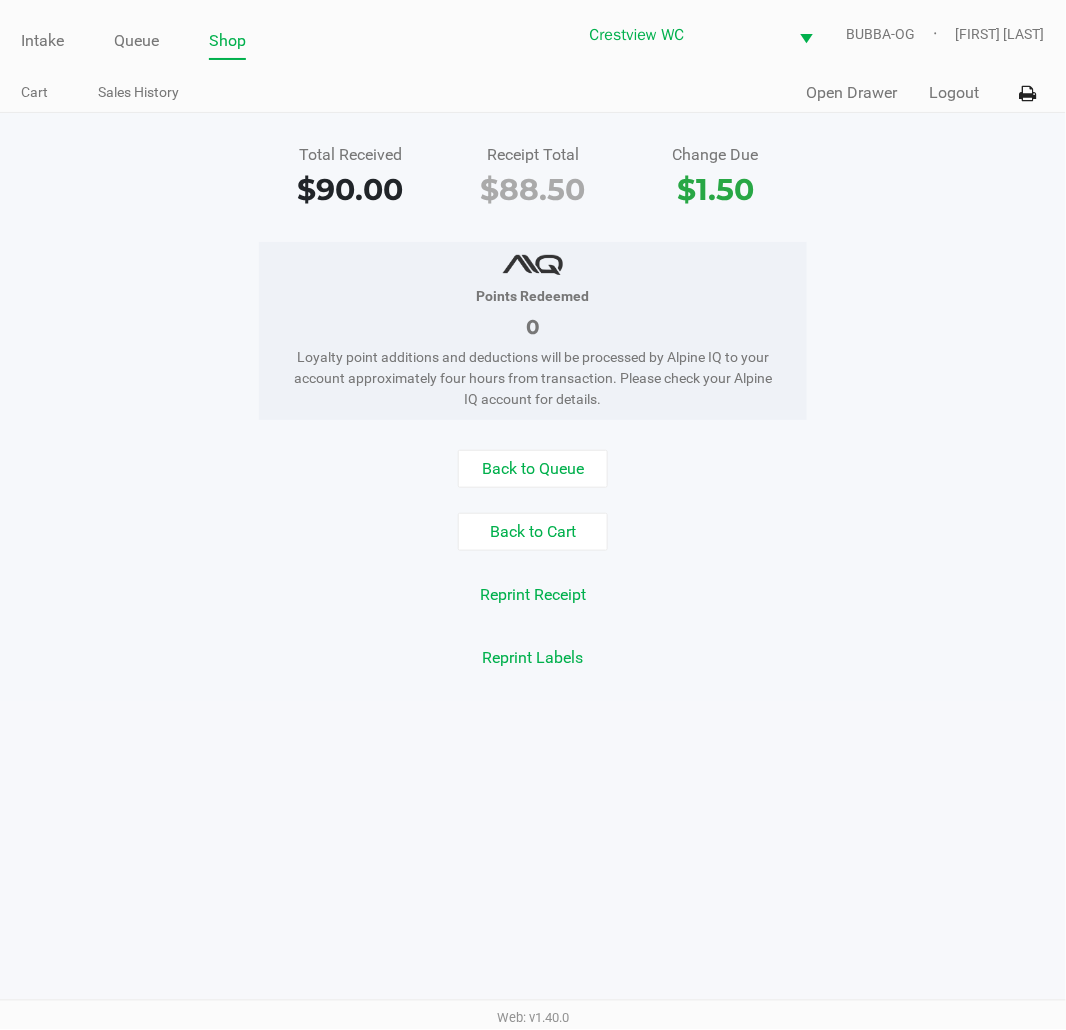 click on "Intake" 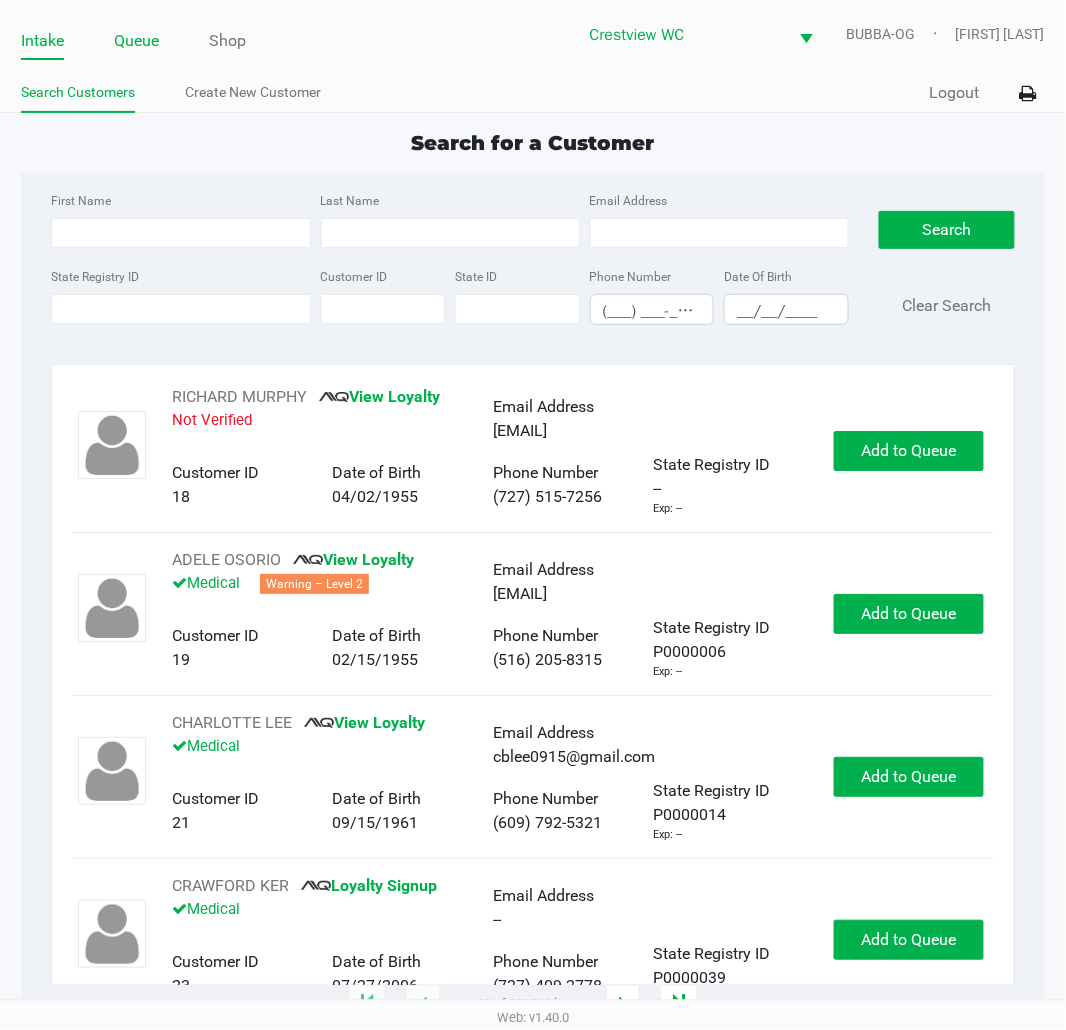 click on "Queue" 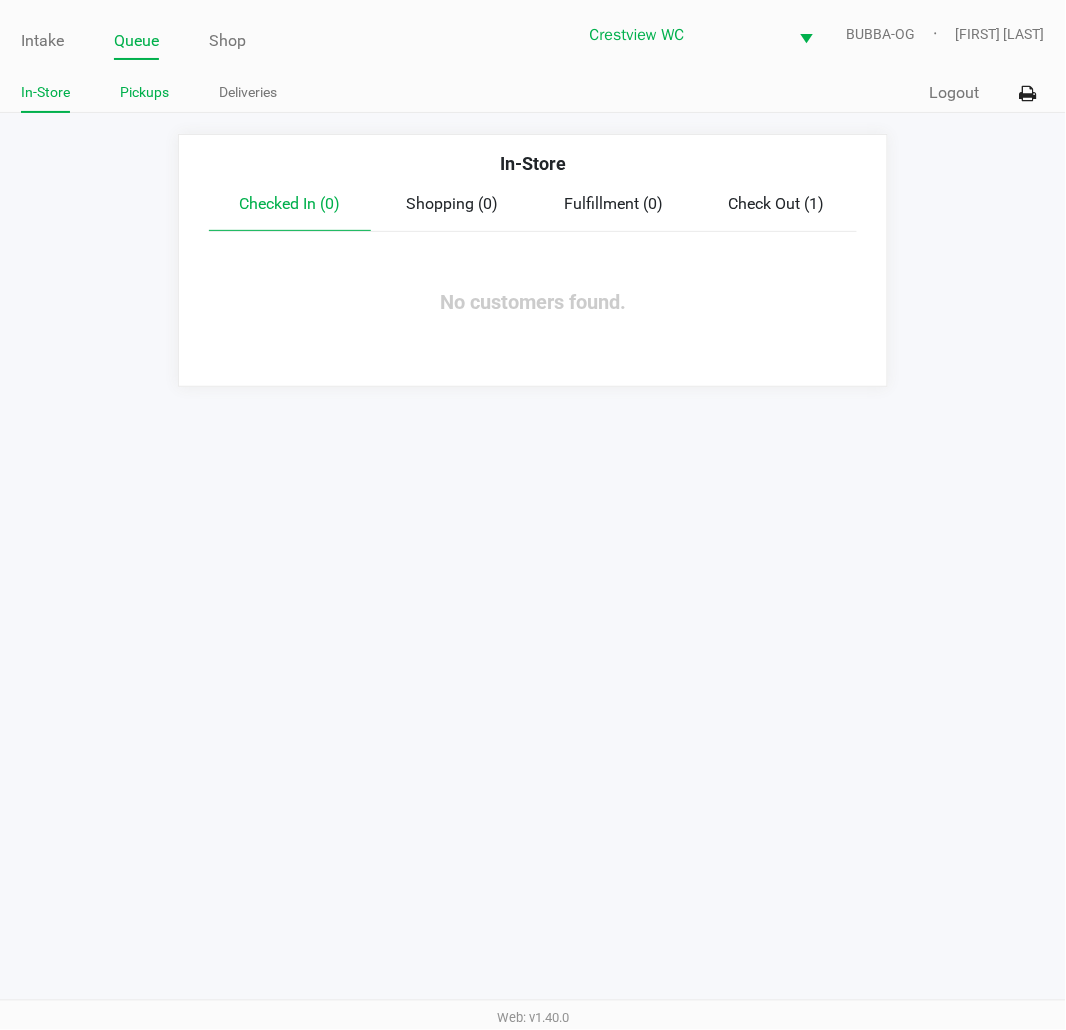 click on "Pickups" 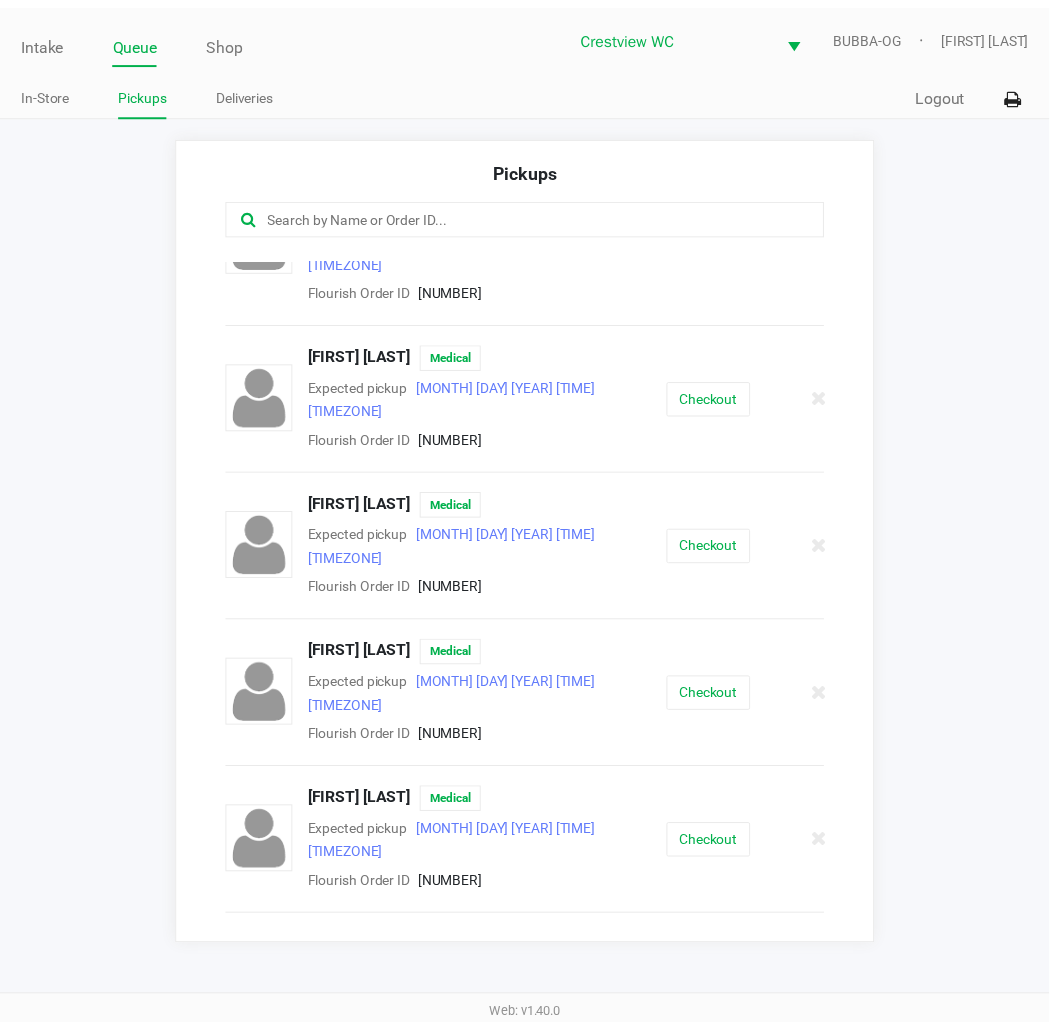 scroll, scrollTop: 115, scrollLeft: 0, axis: vertical 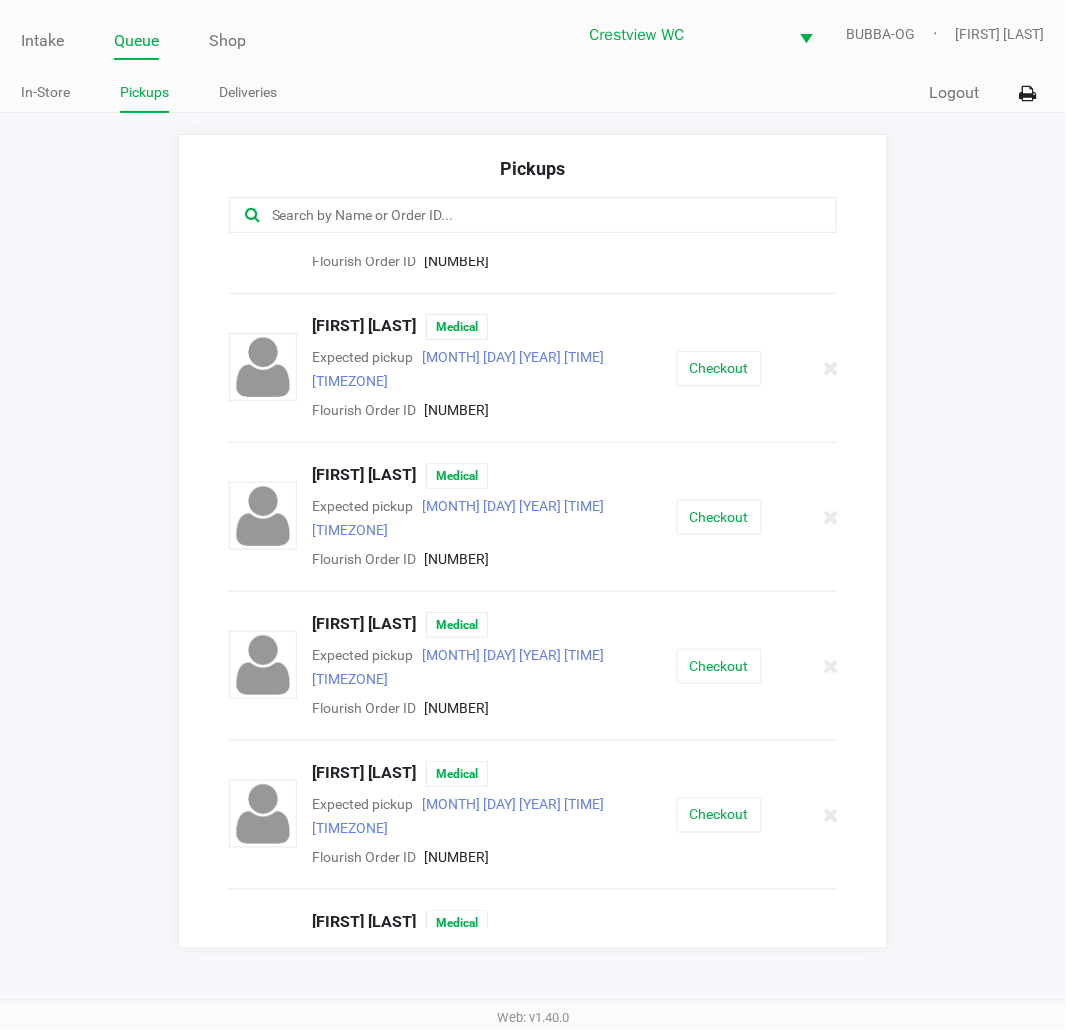 click on "Checkout" 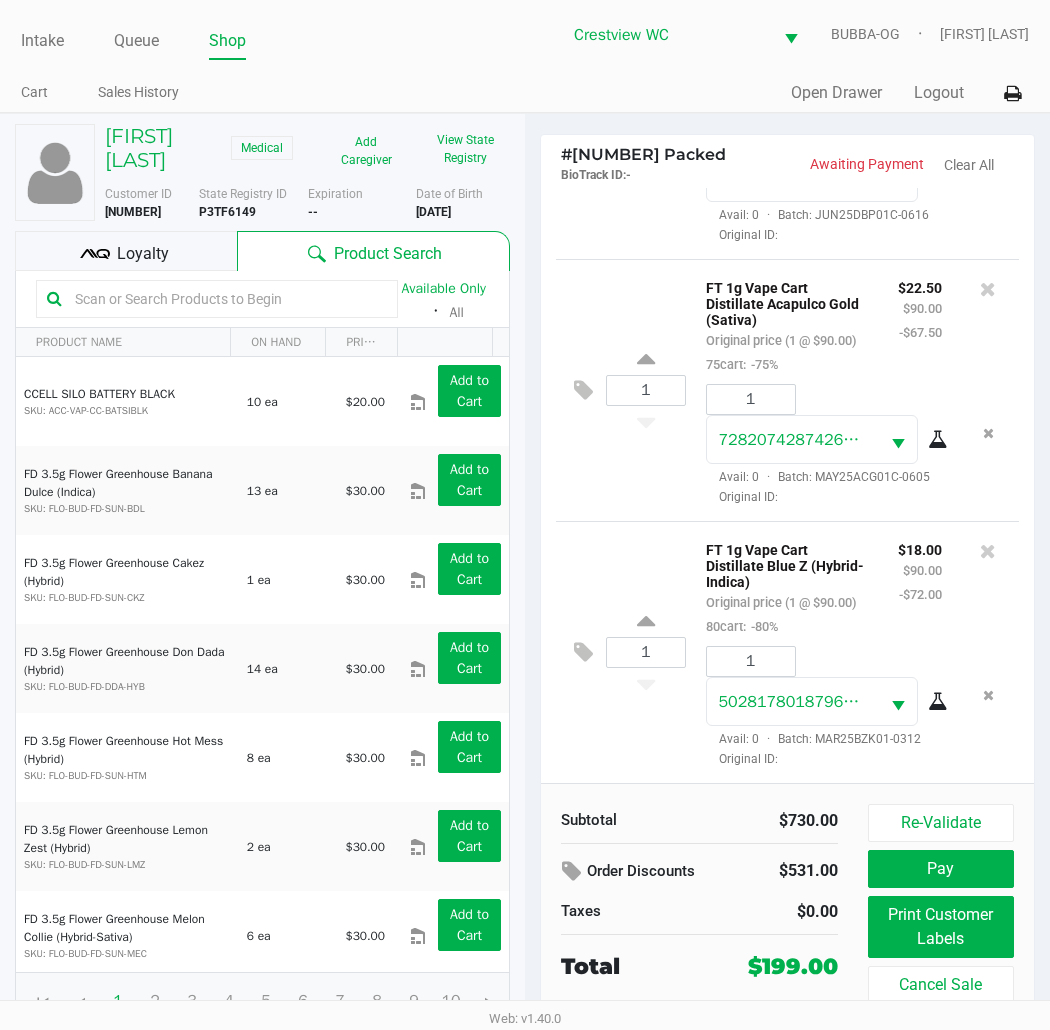 scroll, scrollTop: 2143, scrollLeft: 0, axis: vertical 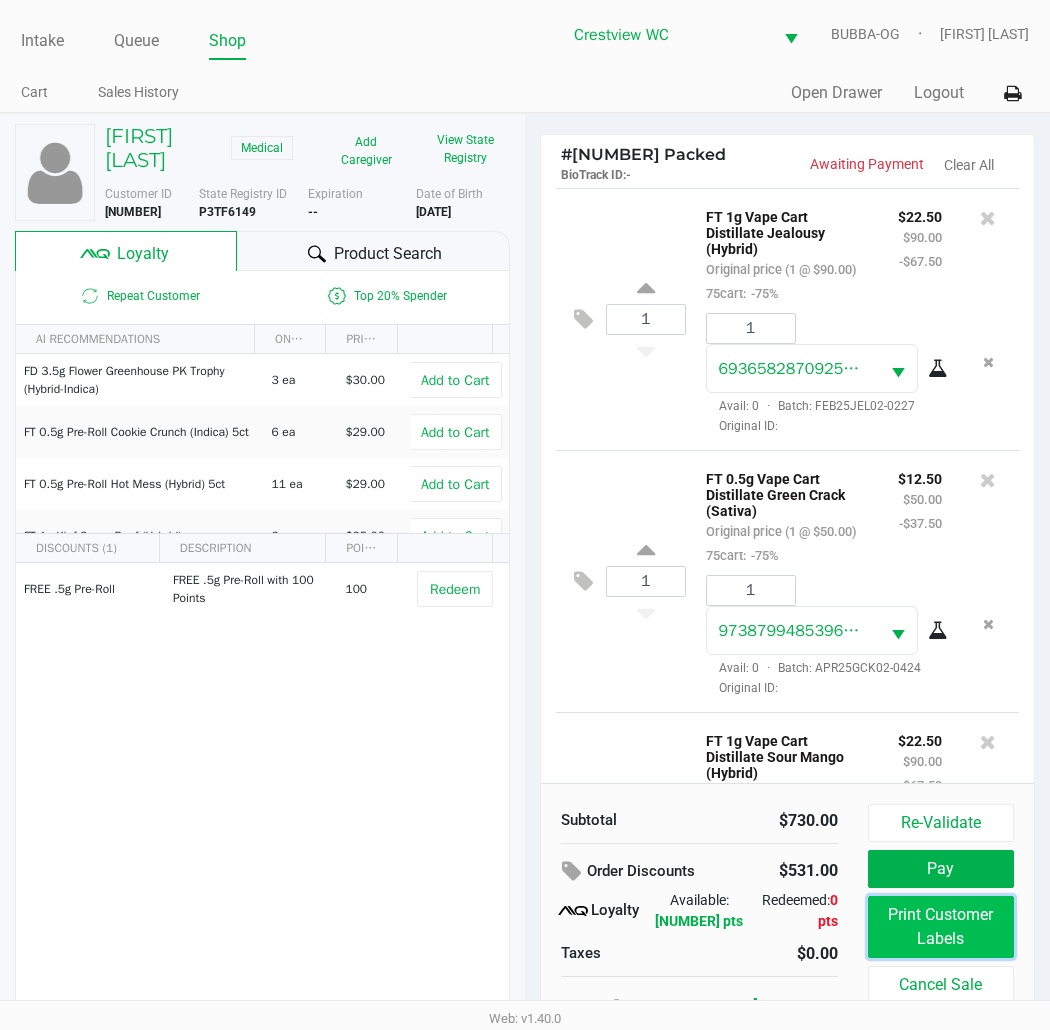 click on "Print Customer Labels" 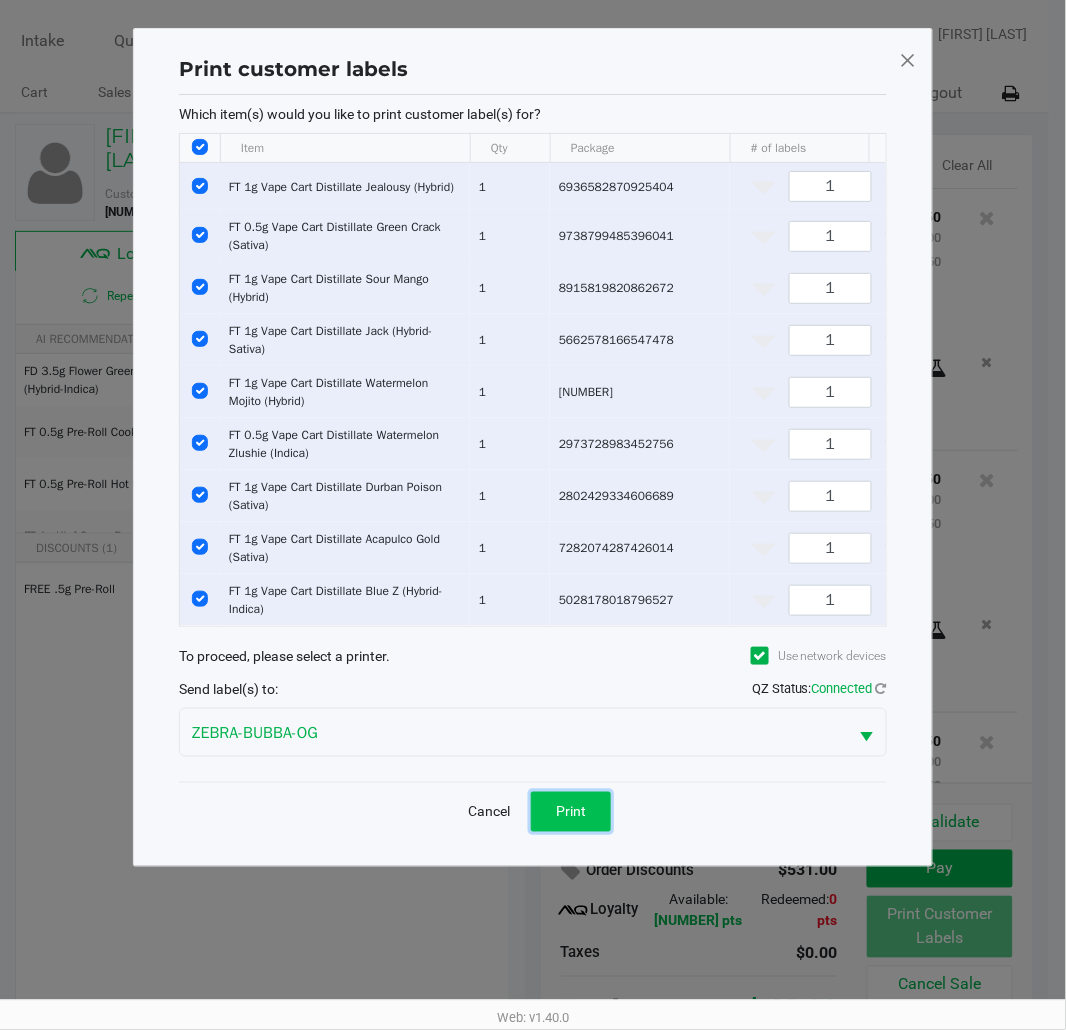 click on "Print" 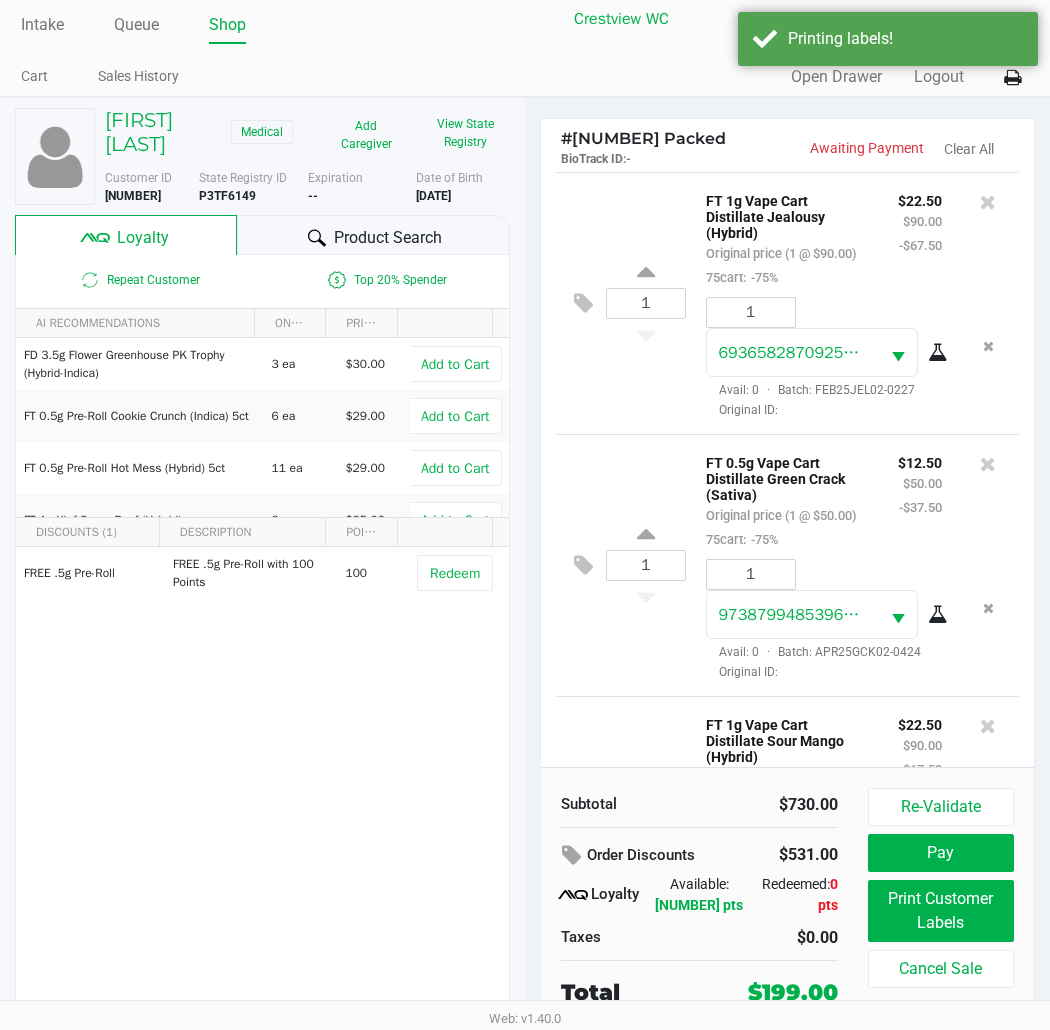 scroll, scrollTop: 37, scrollLeft: 0, axis: vertical 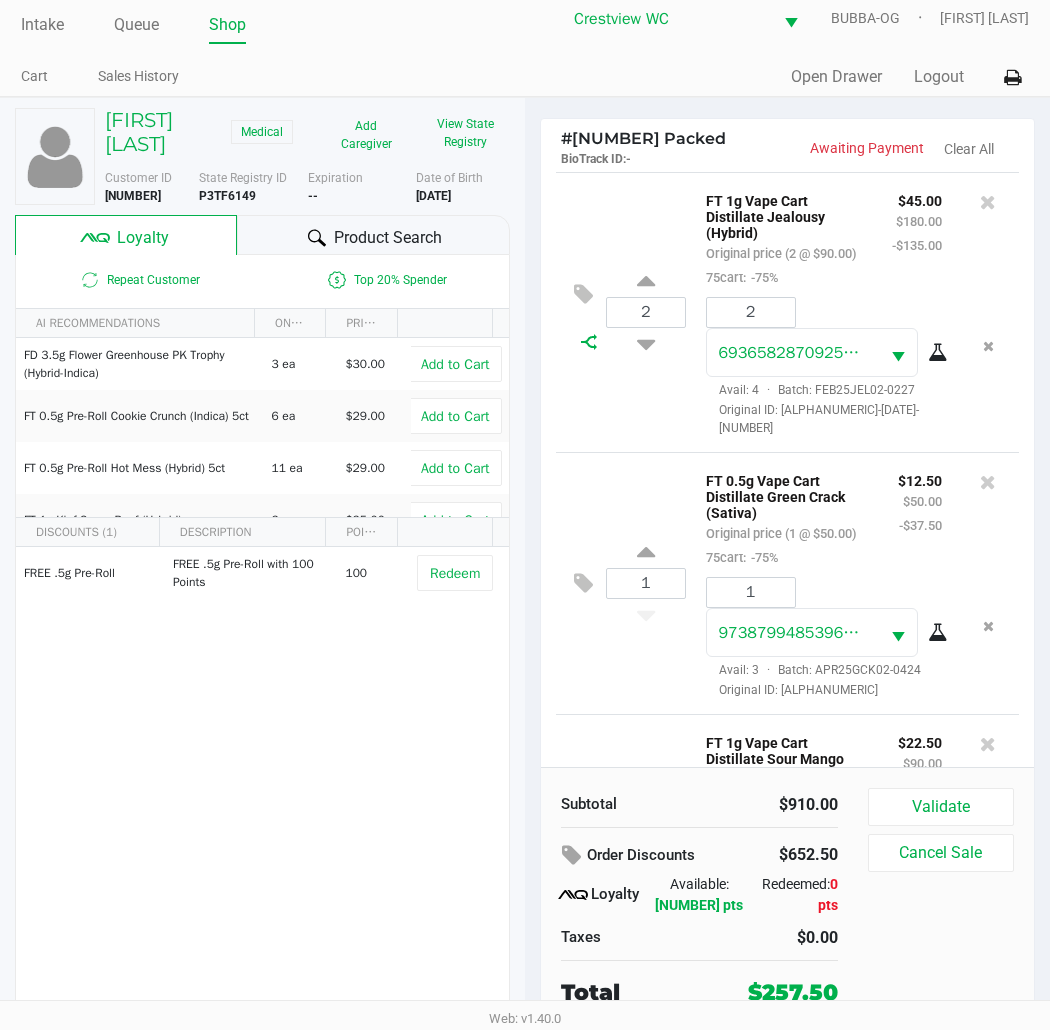 click 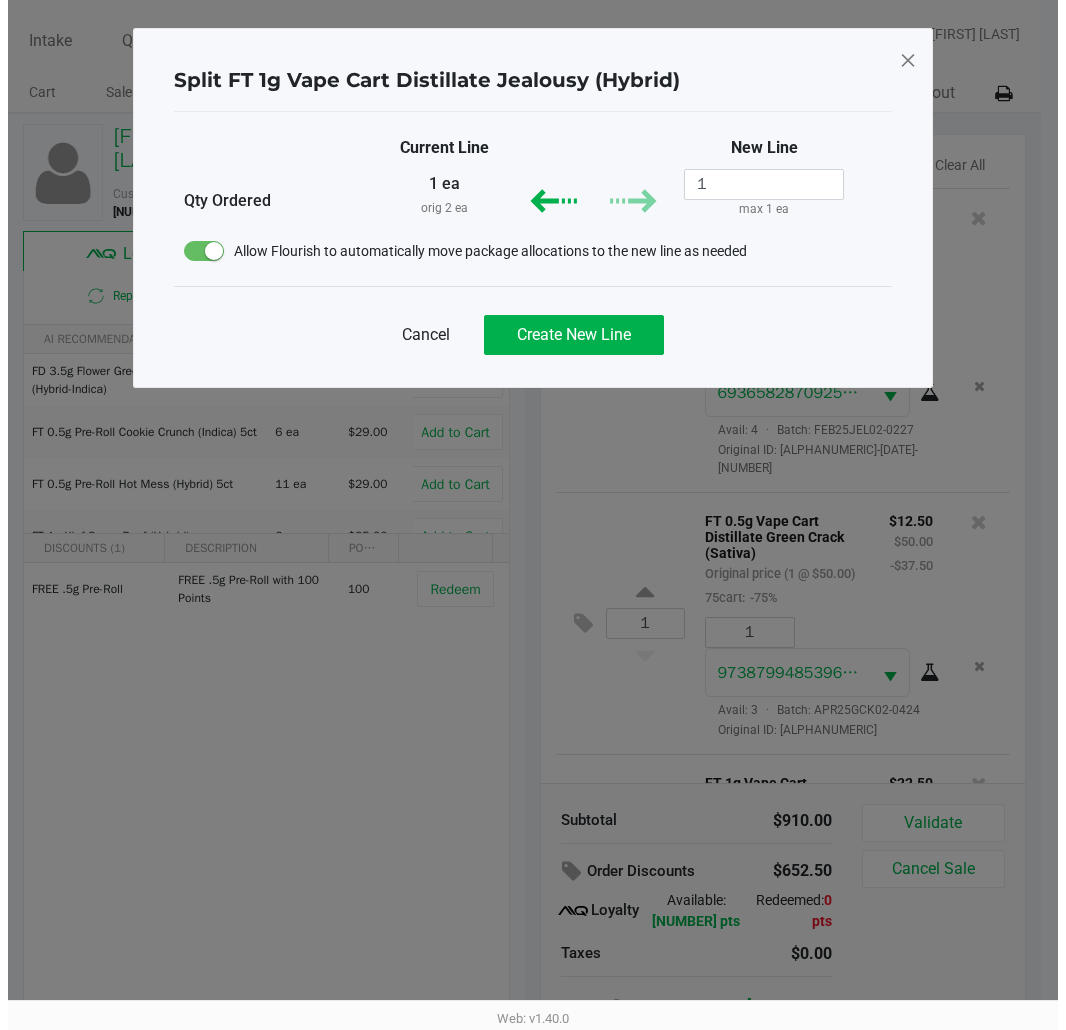scroll, scrollTop: 0, scrollLeft: 0, axis: both 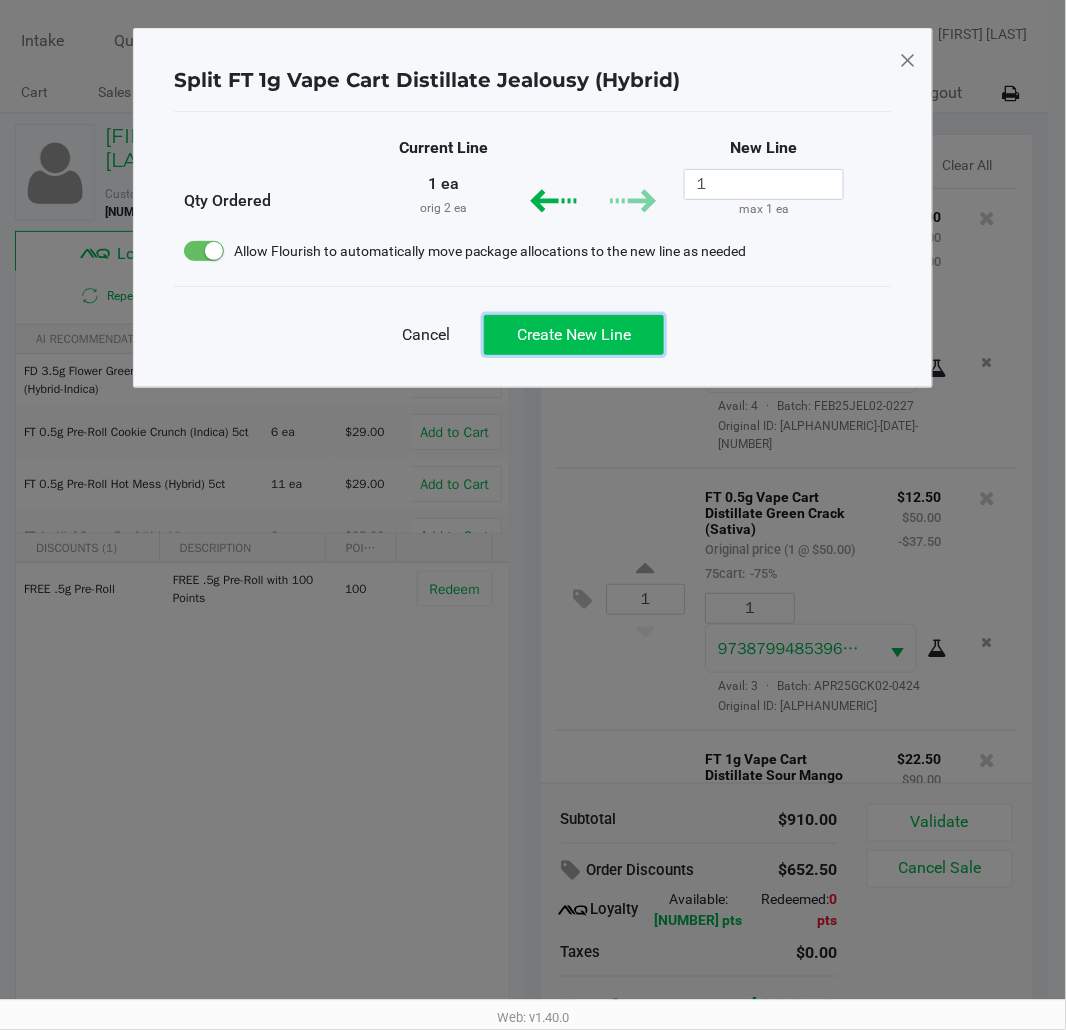 click on "Create New Line" 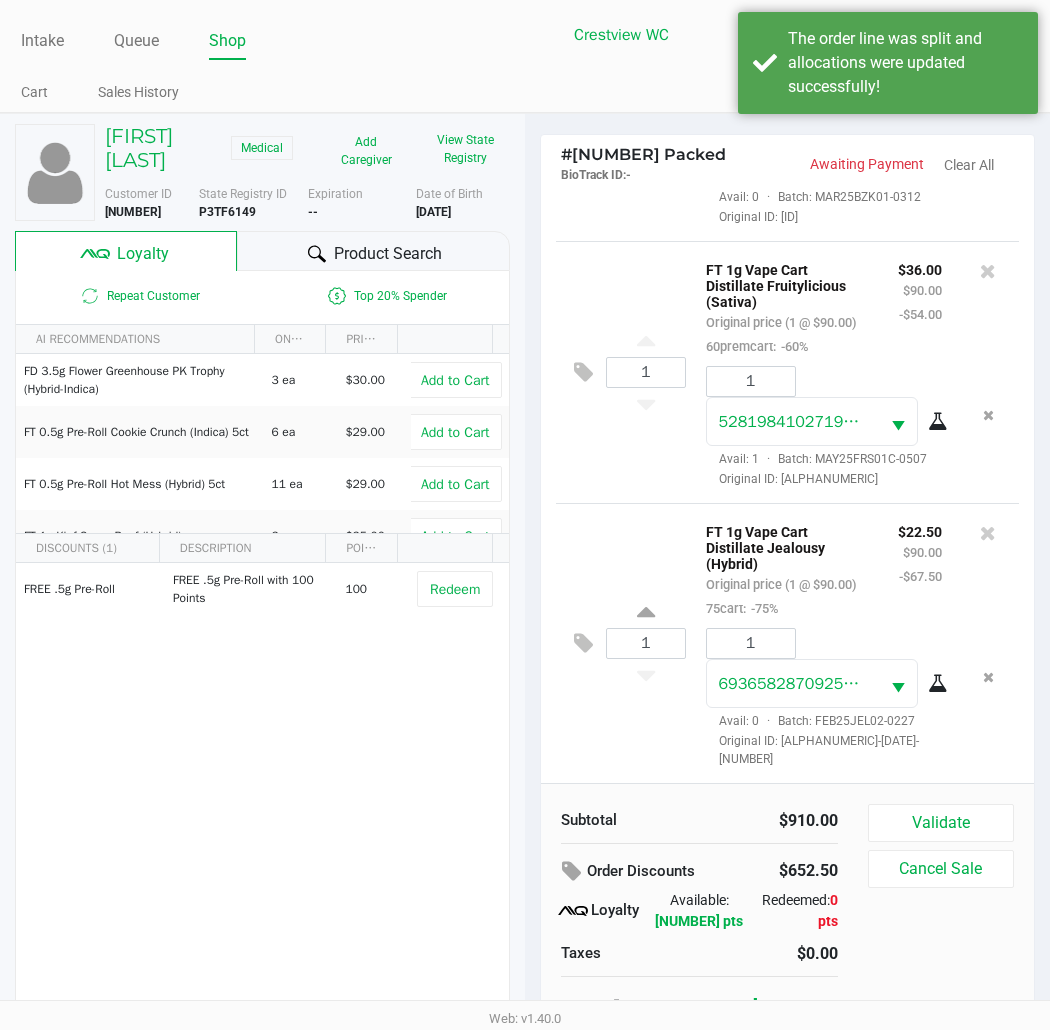 scroll, scrollTop: 2744, scrollLeft: 0, axis: vertical 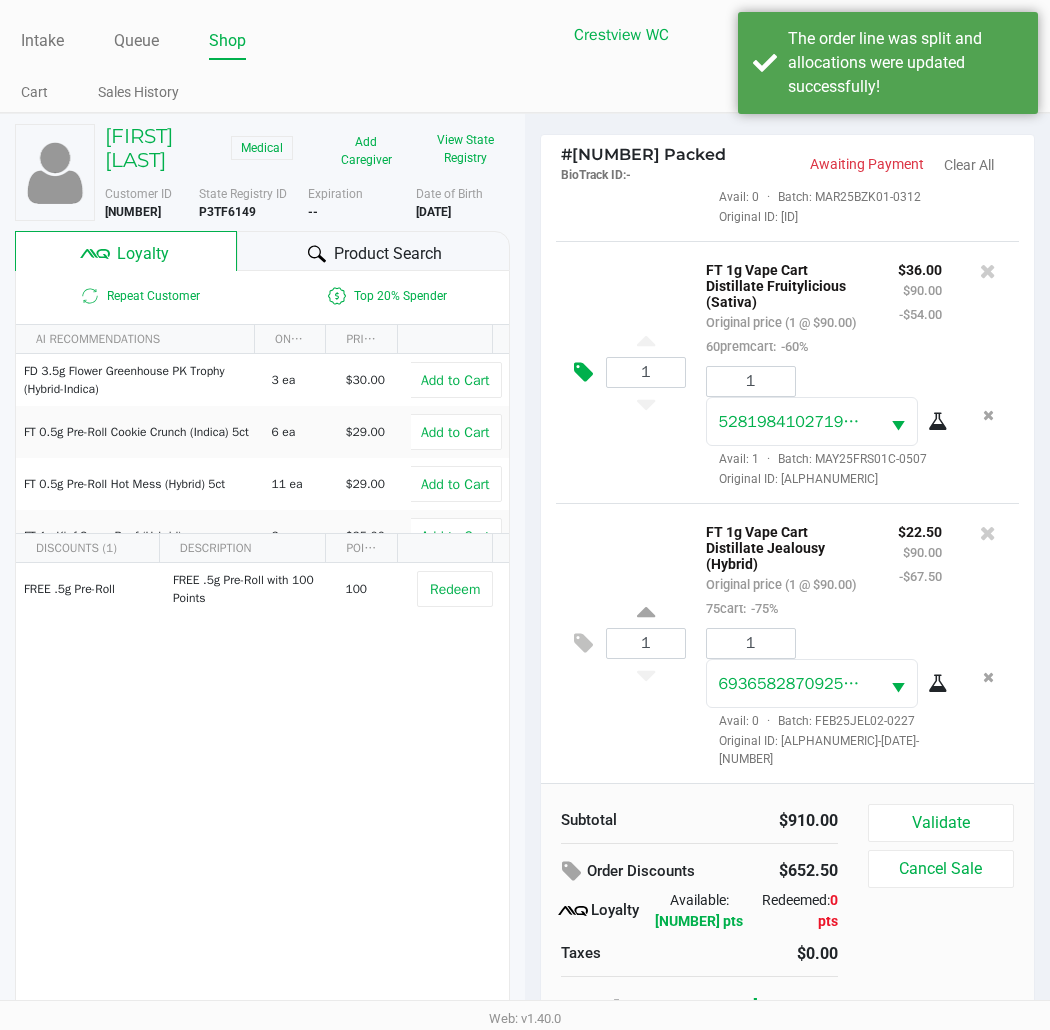 click 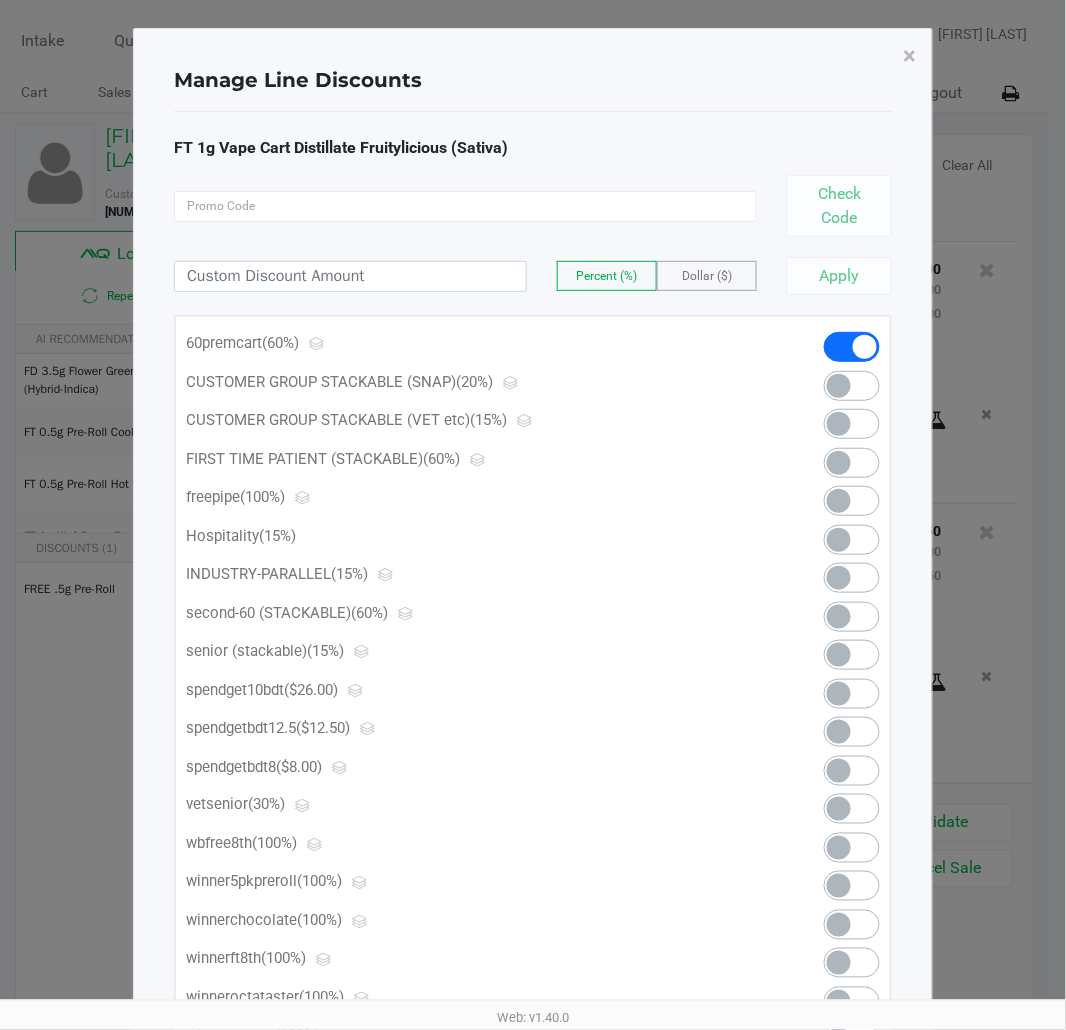 click 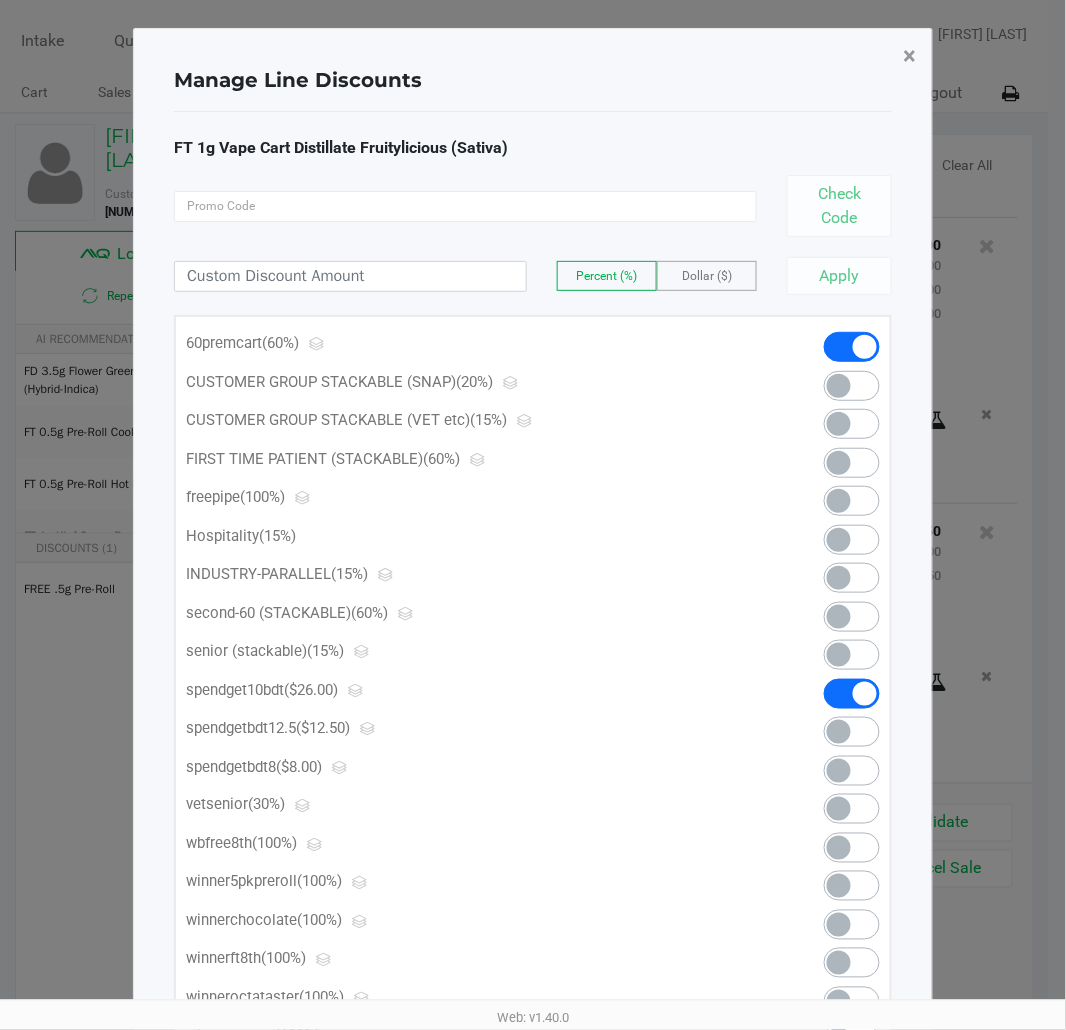 click on "×" 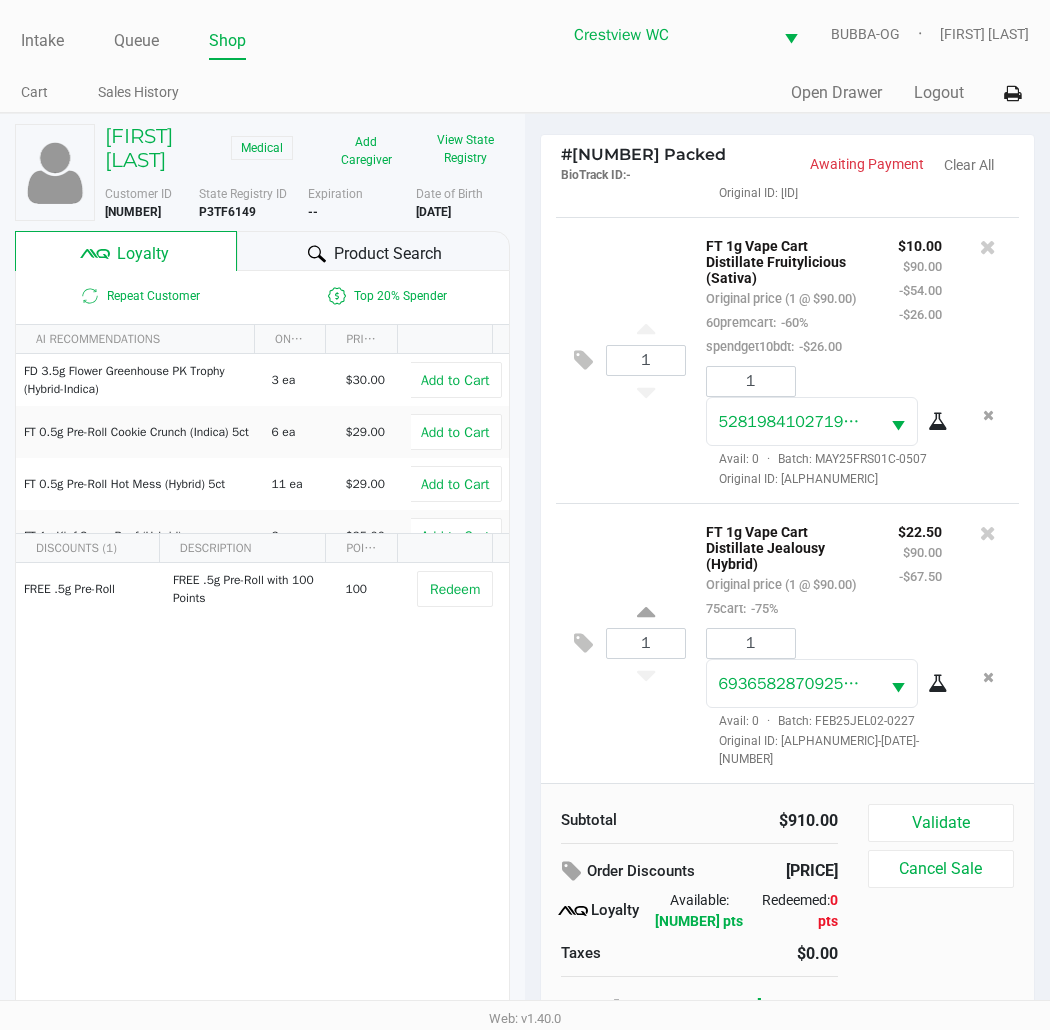 scroll, scrollTop: 2767, scrollLeft: 0, axis: vertical 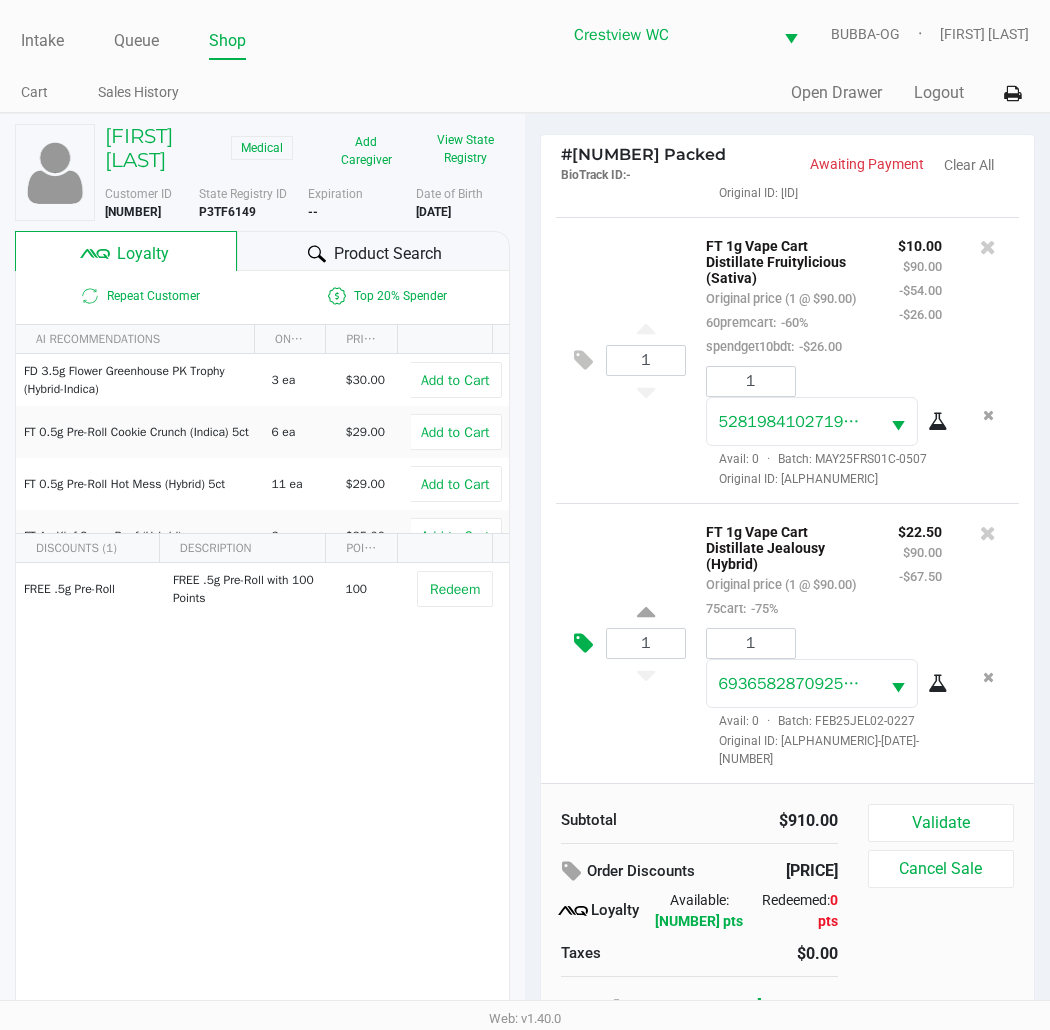 click 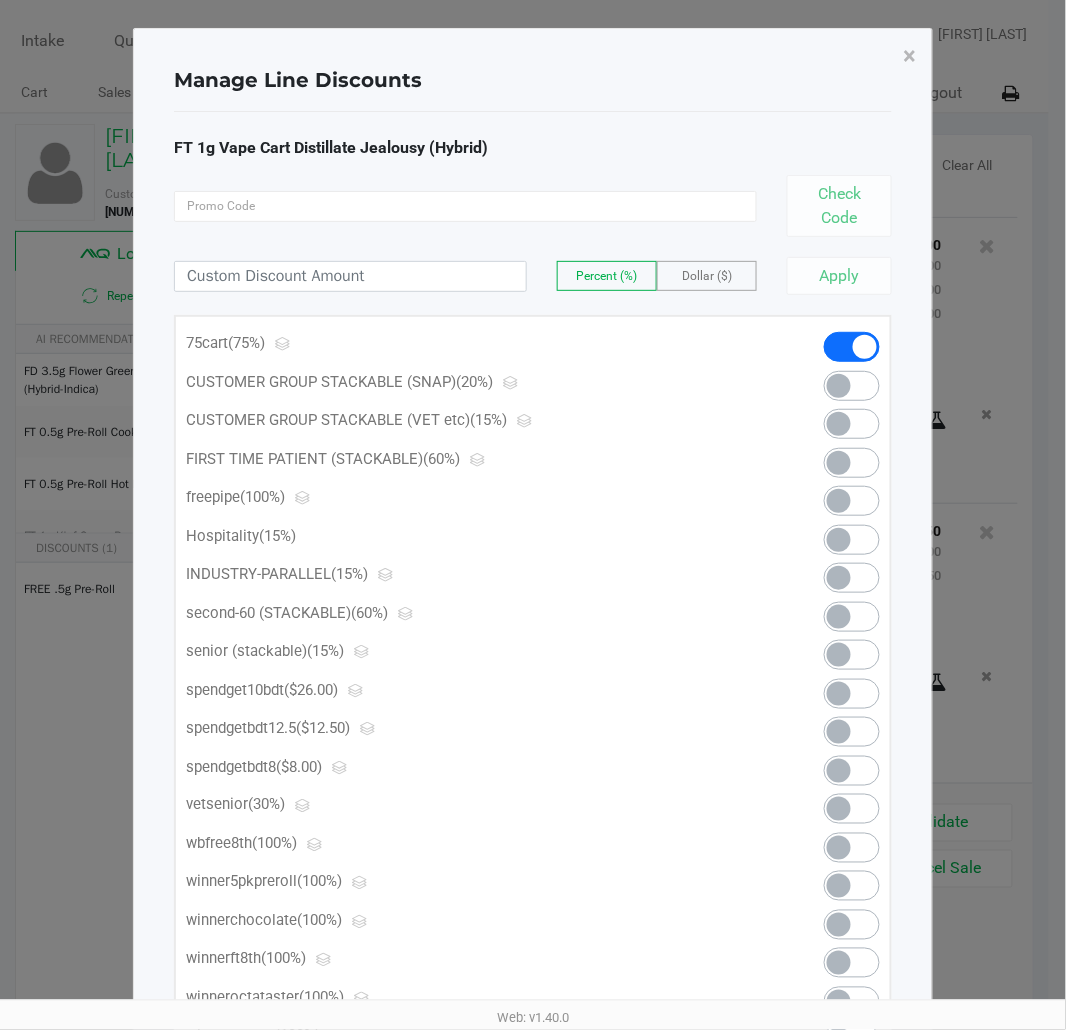 click 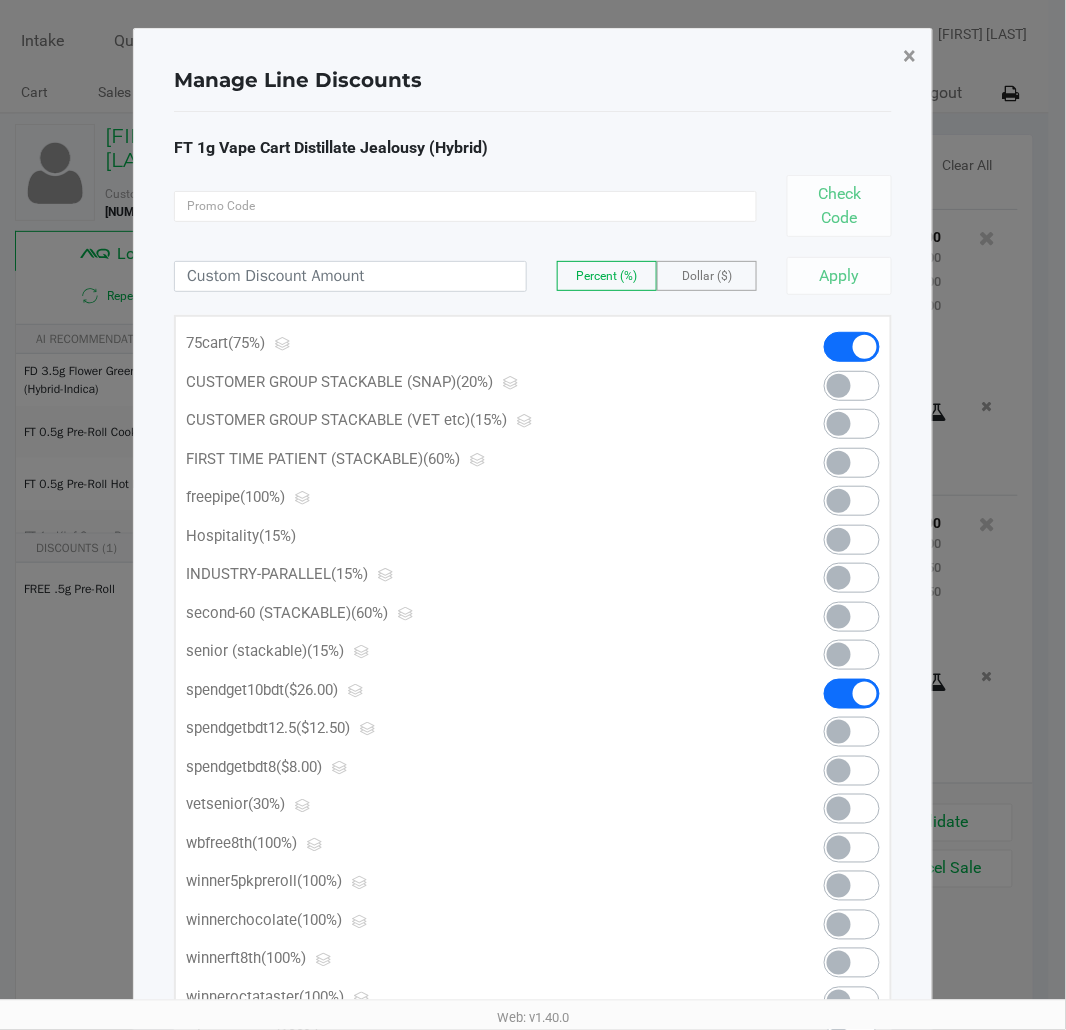 click on "×" 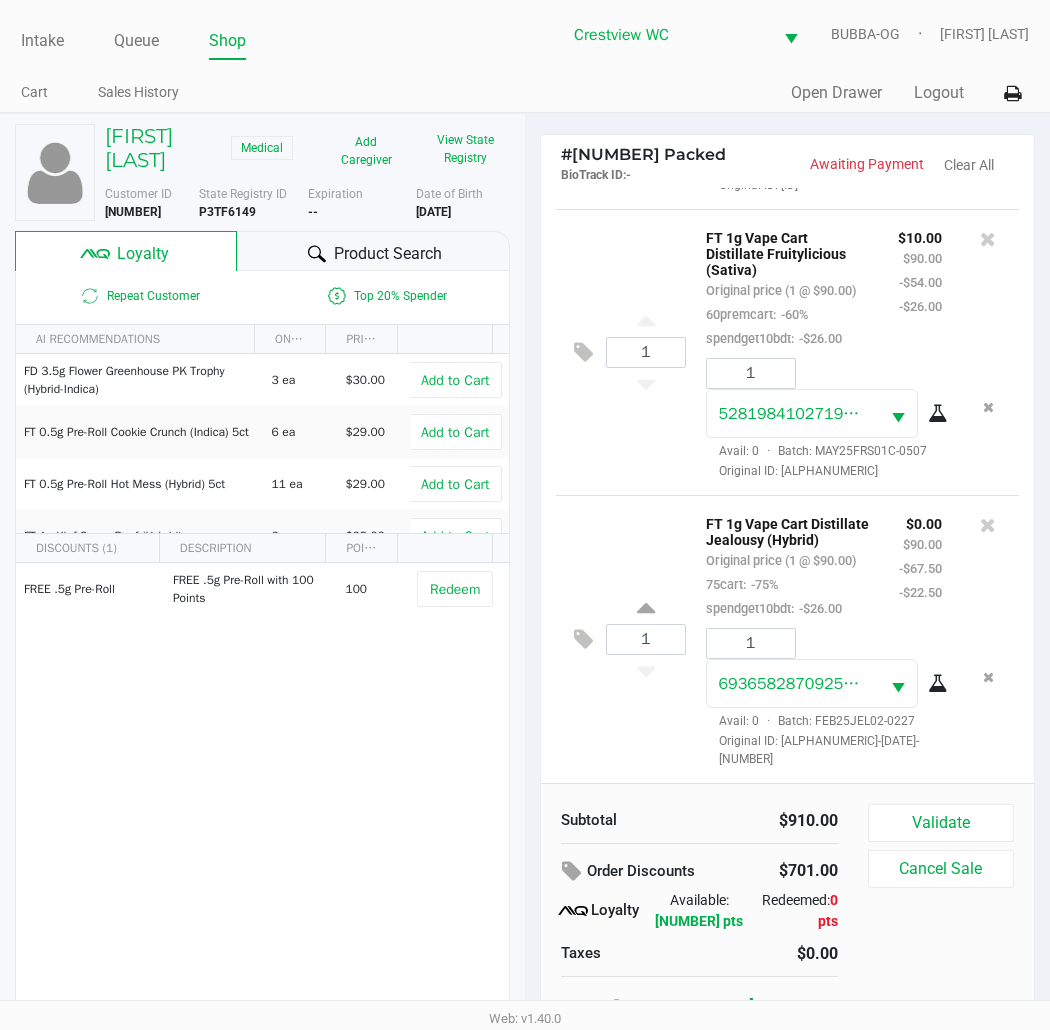 scroll, scrollTop: 2792, scrollLeft: 0, axis: vertical 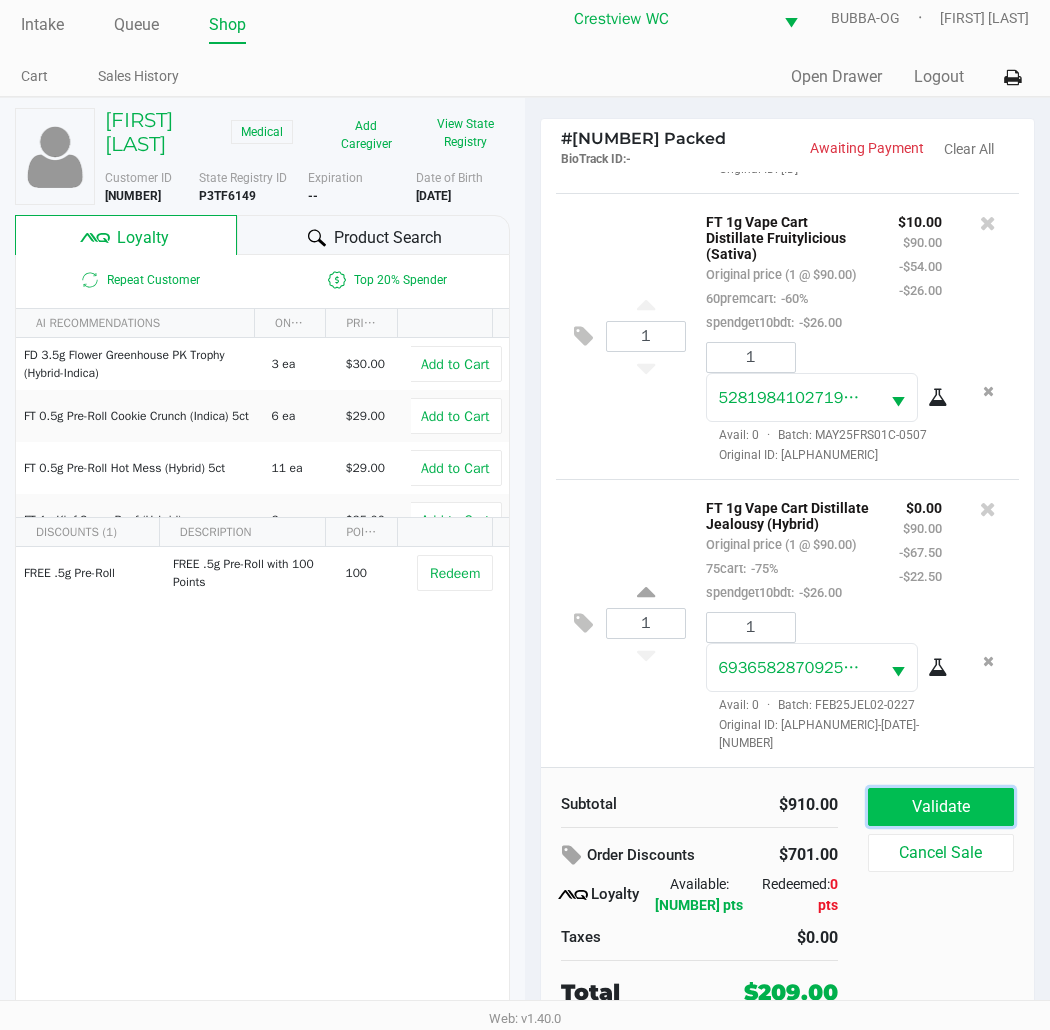click on "Validate" 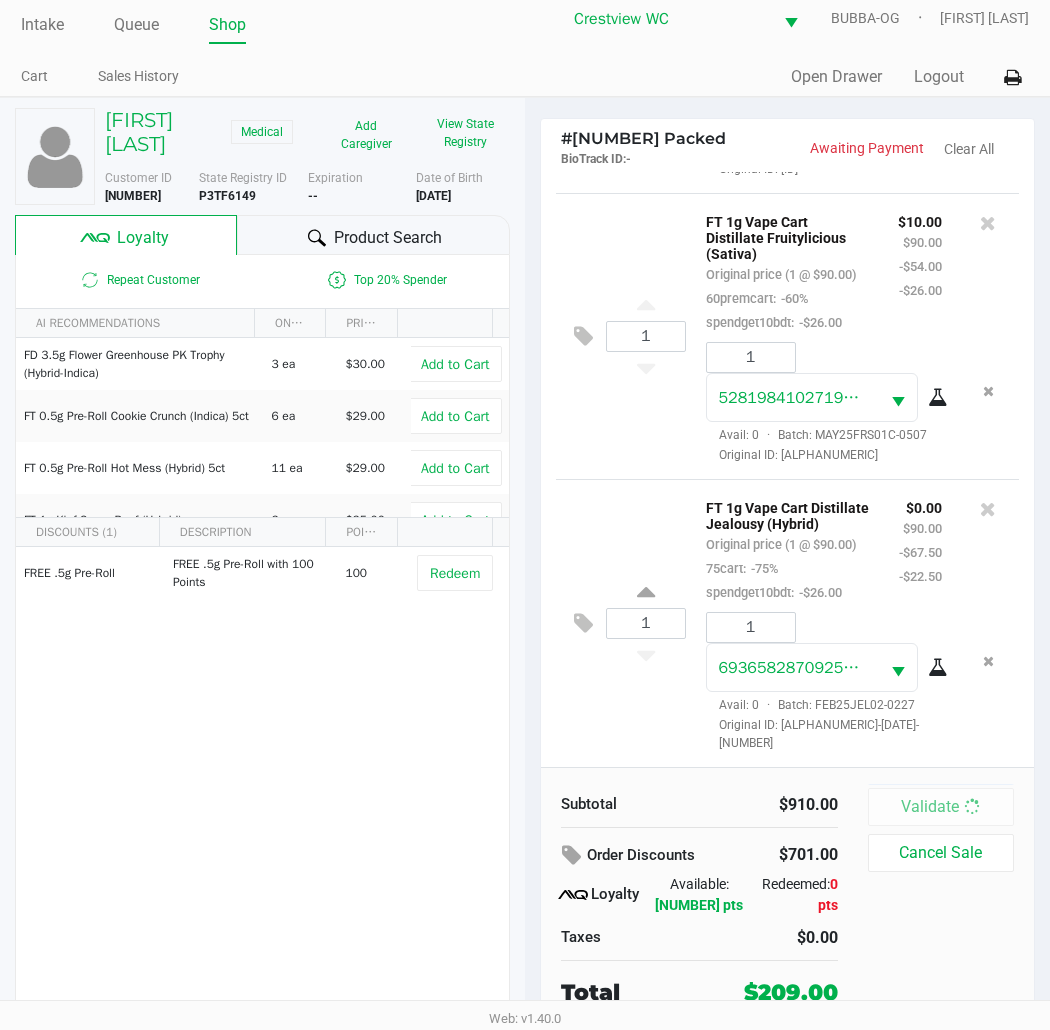 scroll, scrollTop: 0, scrollLeft: 0, axis: both 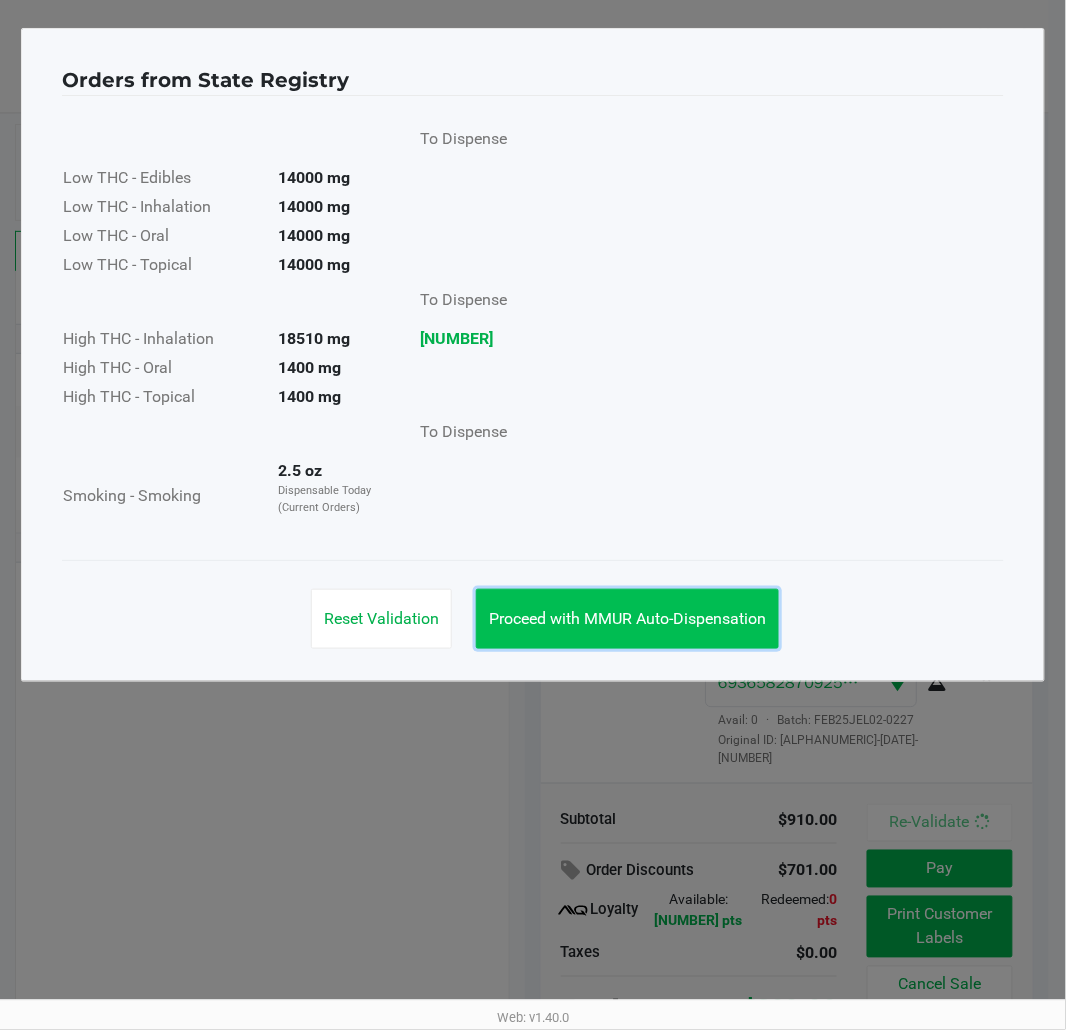 click on "Proceed with MMUR Auto-Dispensation" 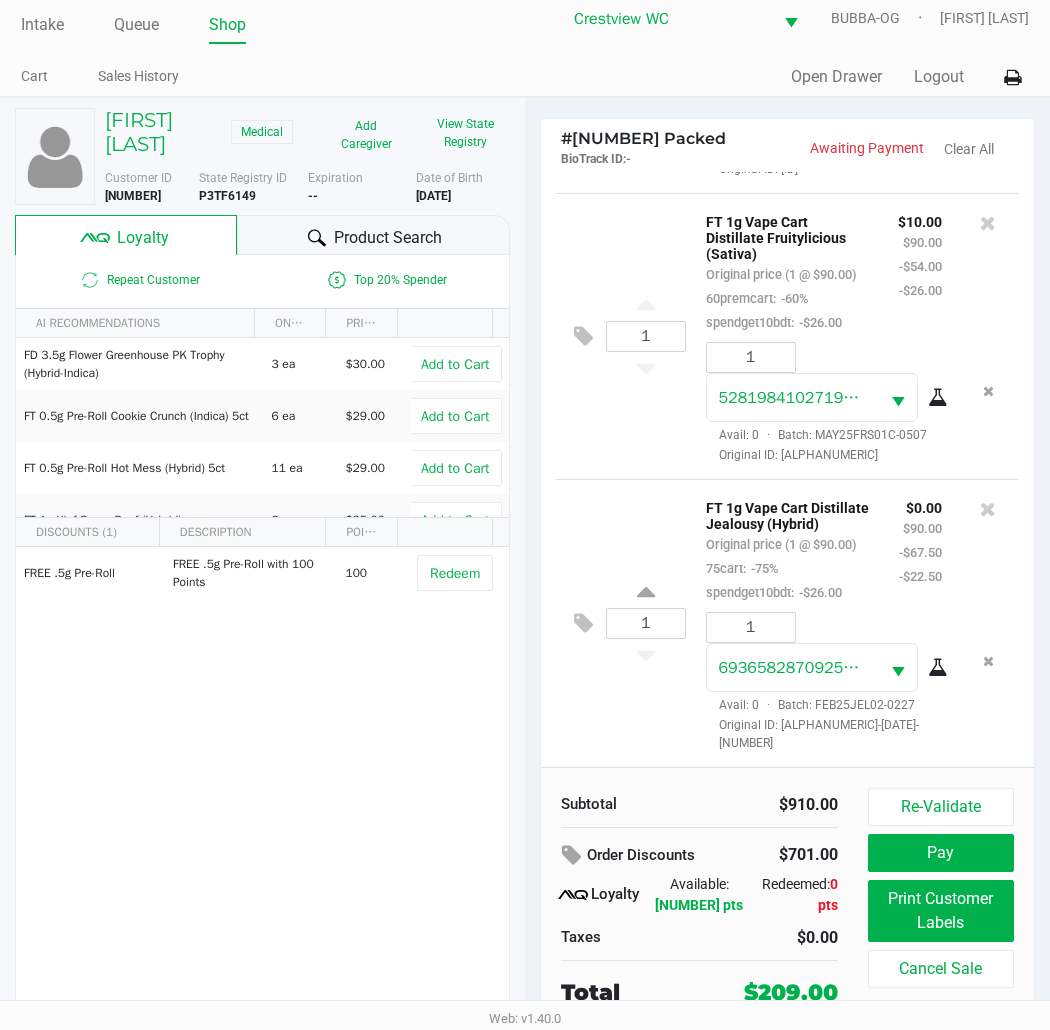 scroll, scrollTop: 37, scrollLeft: 0, axis: vertical 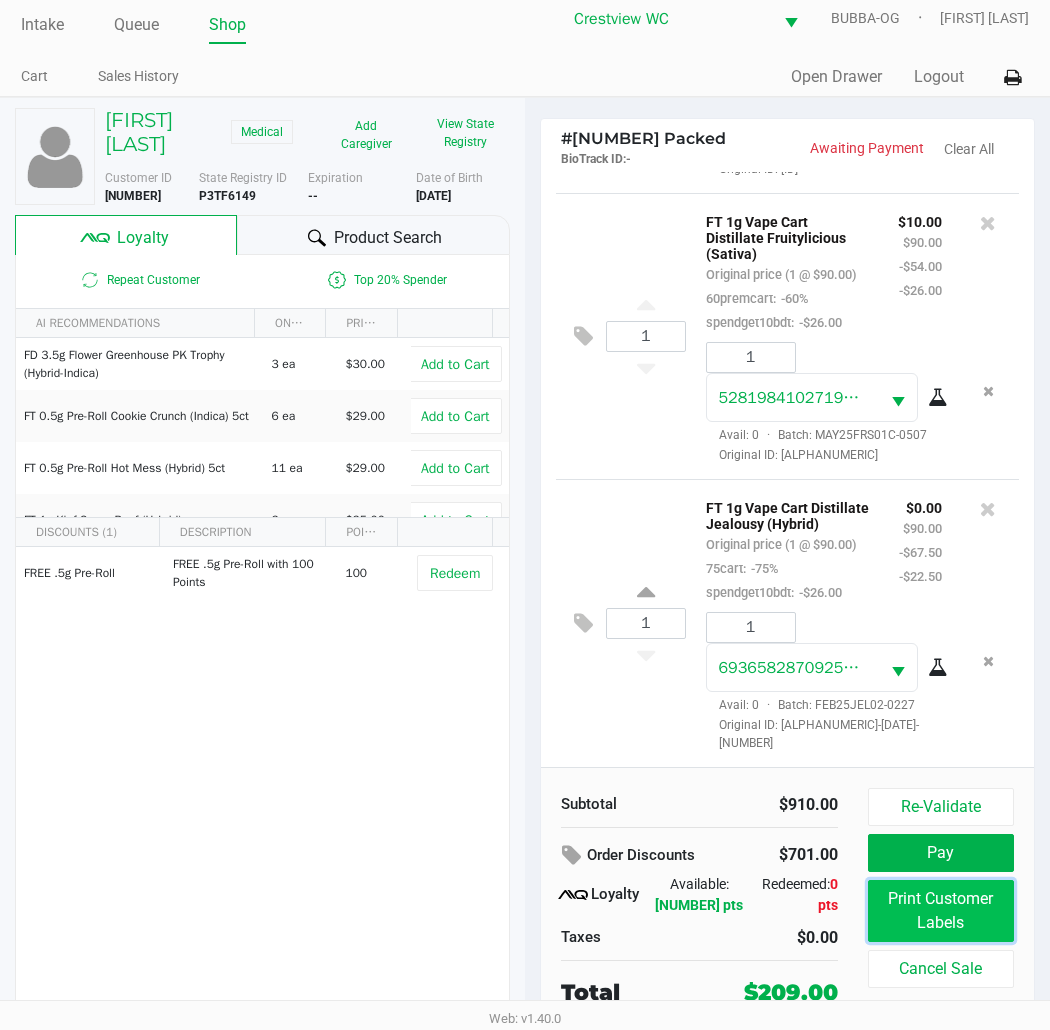 click on "Print Customer Labels" 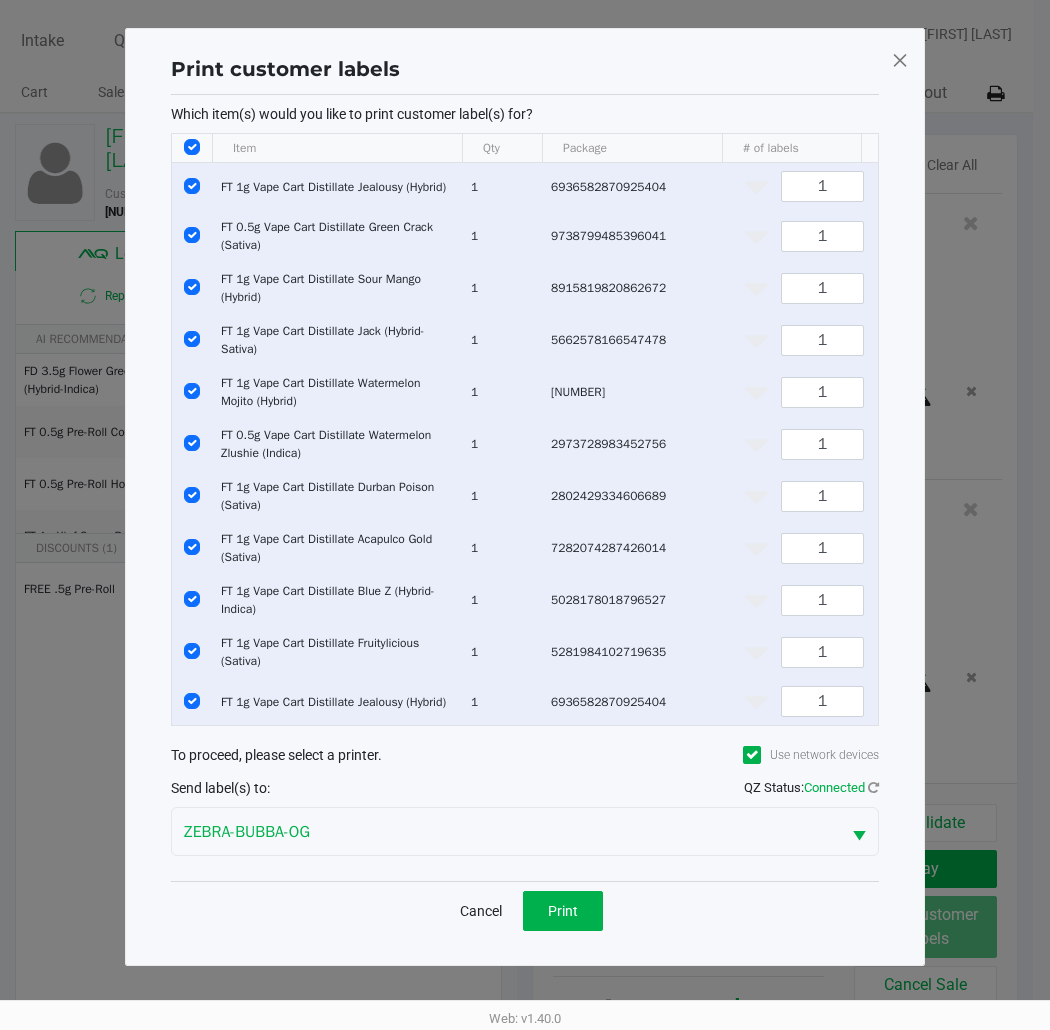 scroll, scrollTop: 0, scrollLeft: 0, axis: both 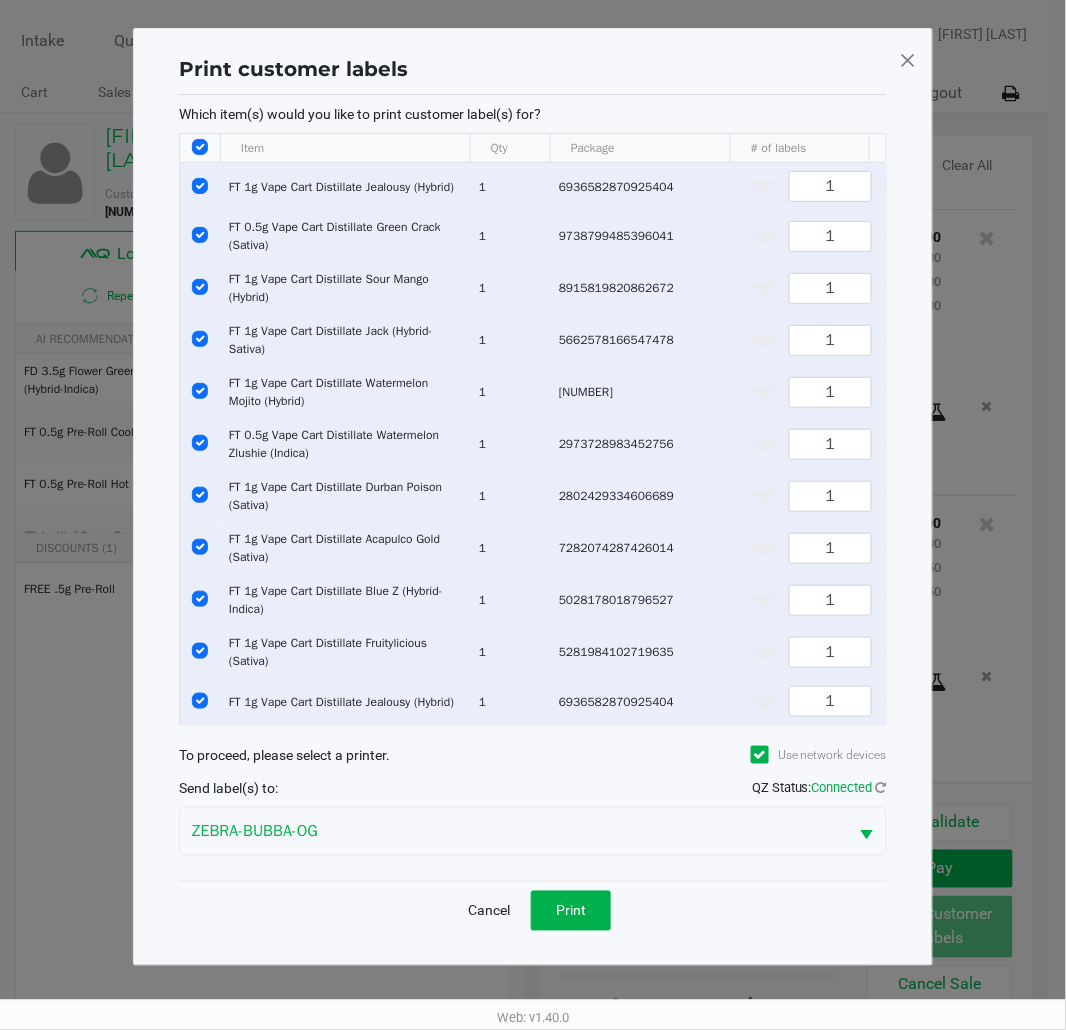 click 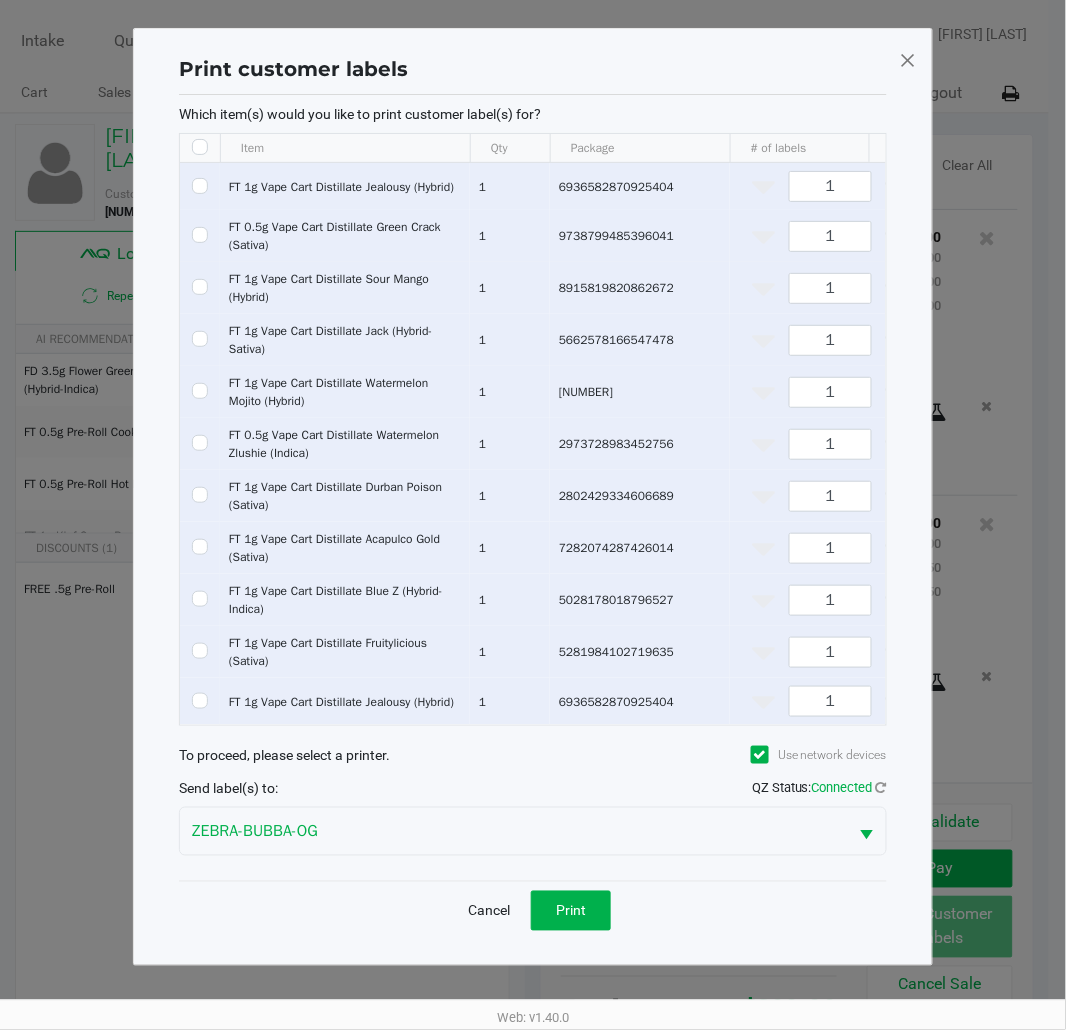 checkbox on "false" 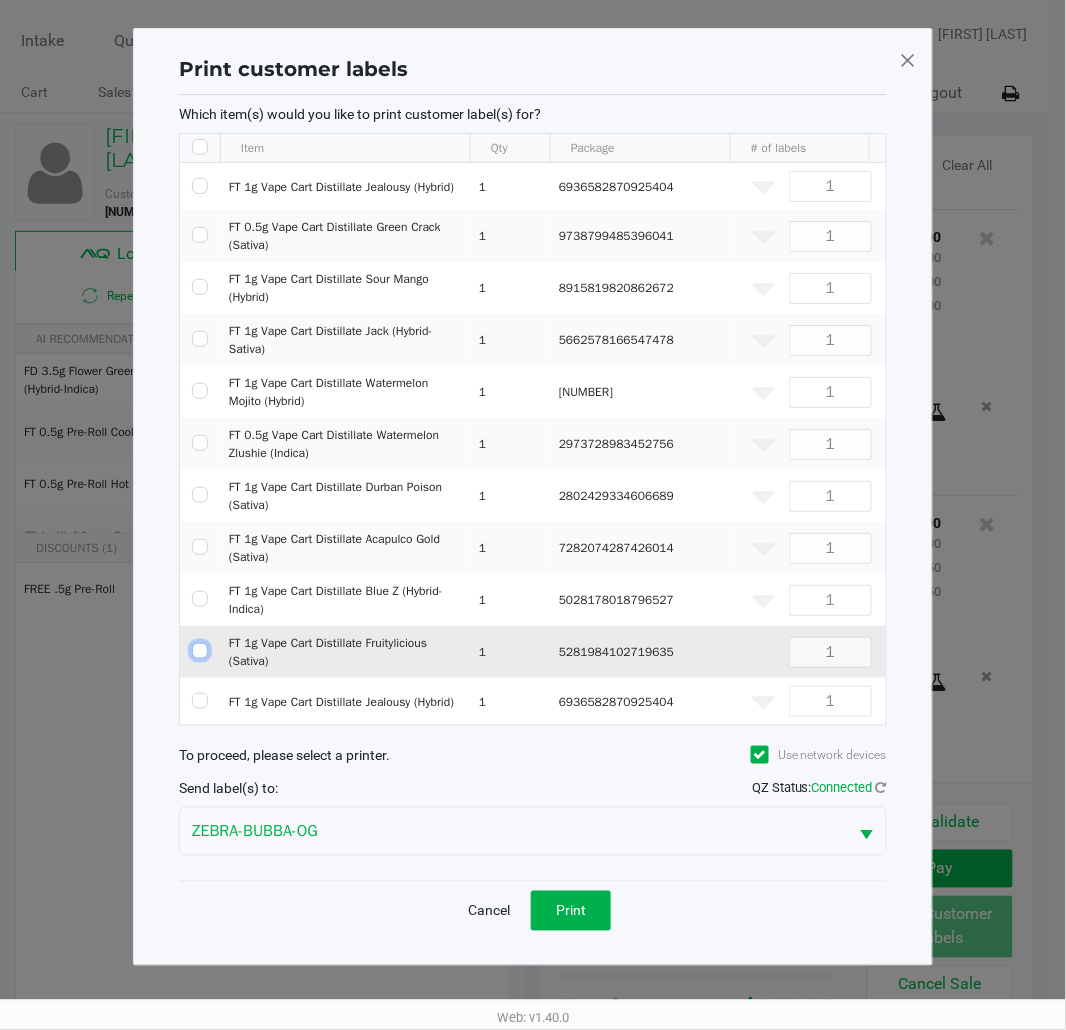 click at bounding box center [200, 651] 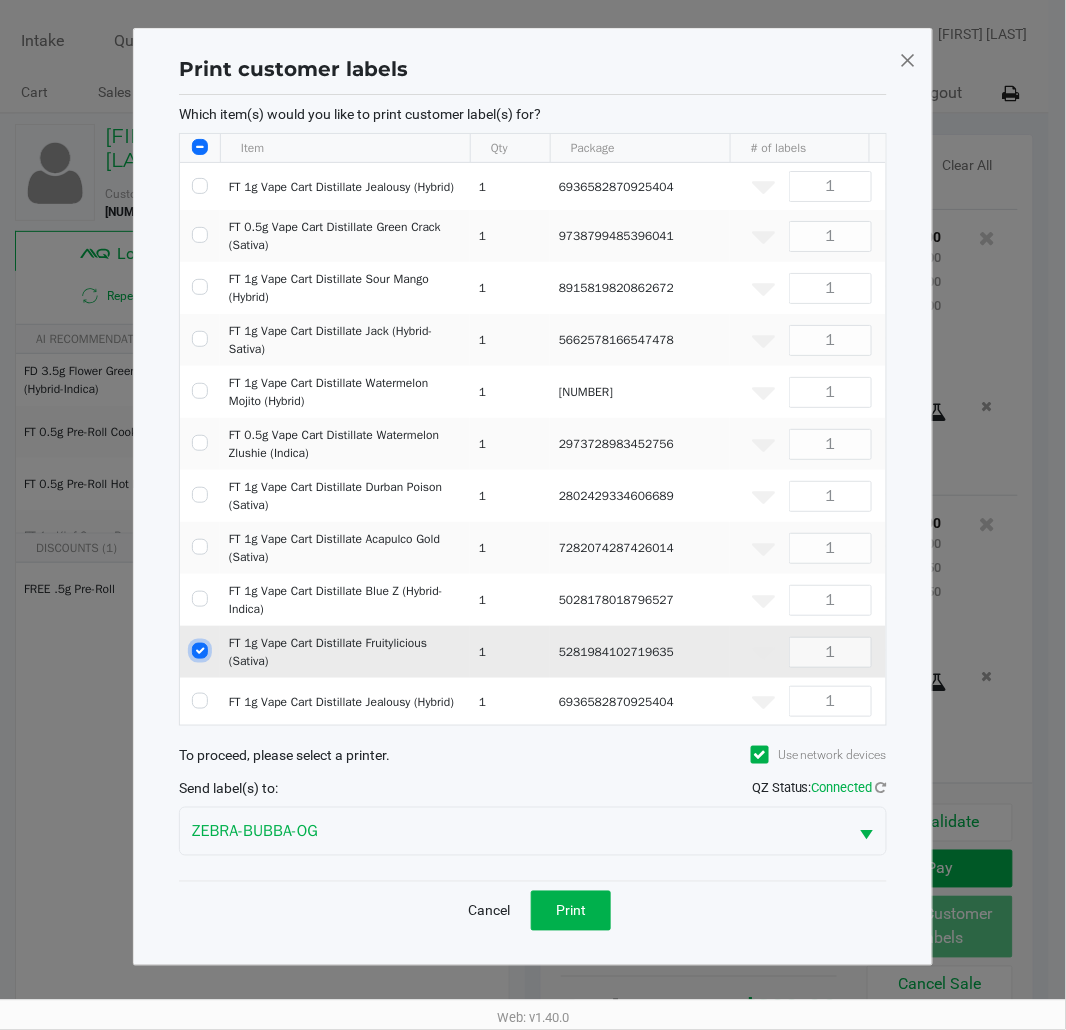 checkbox on "true" 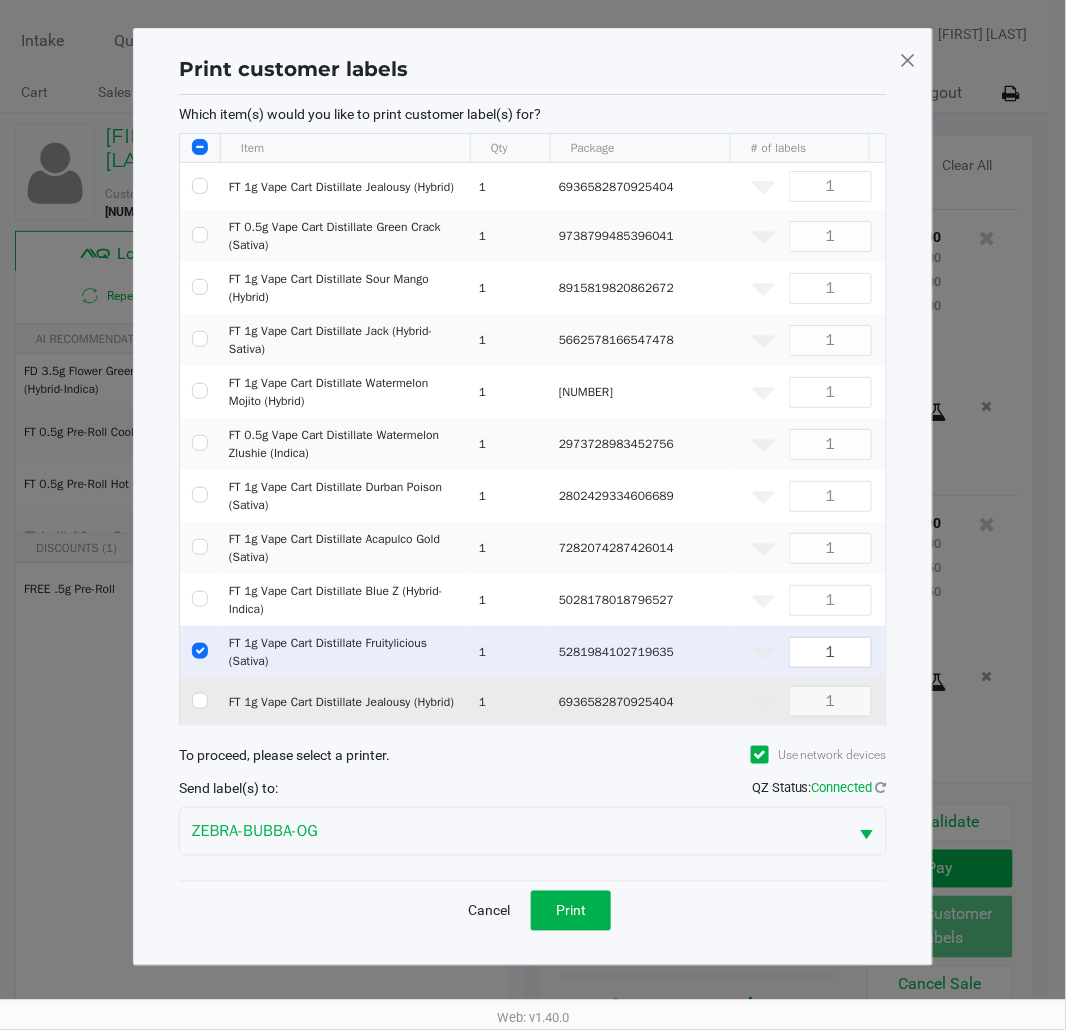 click 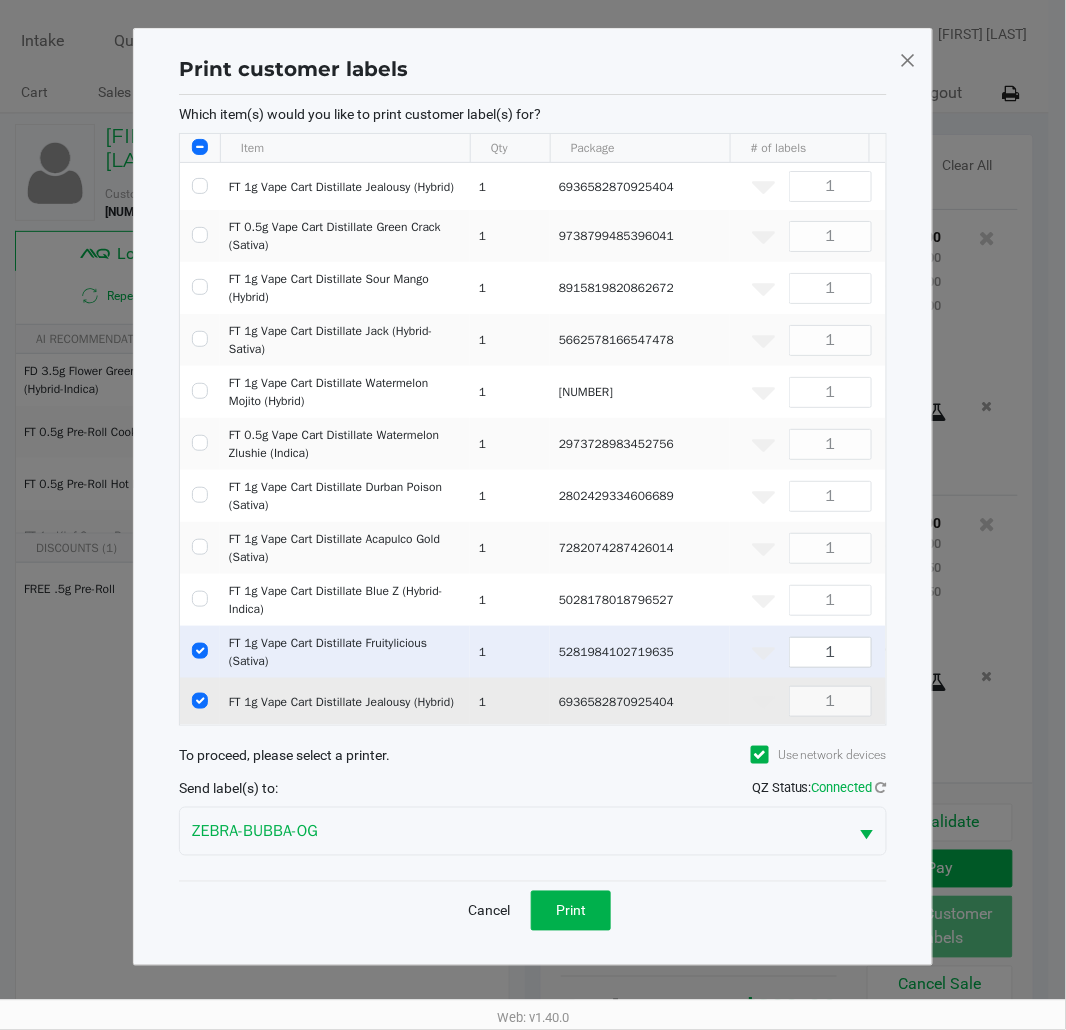 checkbox on "true" 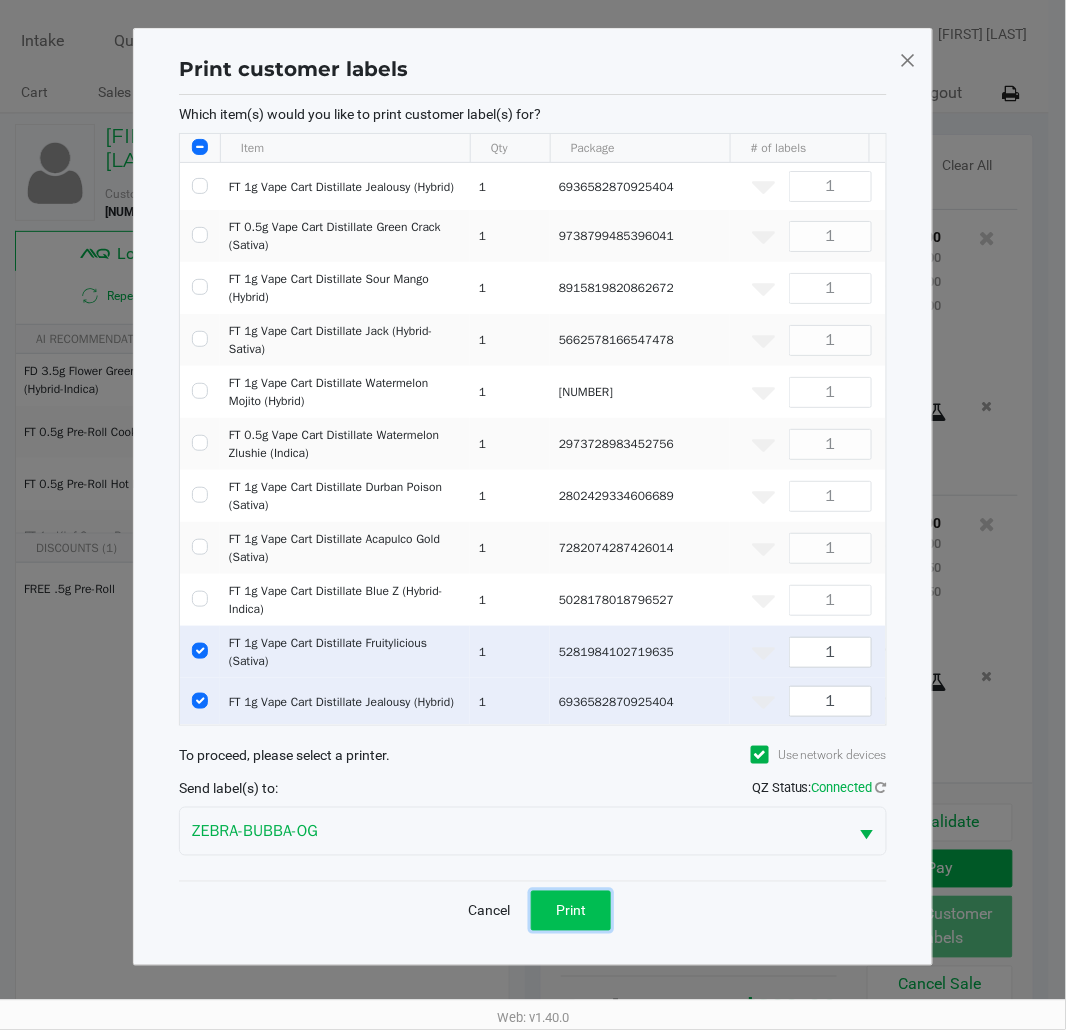 click on "Print" 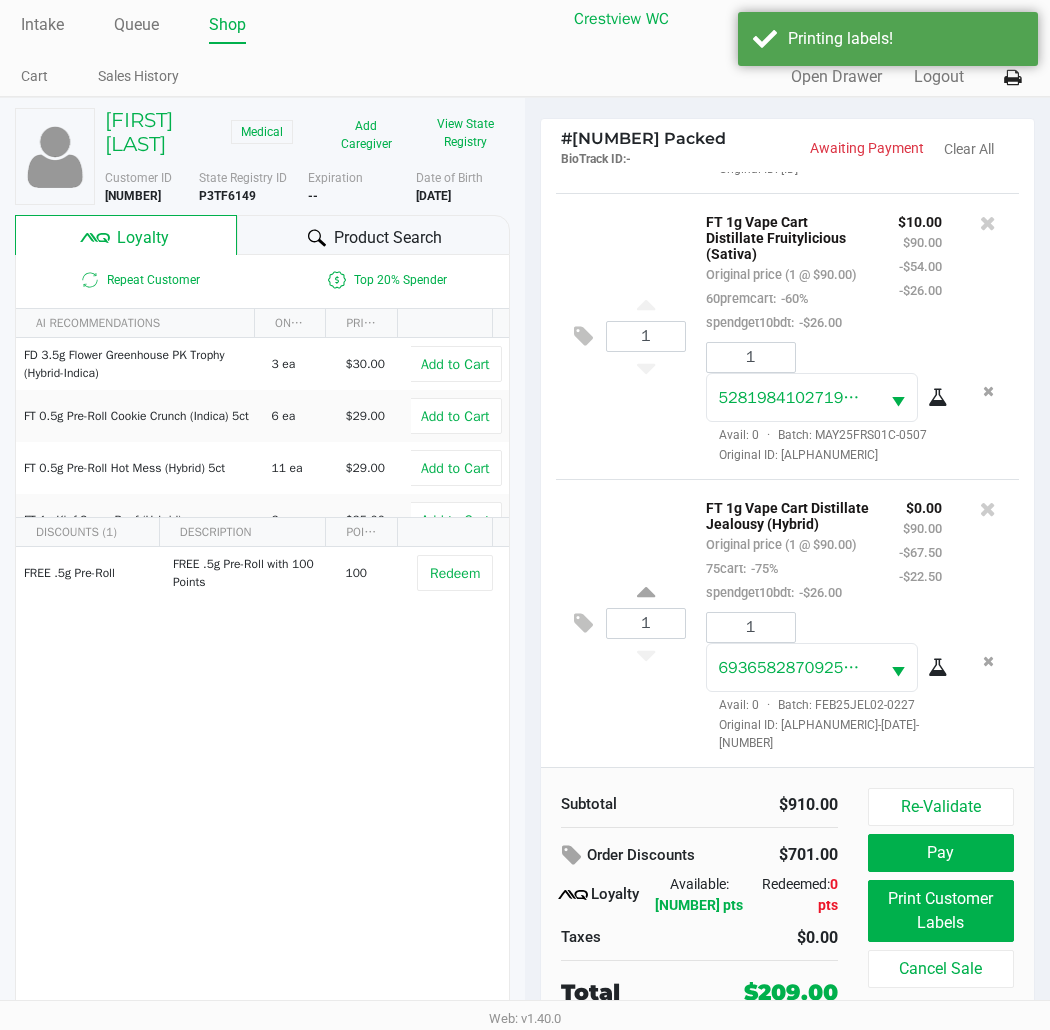 scroll, scrollTop: 37, scrollLeft: 0, axis: vertical 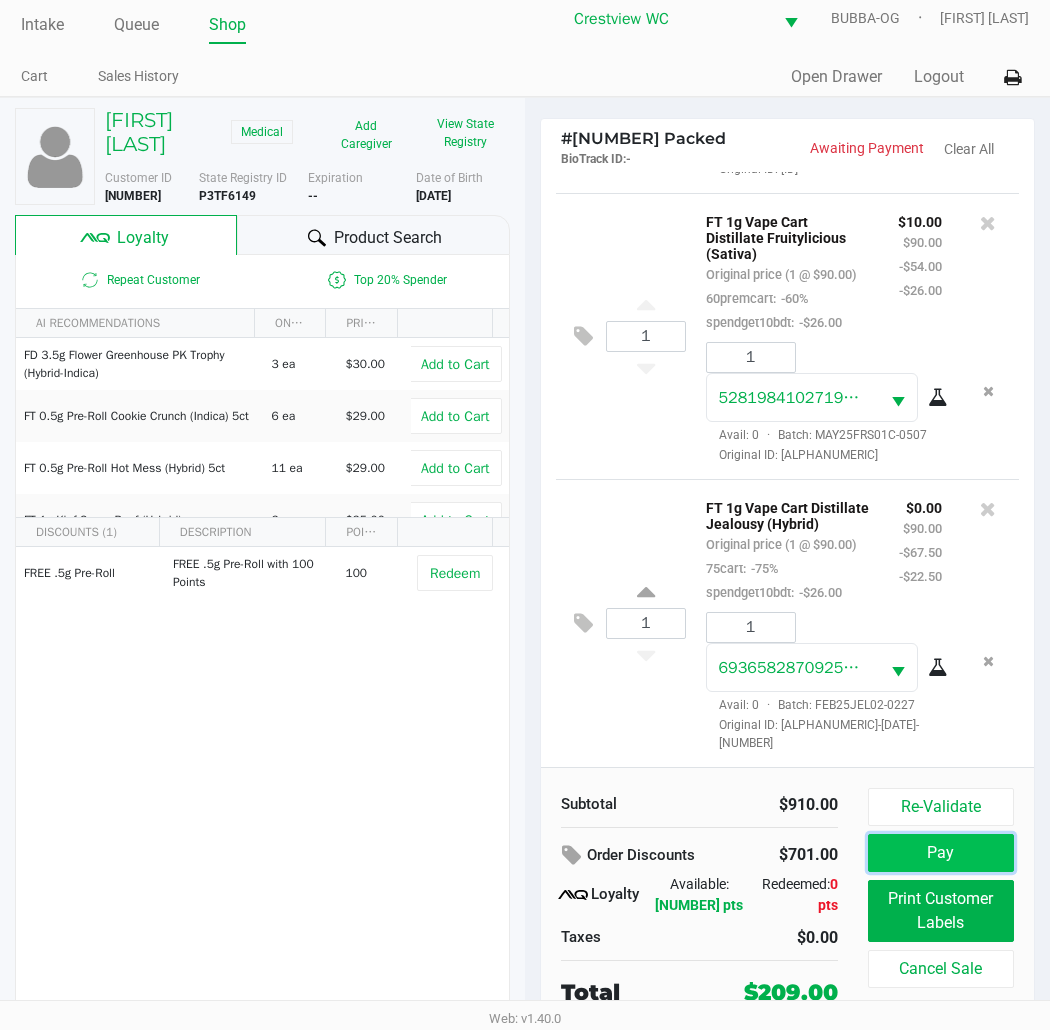 click on "Pay" 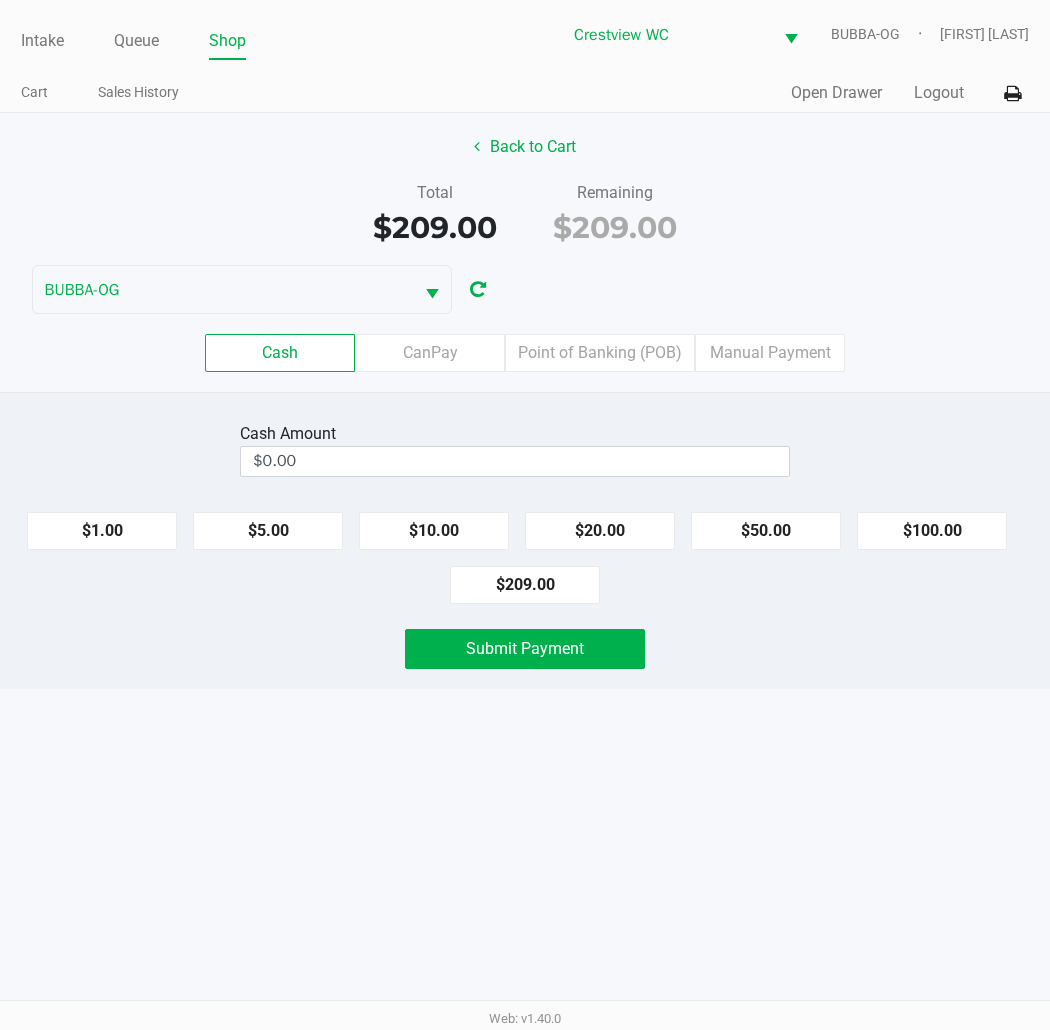 scroll, scrollTop: 0, scrollLeft: 0, axis: both 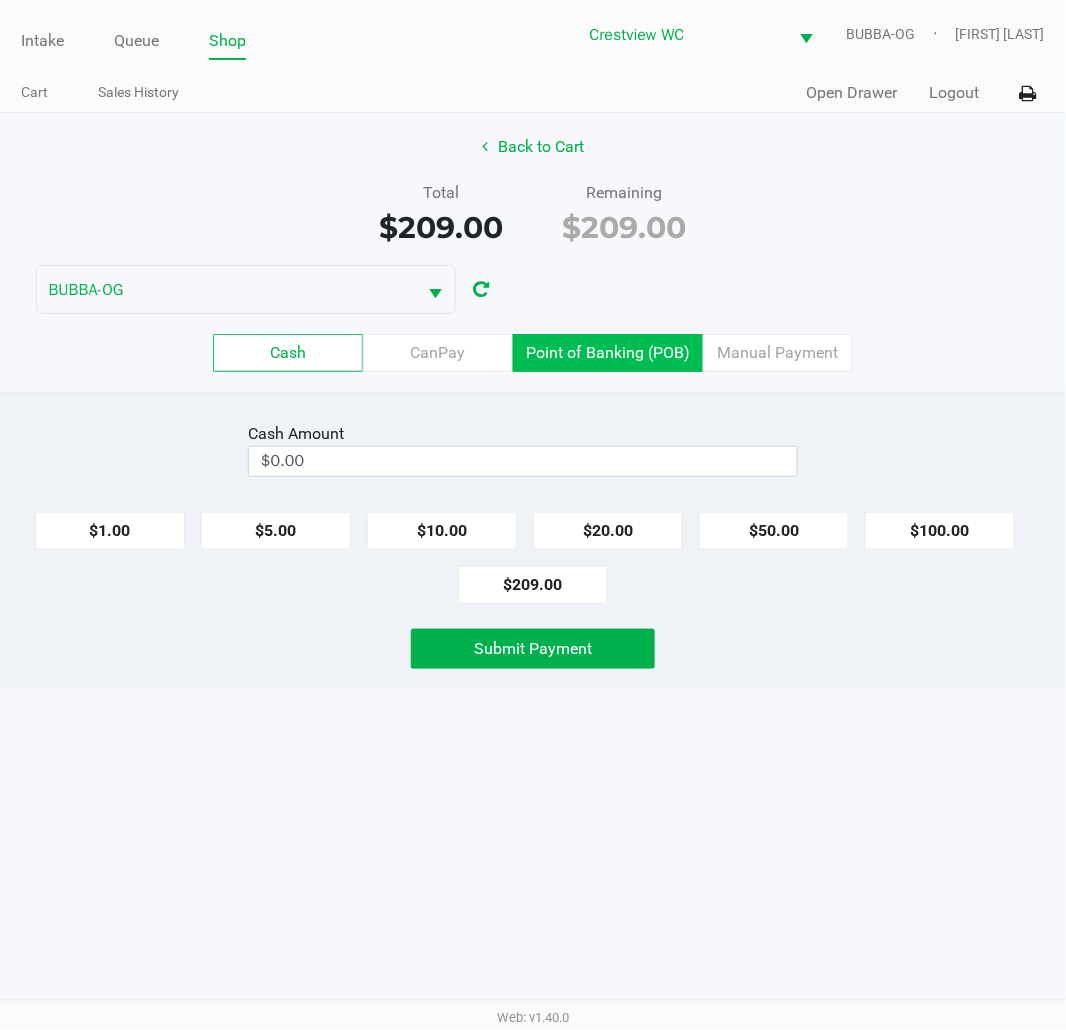 click on "Point of Banking (POB)" 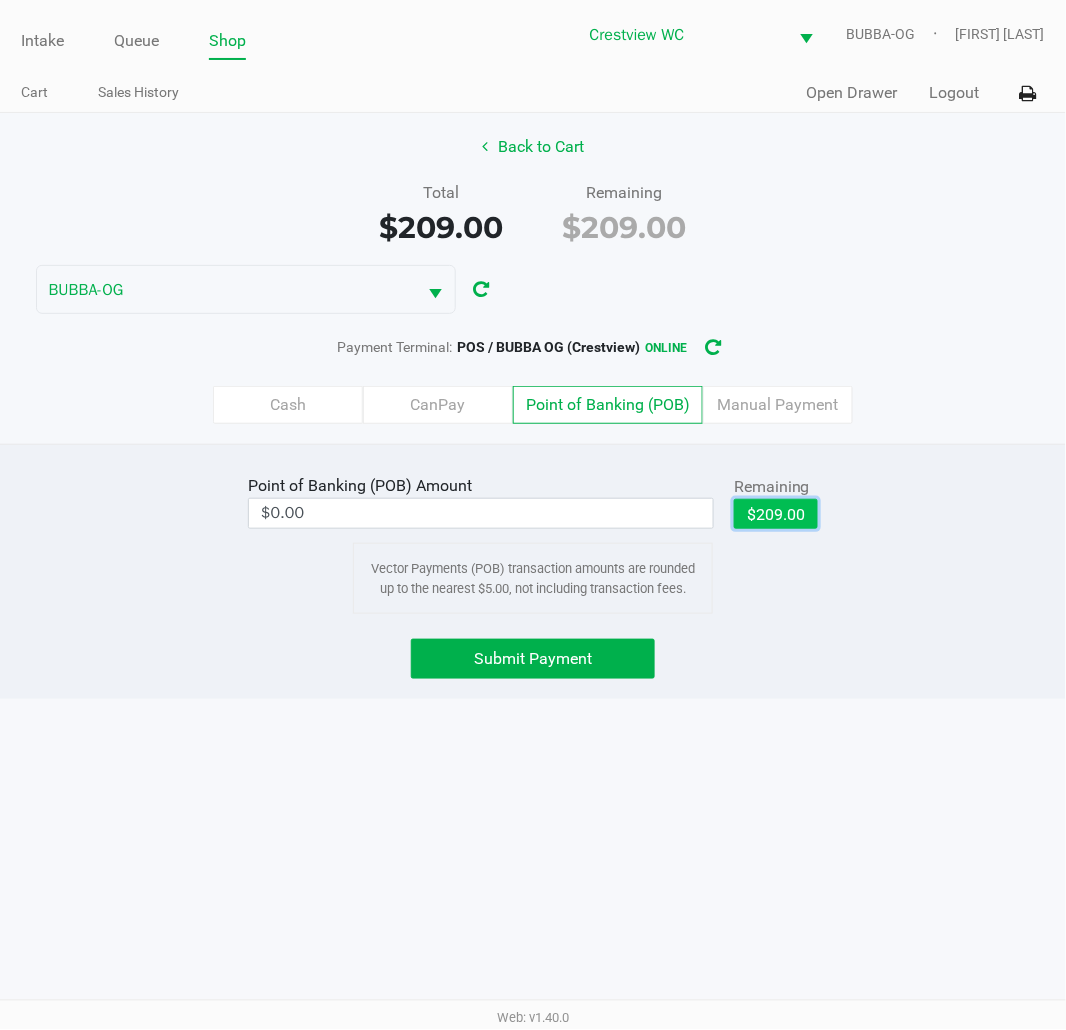 click on "$209.00" 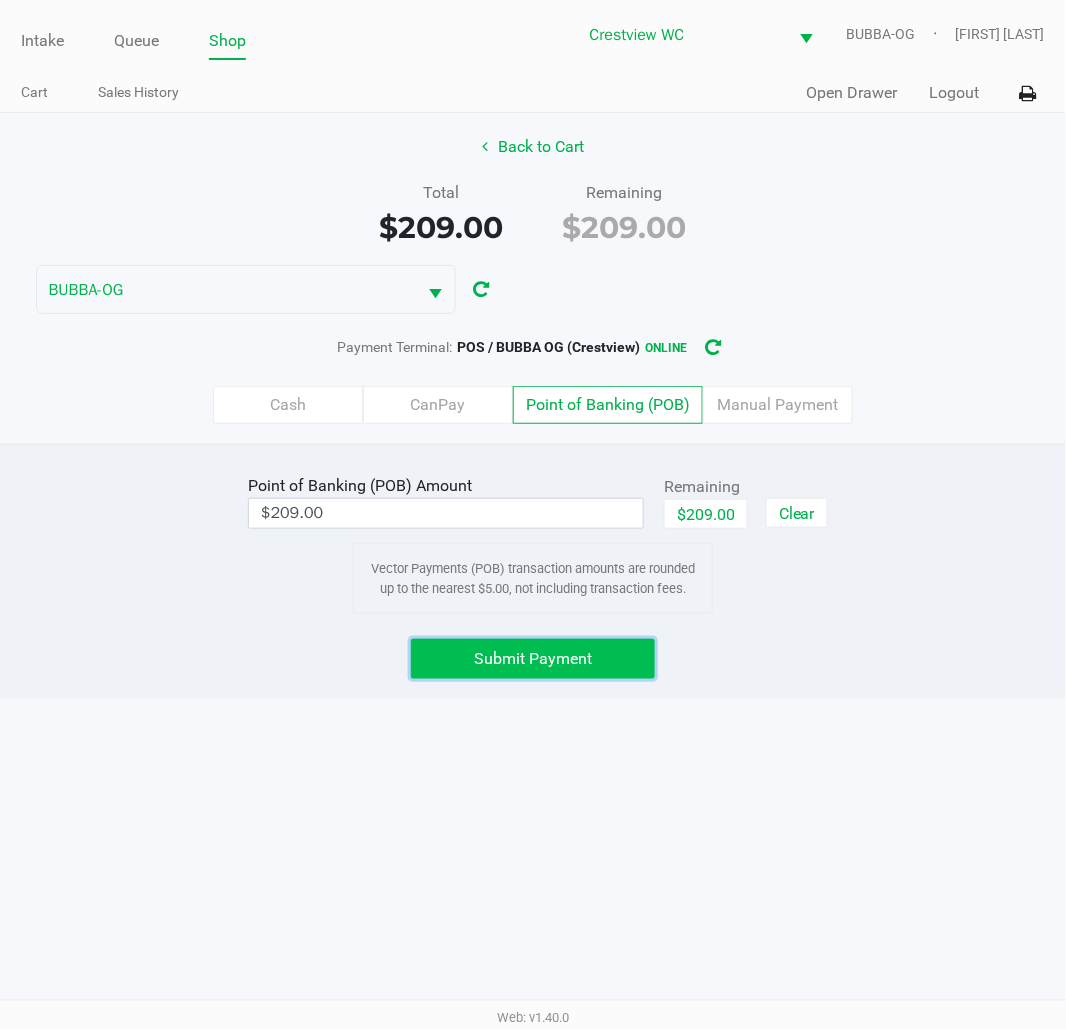 click on "Submit Payment" 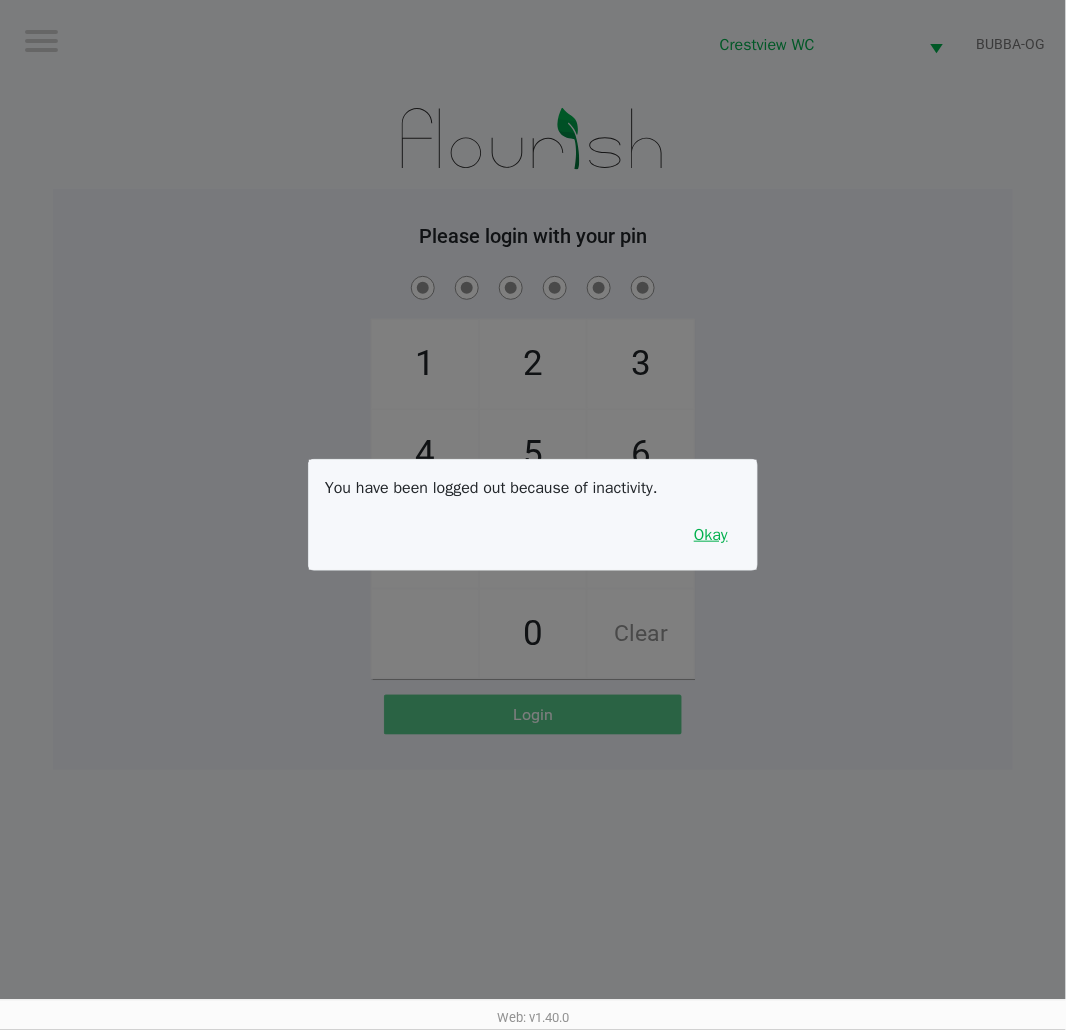 click on "Okay" at bounding box center (711, 535) 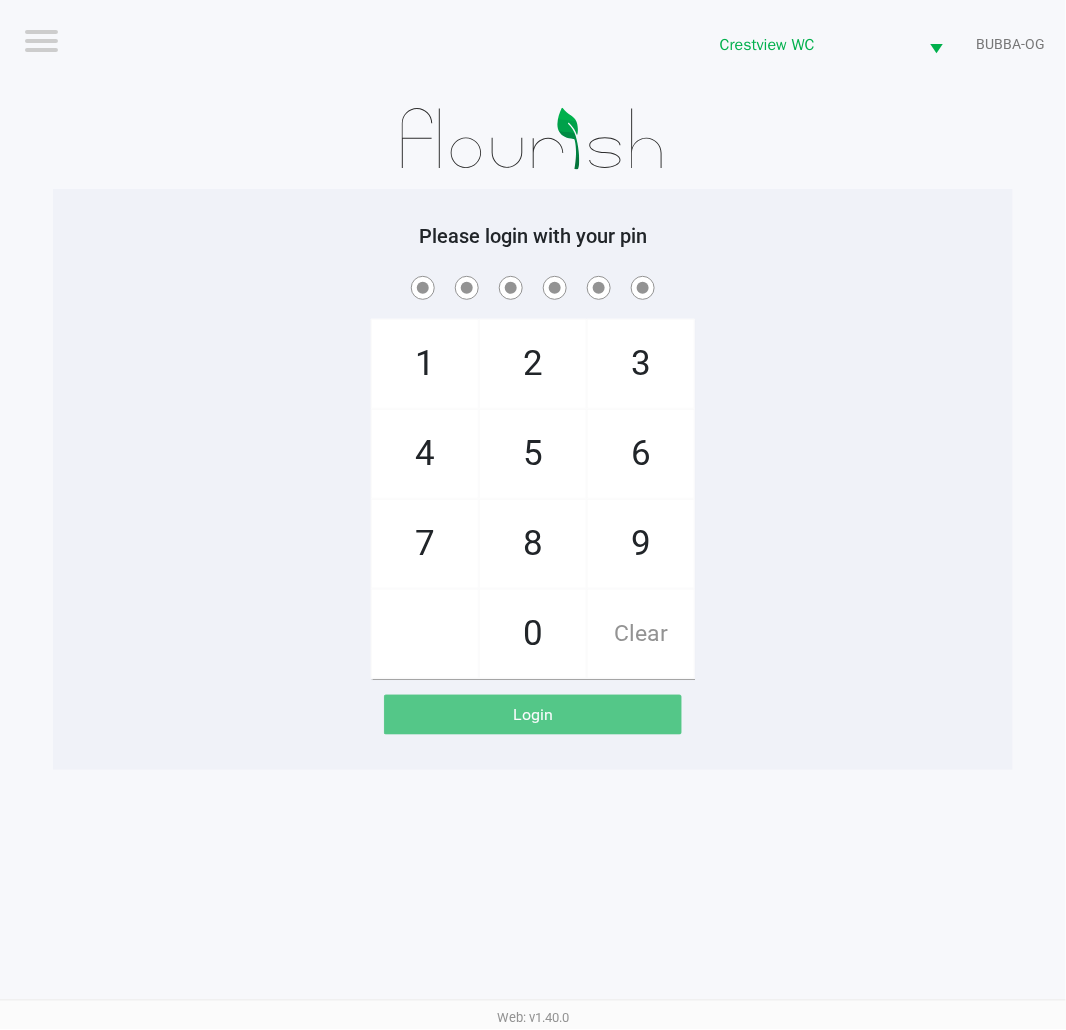 click on "4" 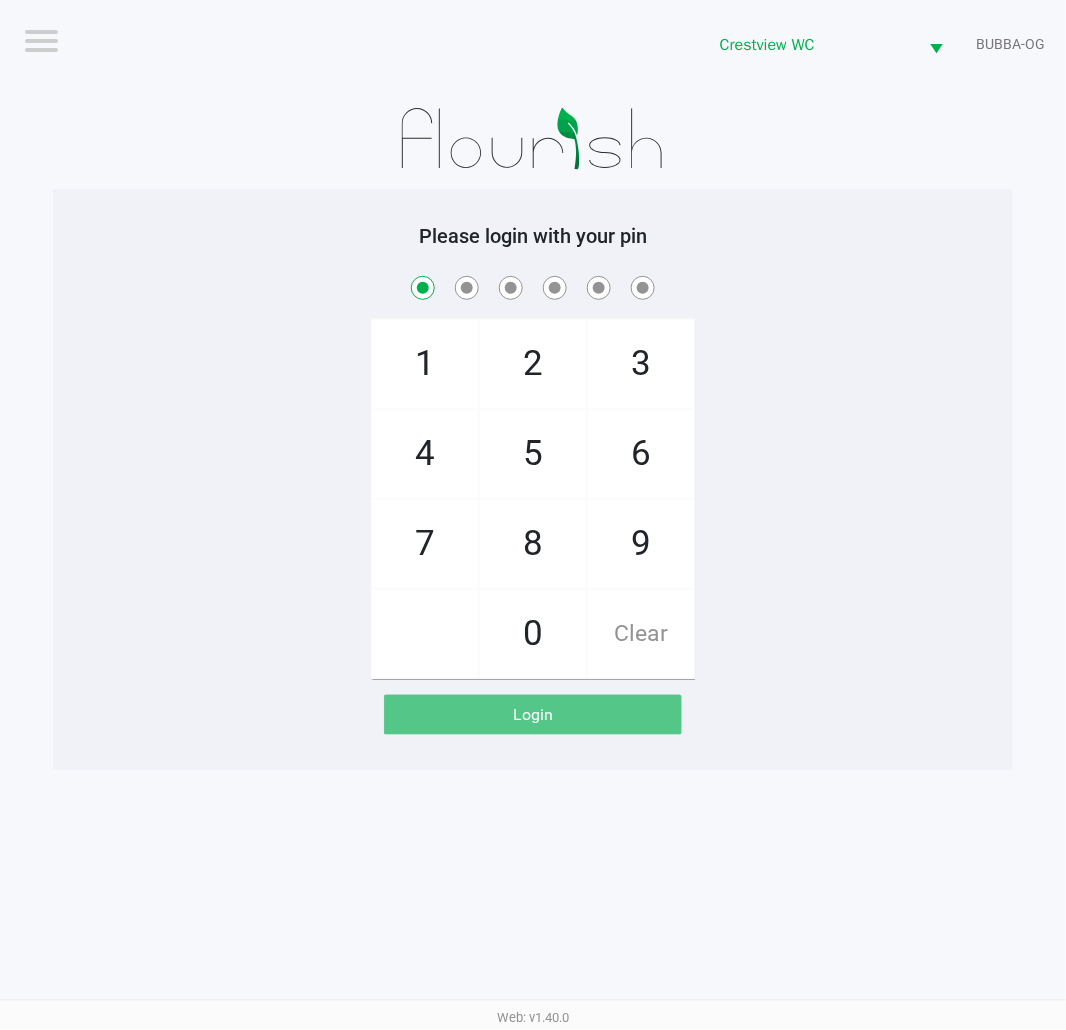 checkbox on "true" 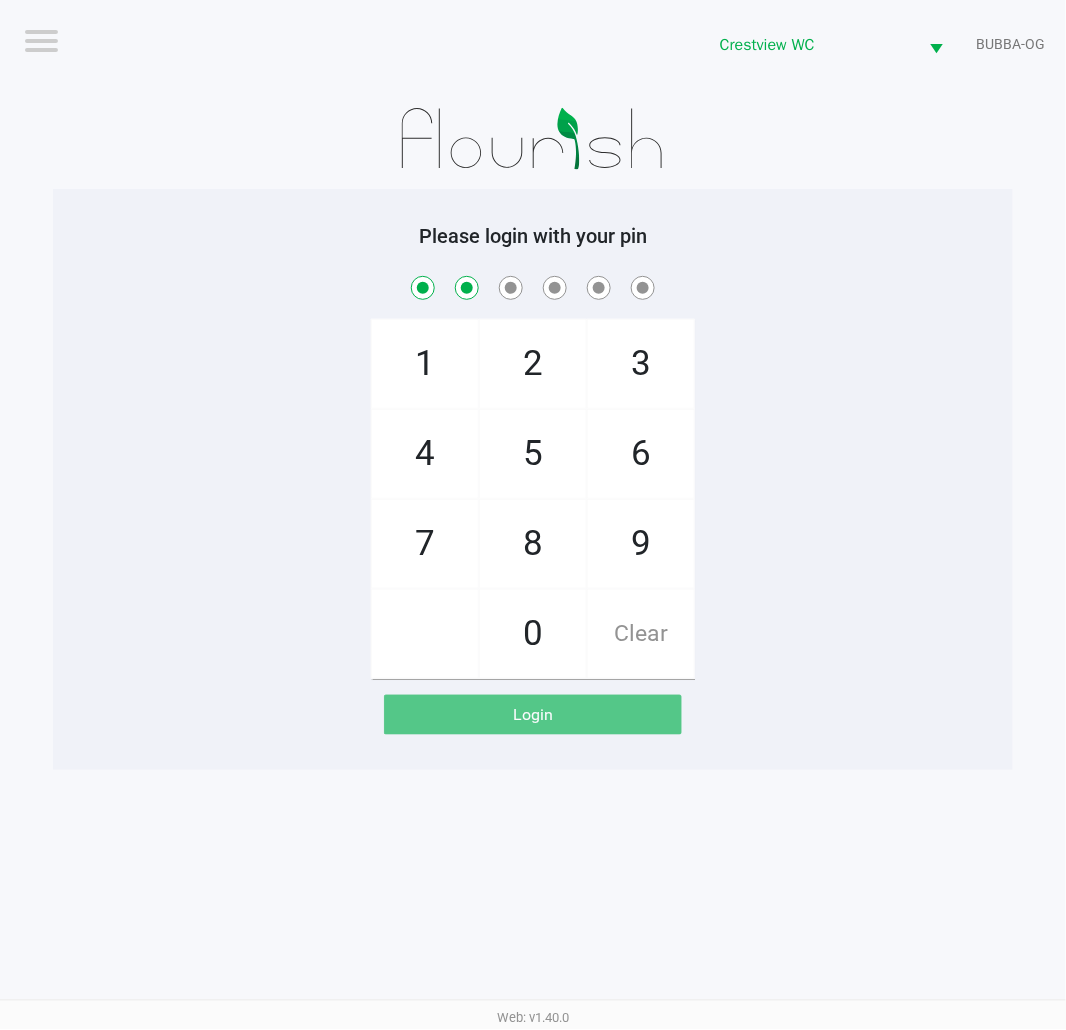 checkbox on "true" 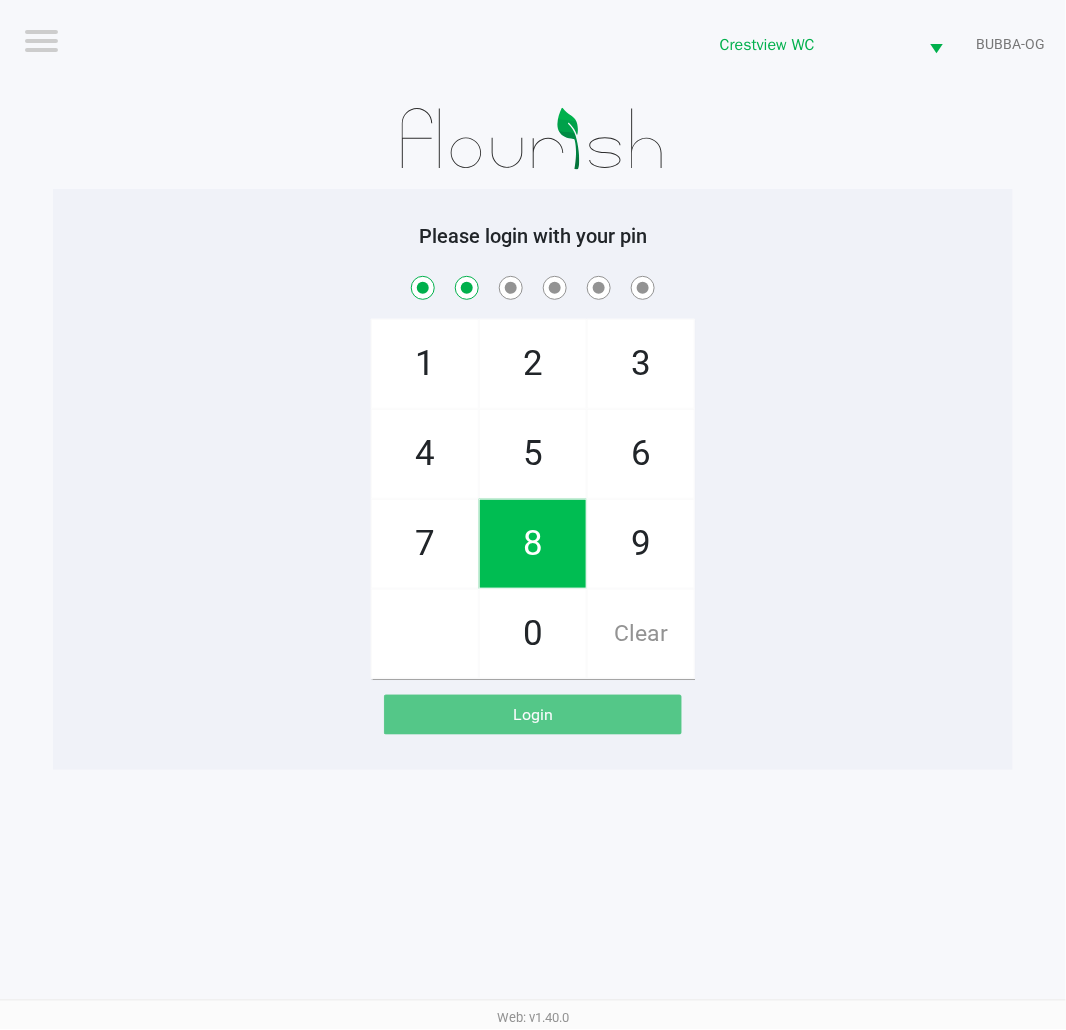 click on "3" 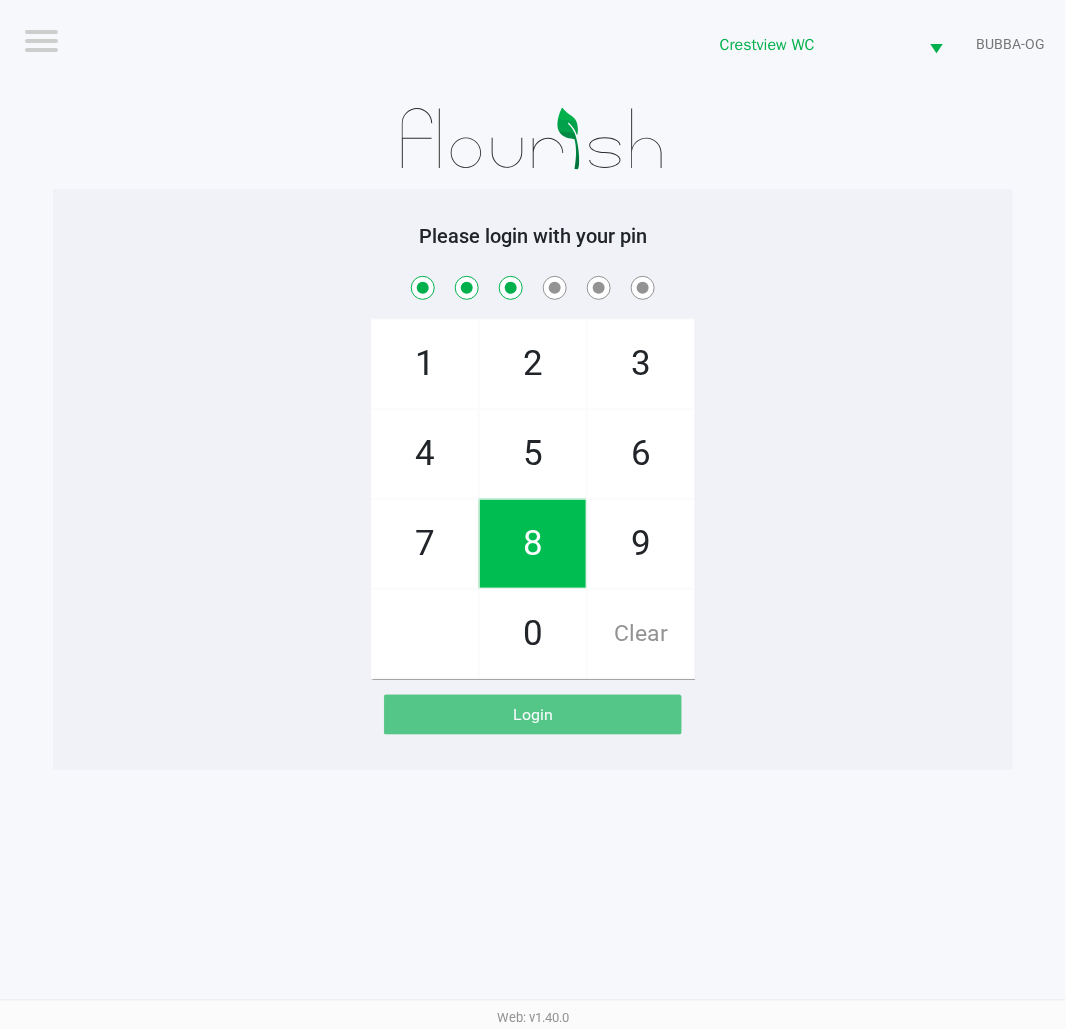 checkbox on "true" 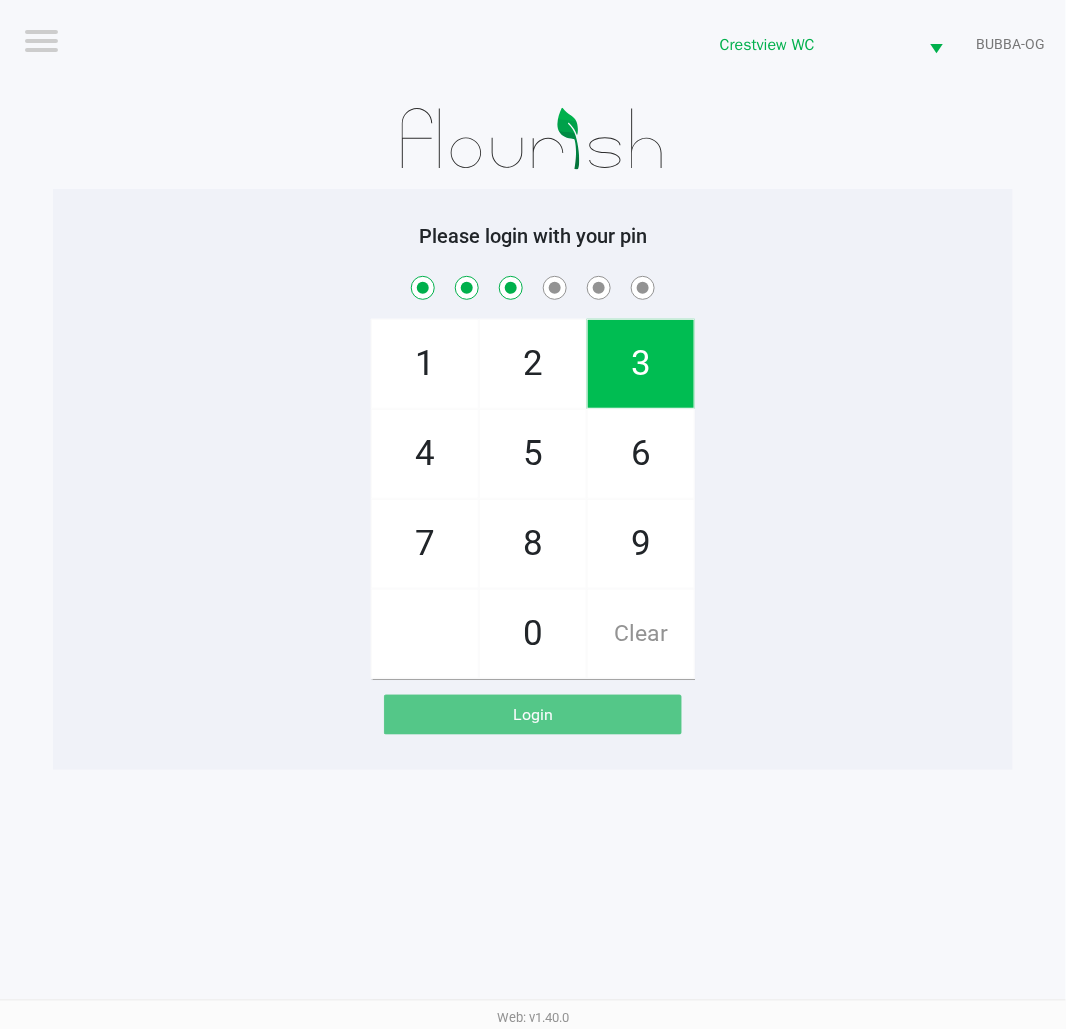 click on "8" 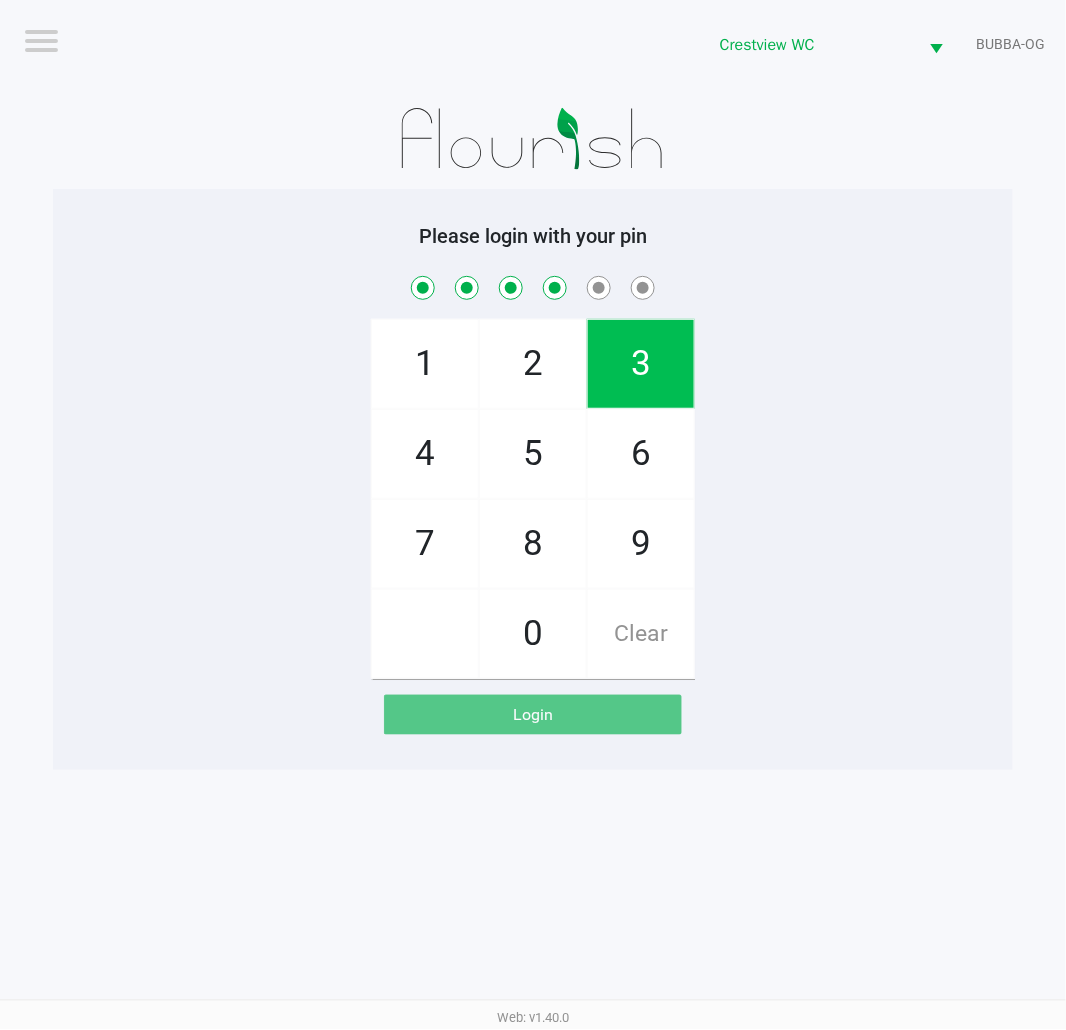 checkbox on "true" 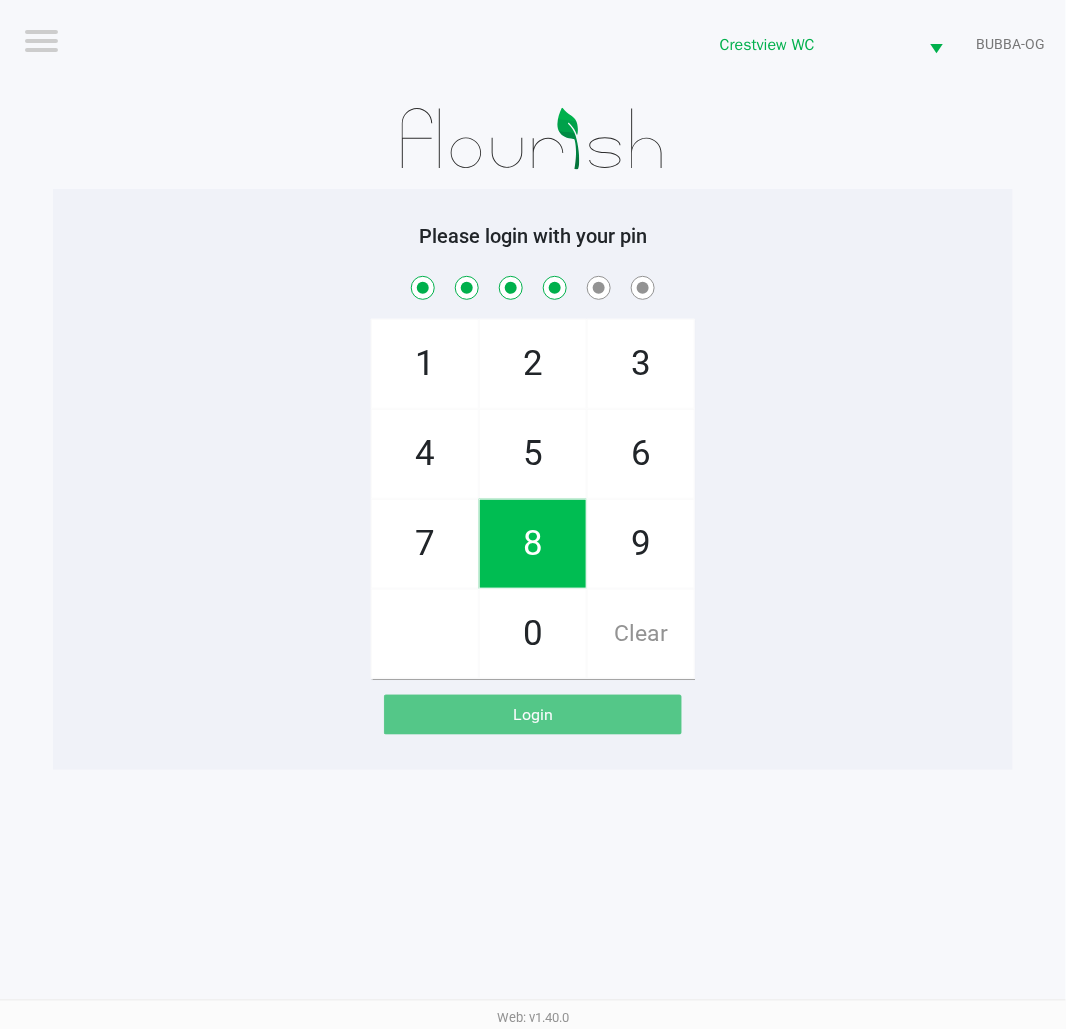 click on "3" 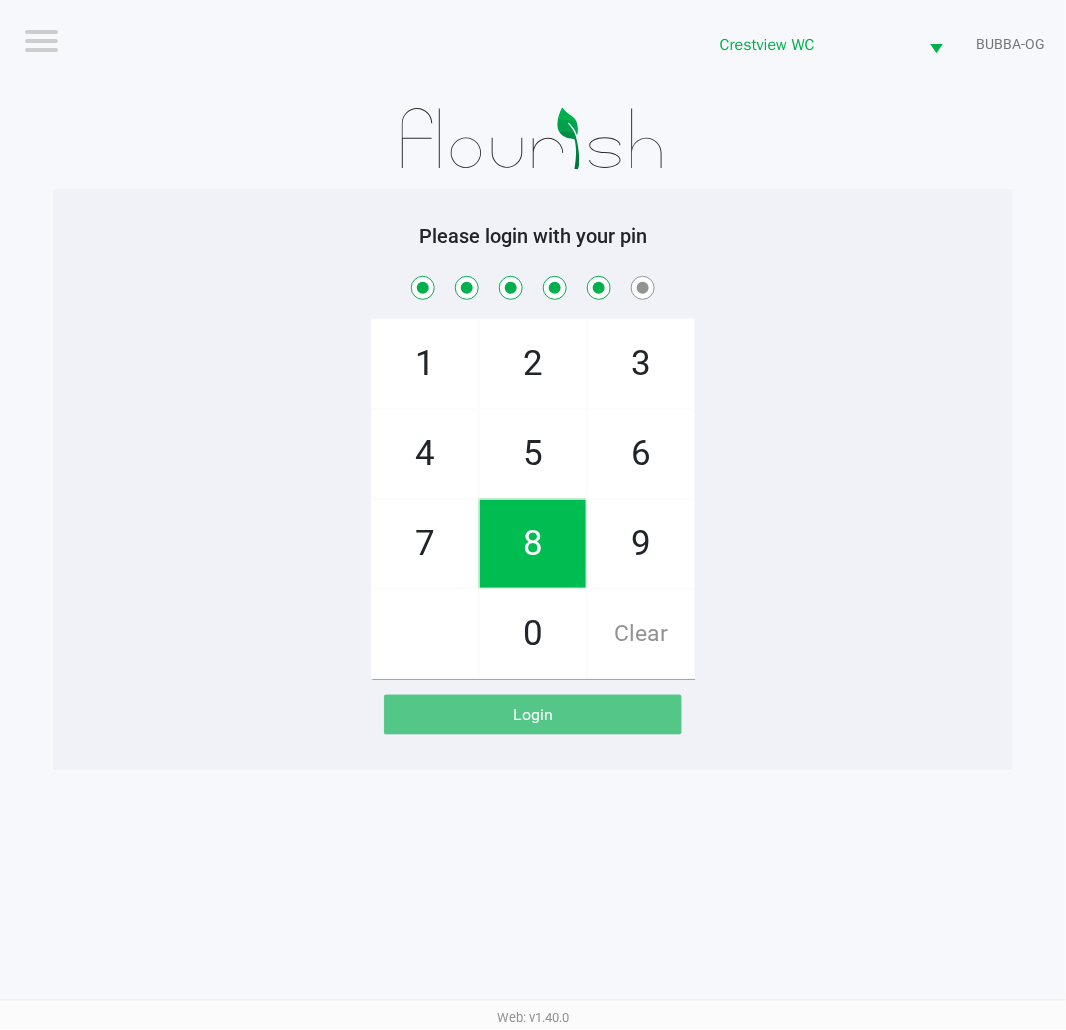 checkbox on "true" 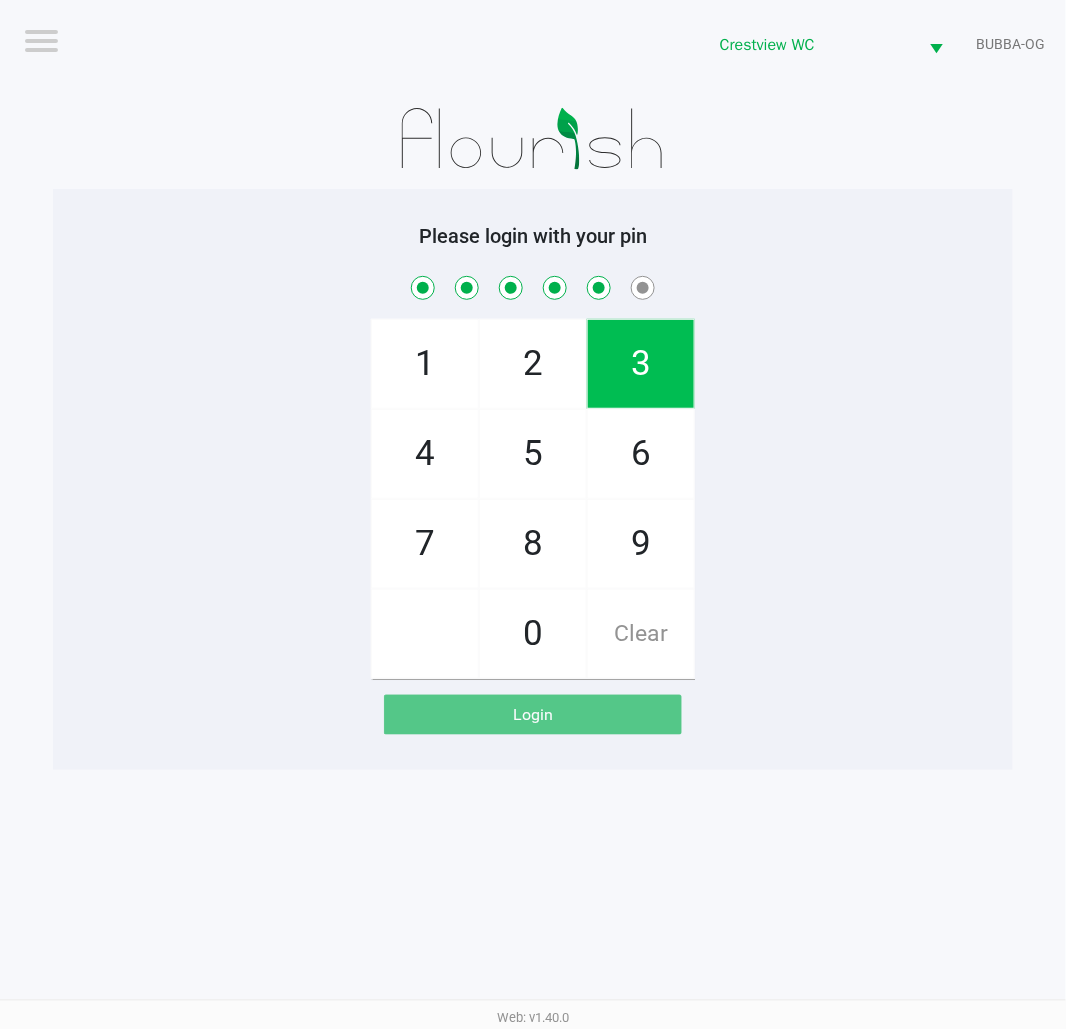 click on "6" 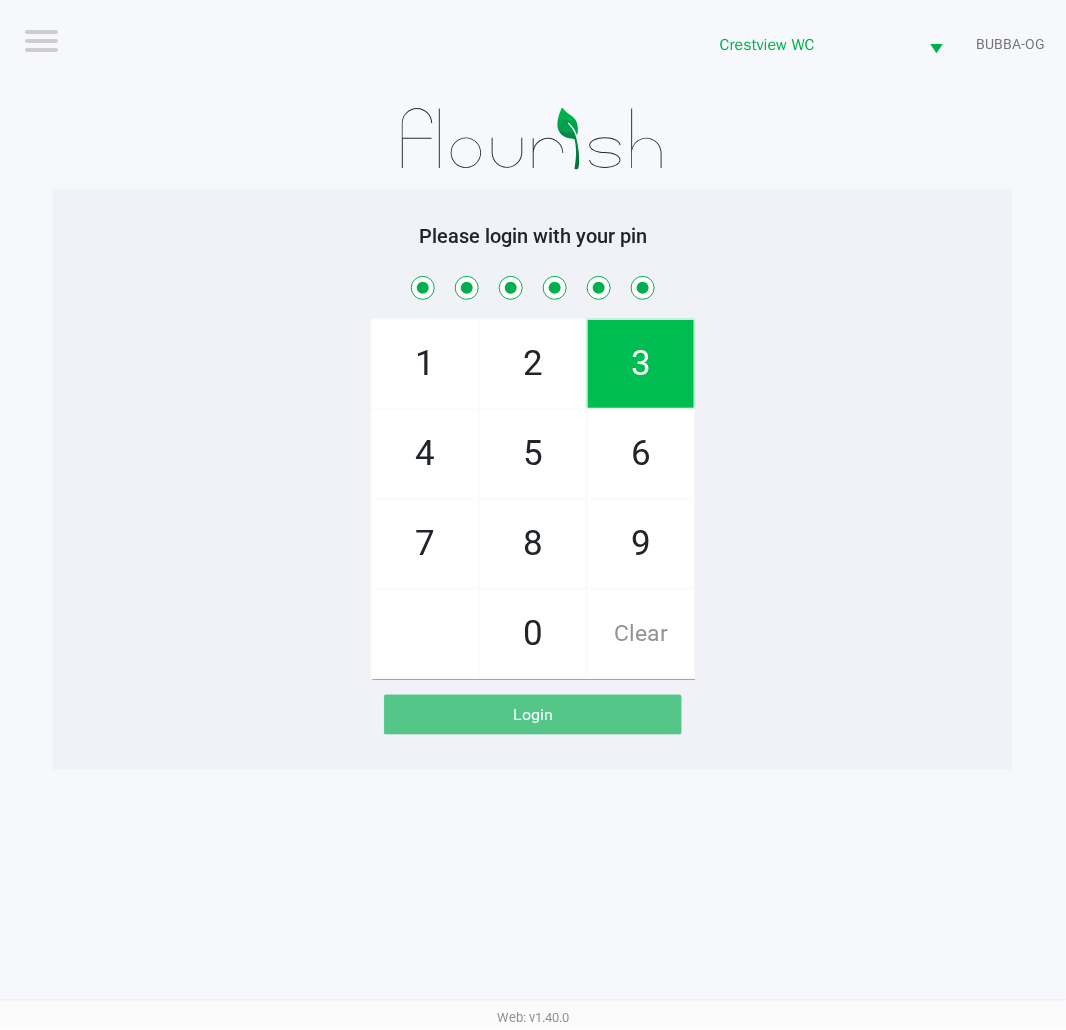 checkbox on "true" 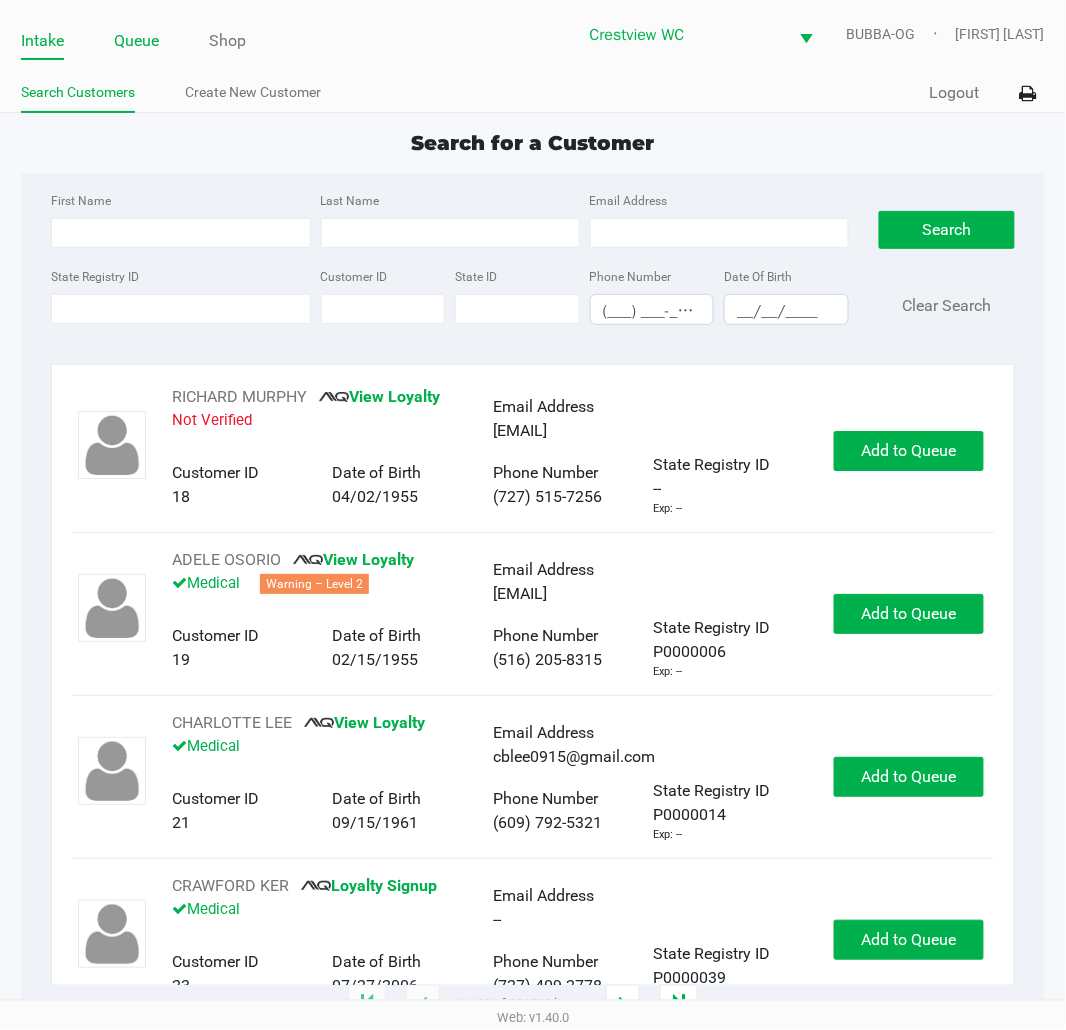 click on "Queue" 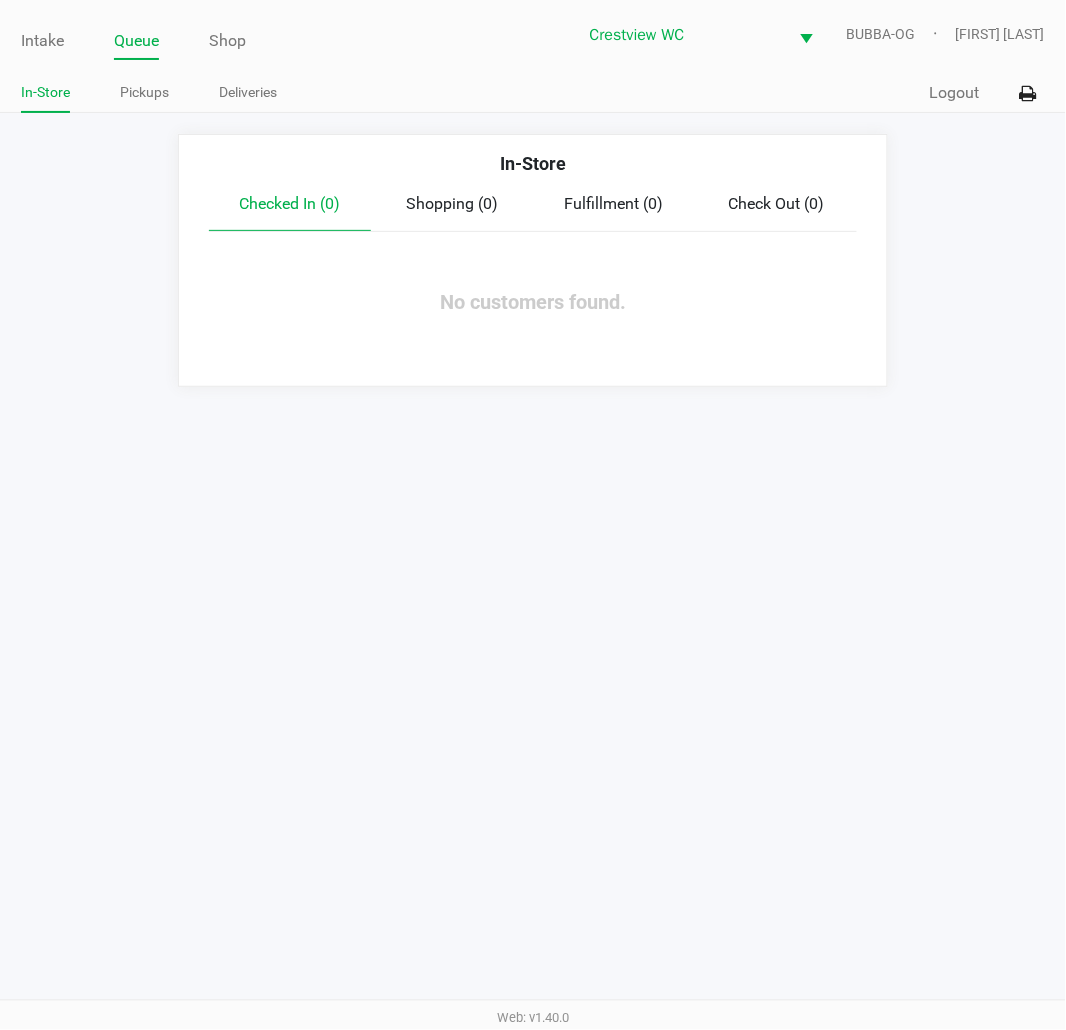 click on "Pickups" 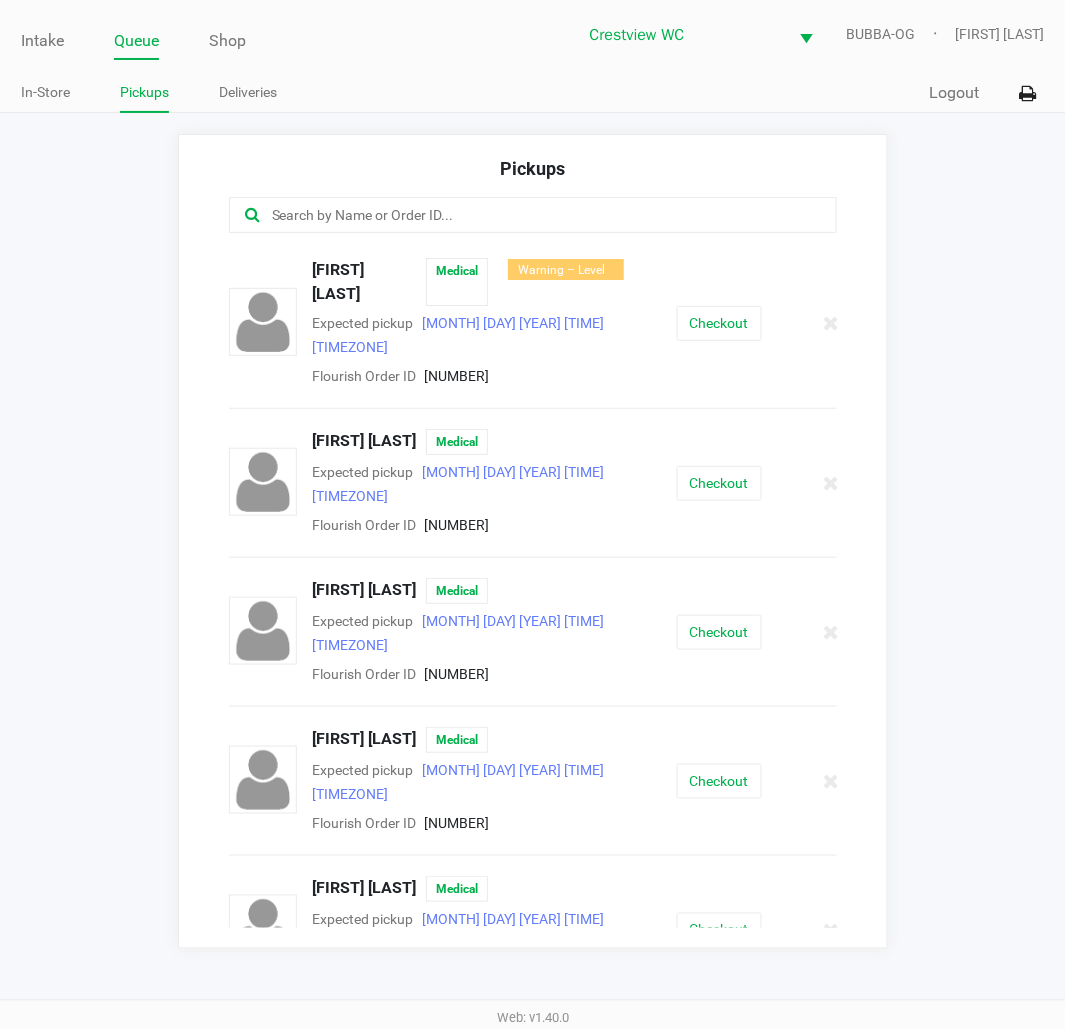 click 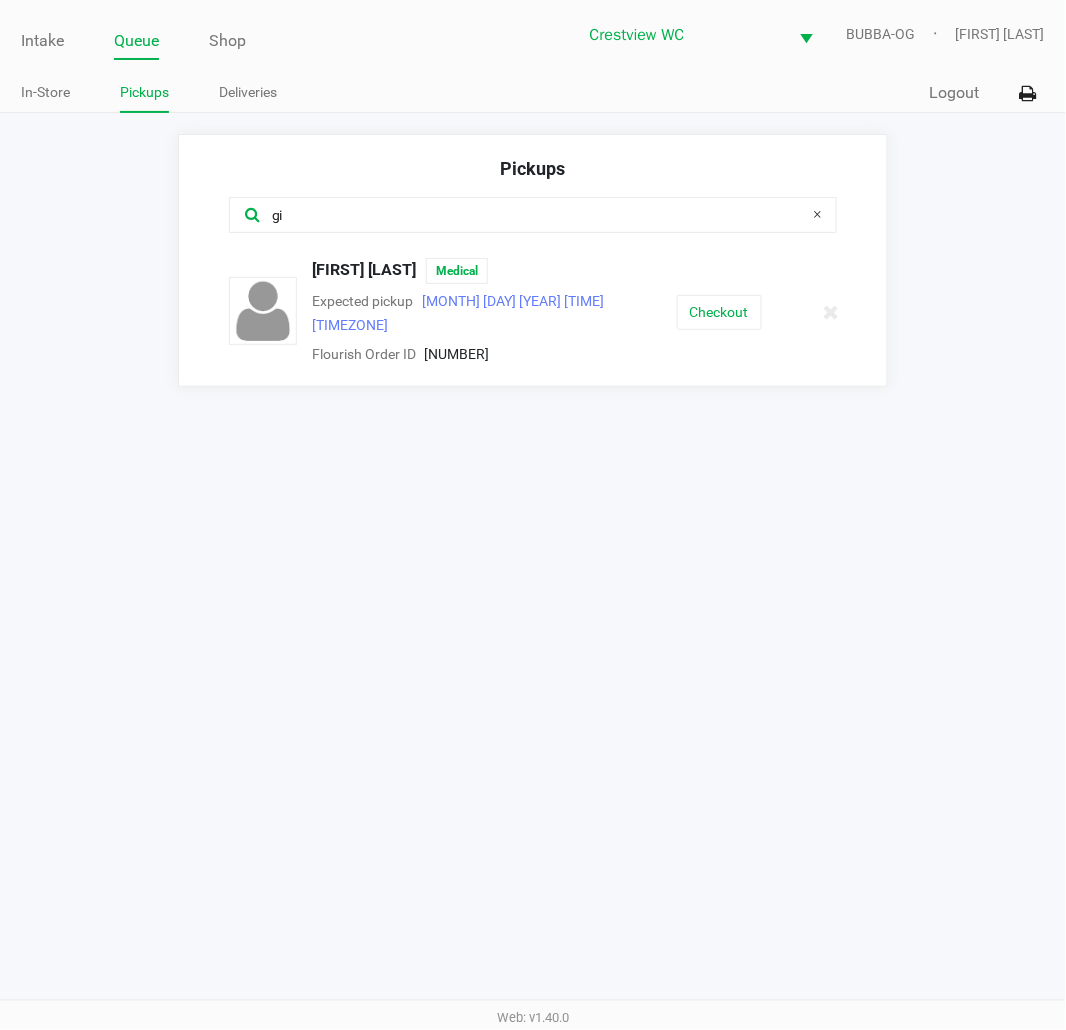type on "gi" 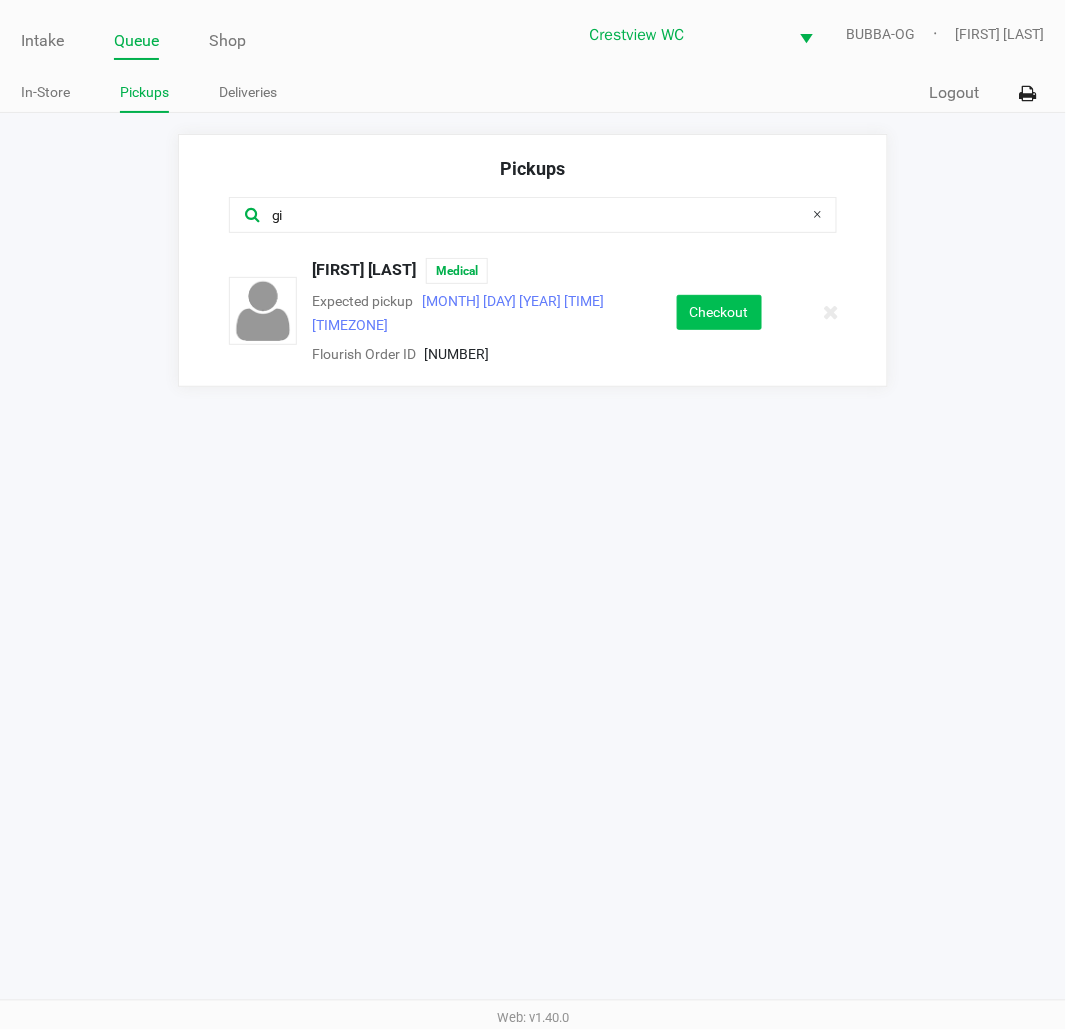 click on "Checkout" 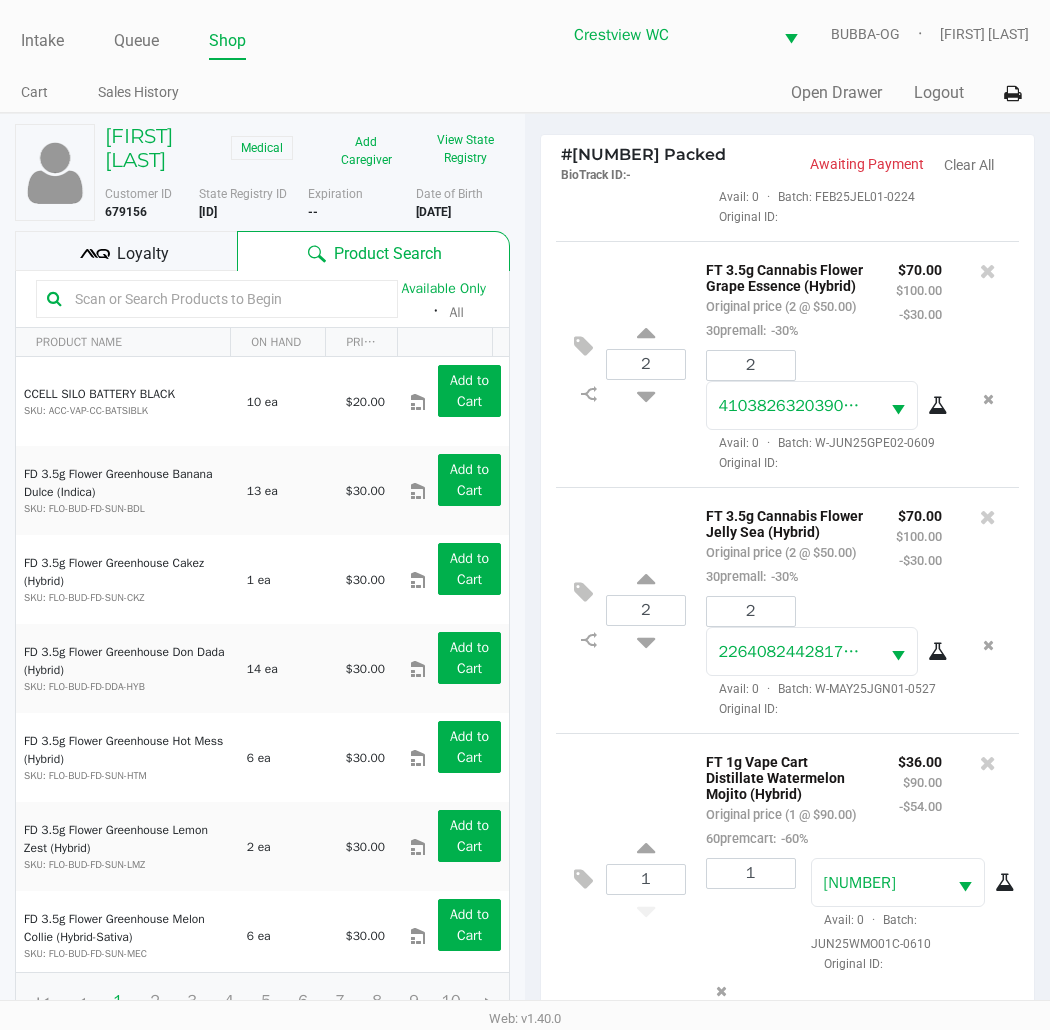 scroll, scrollTop: 388, scrollLeft: 0, axis: vertical 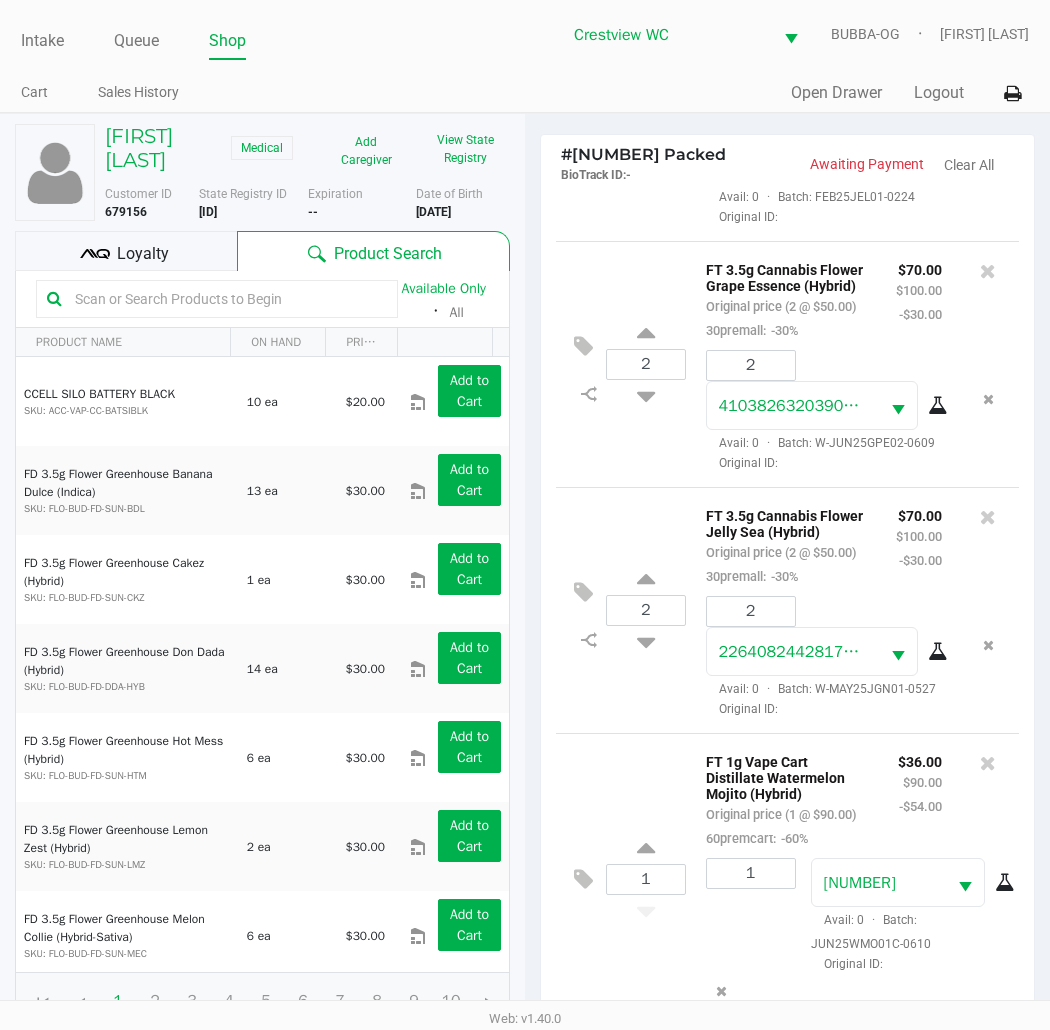 click on "Loyalty" 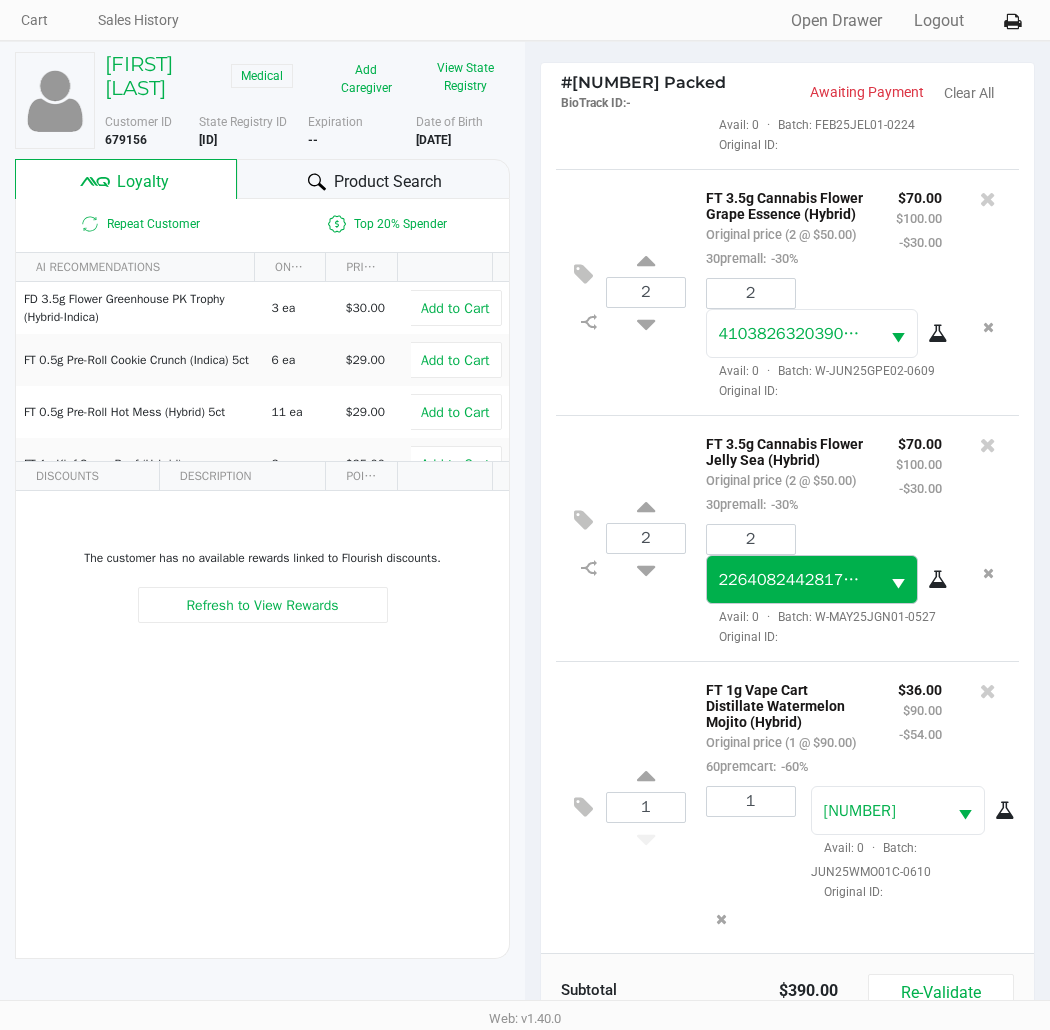 scroll, scrollTop: 258, scrollLeft: 0, axis: vertical 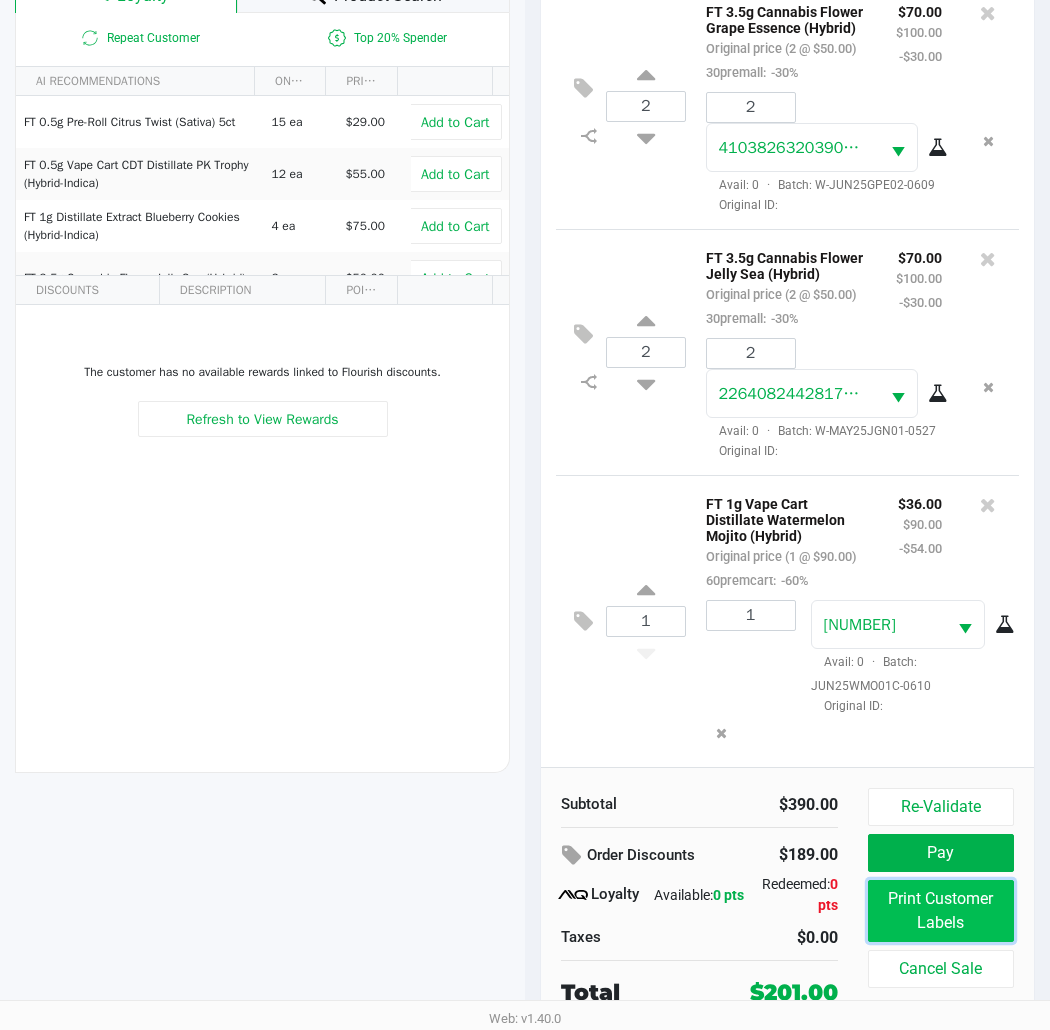 click on "Print Customer Labels" 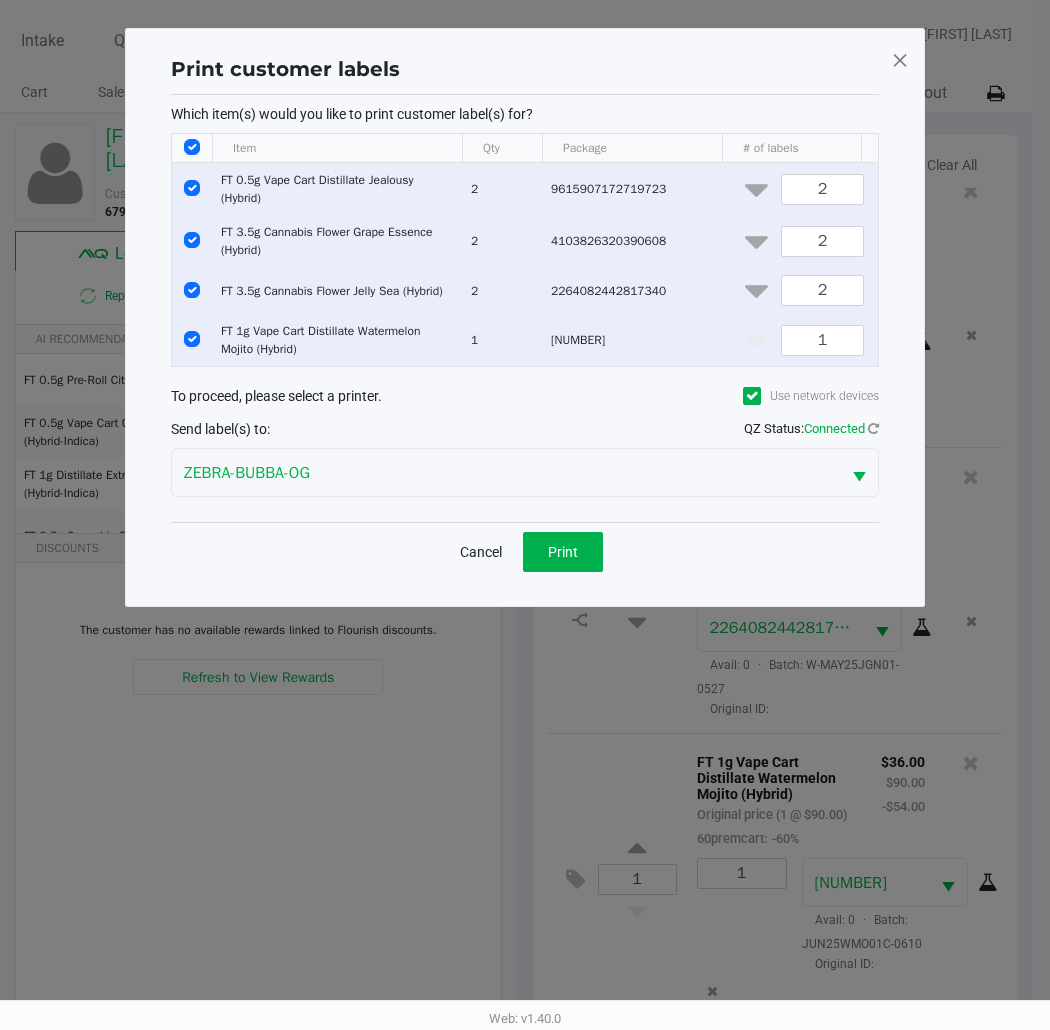 scroll, scrollTop: 0, scrollLeft: 0, axis: both 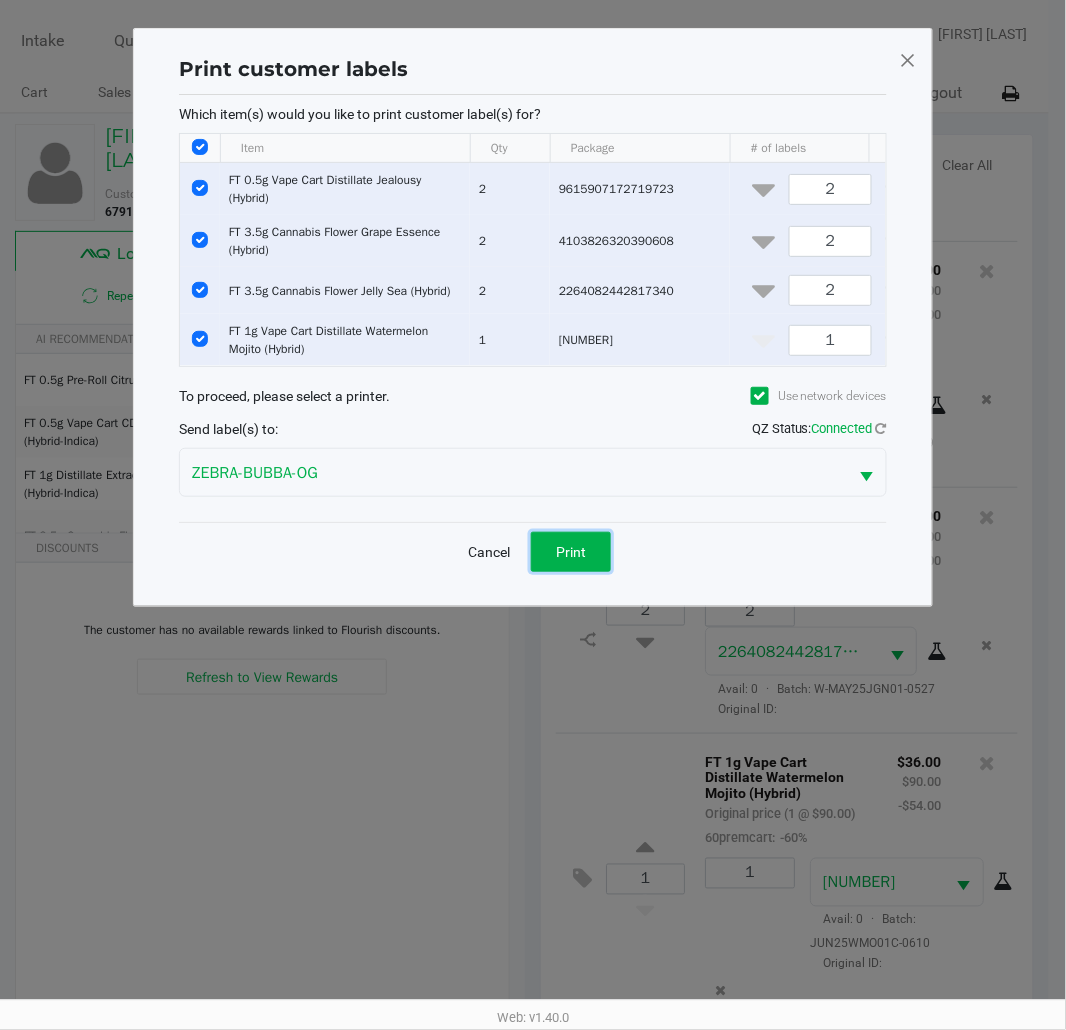 click on "Print" 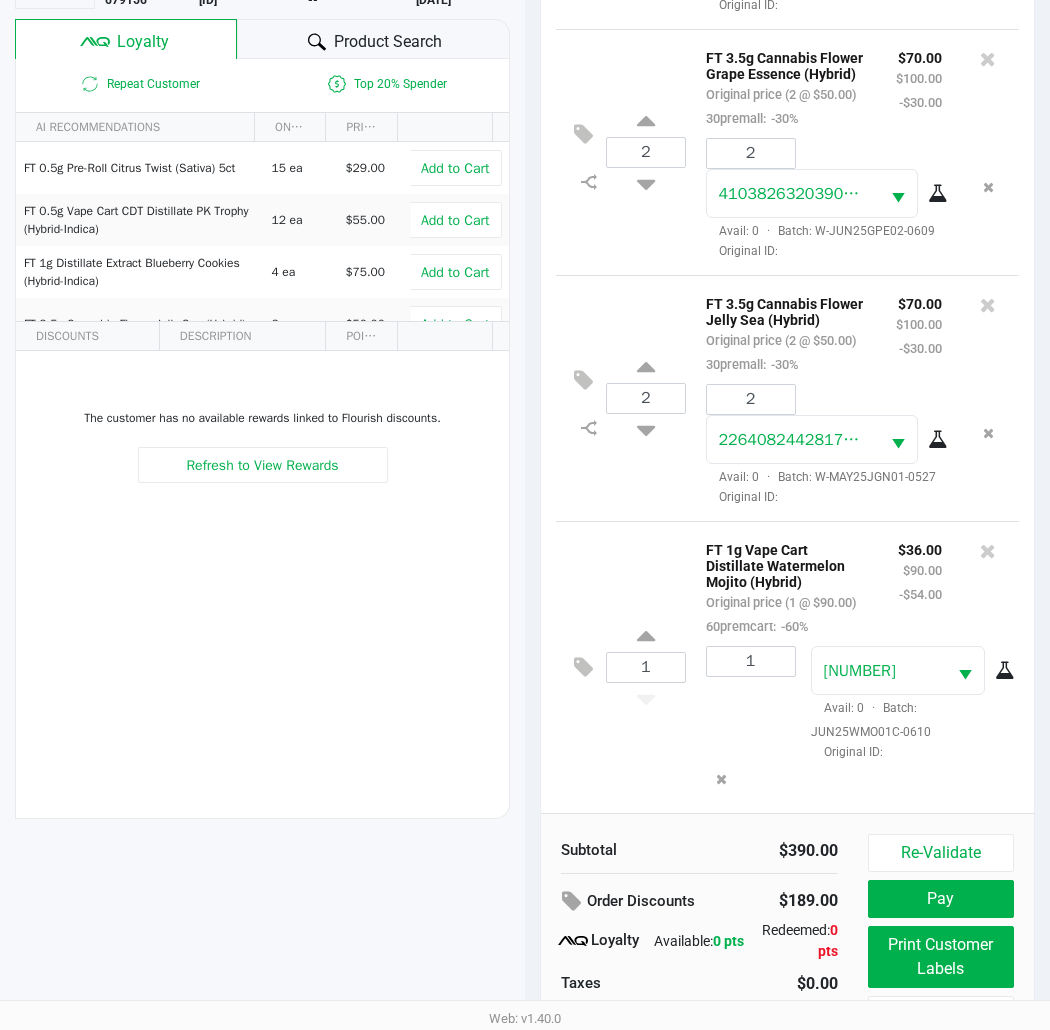 scroll, scrollTop: 258, scrollLeft: 0, axis: vertical 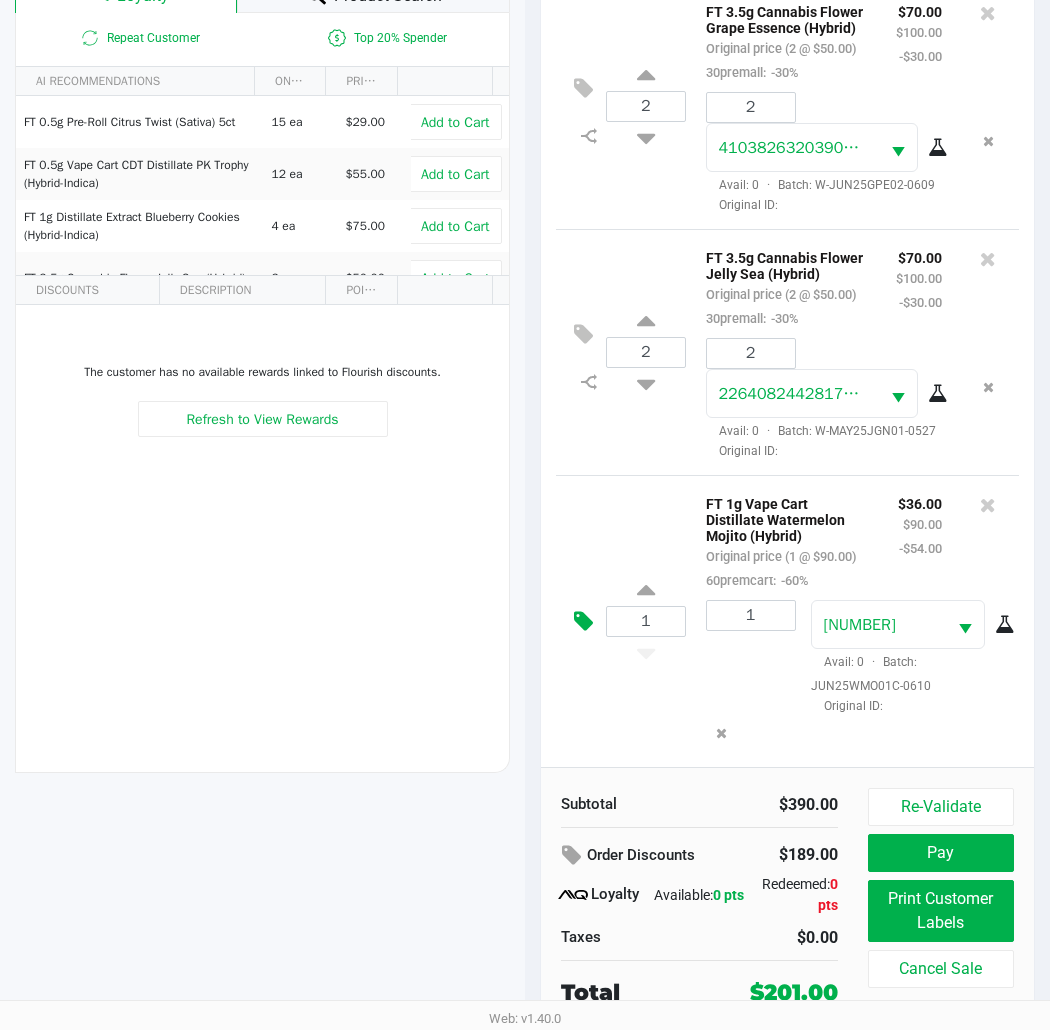 click 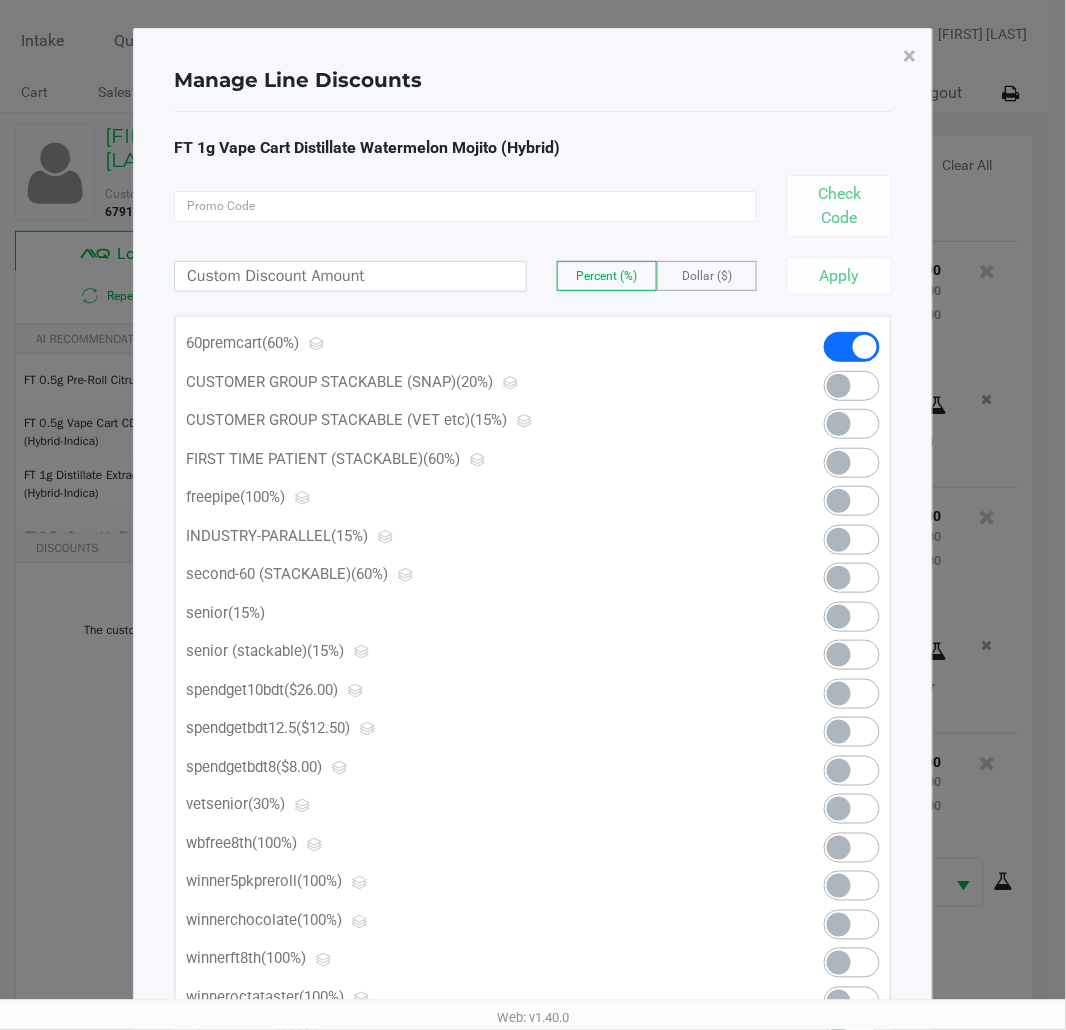 click 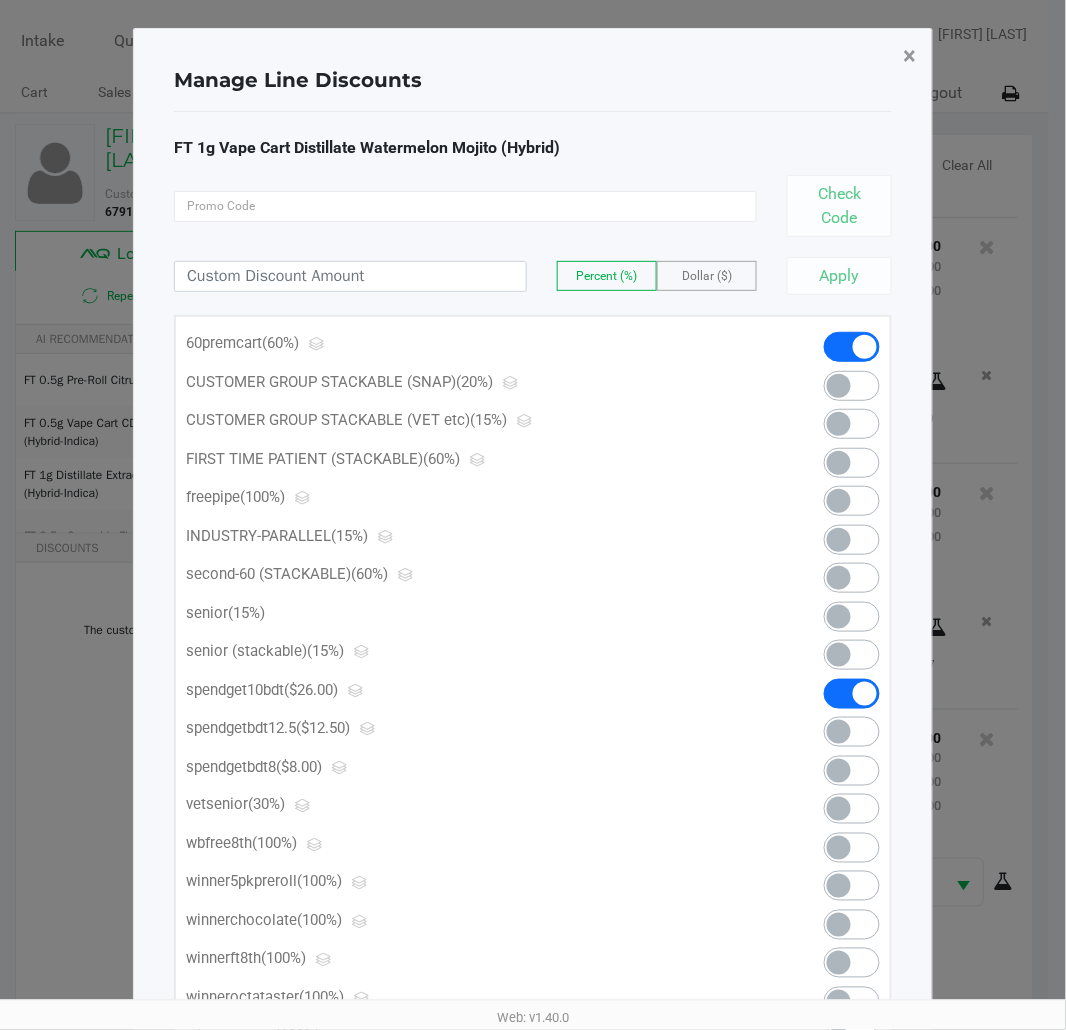 click on "×" 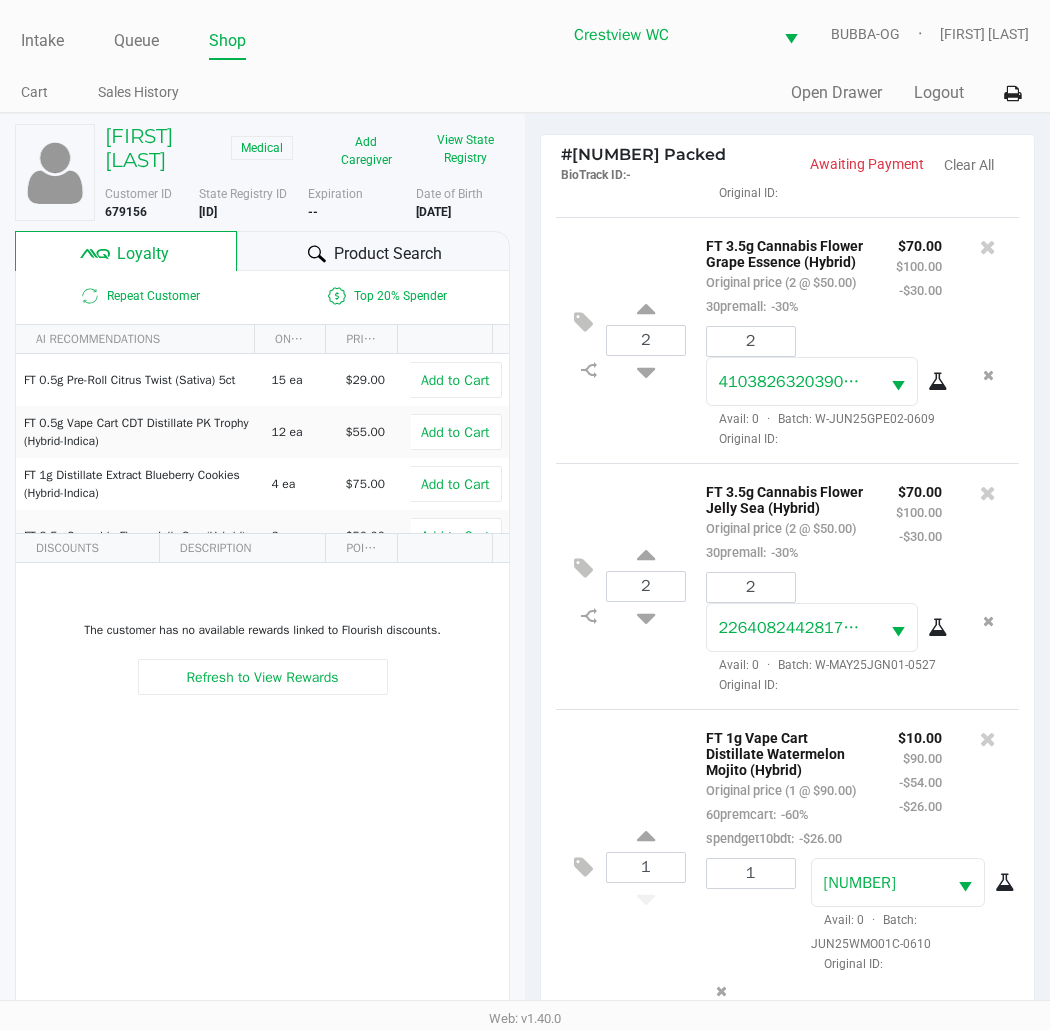 scroll, scrollTop: 412, scrollLeft: 0, axis: vertical 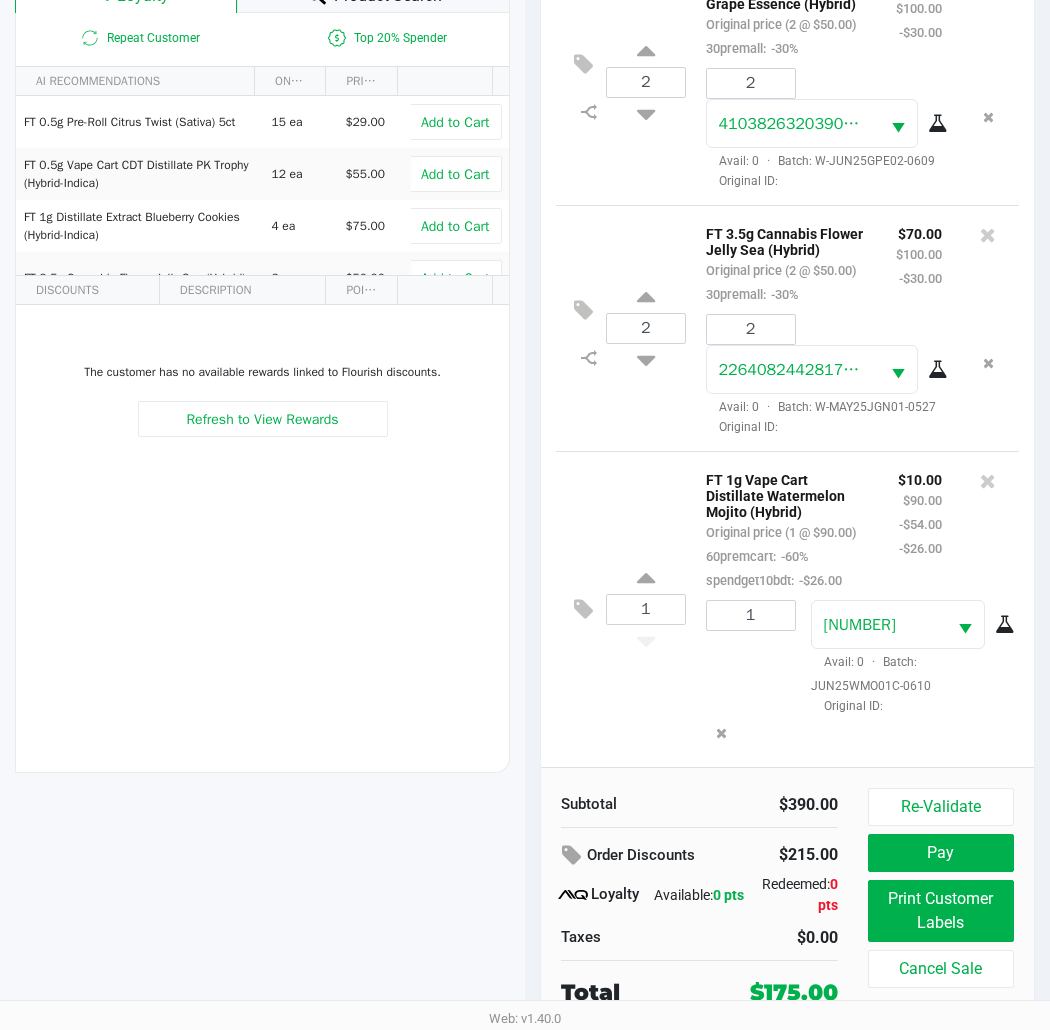 click on "1  FT 1g Vape Cart Distillate Watermelon Mojito (Hybrid)   Original price (1 @ $90.00)  60premcart:  -60%  spendget10bdt:  -$26.00 $10.00 $90.00 -$54.00 -$26.00 1 [NUMBER]  Avail: 0  ·  Batch: JUN25WMO01C-0610   Original ID:" 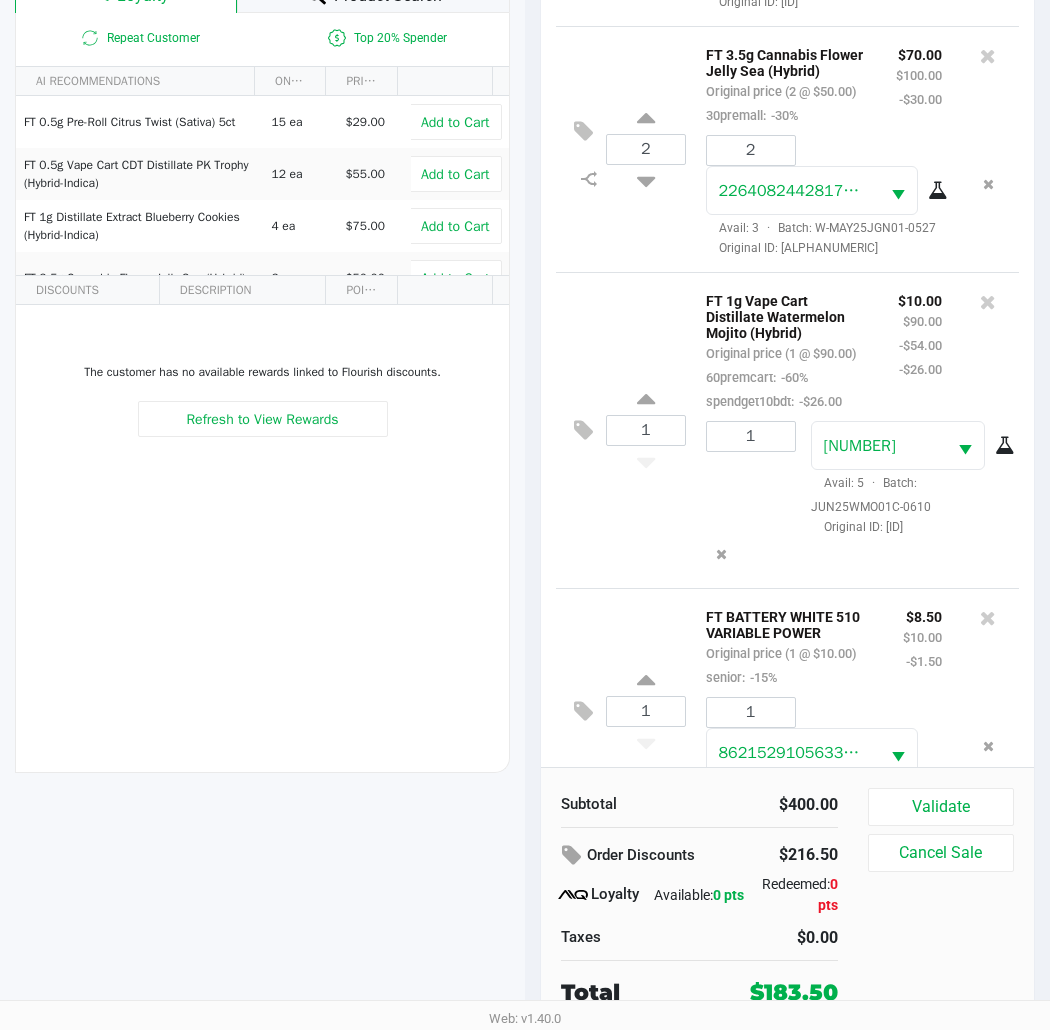 scroll, scrollTop: 677, scrollLeft: 0, axis: vertical 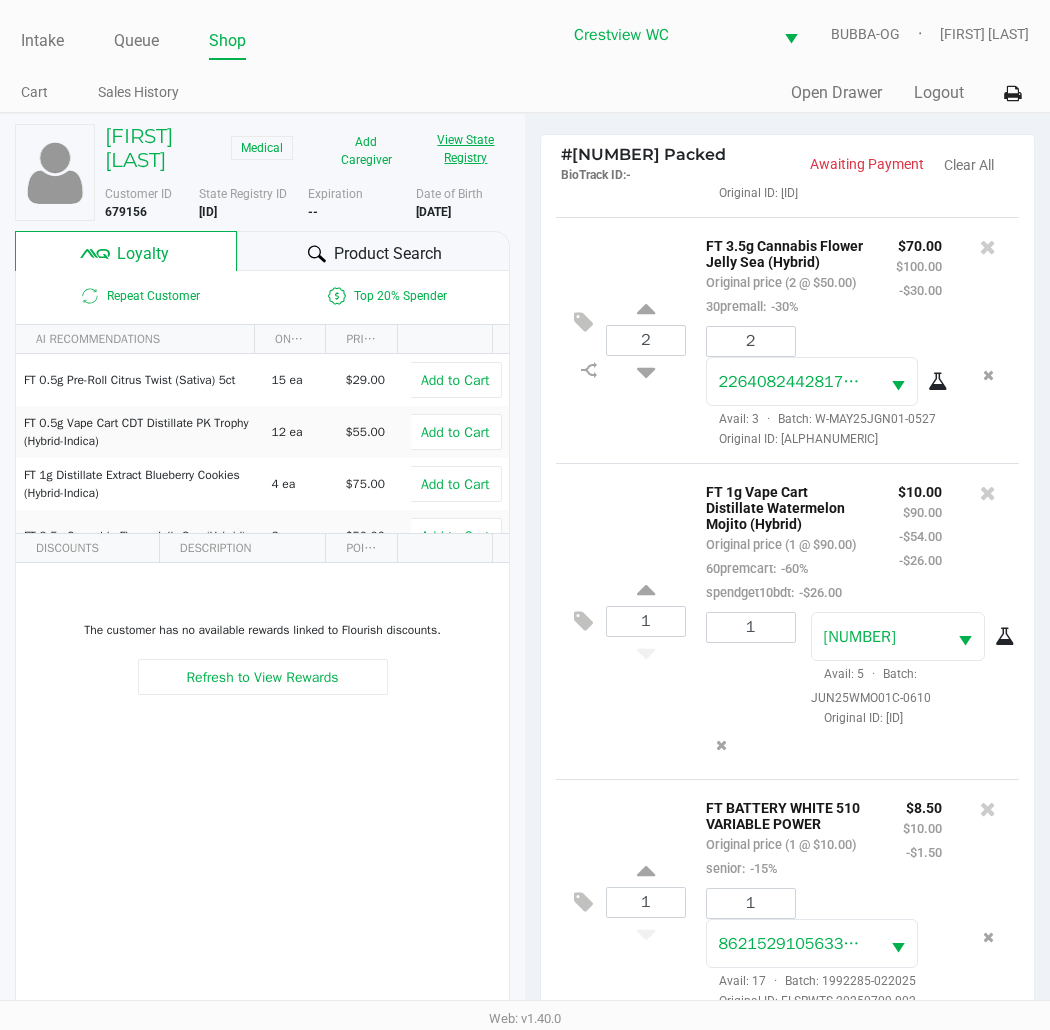 click on "View State Registry" 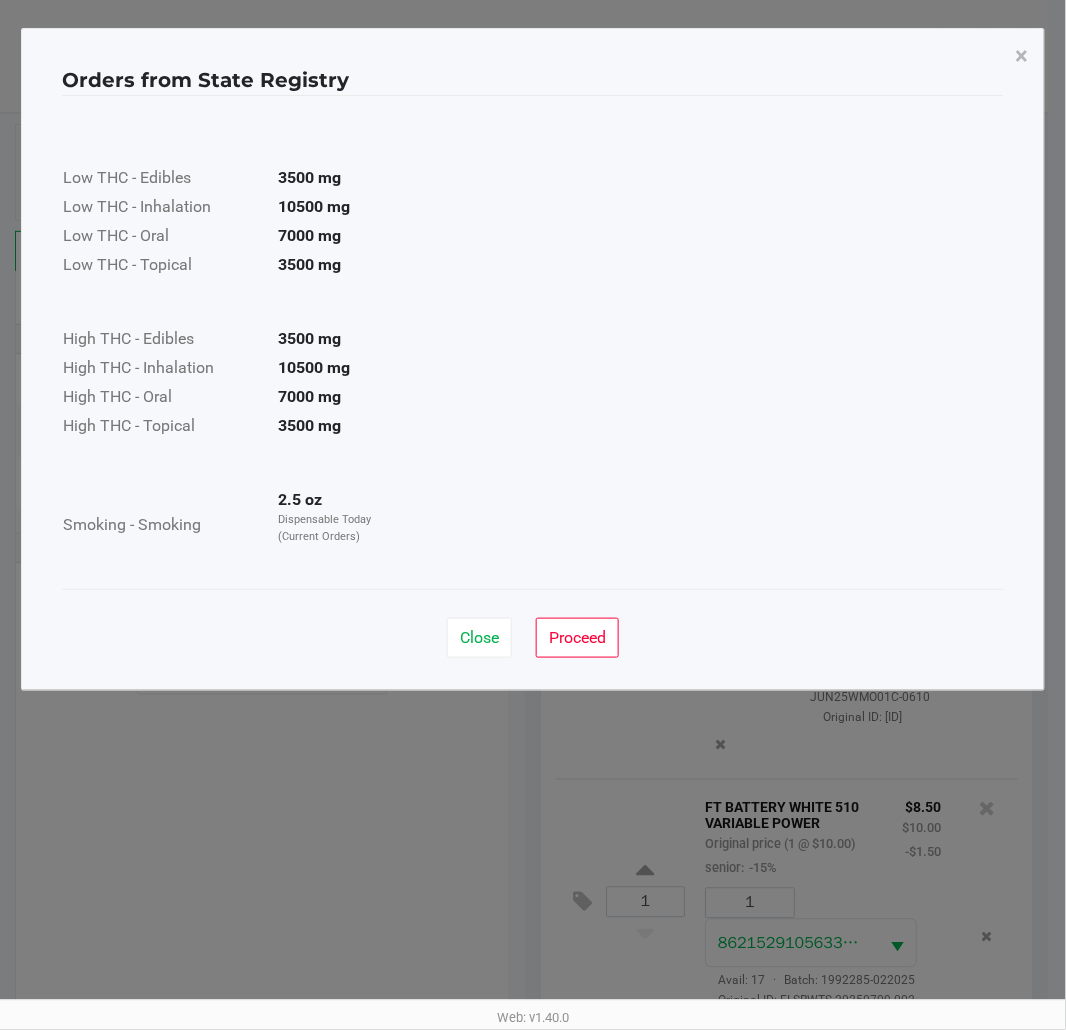 click on "Proceed" 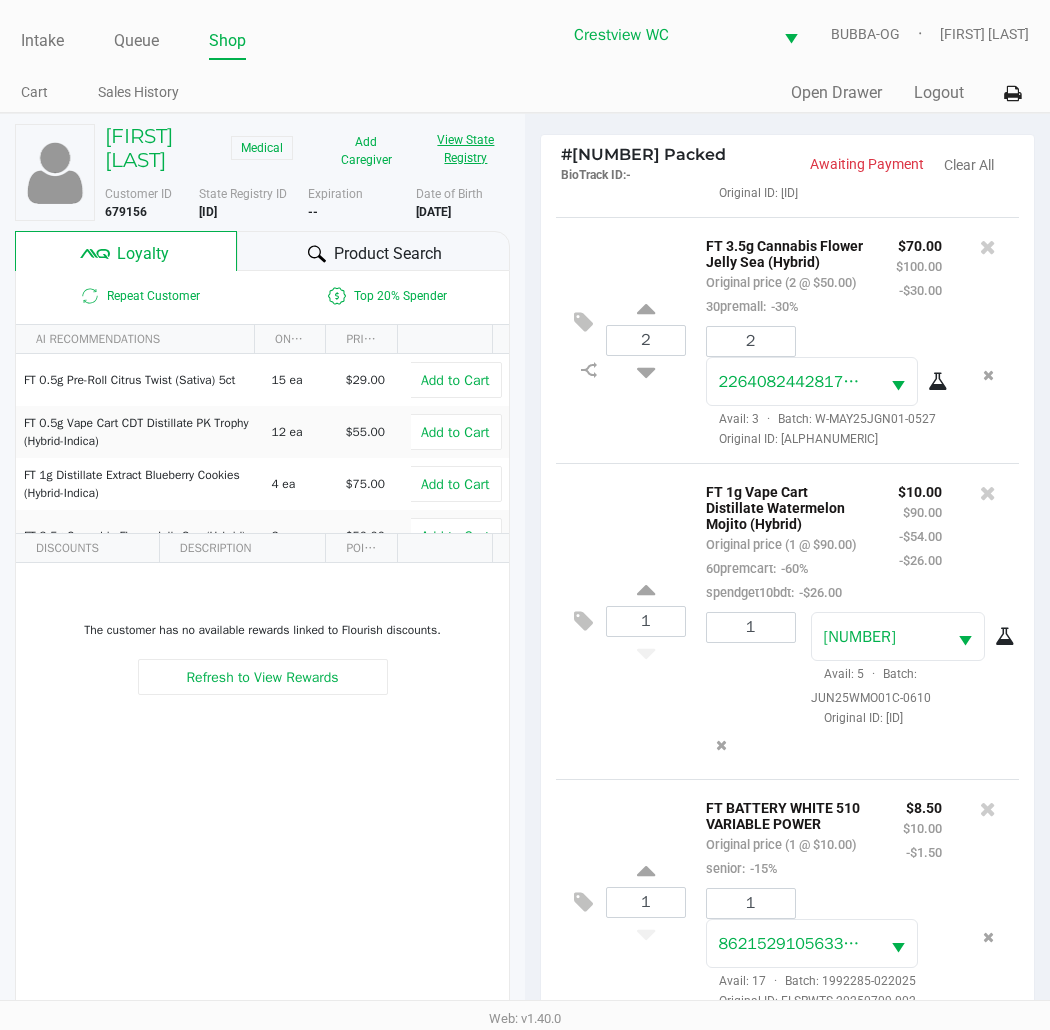 scroll, scrollTop: 684, scrollLeft: 0, axis: vertical 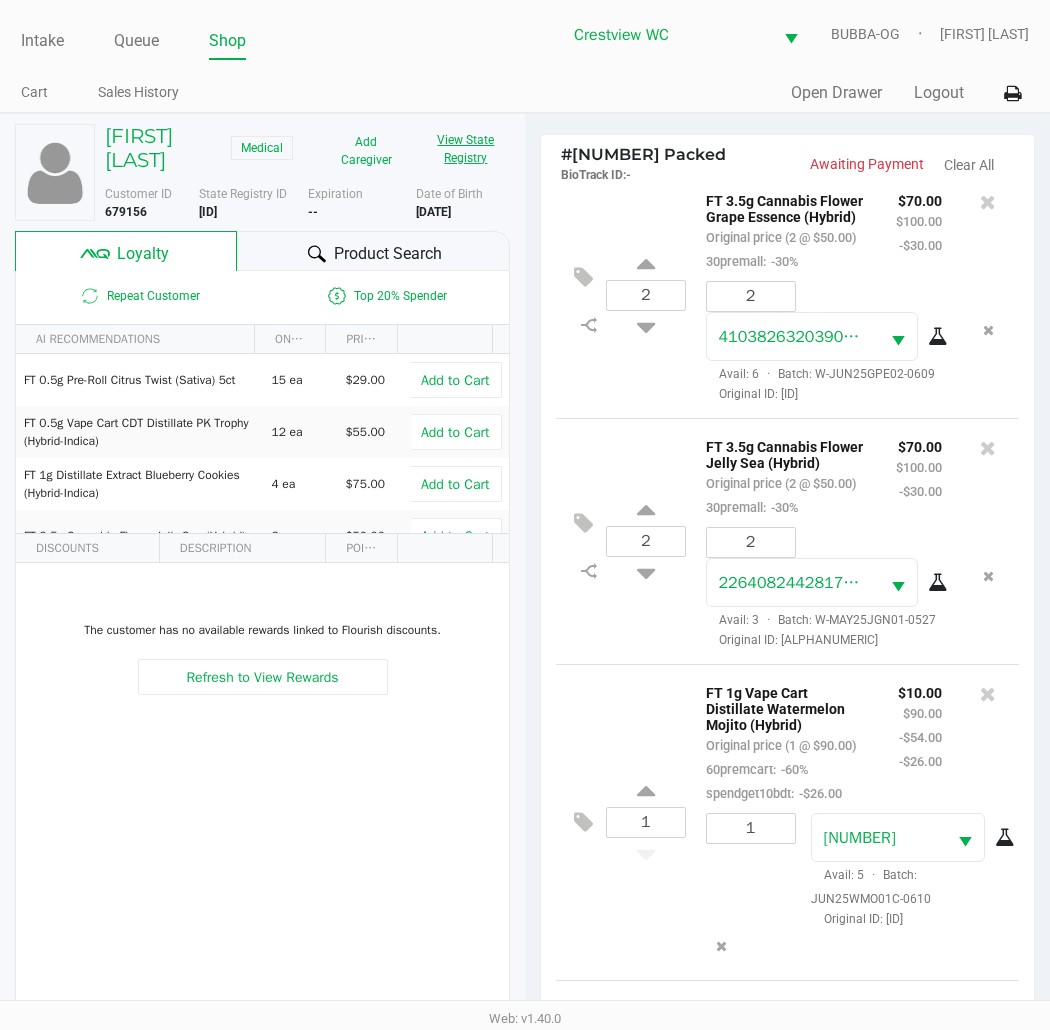type 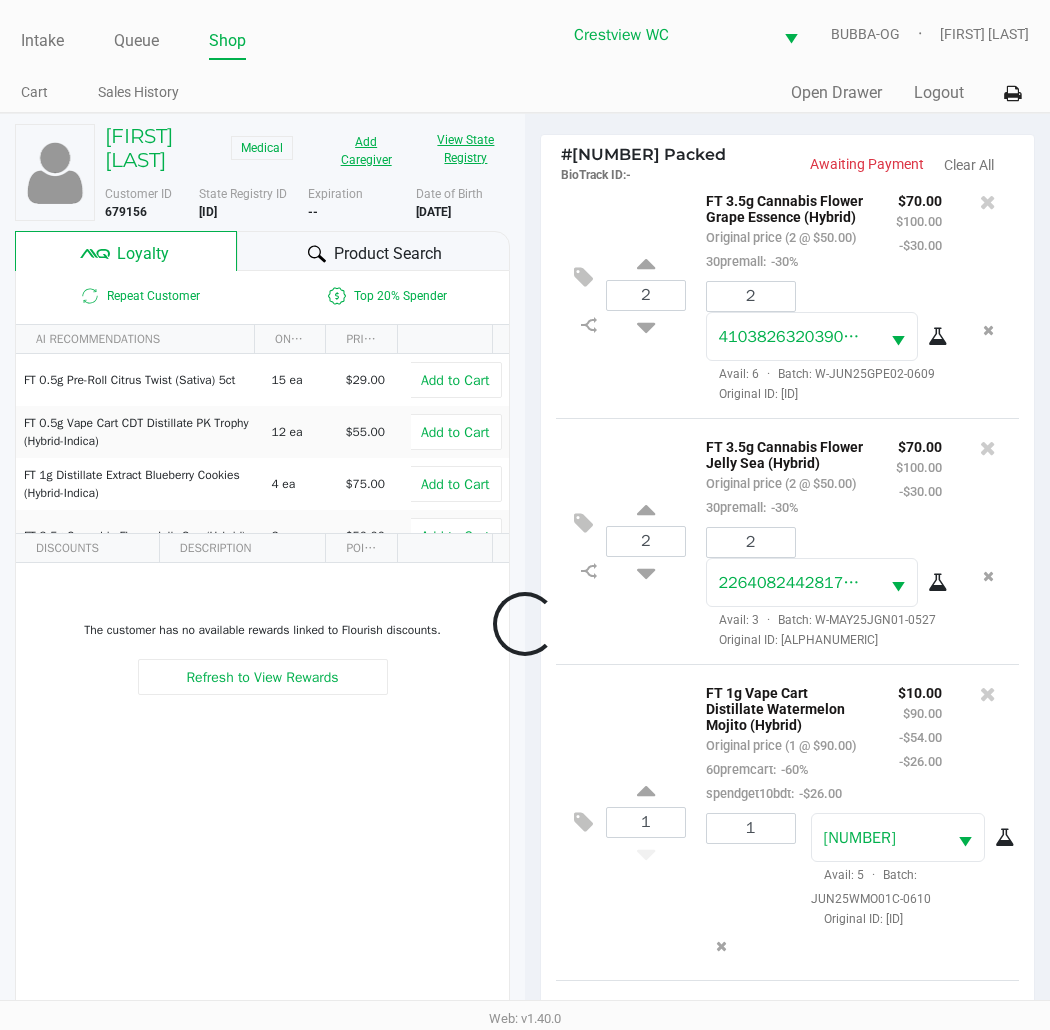 scroll, scrollTop: 684, scrollLeft: 0, axis: vertical 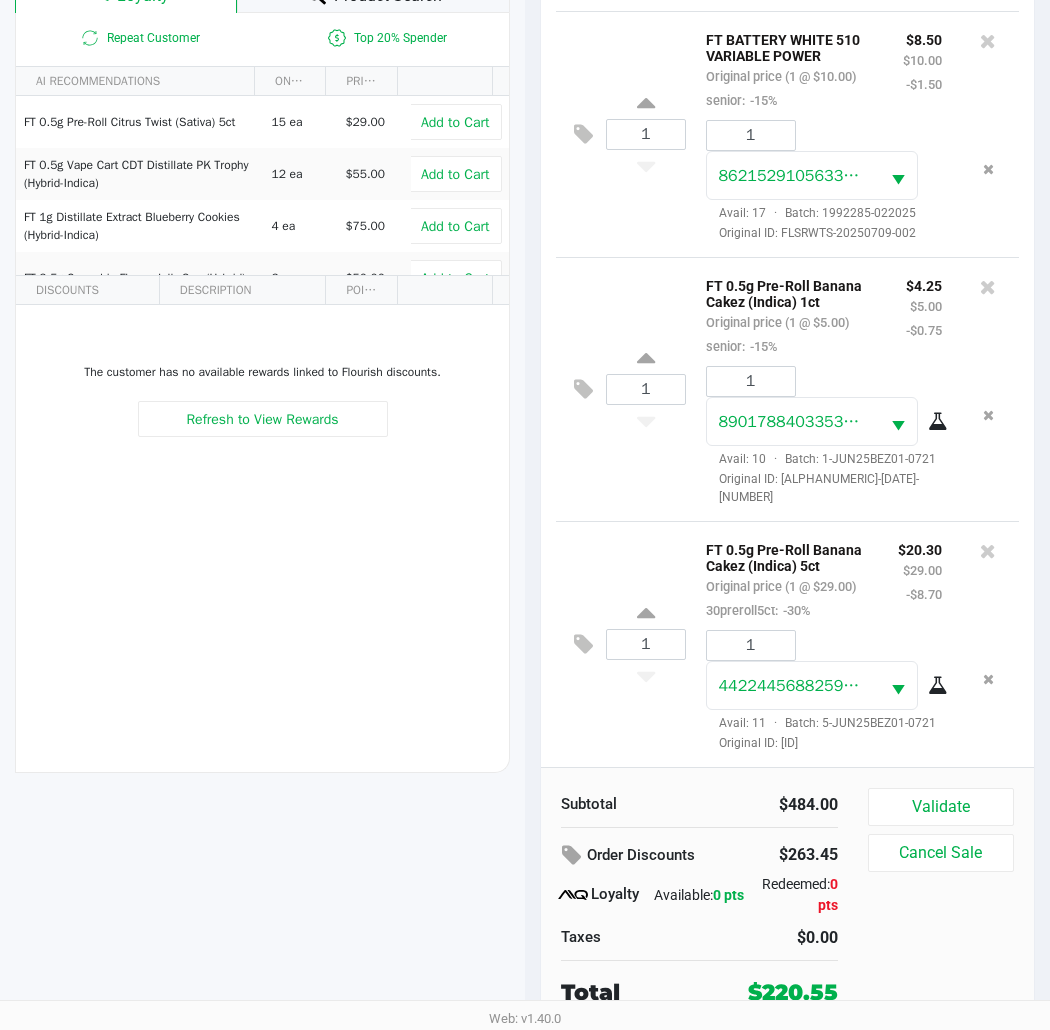 click on "[PRODUCT] [QUANTITY] [PRODUCT_NAME] ([VARIETAL]) [PRODUCT_TYPE] [QUANTITY] [PRODUCT_NAME] ([VARIETAL]) Original price ([QUANTITY] @ [PRICE]) [DISCOUNT] [PRICE] [PRICE] [NUMBER] Avail: [NUMBER]  ·  Batch: [ALPHANUMERIC]   Original ID: [ALPHANUMERIC]" 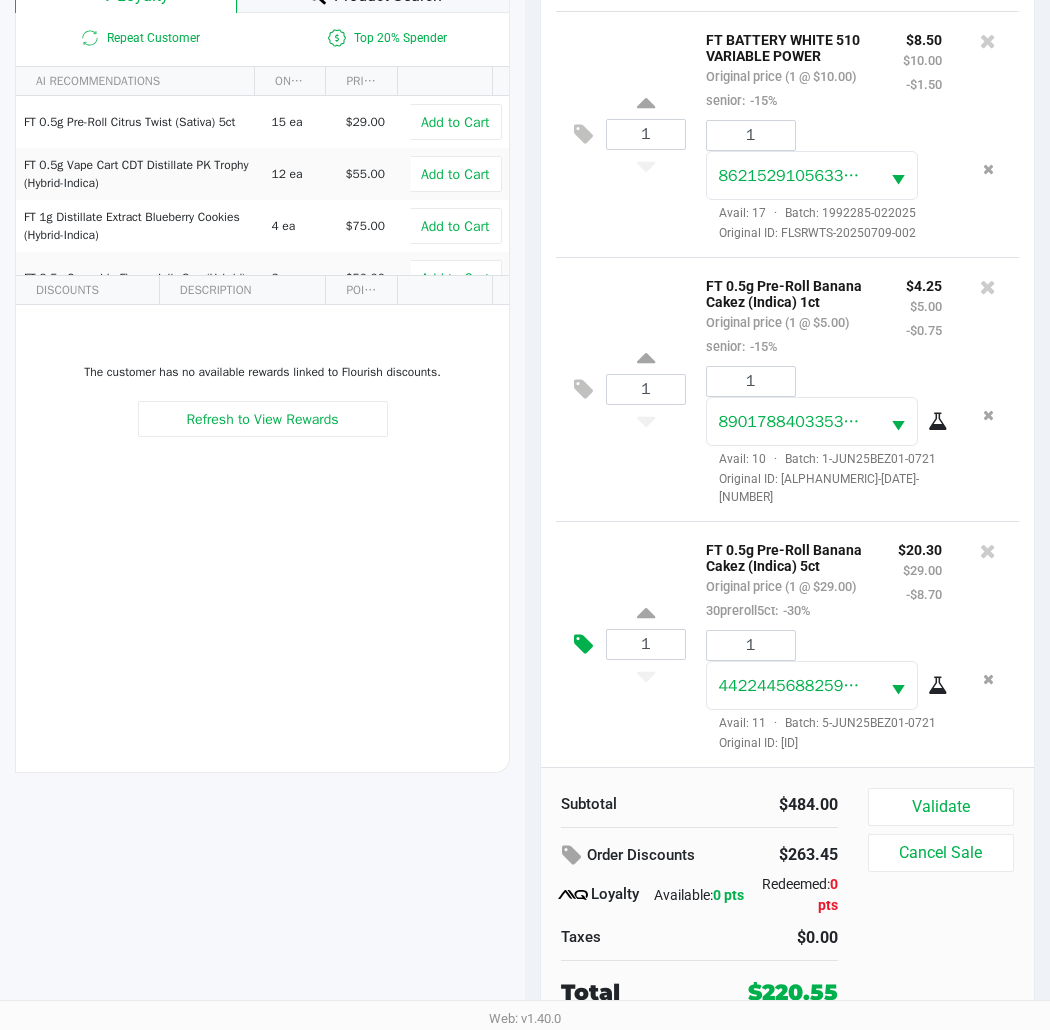 click 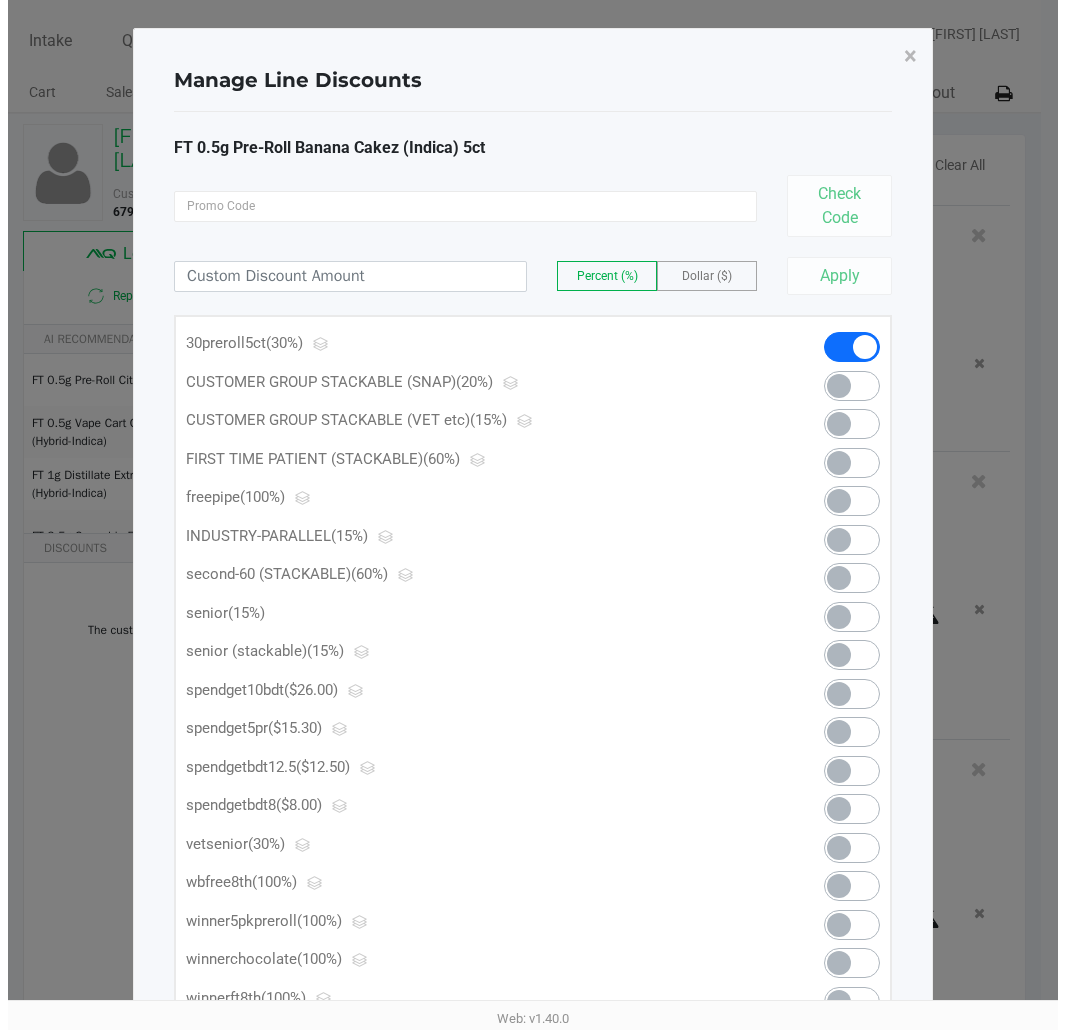 scroll, scrollTop: 0, scrollLeft: 0, axis: both 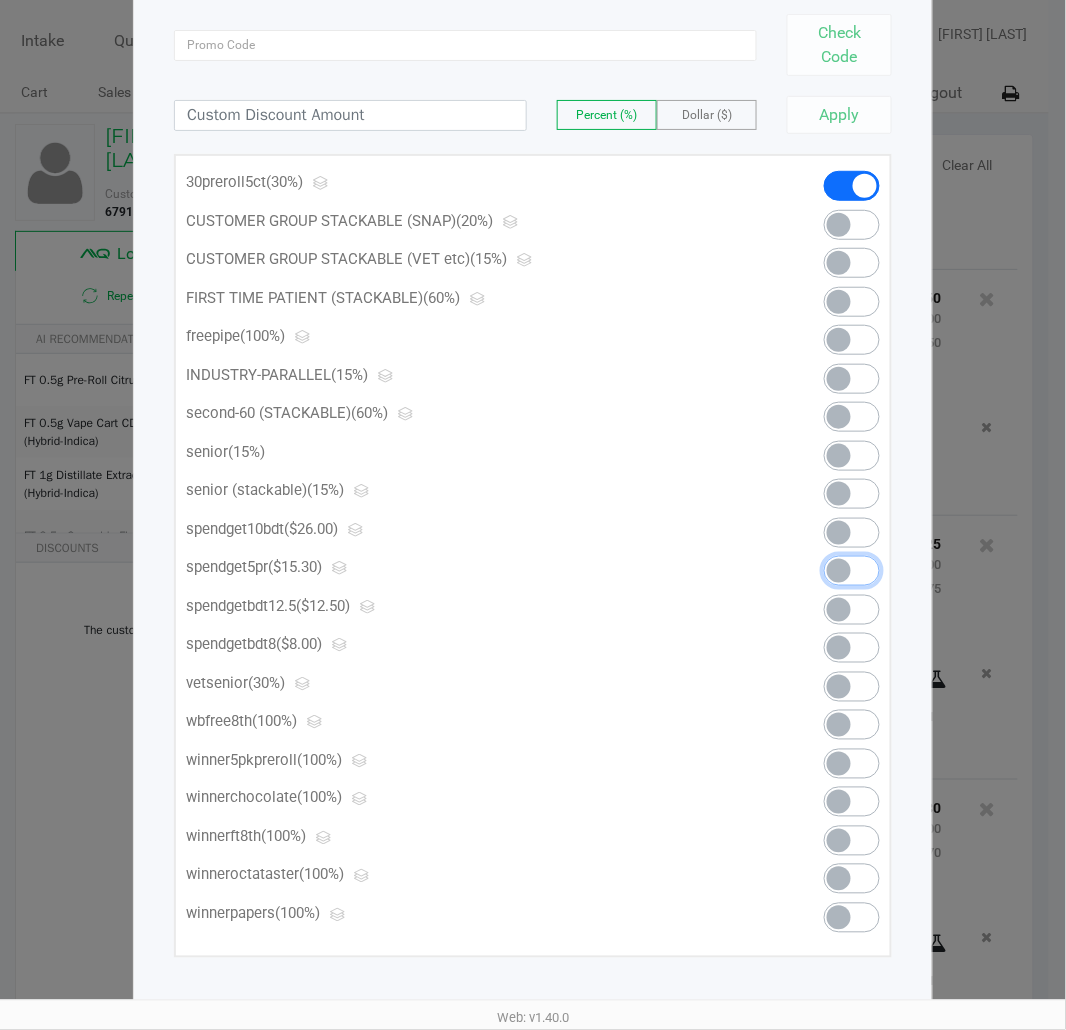 click 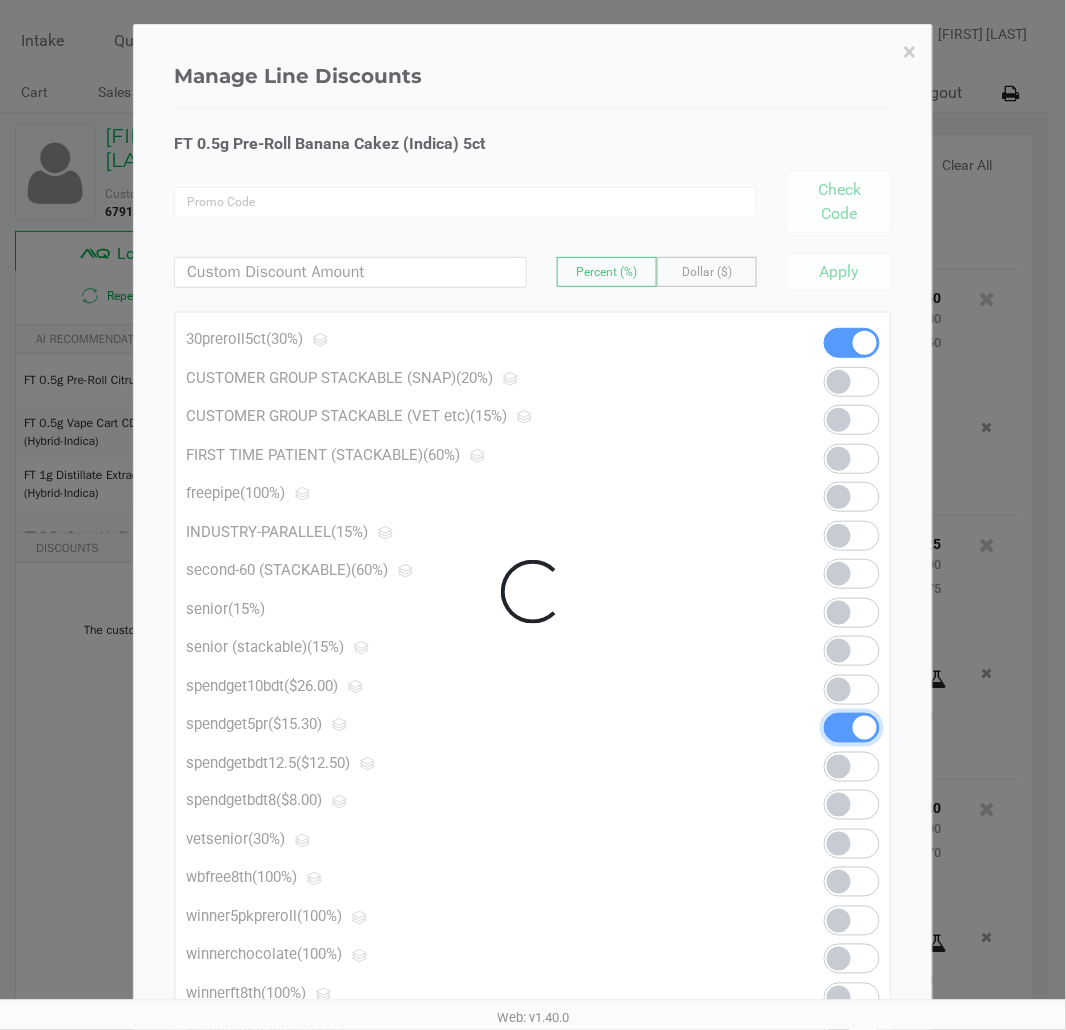 scroll, scrollTop: 0, scrollLeft: 0, axis: both 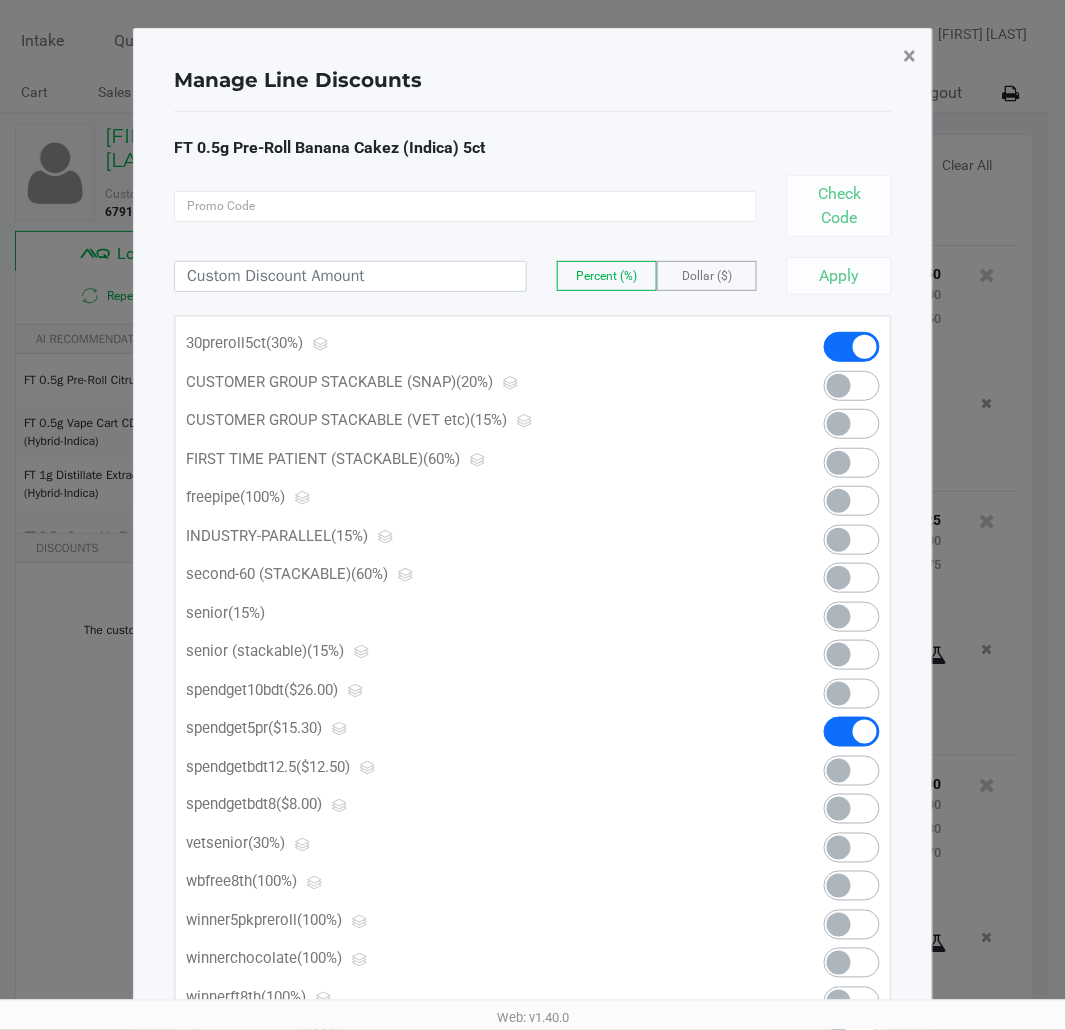 click on "×" 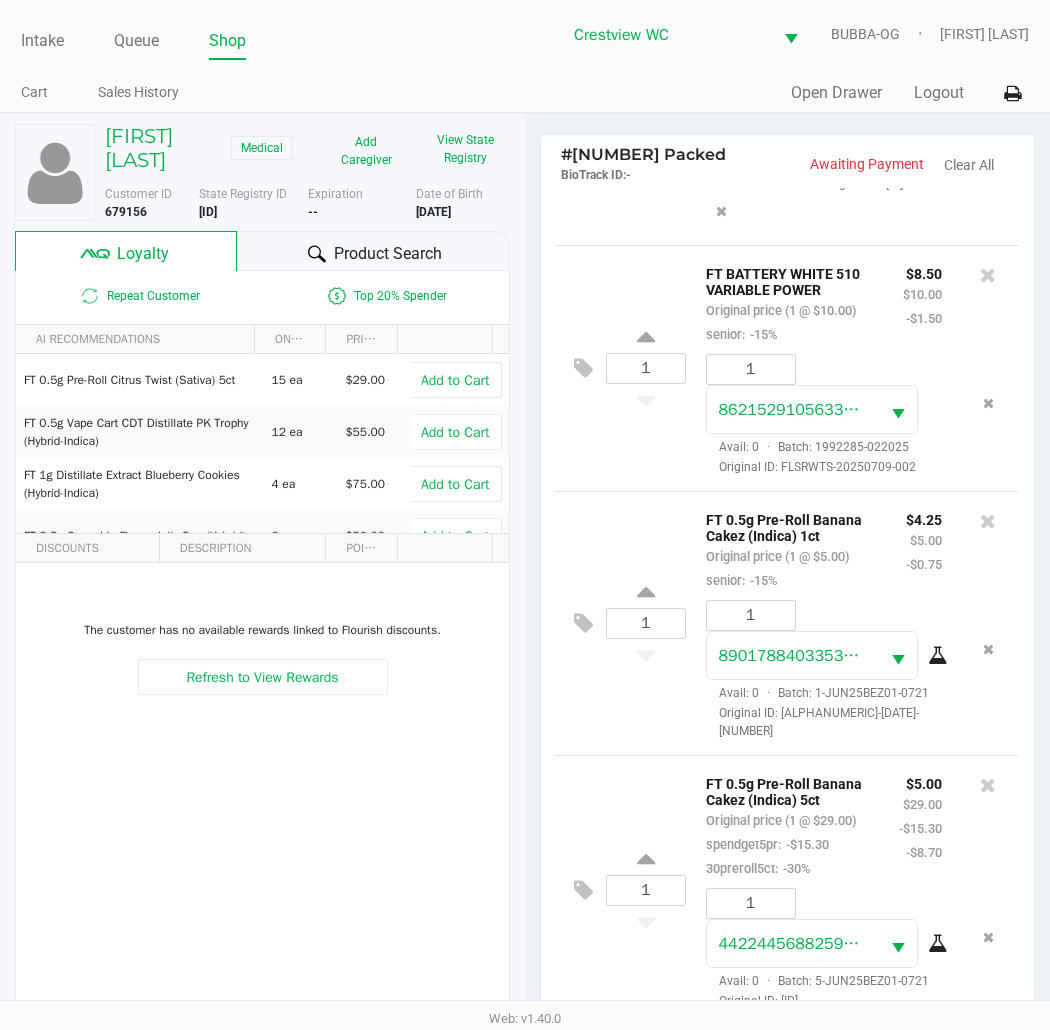 scroll, scrollTop: 1292, scrollLeft: 0, axis: vertical 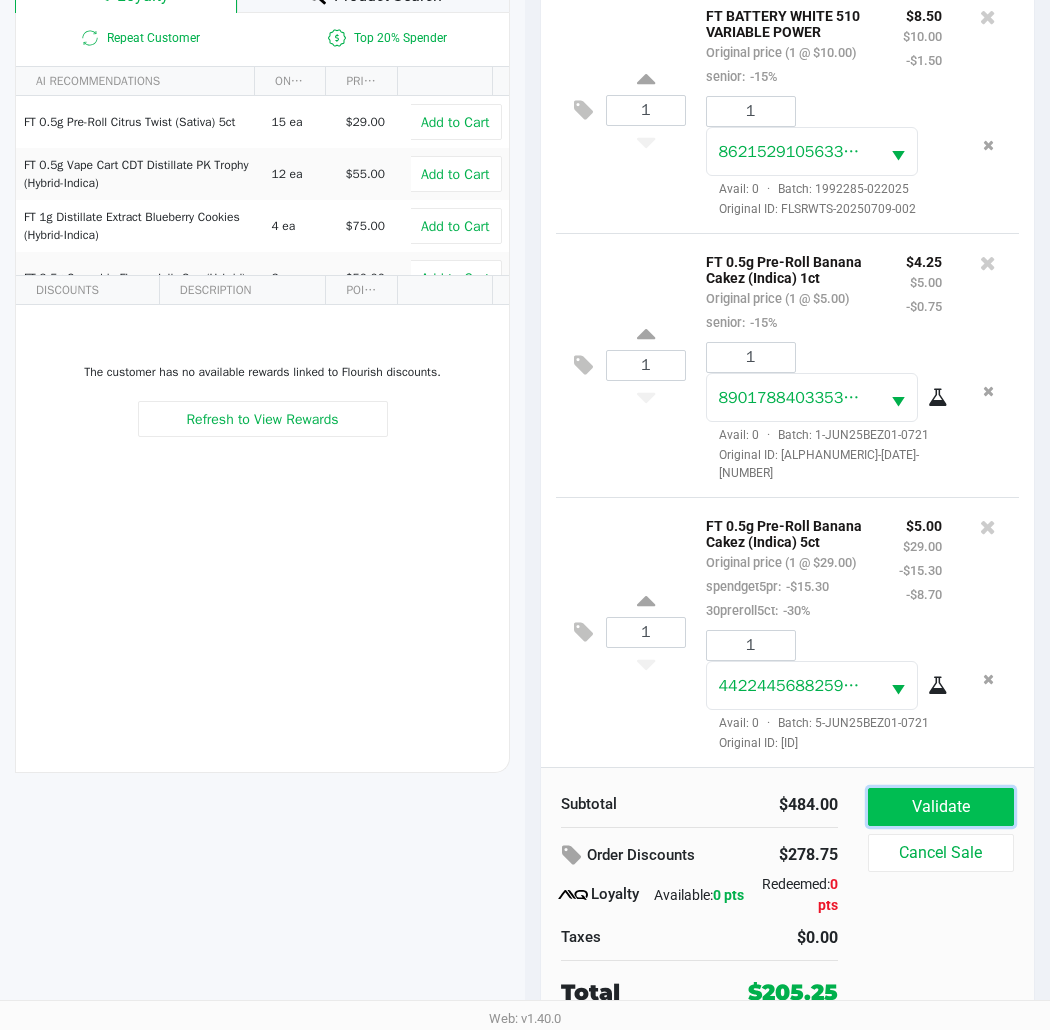 click on "Validate" 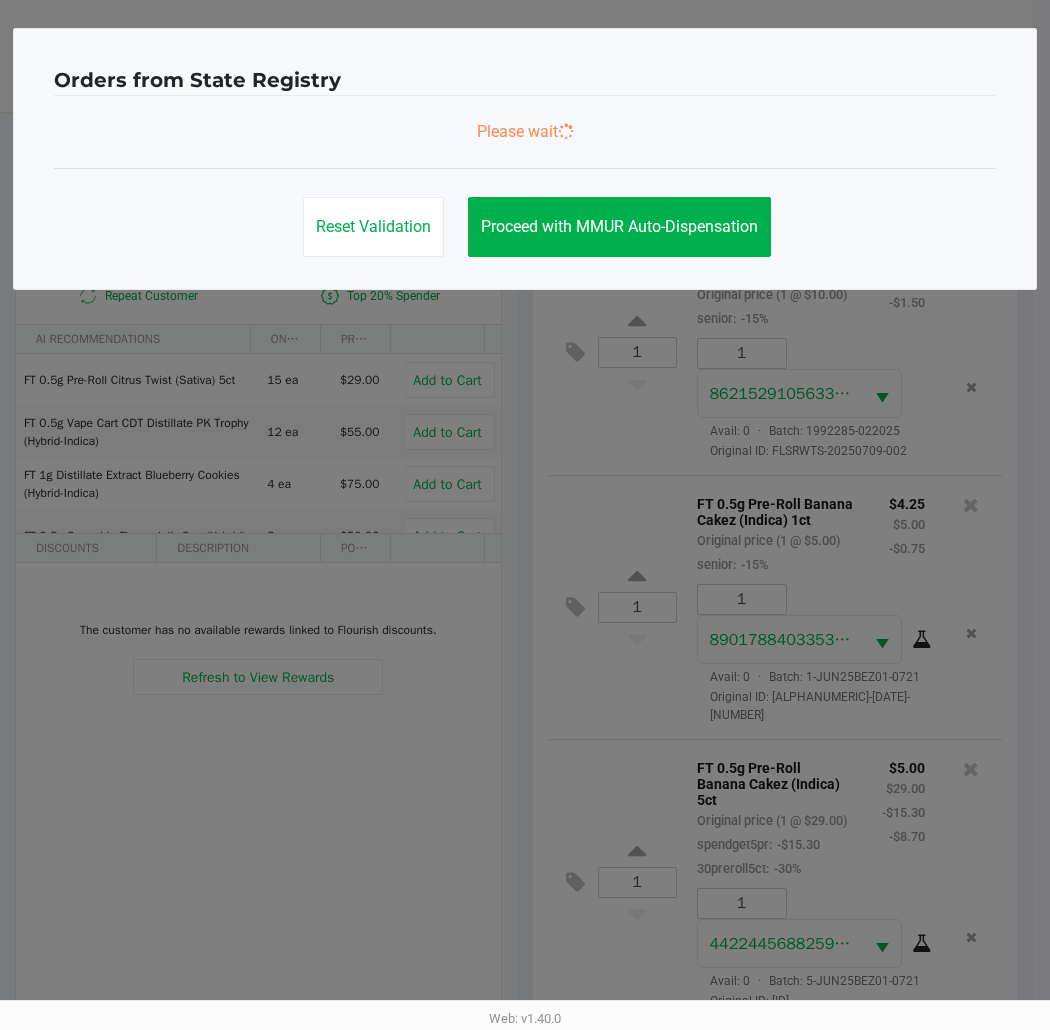 scroll, scrollTop: 0, scrollLeft: 0, axis: both 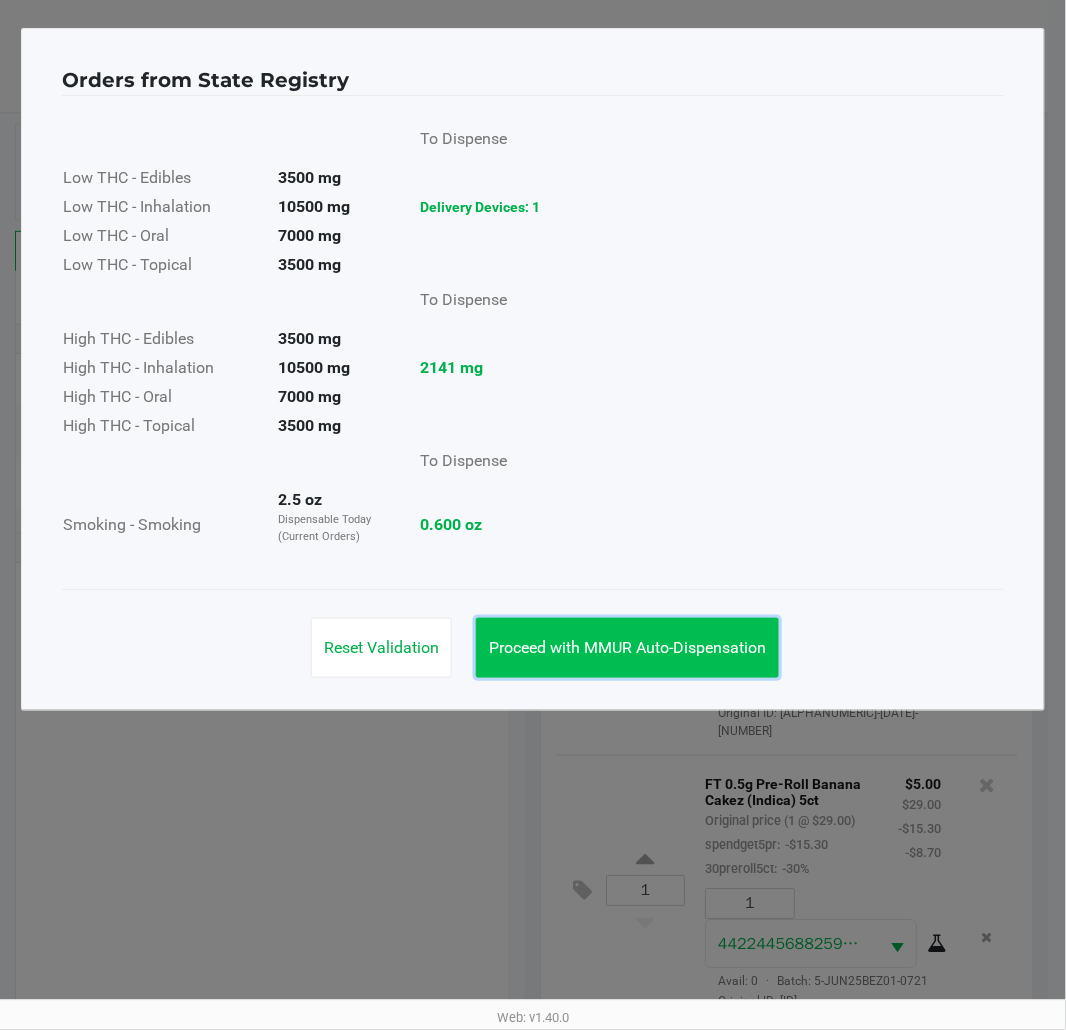 click on "Proceed with MMUR Auto-Dispensation" 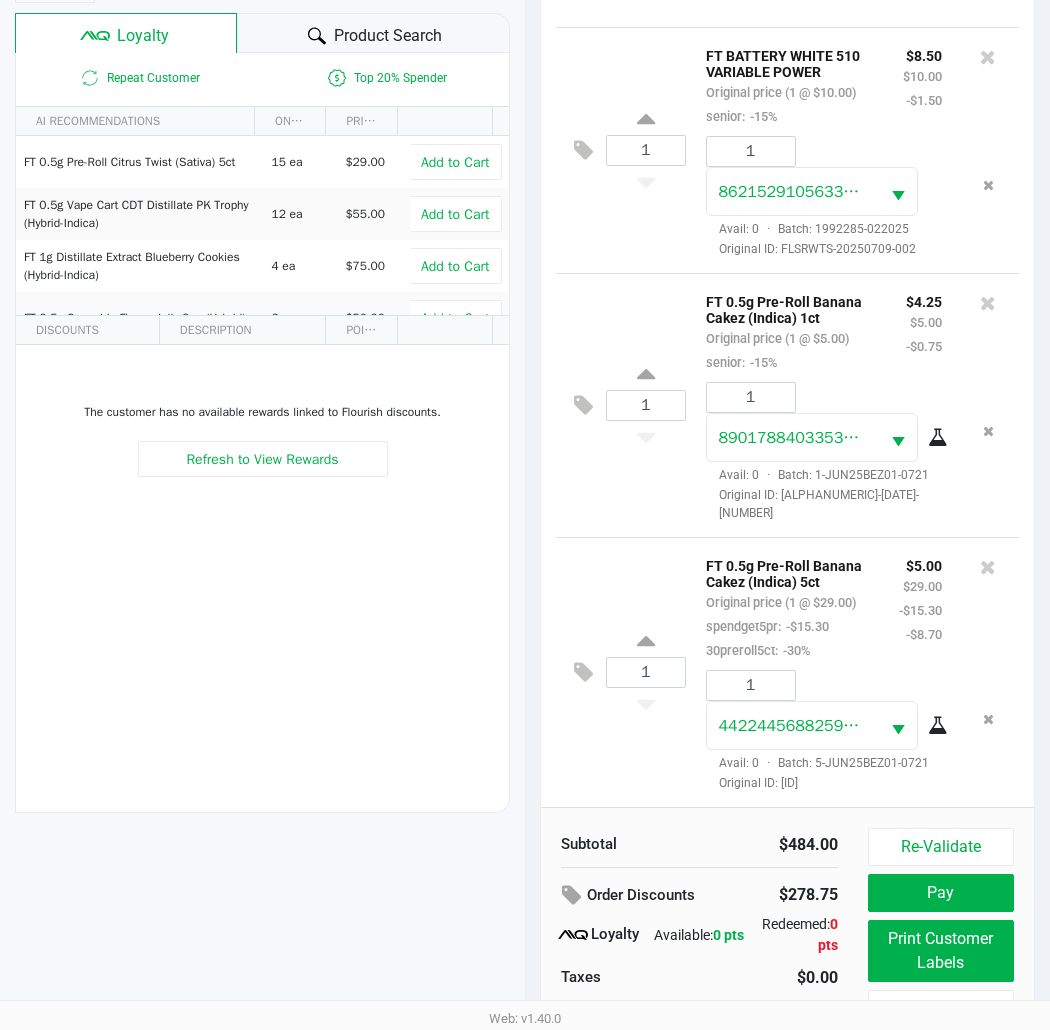 scroll, scrollTop: 258, scrollLeft: 0, axis: vertical 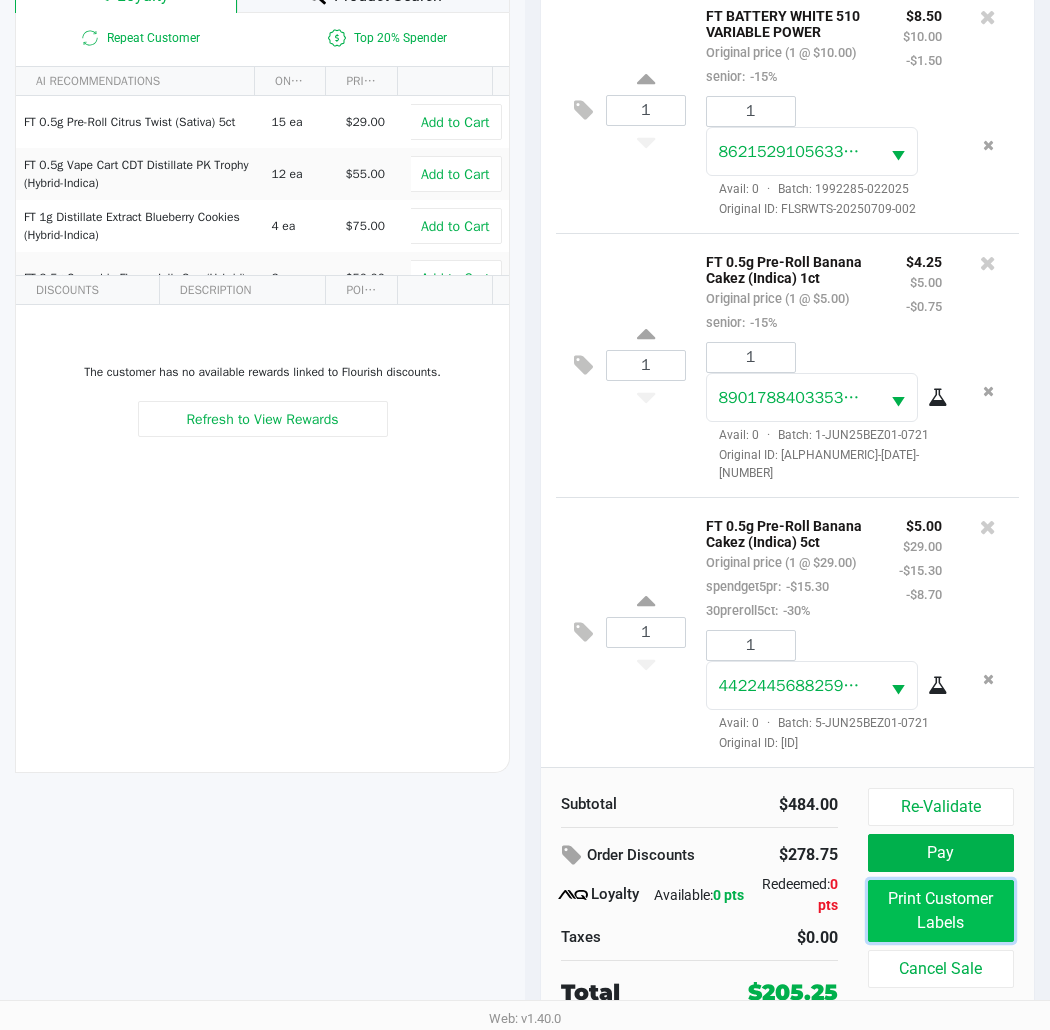 click on "Print Customer Labels" 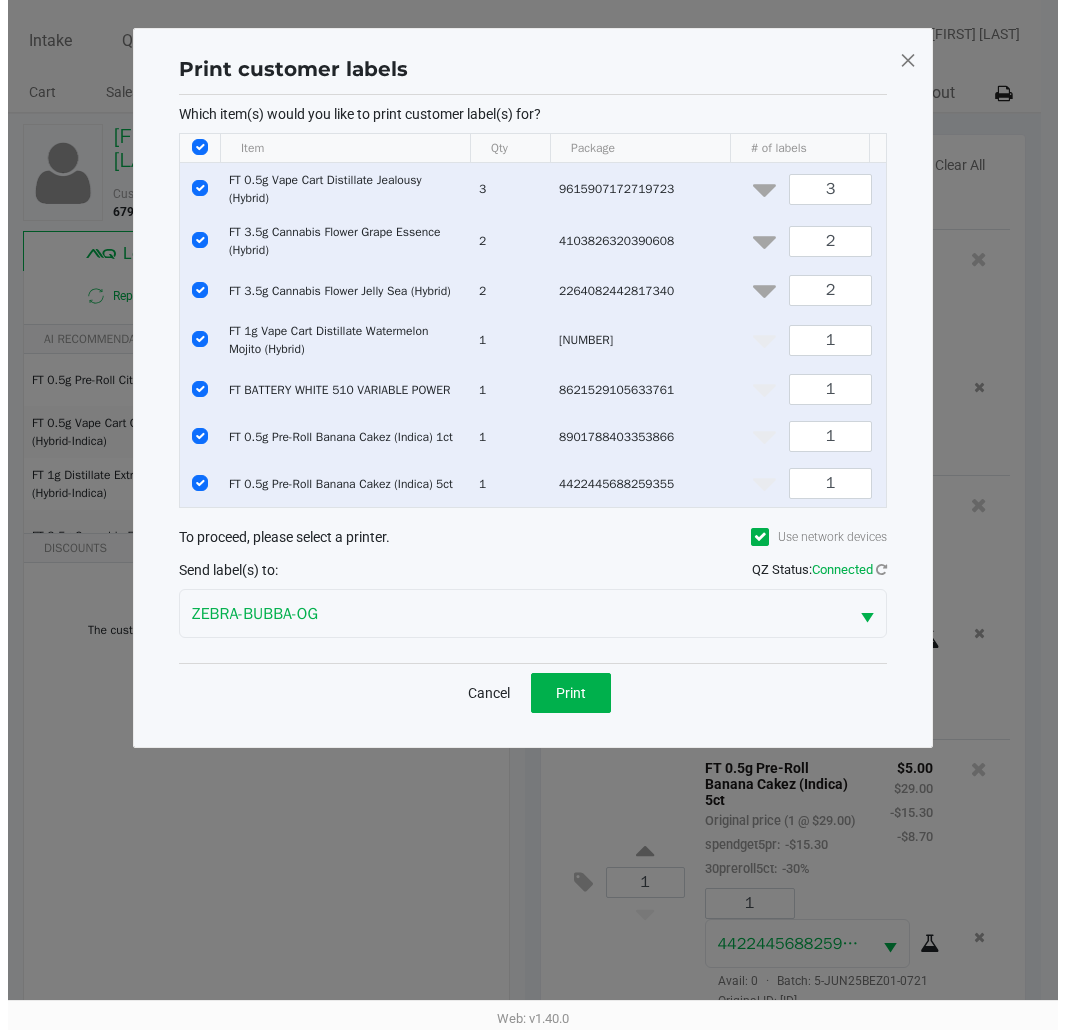 scroll, scrollTop: 0, scrollLeft: 0, axis: both 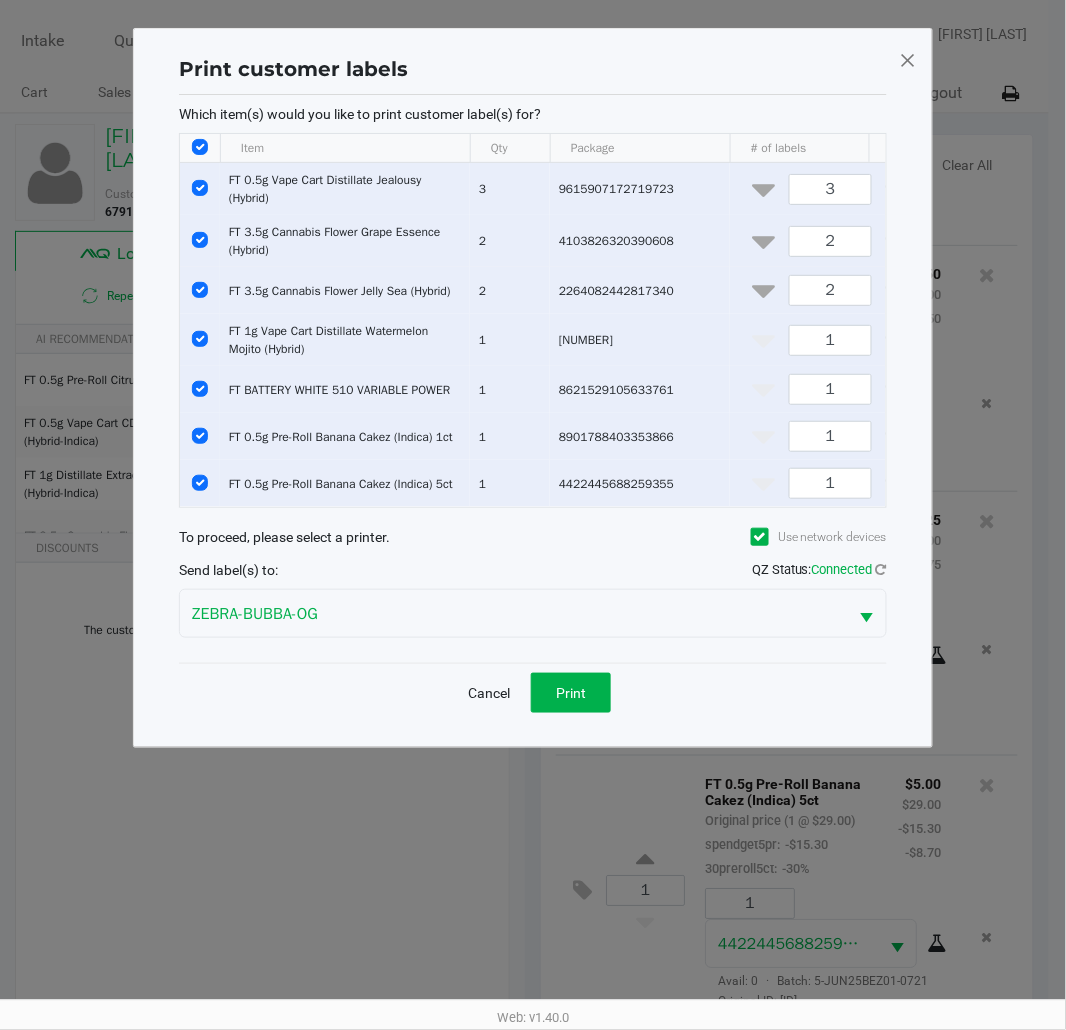 click 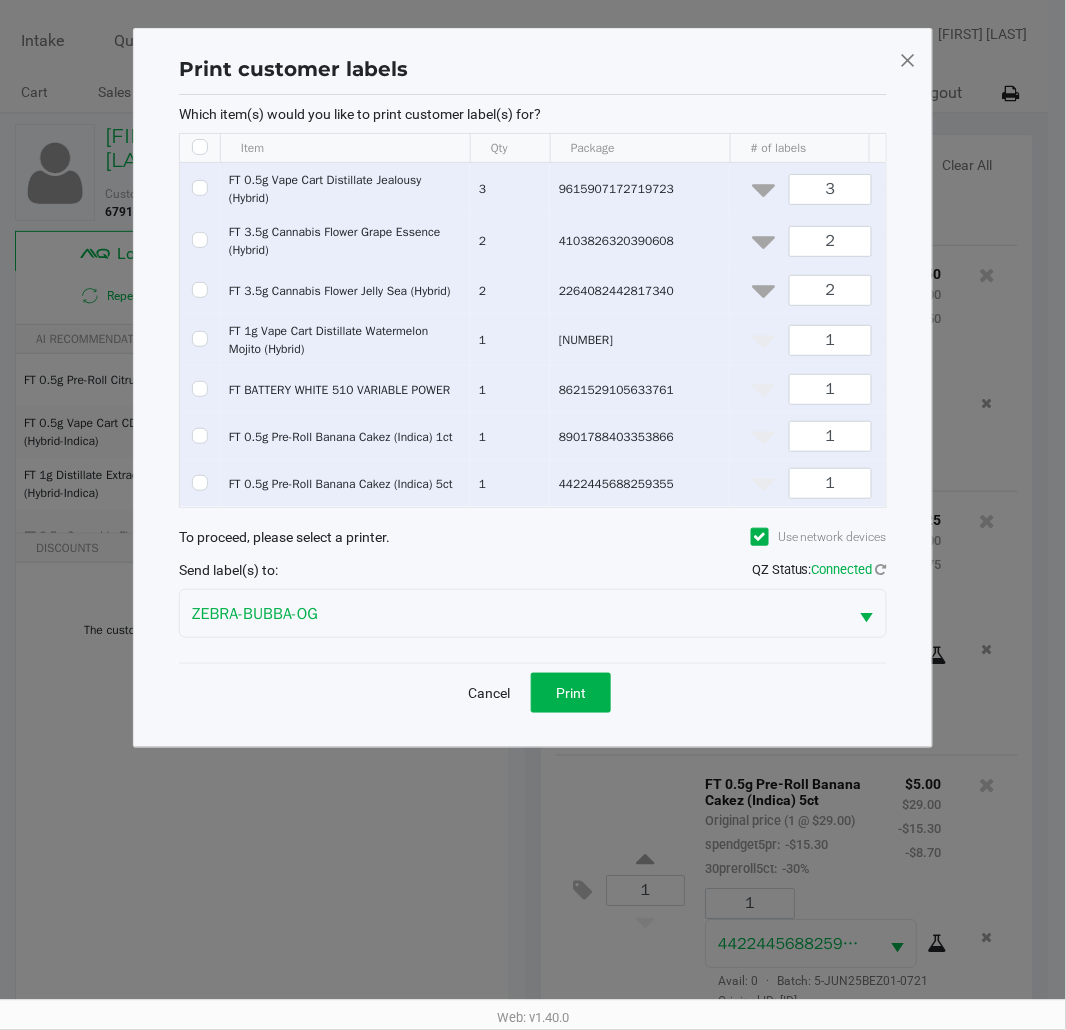 checkbox on "false" 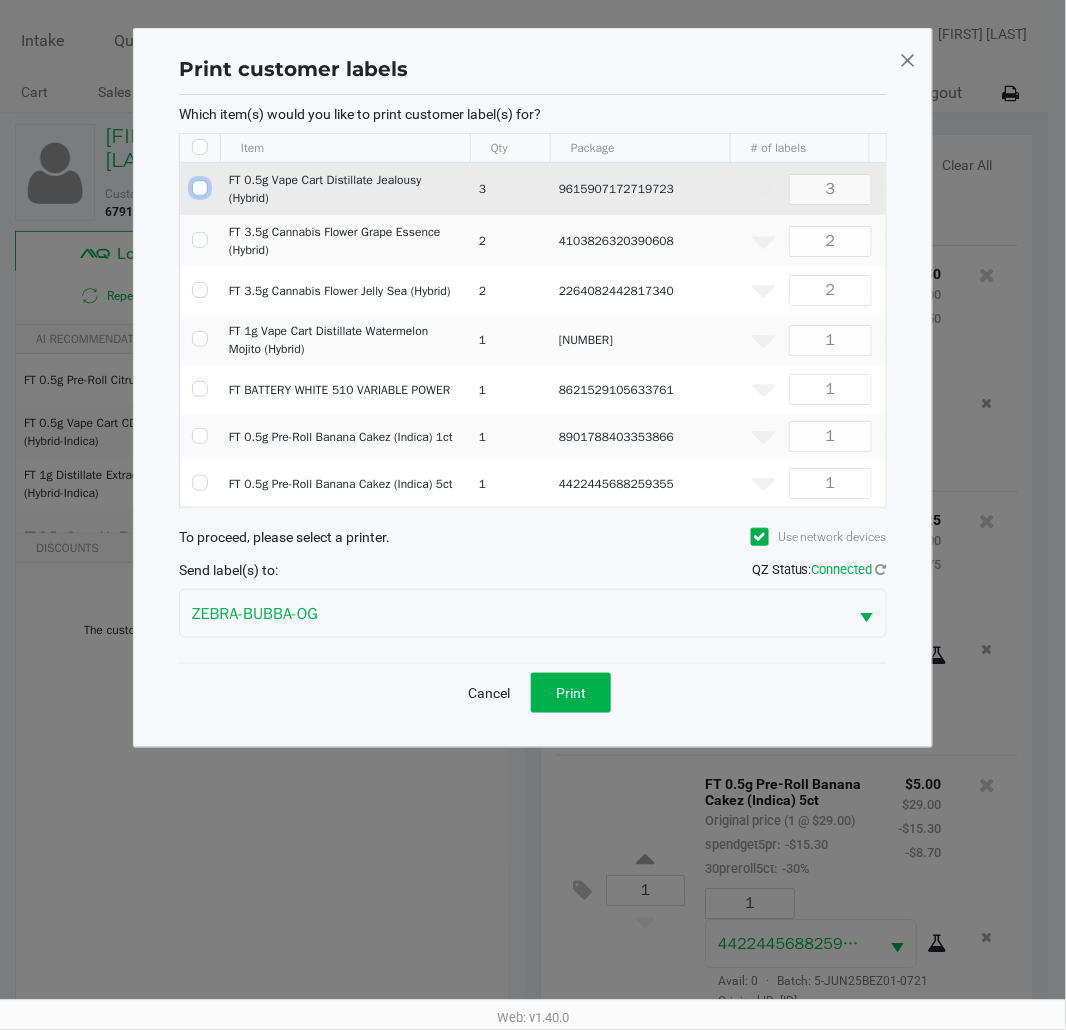 click at bounding box center (200, 188) 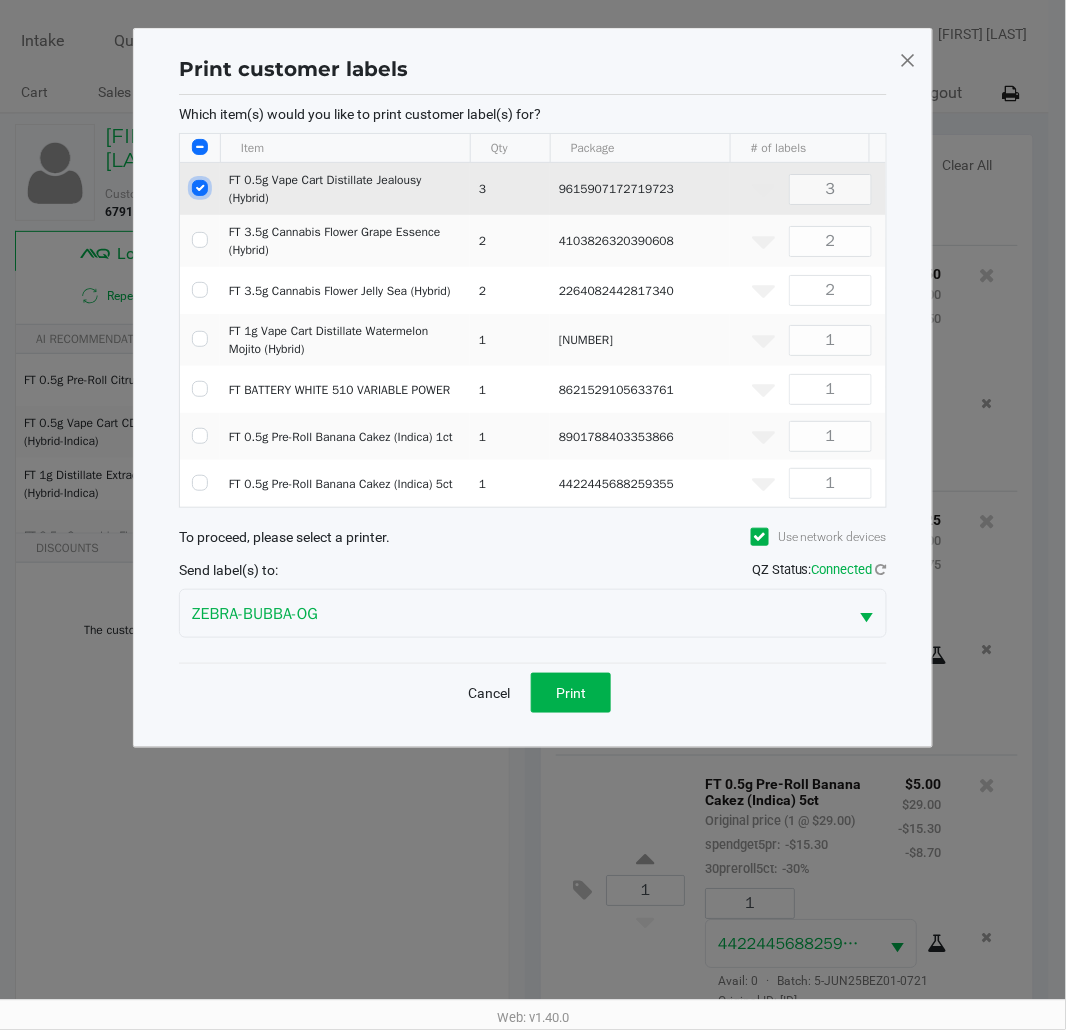 checkbox on "true" 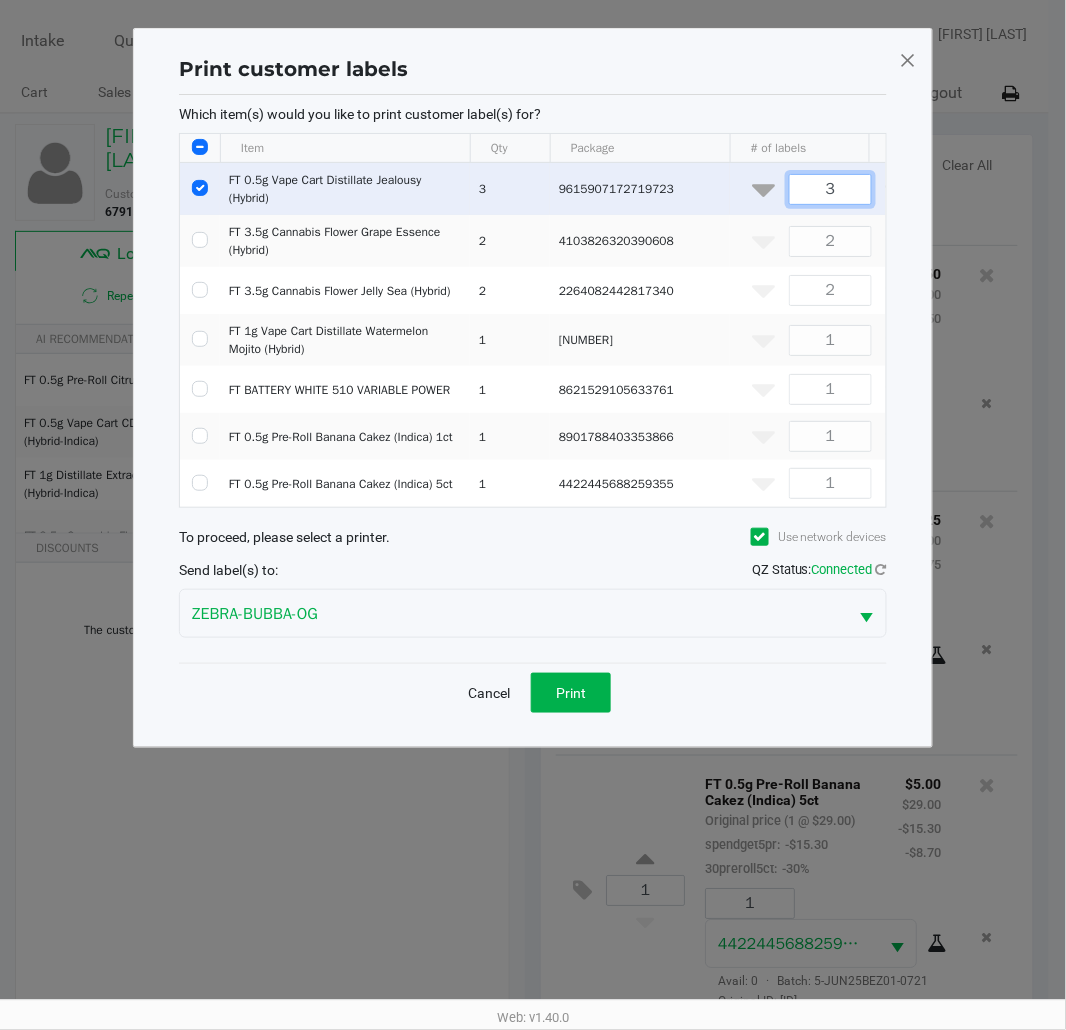 click on "3" at bounding box center [830, 189] 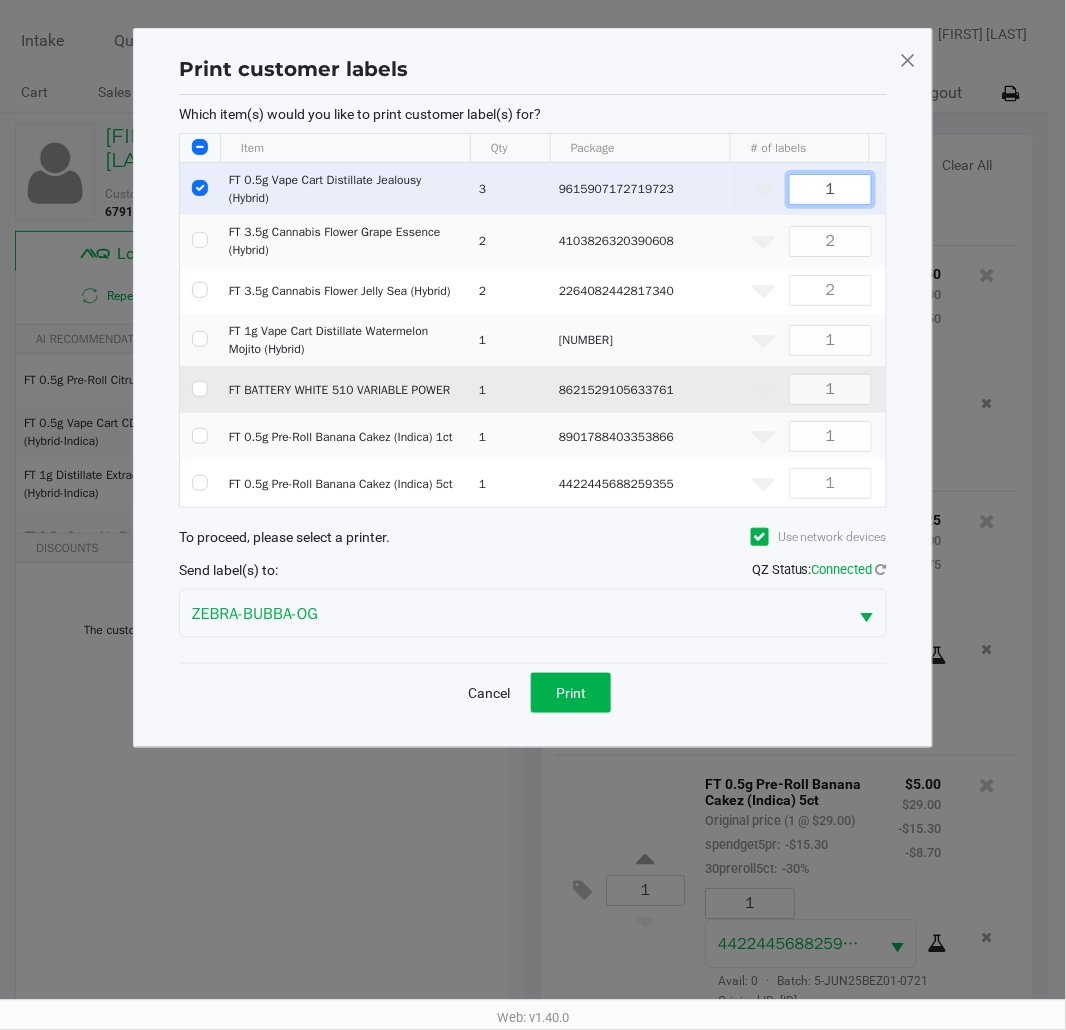 type on "1" 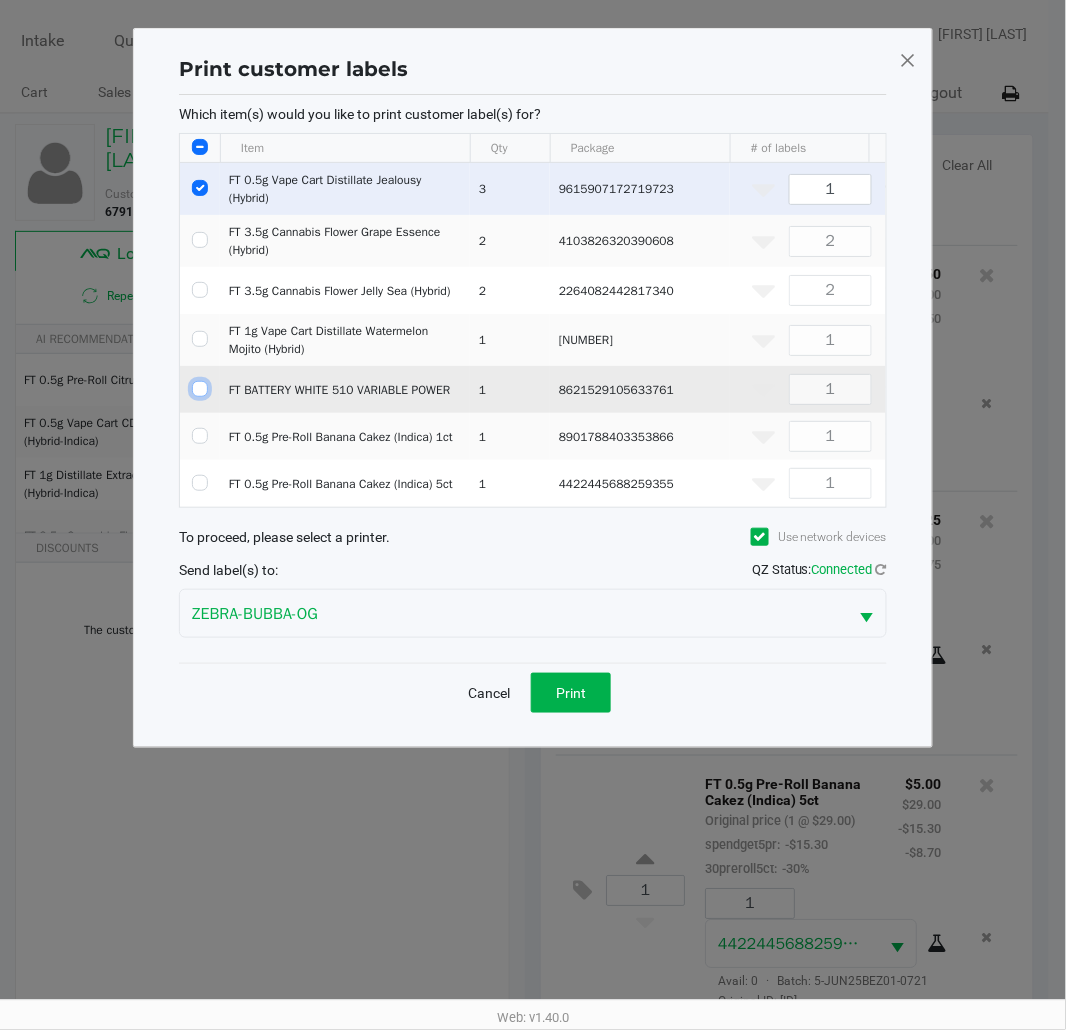 click at bounding box center (200, 389) 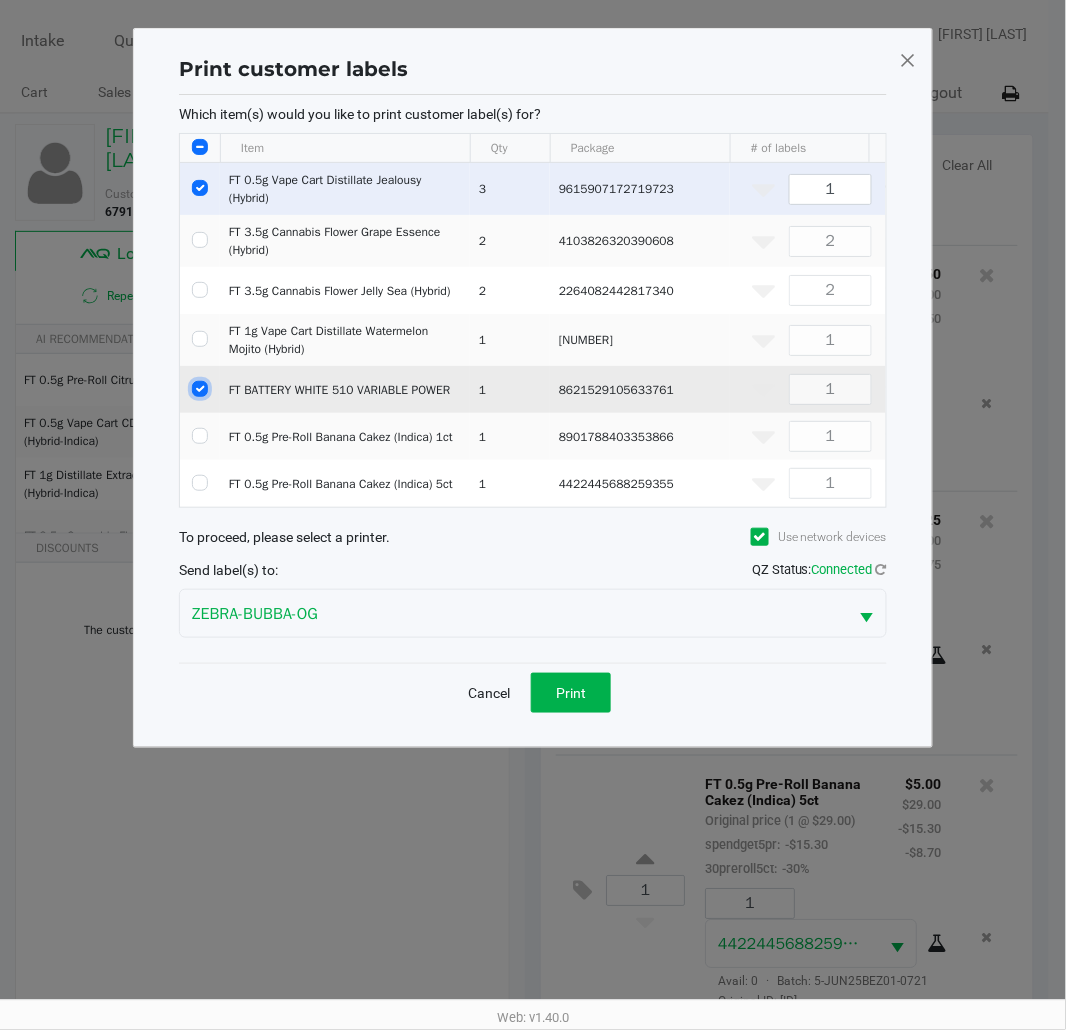 checkbox on "true" 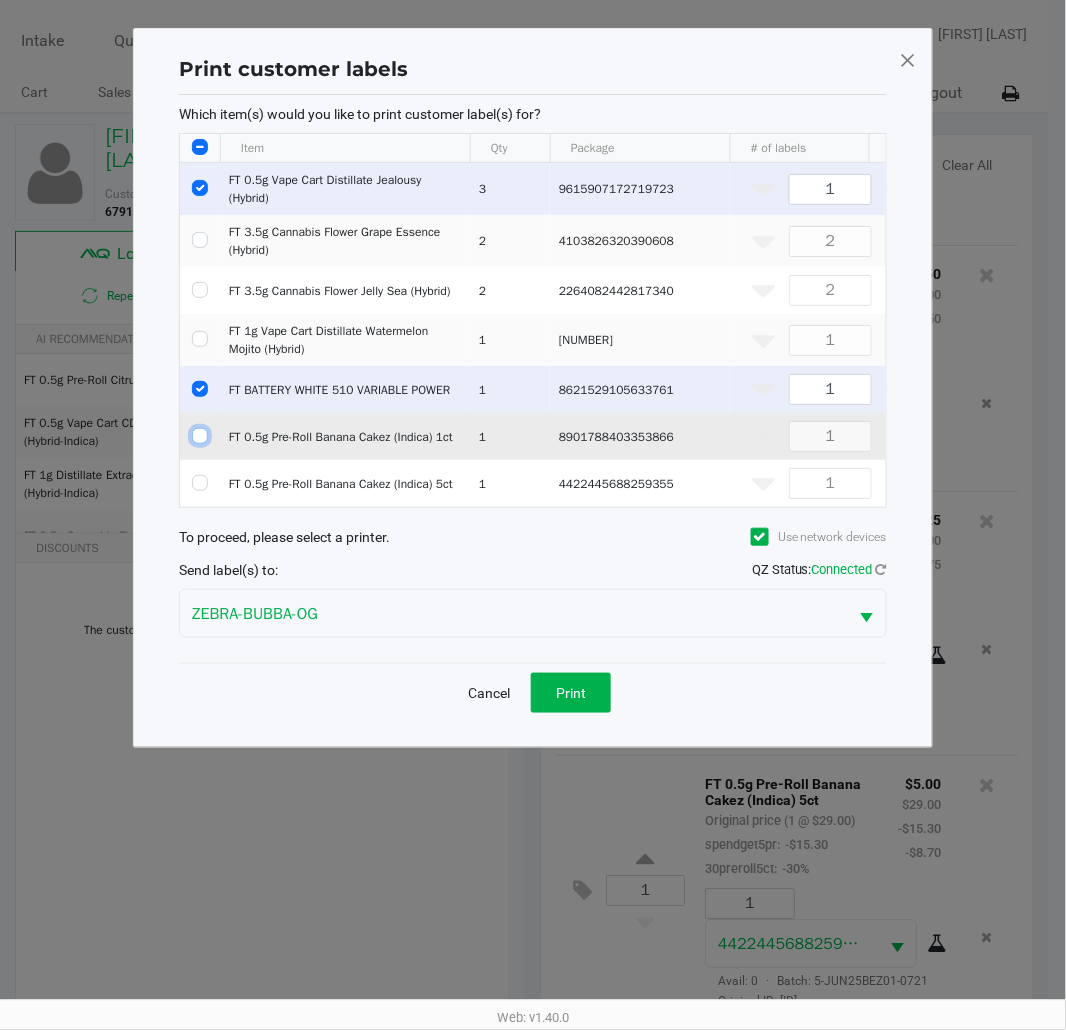 drag, startPoint x: 201, startPoint y: 438, endPoint x: 210, endPoint y: 445, distance: 11.401754 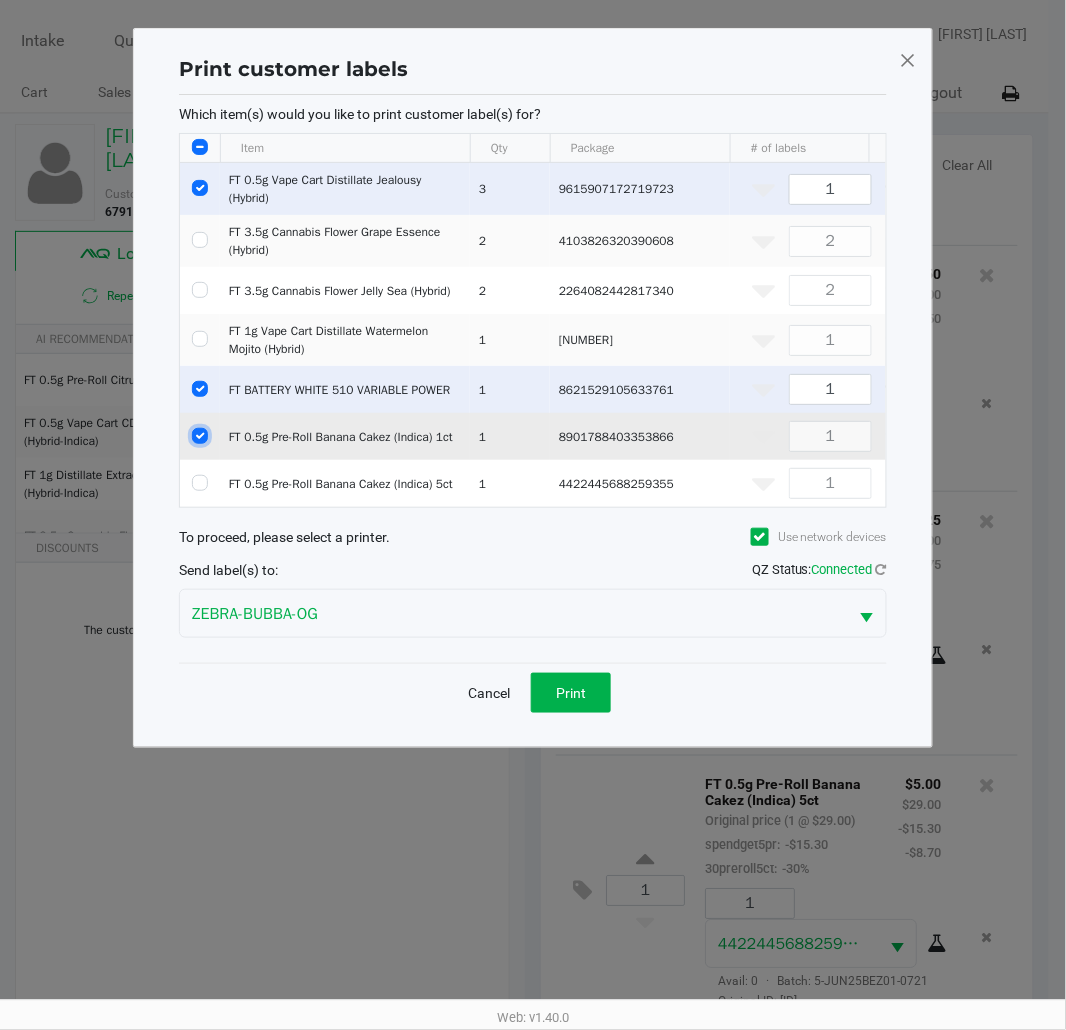 checkbox on "true" 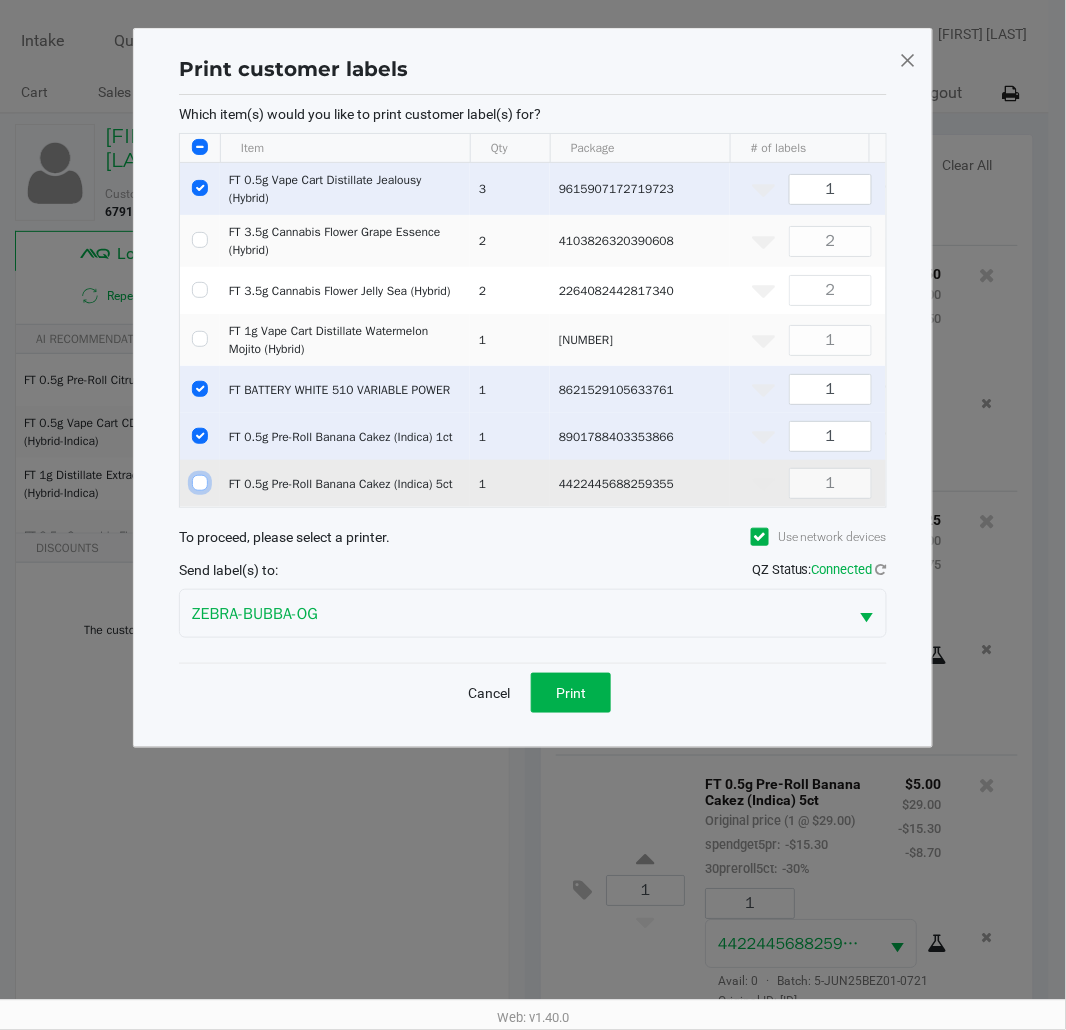 click at bounding box center [200, 483] 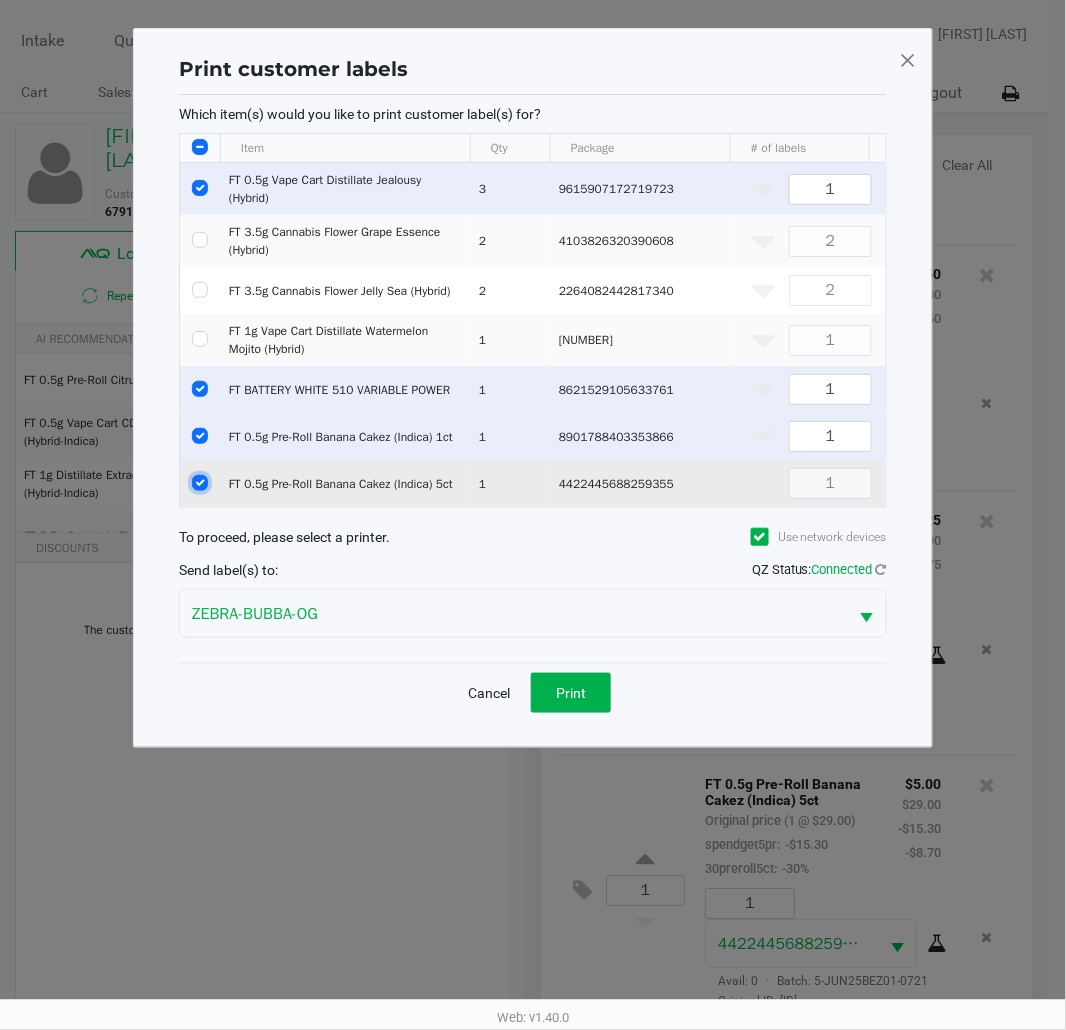 checkbox on "true" 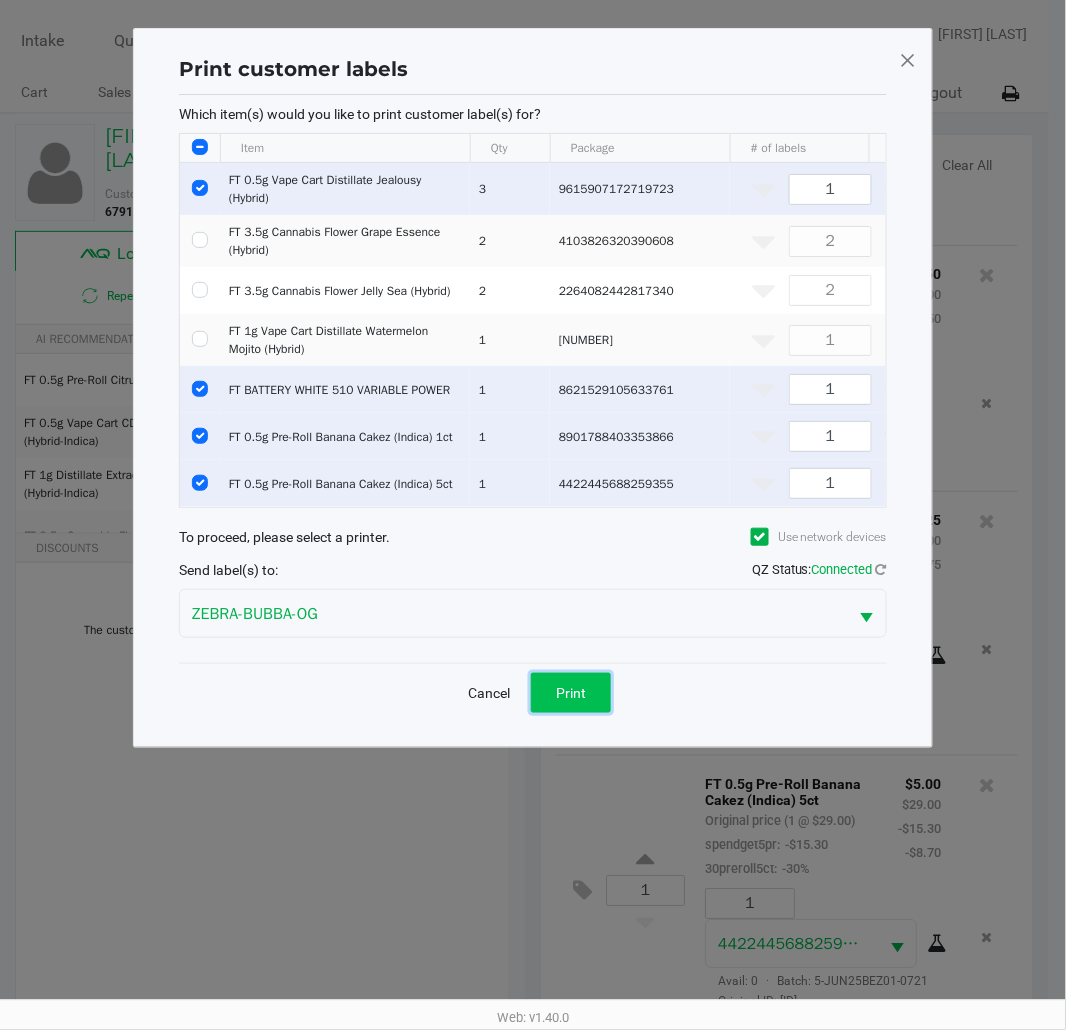 click on "Print" 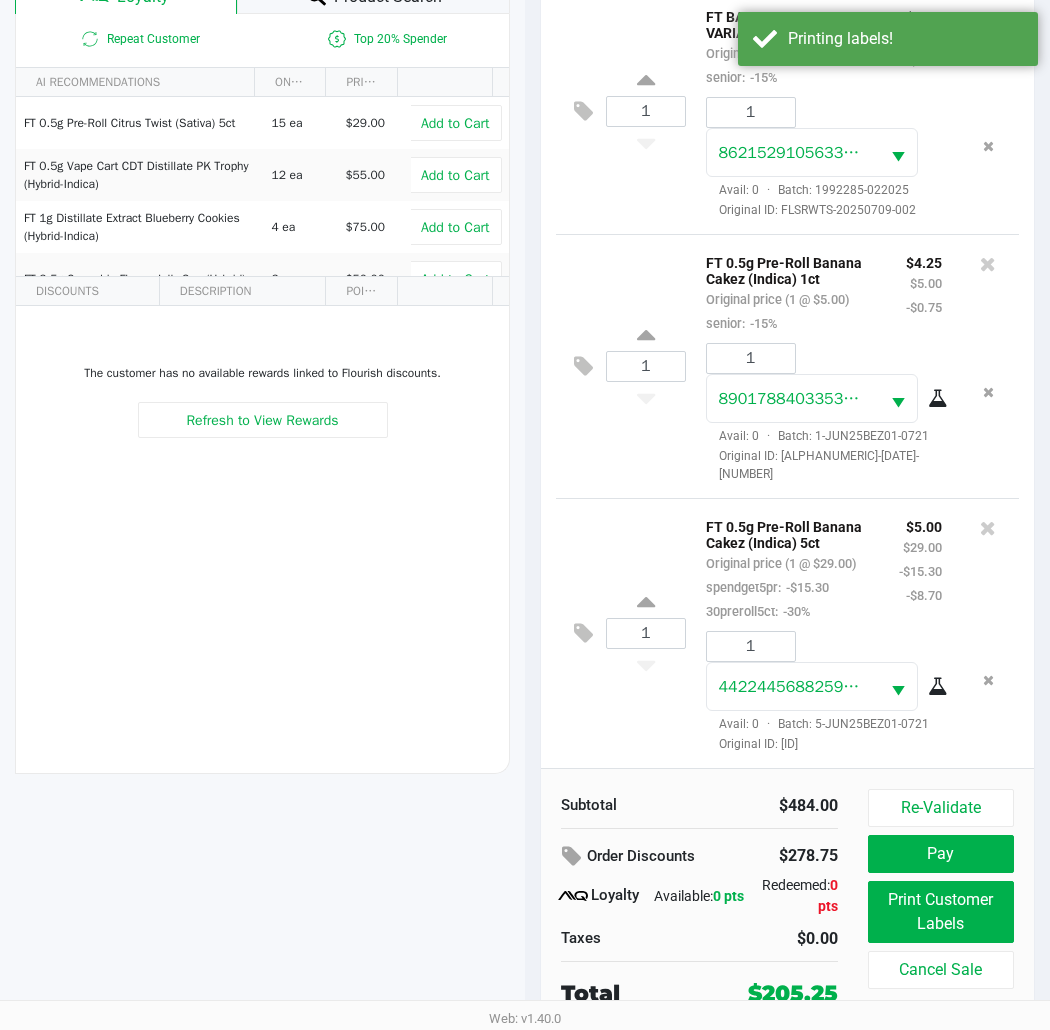 scroll, scrollTop: 258, scrollLeft: 0, axis: vertical 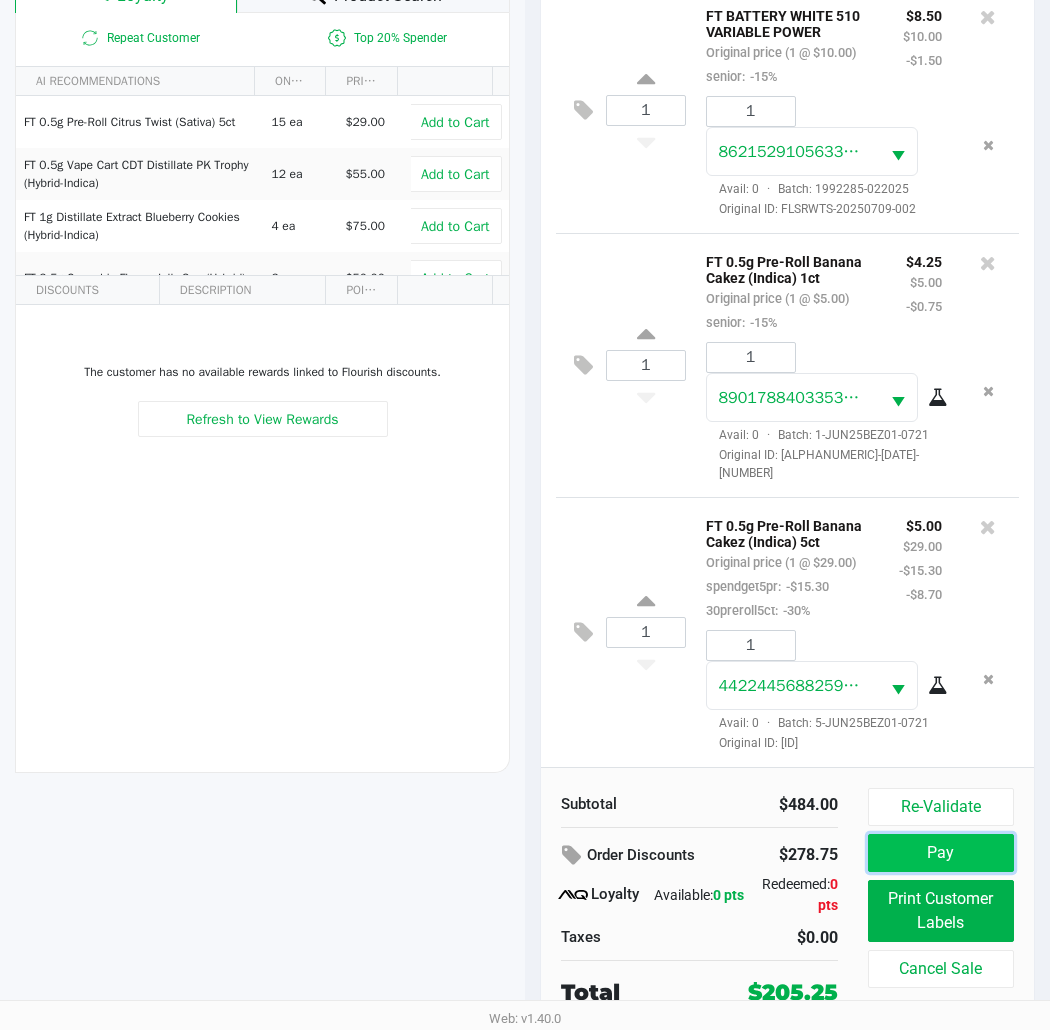 click on "Pay" 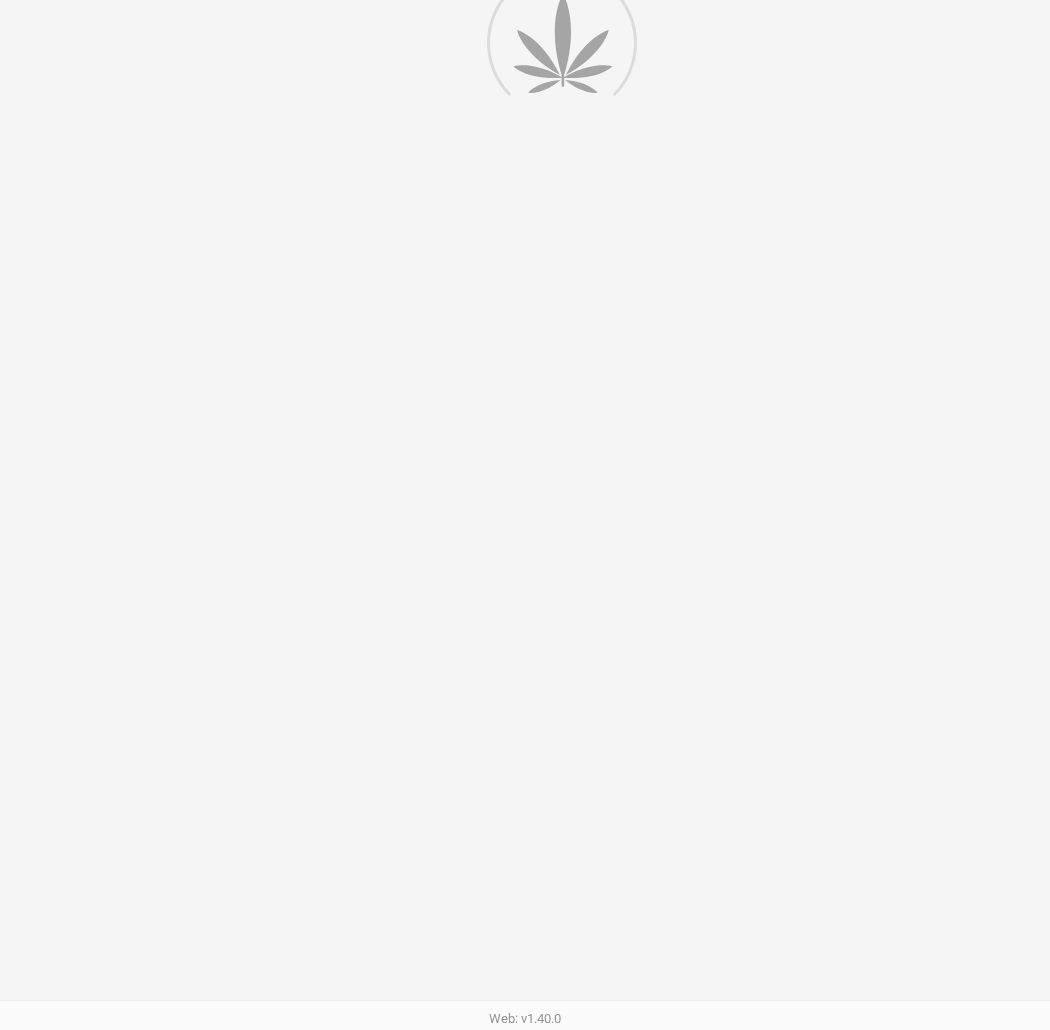 scroll, scrollTop: 0, scrollLeft: 0, axis: both 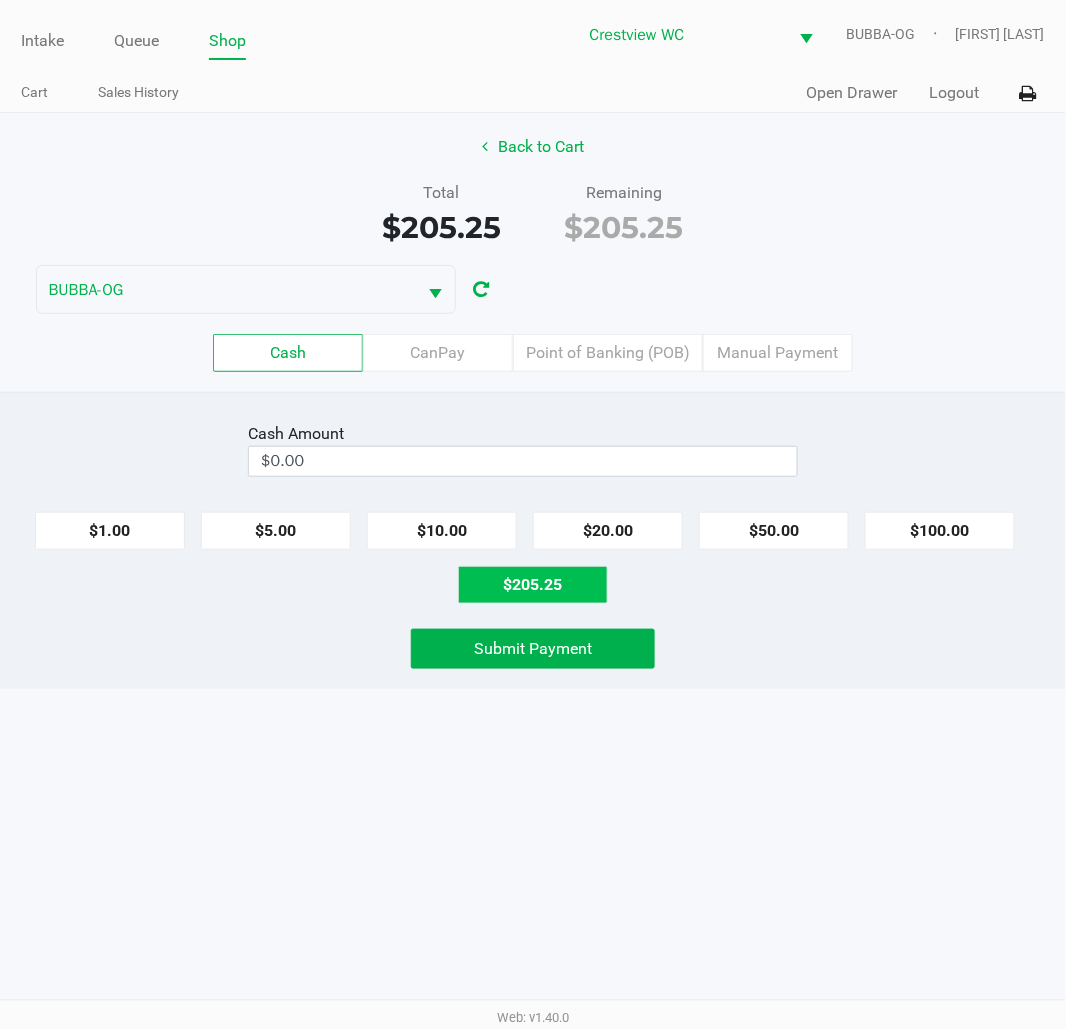 click on "$205.25" 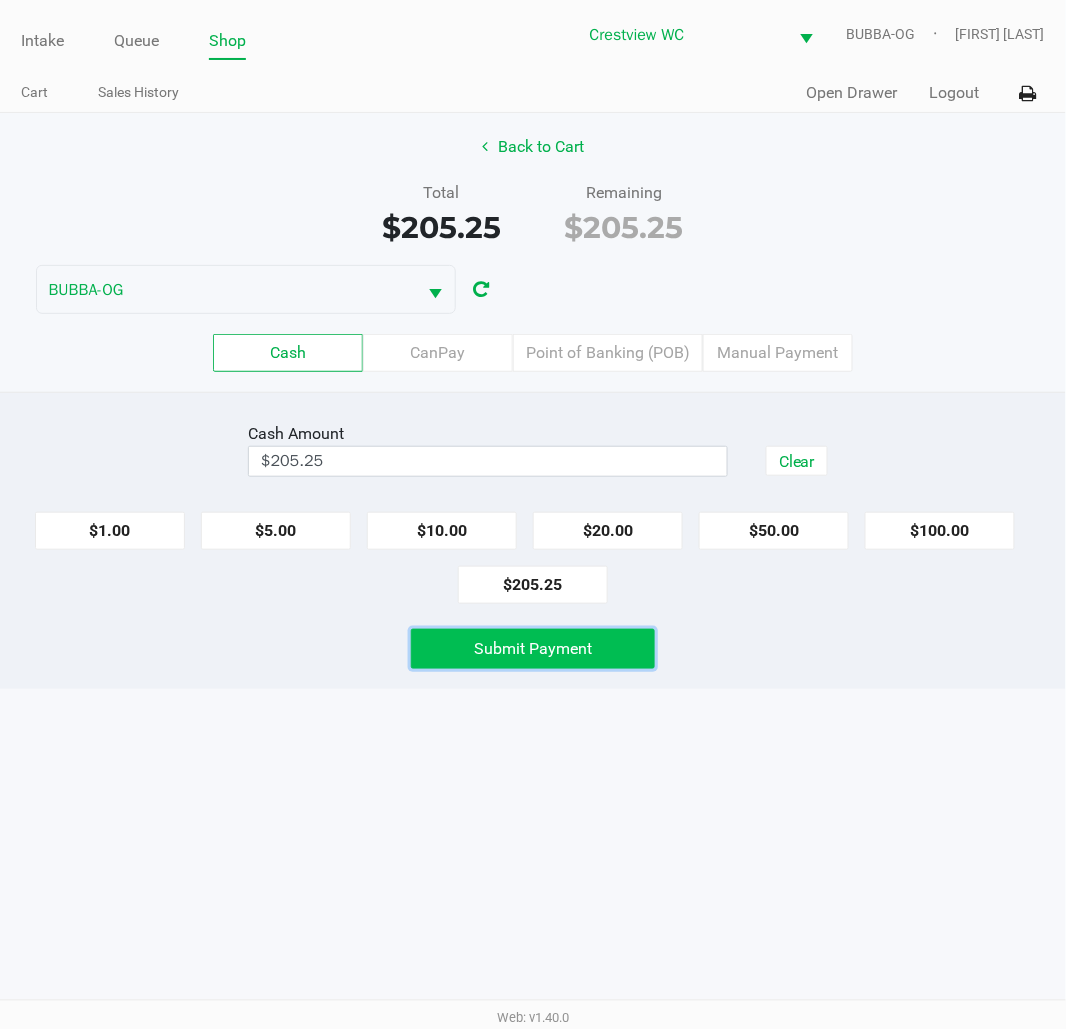 click on "Submit Payment" 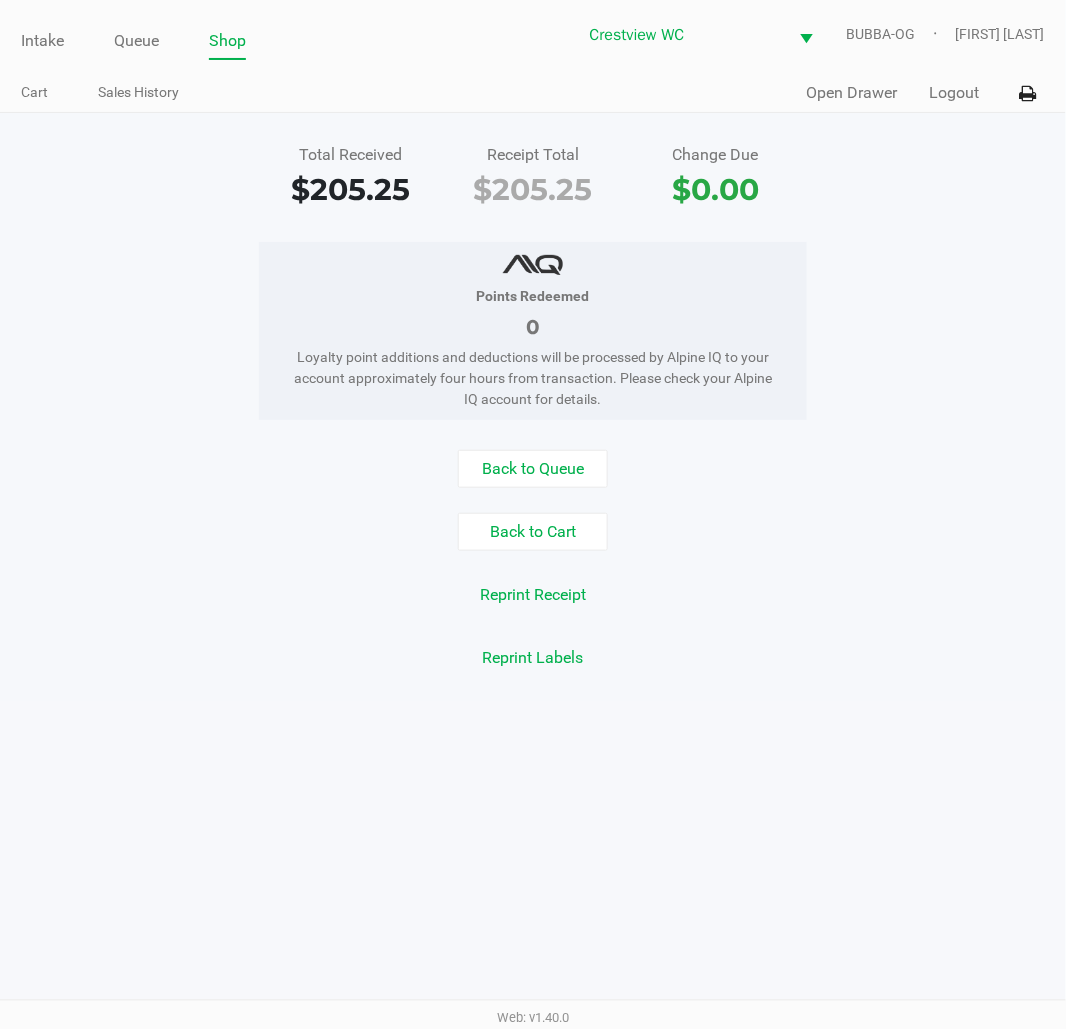 click on "Queue" 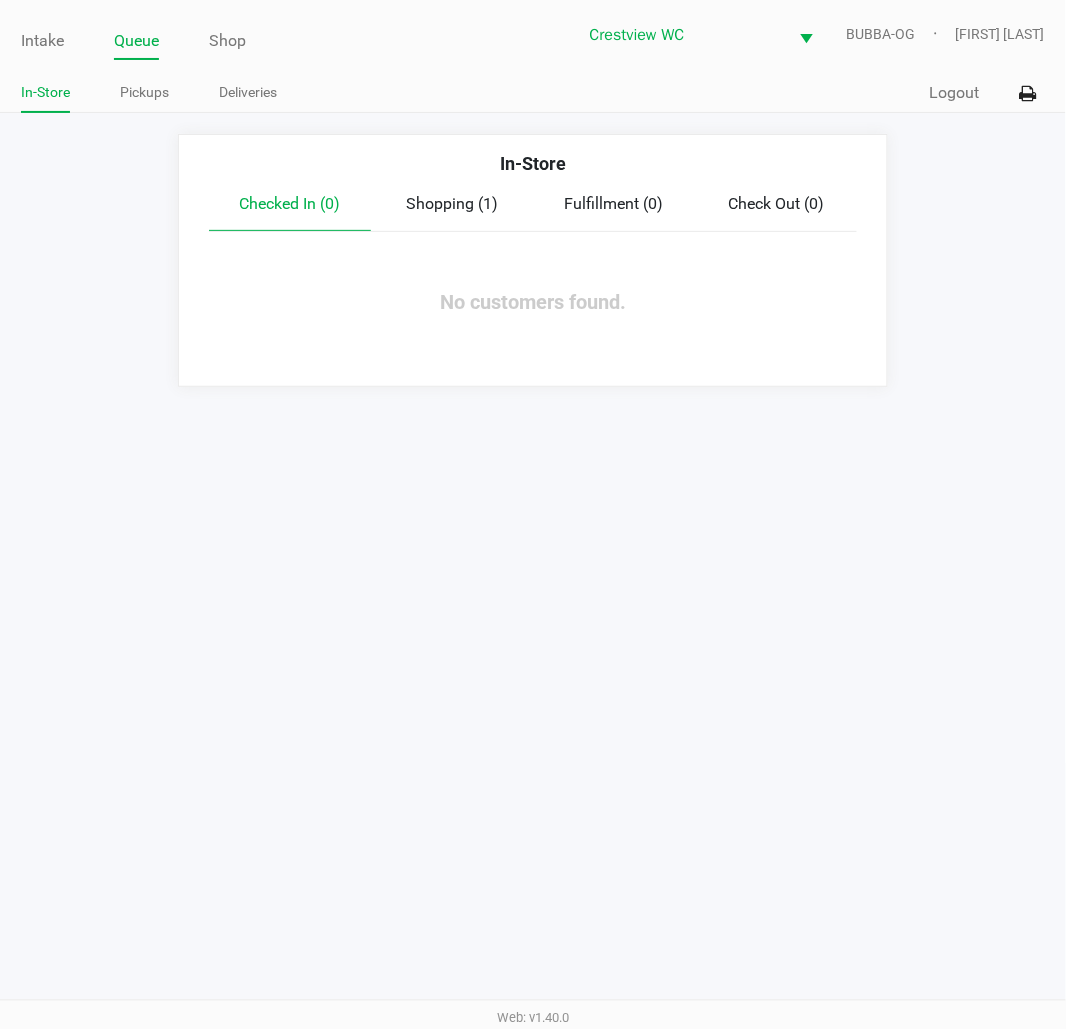 click on "Pickups" 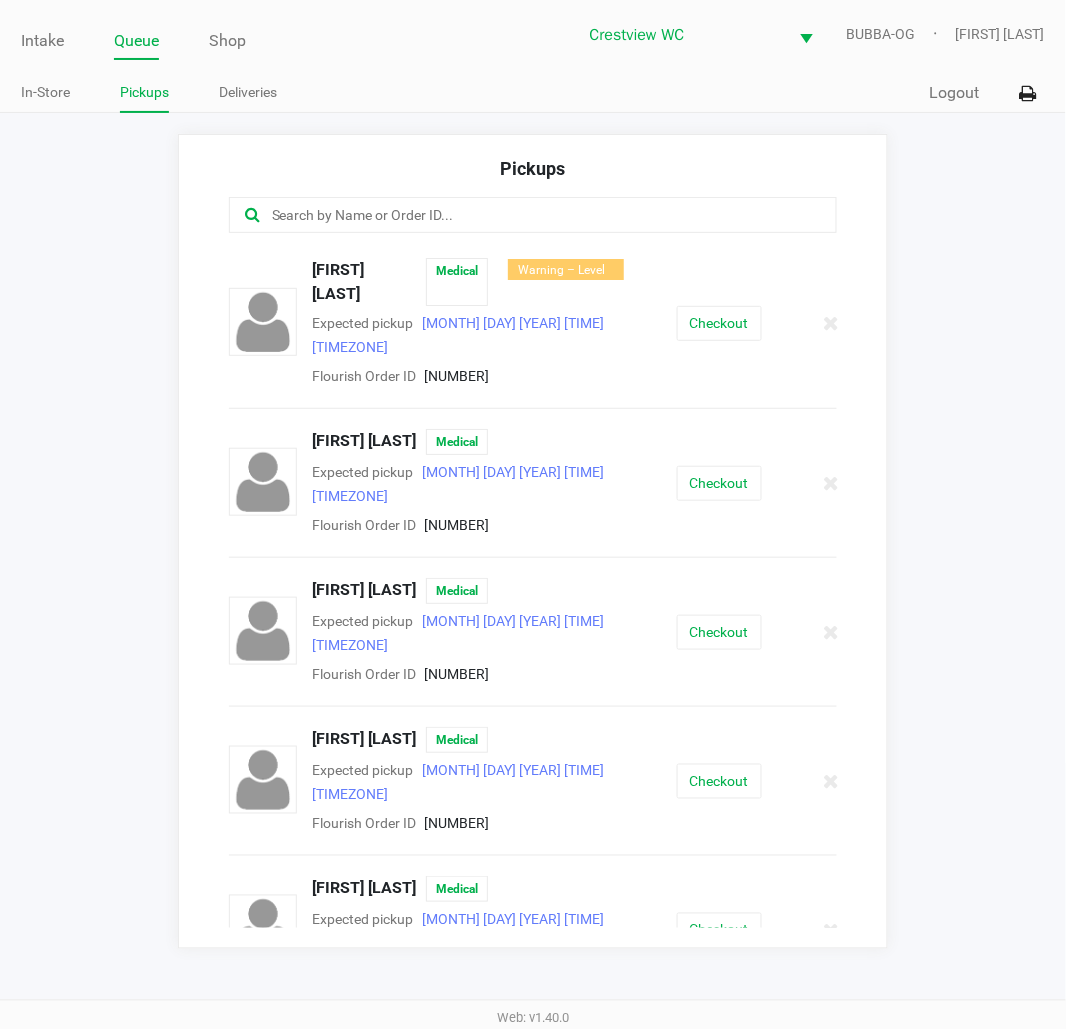 click on "Checkout" 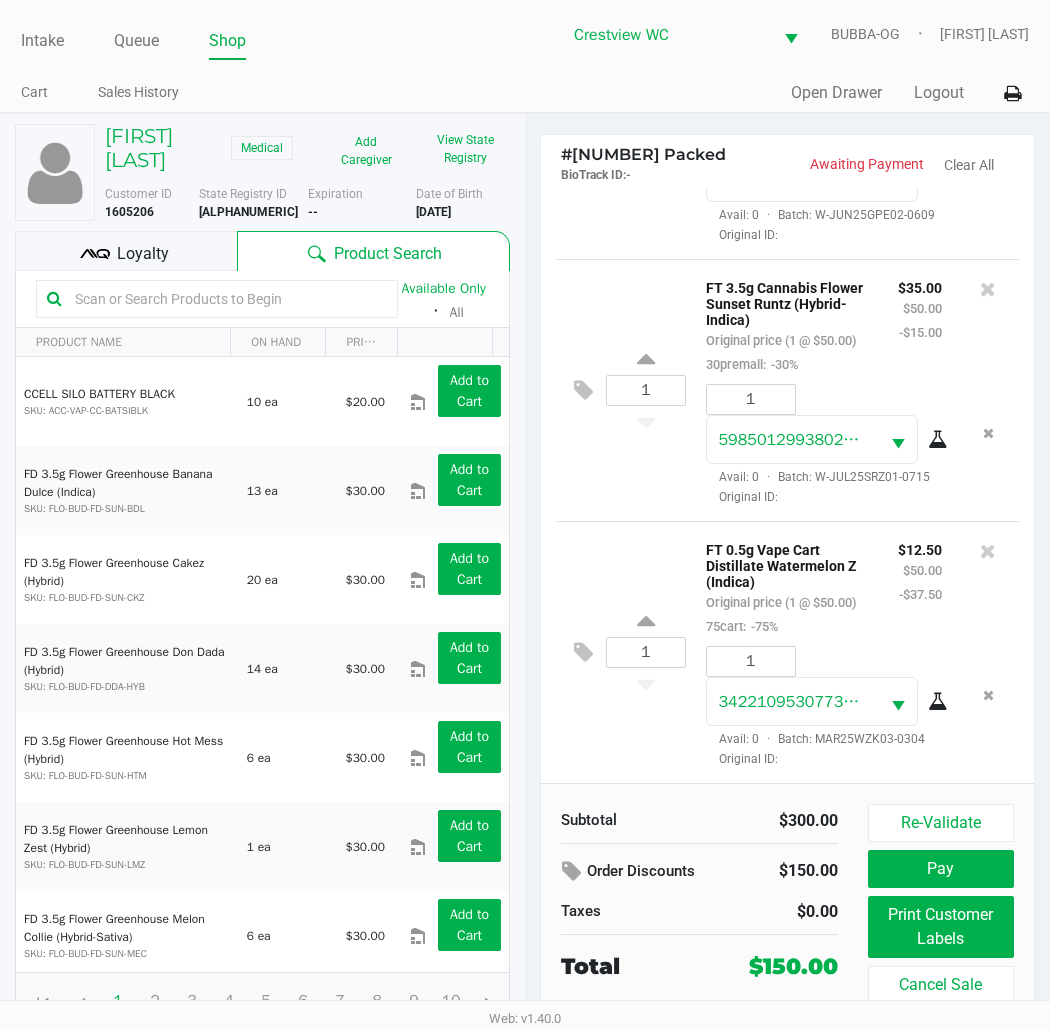scroll, scrollTop: 1271, scrollLeft: 0, axis: vertical 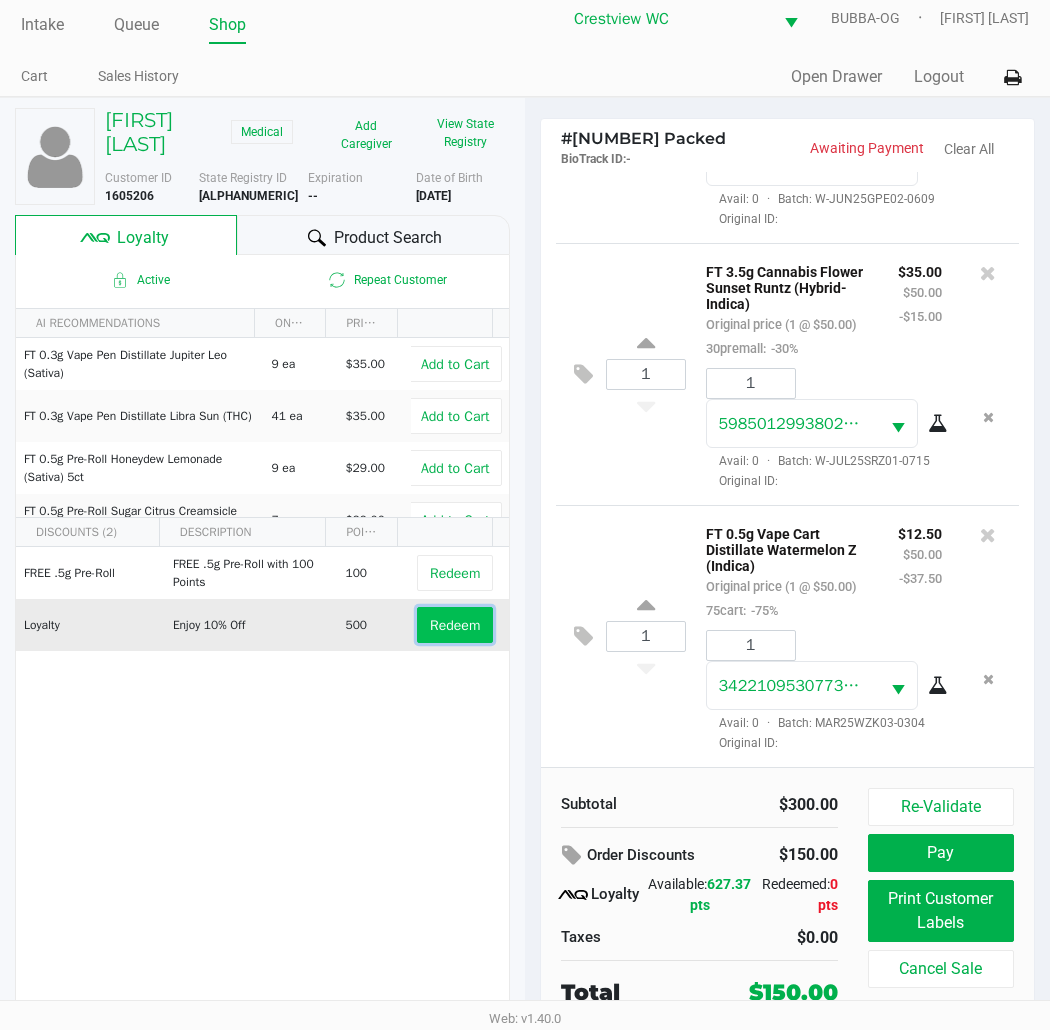 click on "Redeem" 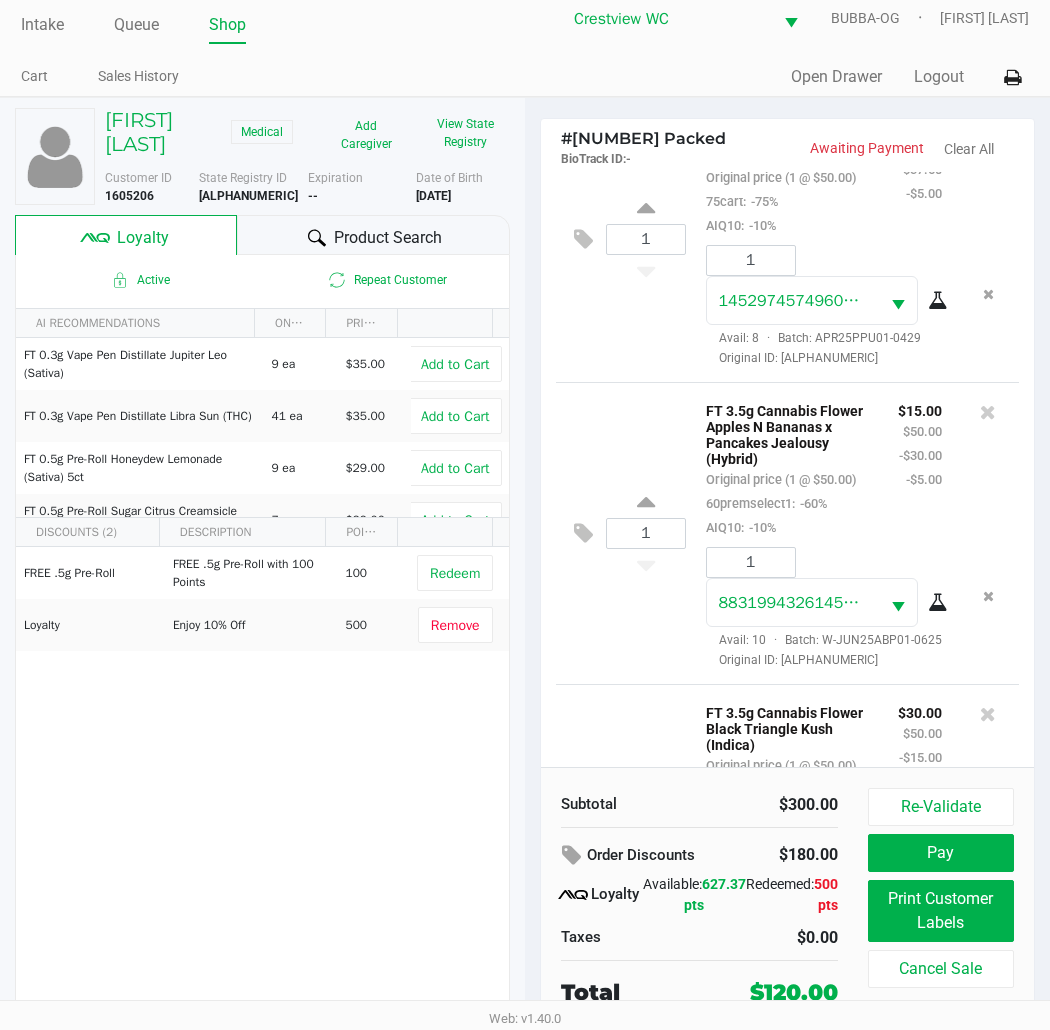 scroll, scrollTop: 0, scrollLeft: 0, axis: both 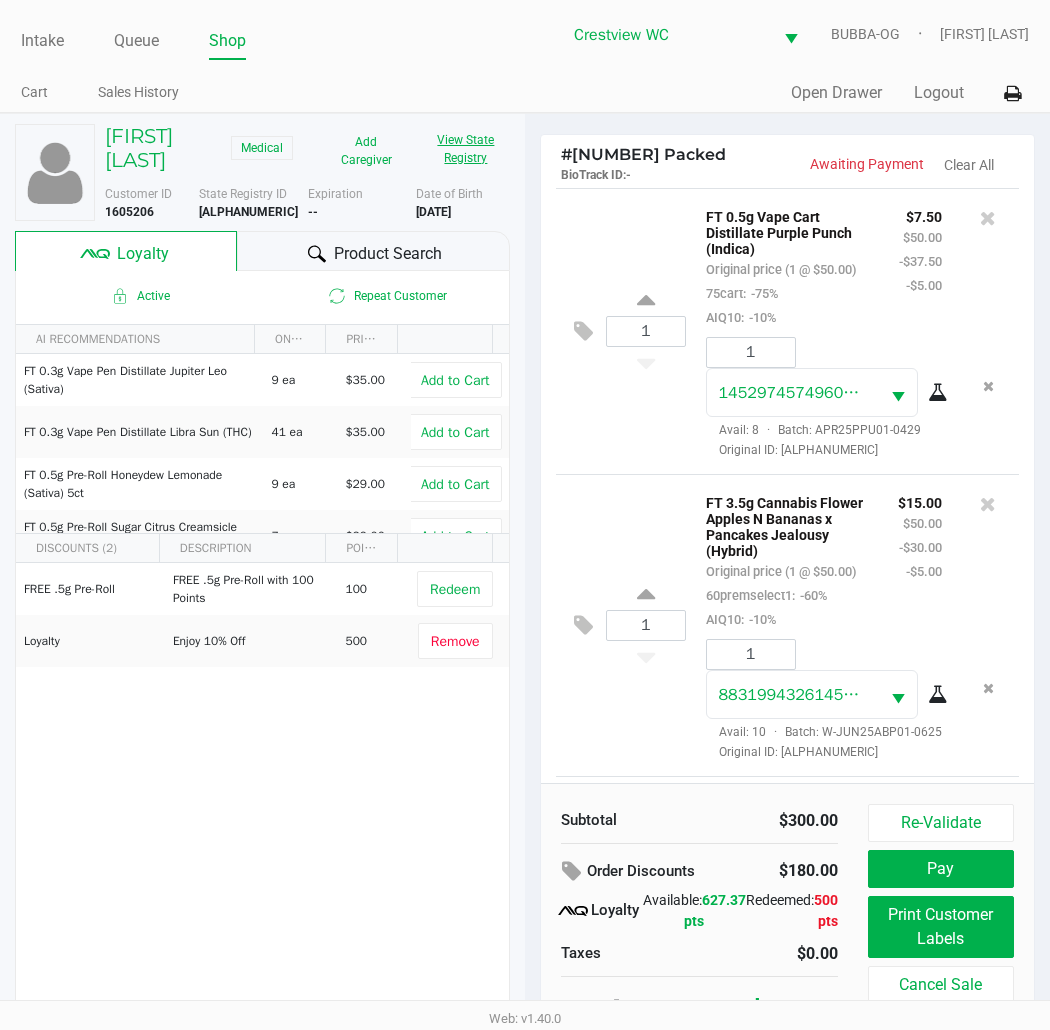 click on "View State Registry" 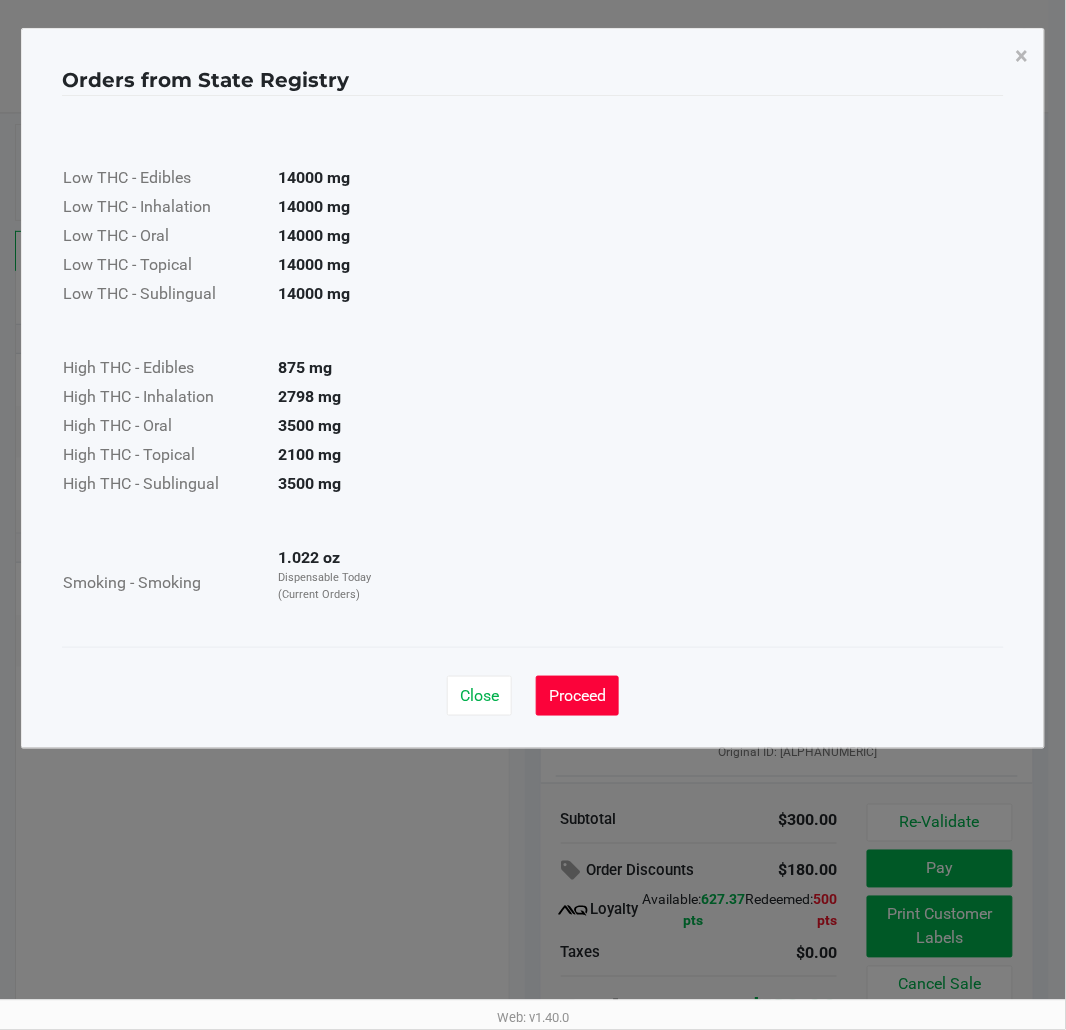 click on "Proceed" 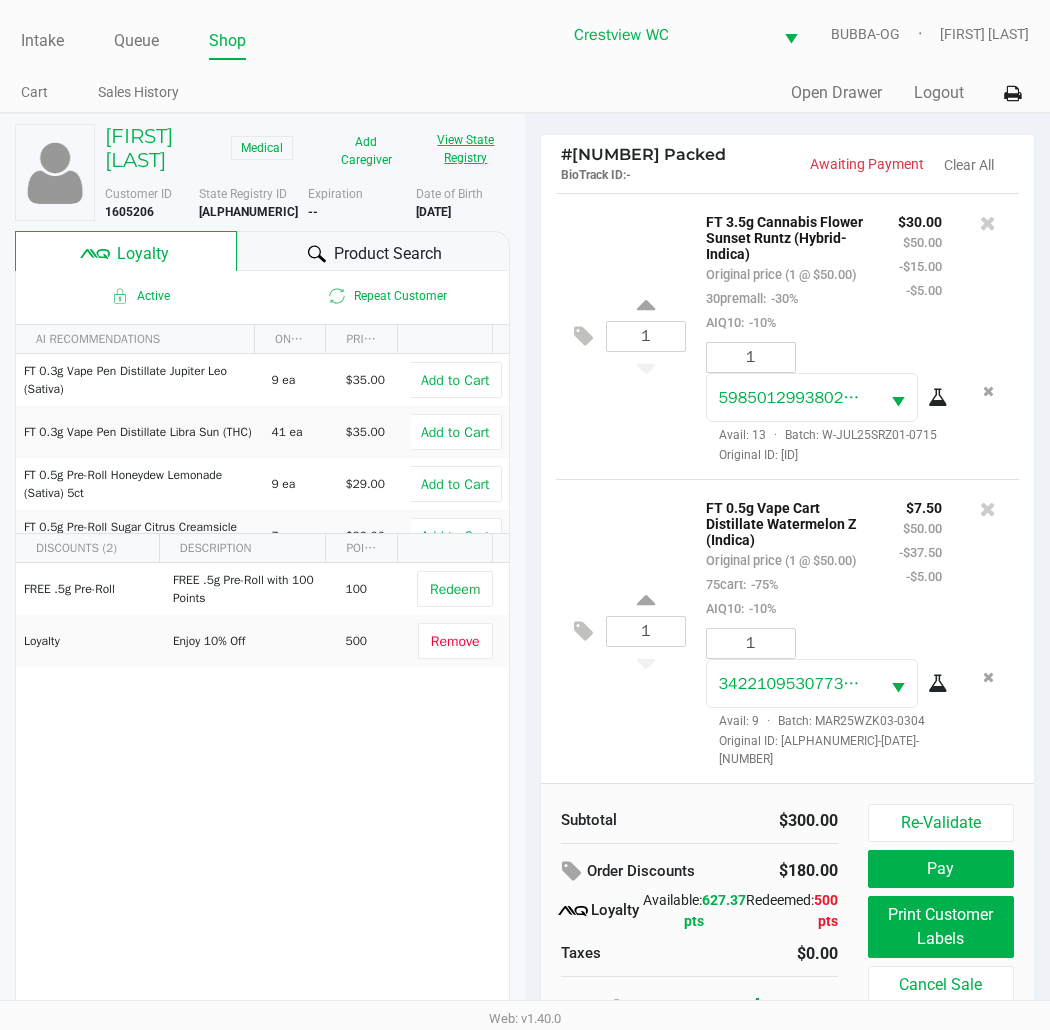 scroll, scrollTop: 1415, scrollLeft: 0, axis: vertical 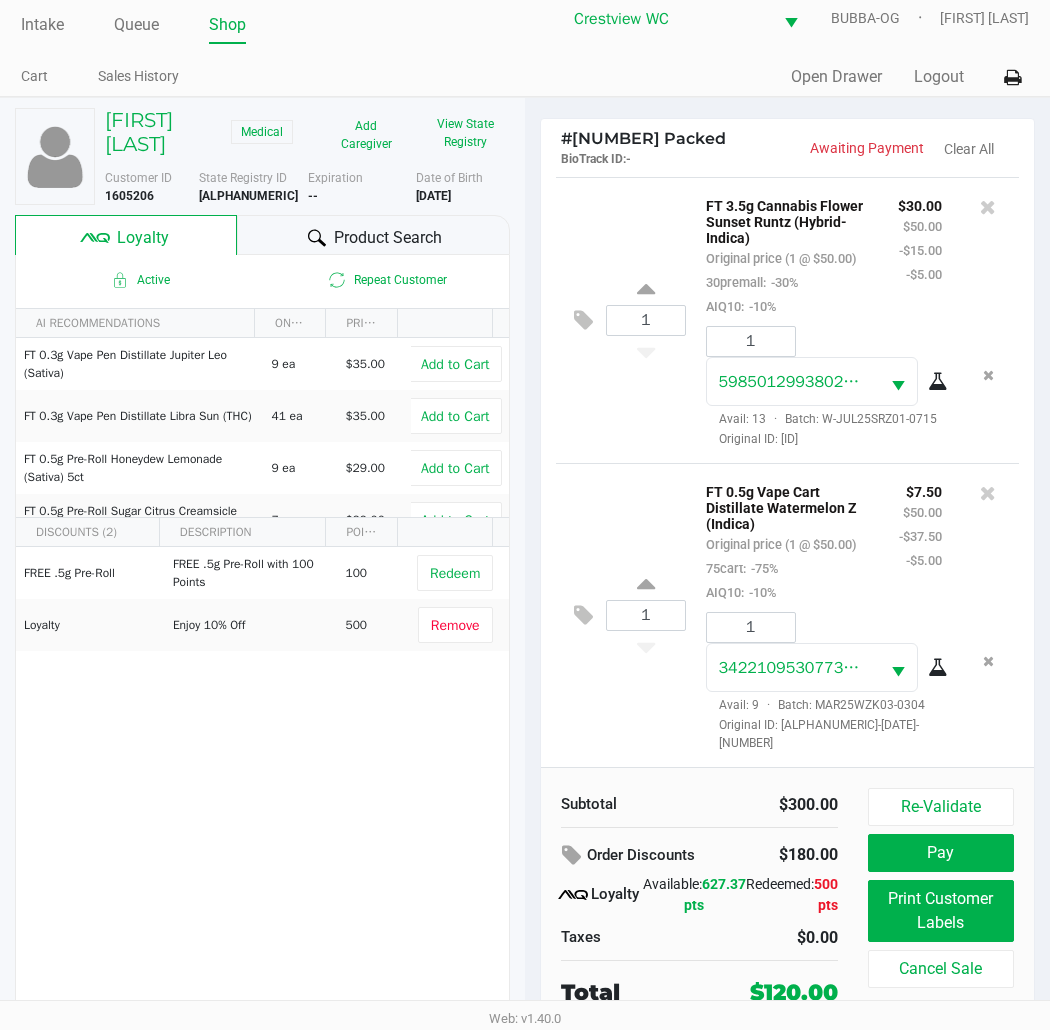 click on "1  FT 0.5g Vape Cart Distillate Watermelon Z (Indica)   Original price (1 @ $50.00)  75cart:  -75%  AIQ10:  -10% $7.50 $50.00 -$37.50 -$5.00 1 [NUMBER]  Avail: 9  ·  Batch: MAR25WZK03-0304   Original ID: [ID]" 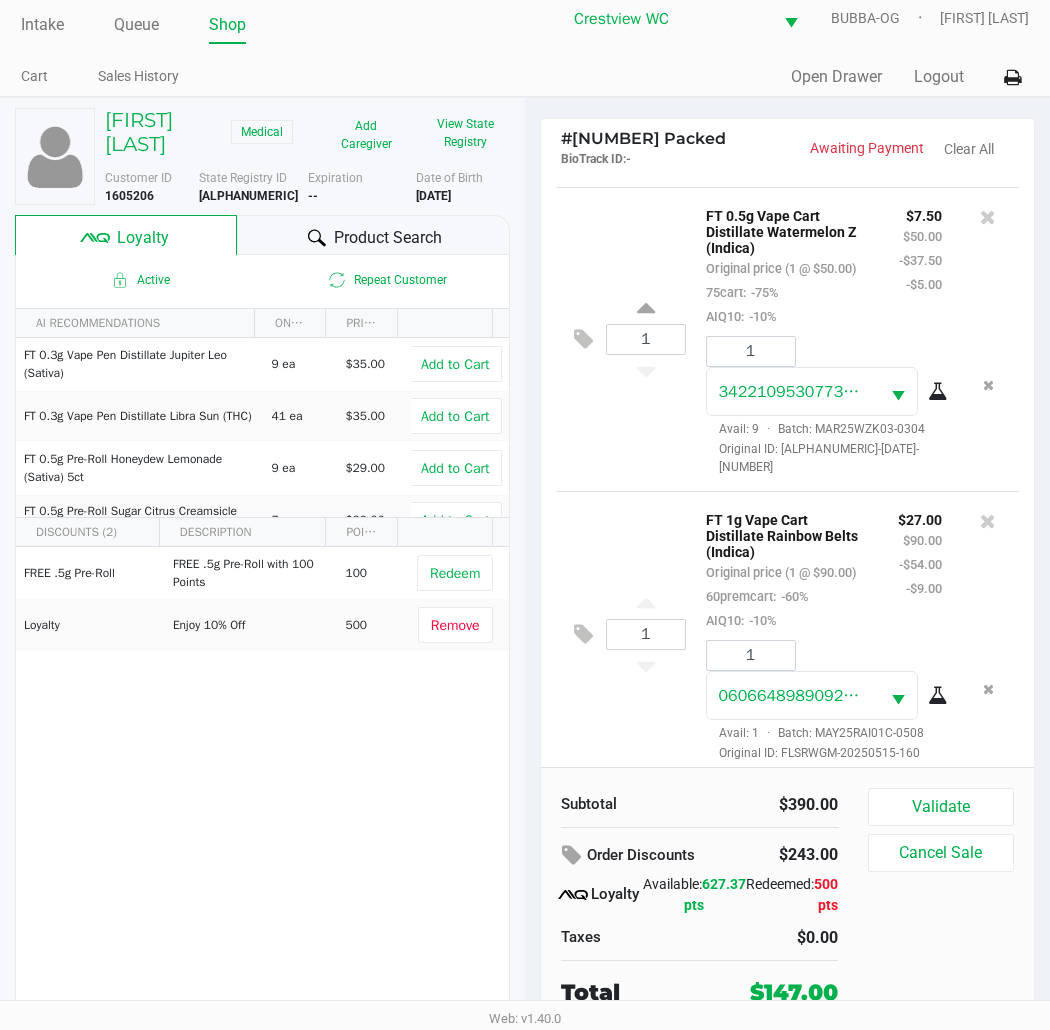 scroll, scrollTop: 1721, scrollLeft: 0, axis: vertical 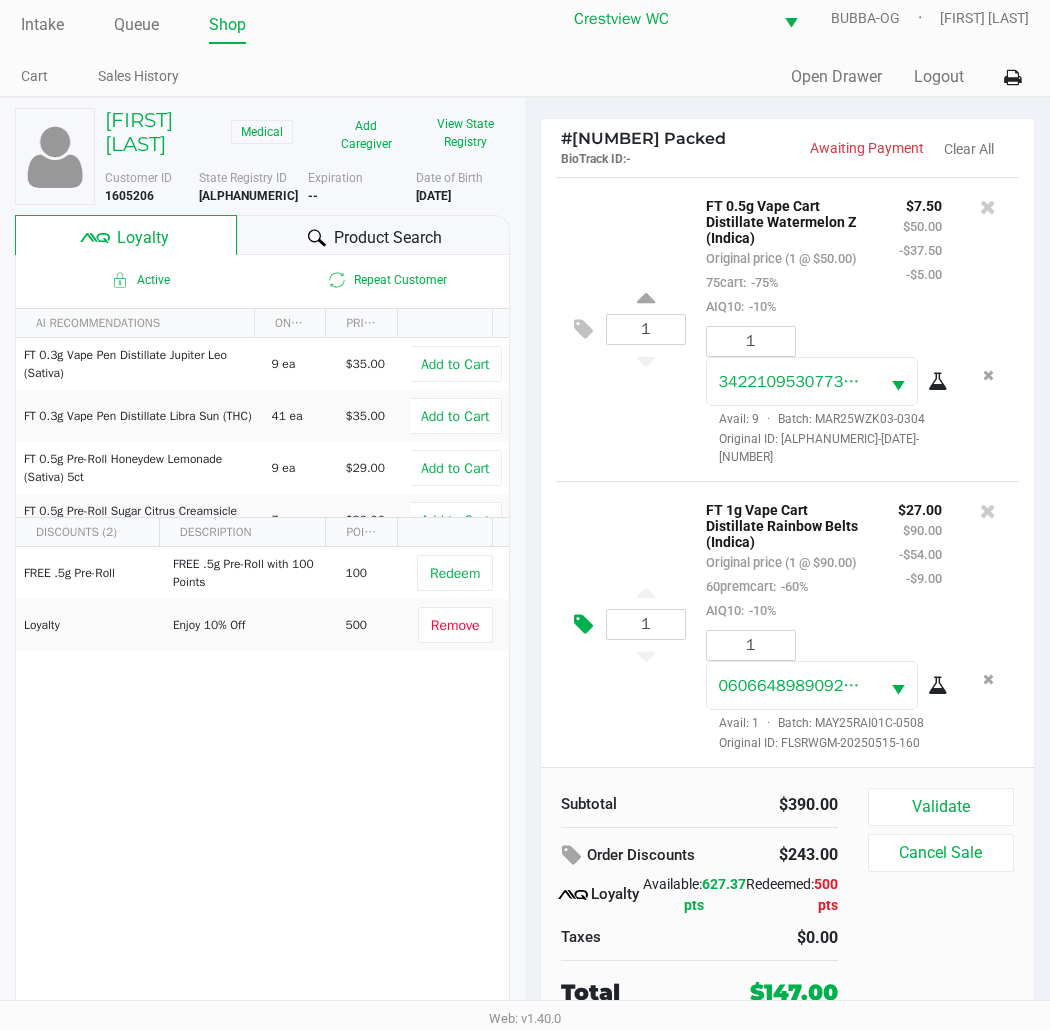 click 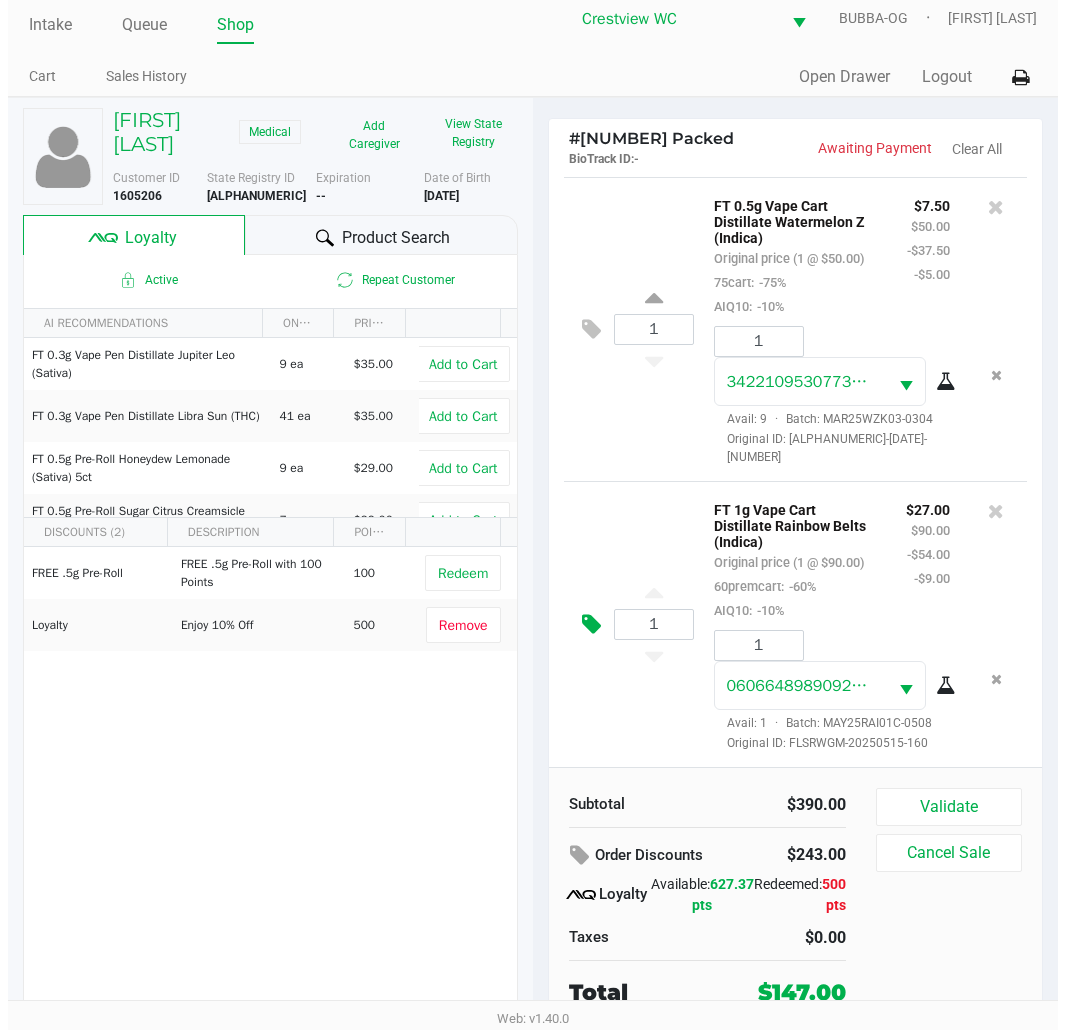 scroll, scrollTop: 0, scrollLeft: 0, axis: both 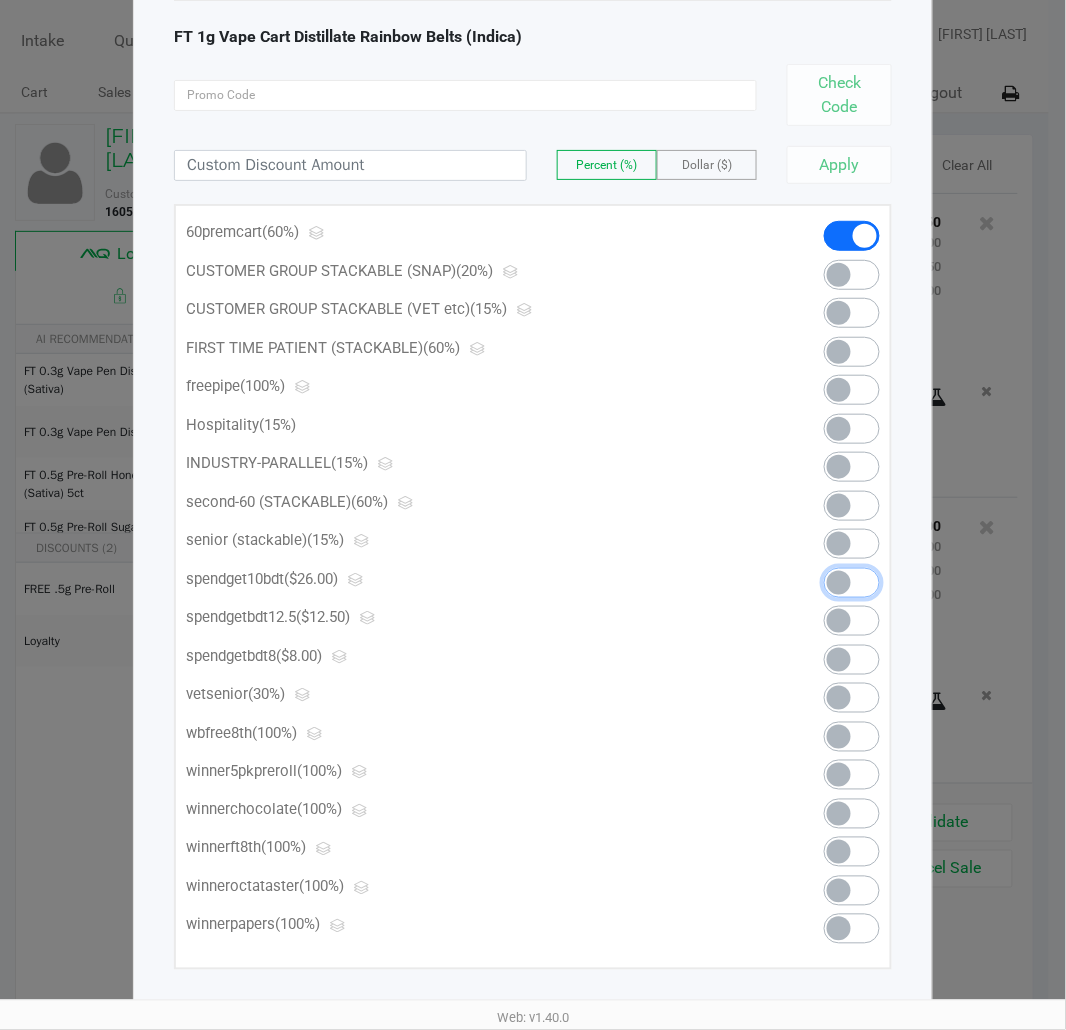 click 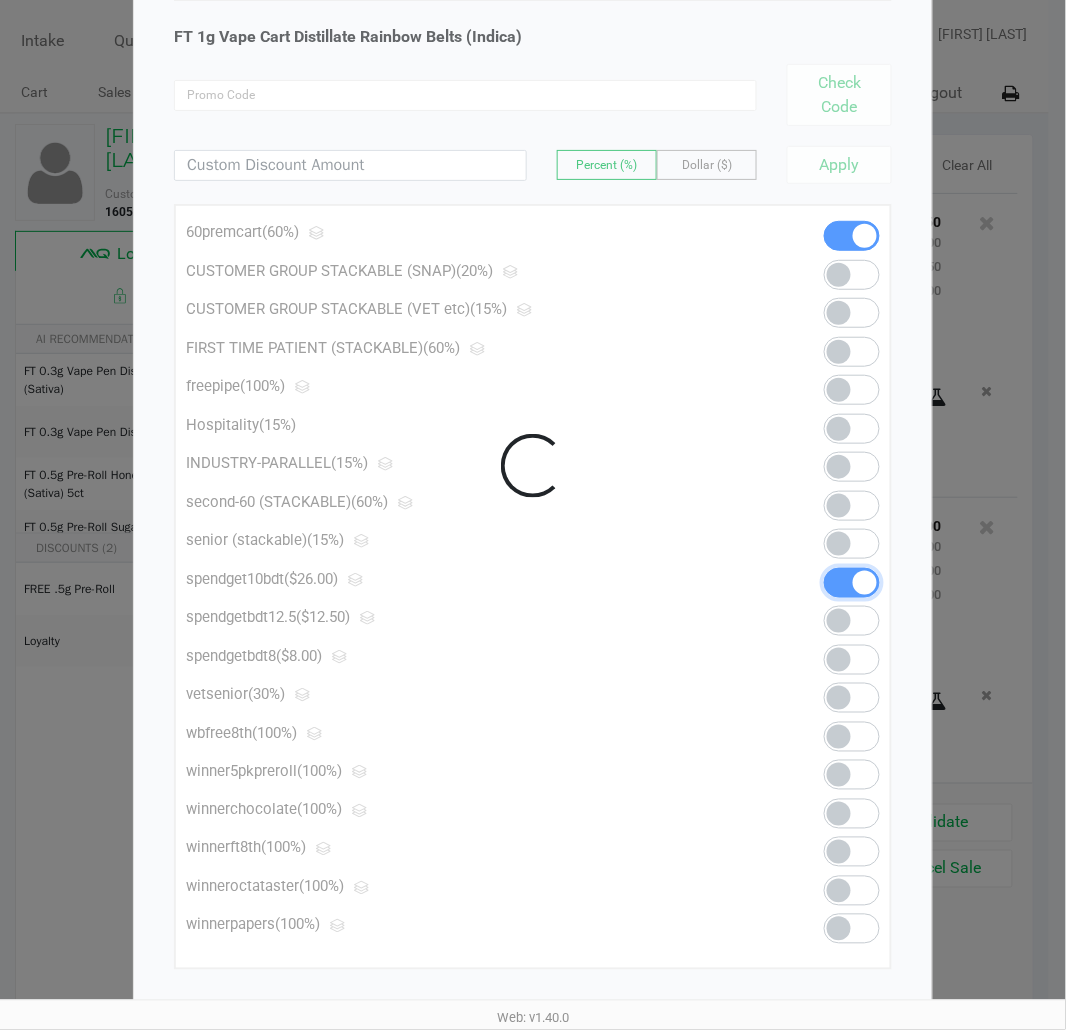 scroll, scrollTop: 25, scrollLeft: 0, axis: vertical 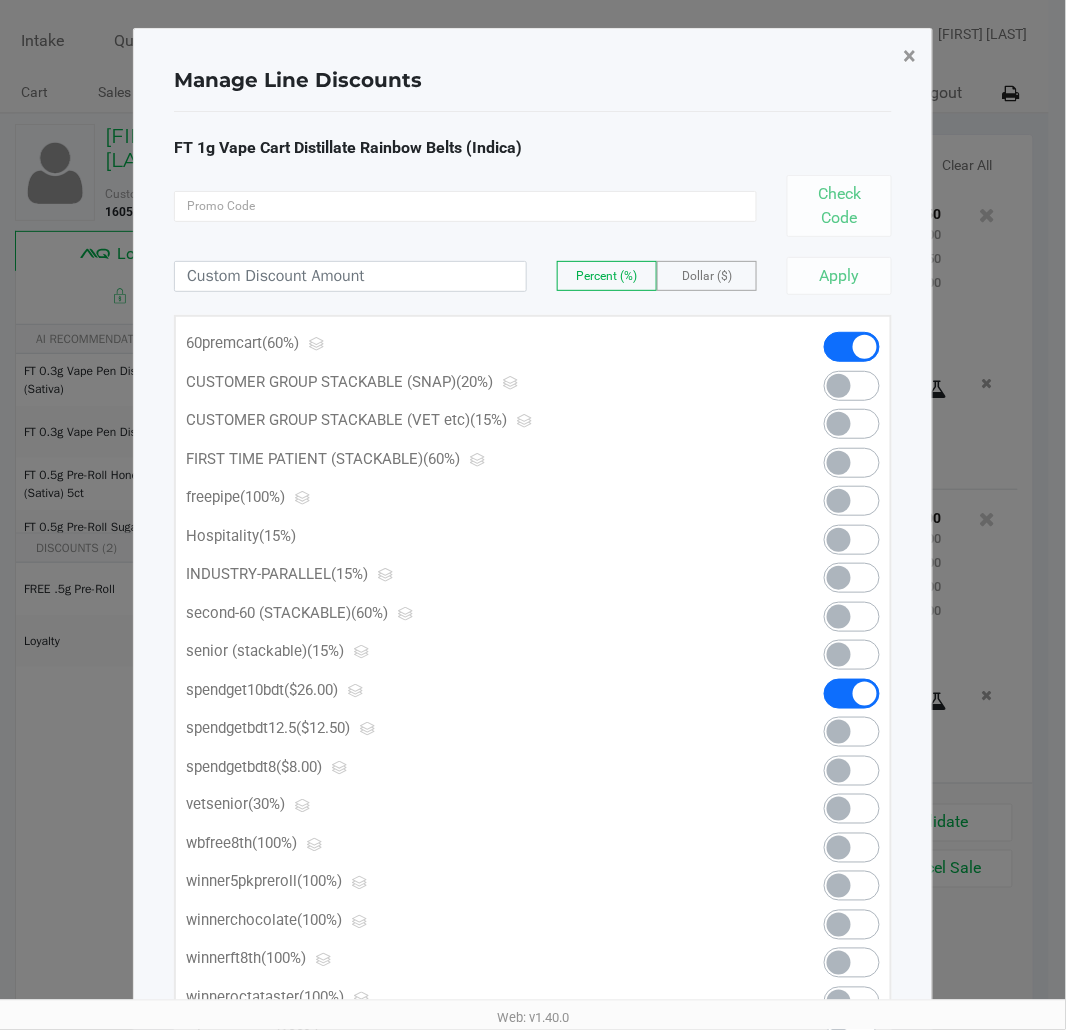 click on "×" 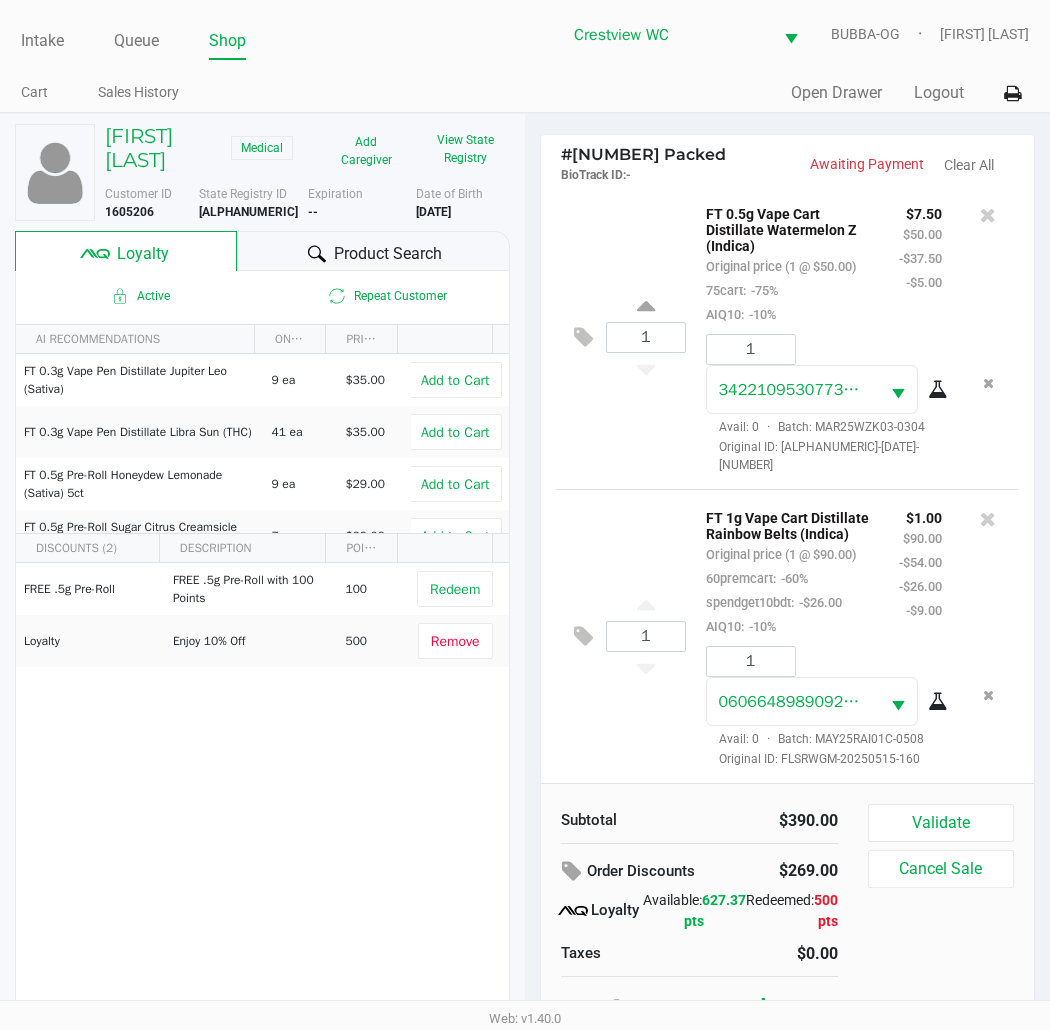 scroll, scrollTop: 1775, scrollLeft: 0, axis: vertical 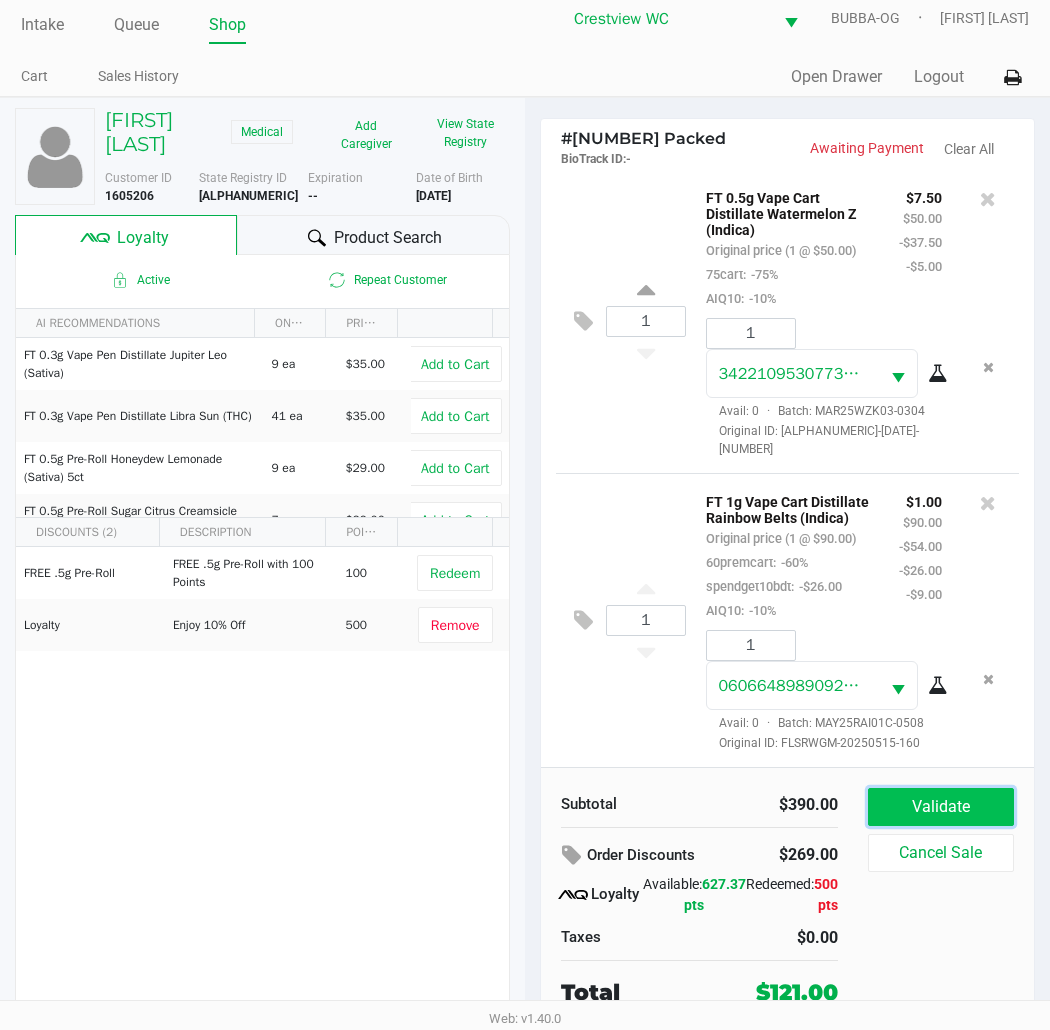 click on "Validate" 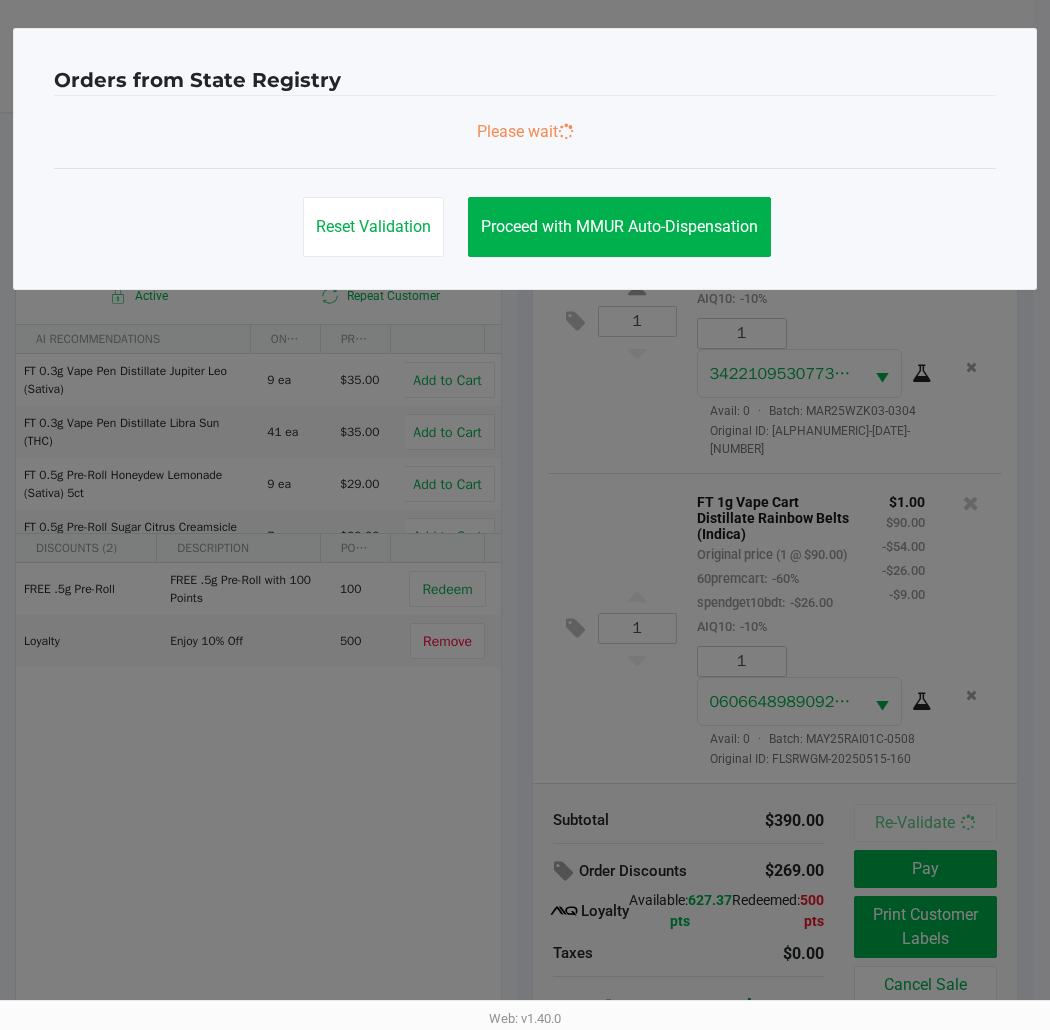 scroll, scrollTop: 0, scrollLeft: 0, axis: both 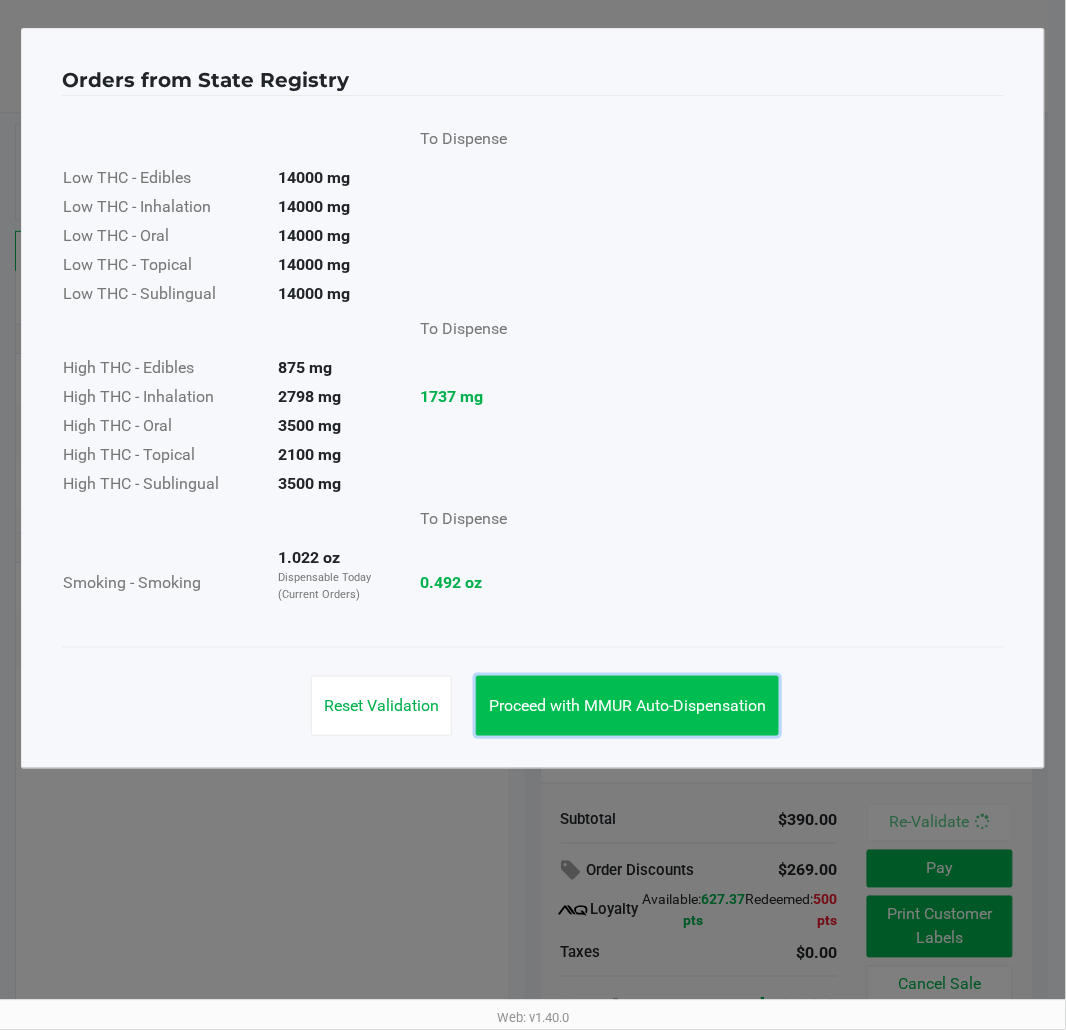 click on "Proceed with MMUR Auto-Dispensation" 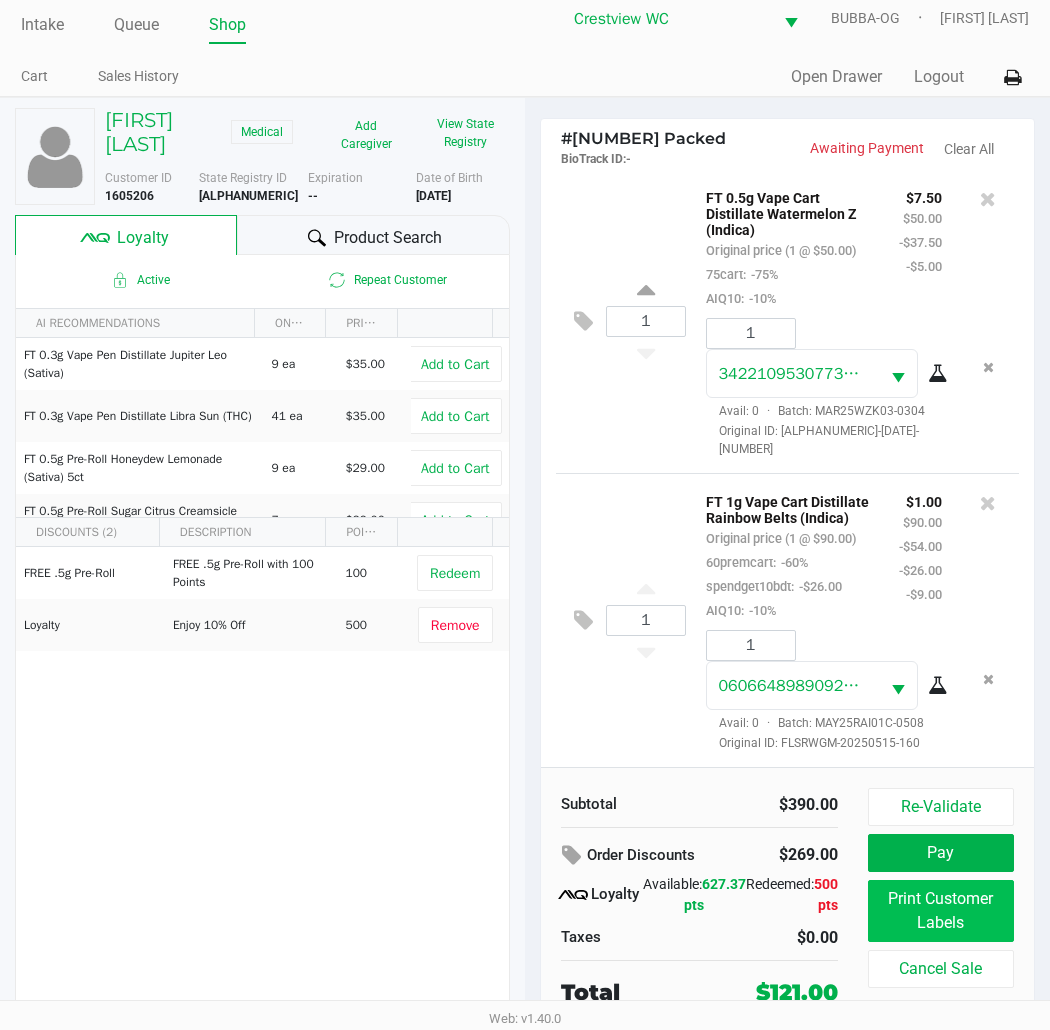 scroll, scrollTop: 37, scrollLeft: 0, axis: vertical 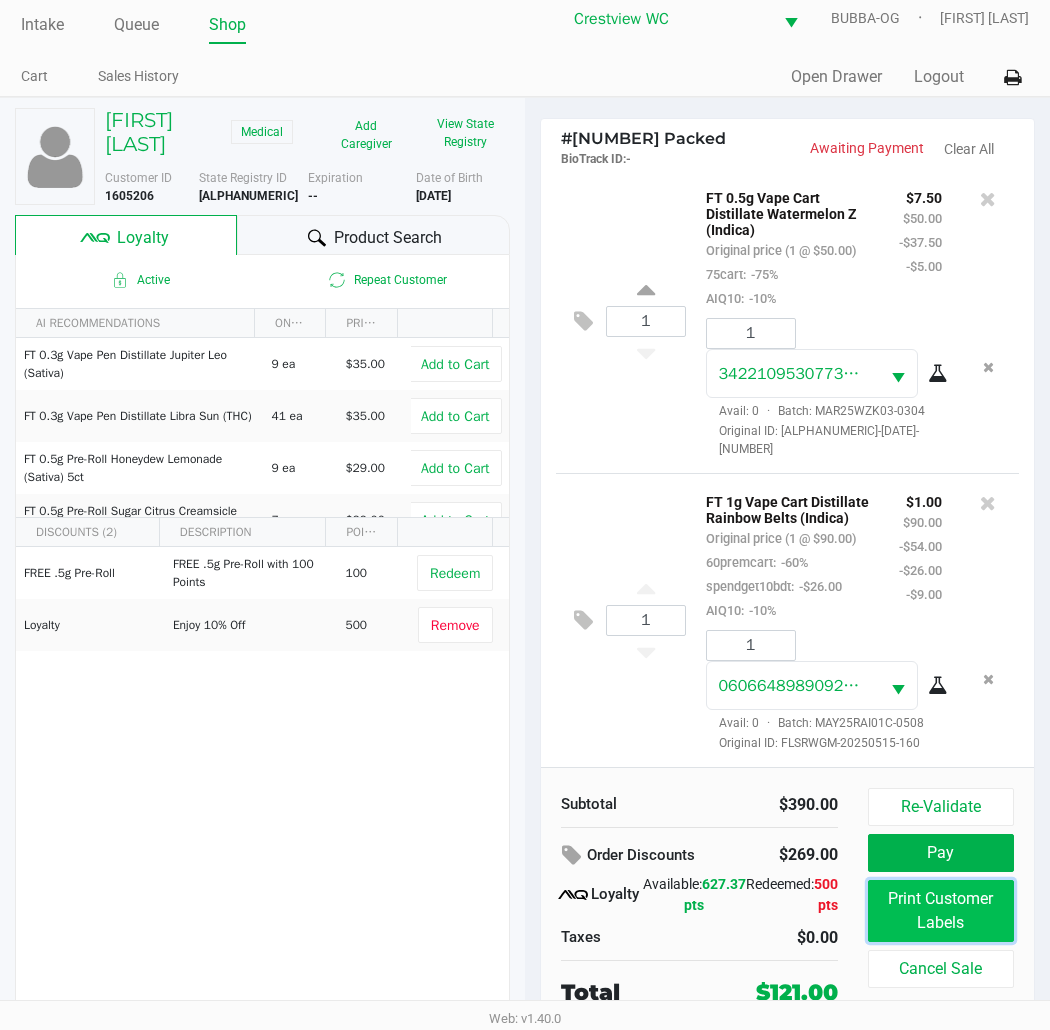 click on "Print Customer Labels" 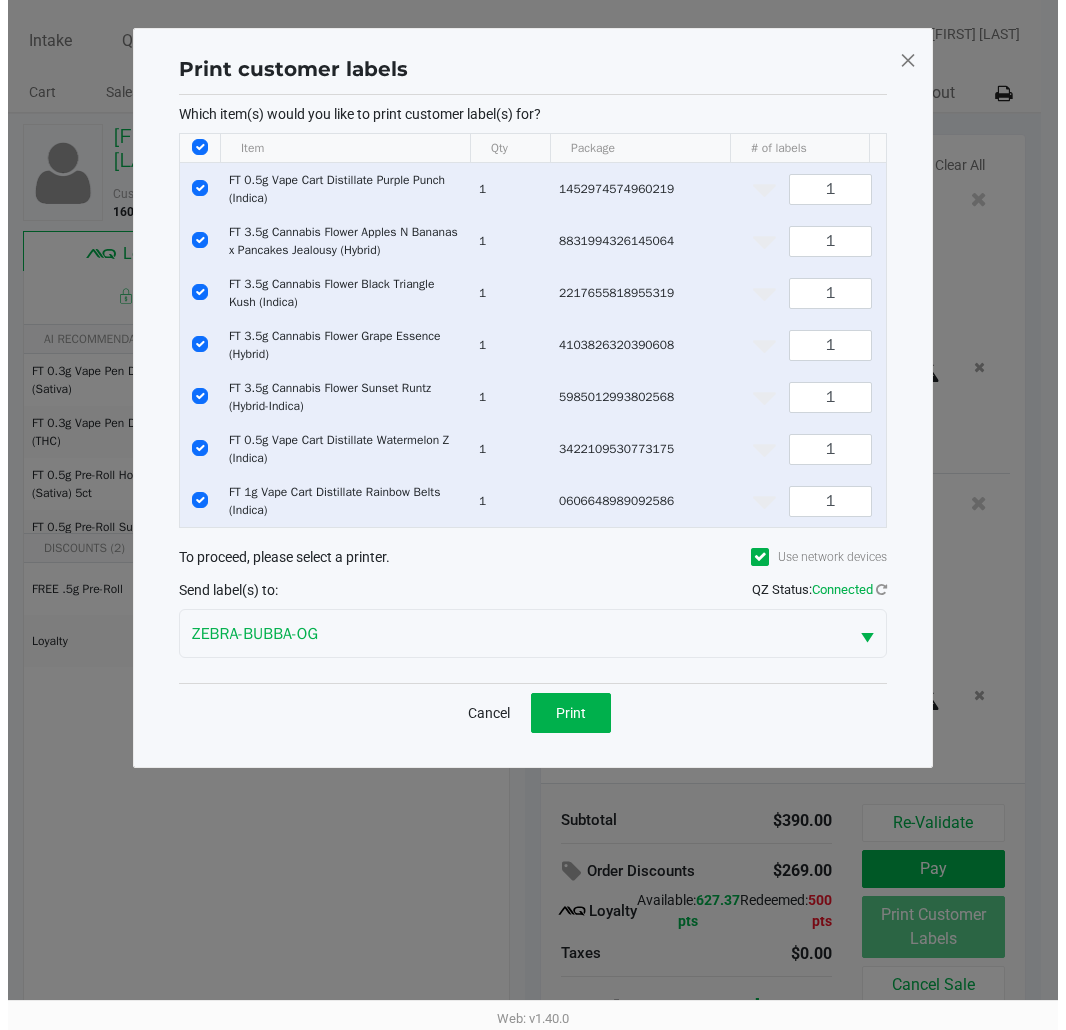 scroll, scrollTop: 0, scrollLeft: 0, axis: both 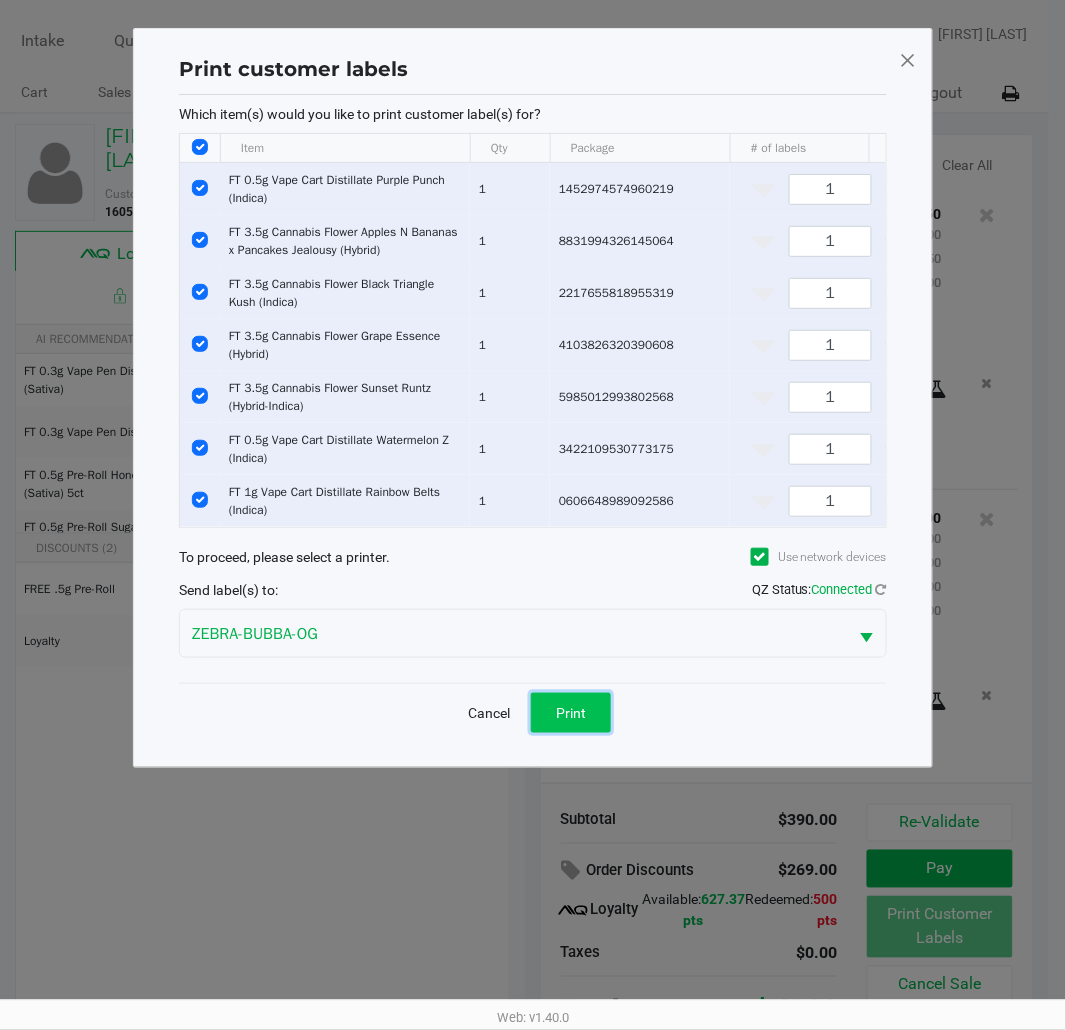 click on "Print" 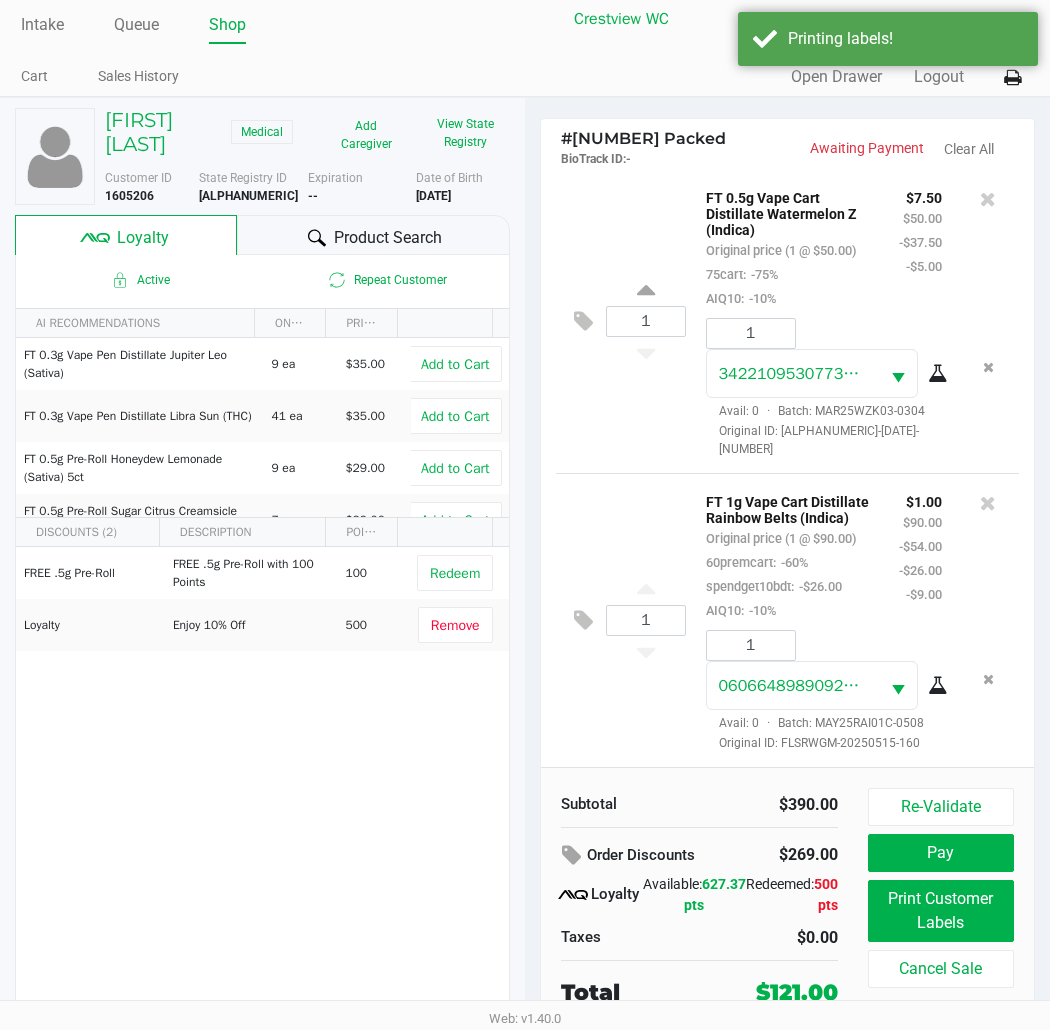 scroll, scrollTop: 37, scrollLeft: 0, axis: vertical 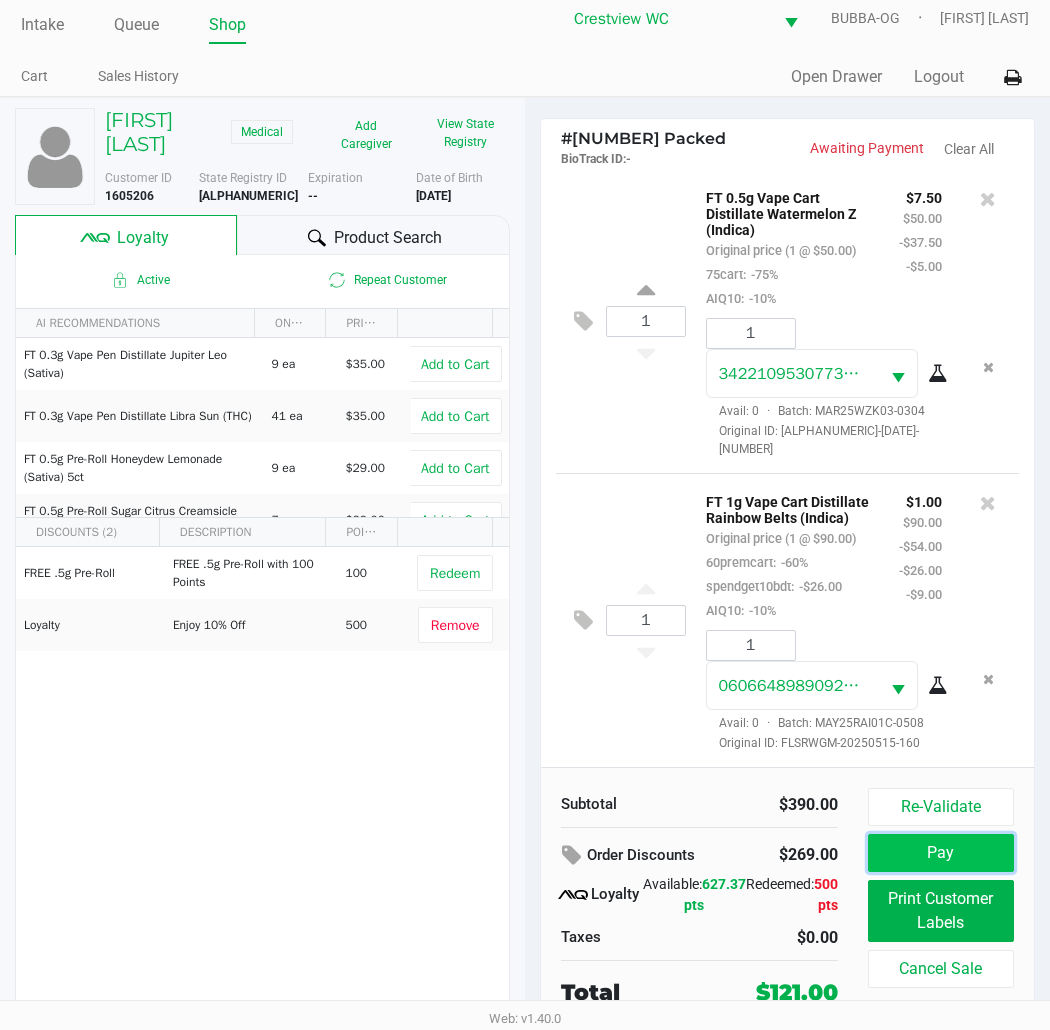click on "Pay" 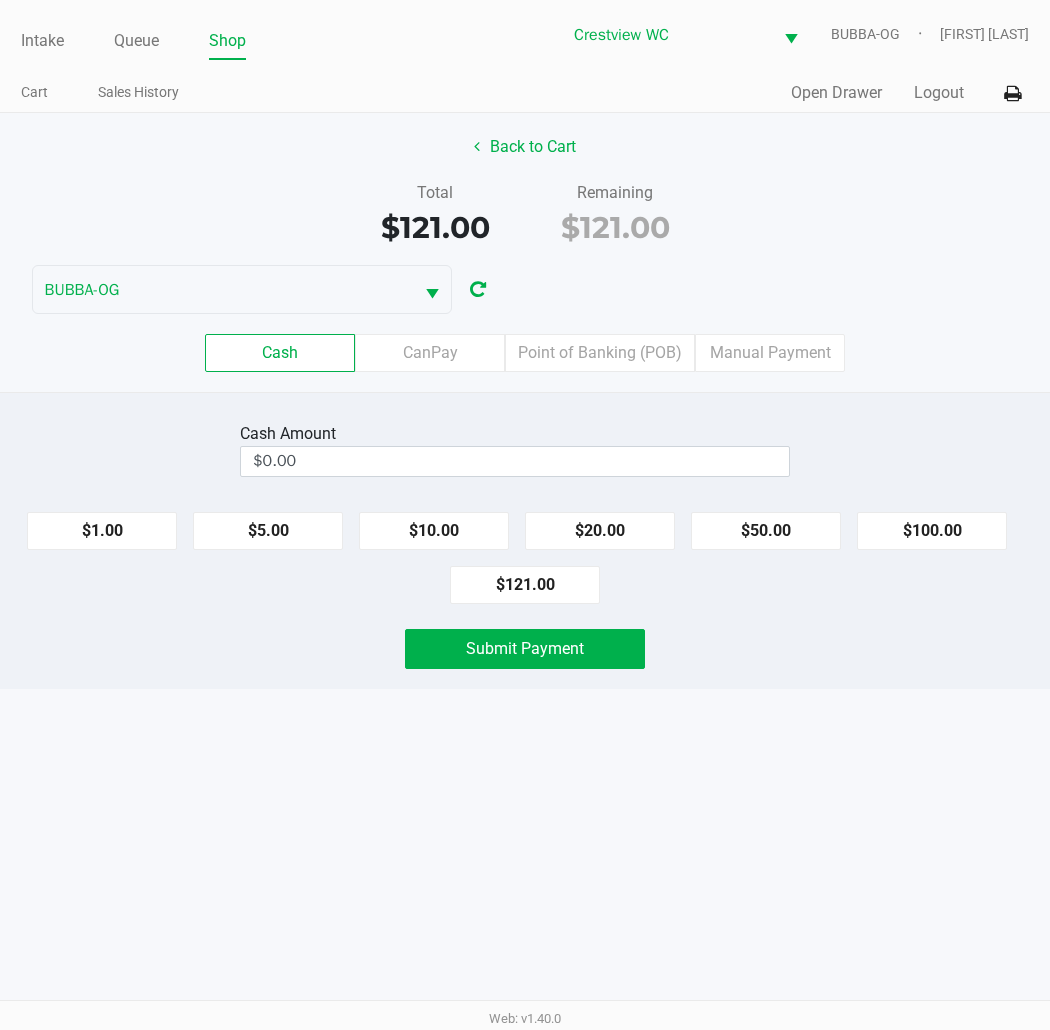 scroll, scrollTop: 0, scrollLeft: 0, axis: both 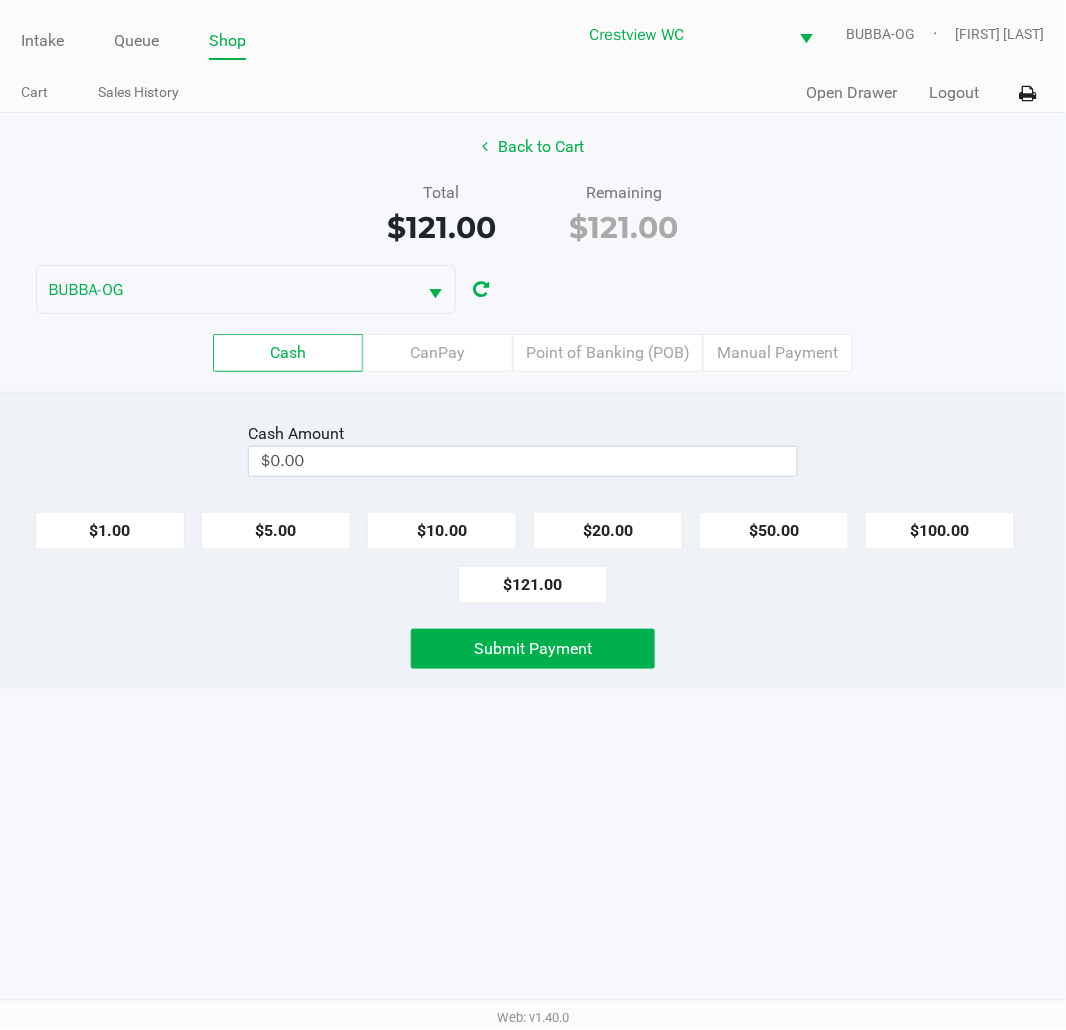 click on "$121.00" 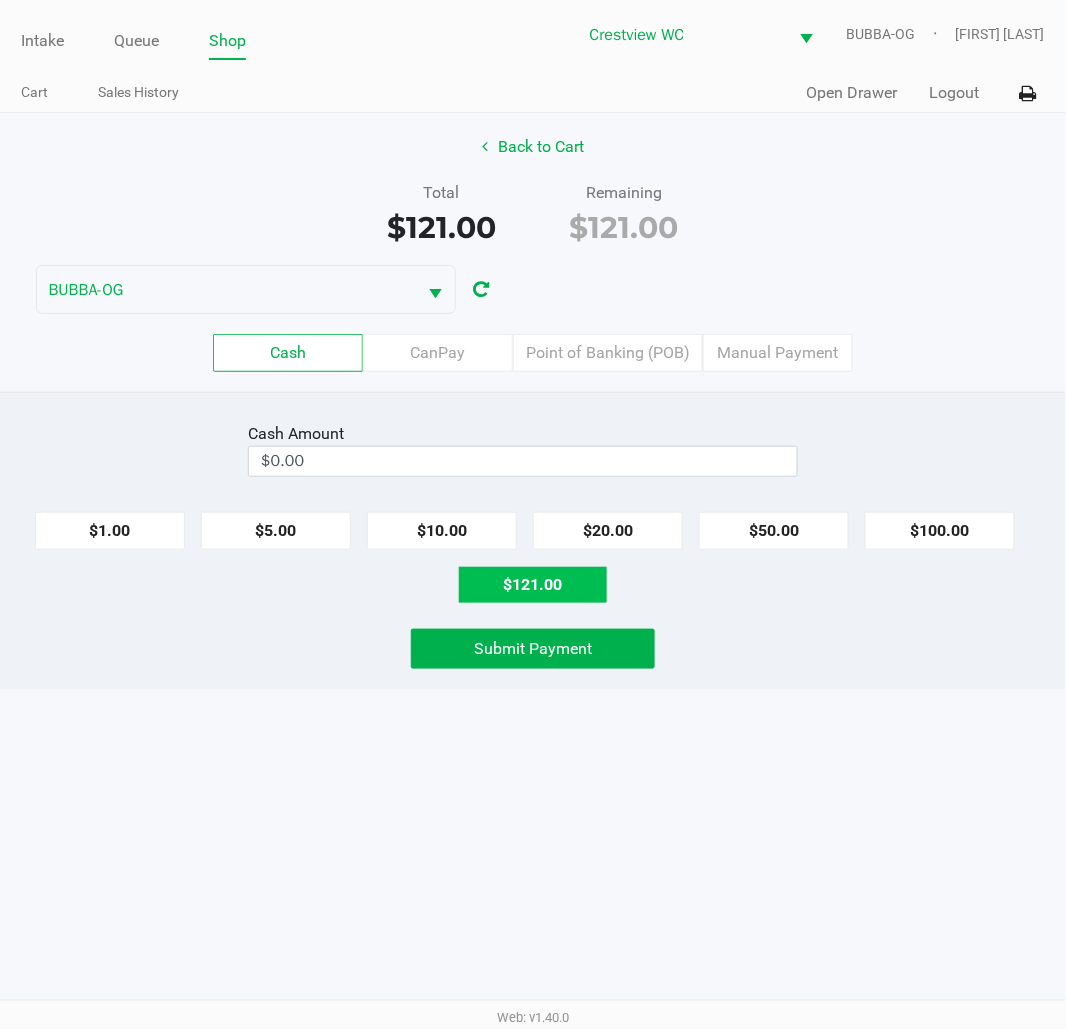 type on "$121.00" 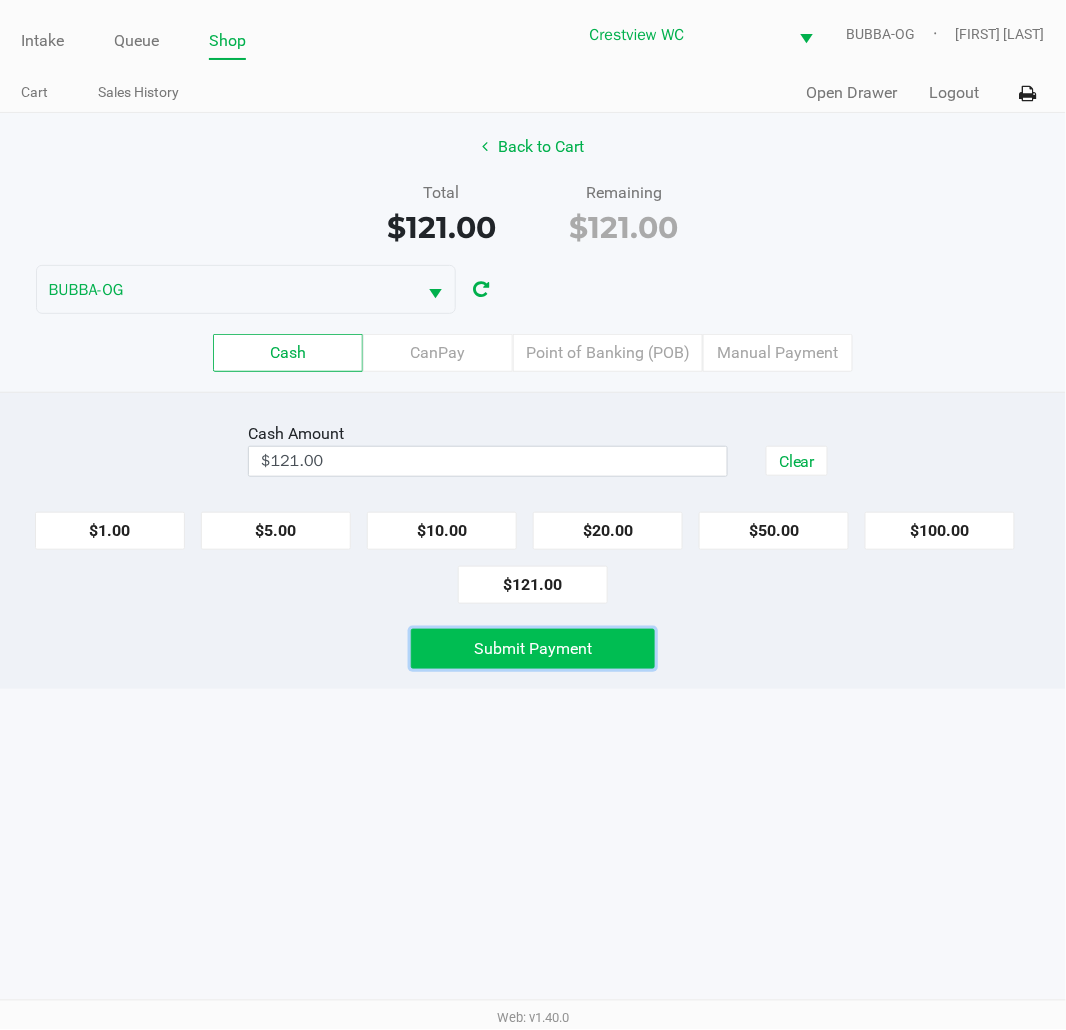 click on "Submit Payment" 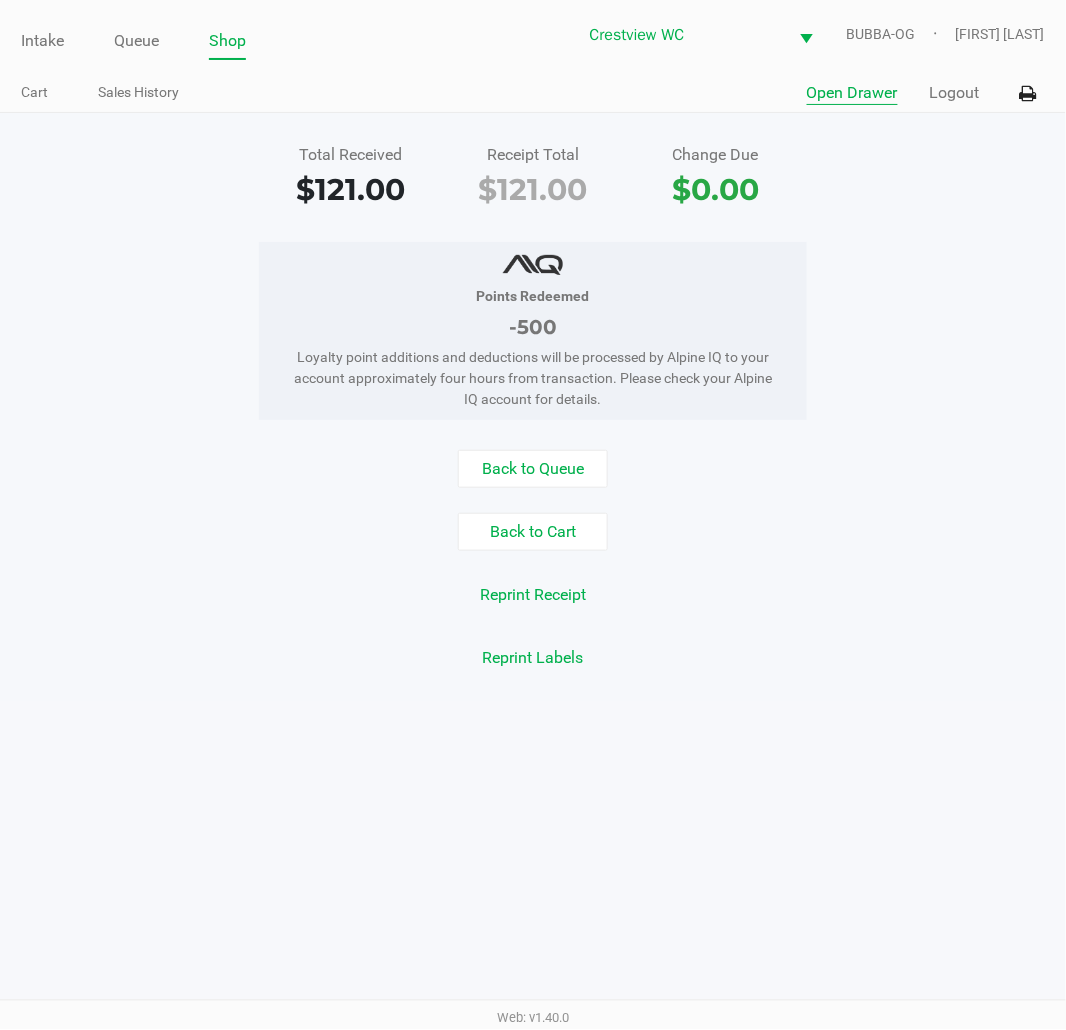 click on "Open Drawer" 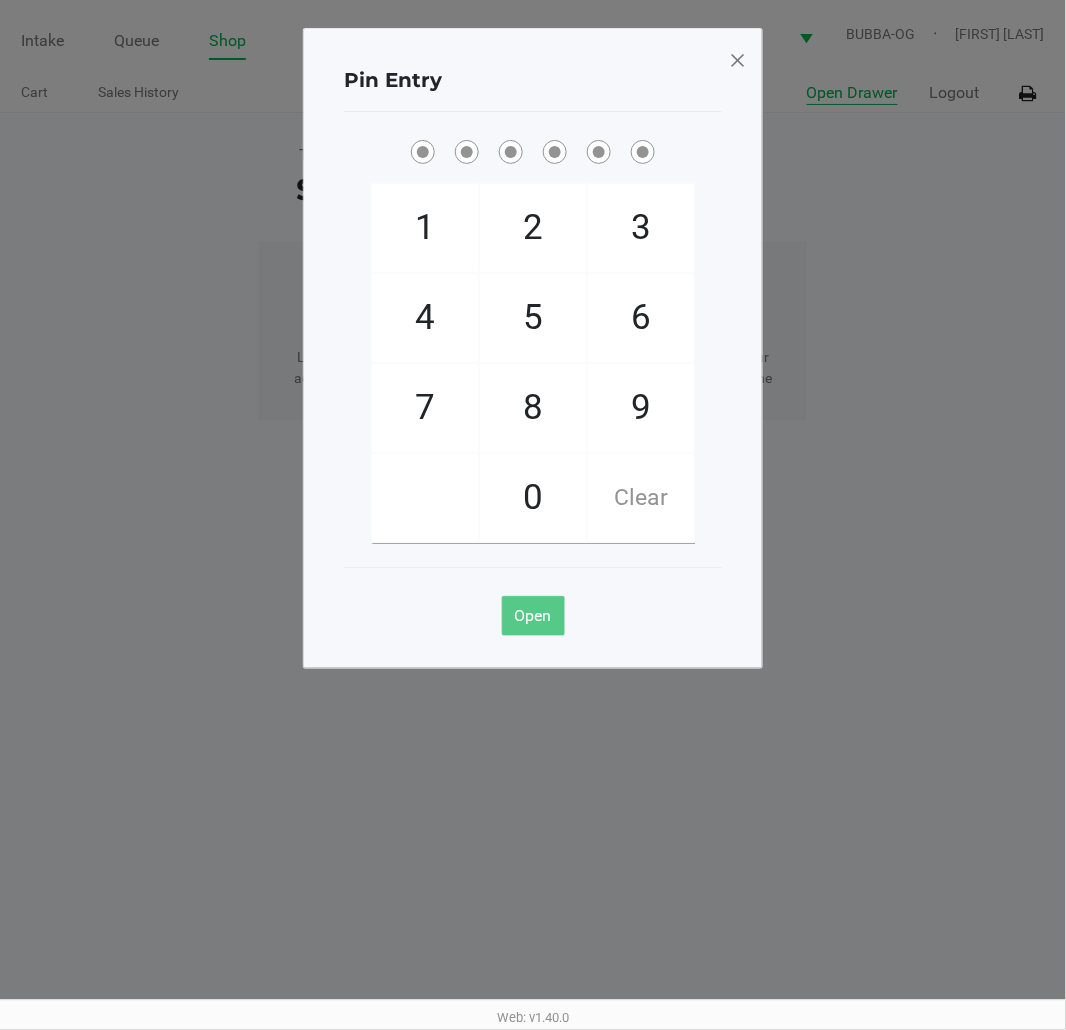 type 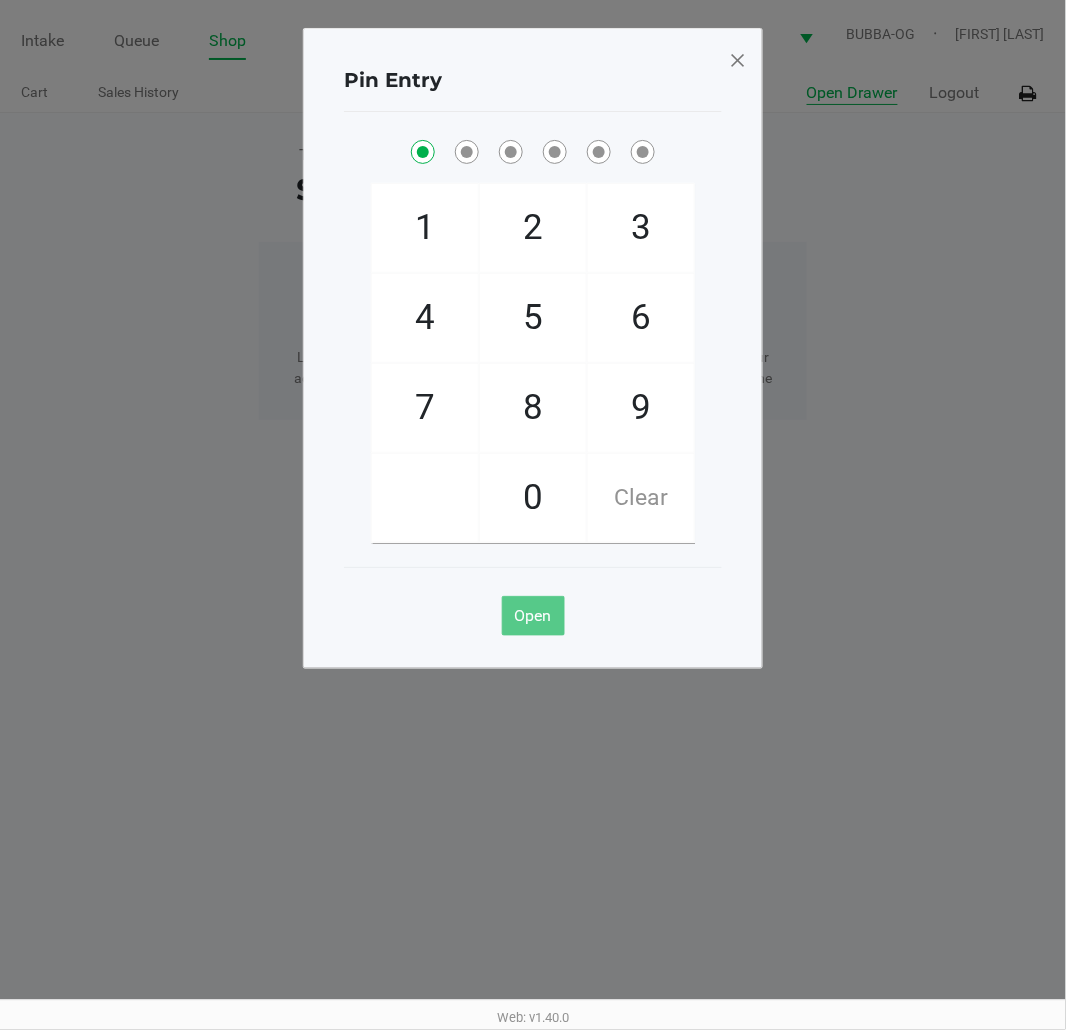 checkbox on "true" 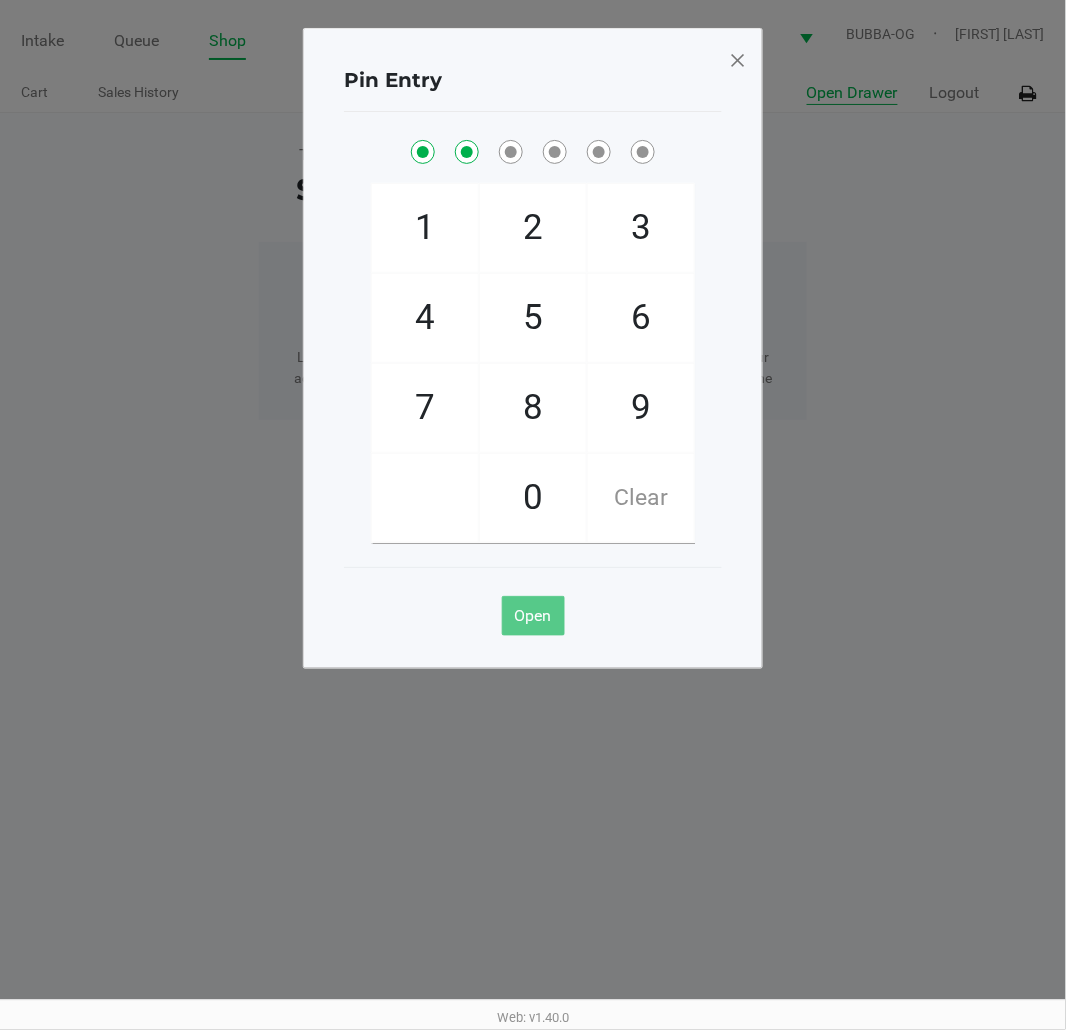 checkbox on "true" 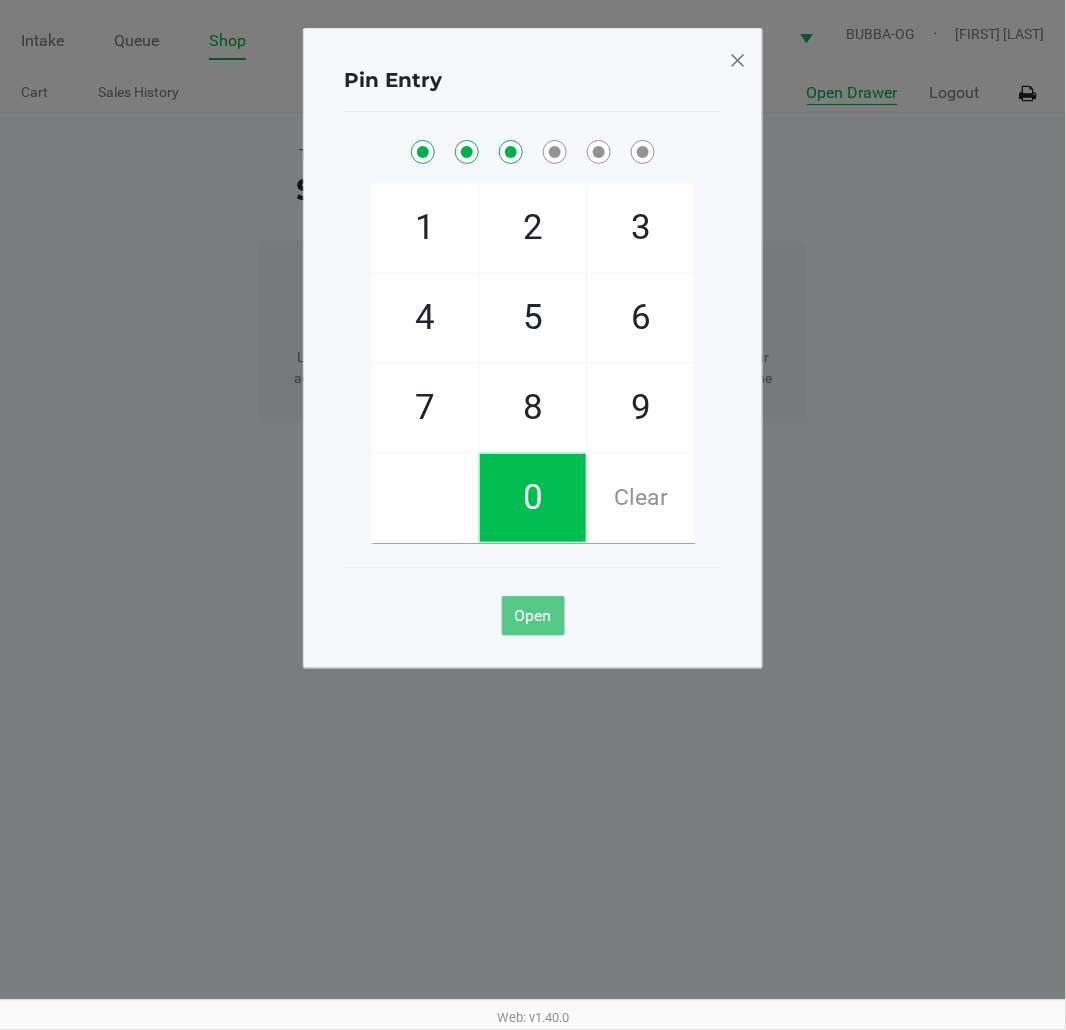 checkbox on "true" 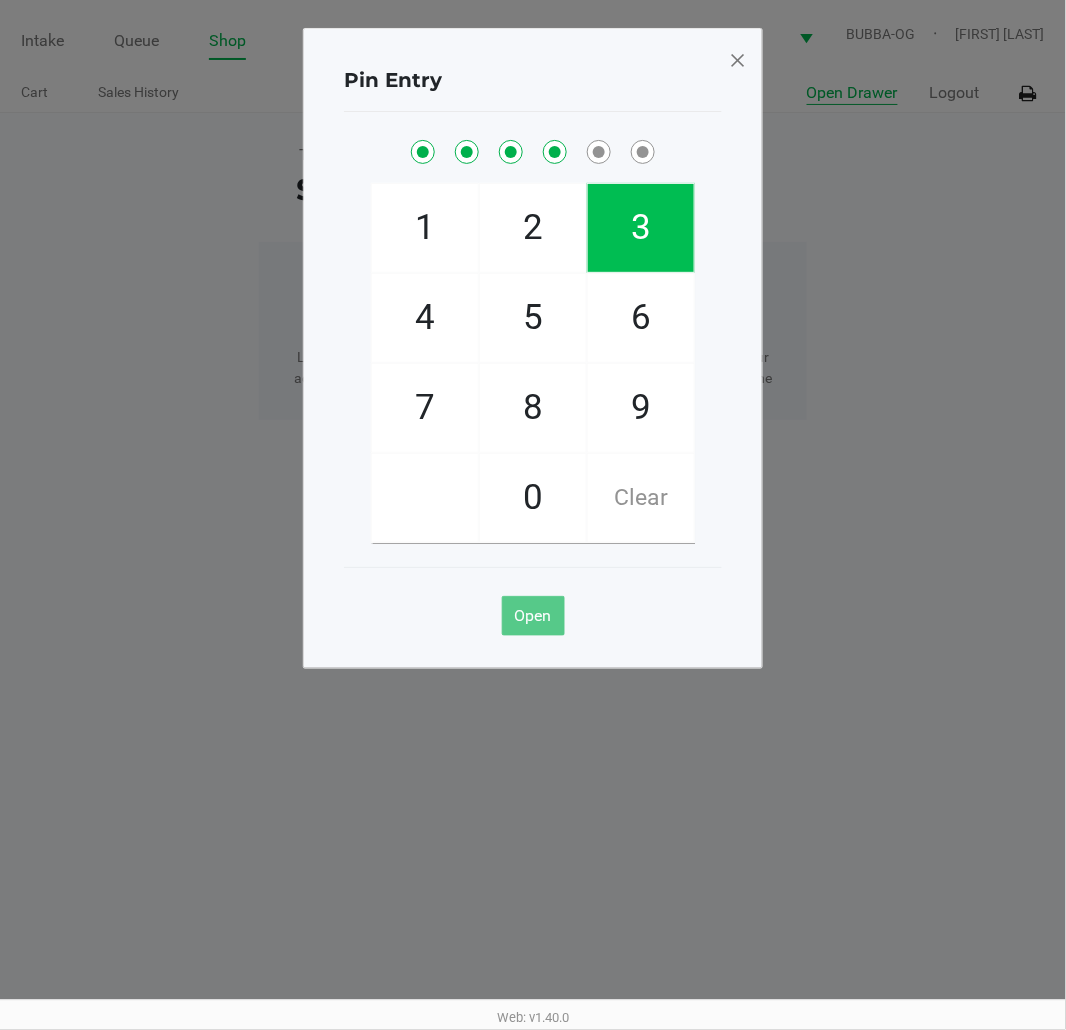 checkbox on "true" 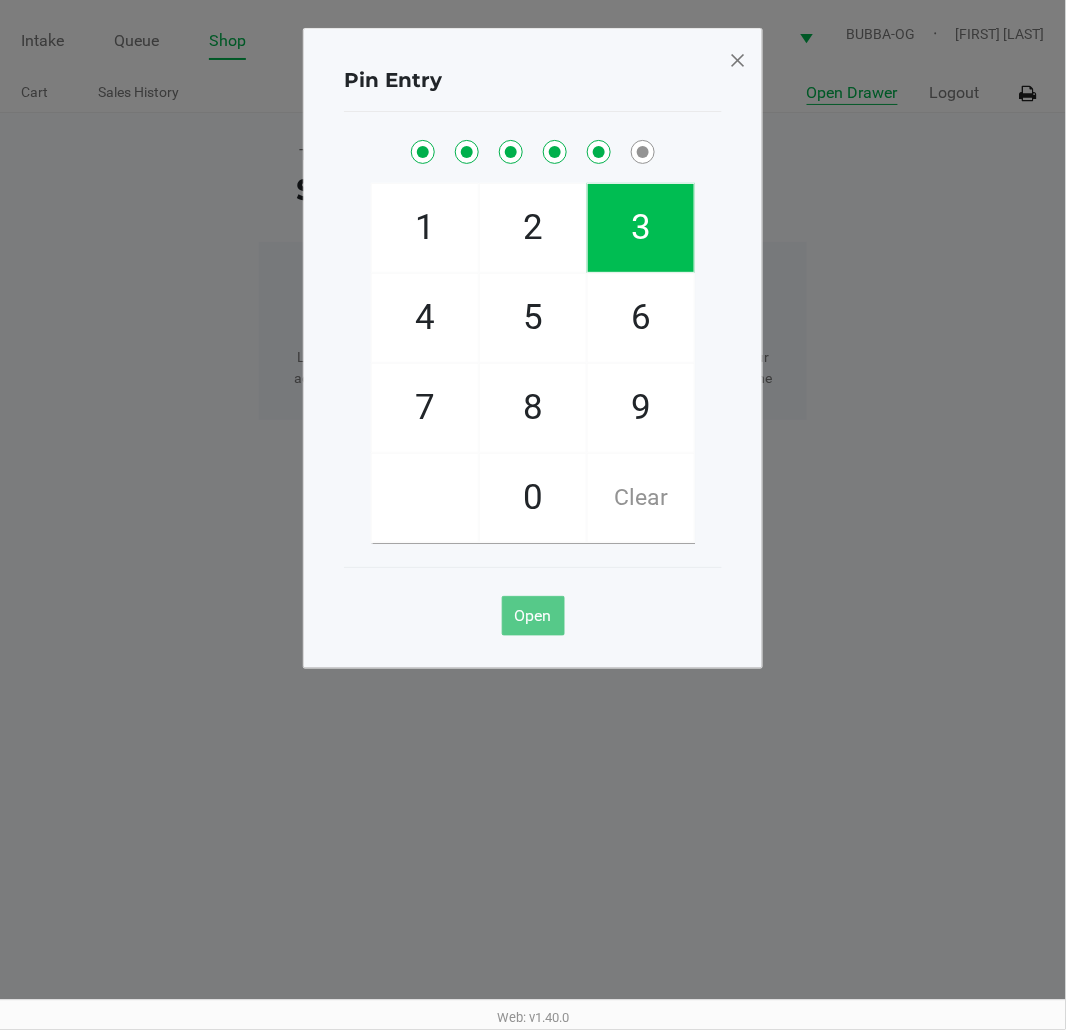 checkbox on "true" 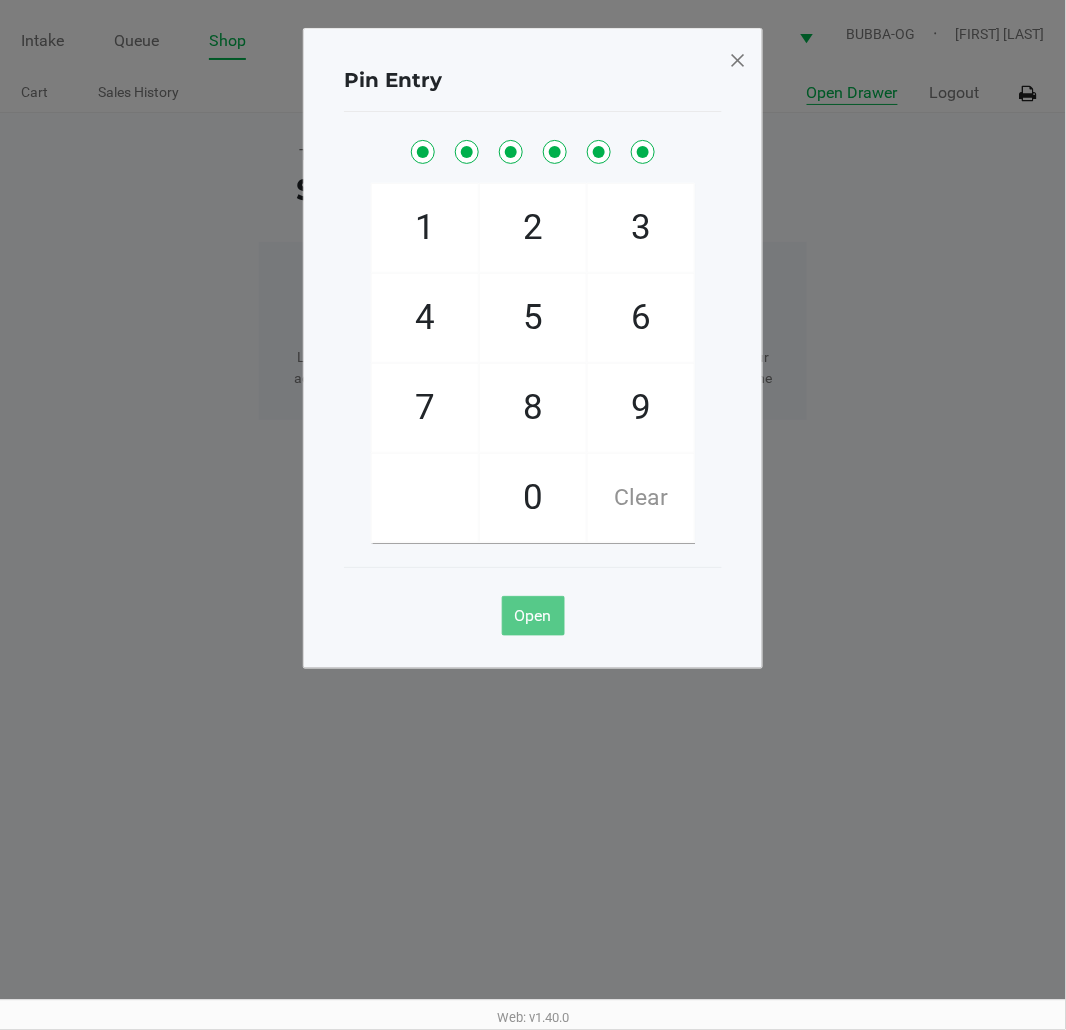 checkbox on "true" 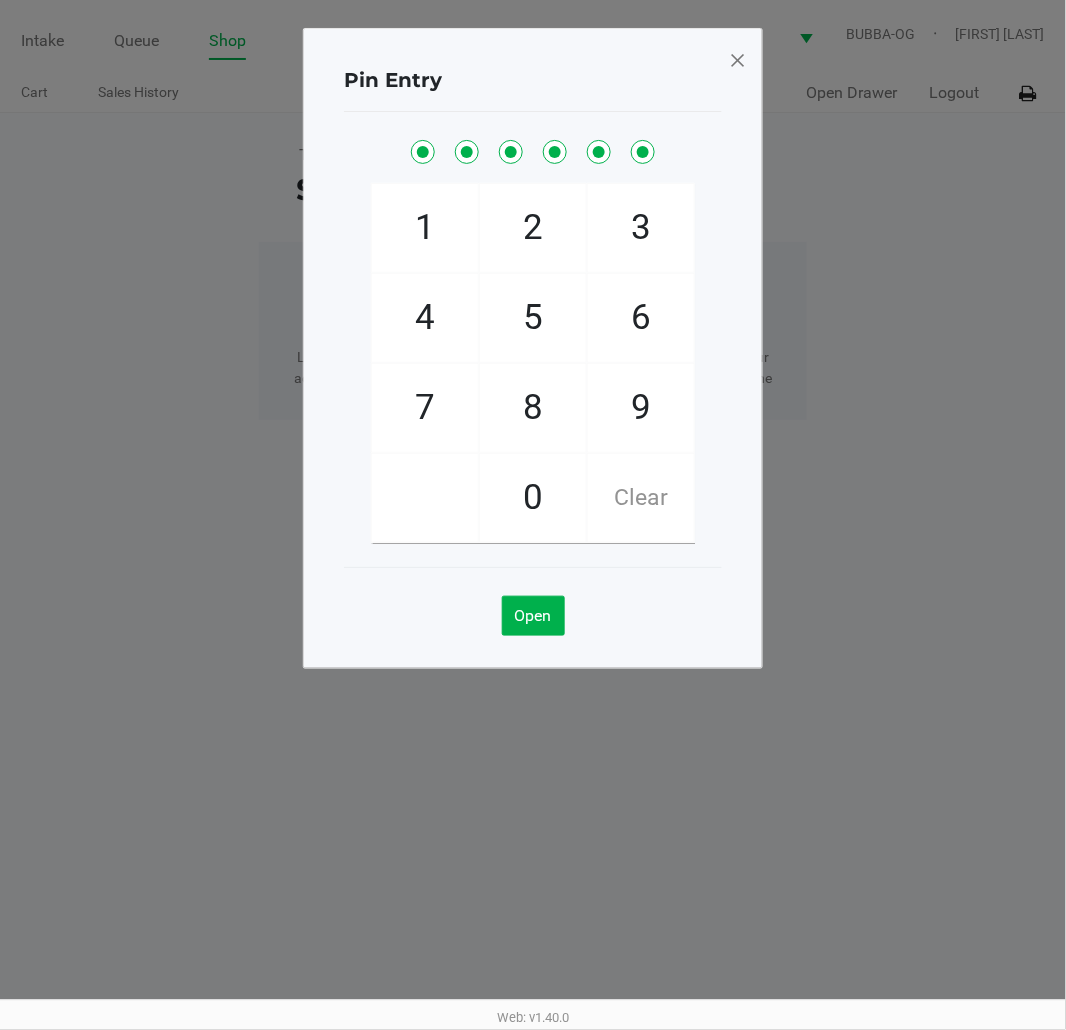 click 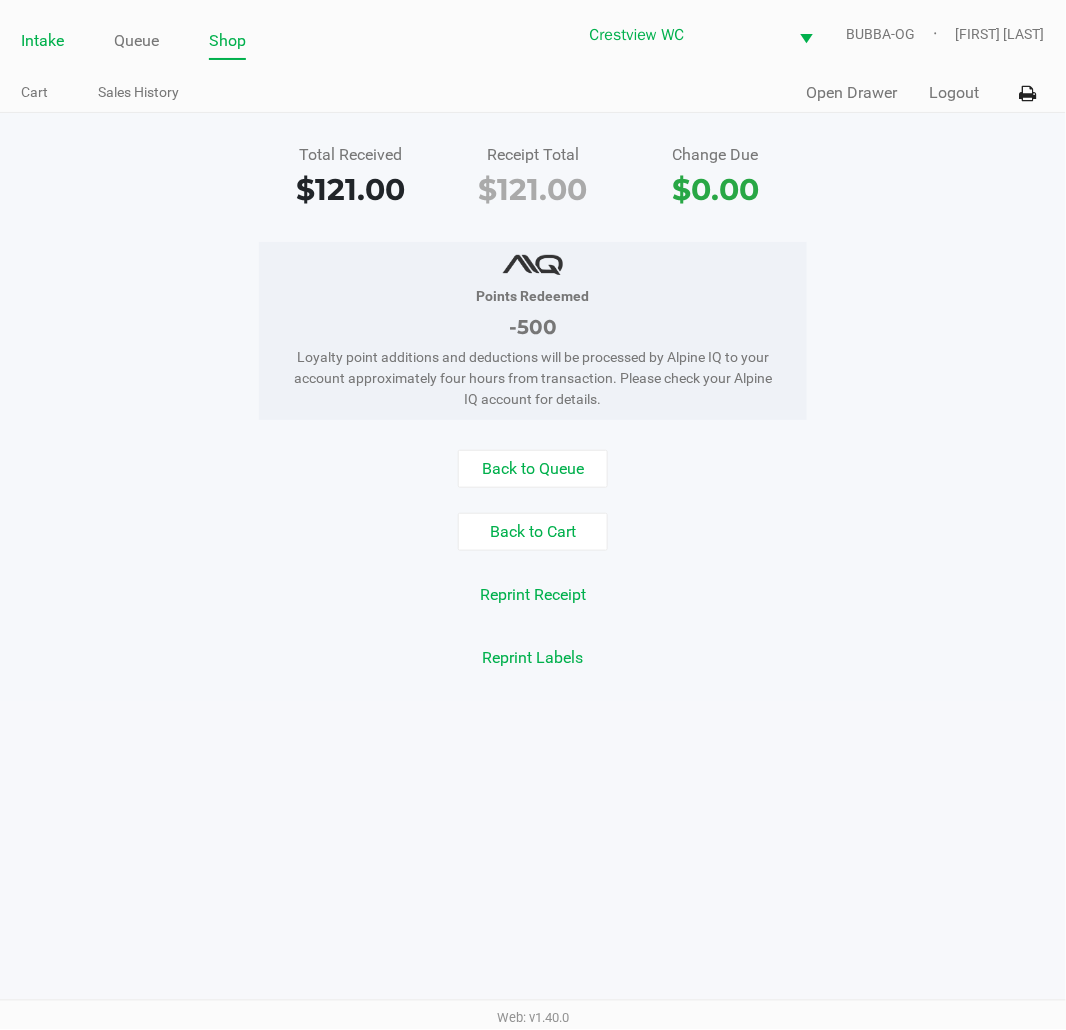 click on "Intake" 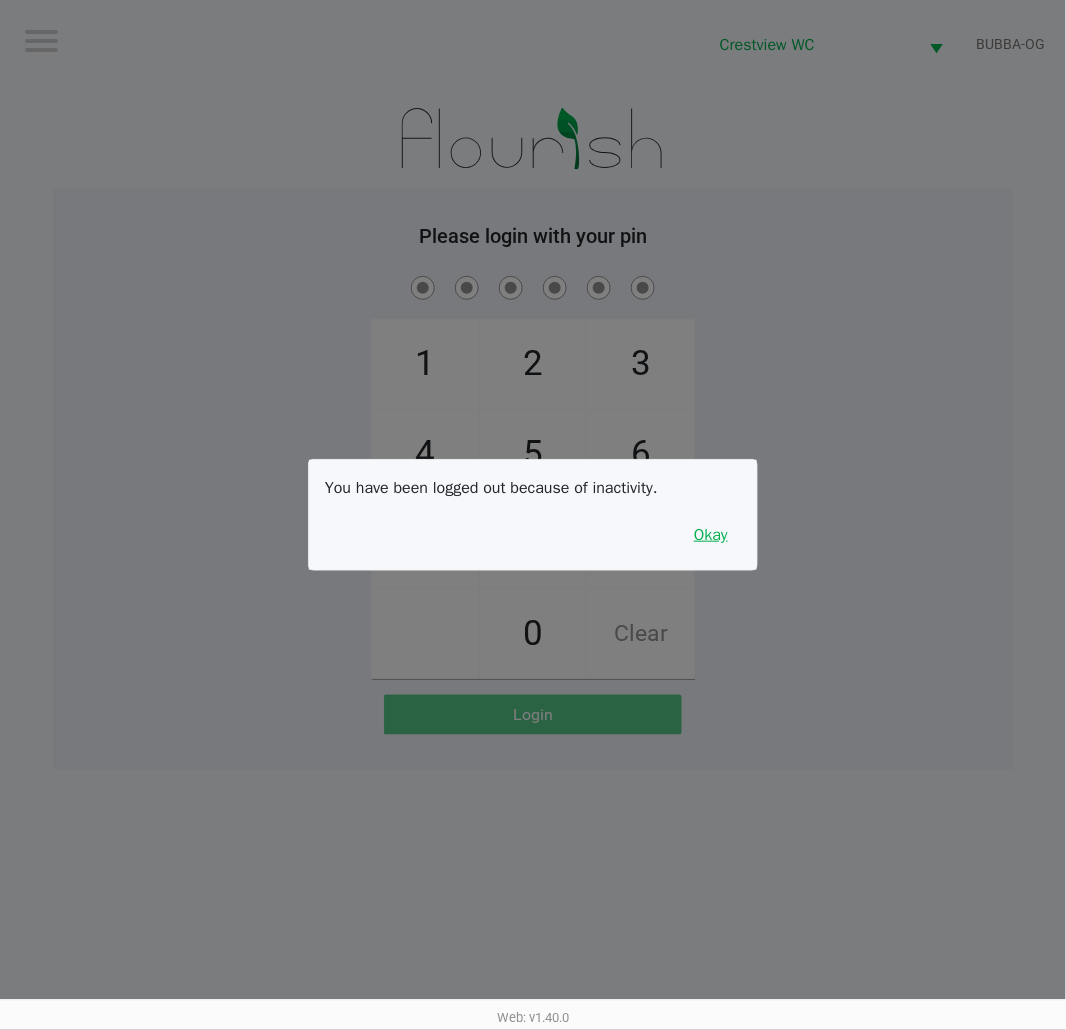 click on "Okay" at bounding box center (711, 535) 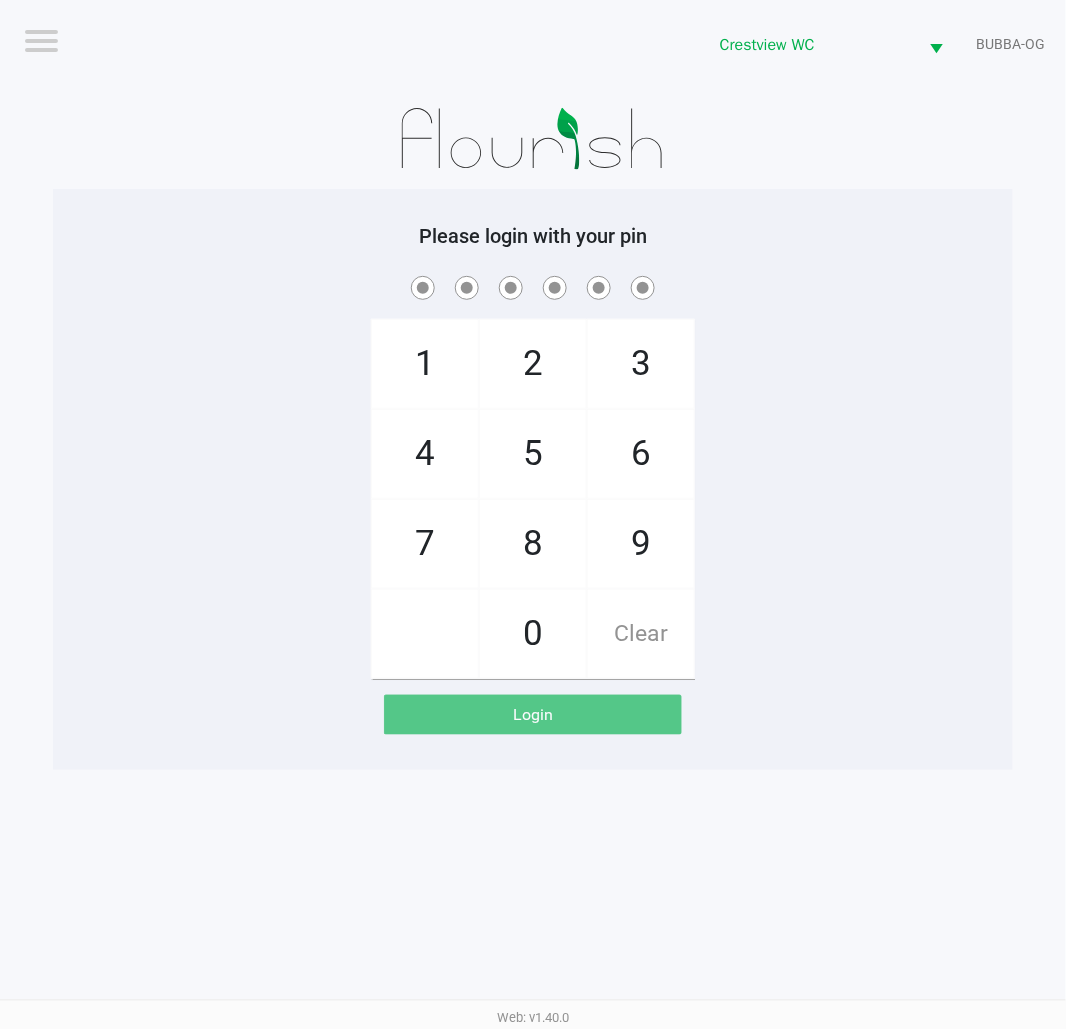click on "4" 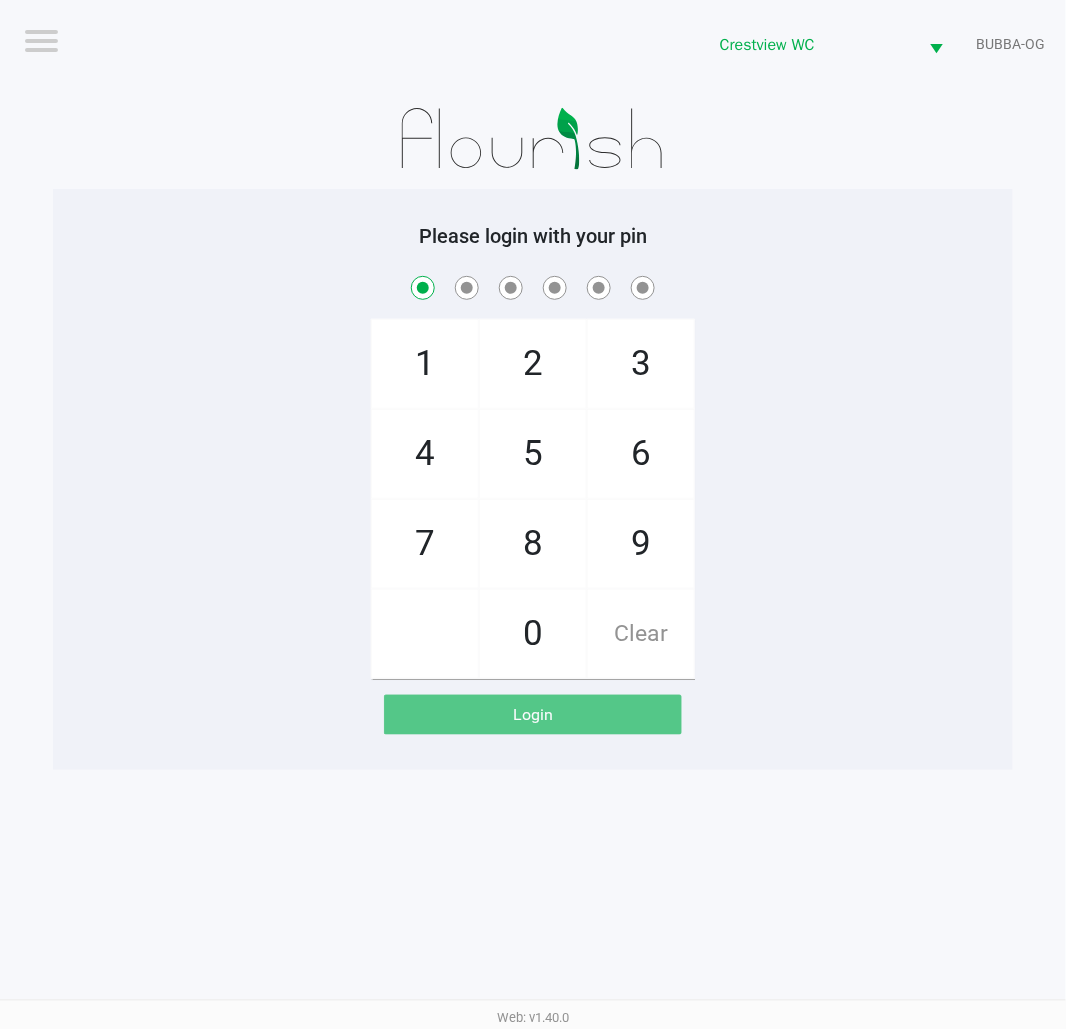 checkbox on "true" 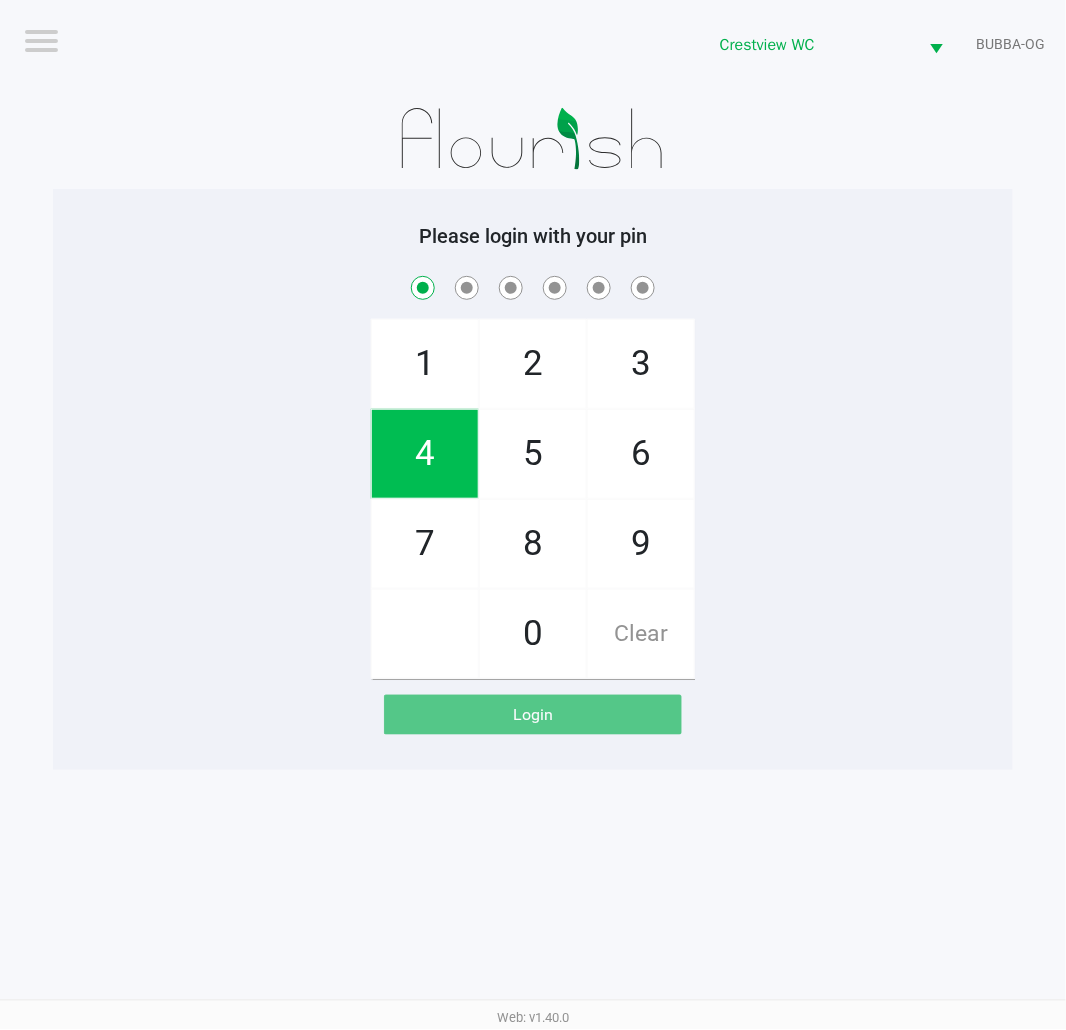 click on "8" 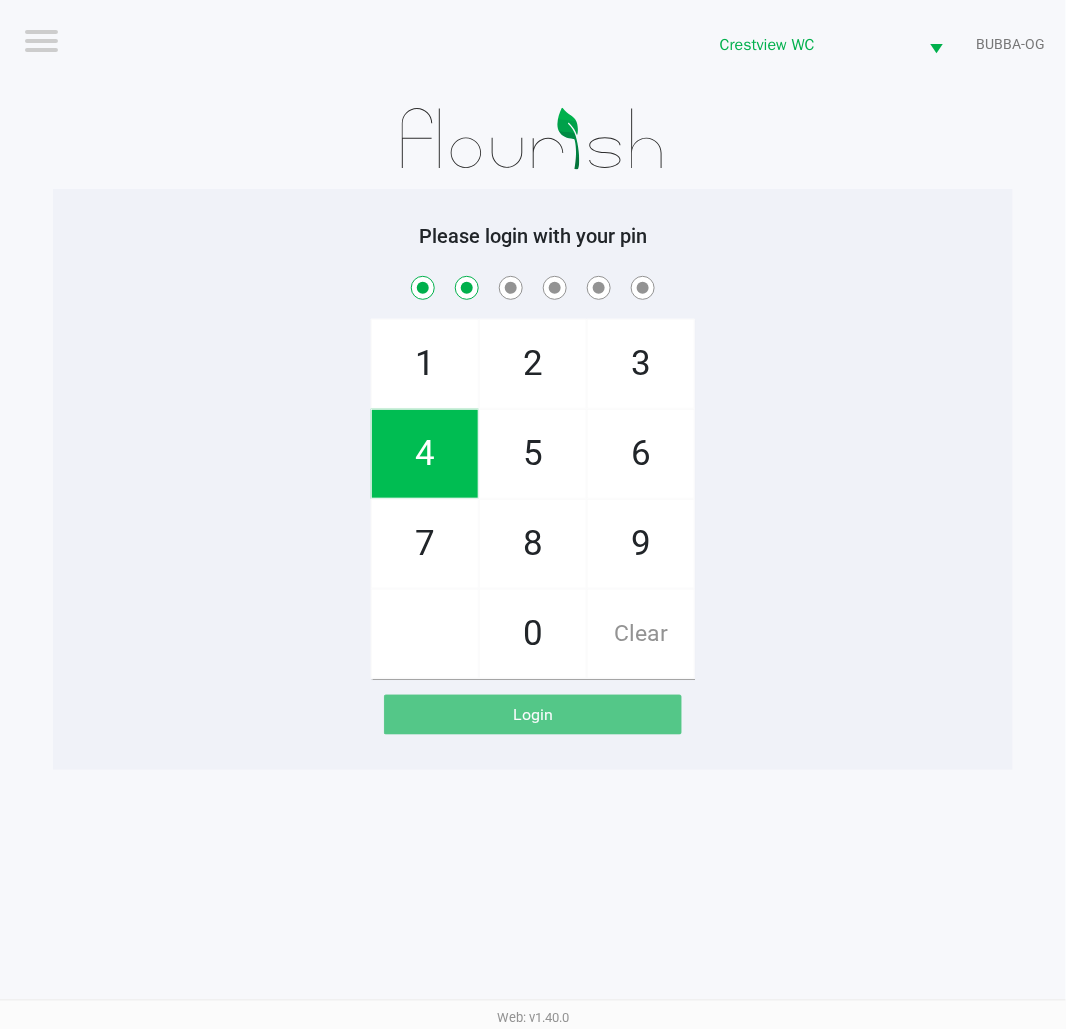 checkbox on "true" 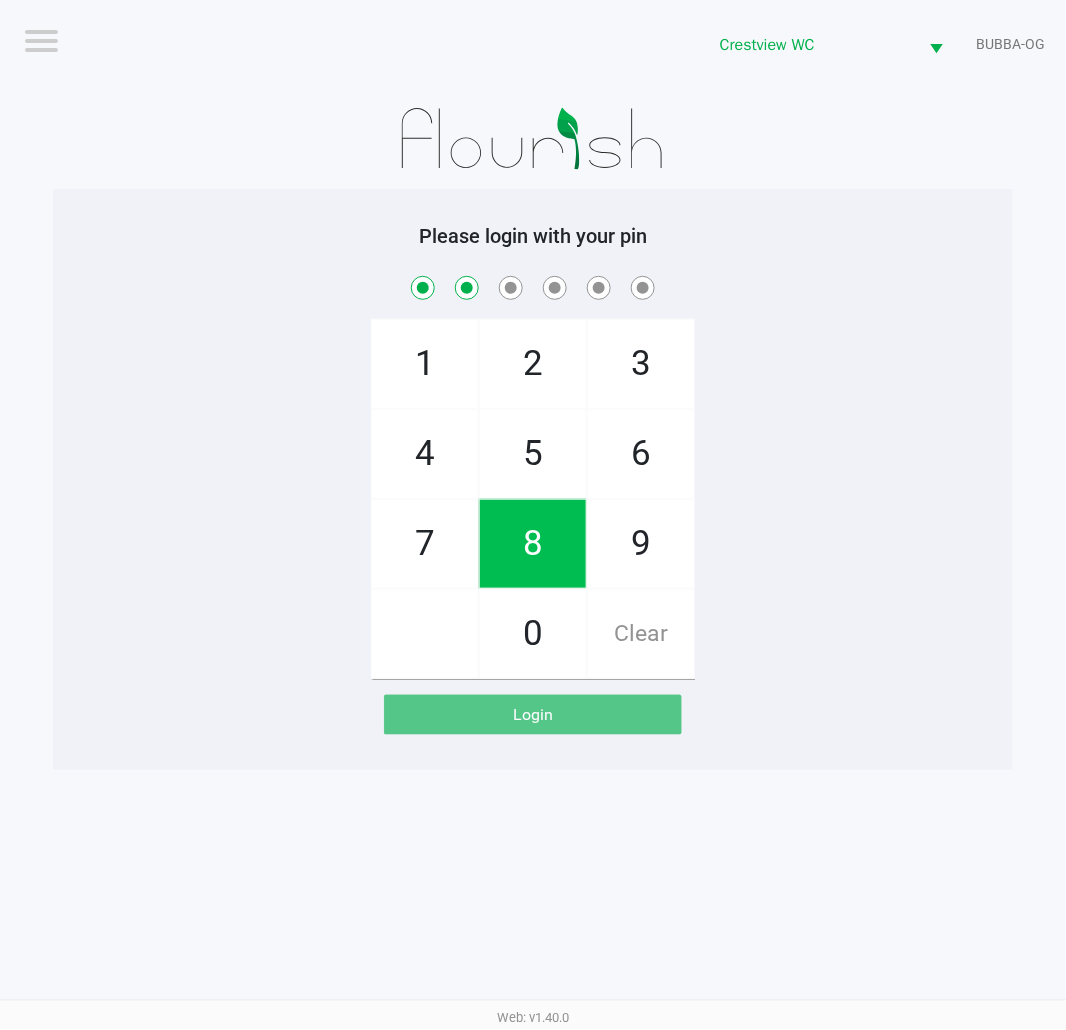 click on "3" 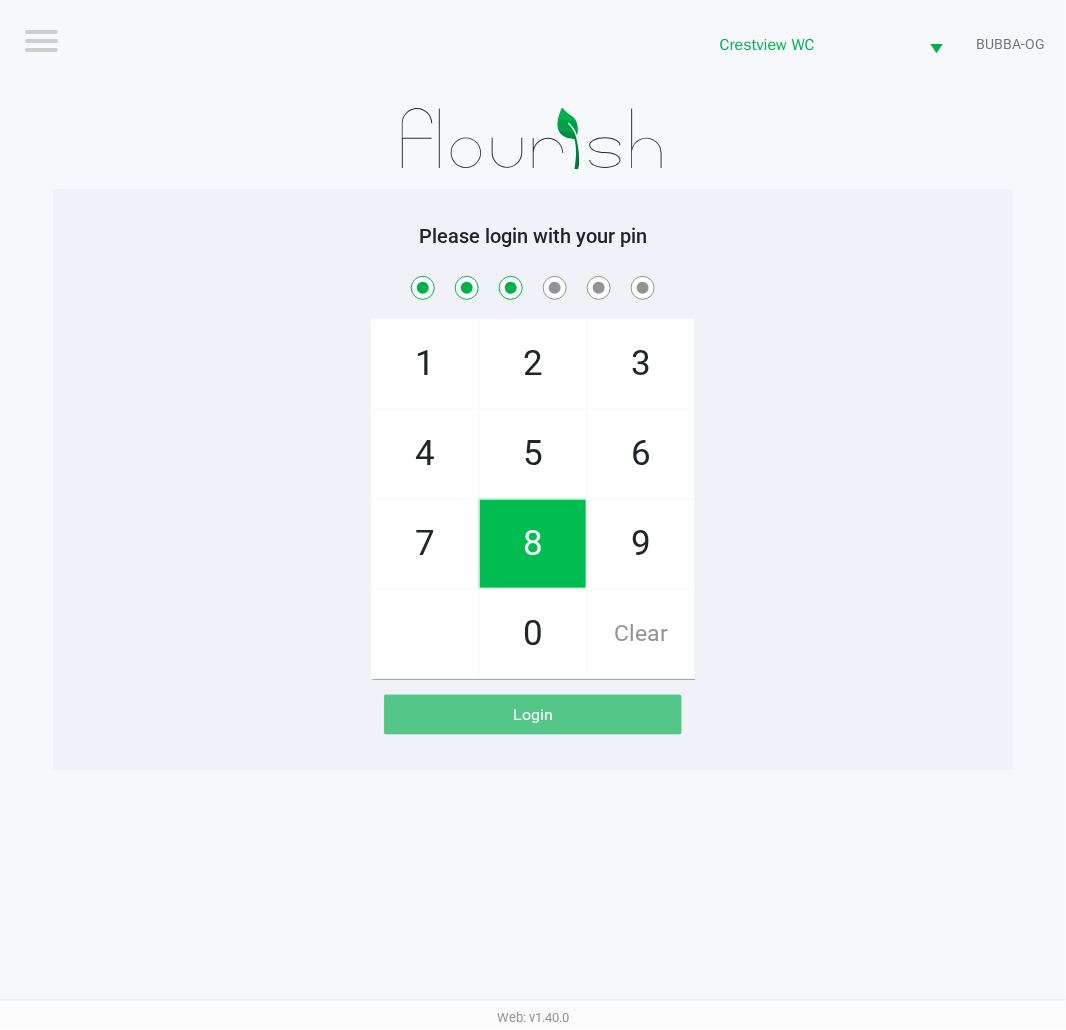 checkbox on "true" 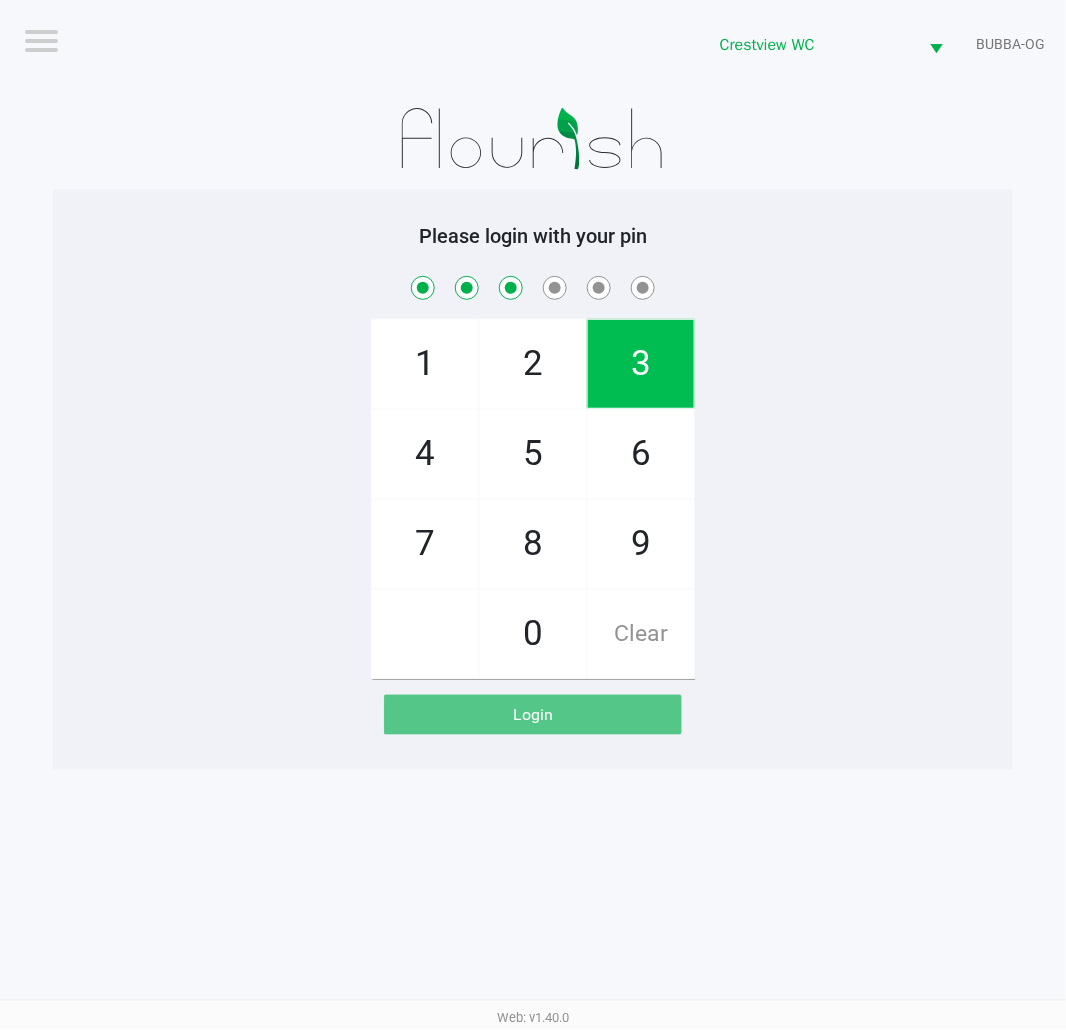 click on "8" 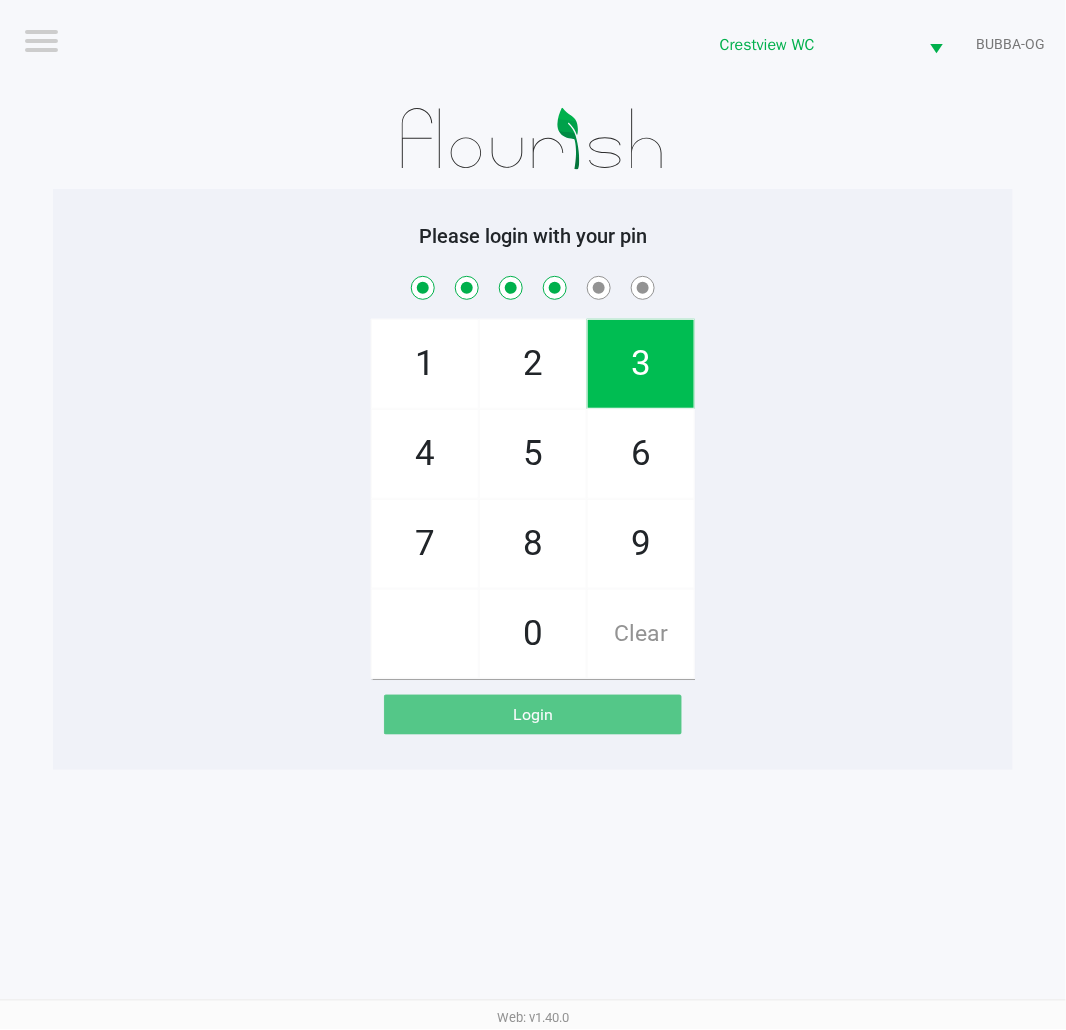 checkbox on "true" 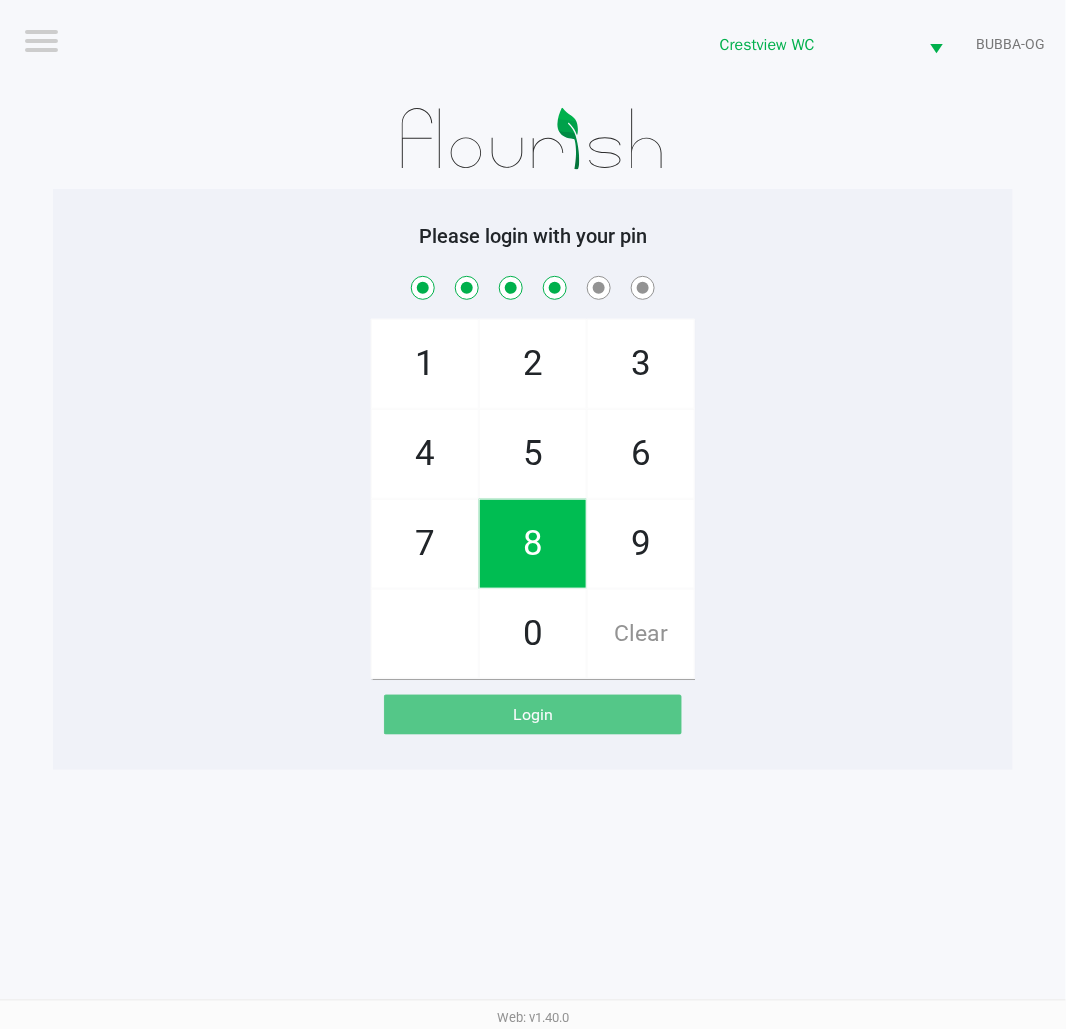 click on "3" 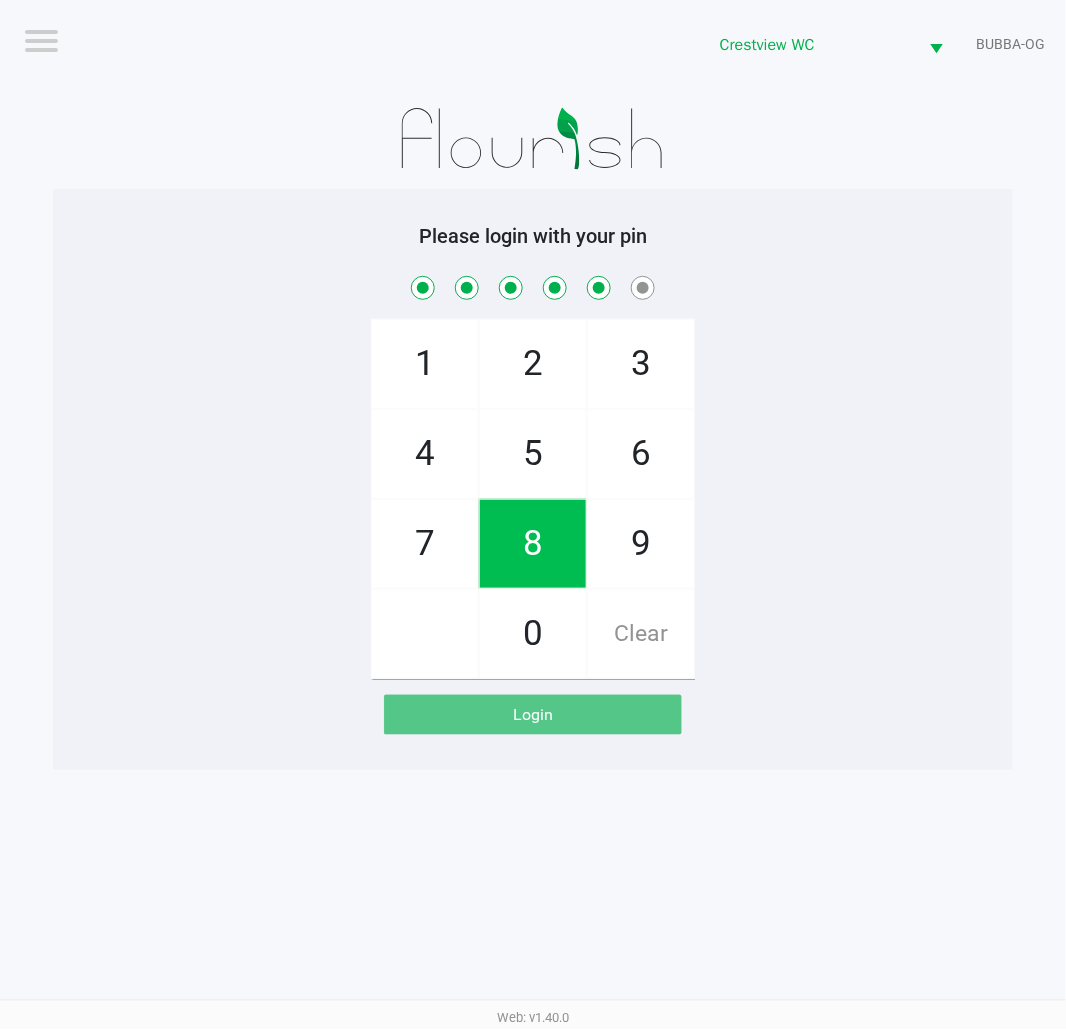 checkbox on "true" 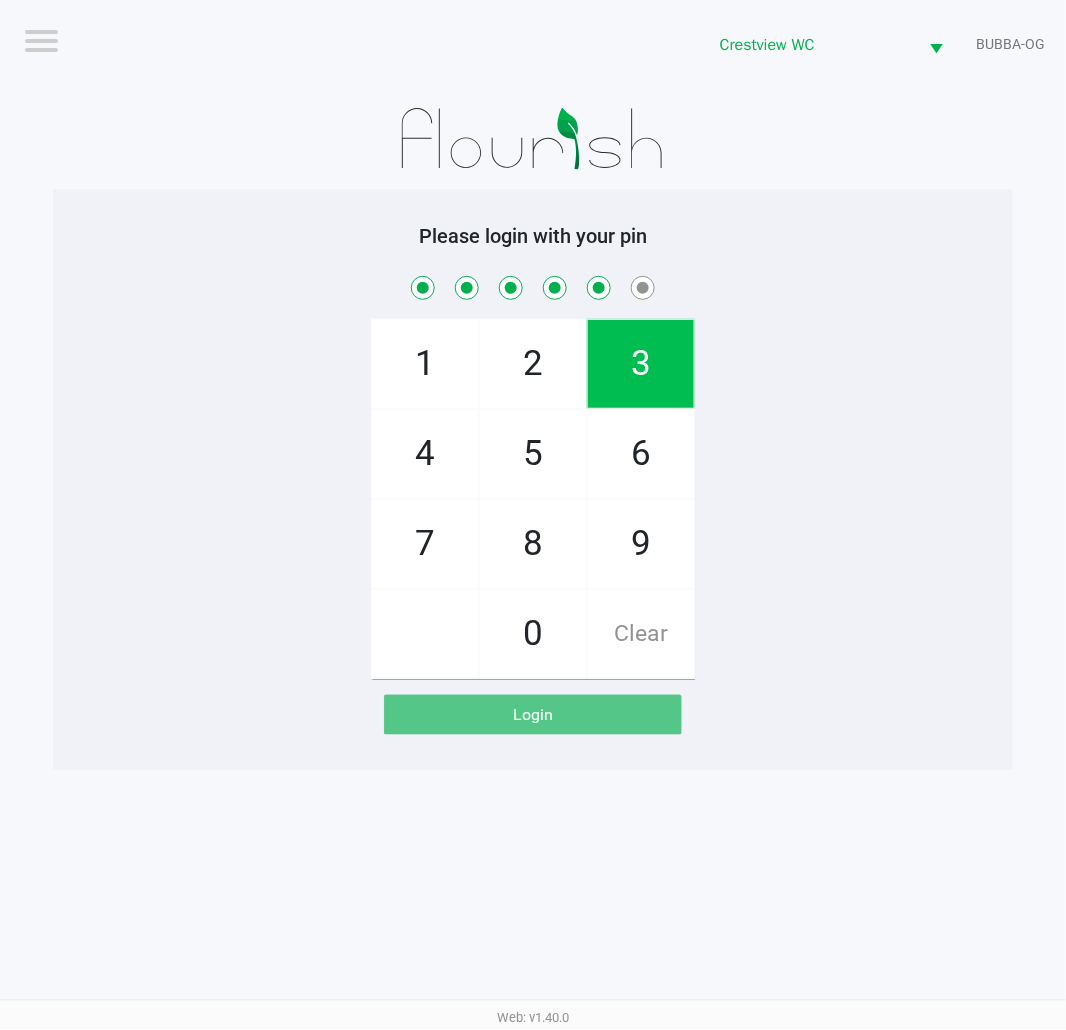 click on "6" 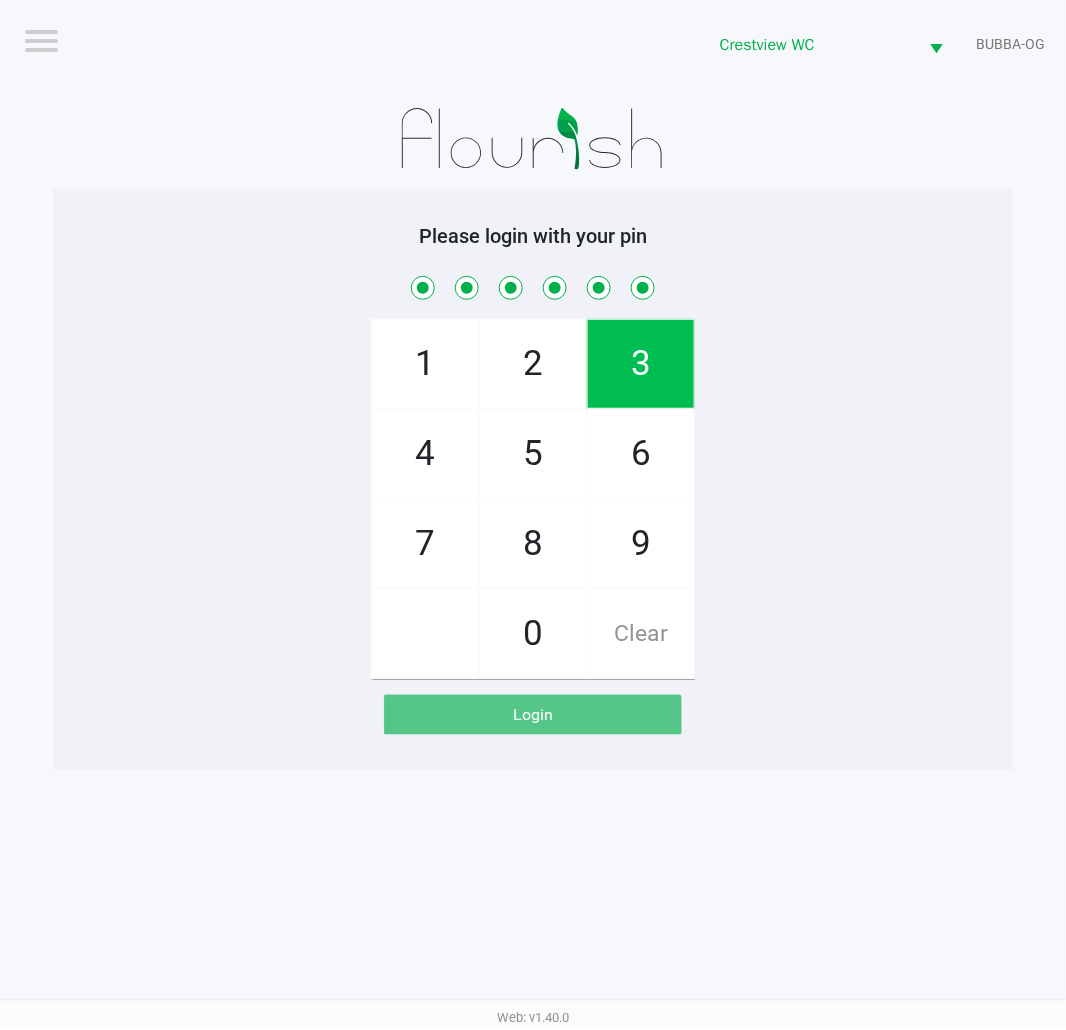 checkbox on "true" 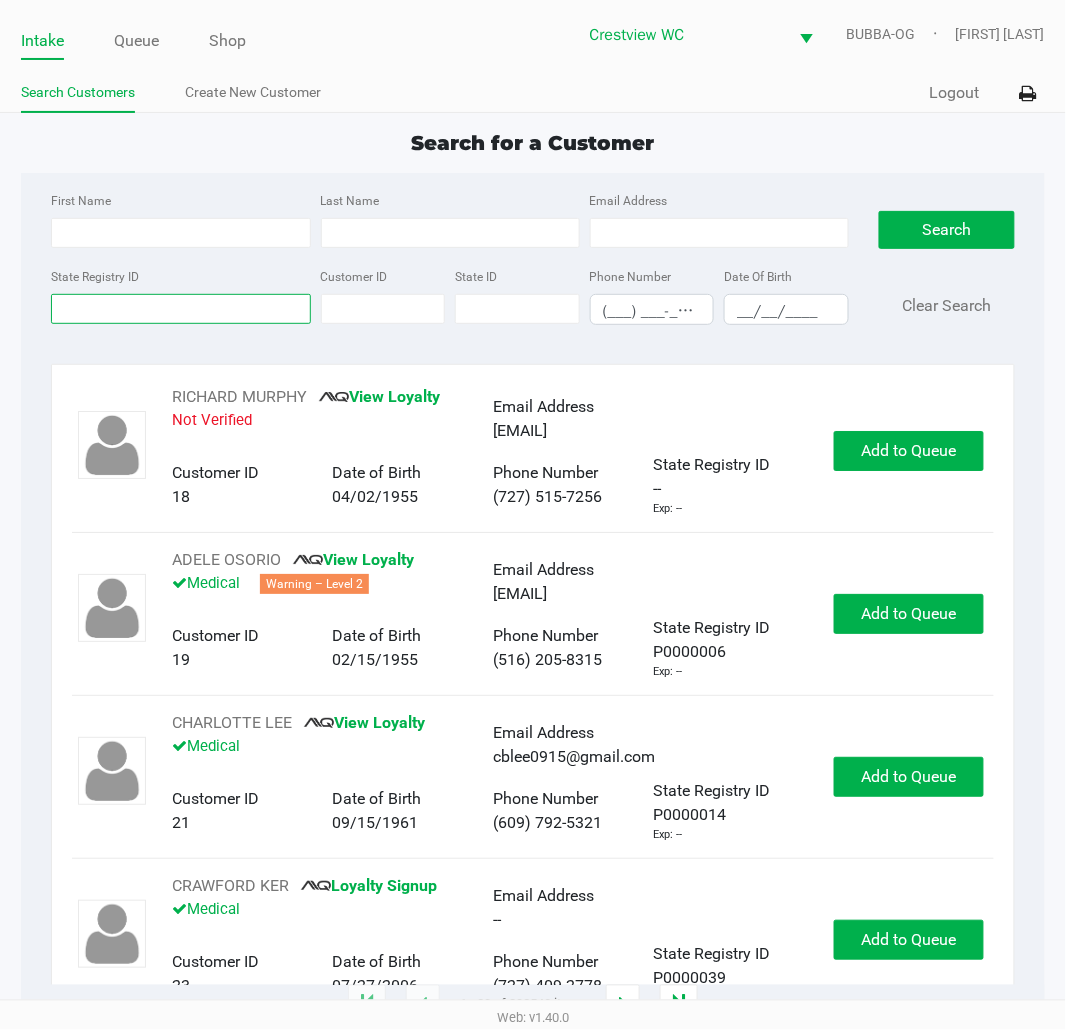 click on "State Registry ID" at bounding box center [180, 309] 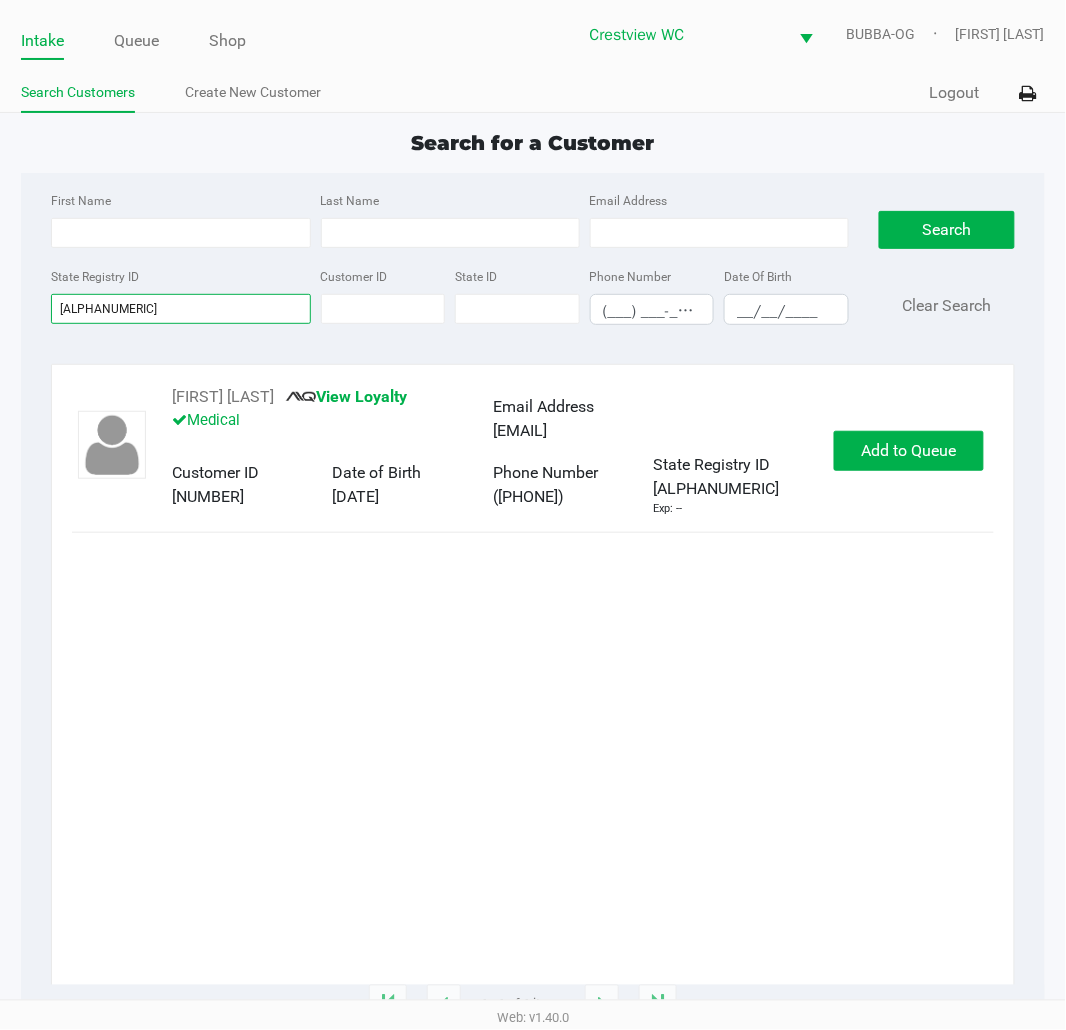 type on "[ALPHANUMERIC]" 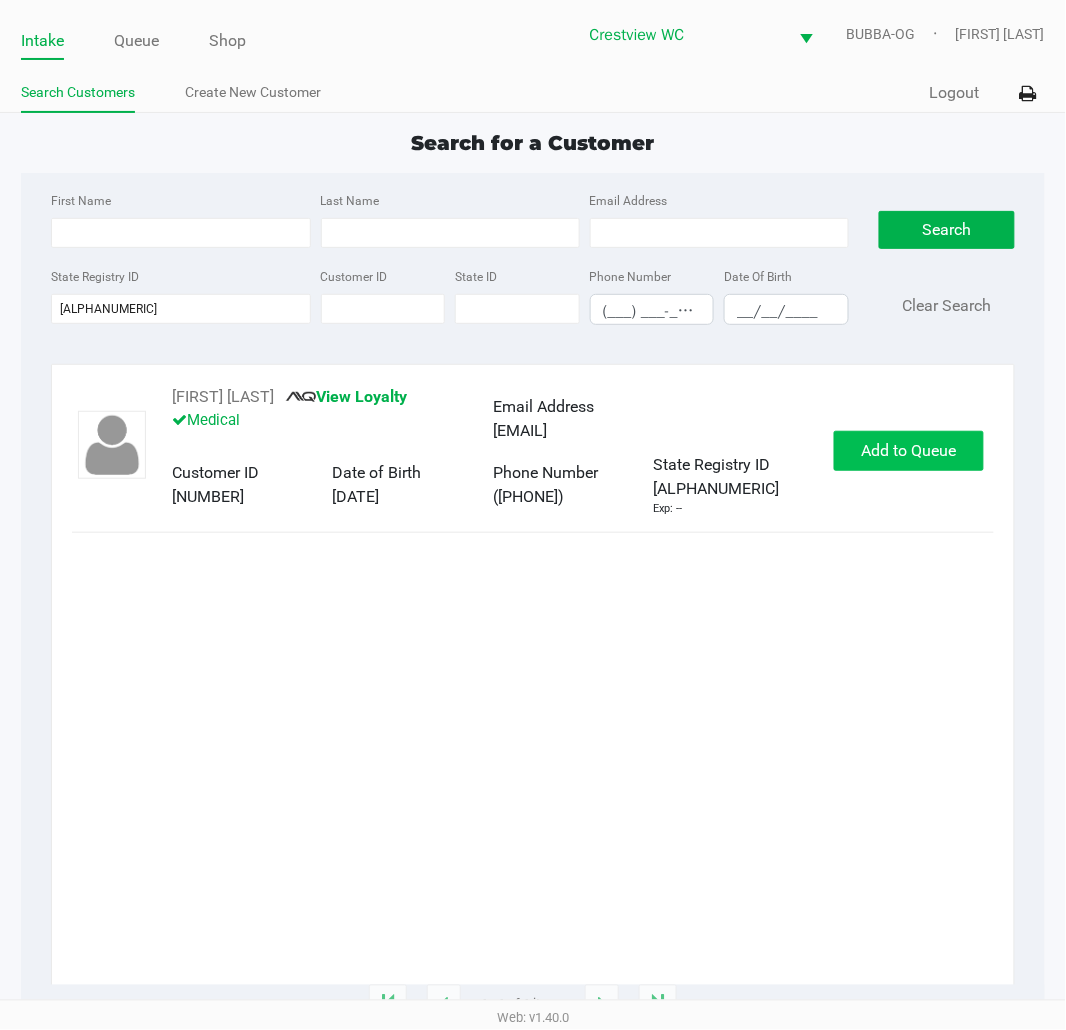 click on "Add to Queue" 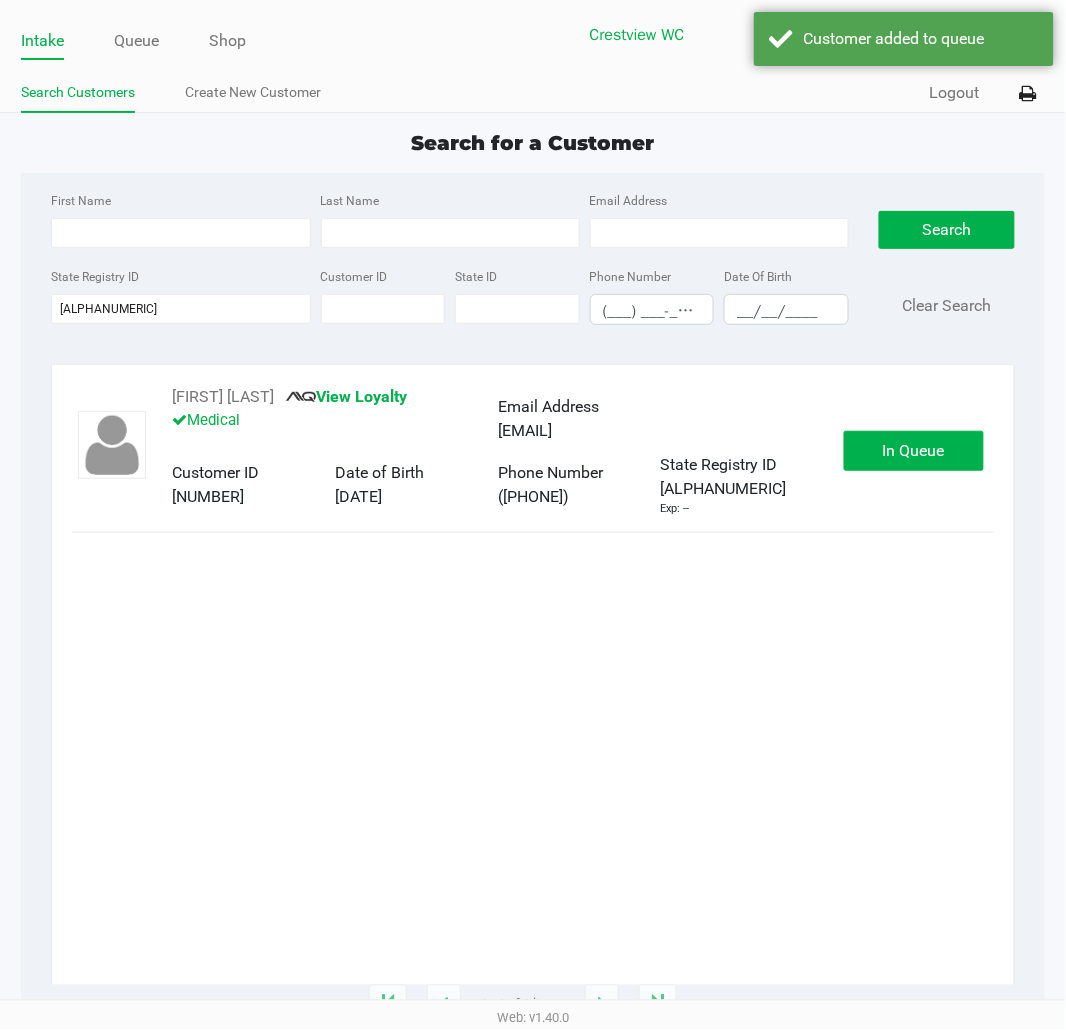 click on "In Queue" 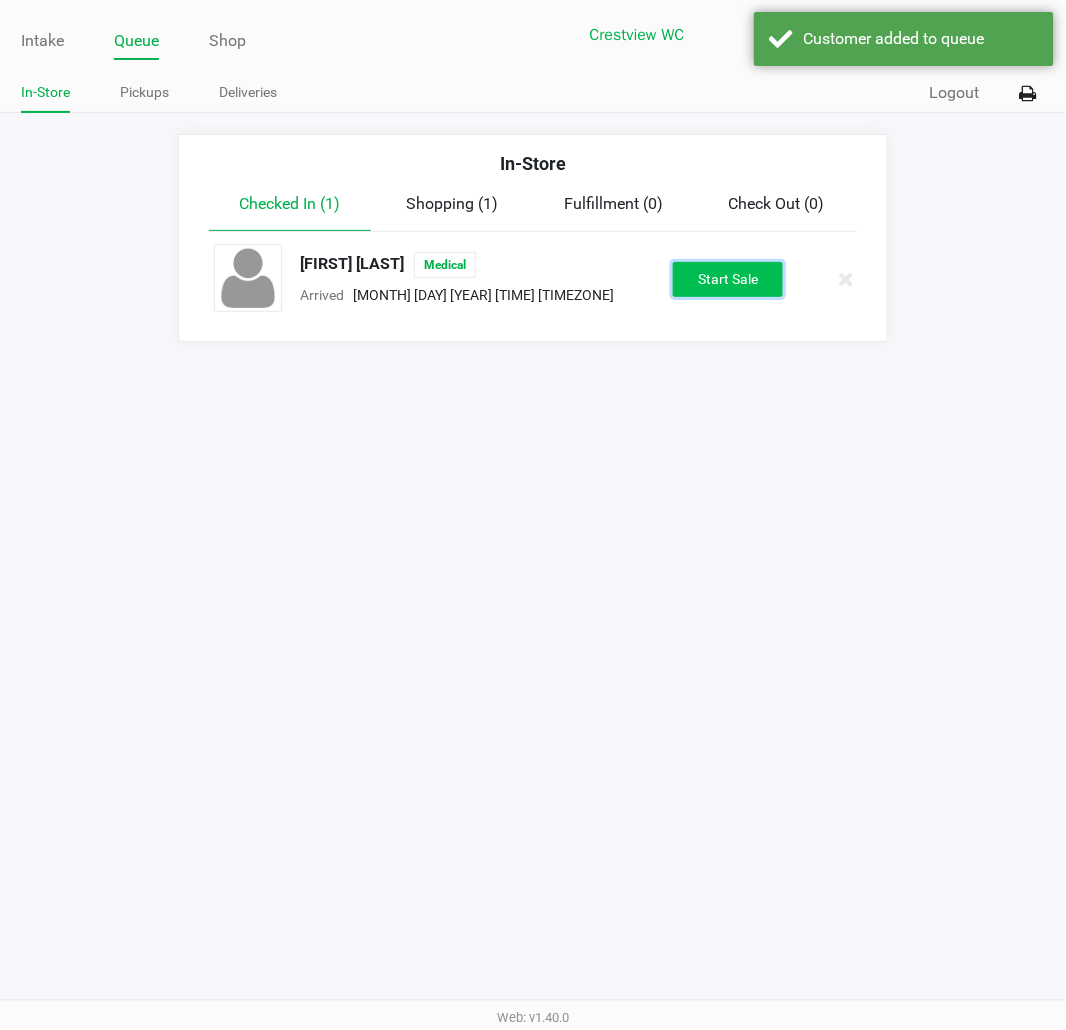 click on "Start Sale" 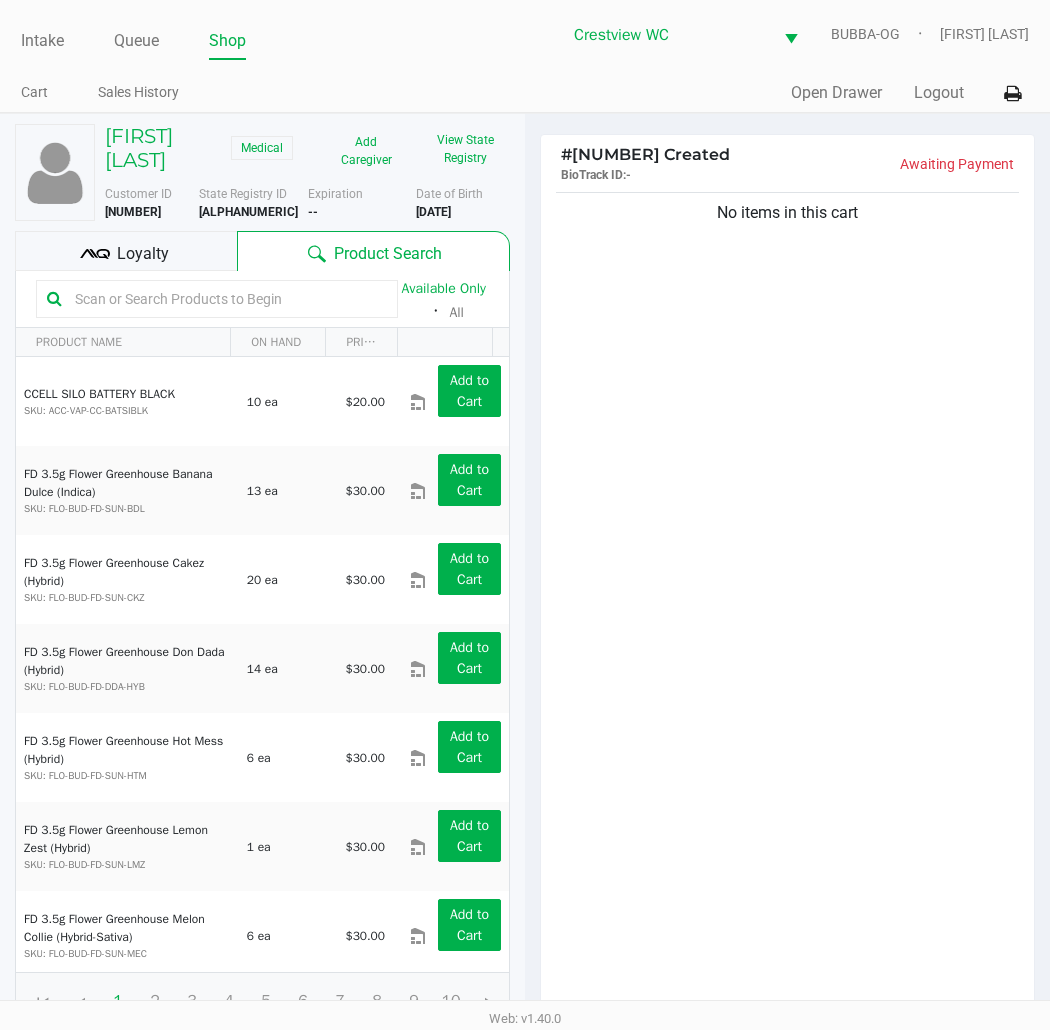 click on "No items in this cart" 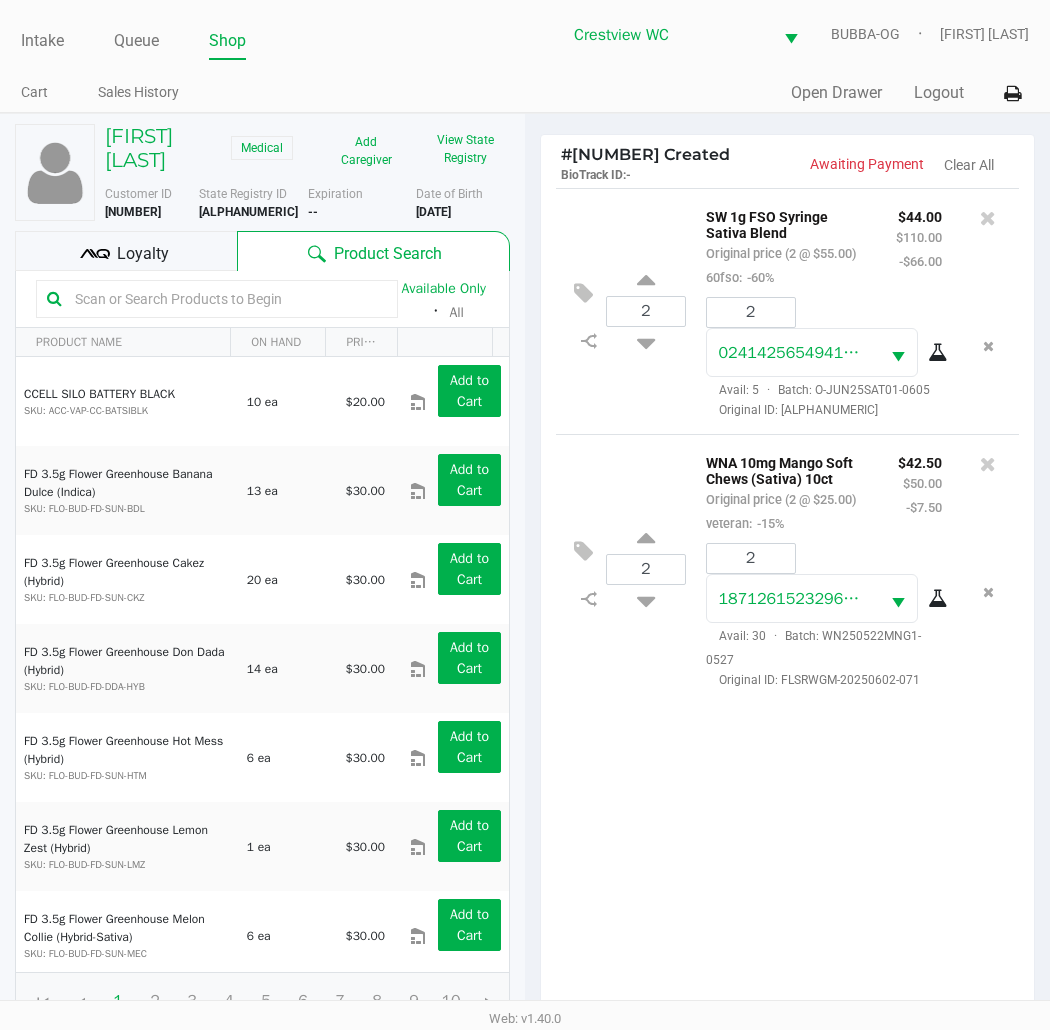 click on "Loyalty" 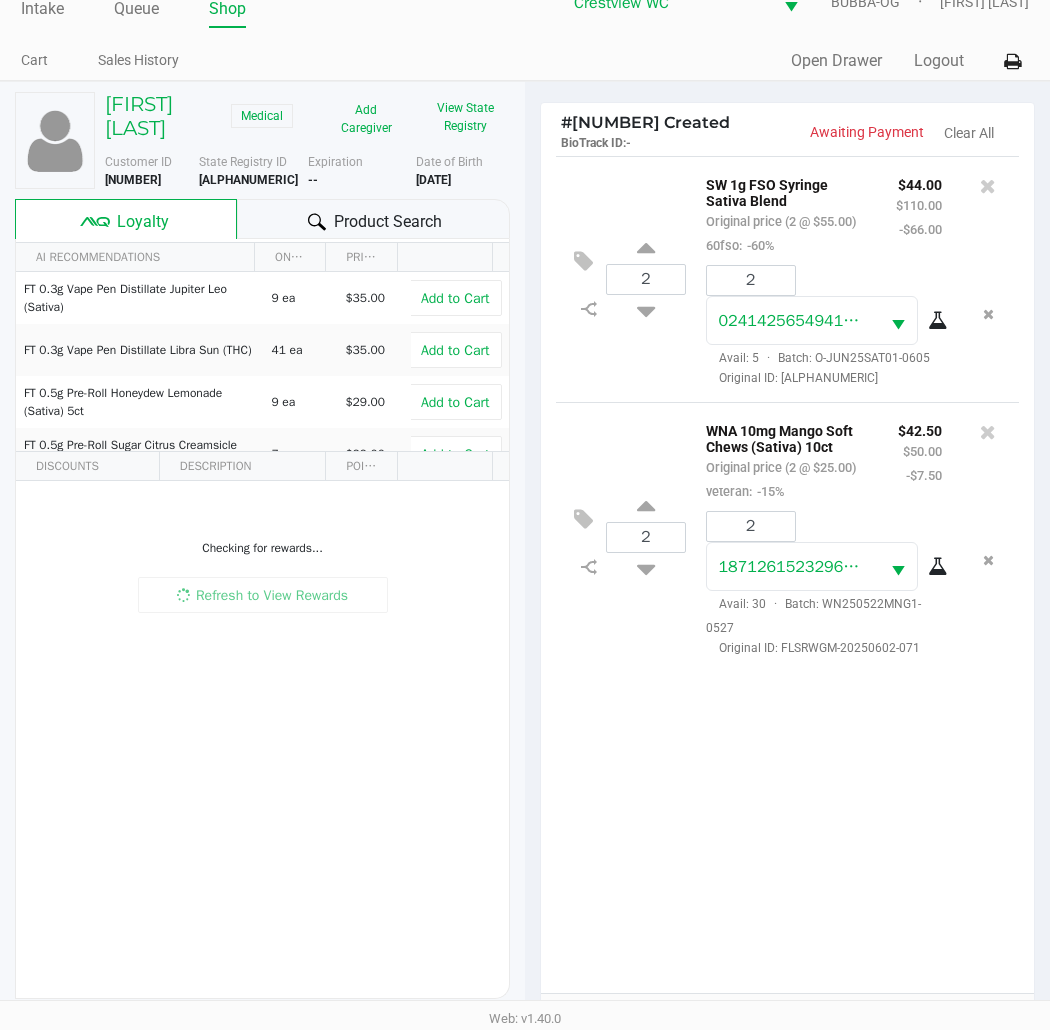 scroll, scrollTop: 217, scrollLeft: 0, axis: vertical 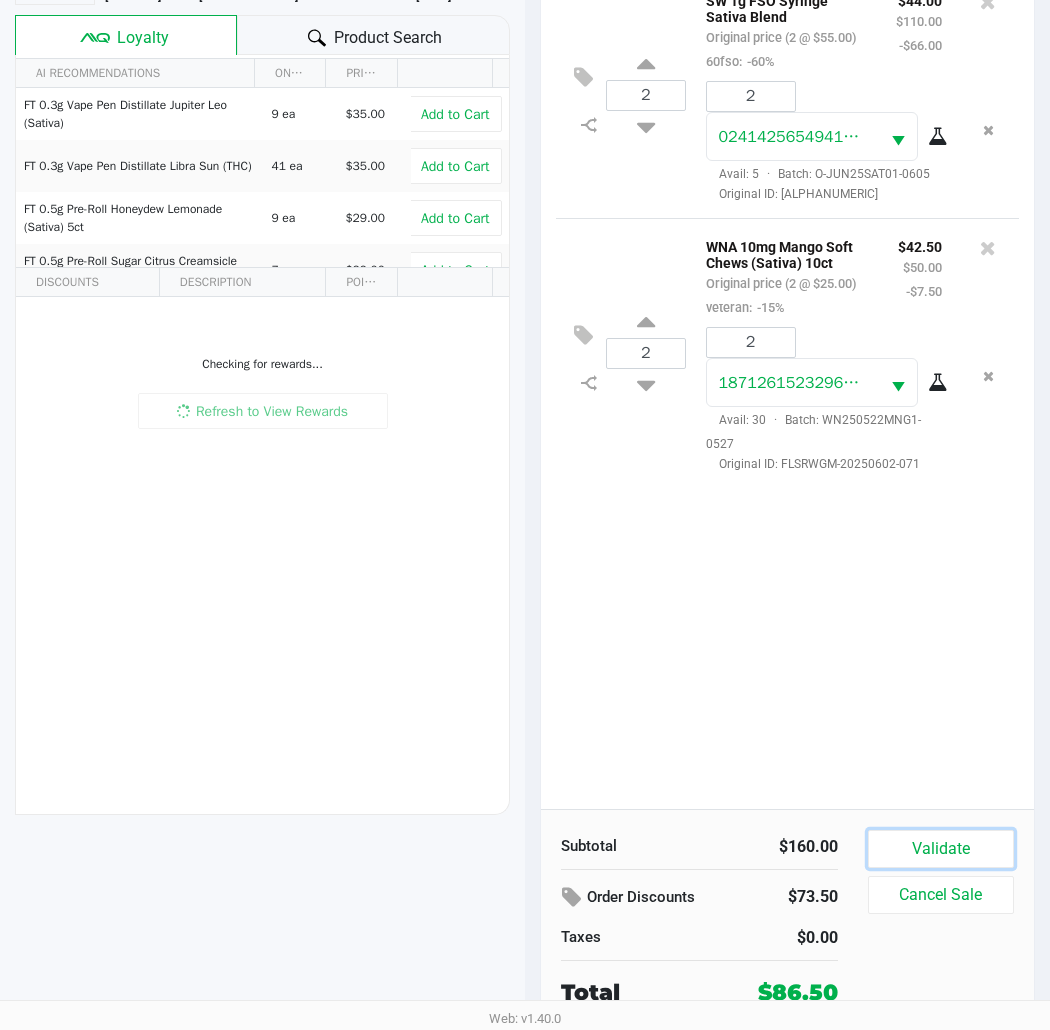 click on "Validate" 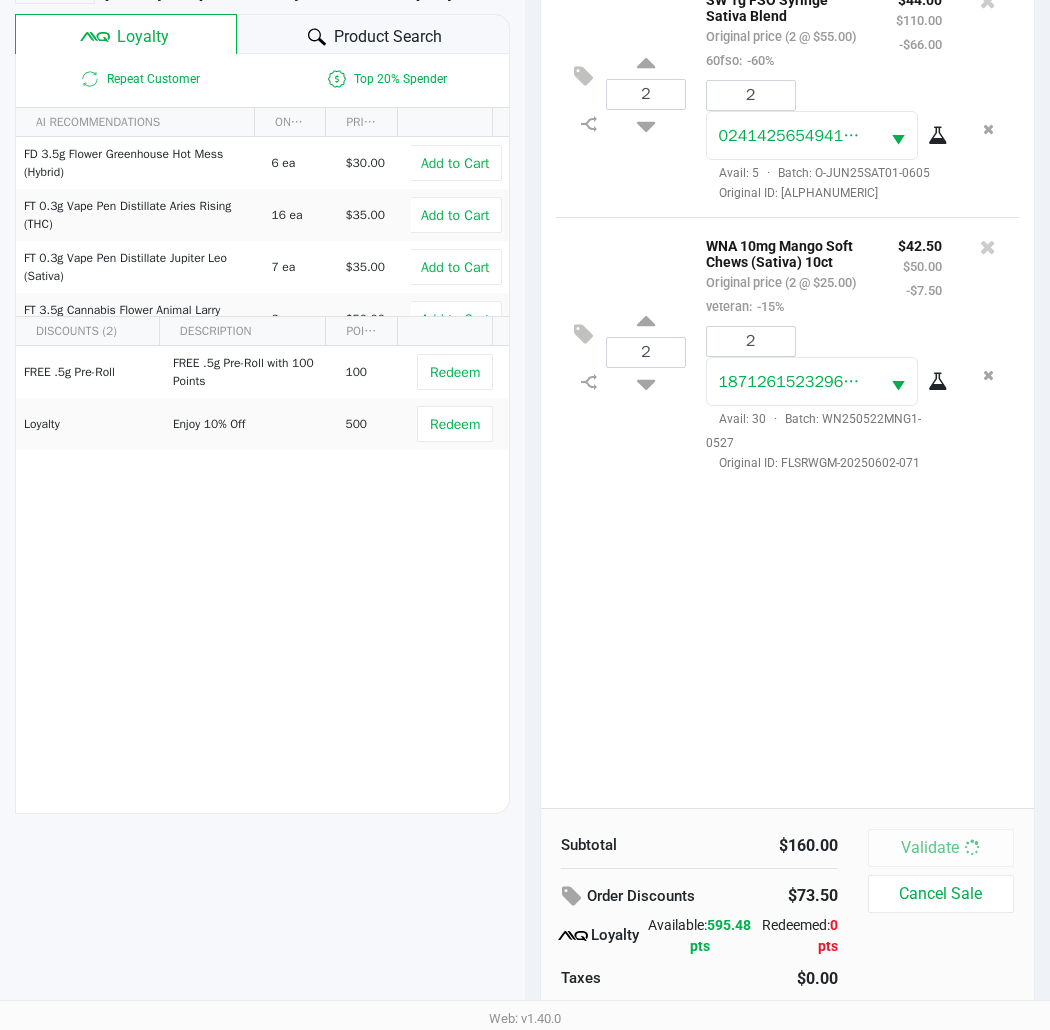 scroll, scrollTop: 0, scrollLeft: 0, axis: both 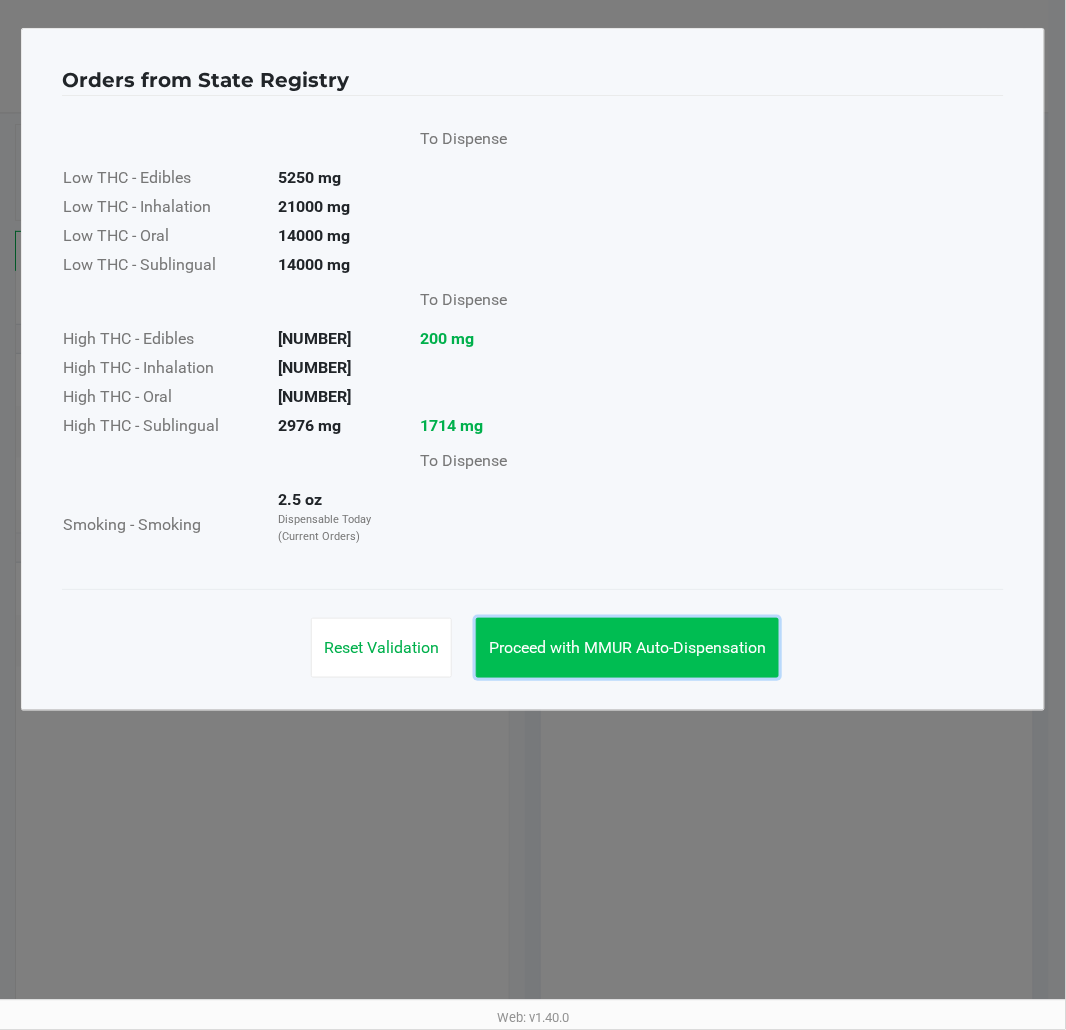 click on "Proceed with MMUR Auto-Dispensation" 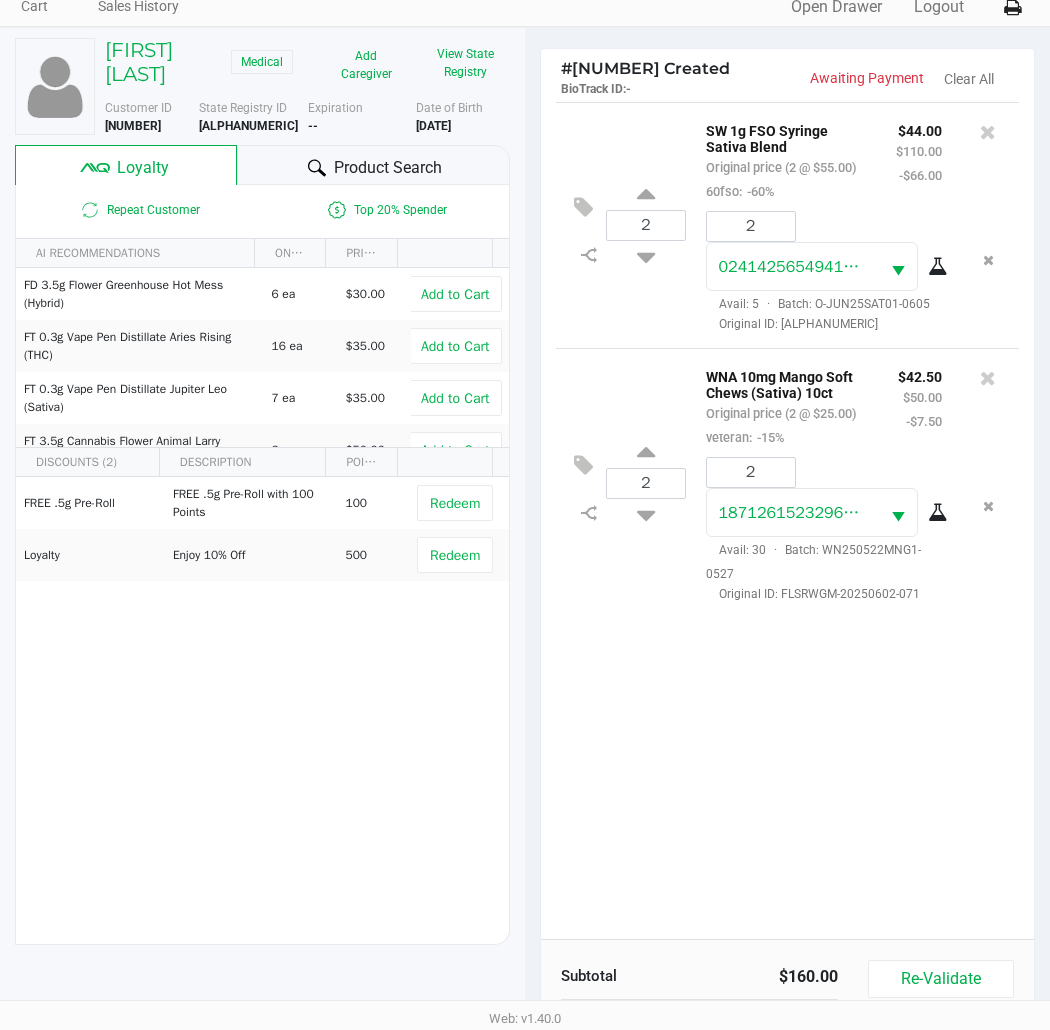 scroll, scrollTop: 258, scrollLeft: 0, axis: vertical 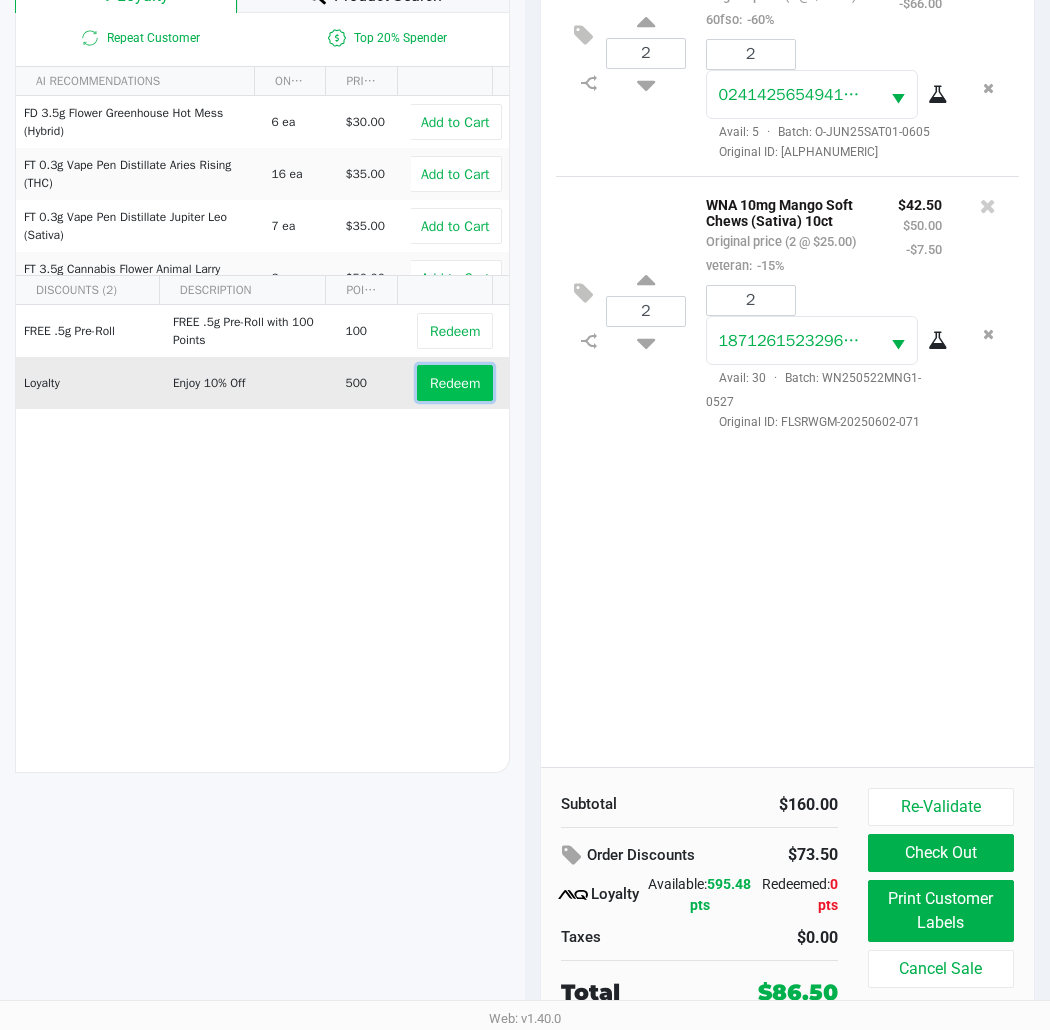 click on "Redeem" 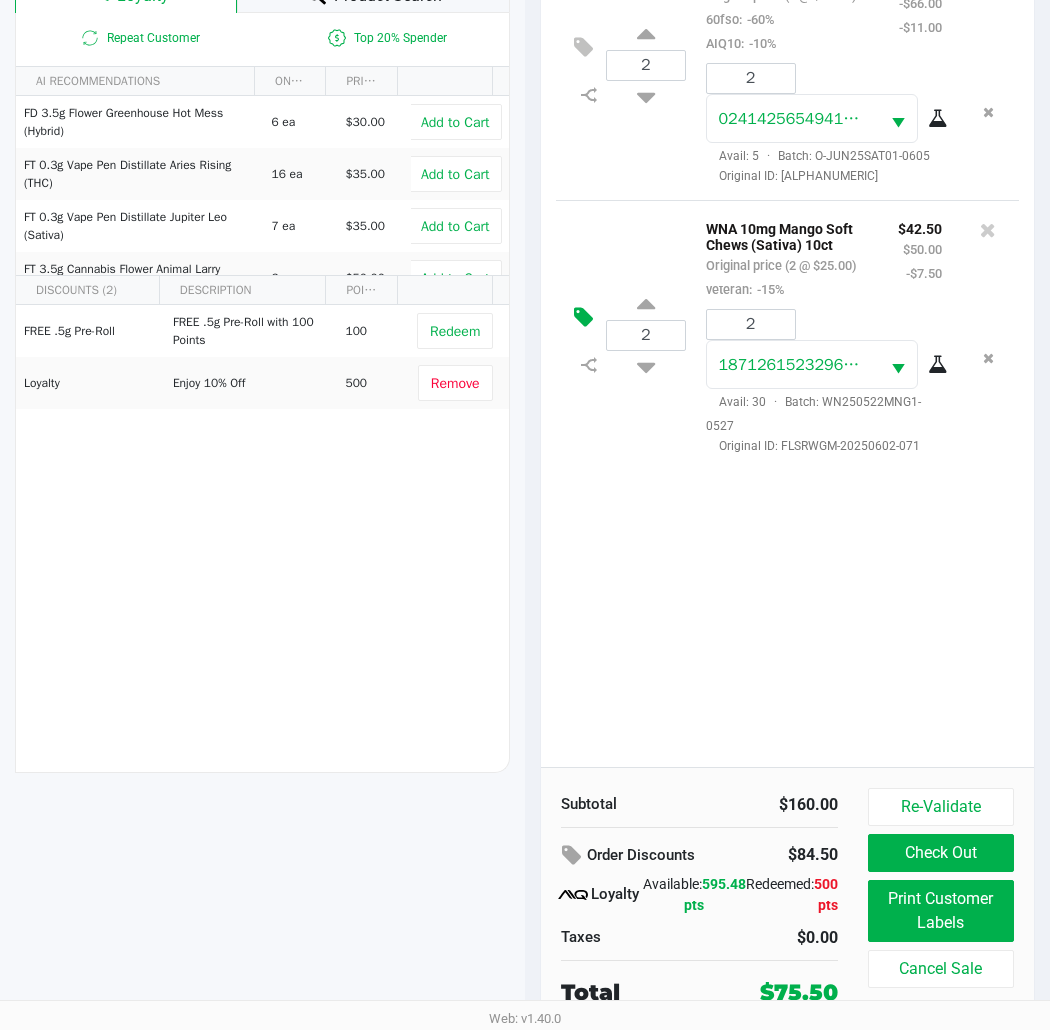 click 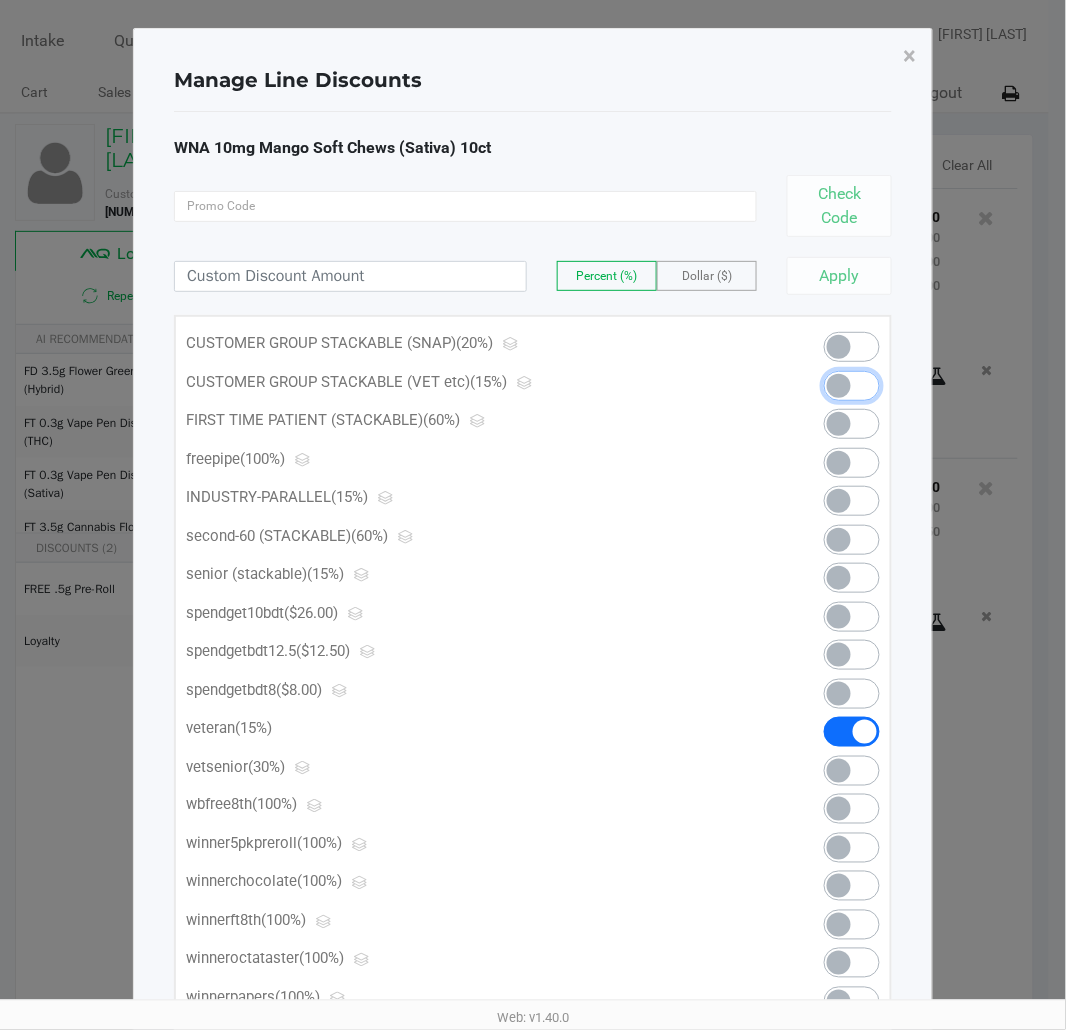 click 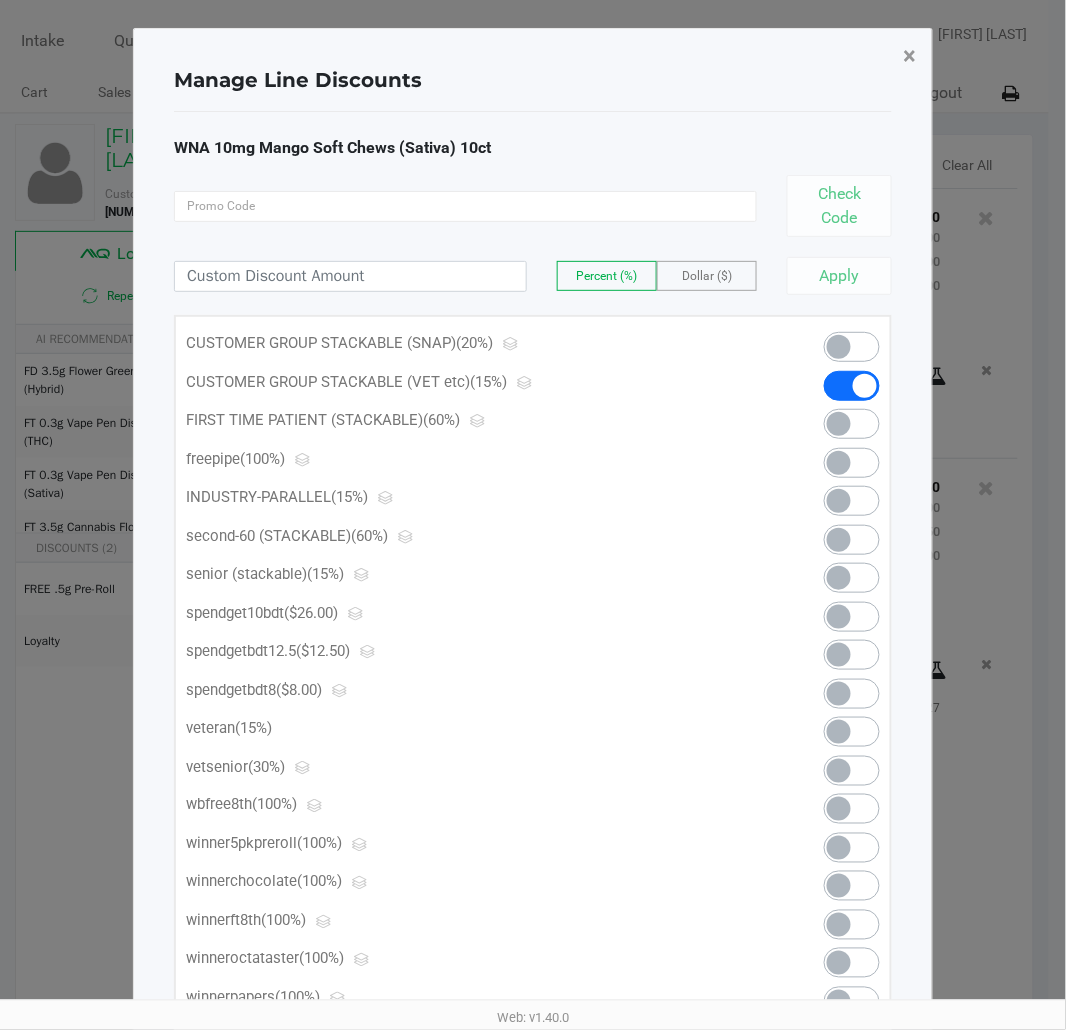 click on "×" 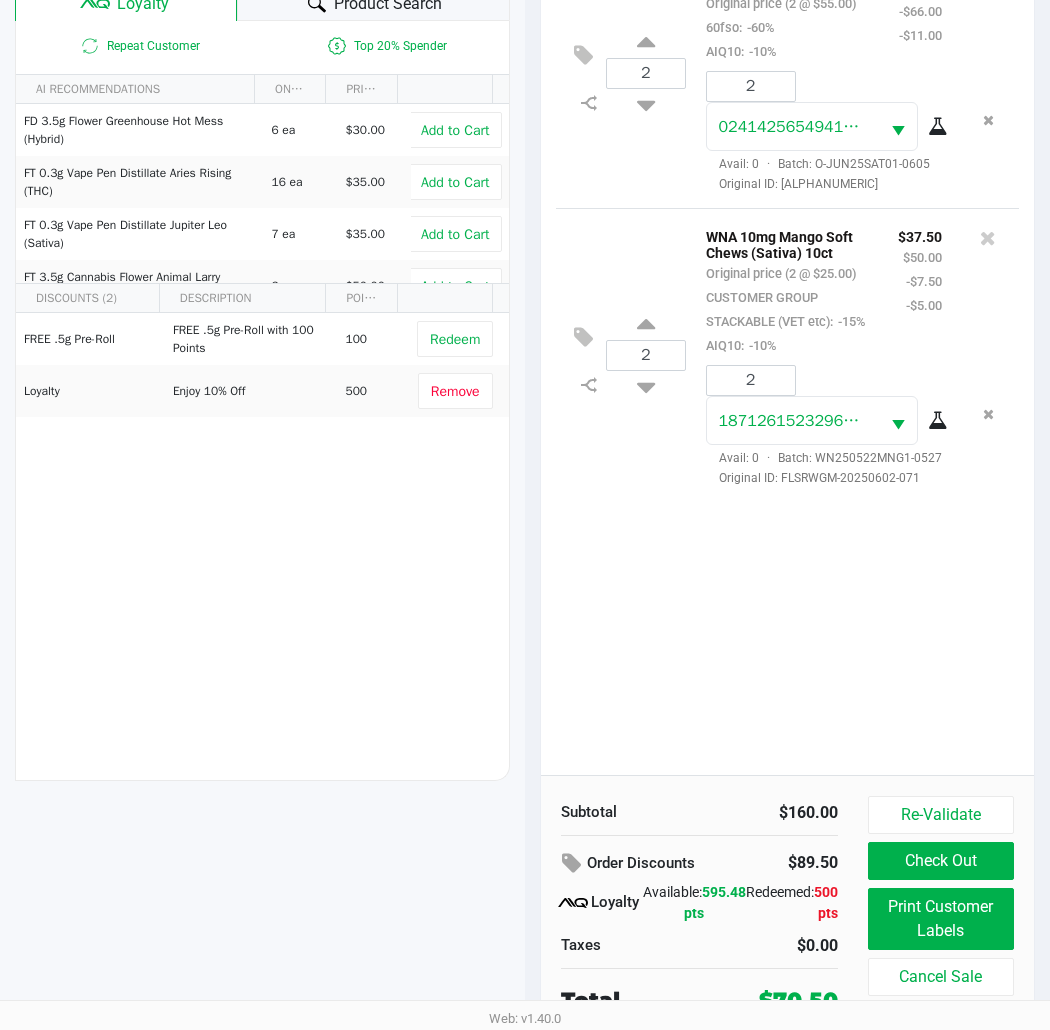 scroll, scrollTop: 258, scrollLeft: 0, axis: vertical 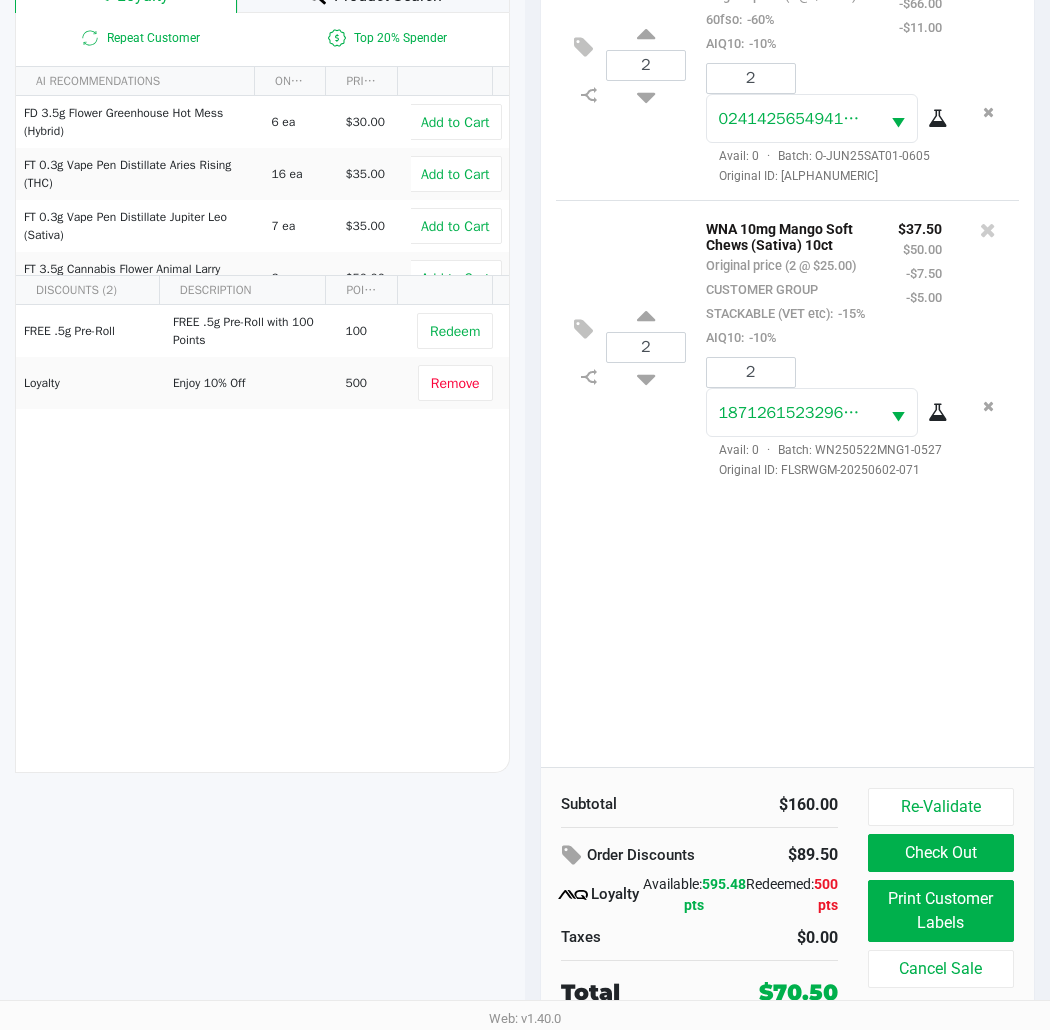 click on "[PRODUCT] [QUANTITY] [PRODUCT_NAME] ([VARIETAL]) [QUANTITY] [PRODUCT_NAME] ([VARIETAL]) Original price ([QUANTITY] @ [PRICE]) [DISCOUNT] [DISCOUNT] [PRICE] [PRICE] [PRICE] [PRICE] [NUMBER] Avail: [NUMBER]  ·  Batch: [ALPHANUMERIC]   Original ID: [ALPHANUMERIC]
[QUANTITY] [PRODUCT_NAME] ([VARIETAL]) ([PRODUCT_TYPE]) Original price ([QUANTITY] @ [PRICE]) [DISCOUNT] [DISCOUNT] [PRICE] [PRICE] [PRICE] [PRICE] [NUMBER] Avail: [NUMBER]  ·  Batch: [ALPHANUMERIC]   Original ID: [ALPHANUMERIC]" 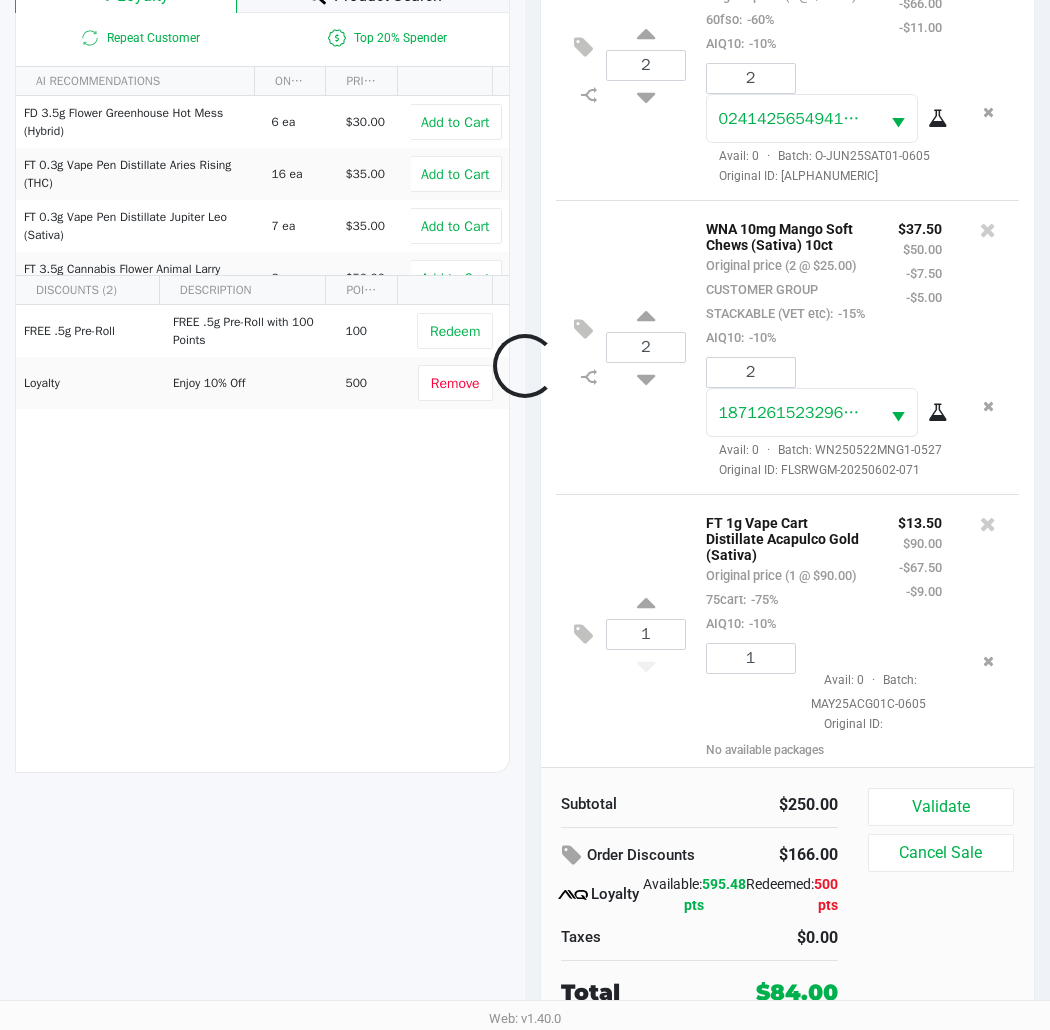 scroll, scrollTop: 173, scrollLeft: 0, axis: vertical 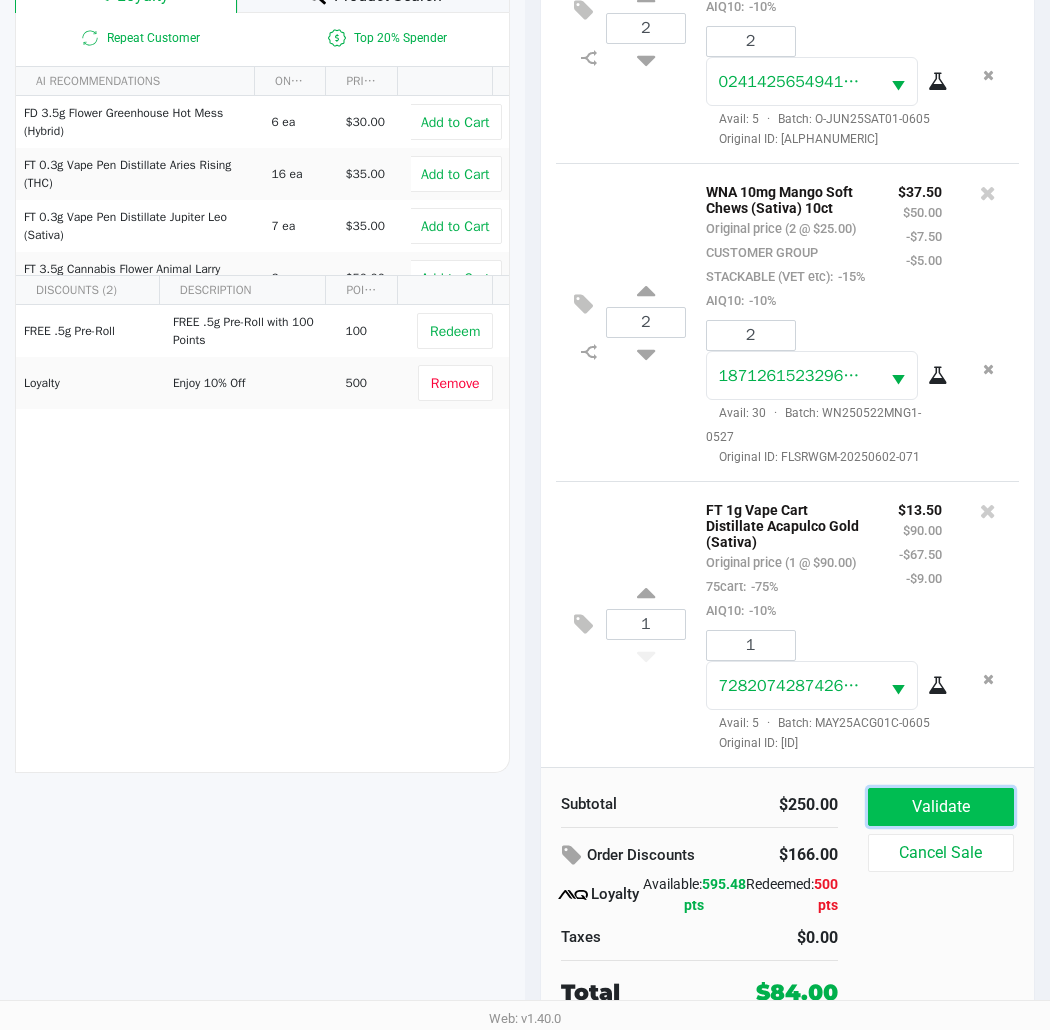 click on "Validate" 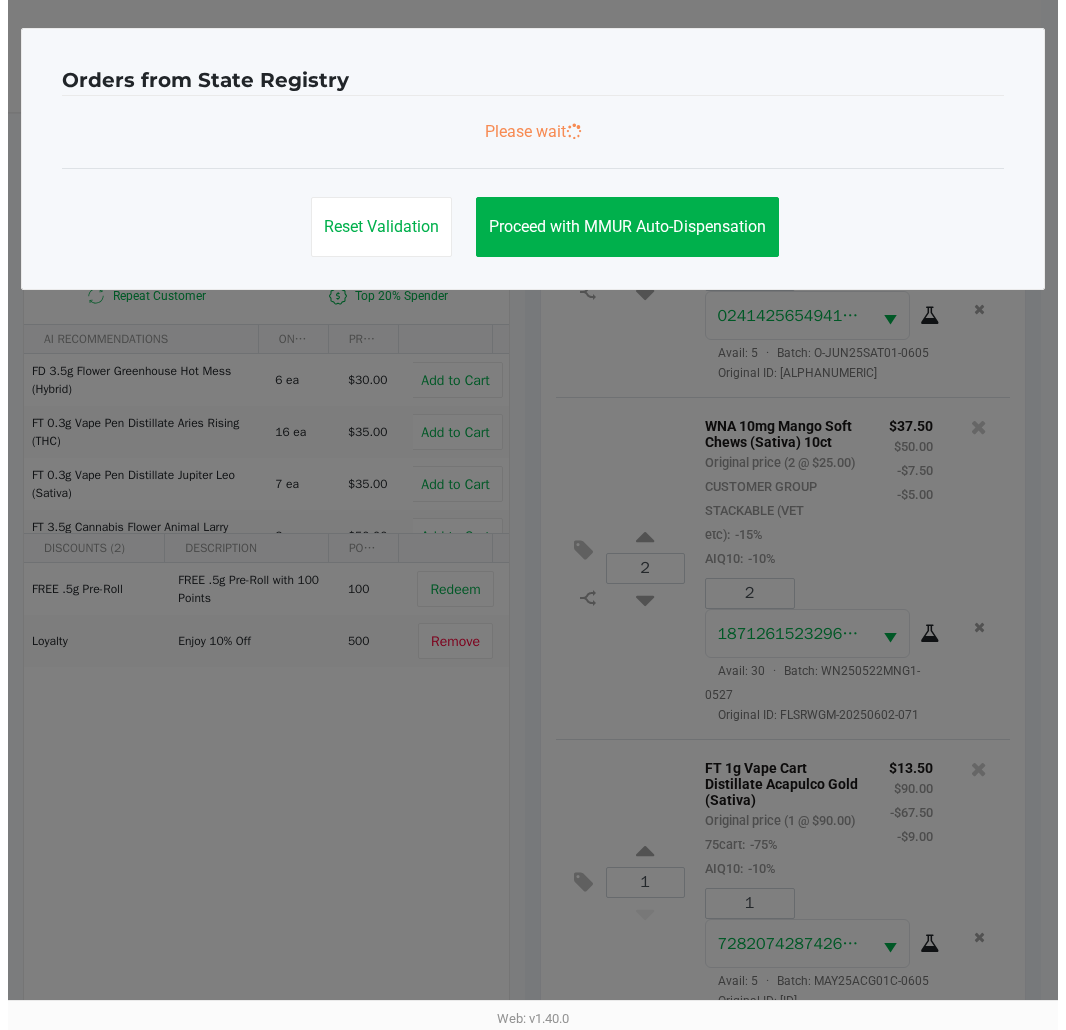 scroll, scrollTop: 0, scrollLeft: 0, axis: both 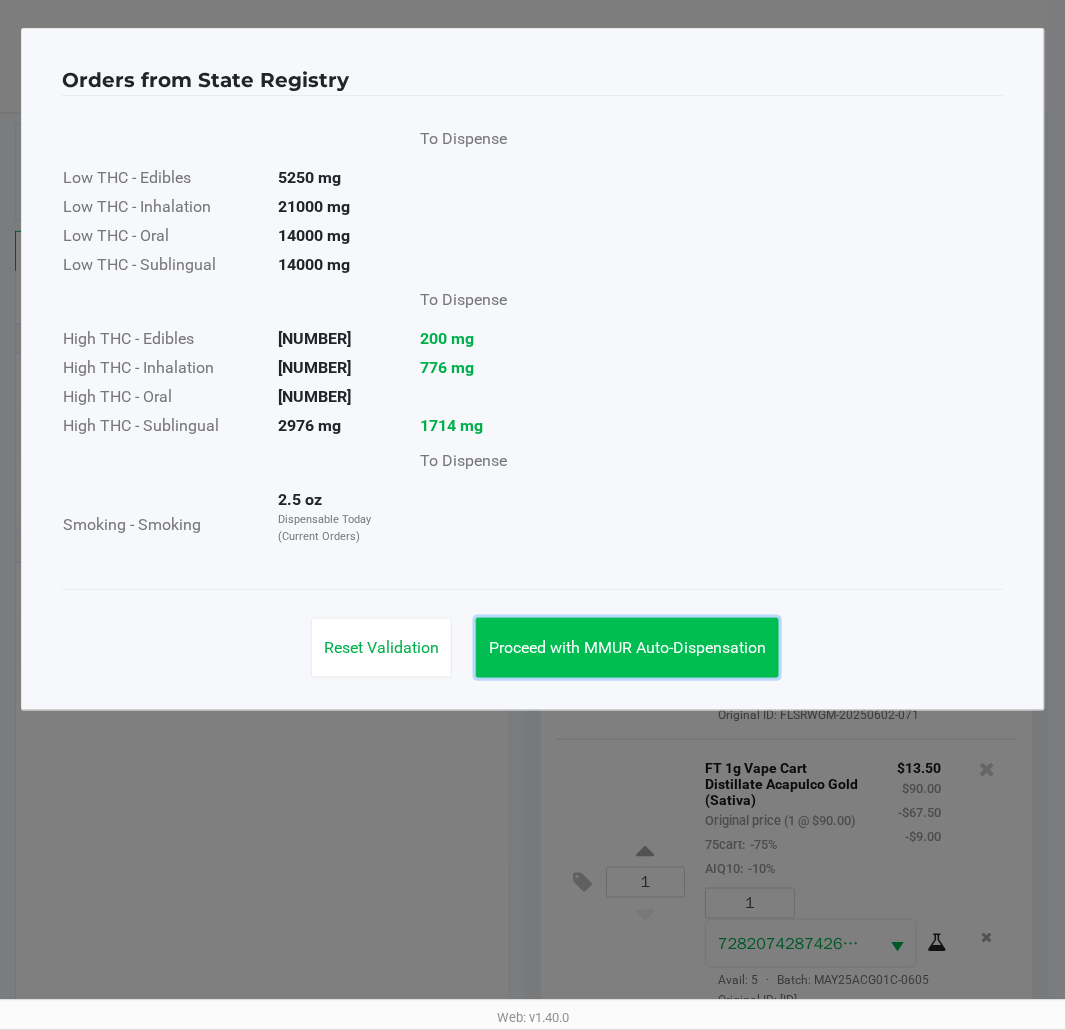 click on "Proceed with MMUR Auto-Dispensation" 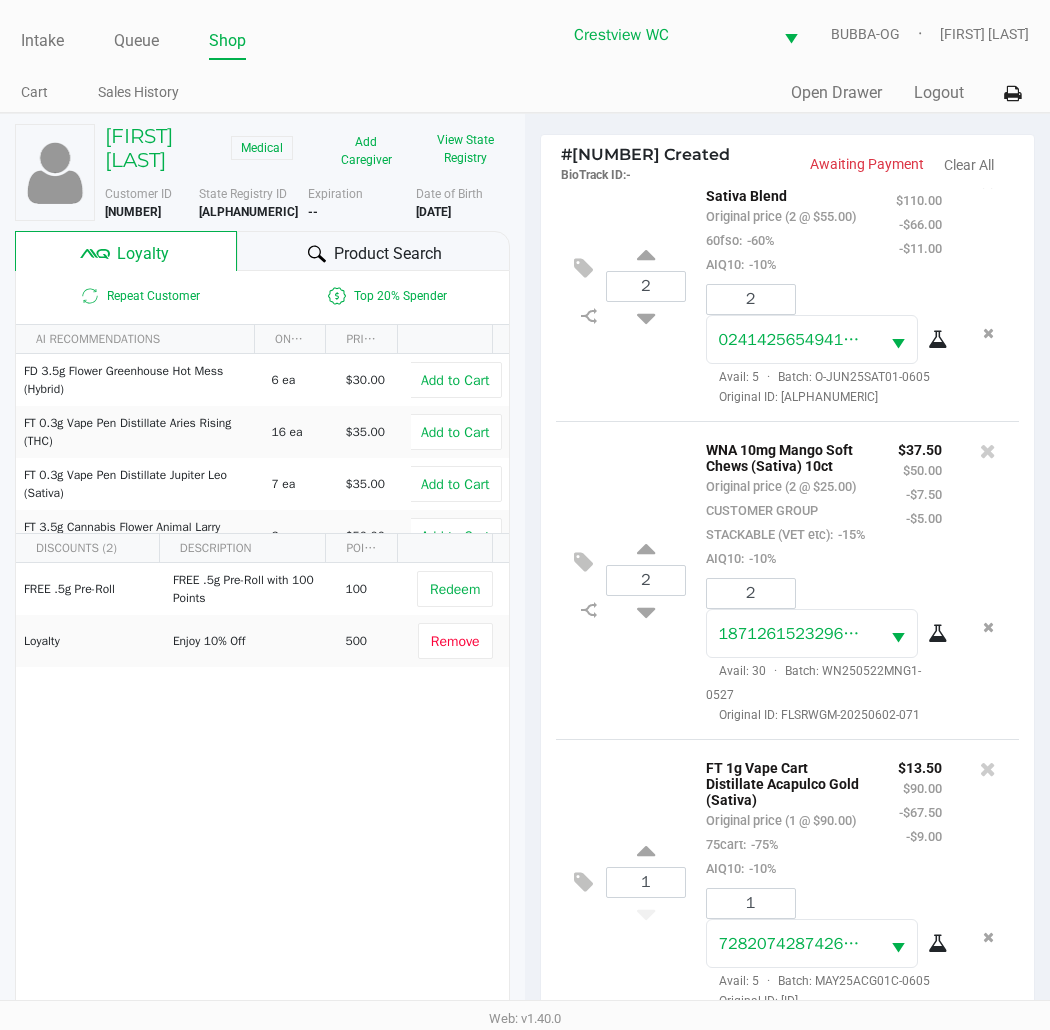 scroll, scrollTop: 258, scrollLeft: 0, axis: vertical 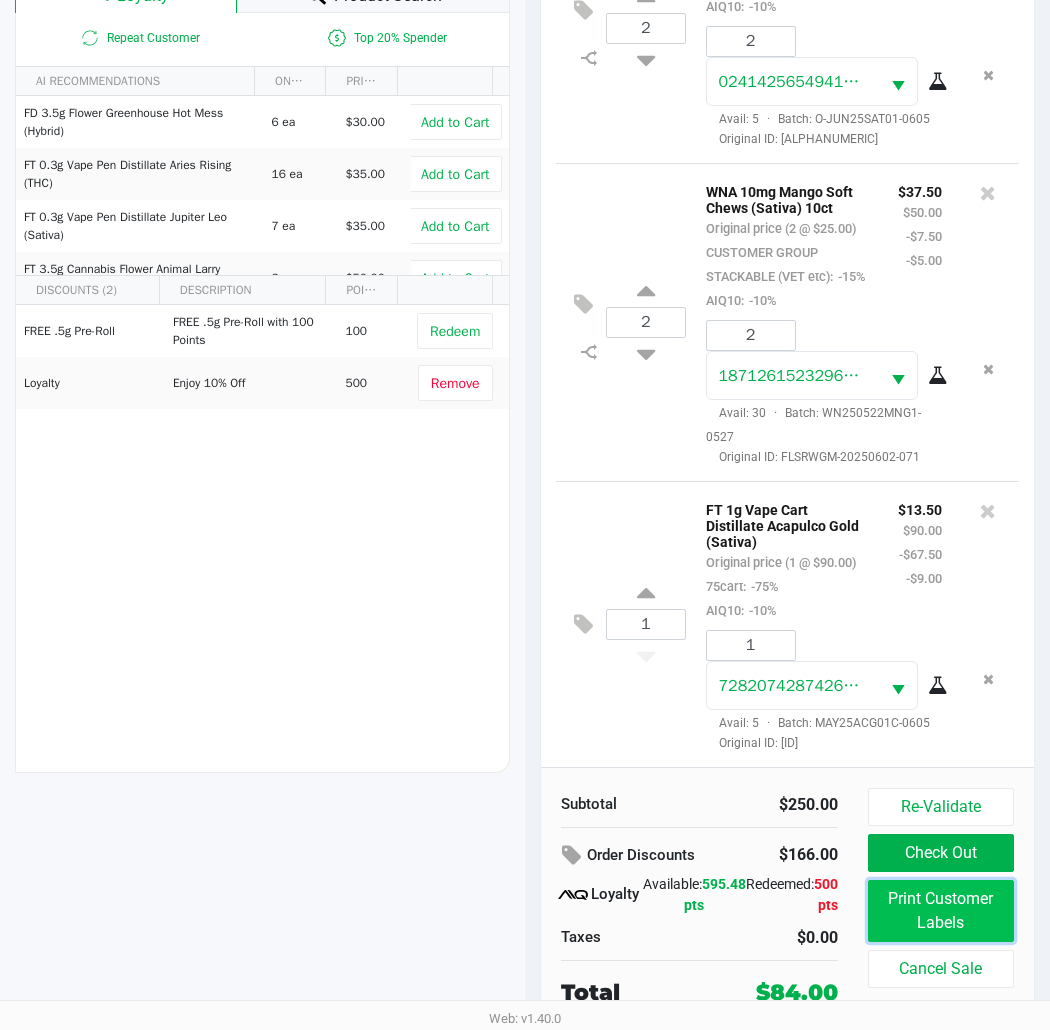 click on "Print Customer Labels" 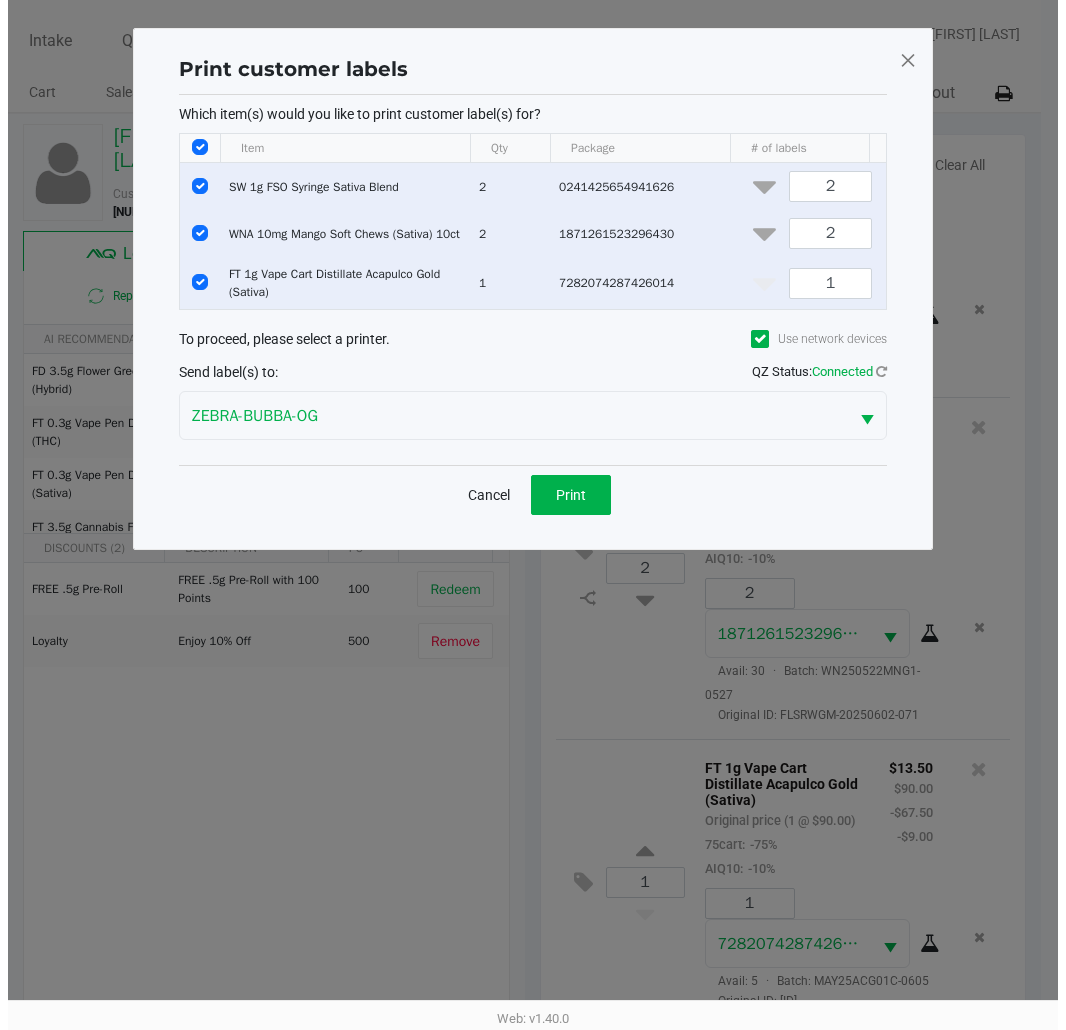 scroll, scrollTop: 0, scrollLeft: 0, axis: both 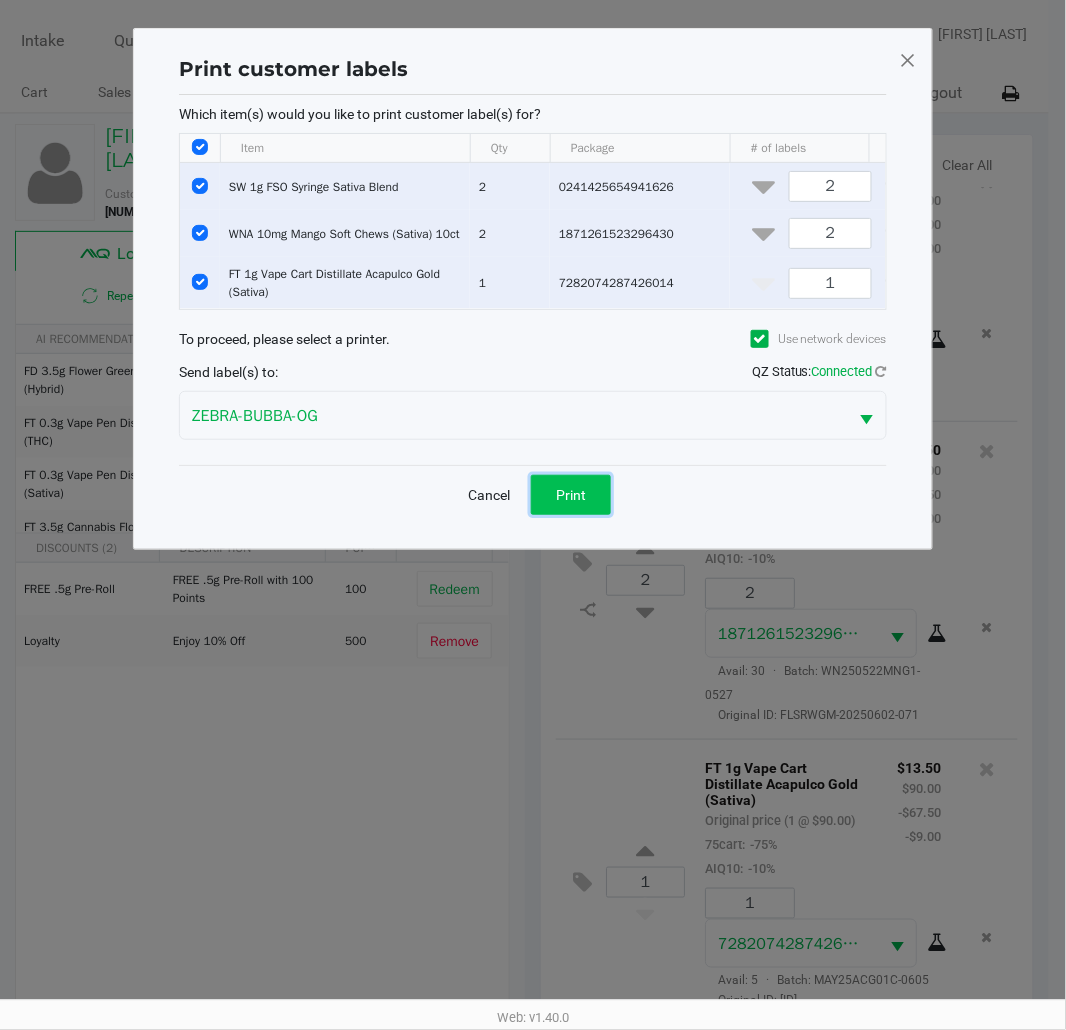 click on "Print" 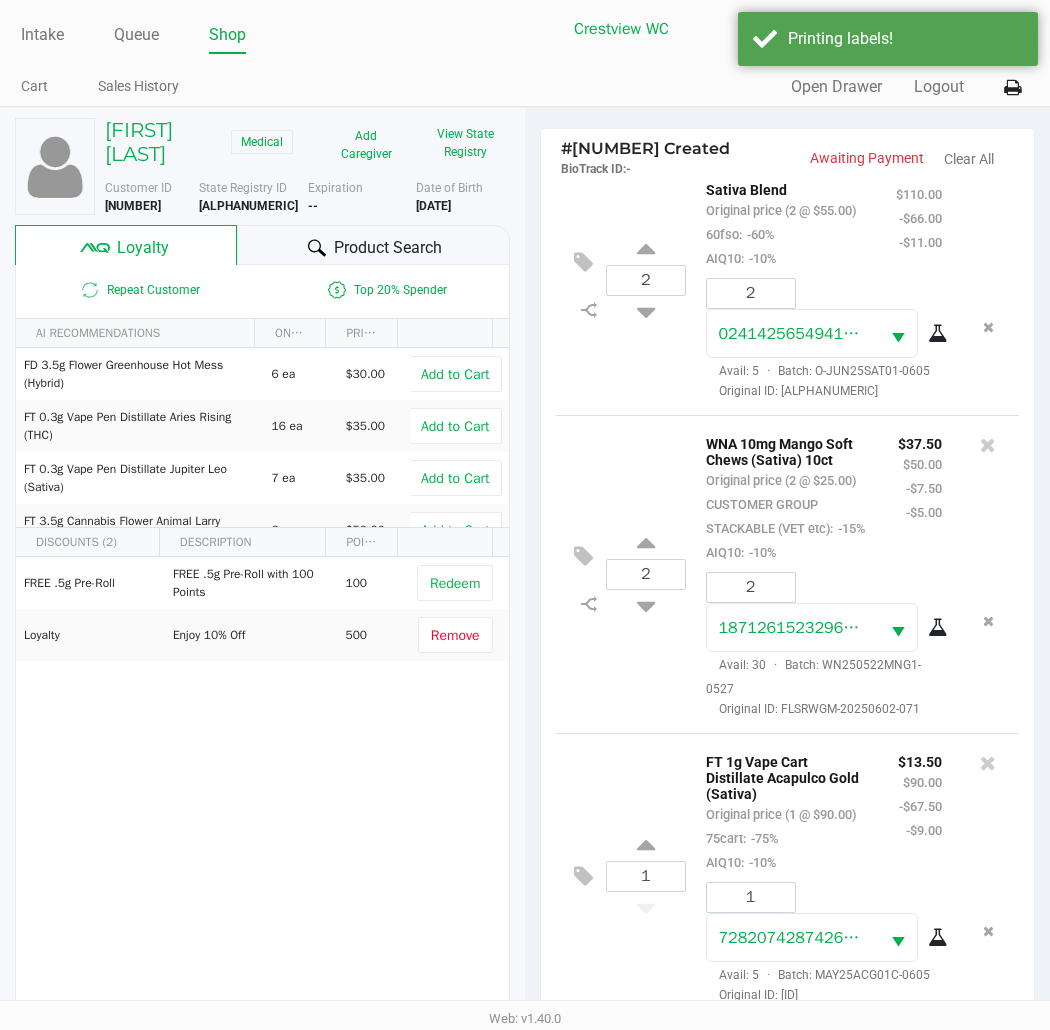 scroll, scrollTop: 258, scrollLeft: 0, axis: vertical 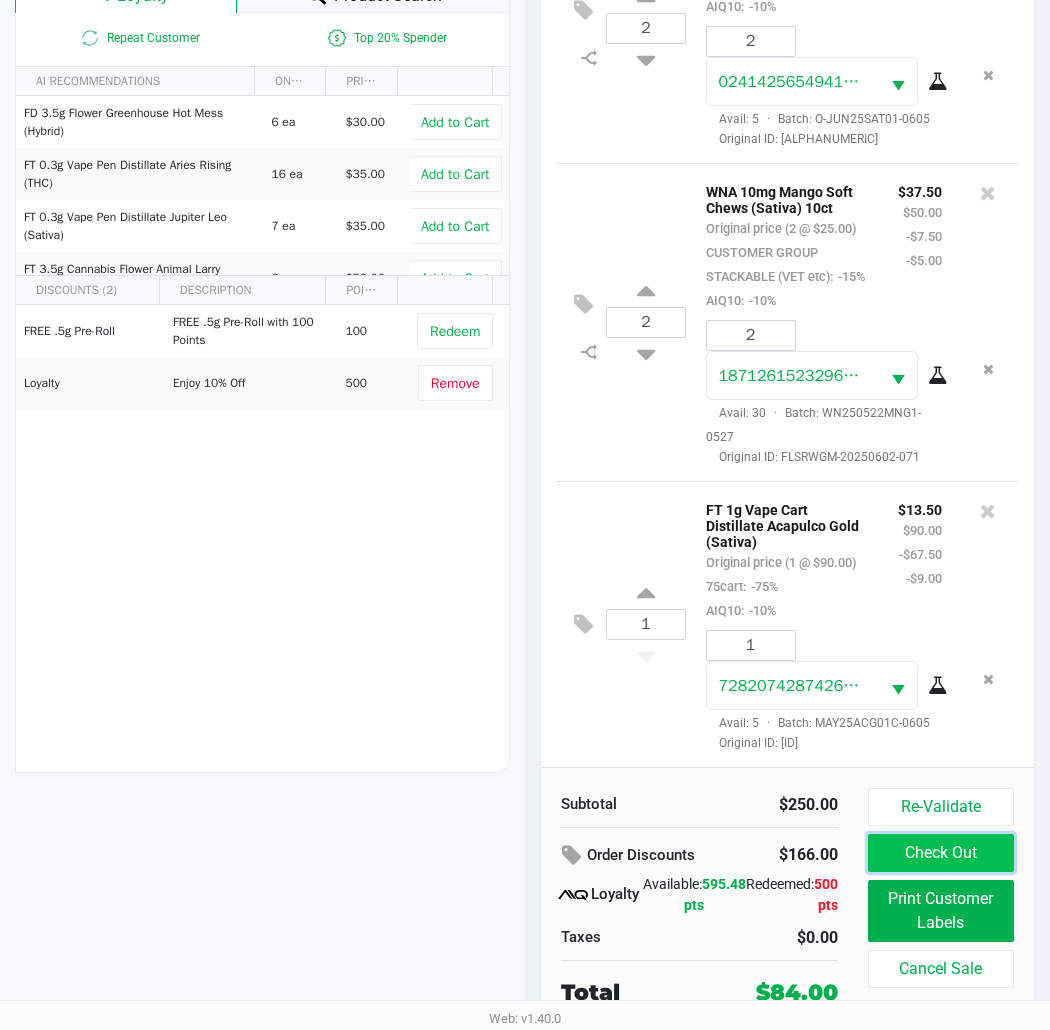 click on "Check Out" 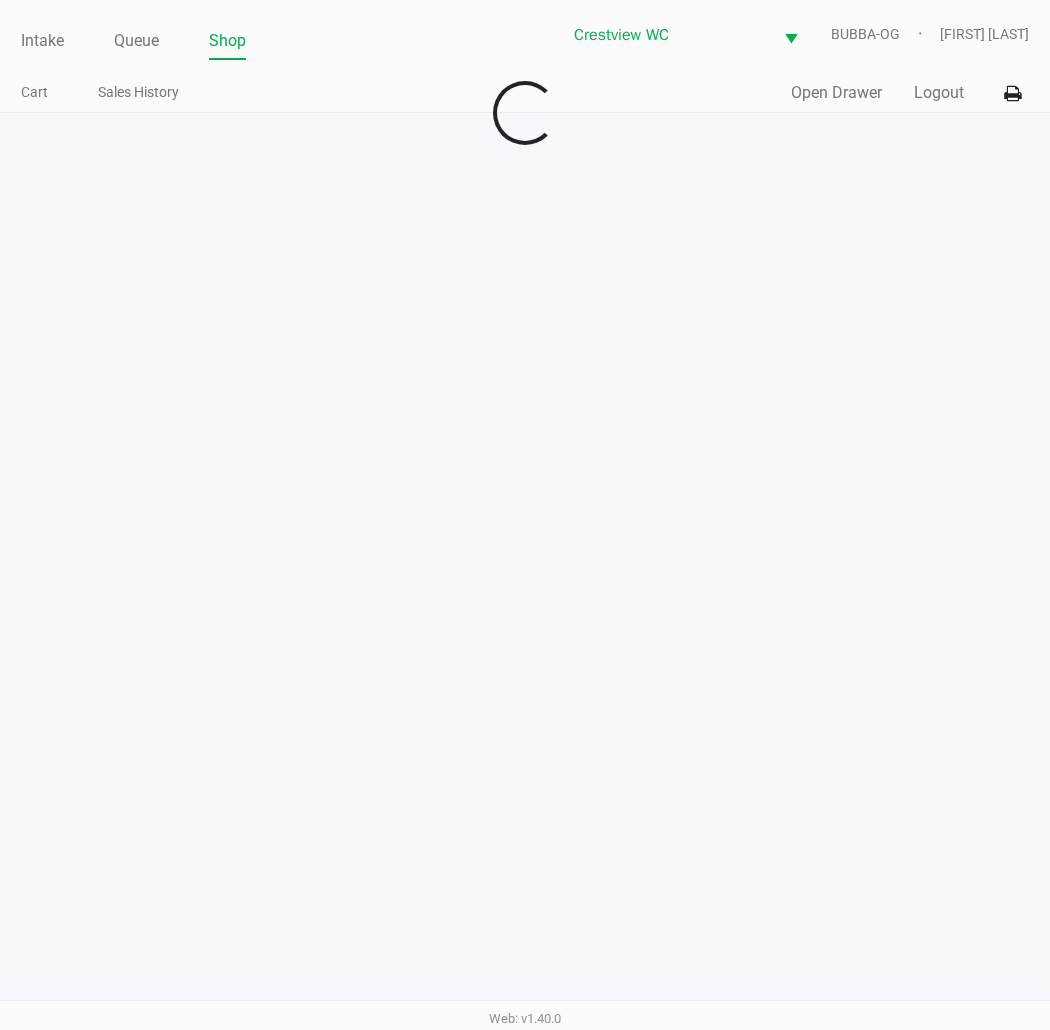 scroll, scrollTop: 0, scrollLeft: 0, axis: both 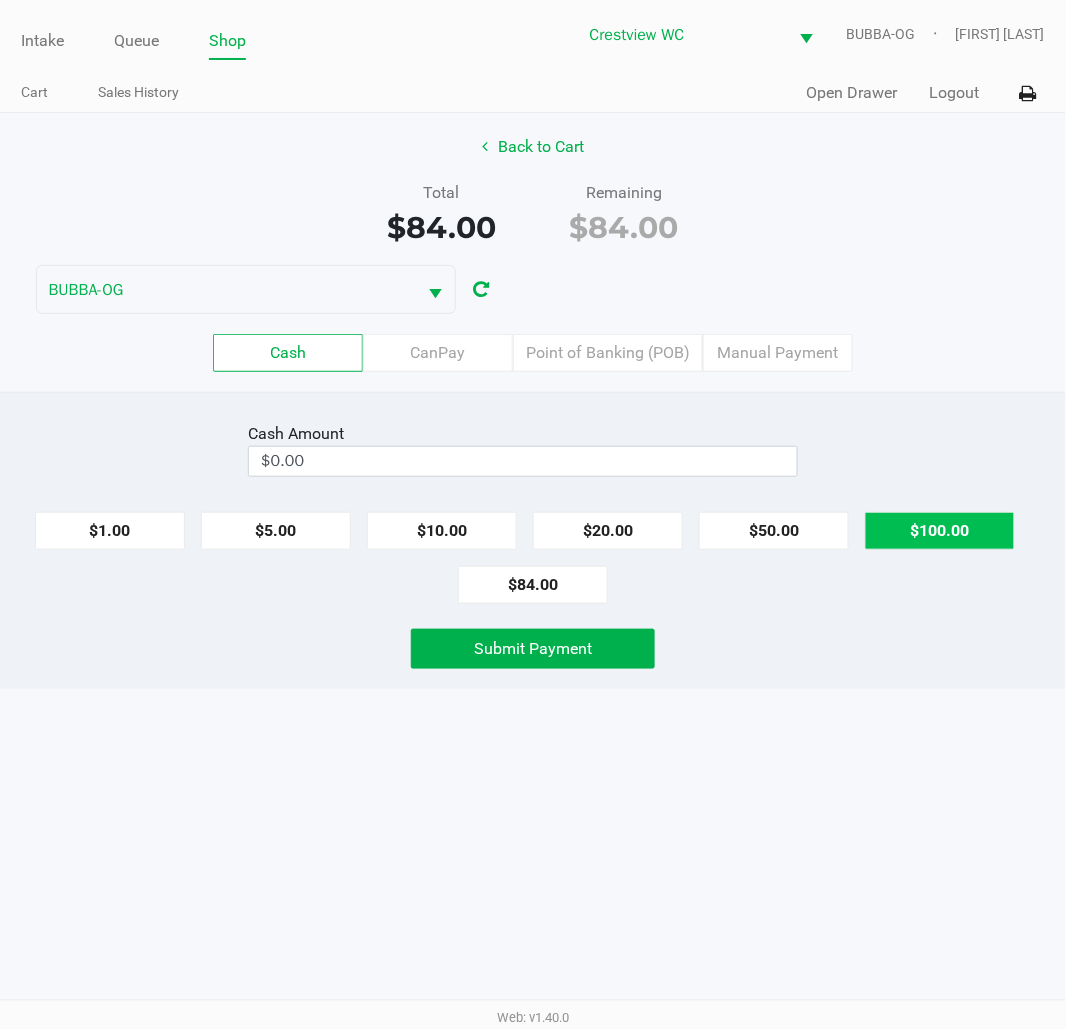 click on "$100.00" 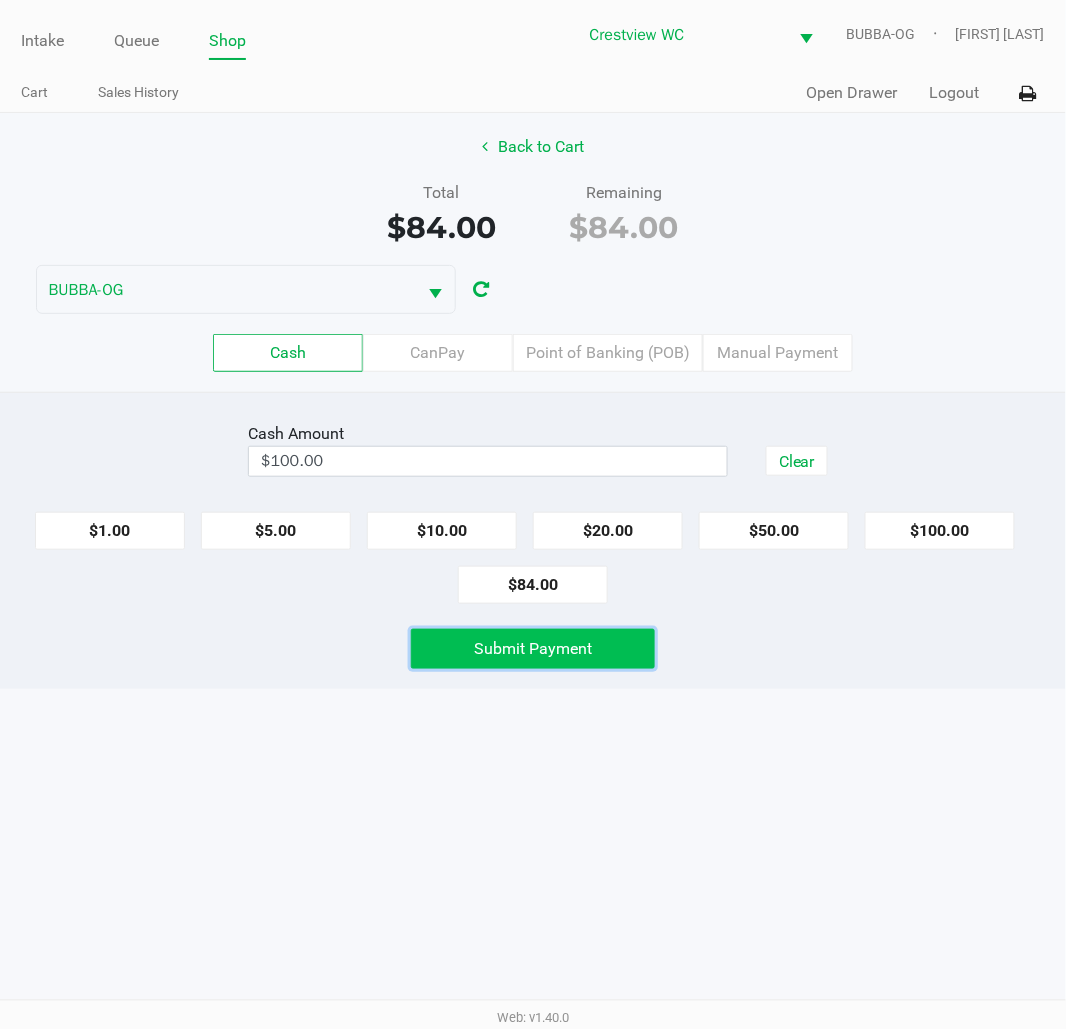 click on "Submit Payment" 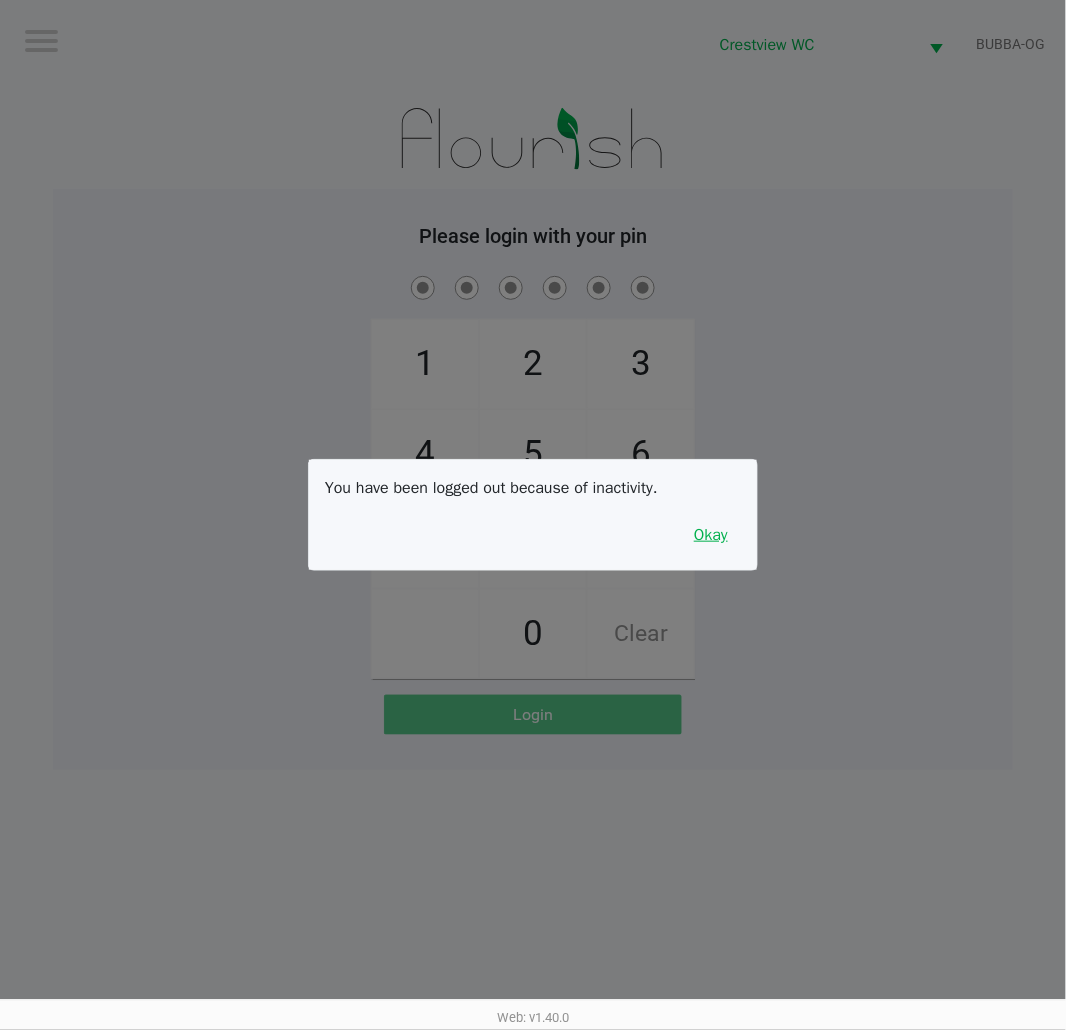 click on "Okay" at bounding box center (711, 535) 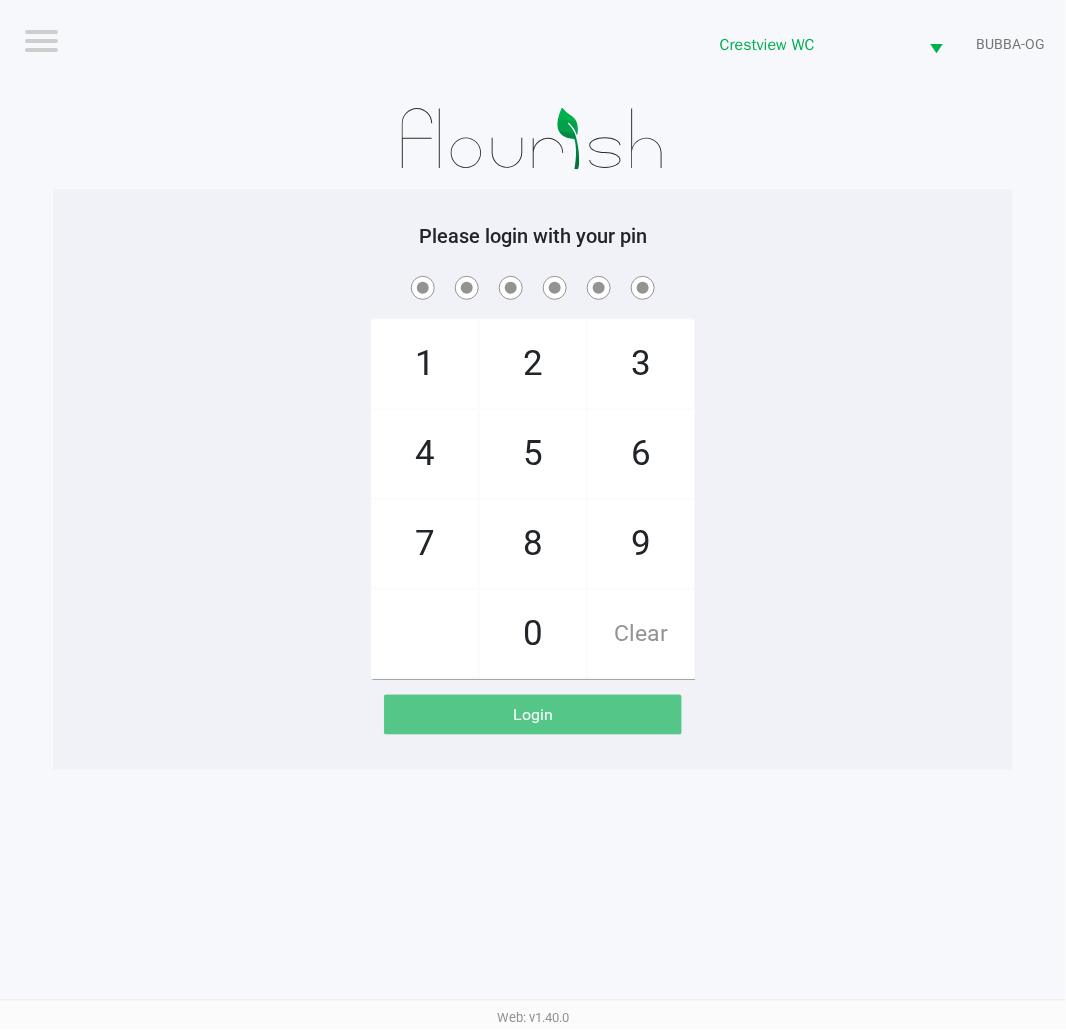 click on "4" 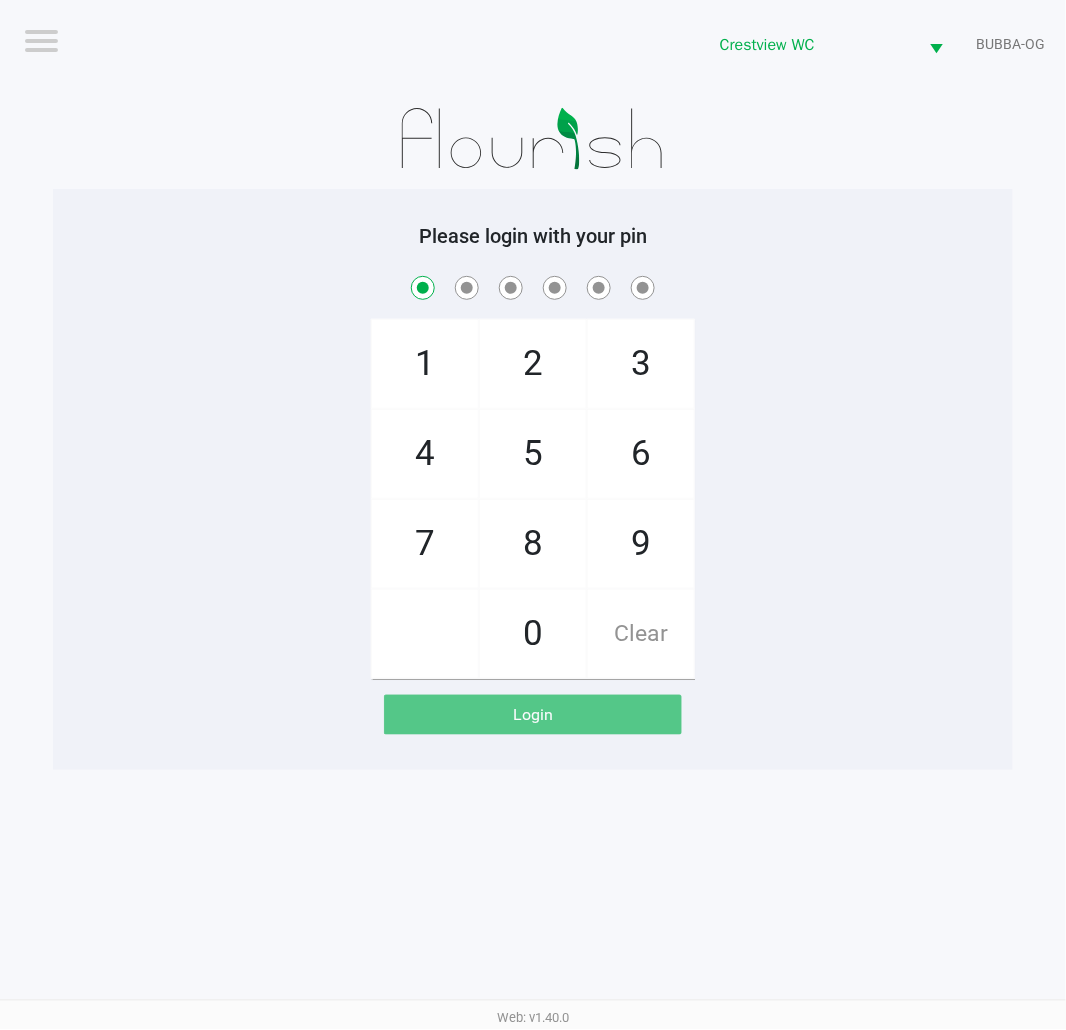 checkbox on "true" 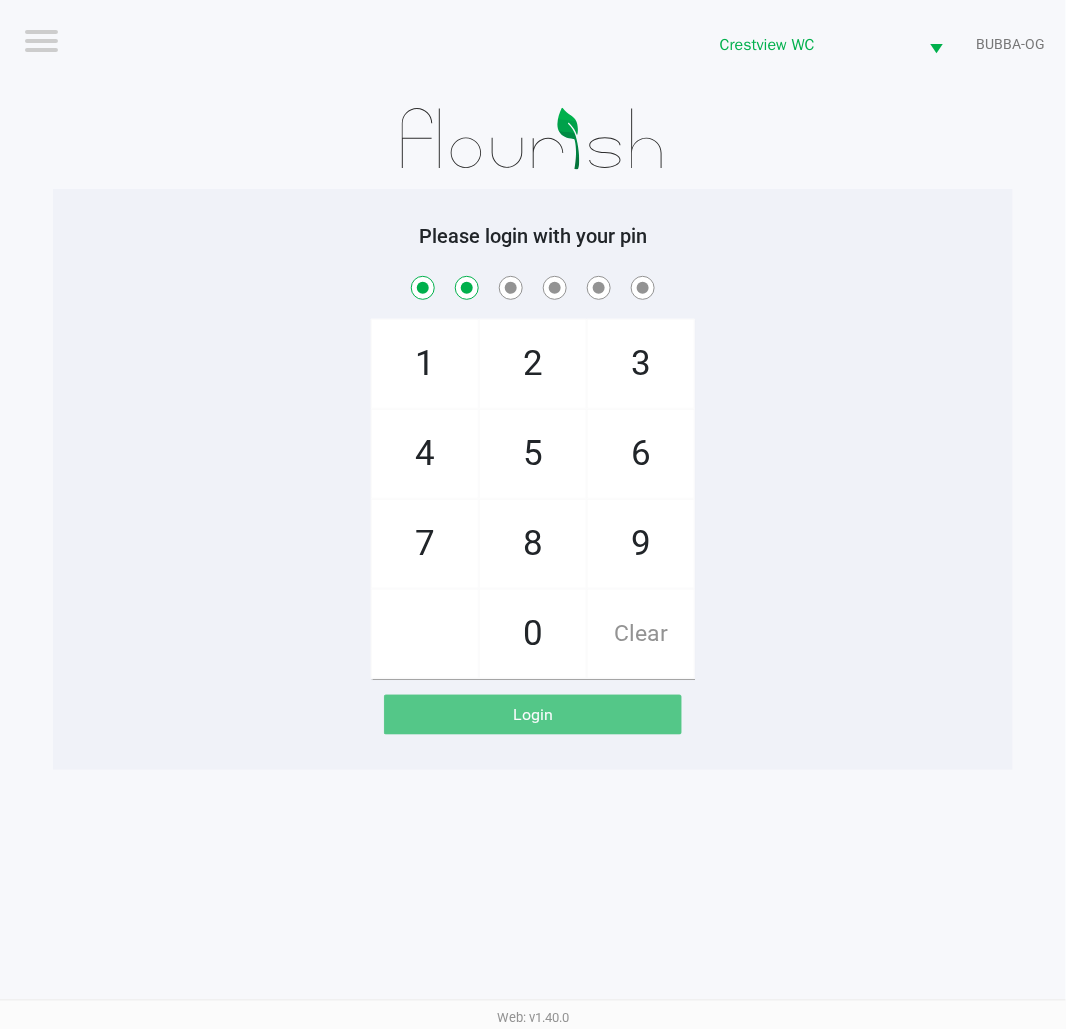 checkbox on "true" 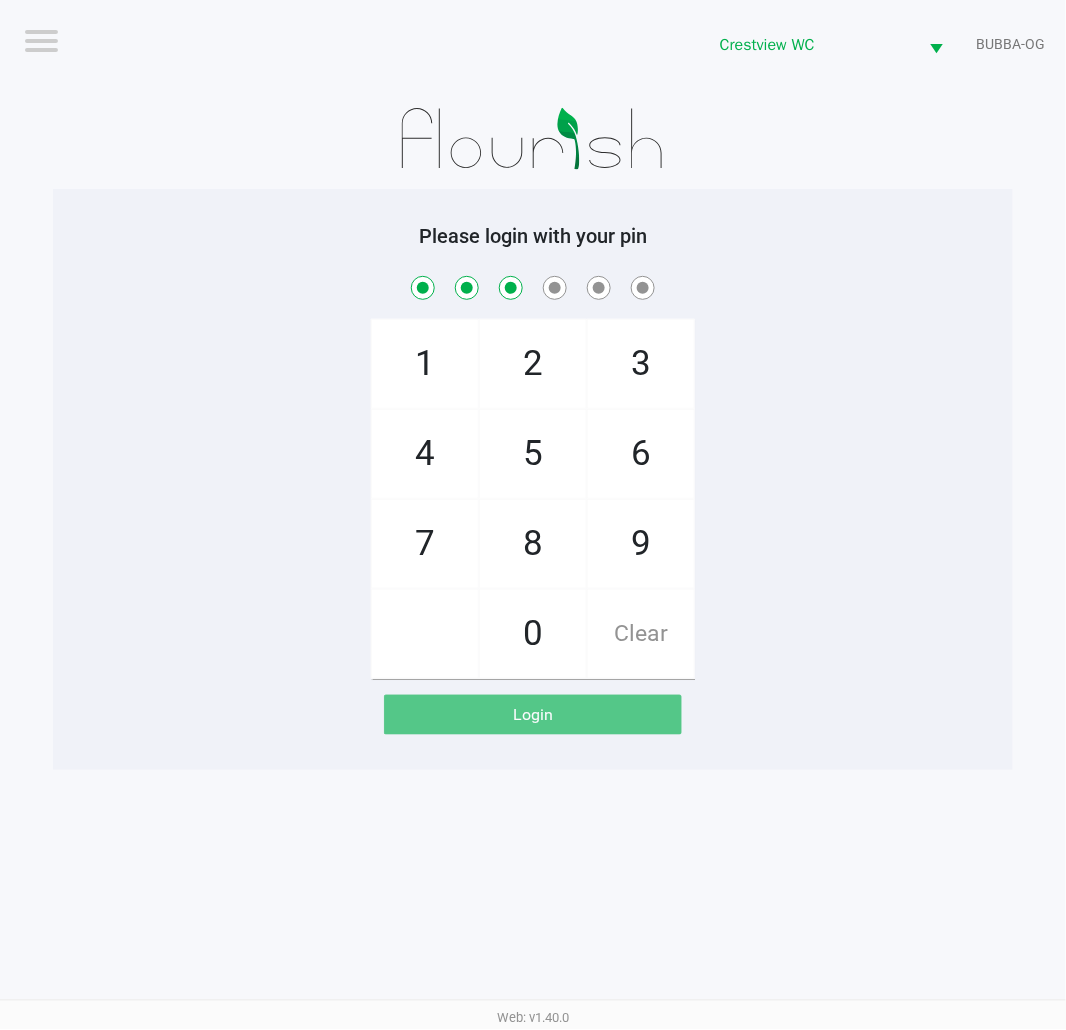 checkbox on "true" 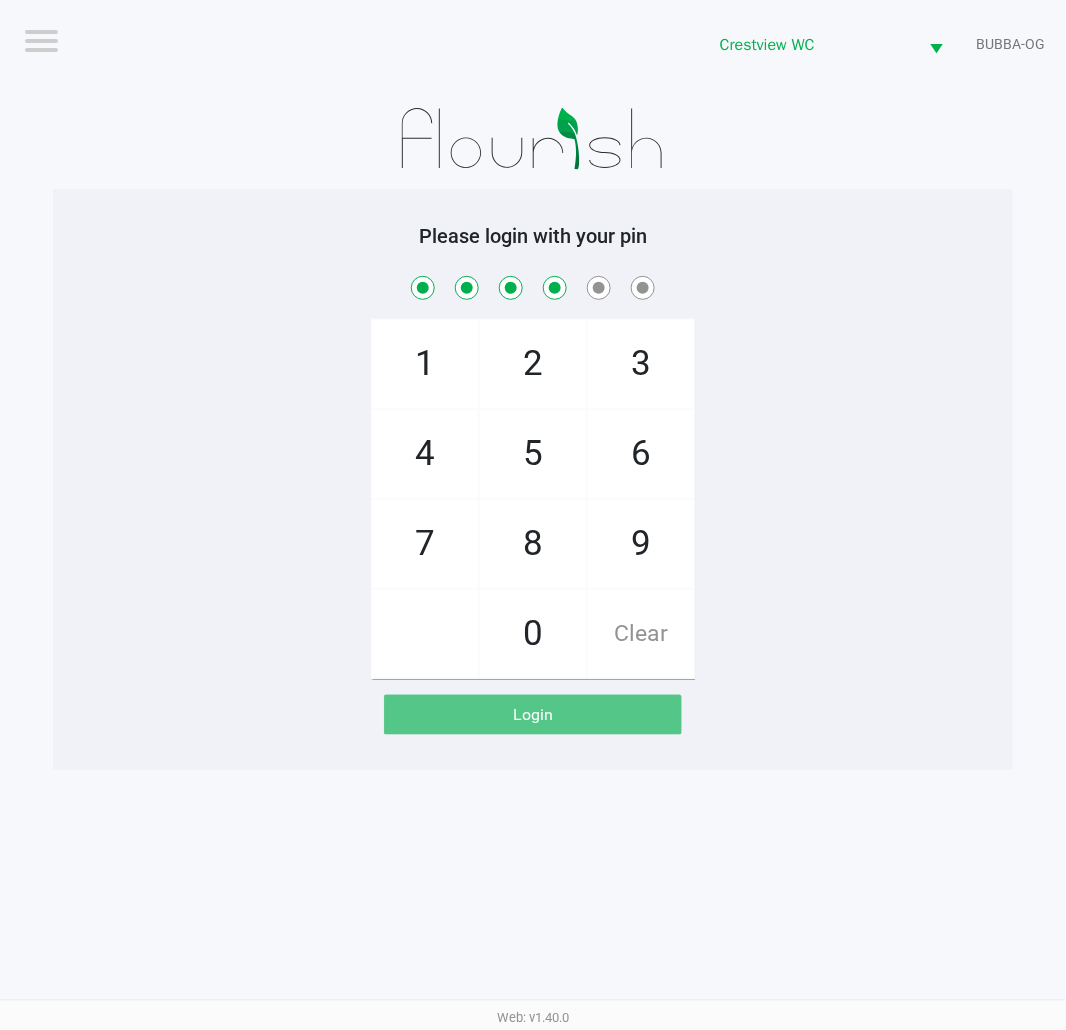 checkbox on "true" 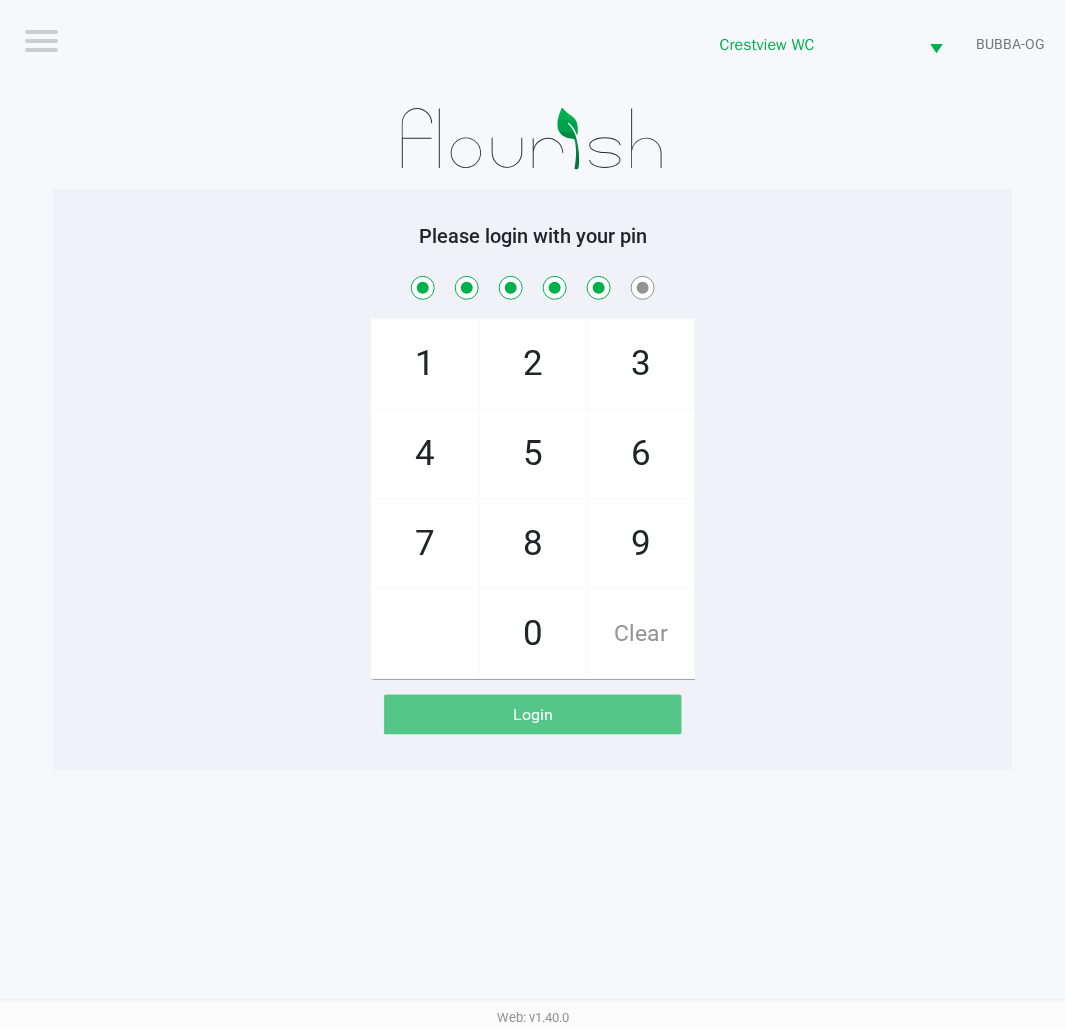 checkbox on "true" 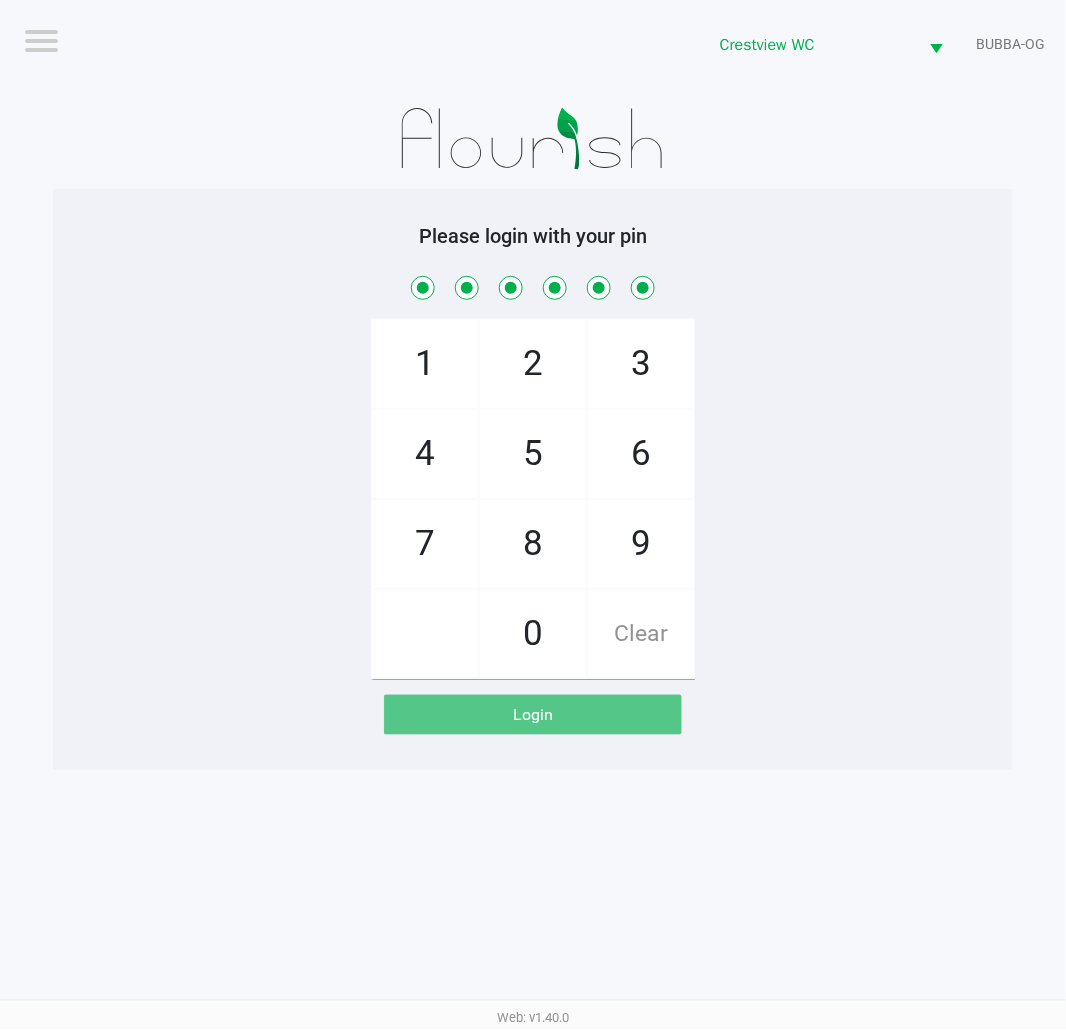 checkbox on "true" 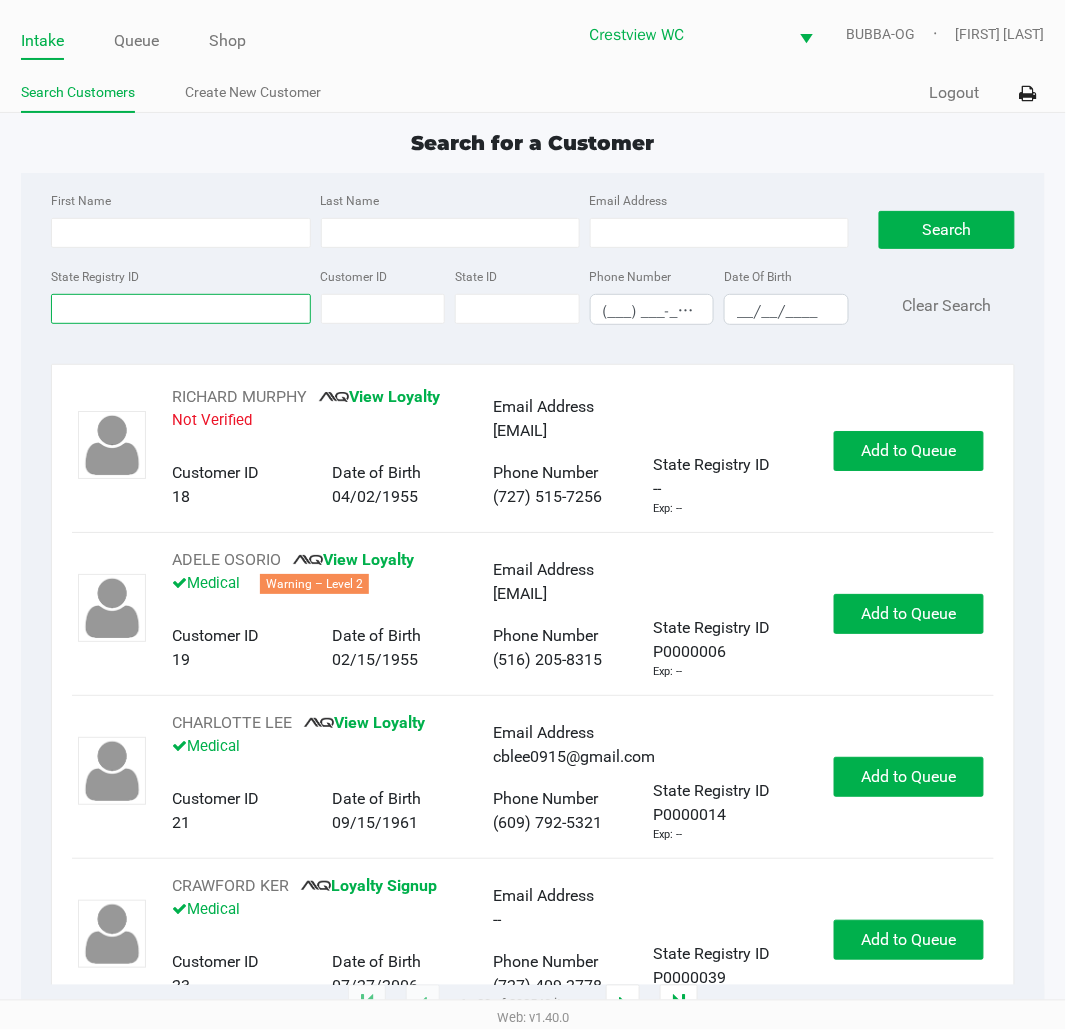 click on "State Registry ID" at bounding box center [180, 309] 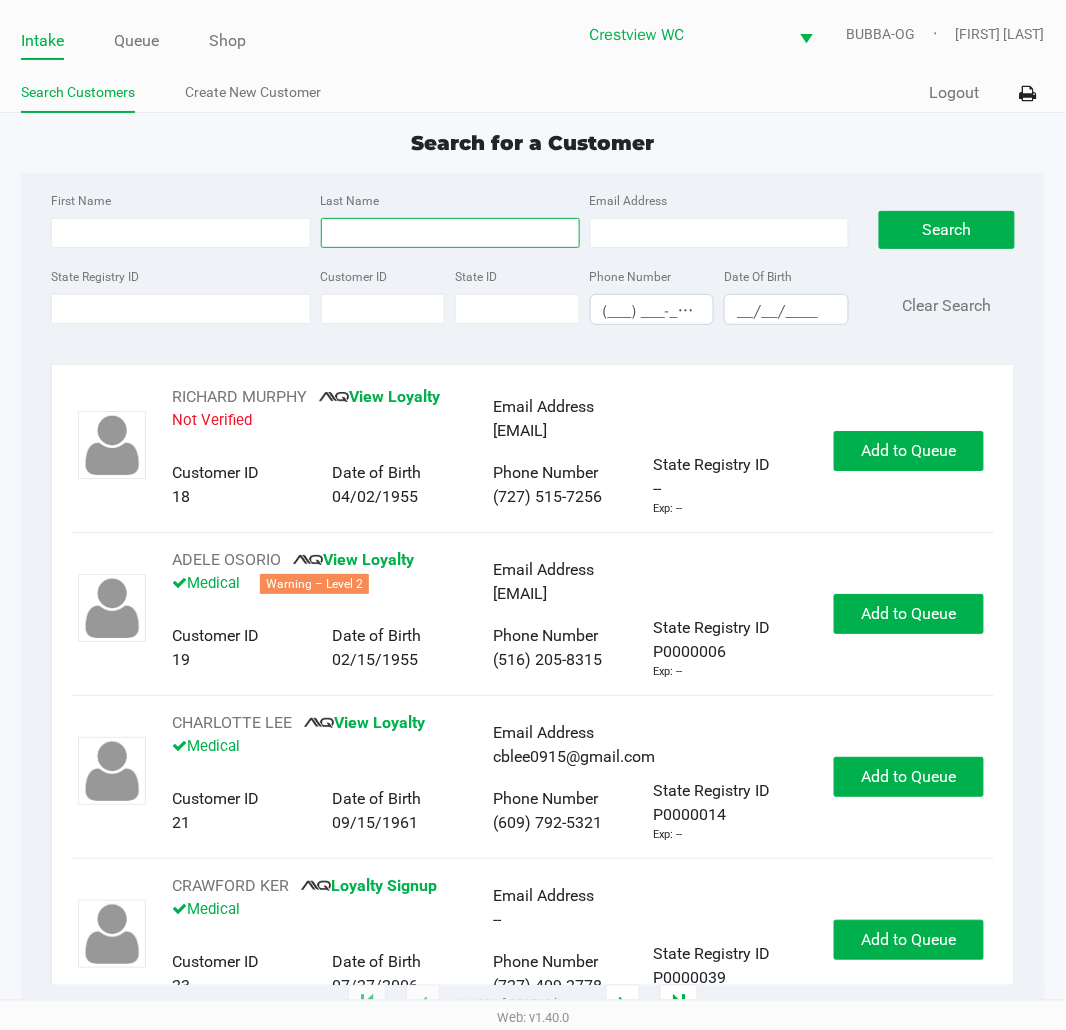 click on "Last Name" at bounding box center [450, 233] 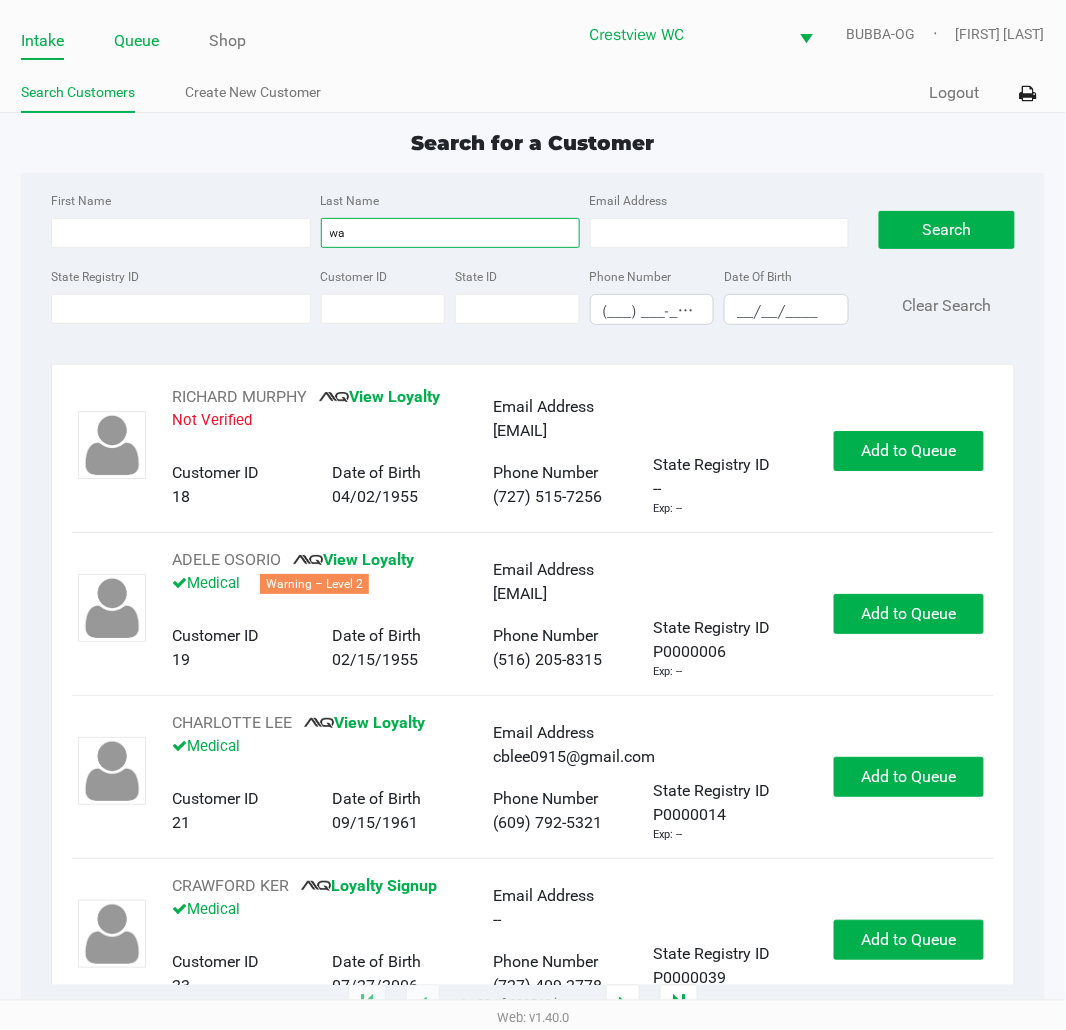 type on "wa" 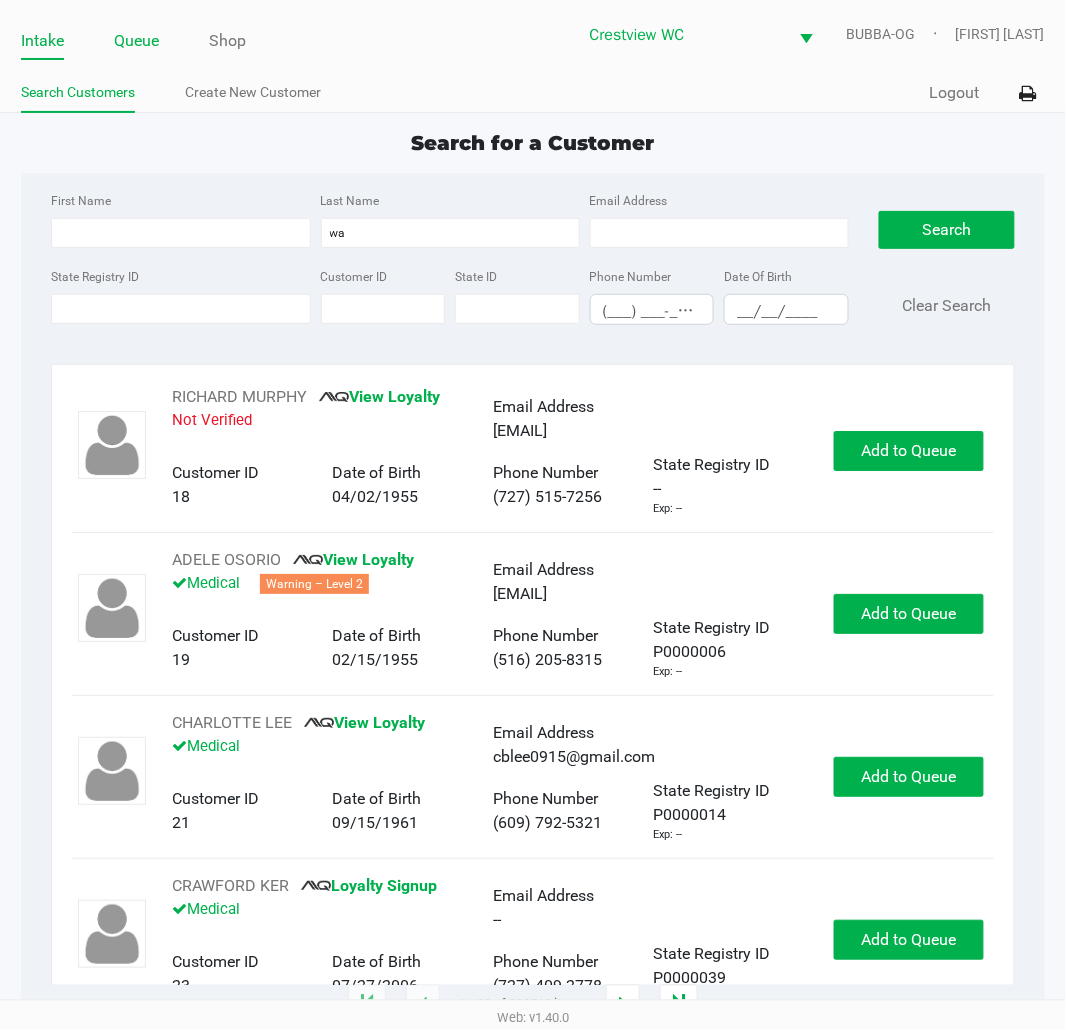 click on "Queue" 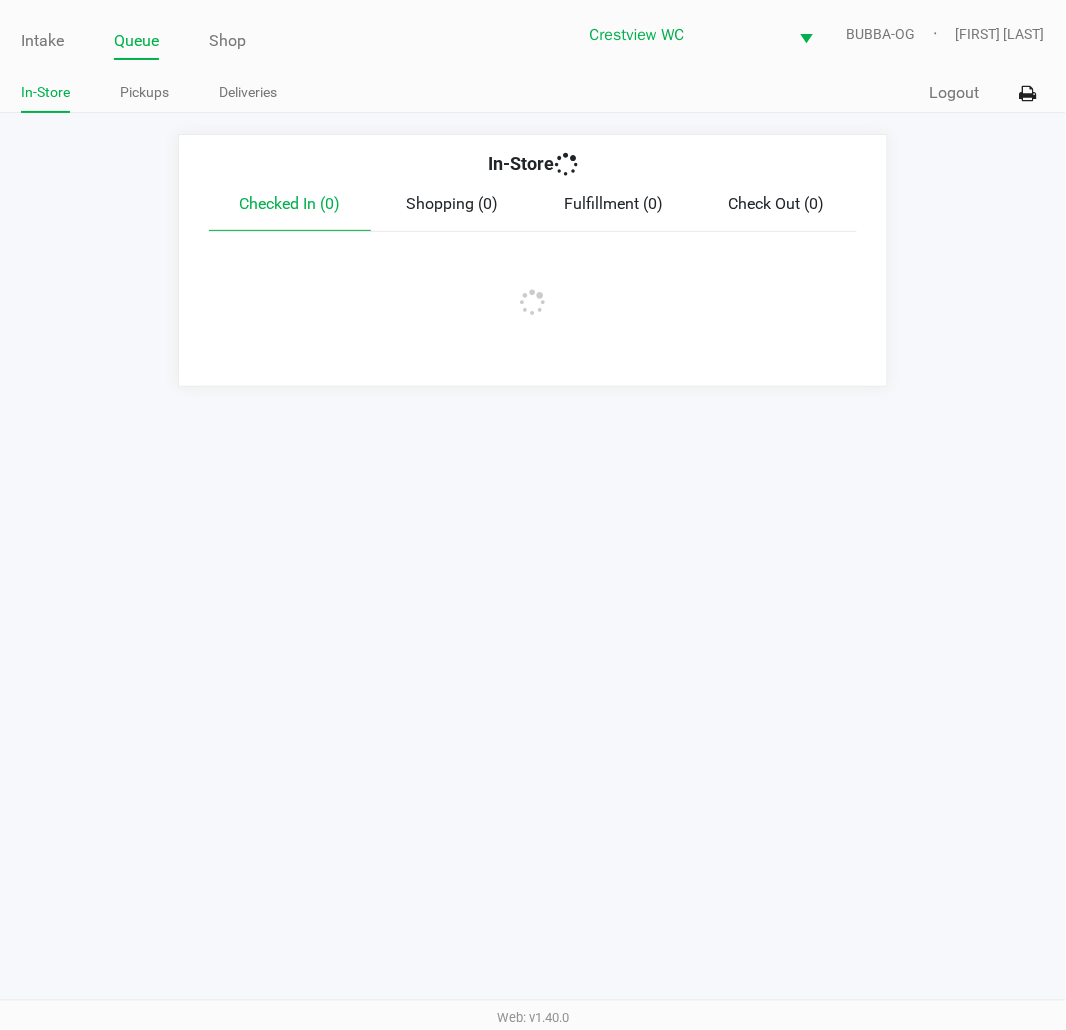 click on "Pickups" 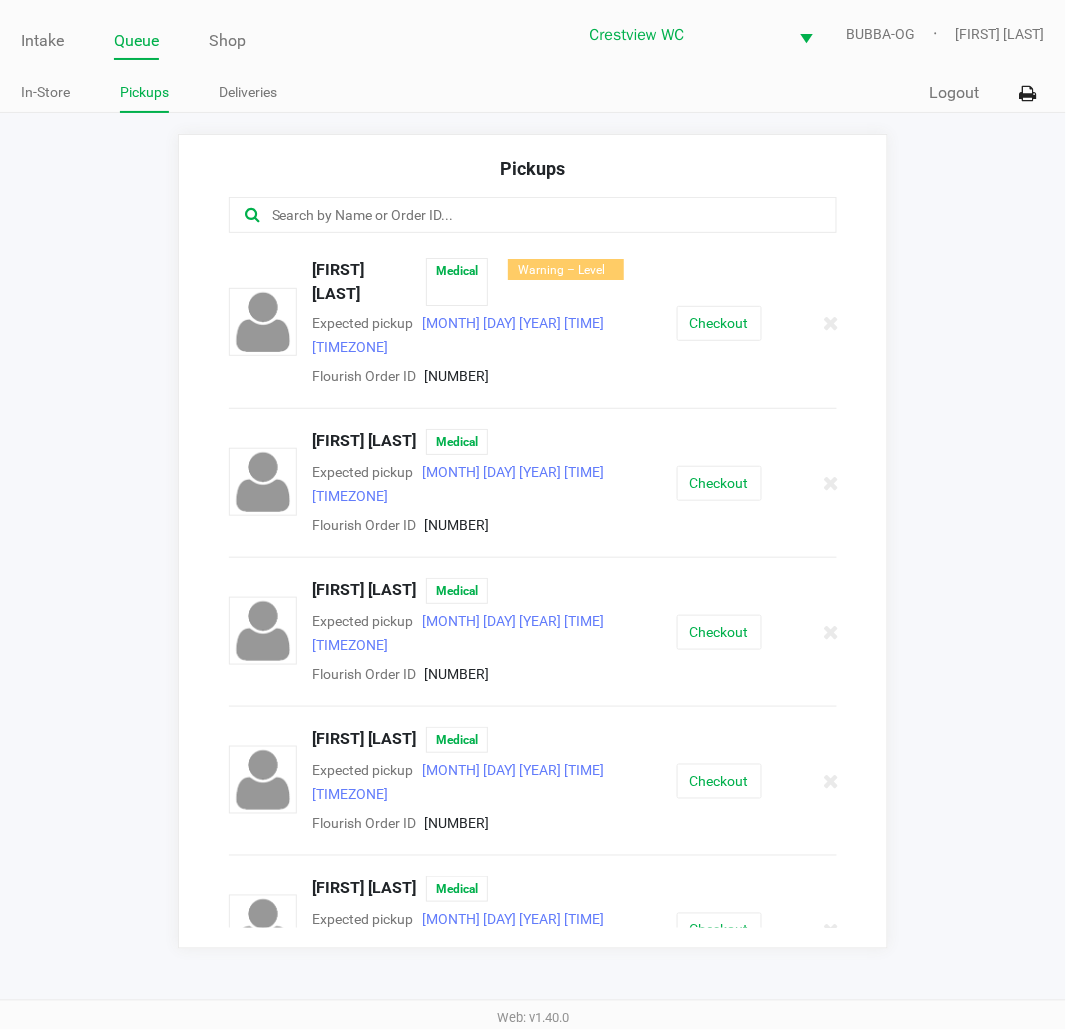 click 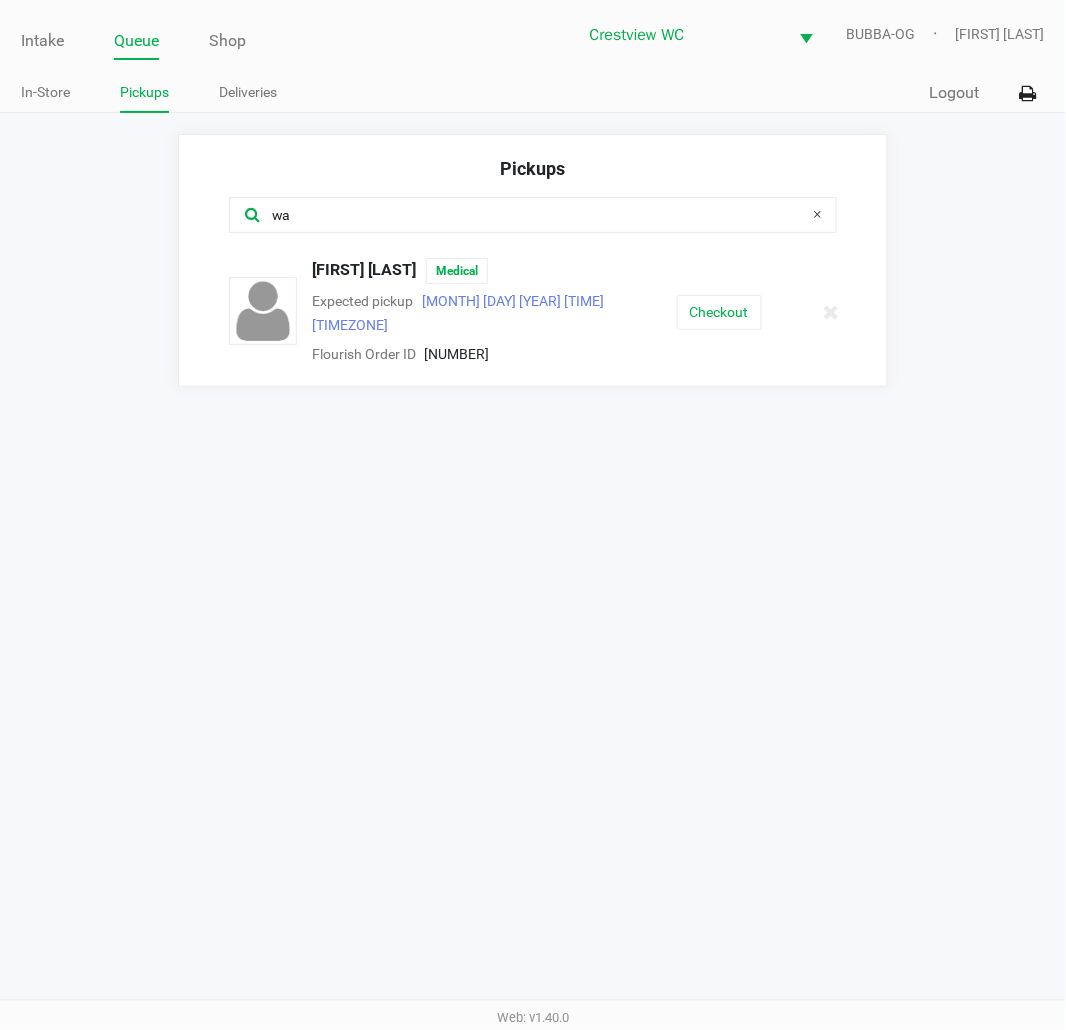 type on "wa" 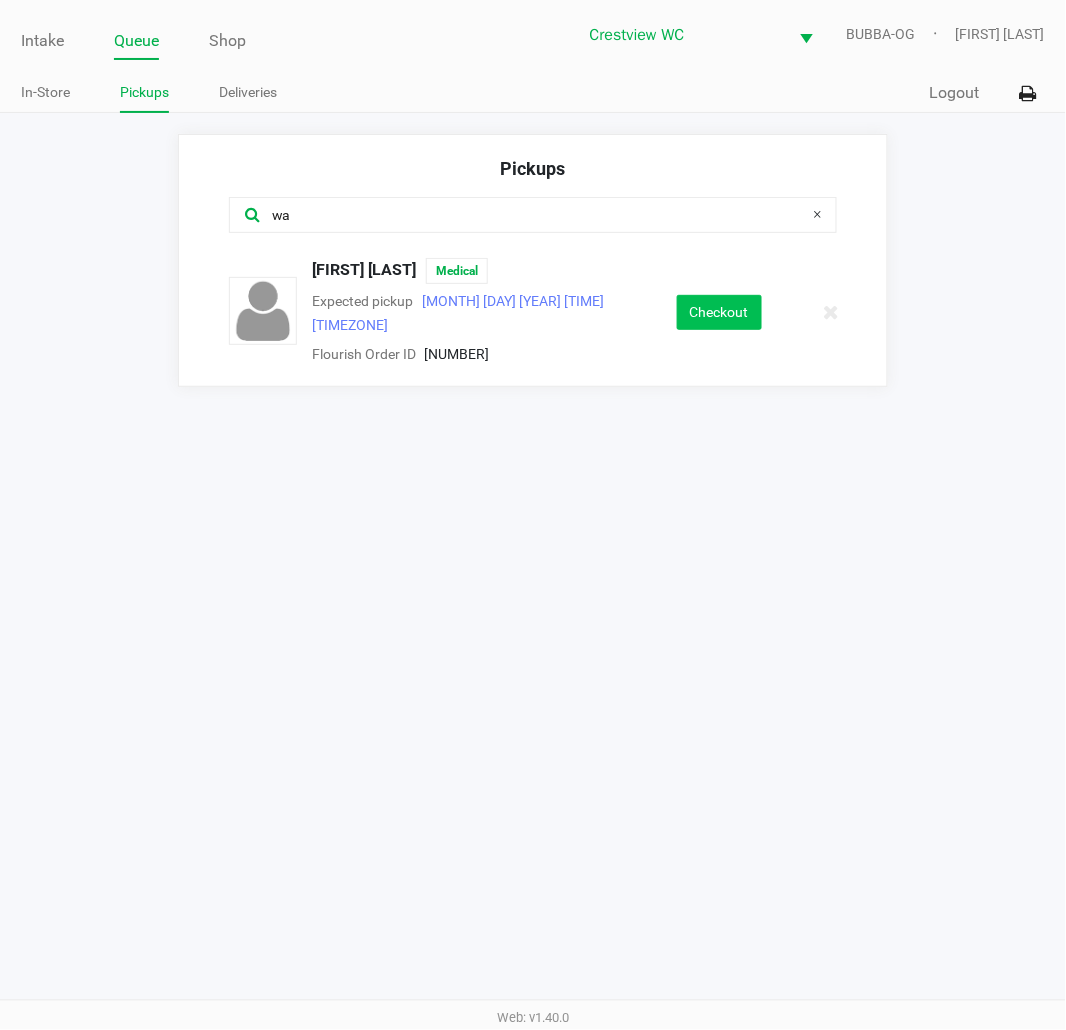 click on "Checkout" 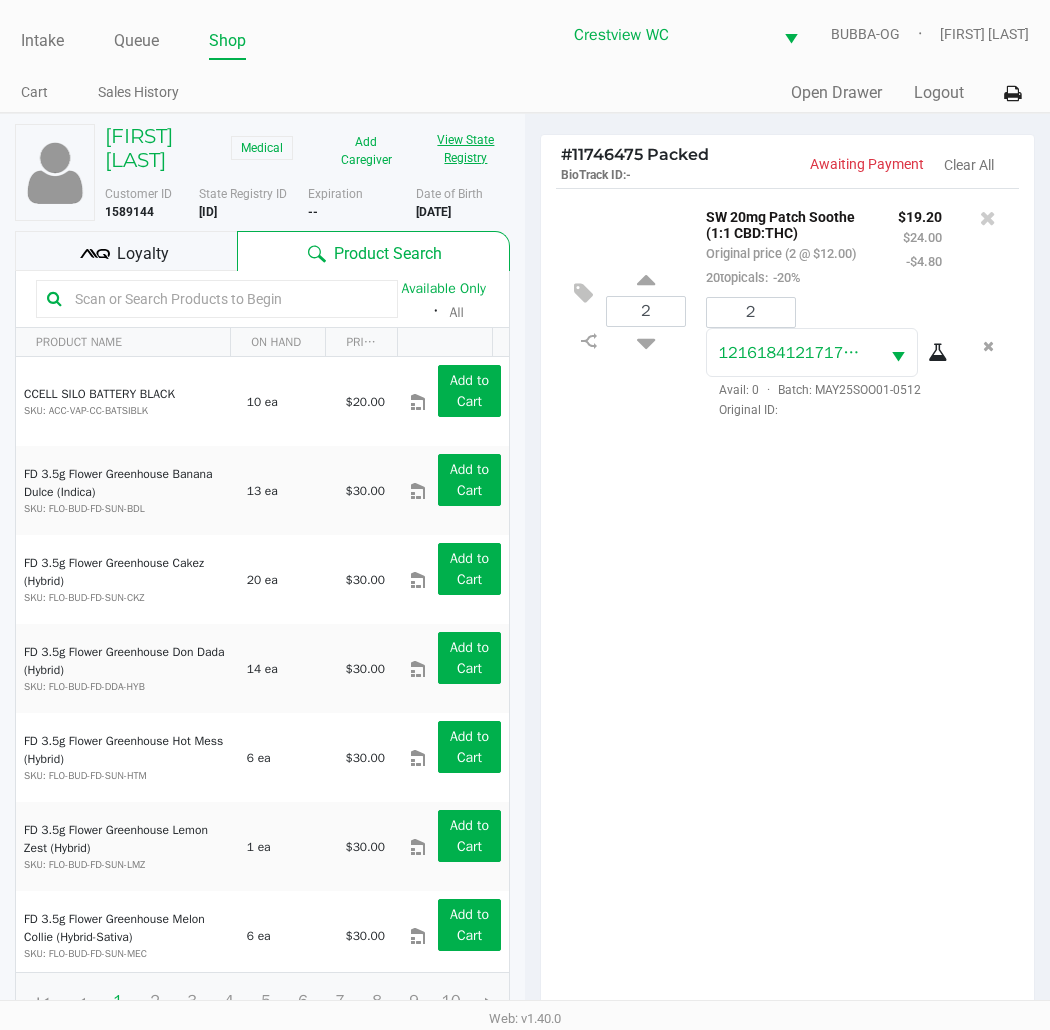 click on "View State Registry" 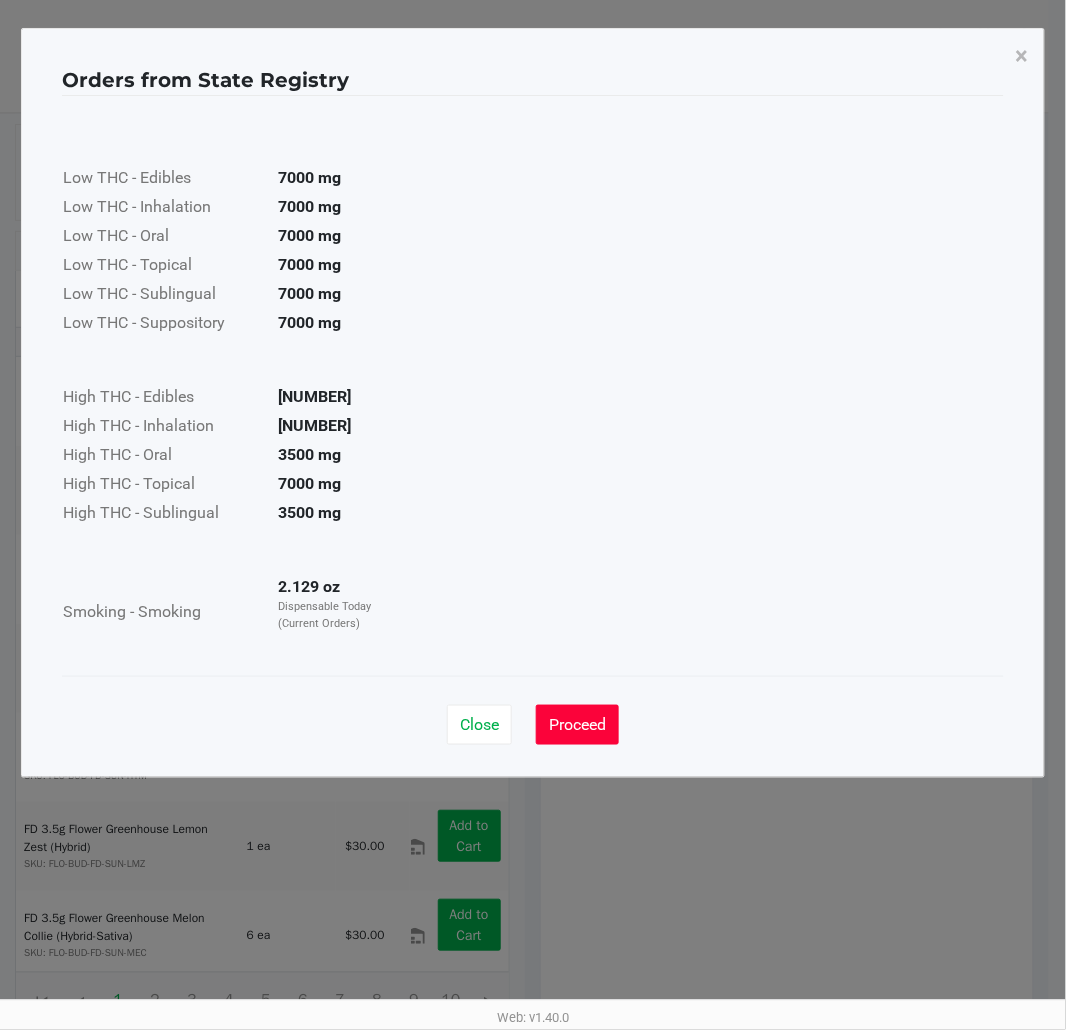 click on "Proceed" 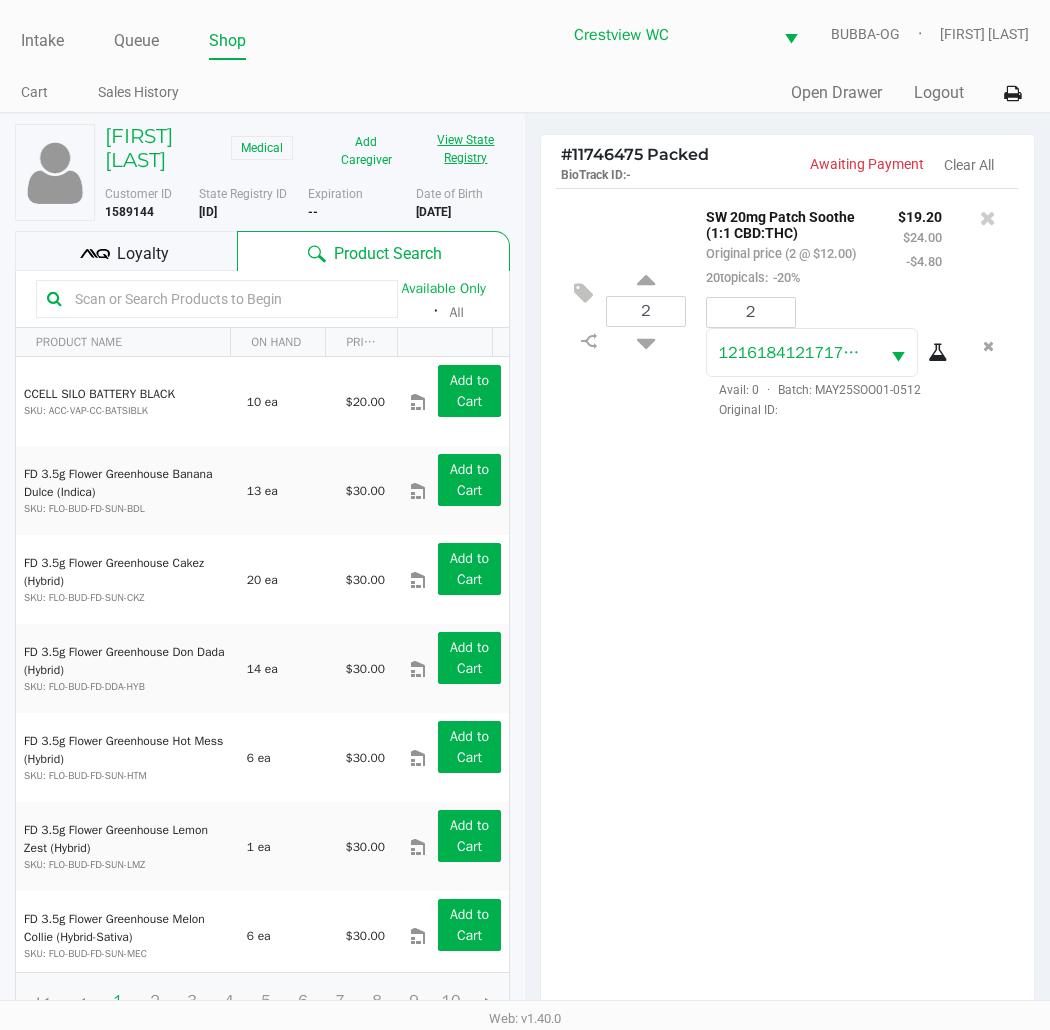 type 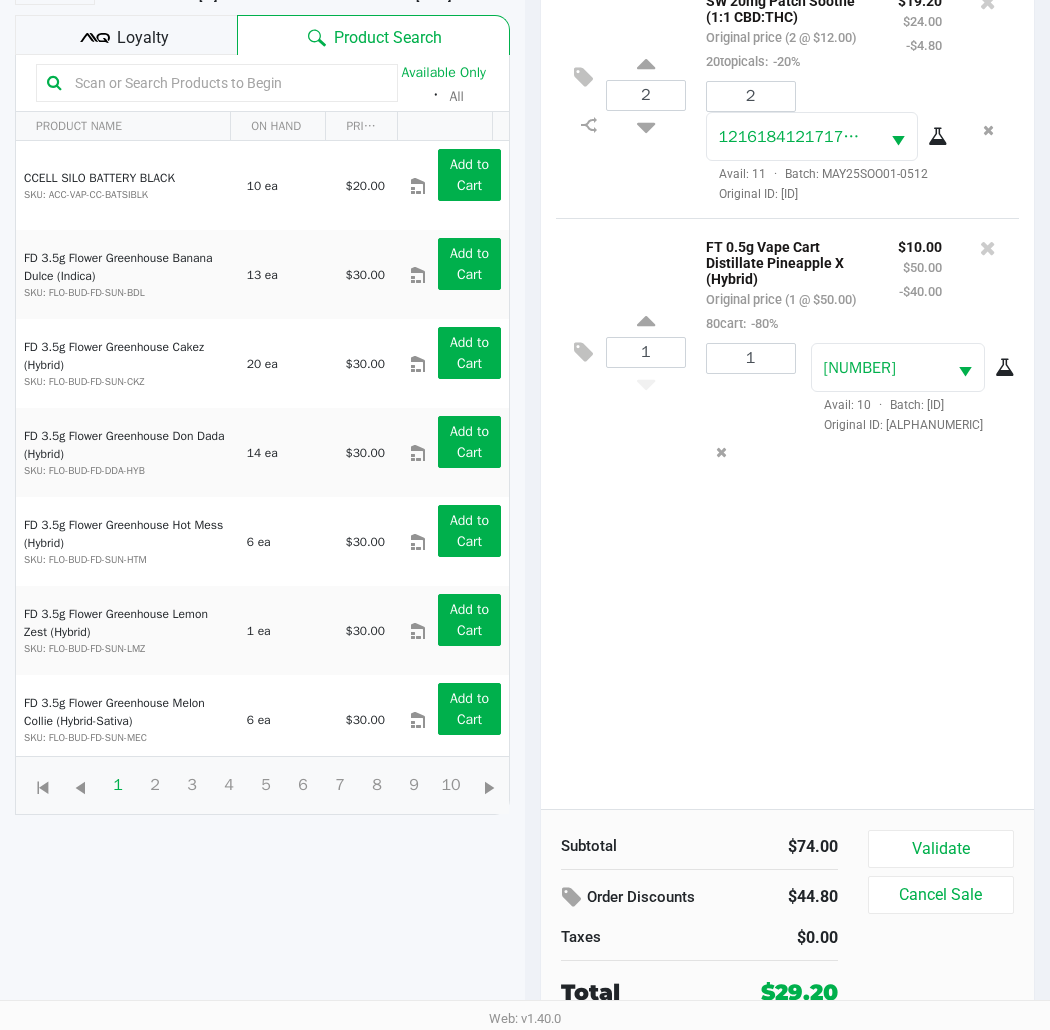 scroll, scrollTop: 217, scrollLeft: 0, axis: vertical 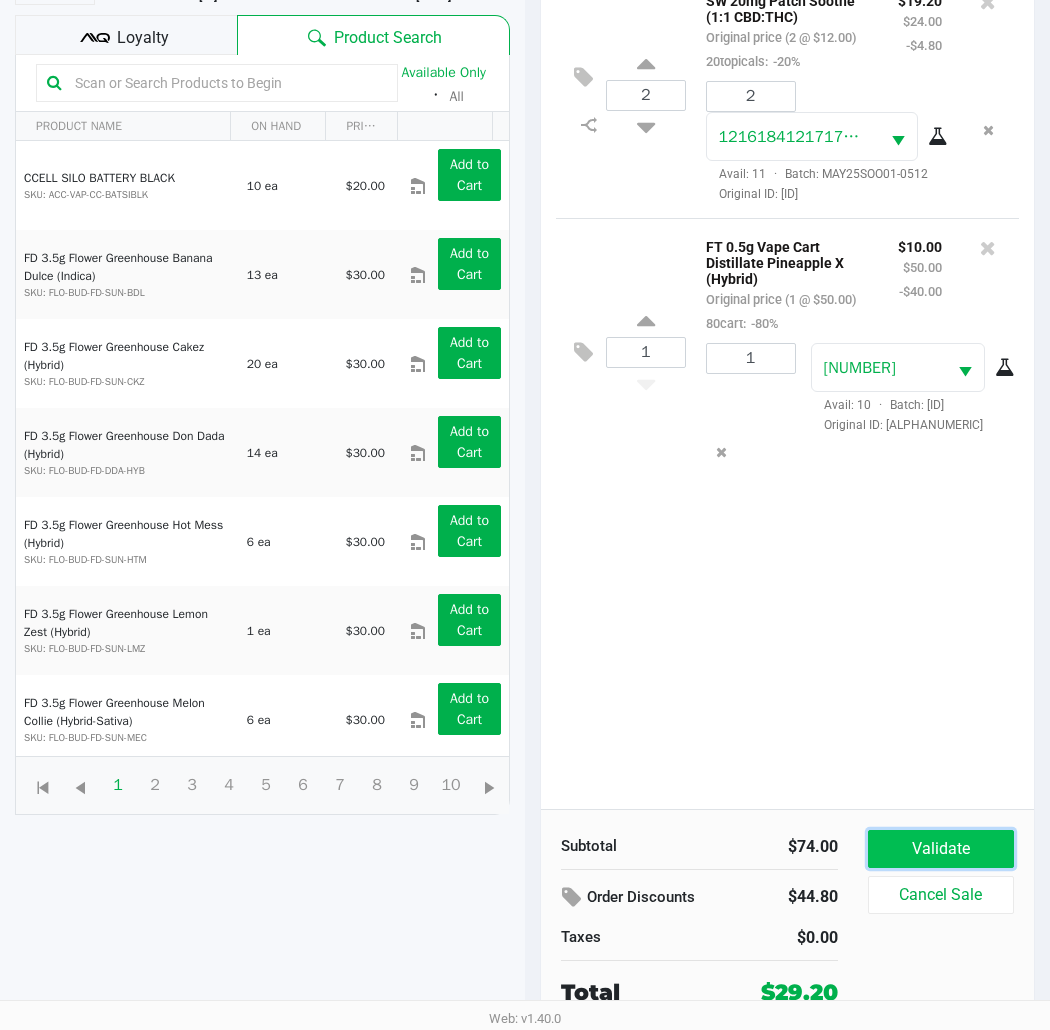 click on "Validate" 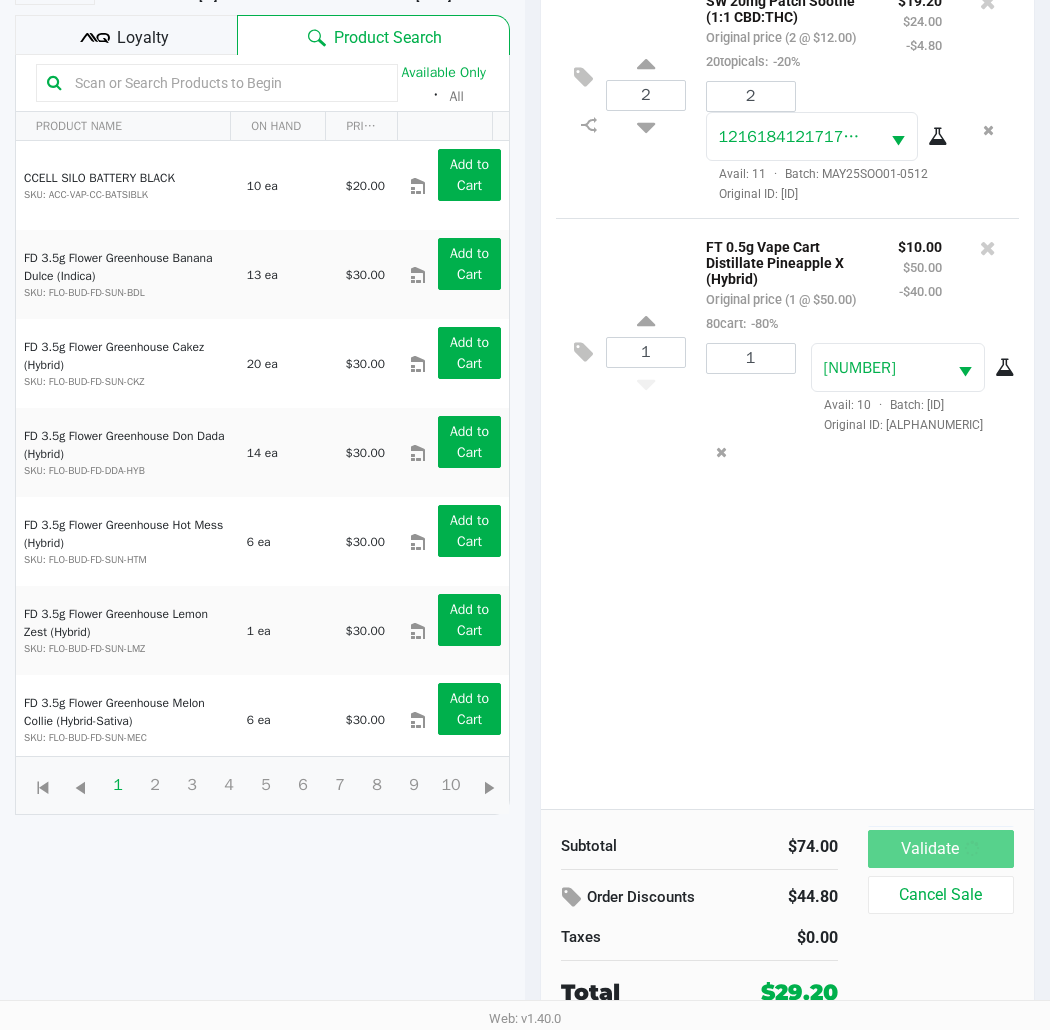 scroll, scrollTop: 0, scrollLeft: 0, axis: both 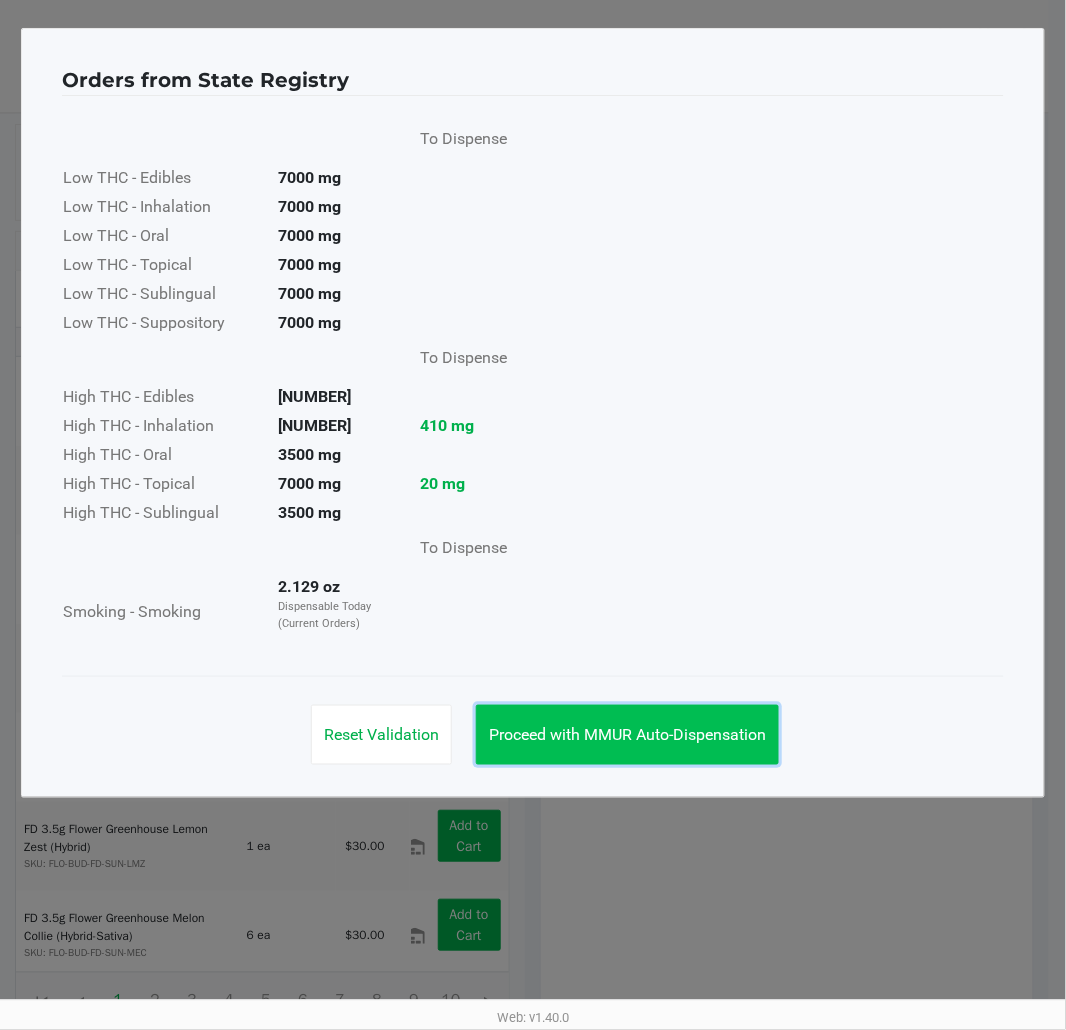 click on "Proceed with MMUR Auto-Dispensation" 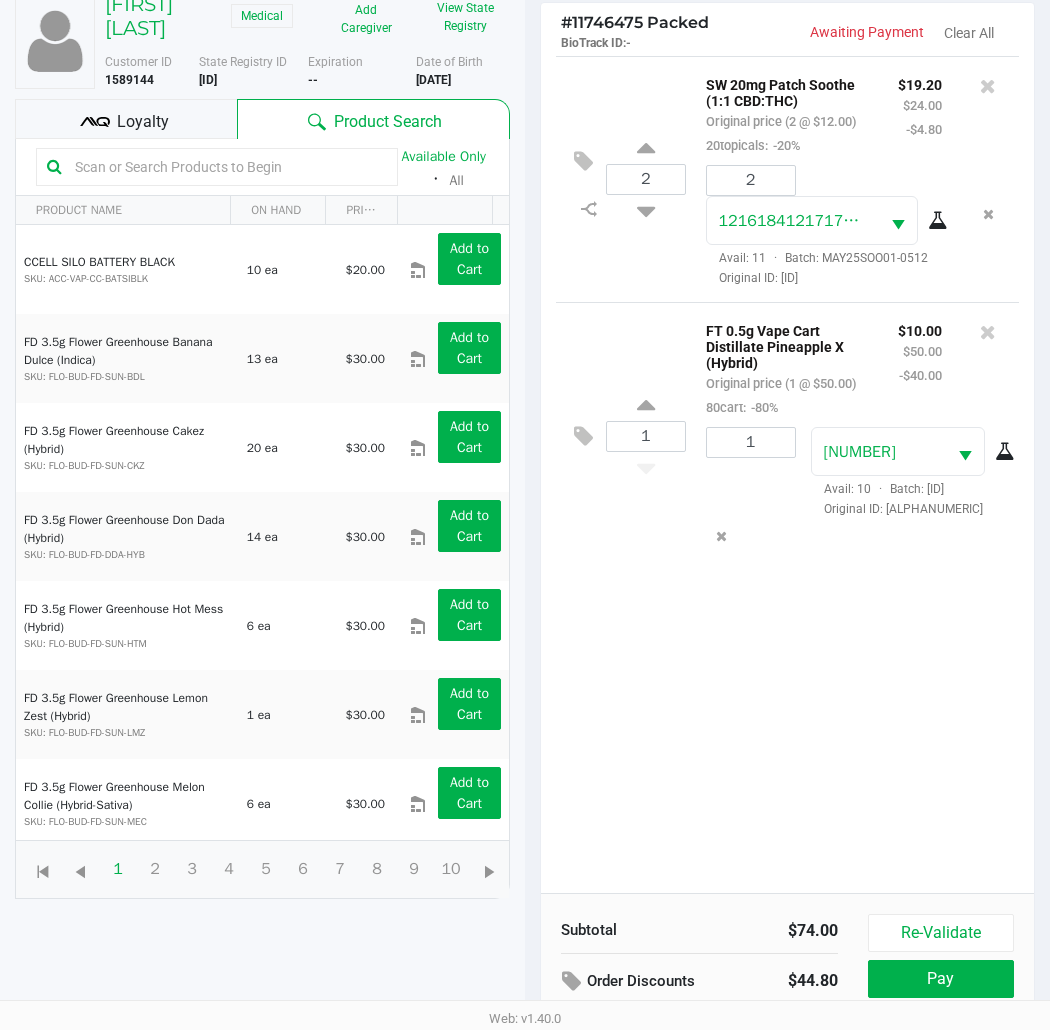 scroll, scrollTop: 238, scrollLeft: 0, axis: vertical 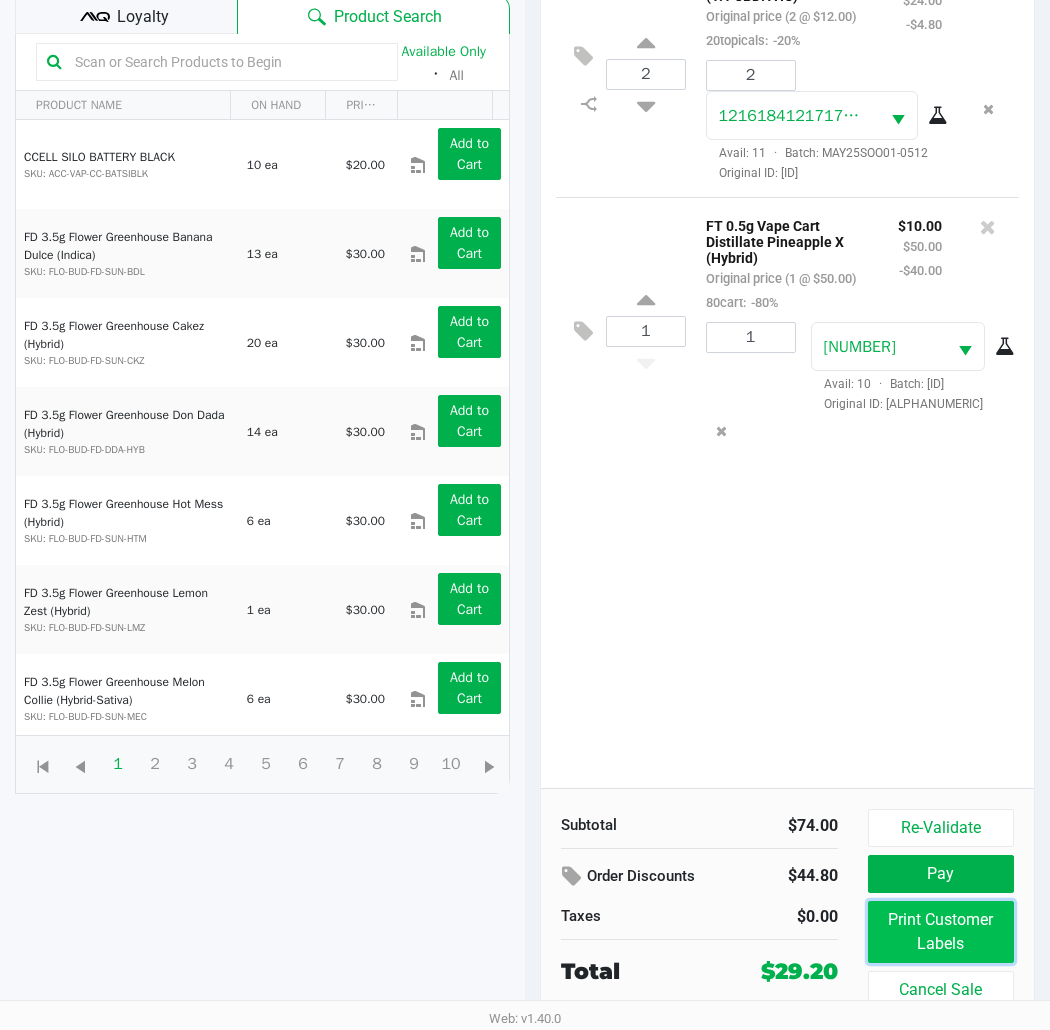 click on "Print Customer Labels" 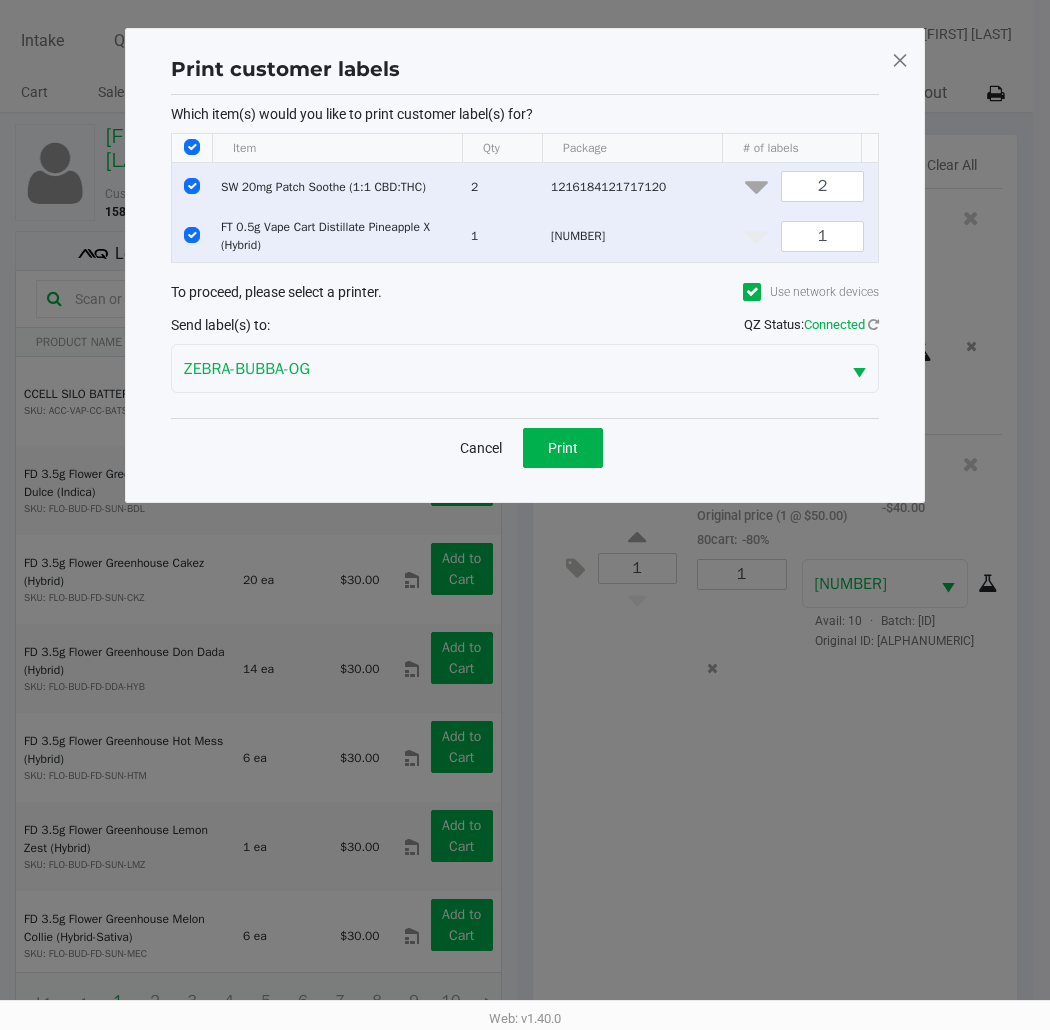 scroll, scrollTop: 0, scrollLeft: 0, axis: both 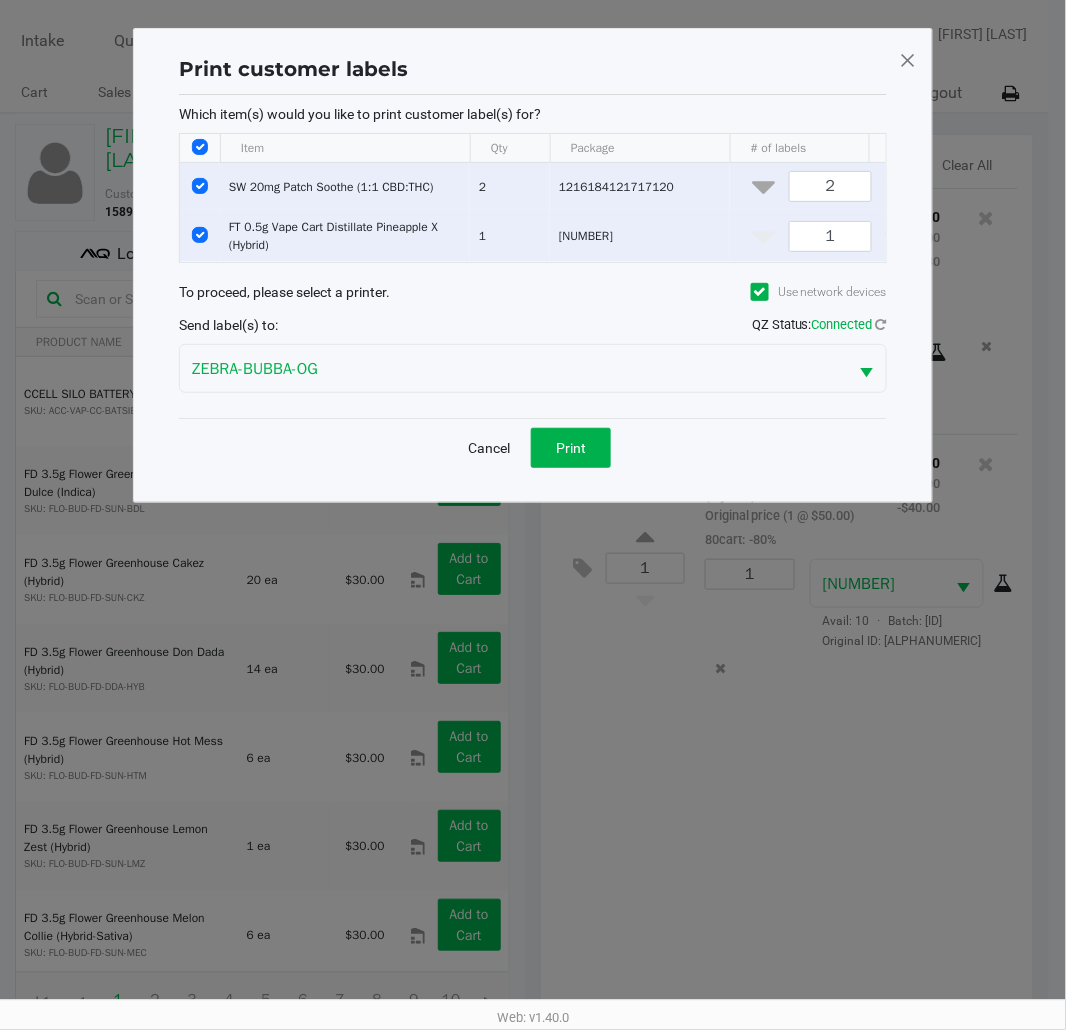 click on "Cancel   Print" 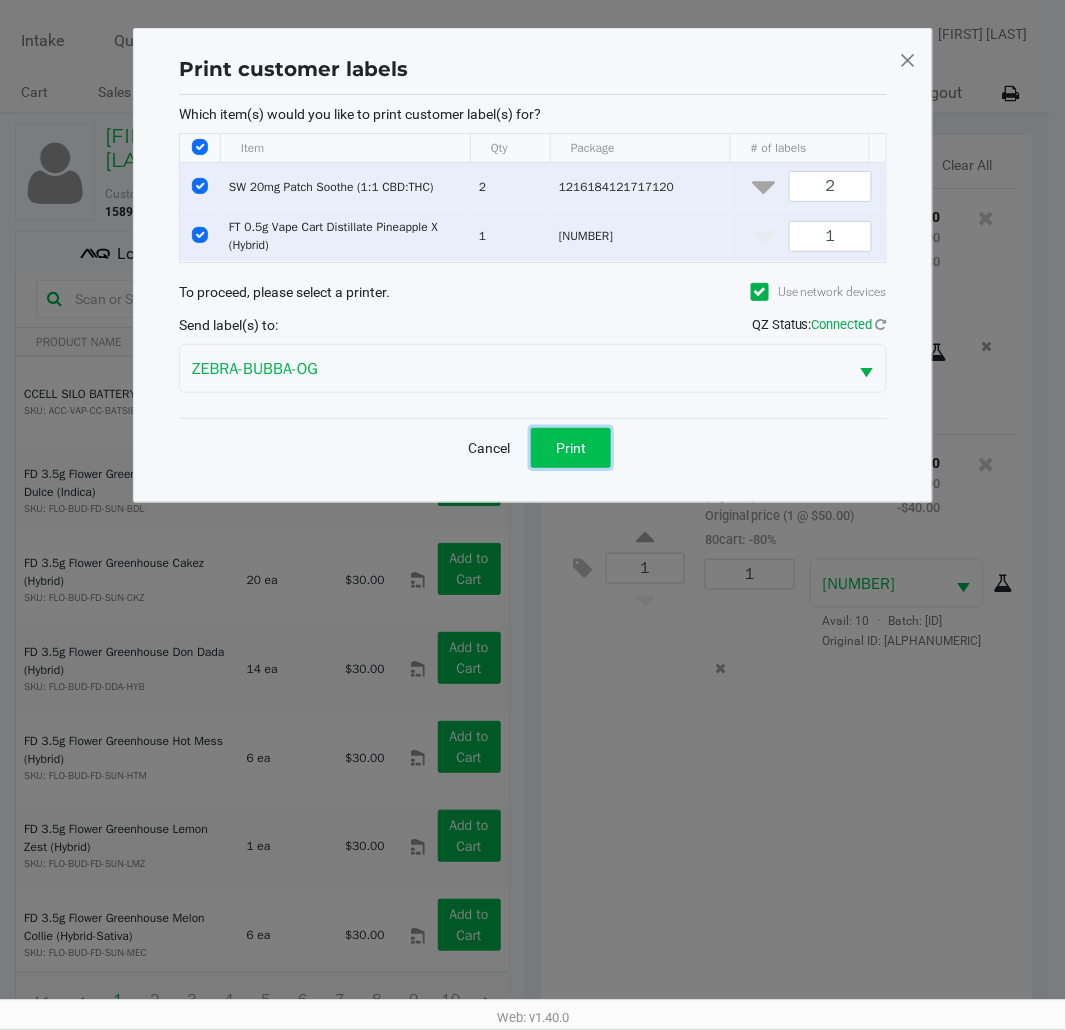 click on "Print" 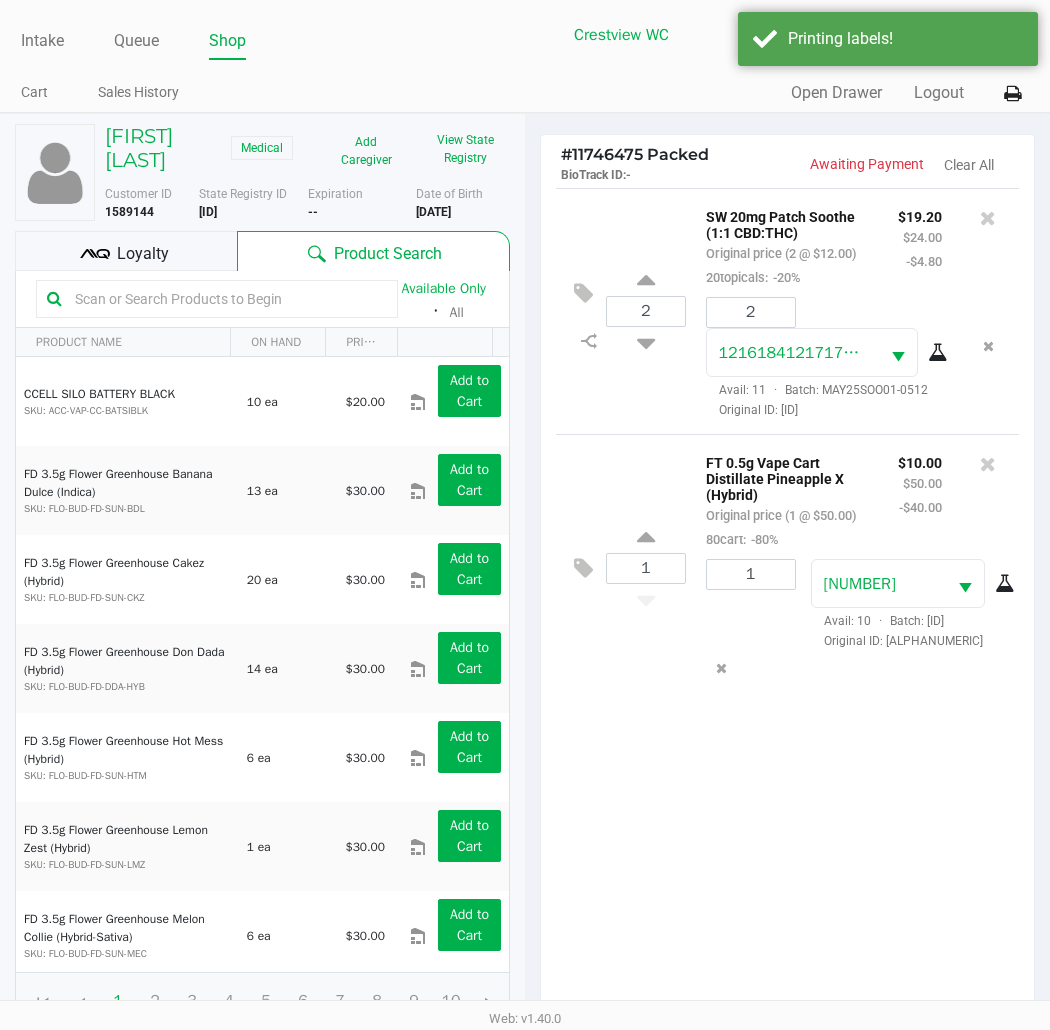 click on "[FIRST] [LAST]   Medical   Add Caregiver   View State Registry   Customer ID   [NUMBER]  State Registry ID  [ID]   Expiration  --  Date of Birth   [DATE]
Loyalty
Product Search   Available Only  ᛫  All   PRODUCT NAME  ON HAND PRICE  CCELL SILO BATTERY BLACK  SKU: ACC-VAP-CC-BATSIBLK  10 ea   $20.00  Add to Cart  FD 3.5g Flower Greenhouse Banana Dulce (Indica)  SKU: FLO-BUD-FD-SUN-BDL  13 ea   $30.00  Add to Cart  FD 3.5g Flower Greenhouse Cakez (Hybrid)  SKU: FLO-BUD-FD-SUN-CKZ  20 ea   $30.00  Add to Cart  FD 3.5g Flower Greenhouse Don Dada (Hybrid)  SKU: FLO-BUD-FD-DDA-HYB  14 ea   $30.00  Add to Cart  FD 3.5g Flower Greenhouse Hot Mess (Hybrid)  SKU: FLO-BUD-FD-SUN-HTM  6 ea   $30.00  Add to Cart  FD 3.5g Flower Greenhouse Lemon Zest (Hybrid)  SKU: FLO-BUD-FD-SUN-LMZ  1 ea   $30.00  Add to Cart  FD 3.5g Flower Greenhouse Melon Collie (Hybrid-Sativa)  SKU: FLO-BUD-FD-SUN-MEC  6 ea   2 ea" 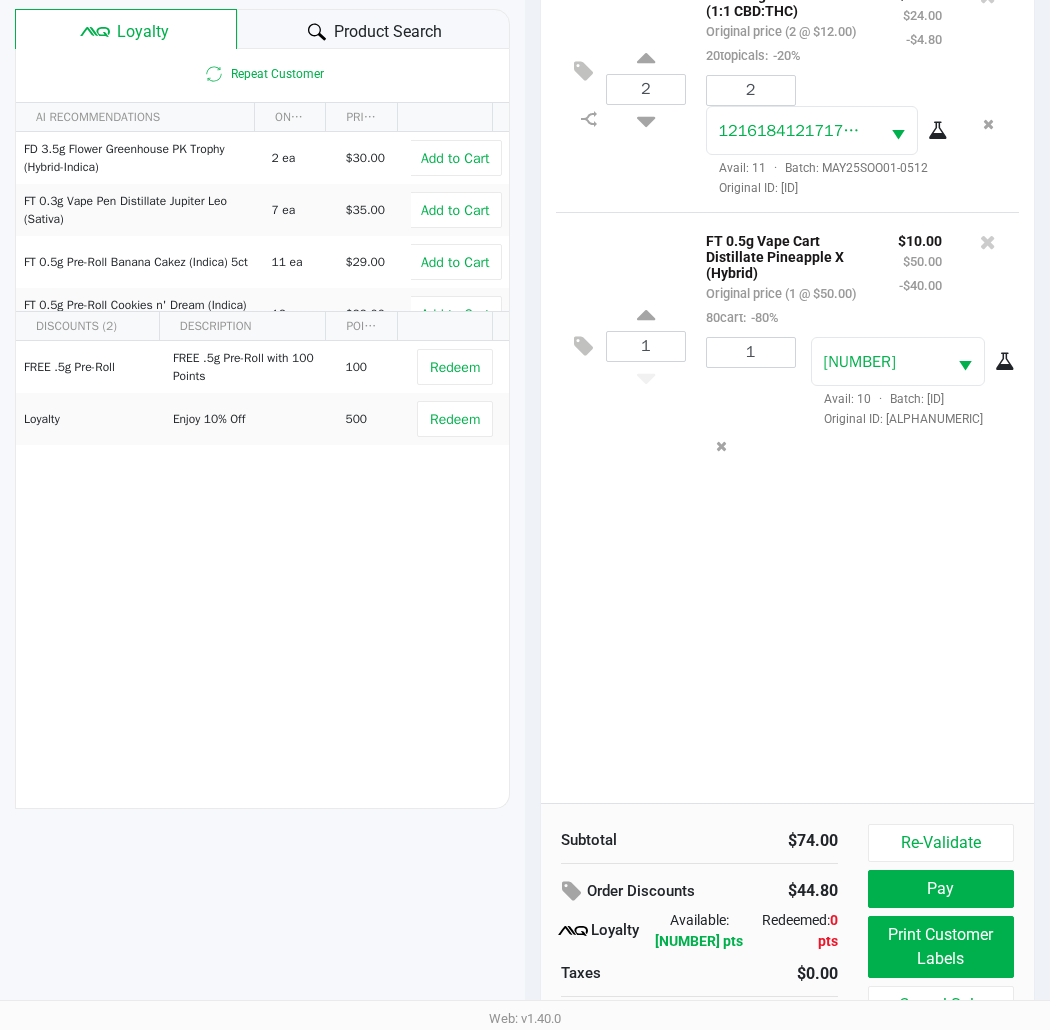 scroll, scrollTop: 258, scrollLeft: 0, axis: vertical 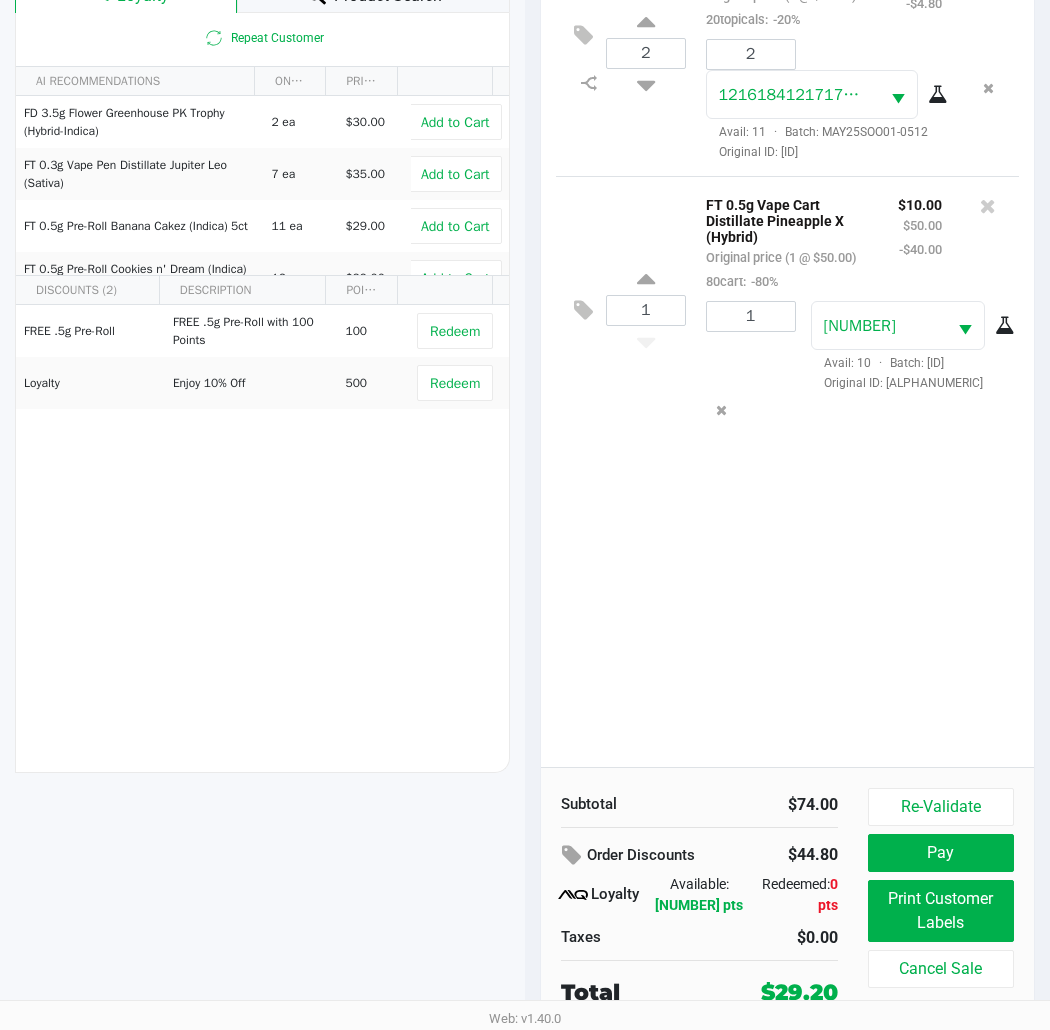 click on "Pay" 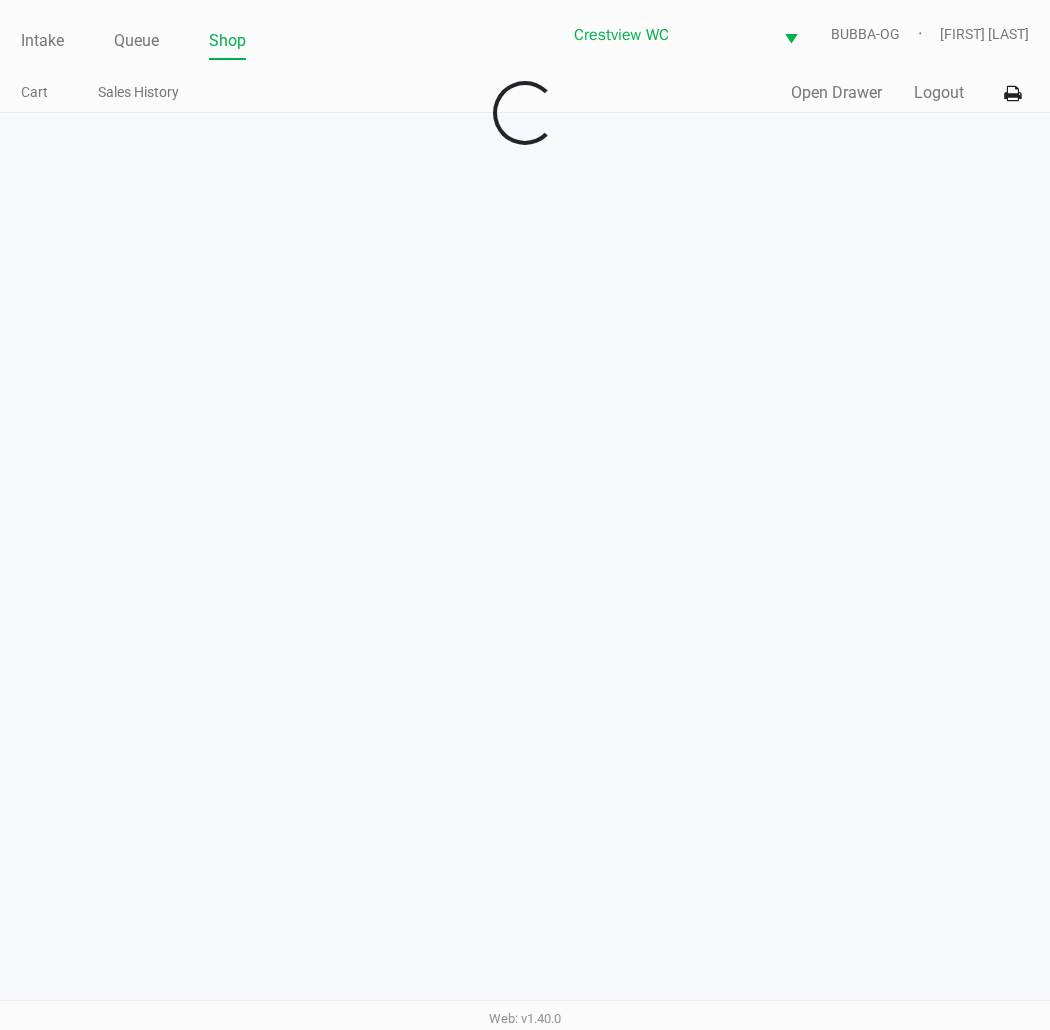scroll, scrollTop: 0, scrollLeft: 0, axis: both 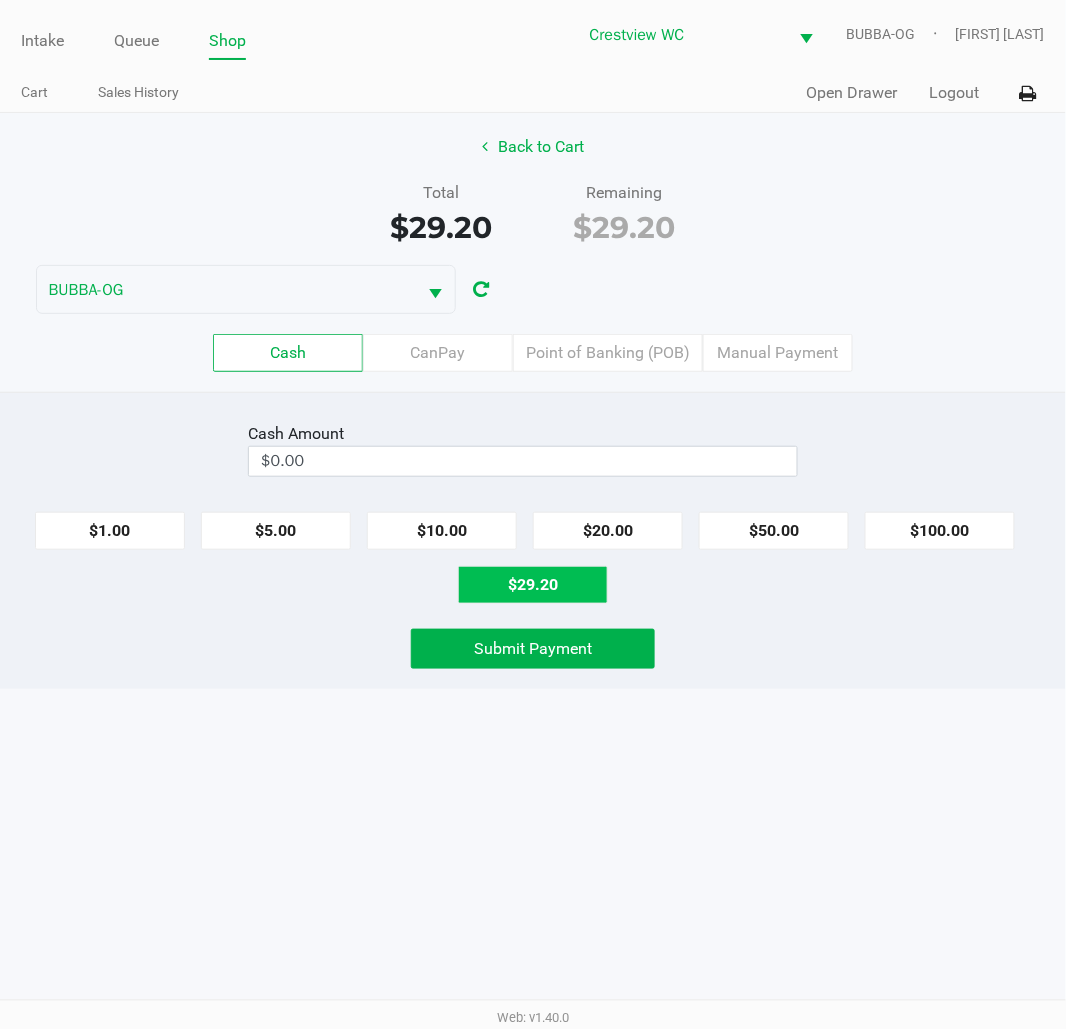 click on "$29.20" 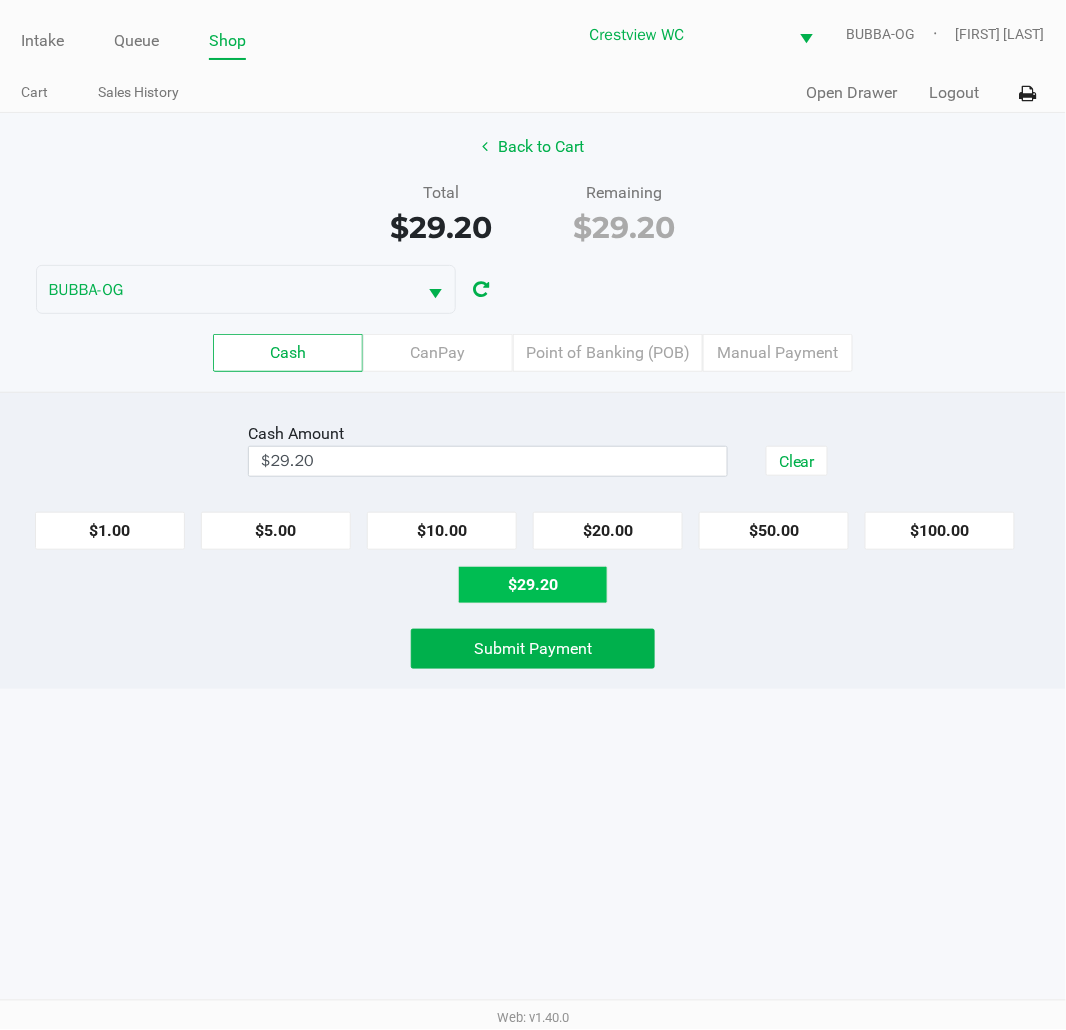 click on "Submit Payment" 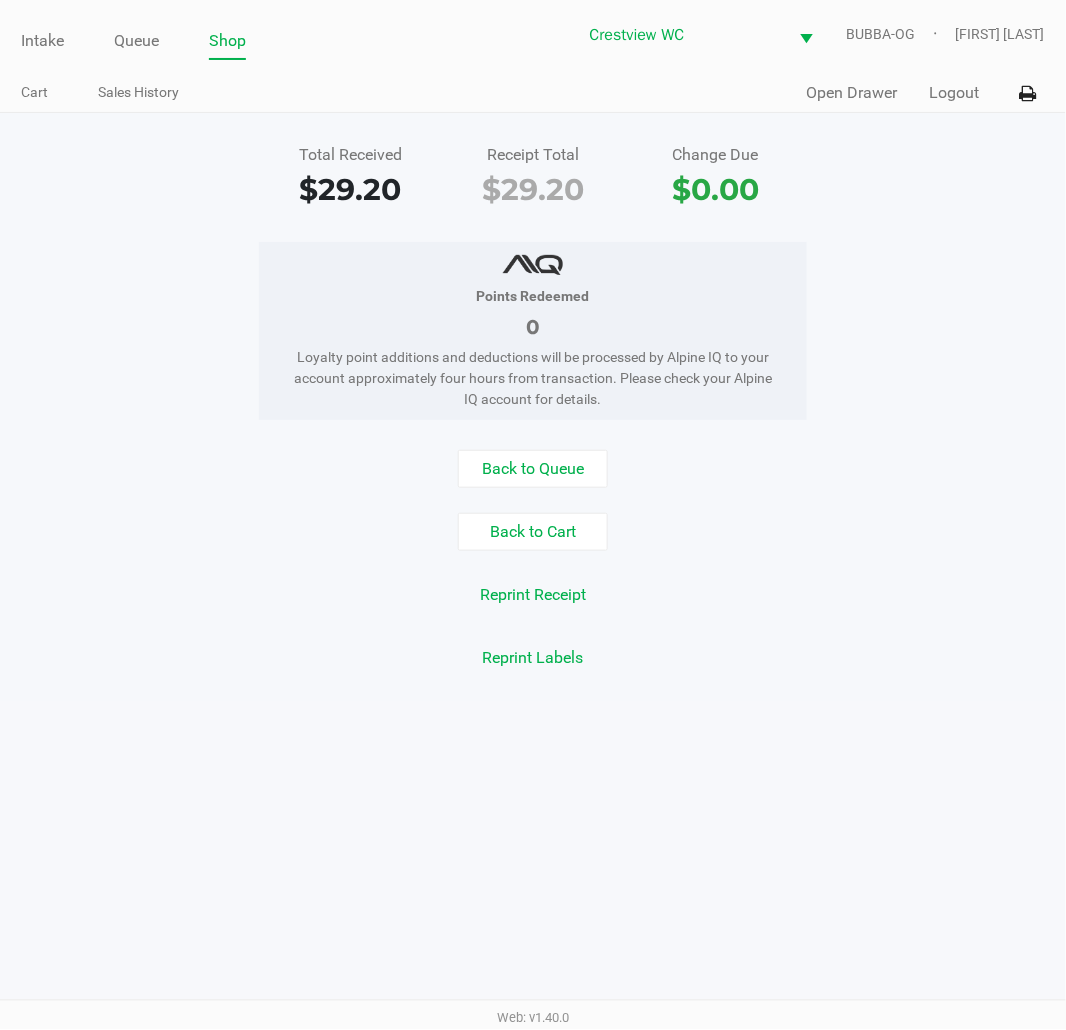 click on "Intake Queue Shop Crestview WC BUBBA-OG [LAST] [FIRST] Cart Sales History Quick Sale Open Drawer Logout" 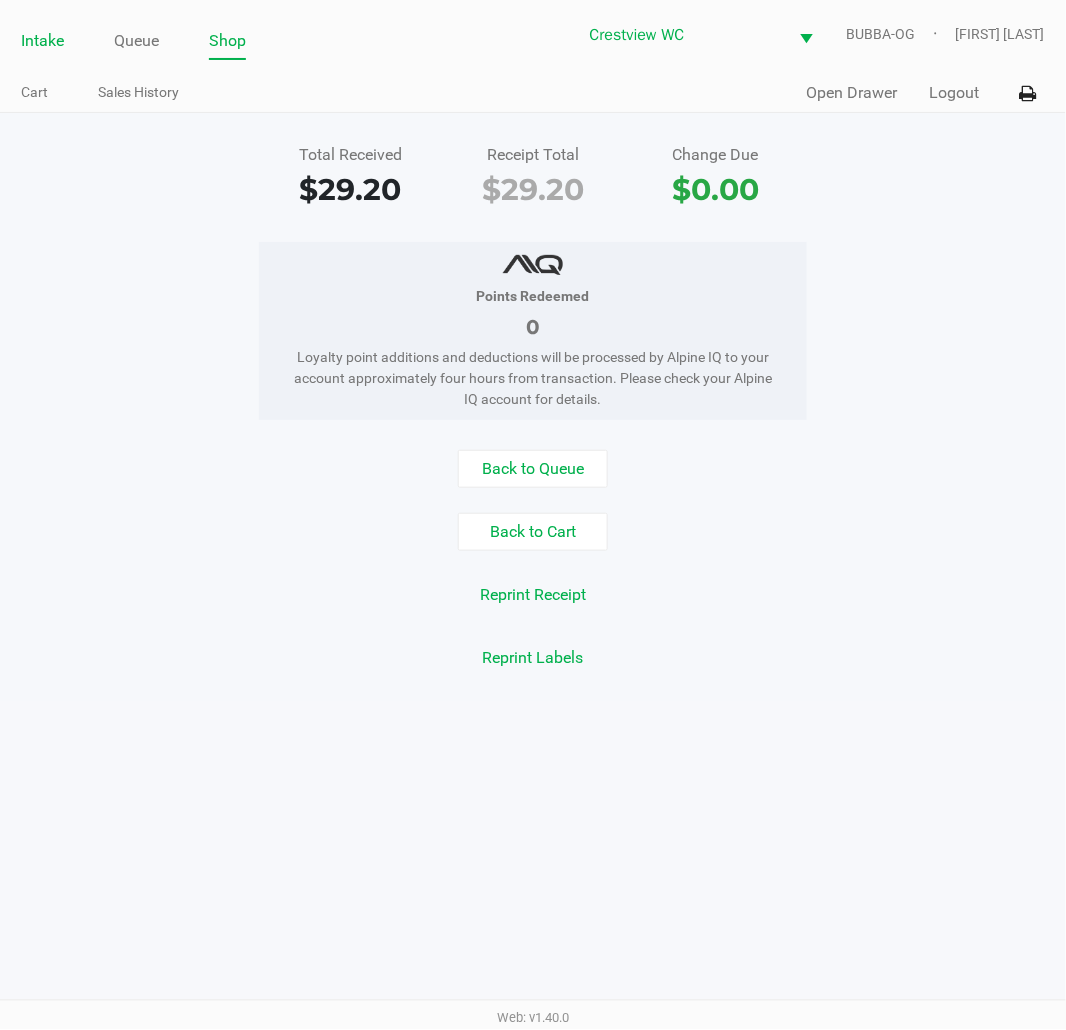 click on "Intake" 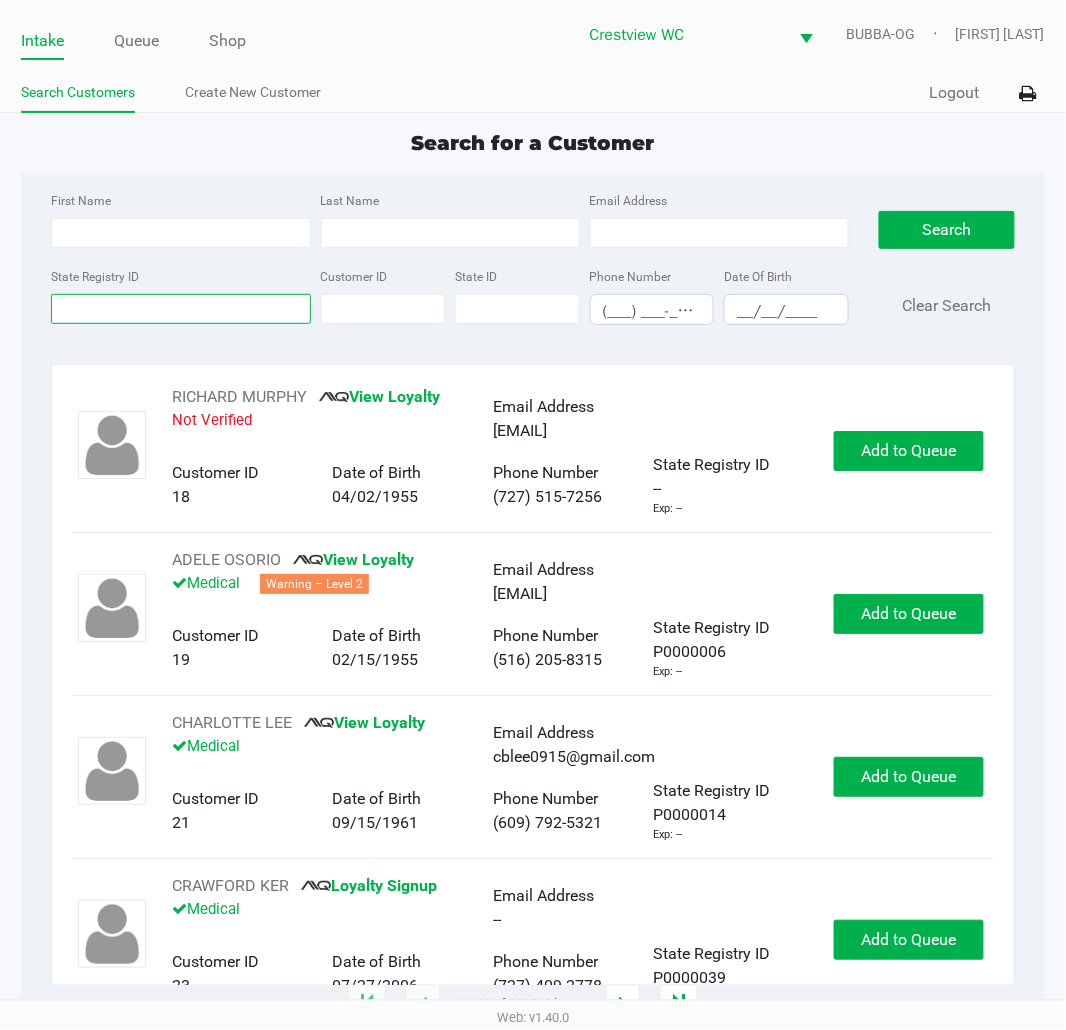 click on "State Registry ID" at bounding box center (180, 309) 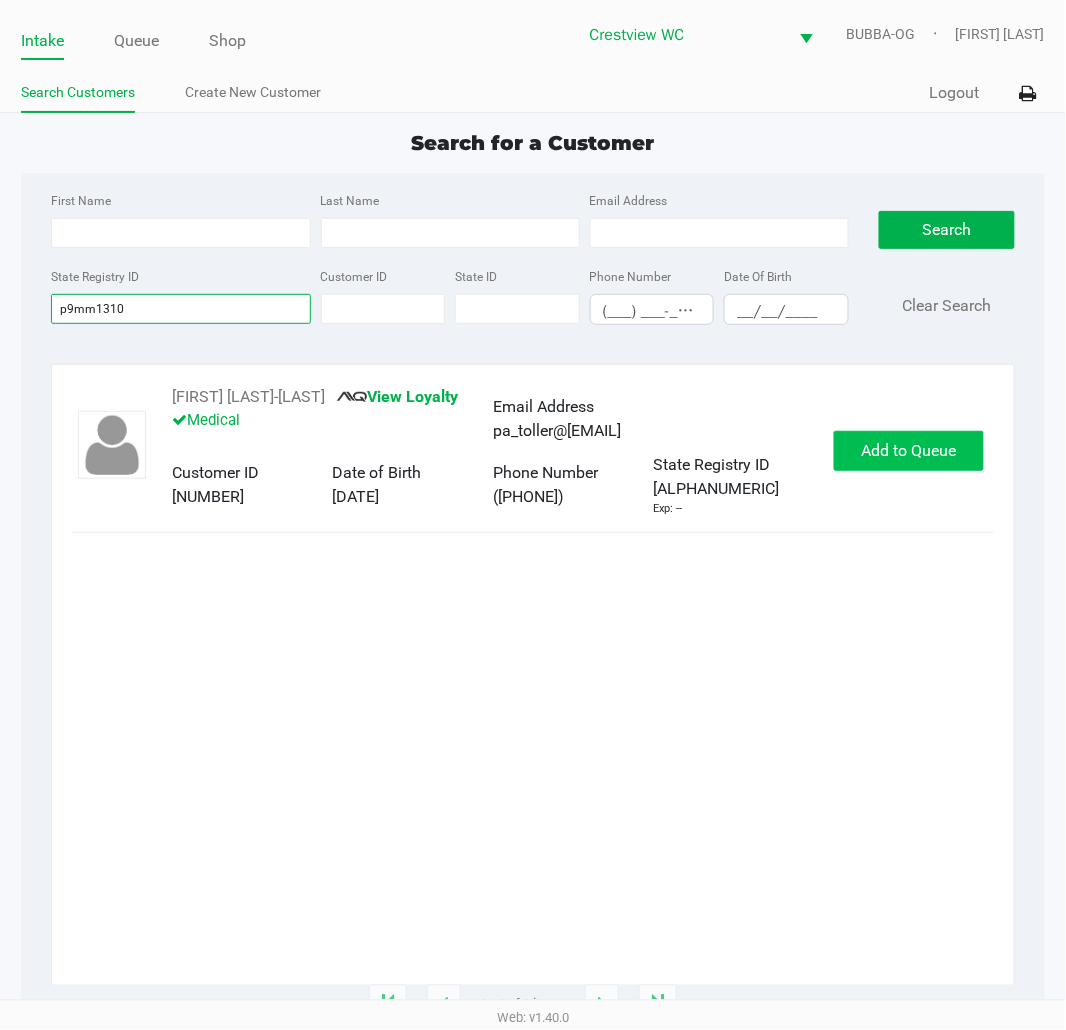 type on "p9mm1310" 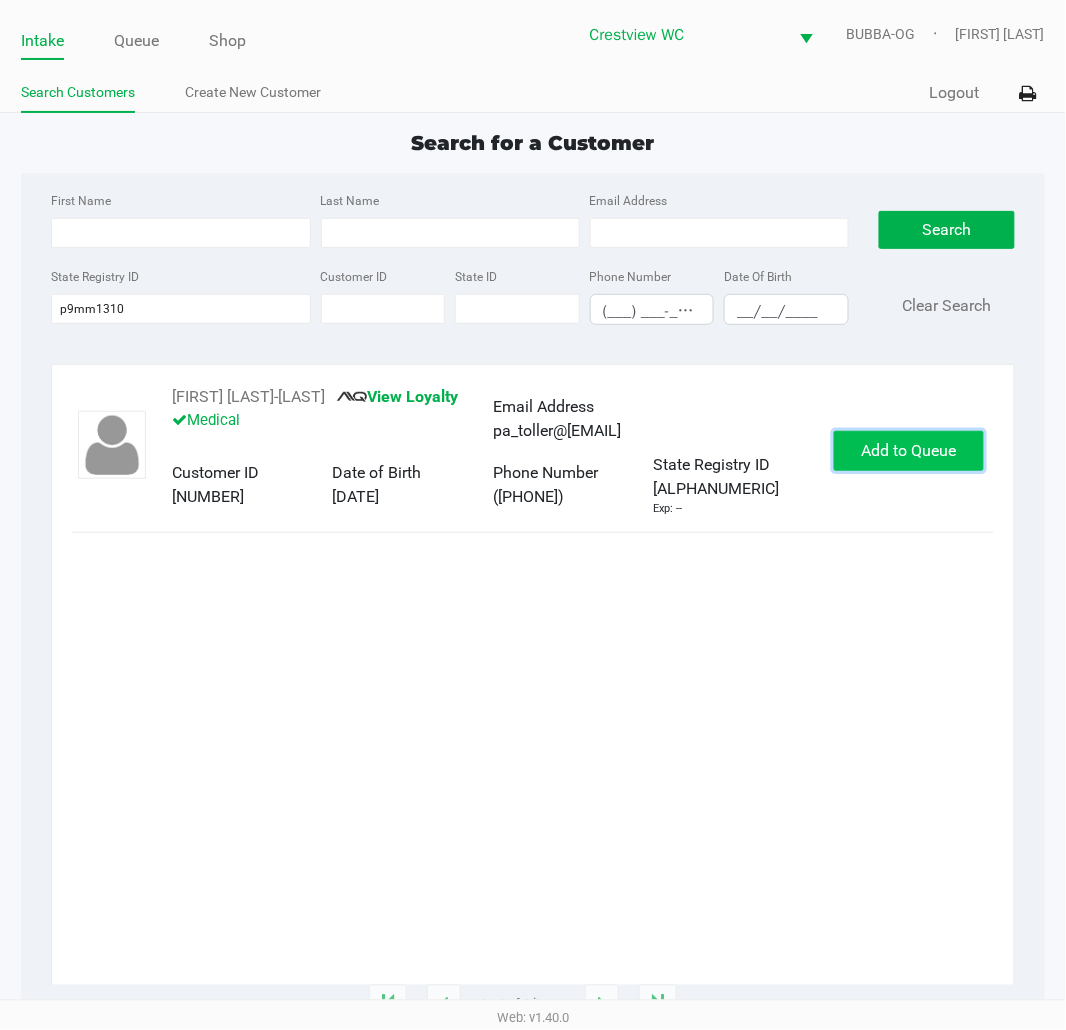 click on "Add to Queue" 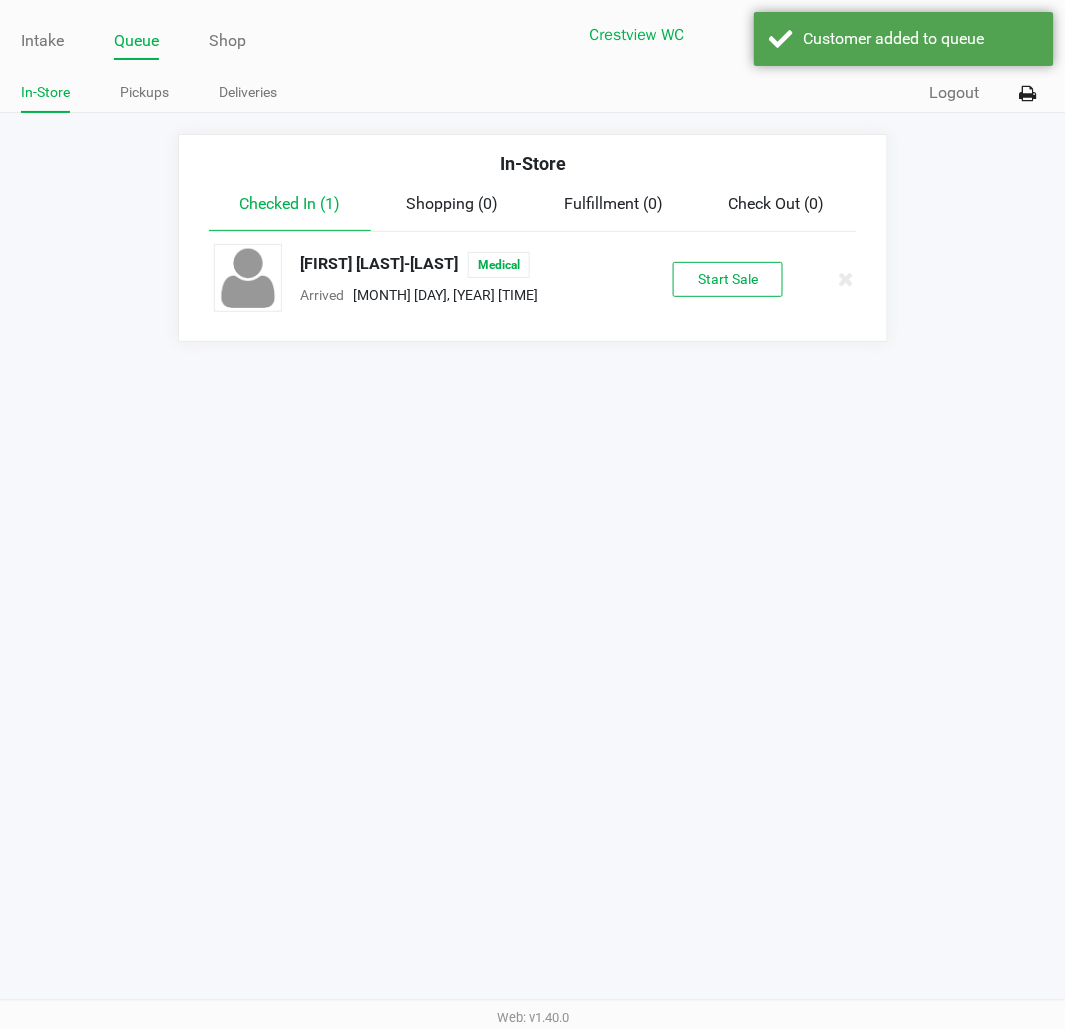 click on "Start Sale" 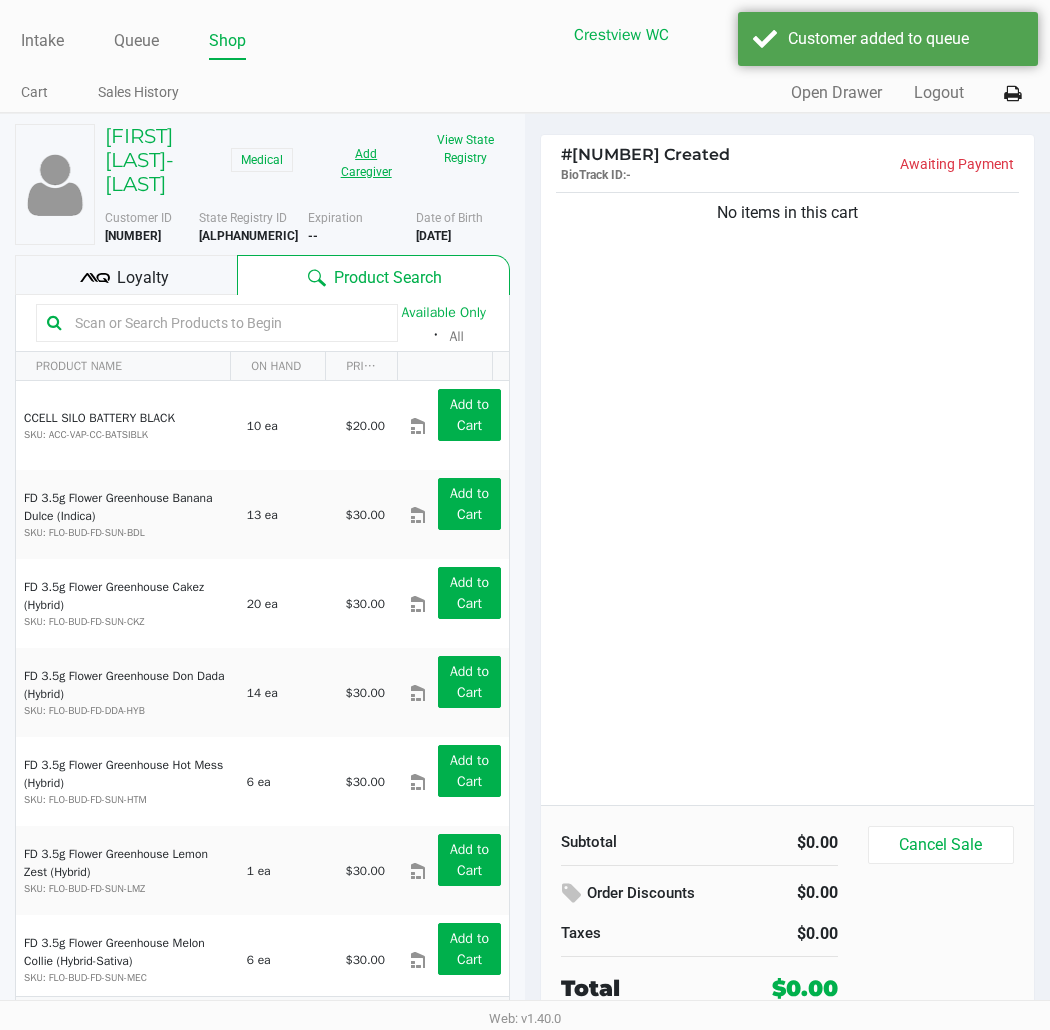 click on "Add Caregiver" 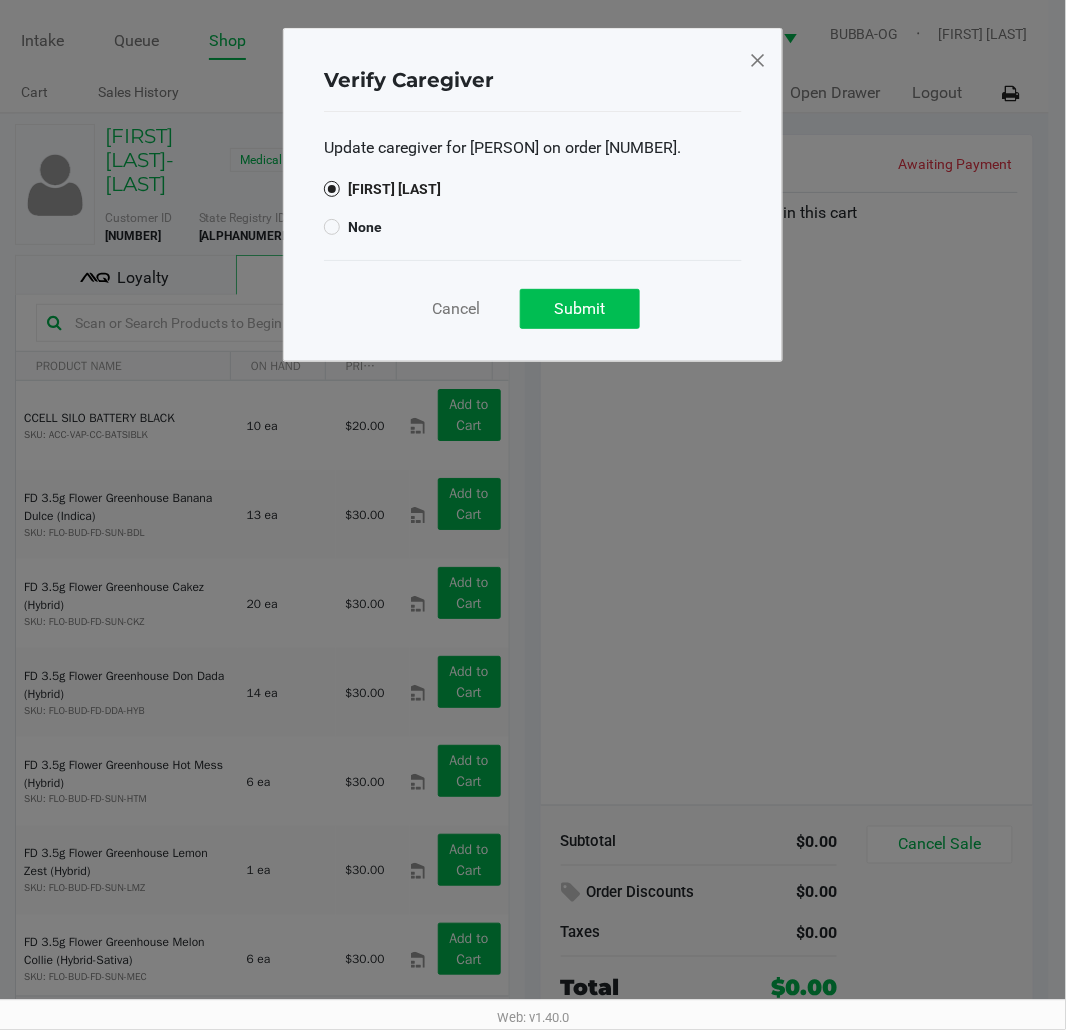 click on "Submit" 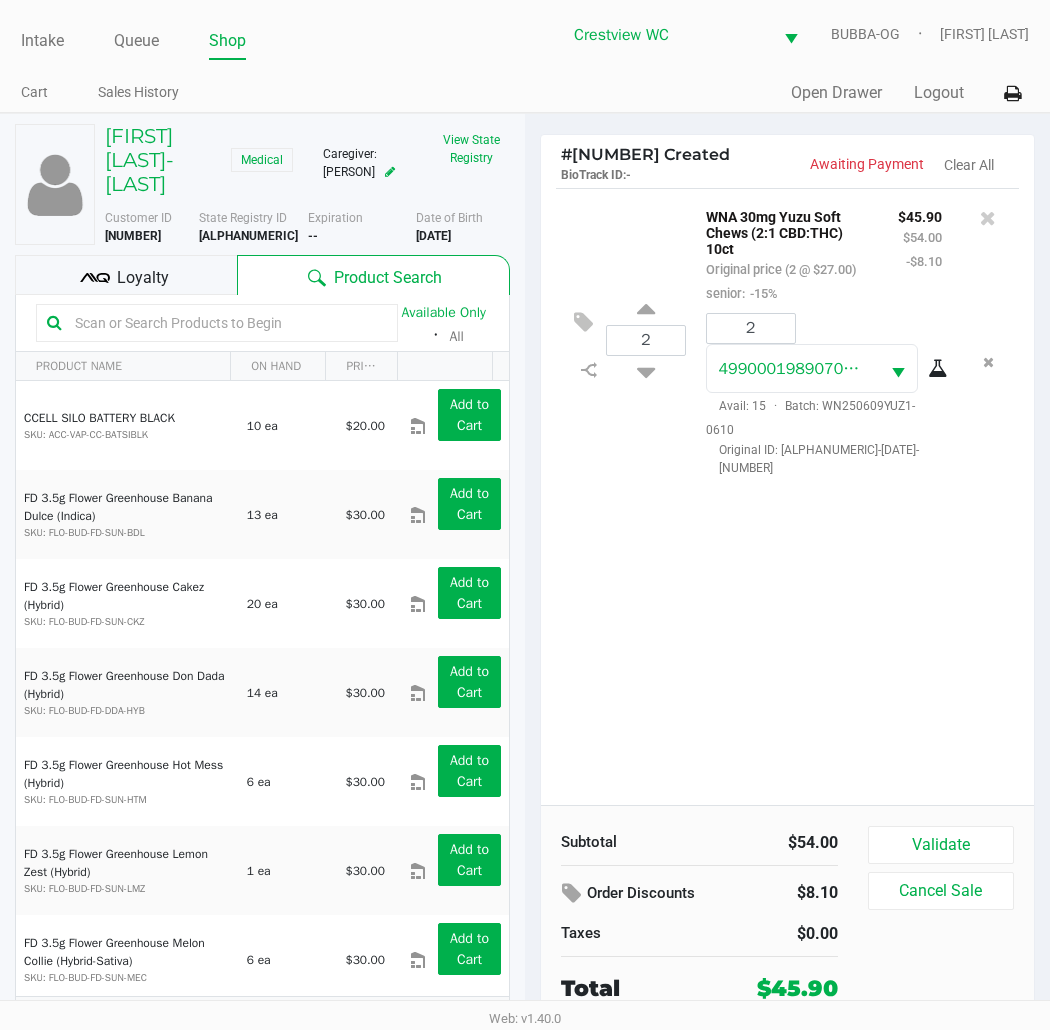 click on "Validate" 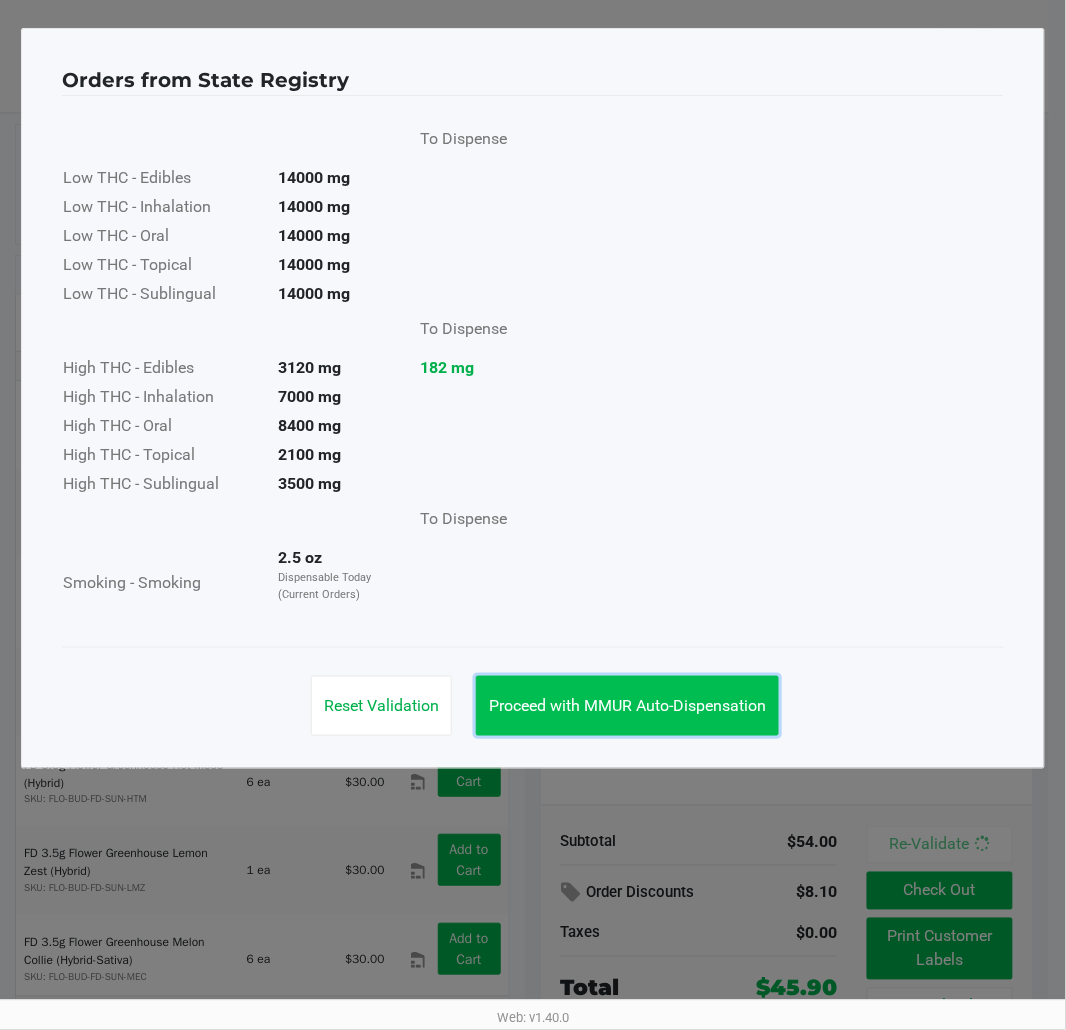 click on "Proceed with MMUR Auto-Dispensation" 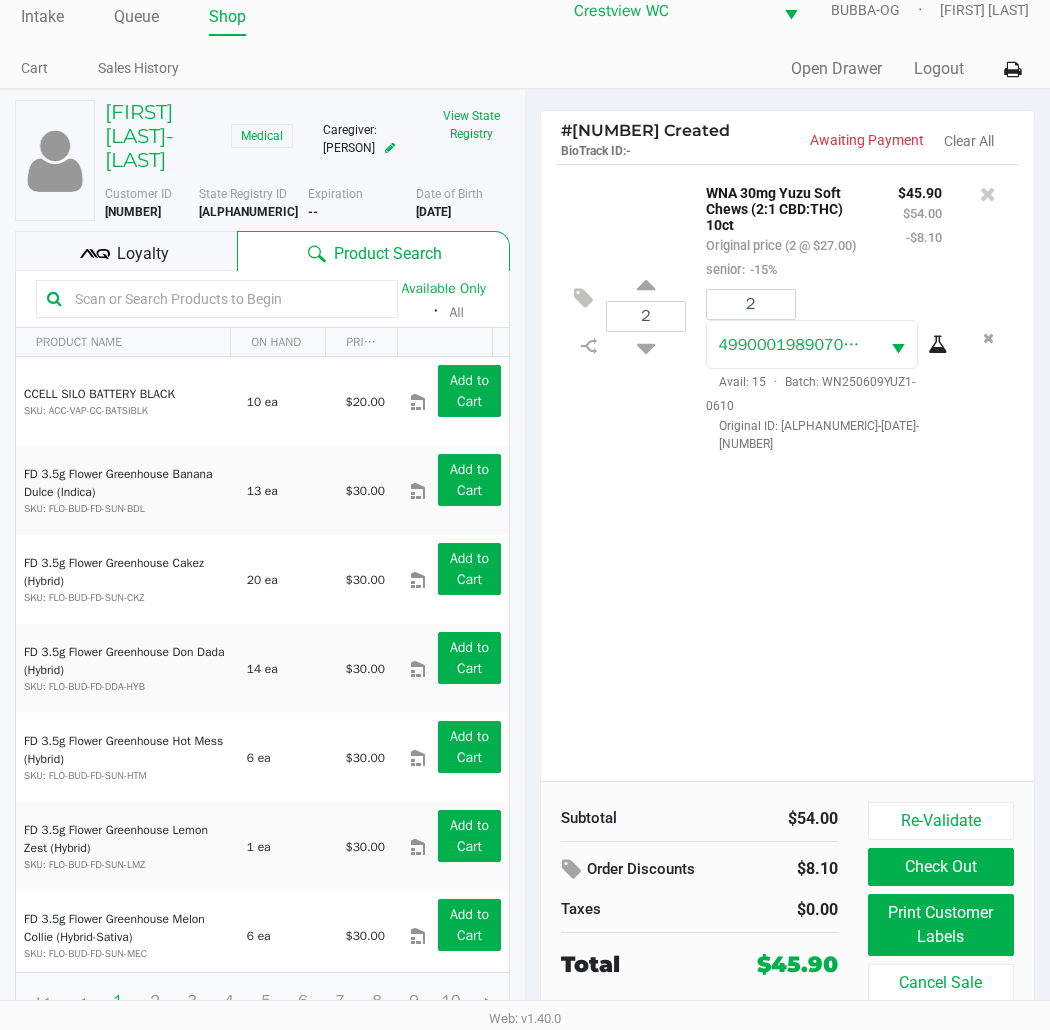 scroll, scrollTop: 37, scrollLeft: 0, axis: vertical 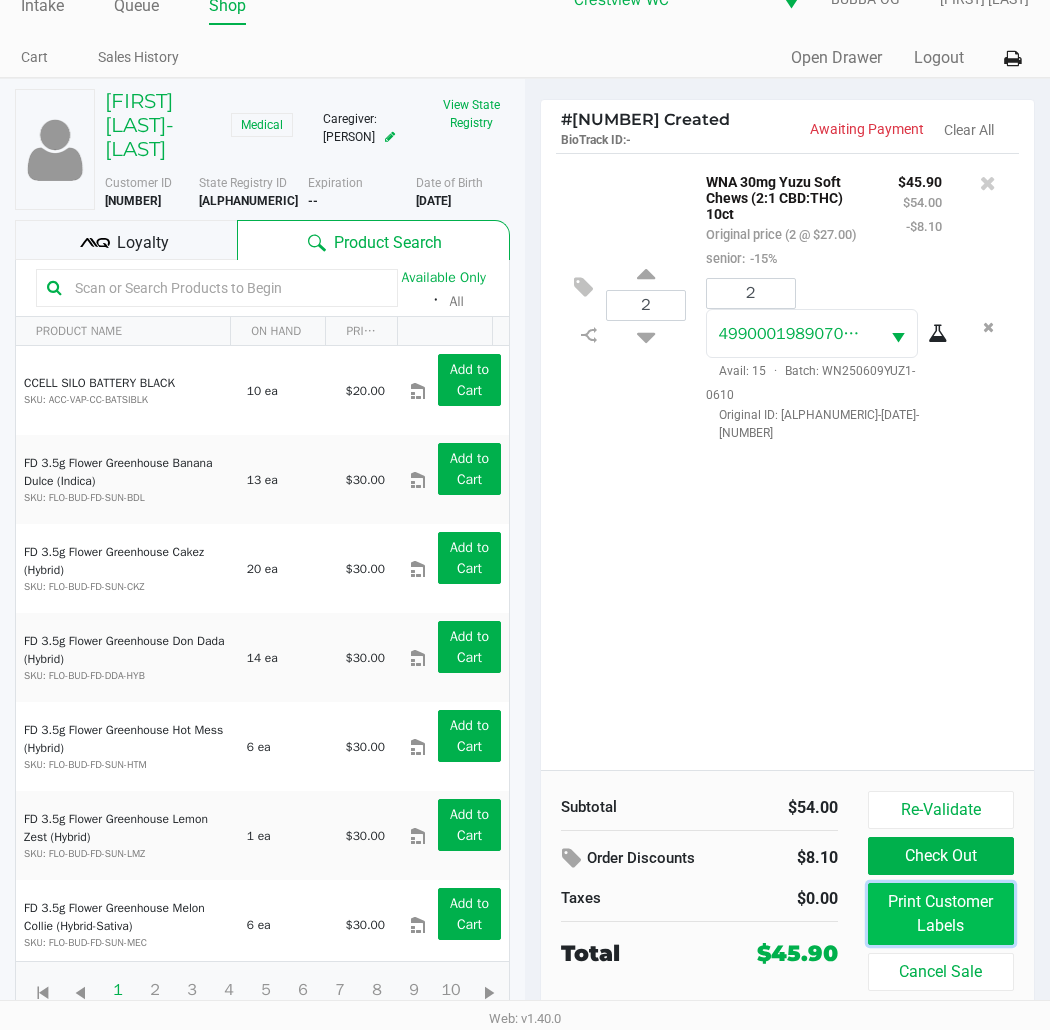 click on "Print Customer Labels" 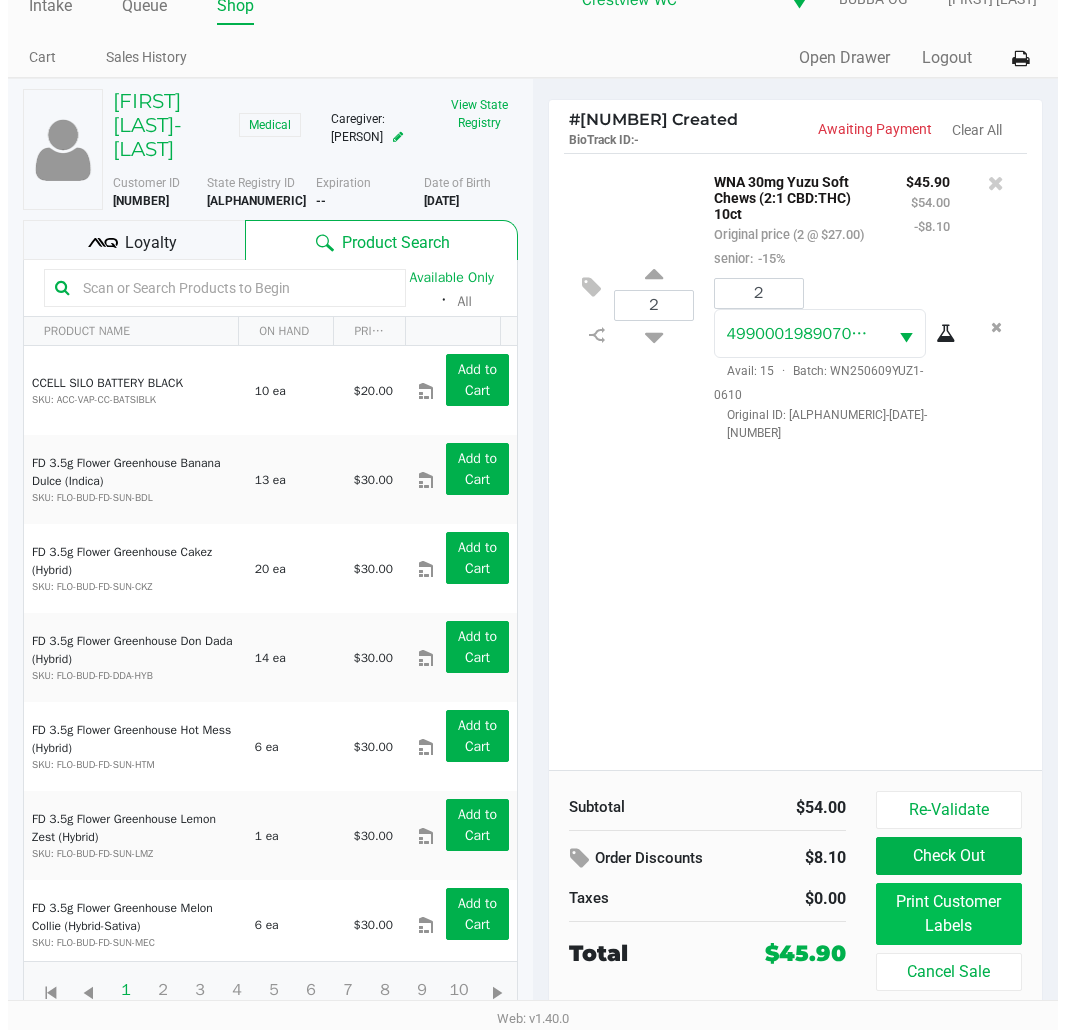 scroll, scrollTop: 0, scrollLeft: 0, axis: both 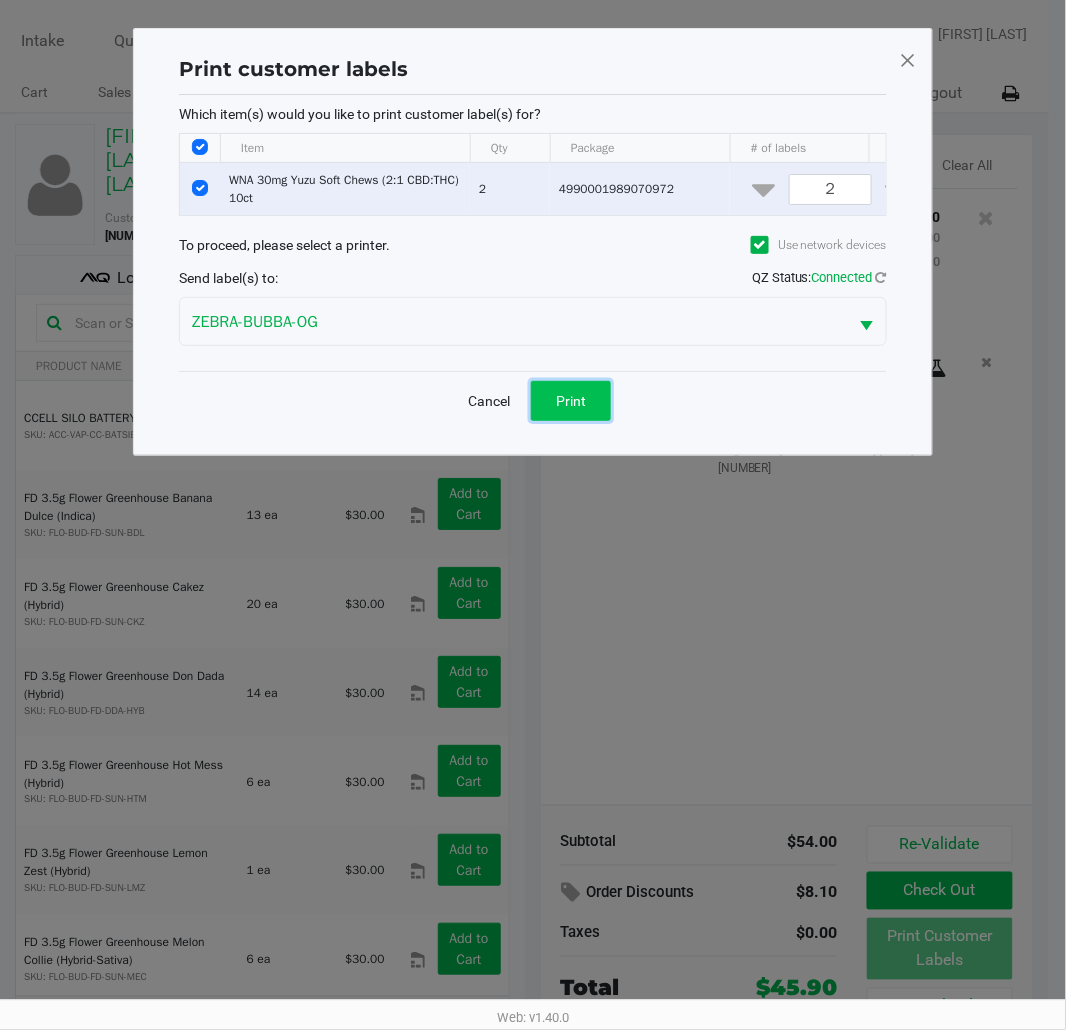 click on "Print" 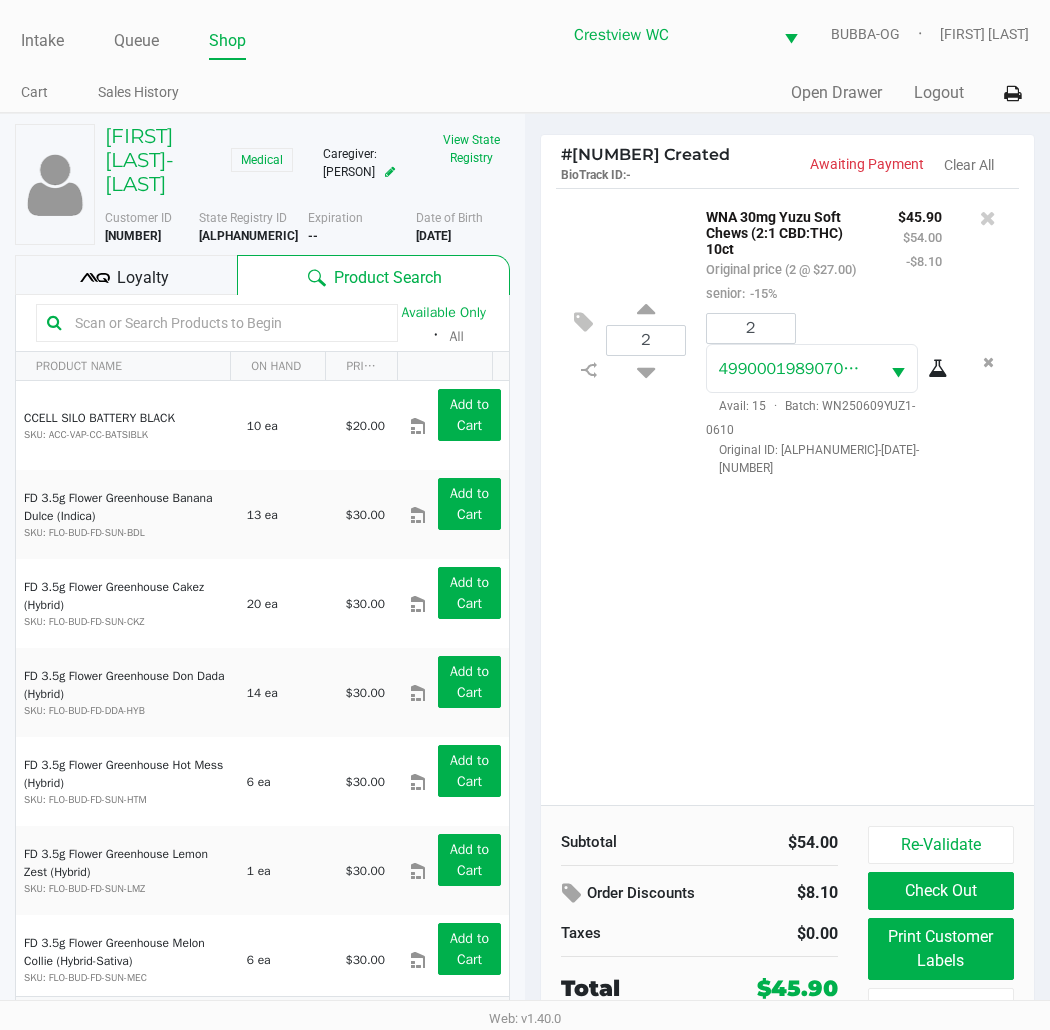 click on "Check Out" 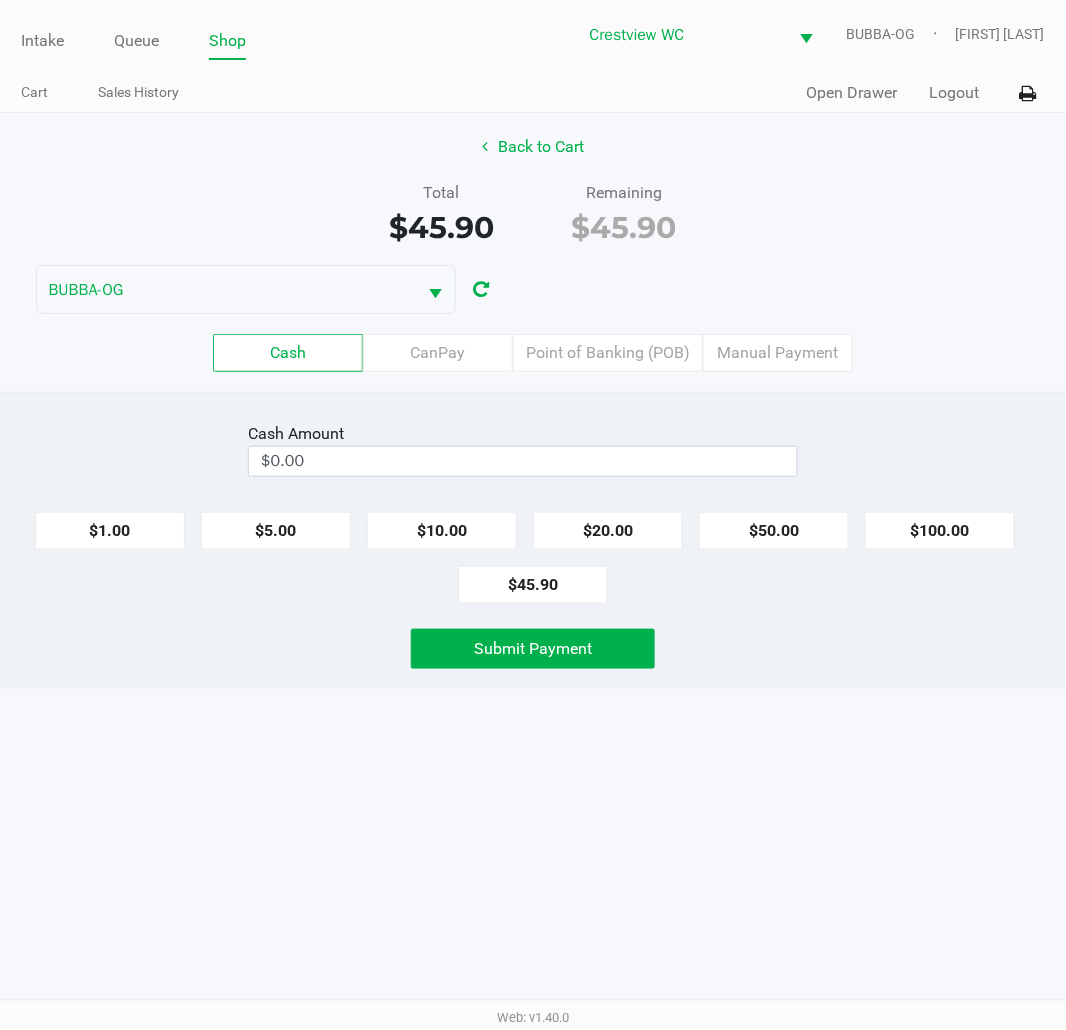 click on "Point of Banking (POB)" 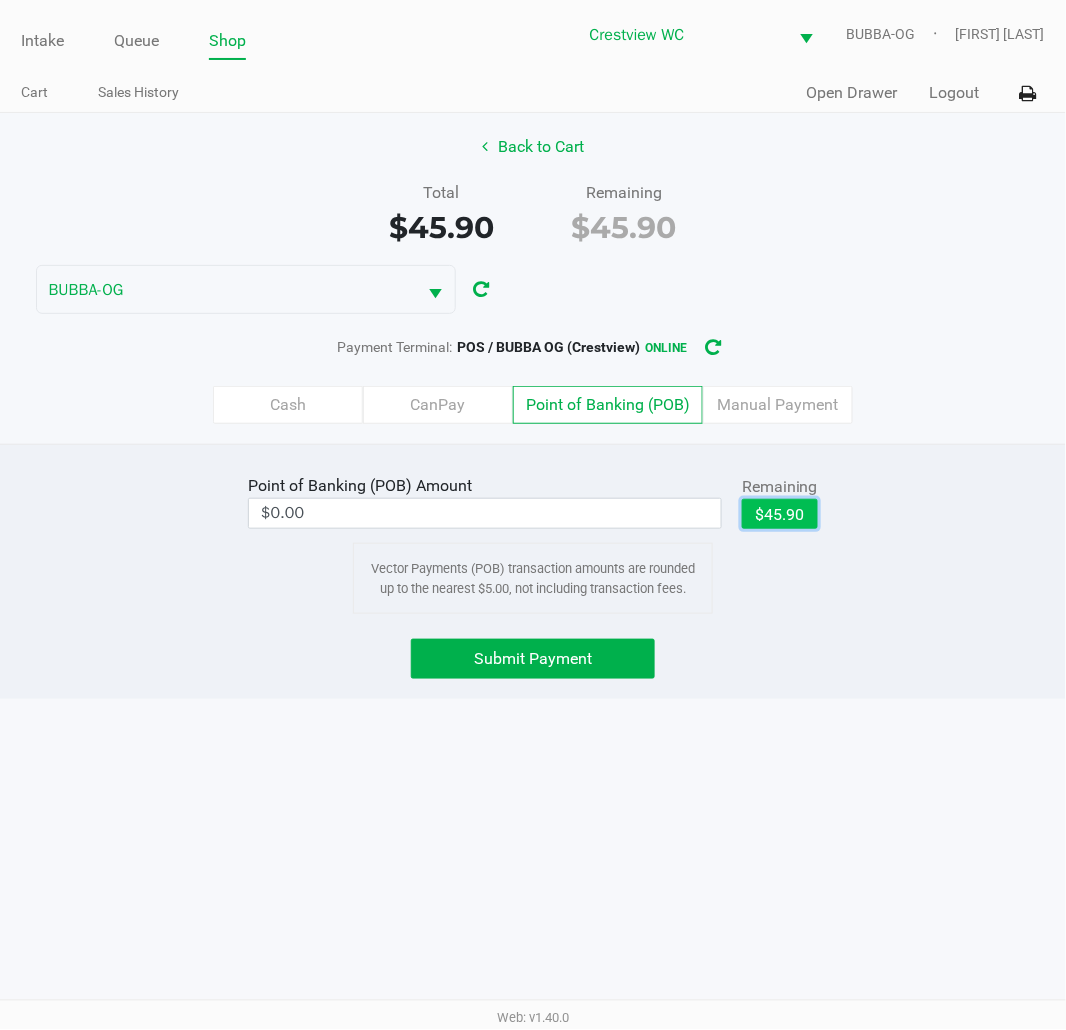 click on "$45.90" 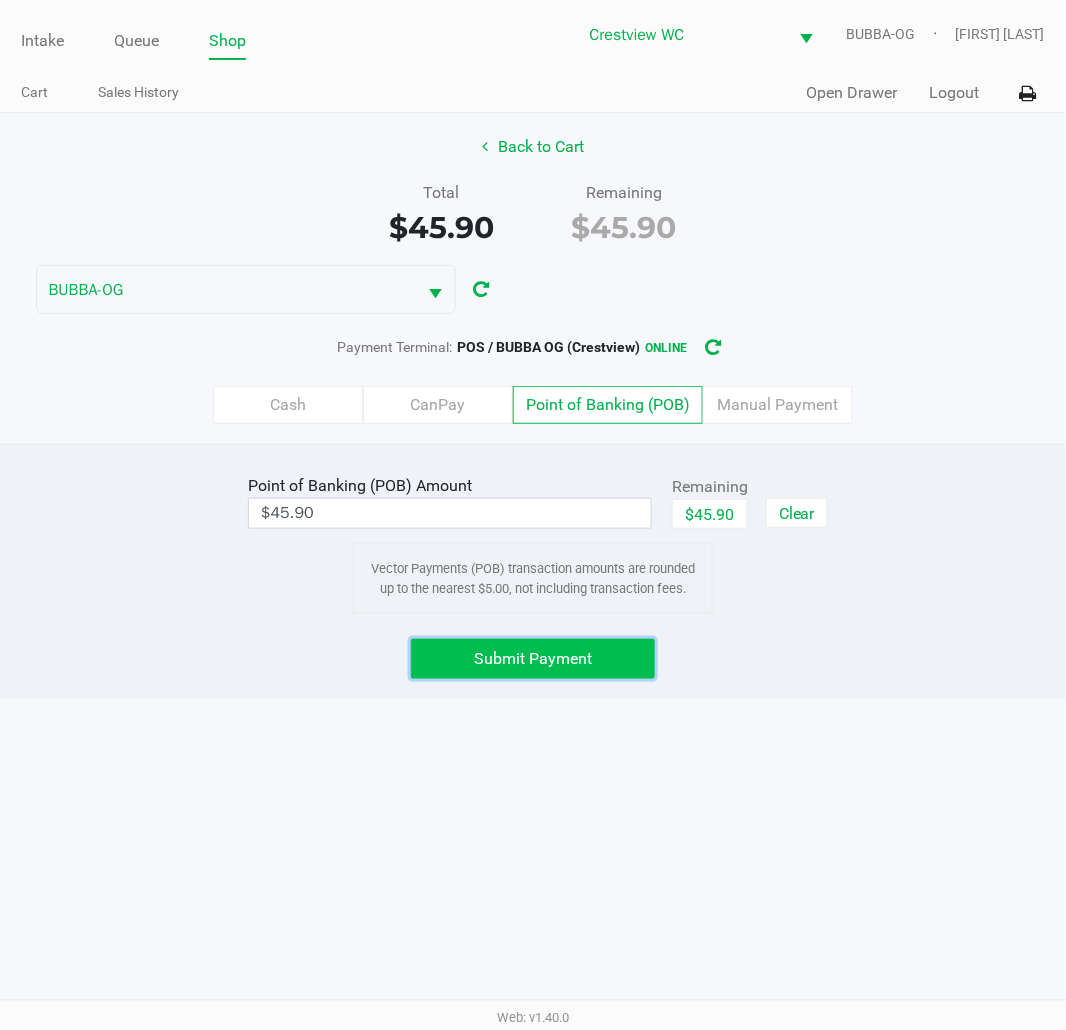 click on "Submit Payment" 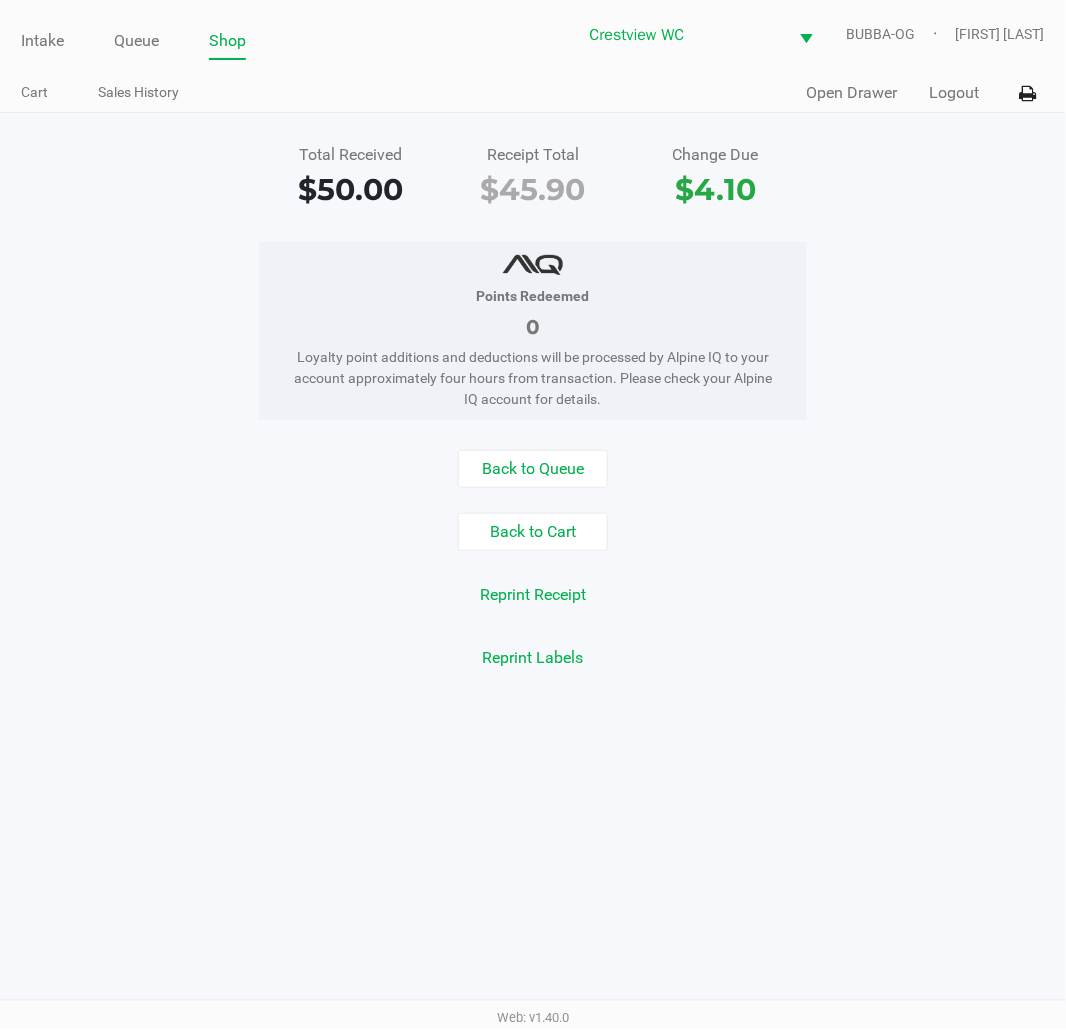 click on "Logout" 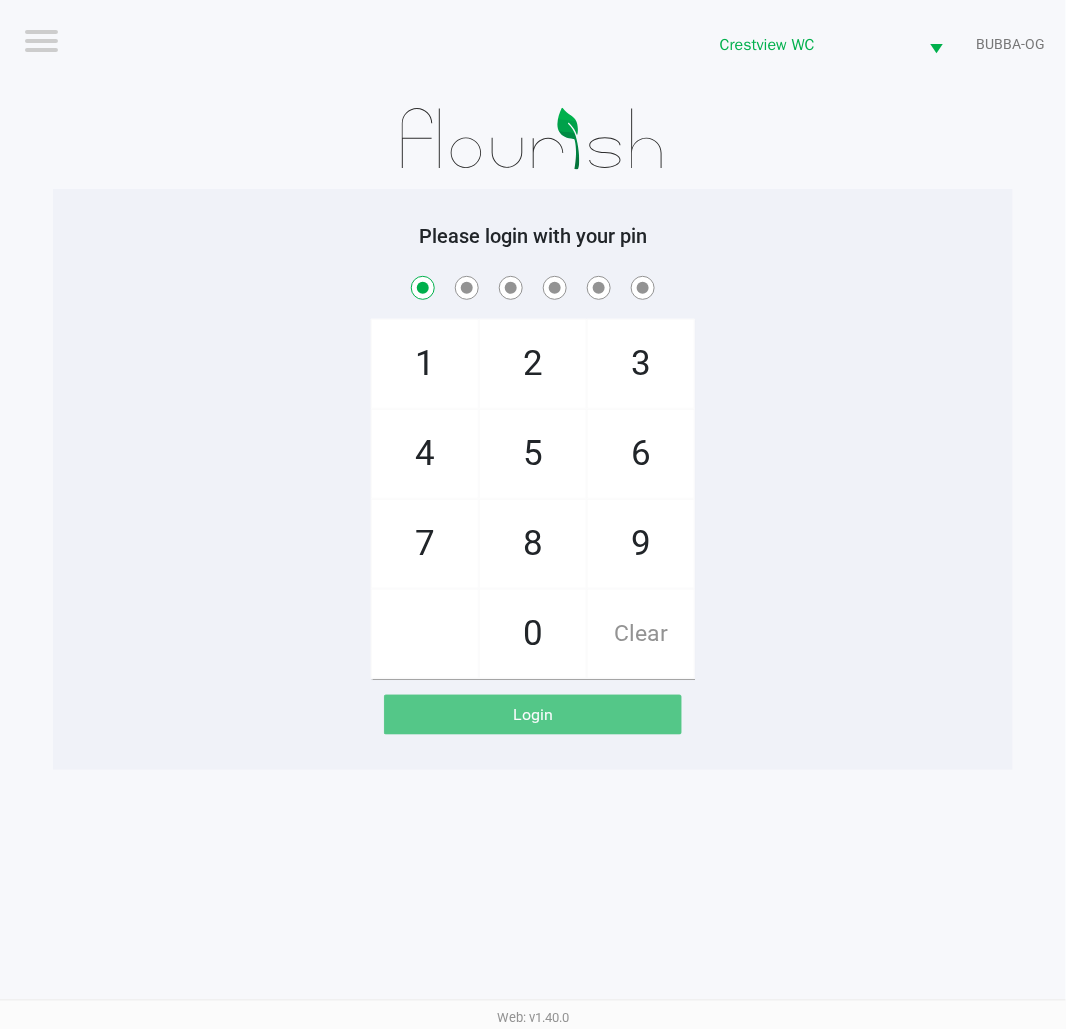 checkbox on "true" 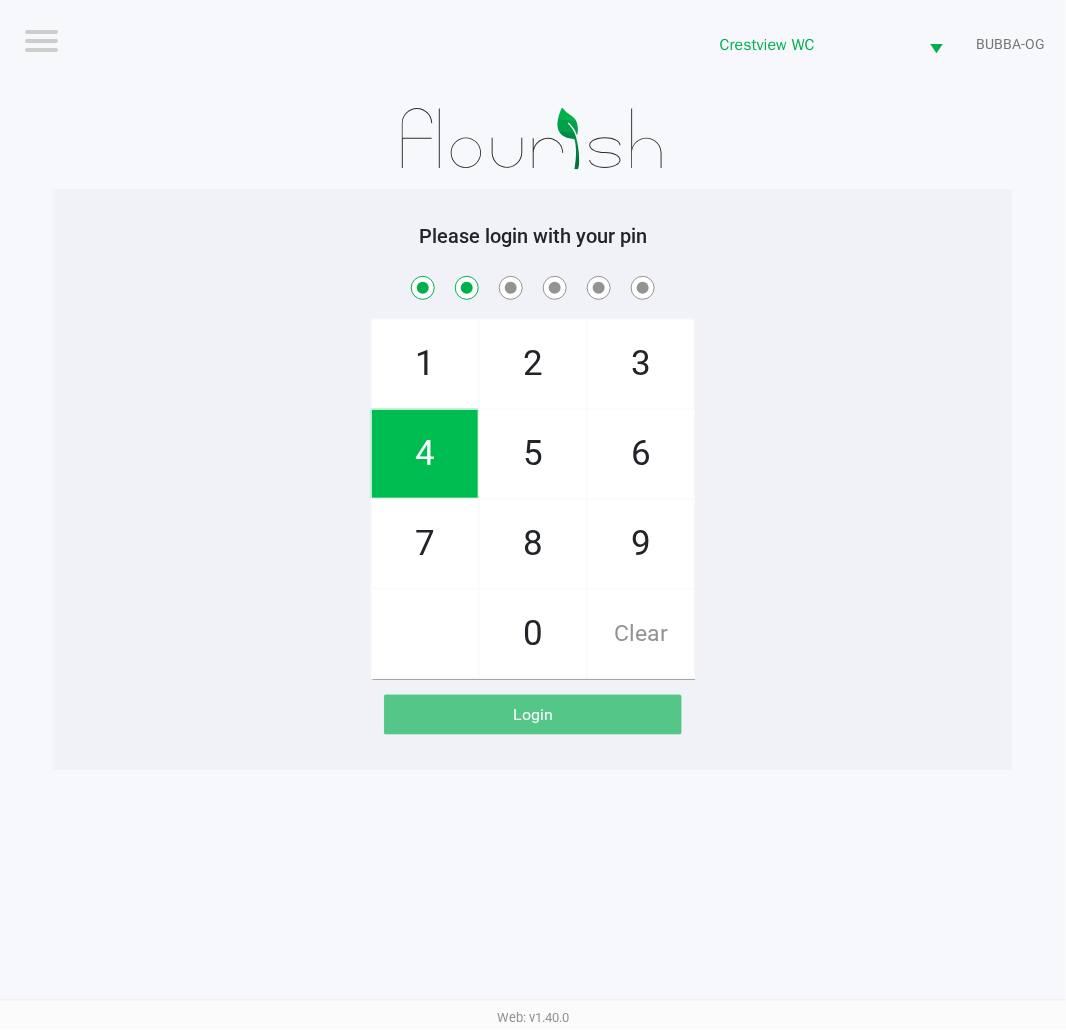 checkbox on "true" 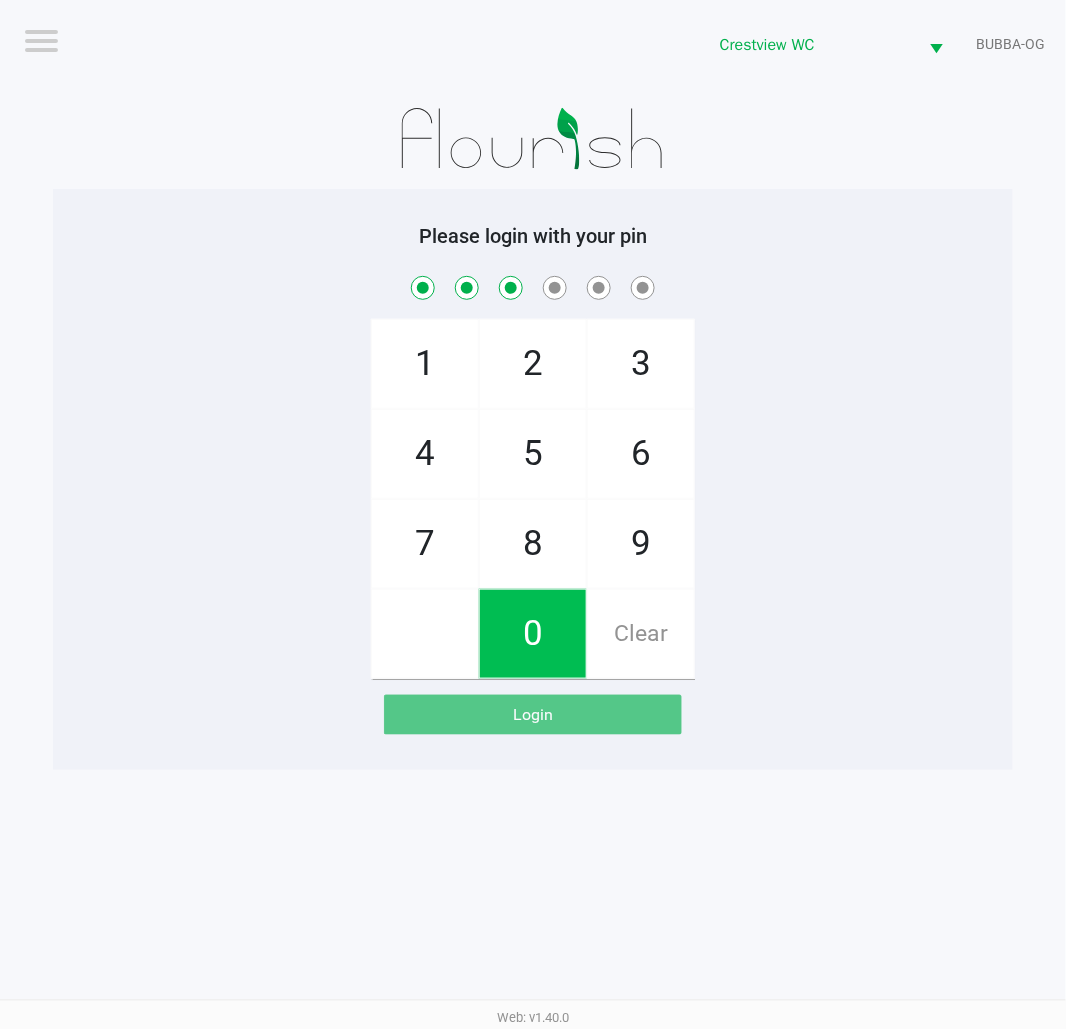 checkbox on "true" 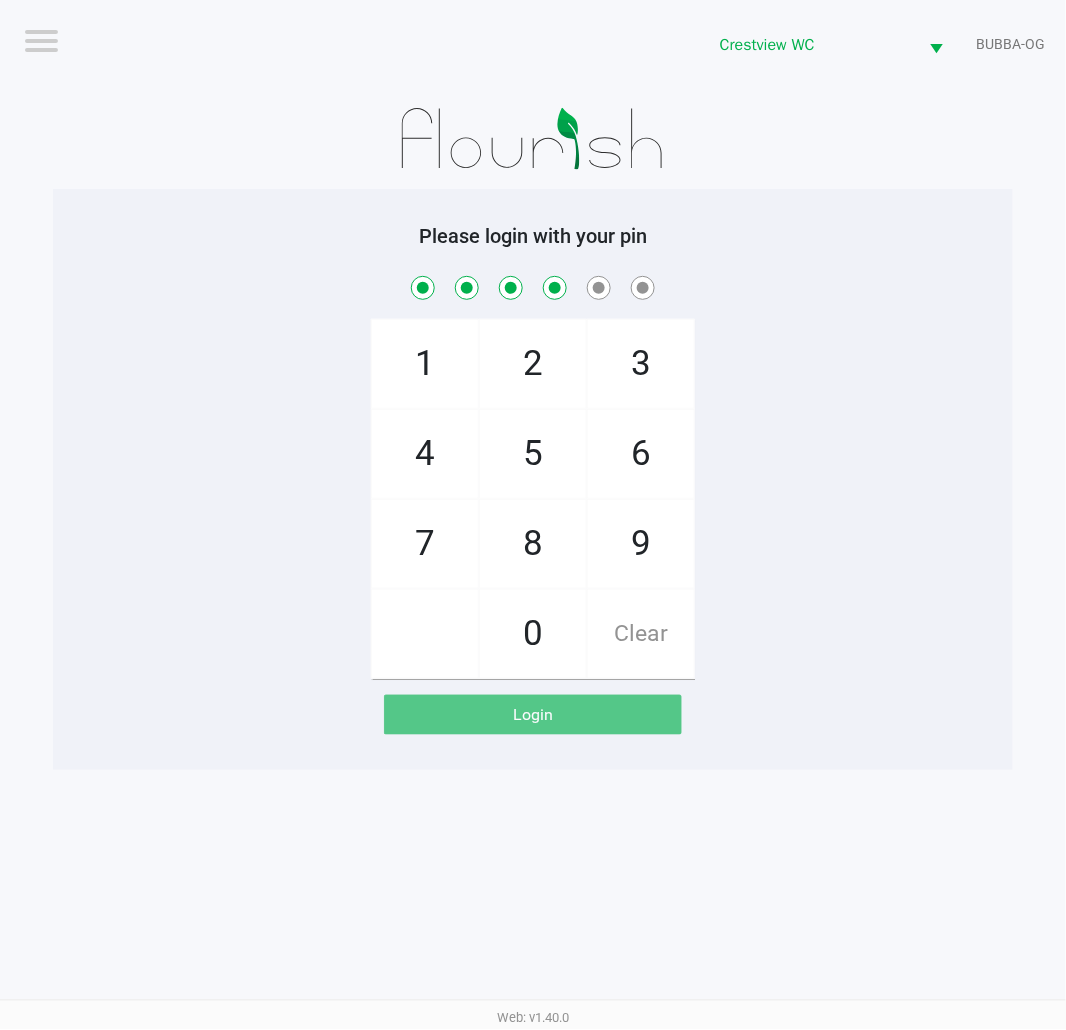 checkbox on "true" 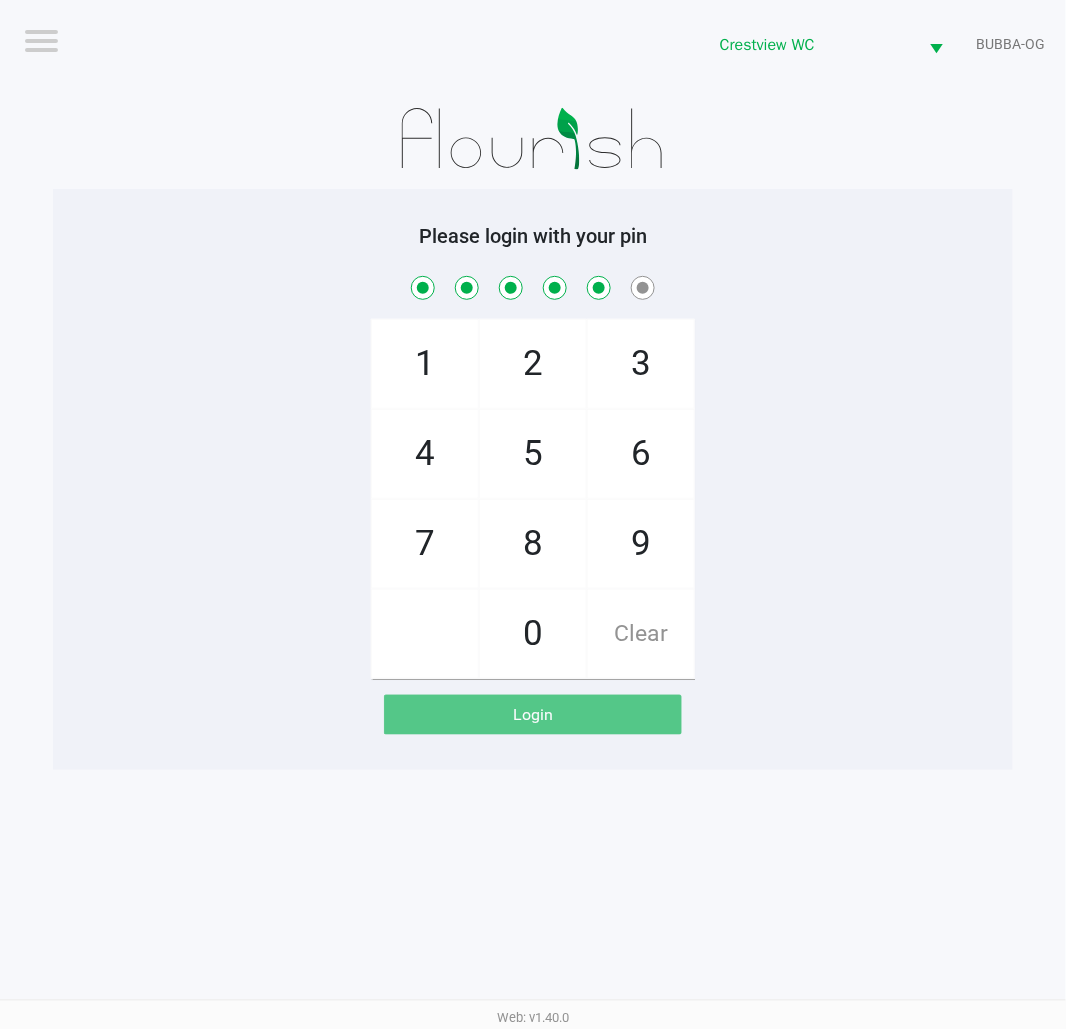 checkbox on "true" 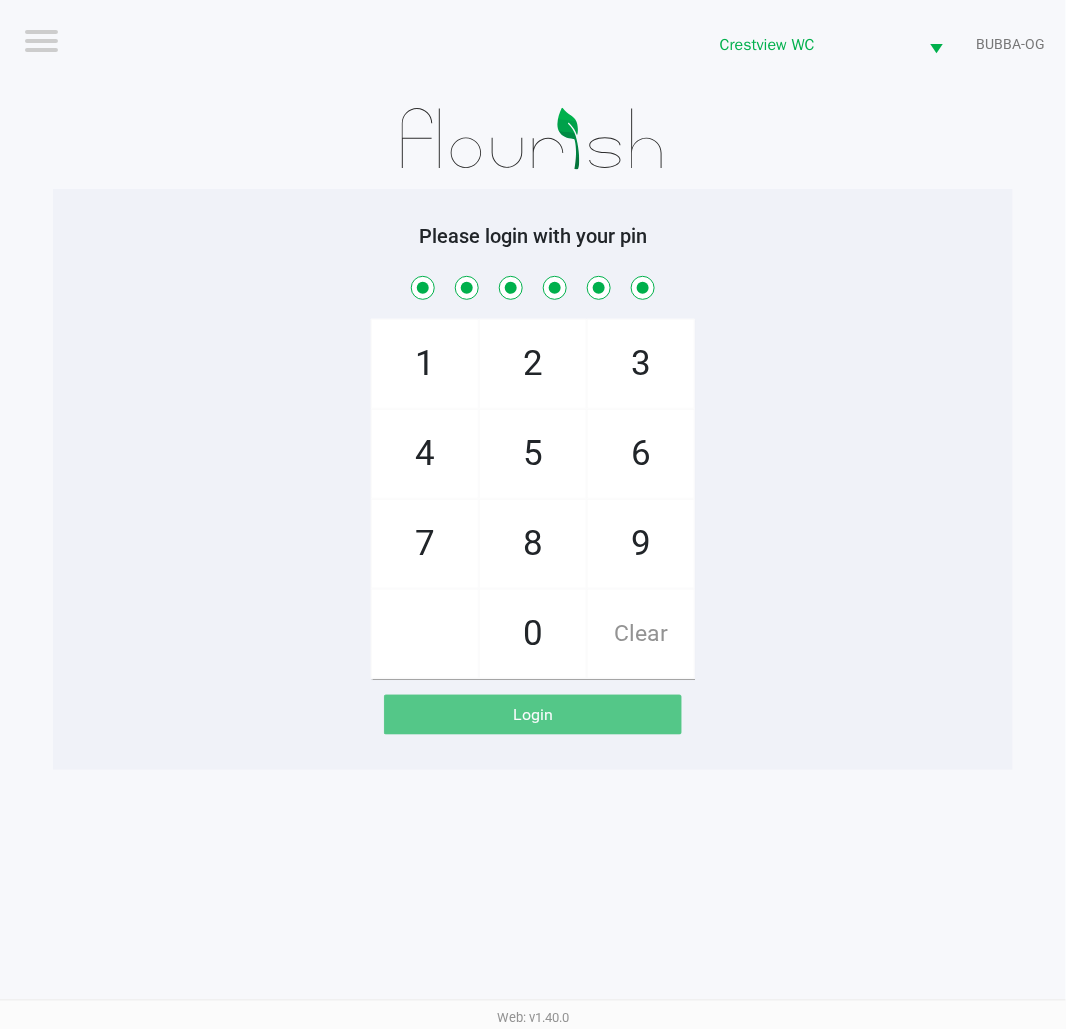 checkbox on "true" 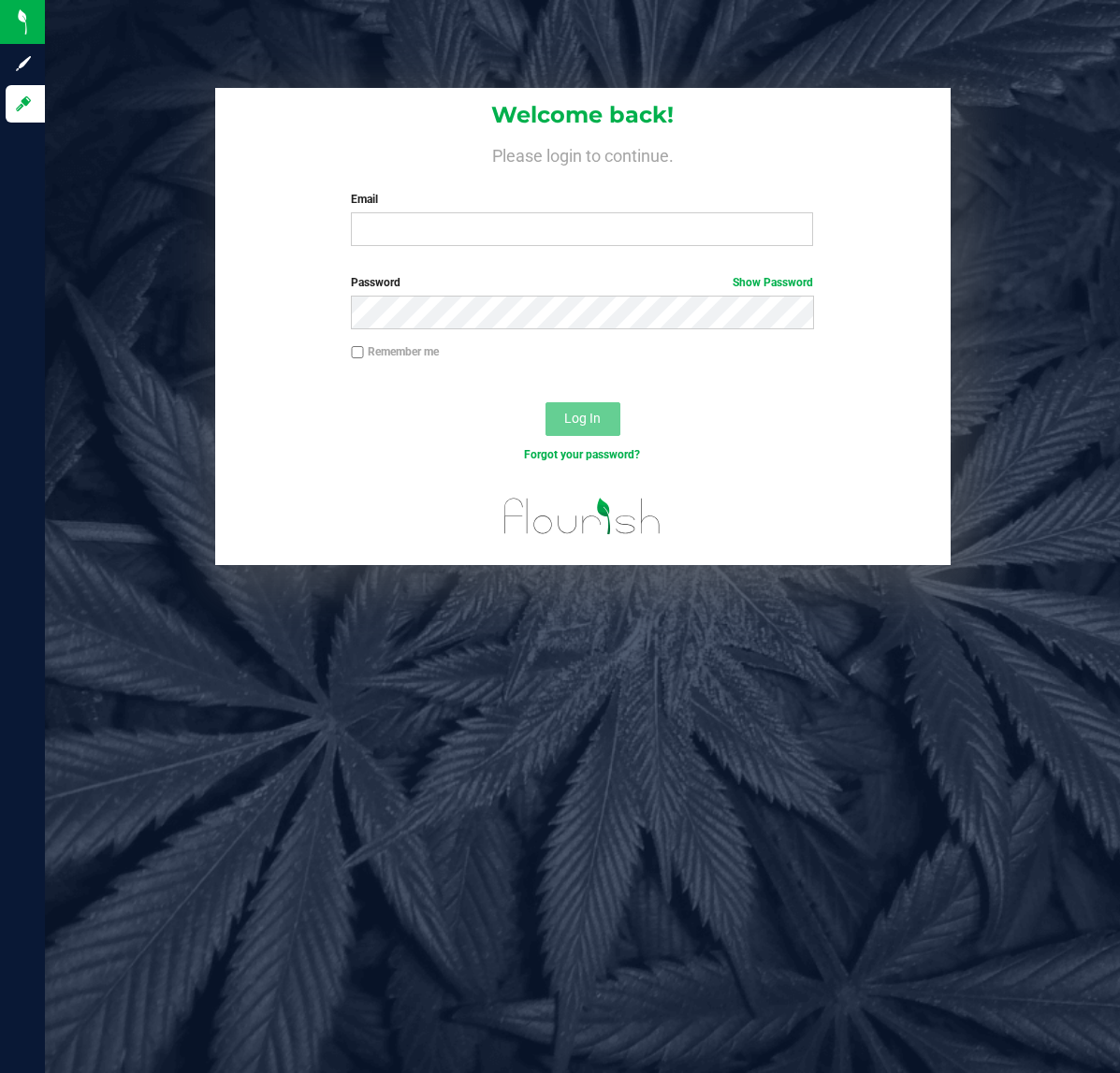 scroll, scrollTop: 0, scrollLeft: 0, axis: both 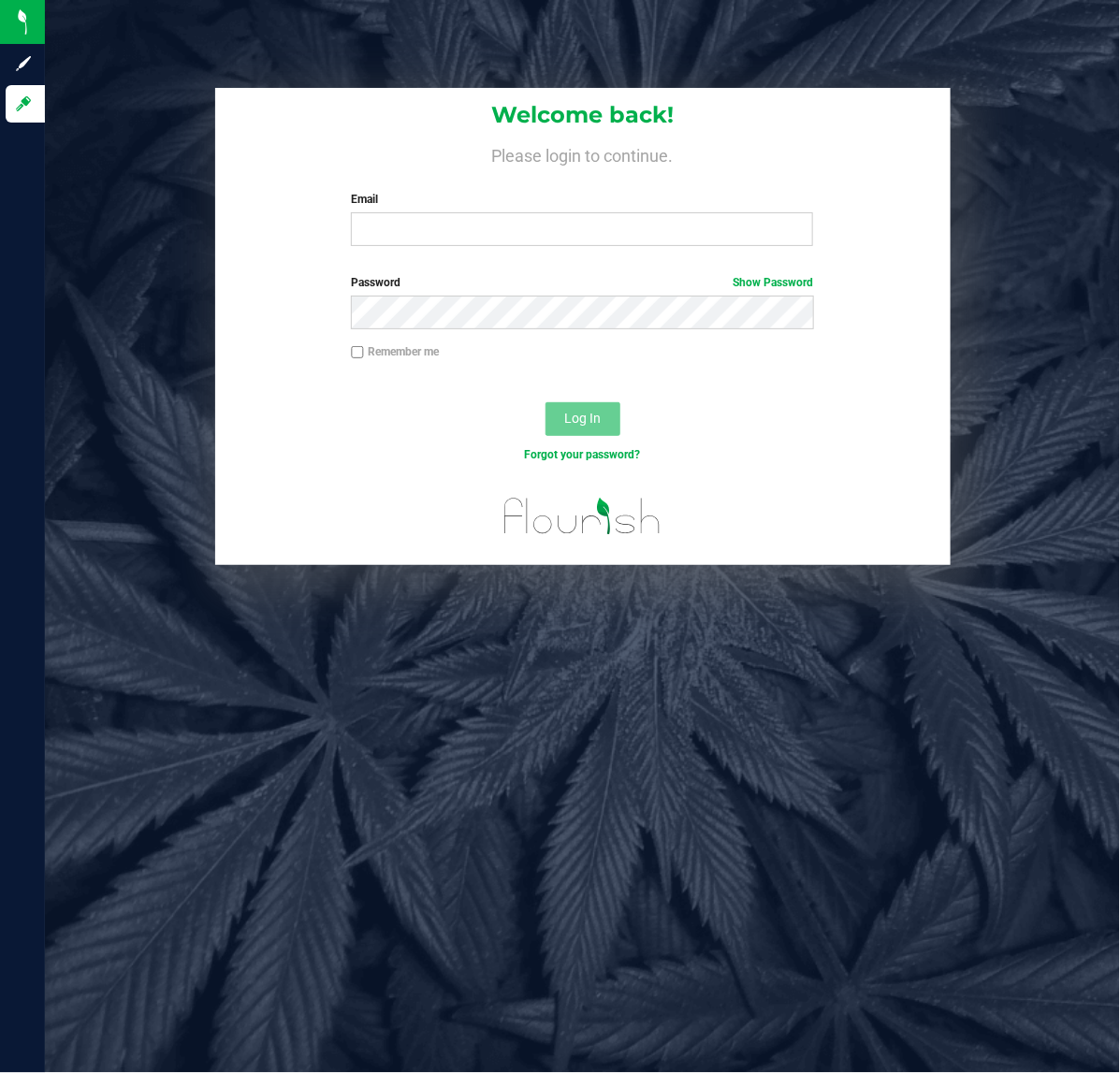 click on "Email" at bounding box center (582, 199) 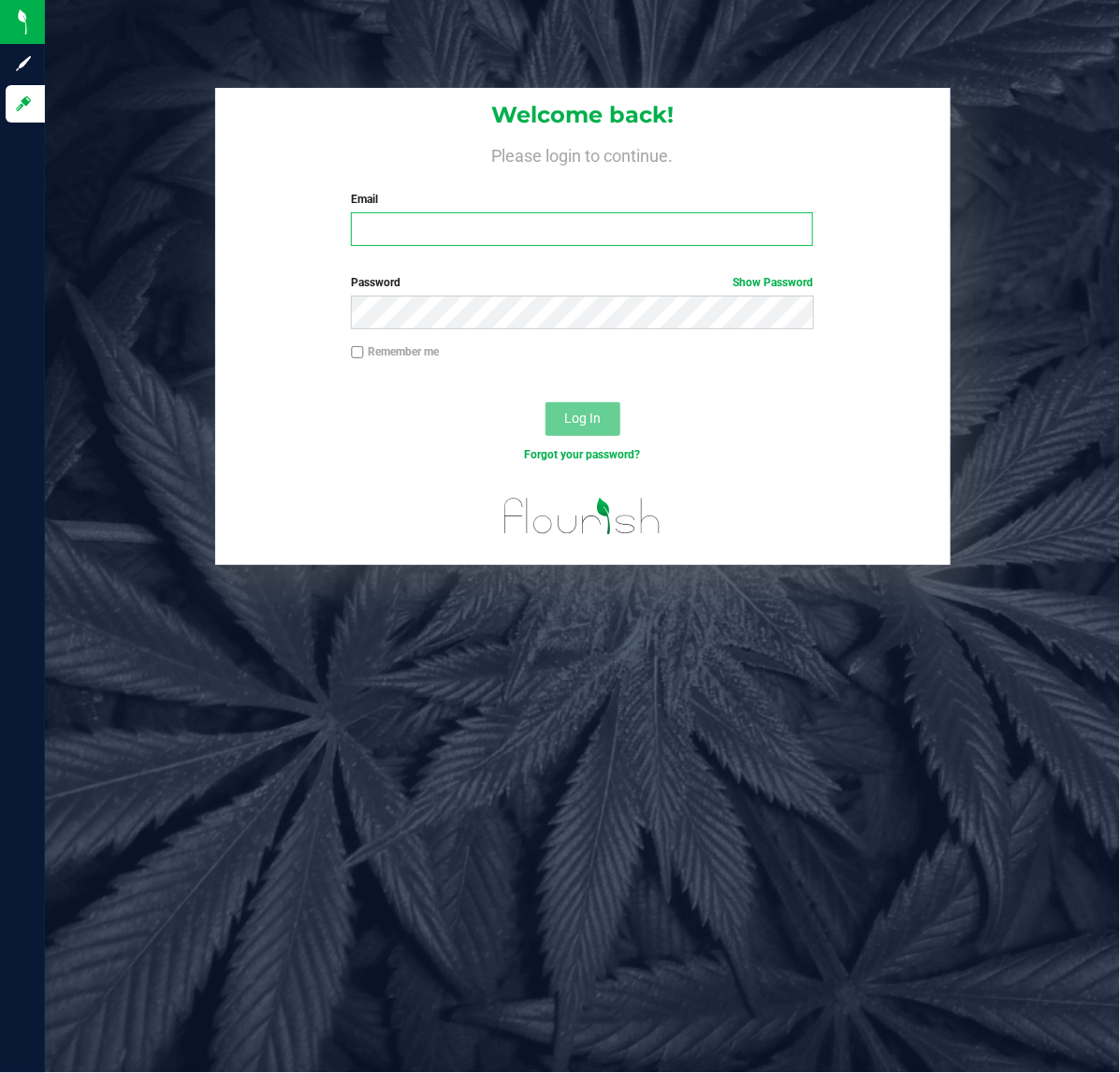 click on "Email" at bounding box center (582, 229) 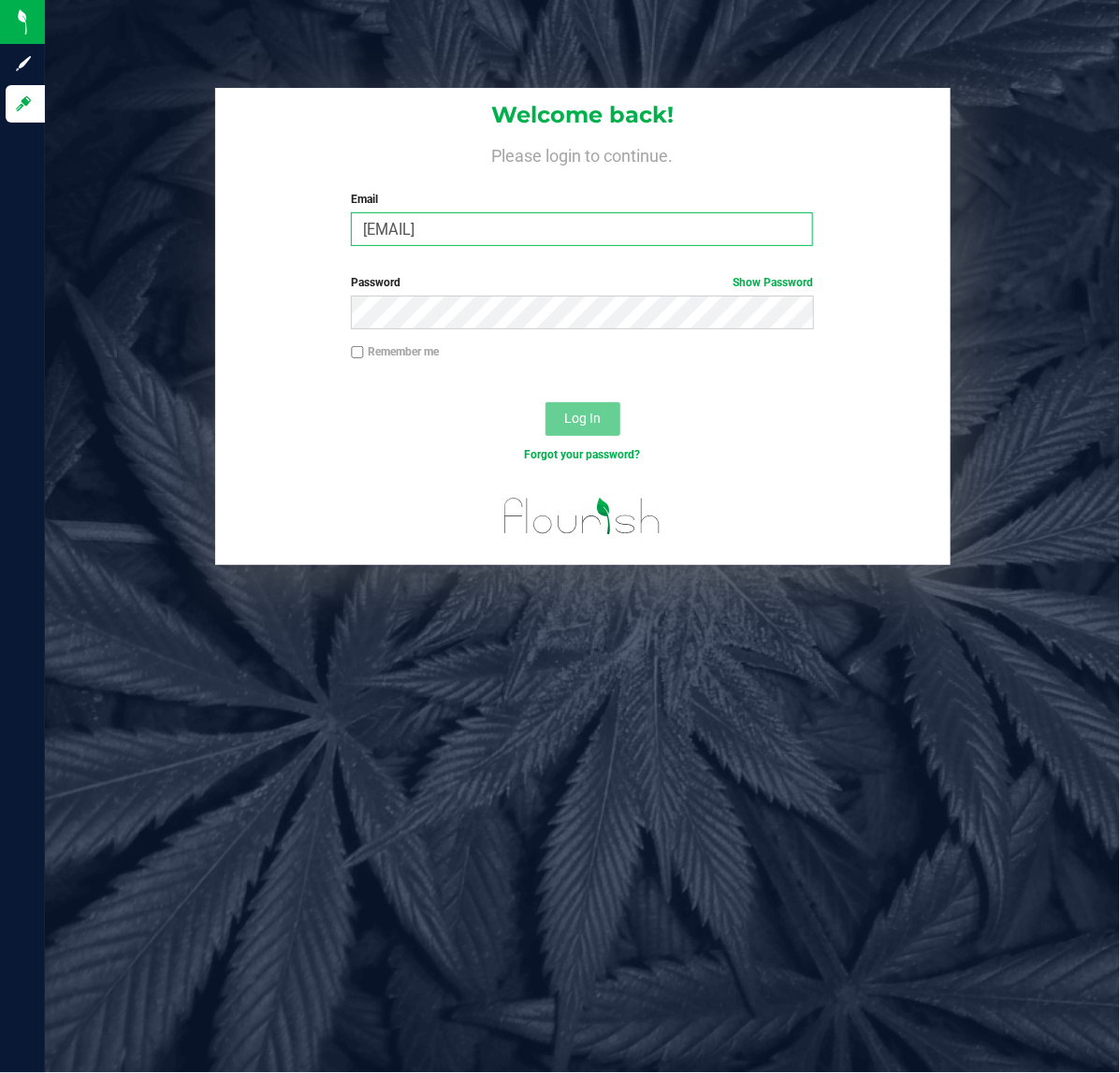 type on "[EMAIL]" 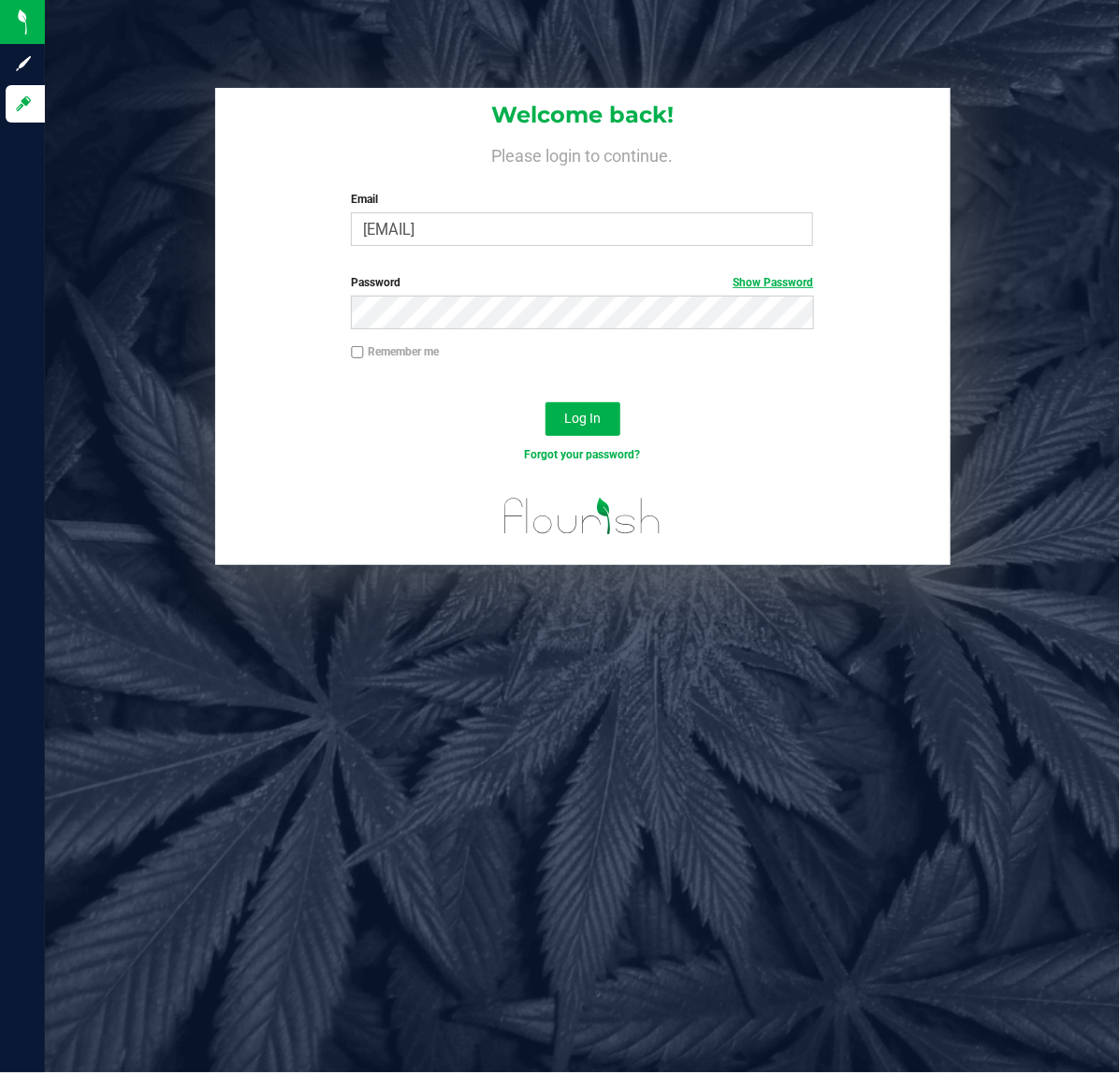 click on "Show Password" at bounding box center (773, 283) 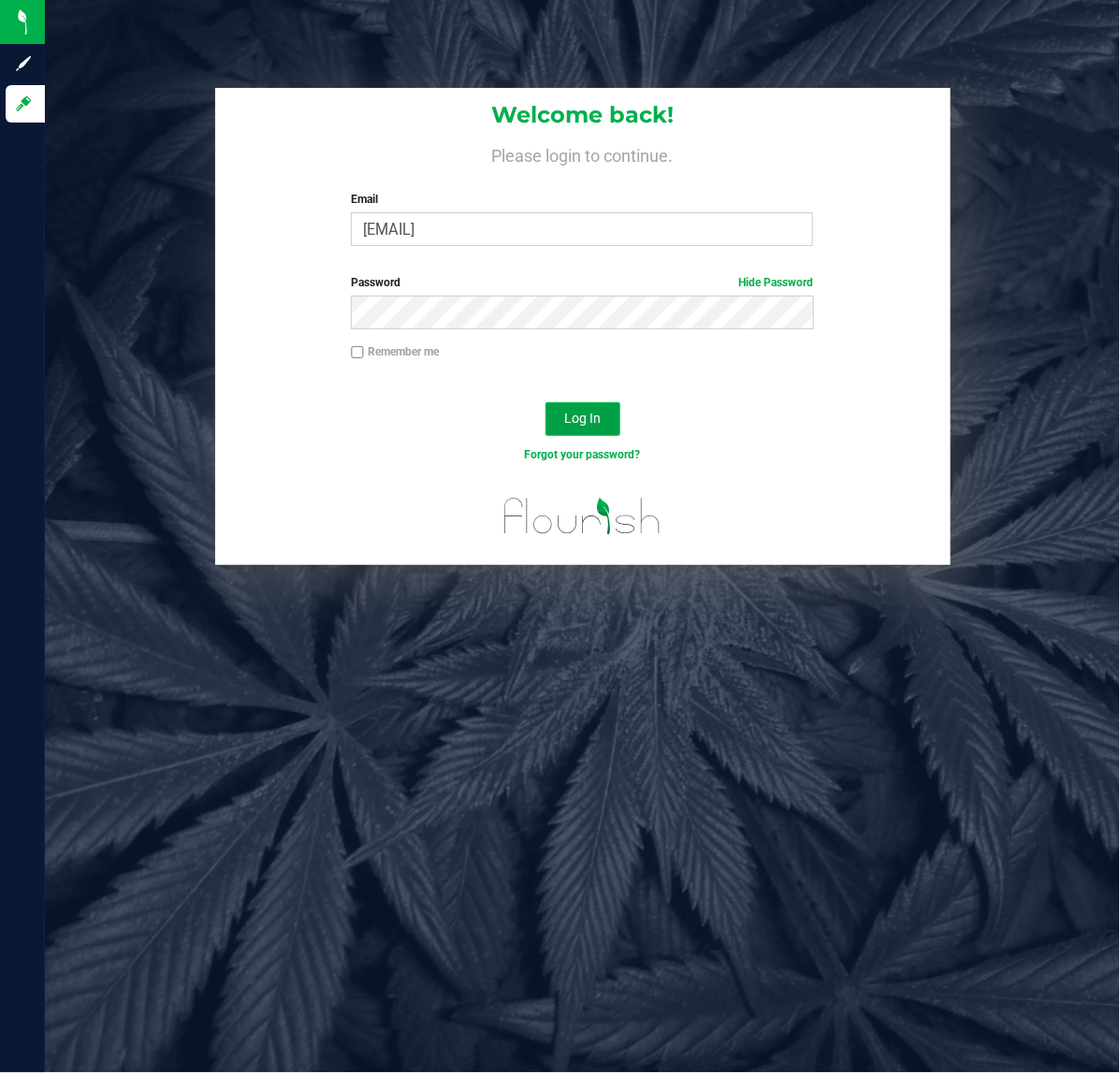 click on "Log In" at bounding box center (583, 419) 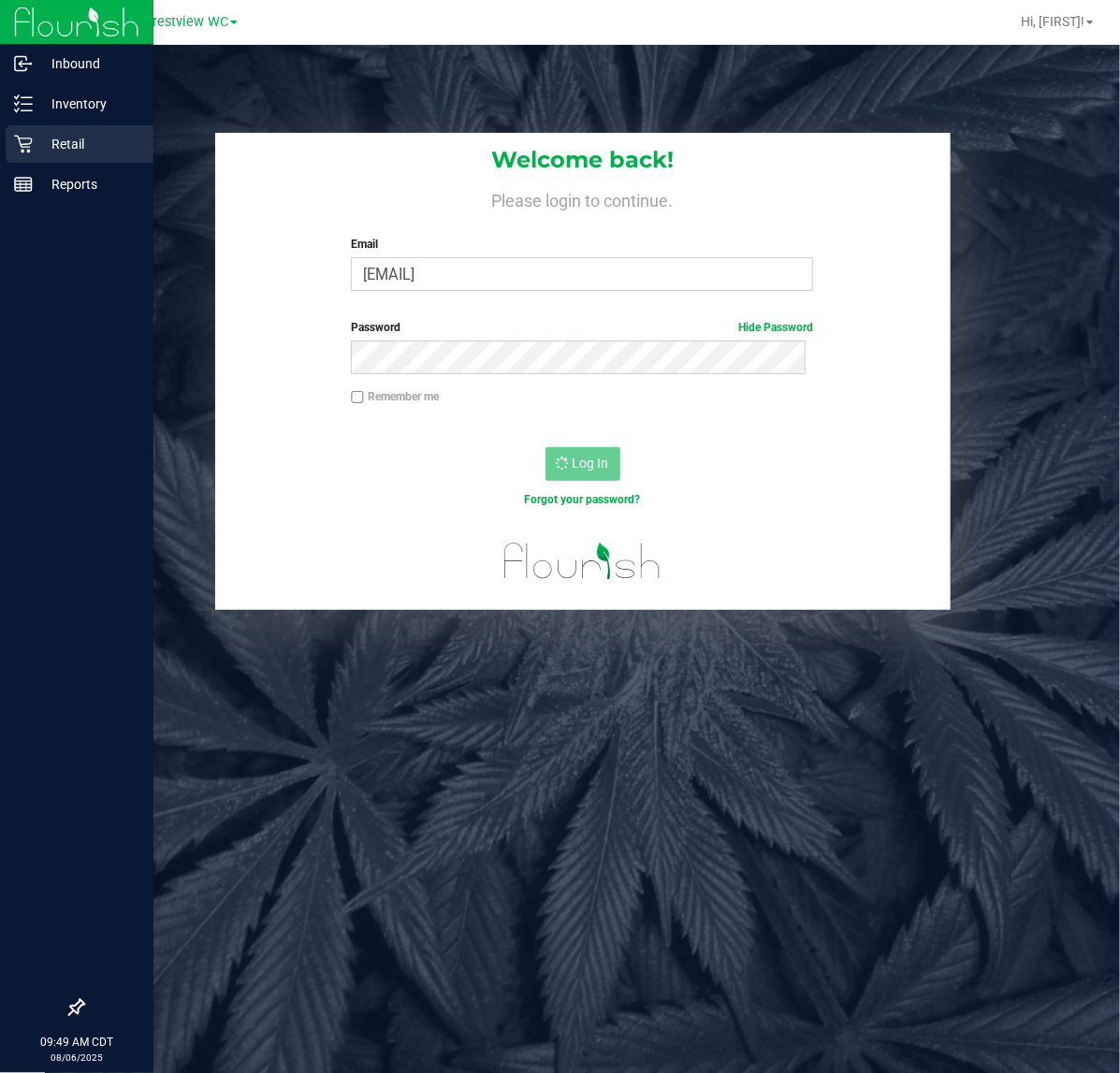 click on "Retail" at bounding box center (89, 144) 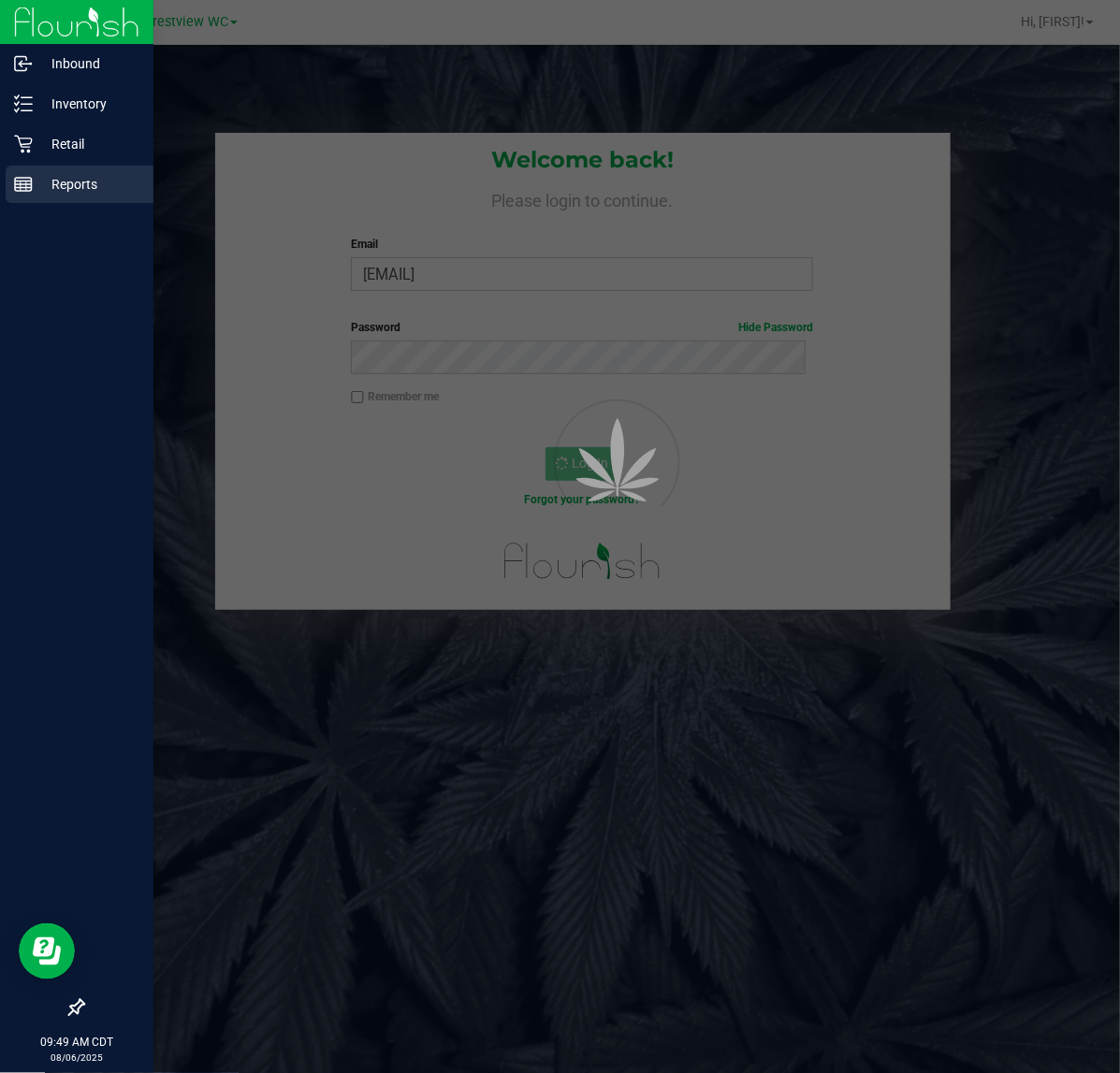 scroll, scrollTop: 0, scrollLeft: 0, axis: both 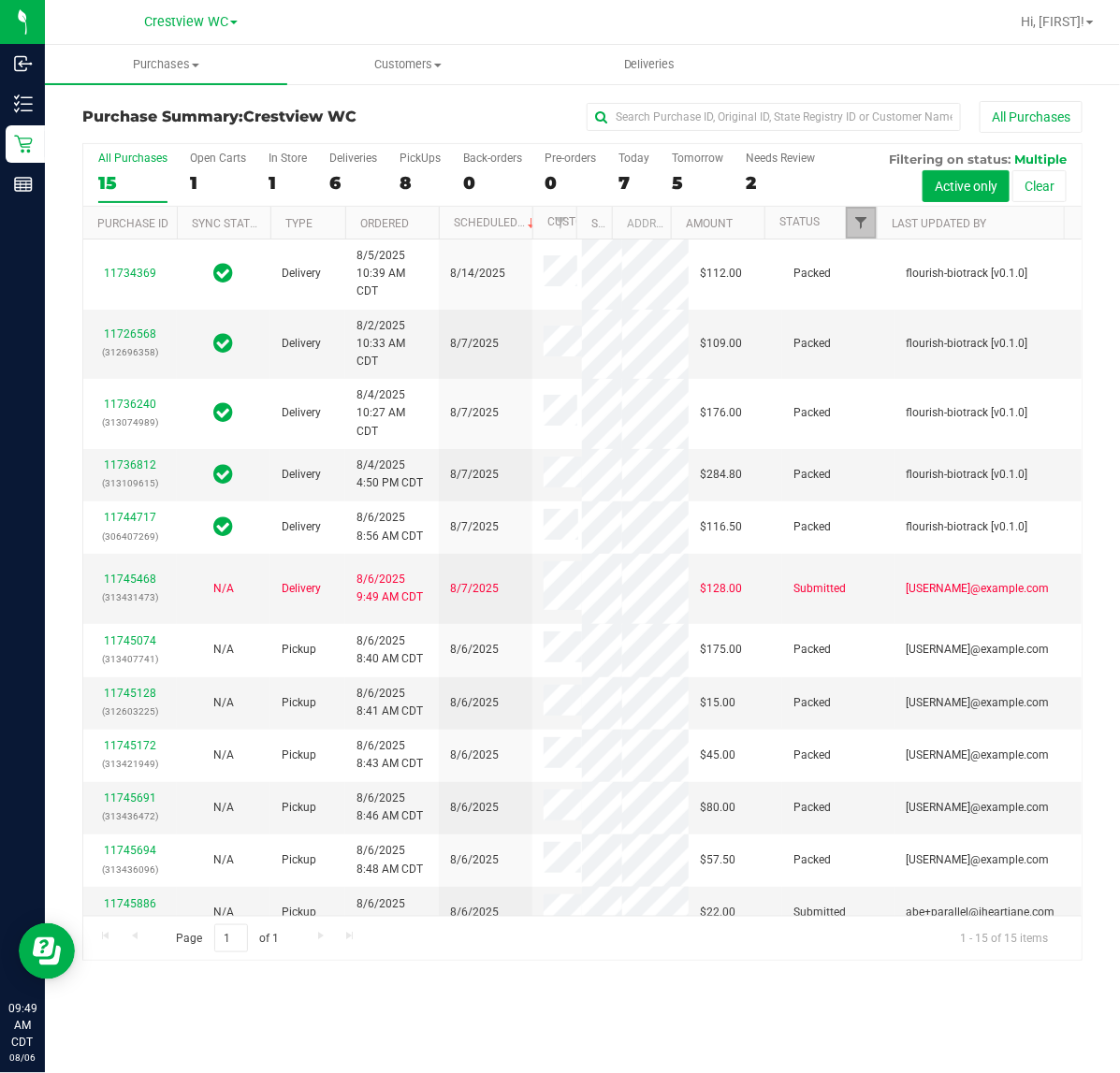 click at bounding box center [861, 223] 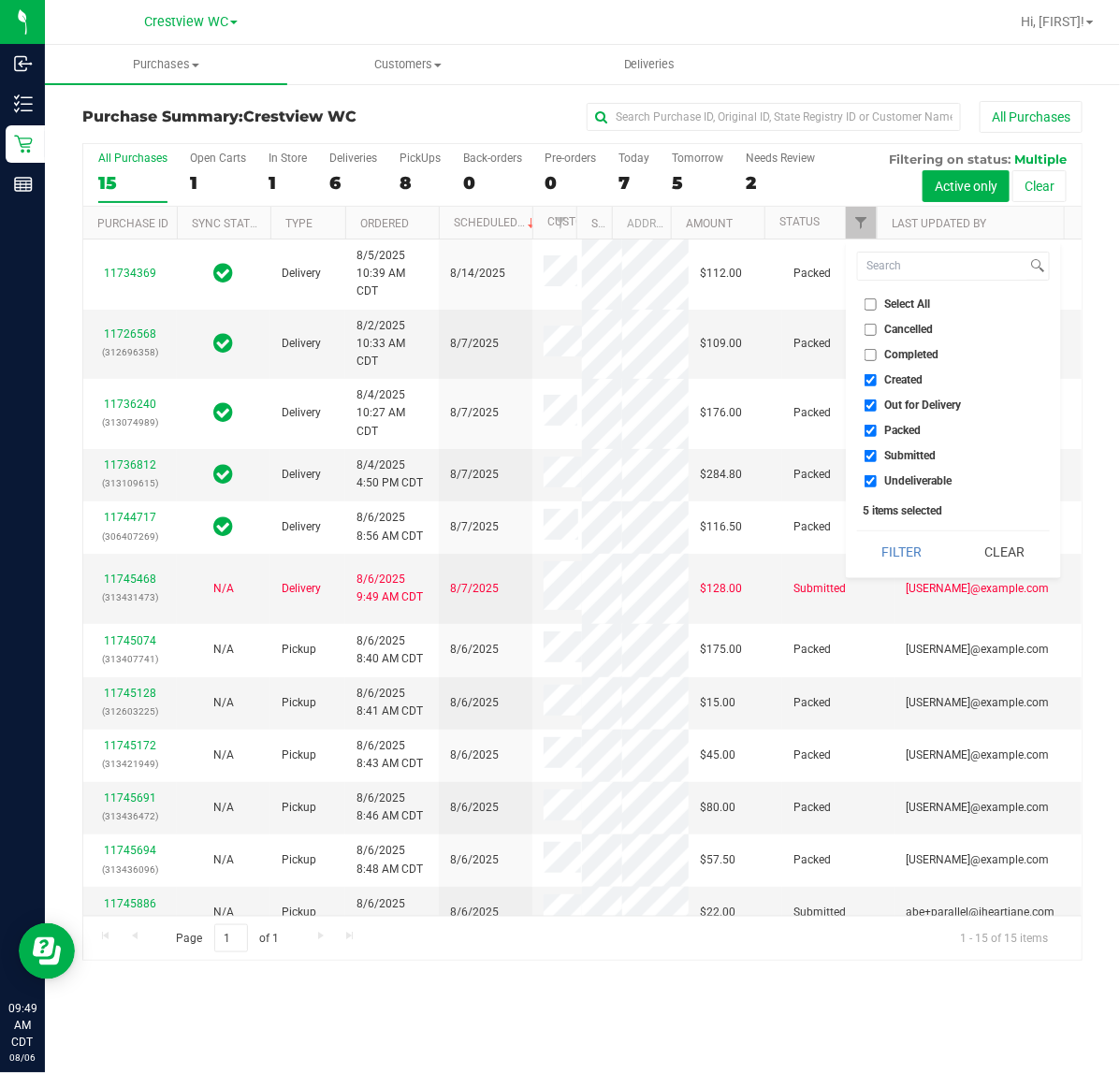click on "Created" at bounding box center (904, 380) 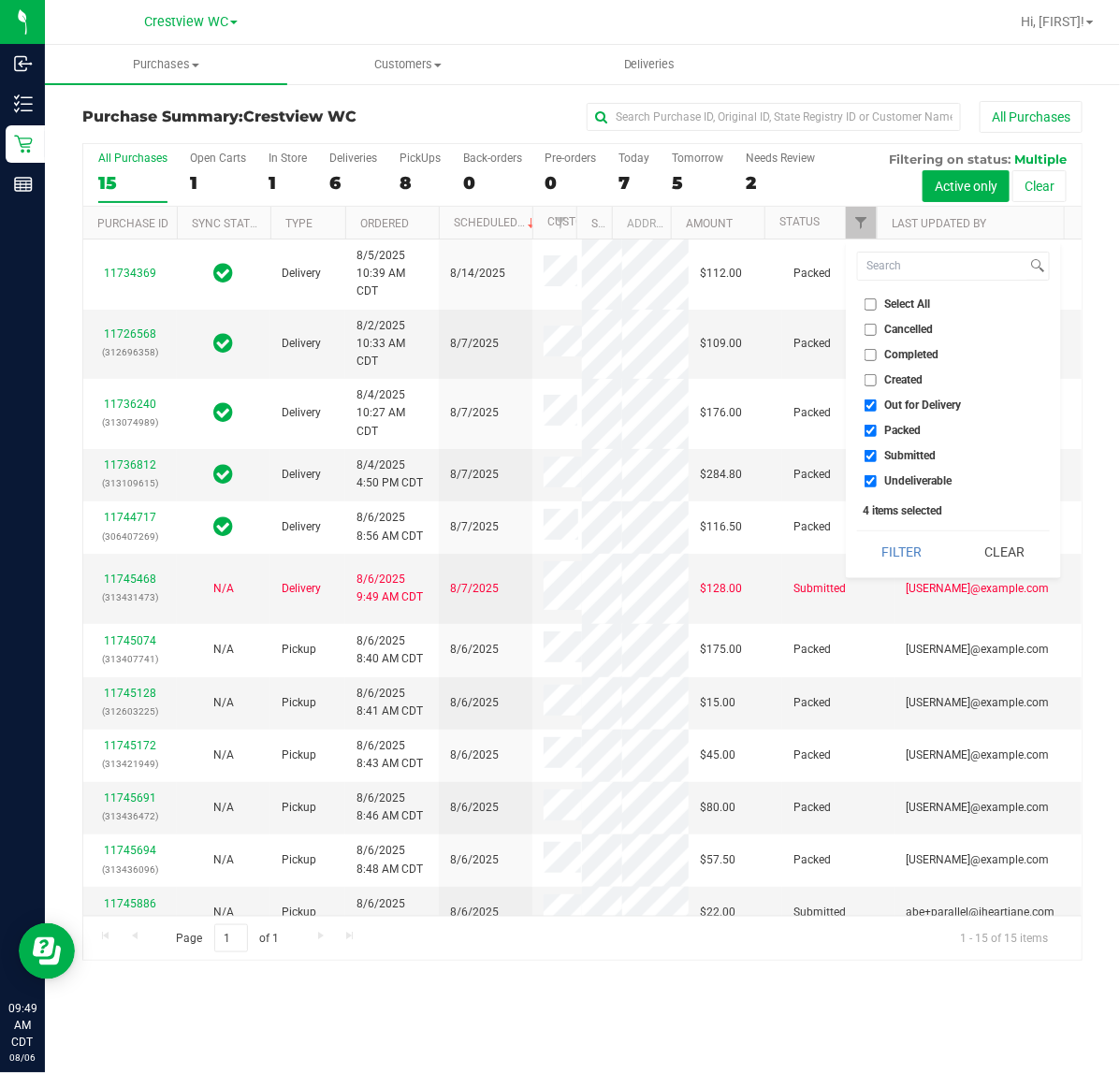 click on "Out for Delivery" at bounding box center [924, 405] 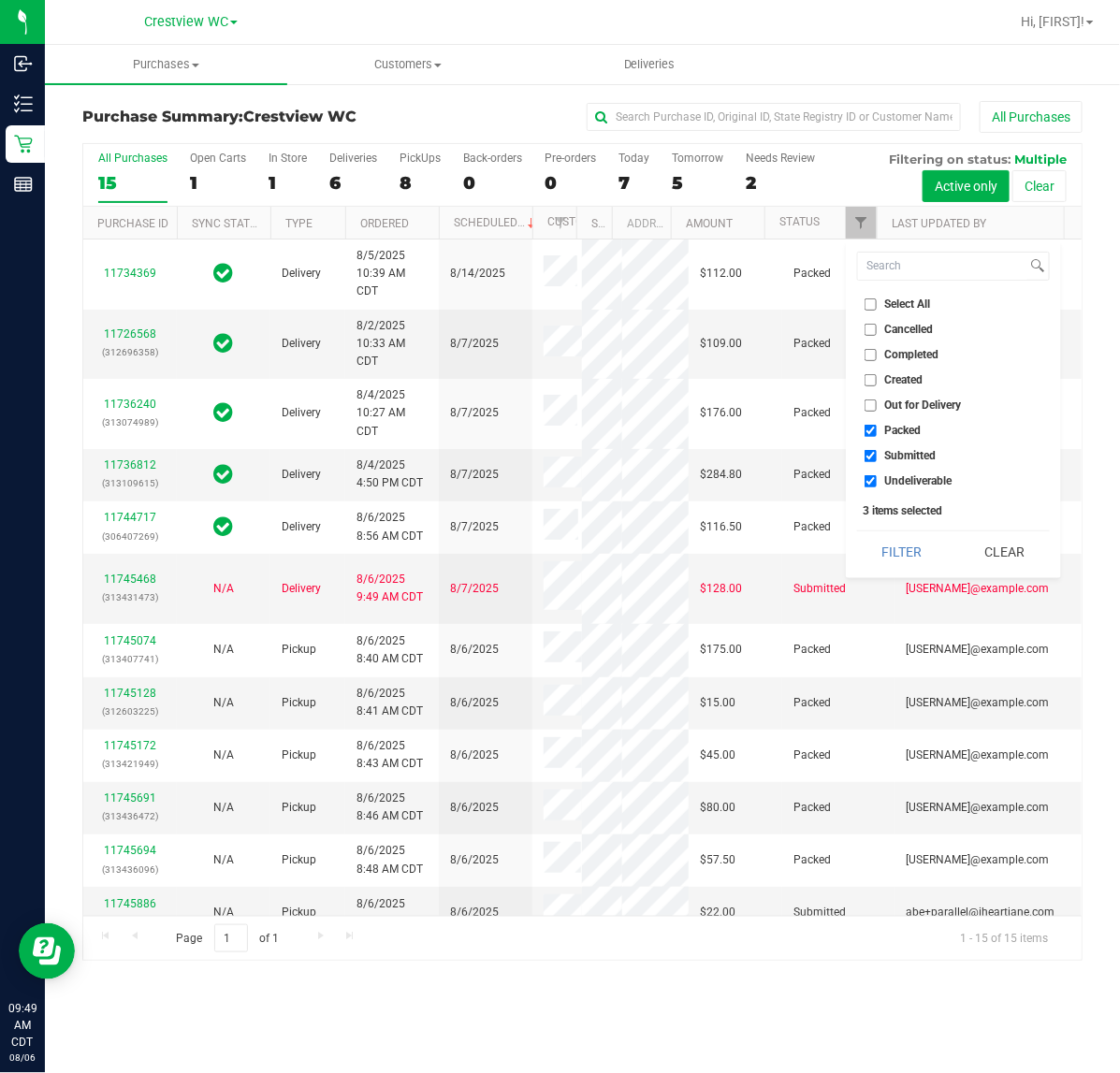 click on "Packed" at bounding box center (903, 430) 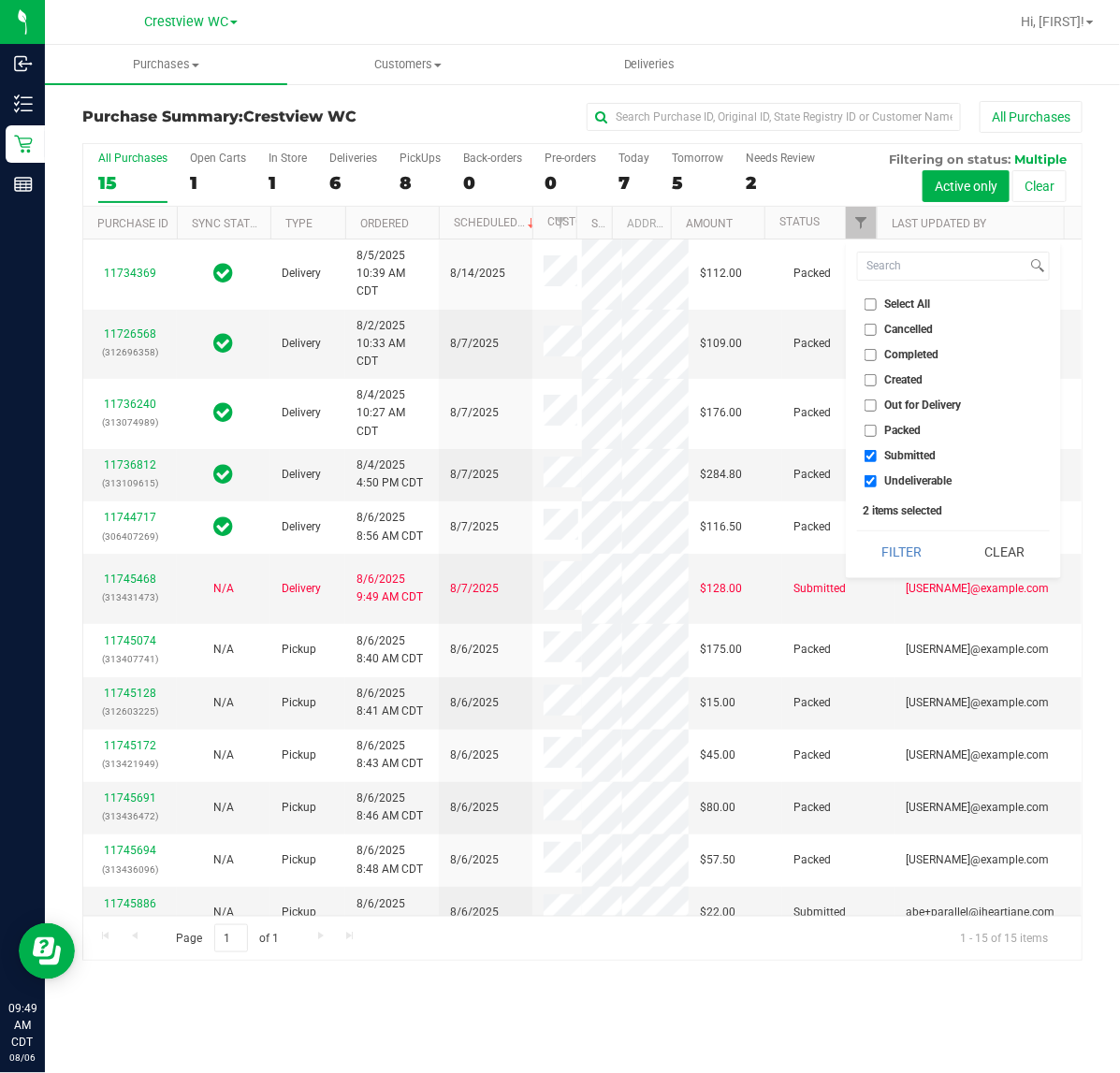 click on "Undeliverable" at bounding box center (919, 481) 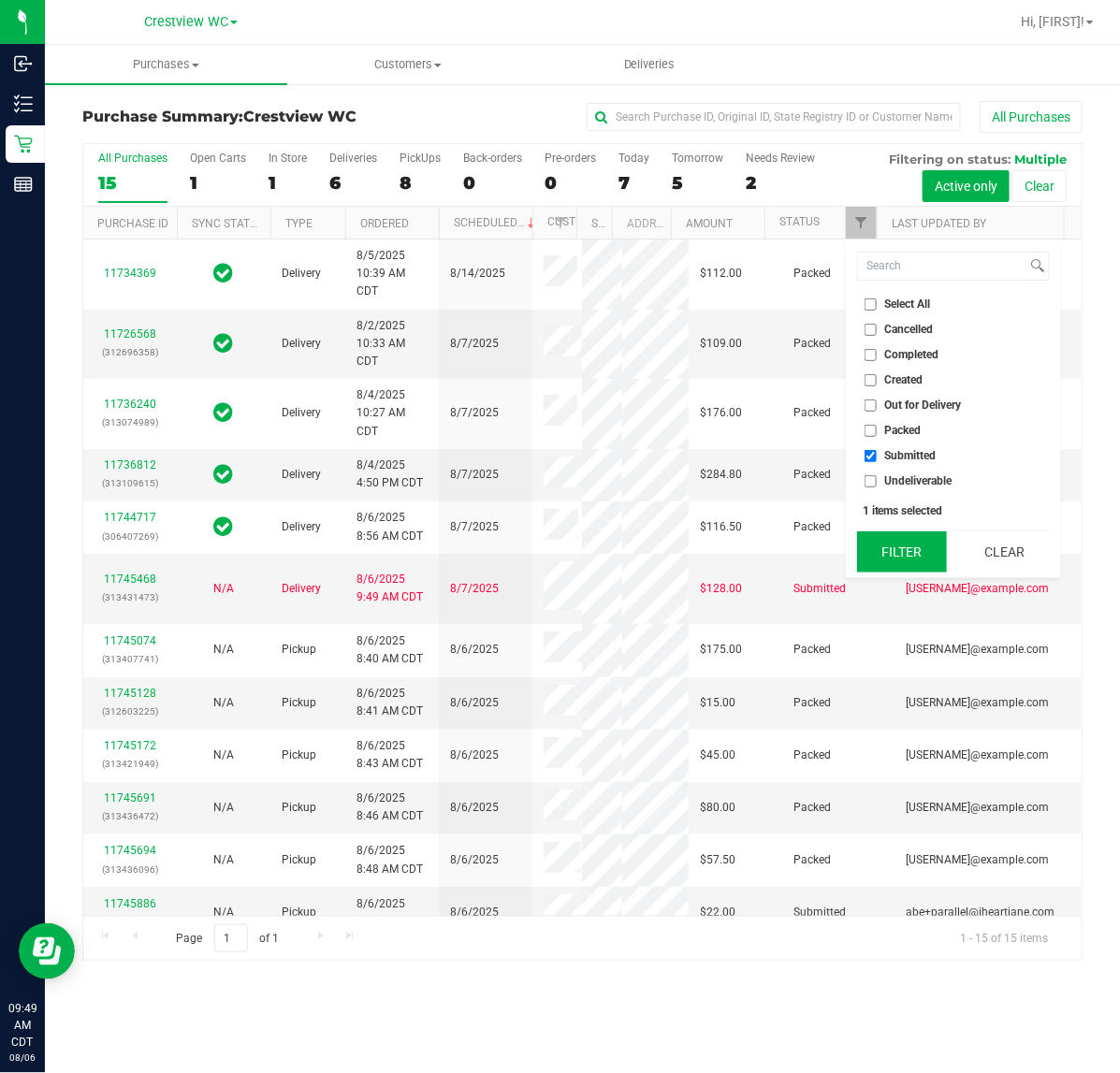 click on "Filter" at bounding box center (902, 552) 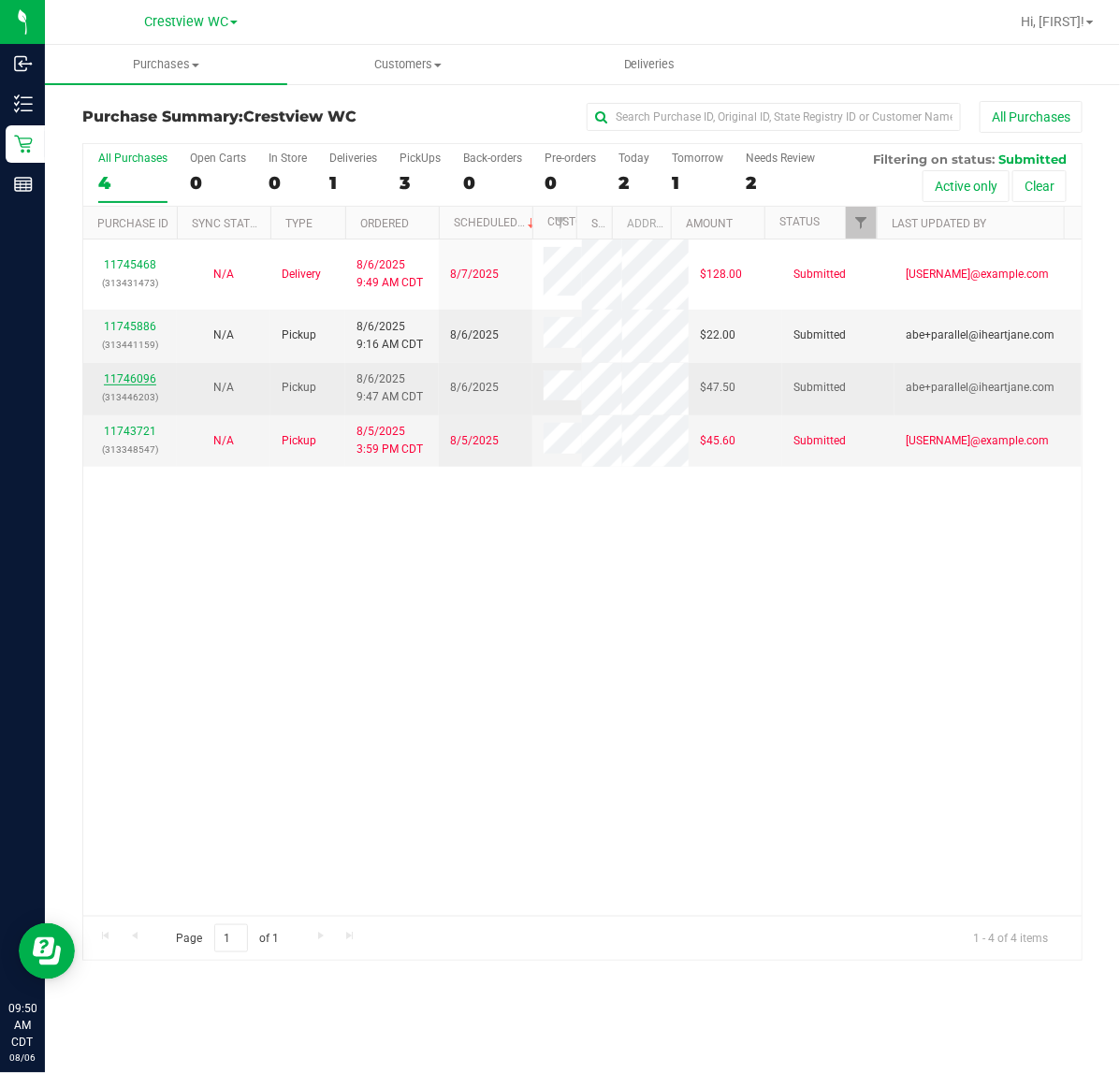 click on "[NUMBER]" at bounding box center (130, 379) 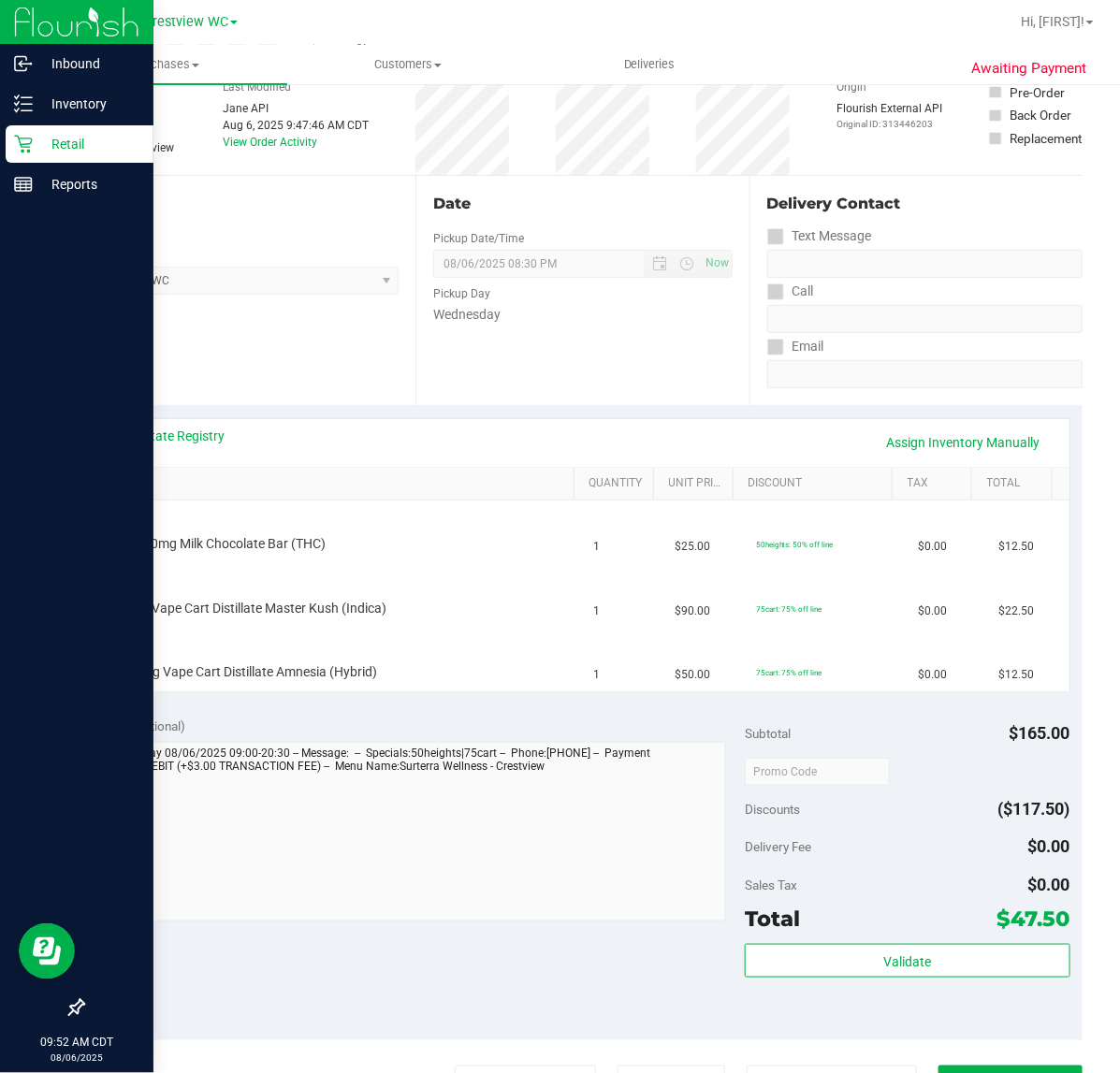 scroll, scrollTop: 234, scrollLeft: 0, axis: vertical 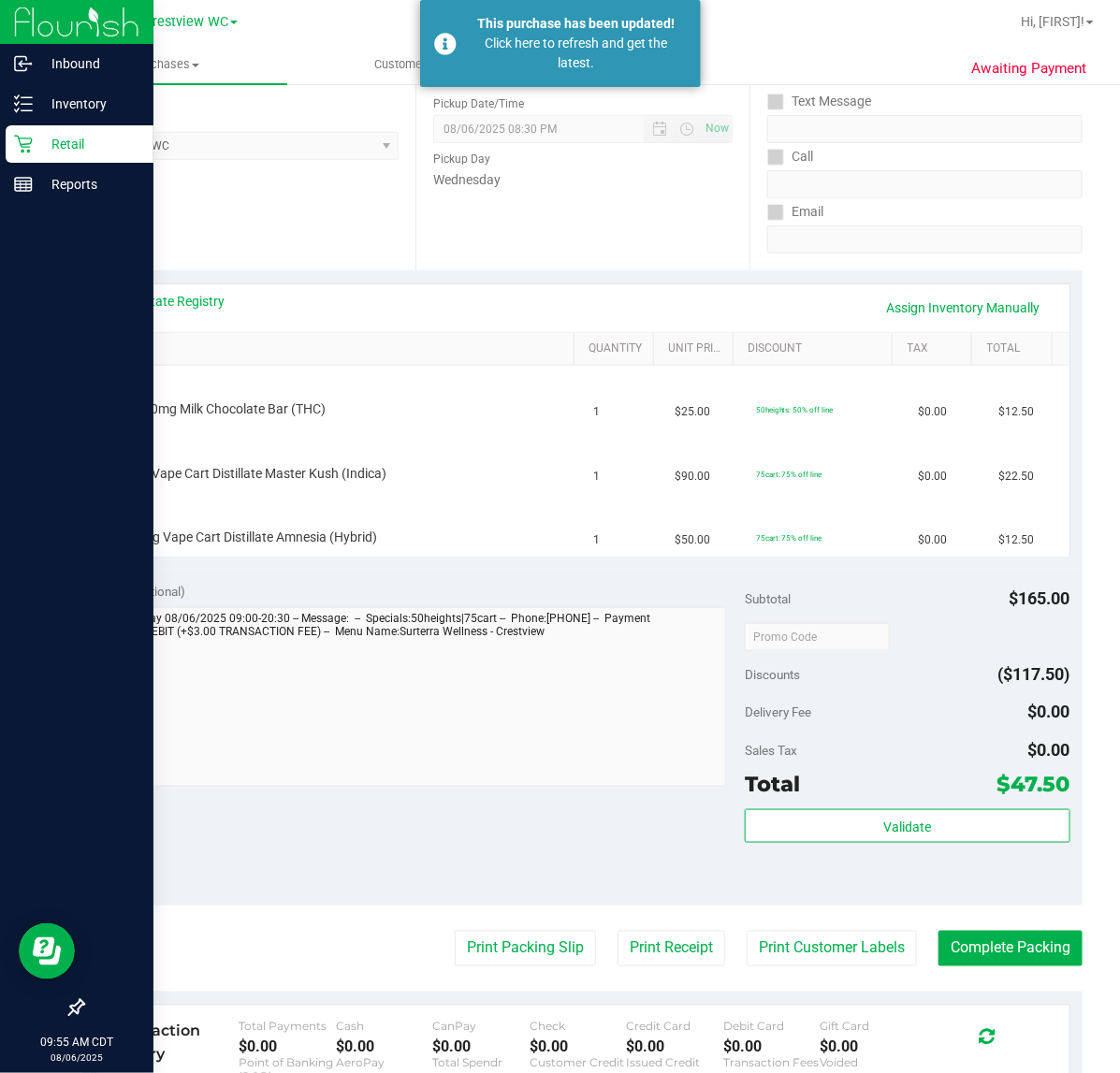 click on "Retail" at bounding box center (80, 144) 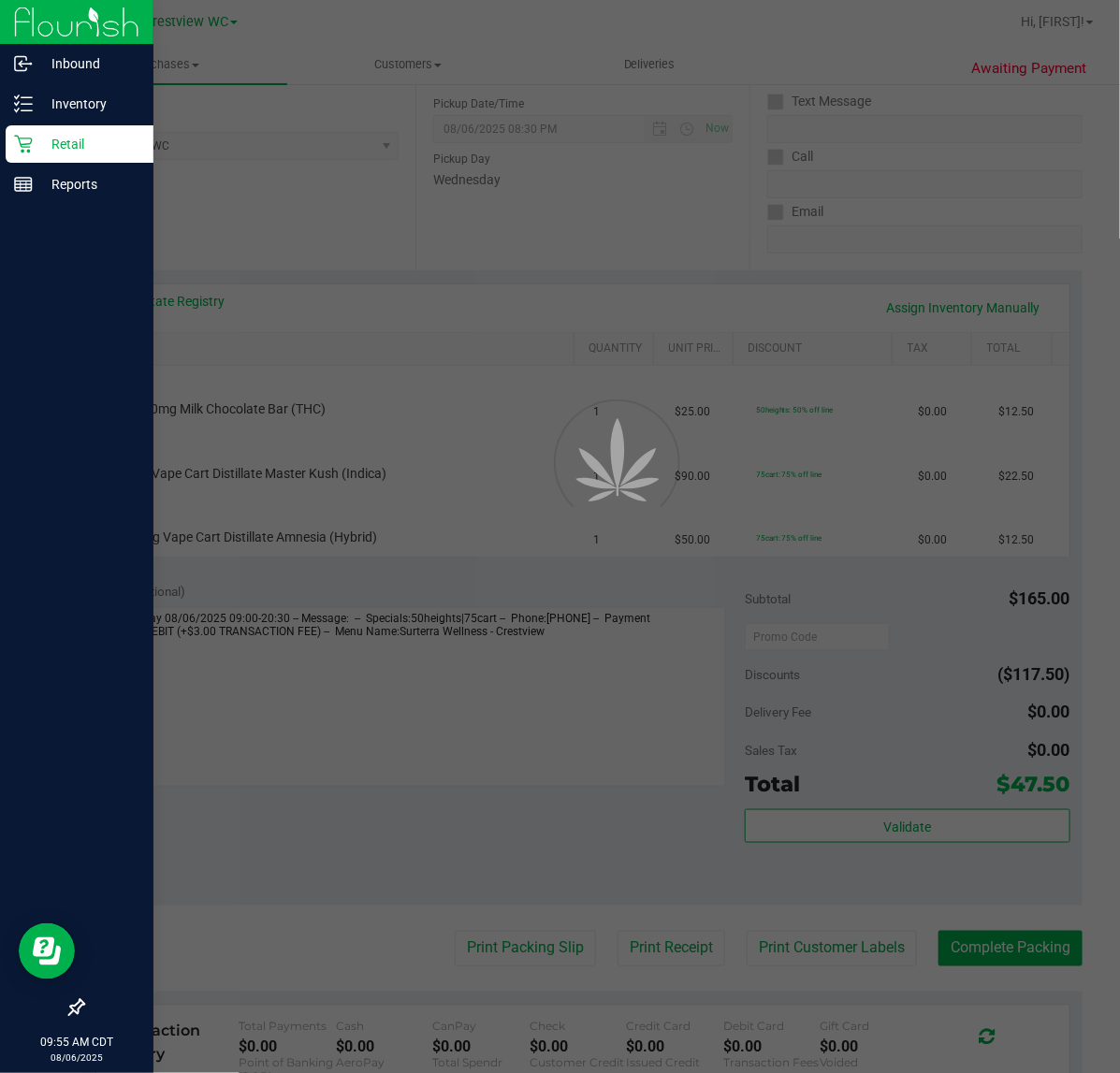 scroll, scrollTop: 0, scrollLeft: 0, axis: both 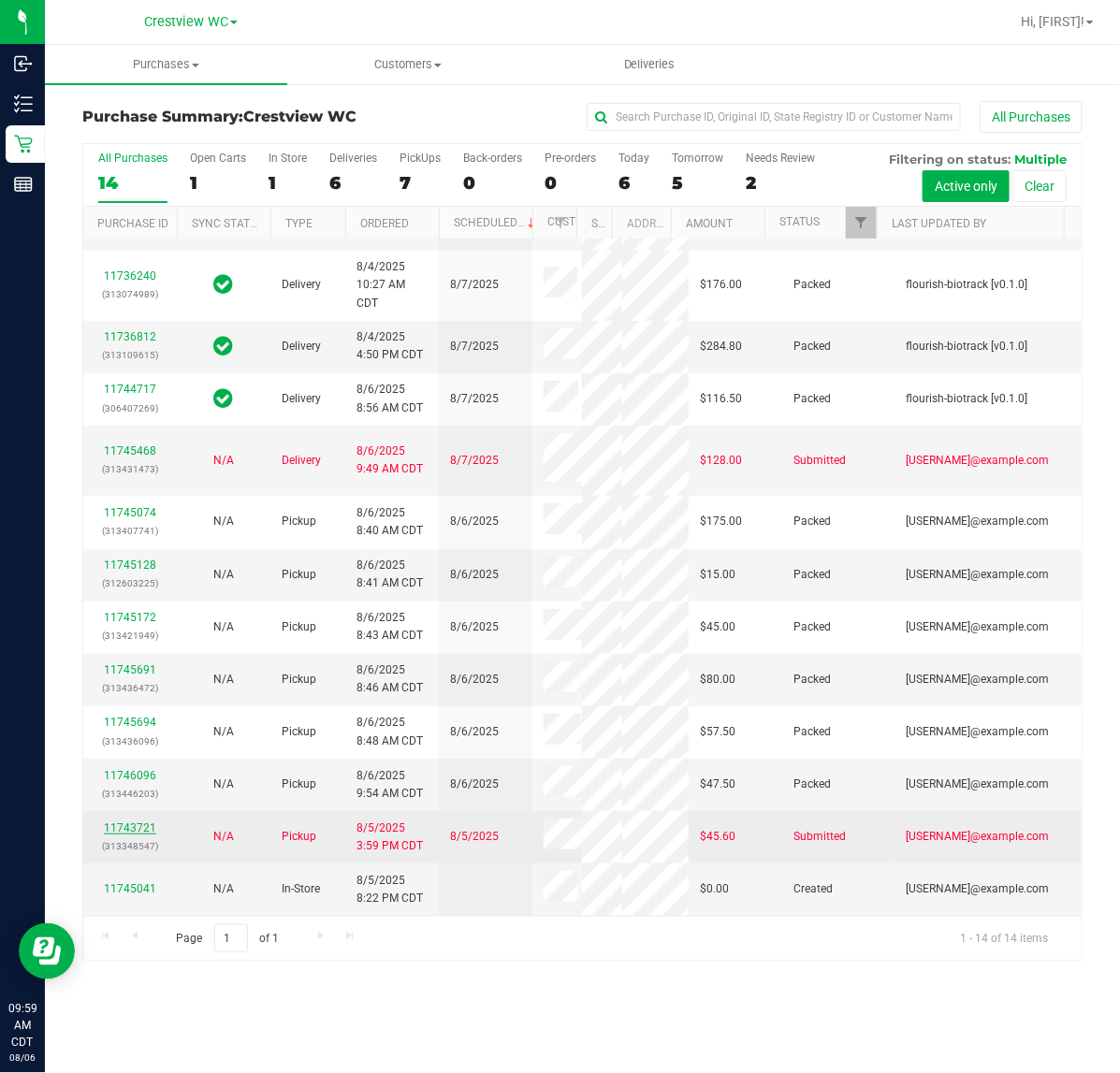 click on "11743721" at bounding box center [130, 828] 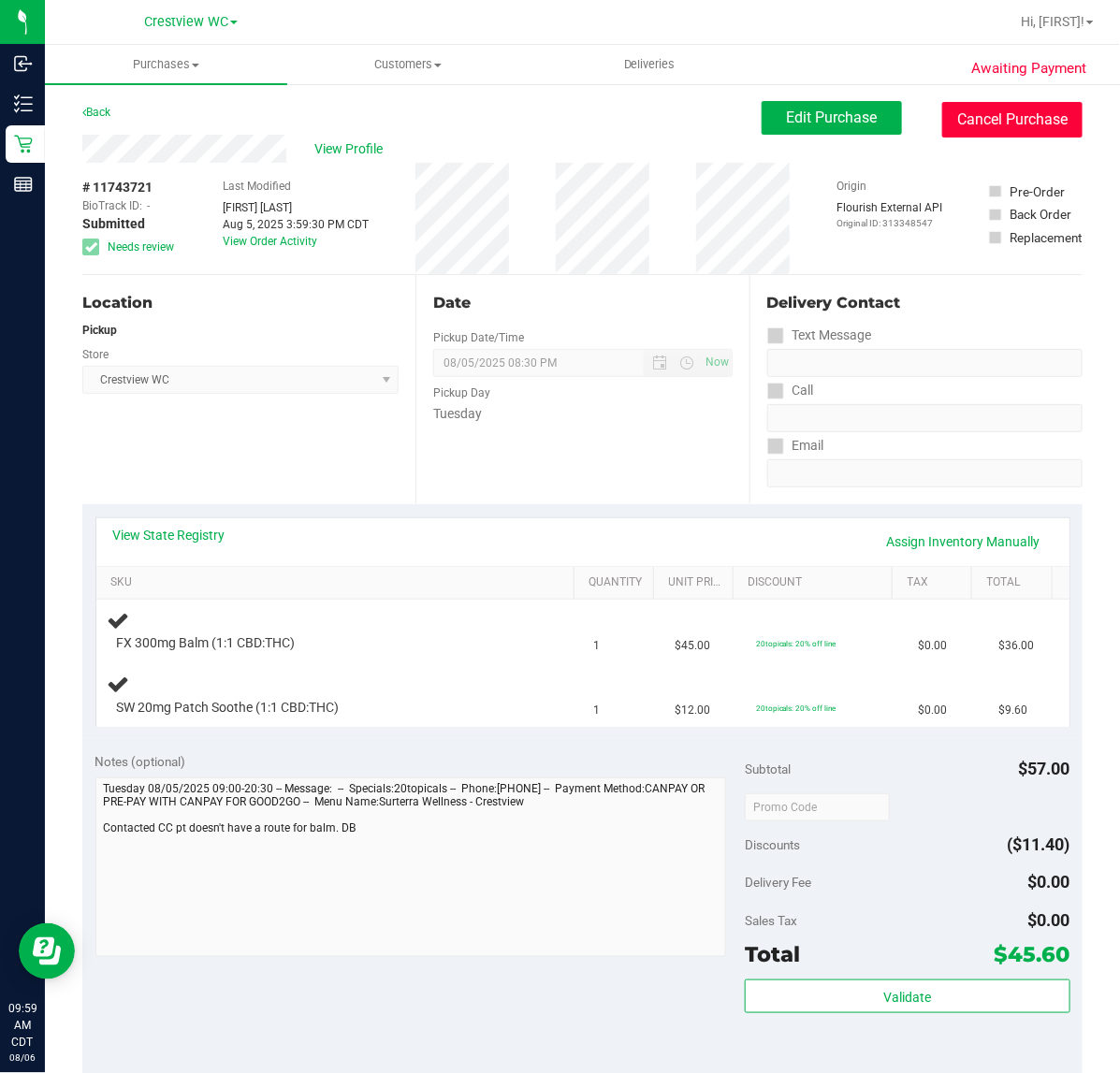 click on "Cancel Purchase" at bounding box center [1012, 120] 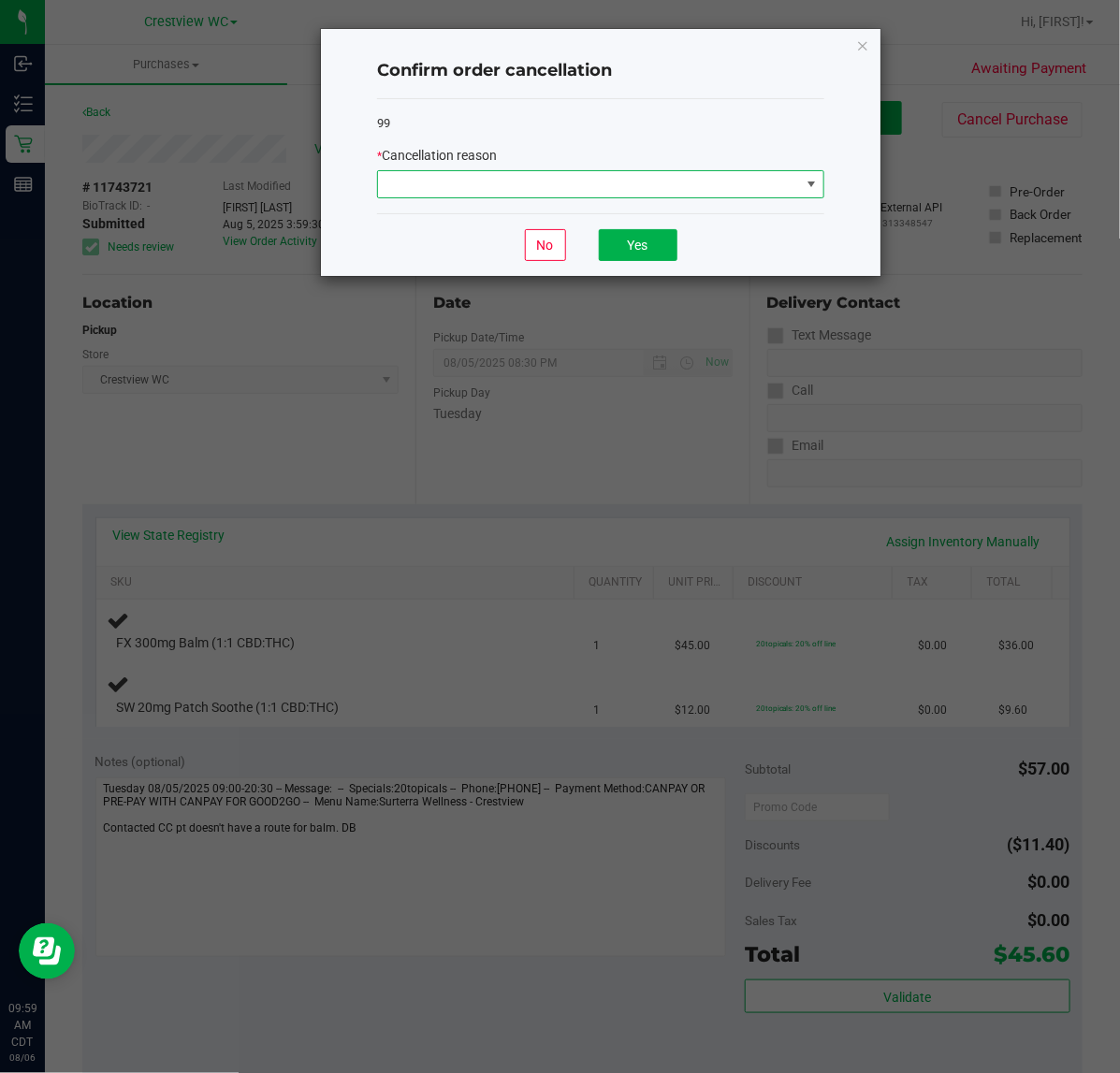 click at bounding box center (589, 184) 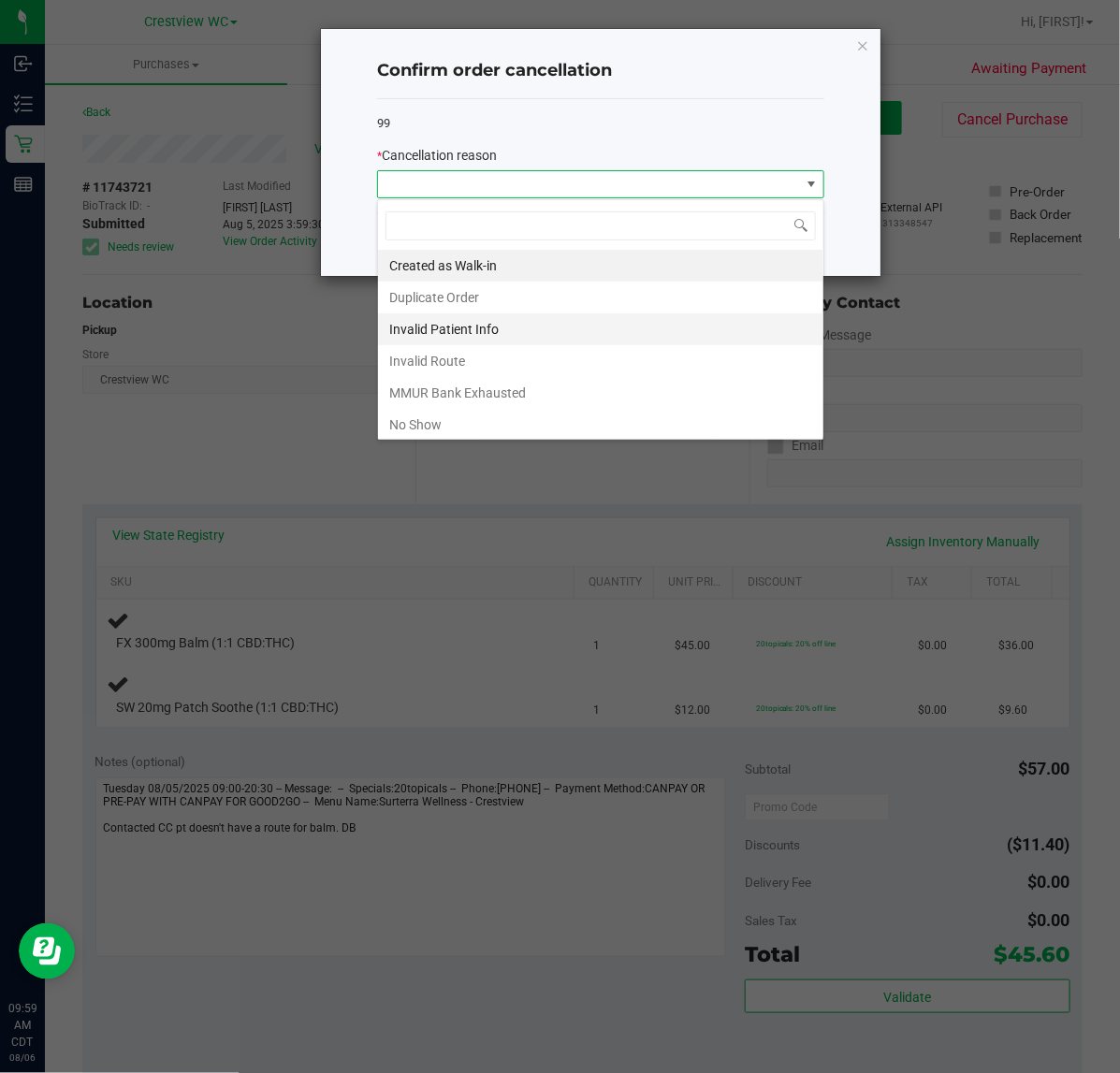 scroll, scrollTop: 93520, scrollLeft: 93120, axis: both 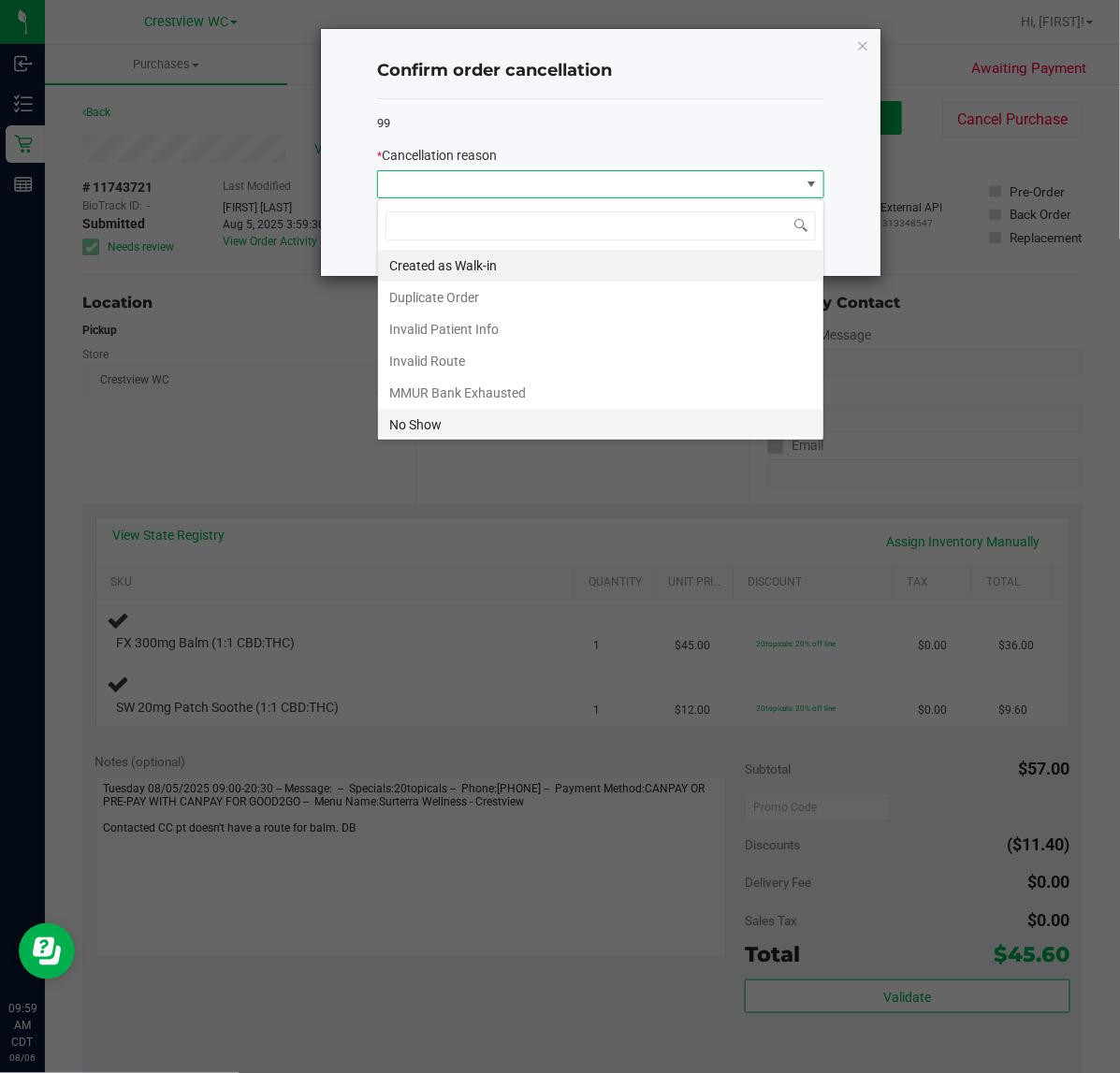 click on "No Show" at bounding box center [601, 425] 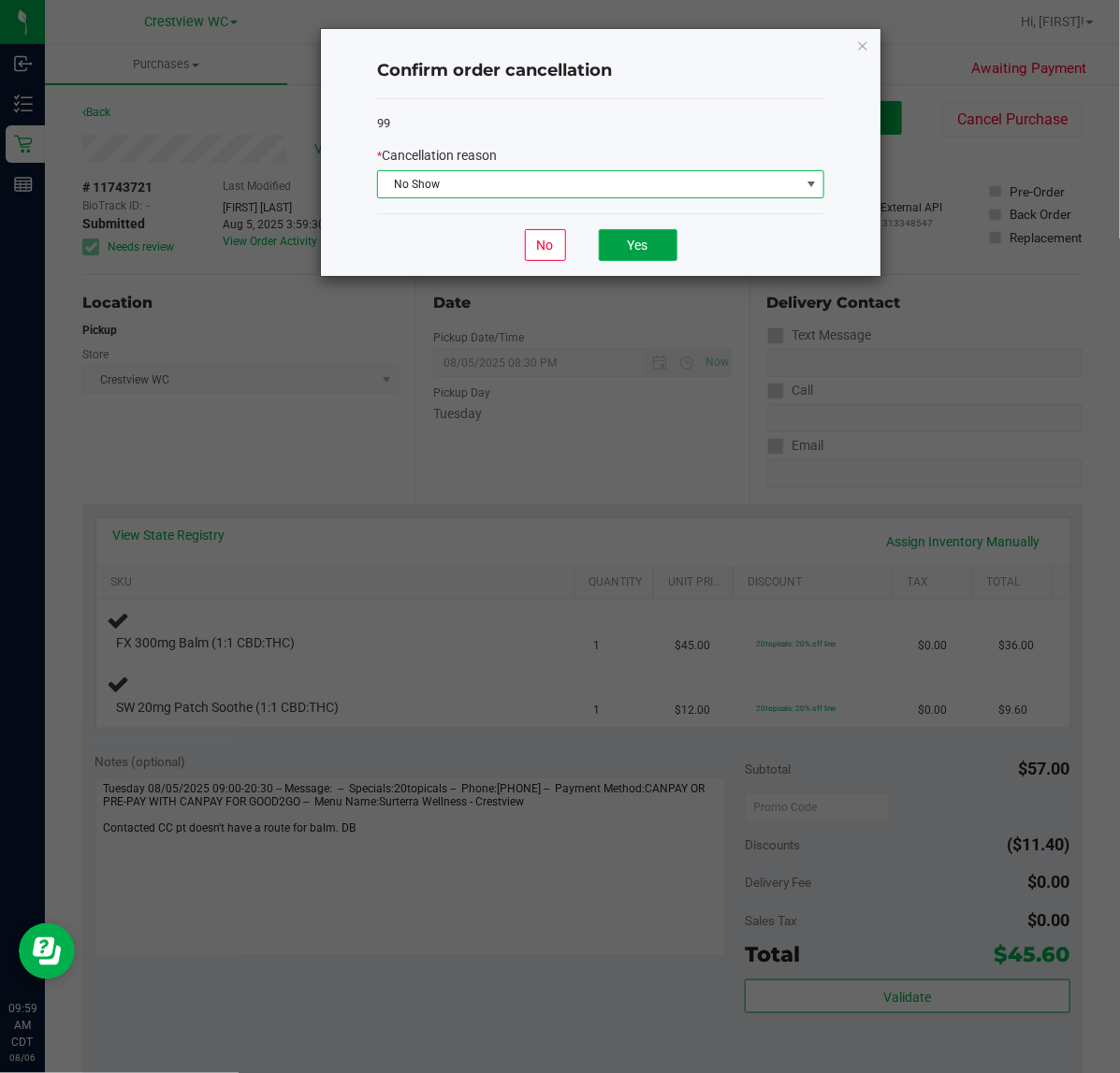 click on "Yes" 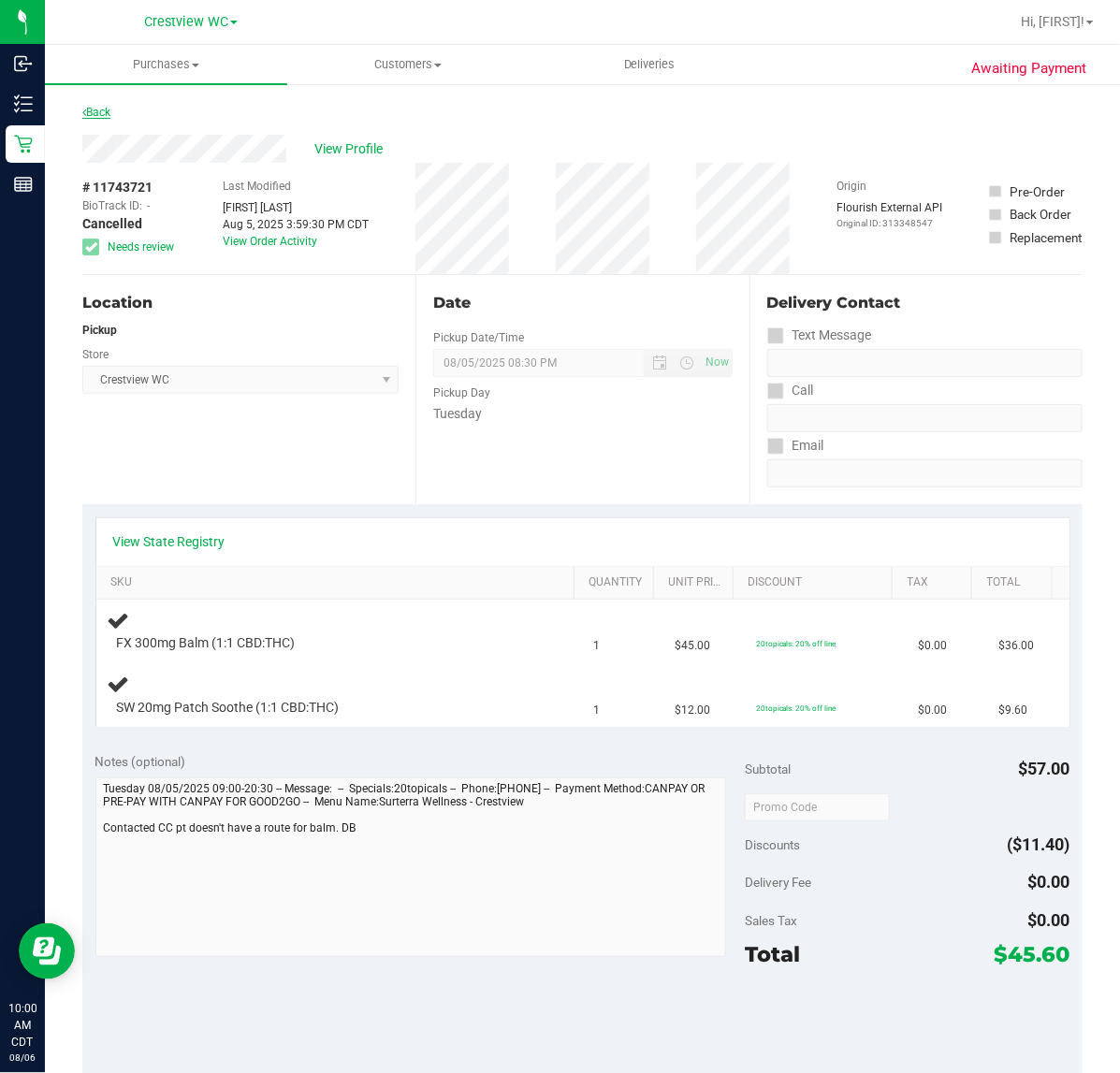click on "Back" at bounding box center (96, 112) 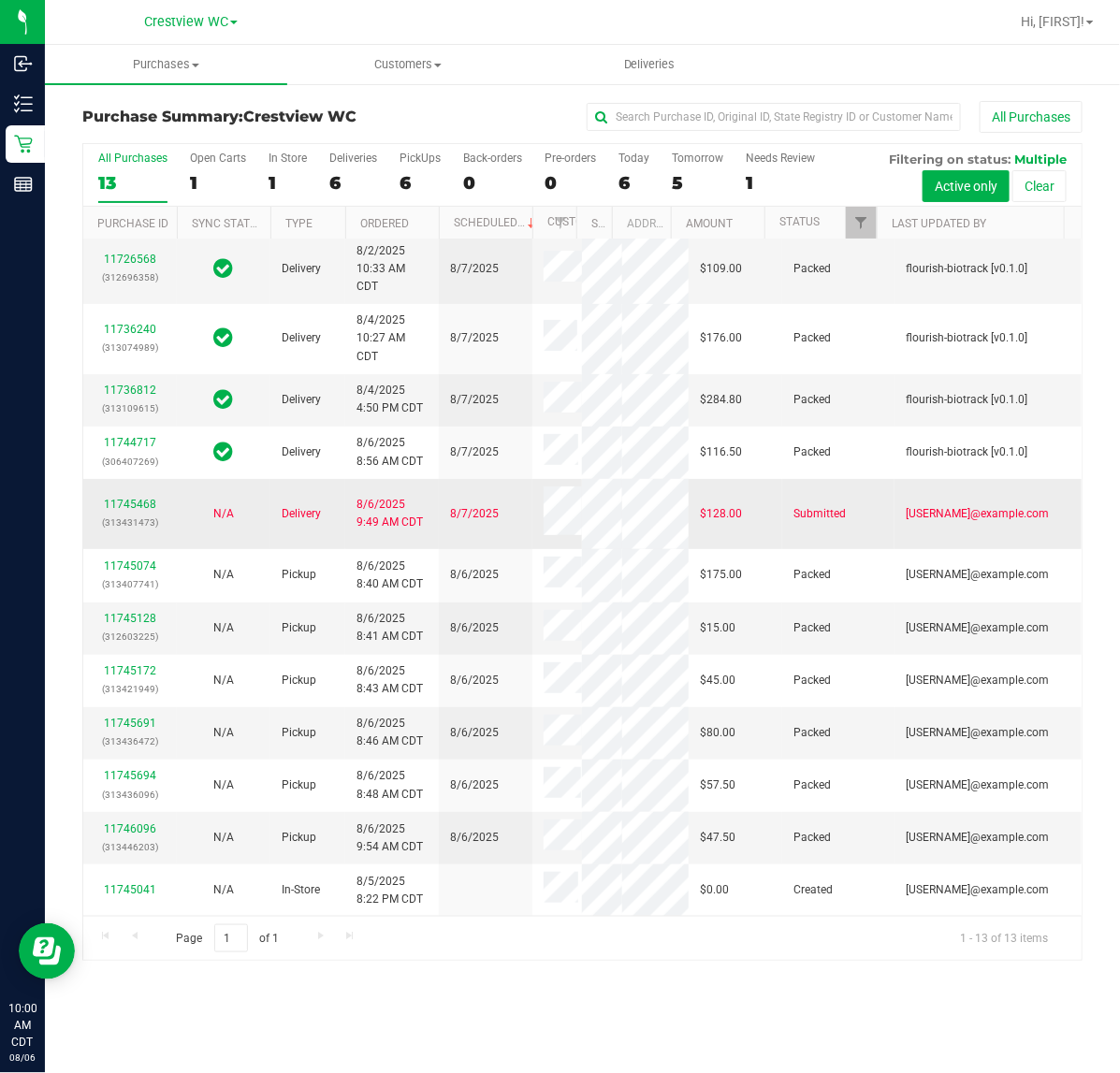 scroll, scrollTop: 538, scrollLeft: 0, axis: vertical 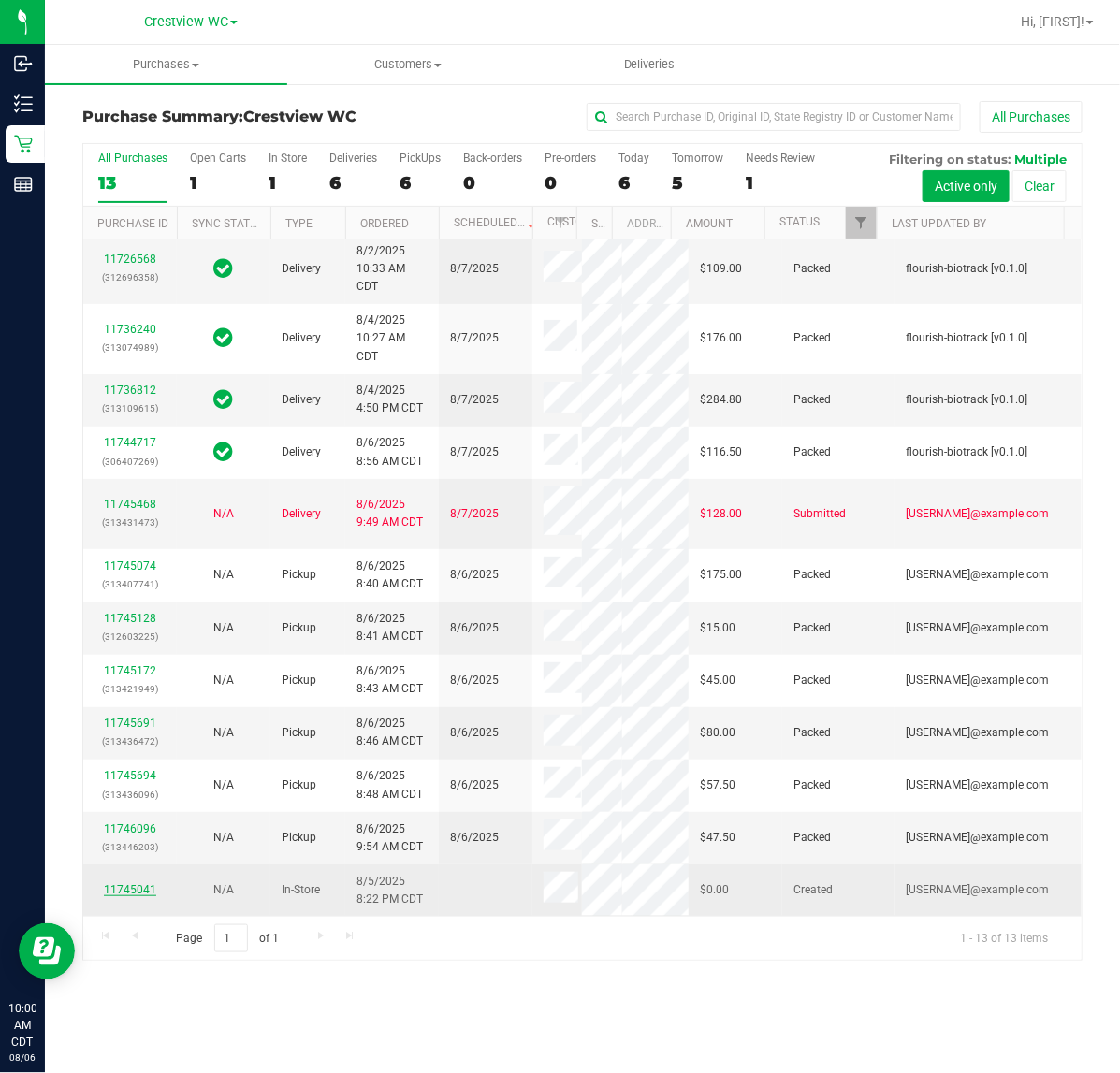 click on "11745041" at bounding box center (130, 890) 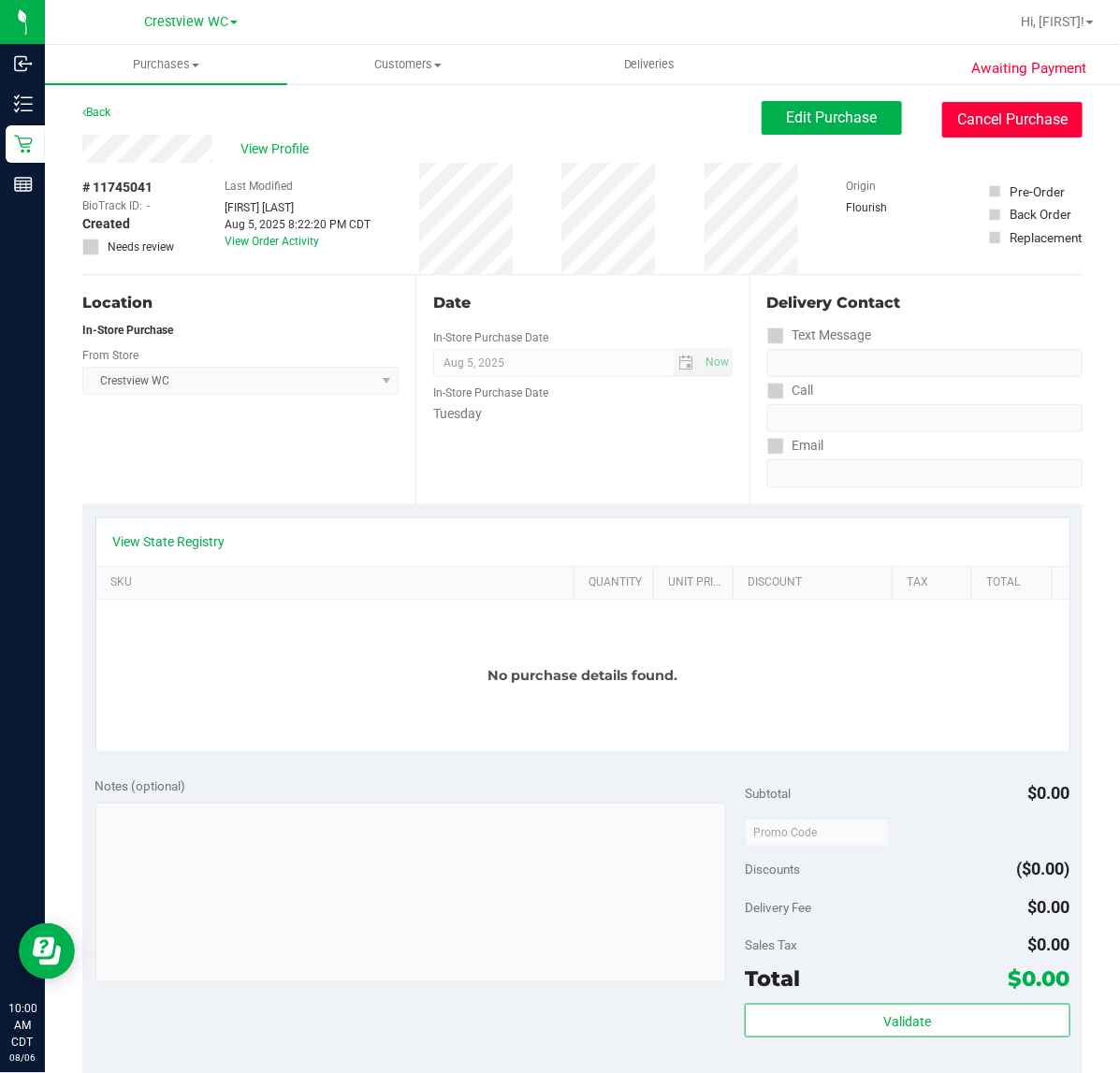 click on "Cancel Purchase" at bounding box center (1012, 120) 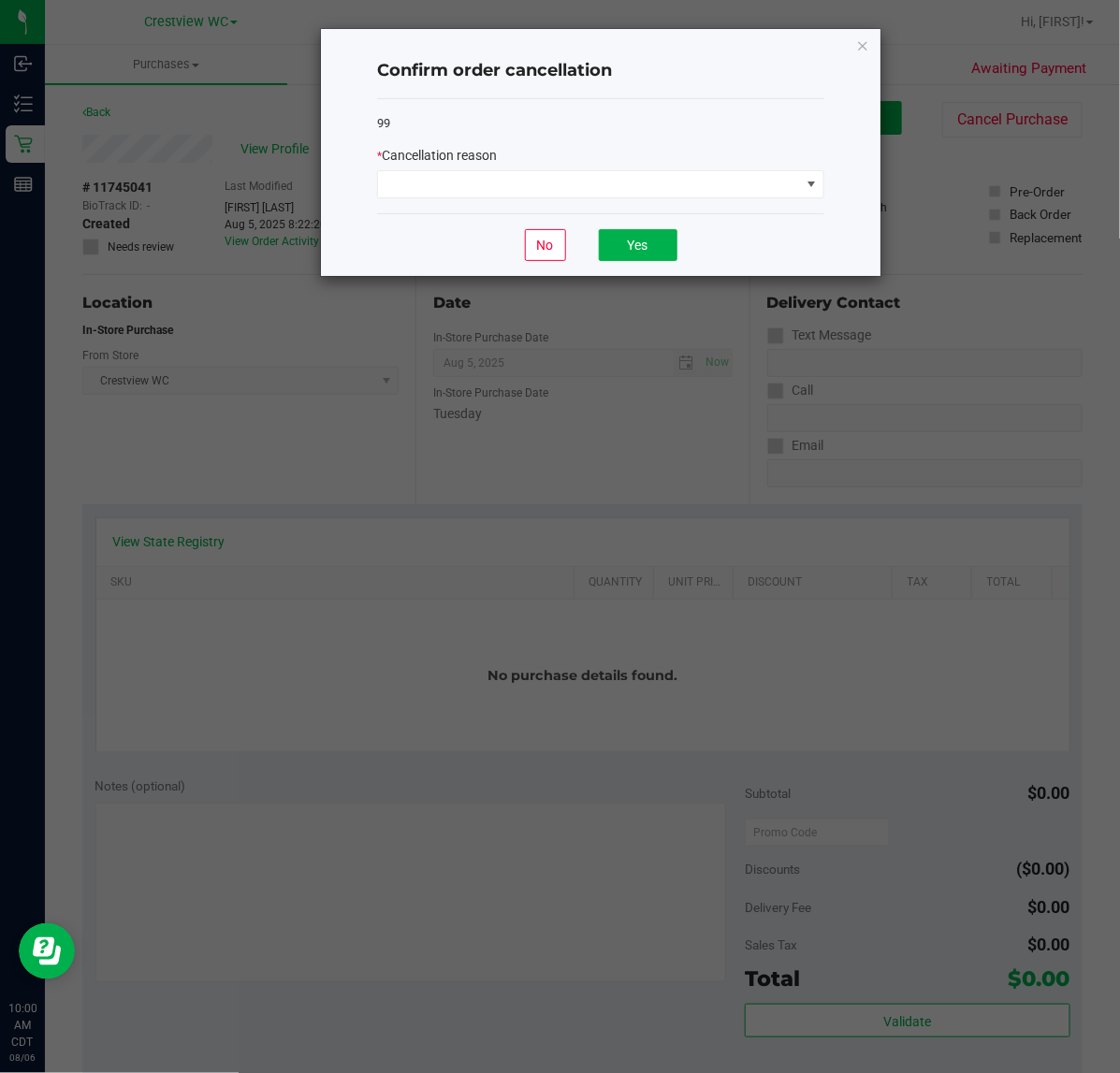 click on "99   *   Cancellation reason" 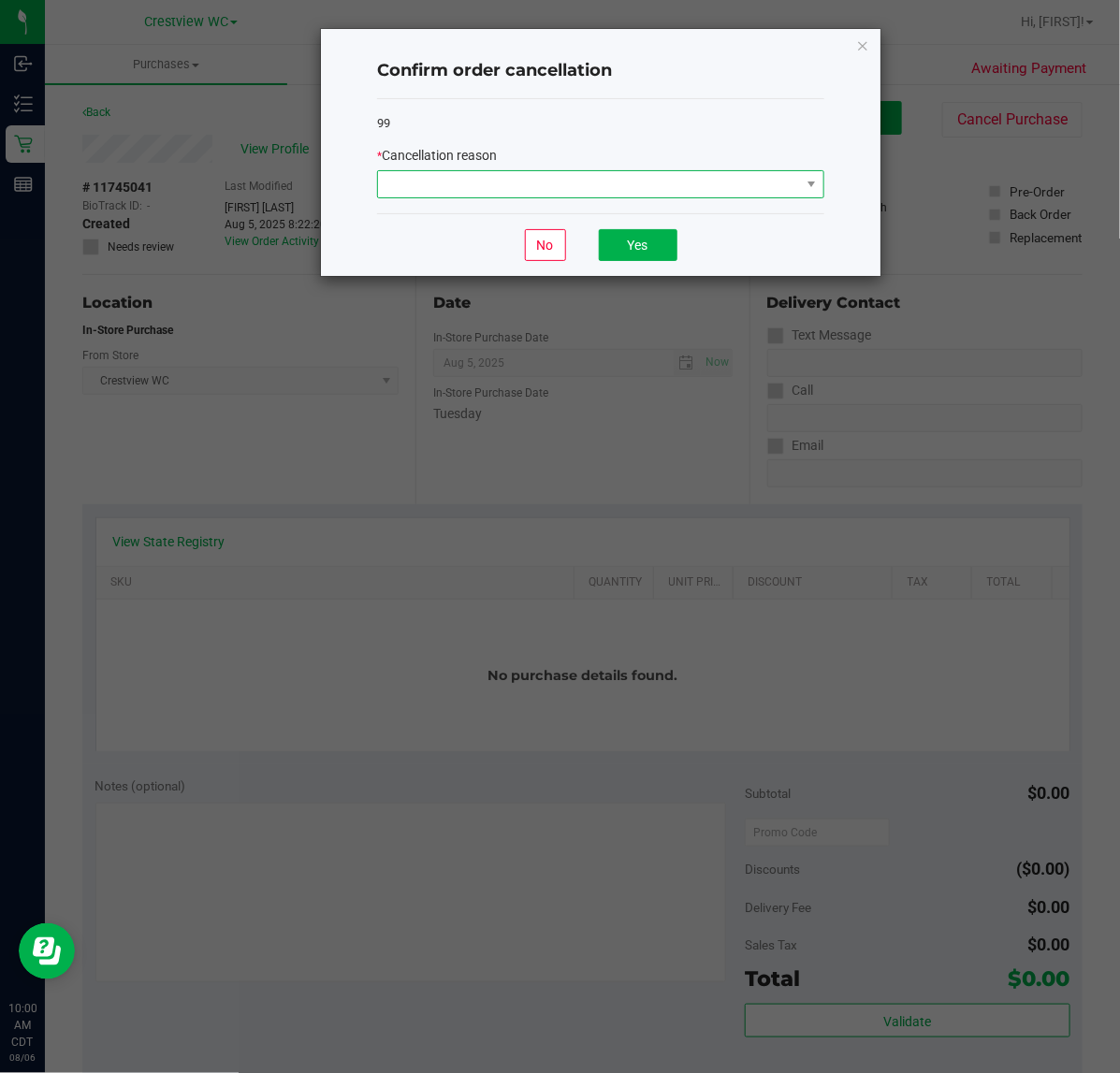 click at bounding box center [589, 184] 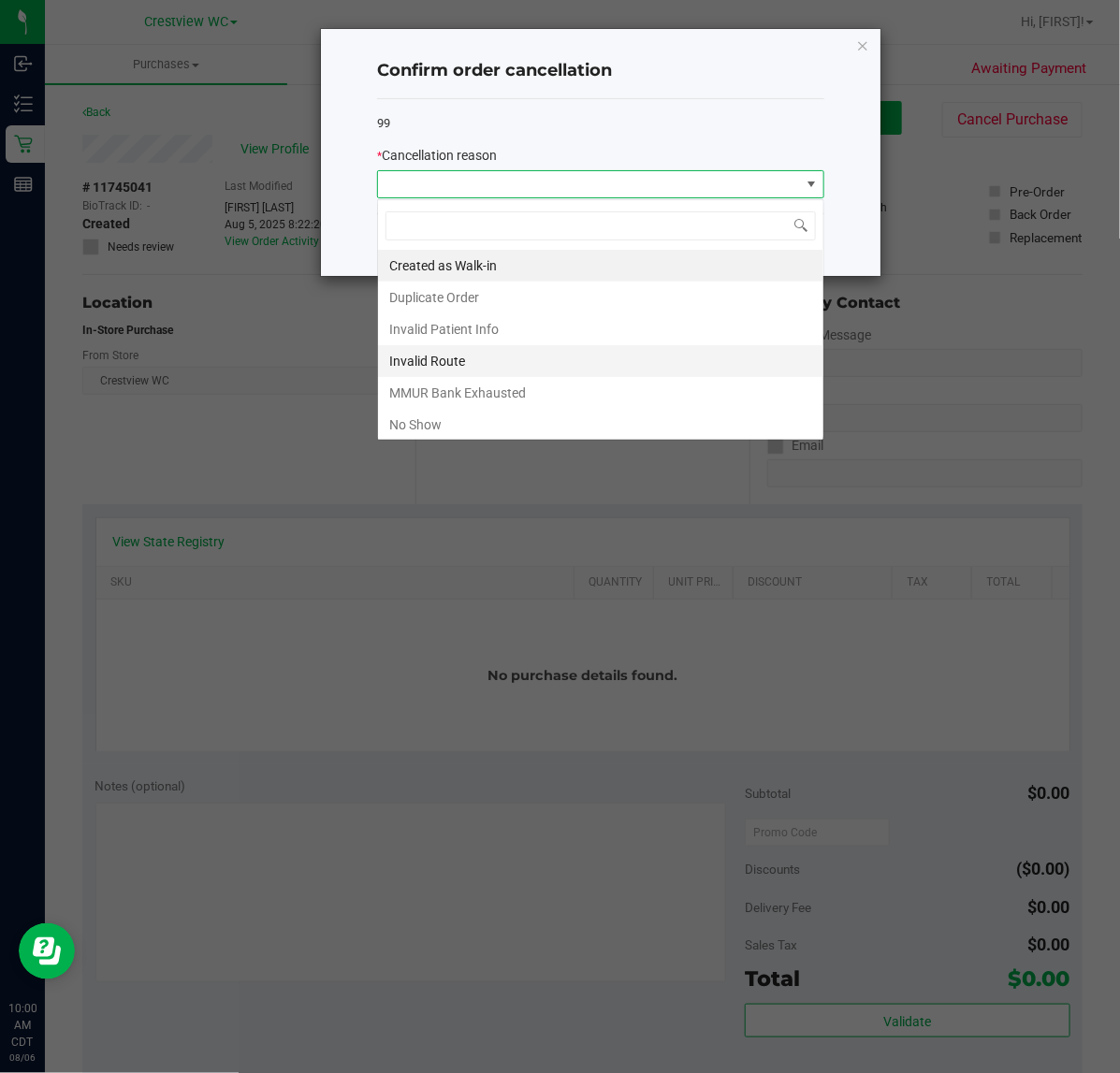 scroll, scrollTop: 93520, scrollLeft: 93120, axis: both 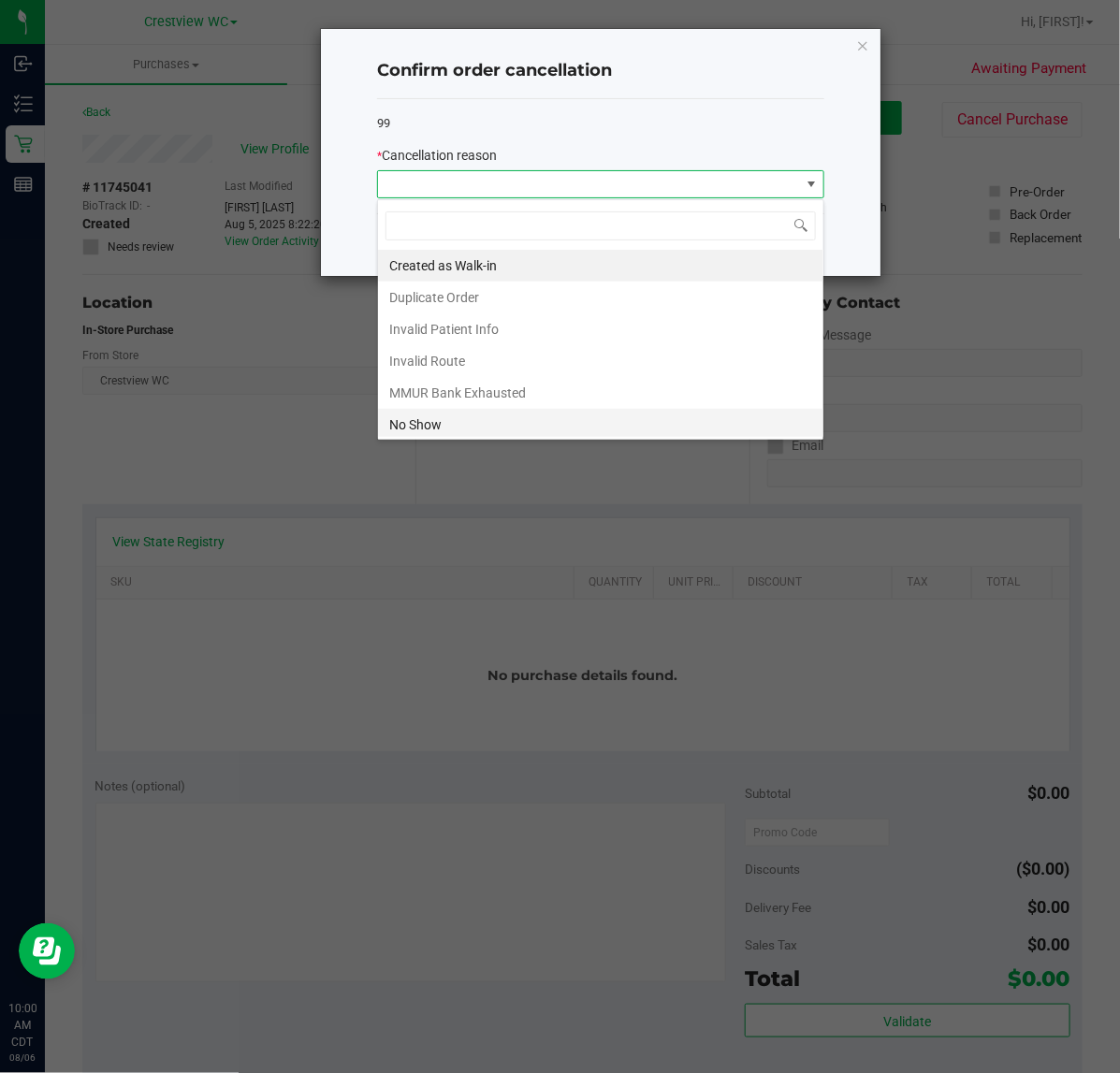 click on "No Show" at bounding box center (601, 425) 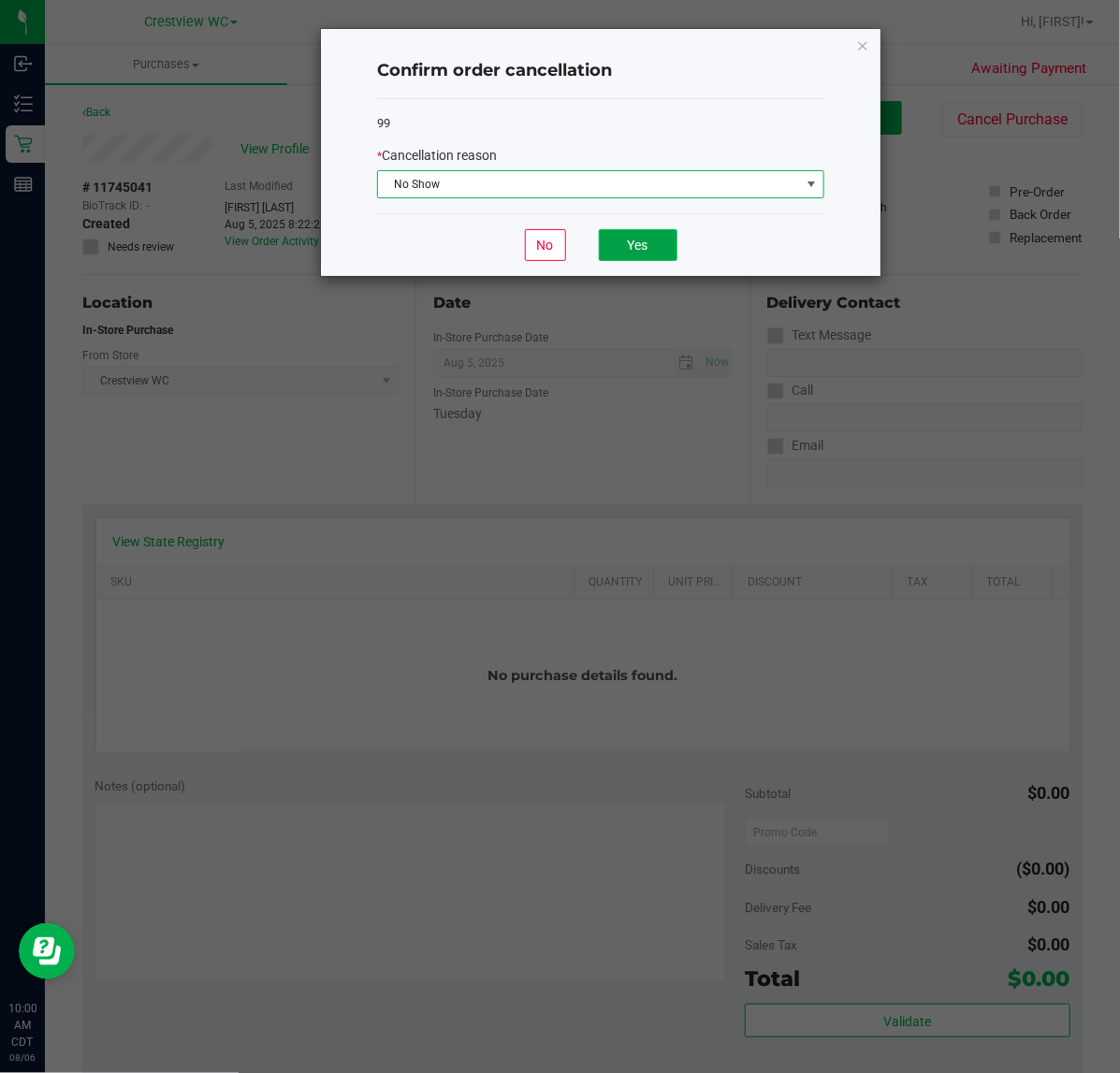 click on "Yes" 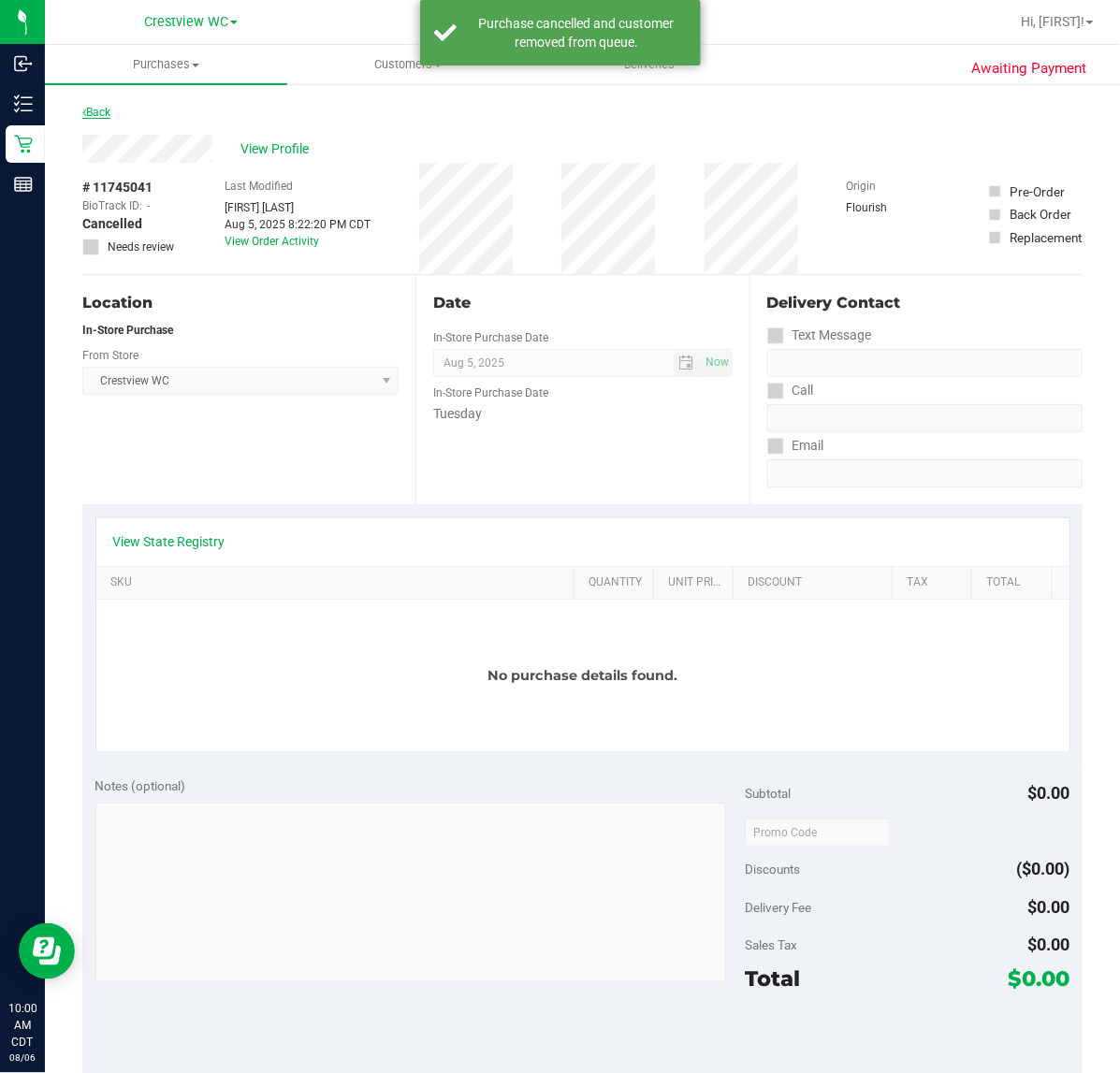 click on "Back" at bounding box center (96, 112) 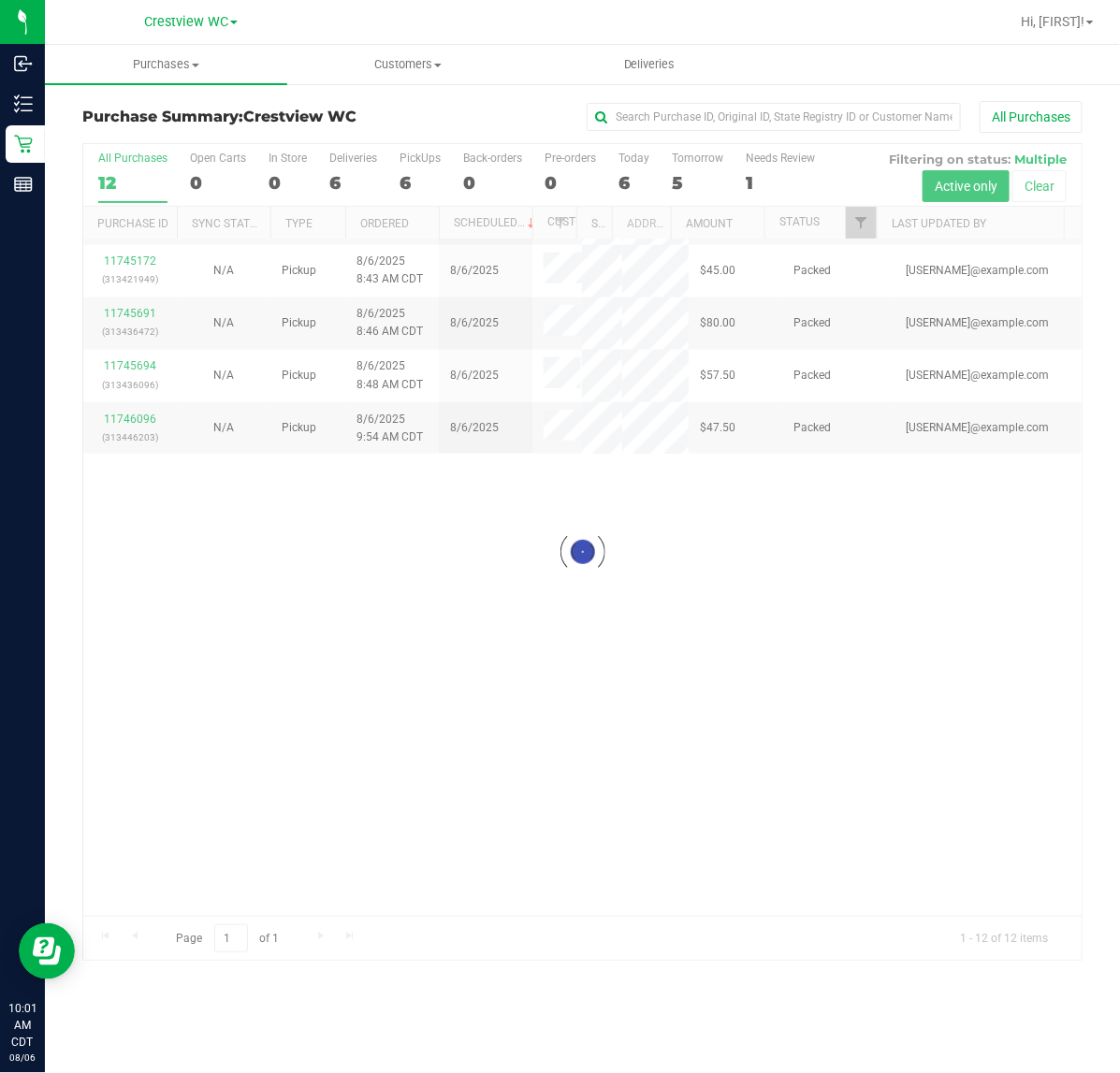 scroll, scrollTop: 0, scrollLeft: 0, axis: both 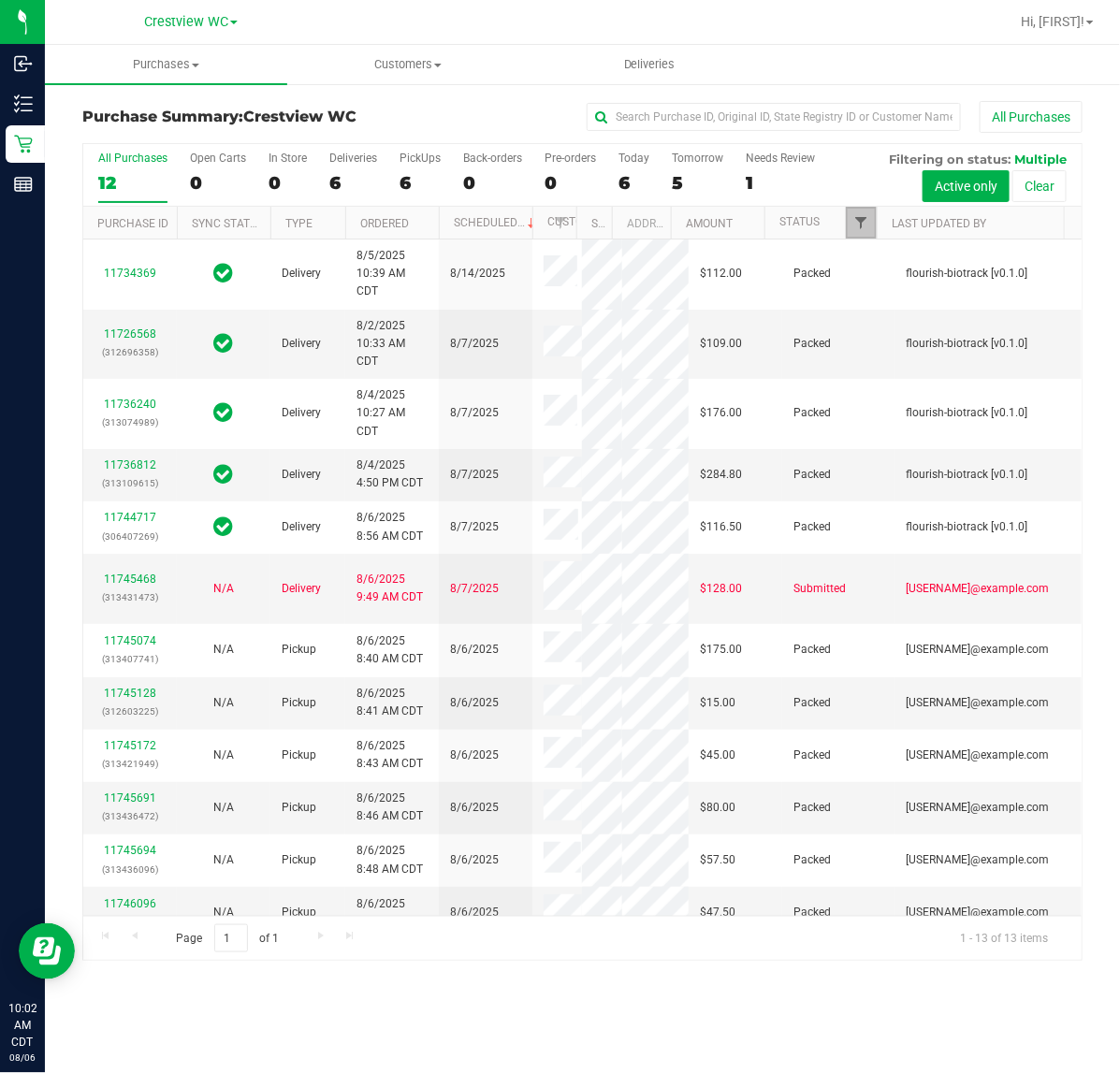 click at bounding box center [861, 223] 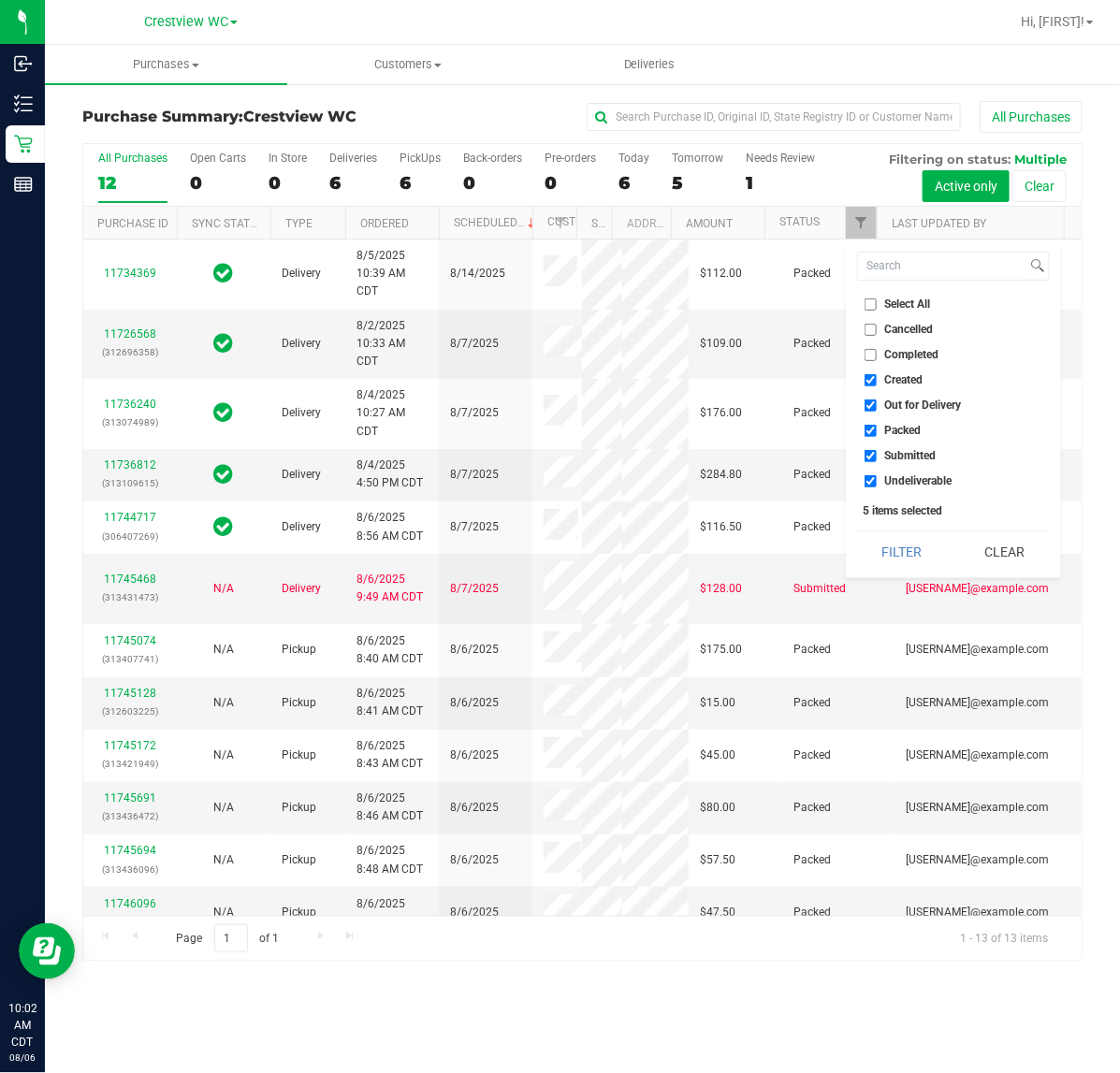 click on "Out for Delivery" at bounding box center [924, 405] 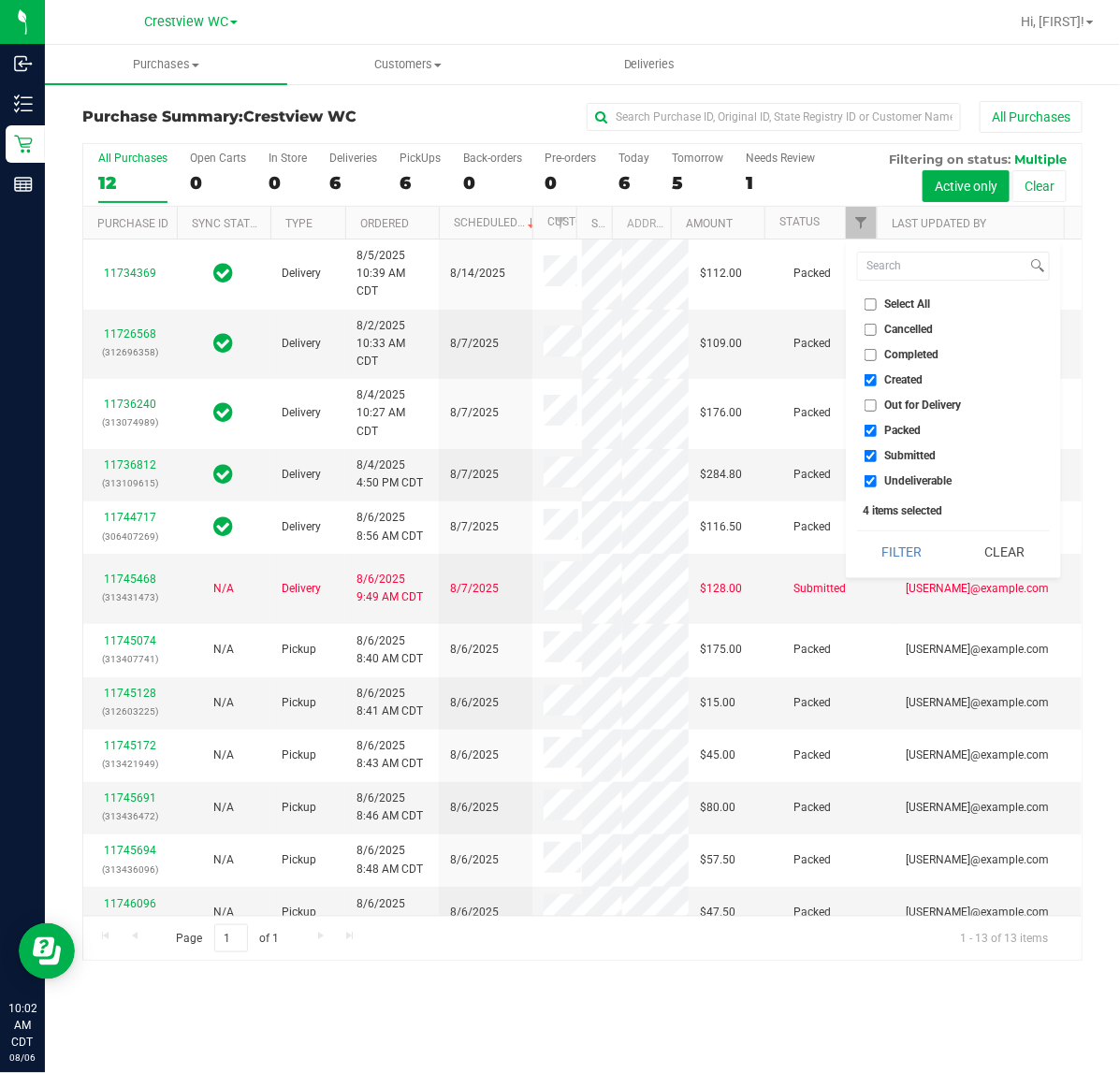 click on "Created" at bounding box center [904, 380] 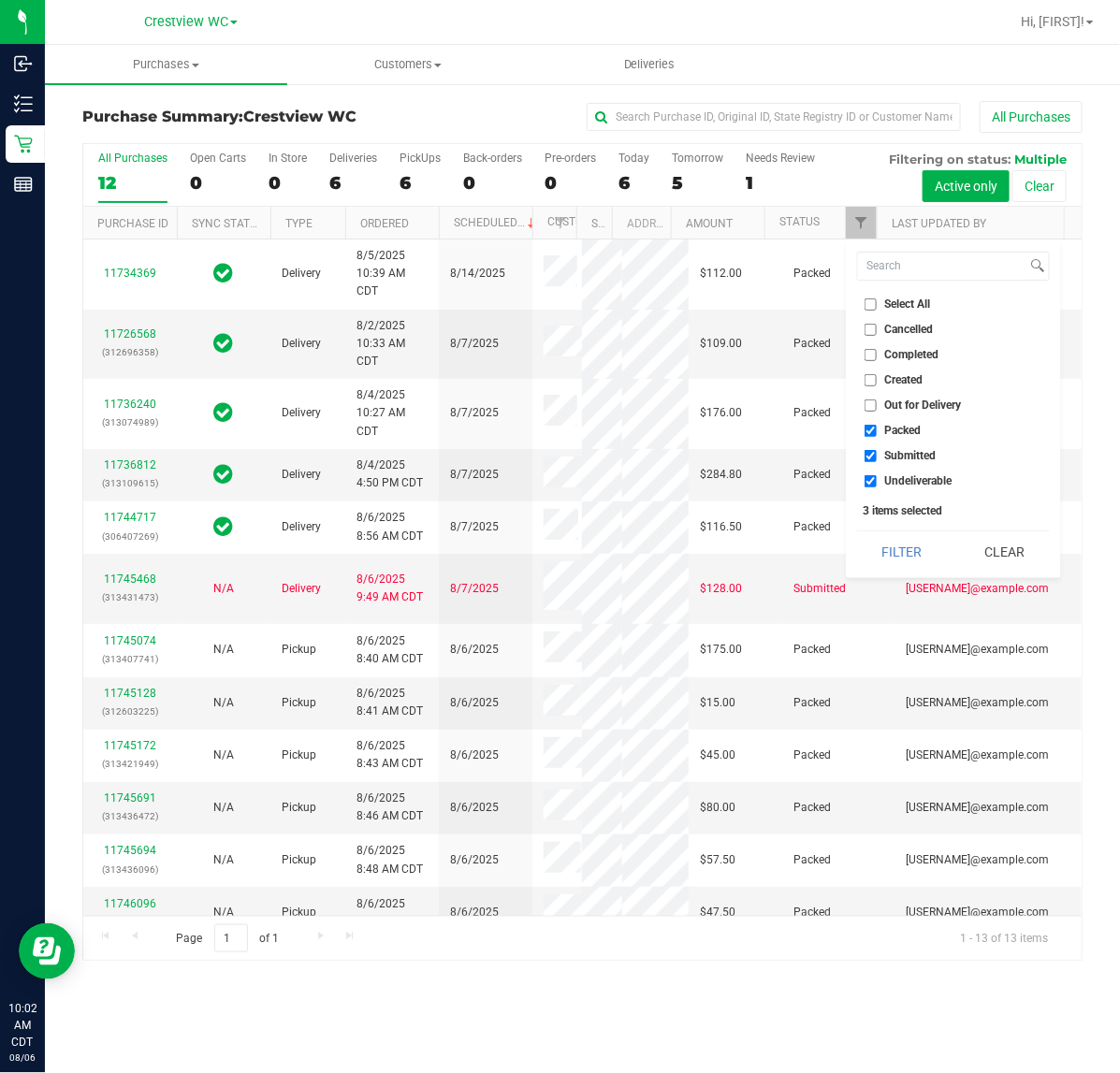 click on "Packed" at bounding box center [903, 430] 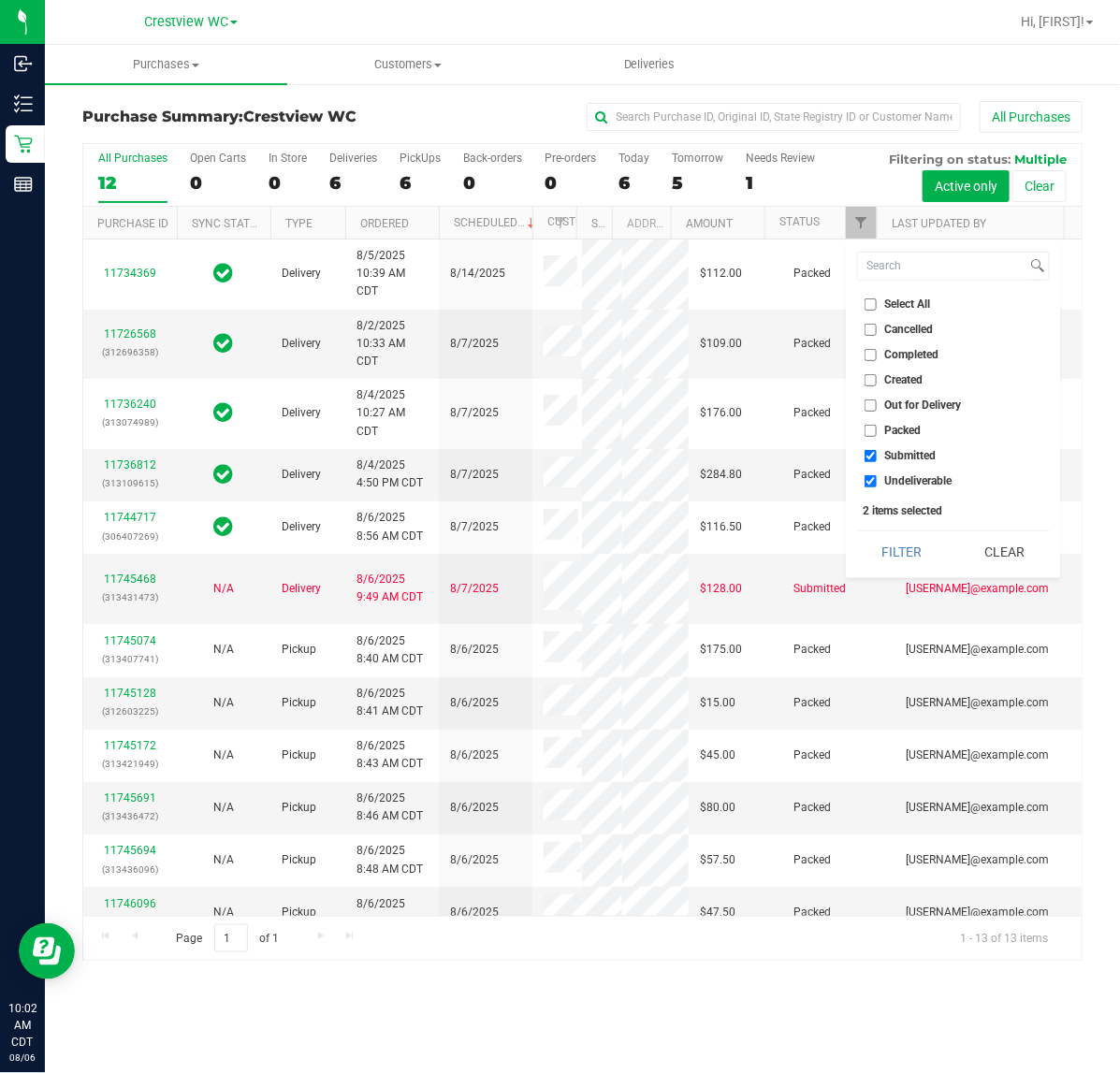 click on "Undeliverable" at bounding box center [953, 481] 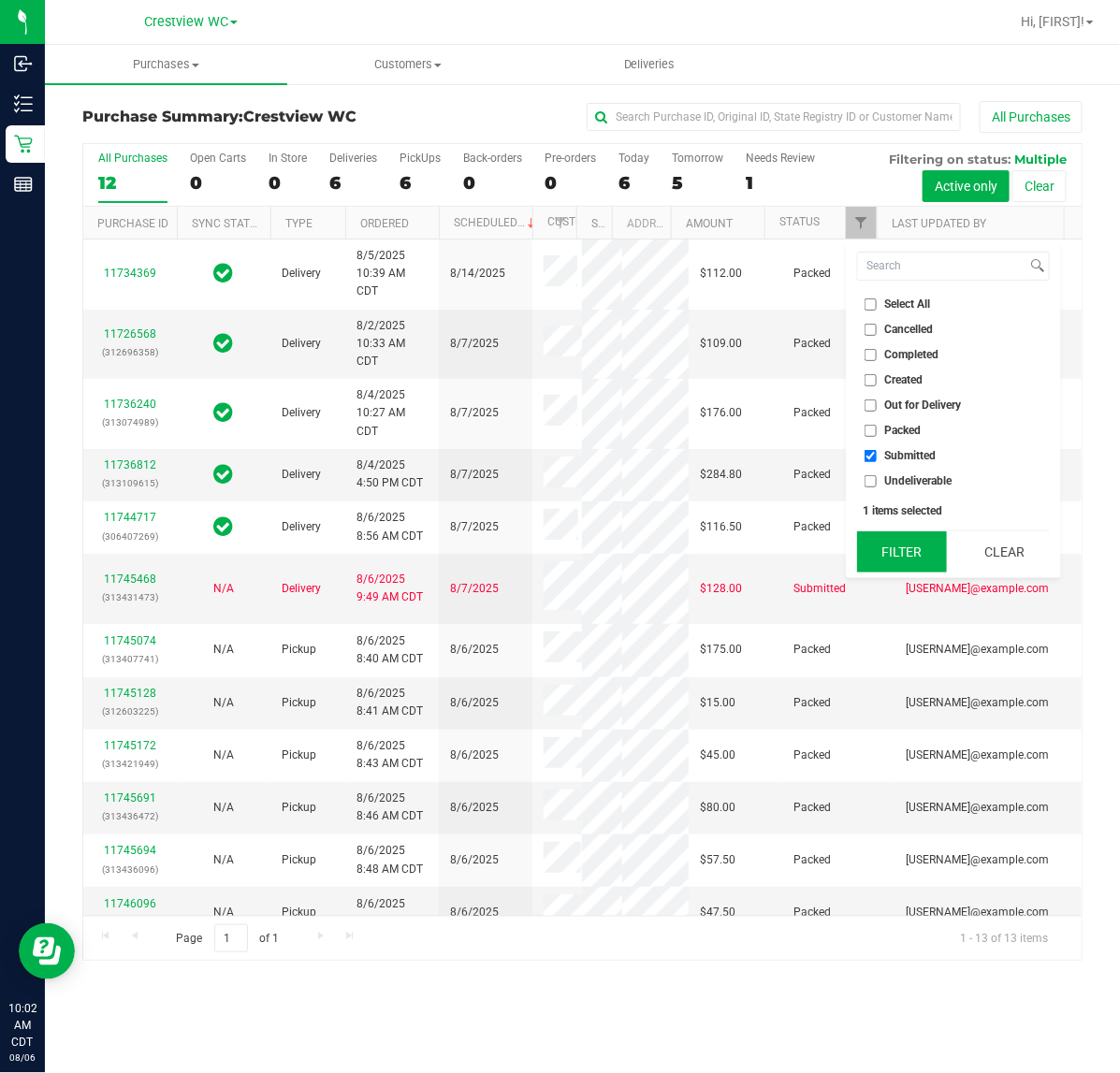 click on "Filter" at bounding box center [902, 552] 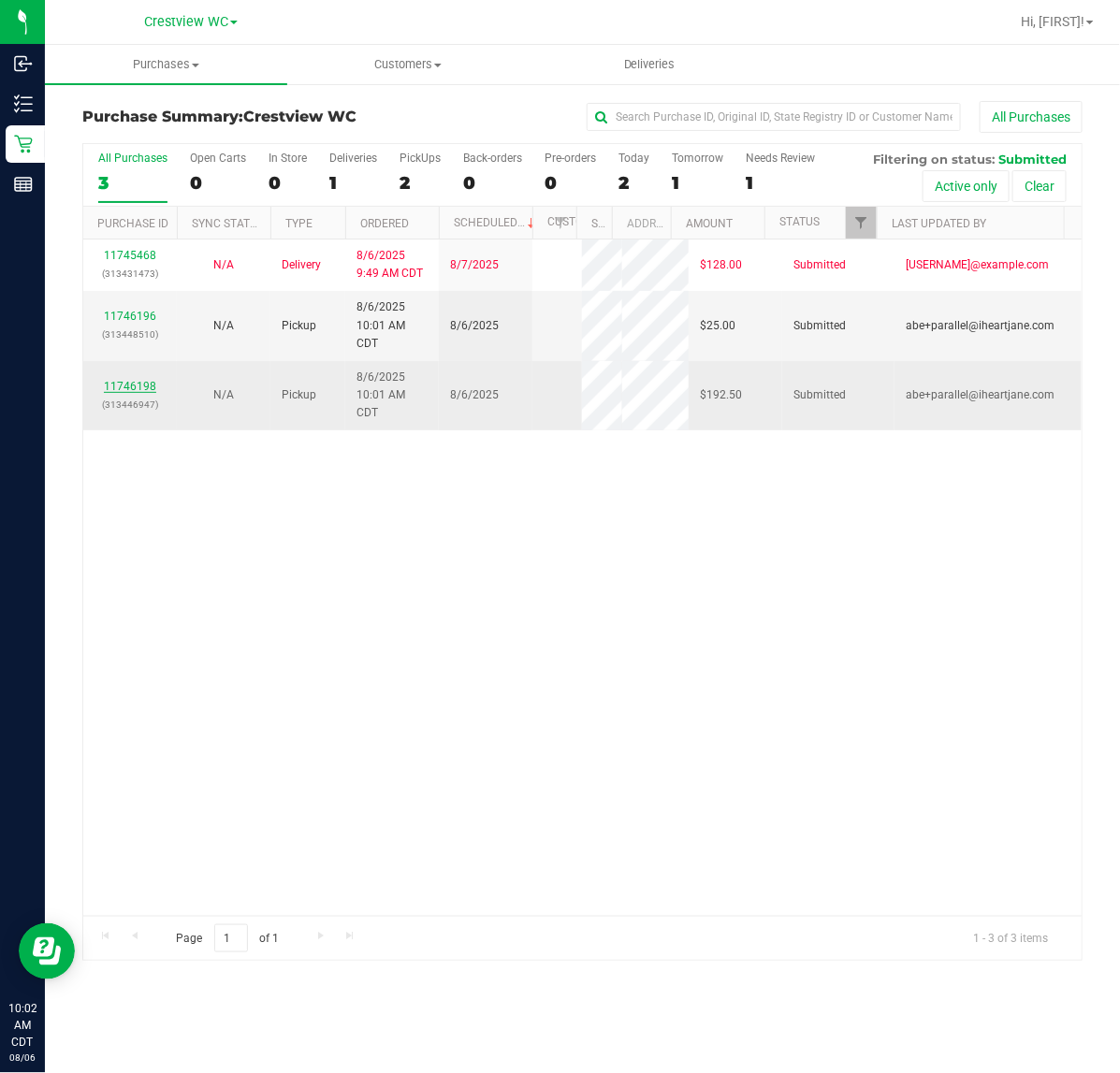 click on "[NUMBER]" at bounding box center [130, 386] 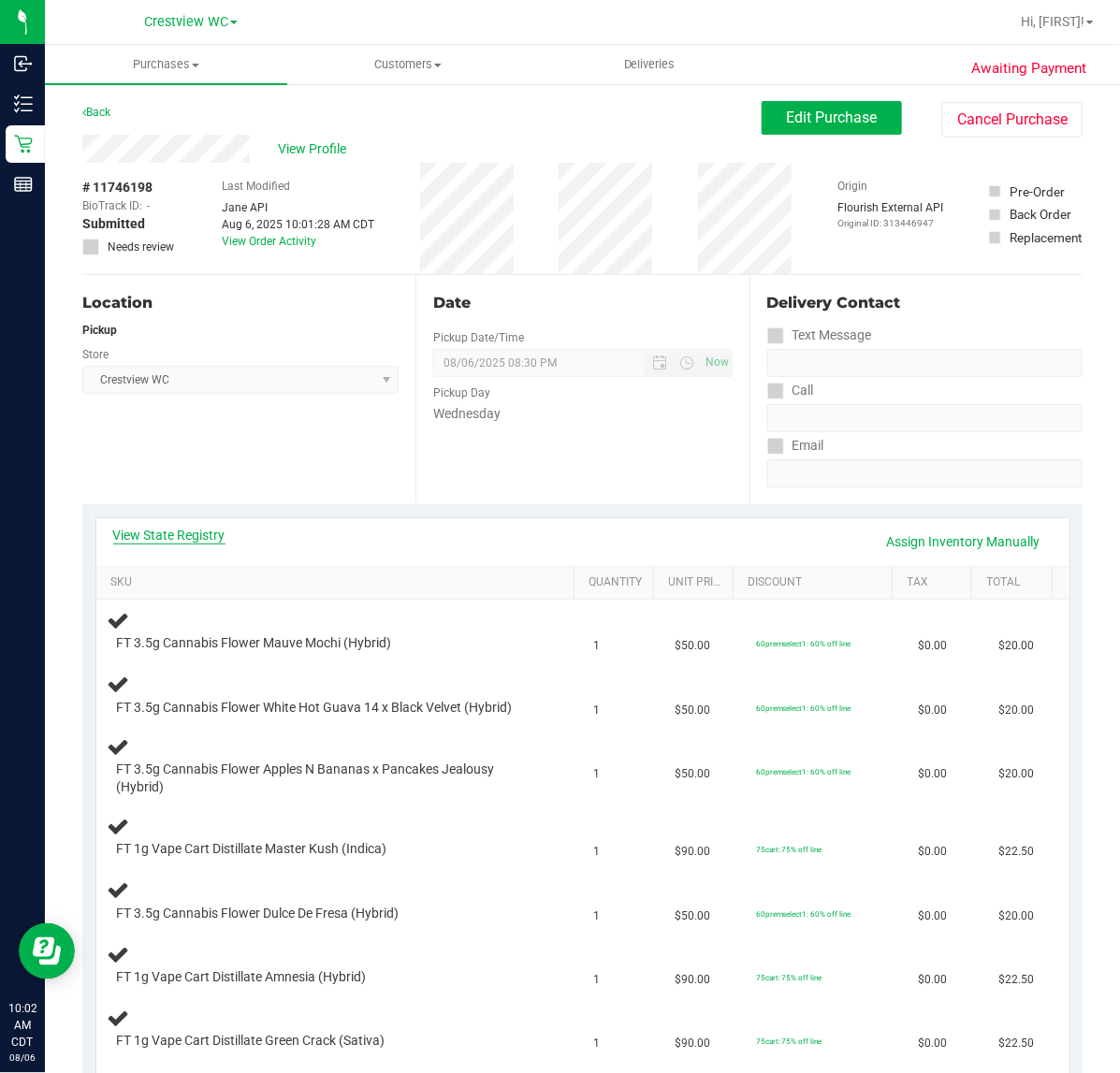 click on "View State Registry" at bounding box center (169, 535) 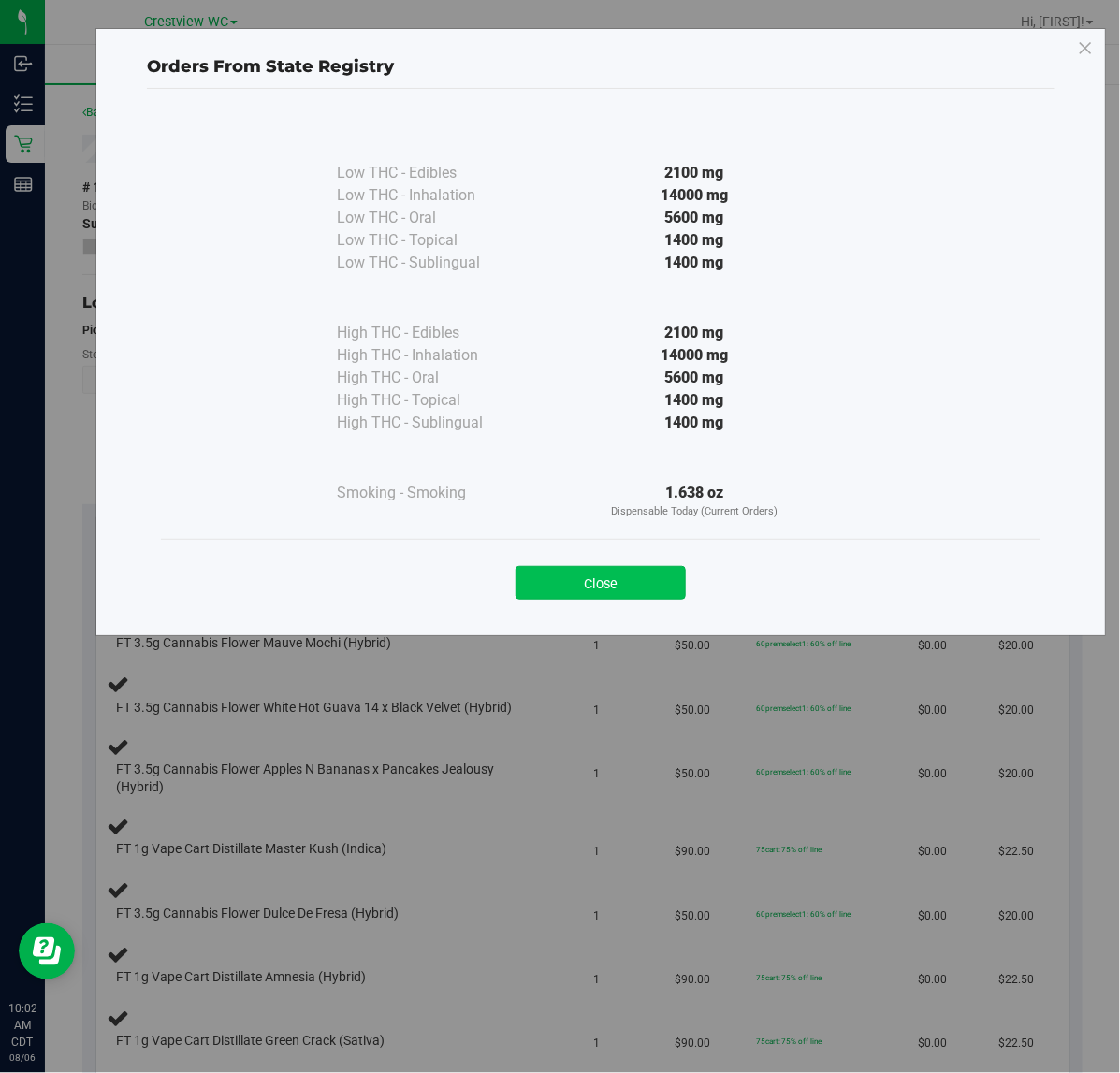 click on "Close" at bounding box center [601, 583] 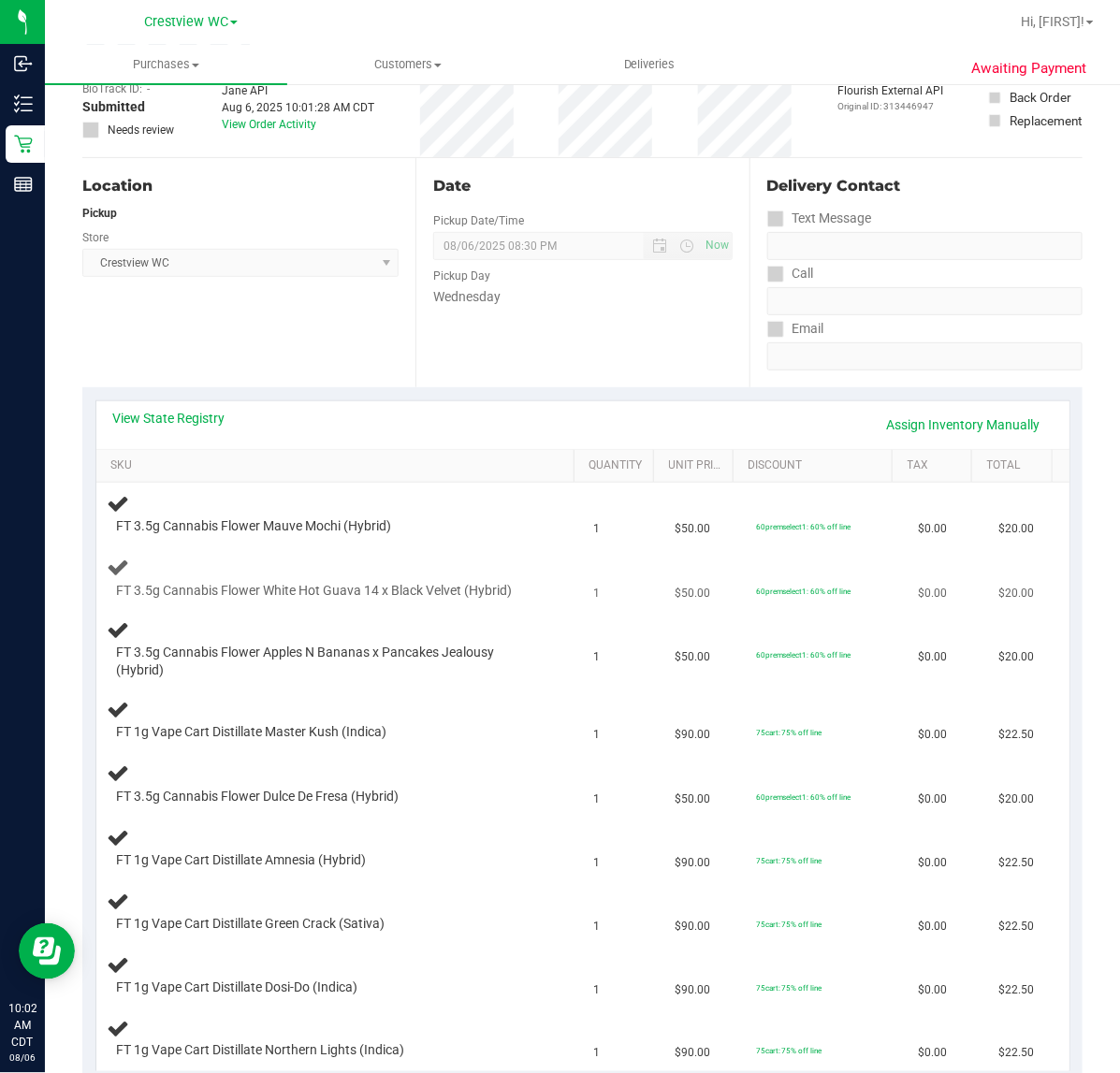 scroll, scrollTop: 234, scrollLeft: 0, axis: vertical 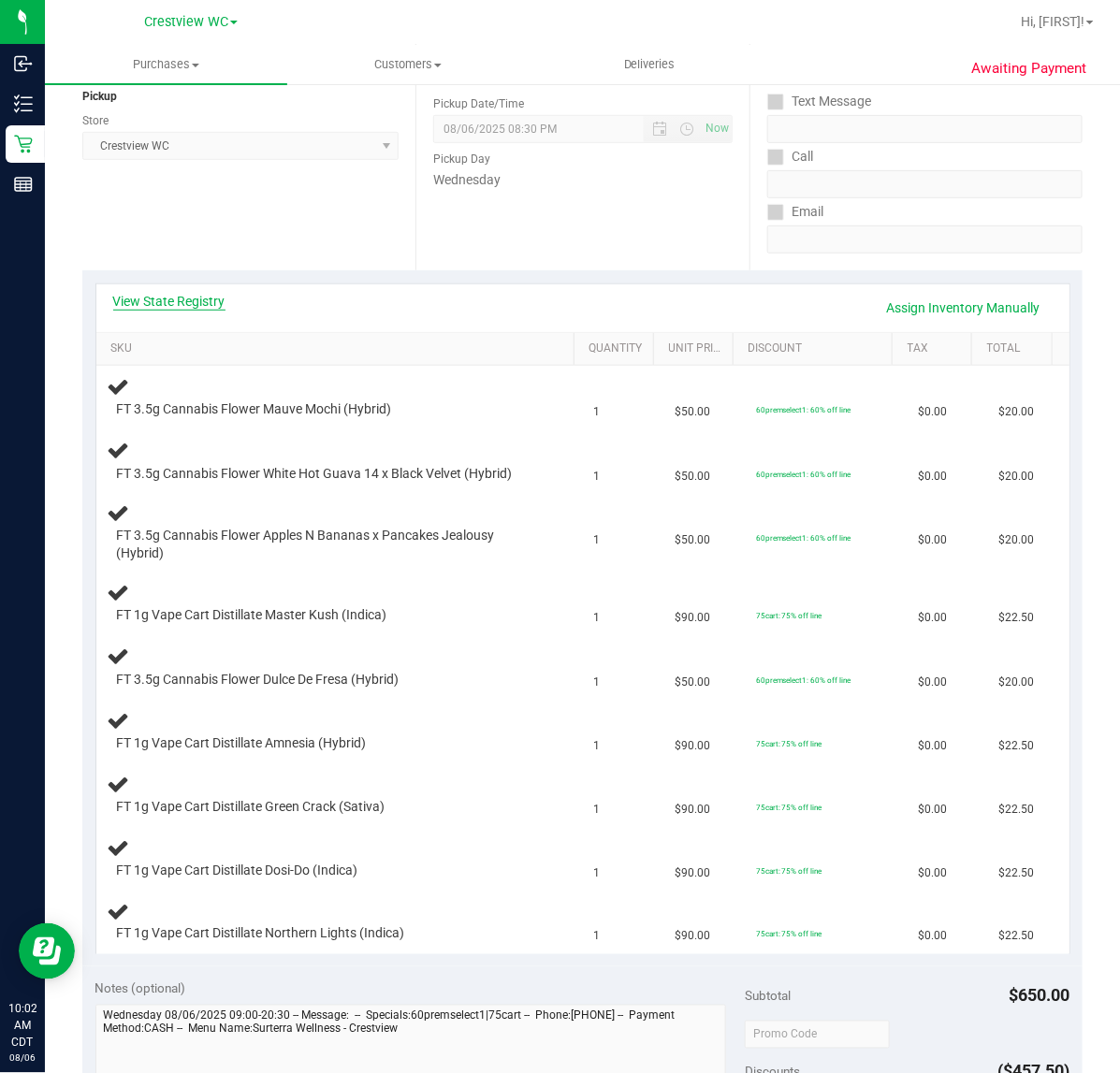 click on "View State Registry" at bounding box center (169, 301) 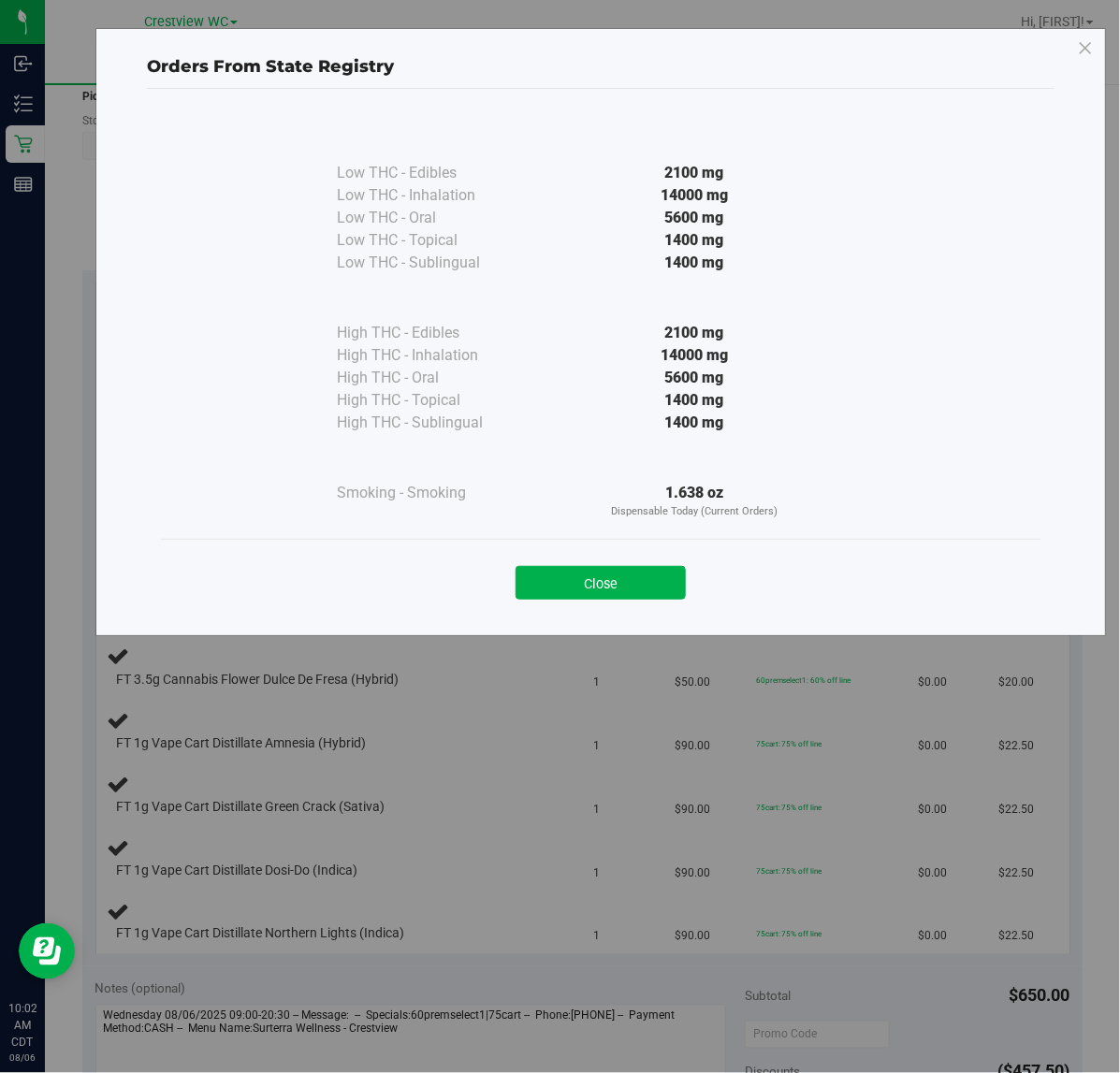 click on "Close" at bounding box center (601, 576) 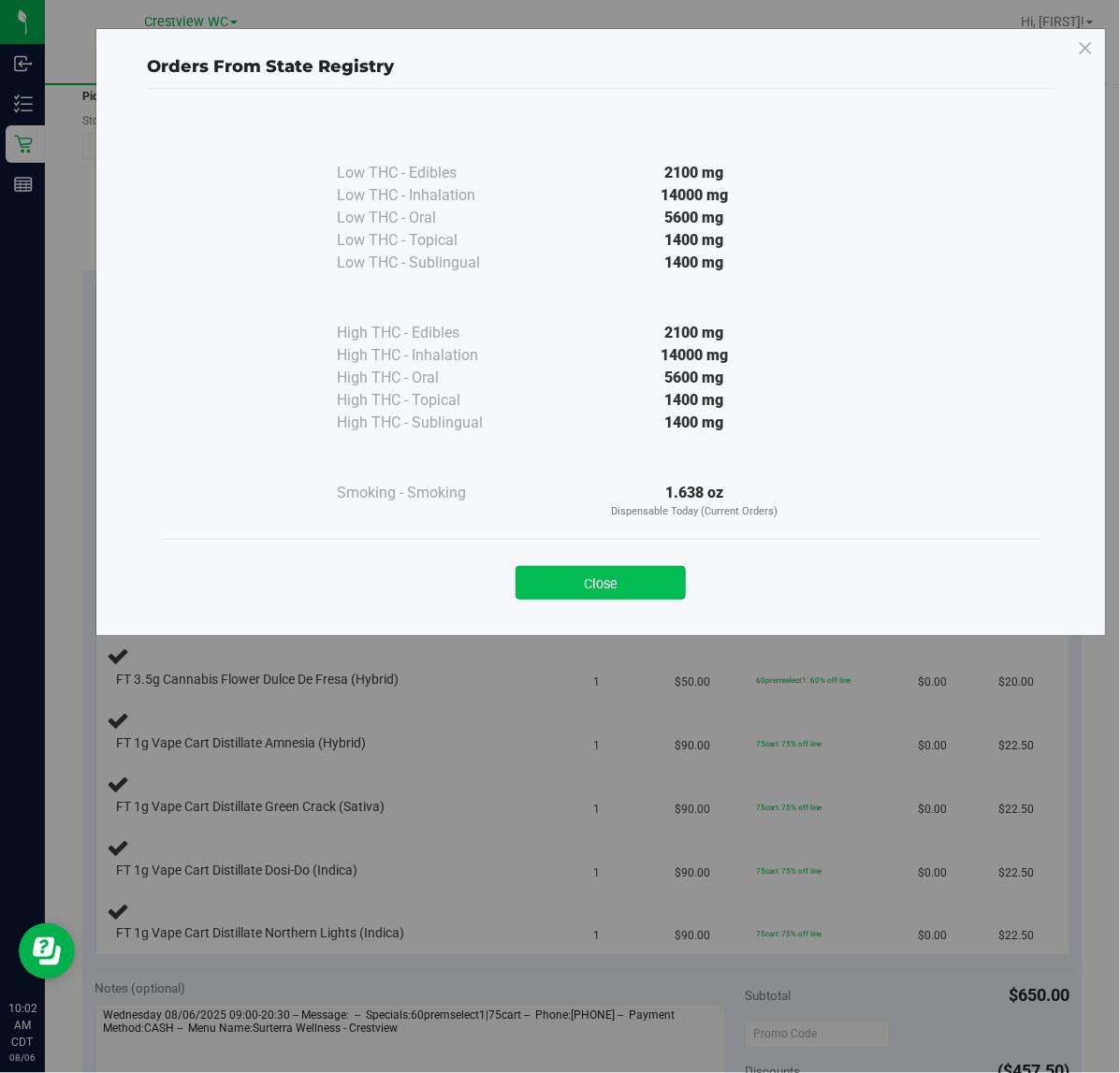 click on "Close" at bounding box center [601, 583] 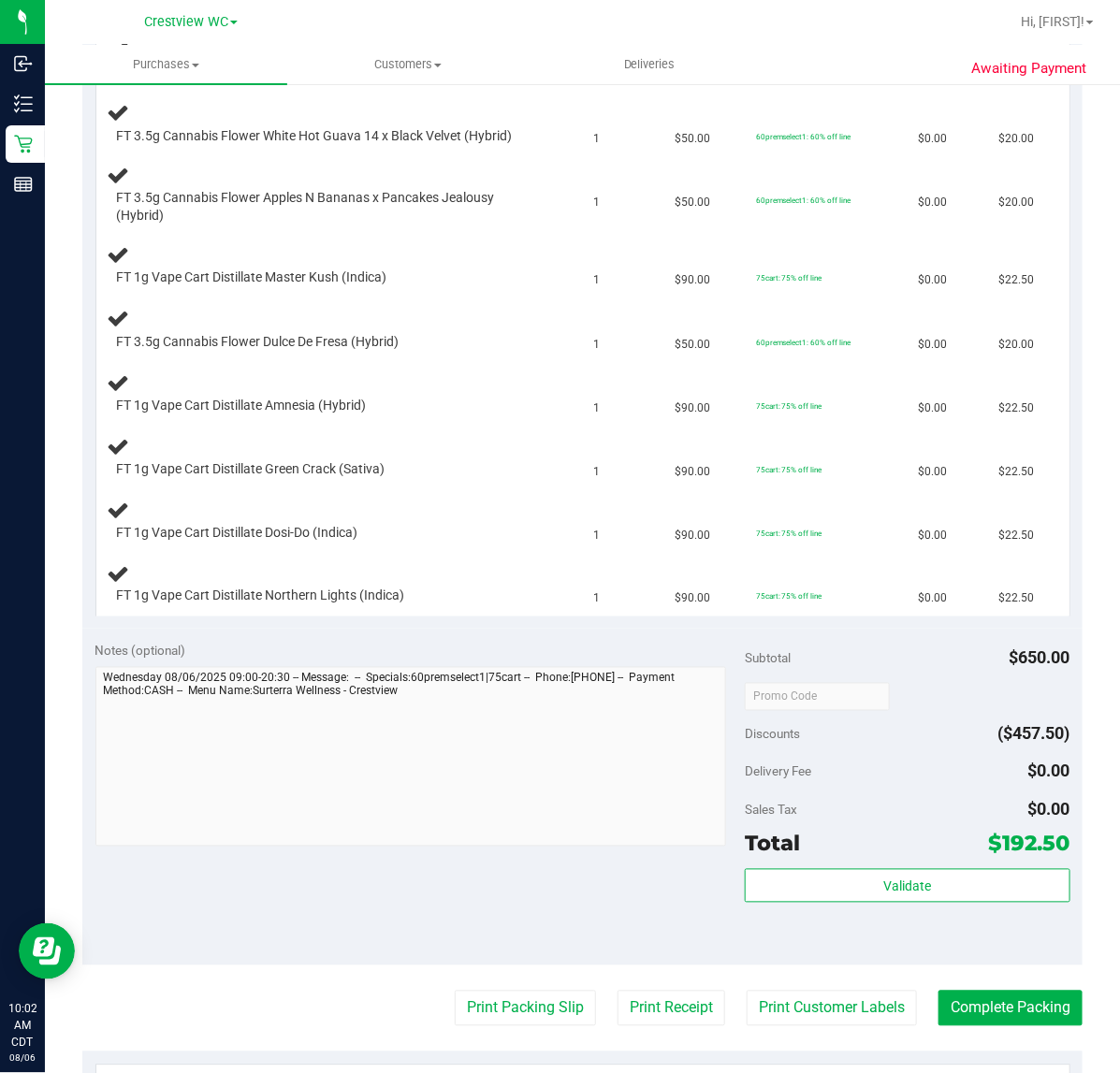 scroll, scrollTop: 585, scrollLeft: 0, axis: vertical 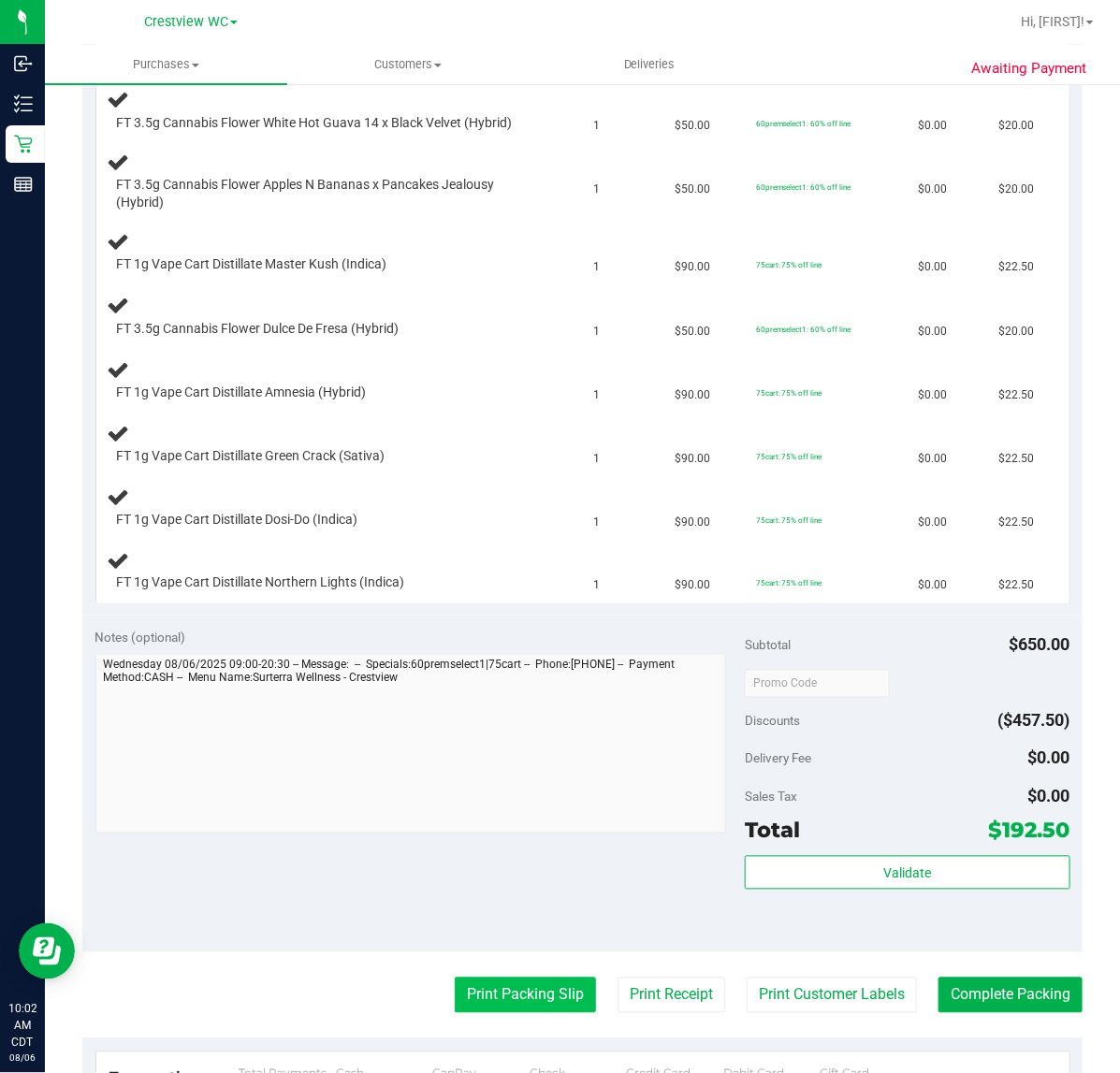 click on "Print Packing Slip" at bounding box center (525, 995) 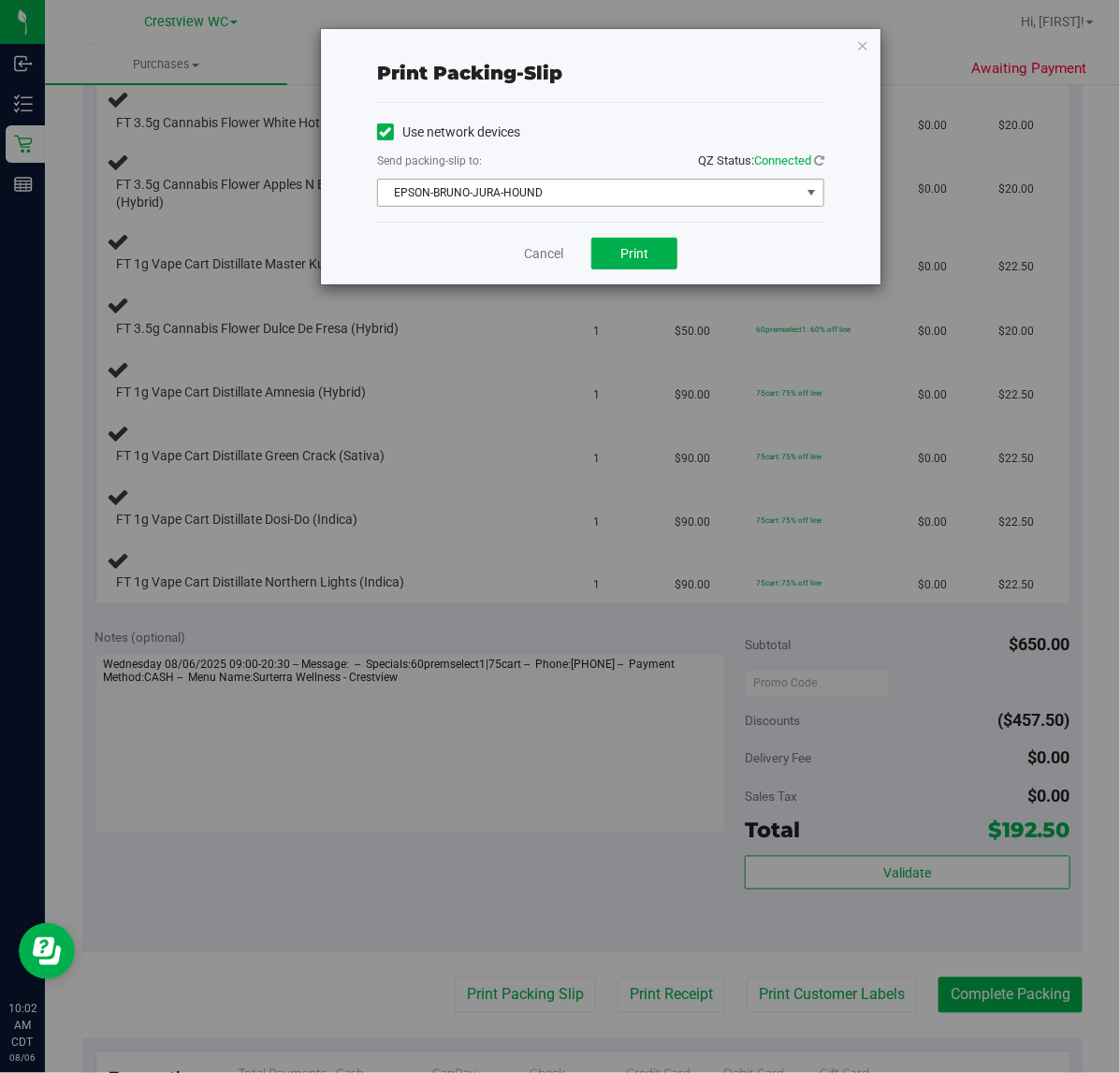 click on "EPSON-BRUNO-JURA-HOUND" at bounding box center [589, 193] 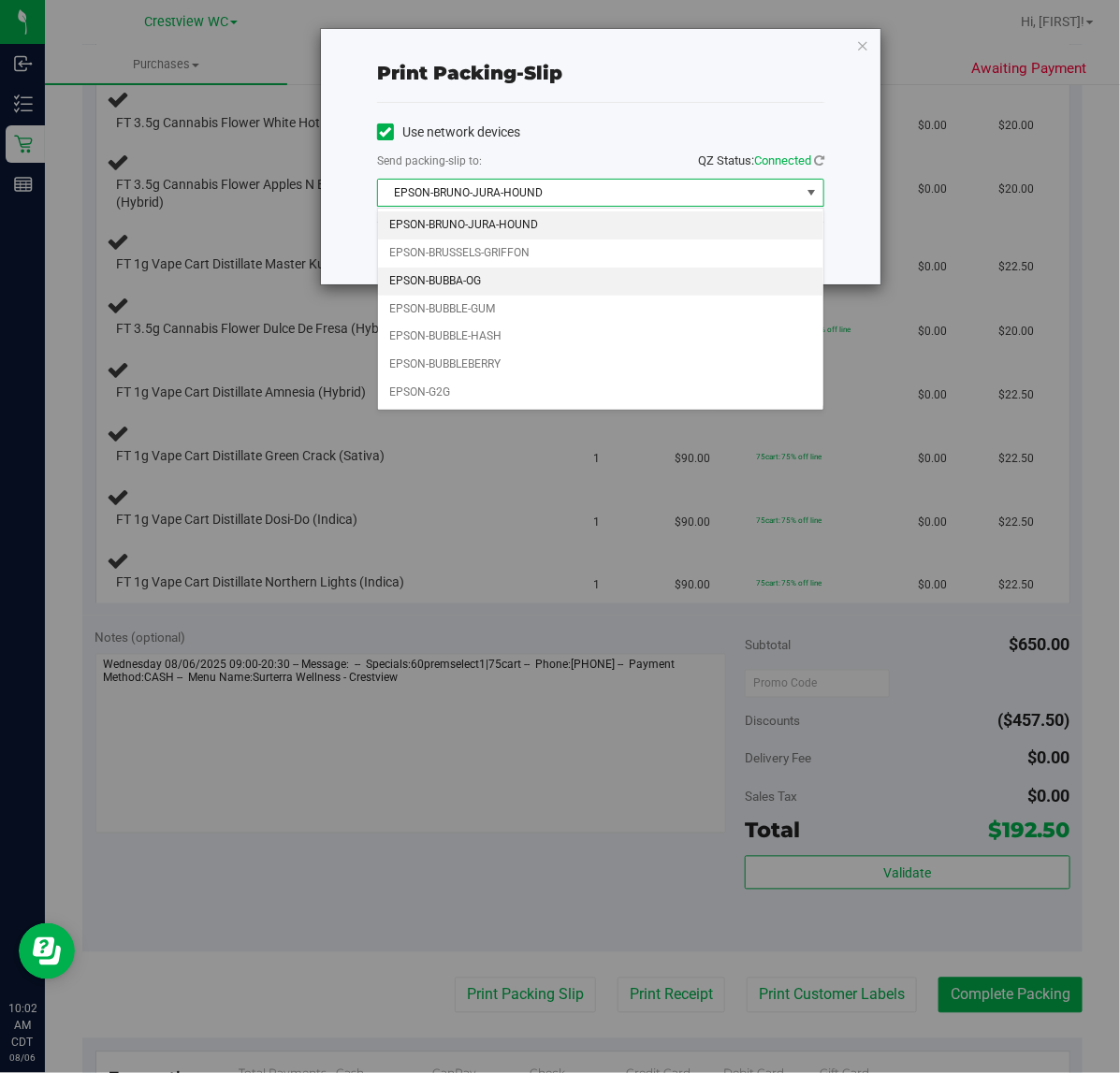 click on "EPSON-BUBBA-OG" at bounding box center [601, 282] 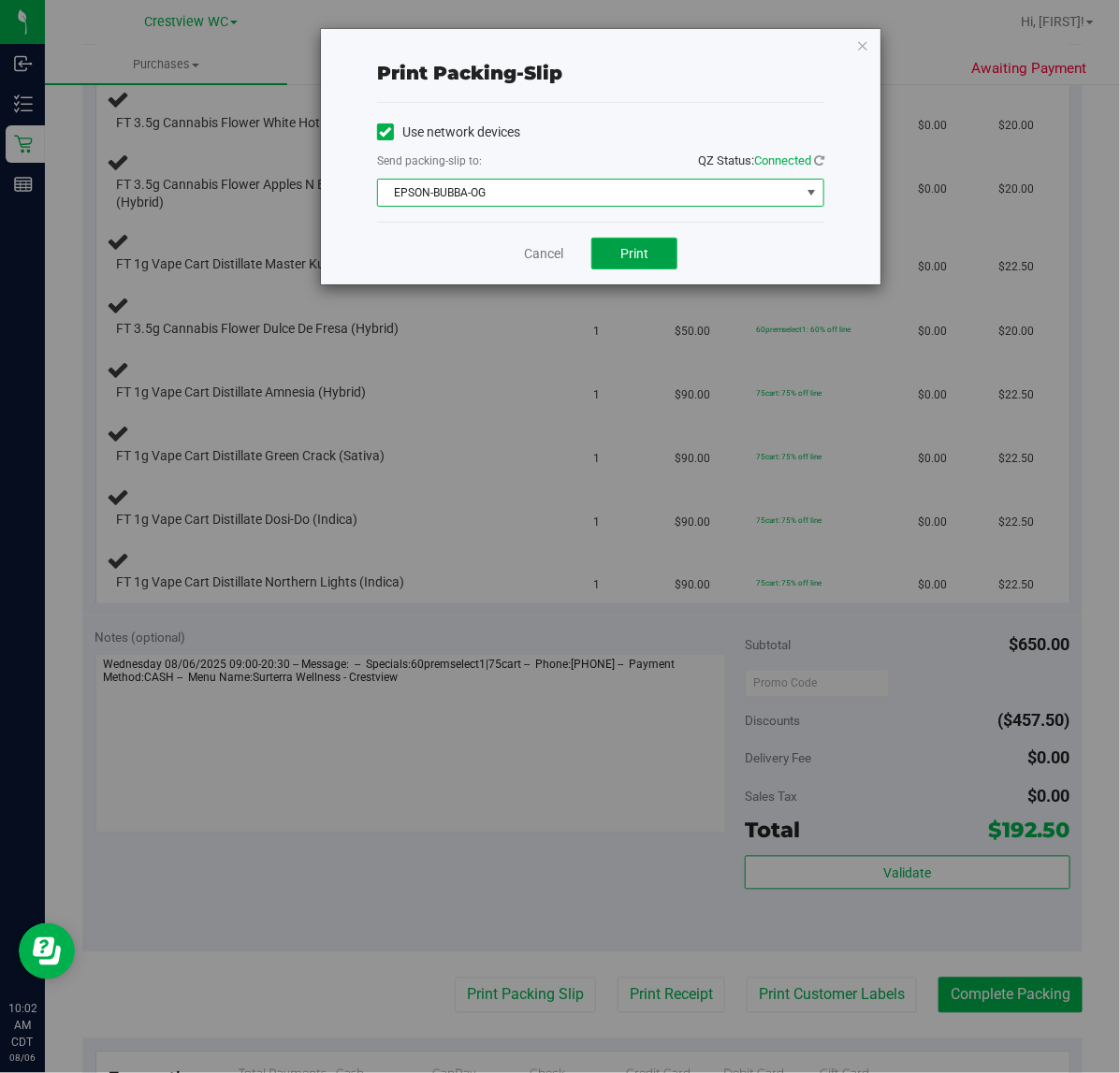 click on "Print" at bounding box center (634, 254) 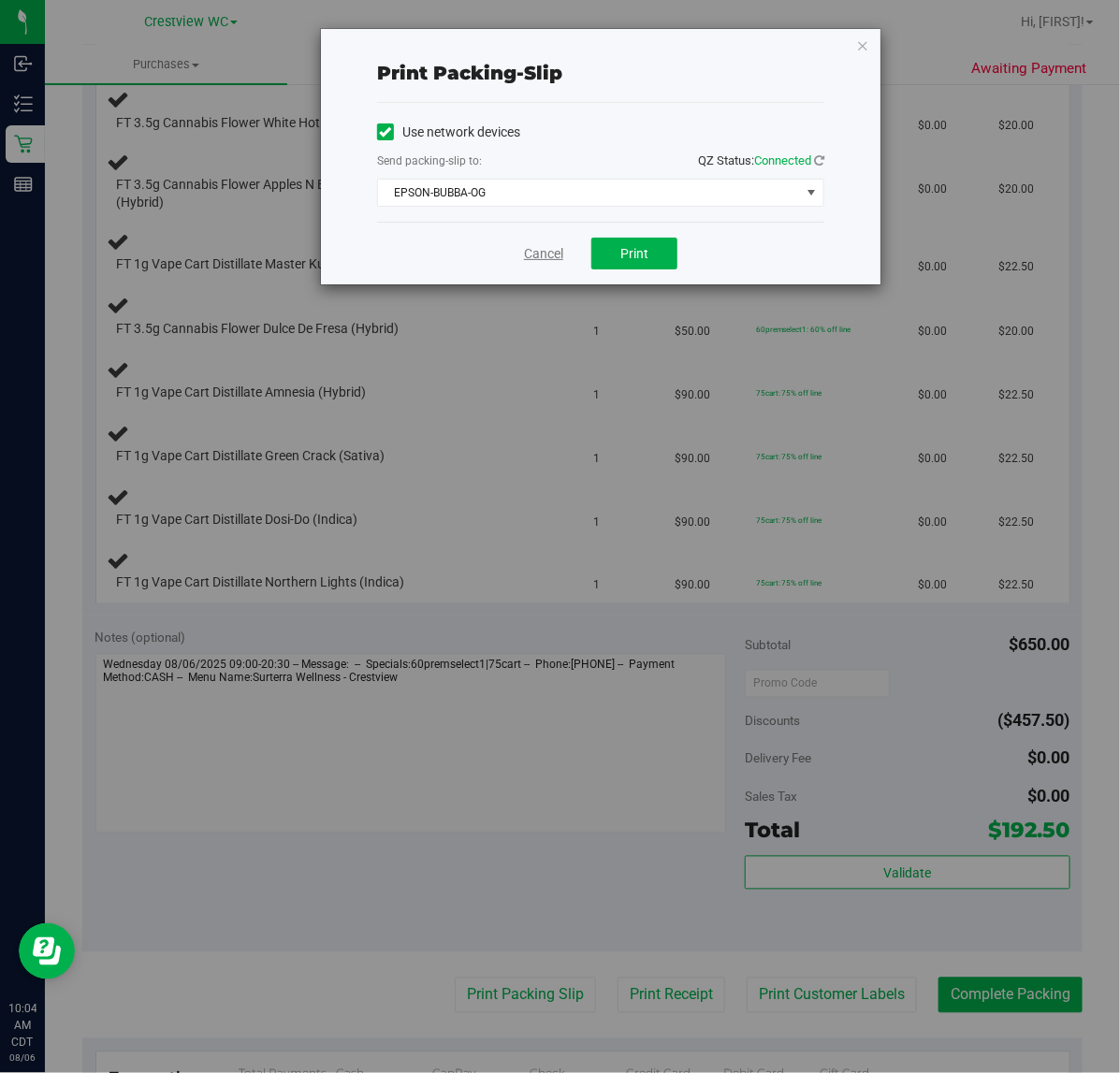 click on "Cancel" at bounding box center [544, 254] 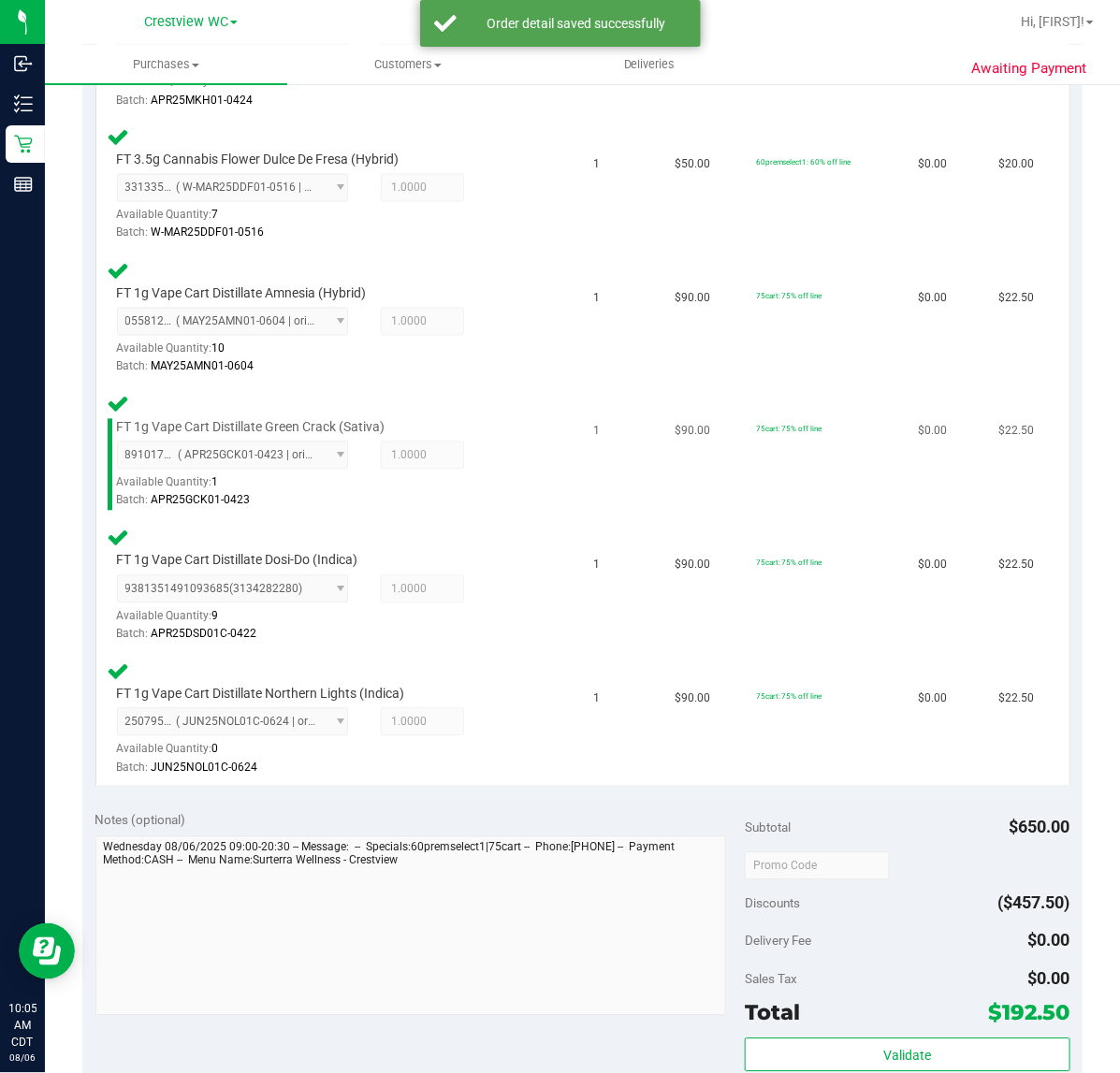 scroll, scrollTop: 1286, scrollLeft: 0, axis: vertical 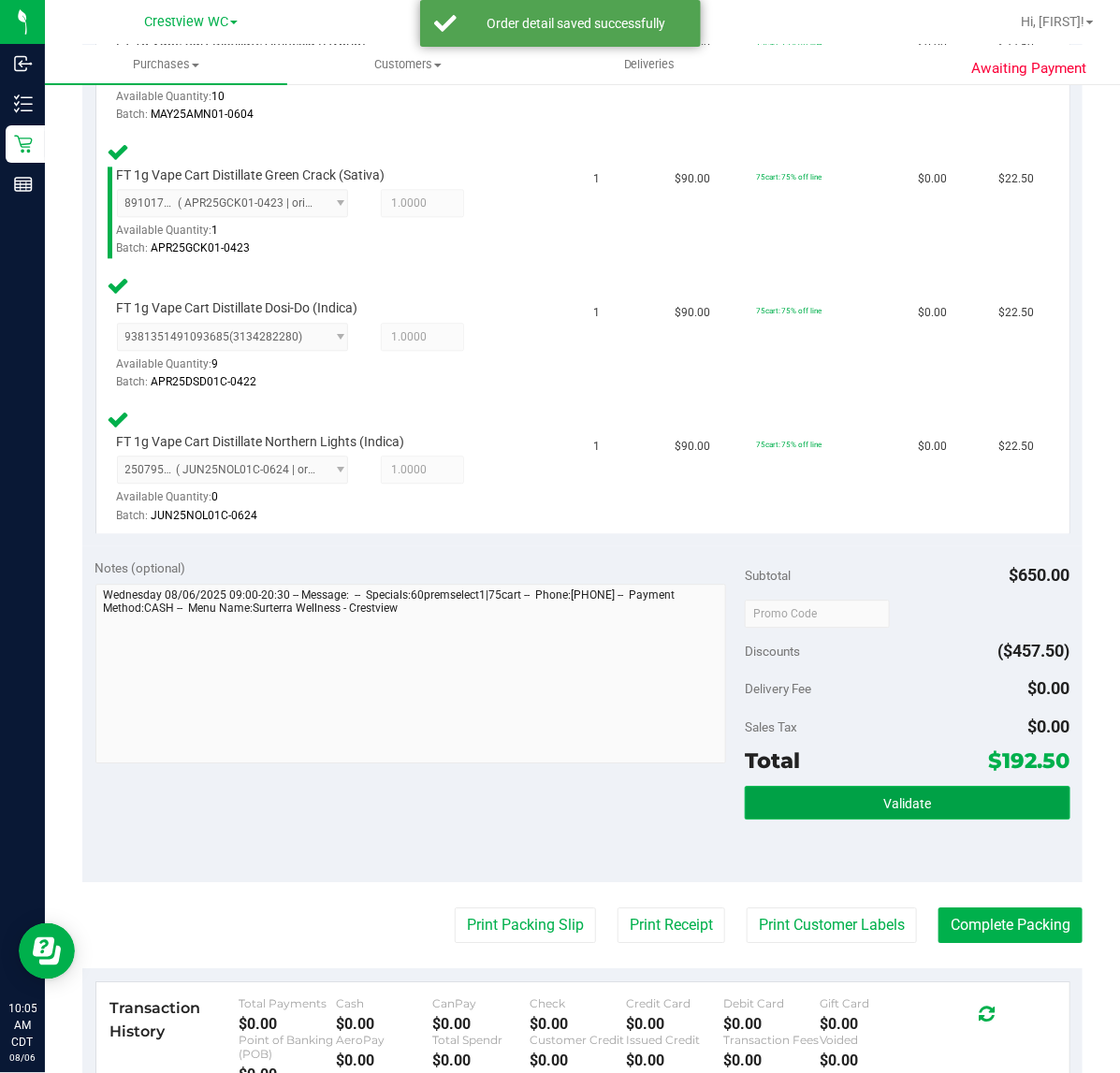 click on "Validate" at bounding box center [907, 803] 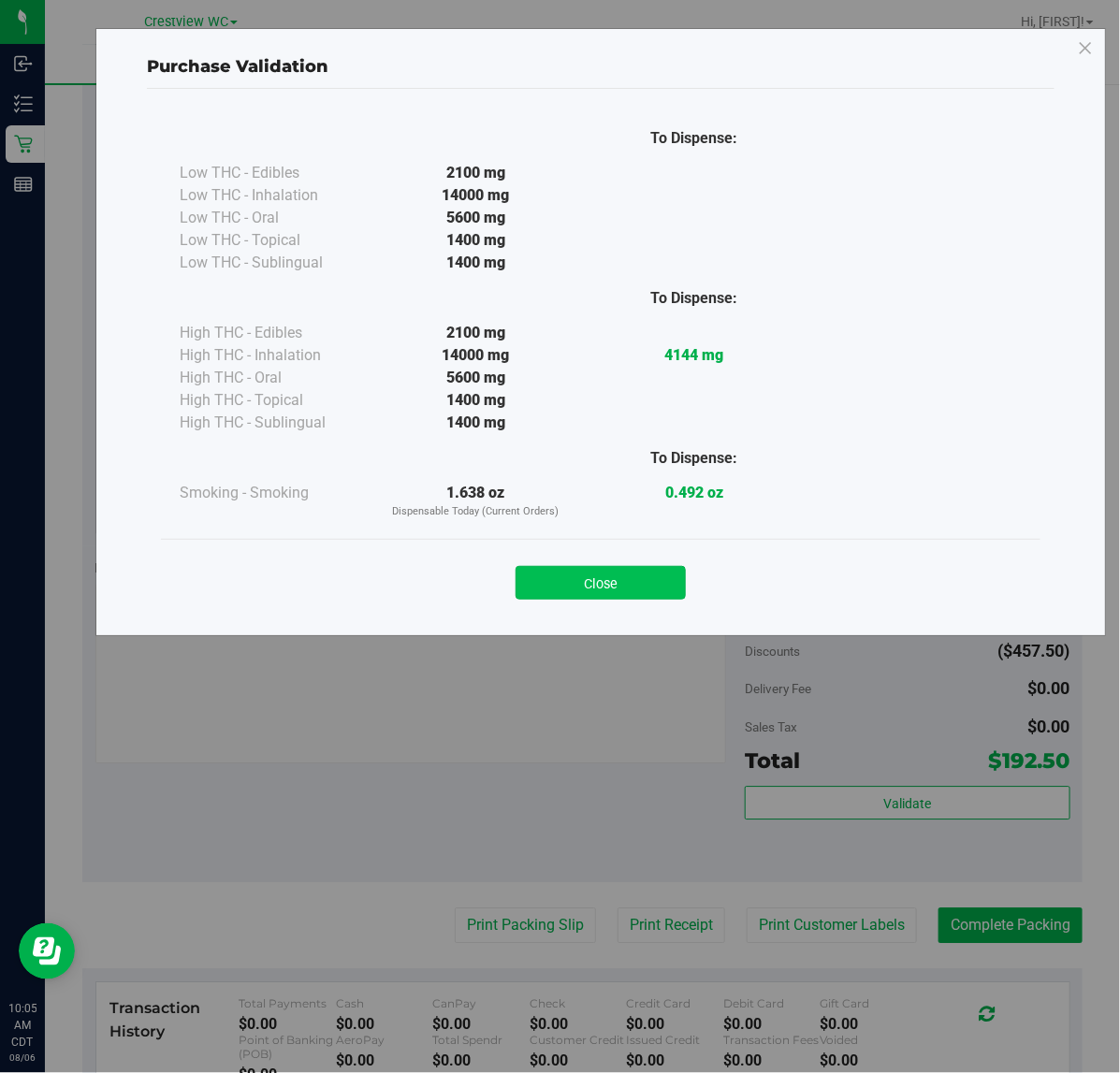 click on "Close" at bounding box center (601, 583) 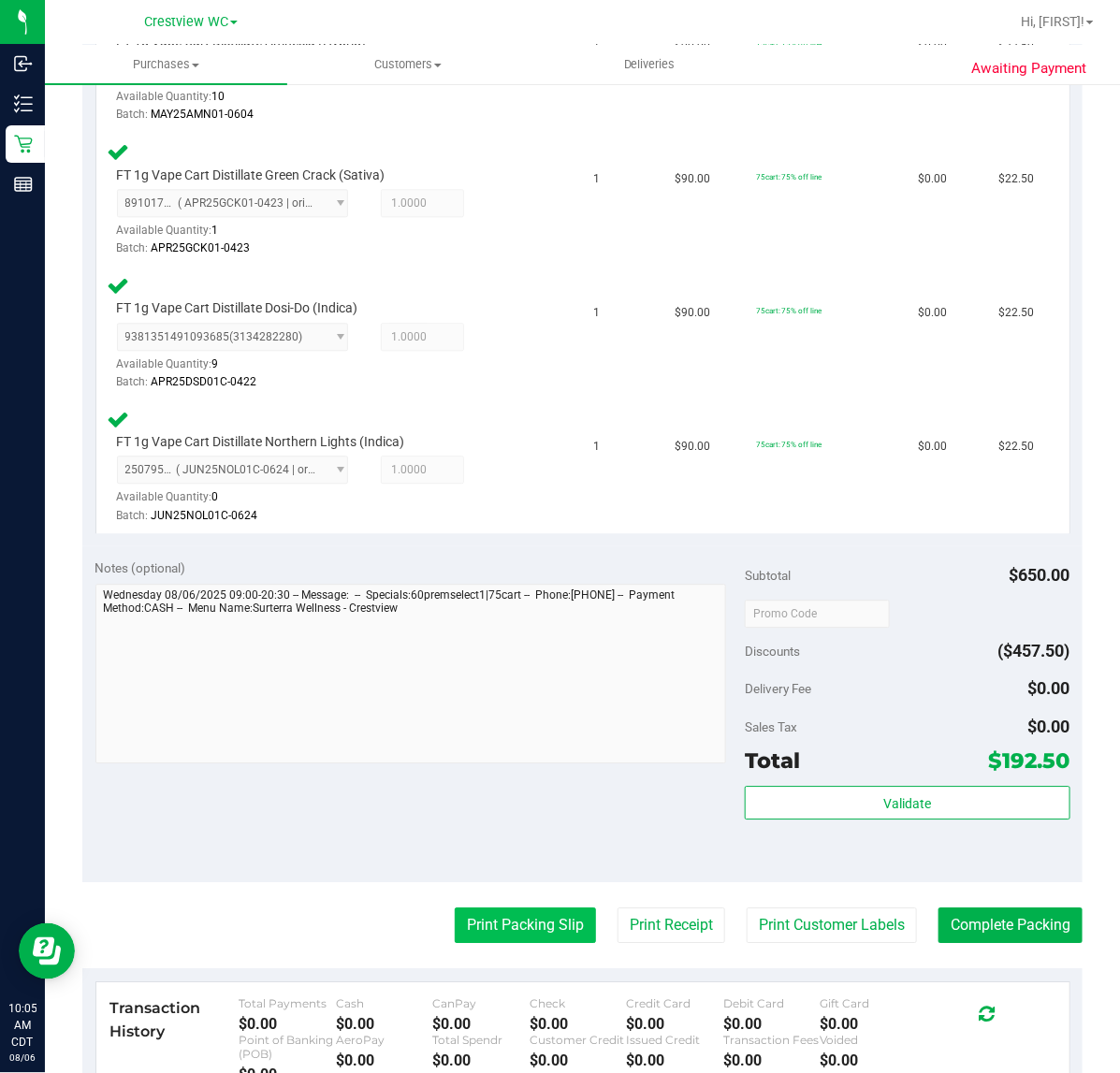 click on "Print Packing Slip" at bounding box center [525, 925] 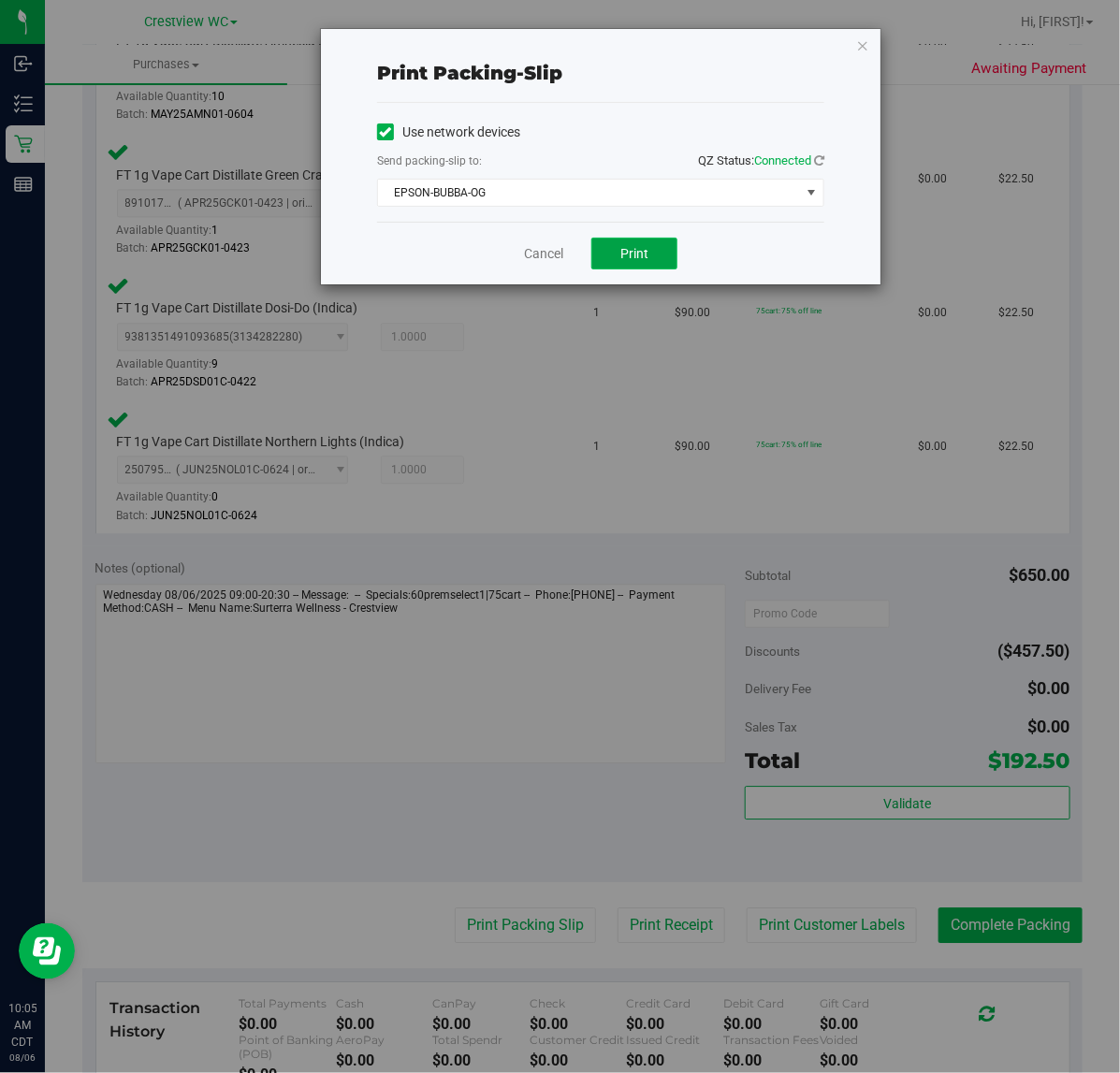 click on "Print" at bounding box center [634, 254] 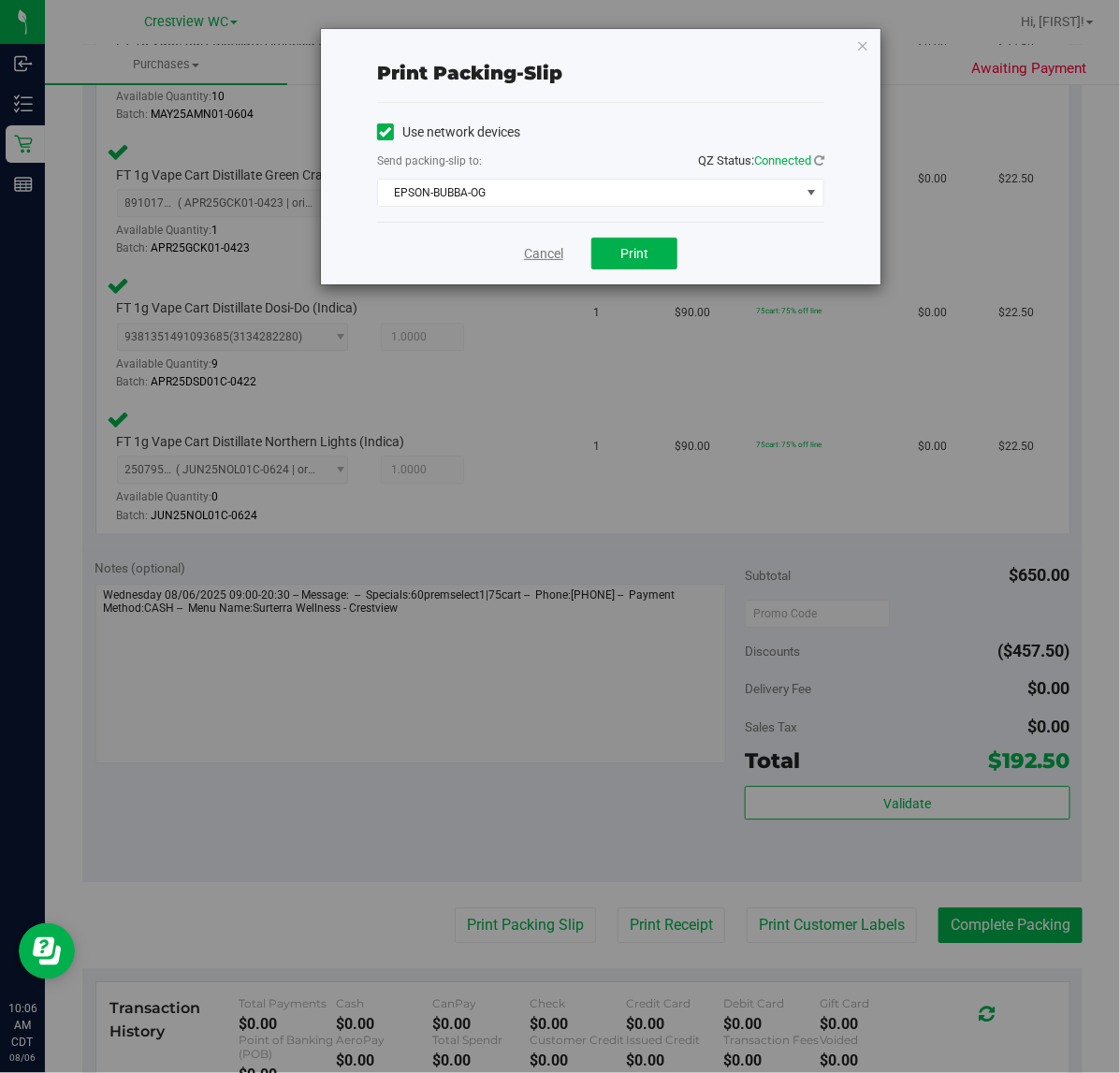 click on "Cancel" at bounding box center (544, 254) 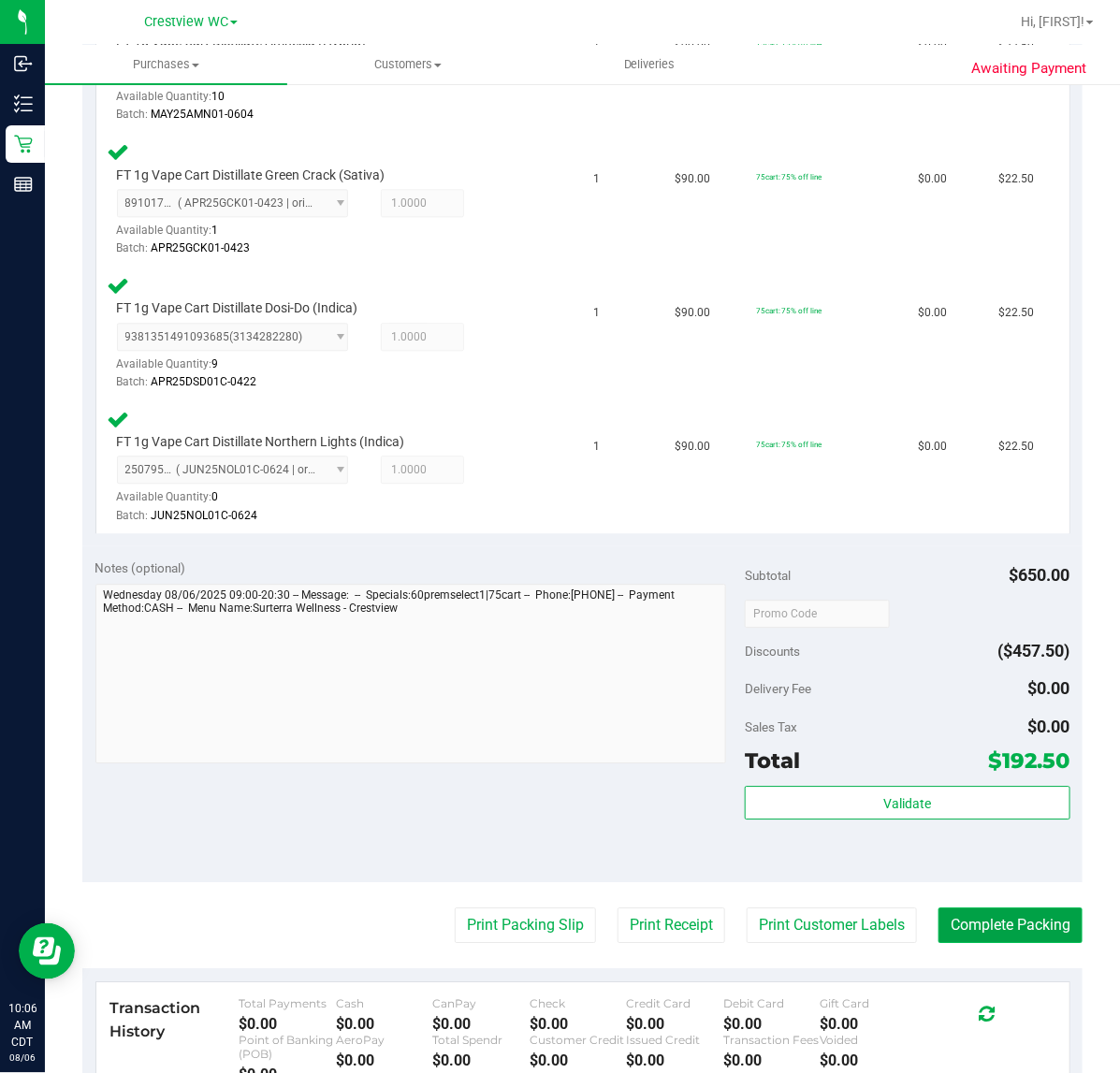 click on "Complete Packing" at bounding box center (1011, 925) 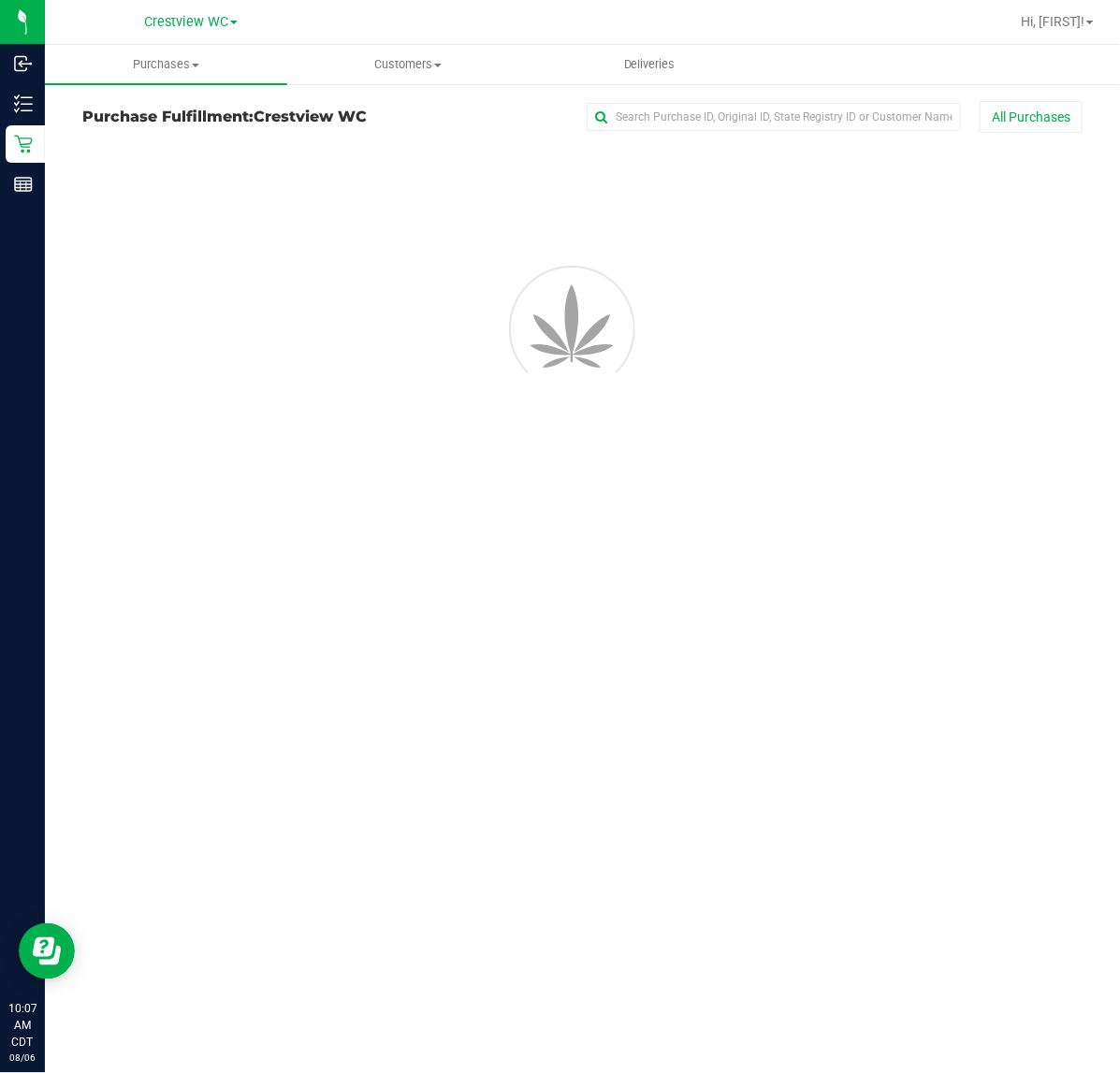 scroll, scrollTop: 0, scrollLeft: 0, axis: both 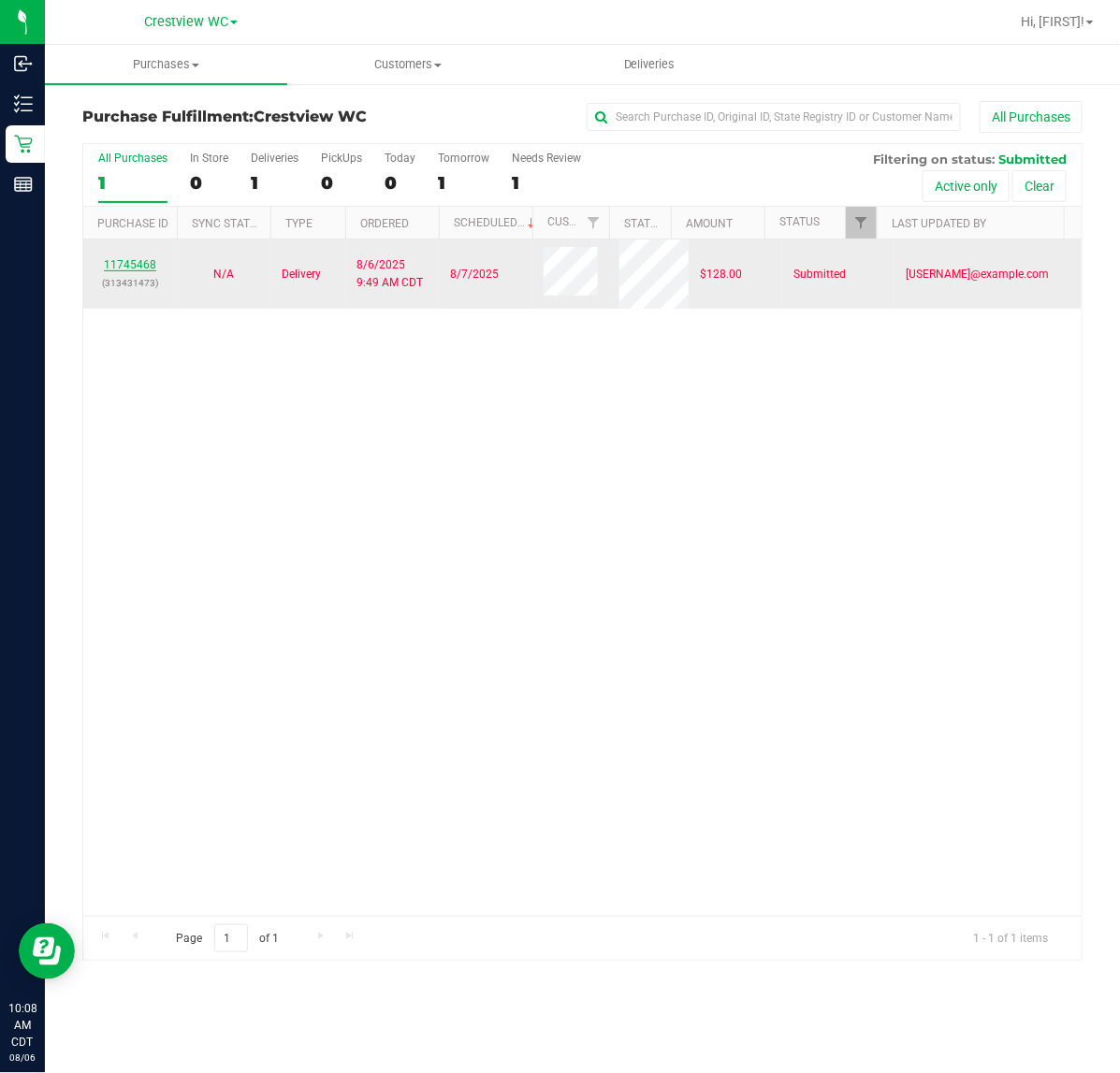 click on "11745468" at bounding box center [130, 265] 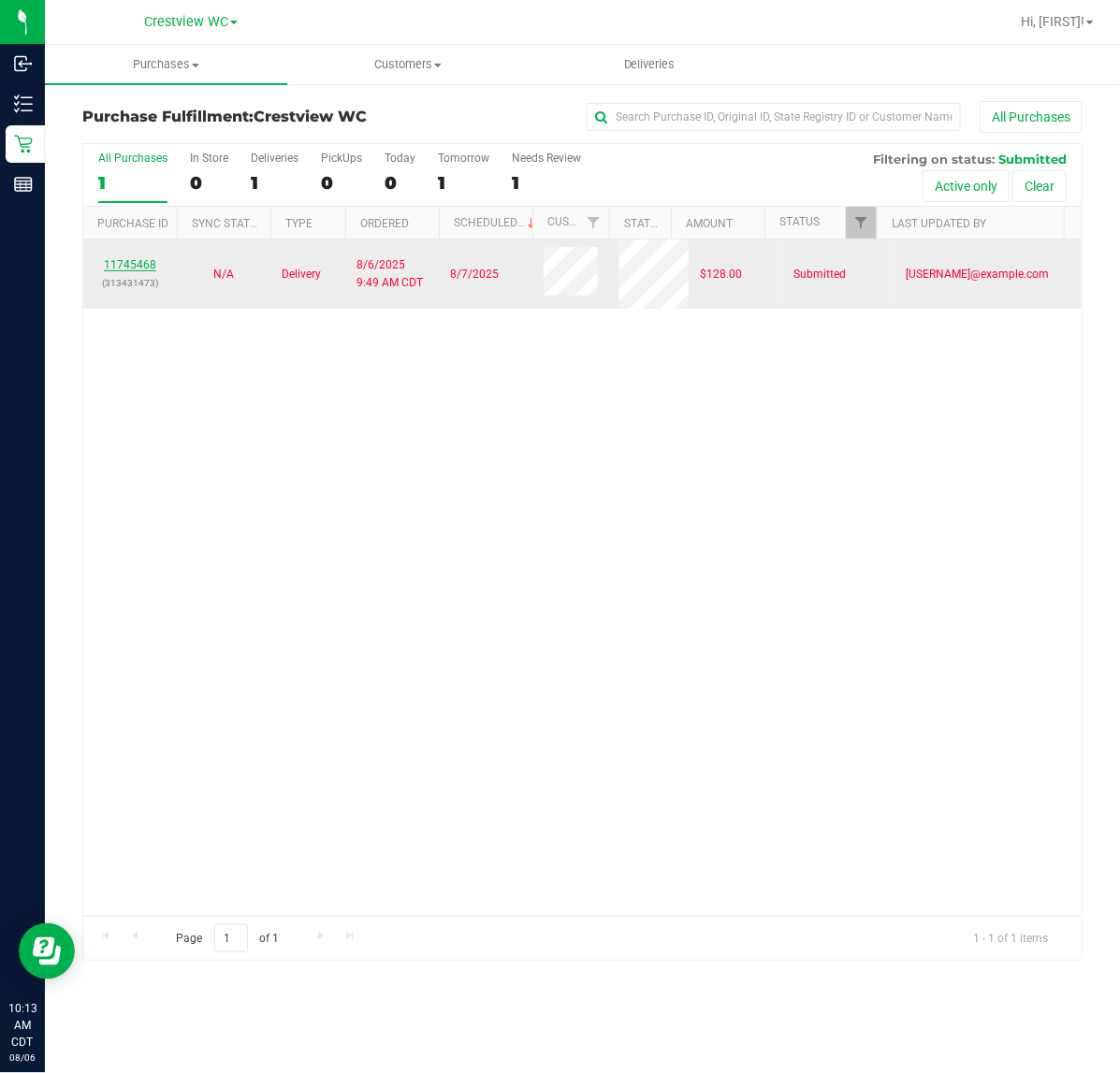click on "11745468" at bounding box center (130, 265) 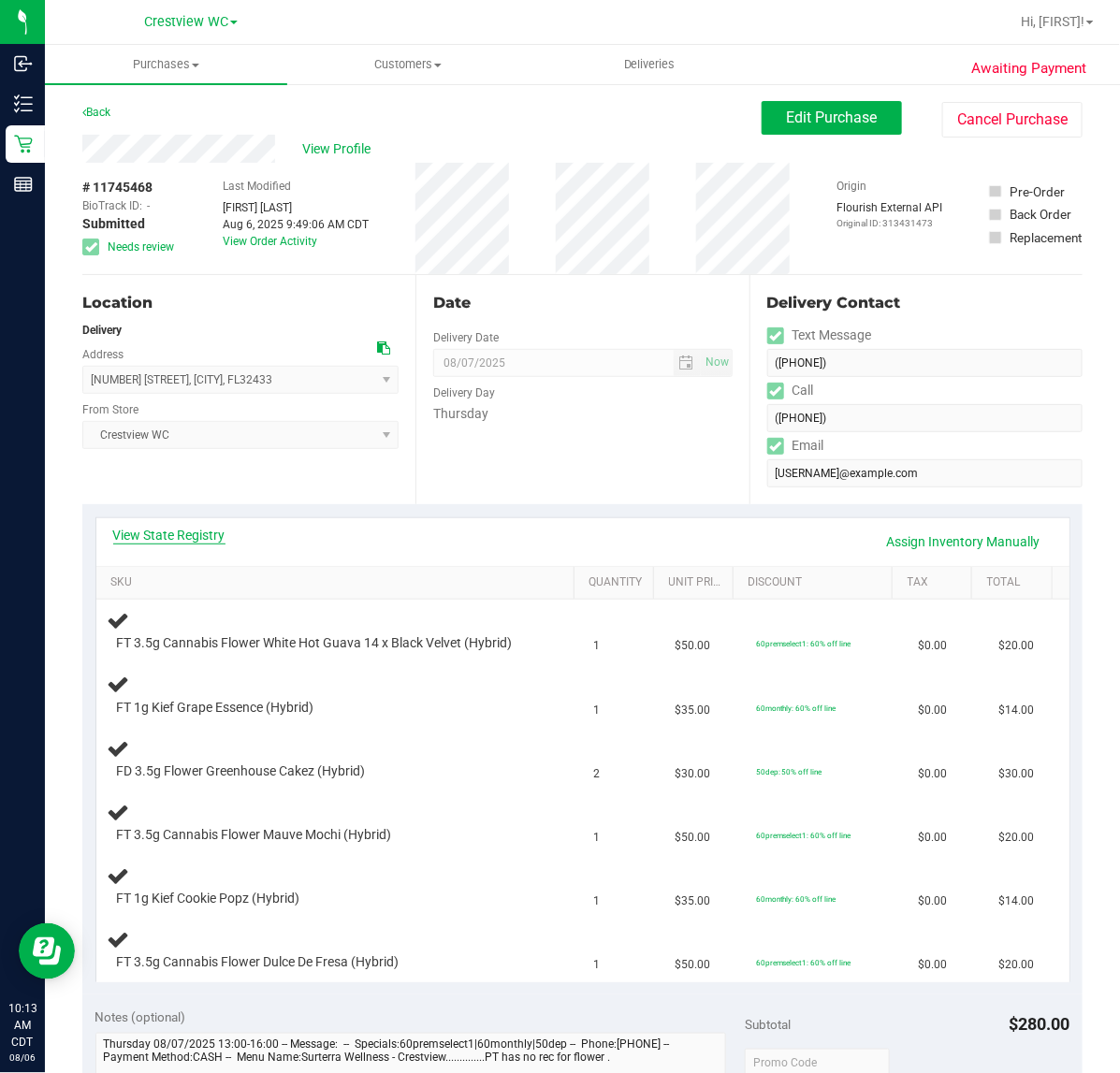 click on "View State Registry" at bounding box center [169, 535] 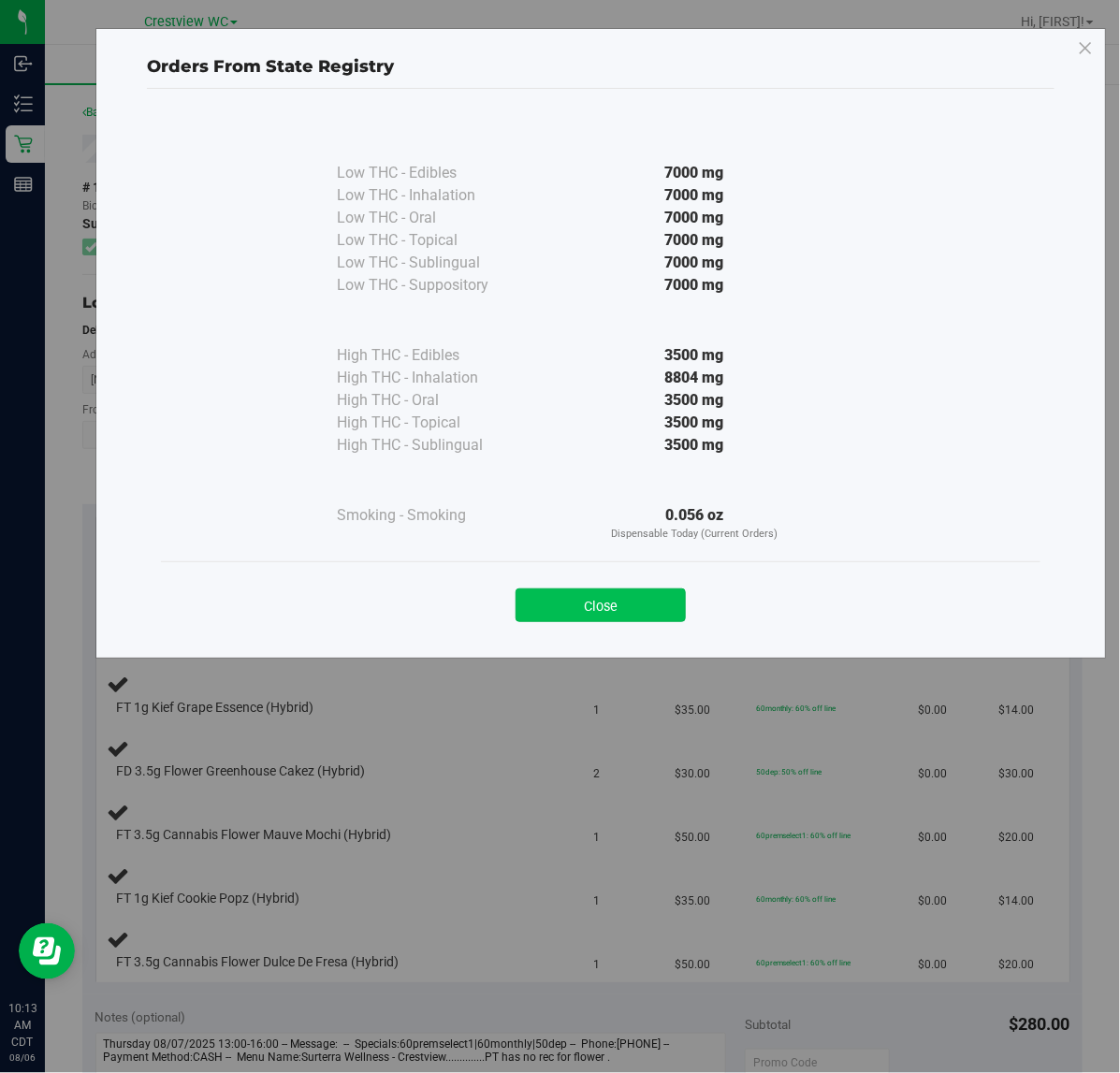click on "Close" at bounding box center [601, 605] 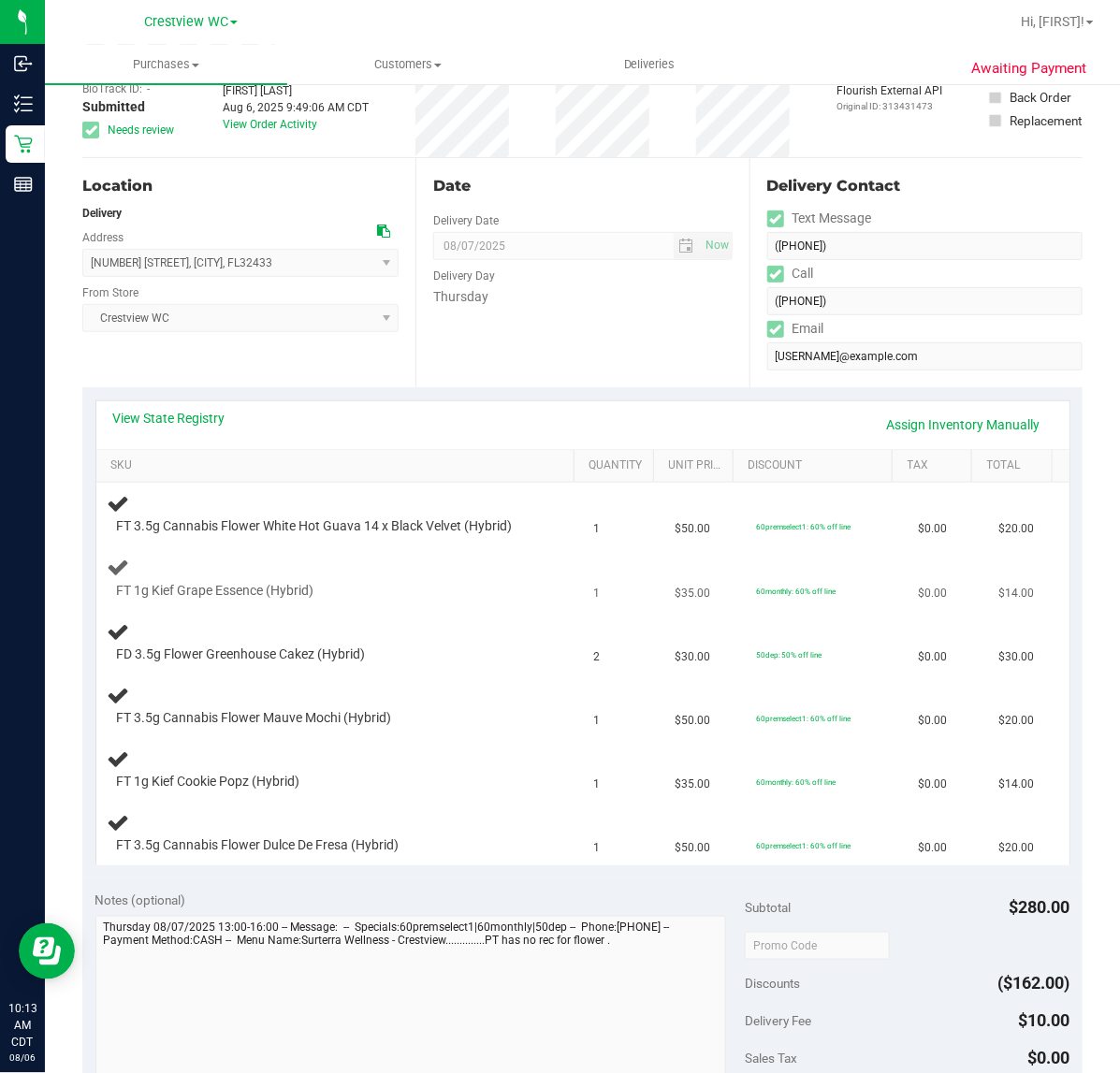 scroll, scrollTop: 0, scrollLeft: 0, axis: both 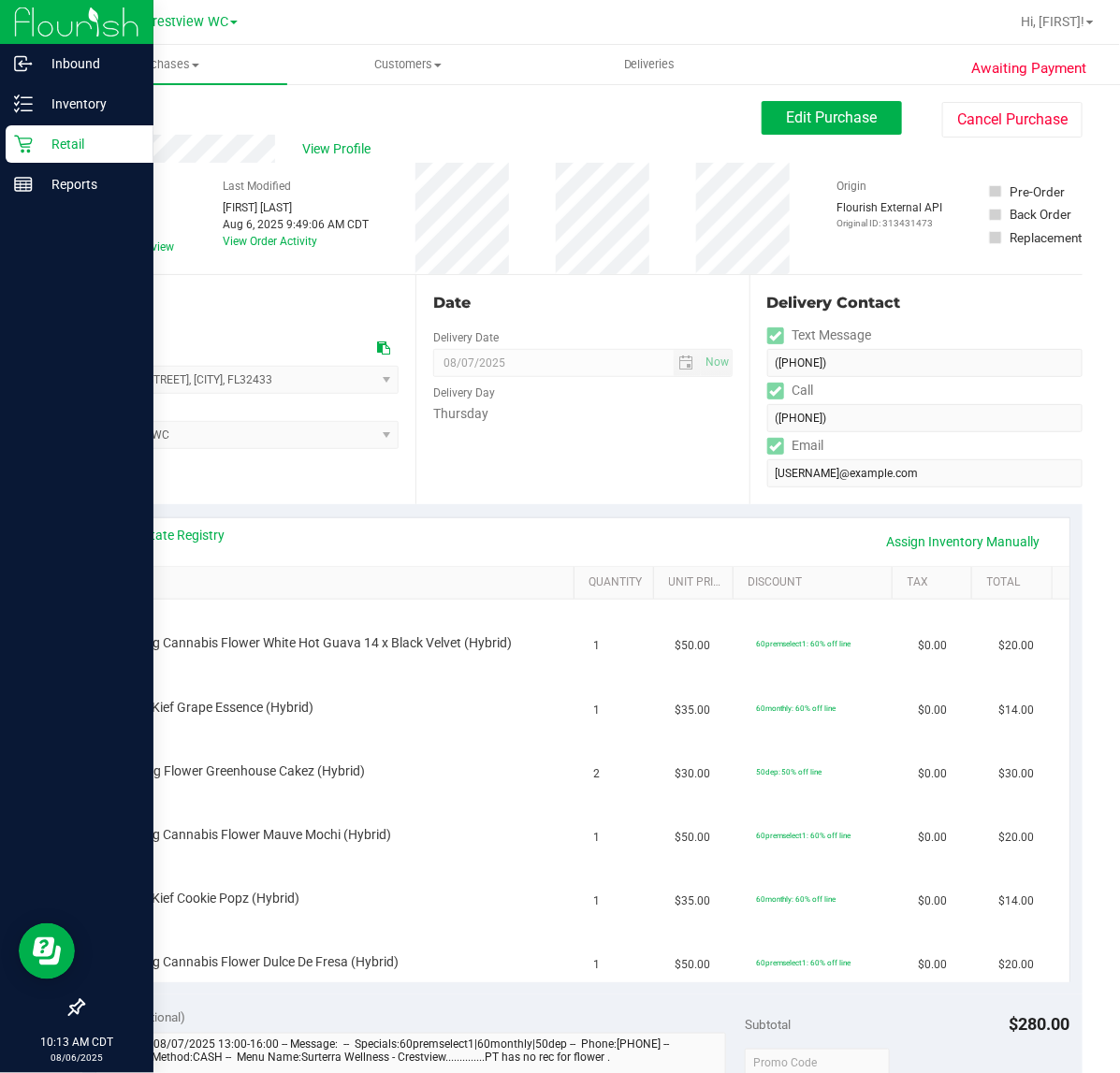 click on "Retail" at bounding box center [89, 144] 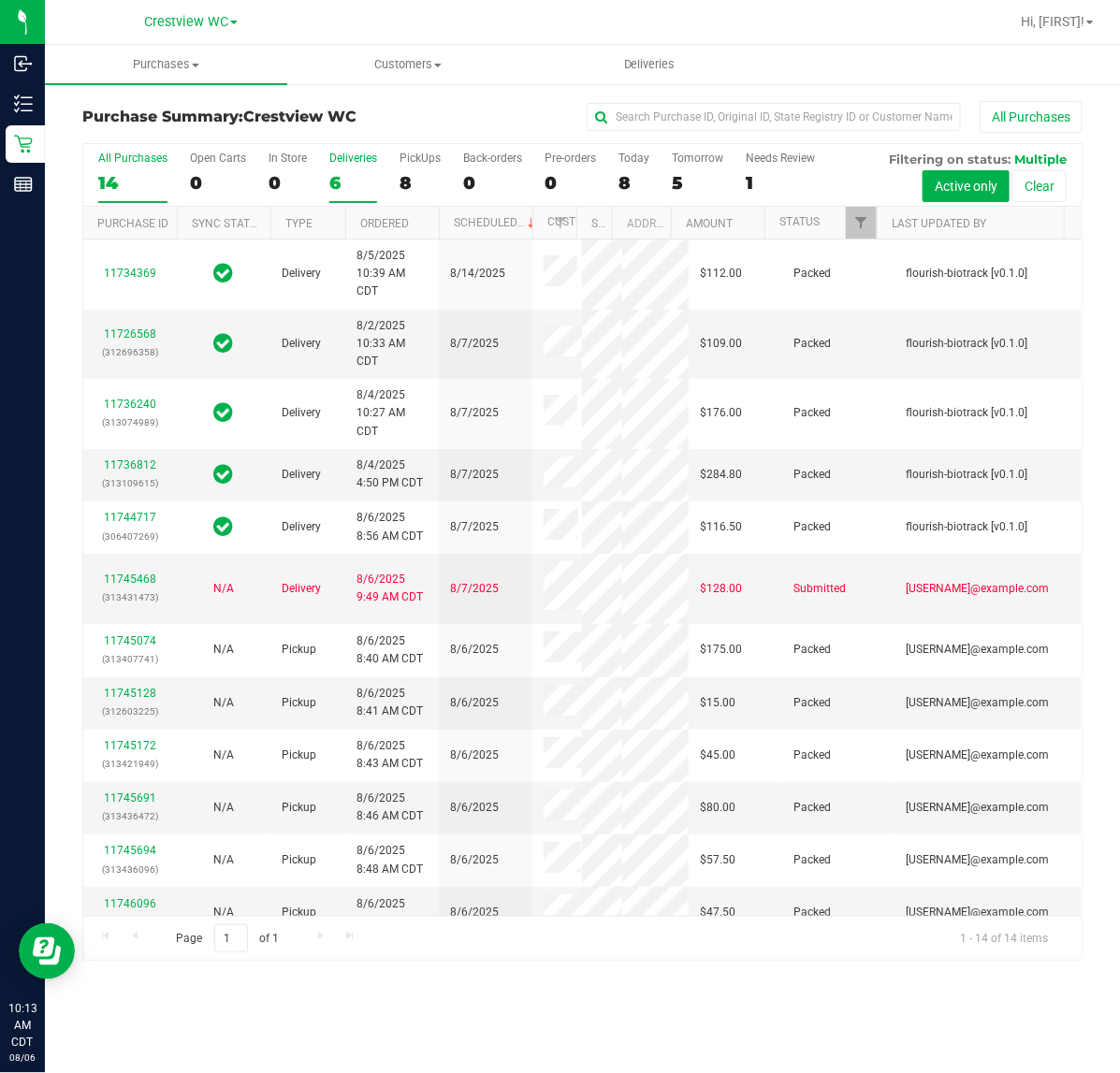 click on "6" at bounding box center [353, 182] 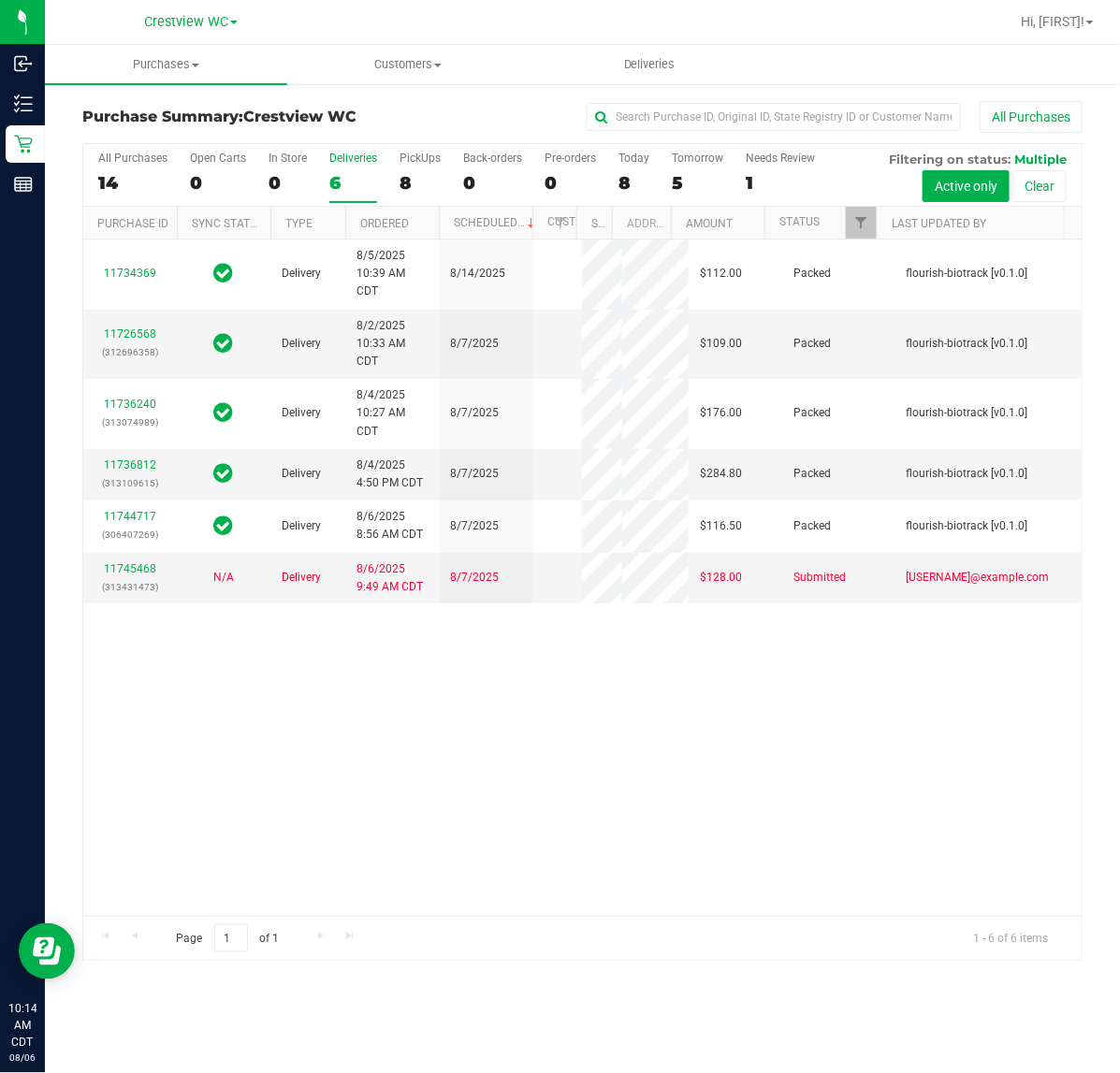 scroll, scrollTop: 0, scrollLeft: 0, axis: both 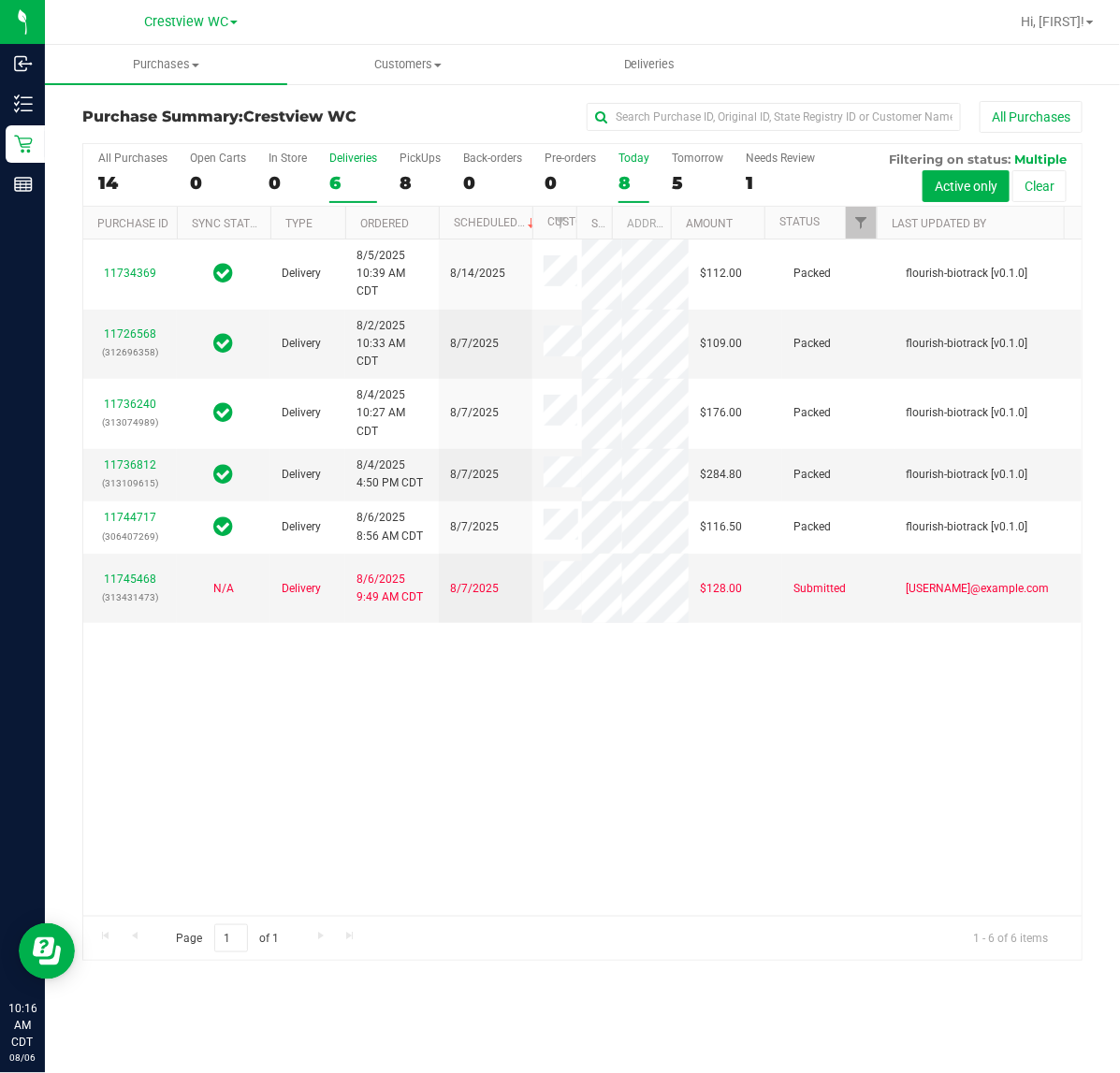 click on "Today
8" at bounding box center [633, 177] 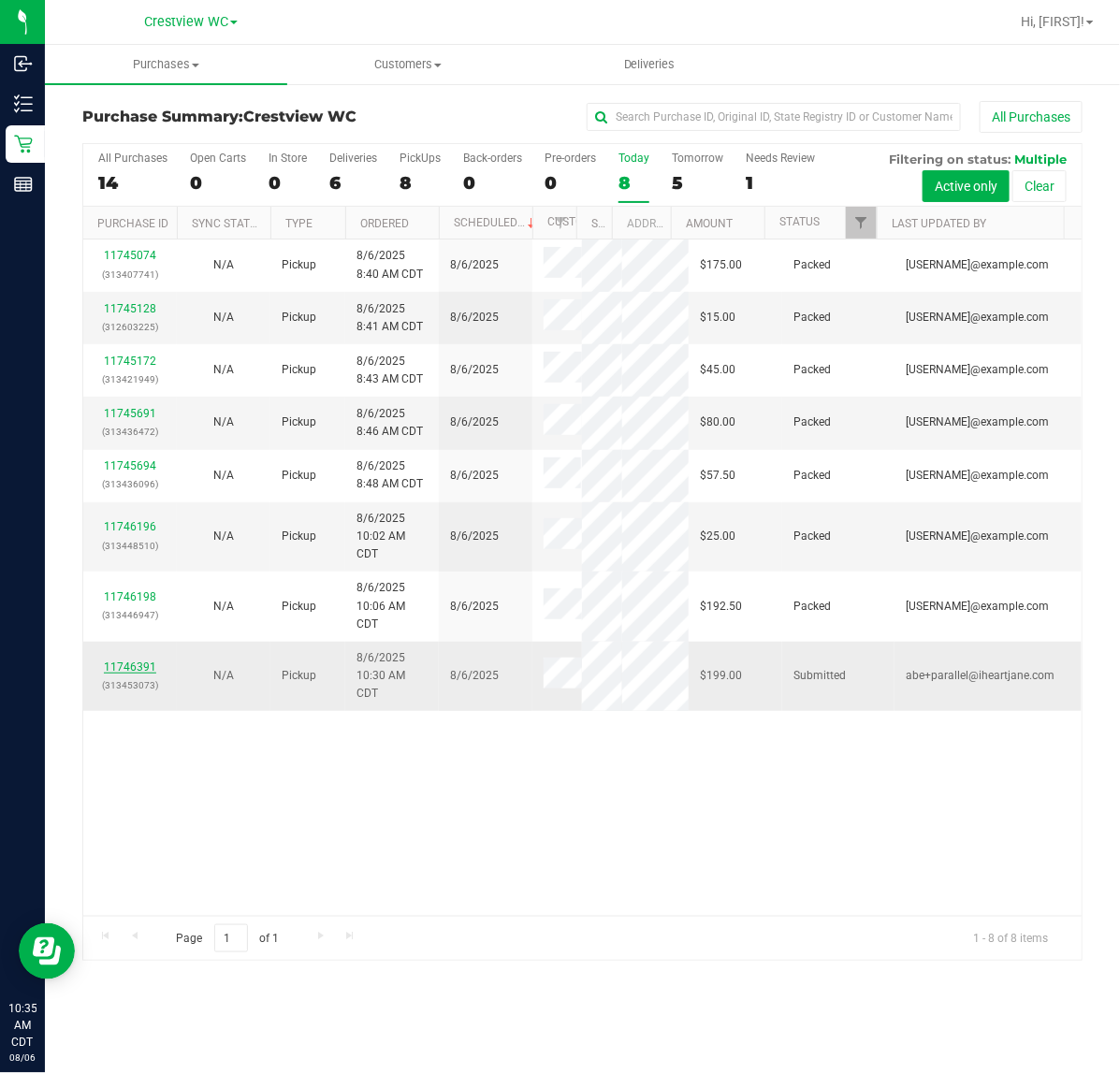 click on "[NUMBER]" at bounding box center (130, 667) 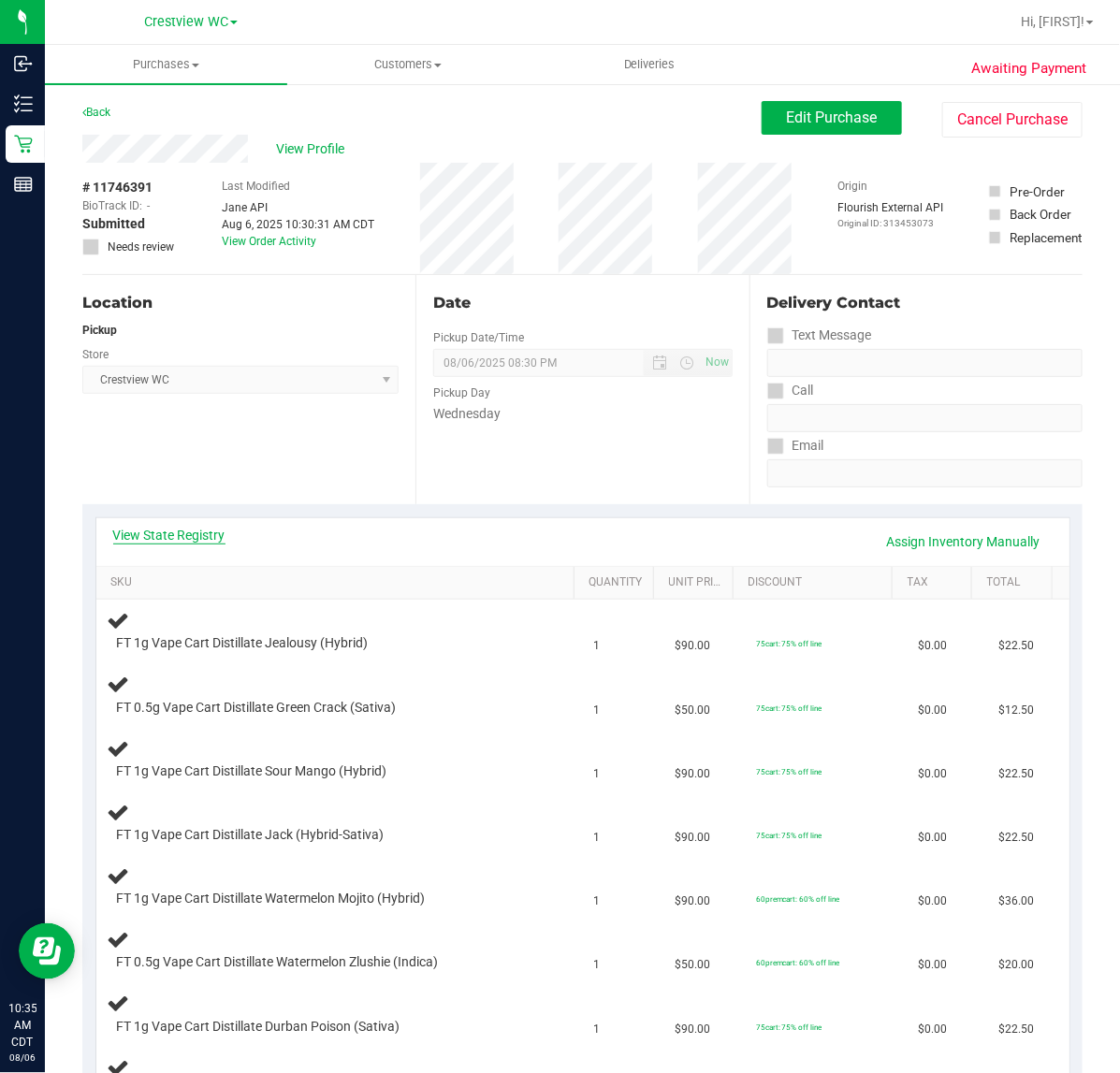 click on "View State Registry" at bounding box center (169, 535) 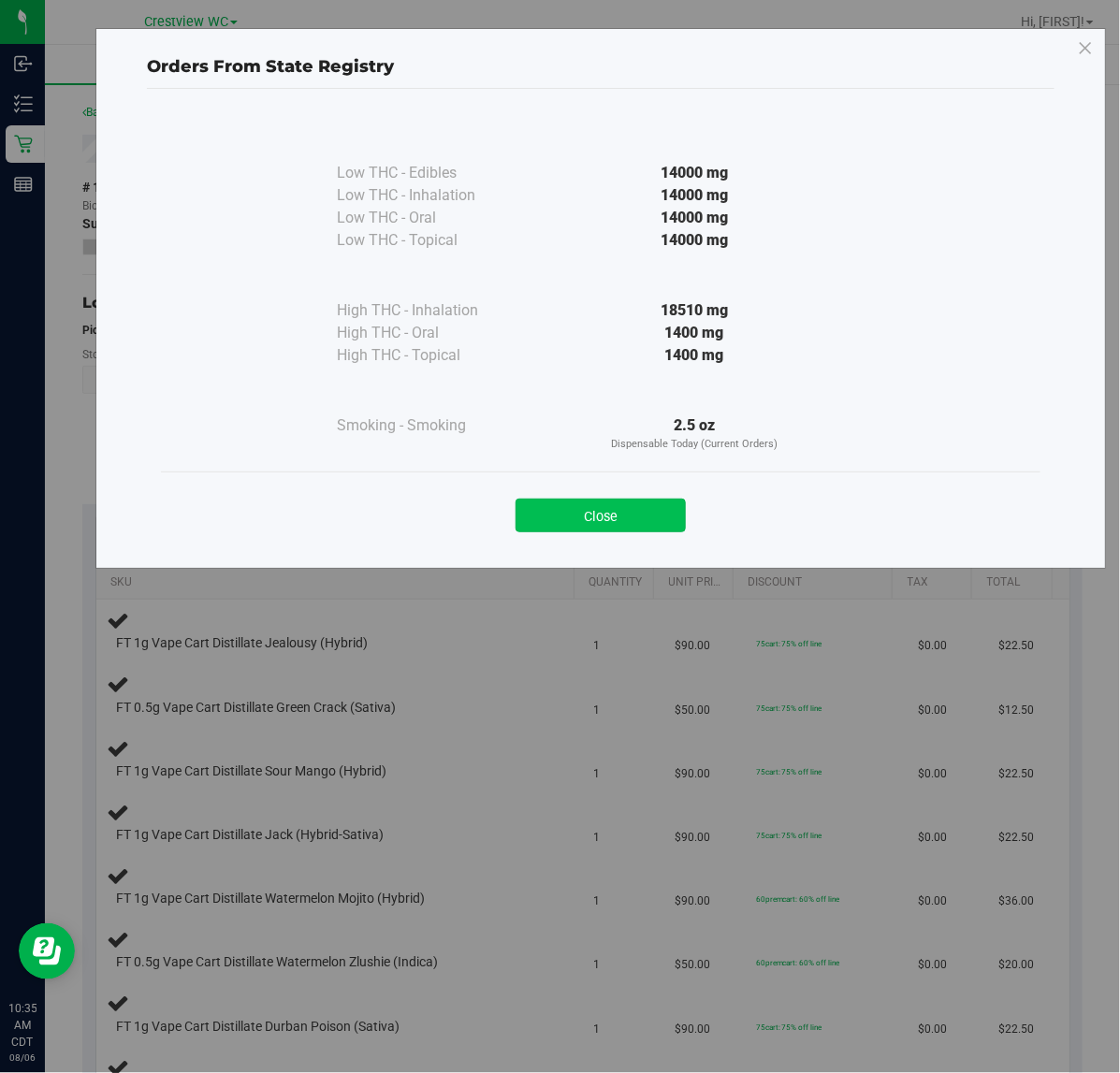 click on "Close" at bounding box center [601, 515] 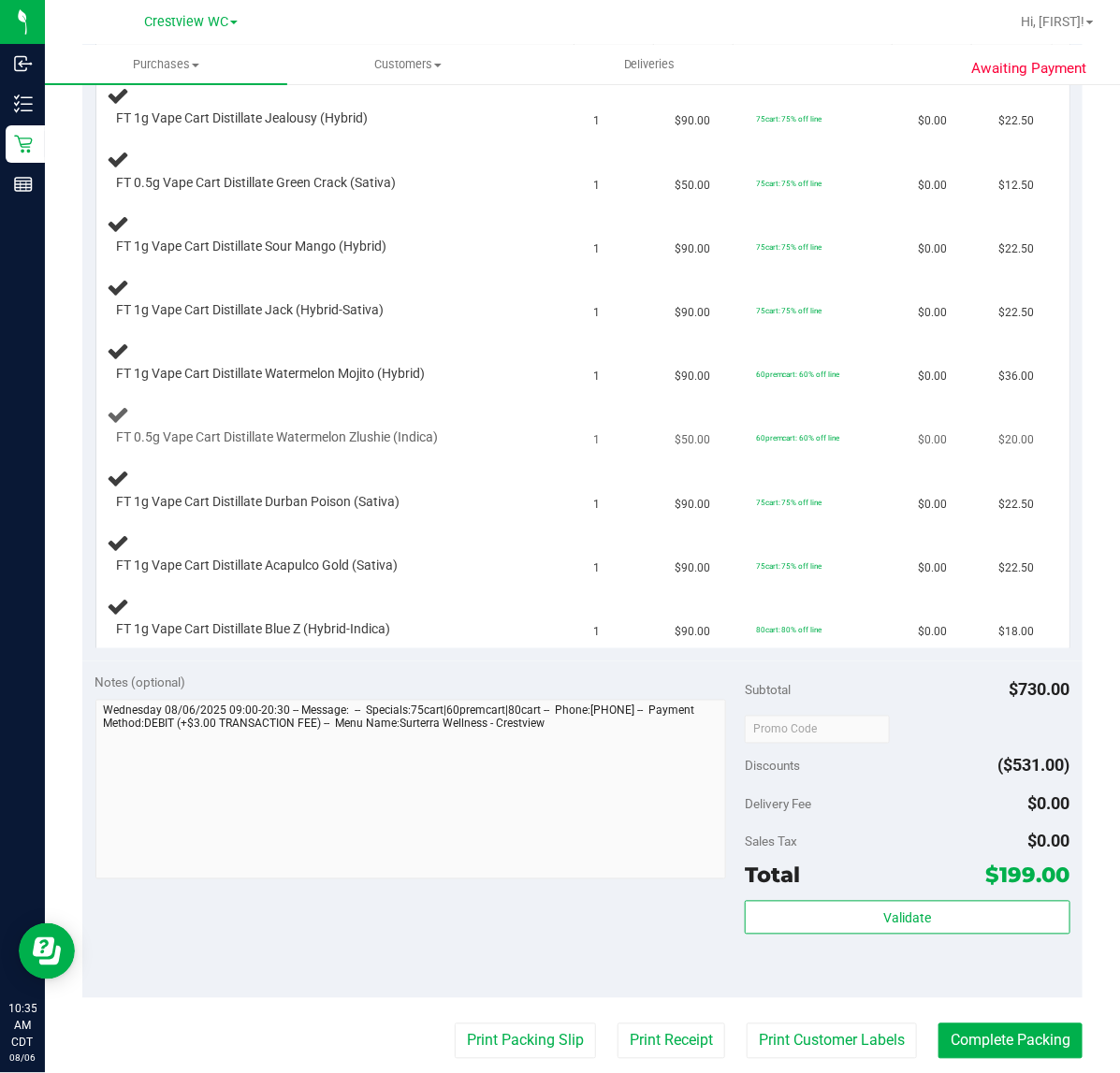 scroll, scrollTop: 585, scrollLeft: 0, axis: vertical 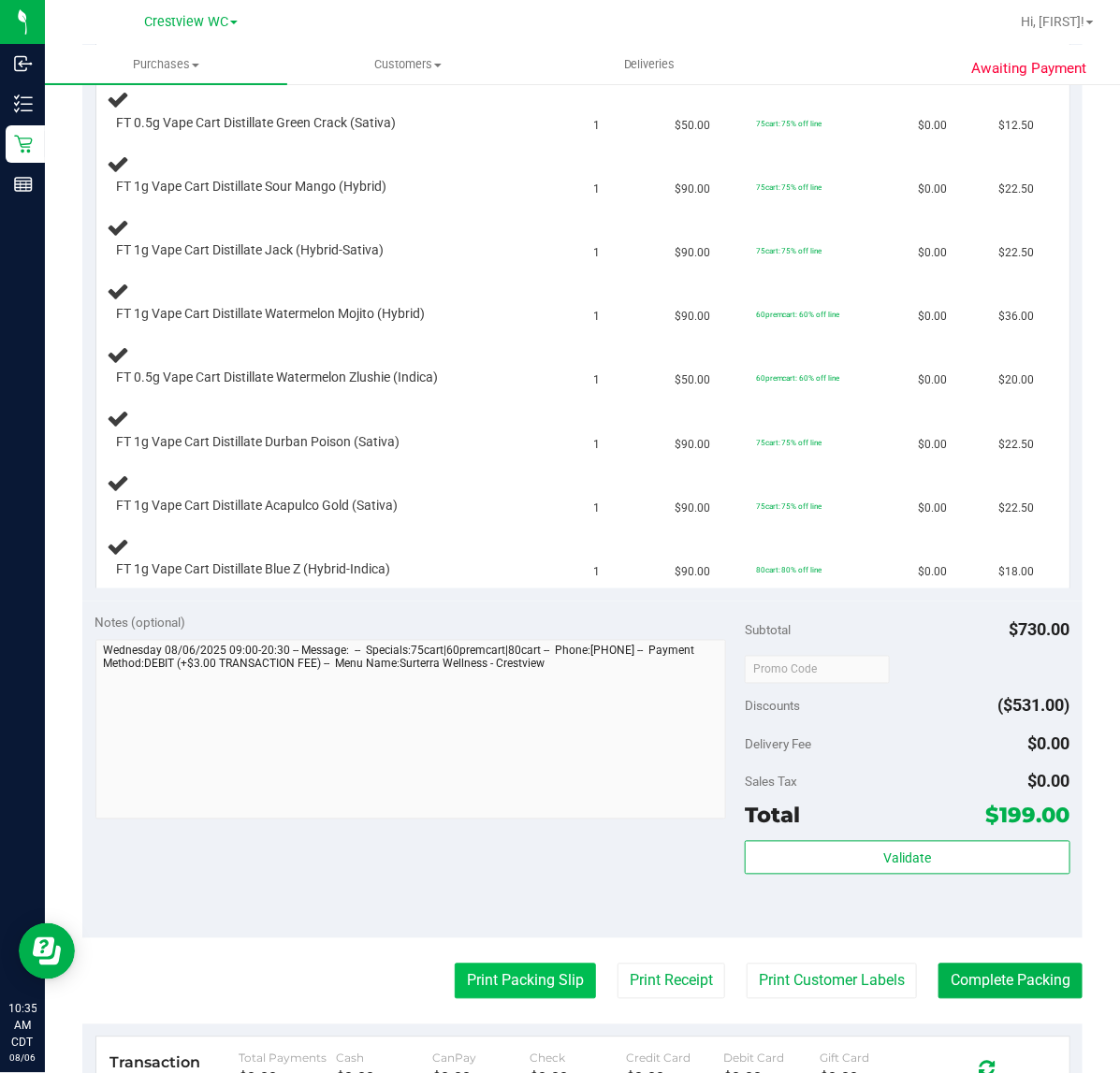 click on "Print Packing Slip" at bounding box center (525, 981) 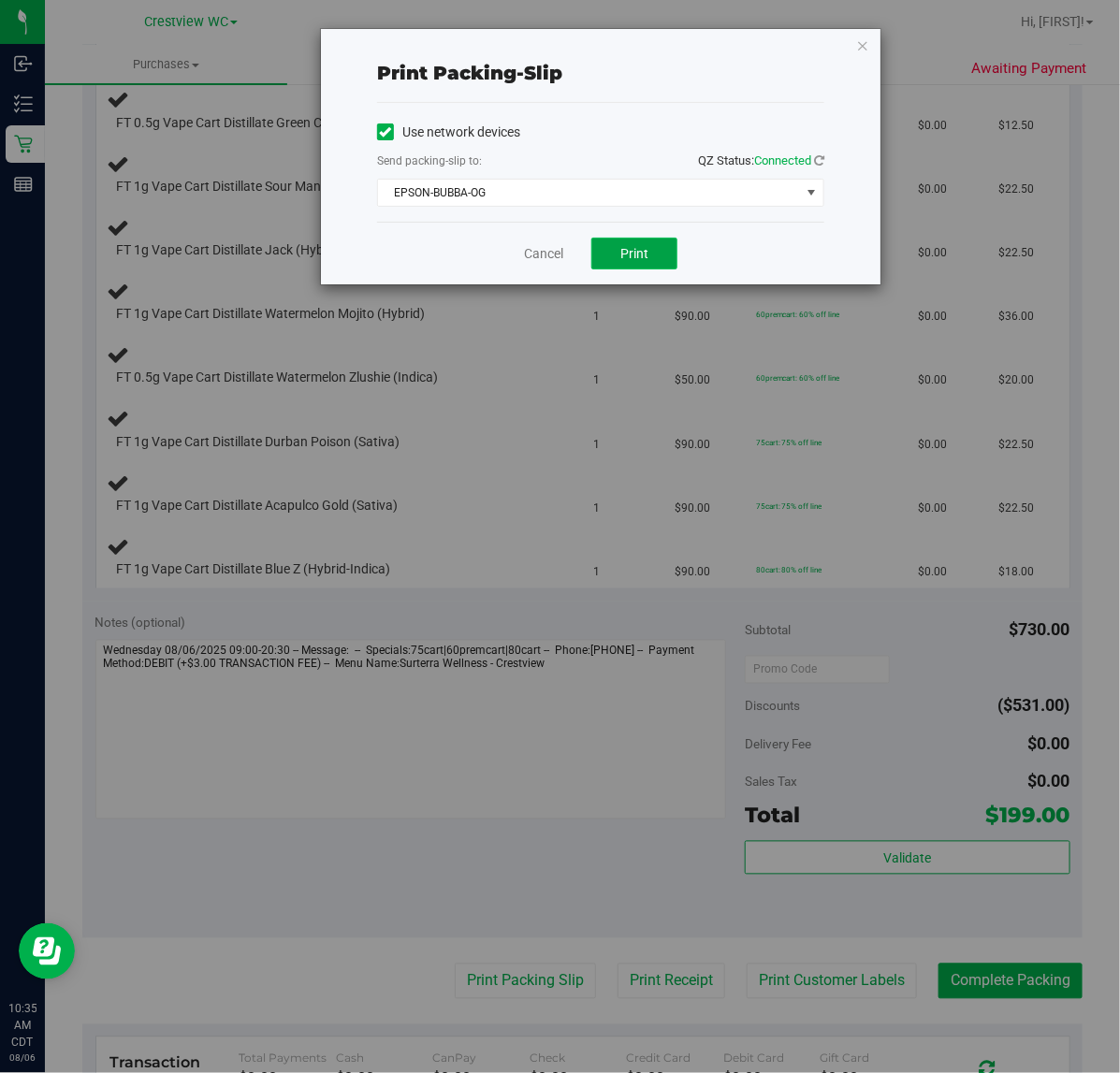 click on "Print" at bounding box center (634, 254) 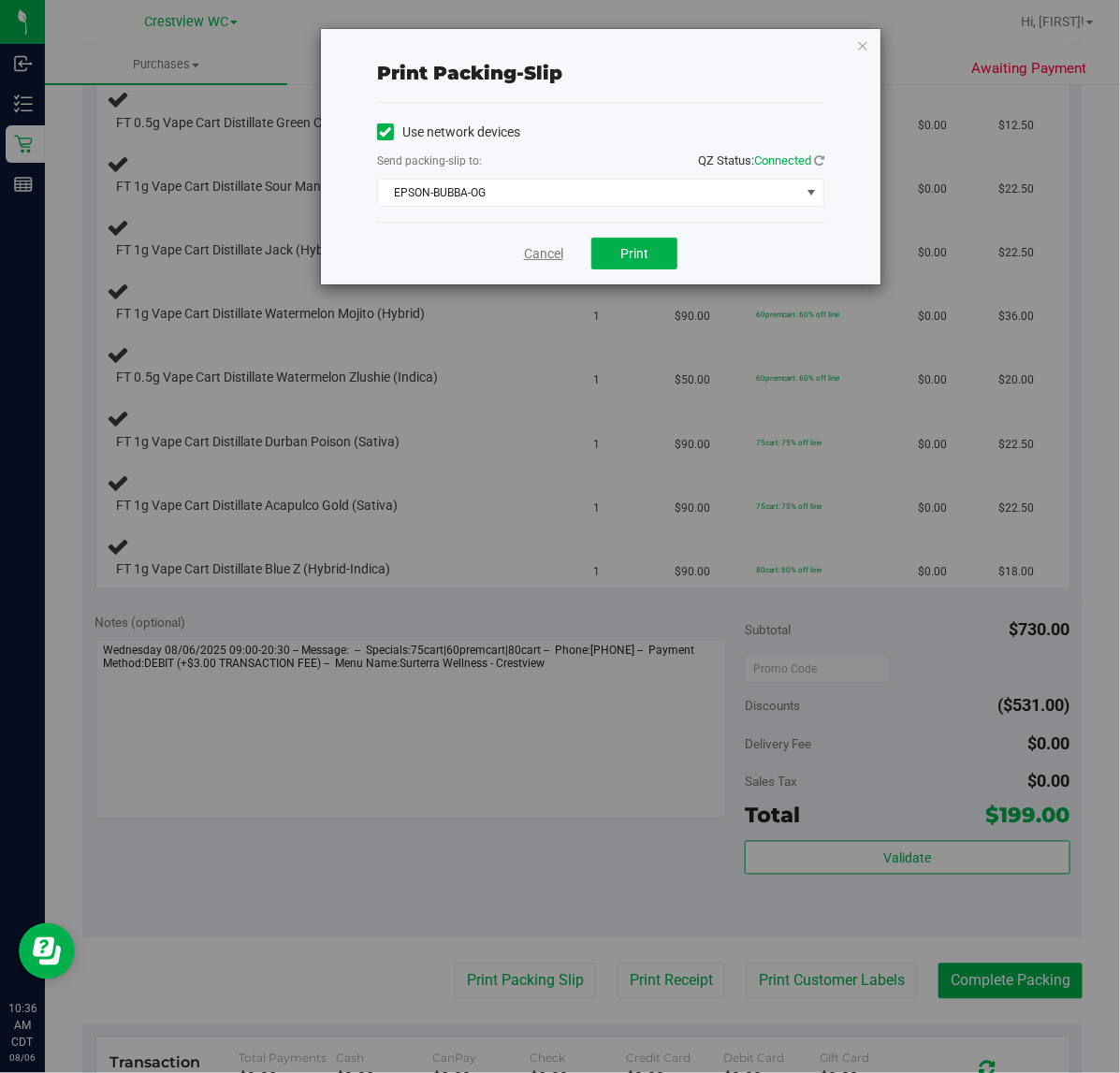 click on "Cancel" at bounding box center (544, 254) 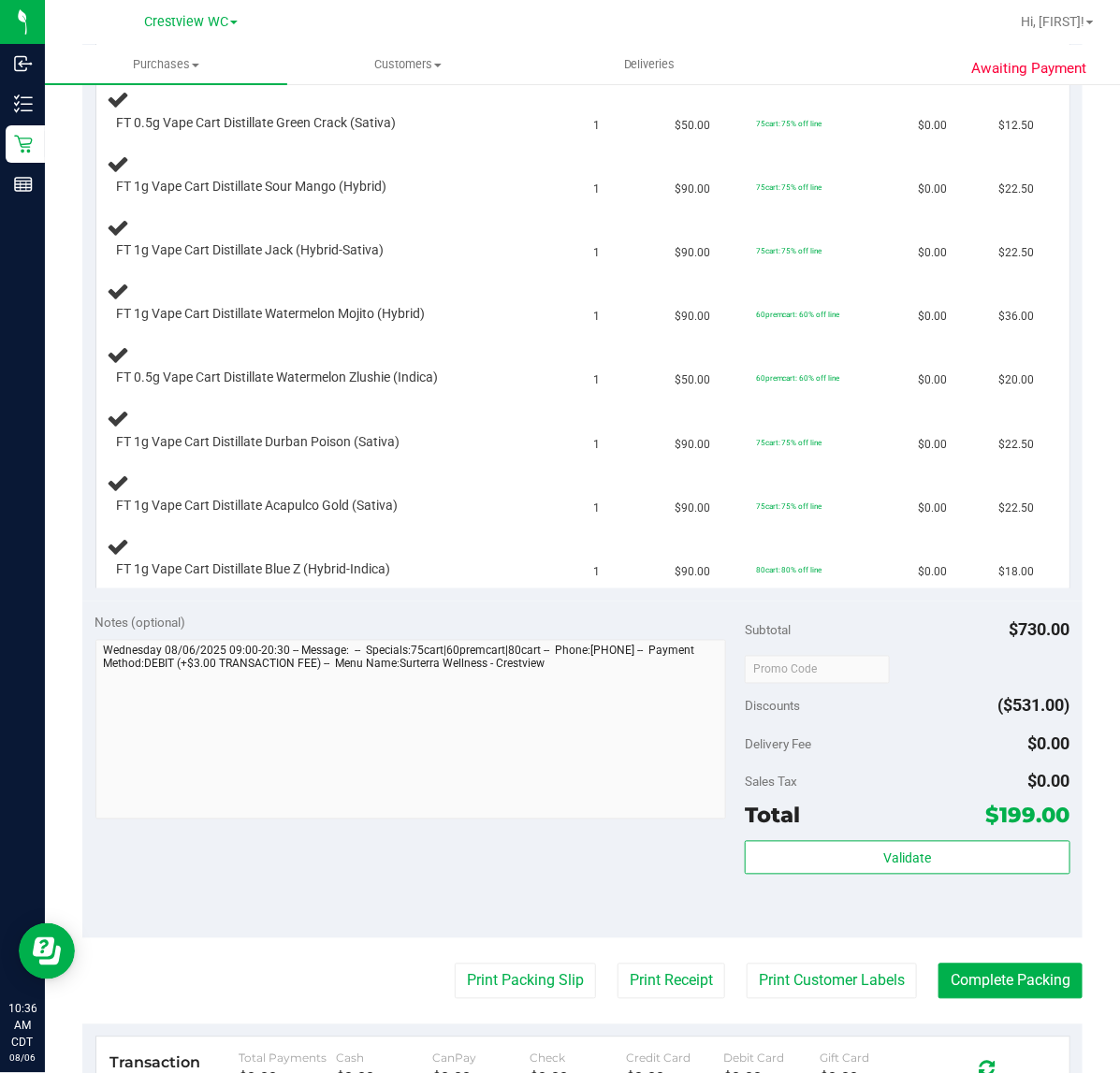 type 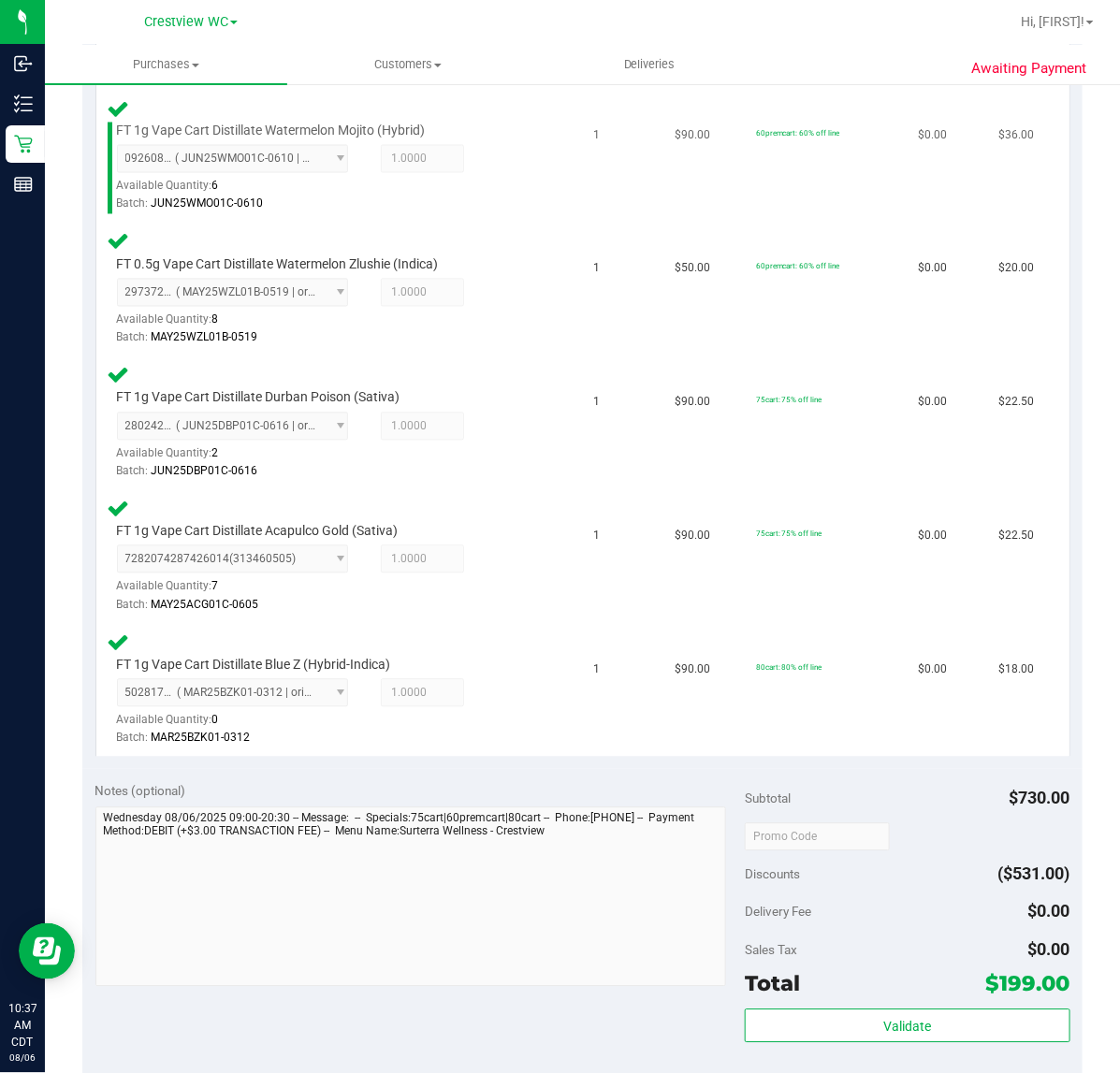 scroll, scrollTop: 1286, scrollLeft: 0, axis: vertical 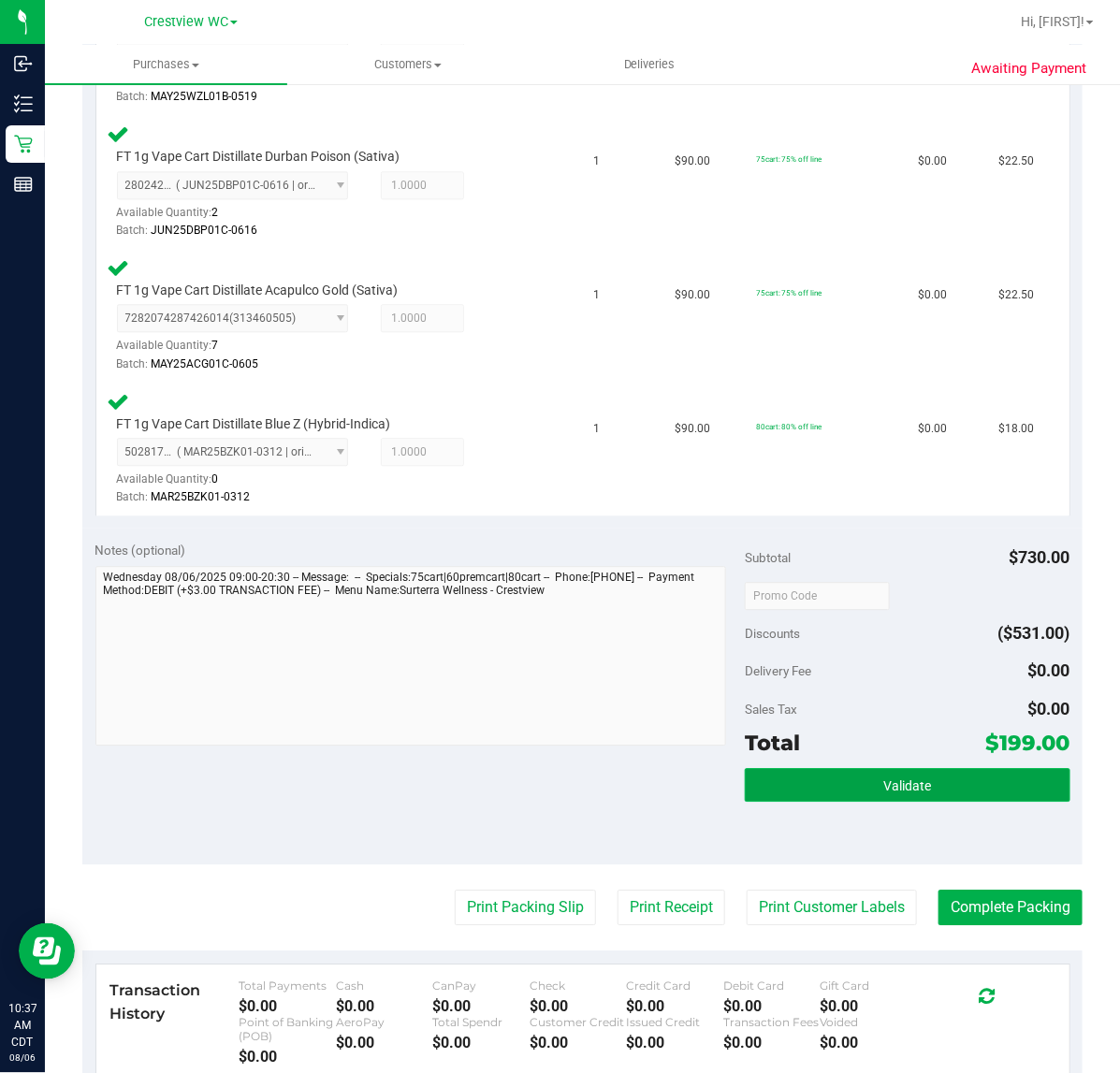 click on "Validate" at bounding box center [907, 785] 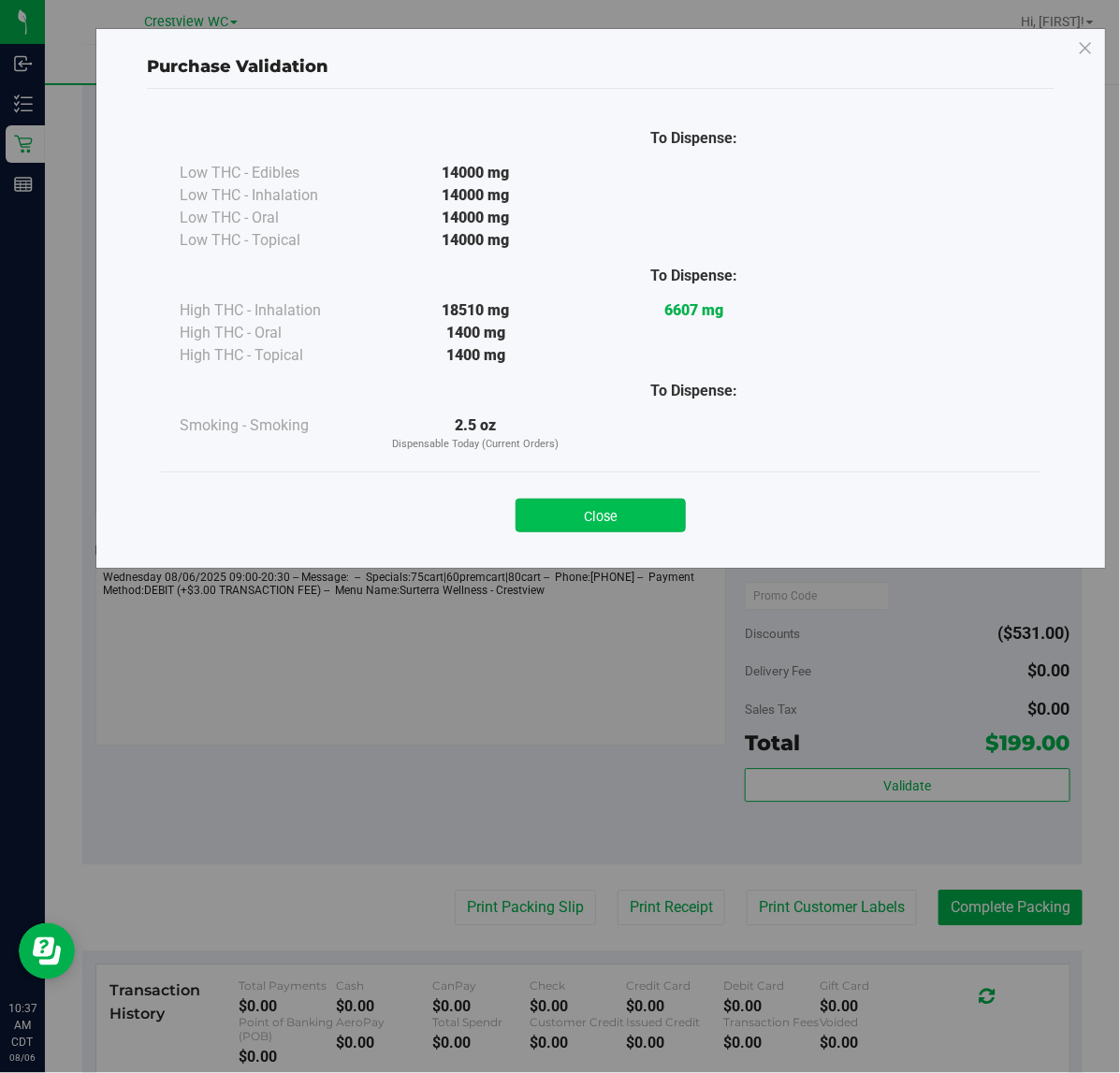 click on "Close" at bounding box center [601, 515] 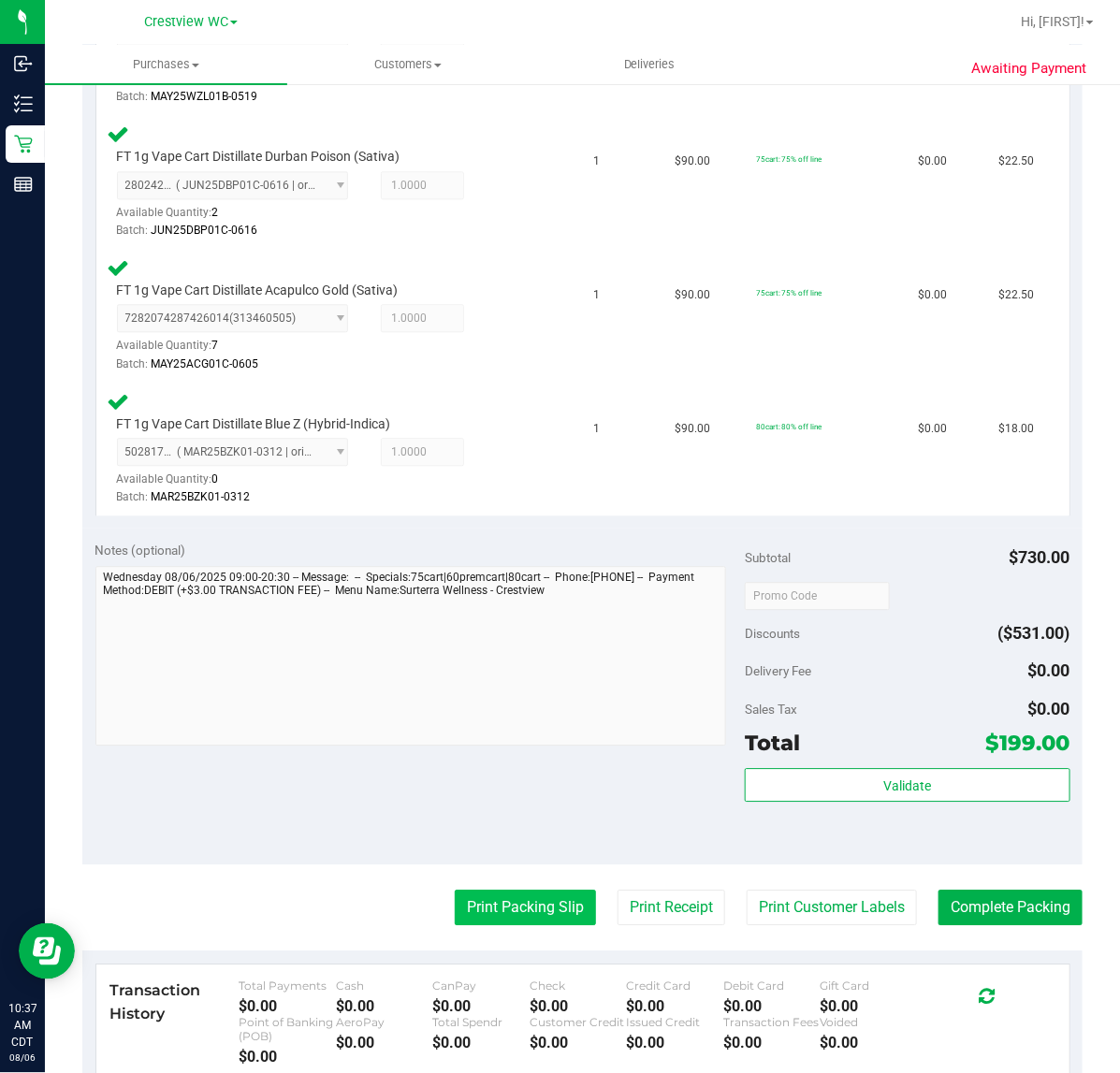 click on "Print Packing Slip" at bounding box center [525, 907] 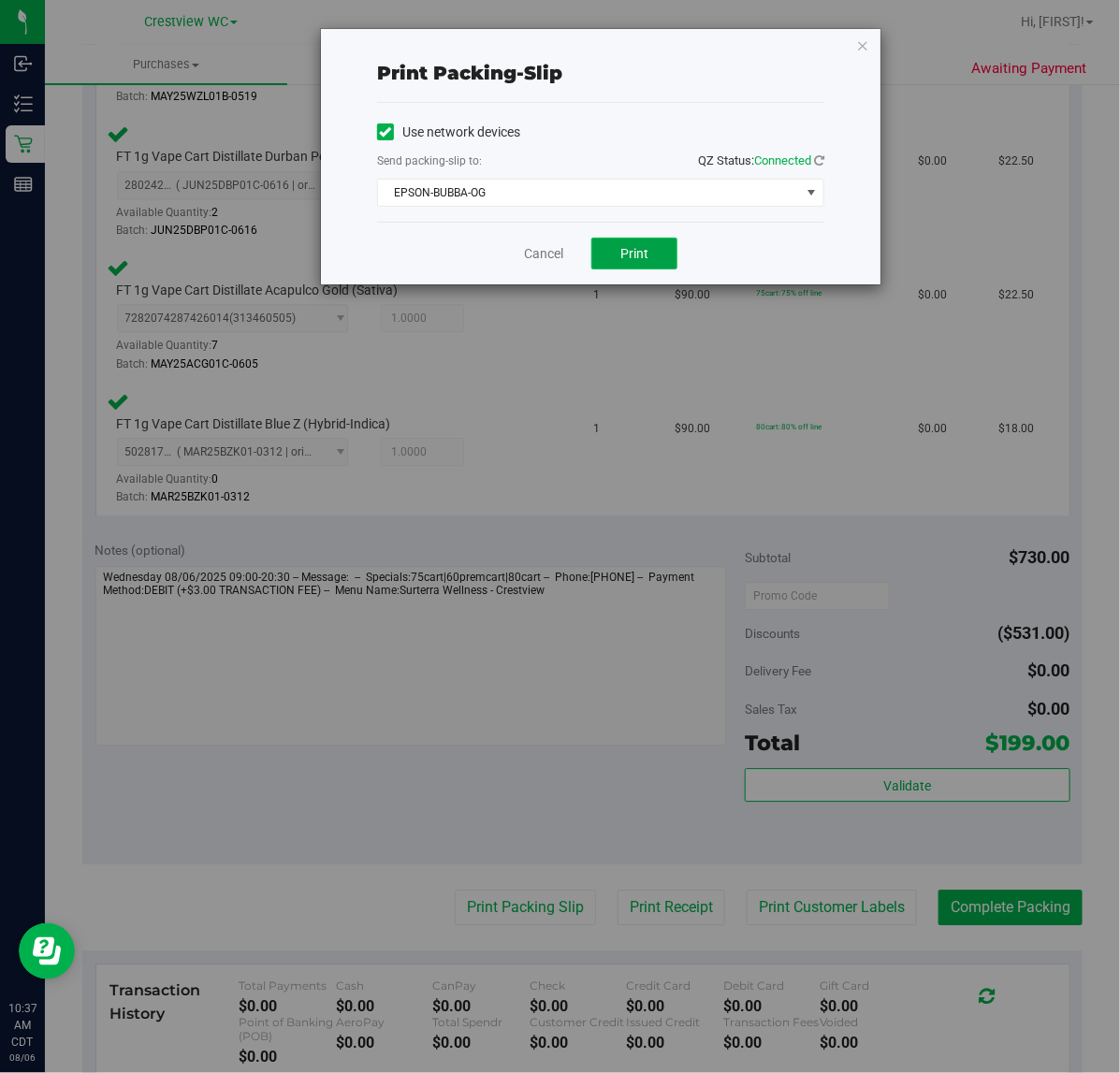 click on "Print" at bounding box center [634, 254] 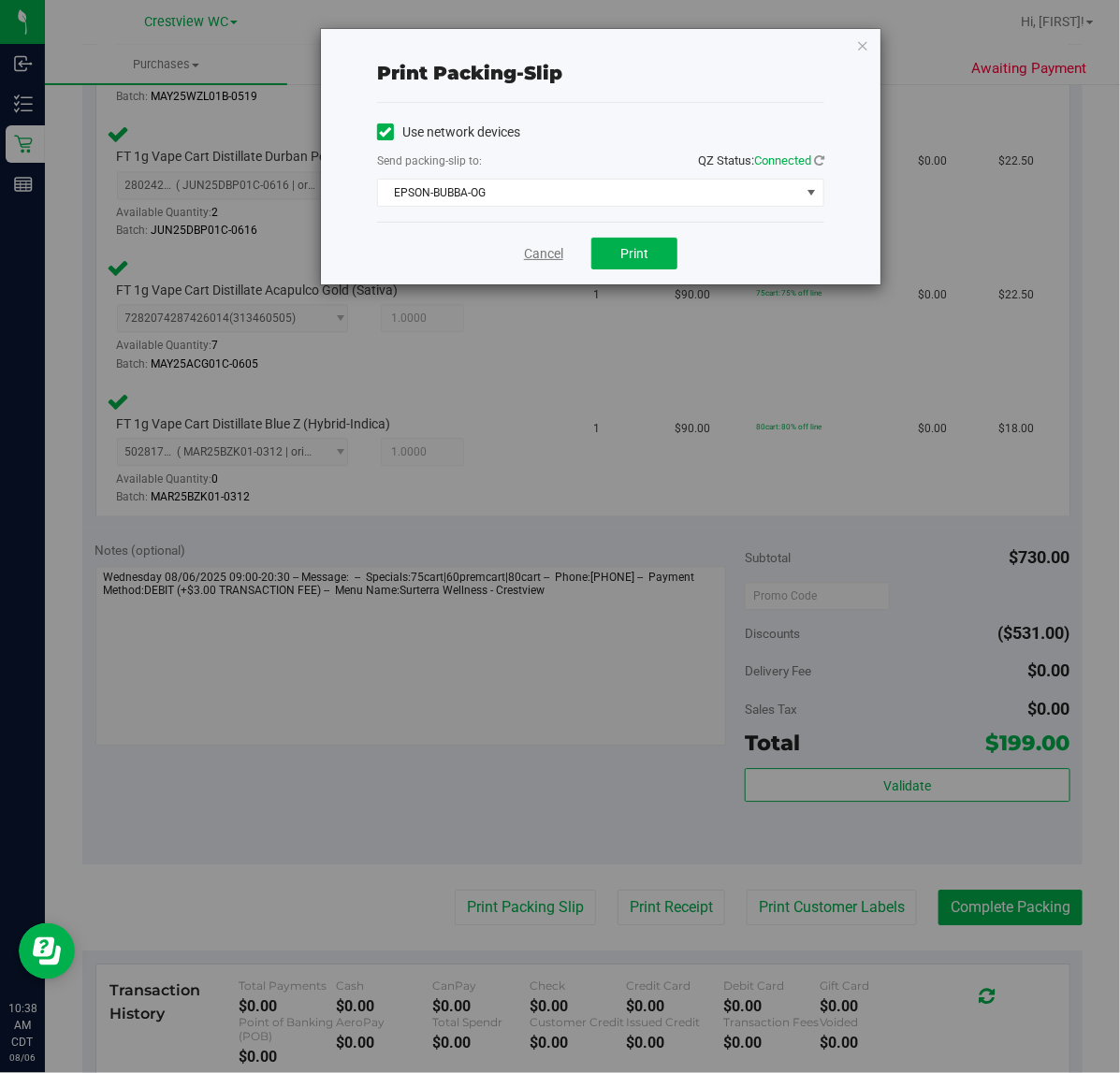 click on "Cancel" at bounding box center (544, 254) 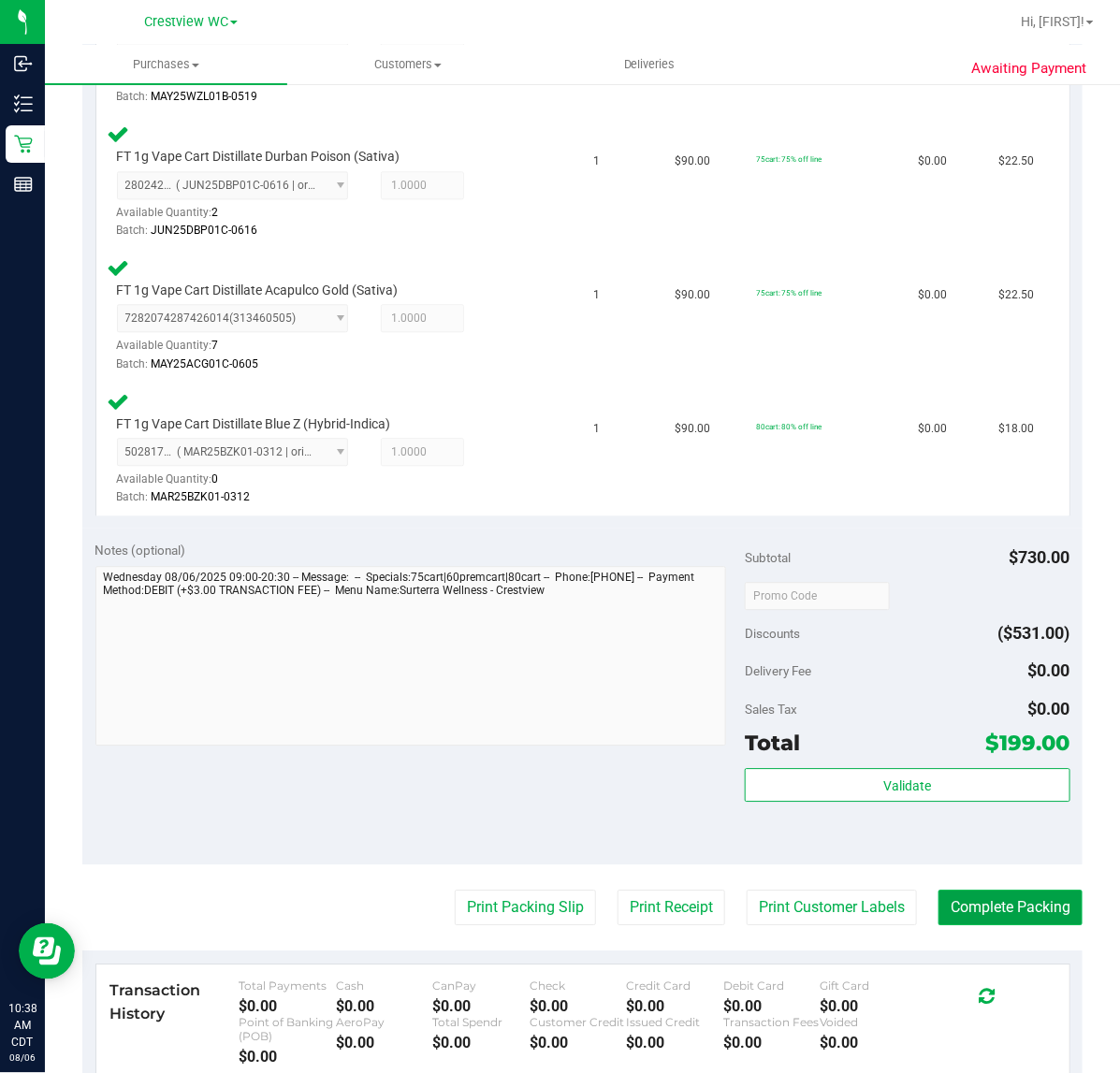 click on "Complete Packing" at bounding box center [1011, 907] 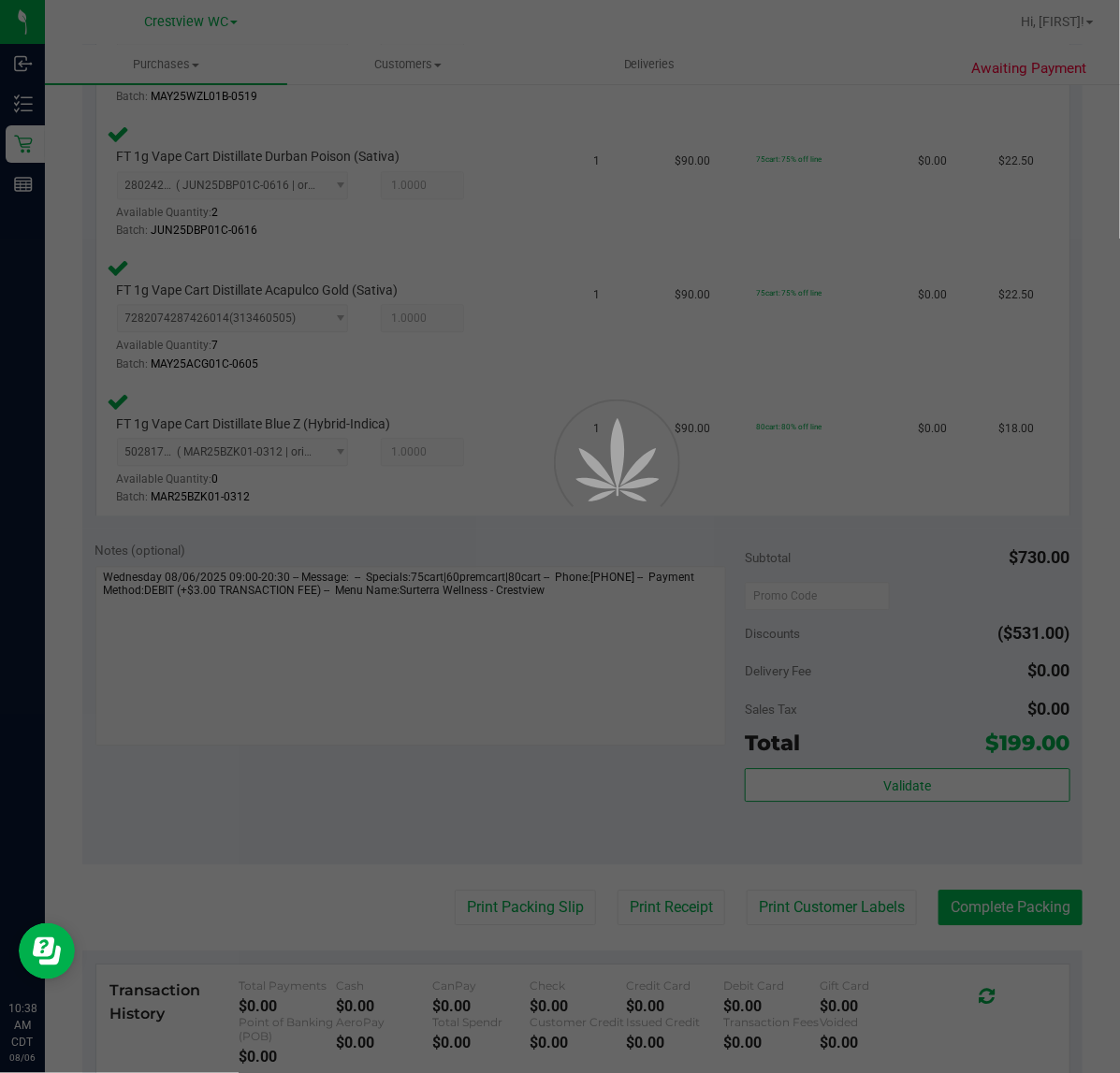scroll, scrollTop: 0, scrollLeft: 0, axis: both 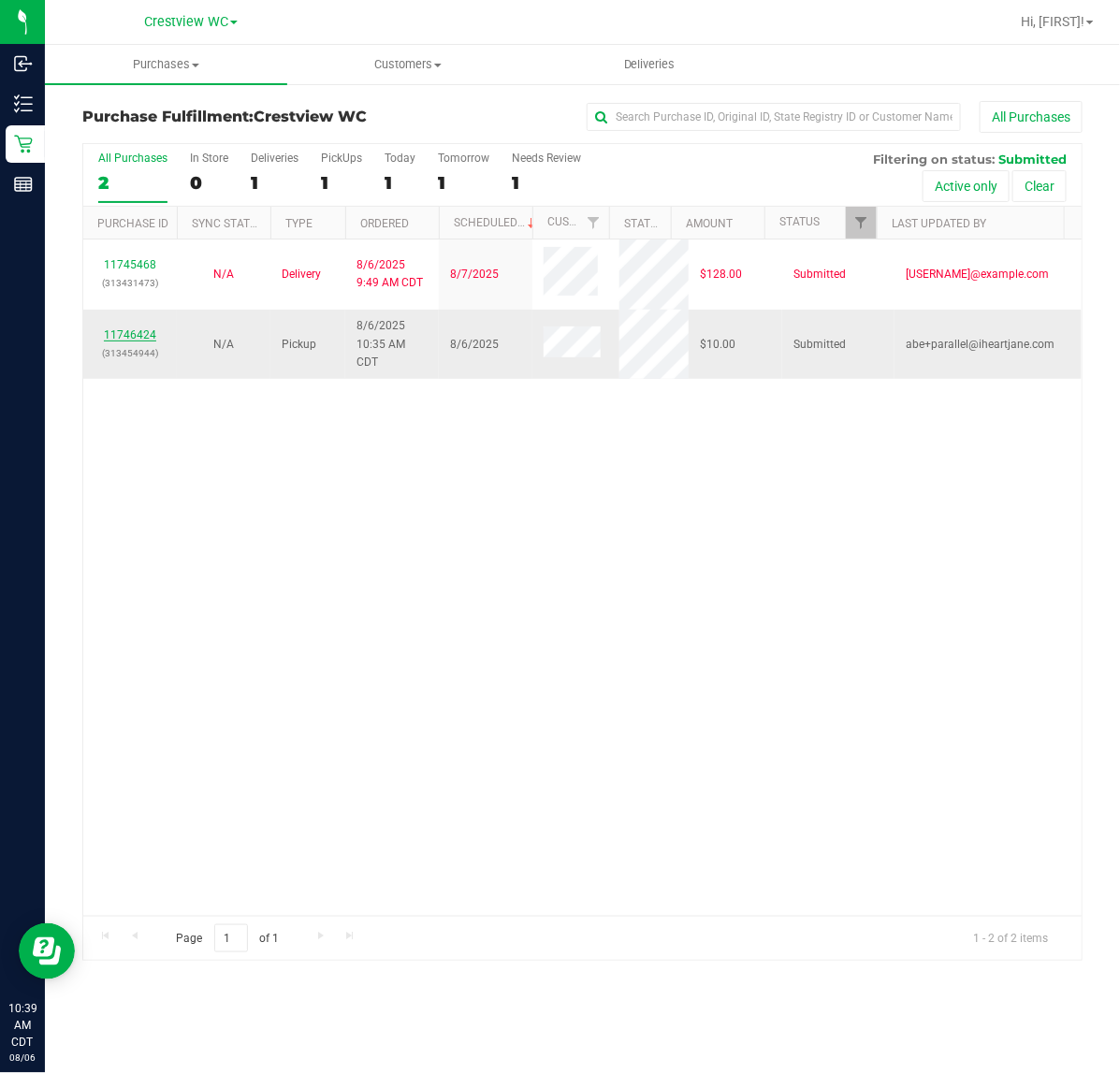 click on "[NUMBER]" at bounding box center (130, 335) 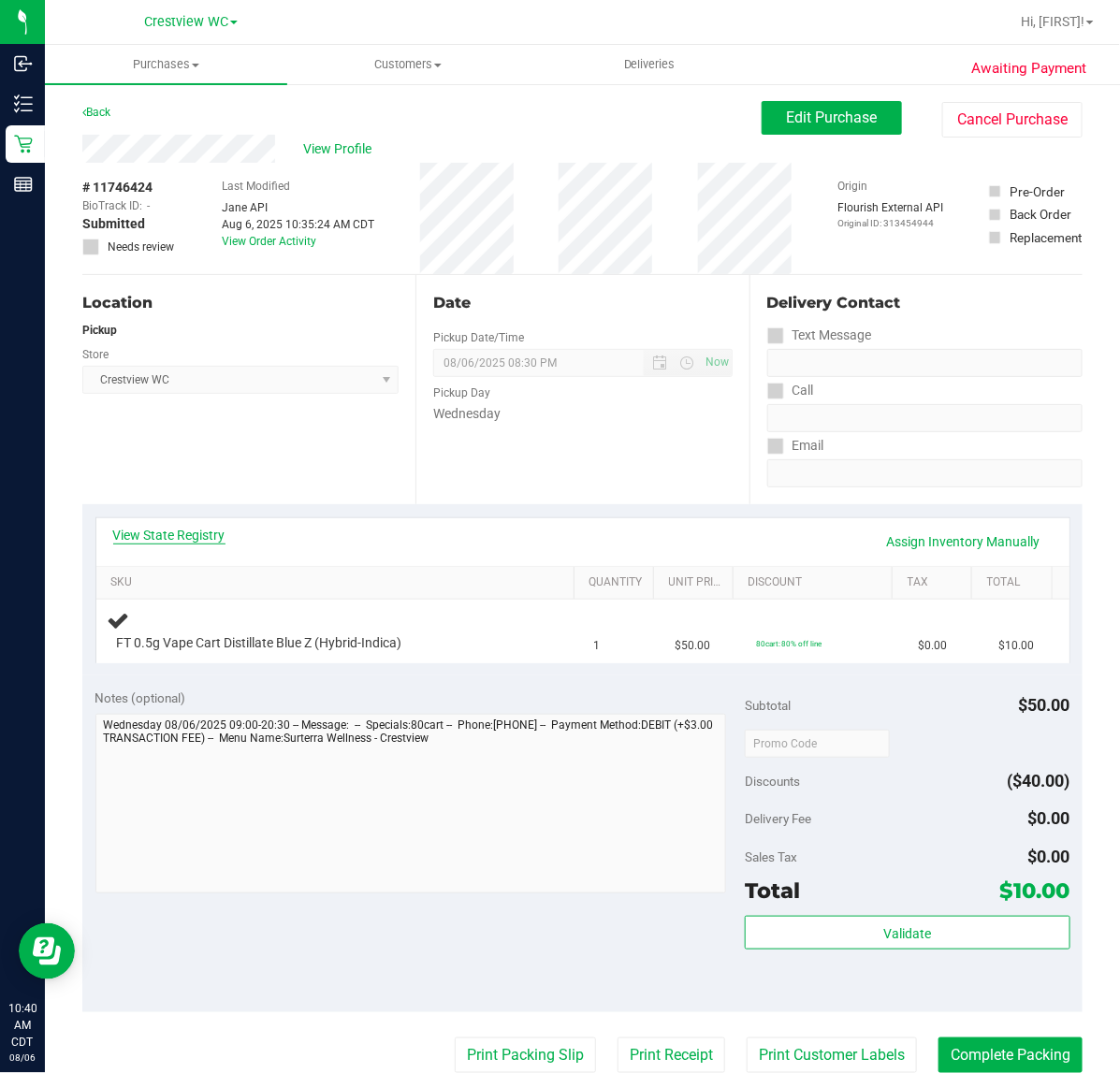 click on "View State Registry" at bounding box center [169, 535] 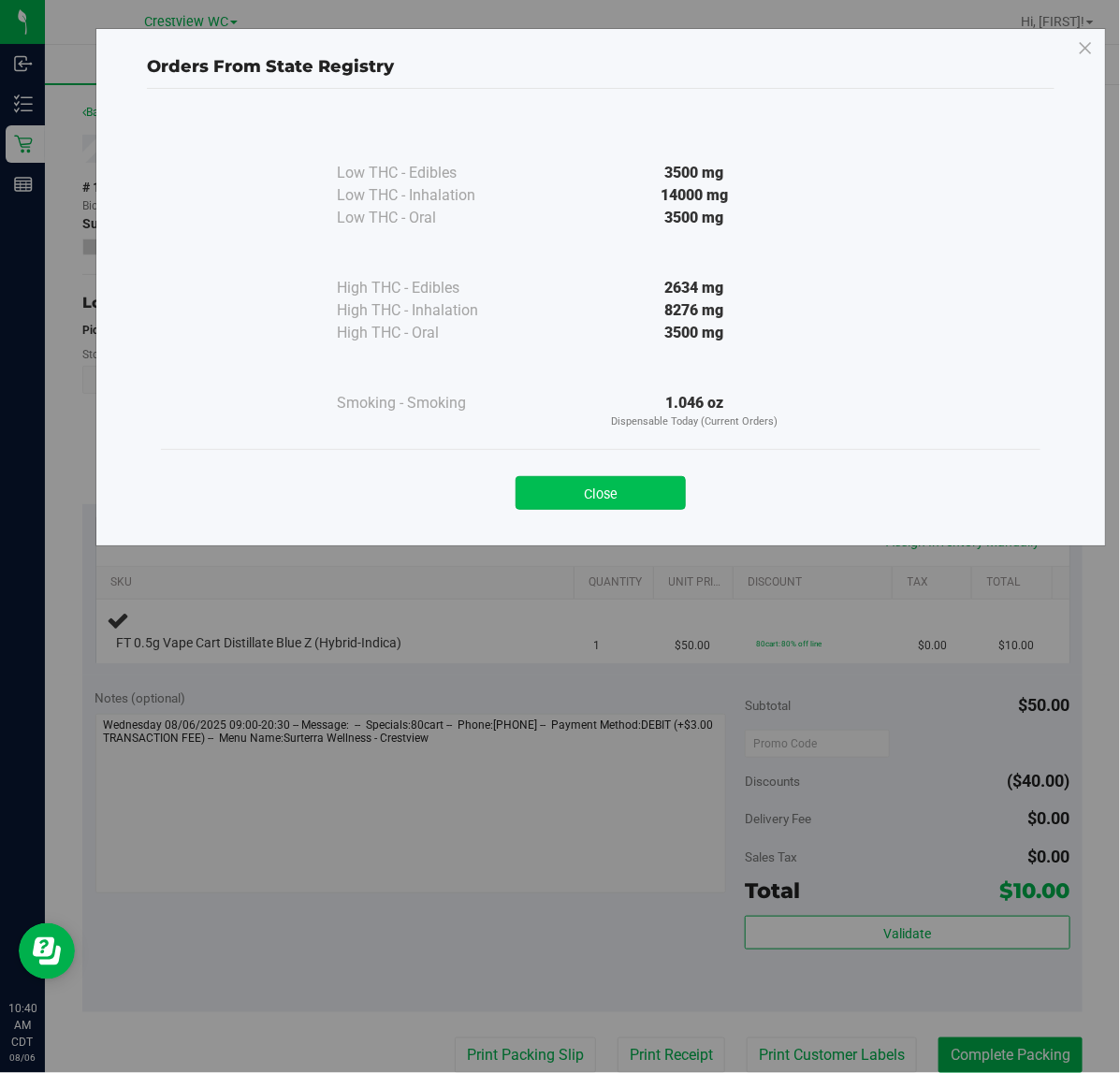 click on "Close" at bounding box center (601, 493) 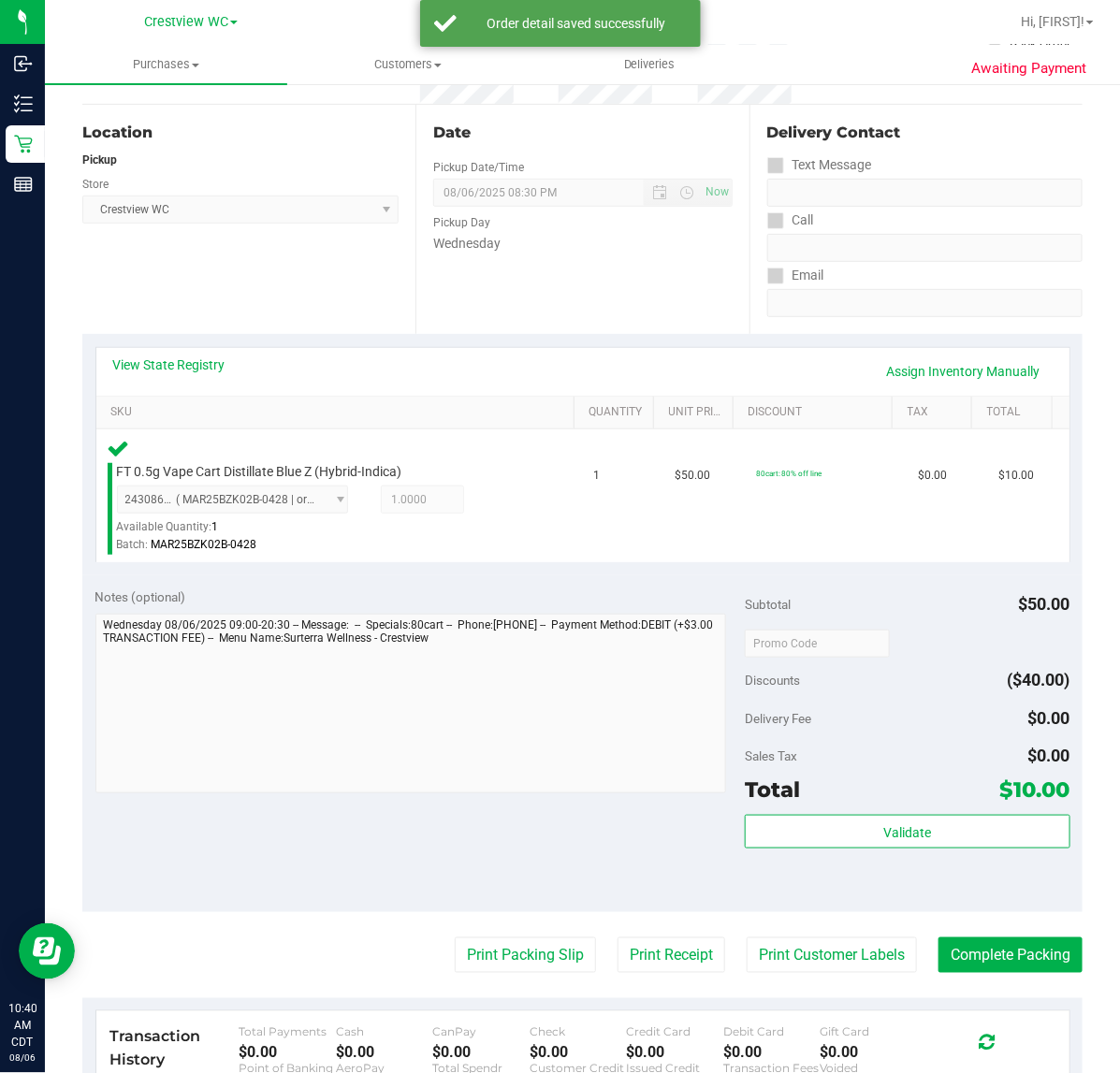 scroll, scrollTop: 351, scrollLeft: 0, axis: vertical 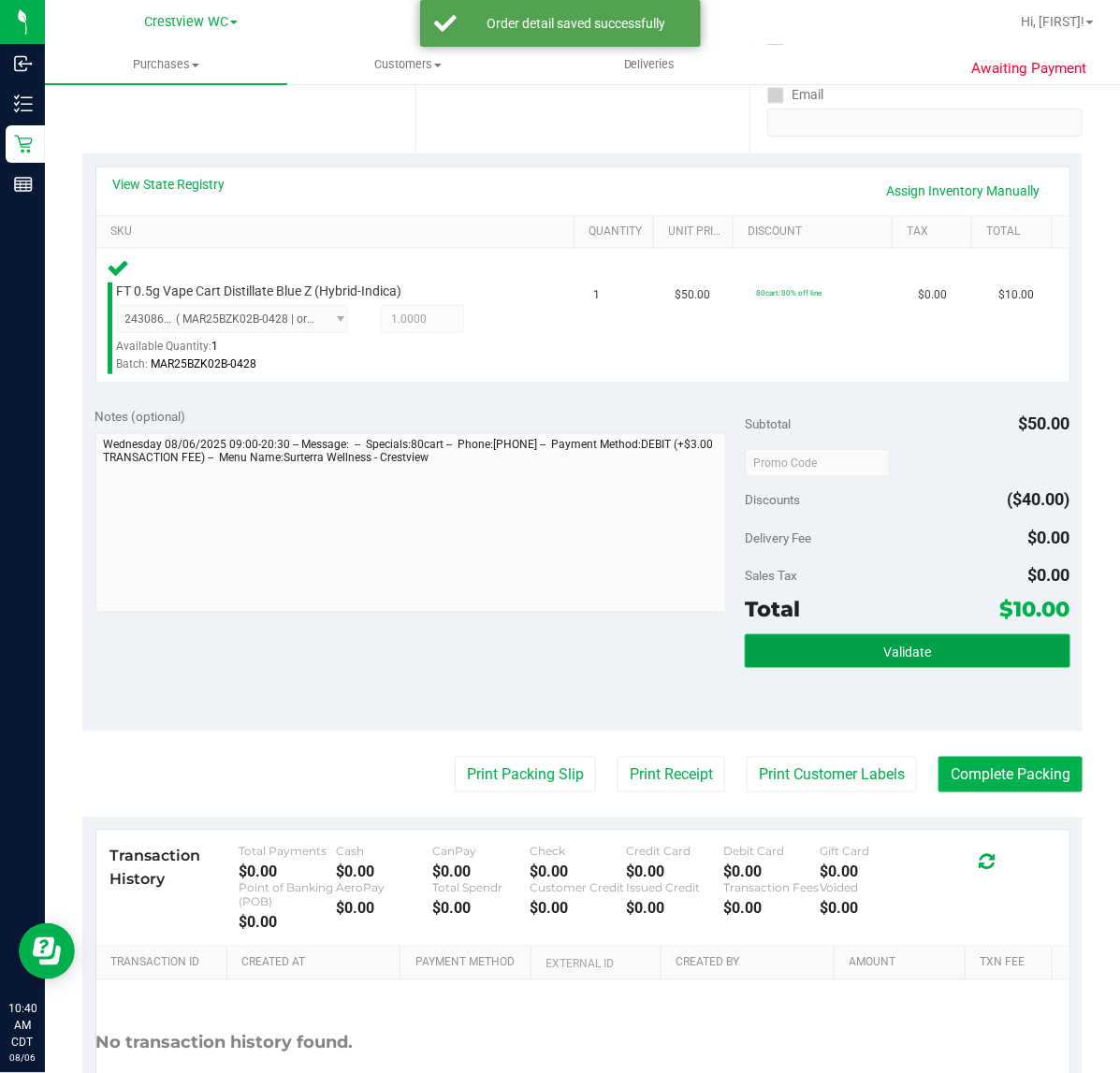 click on "Validate" at bounding box center [907, 651] 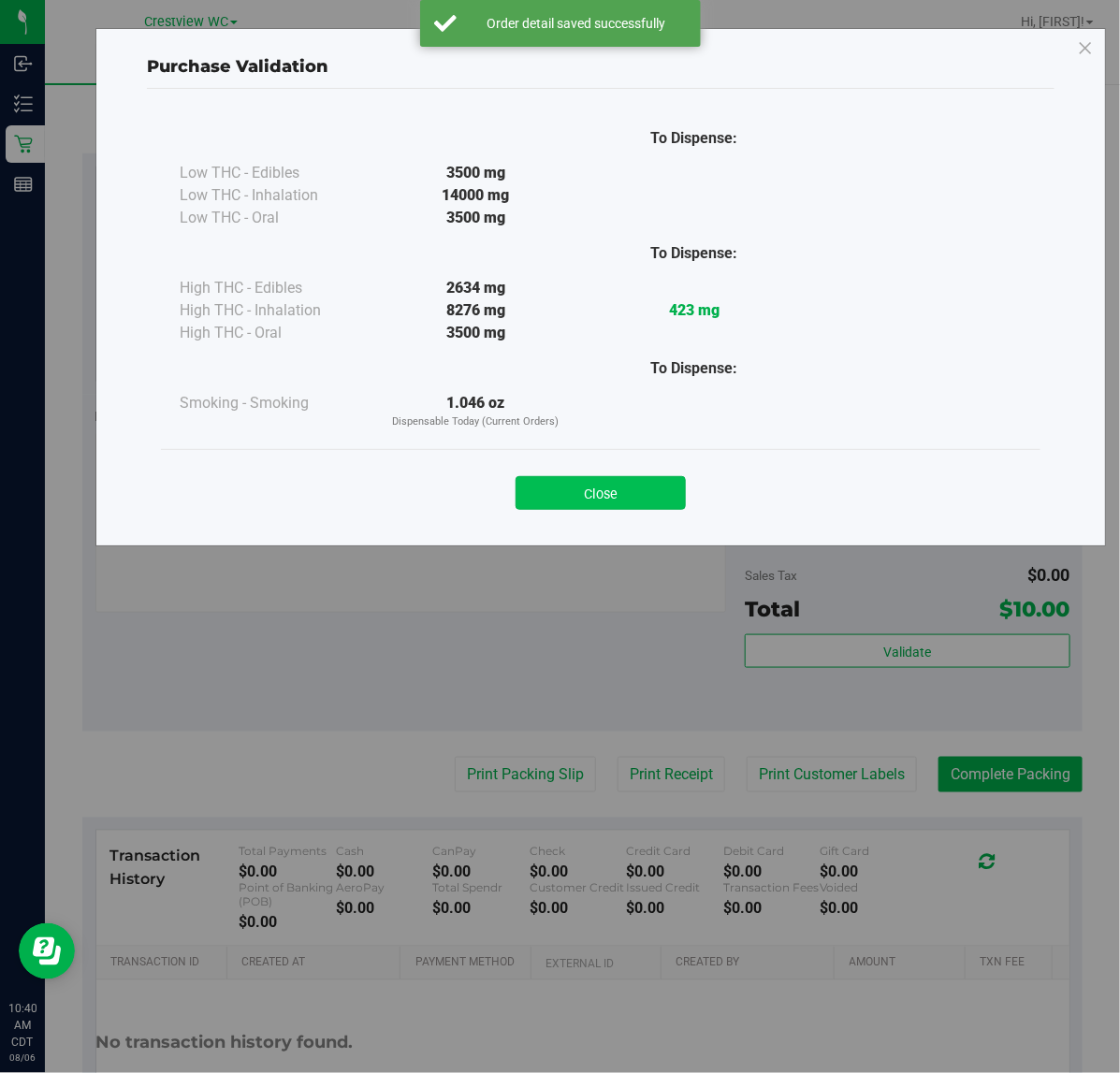 click on "Close" at bounding box center (601, 493) 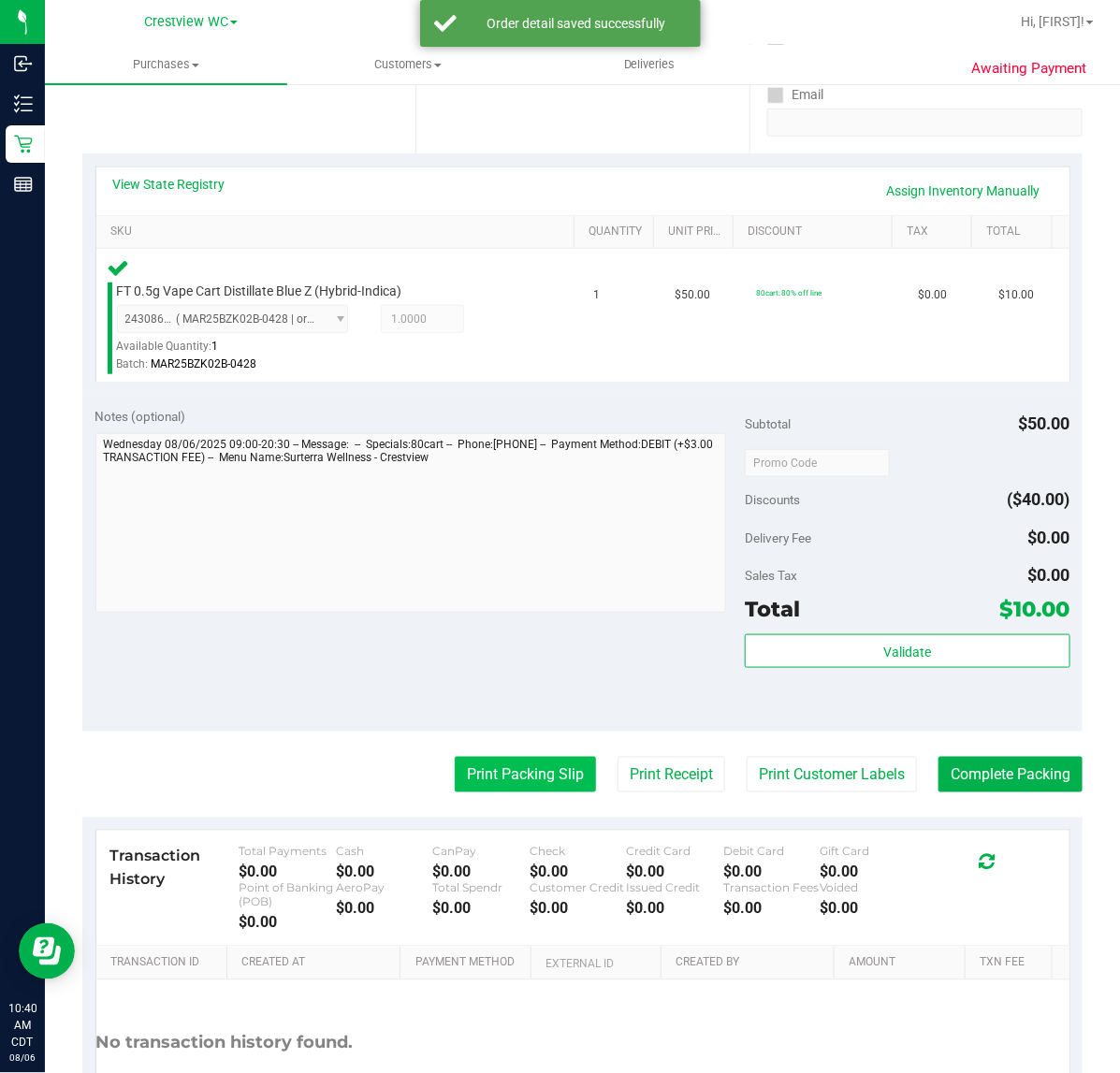 click on "Print Packing Slip" at bounding box center (525, 775) 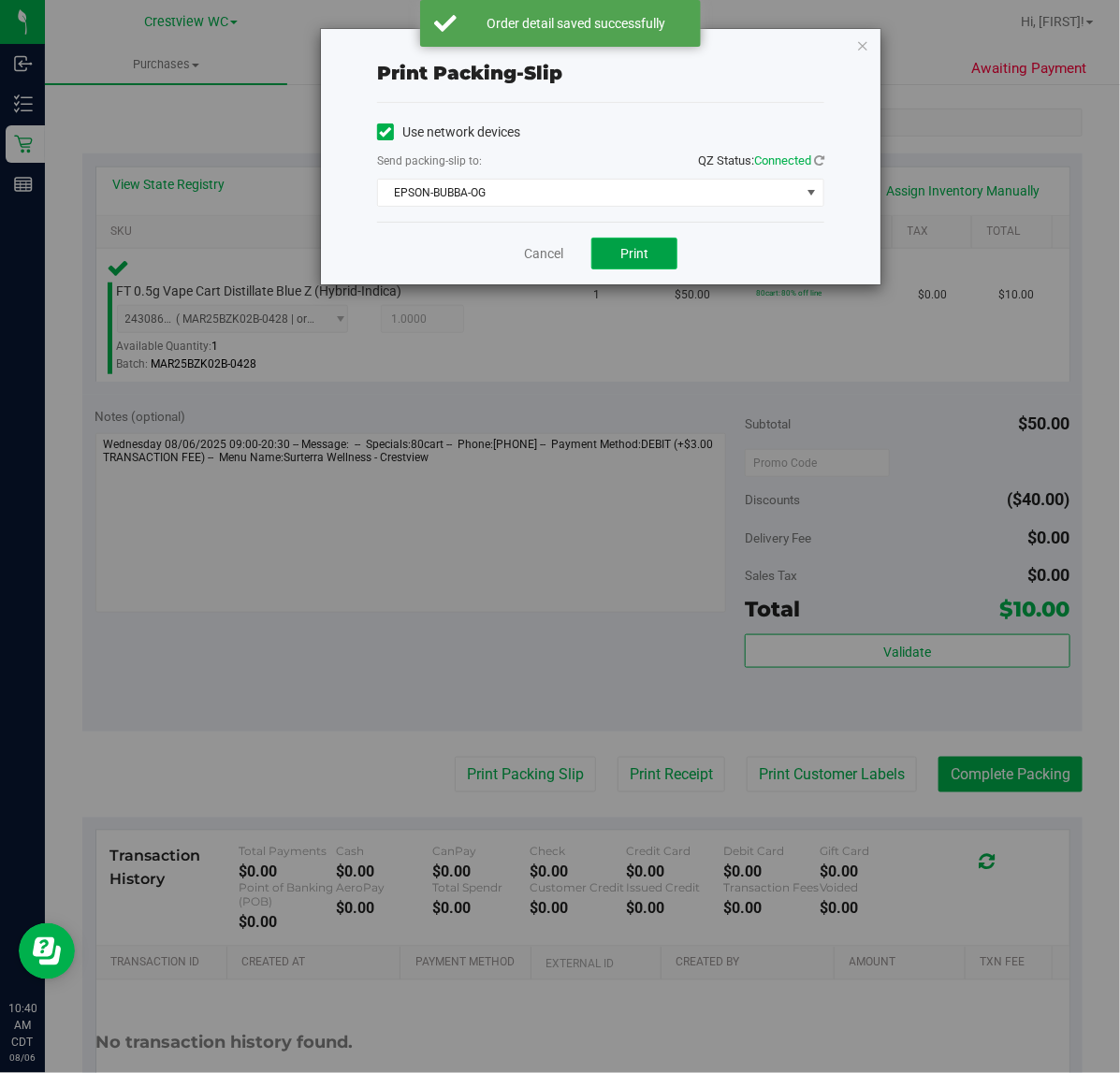 click on "Print" at bounding box center (634, 254) 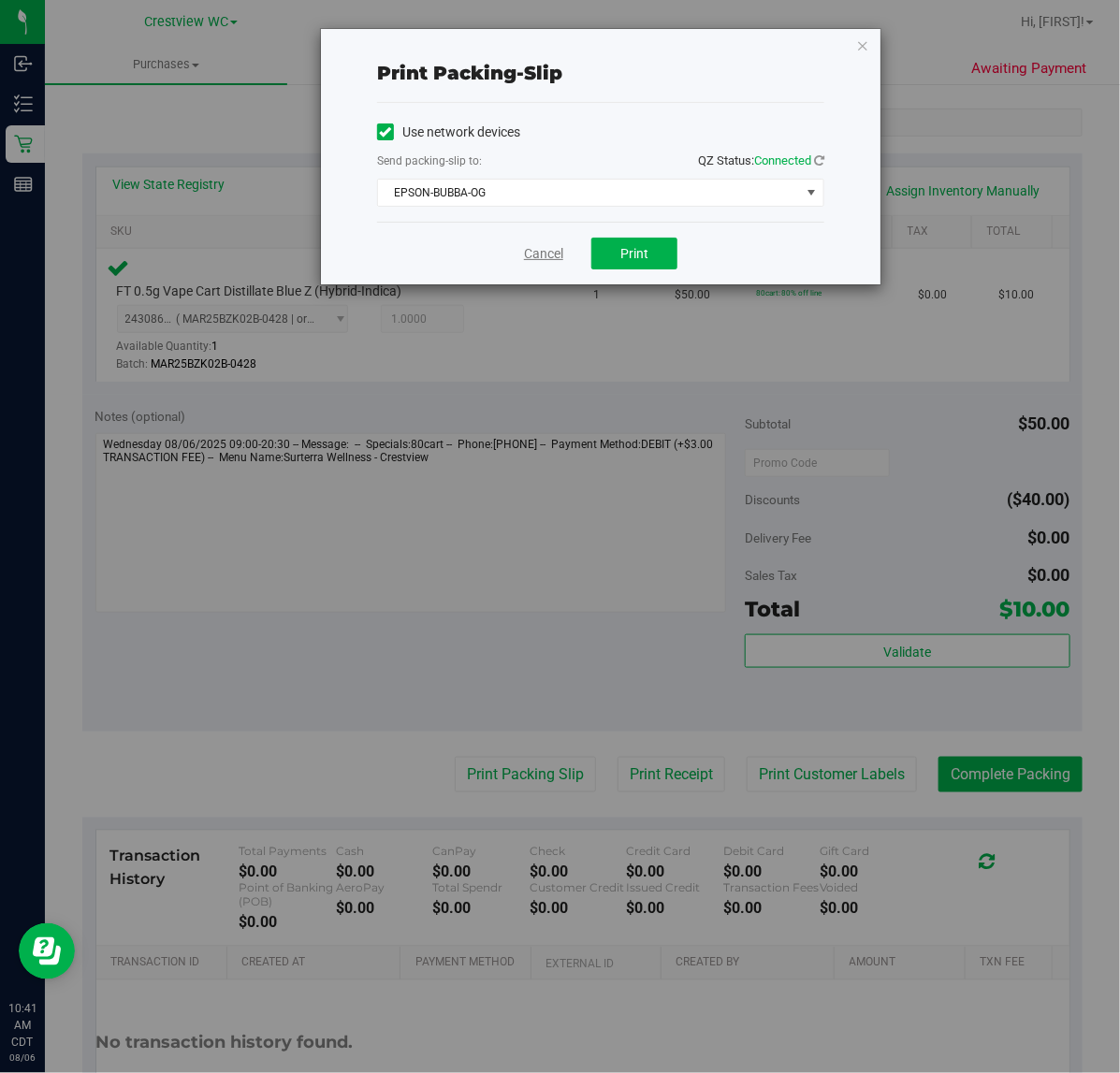 drag, startPoint x: 522, startPoint y: 241, endPoint x: 531, endPoint y: 260, distance: 21.0238 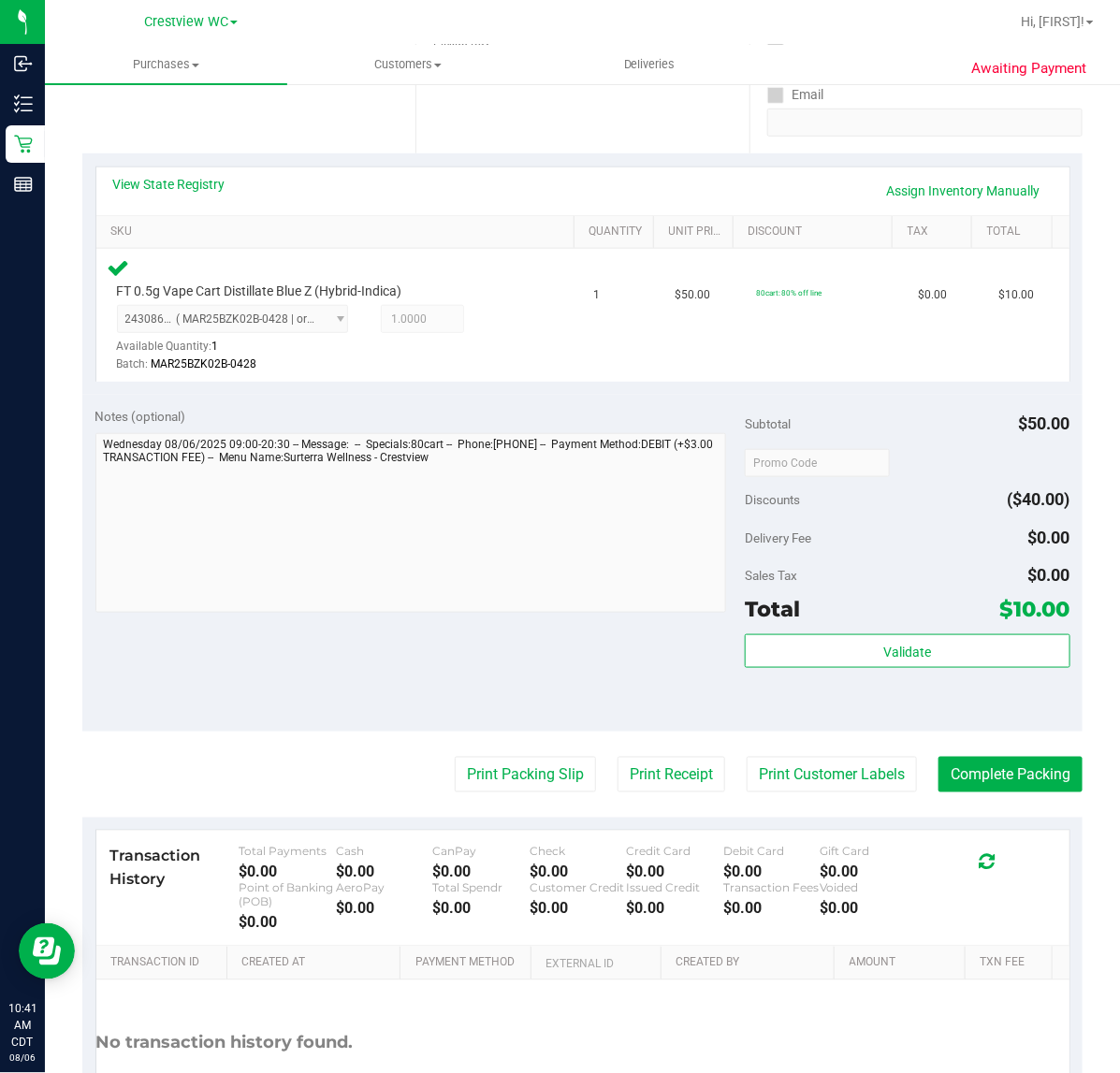 click on "Back
Edit Purchase
Cancel Purchase
View Profile
# 11746424
BioTrack ID:
-
Submitted
Needs review
Last Modified
Jane API
Aug 6, 2025 10:35:24 AM CDT" at bounding box center [582, 466] 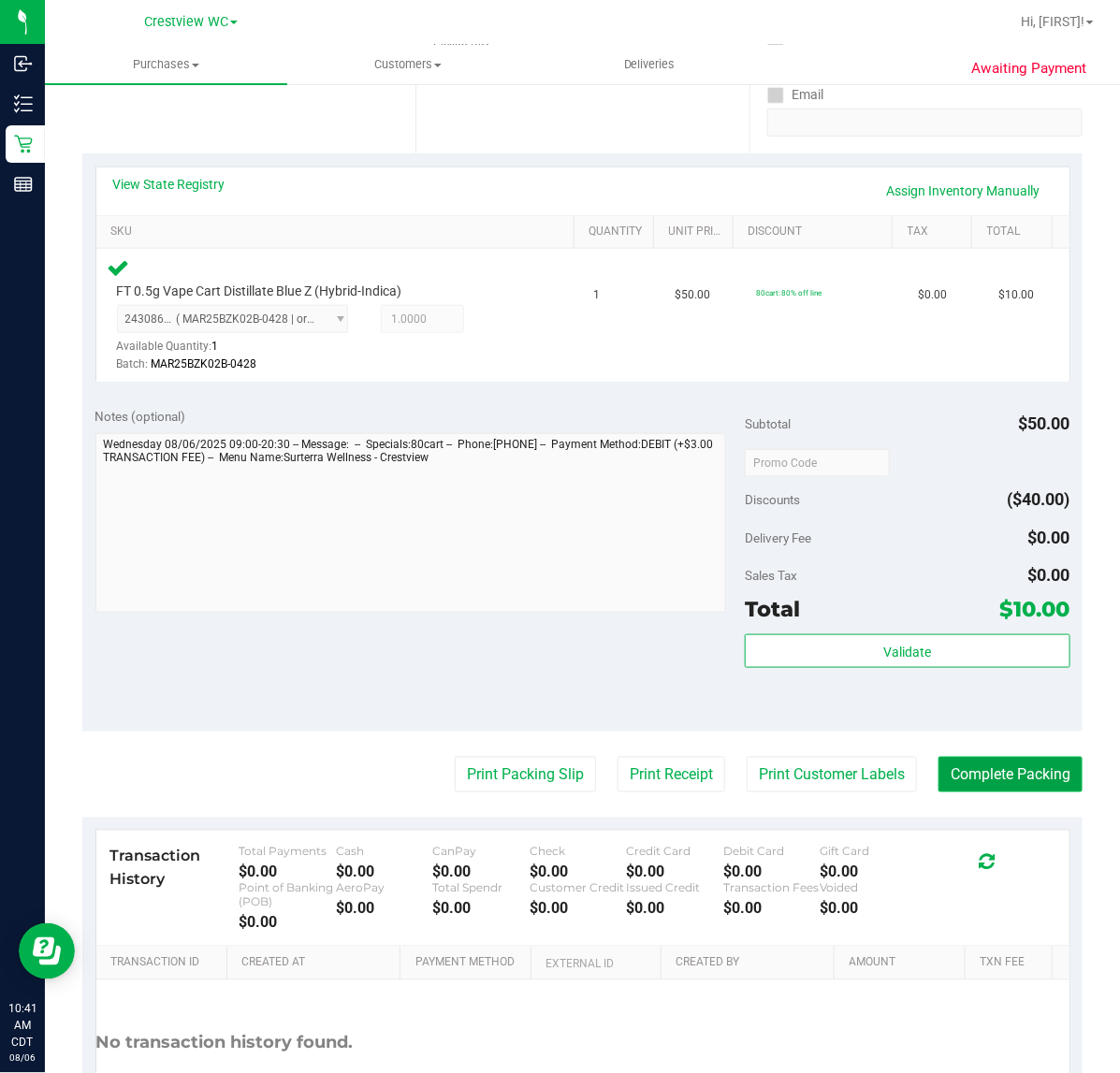 click on "Complete Packing" at bounding box center [1011, 775] 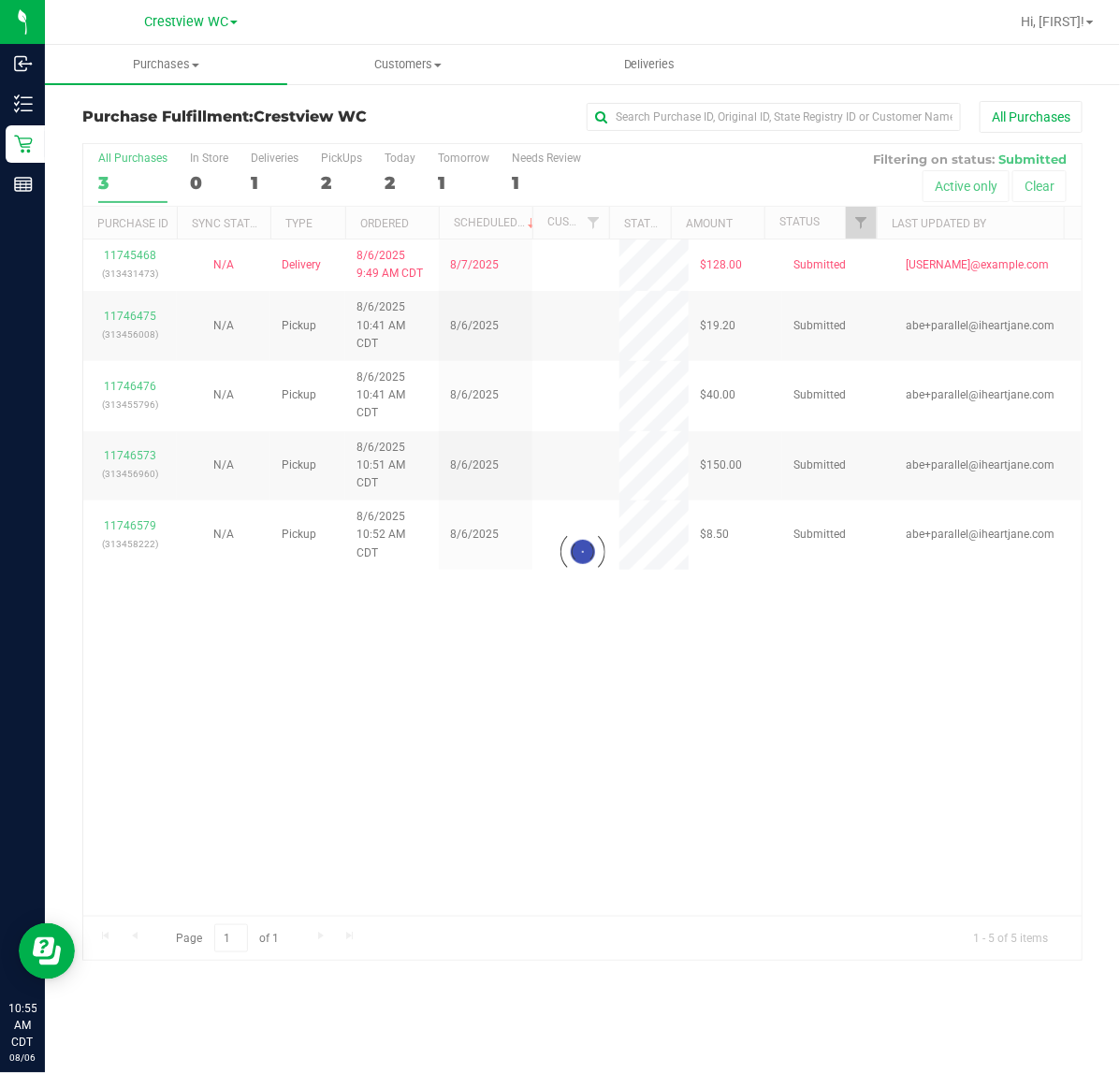 scroll, scrollTop: 0, scrollLeft: 0, axis: both 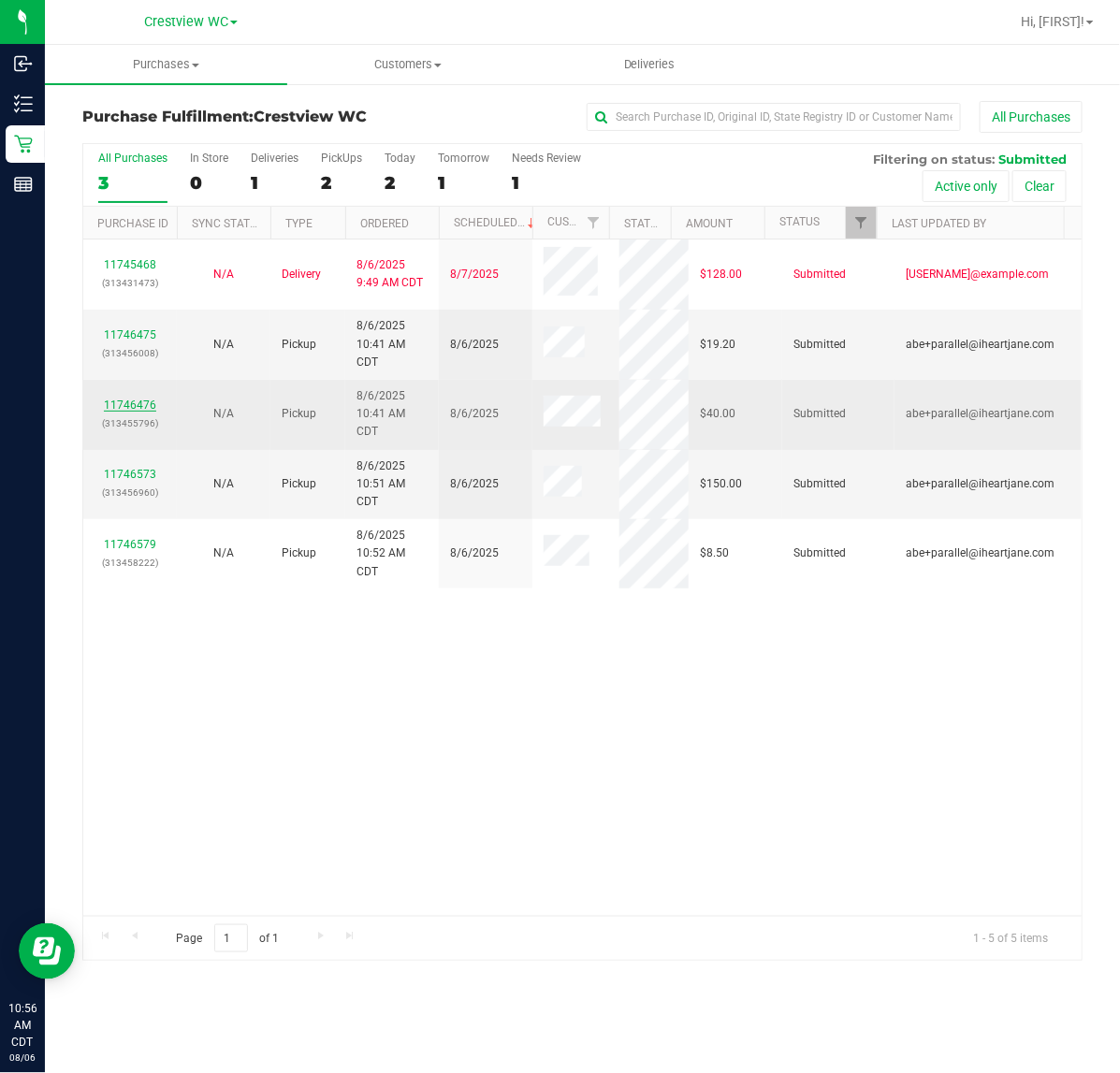 click on "[NUMBER]" at bounding box center [130, 405] 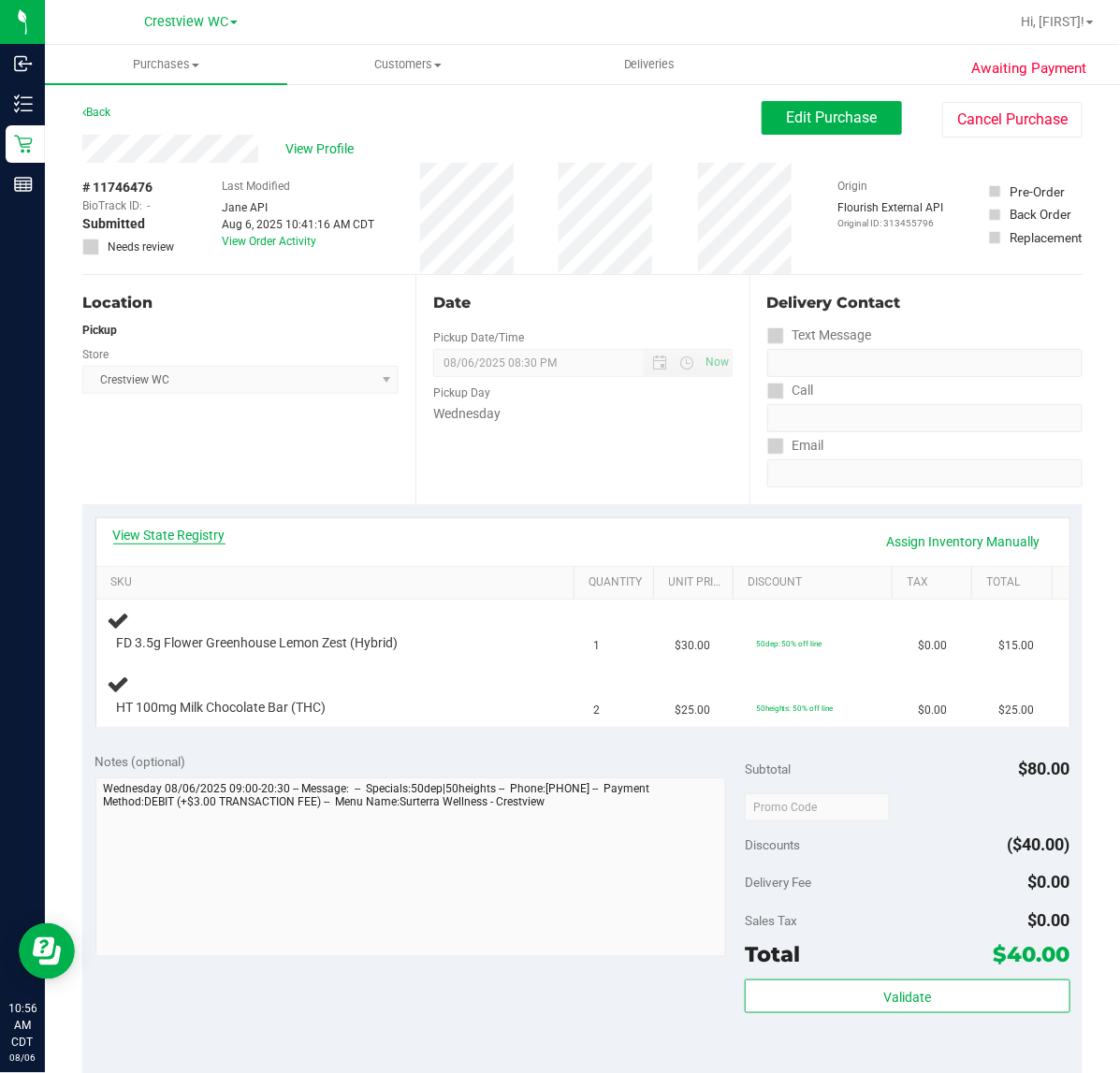 click on "View State Registry" at bounding box center [169, 535] 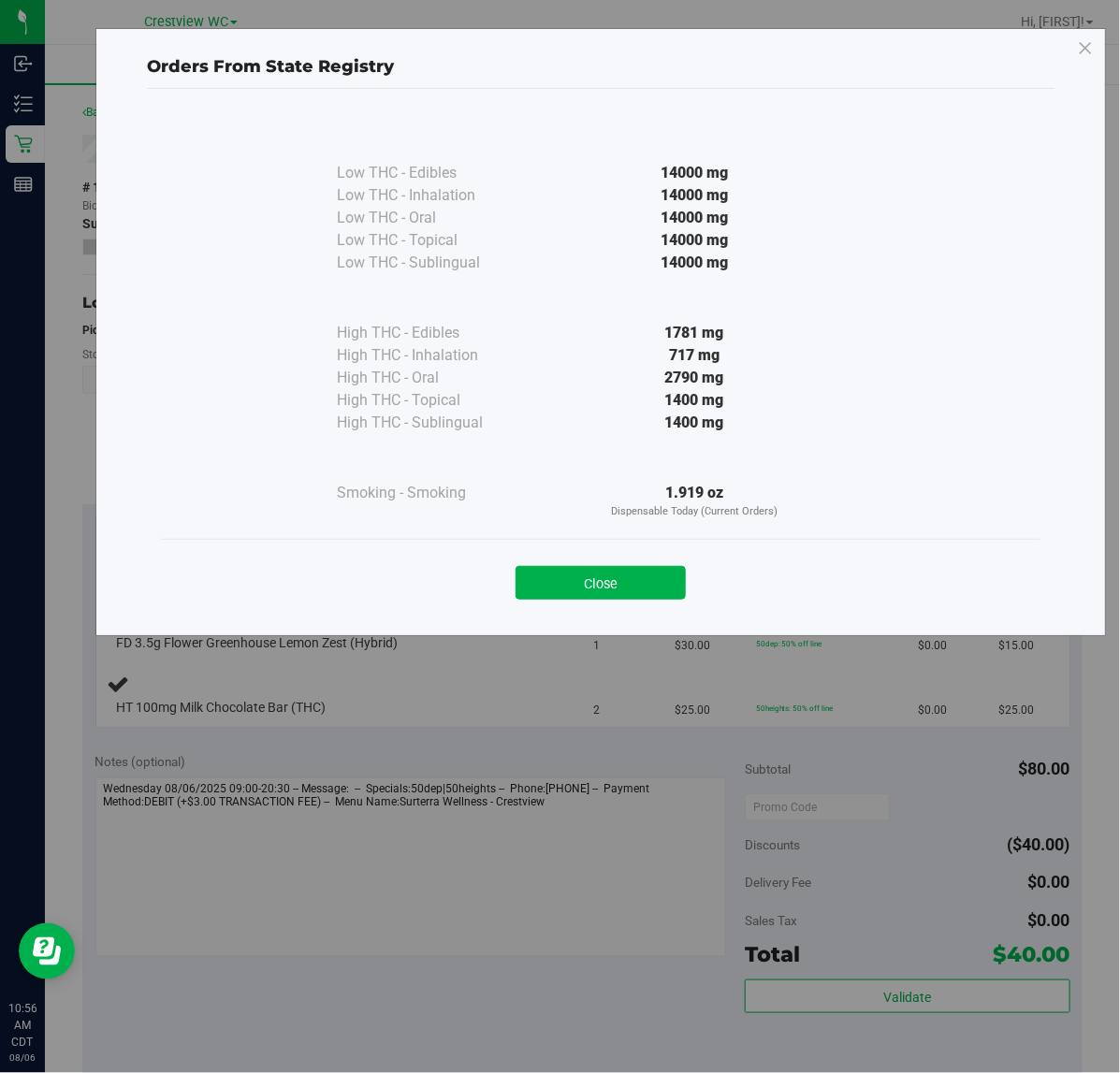 drag, startPoint x: 630, startPoint y: 572, endPoint x: 619, endPoint y: 566, distance: 12.529964 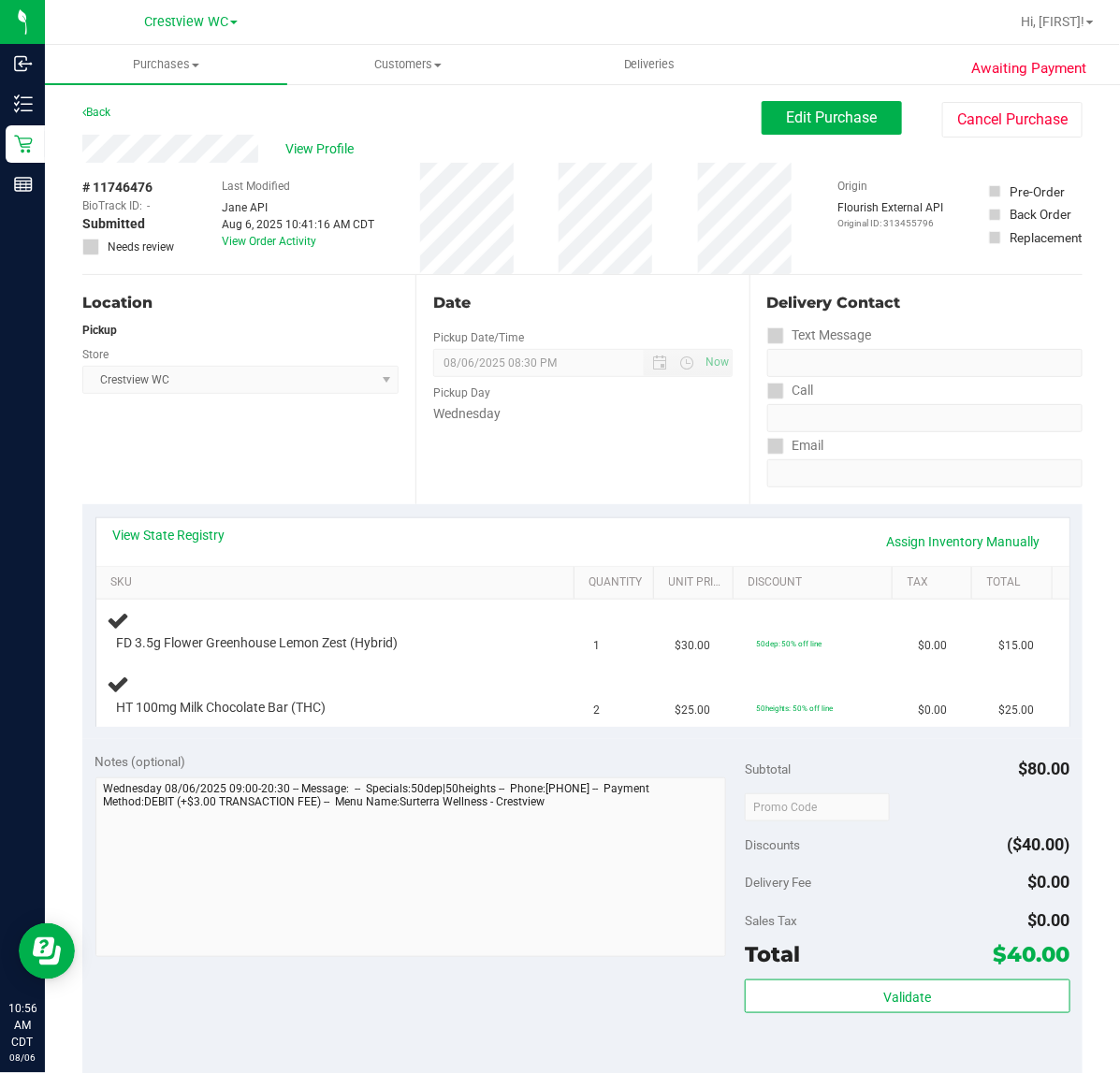 click on "View State Registry
Assign Inventory Manually" at bounding box center (583, 542) 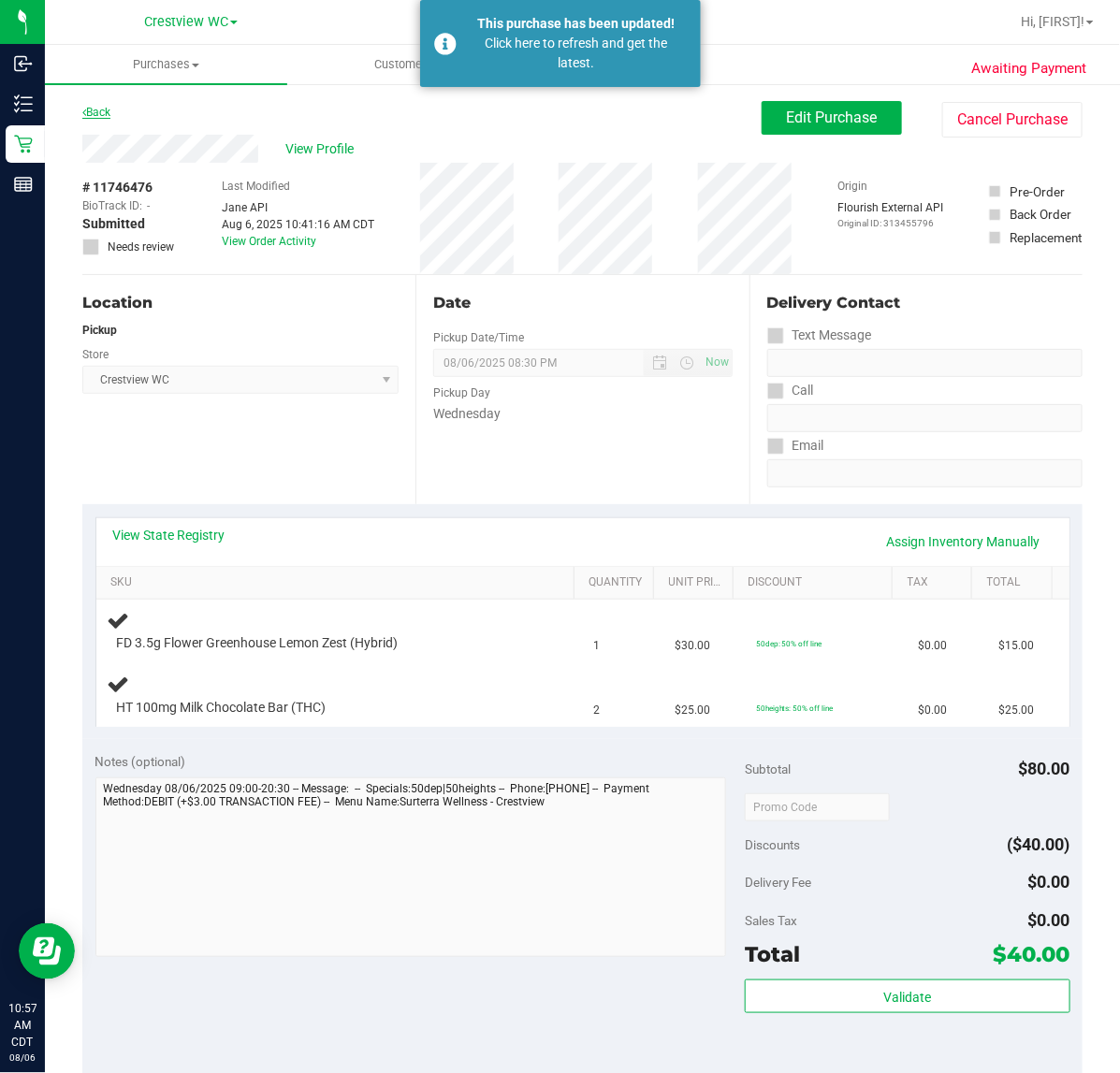 click on "Back" at bounding box center [96, 112] 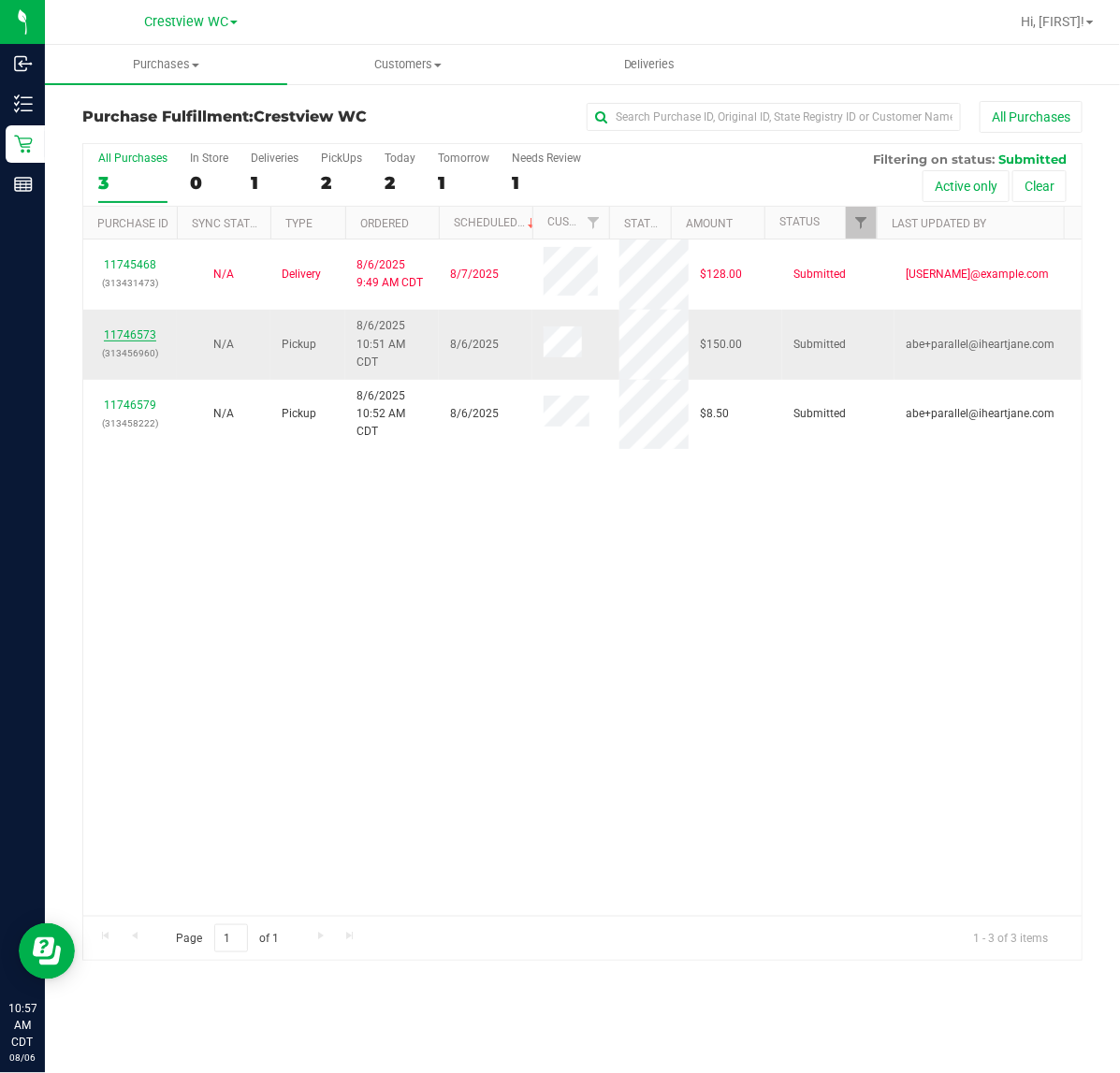 click on "[NUMBER]" at bounding box center [130, 335] 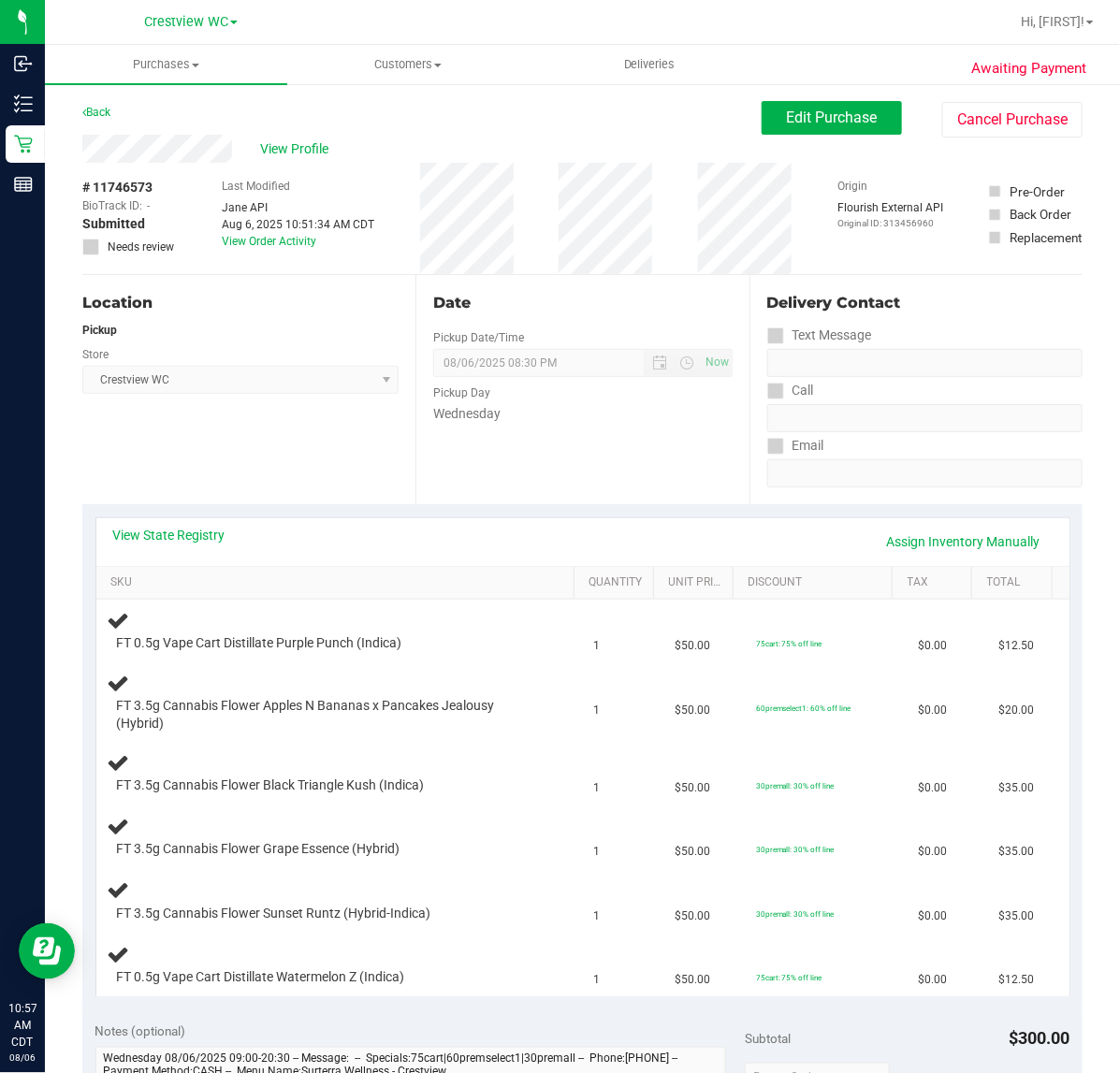 click on "View State Registry
Assign Inventory Manually" at bounding box center (583, 542) 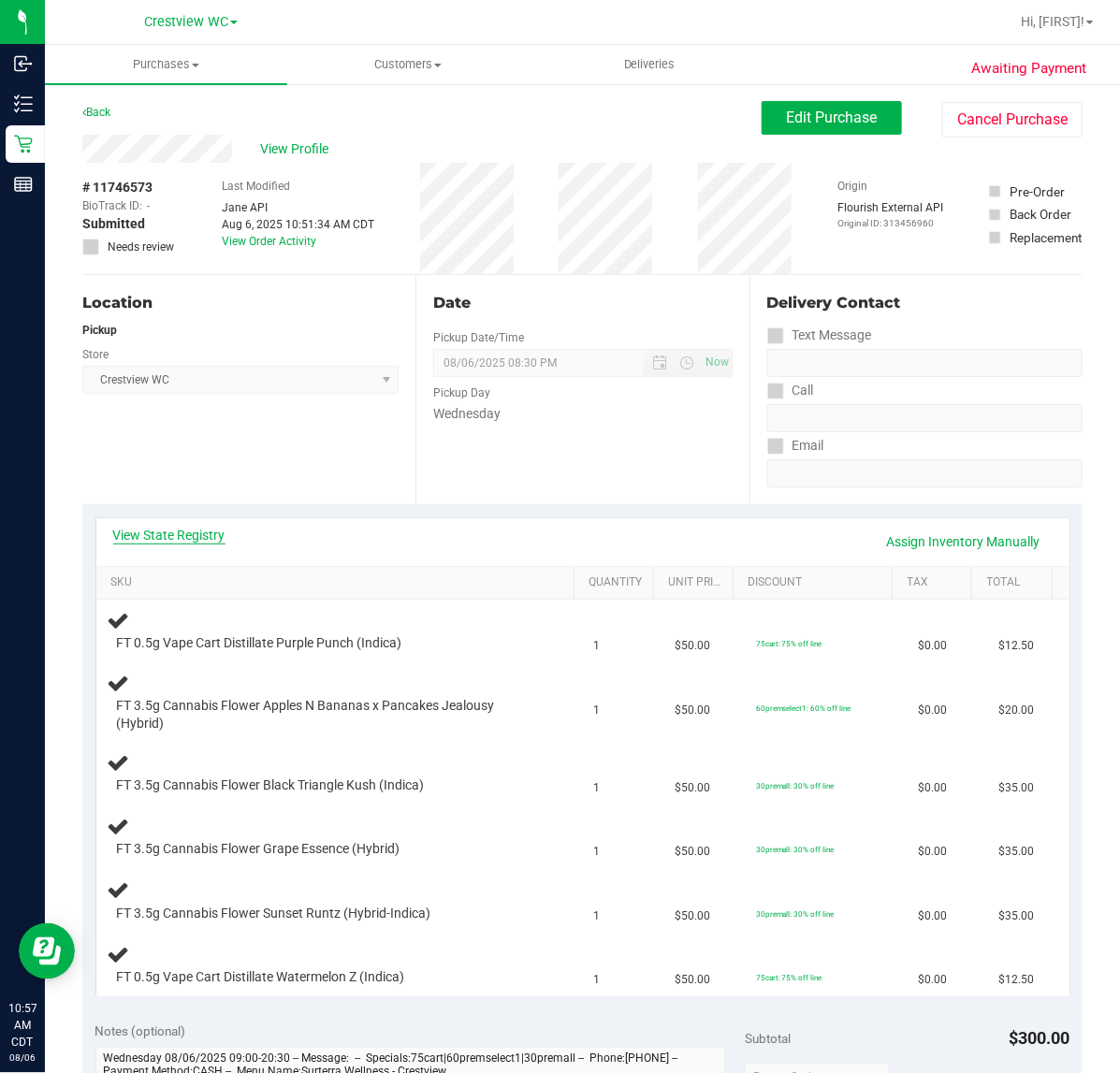 click on "View State Registry" at bounding box center (169, 535) 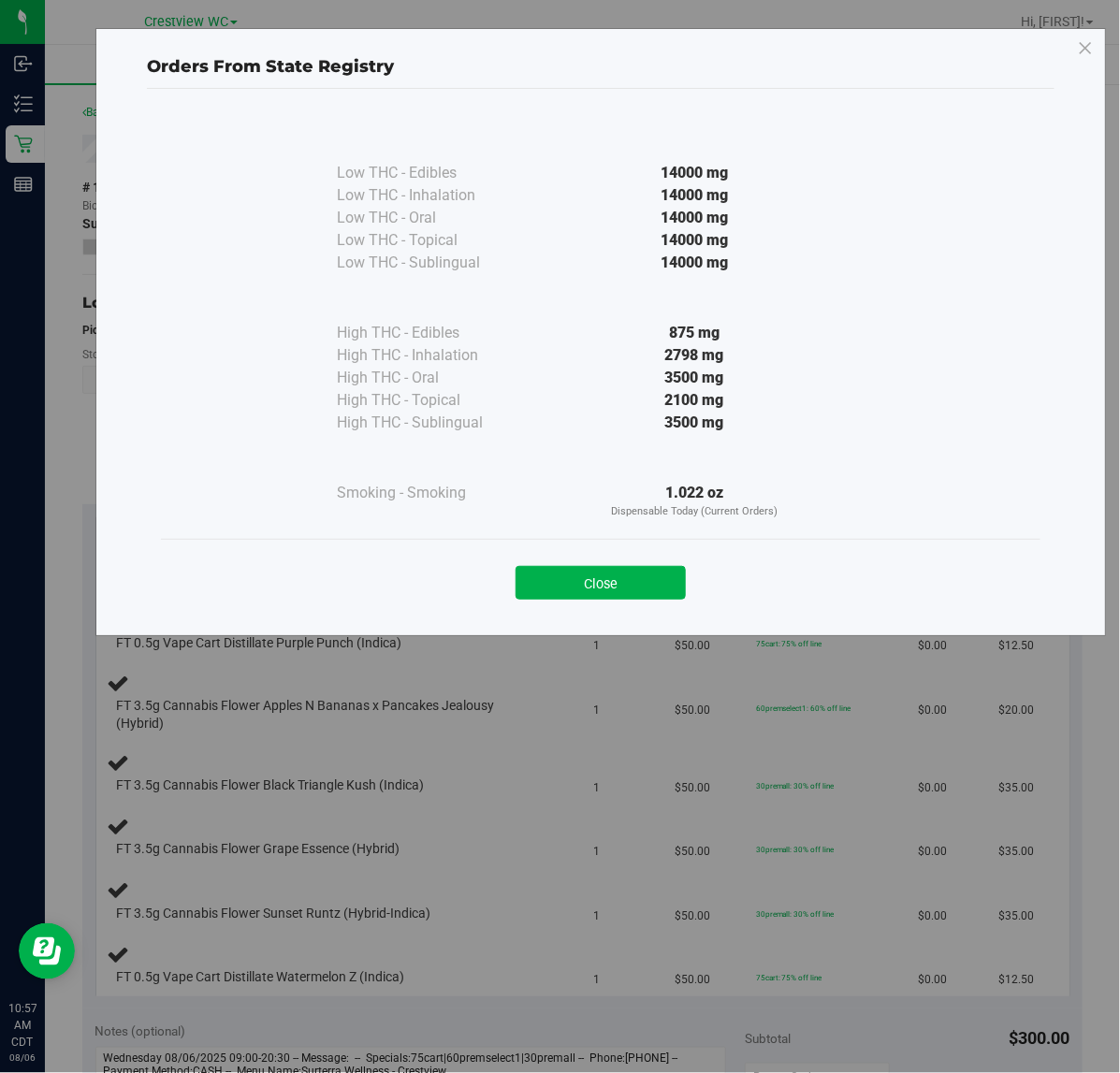 click on "Orders From State Registry
Low THC - Edibles
14000 mg" at bounding box center [601, 332] 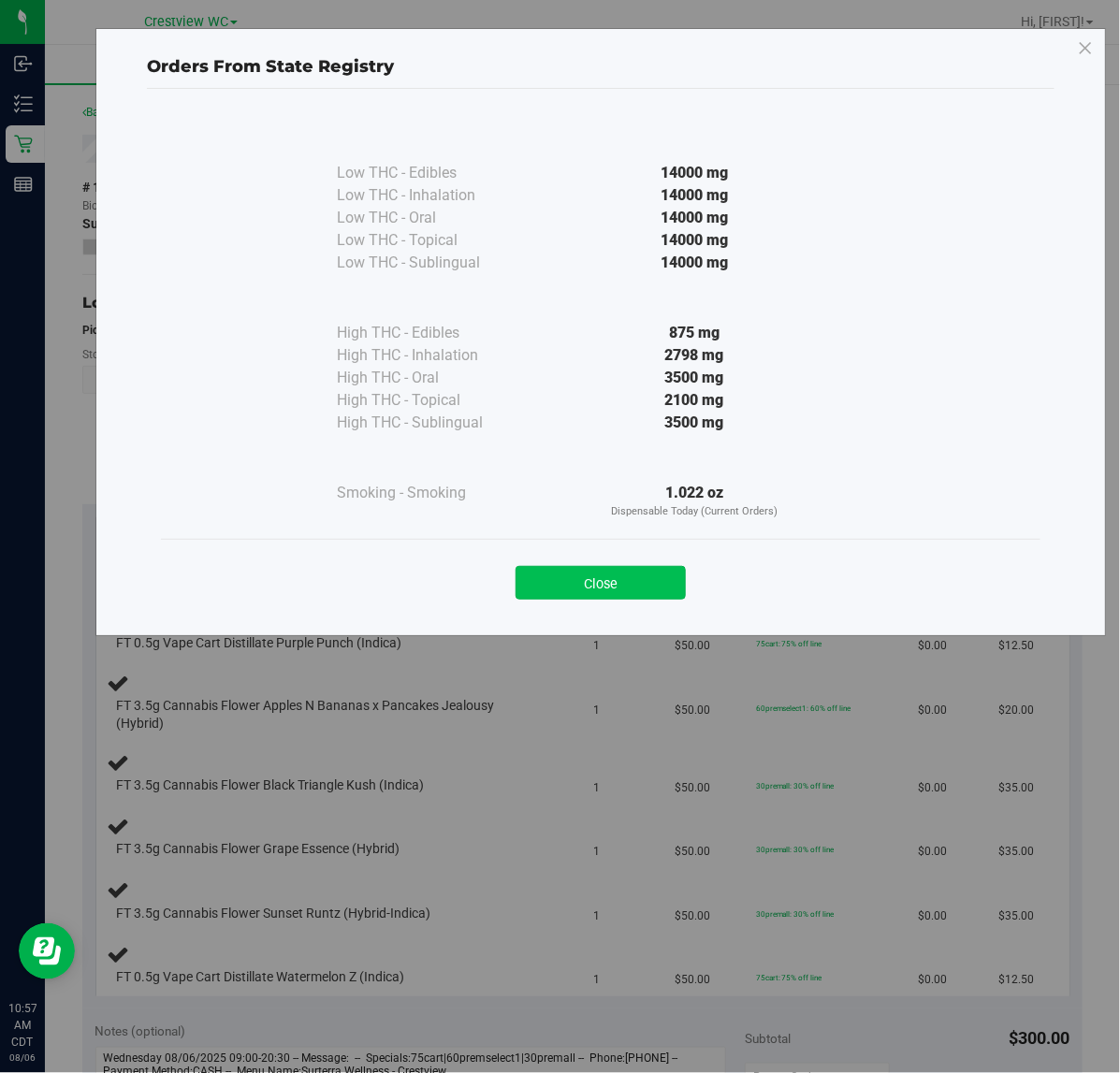 click on "Close" at bounding box center [601, 583] 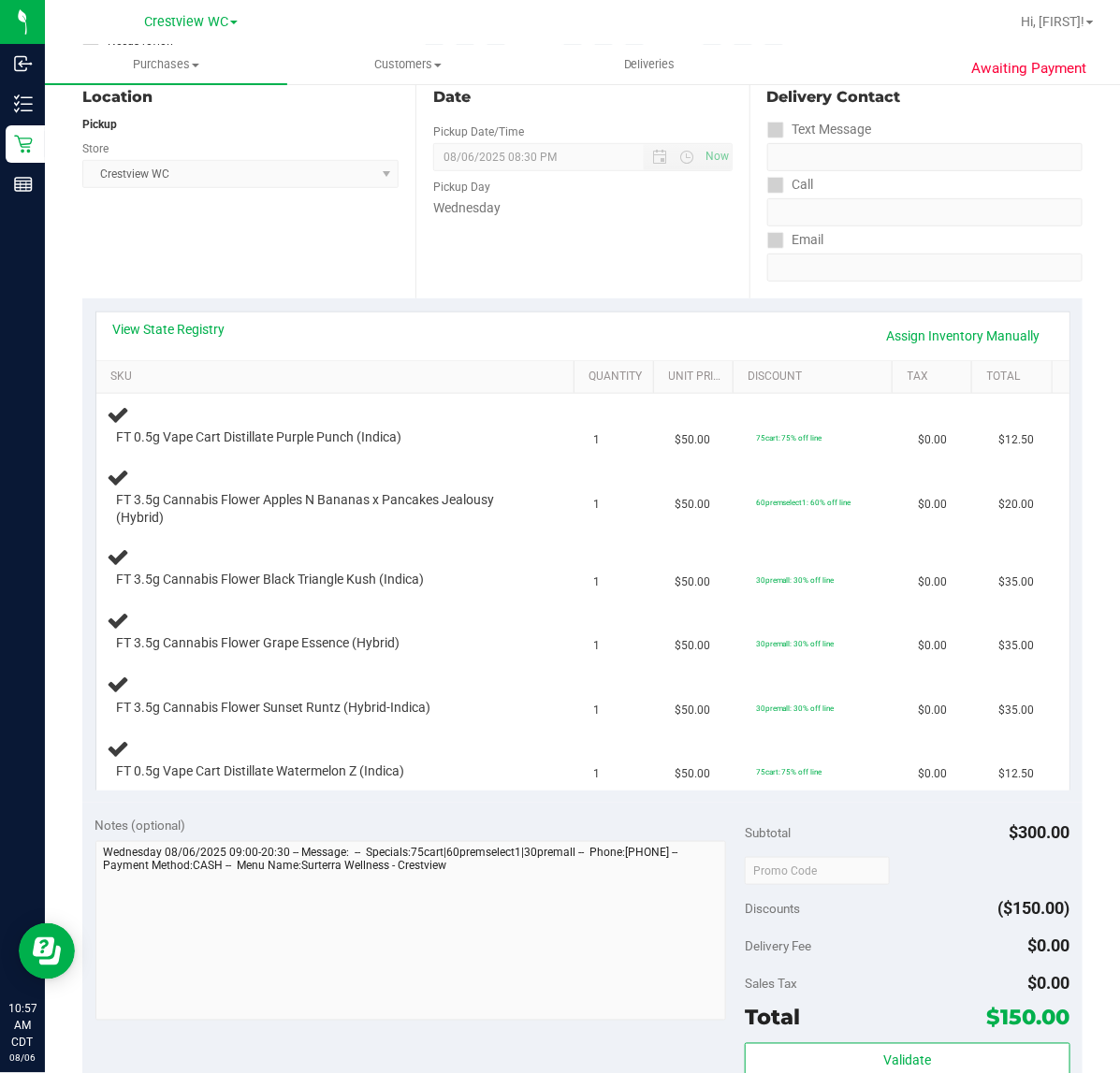 scroll, scrollTop: 585, scrollLeft: 0, axis: vertical 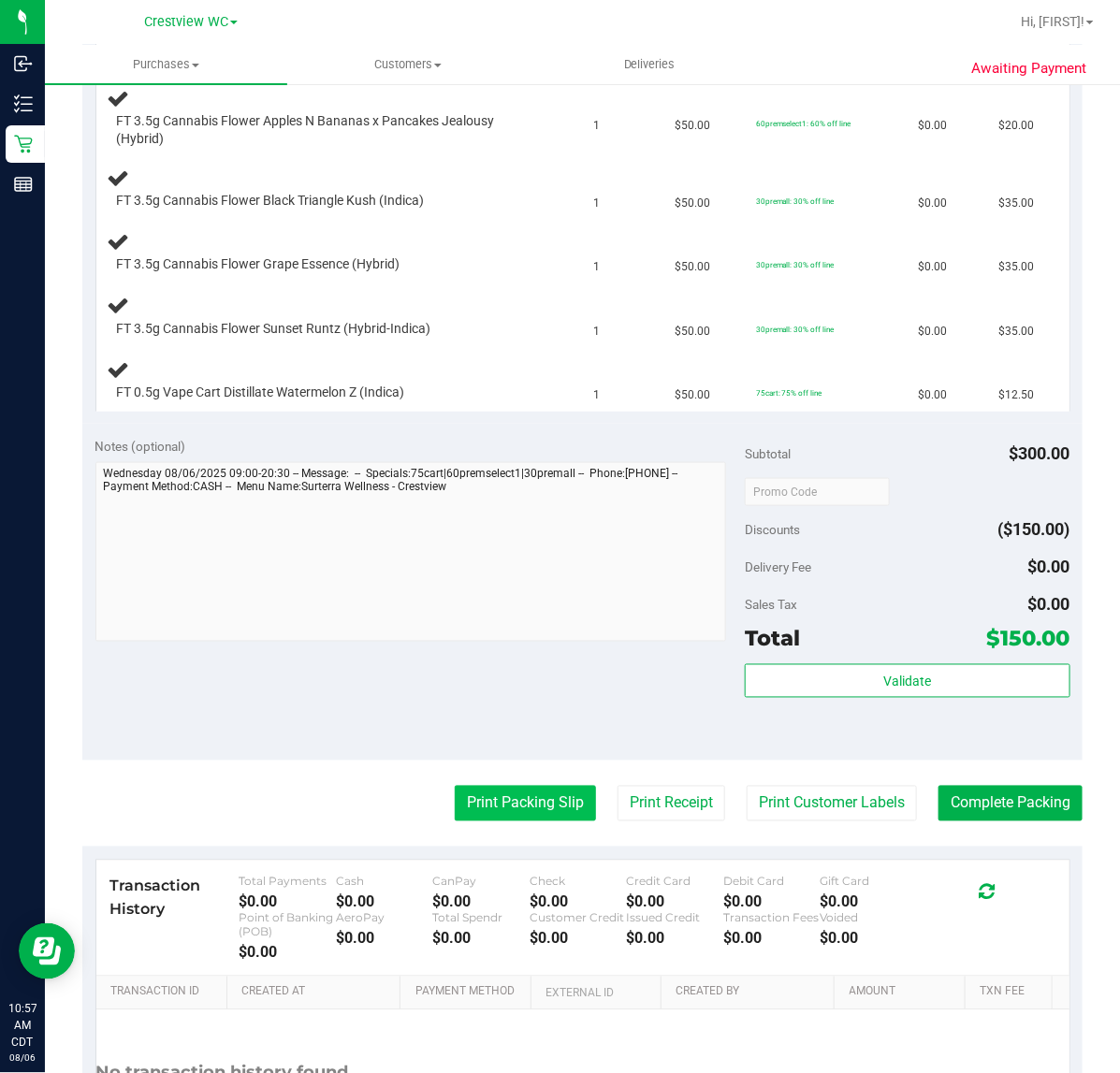 click on "Print Packing Slip" at bounding box center [525, 804] 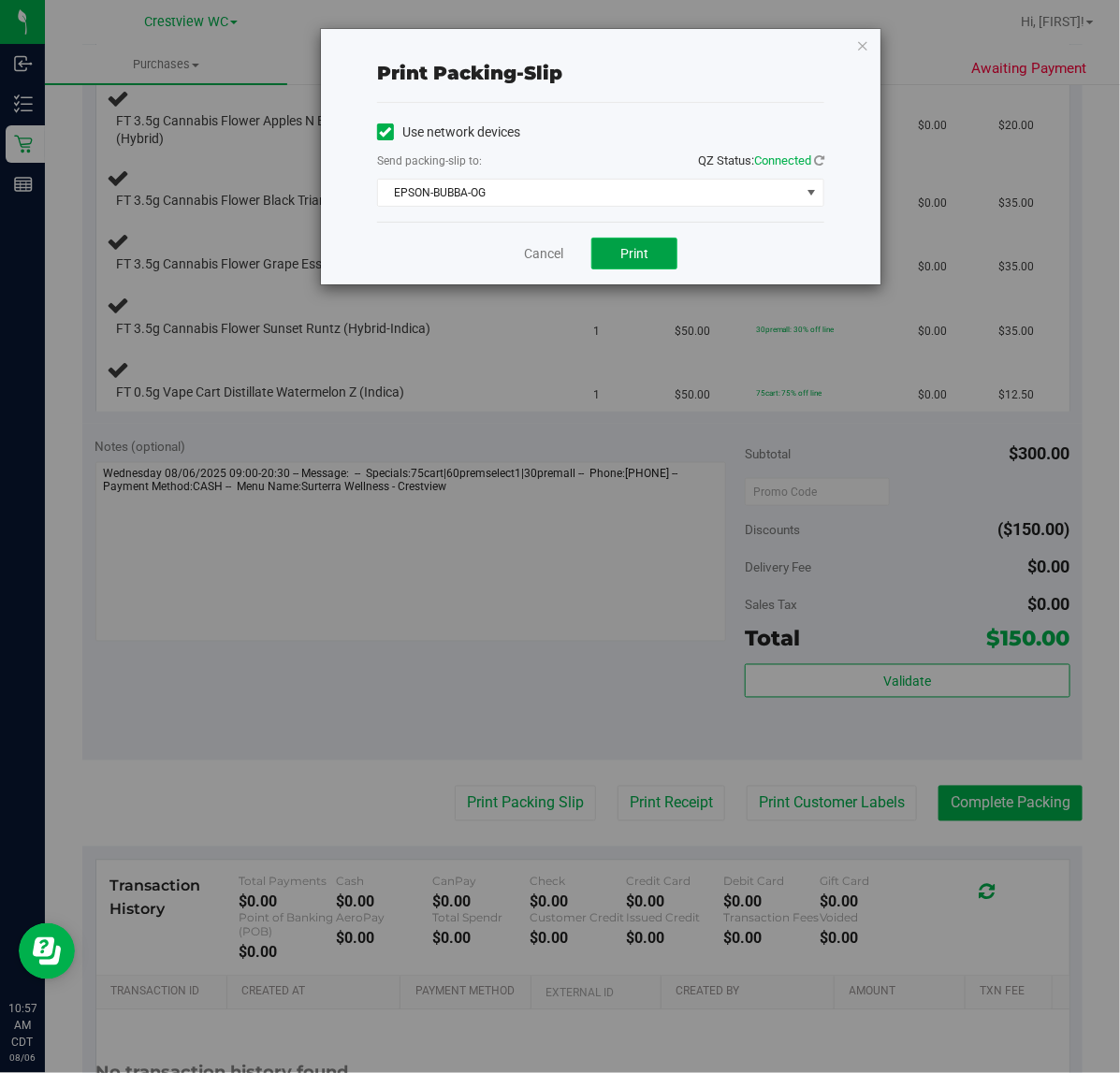 click on "Print" at bounding box center [634, 254] 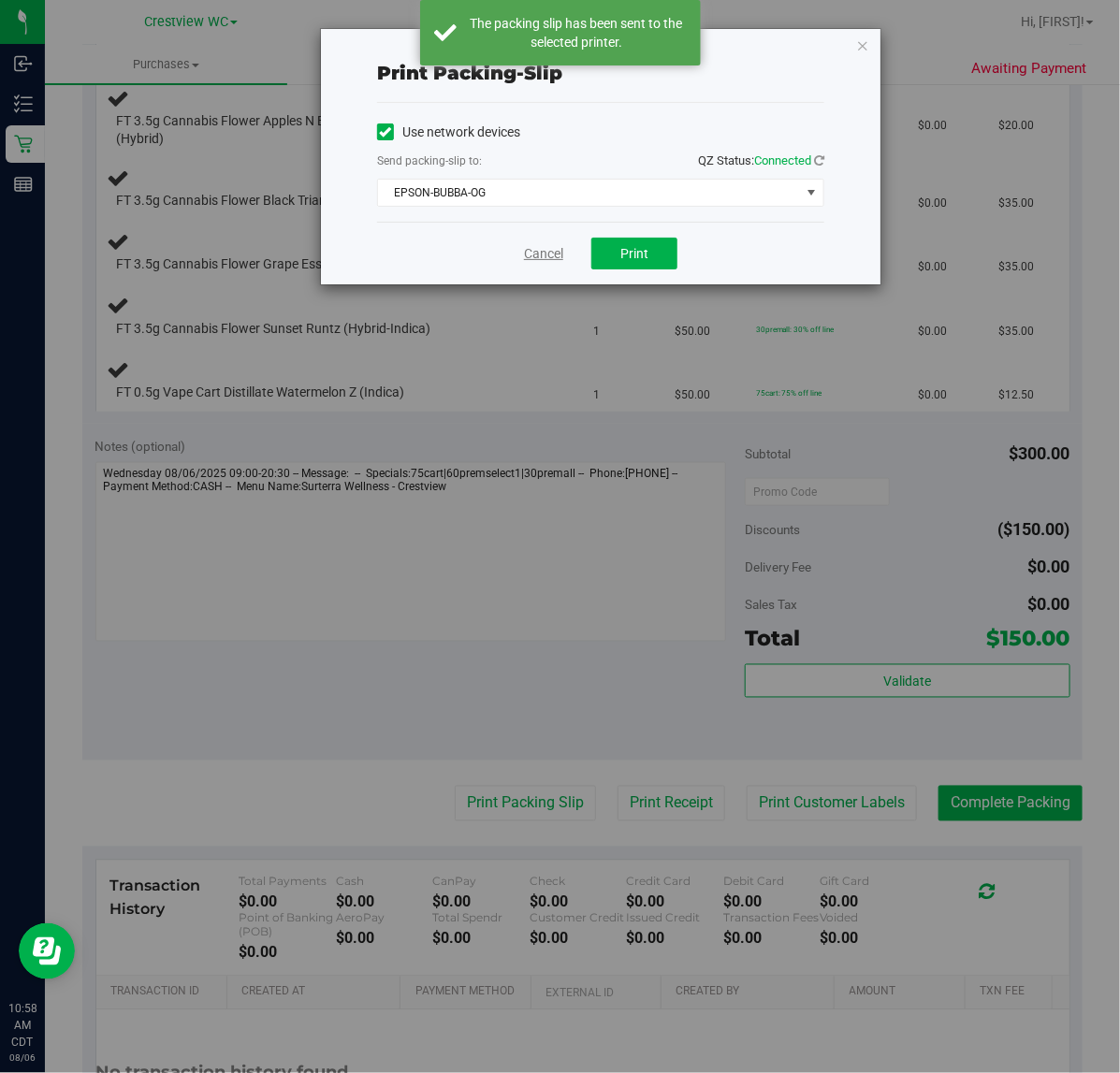 click on "Cancel" at bounding box center [544, 254] 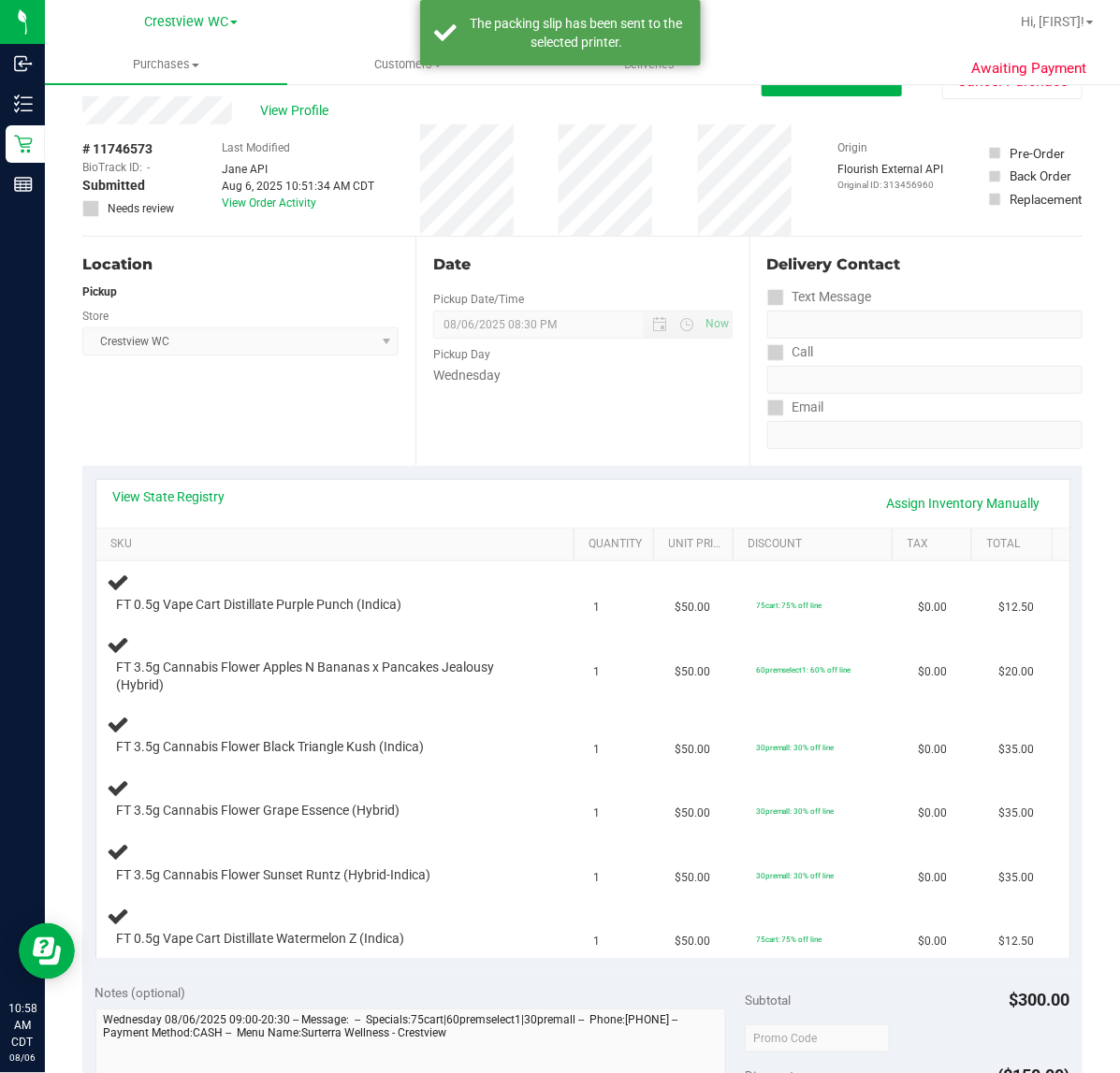 scroll, scrollTop: 0, scrollLeft: 0, axis: both 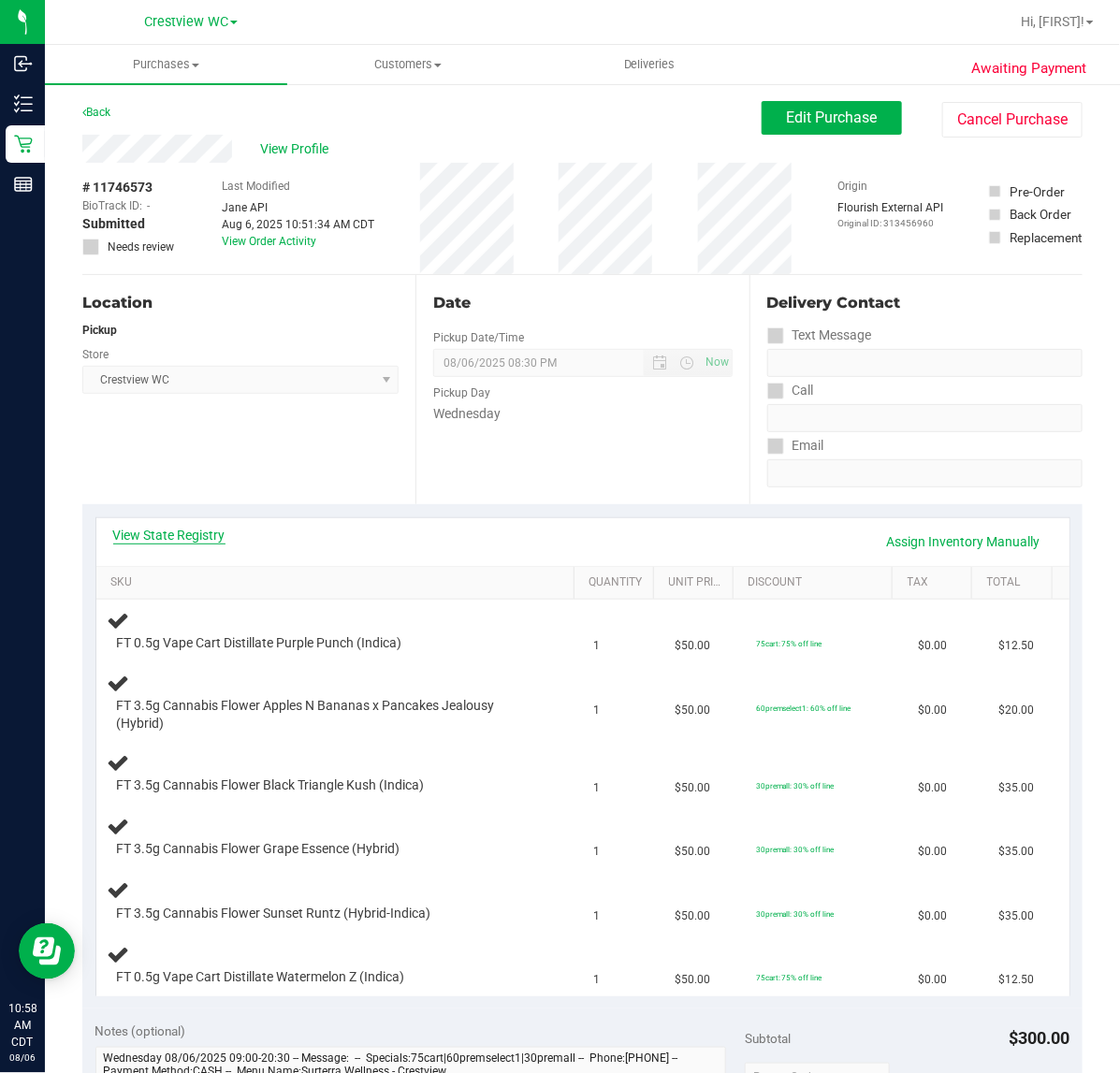 click on "View State Registry" at bounding box center (169, 535) 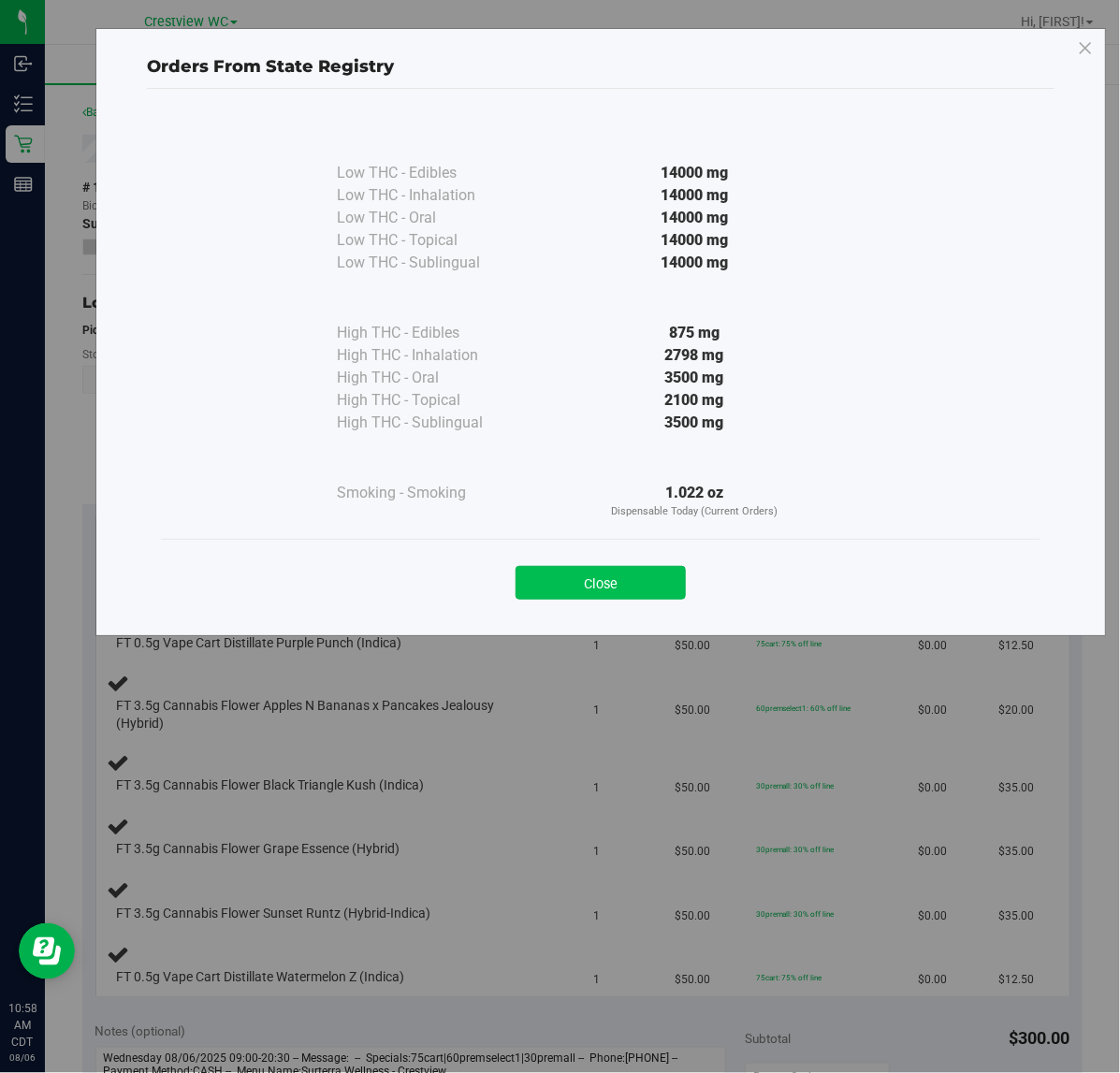 click on "Close" at bounding box center [601, 583] 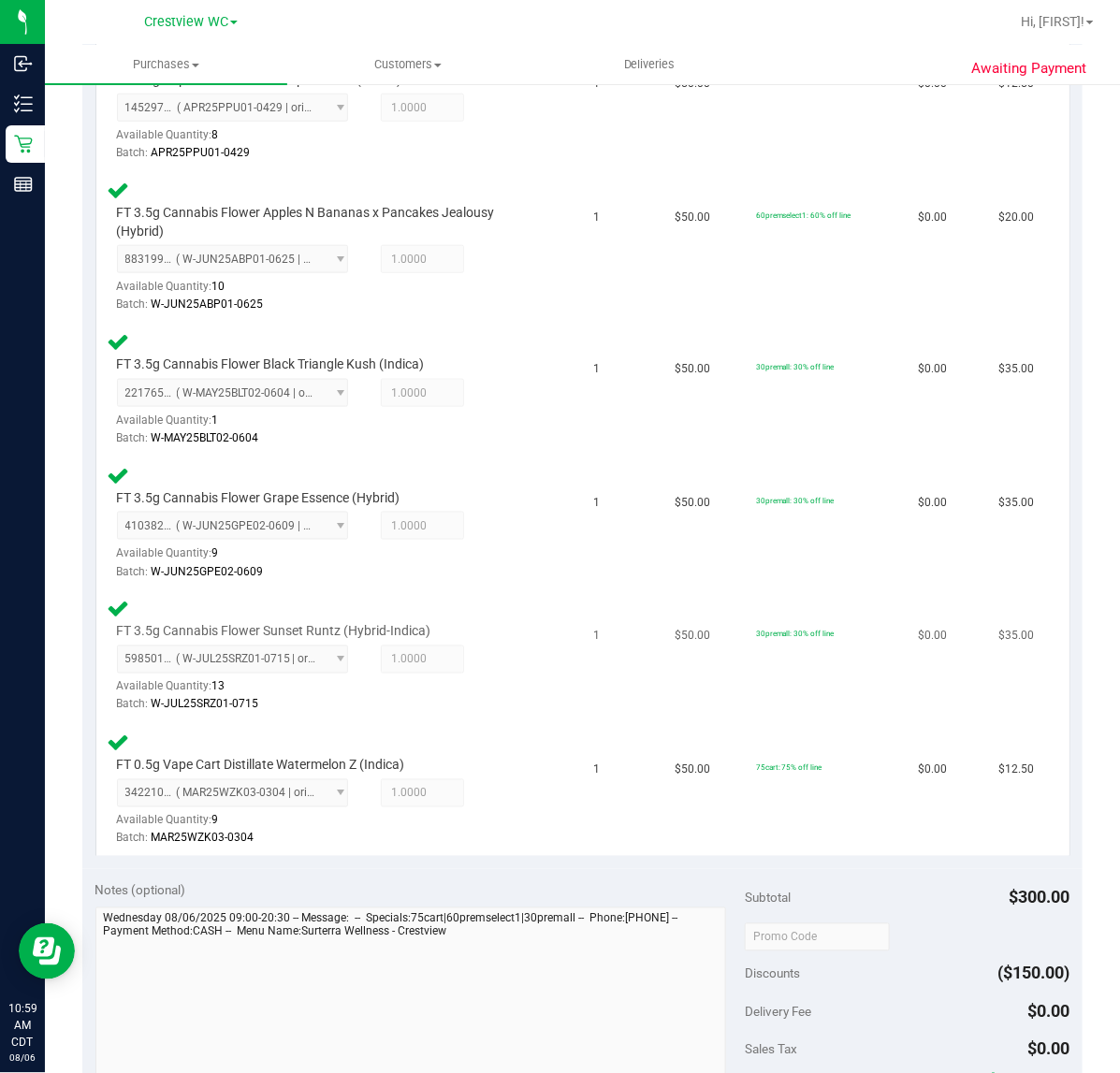 scroll, scrollTop: 819, scrollLeft: 0, axis: vertical 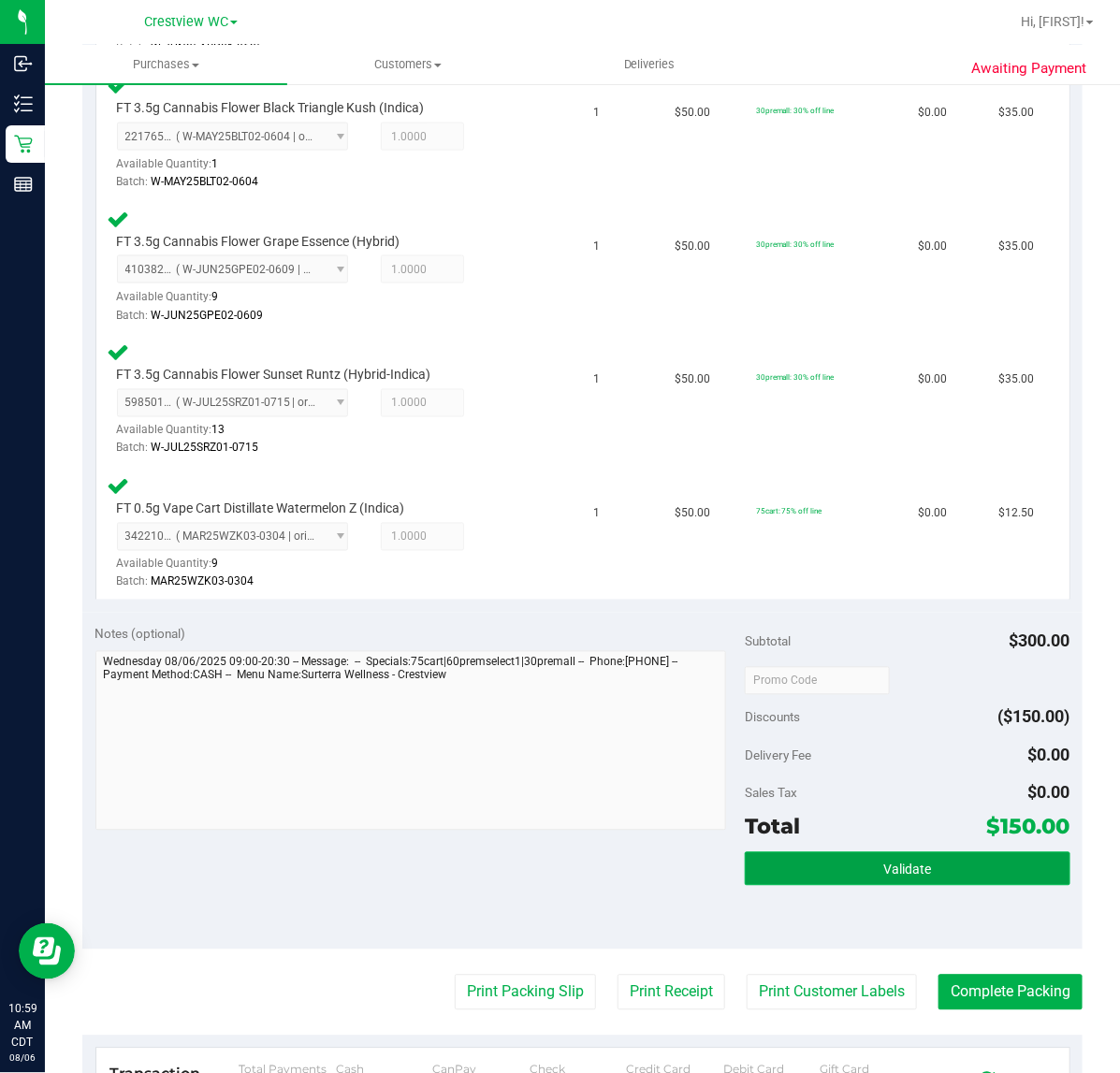 click on "Validate" at bounding box center (907, 869) 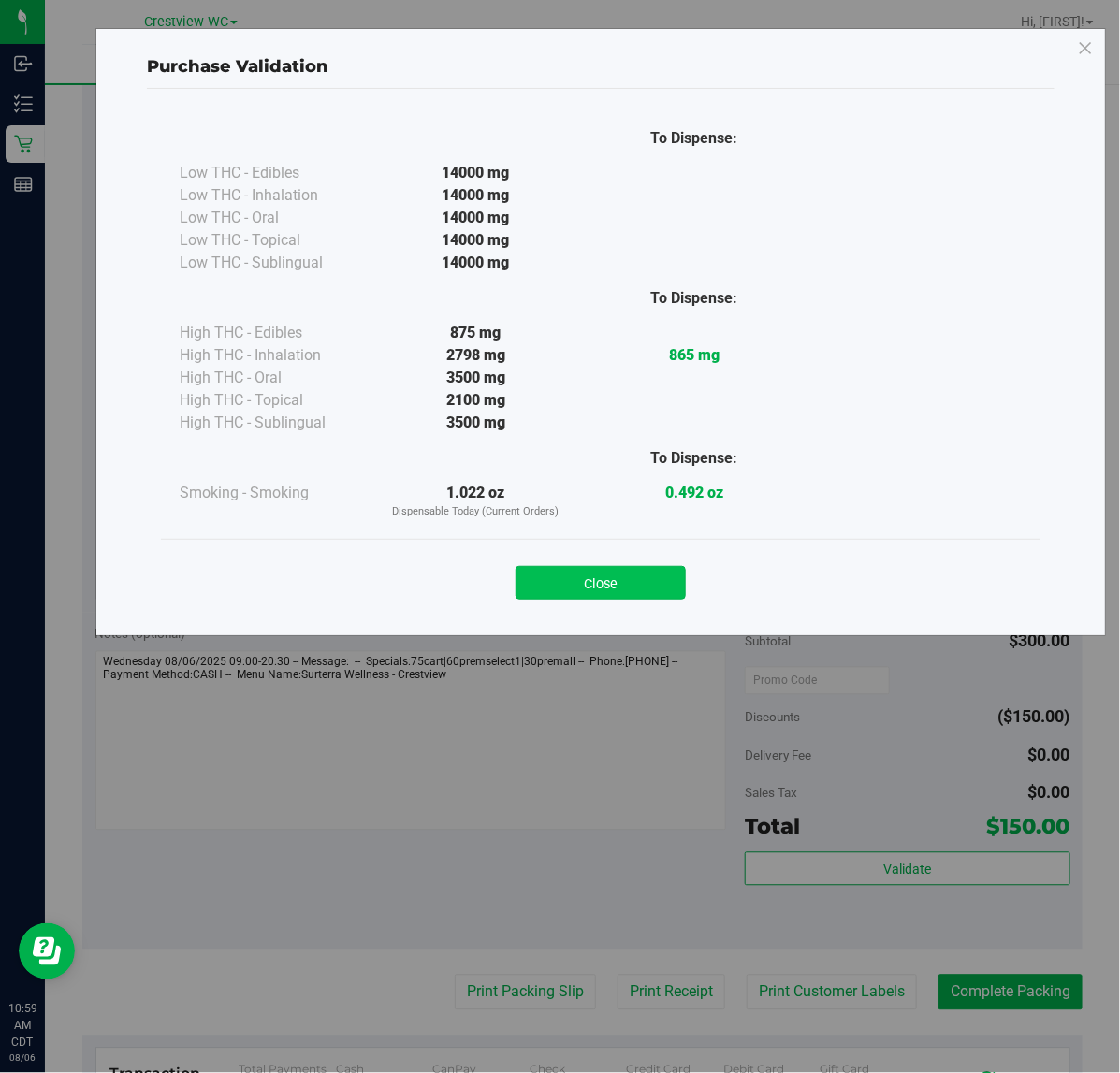 click on "Close" at bounding box center [601, 583] 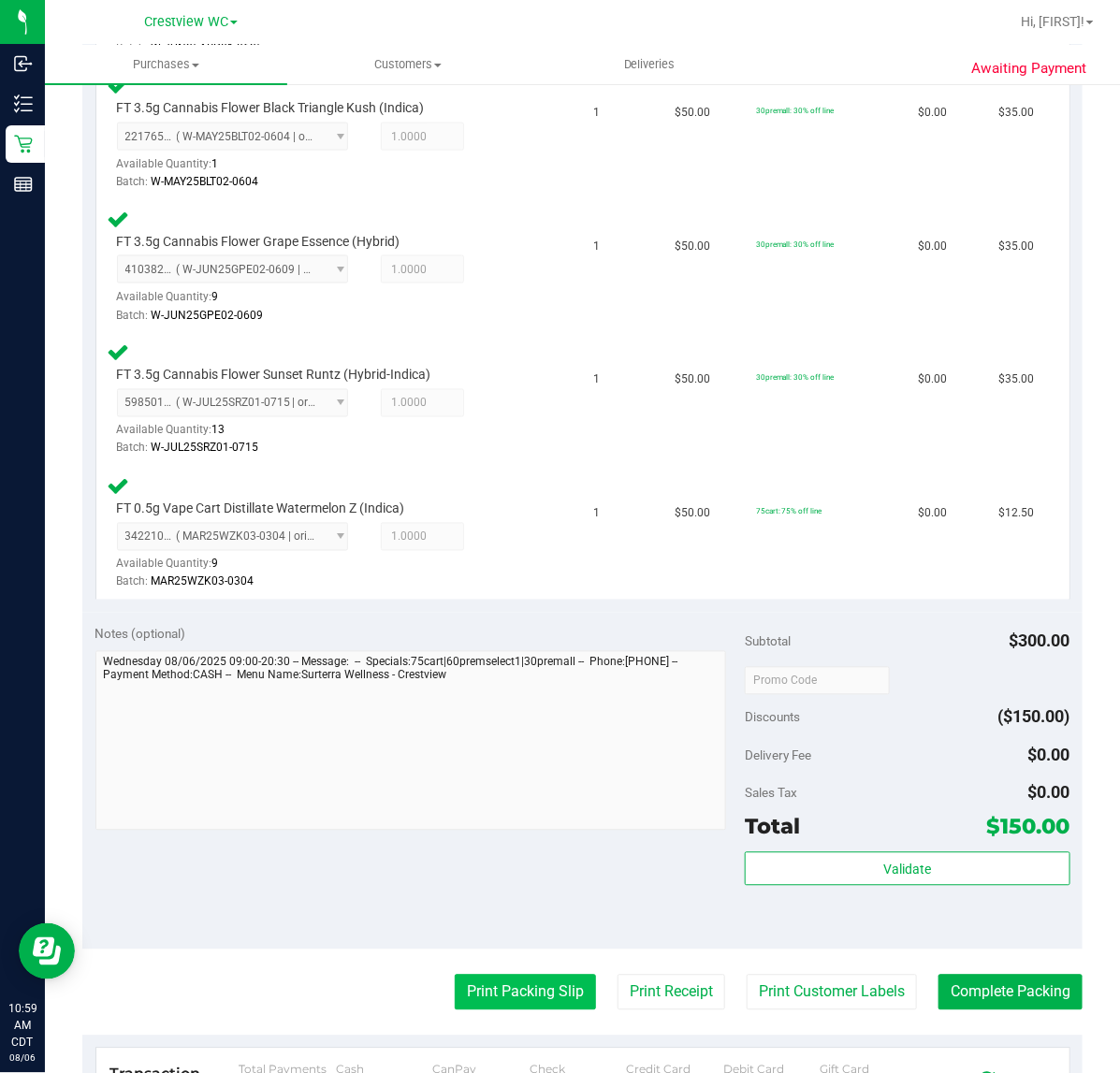 click on "Print Packing Slip" at bounding box center [525, 993] 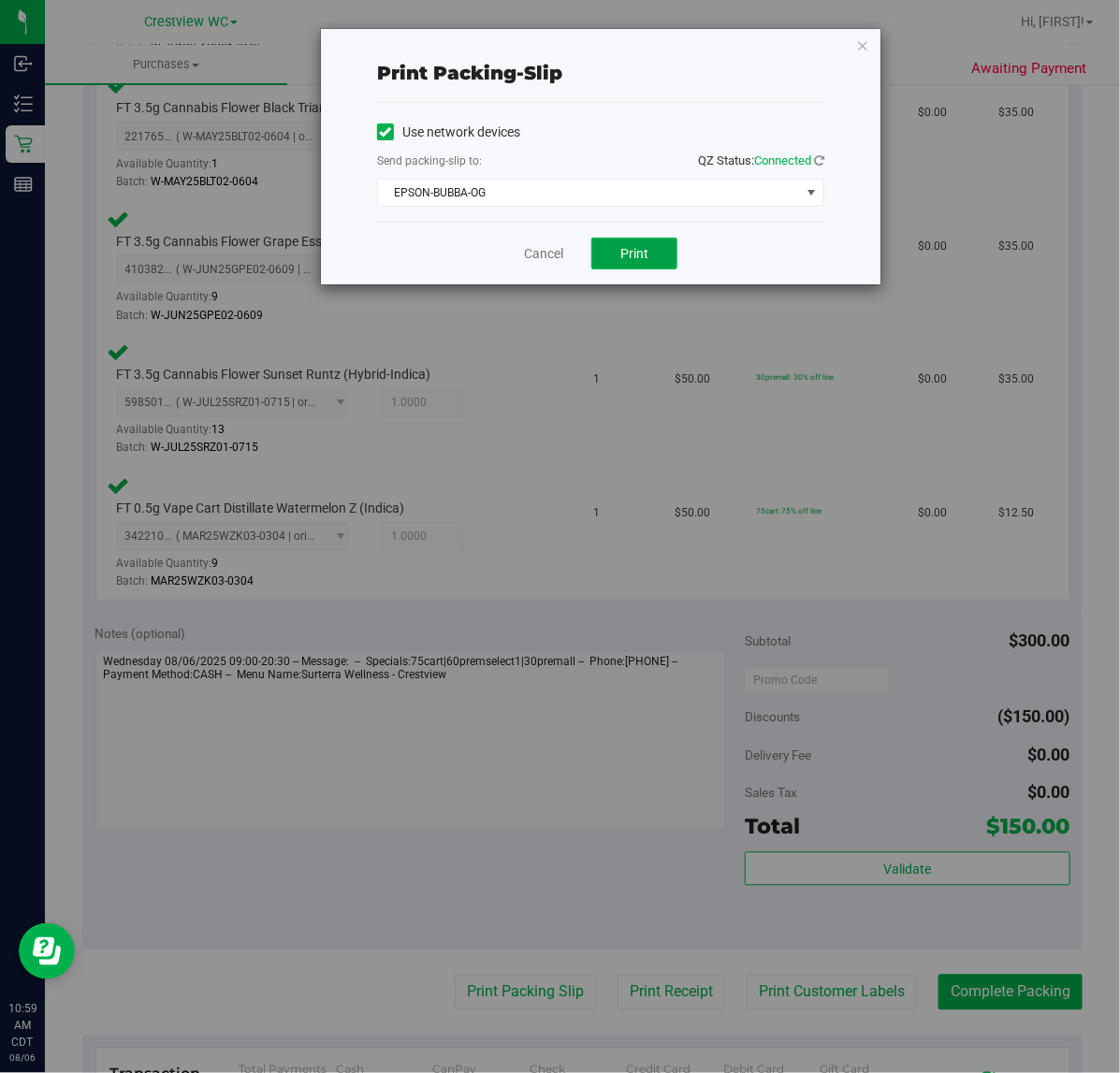click on "Print" at bounding box center [634, 254] 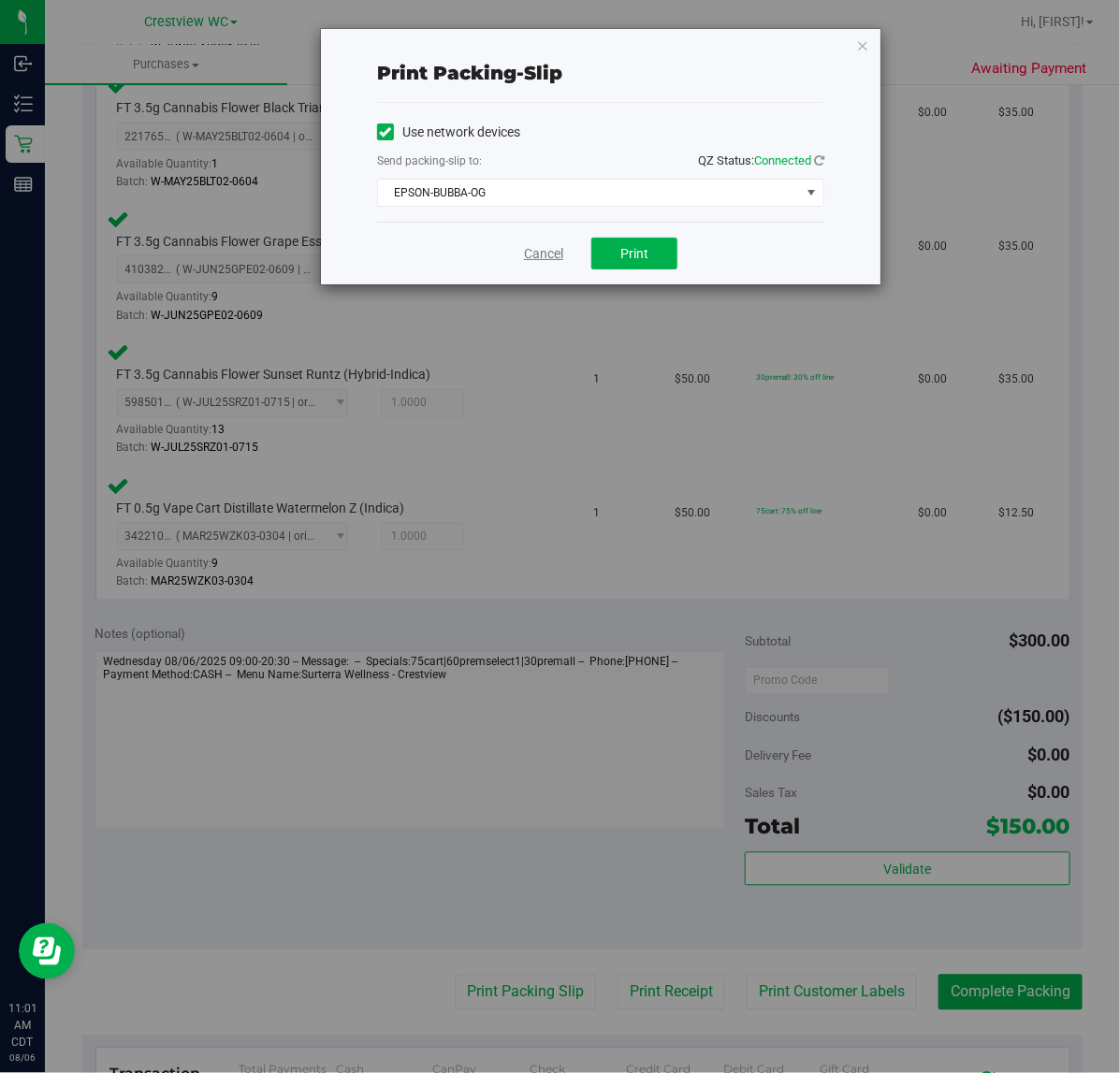 click on "Cancel" at bounding box center [544, 254] 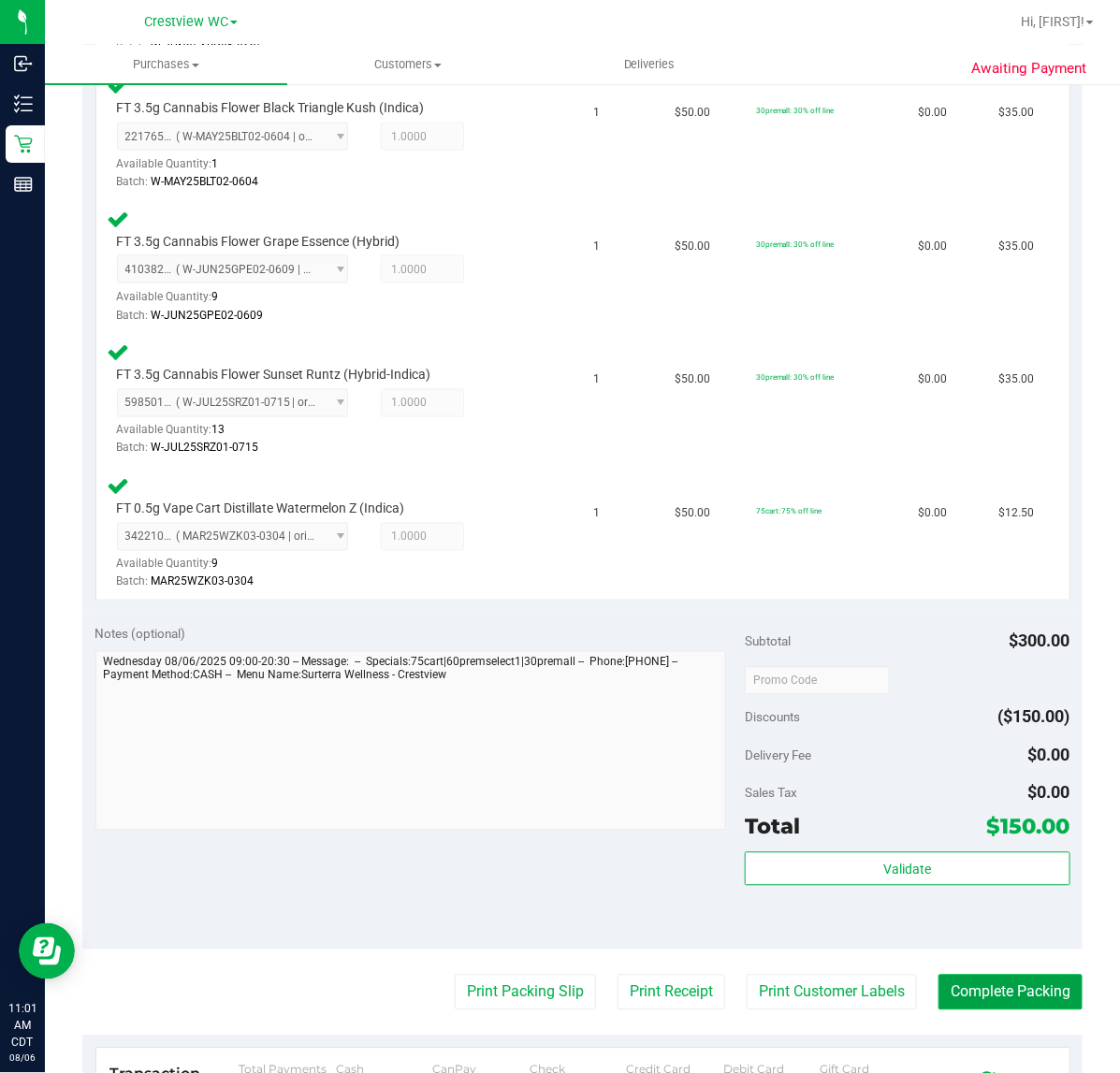 click on "Complete Packing" at bounding box center (1011, 993) 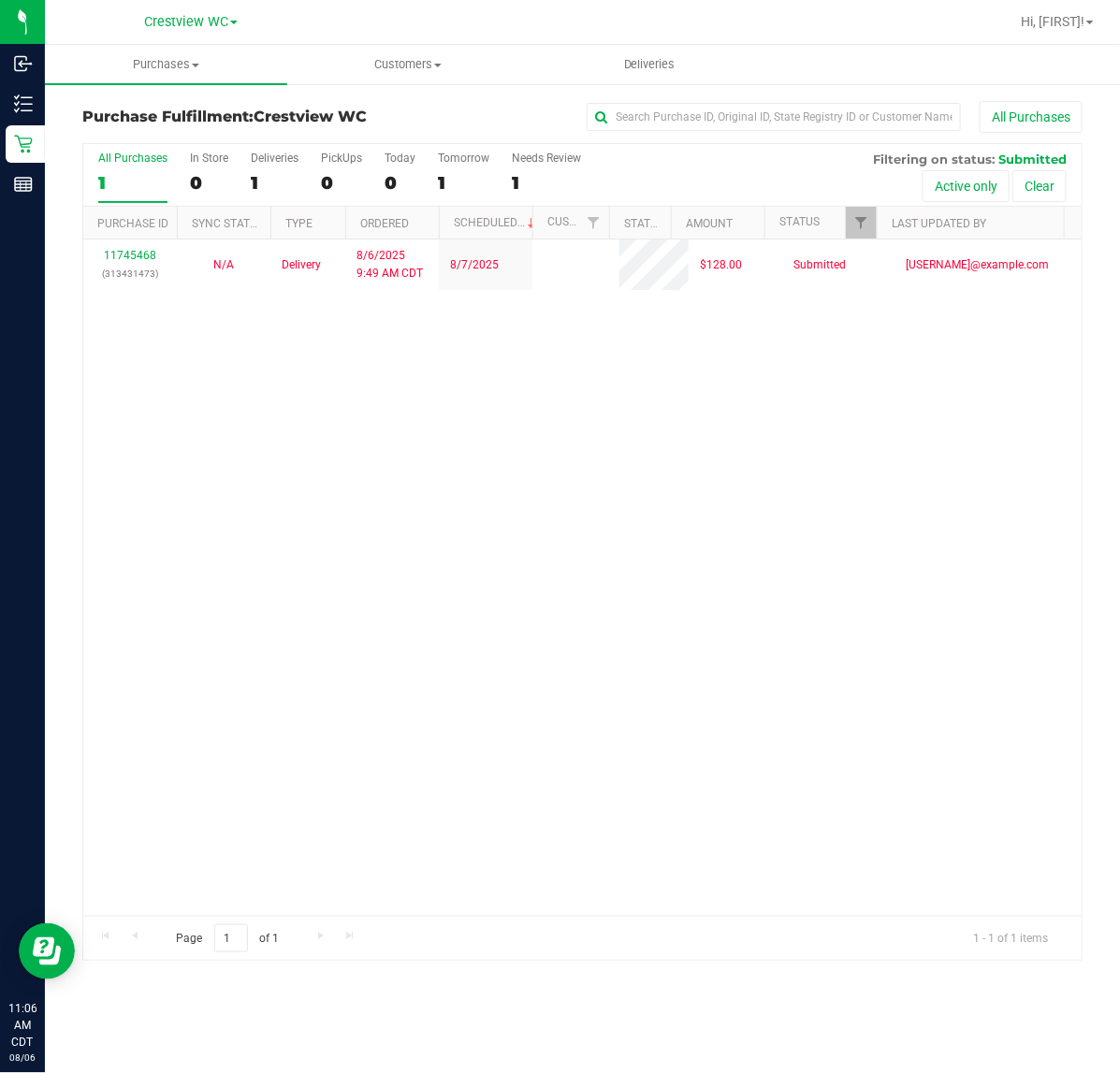 scroll, scrollTop: 0, scrollLeft: 0, axis: both 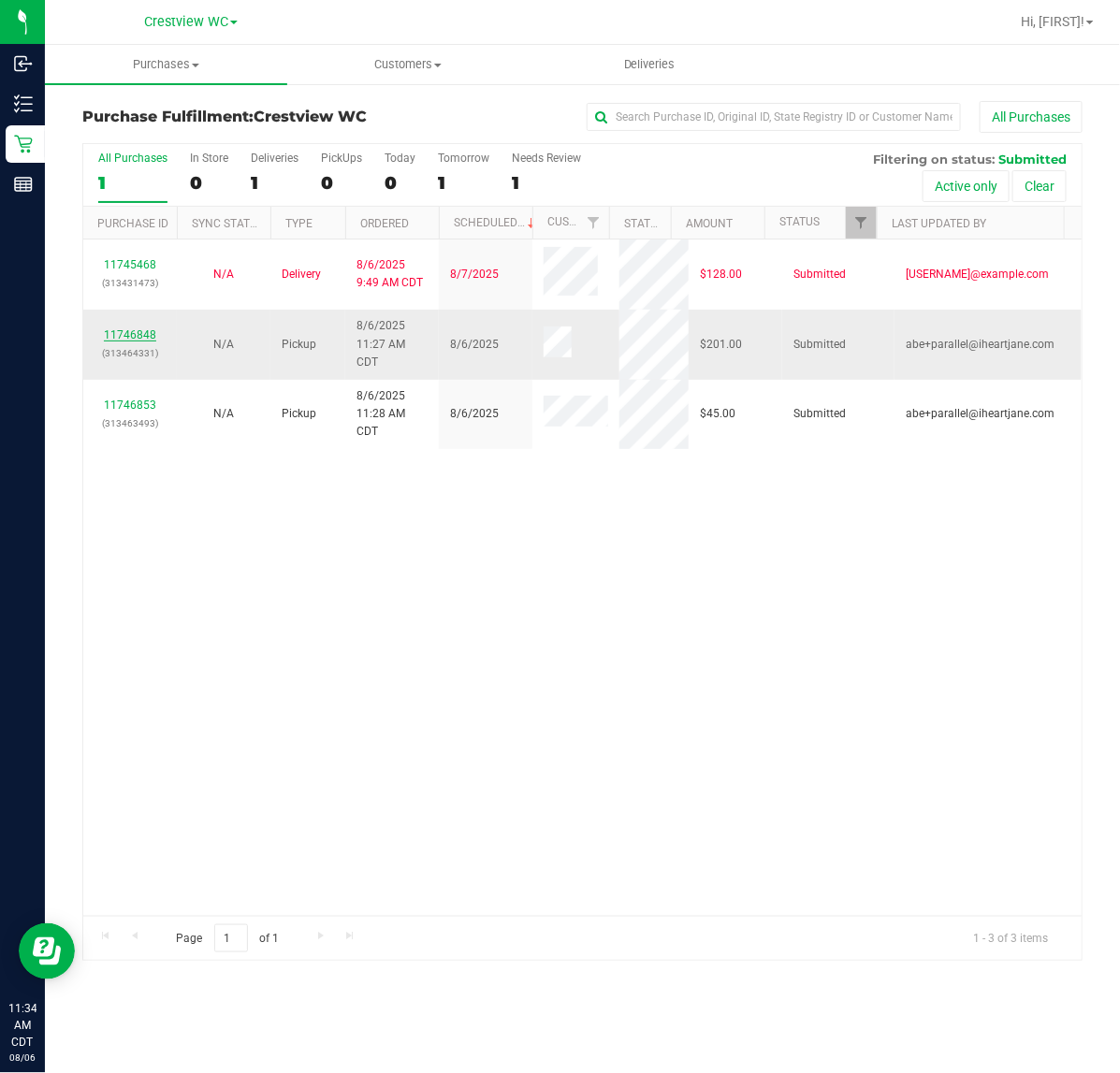 click on "[NUMBER]" at bounding box center (130, 335) 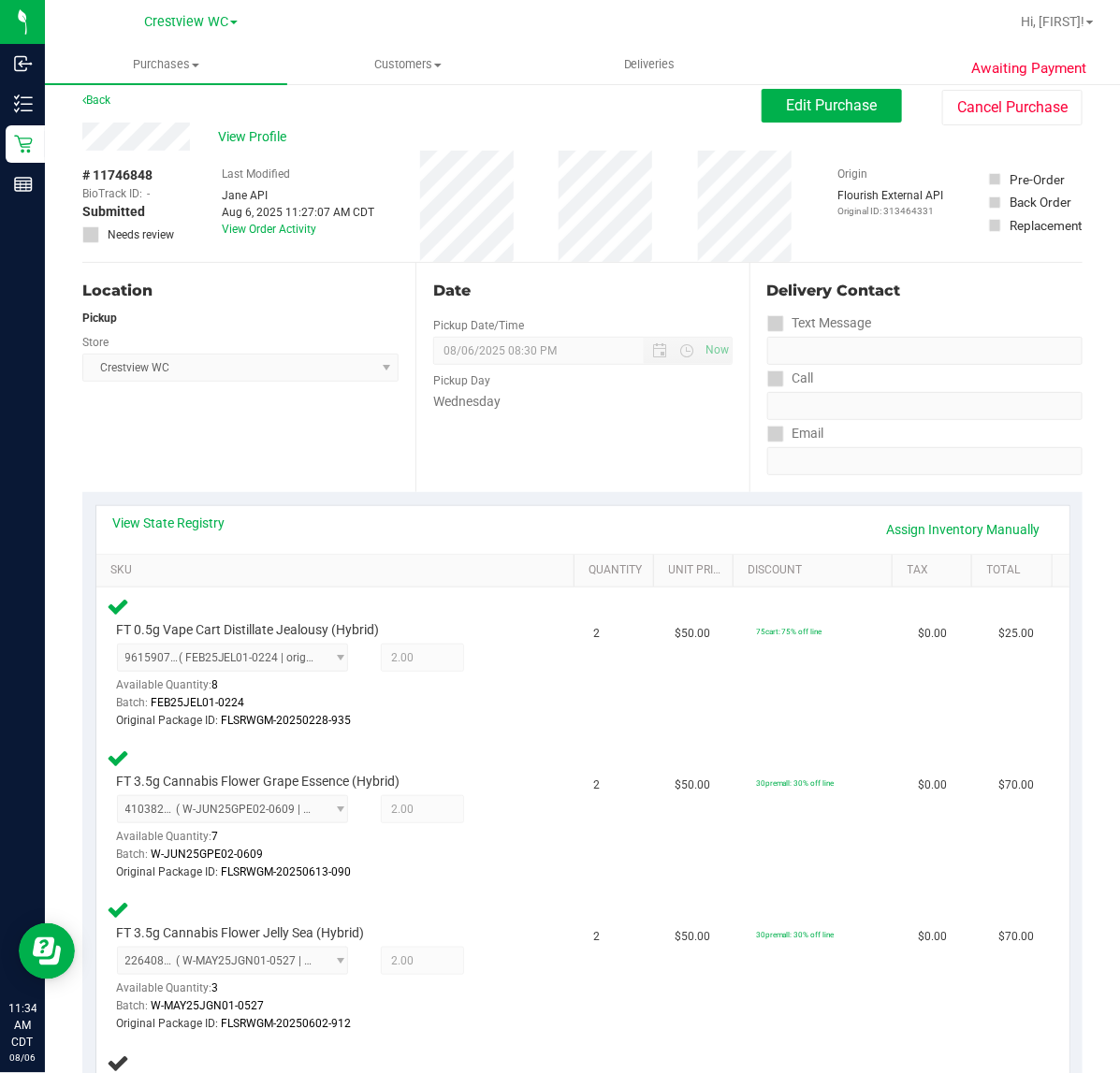 scroll, scrollTop: 0, scrollLeft: 0, axis: both 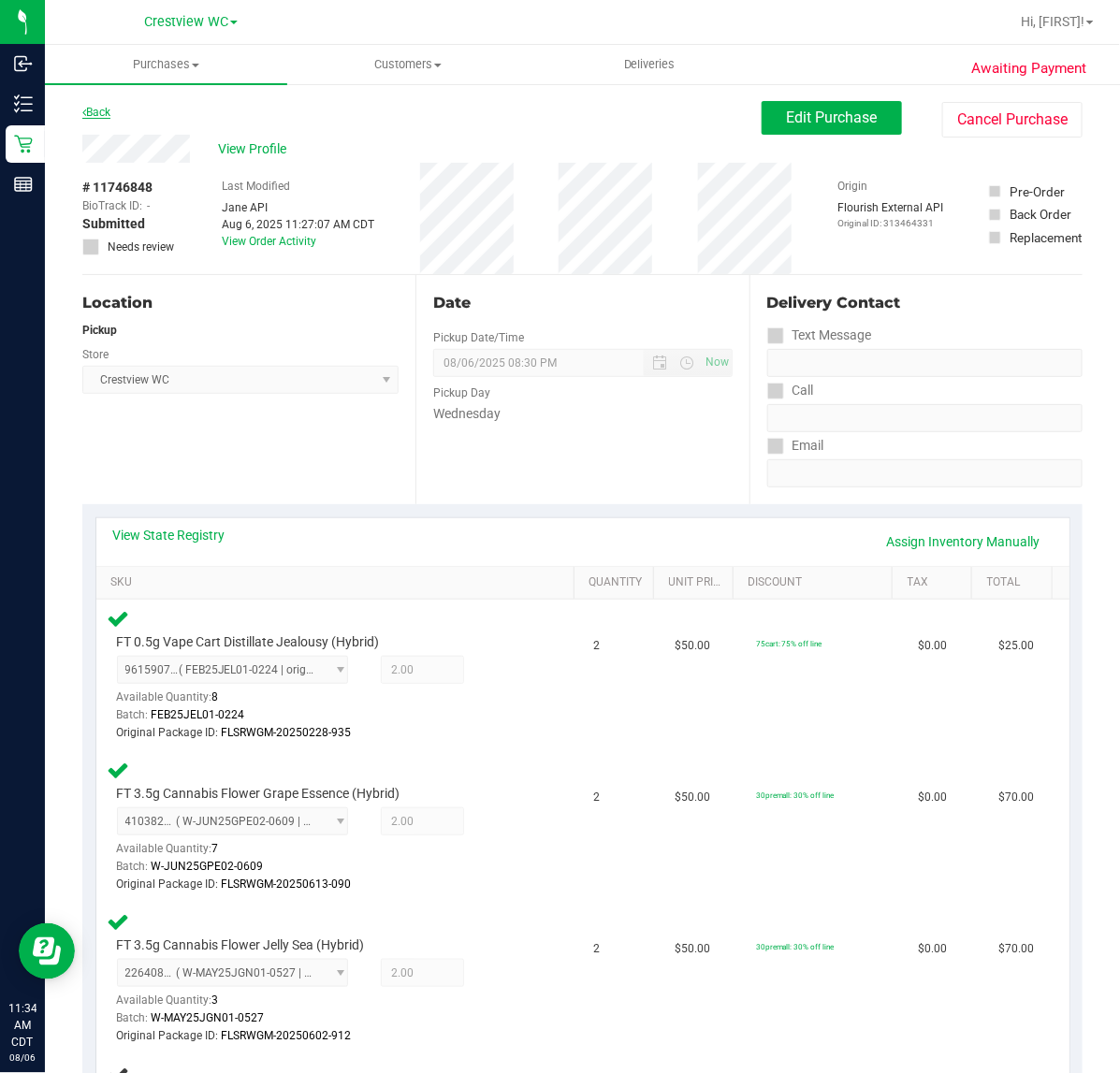 click on "Back" at bounding box center [96, 112] 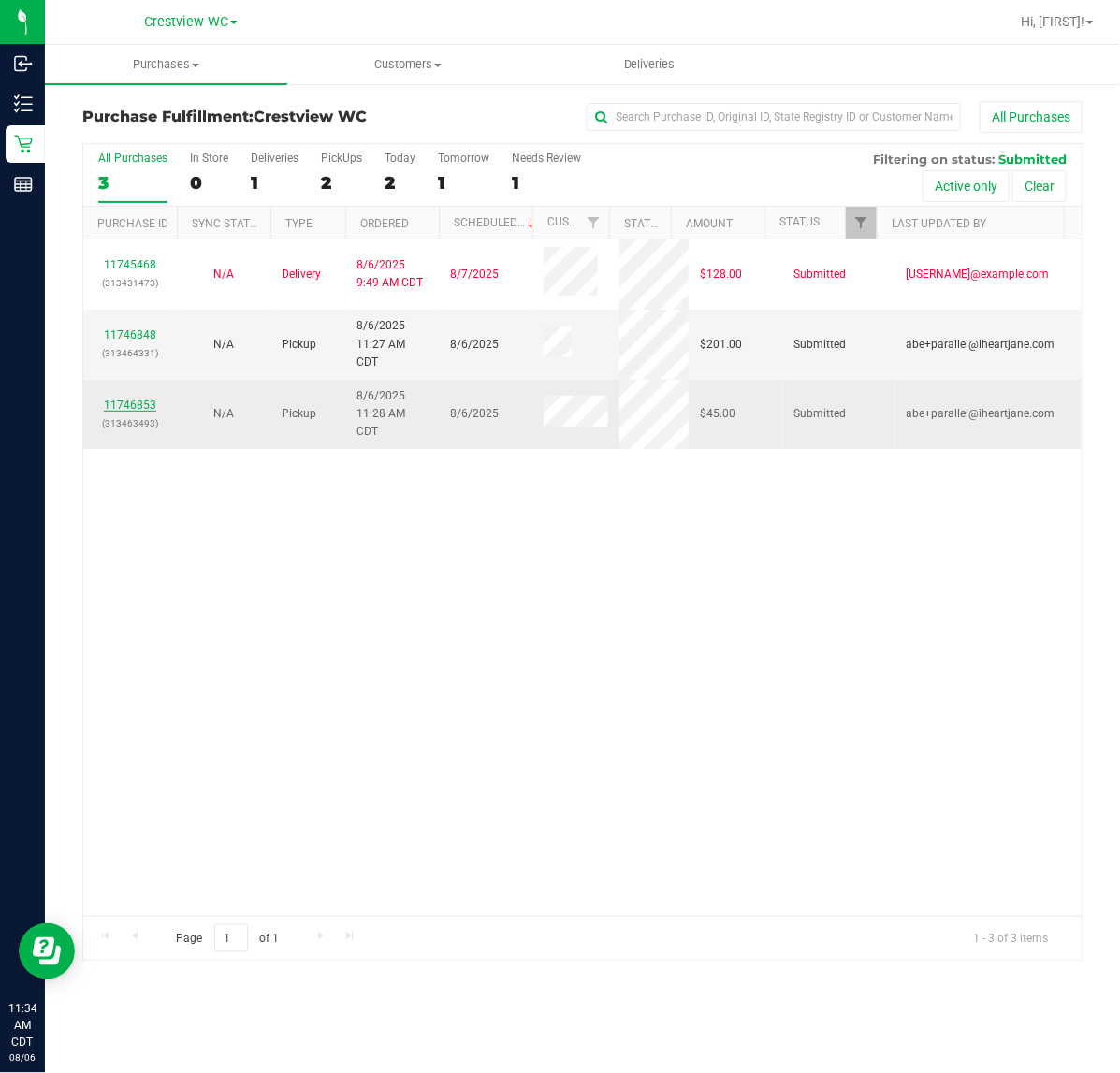 click on "11746853" at bounding box center (130, 405) 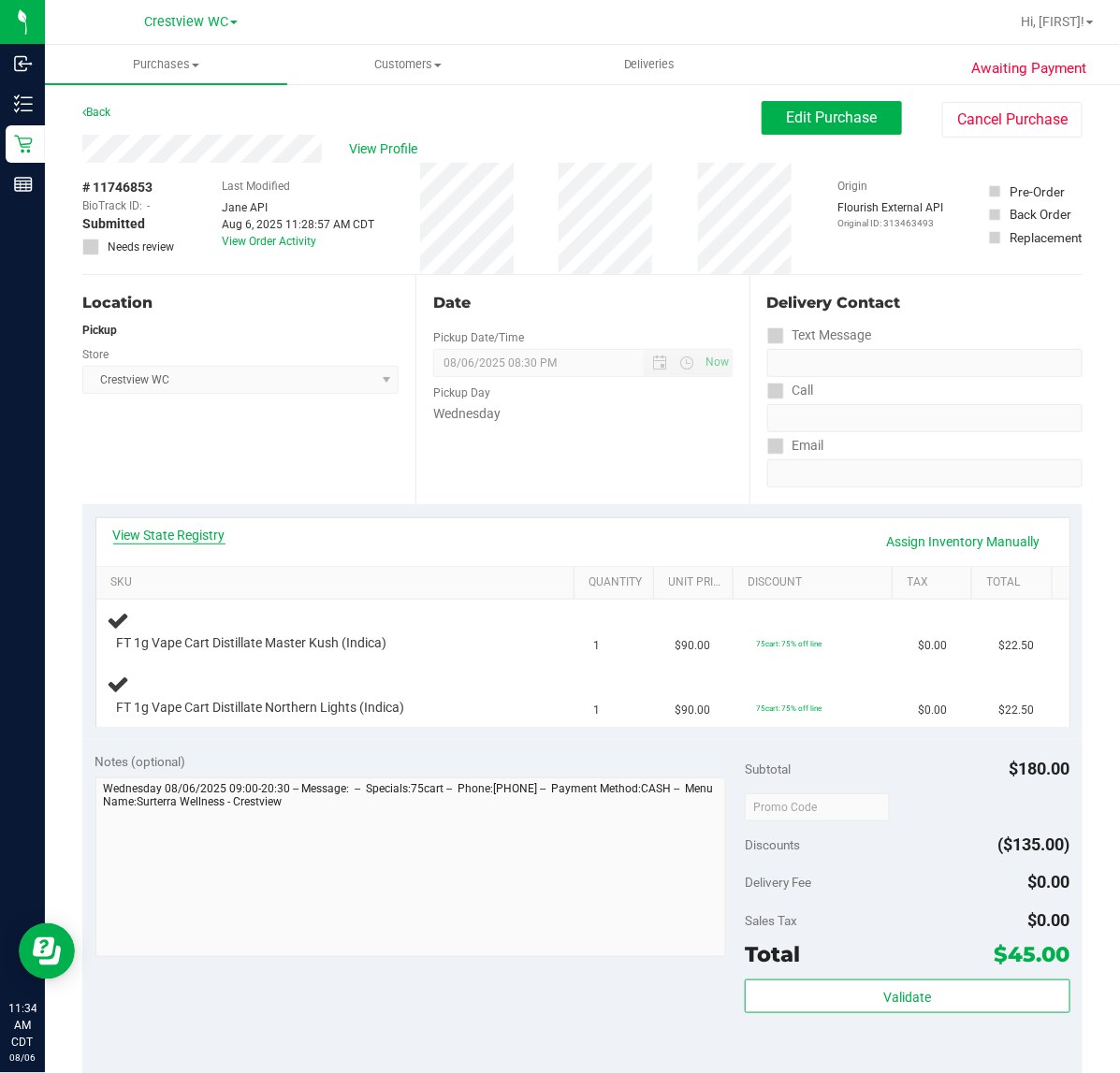 click on "View State Registry" at bounding box center [169, 535] 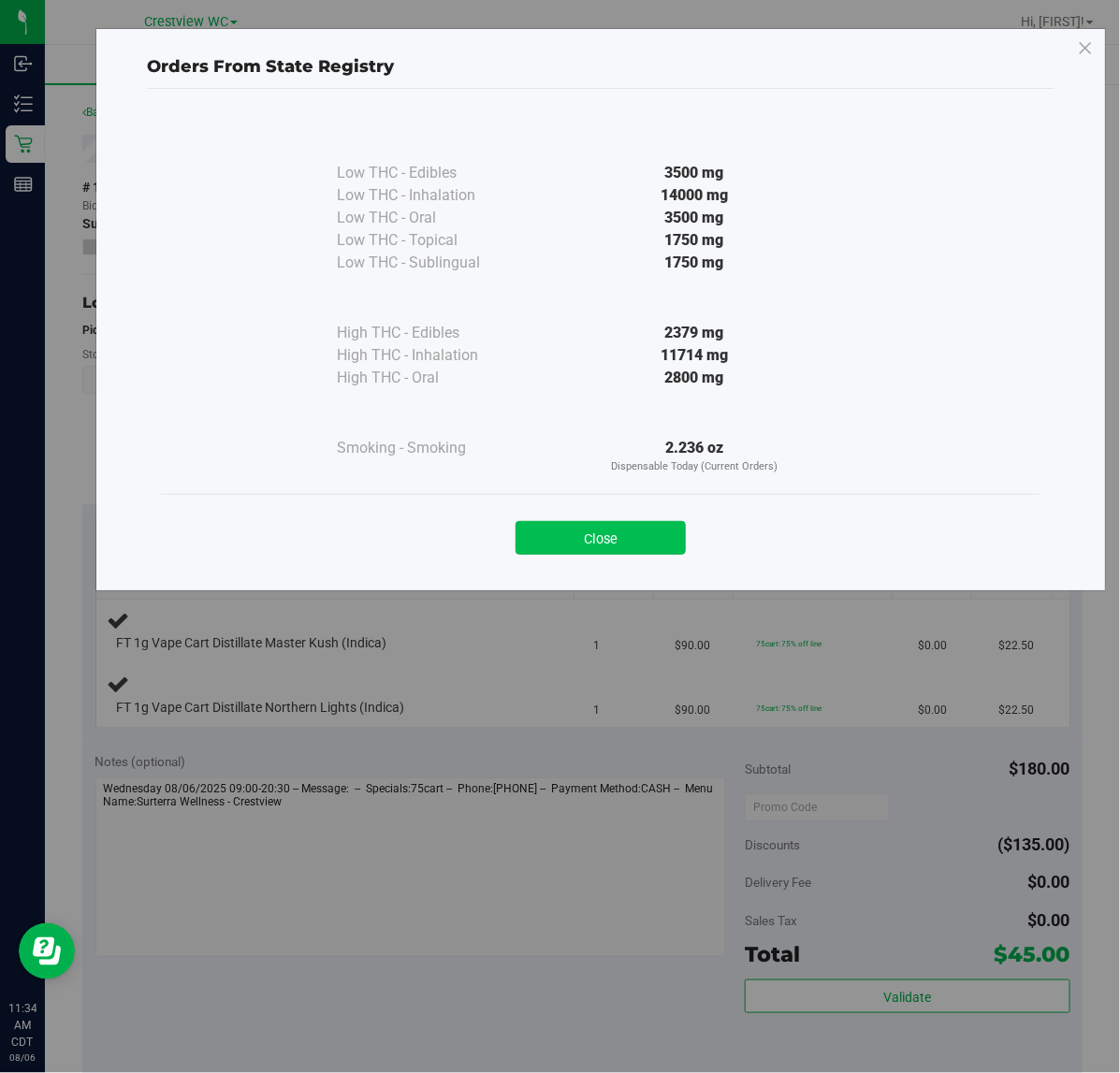 click on "Close" at bounding box center (601, 538) 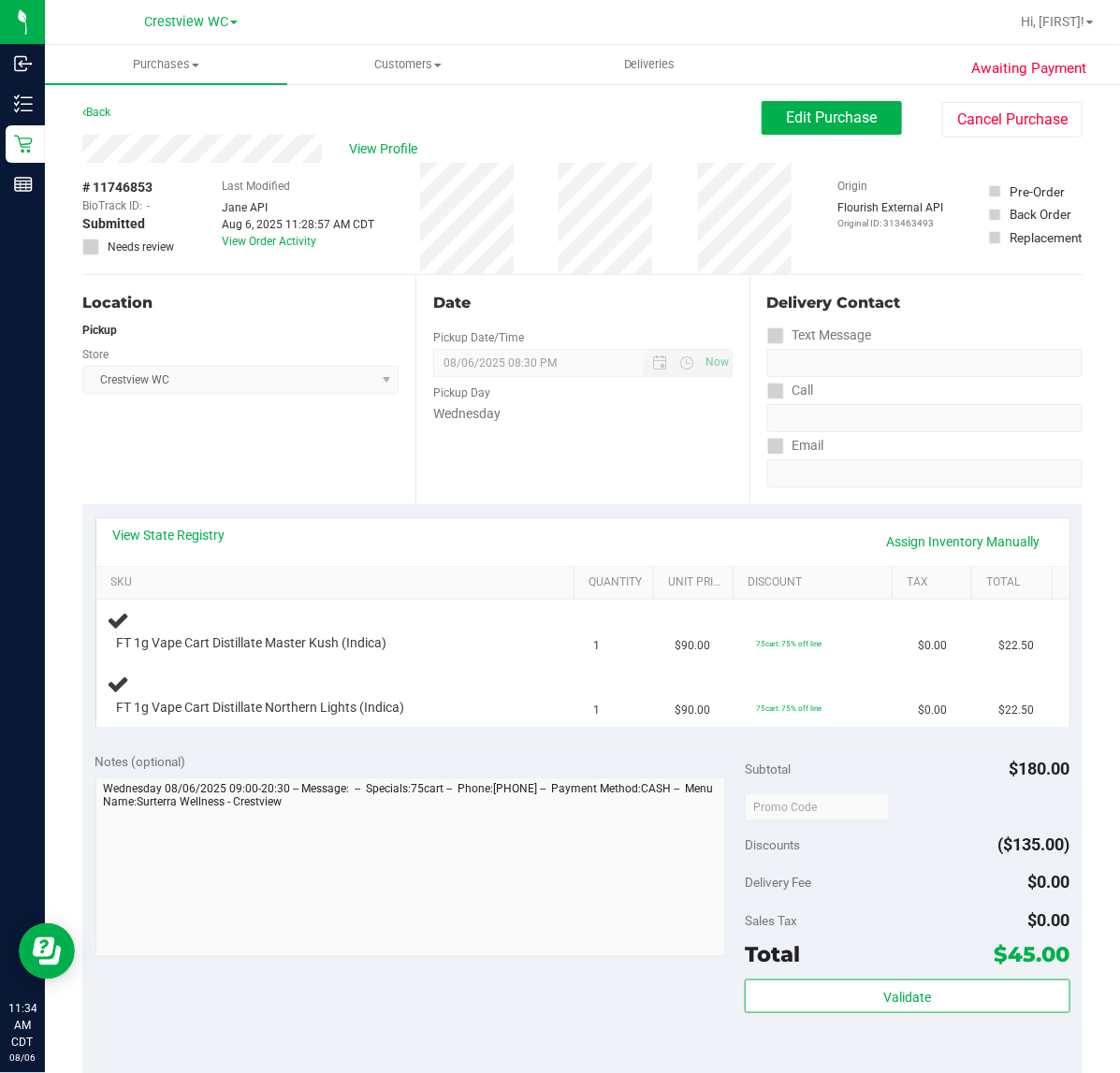 click on "View State Registry
Assign Inventory Manually" at bounding box center [583, 542] 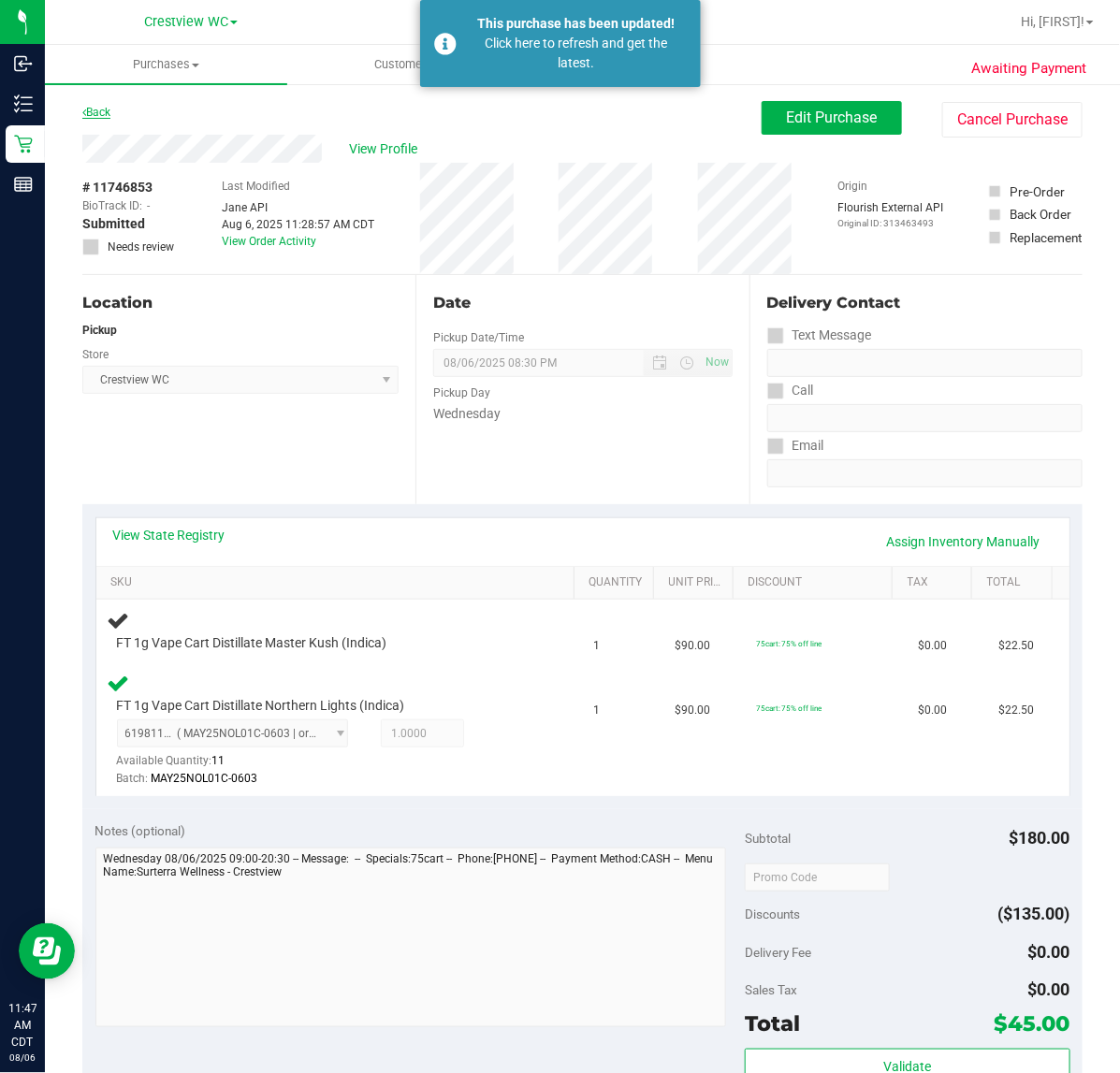 click on "Back" at bounding box center (96, 112) 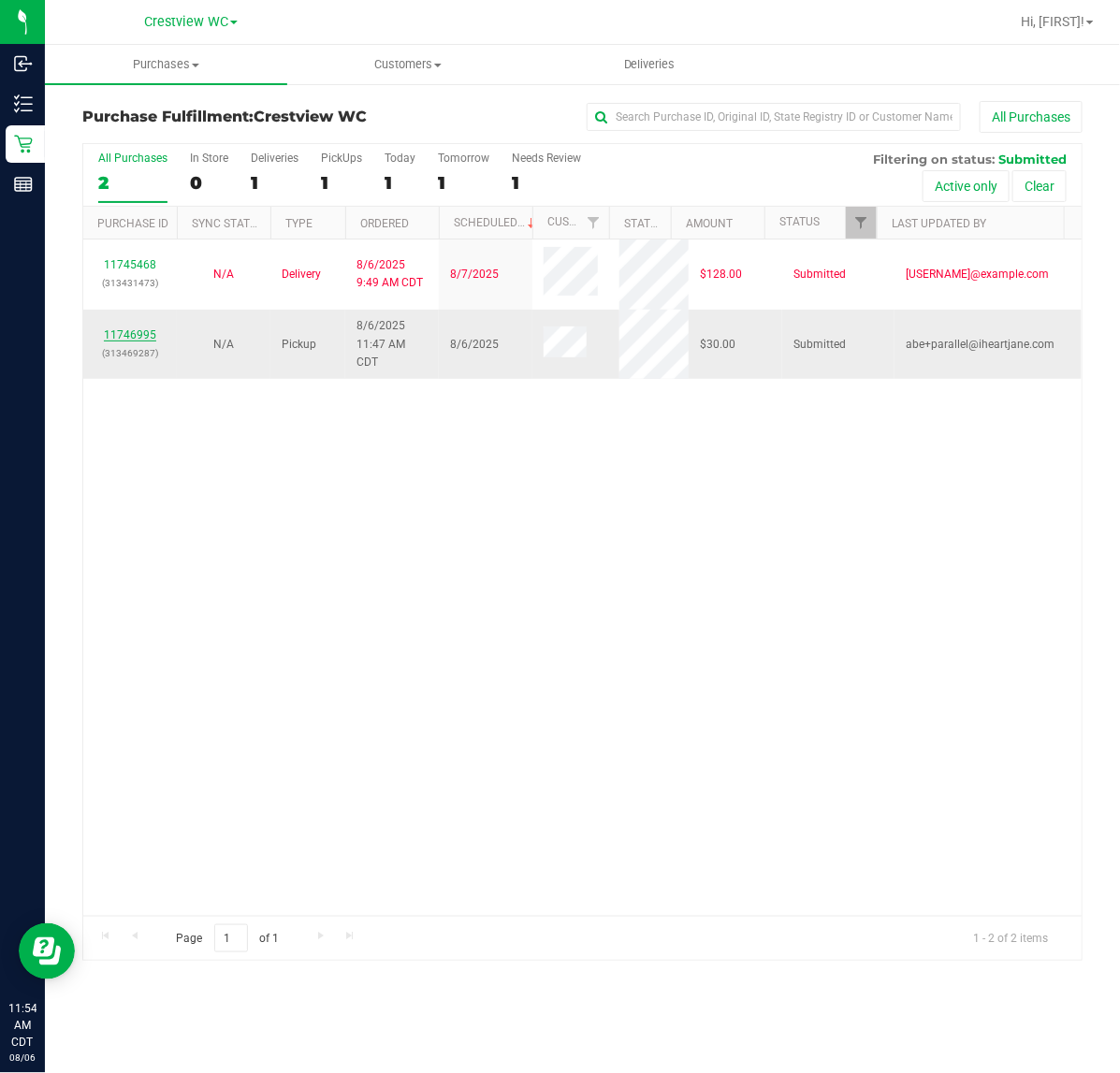 click on "[NUMBER]" at bounding box center (130, 335) 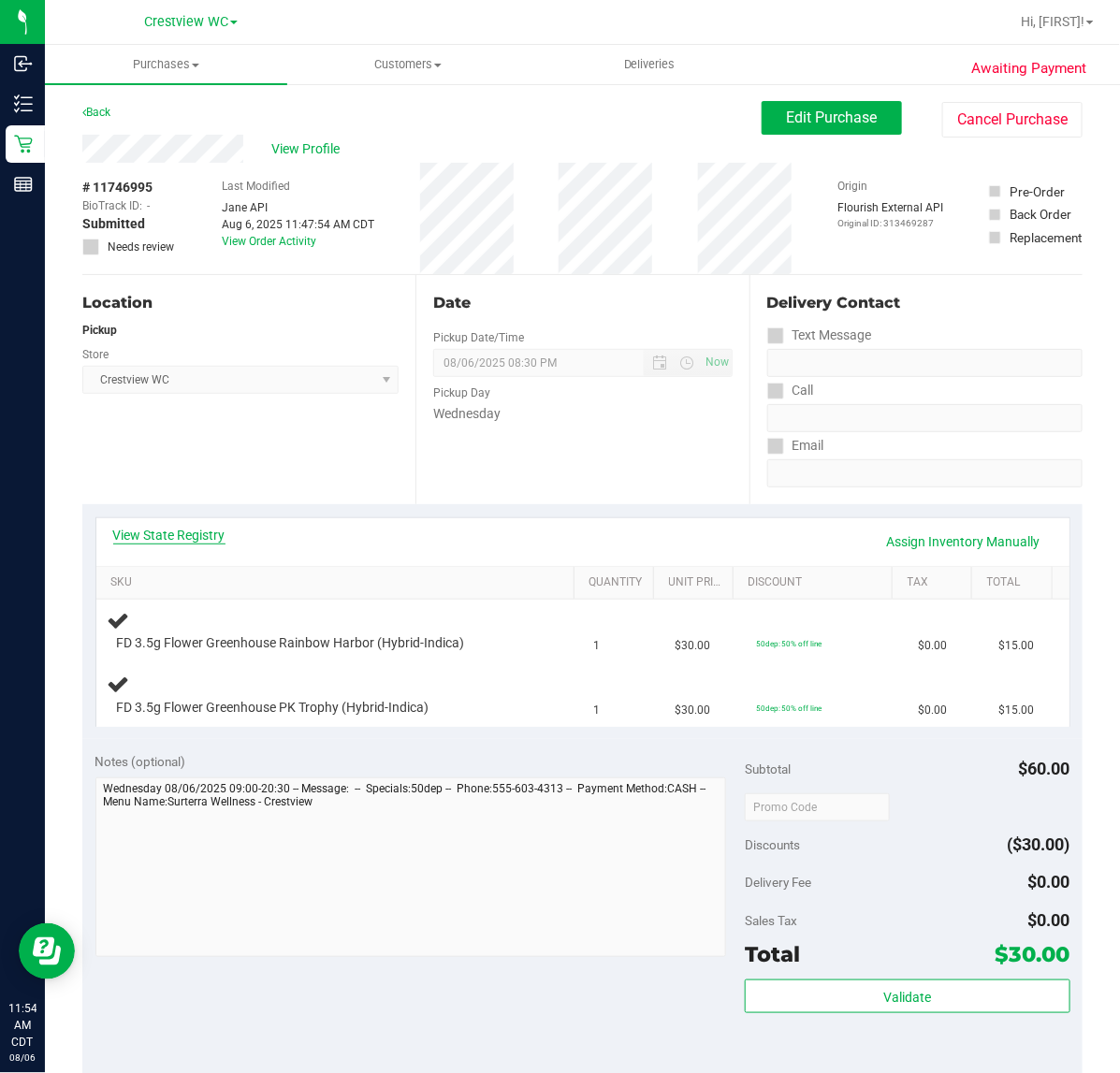 click on "View State Registry" at bounding box center (169, 535) 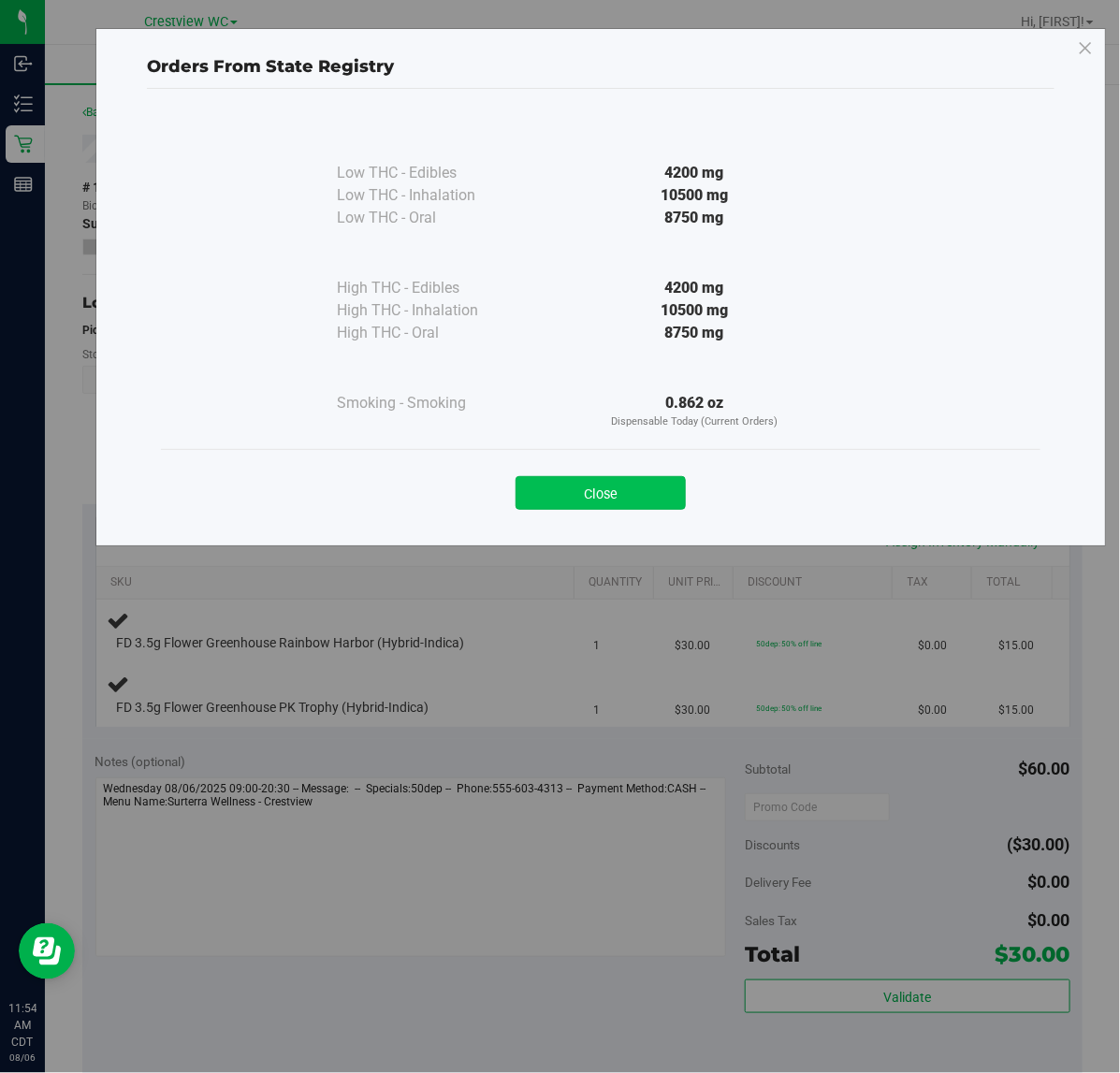click on "Close" at bounding box center [601, 493] 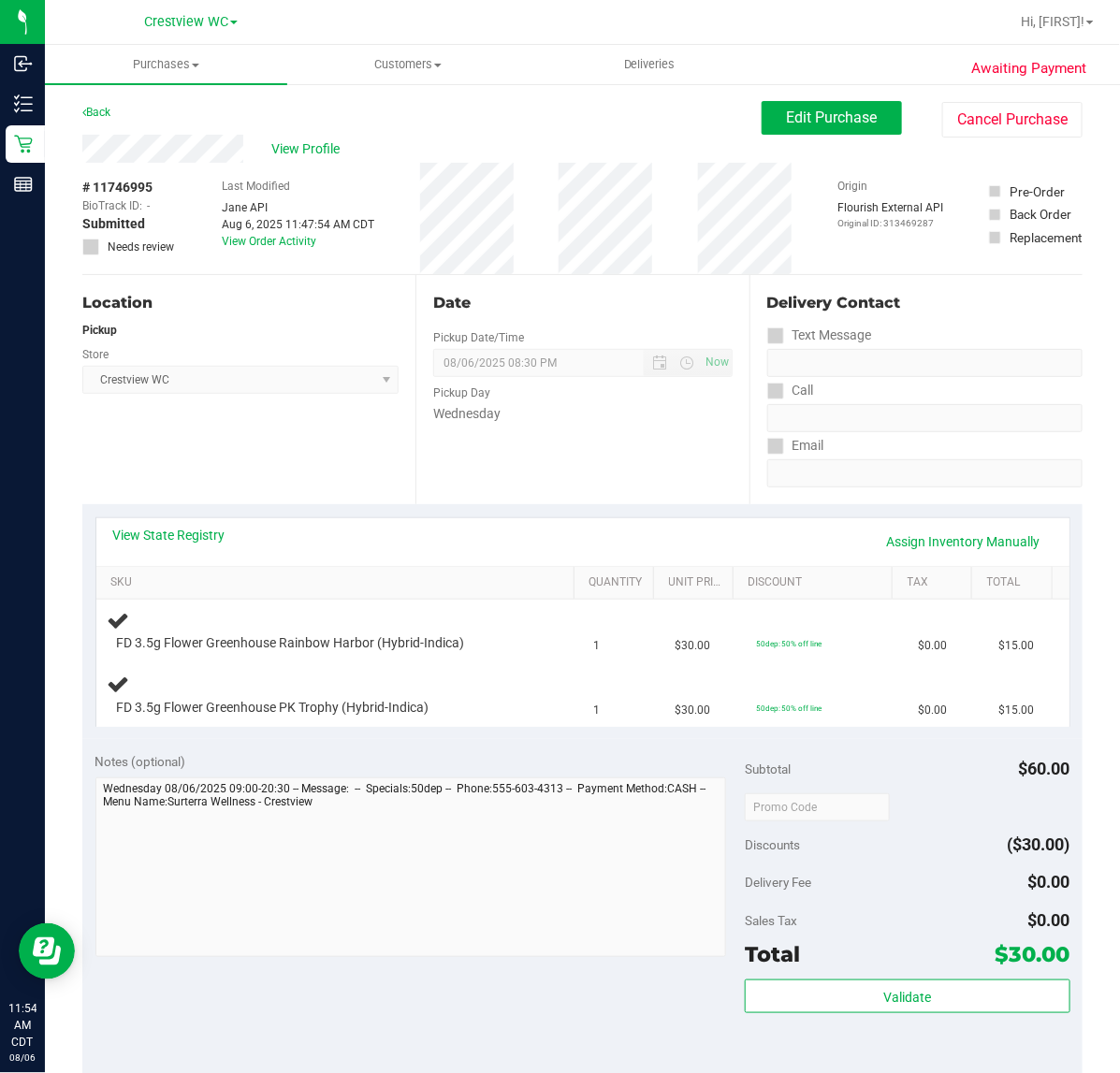 click on "View State Registry
Assign Inventory Manually
SKU Quantity Unit Price Discount Tax Total
FD 3.5g Flower Greenhouse Rainbow Harbor (Hybrid-Indica)
1
$30.00
50dep:
50%
off
line
$0.00
$15.00
1" at bounding box center (582, 621) 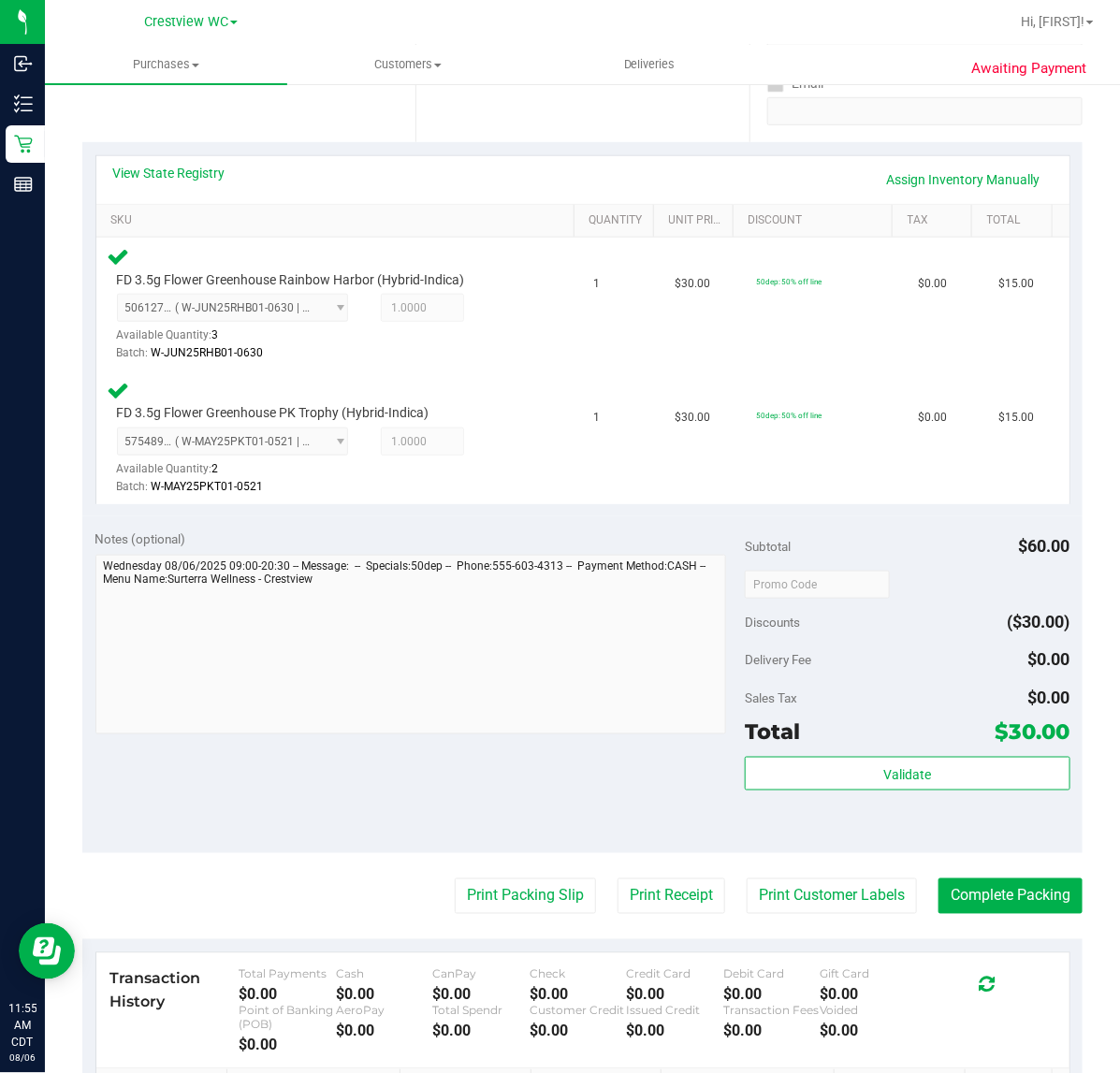 scroll, scrollTop: 468, scrollLeft: 0, axis: vertical 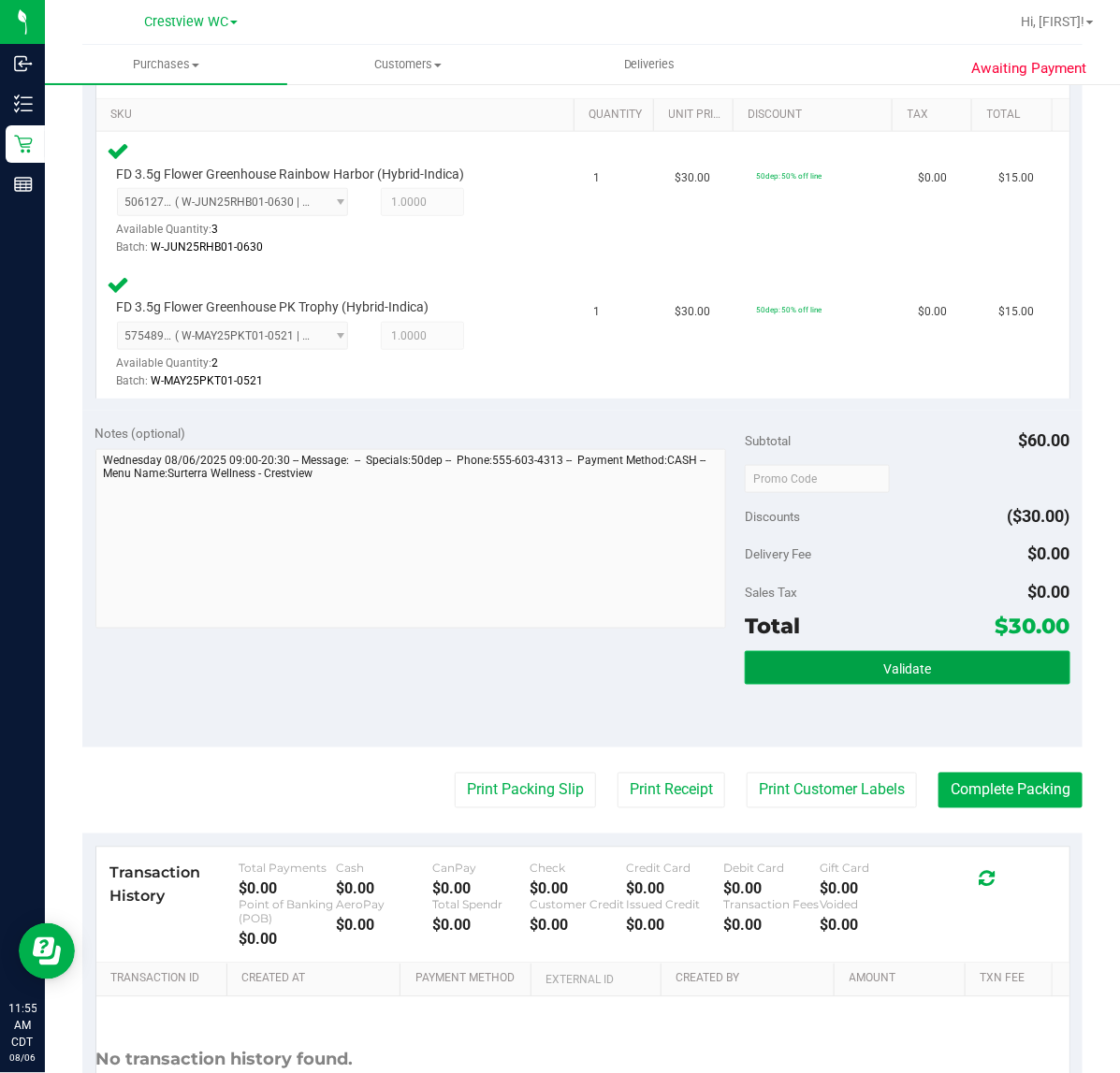 click on "Validate" at bounding box center (907, 668) 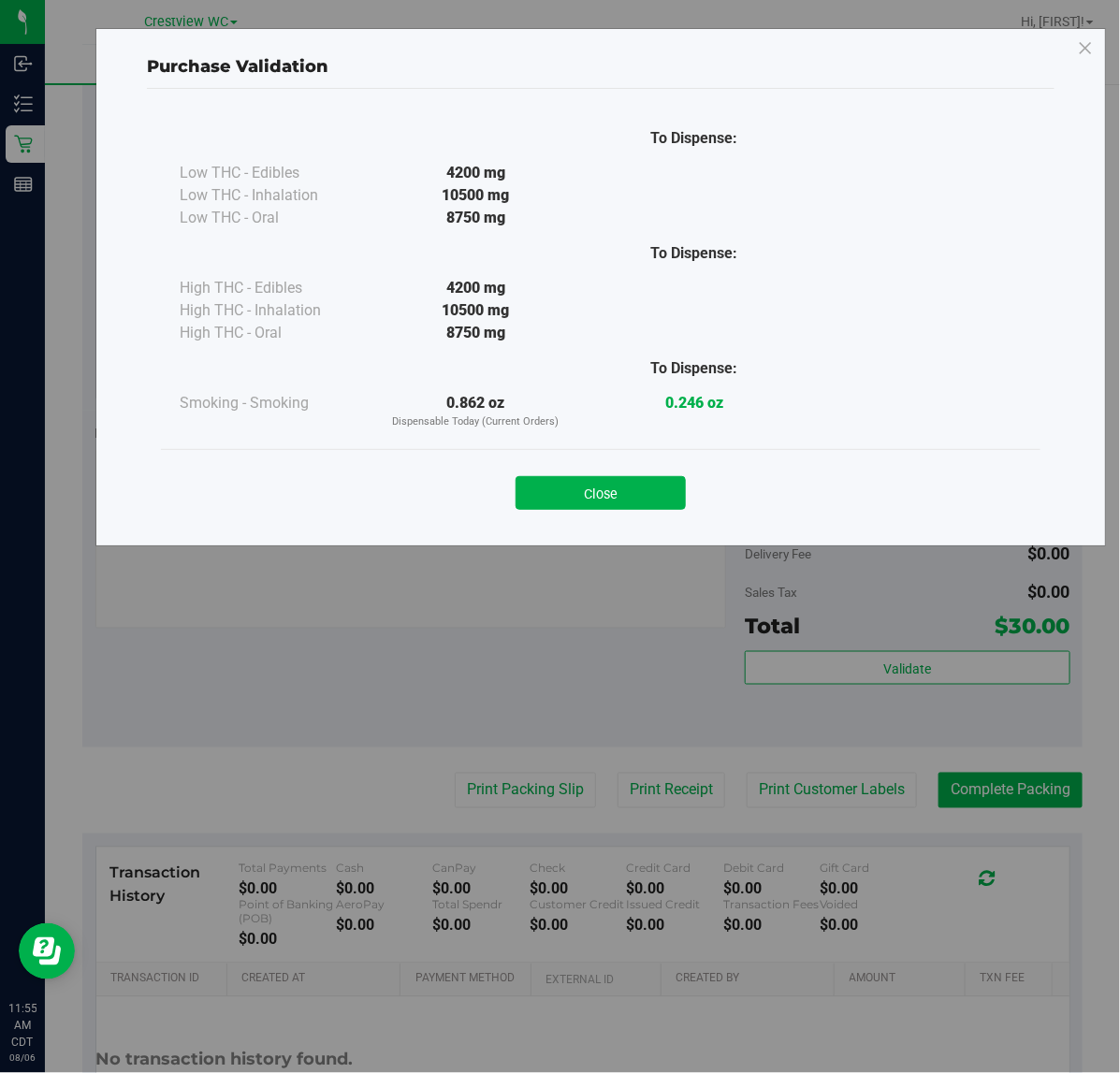 click on "Close" at bounding box center [601, 487] 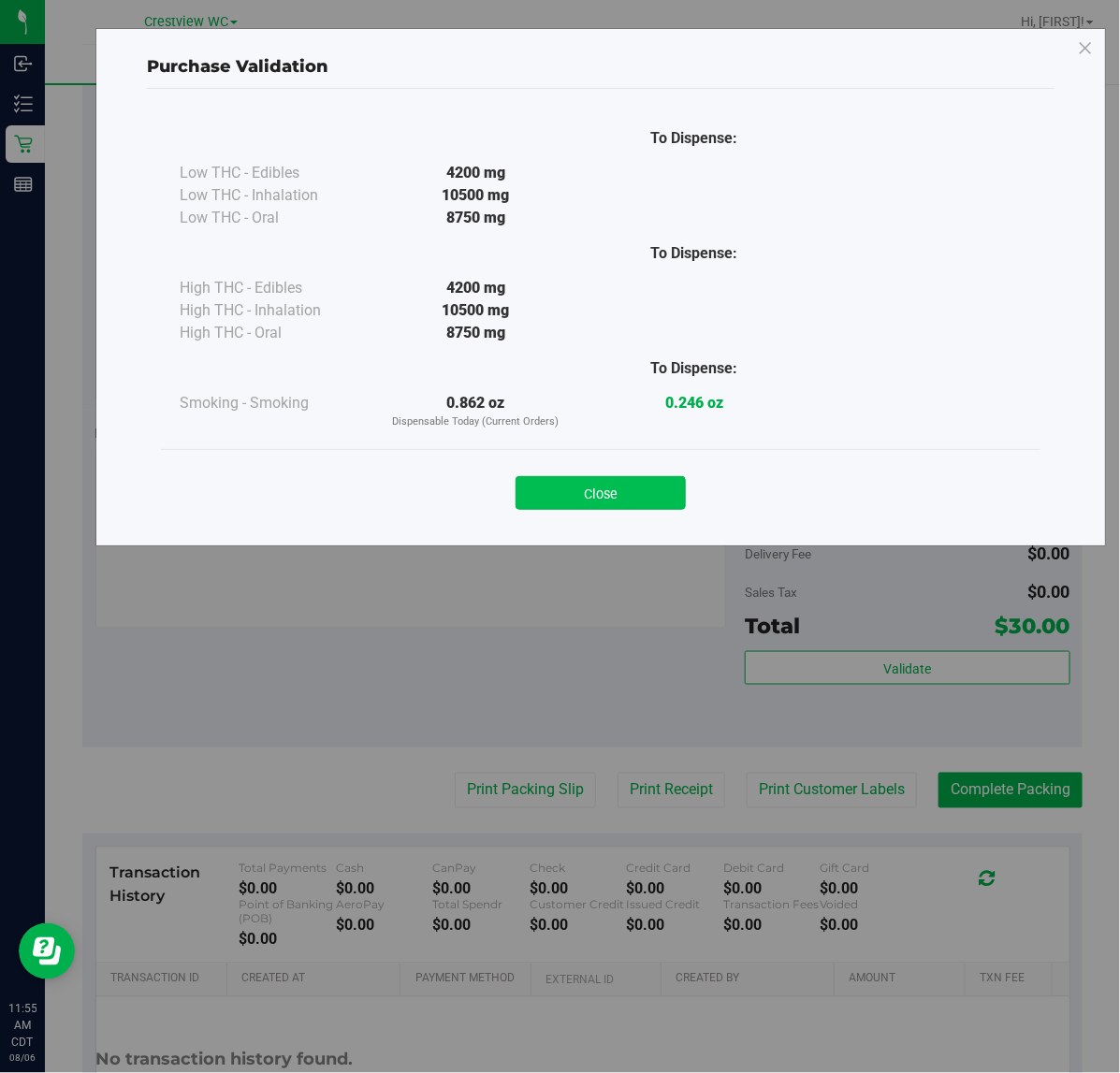 click on "Close" at bounding box center [601, 493] 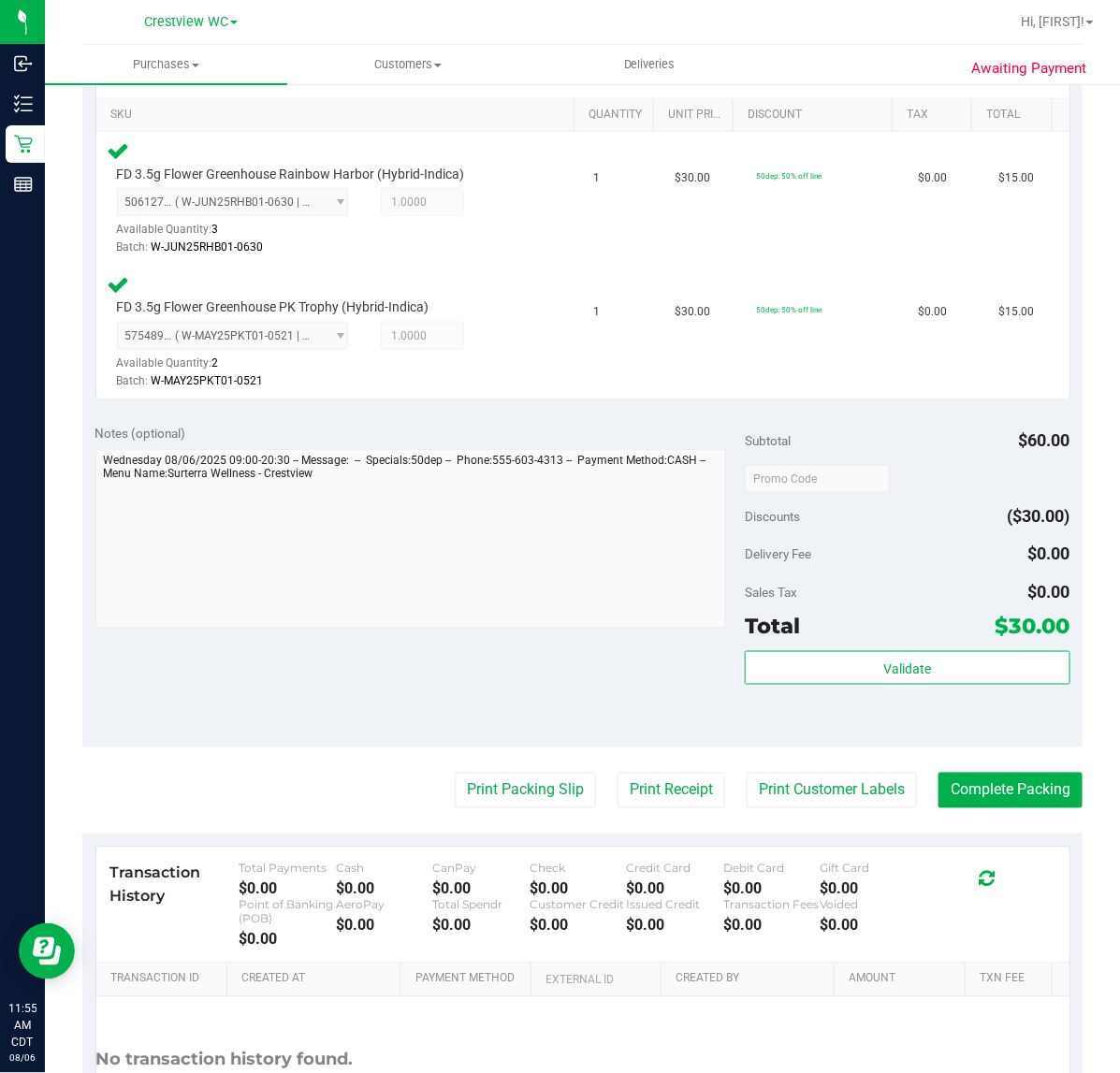 drag, startPoint x: 487, startPoint y: 810, endPoint x: 527, endPoint y: 734, distance: 85.883642 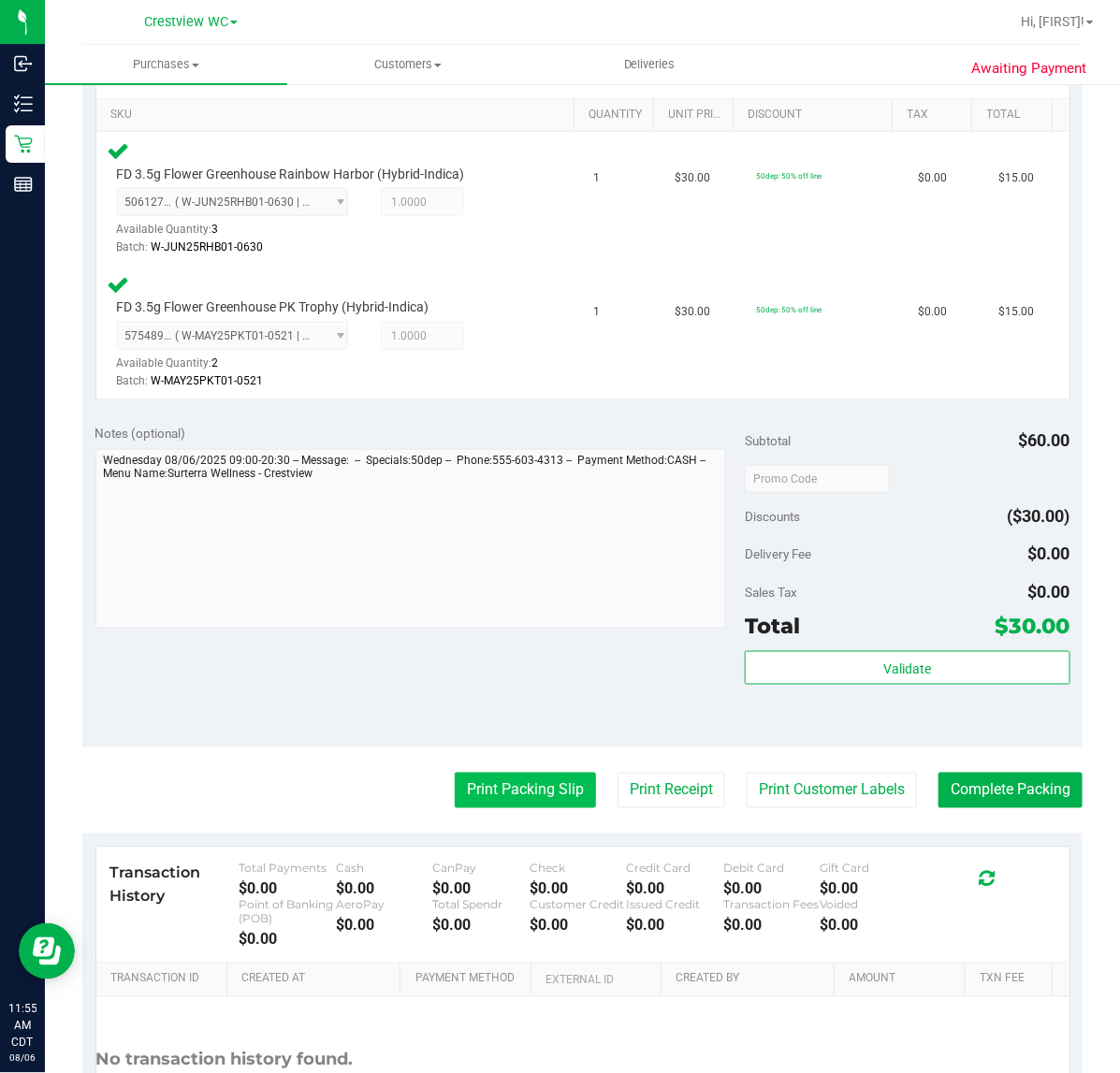 click on "Print Packing Slip" at bounding box center (525, 790) 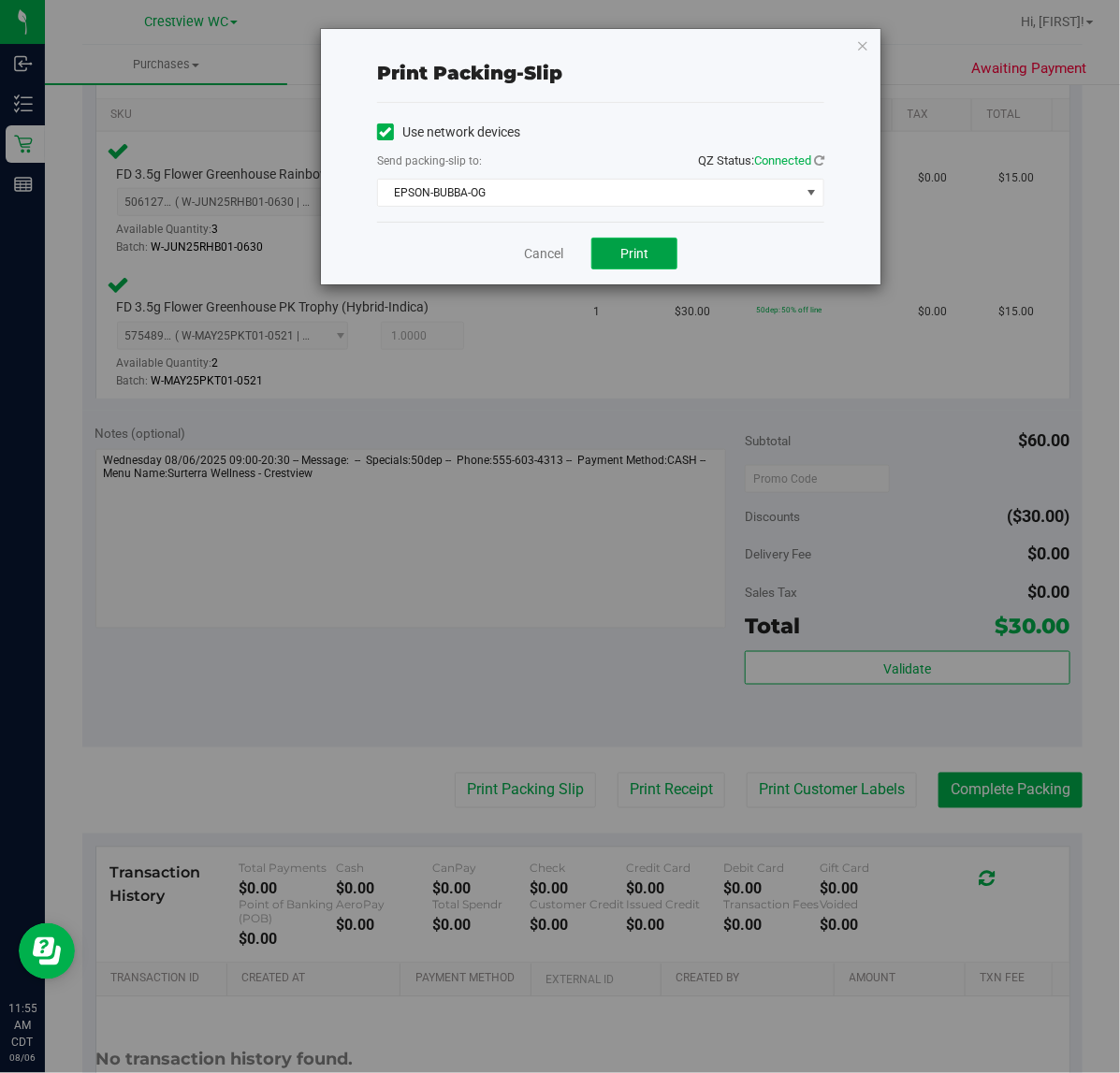 click on "Print" at bounding box center [634, 254] 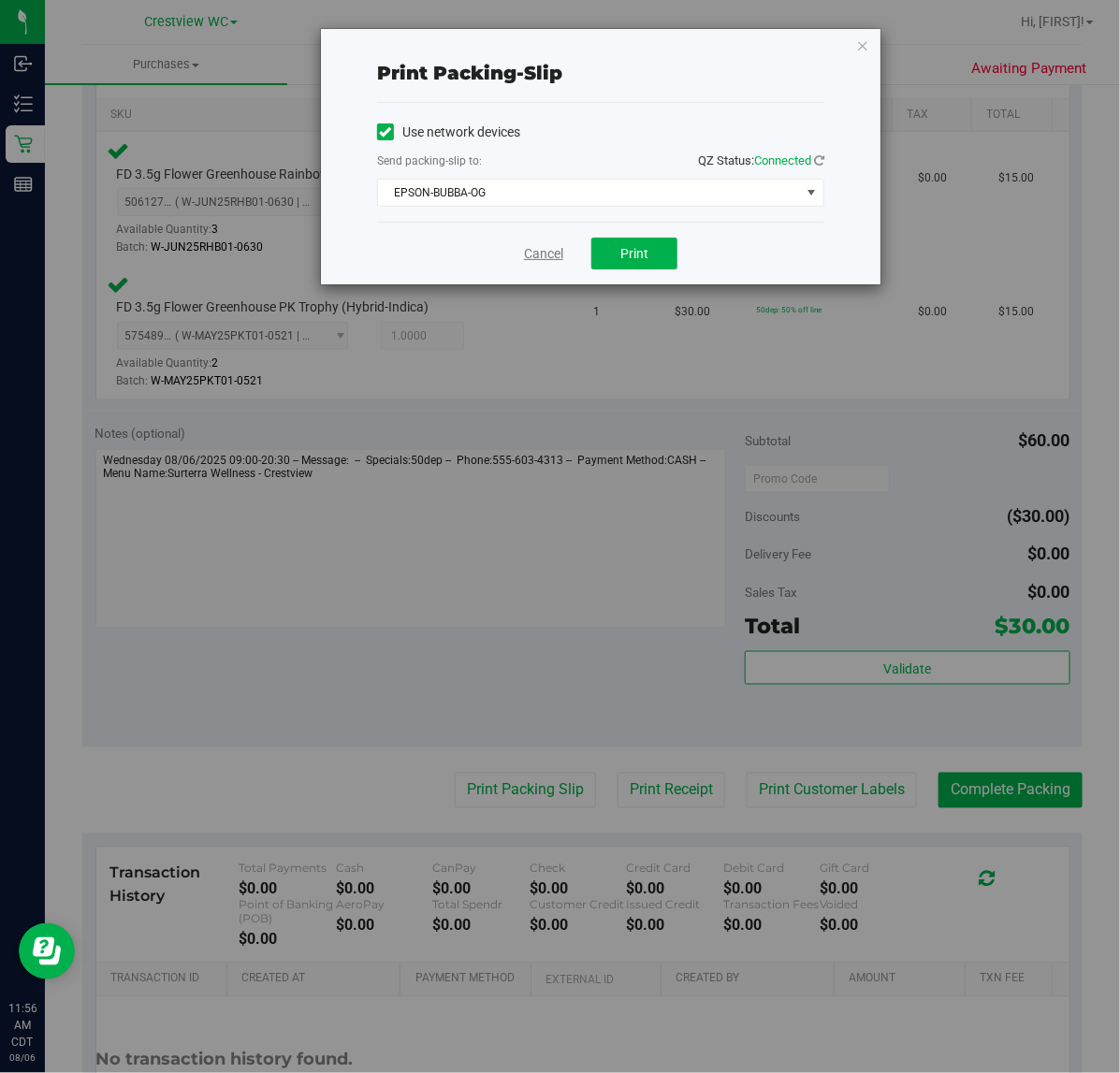 click on "Cancel" at bounding box center (544, 254) 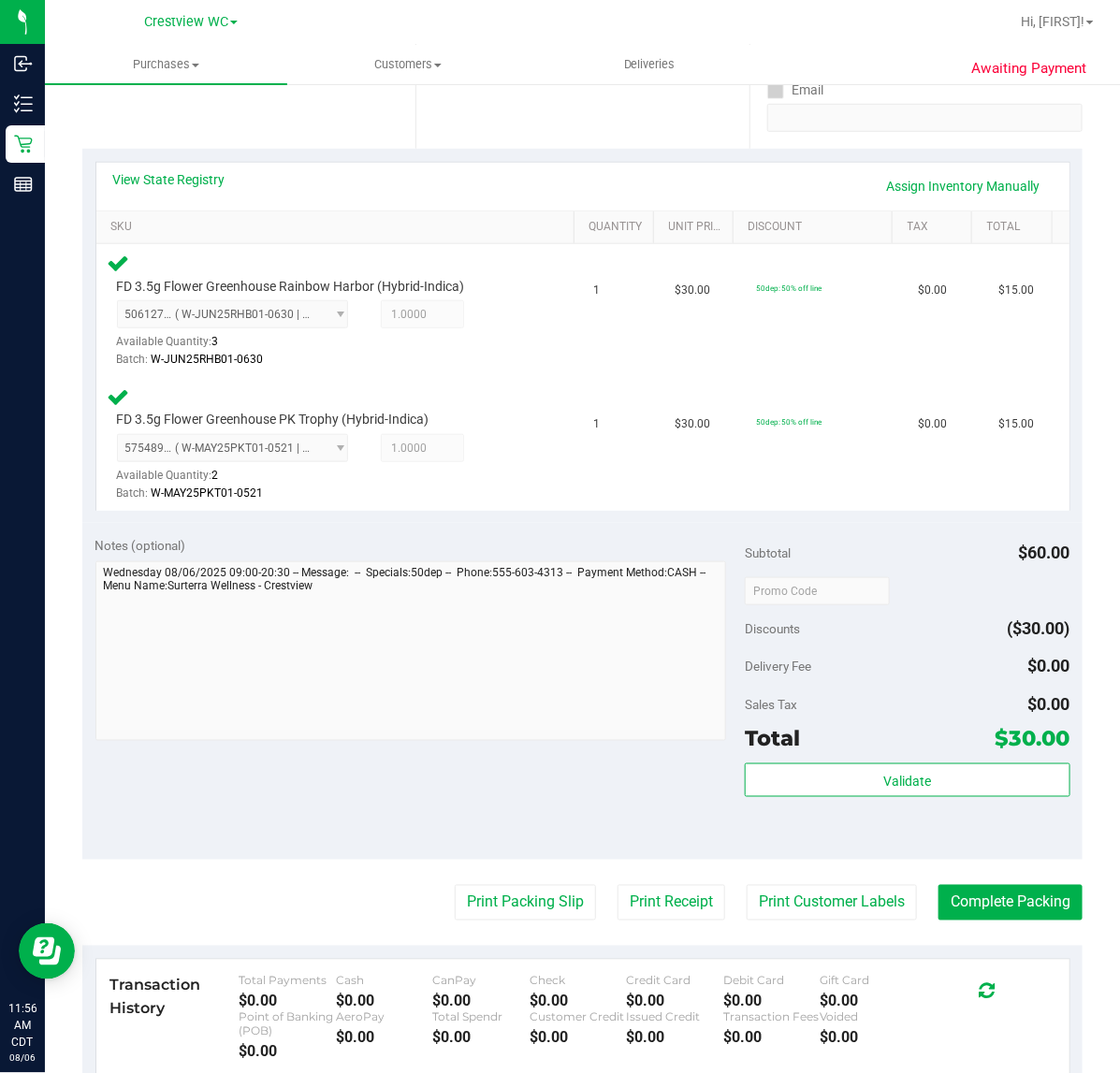 scroll, scrollTop: 360, scrollLeft: 0, axis: vertical 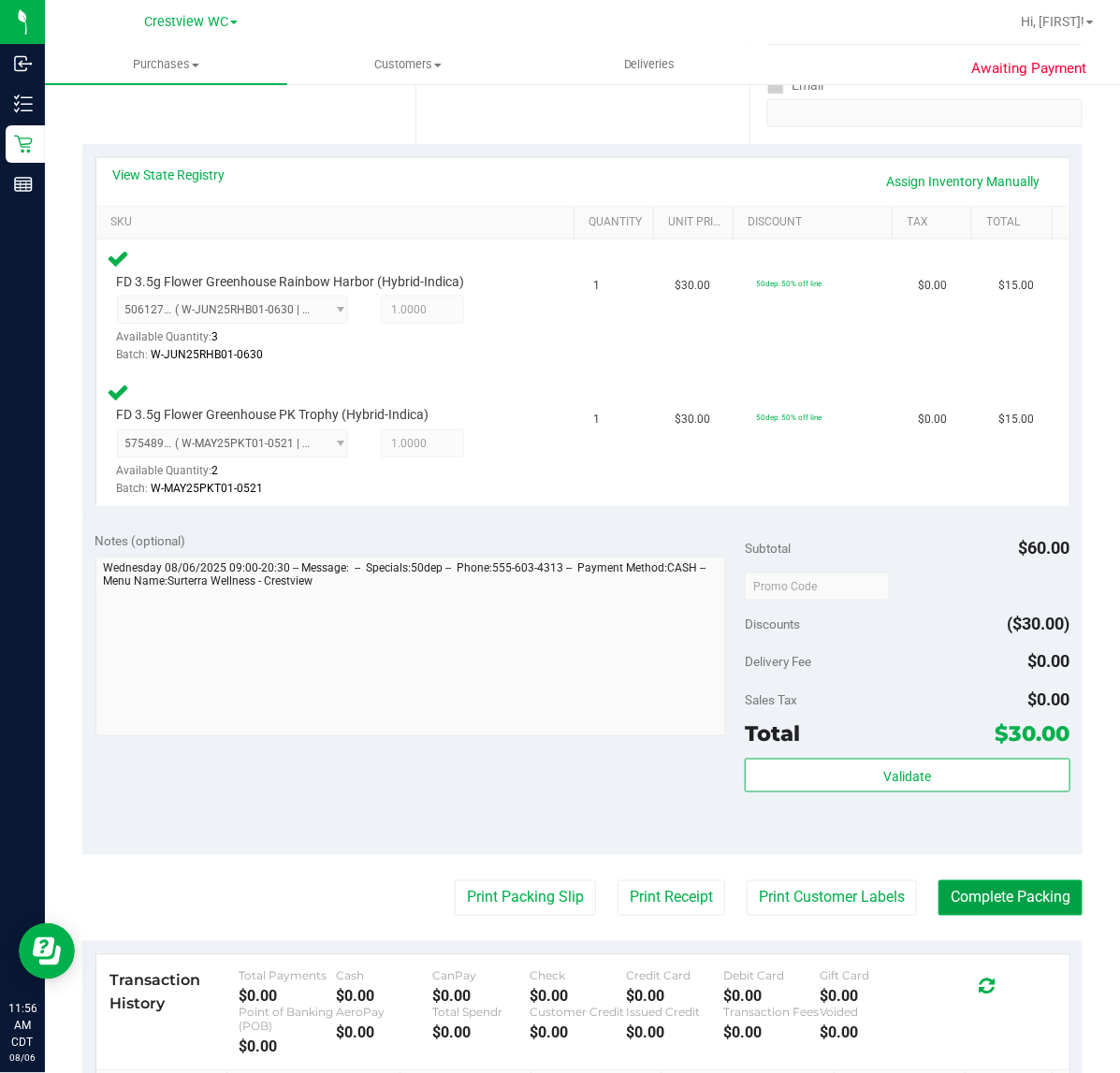 click on "Complete Packing" at bounding box center [1011, 898] 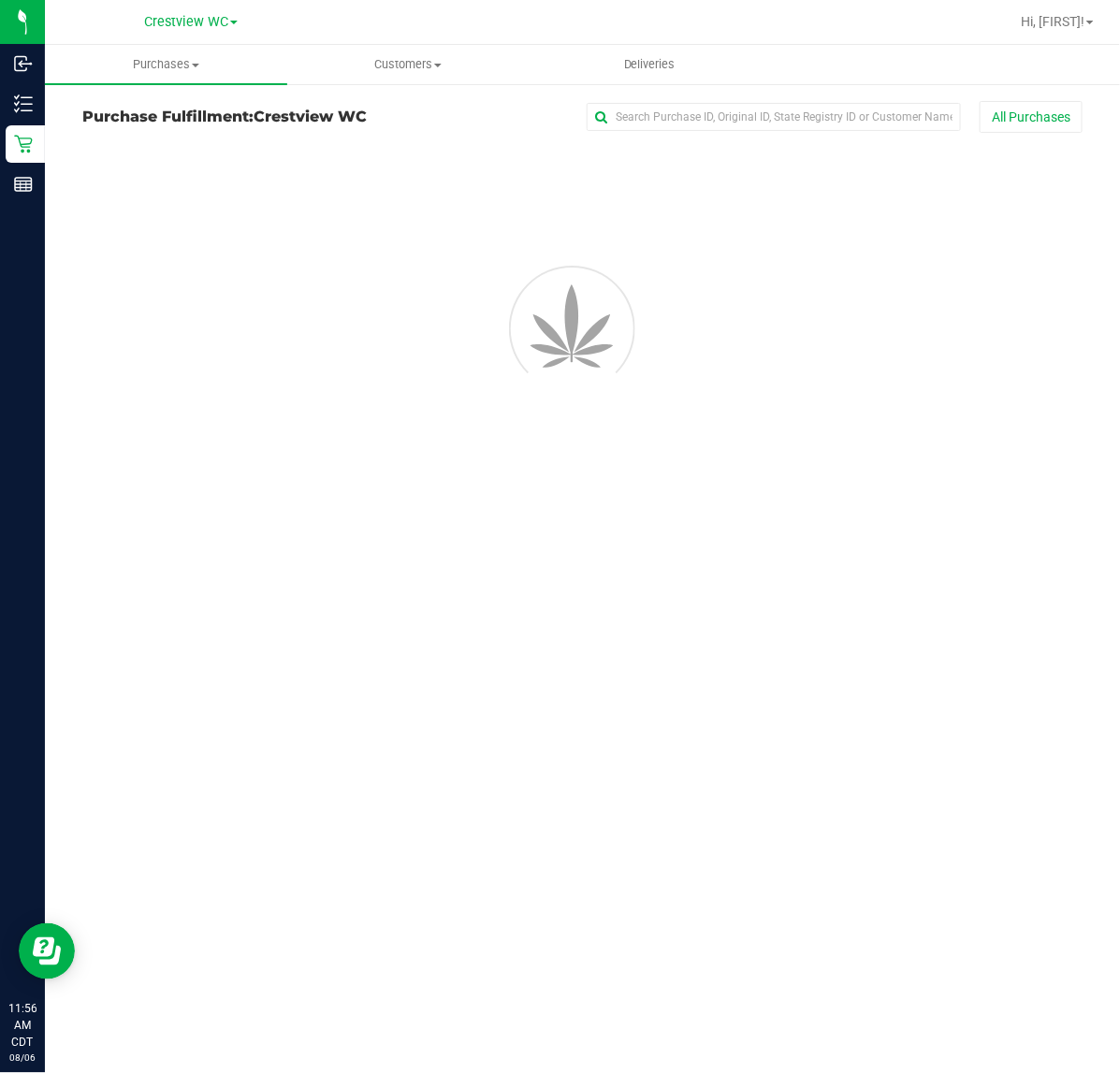 scroll, scrollTop: 0, scrollLeft: 0, axis: both 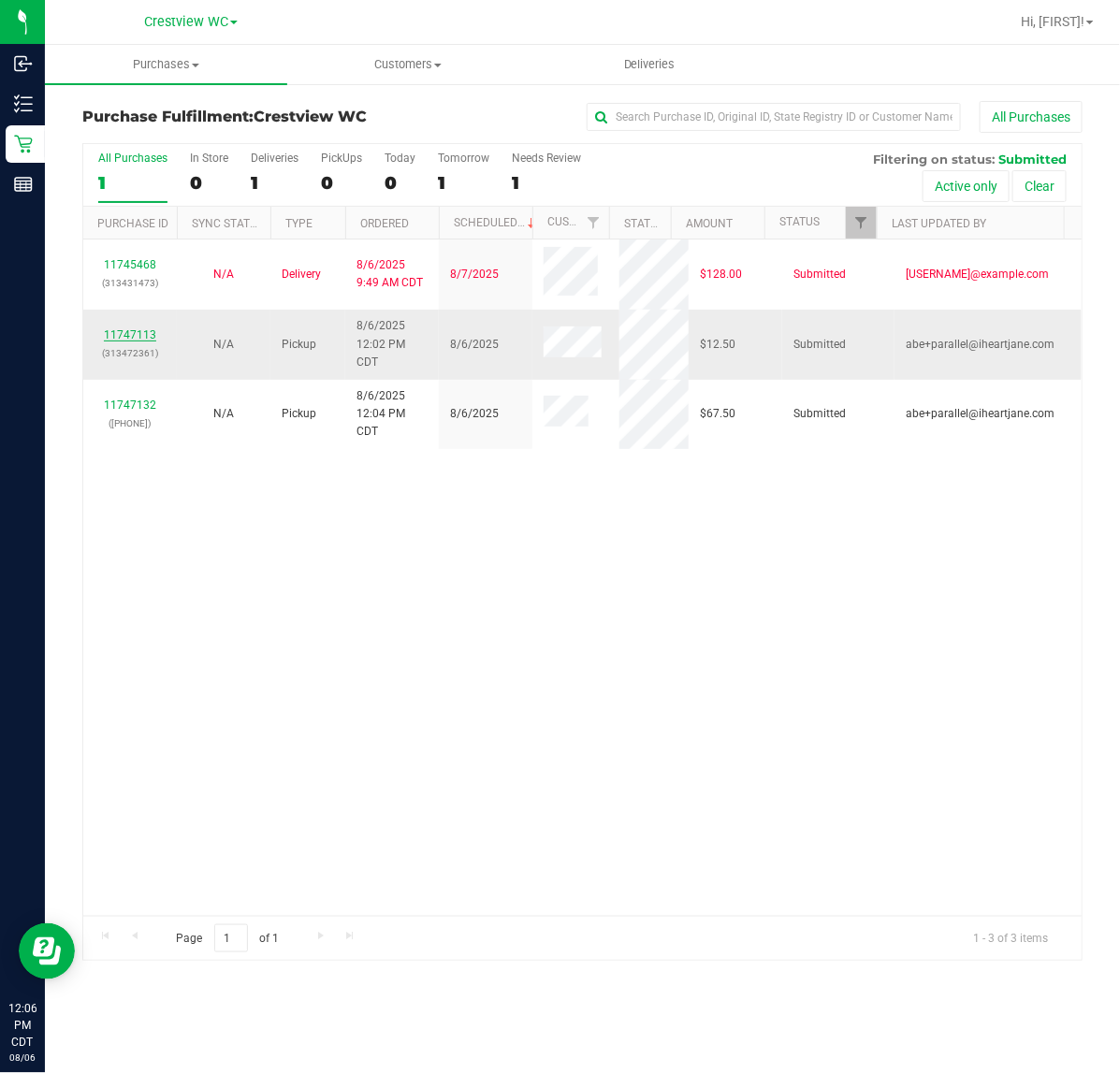 click on "11747113" at bounding box center [130, 335] 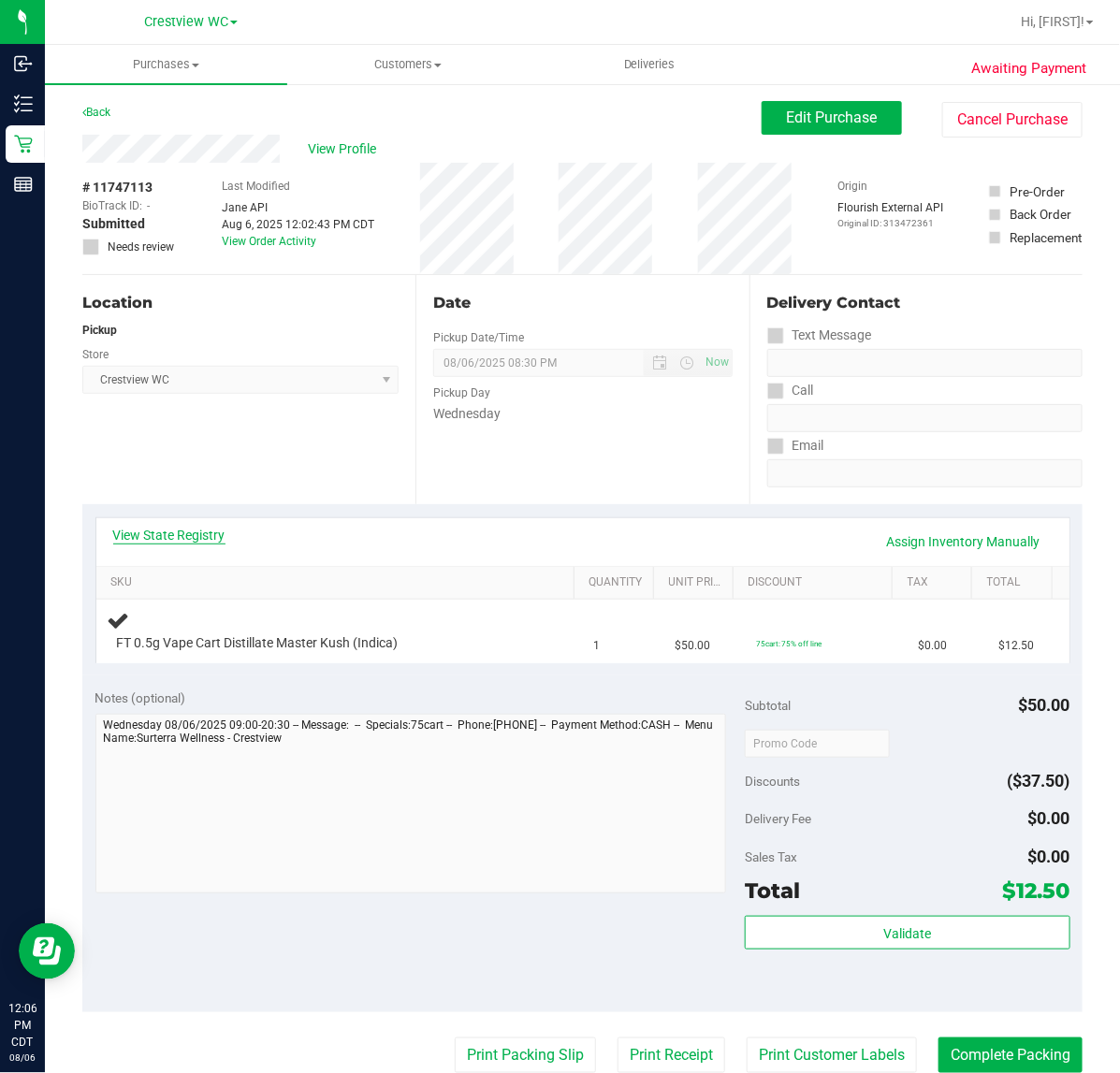 click on "View State Registry" at bounding box center [169, 535] 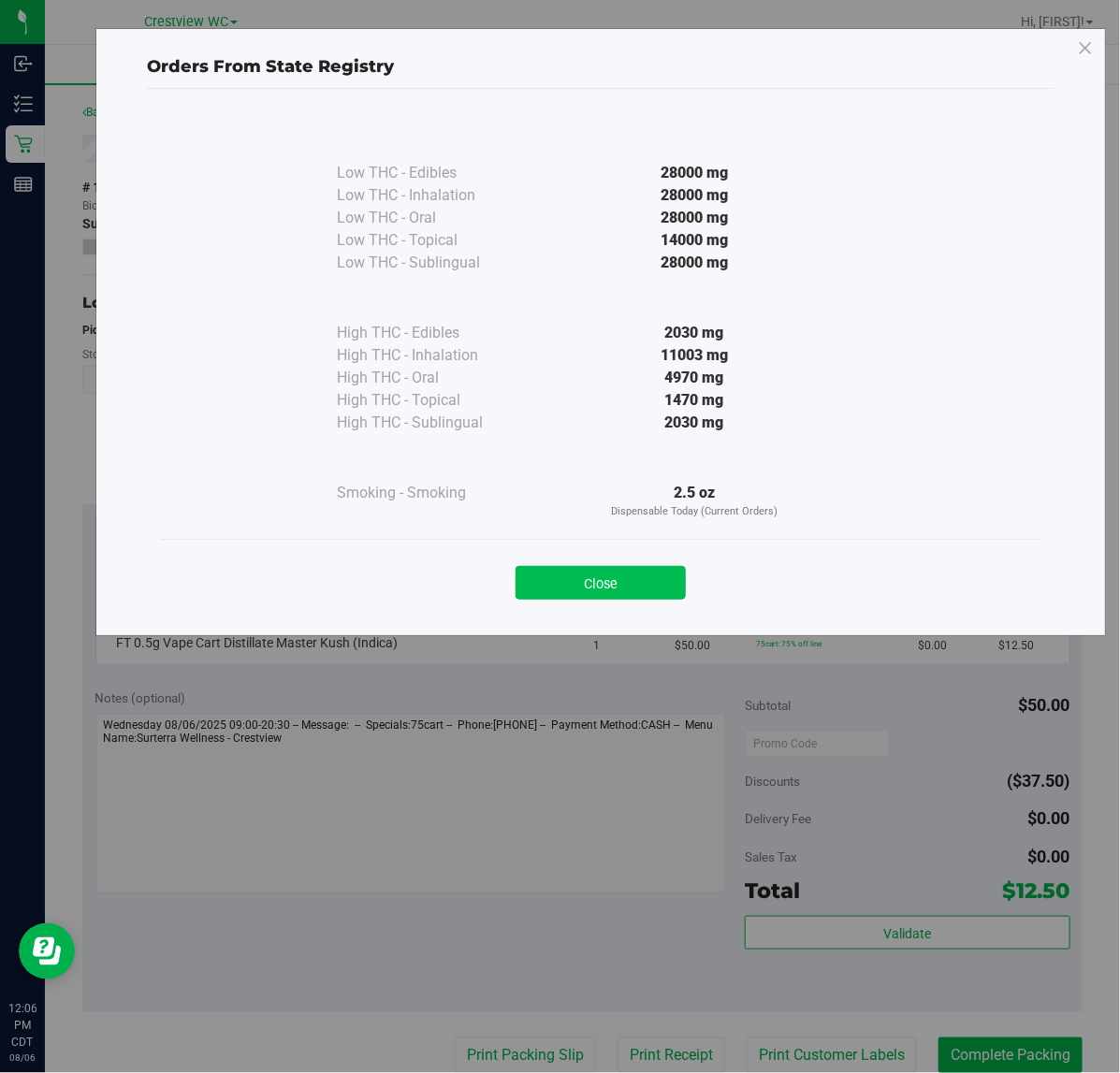 click on "Close" at bounding box center (601, 583) 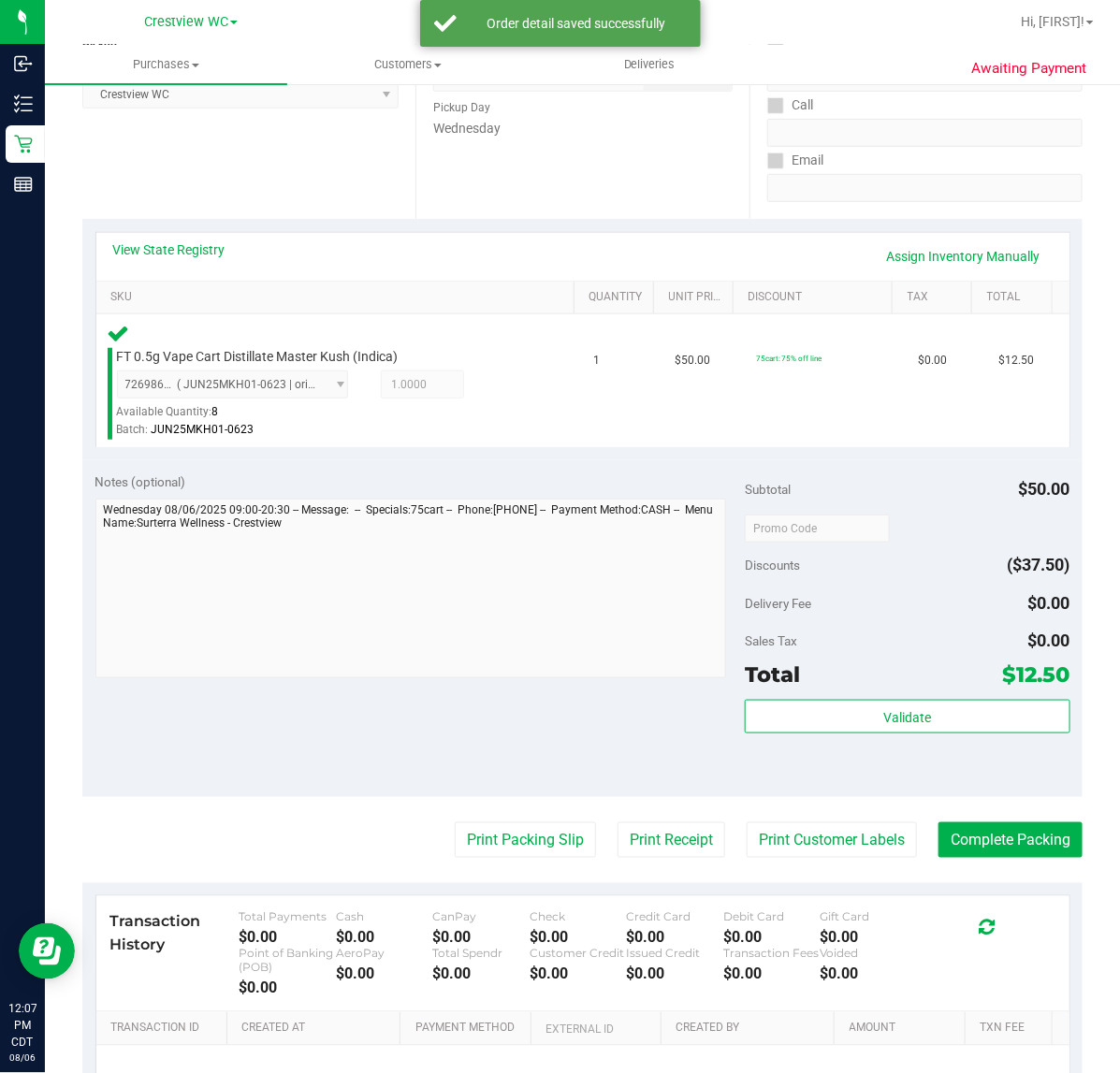 scroll, scrollTop: 351, scrollLeft: 0, axis: vertical 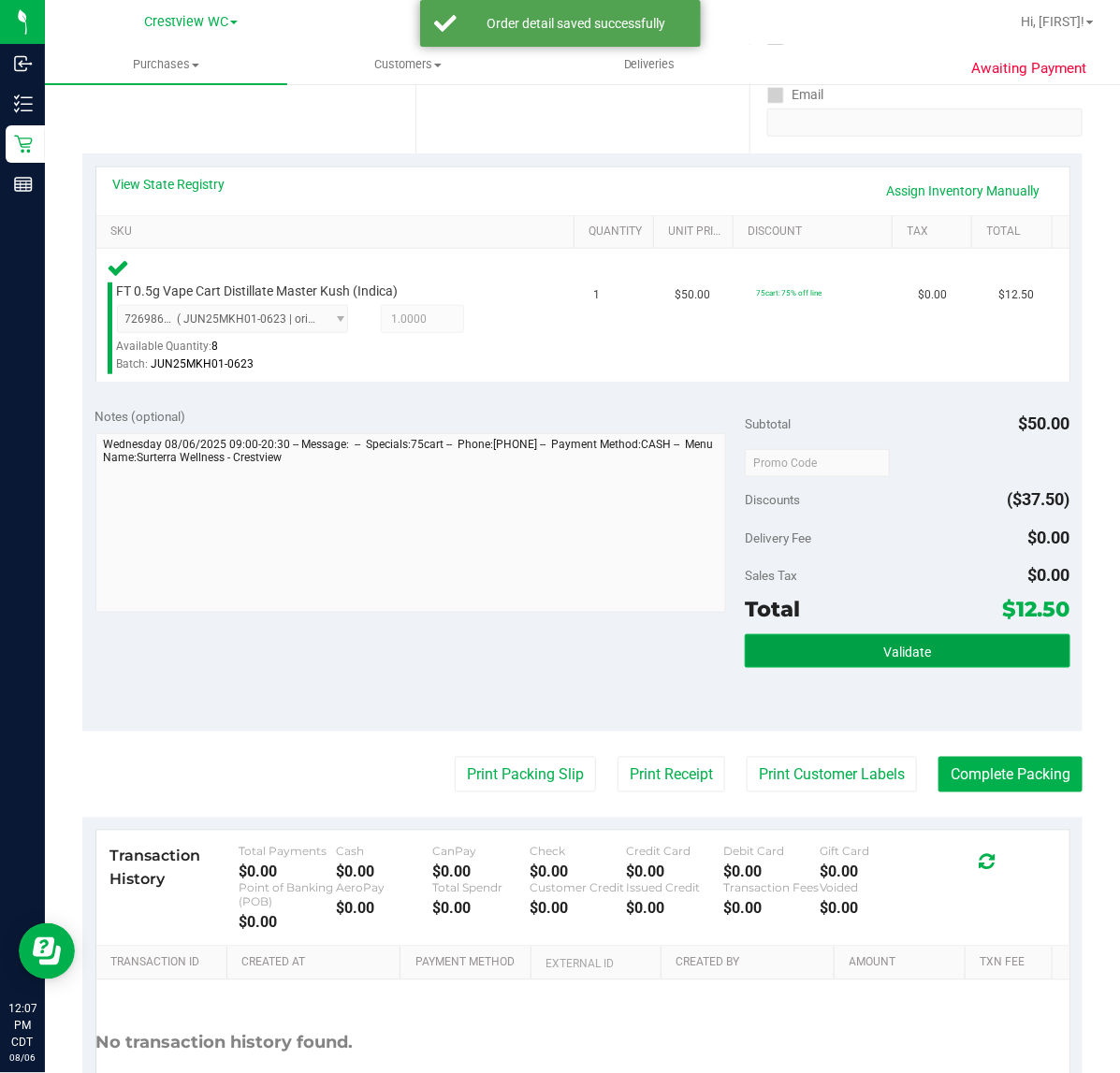 click on "Validate" at bounding box center (907, 651) 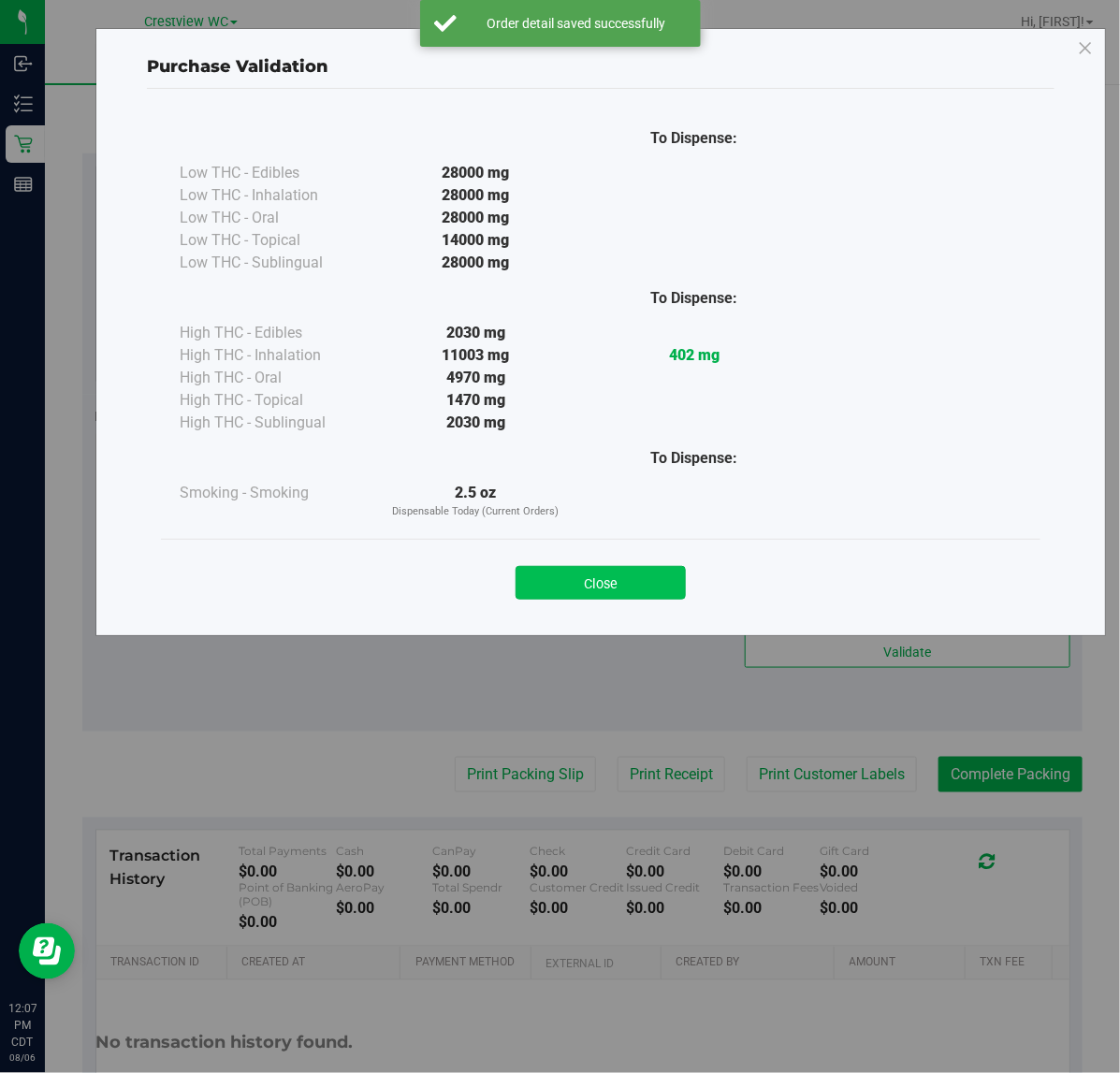 click on "Close" at bounding box center [601, 583] 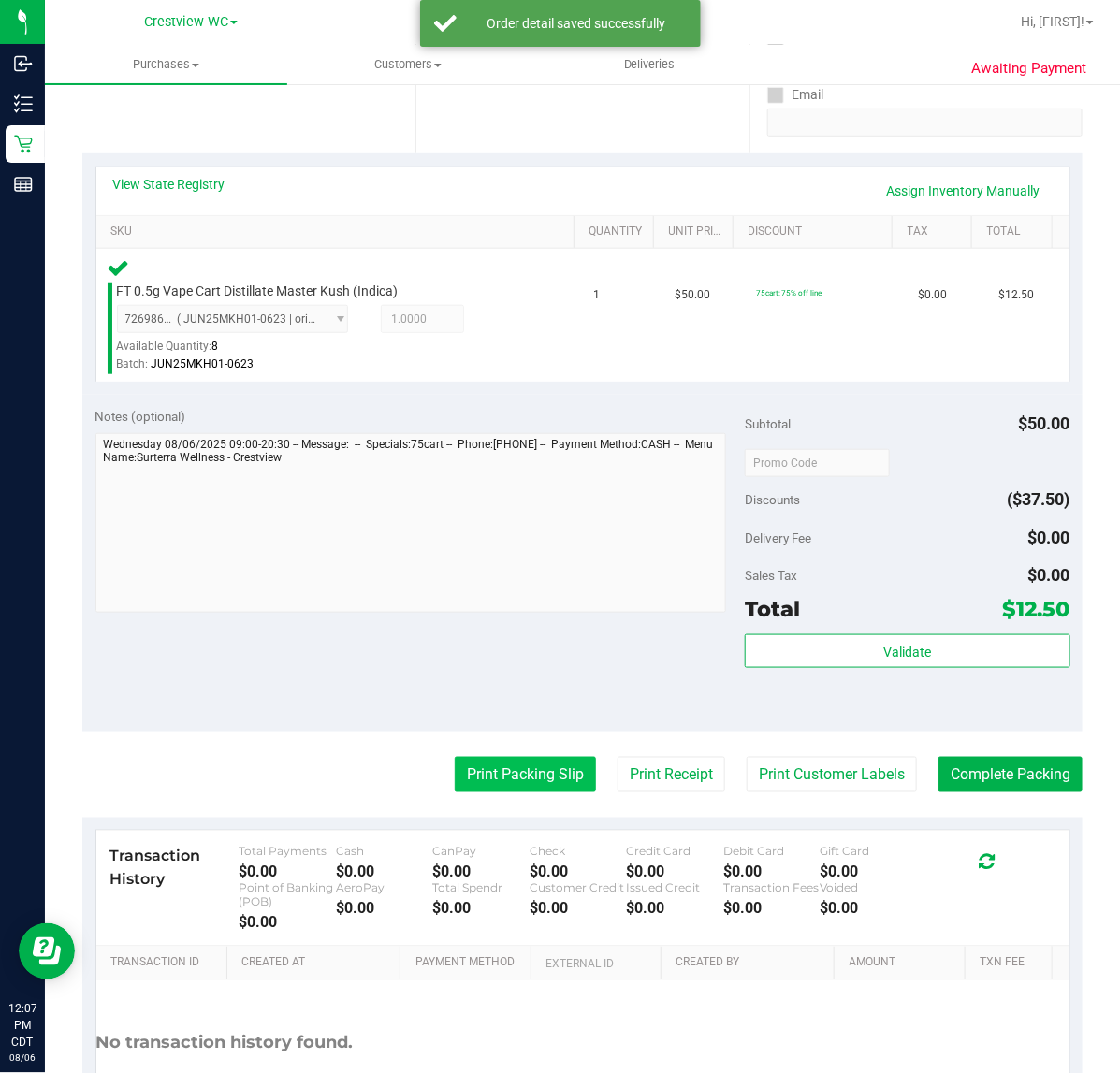click on "Print Packing Slip" at bounding box center [525, 775] 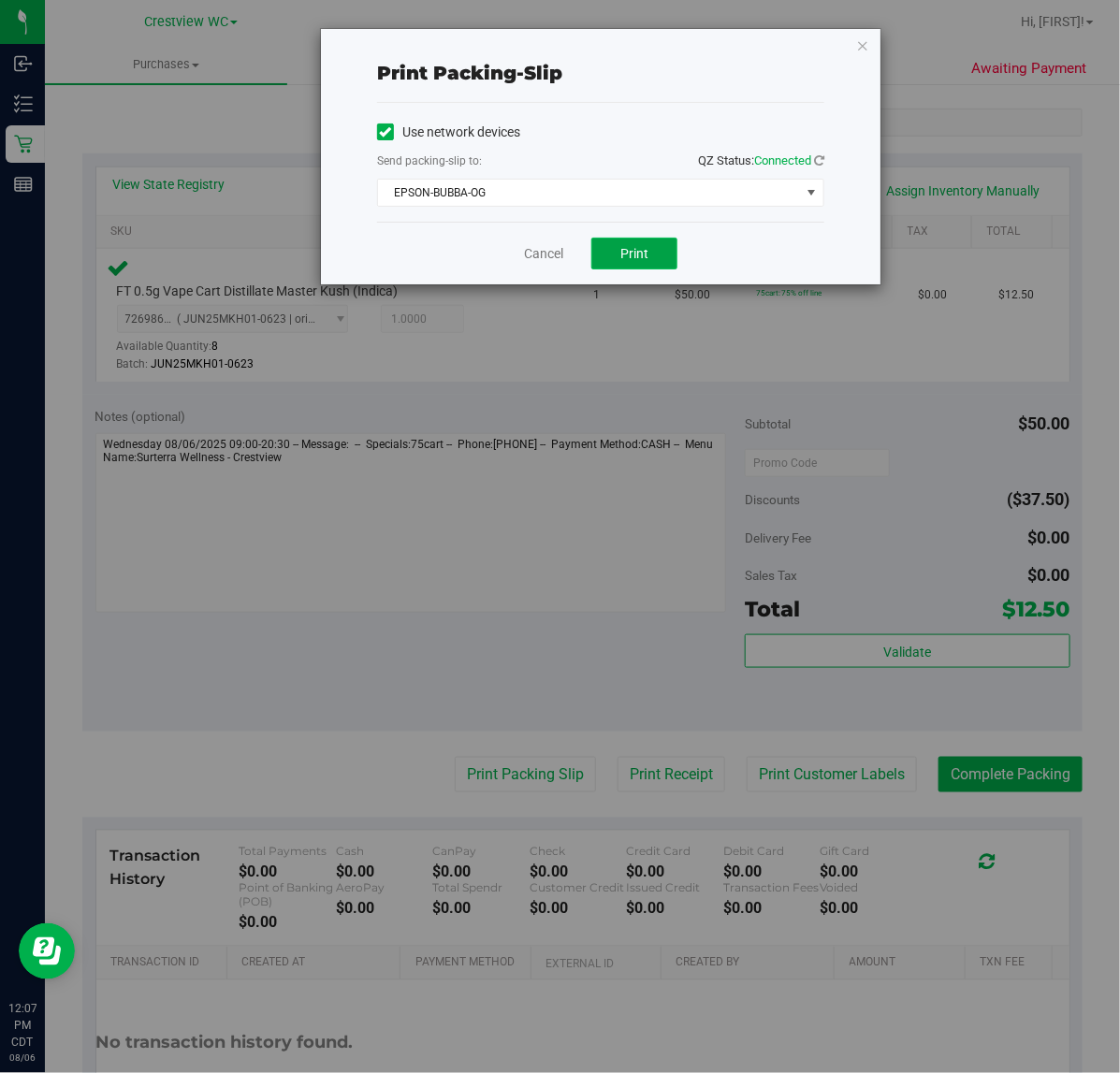 click on "Print" at bounding box center [634, 254] 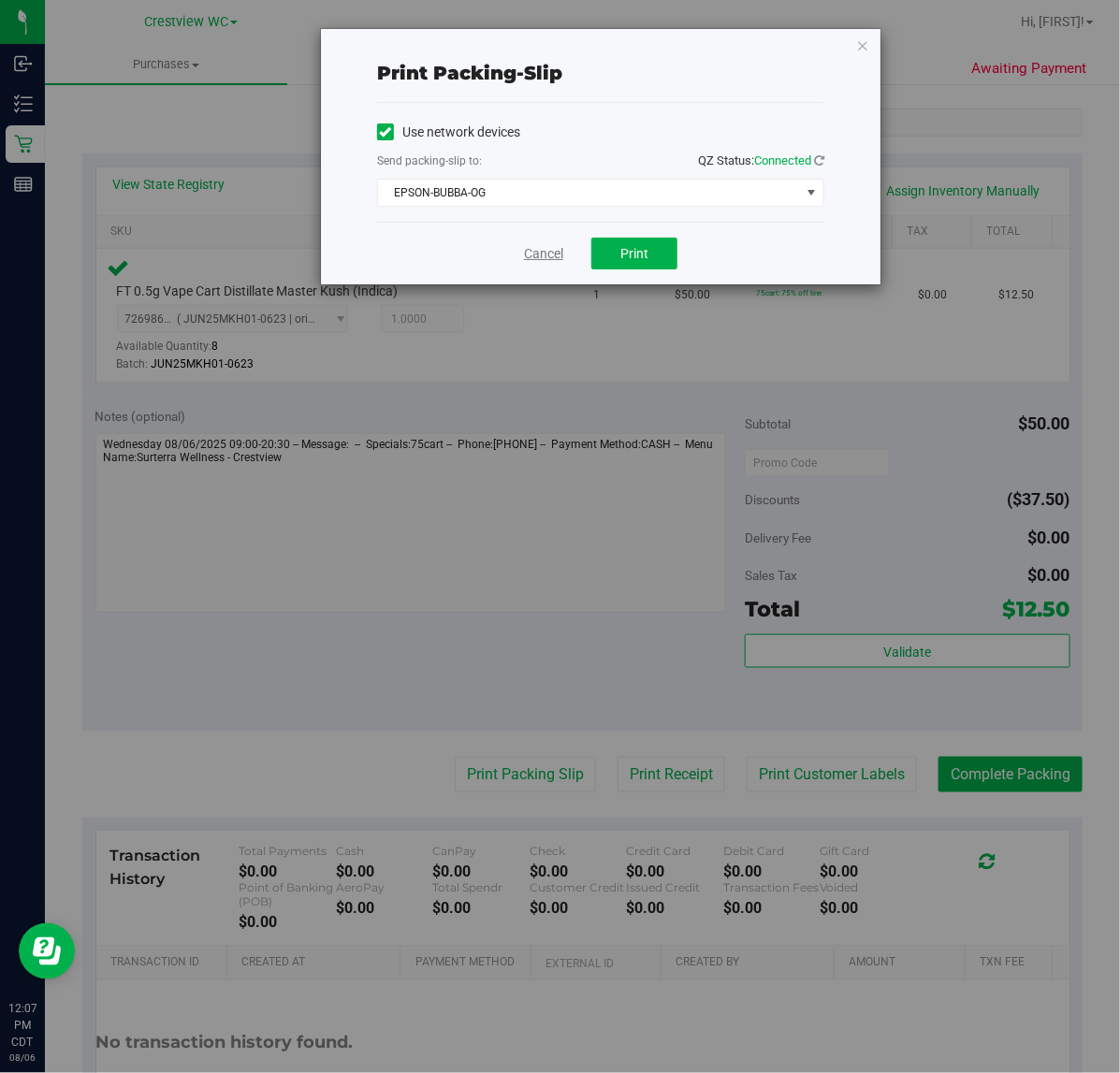 click on "Cancel" at bounding box center (544, 254) 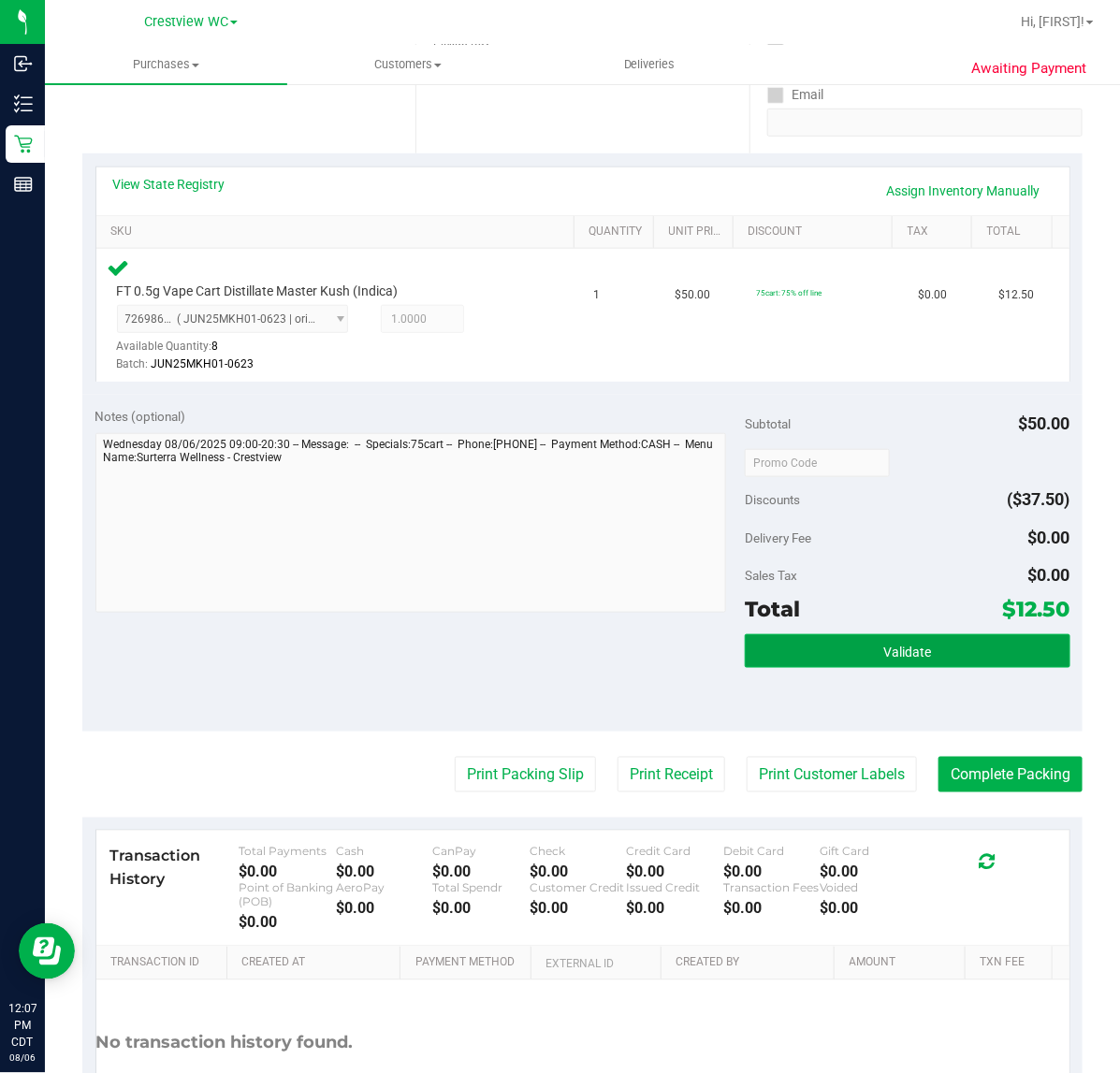 click on "Validate" at bounding box center (907, 651) 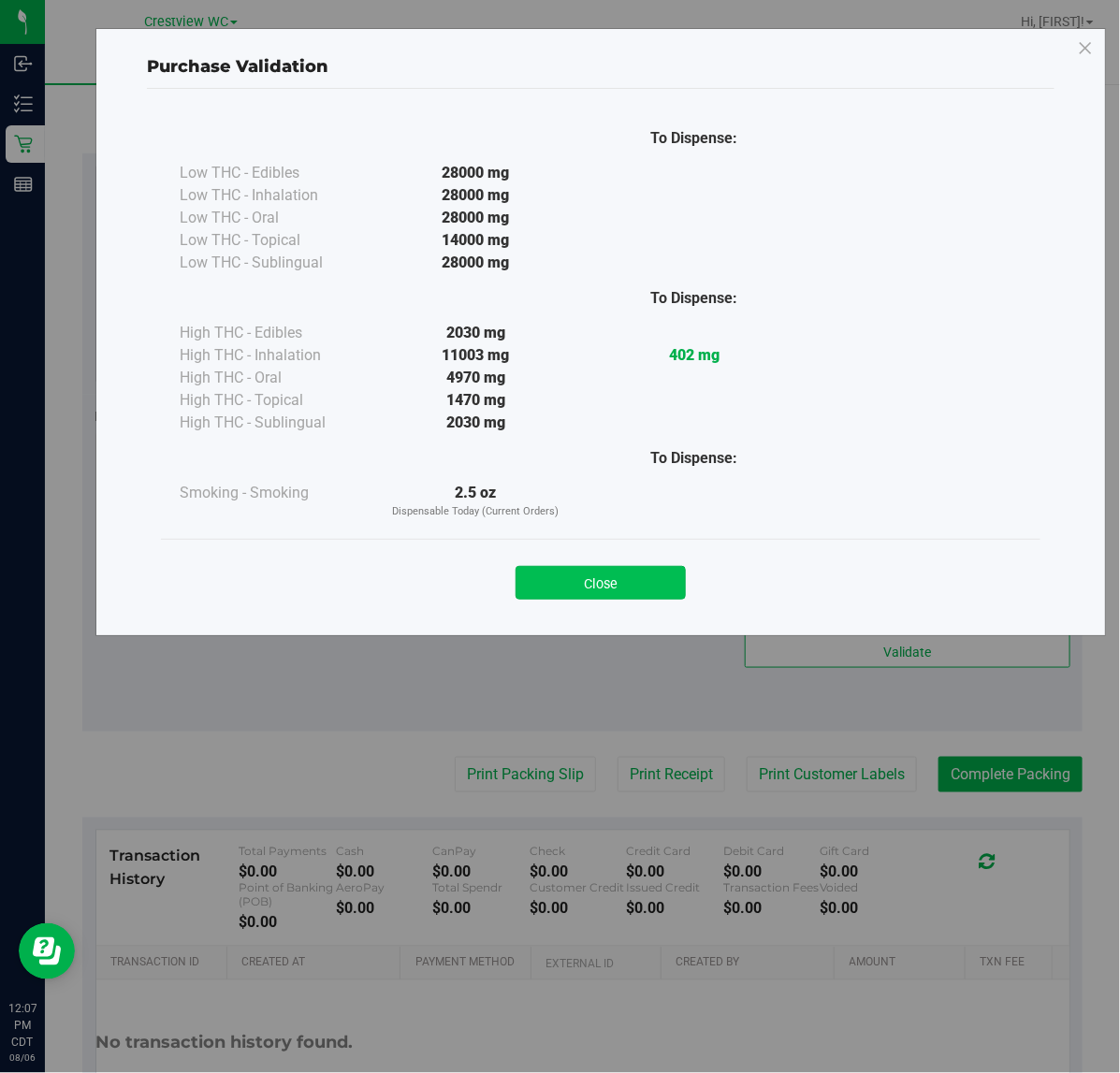 click on "Close" at bounding box center (601, 583) 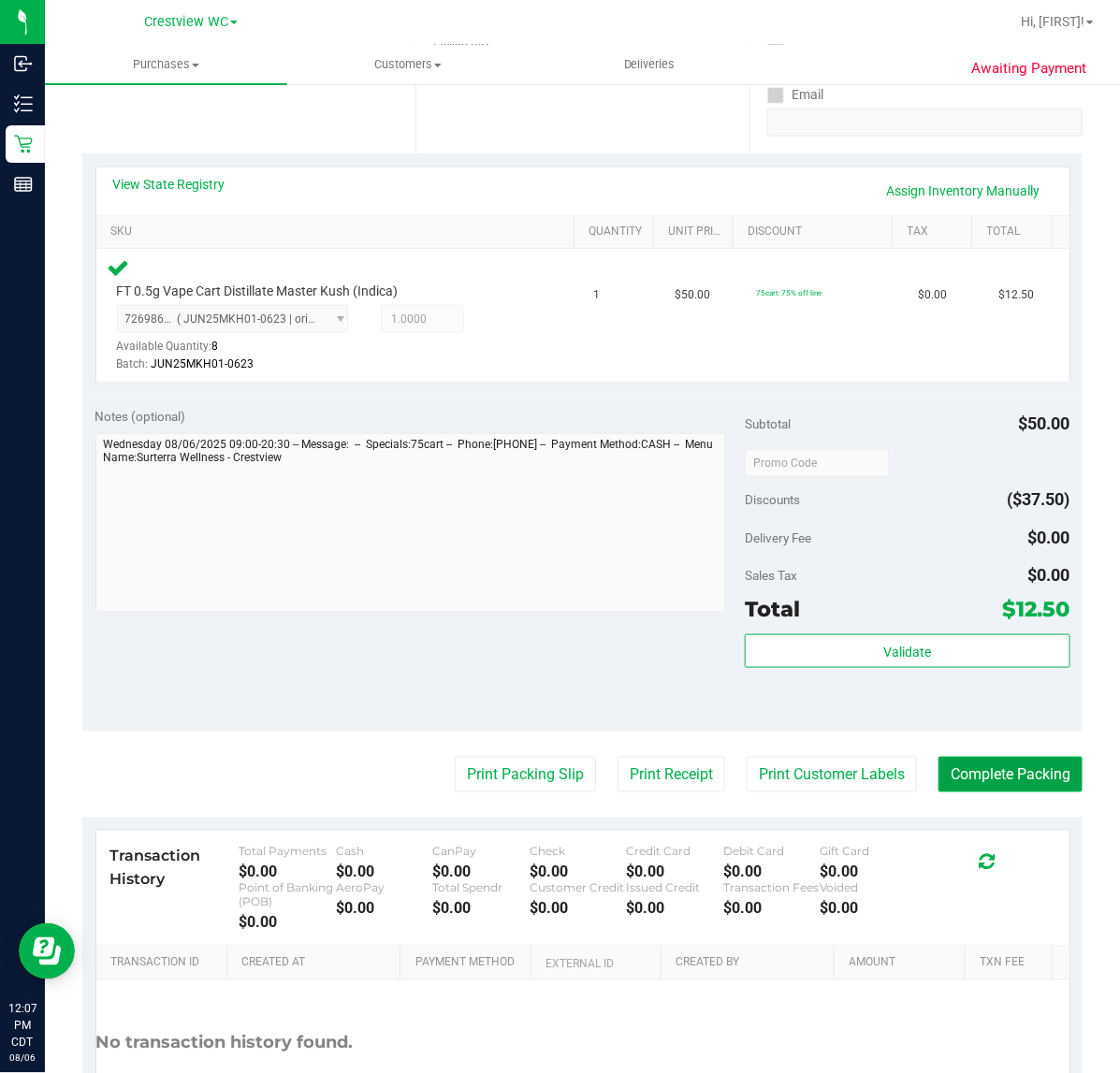 click on "Complete Packing" at bounding box center [1011, 775] 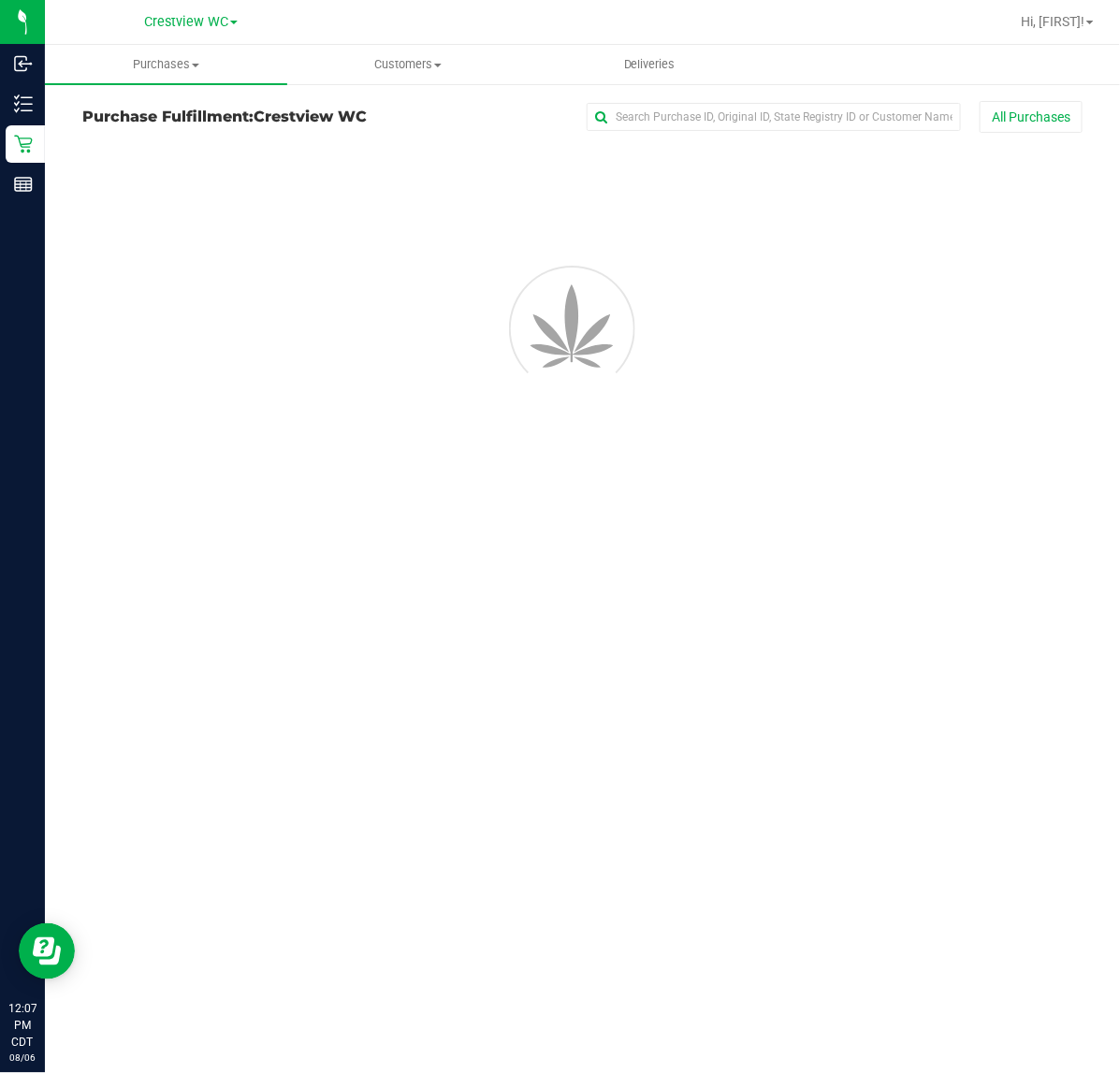 scroll, scrollTop: 0, scrollLeft: 0, axis: both 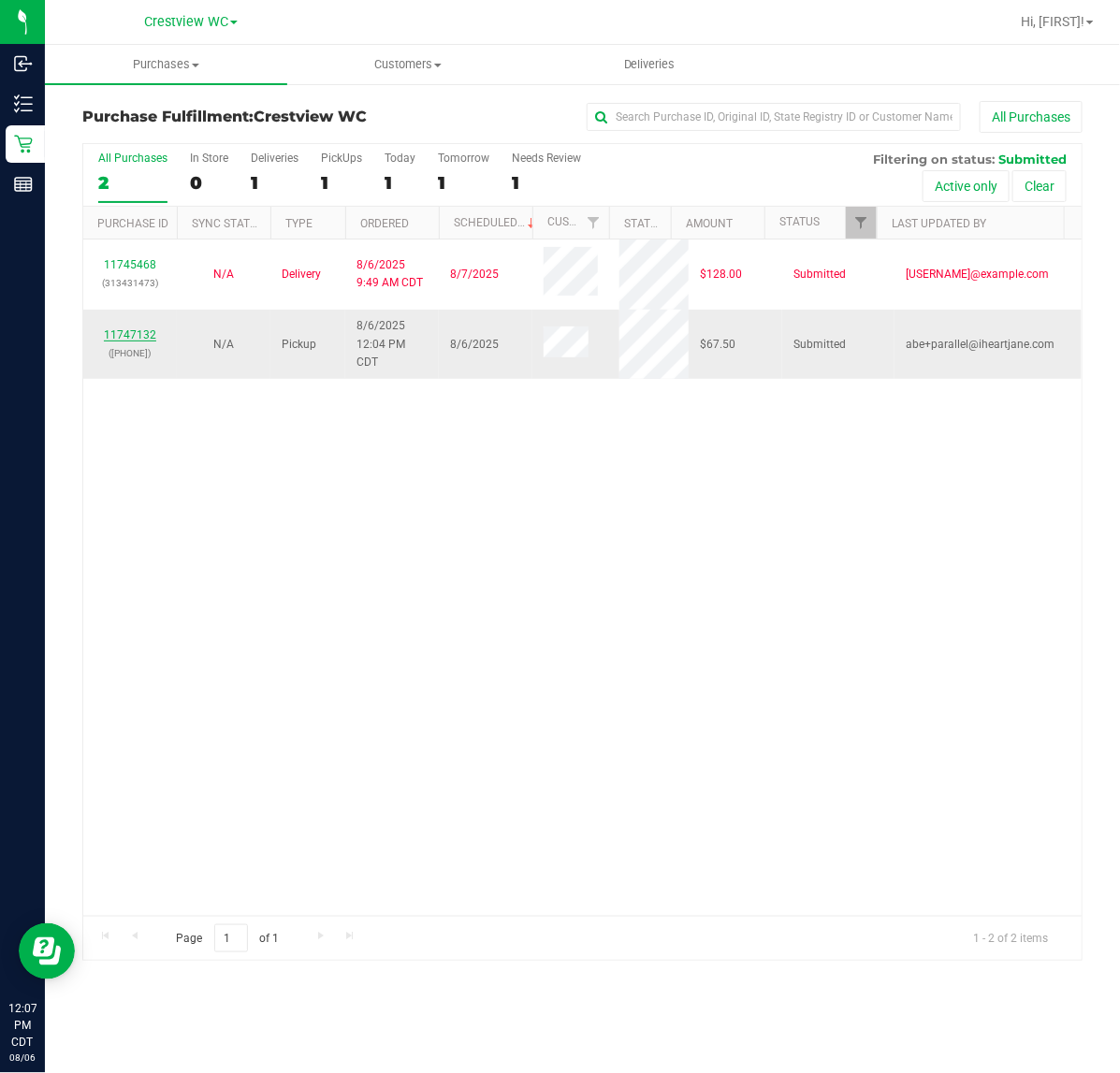 click on "11747132" at bounding box center [130, 335] 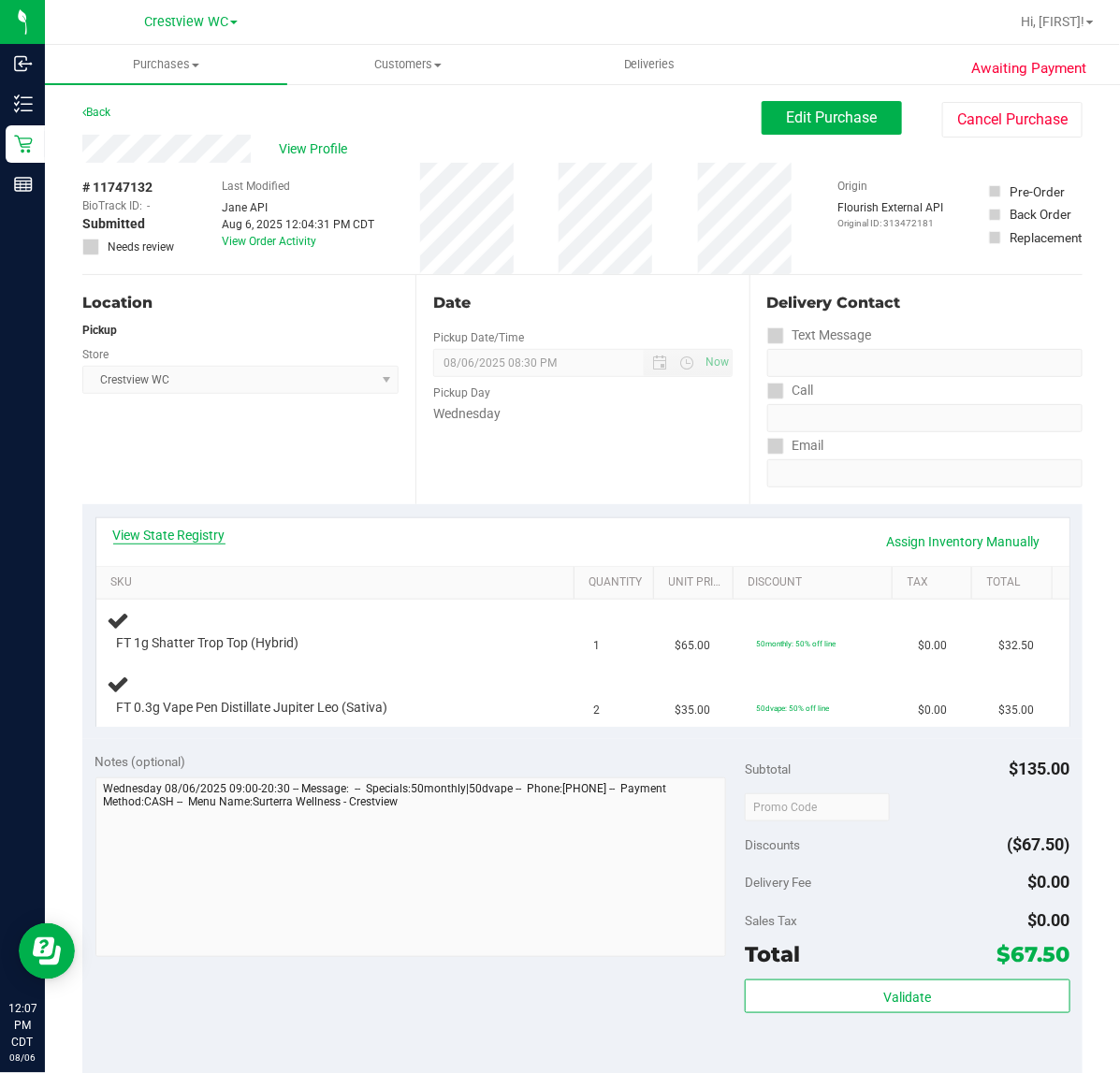 click on "View State Registry" at bounding box center (169, 535) 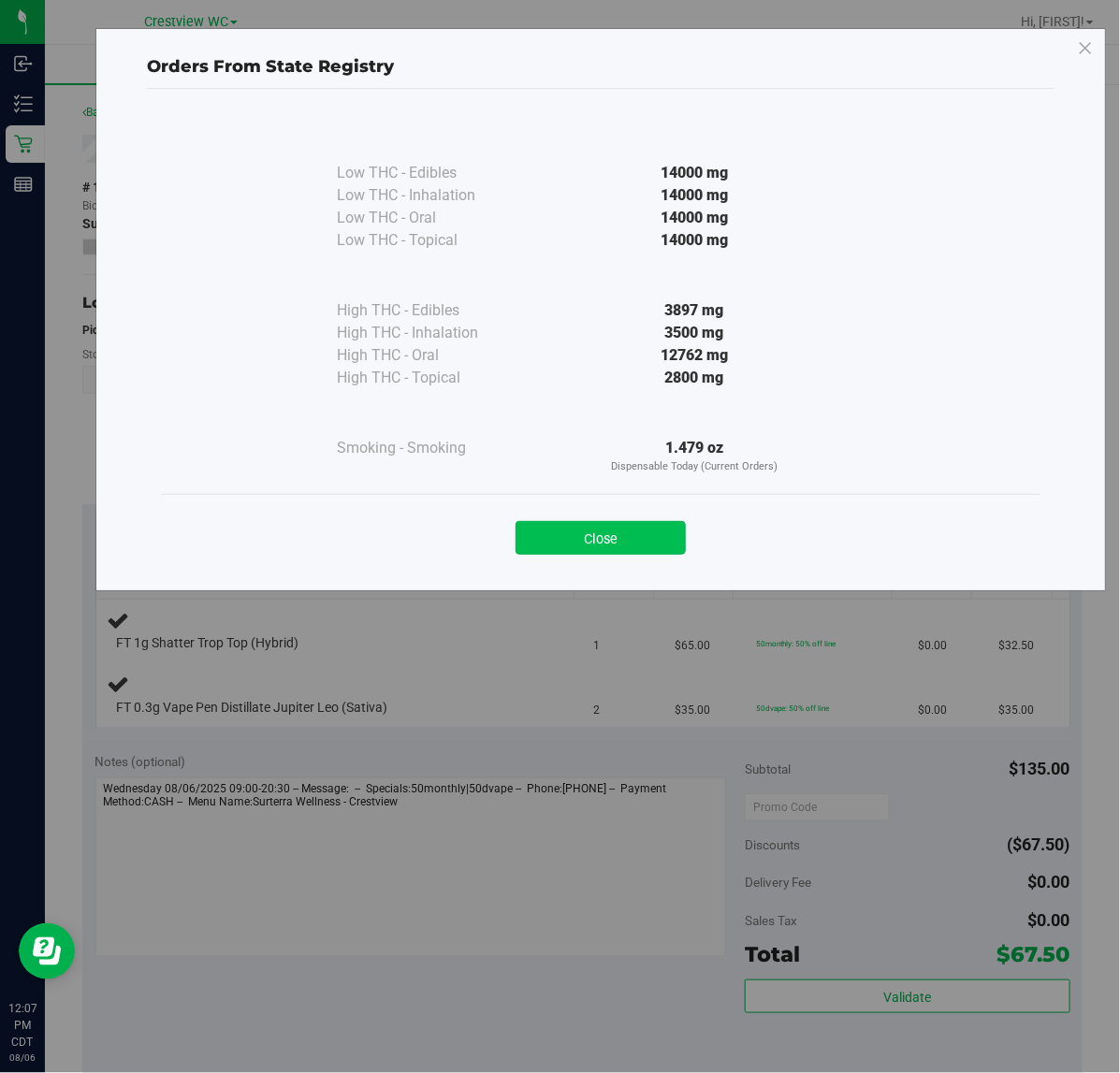 click on "Close" at bounding box center [601, 538] 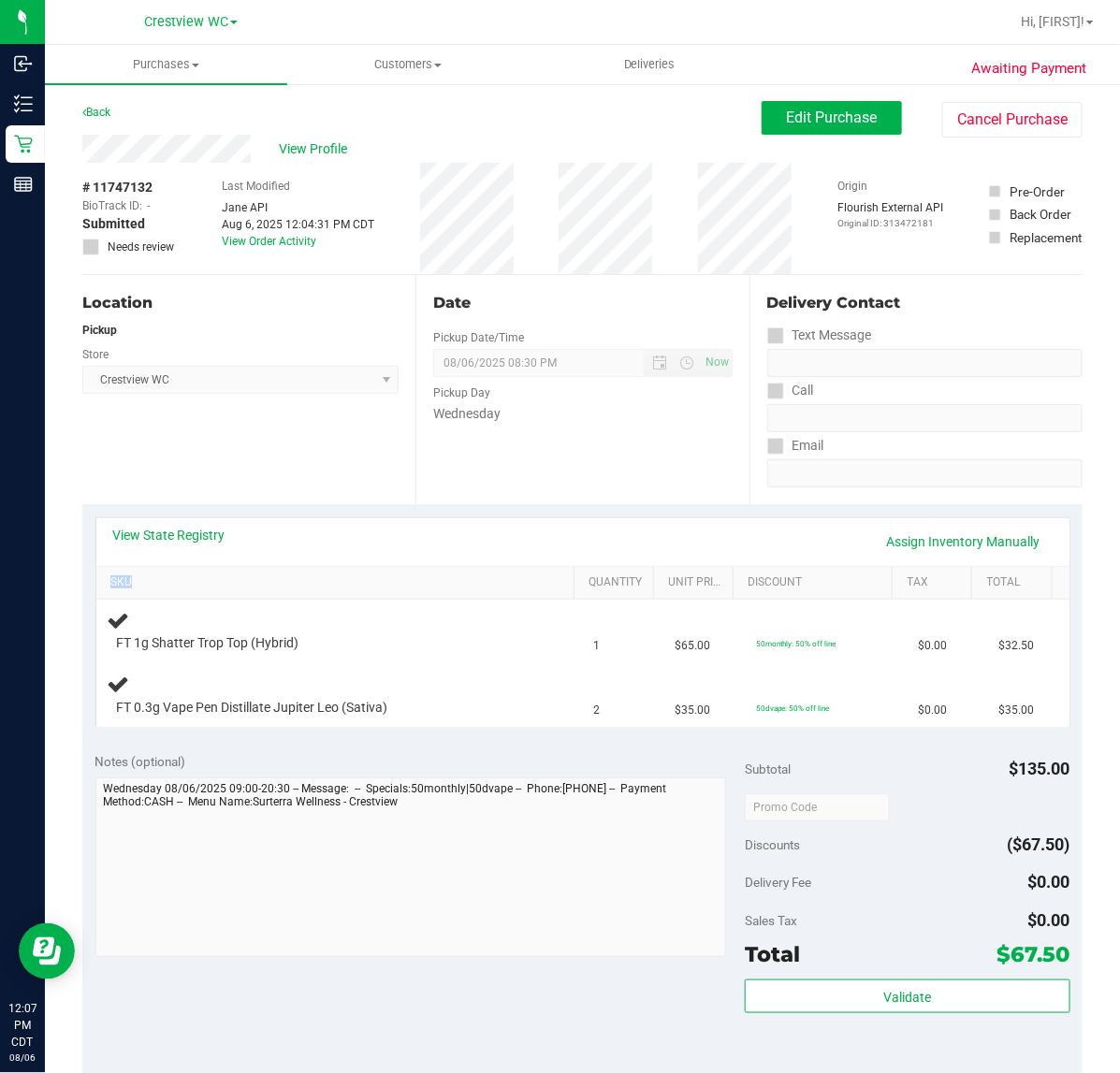 click on "View State Registry
Assign Inventory Manually" at bounding box center (583, 542) 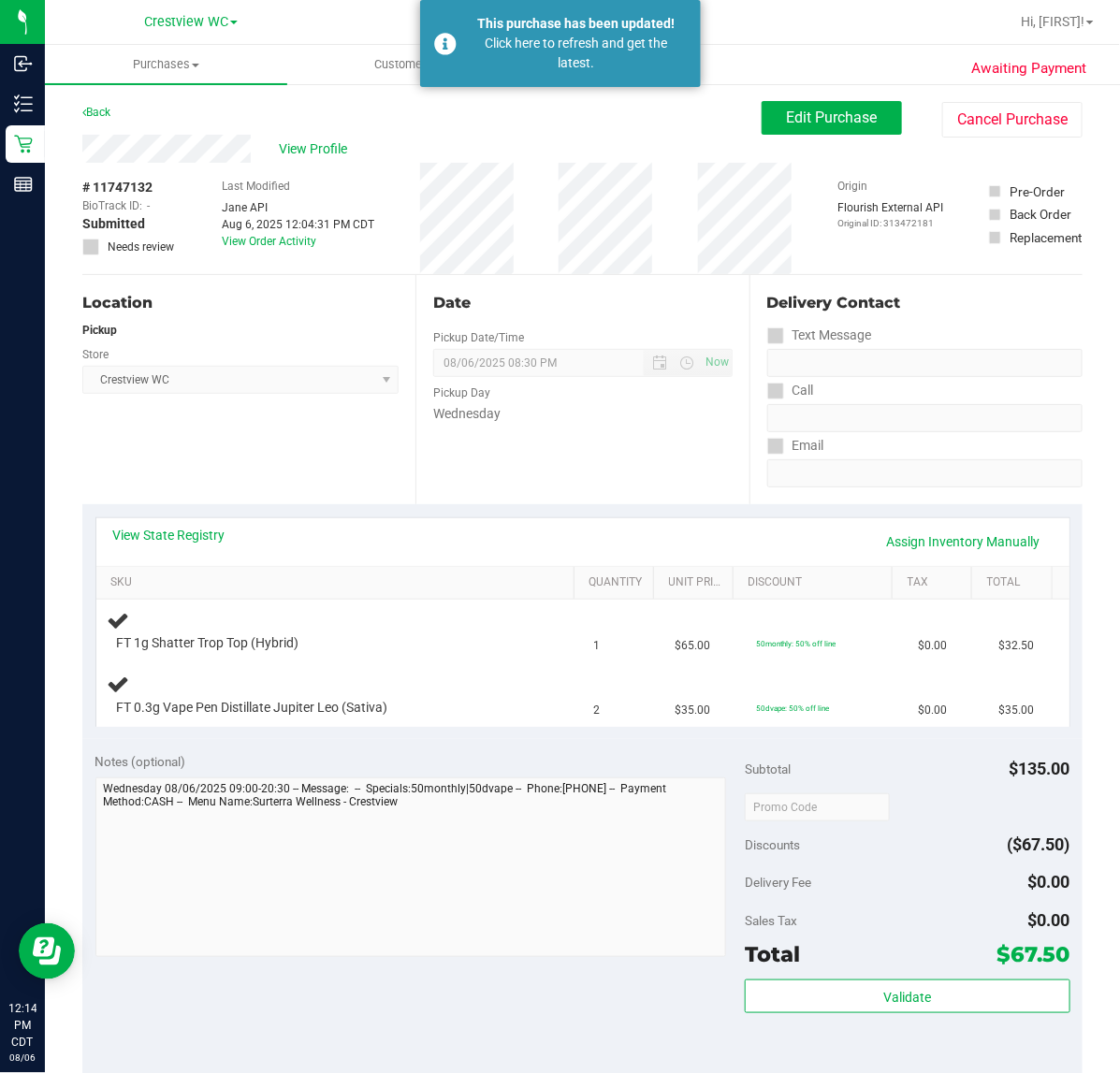 click on "Back" at bounding box center [96, 112] 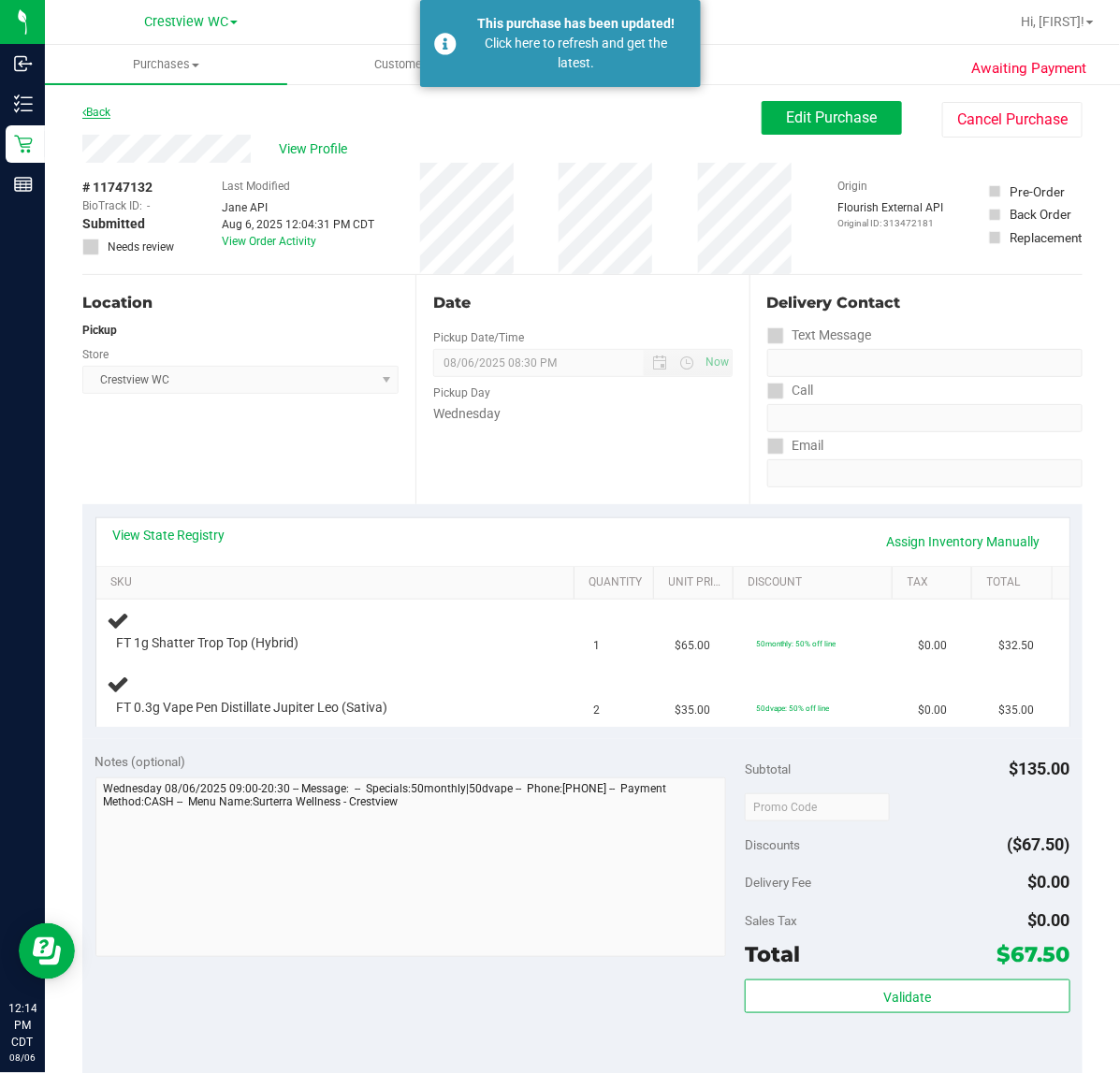 click on "Back" at bounding box center [96, 112] 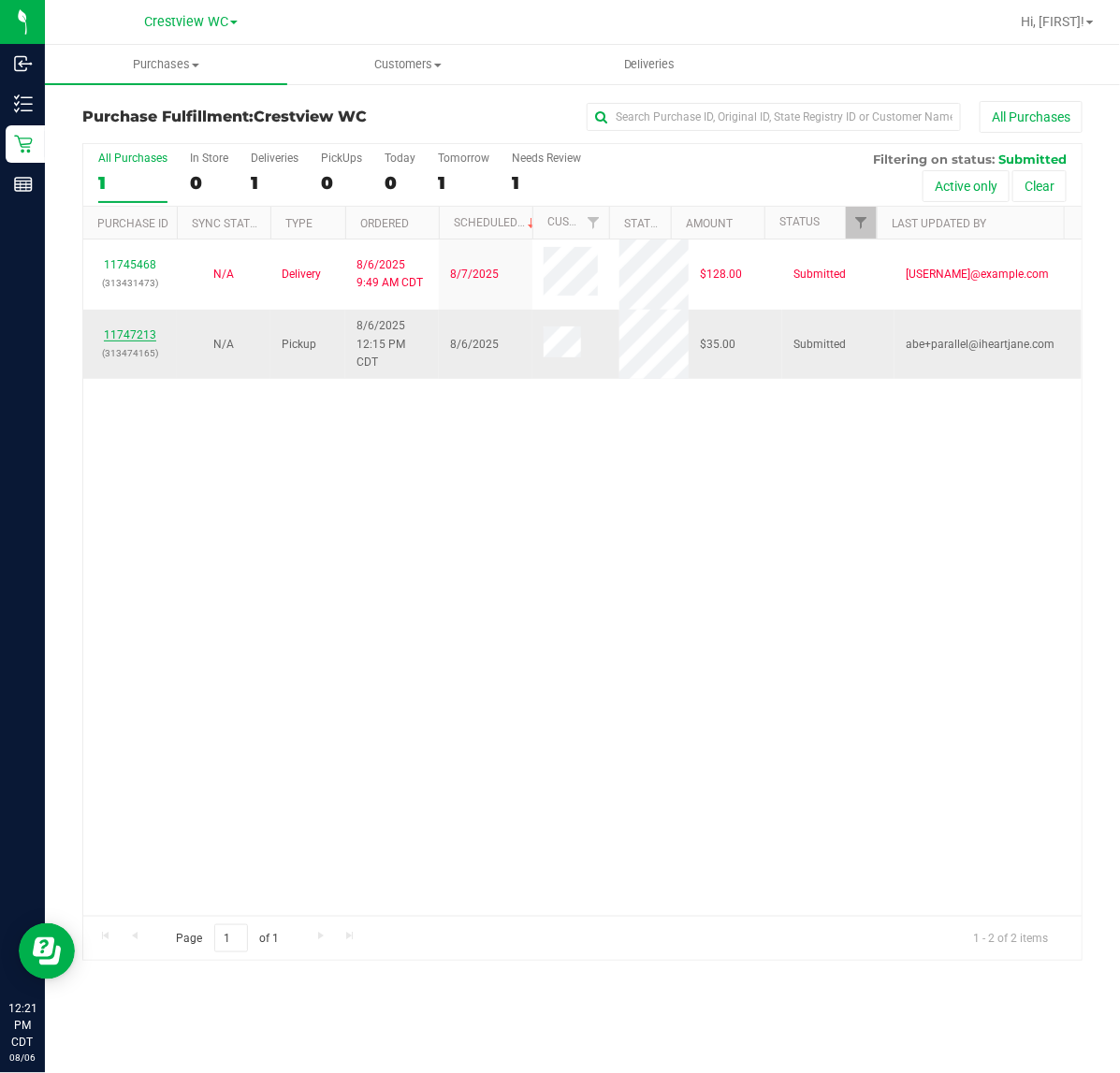 click on "[NUMBER]" at bounding box center [130, 335] 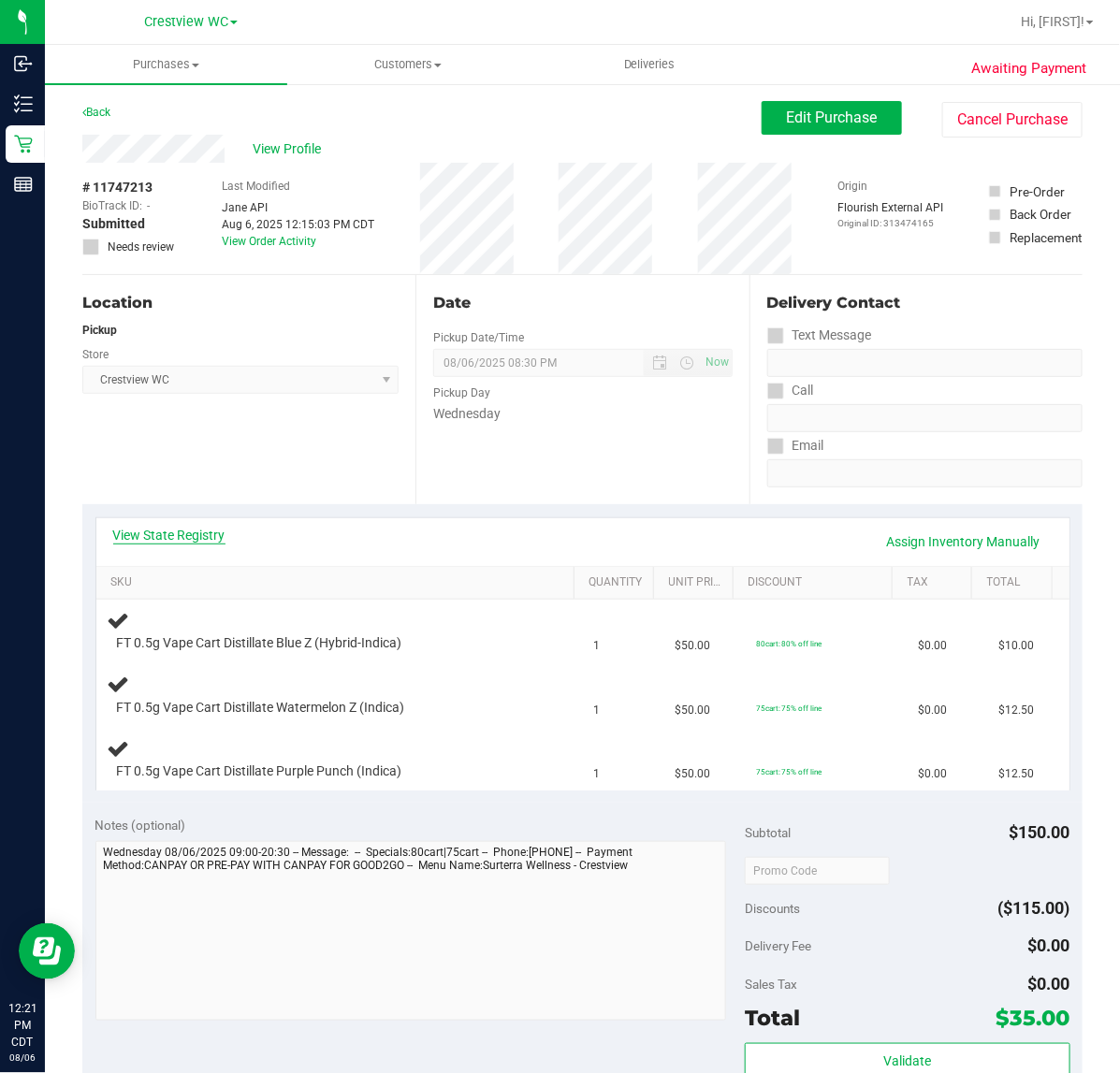 click on "View State Registry" at bounding box center (169, 535) 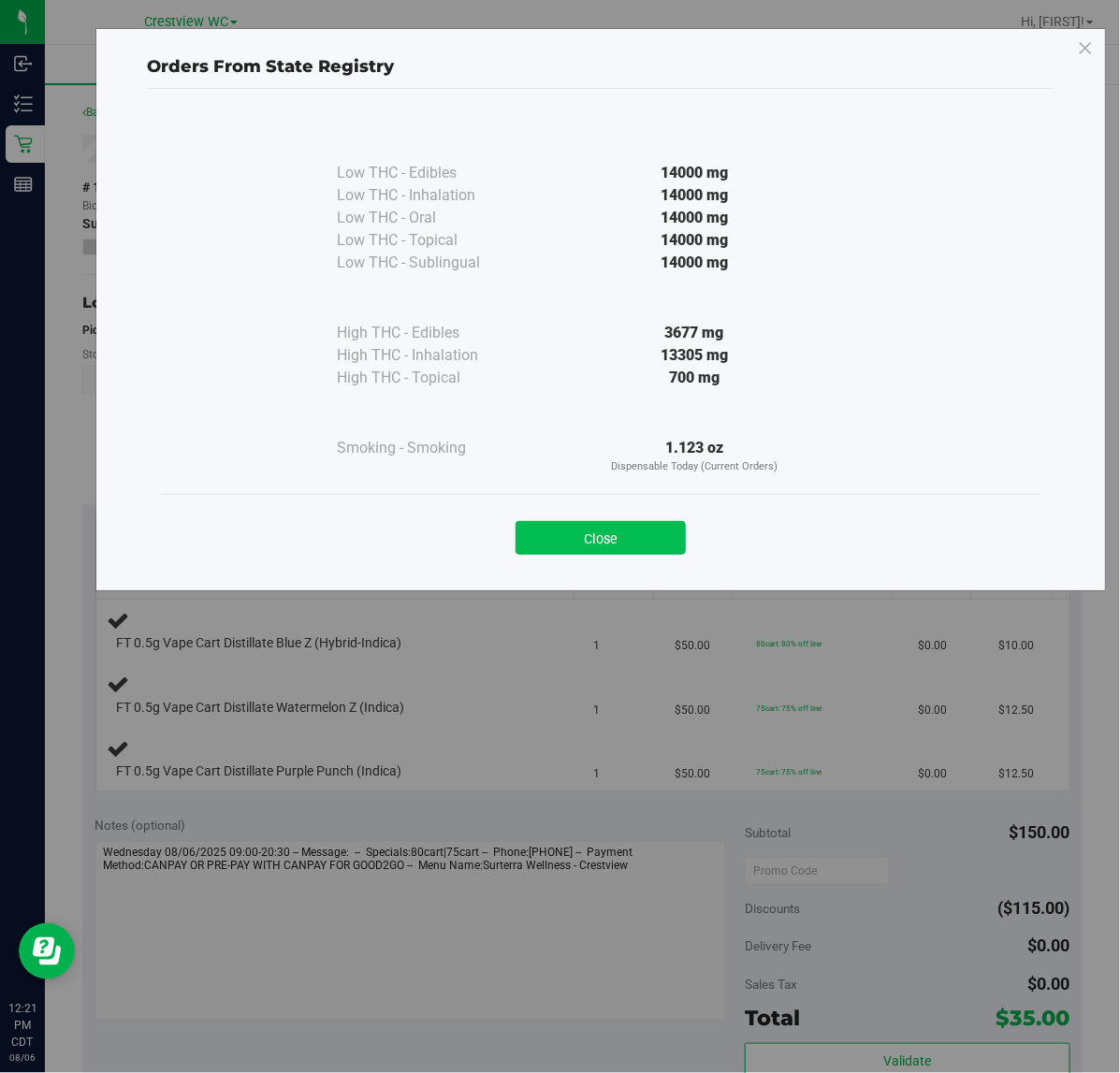 click on "Close" at bounding box center (601, 538) 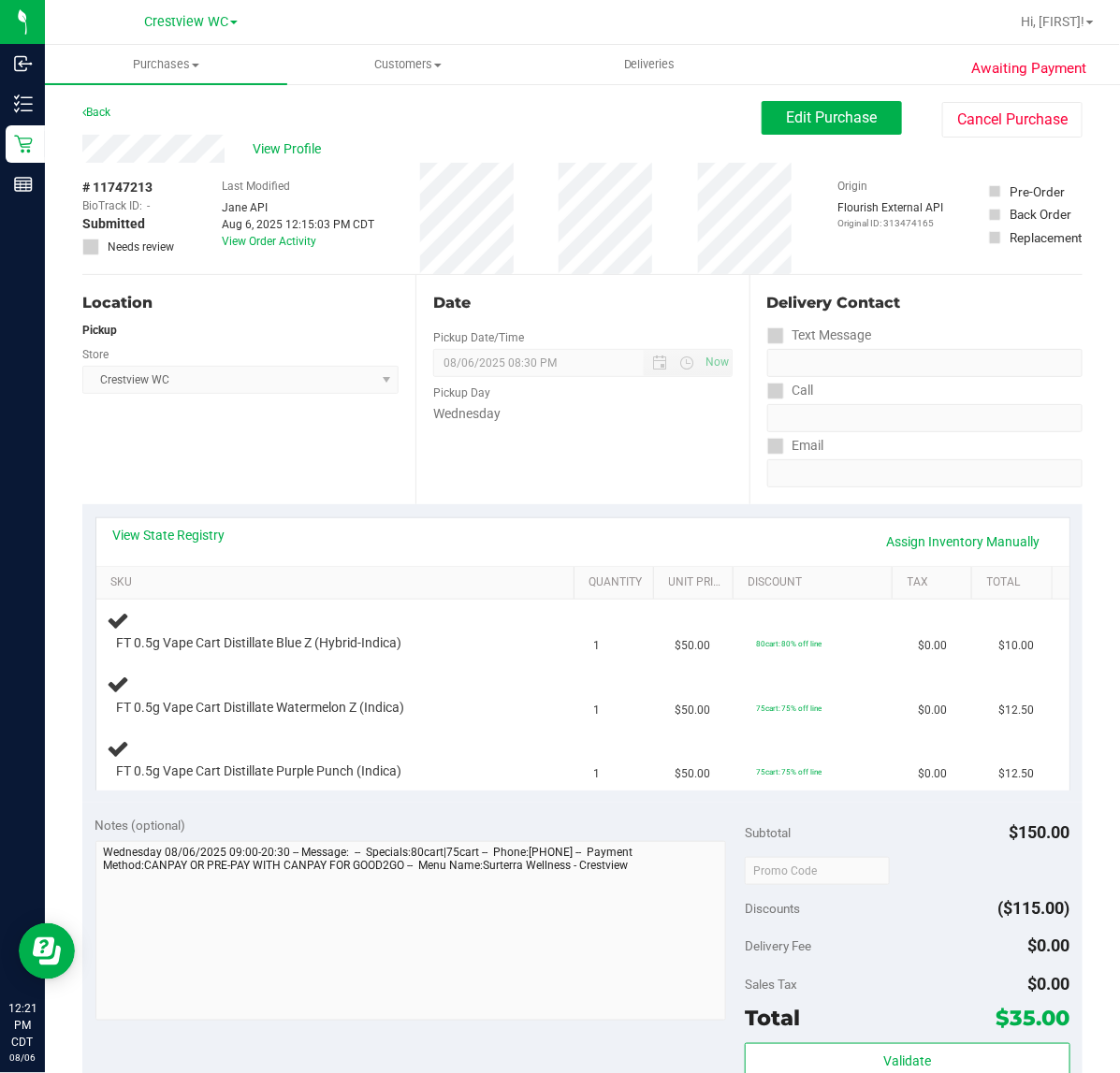 click on "View State Registry
Assign Inventory Manually" at bounding box center (583, 542) 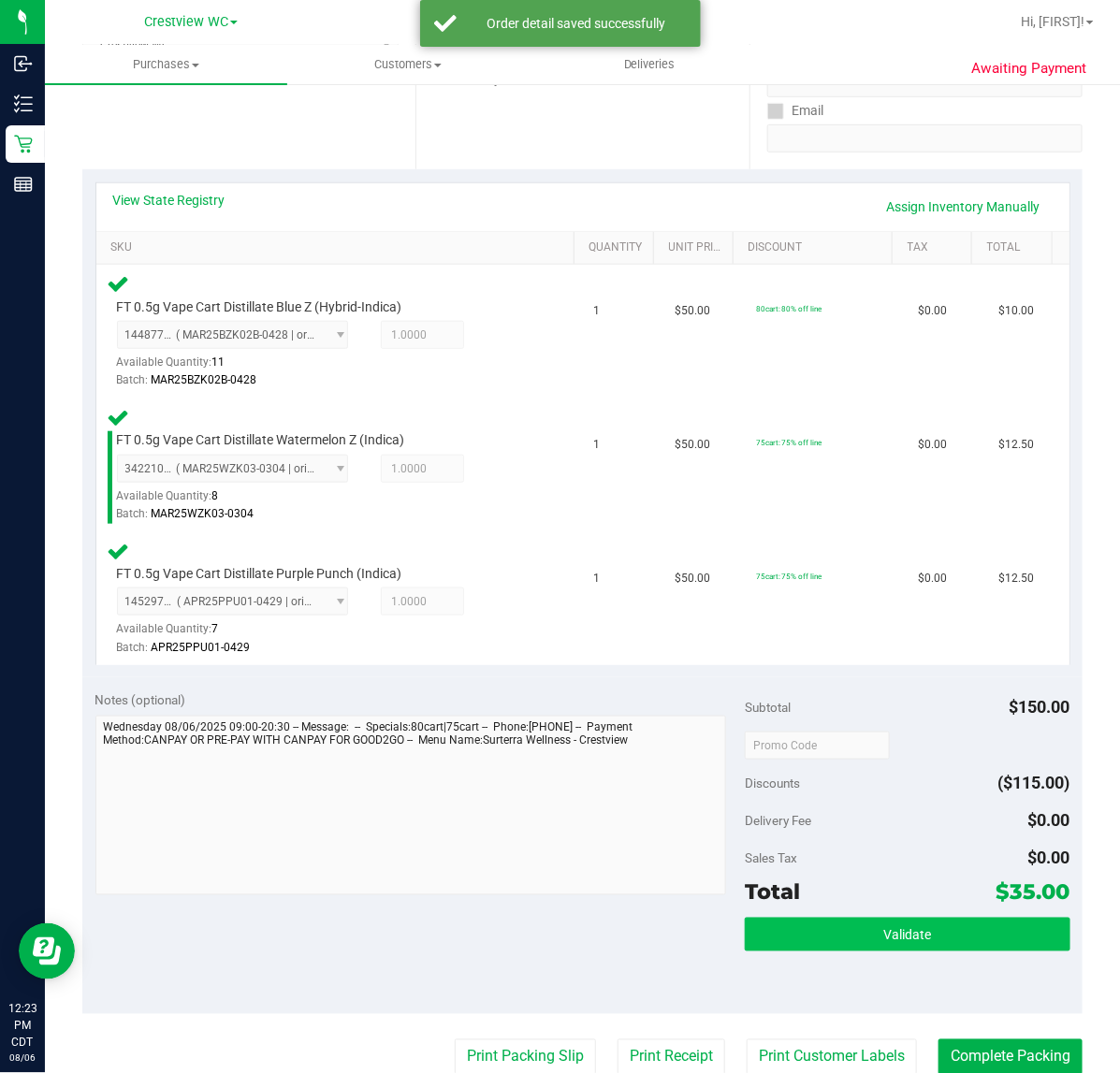 scroll, scrollTop: 351, scrollLeft: 0, axis: vertical 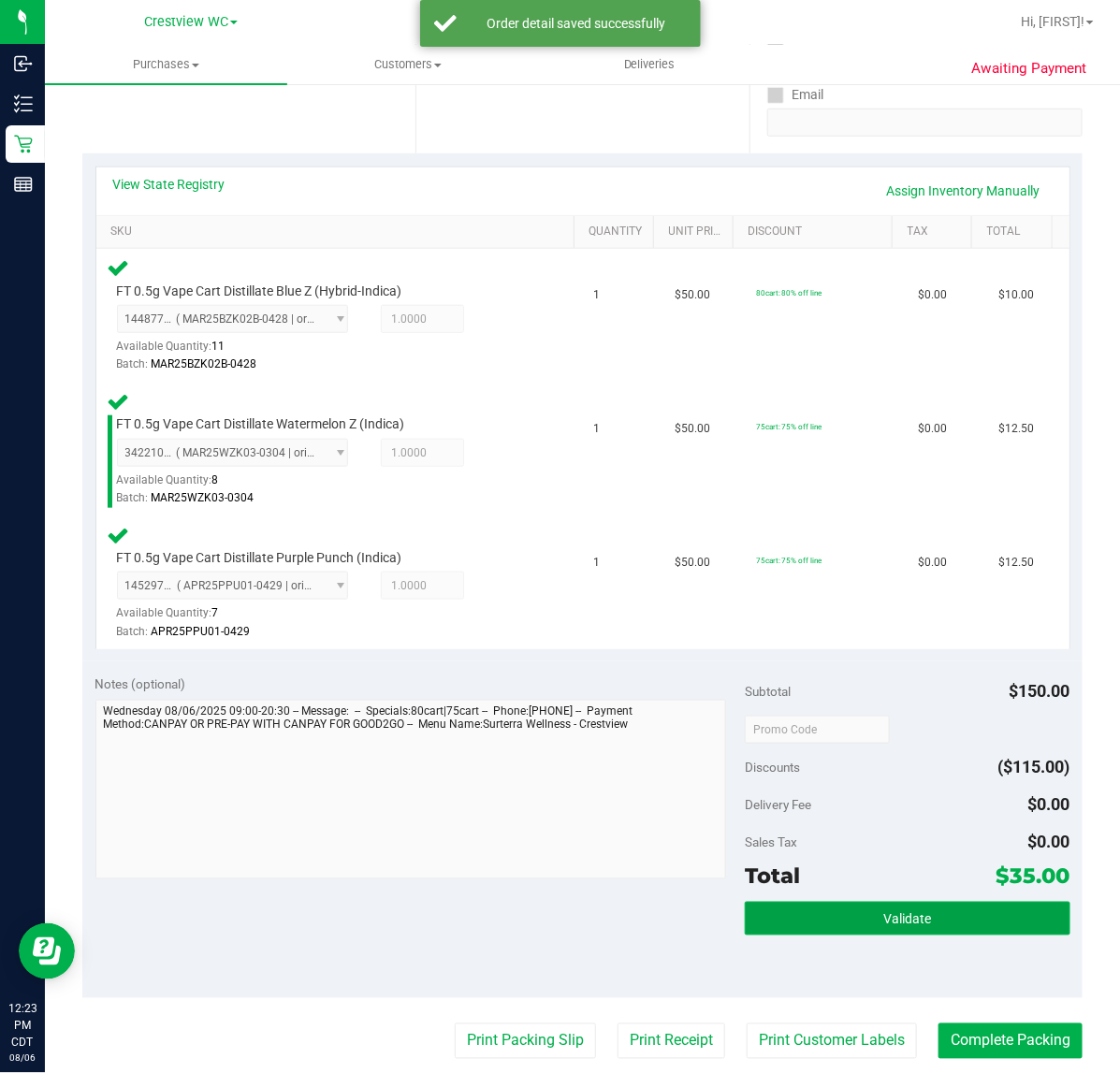 click on "Validate" at bounding box center (907, 919) 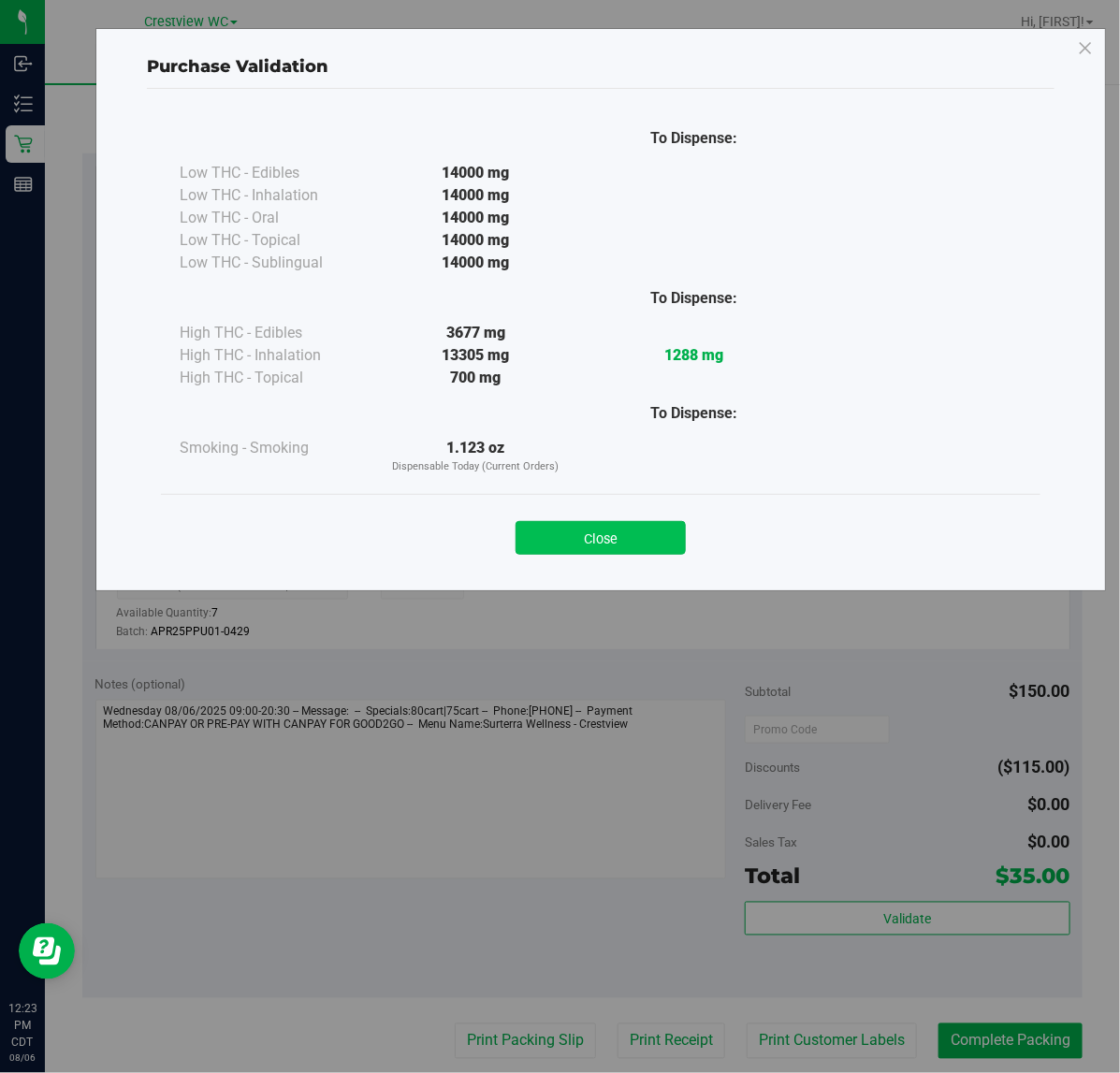 click on "Close" at bounding box center [601, 538] 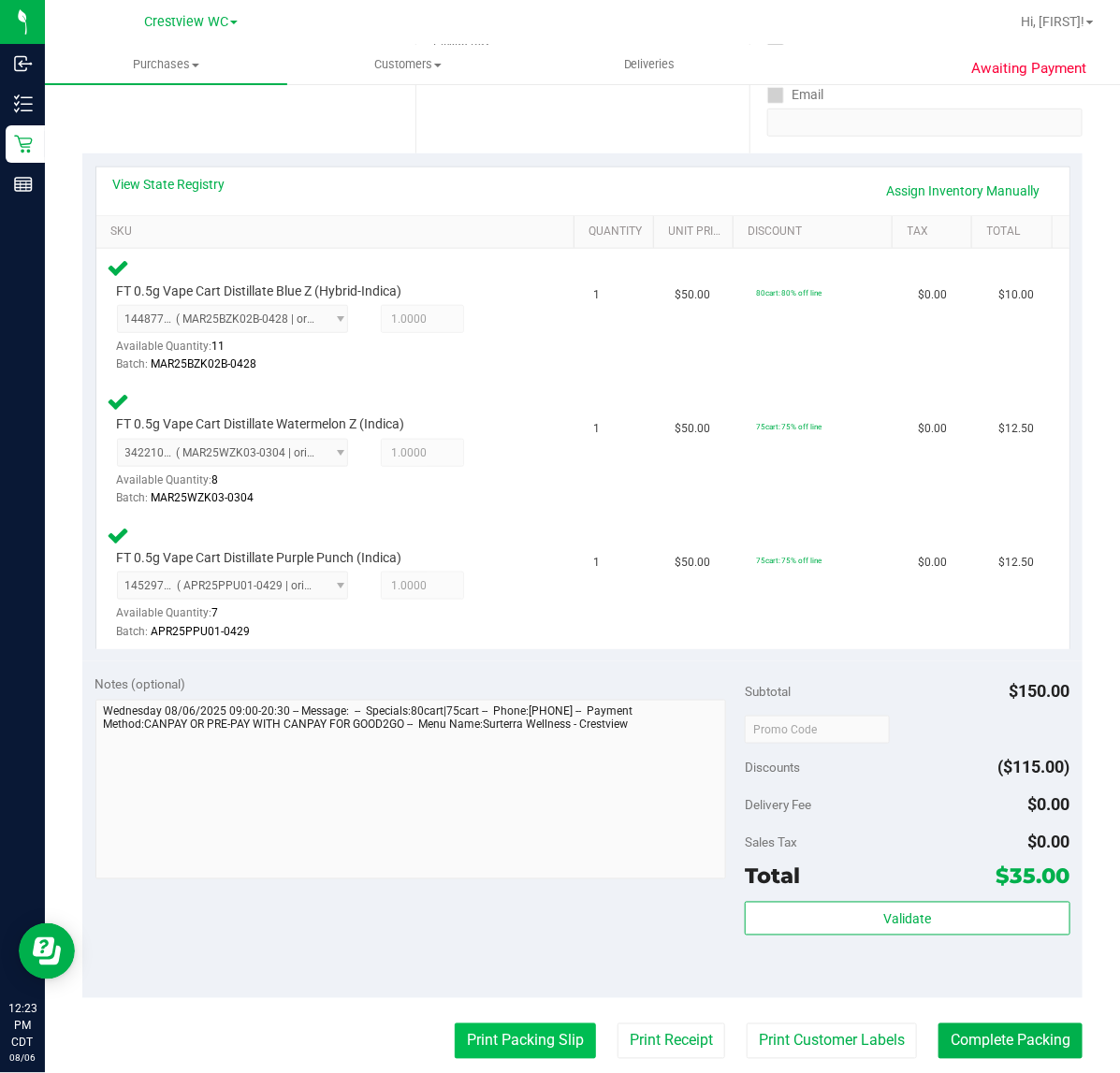 click on "Print Packing Slip" at bounding box center [525, 1041] 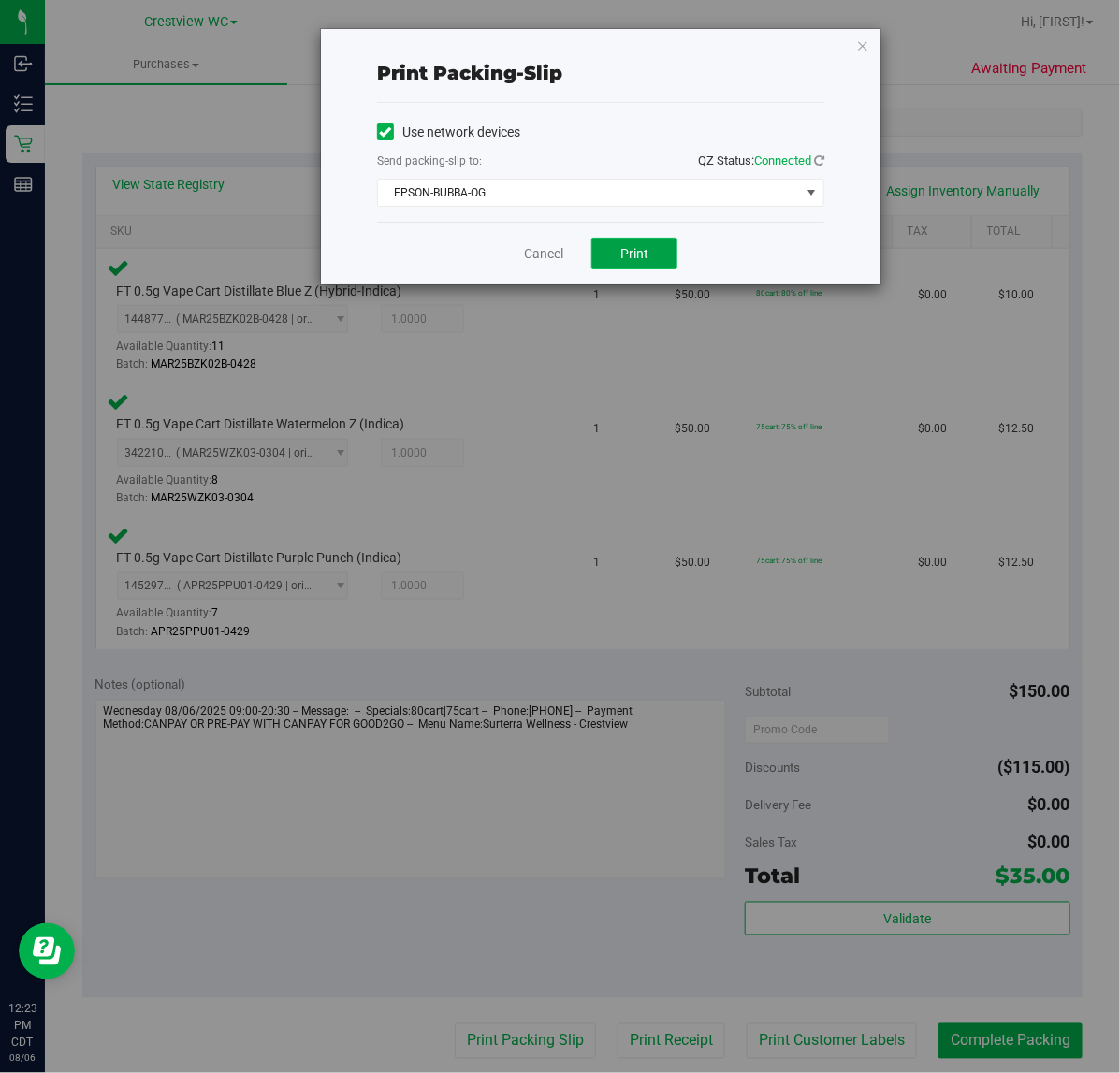 click on "Print" at bounding box center [634, 254] 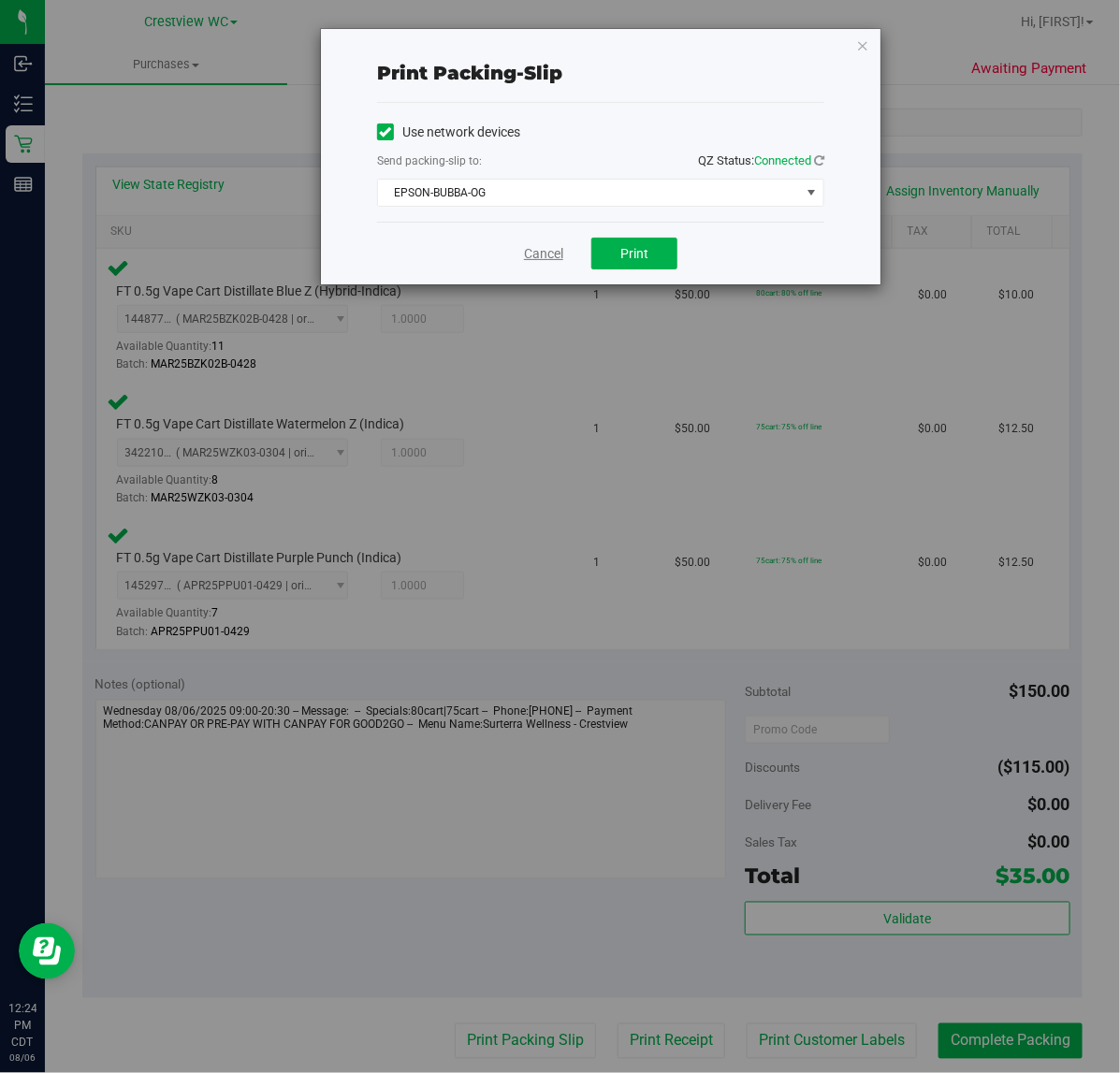 click on "Cancel" at bounding box center [544, 254] 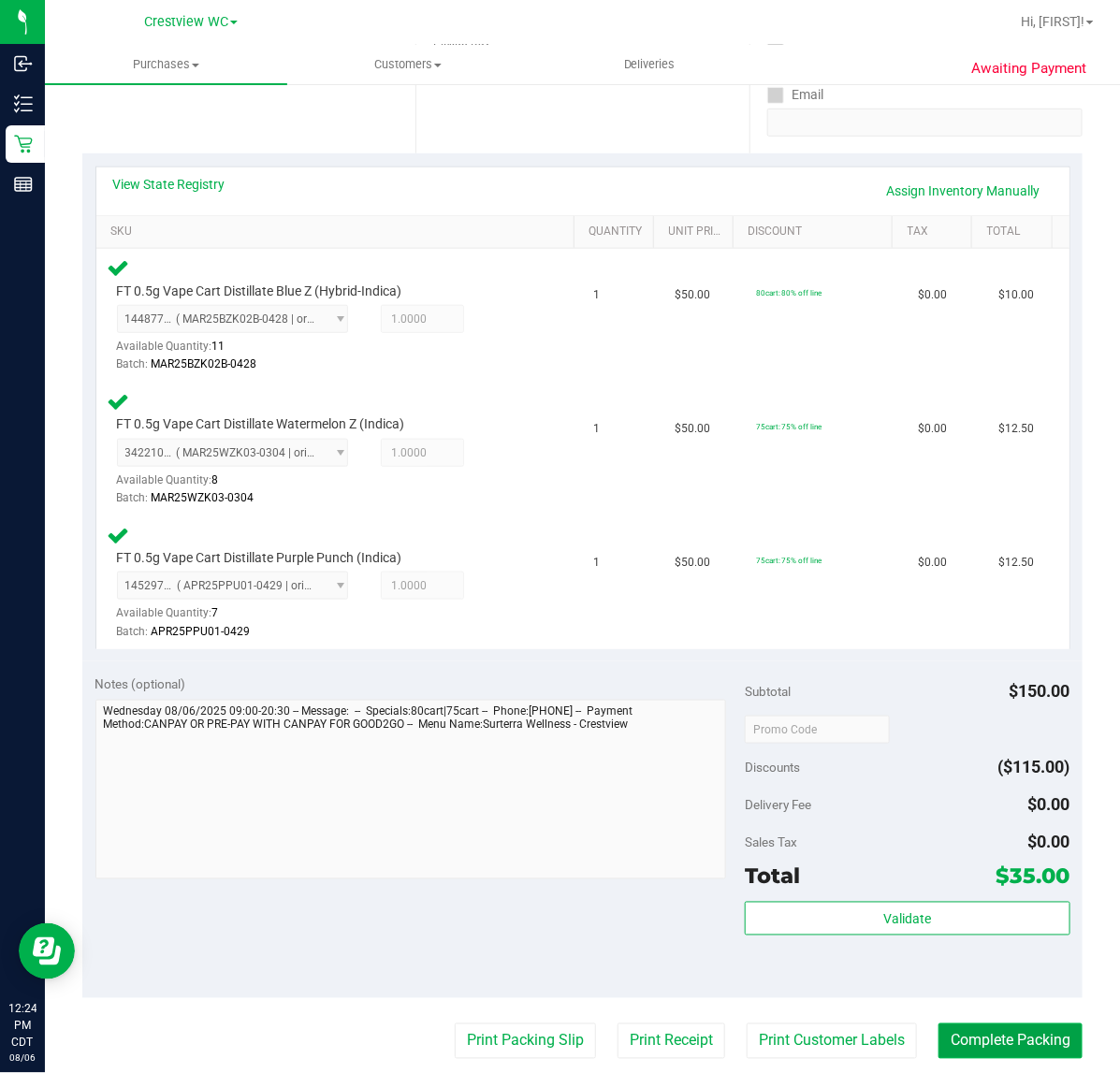 click on "Complete Packing" at bounding box center [1011, 1041] 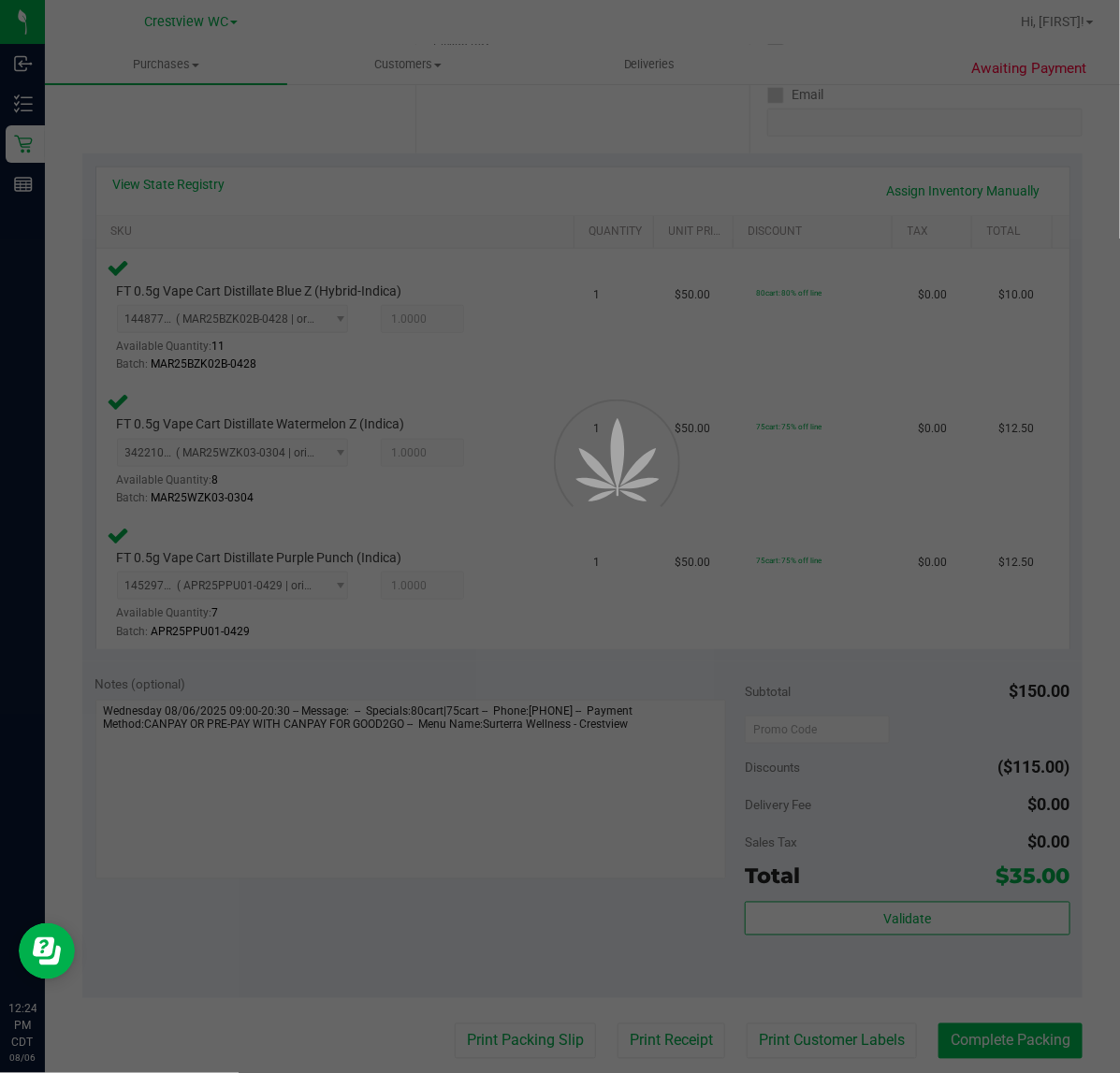 scroll, scrollTop: 0, scrollLeft: 0, axis: both 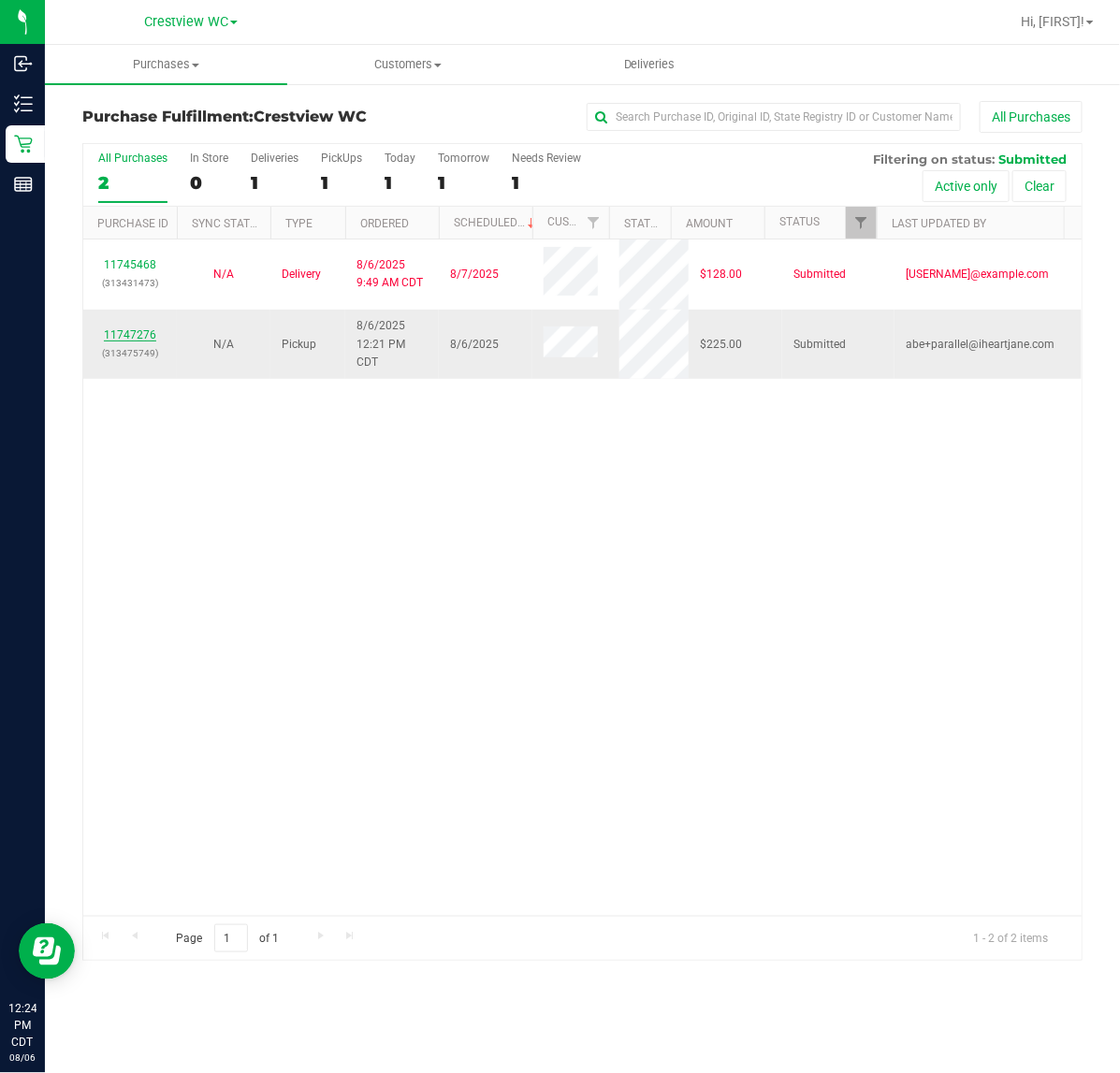 click on "[NUMBER]" at bounding box center [130, 335] 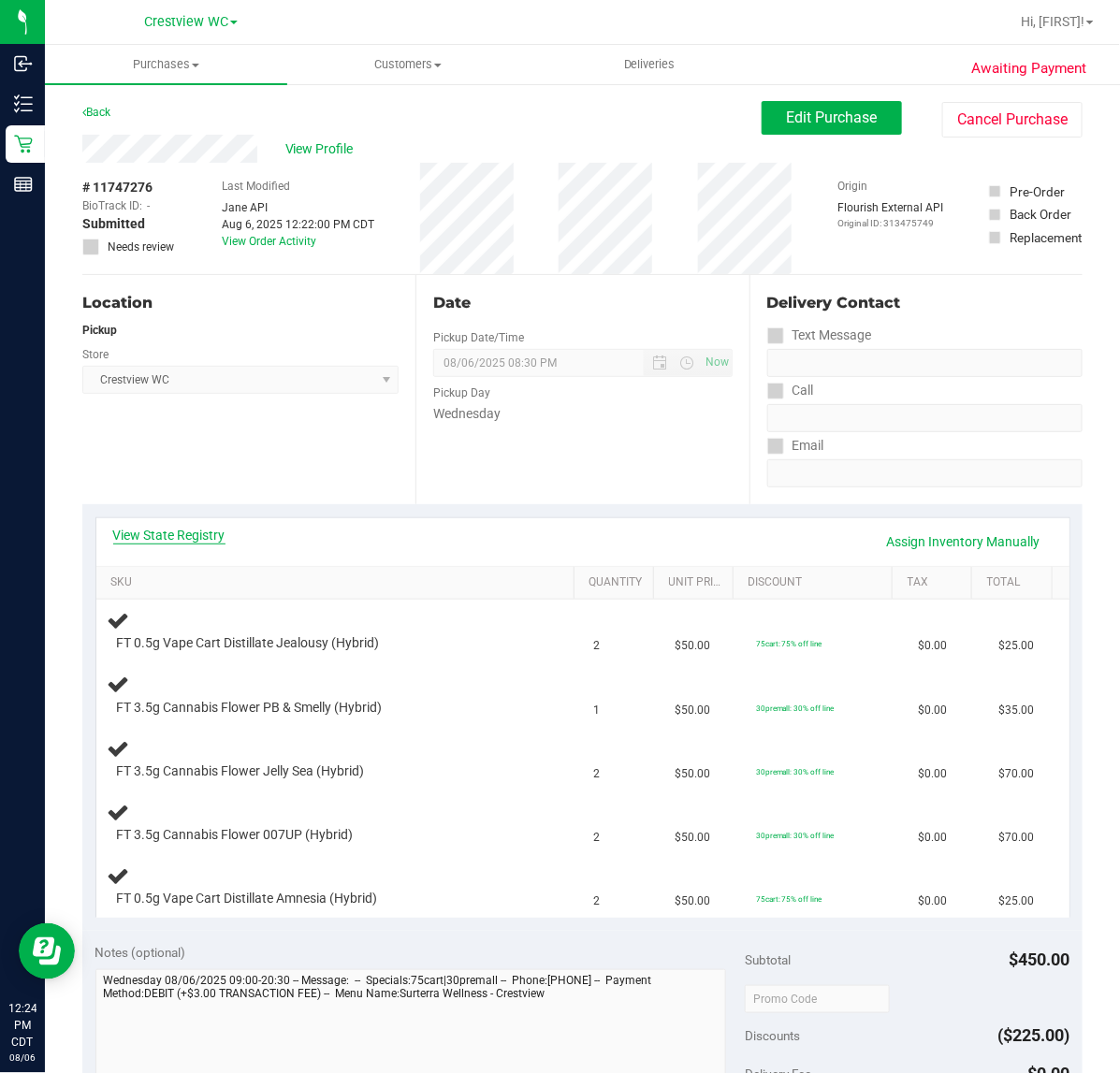 click on "View State Registry" at bounding box center (169, 535) 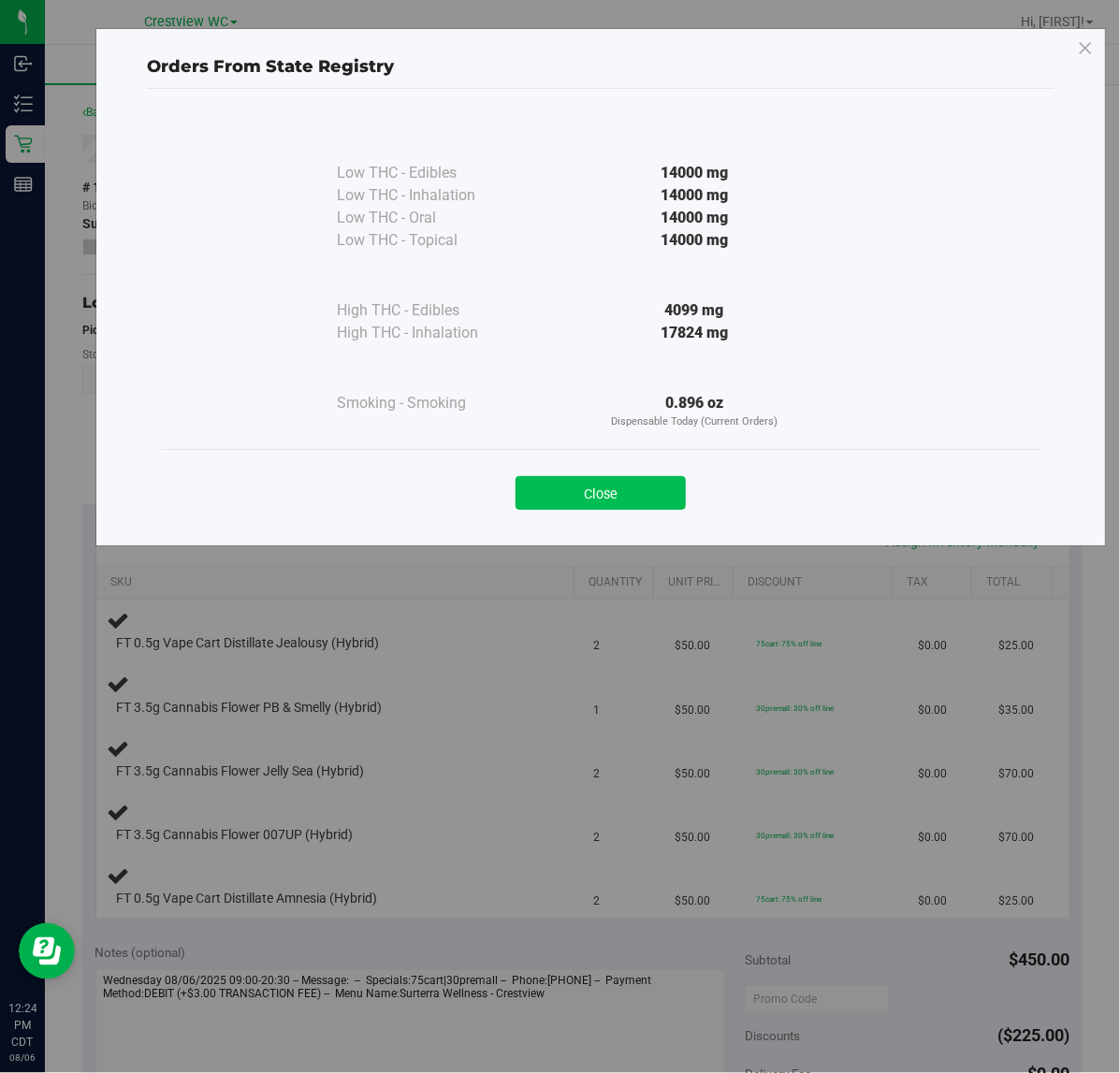 click on "Close" at bounding box center [601, 493] 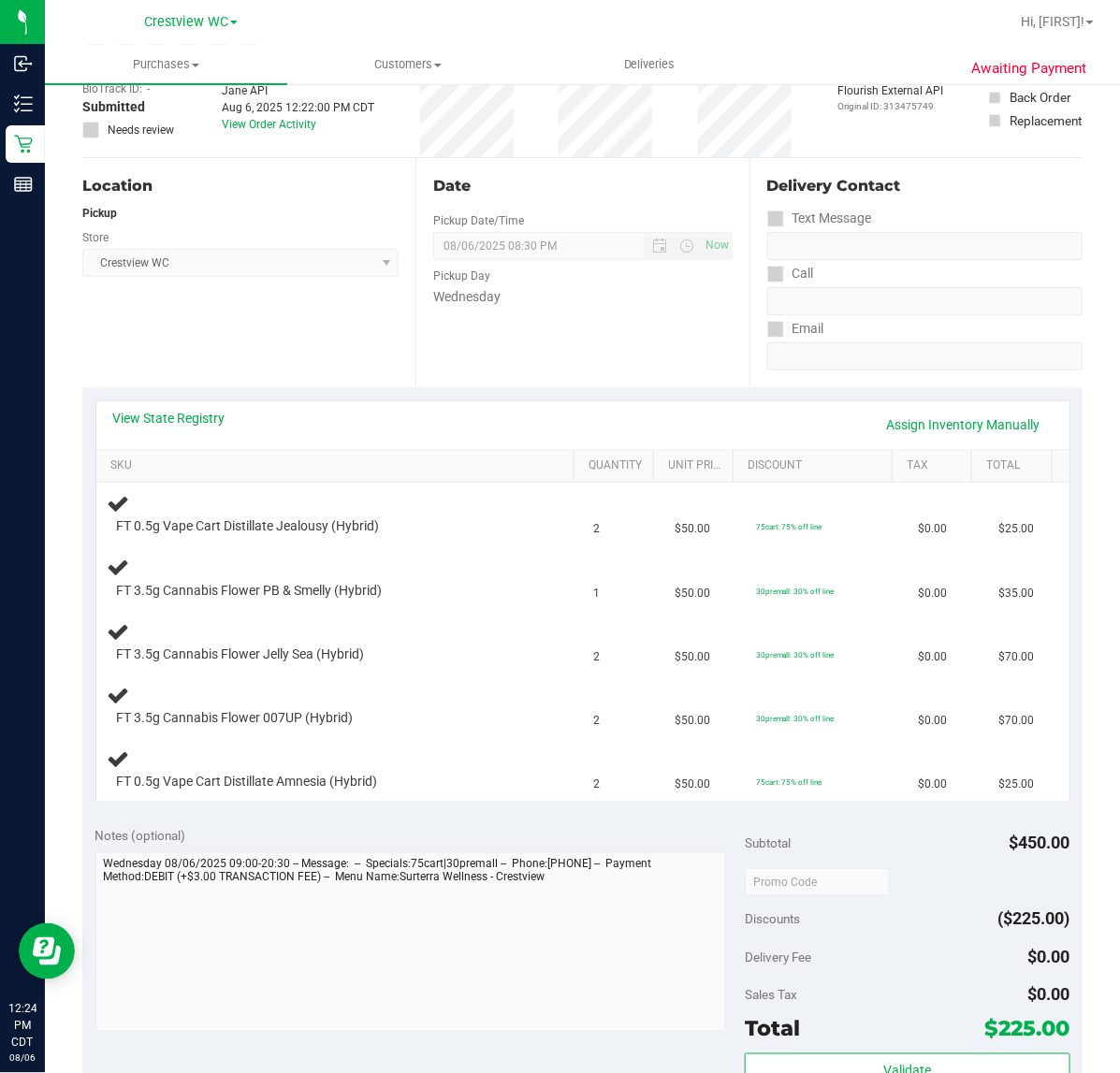 scroll, scrollTop: 234, scrollLeft: 0, axis: vertical 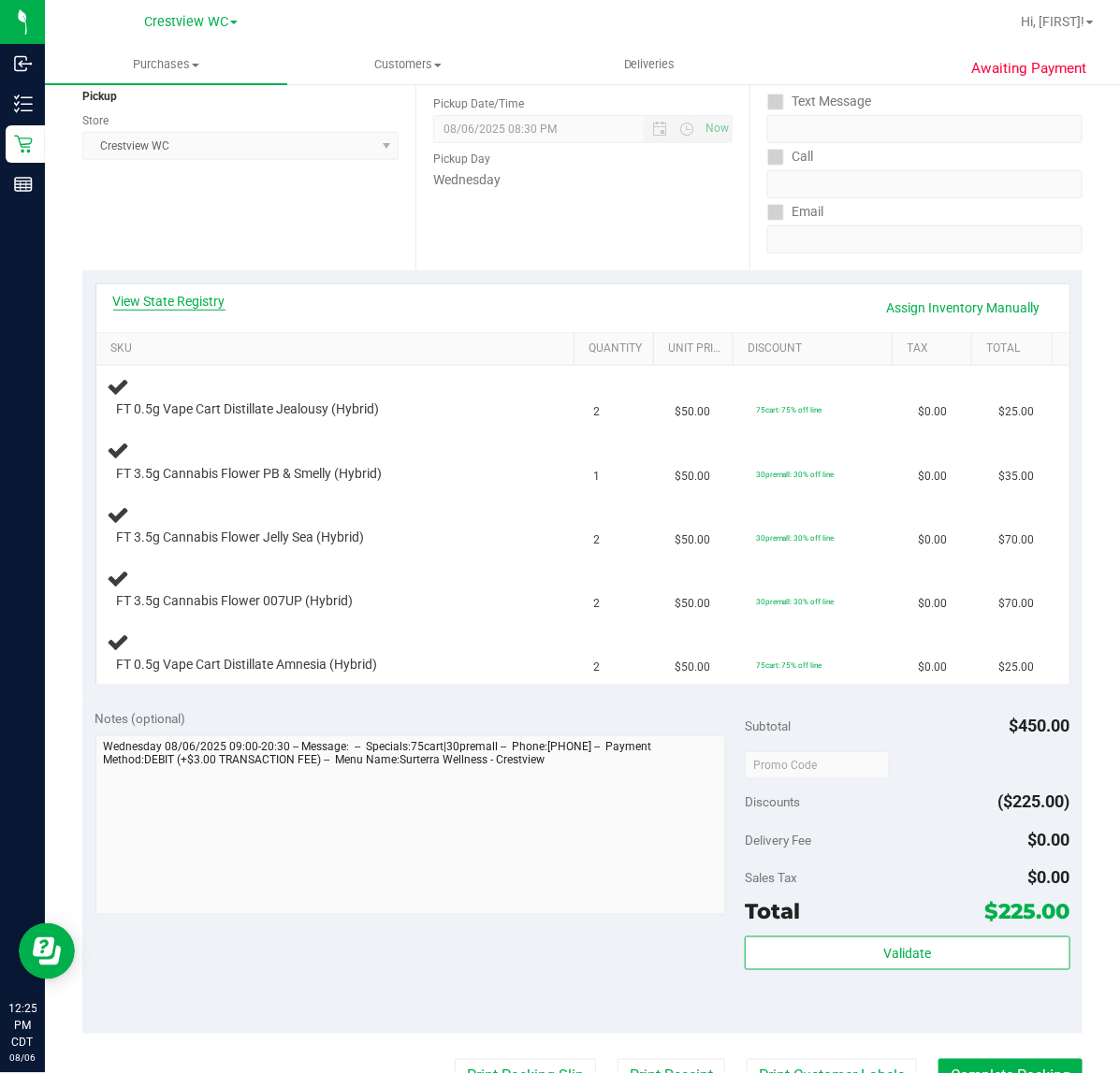 click on "View State Registry" at bounding box center (169, 301) 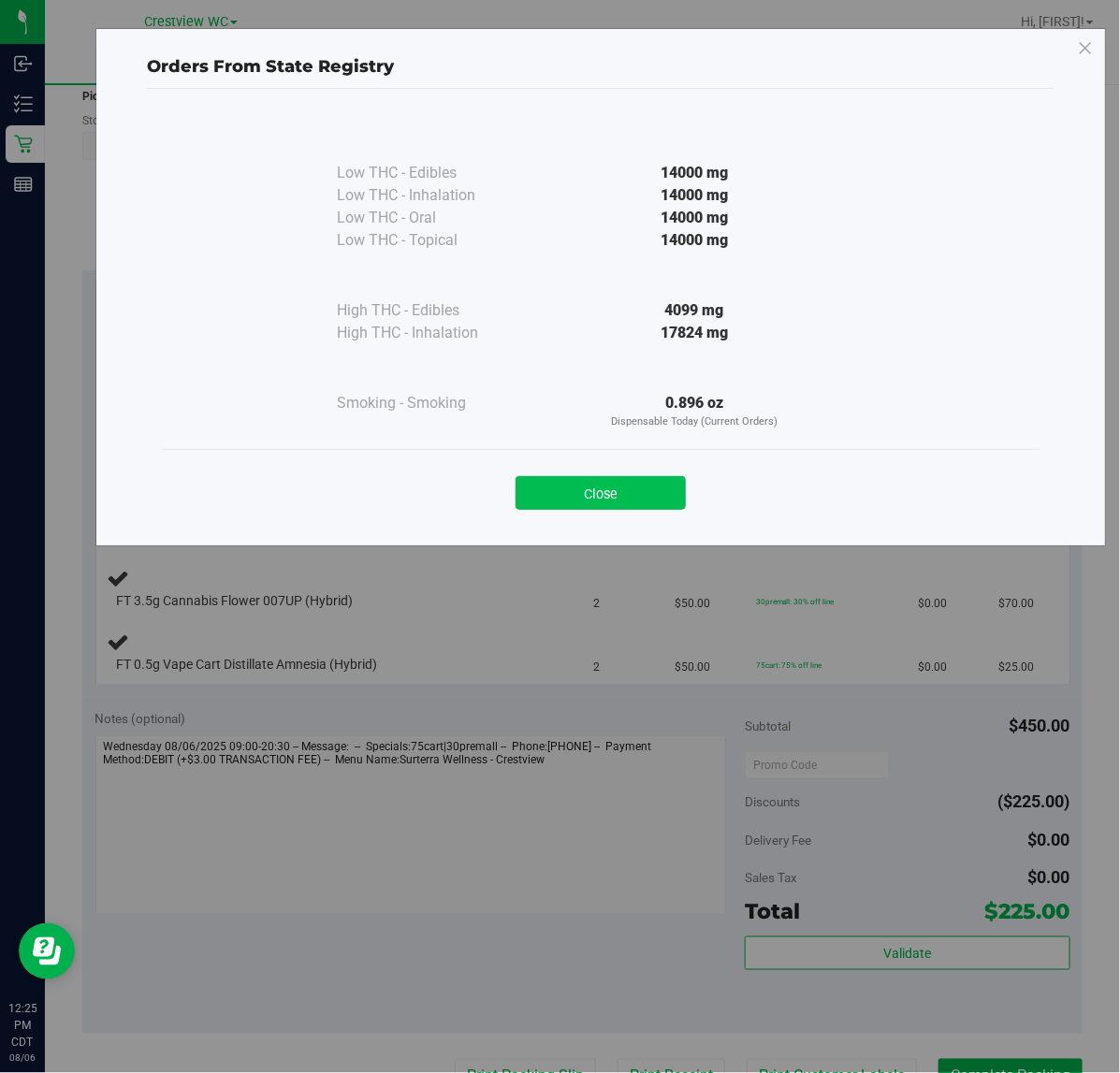 click on "Close" at bounding box center [601, 493] 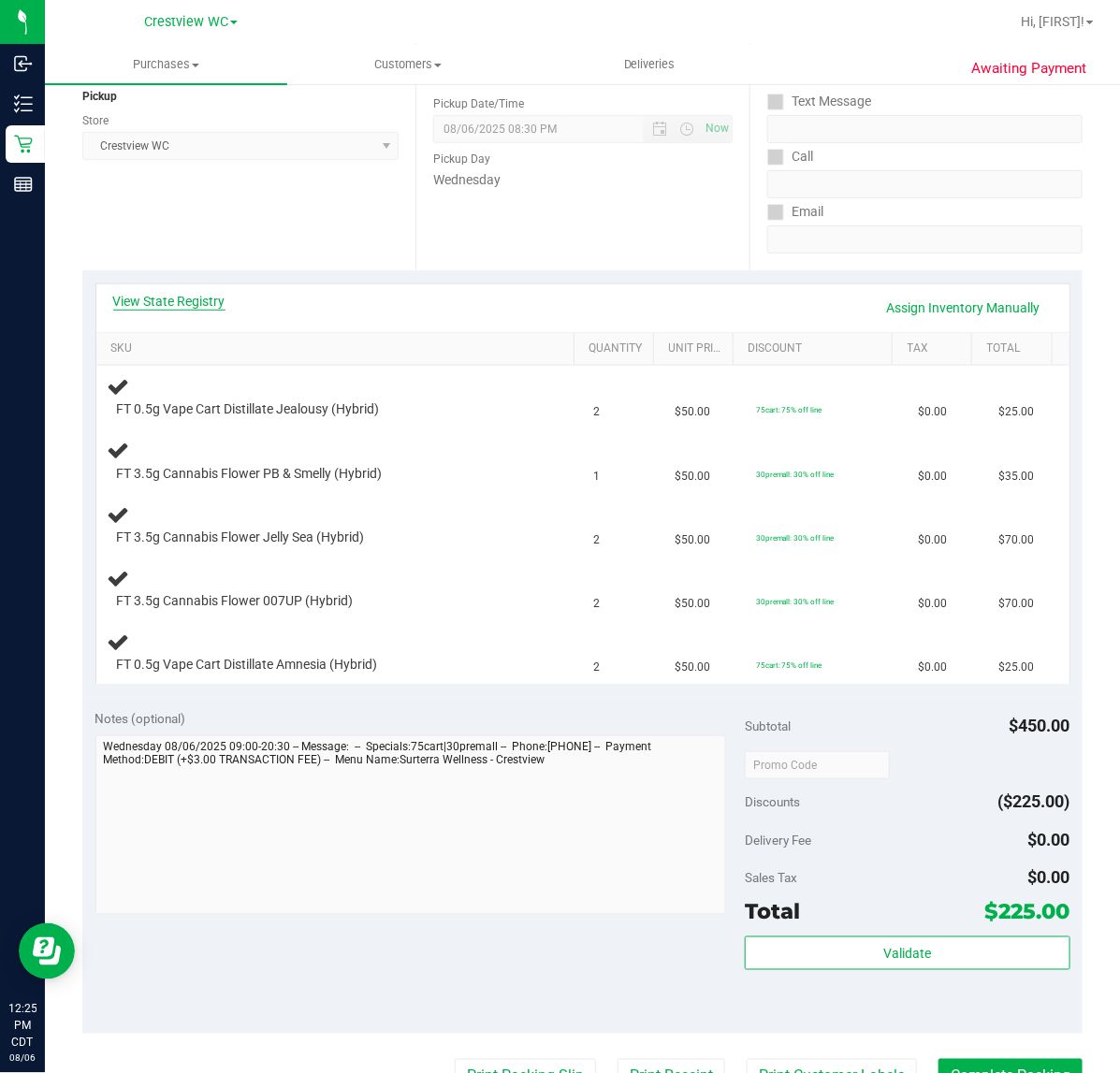 click on "View State Registry" at bounding box center [169, 301] 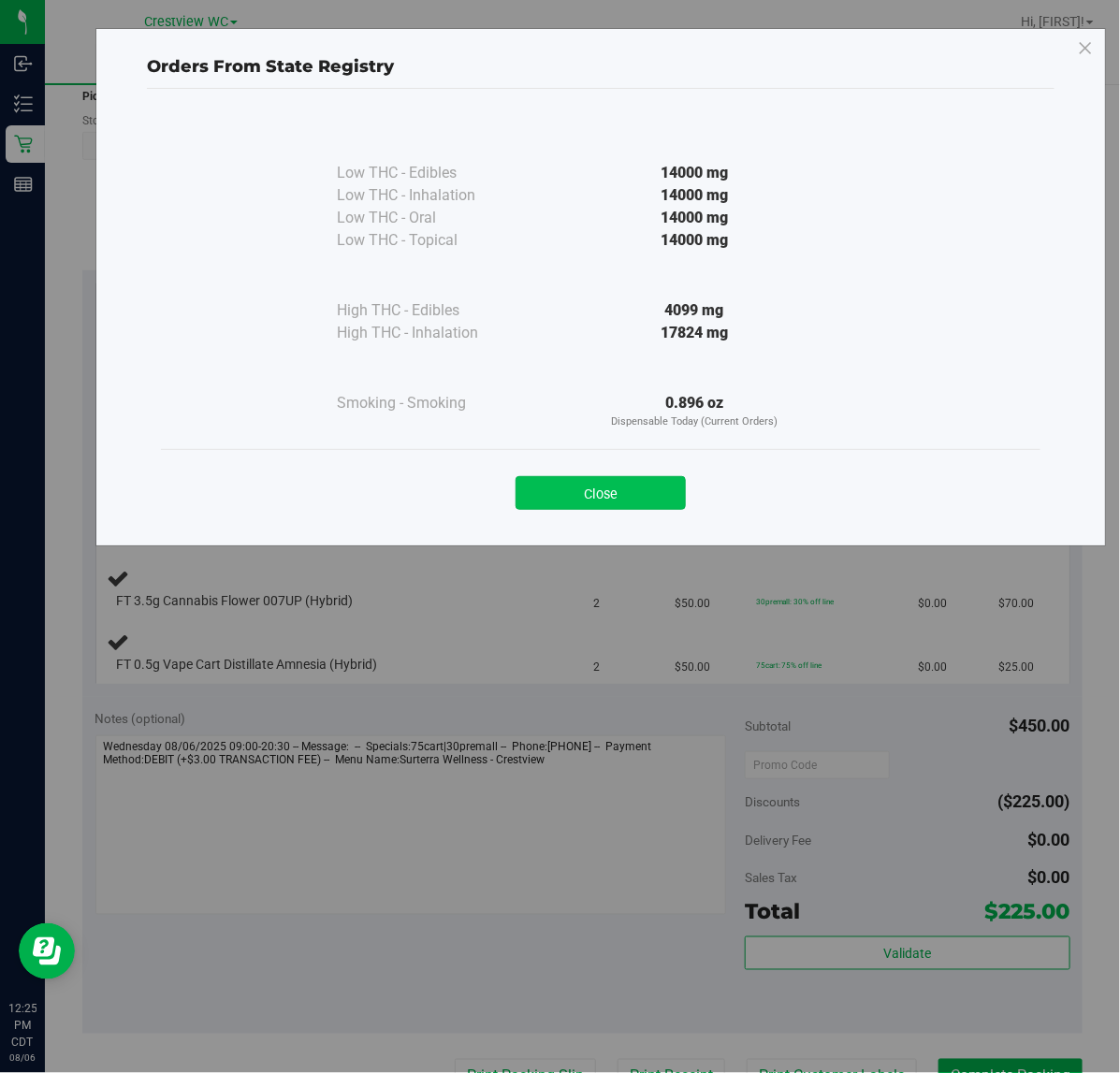 click on "Close" at bounding box center (601, 493) 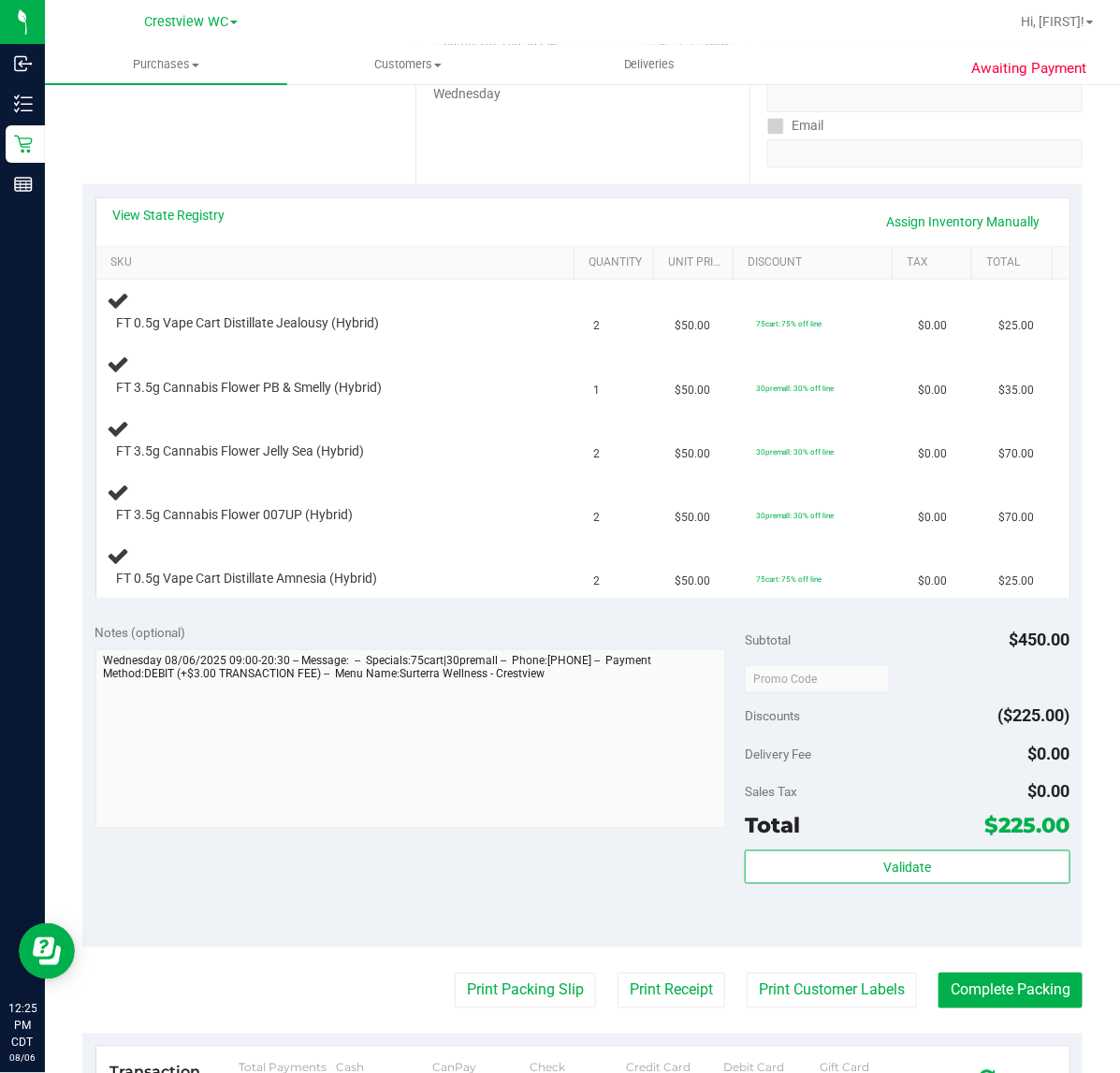 scroll, scrollTop: 468, scrollLeft: 0, axis: vertical 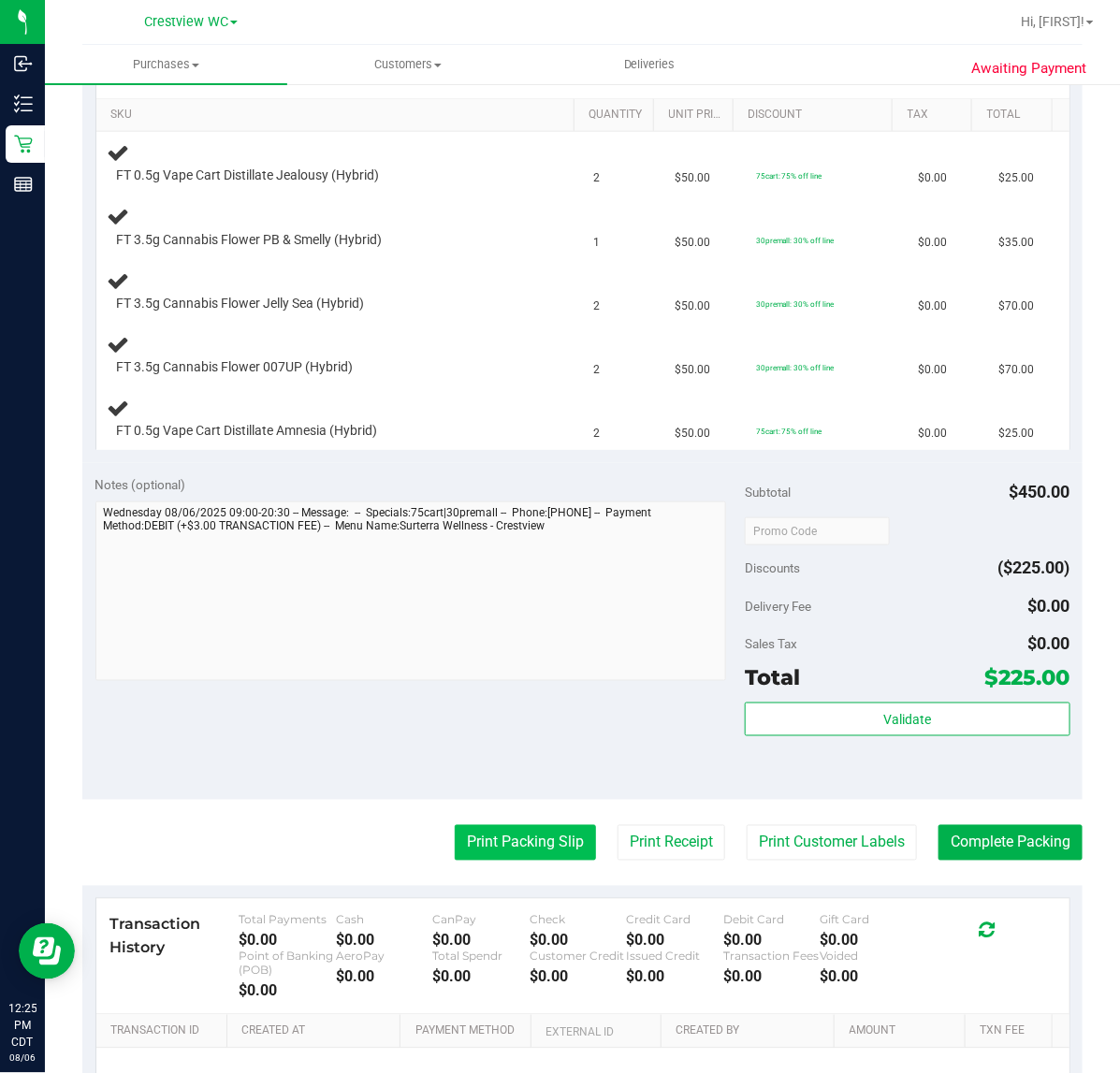 click on "Print Packing Slip" at bounding box center [525, 843] 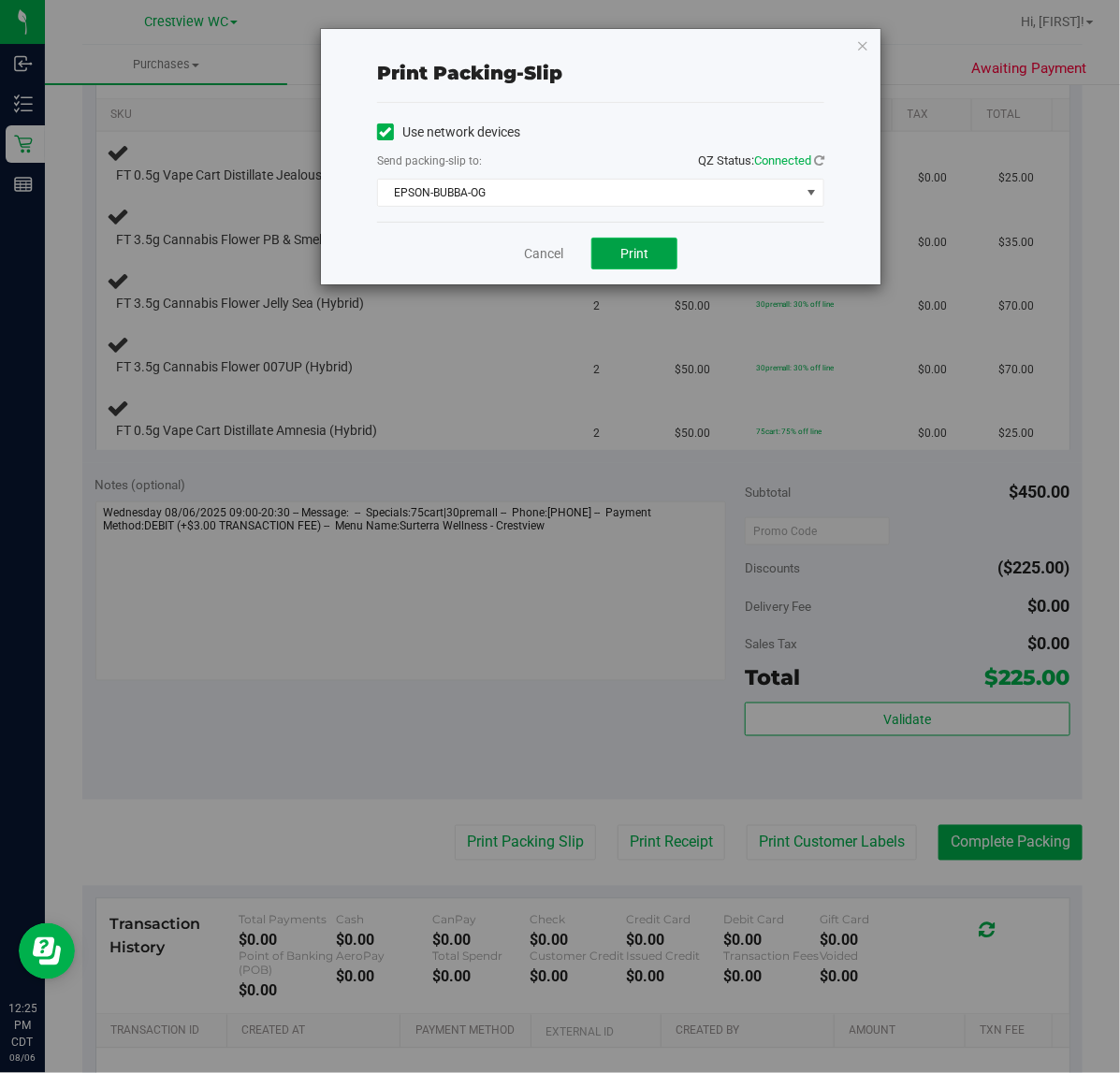 click on "Print" at bounding box center (634, 254) 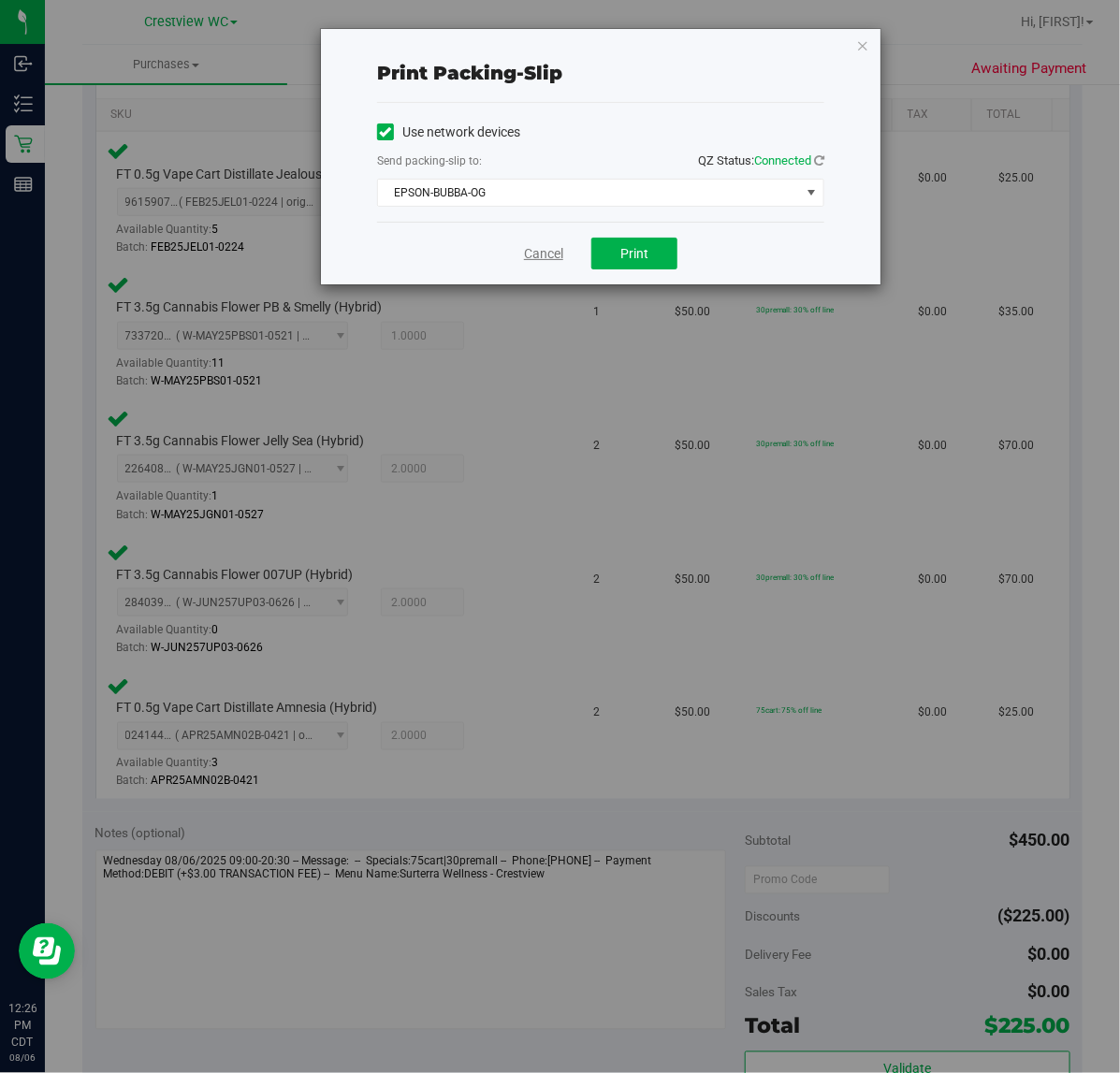 click on "Cancel" at bounding box center [544, 254] 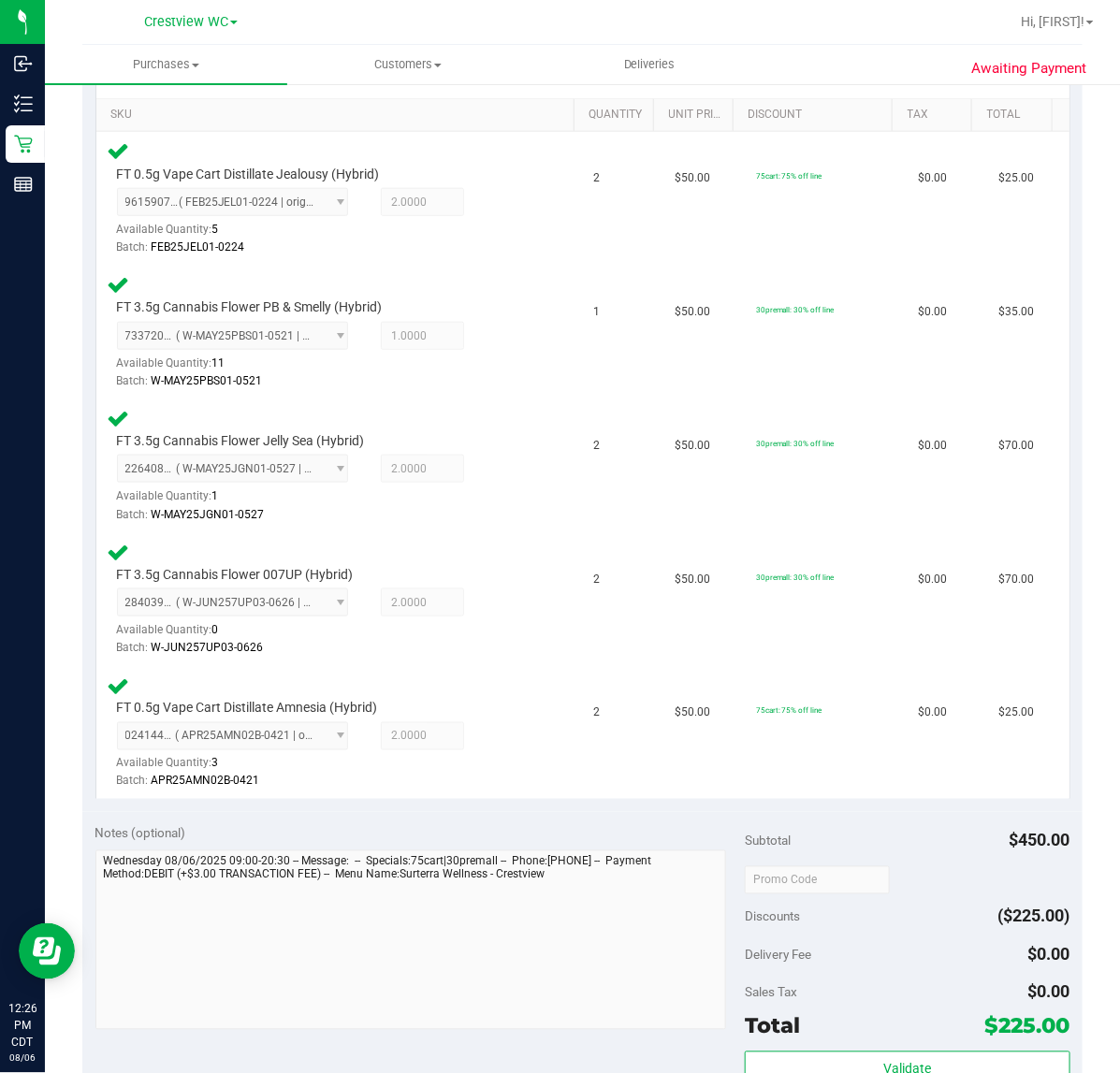 scroll, scrollTop: 1022, scrollLeft: 0, axis: vertical 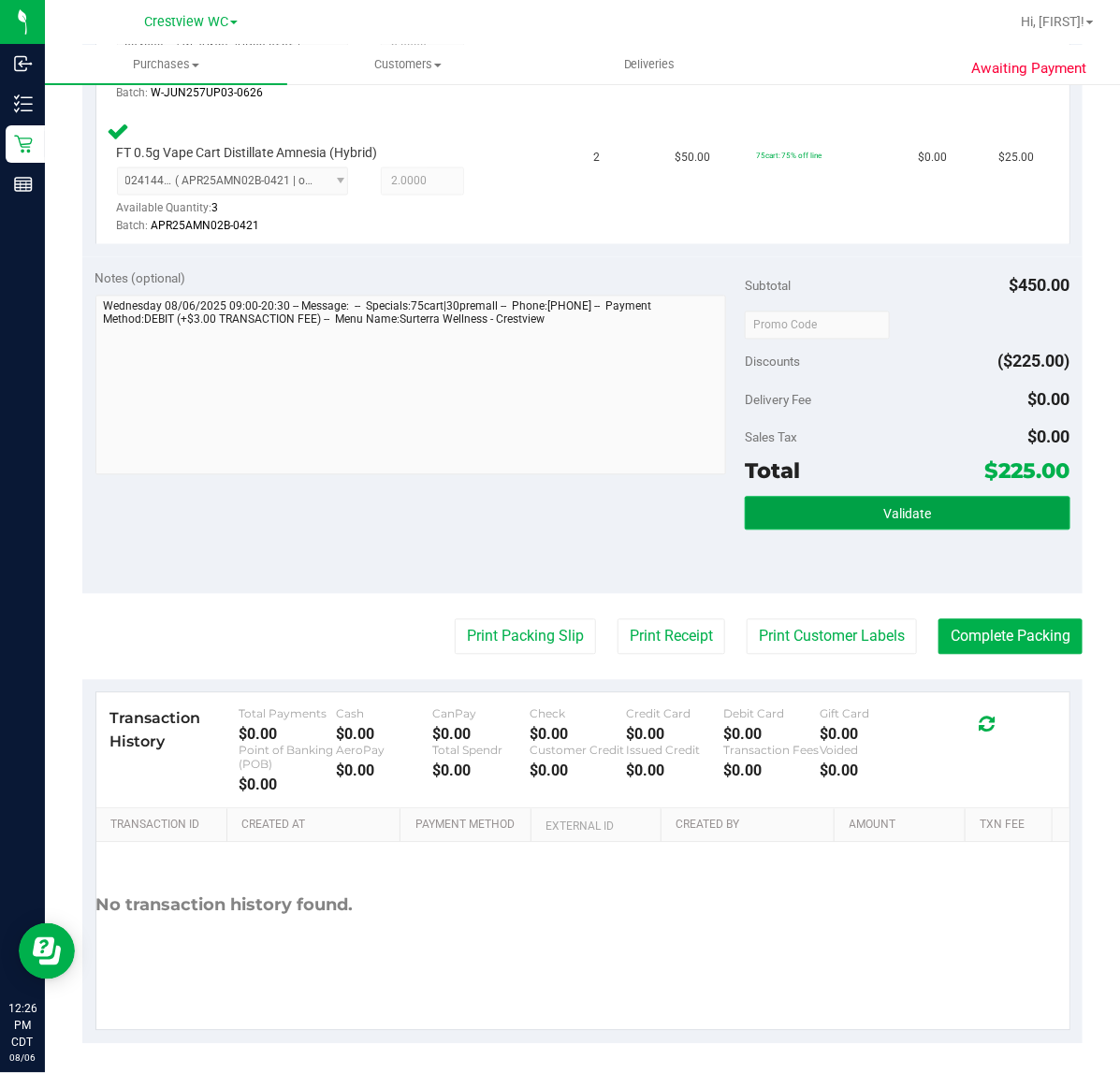 click on "Validate" at bounding box center [907, 514] 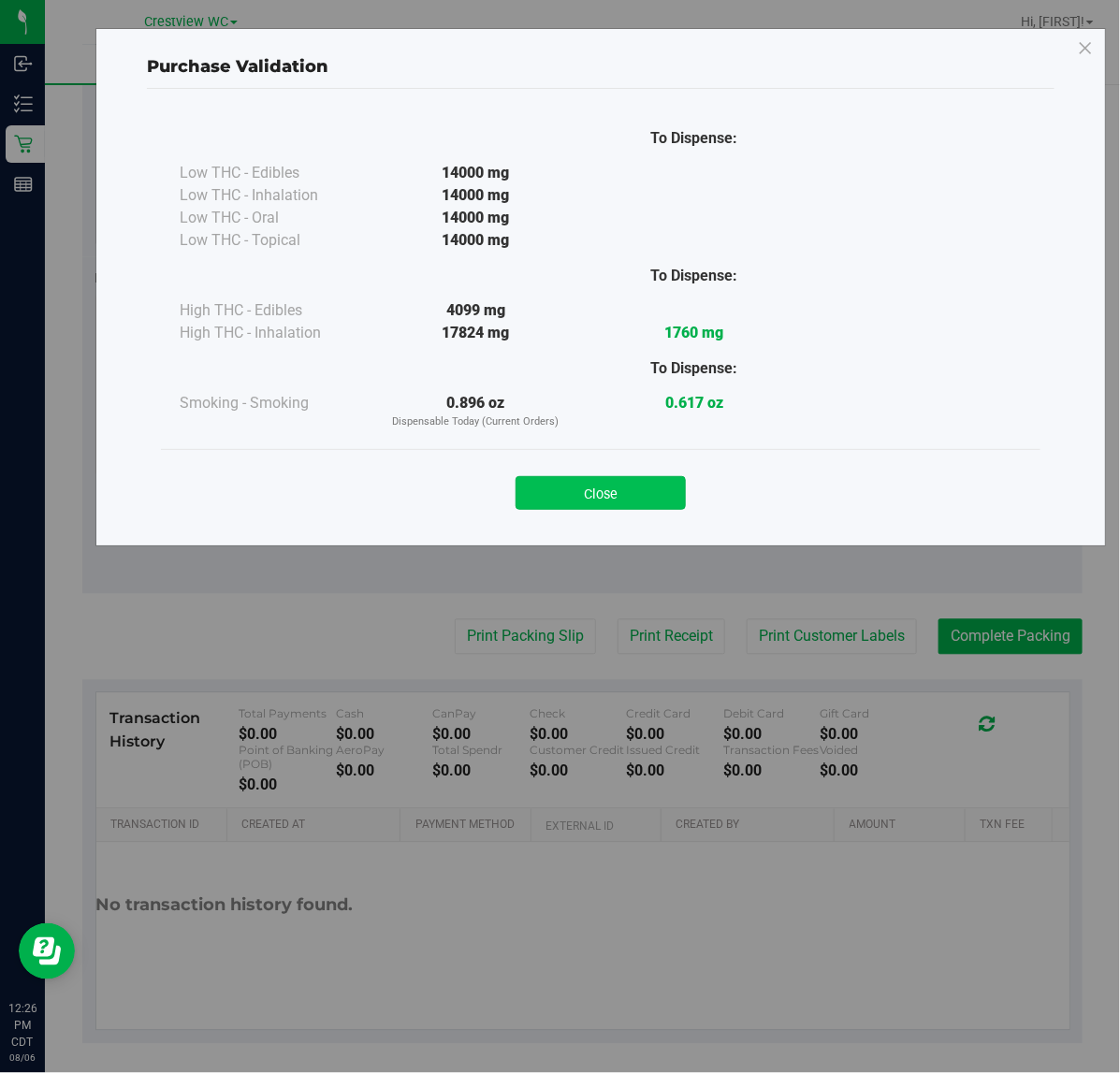 click on "Close" at bounding box center (601, 493) 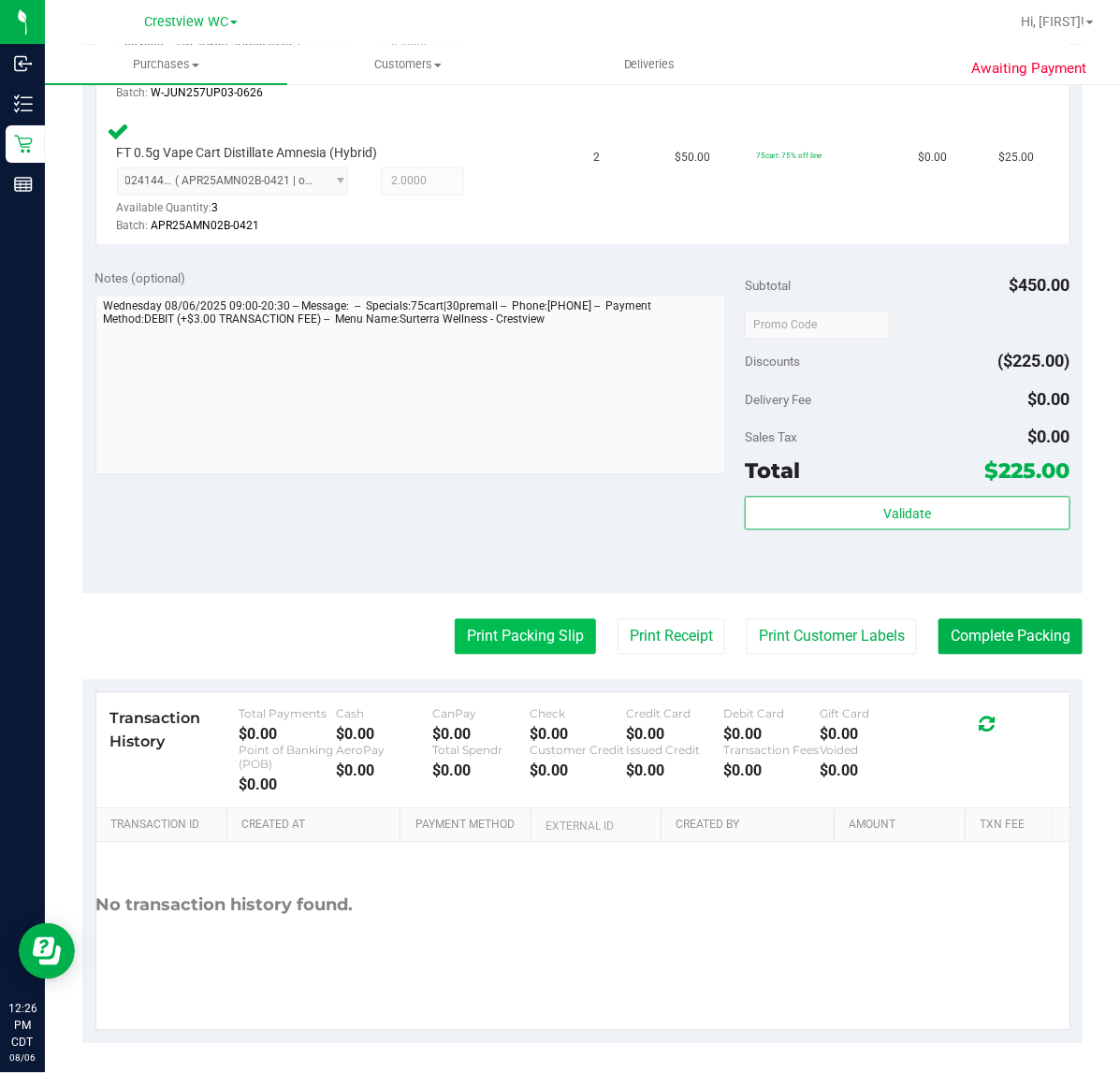 click on "Print Packing Slip" at bounding box center (525, 637) 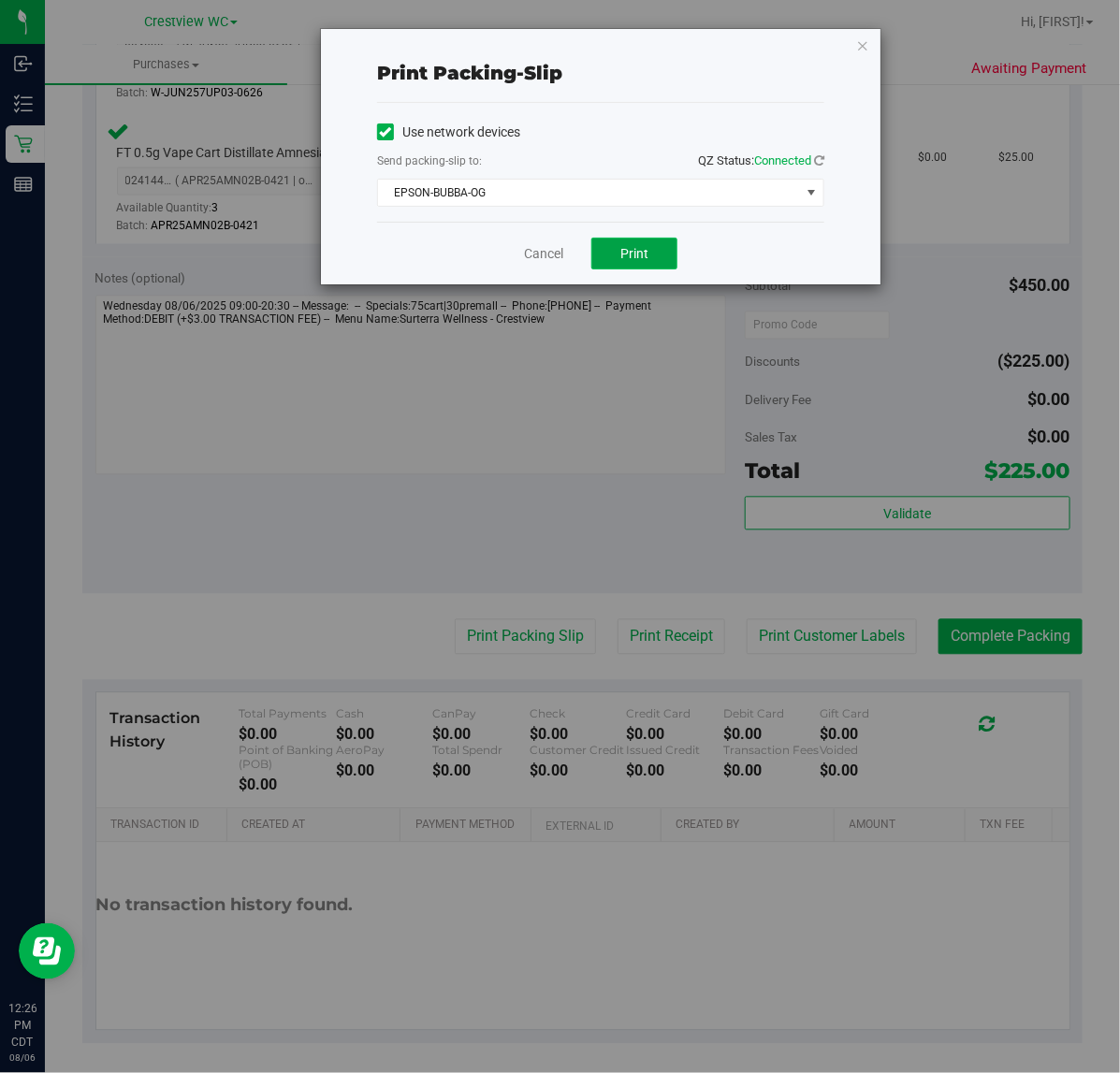click on "Print" at bounding box center [634, 254] 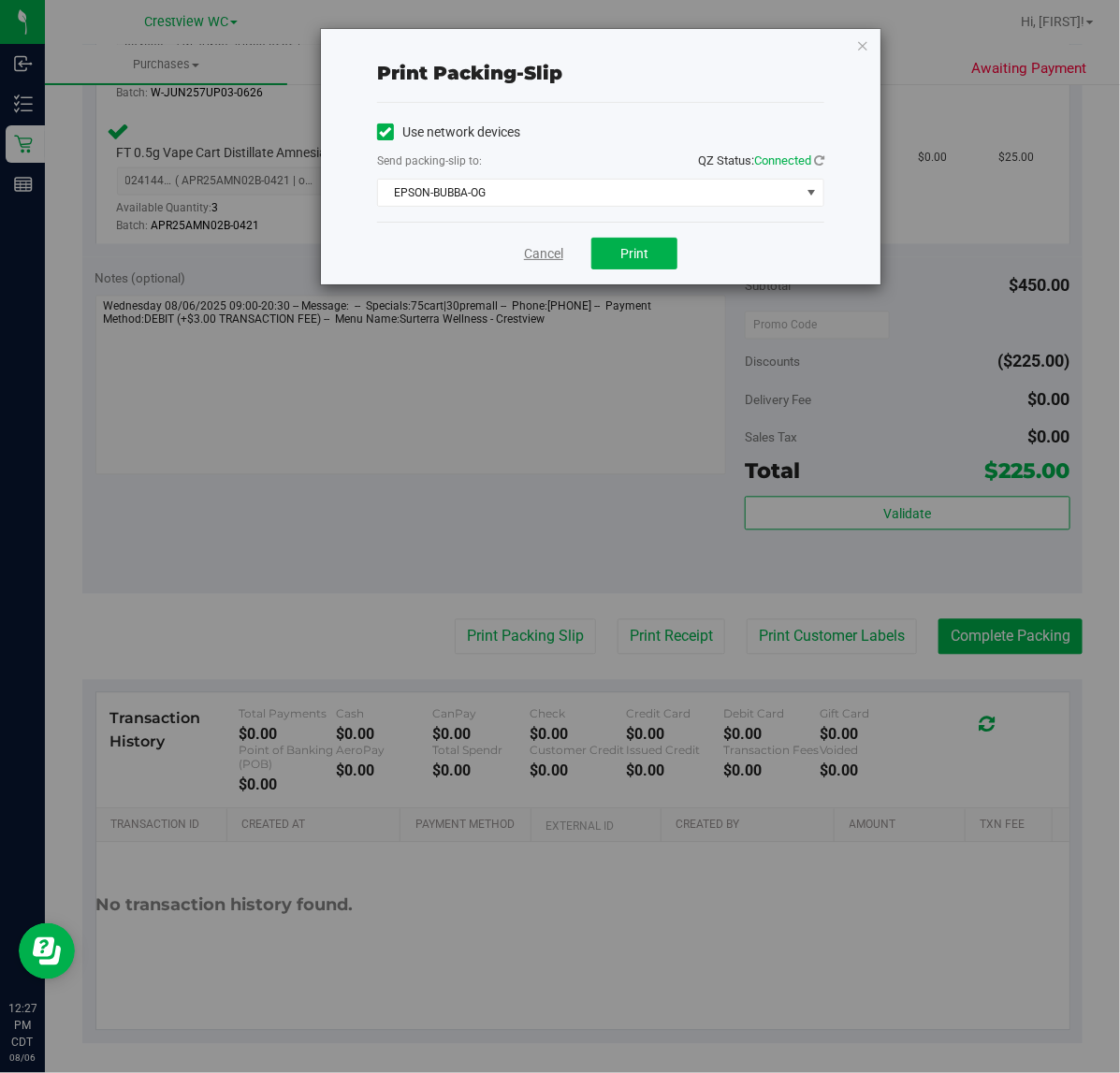 click on "Cancel" at bounding box center [544, 254] 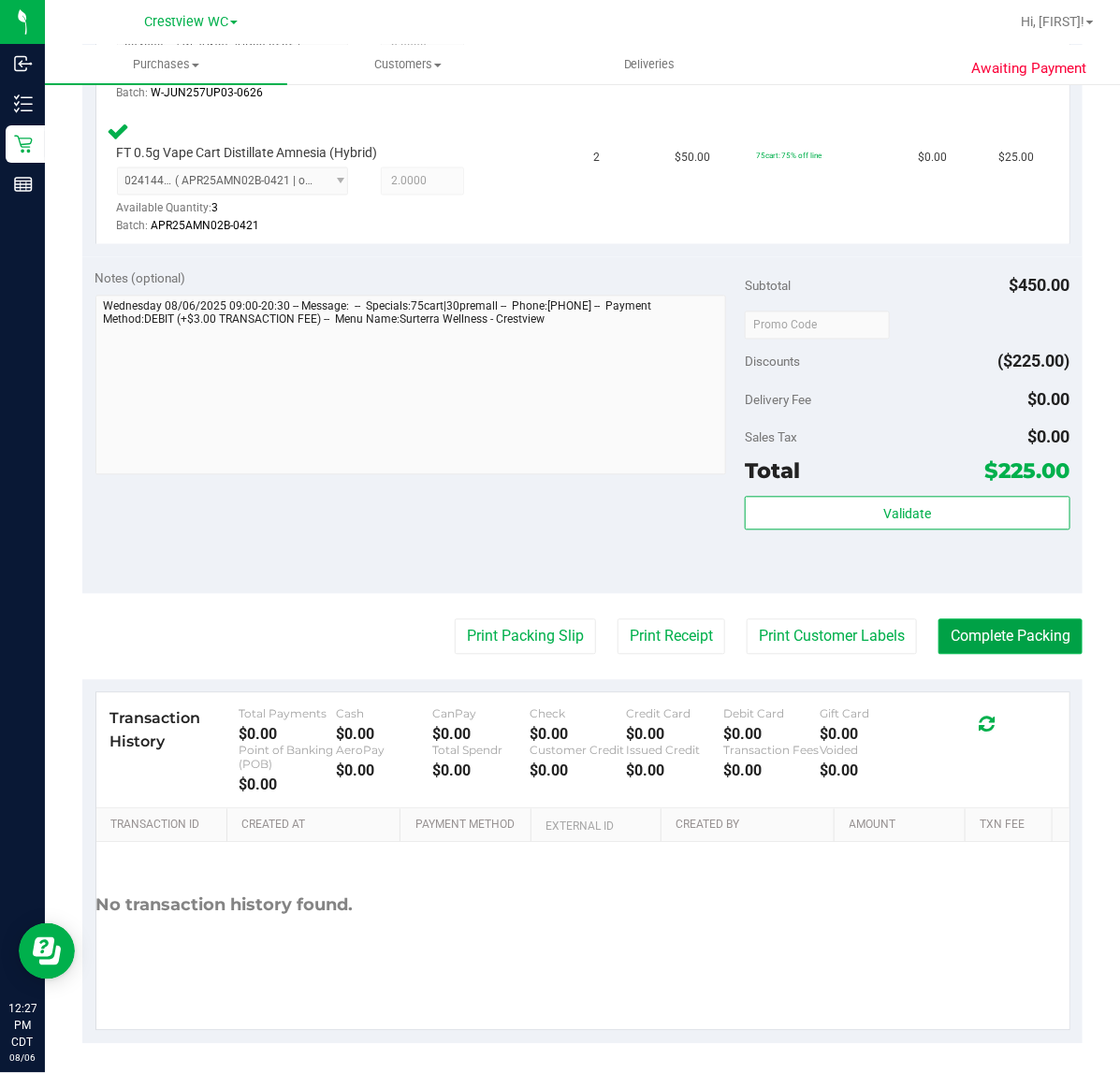 click on "Complete Packing" at bounding box center [1011, 637] 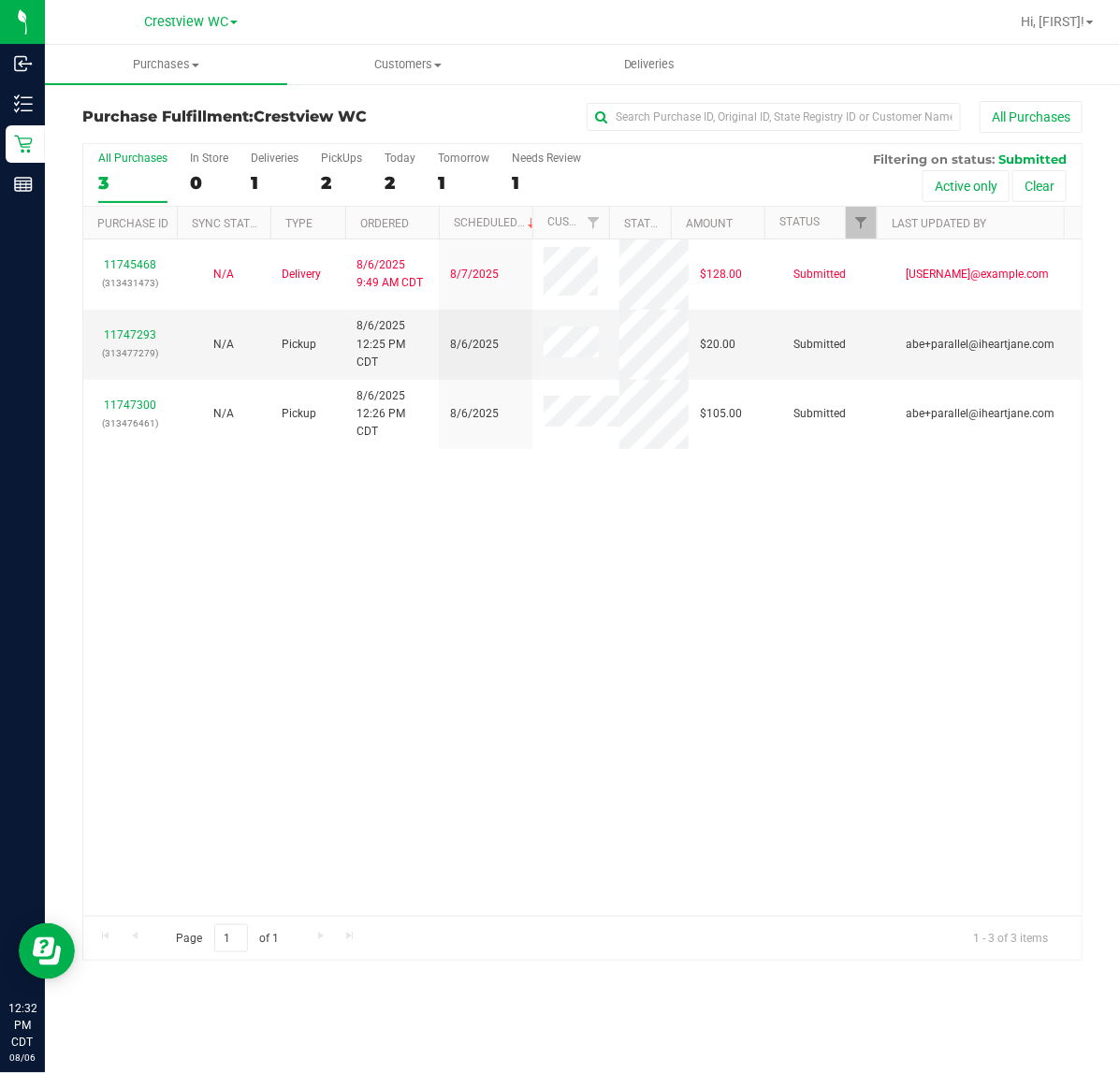 scroll, scrollTop: 0, scrollLeft: 0, axis: both 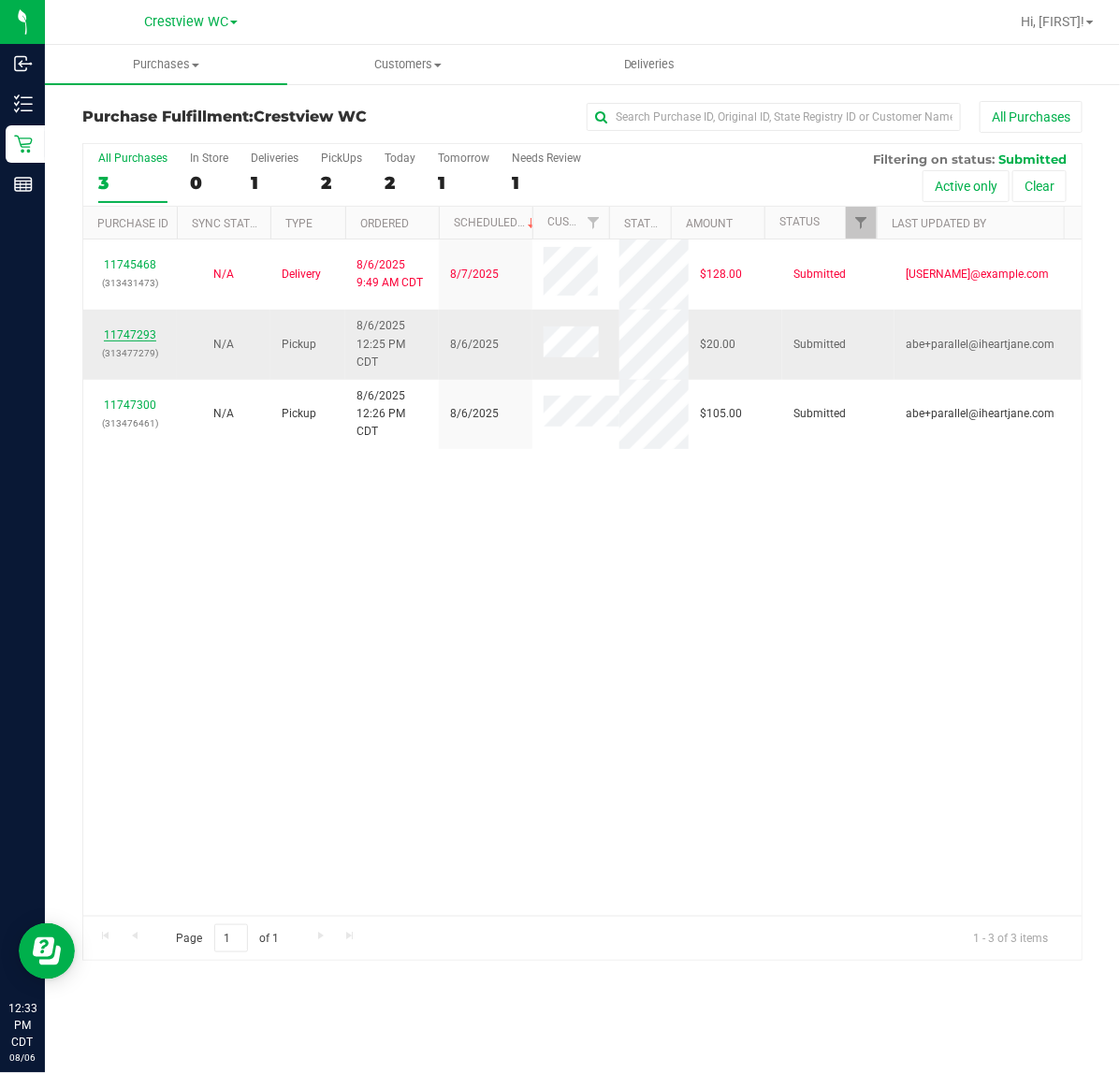 click on "11747293" at bounding box center [130, 335] 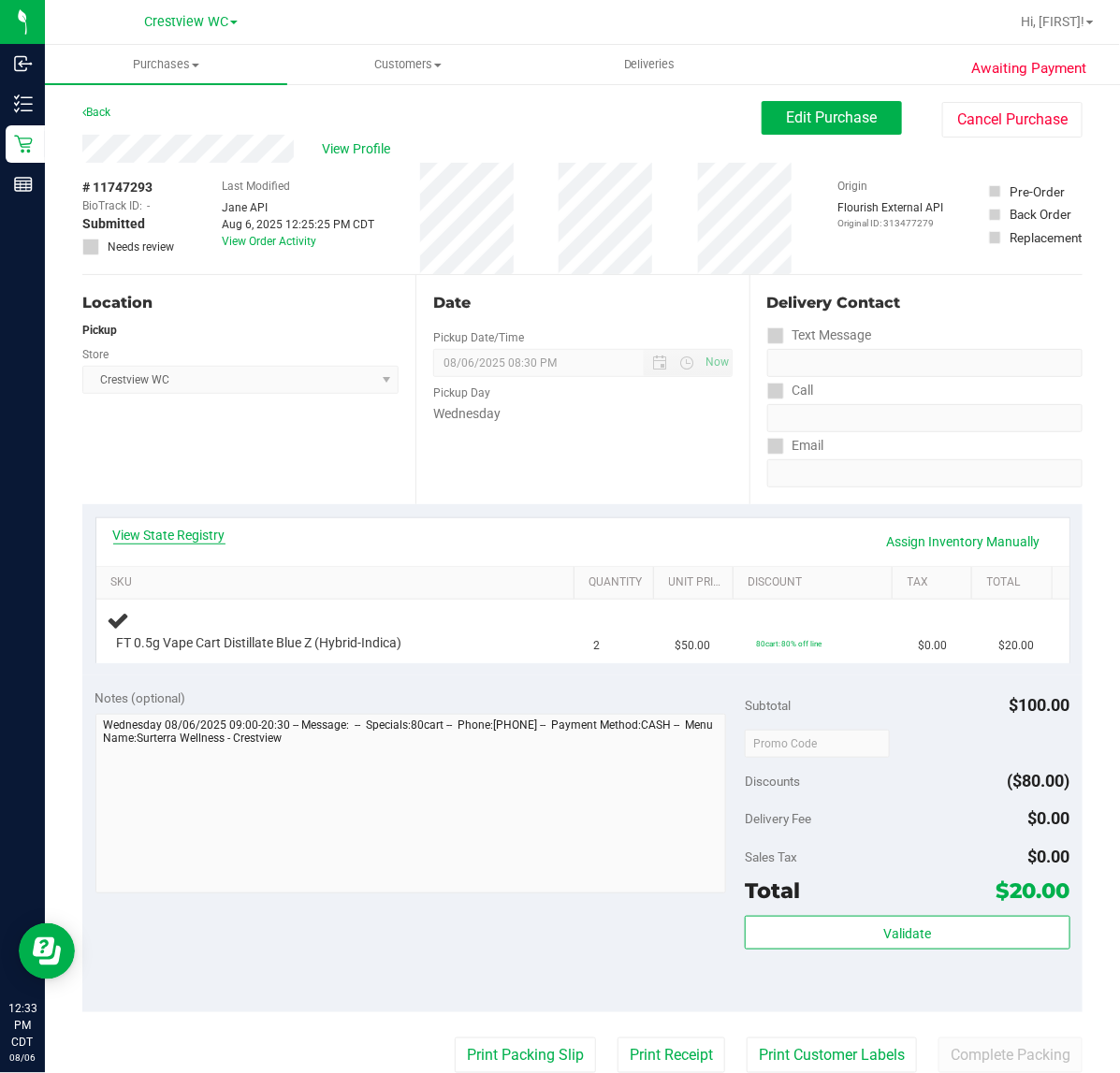 click on "View State Registry" at bounding box center [169, 535] 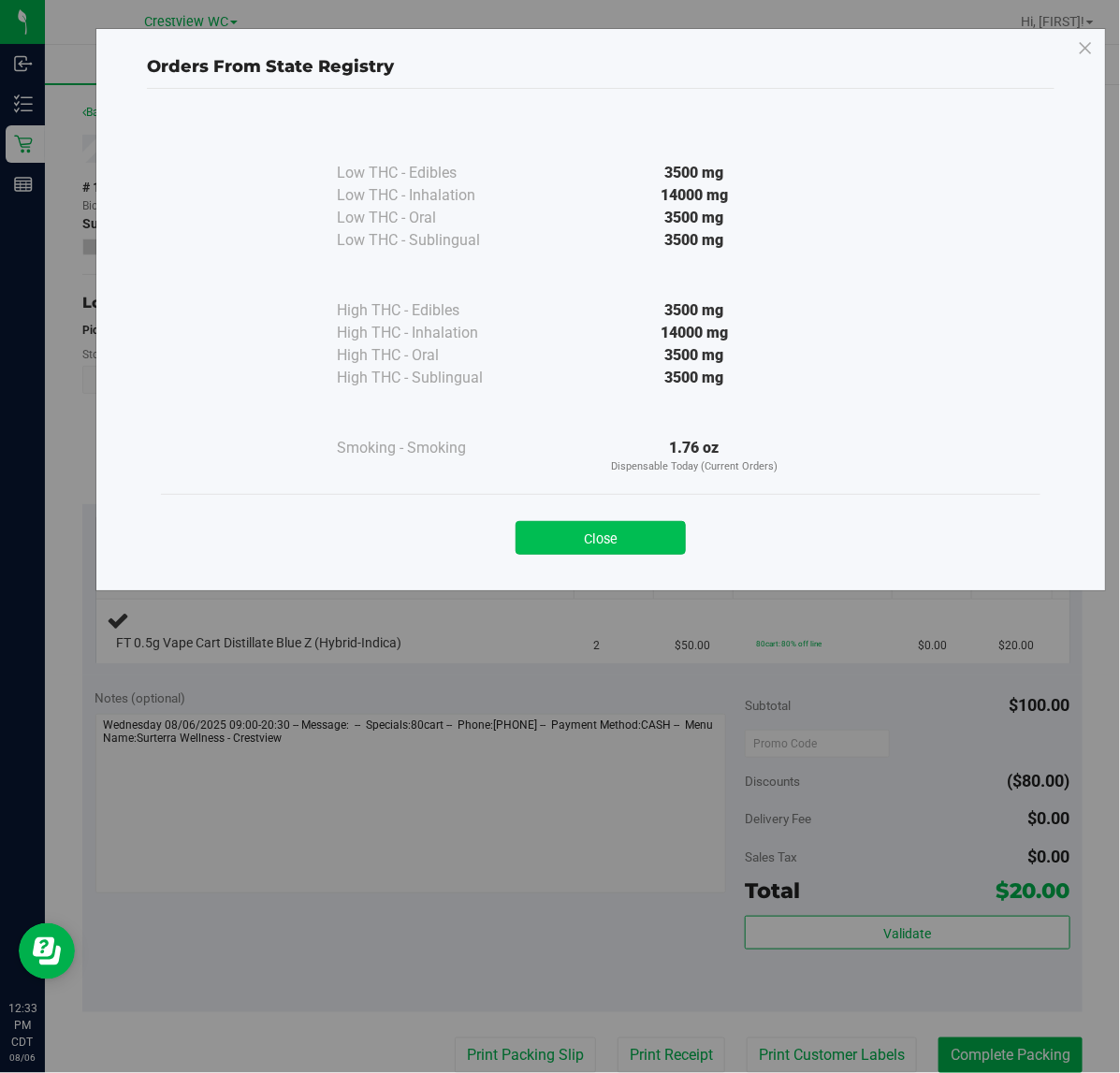 click on "Close" at bounding box center [601, 538] 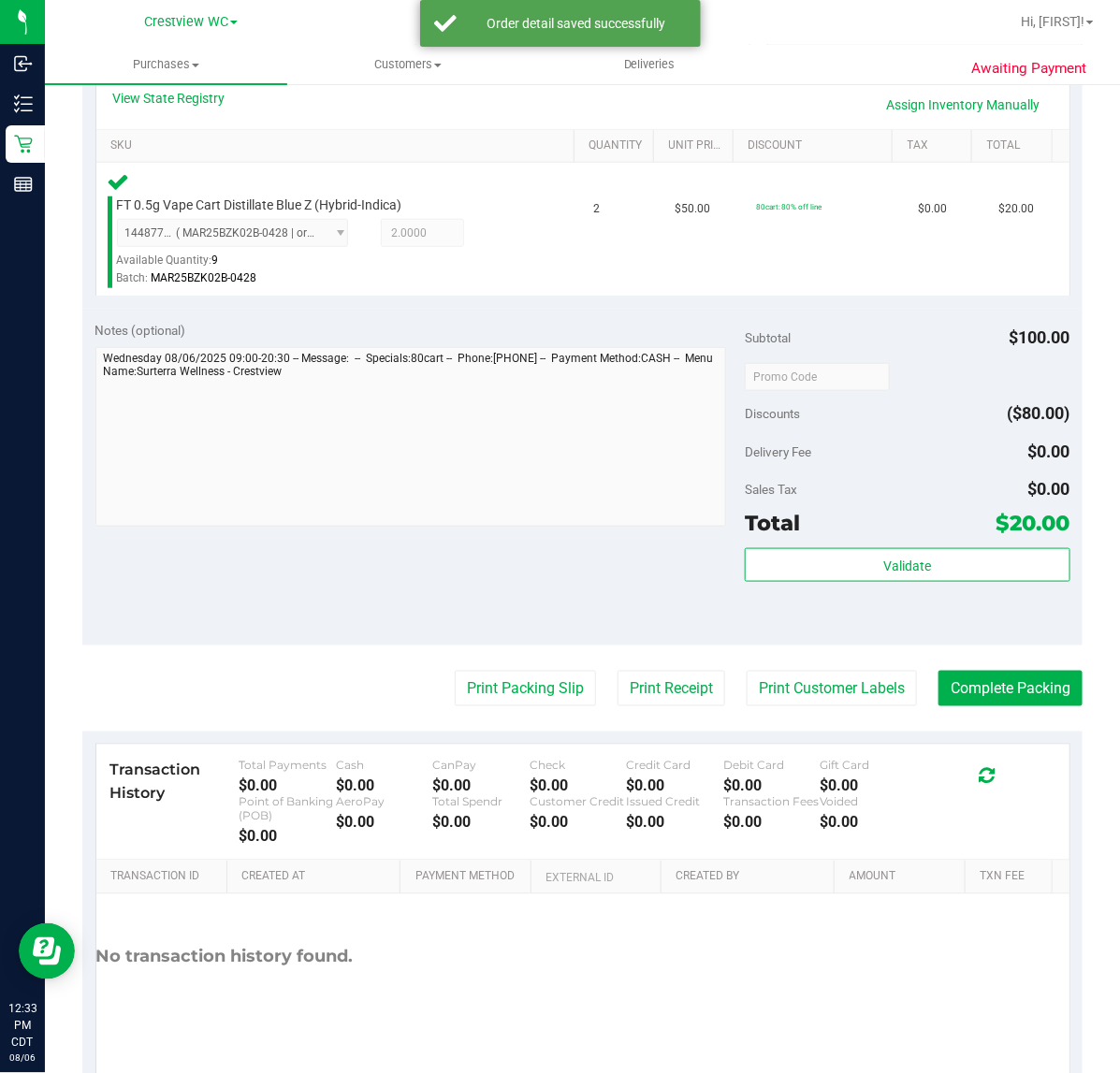 scroll, scrollTop: 468, scrollLeft: 0, axis: vertical 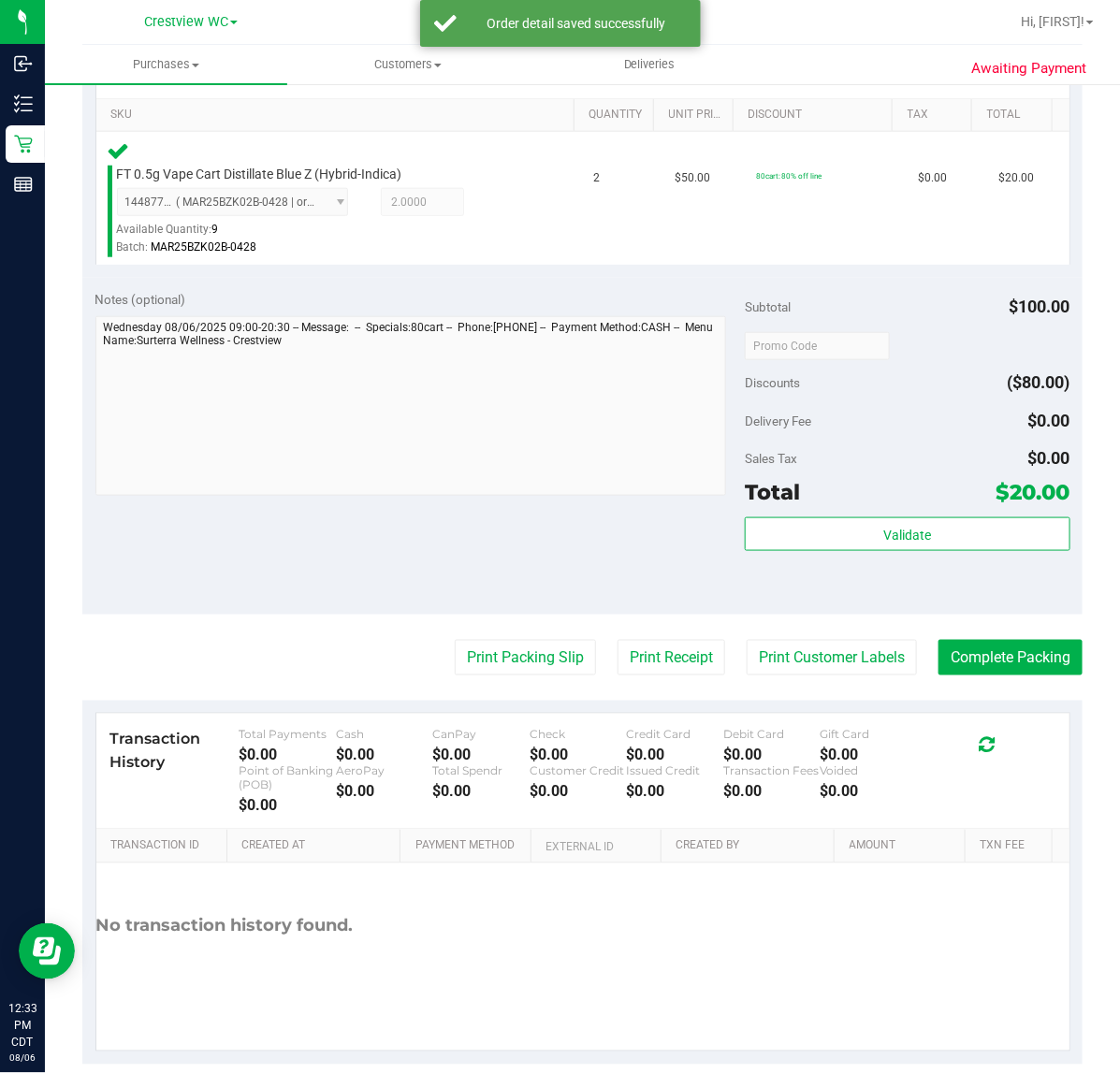 click on "Validate" at bounding box center (907, 559) 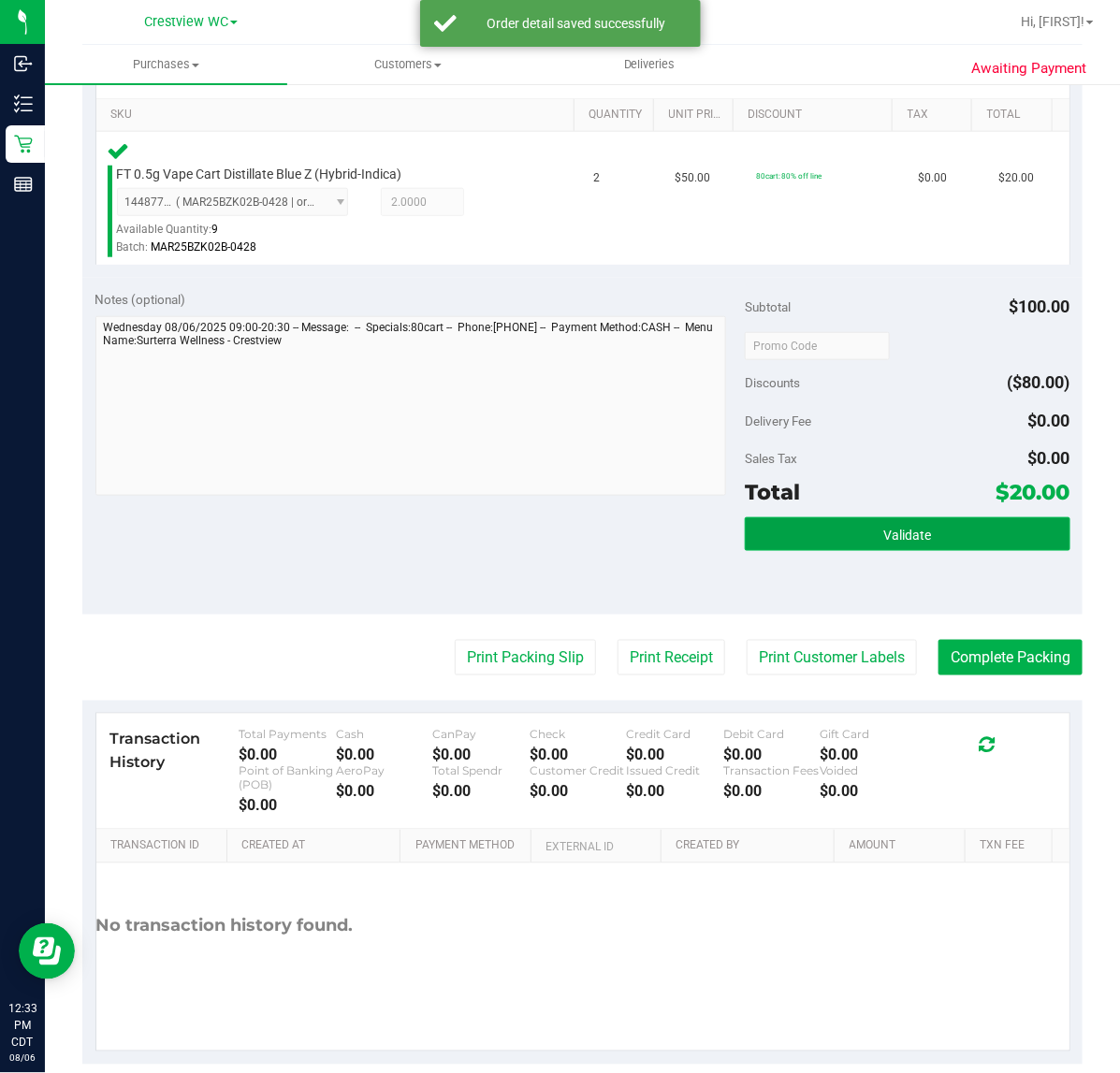click on "Validate" at bounding box center [907, 534] 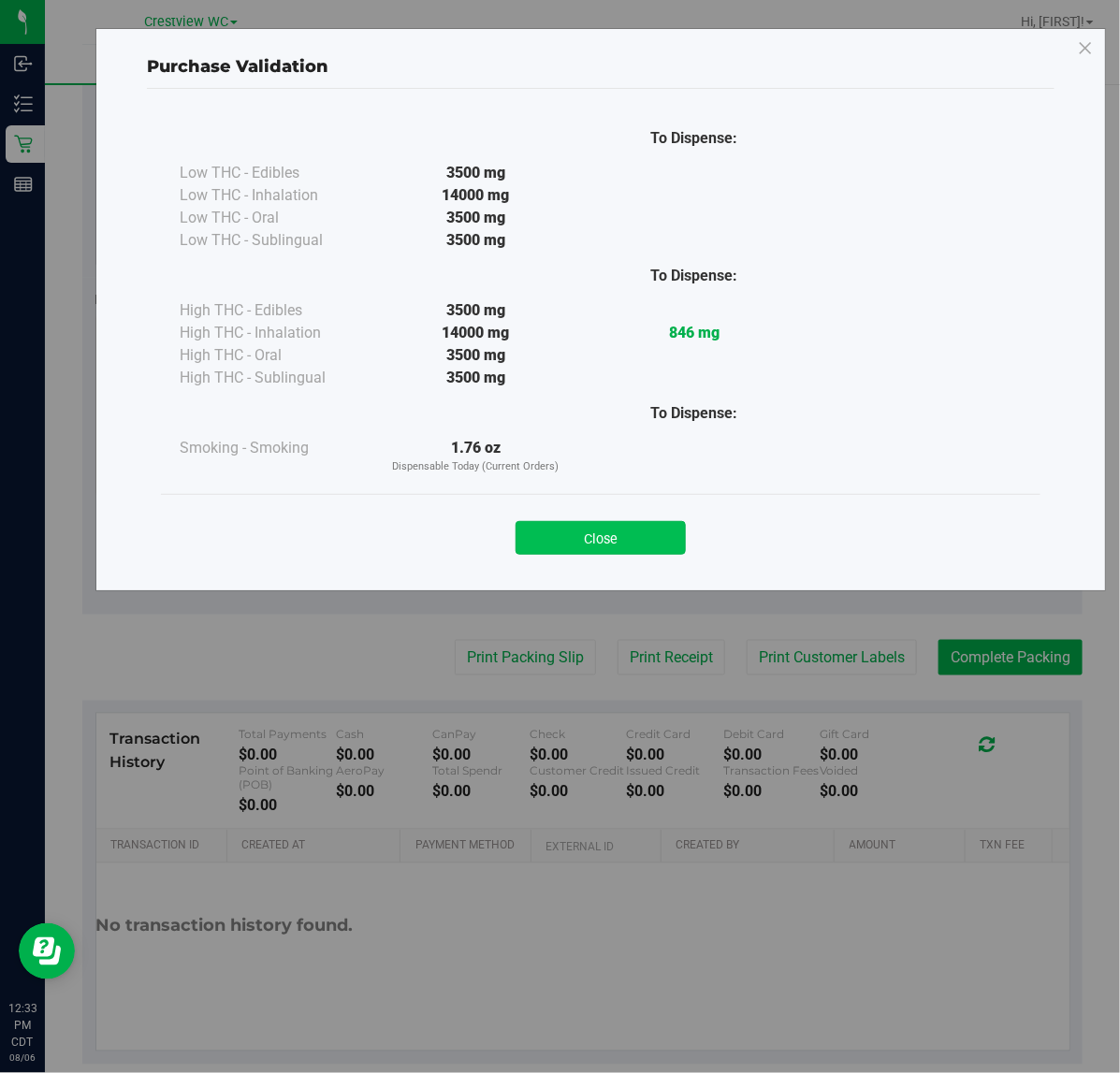 click on "Close" at bounding box center (601, 538) 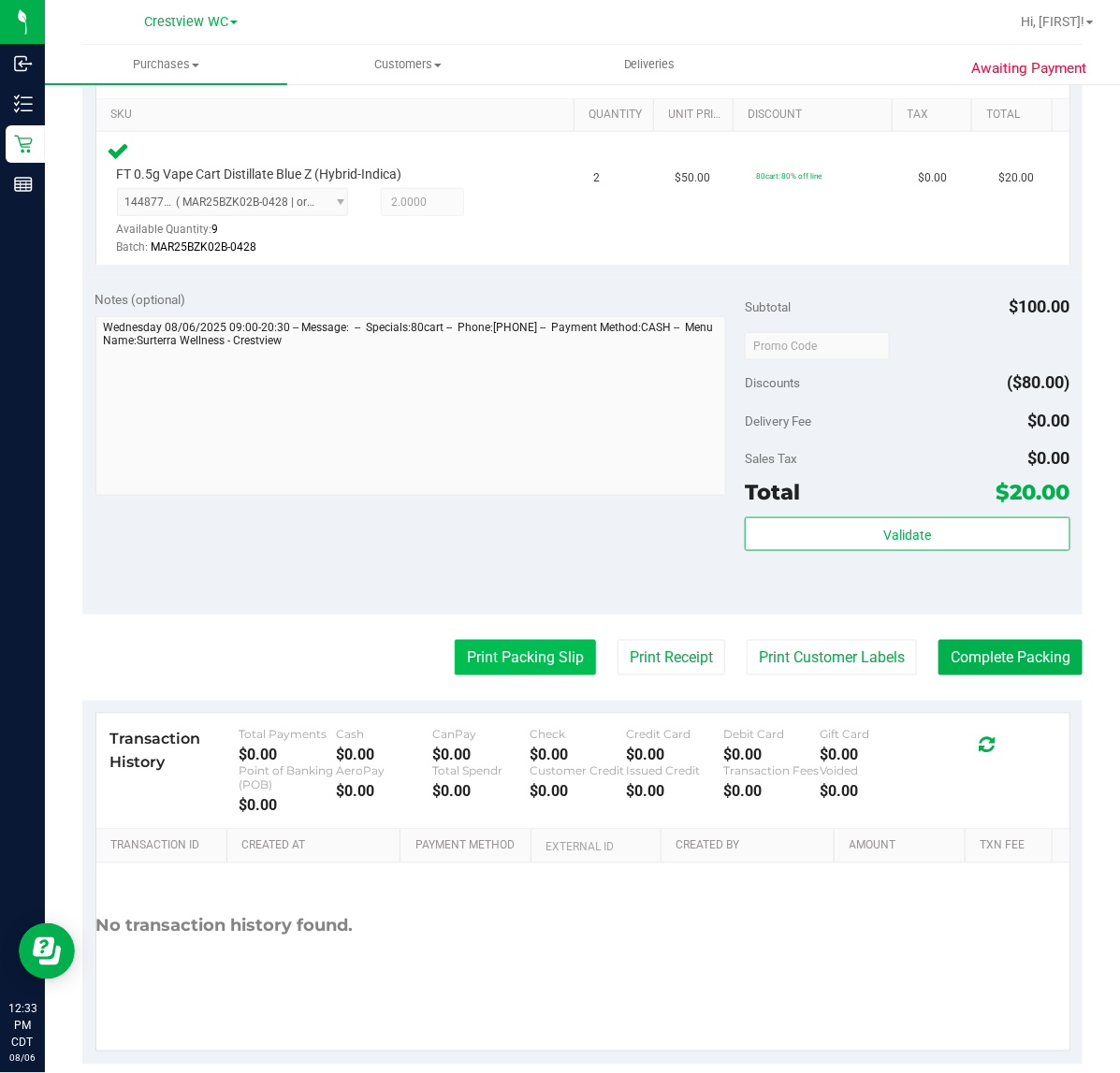 click on "Print Packing Slip" at bounding box center [525, 658] 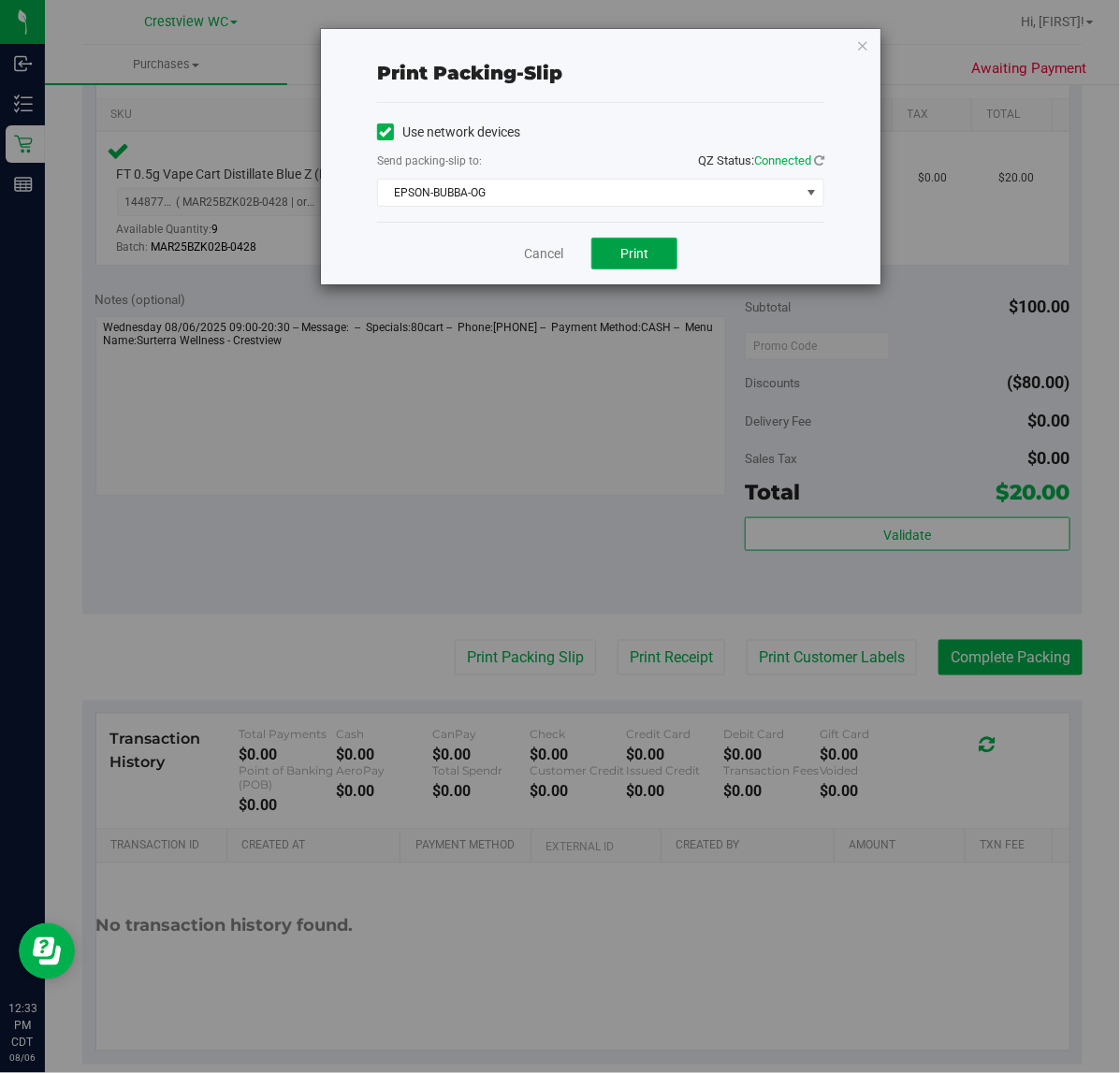 click on "Print" at bounding box center (634, 254) 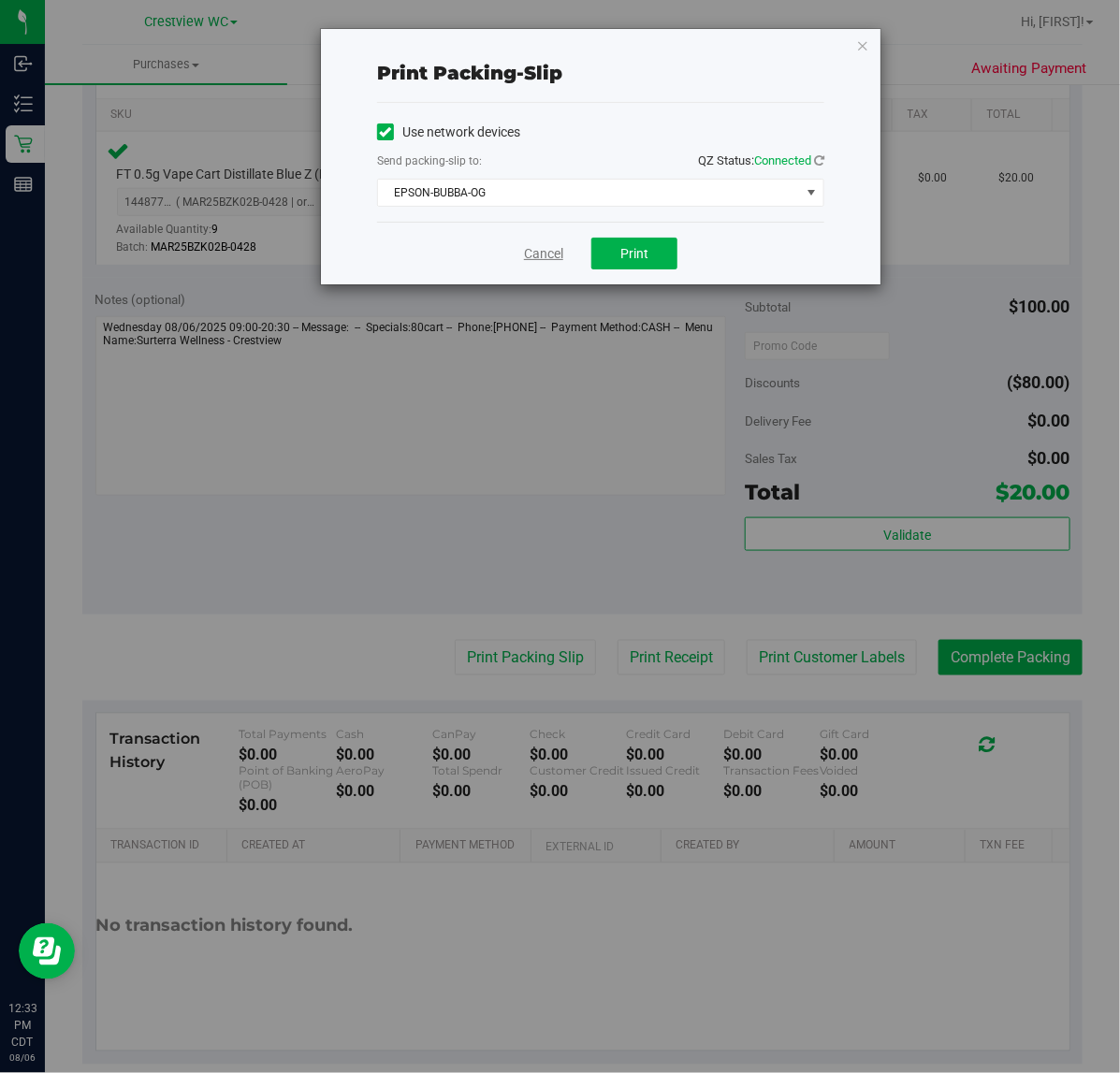 click on "Cancel" at bounding box center (544, 254) 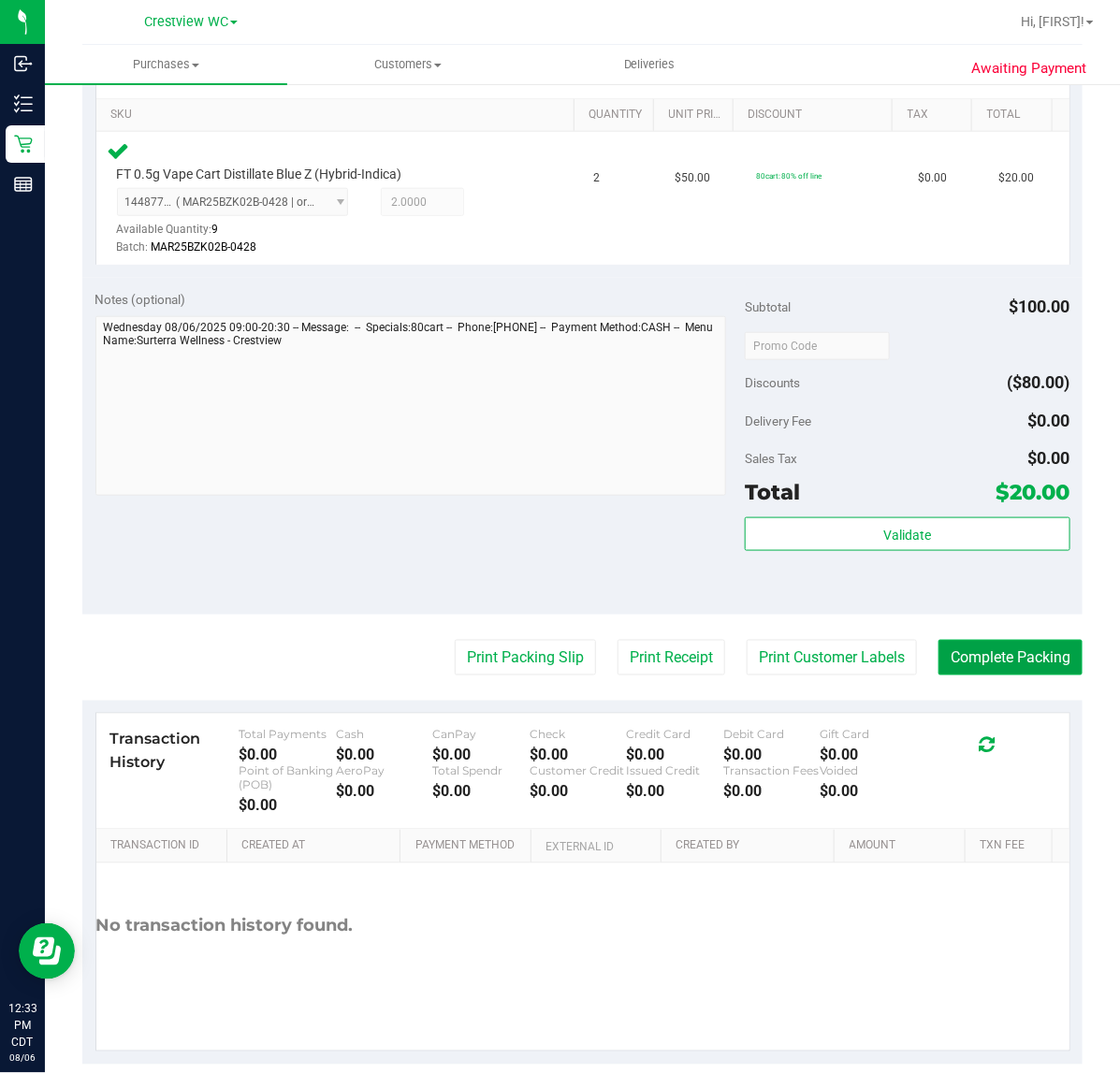 click on "Complete Packing" at bounding box center [1011, 658] 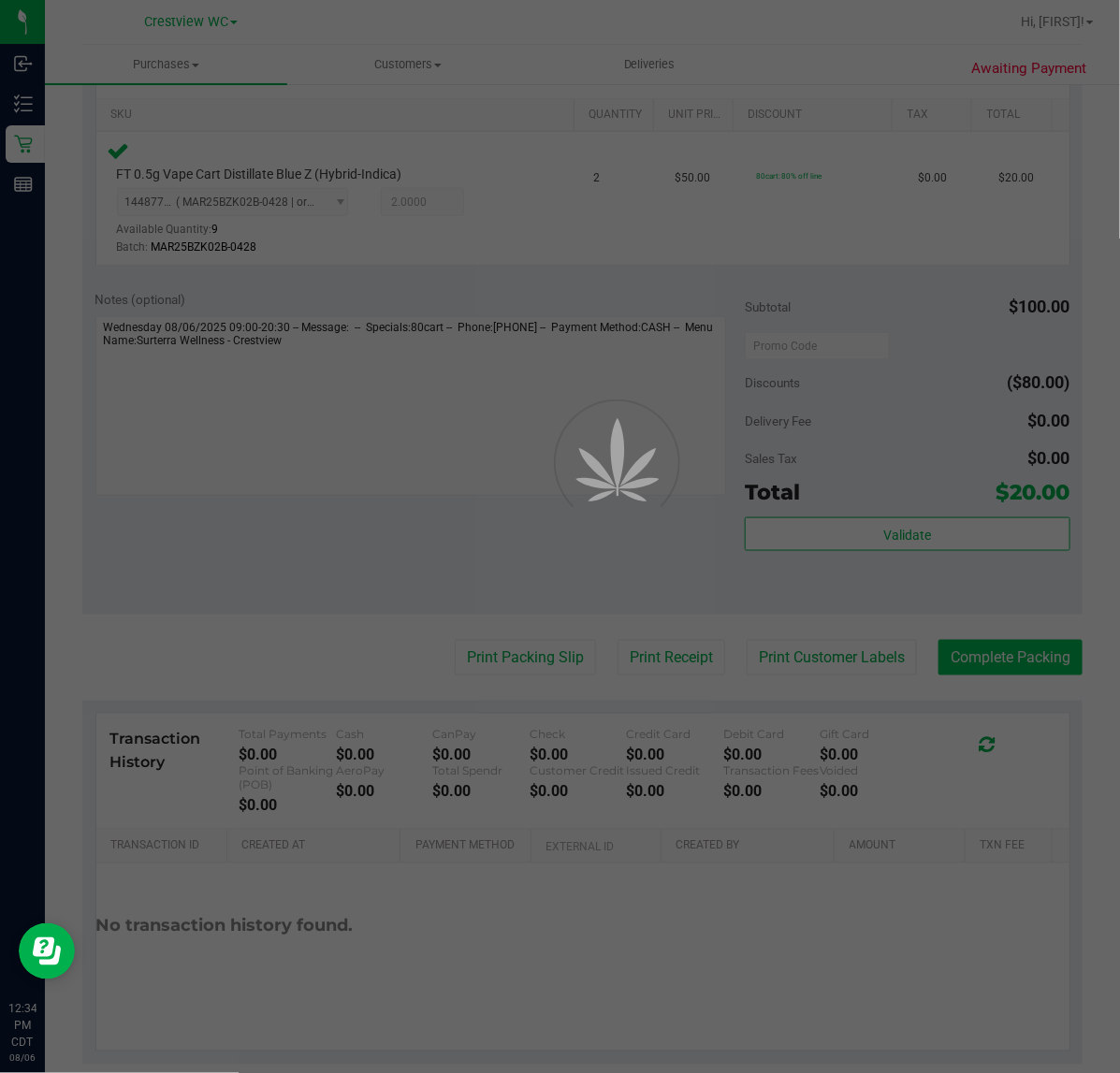 scroll, scrollTop: 0, scrollLeft: 0, axis: both 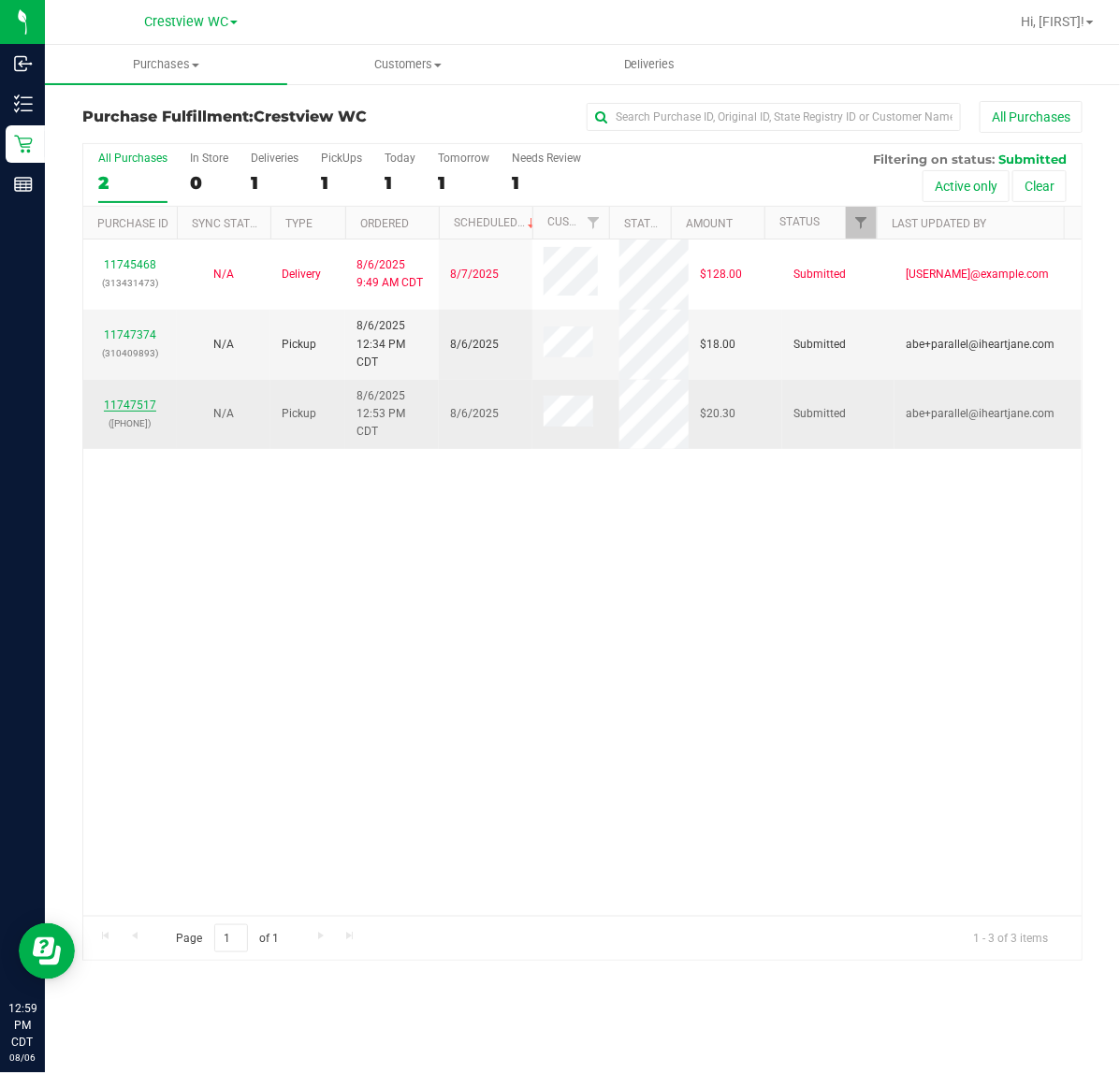 click on "11747517" at bounding box center (130, 405) 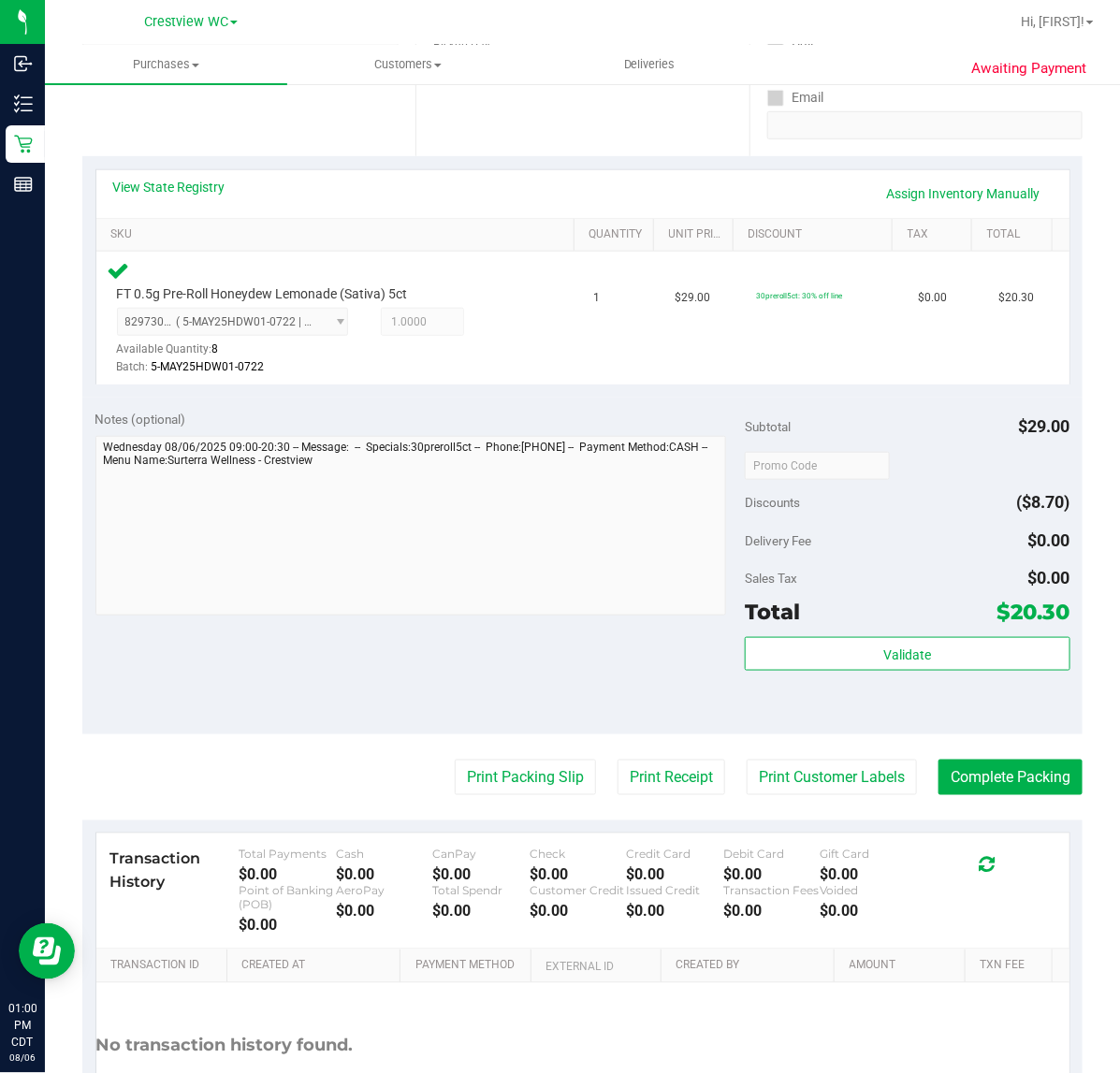 scroll, scrollTop: 351, scrollLeft: 0, axis: vertical 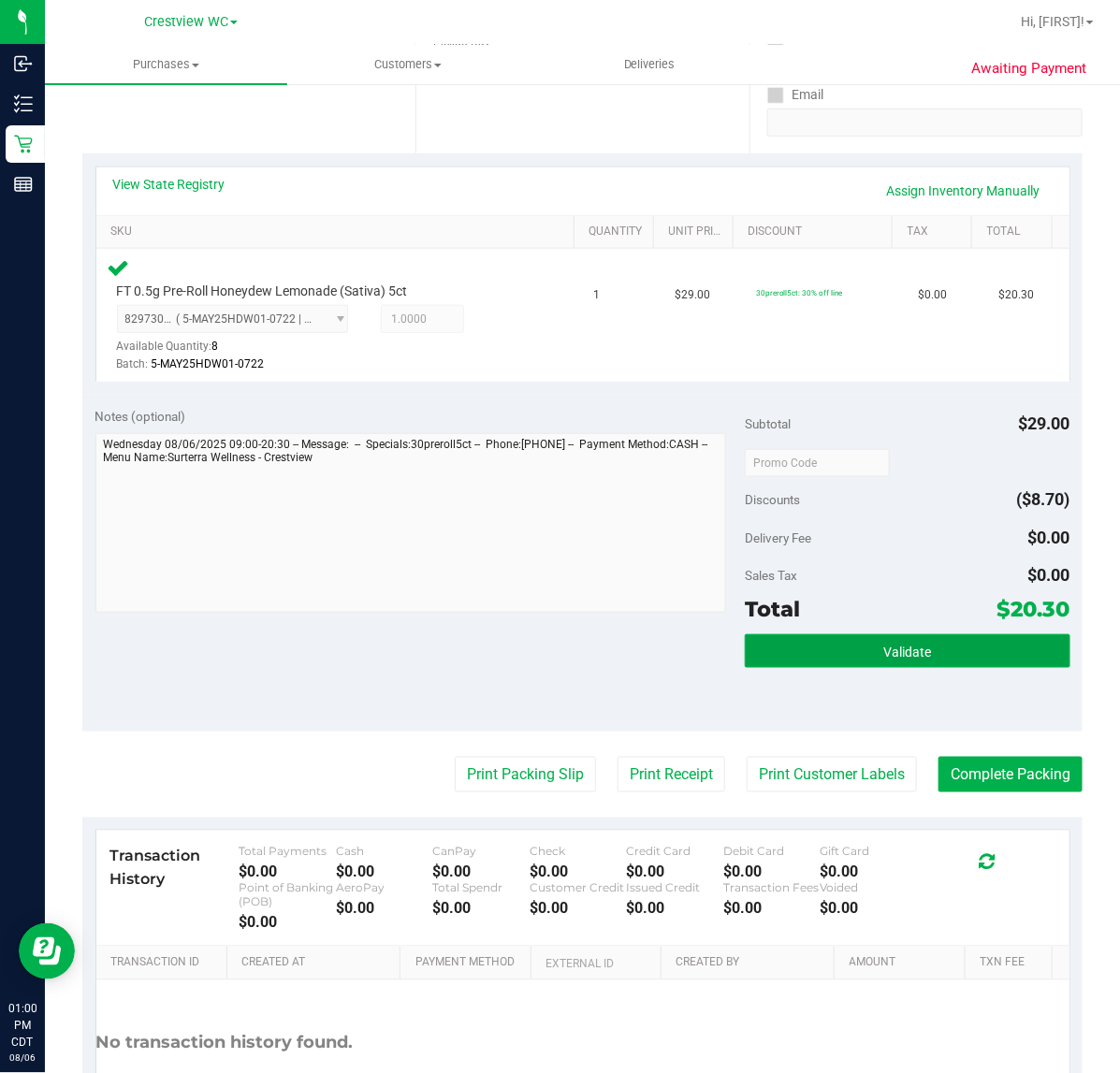 click on "Validate" at bounding box center [907, 652] 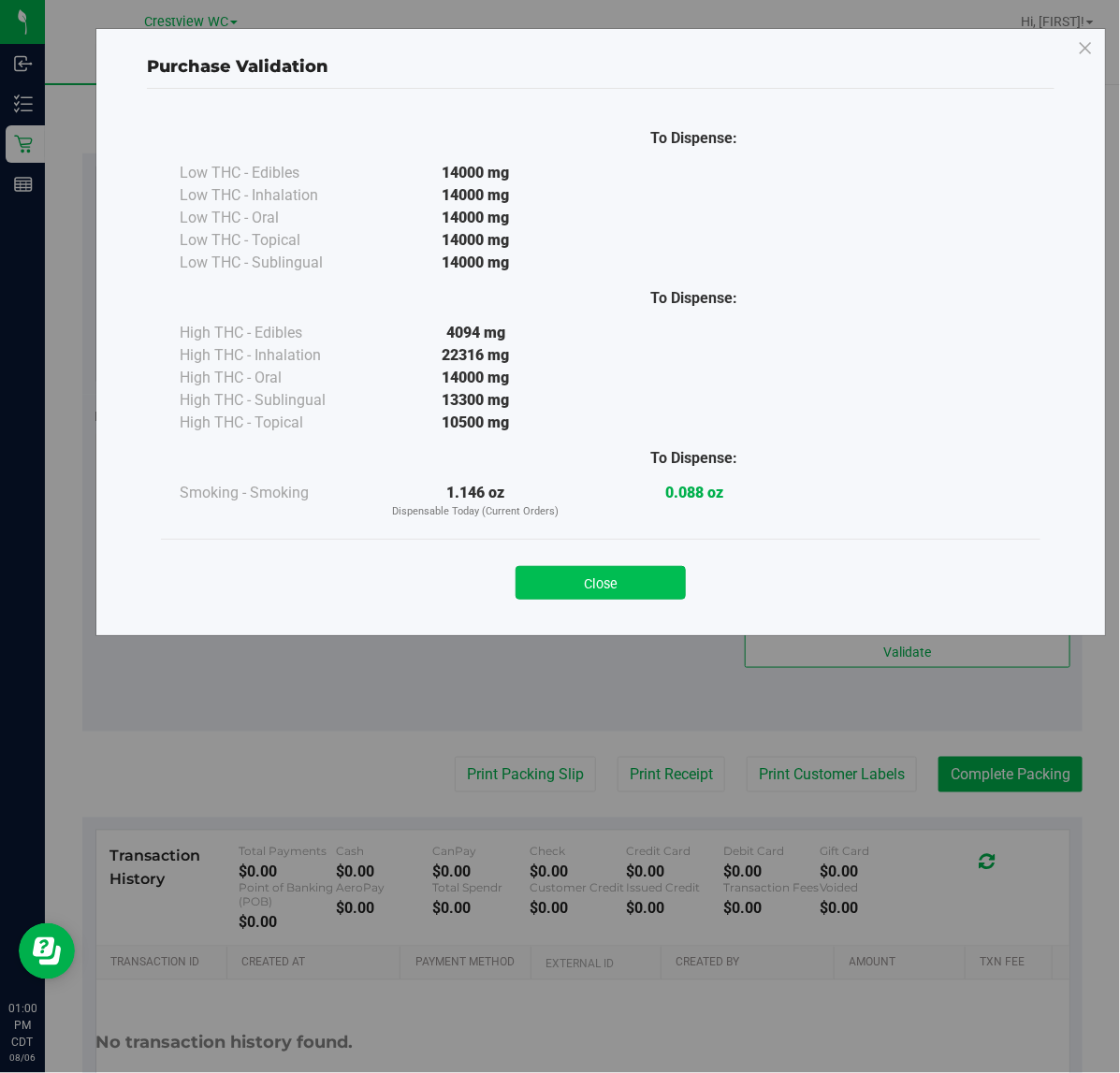 click on "Close" at bounding box center (601, 583) 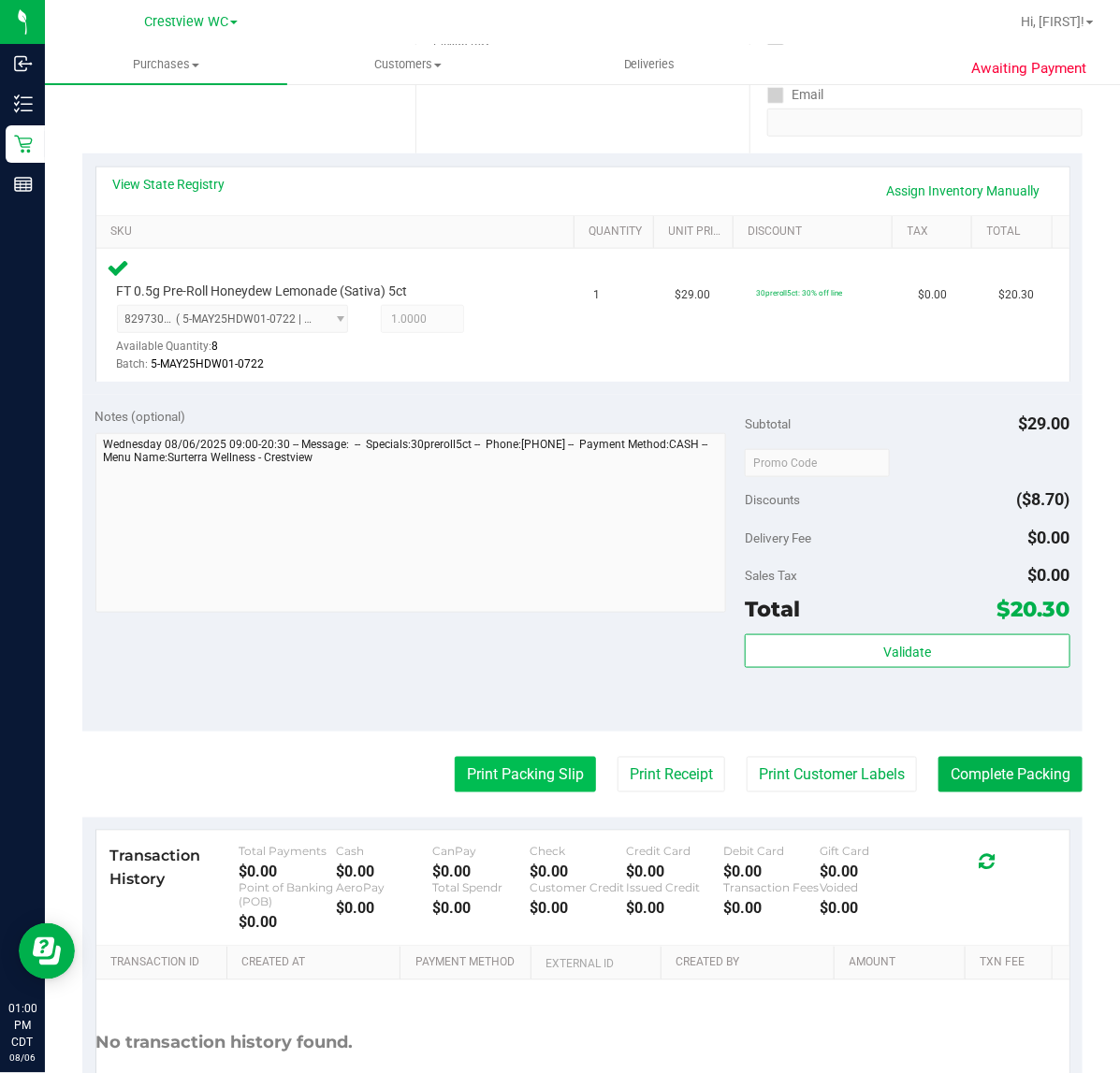 click on "Print Packing Slip" at bounding box center [525, 775] 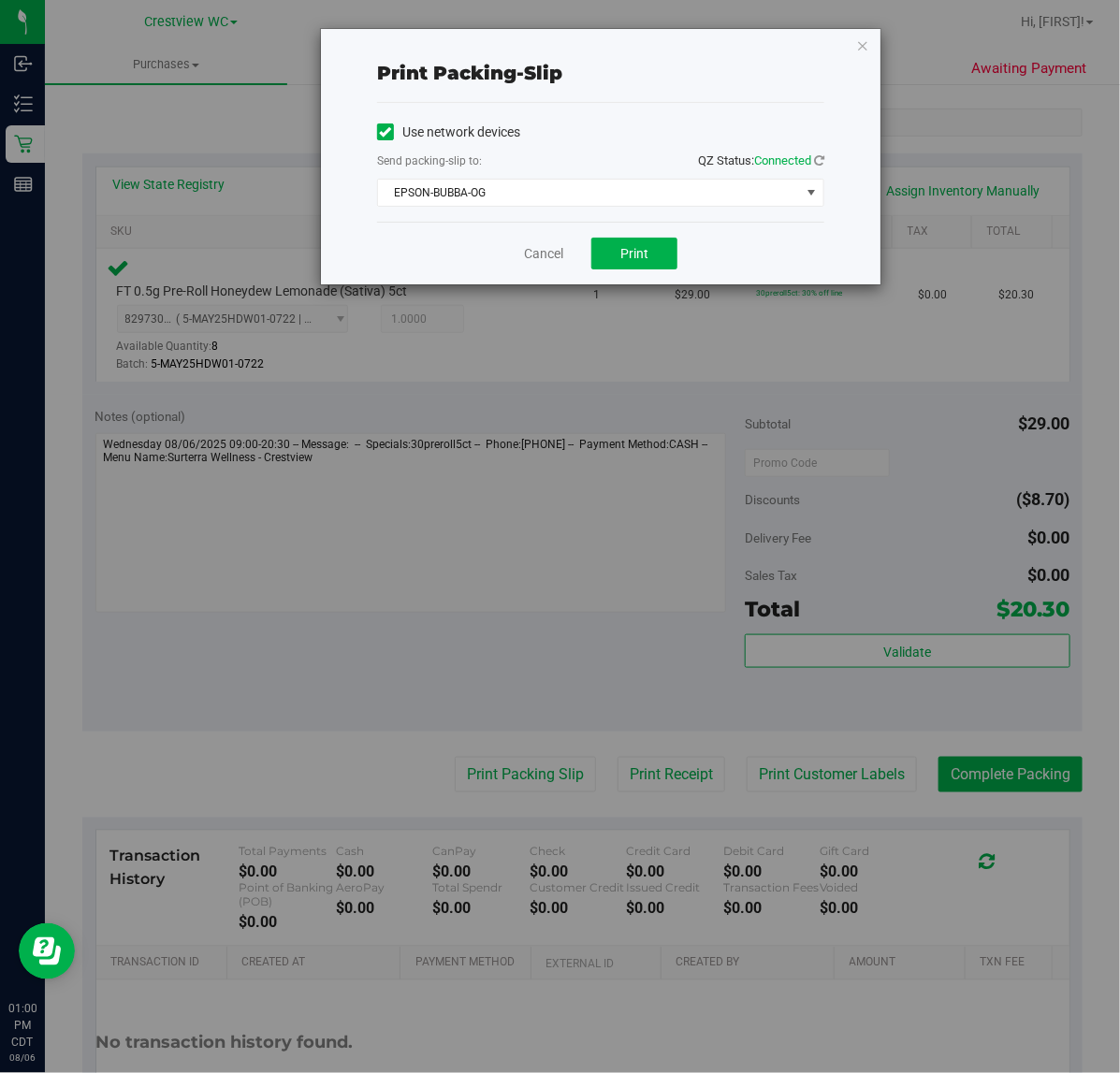 click on "Cancel
Print" at bounding box center [601, 253] 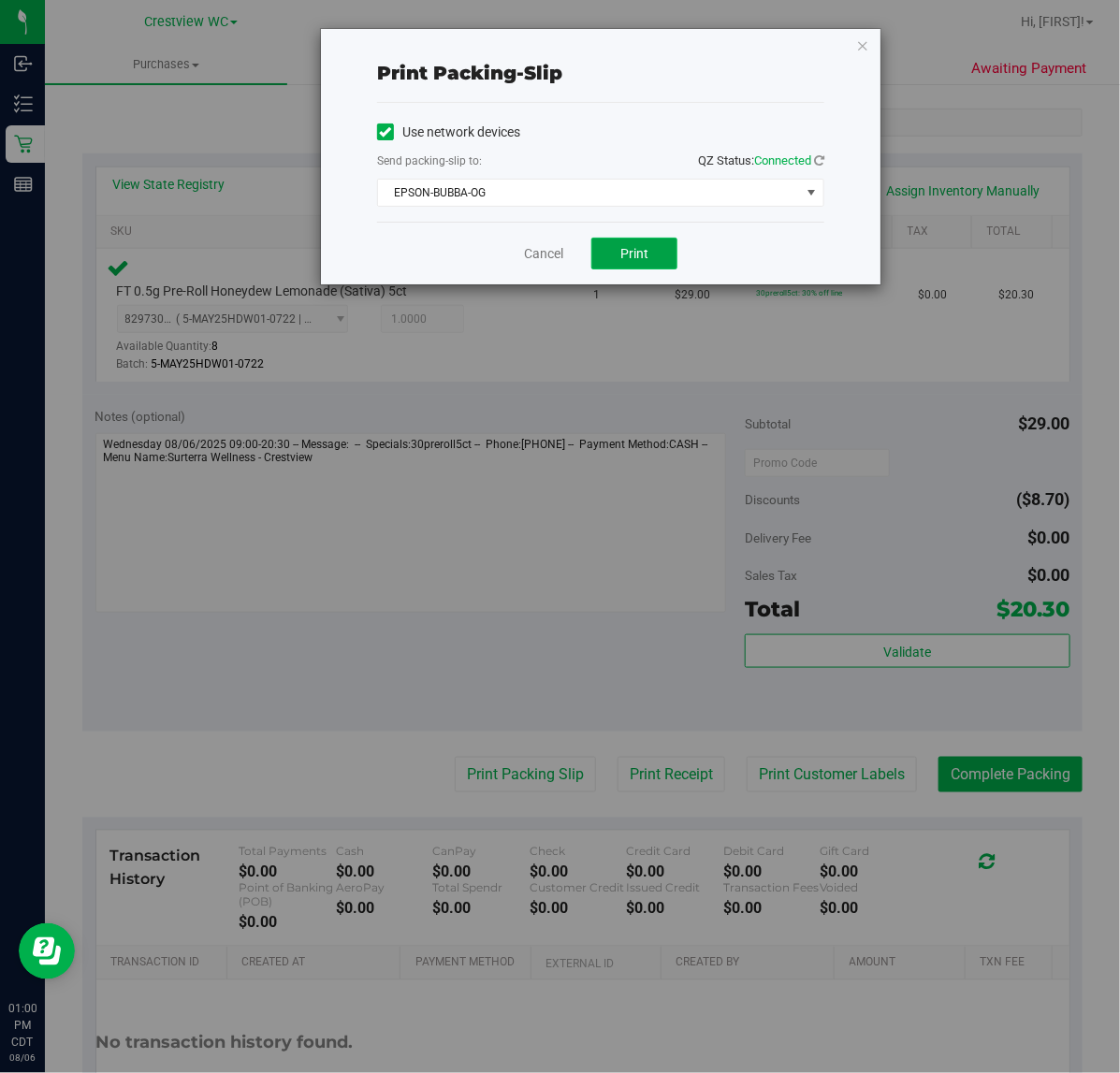 click on "Print" at bounding box center [634, 254] 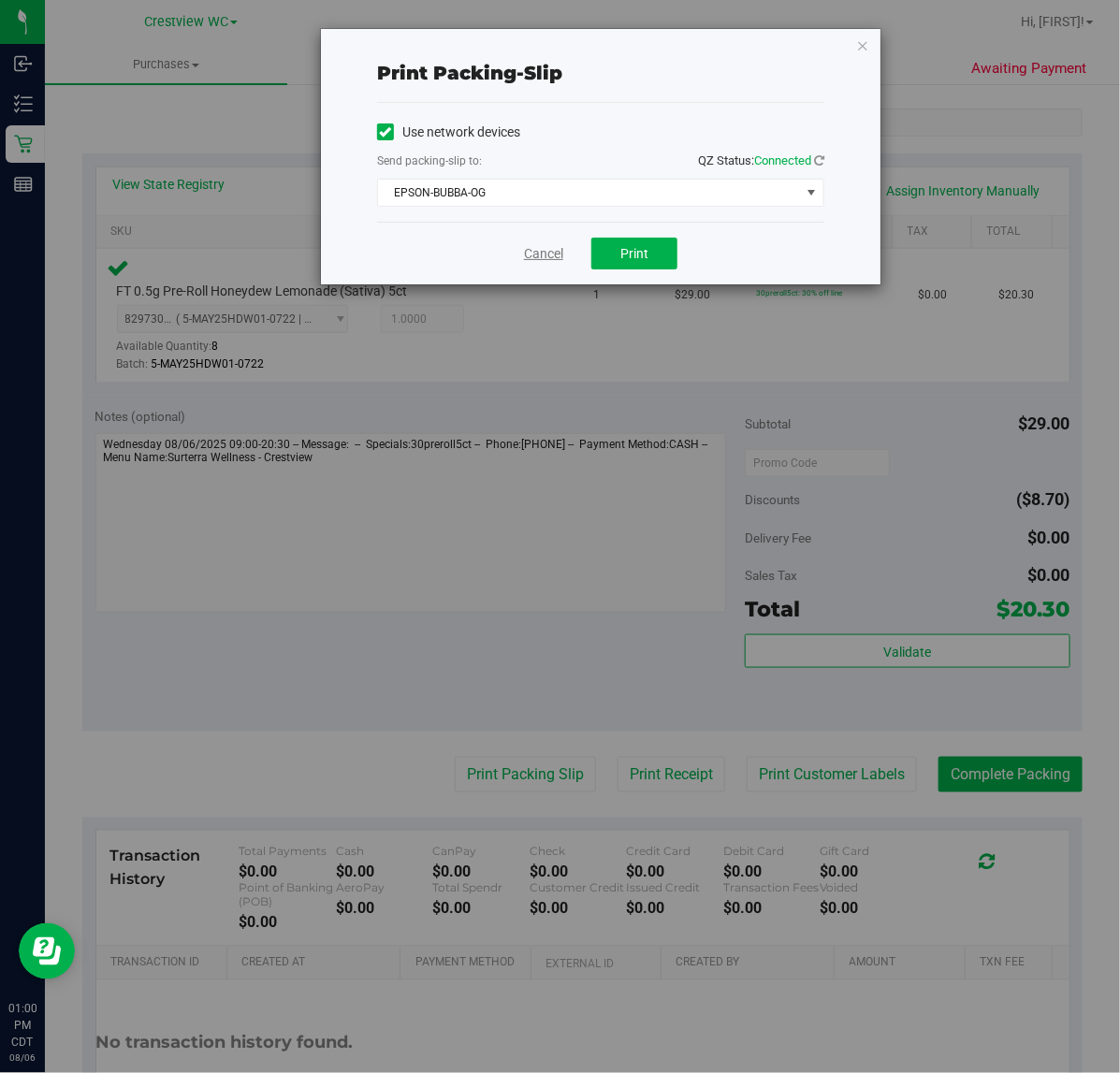 click on "Cancel" at bounding box center (544, 254) 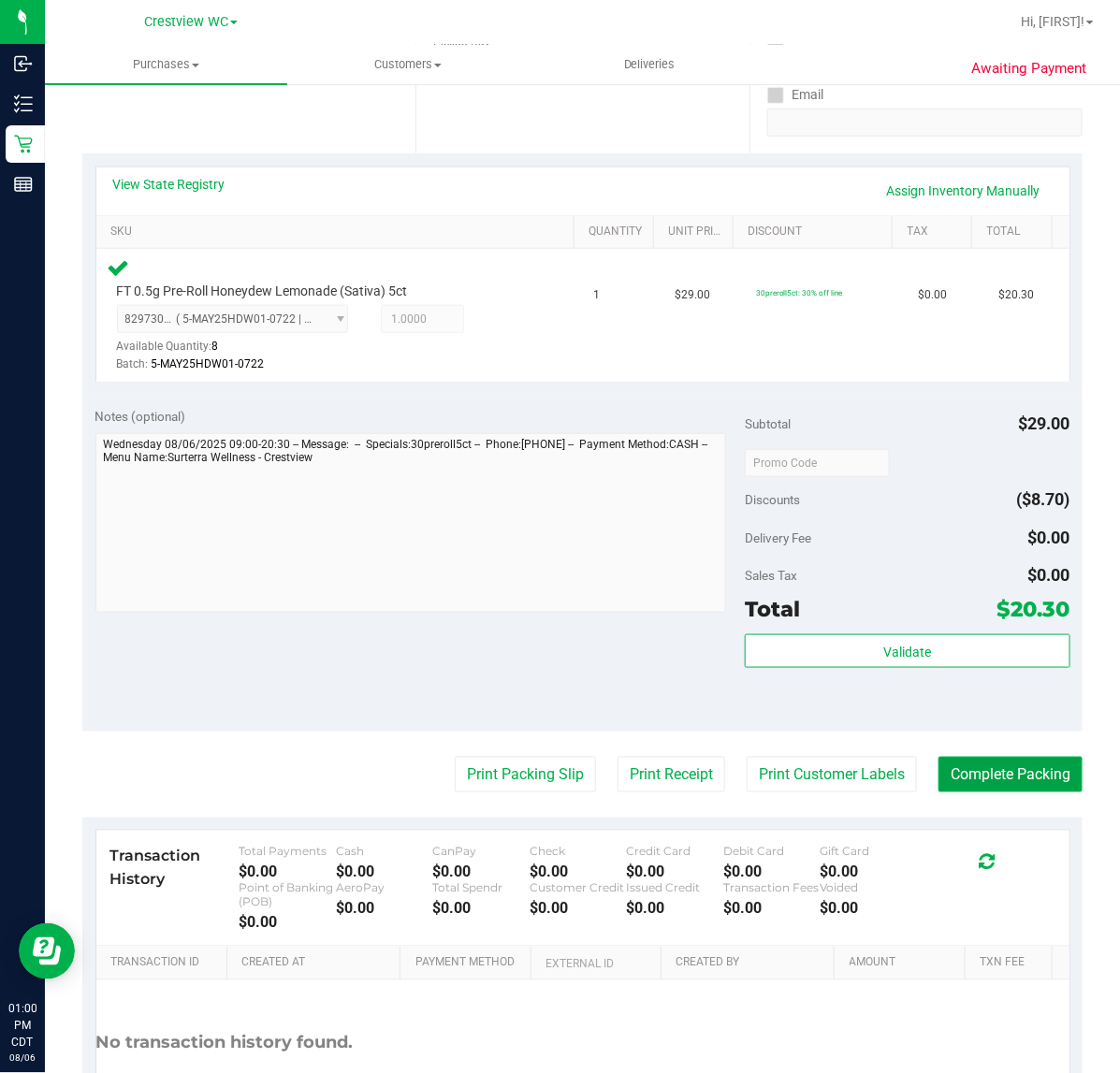 click on "Complete Packing" at bounding box center [1011, 775] 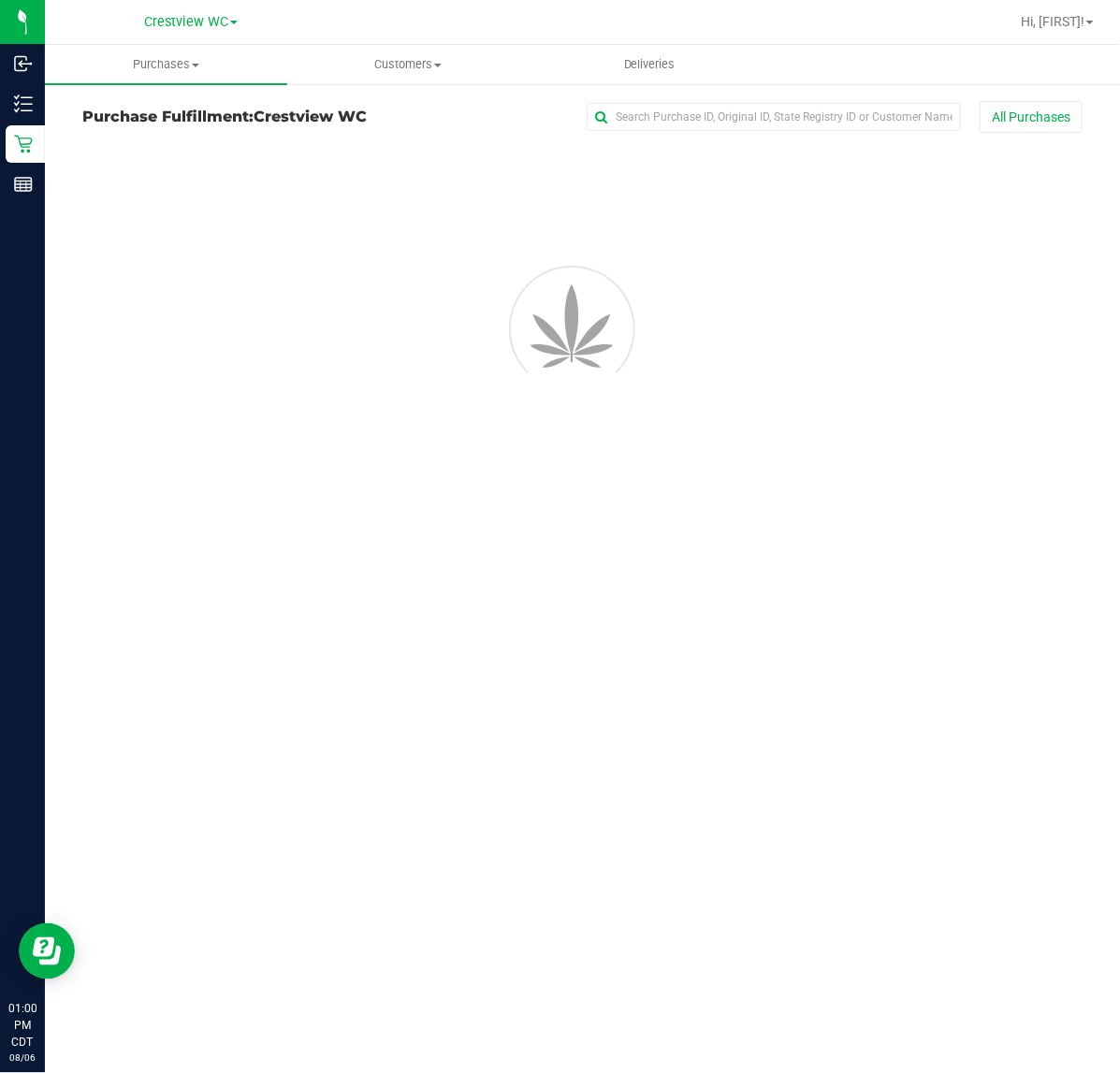 scroll, scrollTop: 0, scrollLeft: 0, axis: both 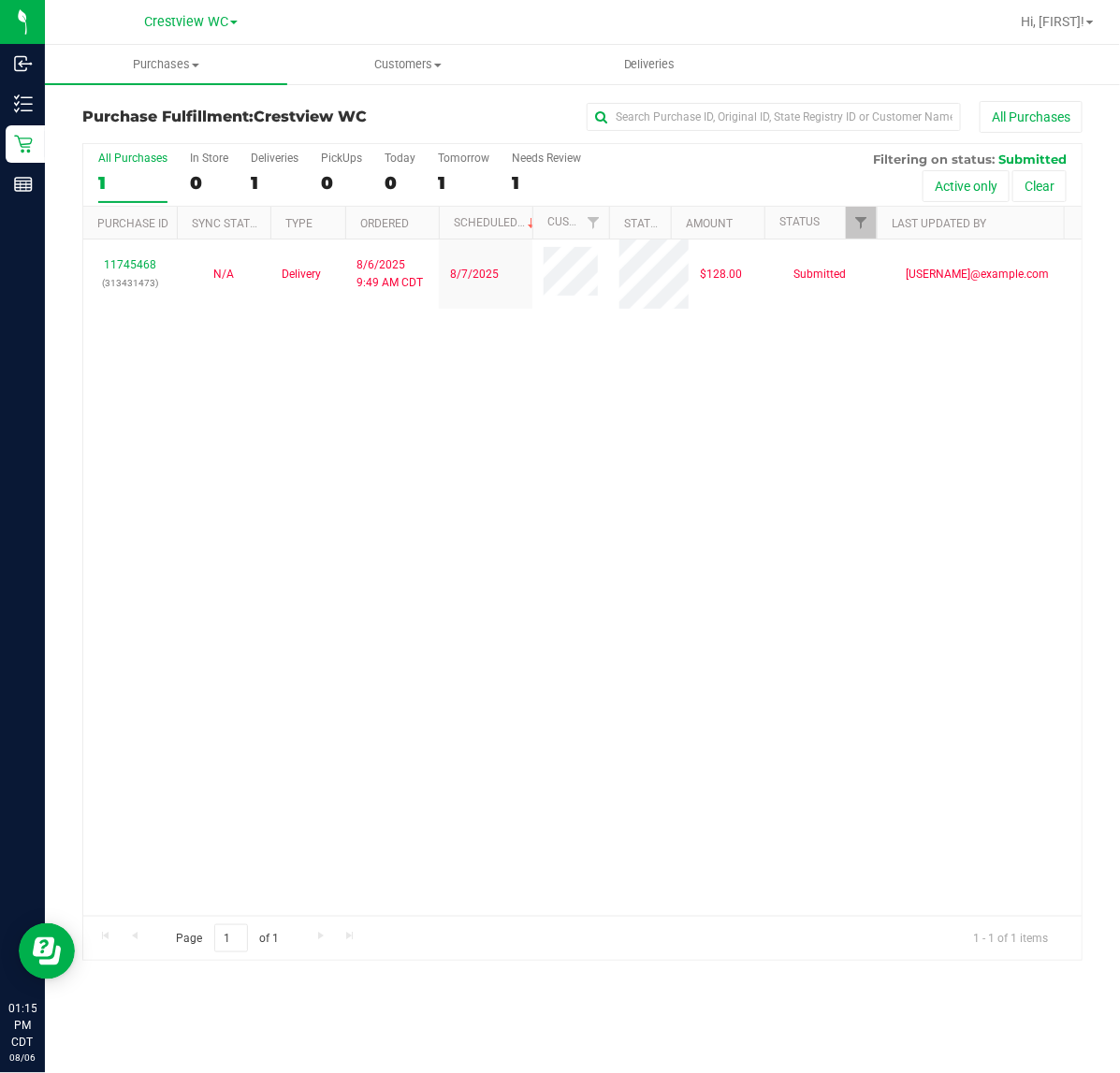 click on "11745468
(313431473)
N/A
Delivery 8/6/2025 9:49 AM CDT 8/7/2025
$128.00
Submitted sstevenson@liveparallel.com" at bounding box center (582, 577) 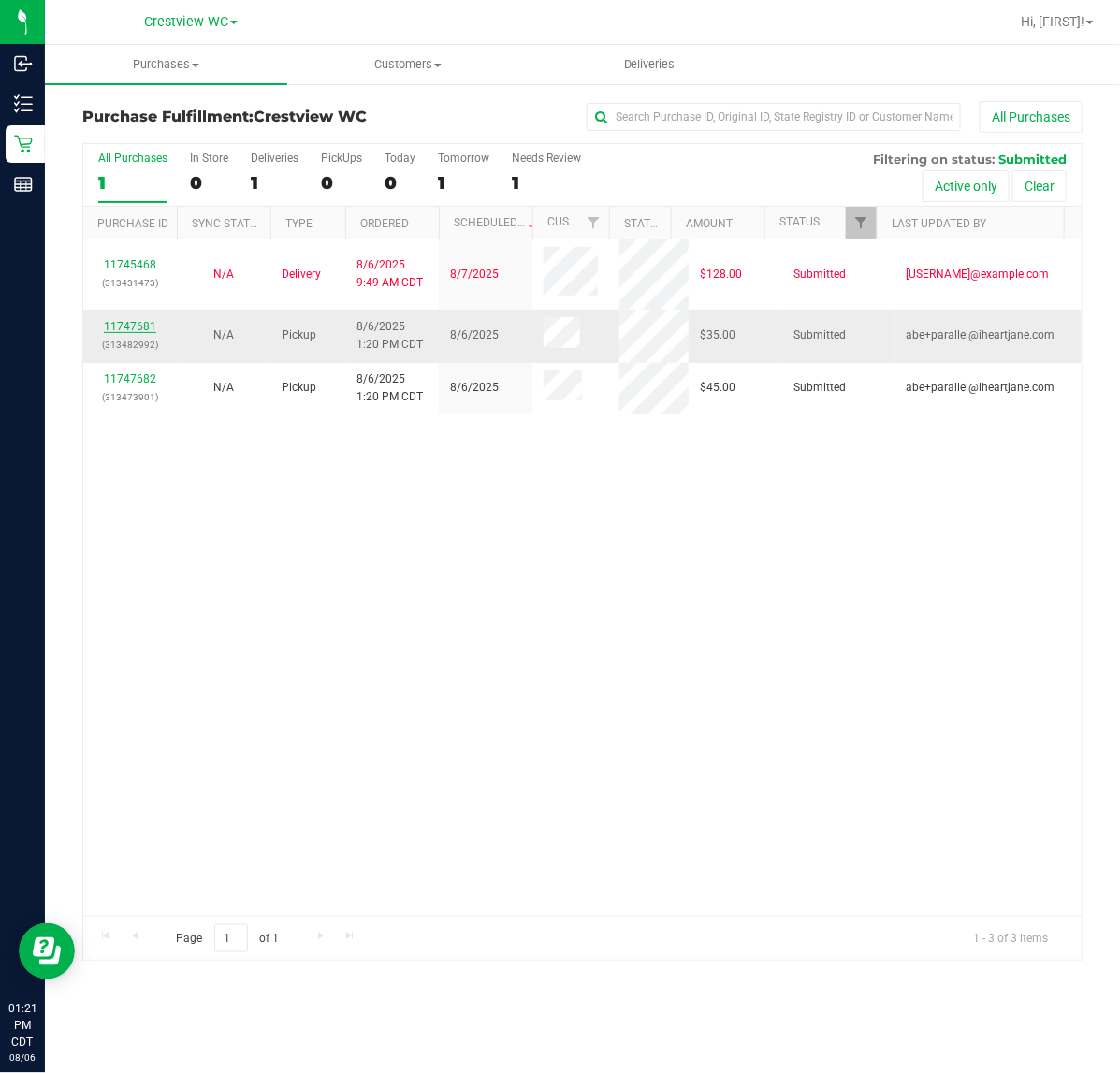 click on "All Purchases
1
In Store
0
Deliveries
1
PickUps
0
Today
0
Tomorrow
1
Needs Review
1
Filtering on status:
Submitted
Active only
Clear
Purchase ID Sync Status Type Ordered Scheduled Customer State Registry ID" at bounding box center [582, 552] 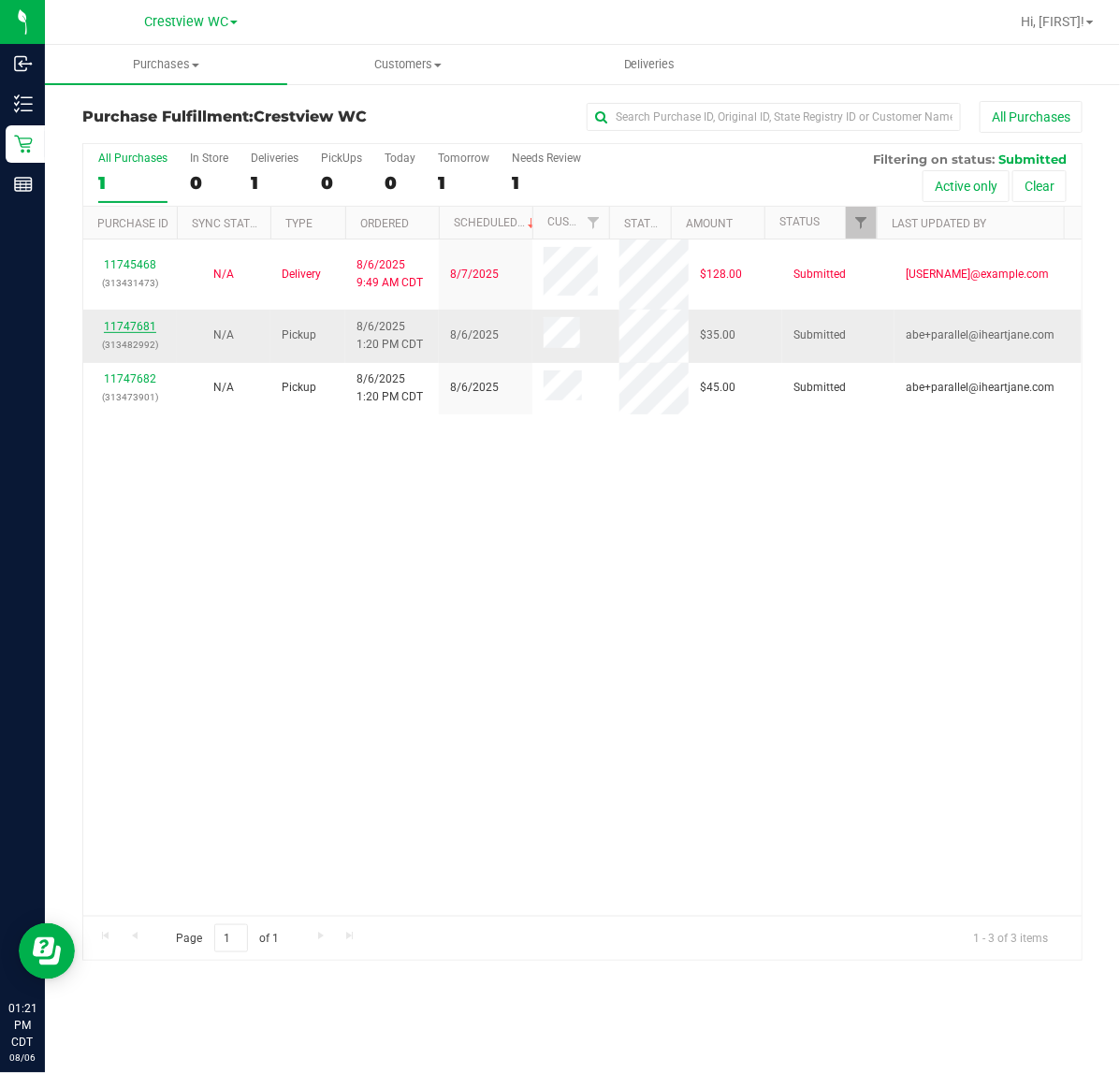click on "11747681" at bounding box center [130, 326] 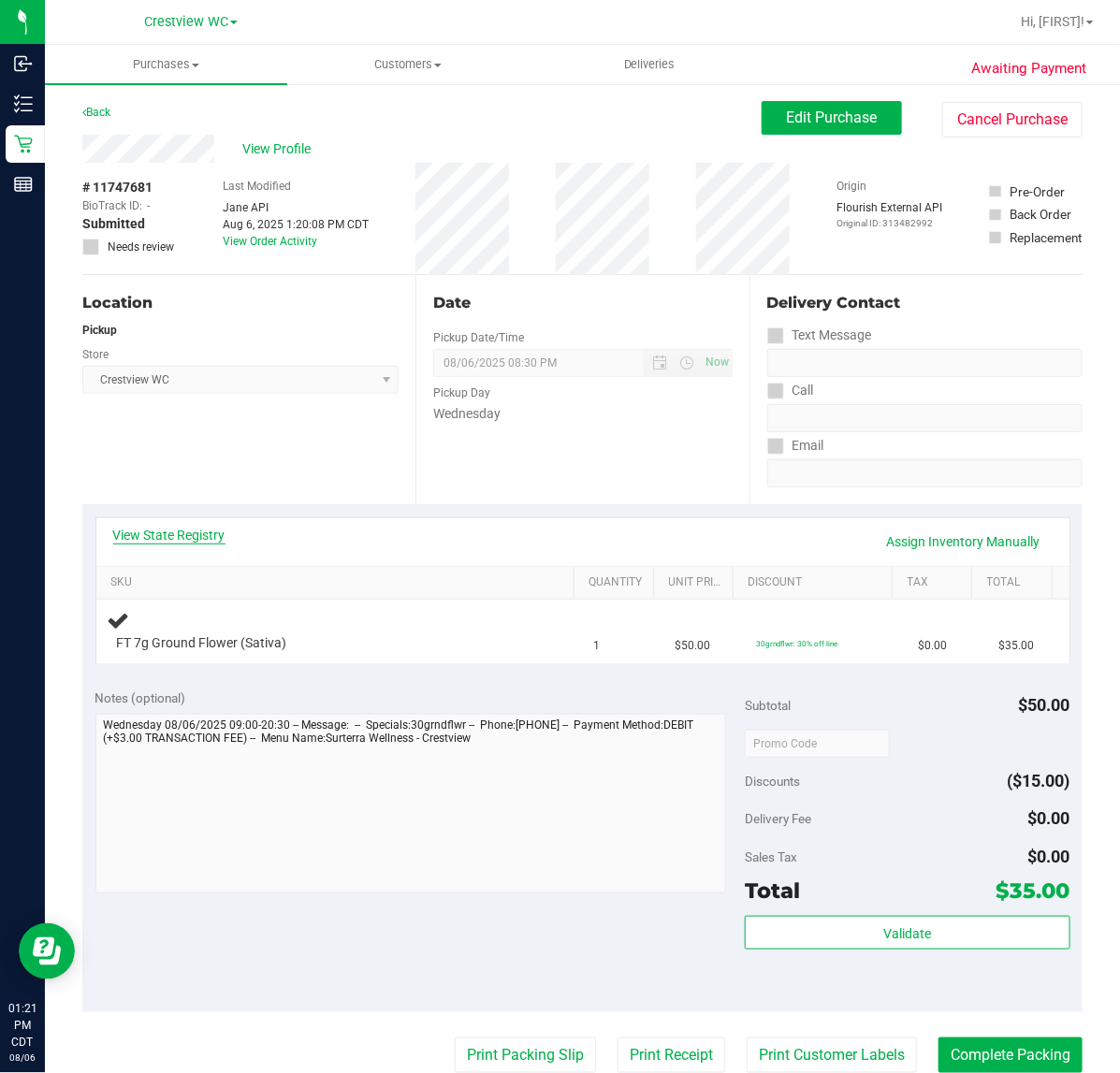 click on "View State Registry" at bounding box center (169, 535) 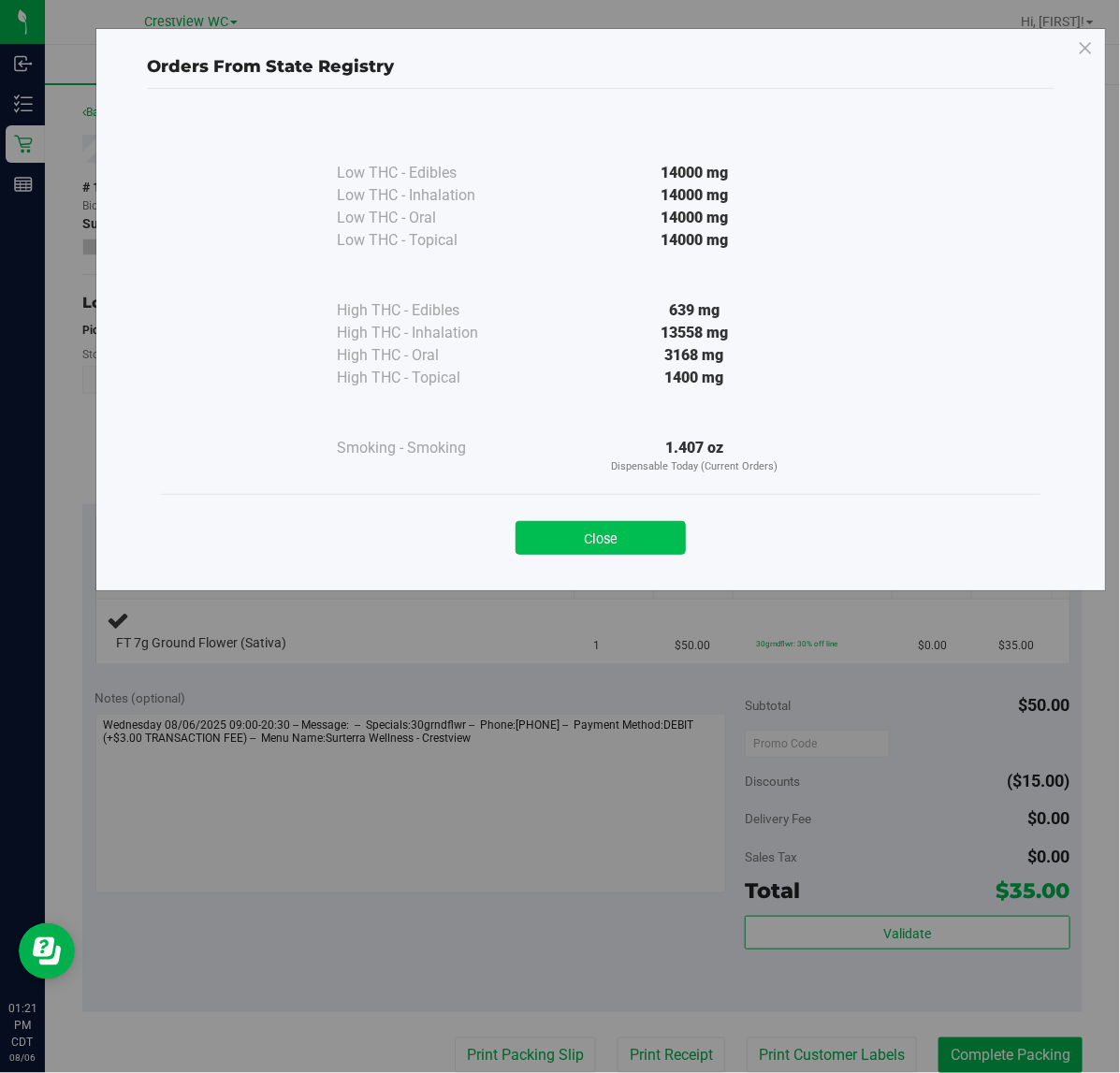 click on "Close" at bounding box center (601, 538) 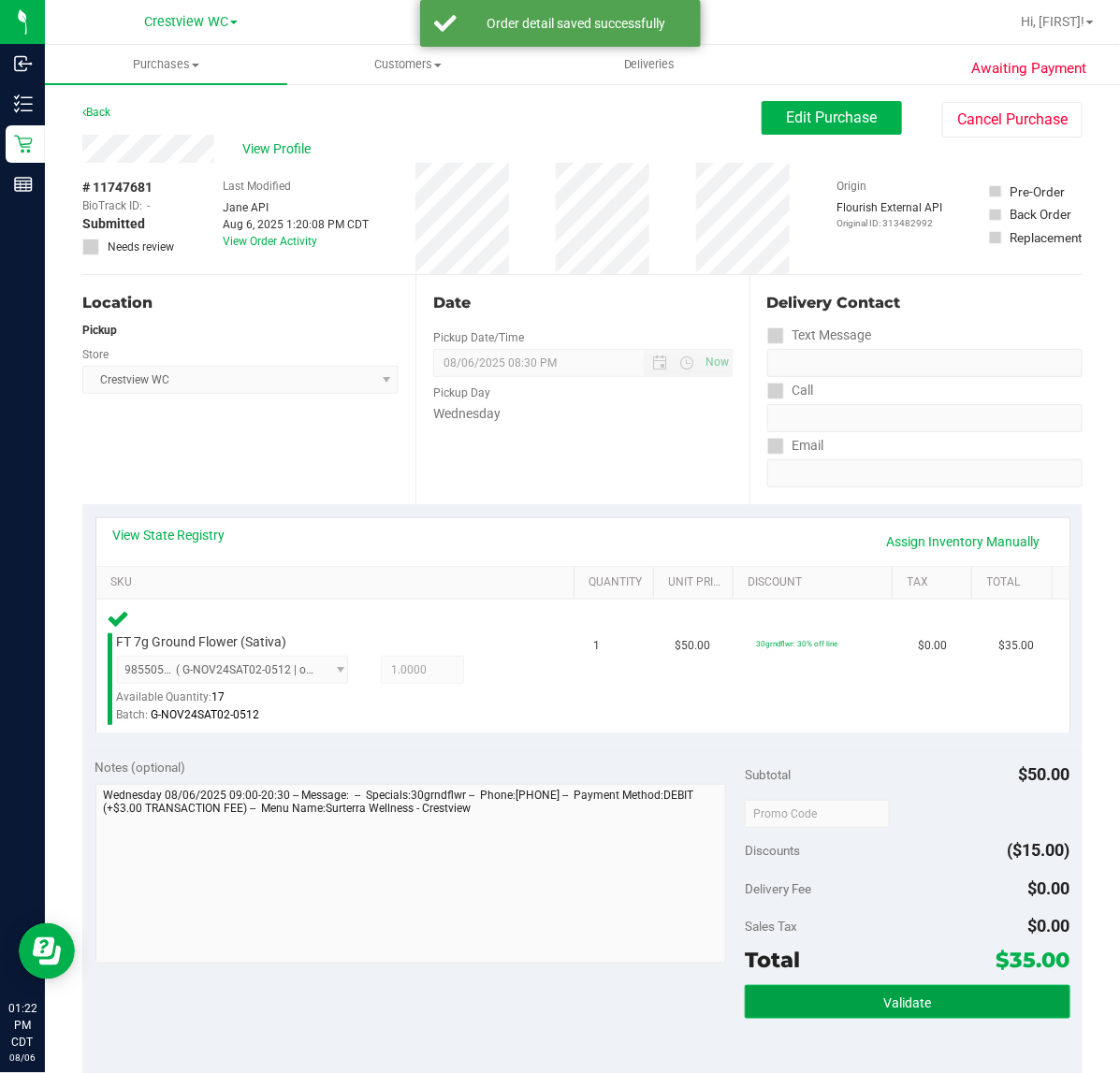 click on "Validate" at bounding box center [907, 1002] 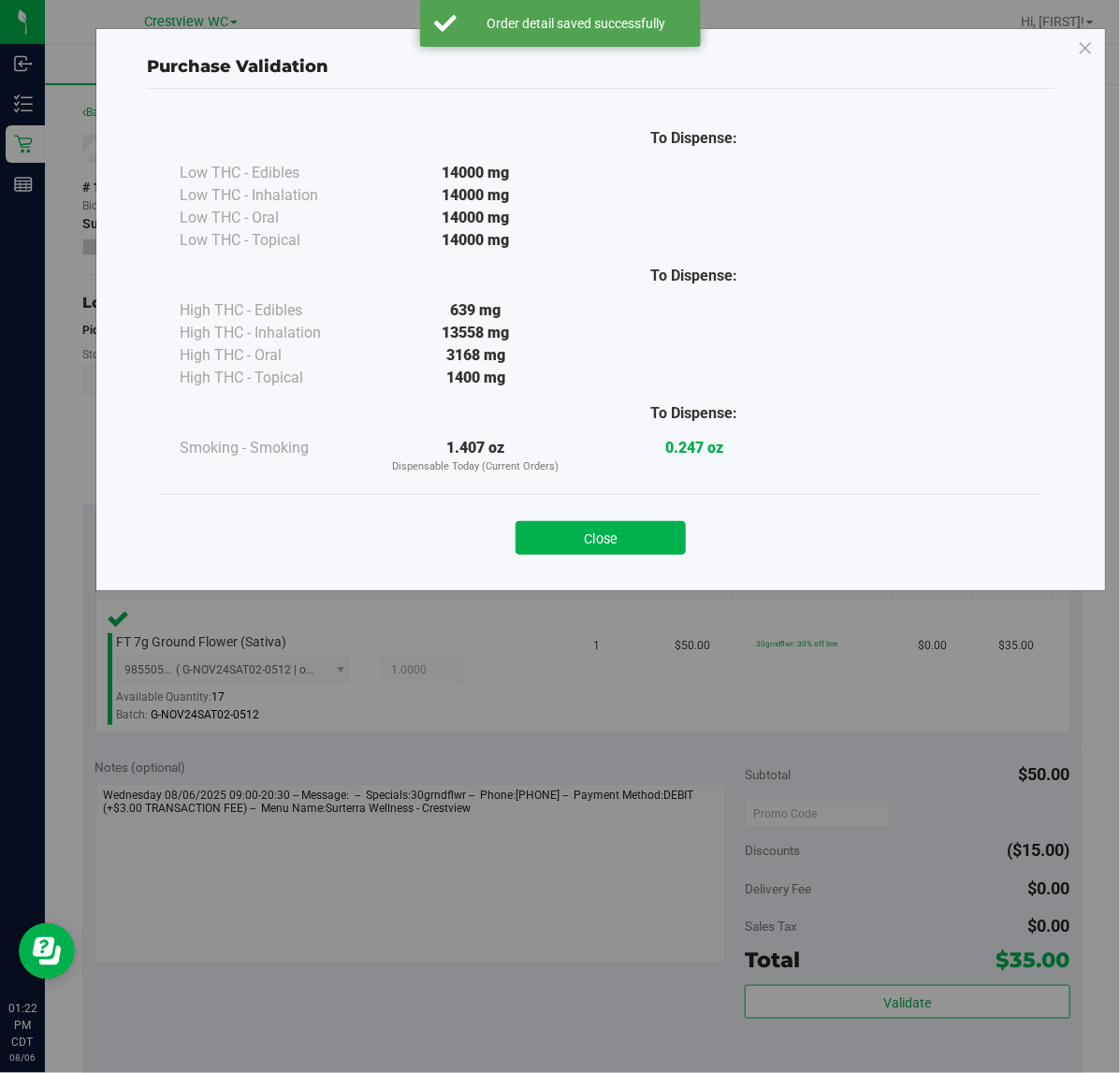 click on "Close" at bounding box center [601, 531] 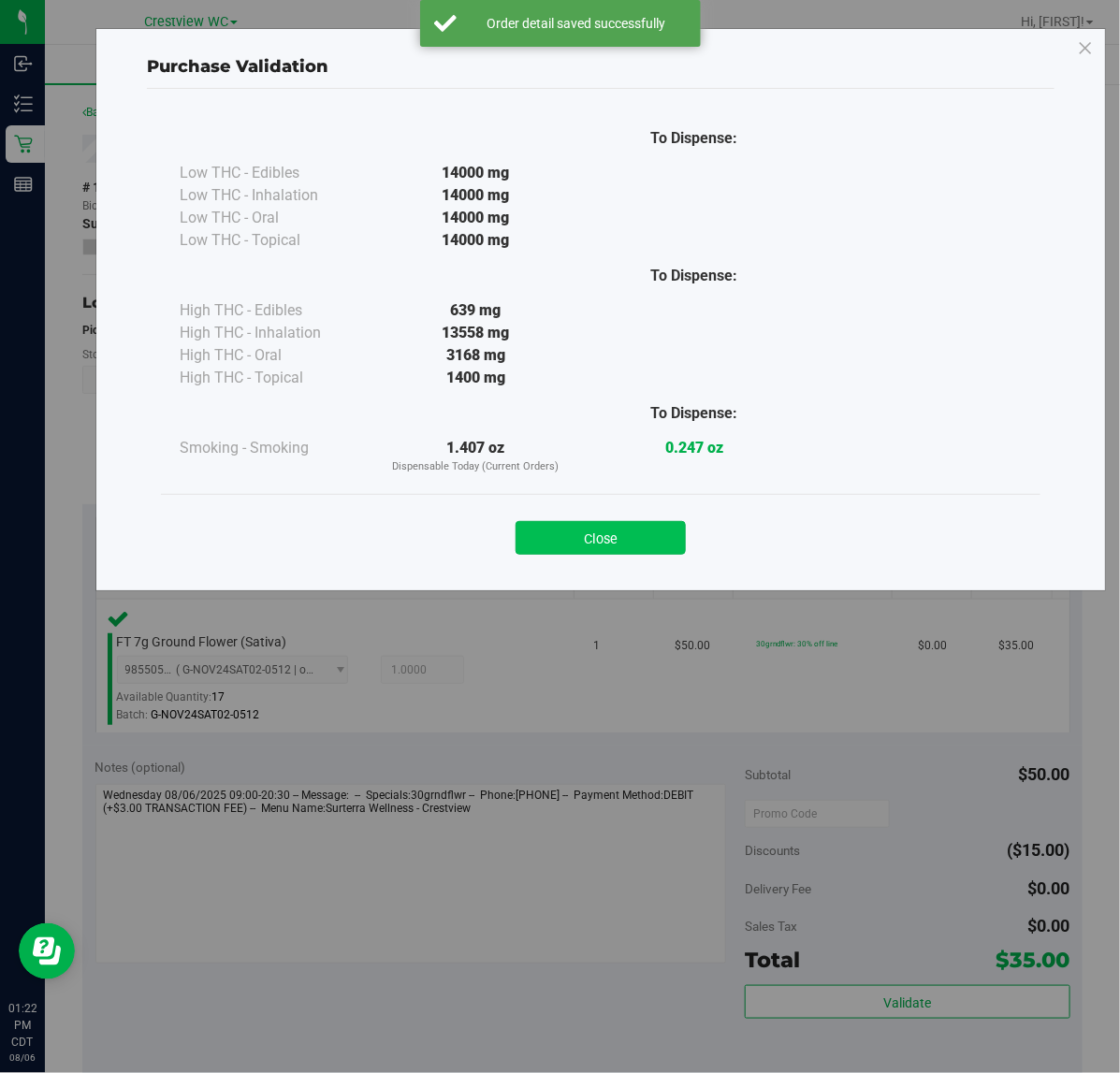 click on "Close" at bounding box center (601, 538) 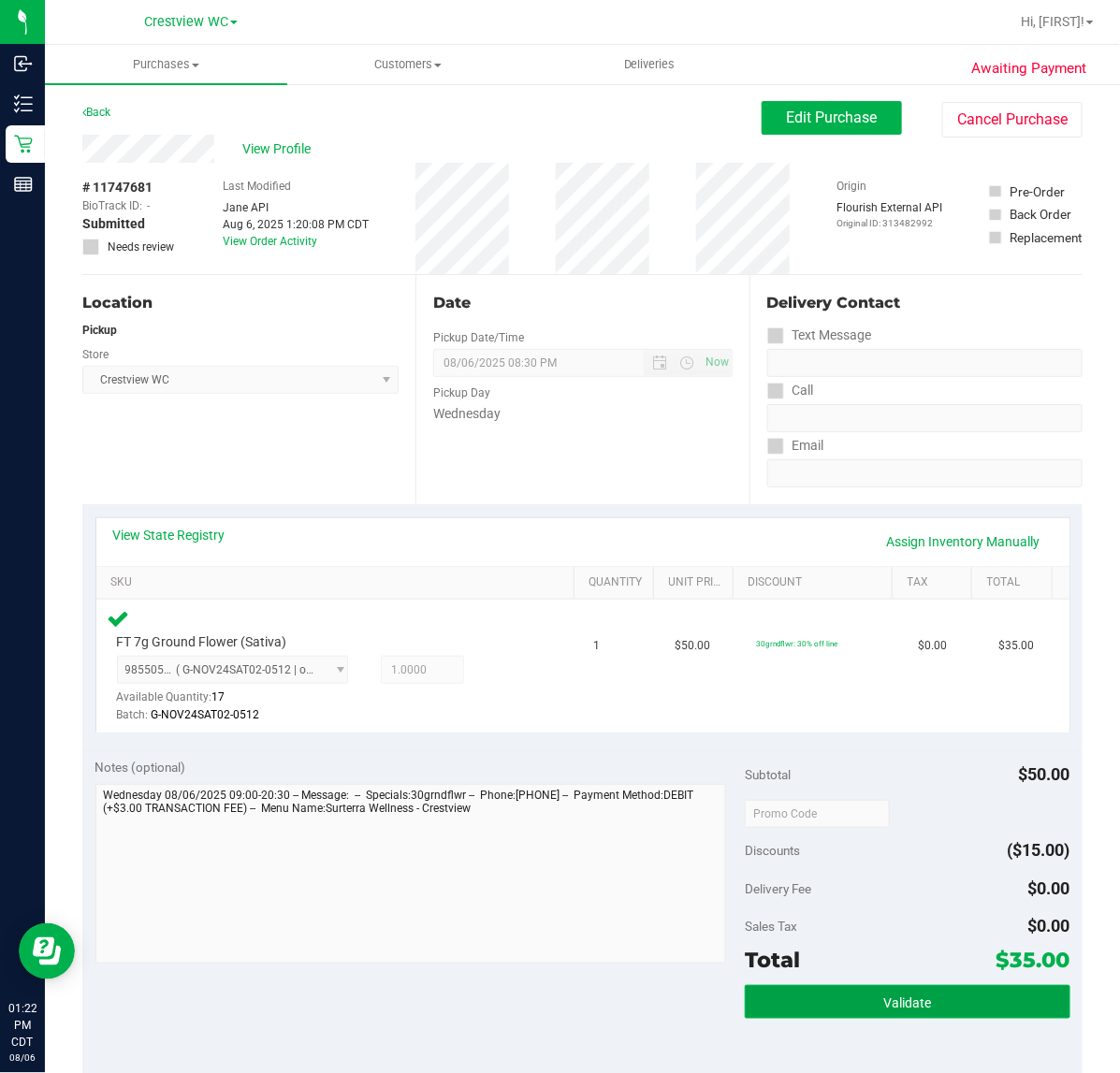 click on "Validate" at bounding box center [907, 1002] 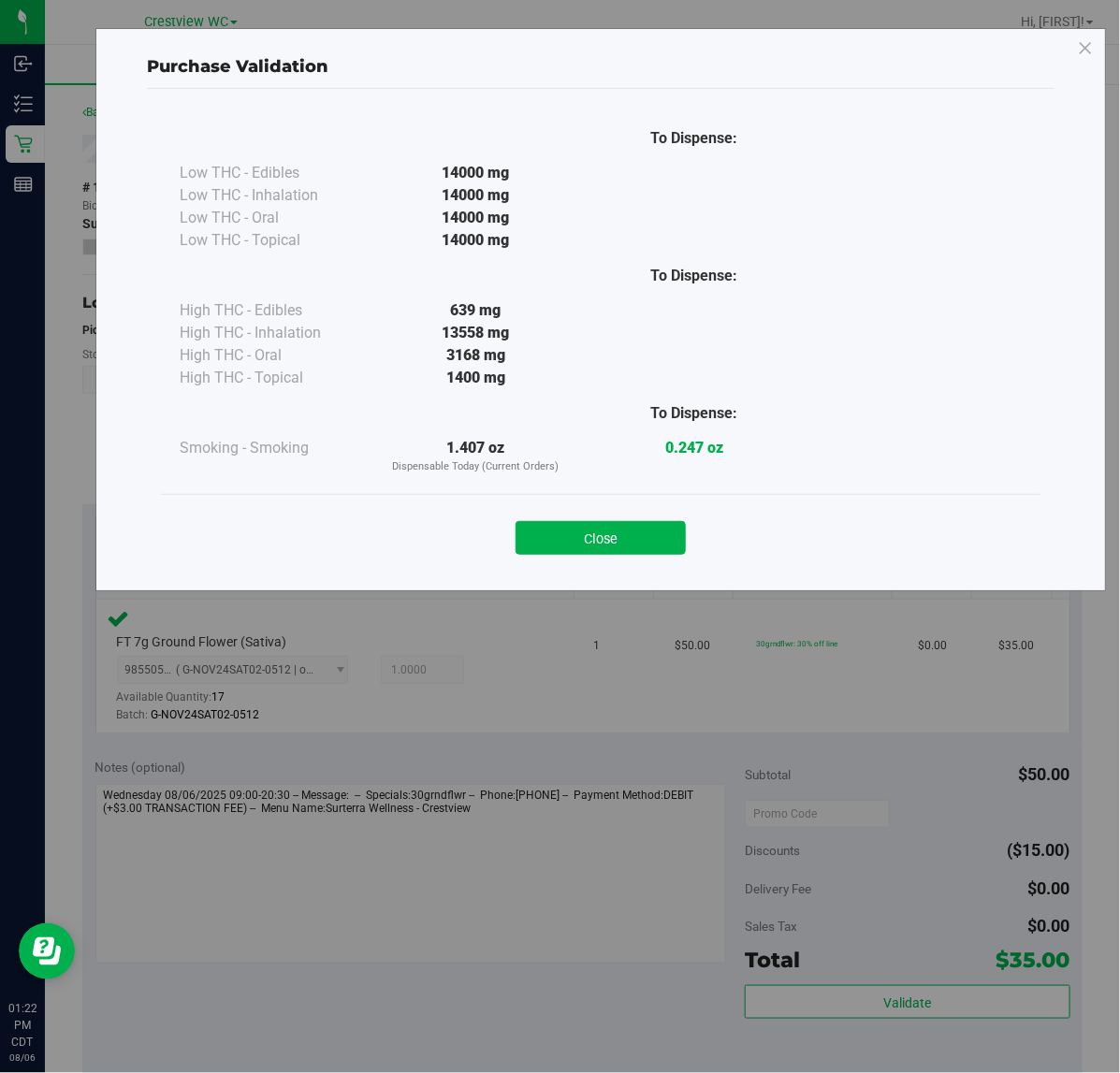click on "Close" at bounding box center (601, 531) 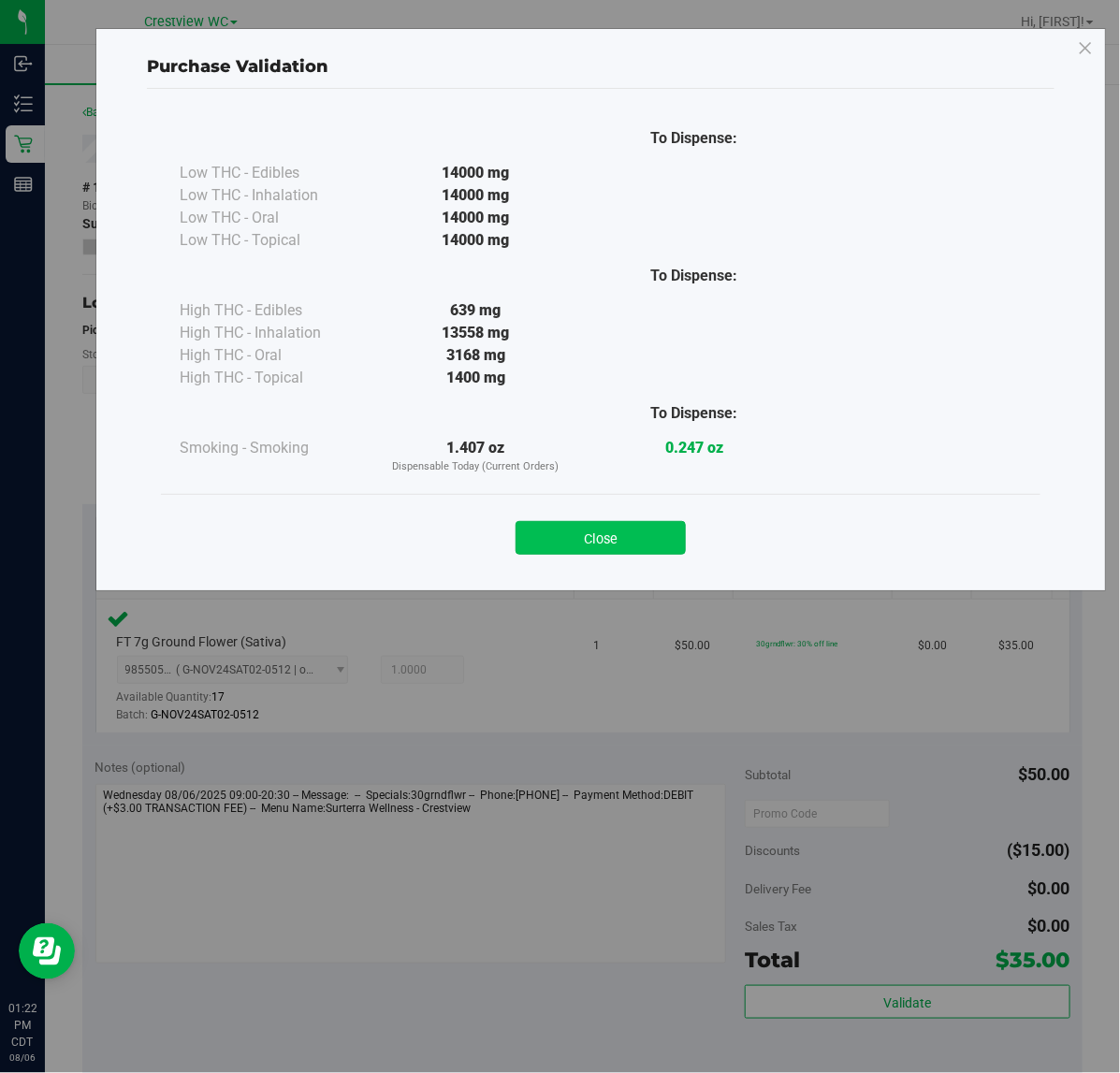 click on "Close" at bounding box center [601, 538] 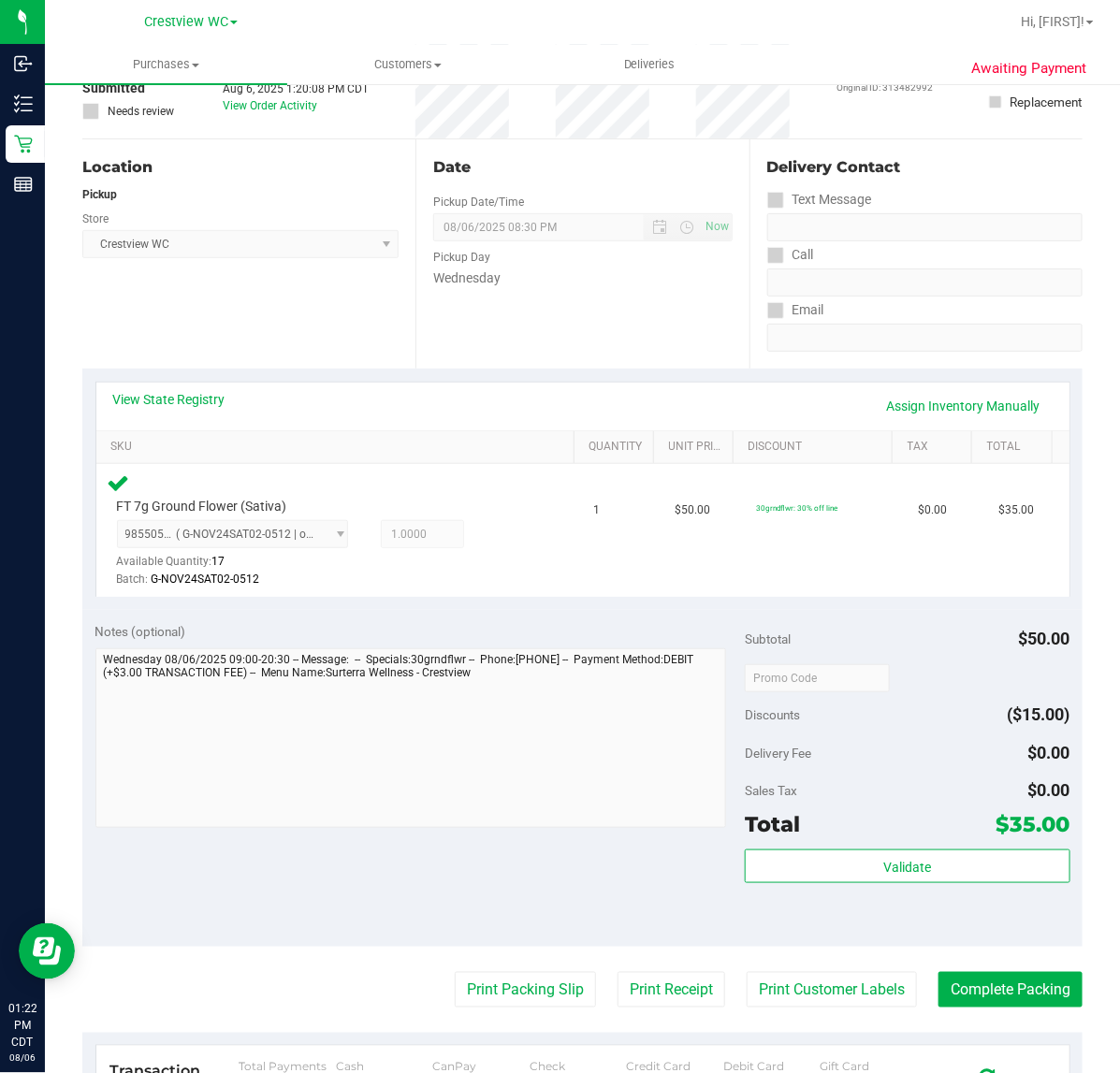 scroll, scrollTop: 351, scrollLeft: 0, axis: vertical 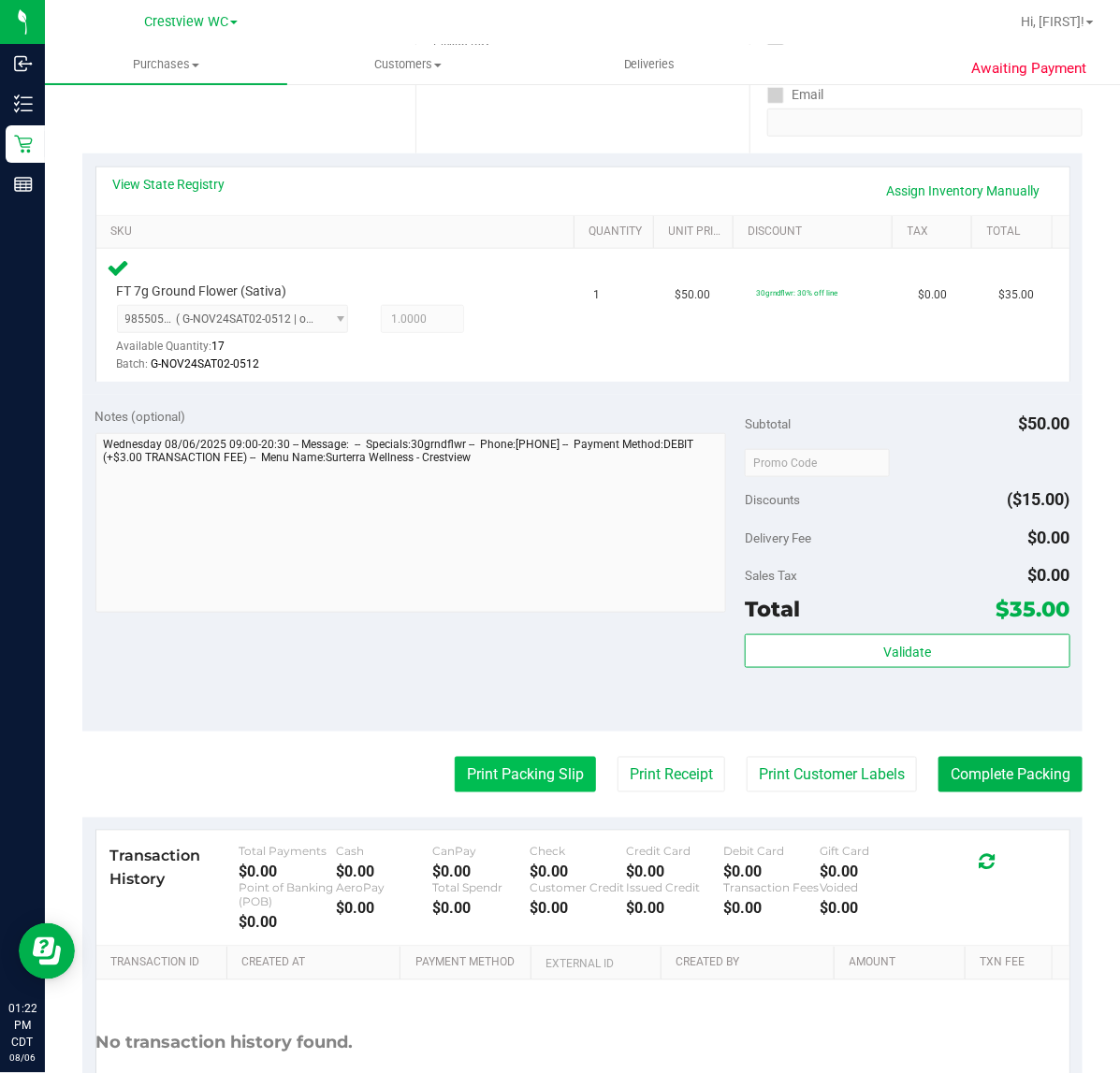click on "Print Packing Slip" at bounding box center [525, 775] 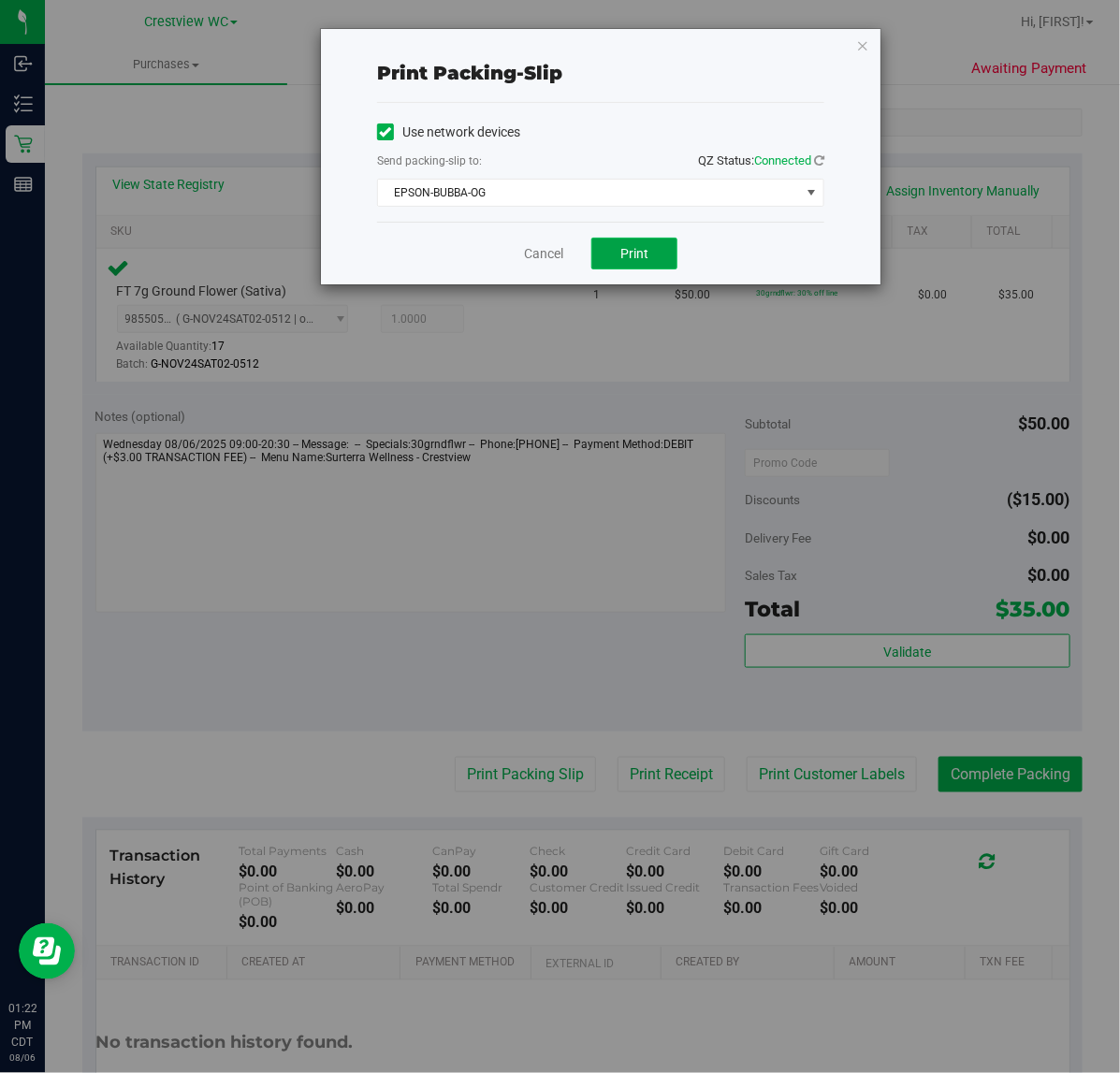 click on "Print" at bounding box center [634, 254] 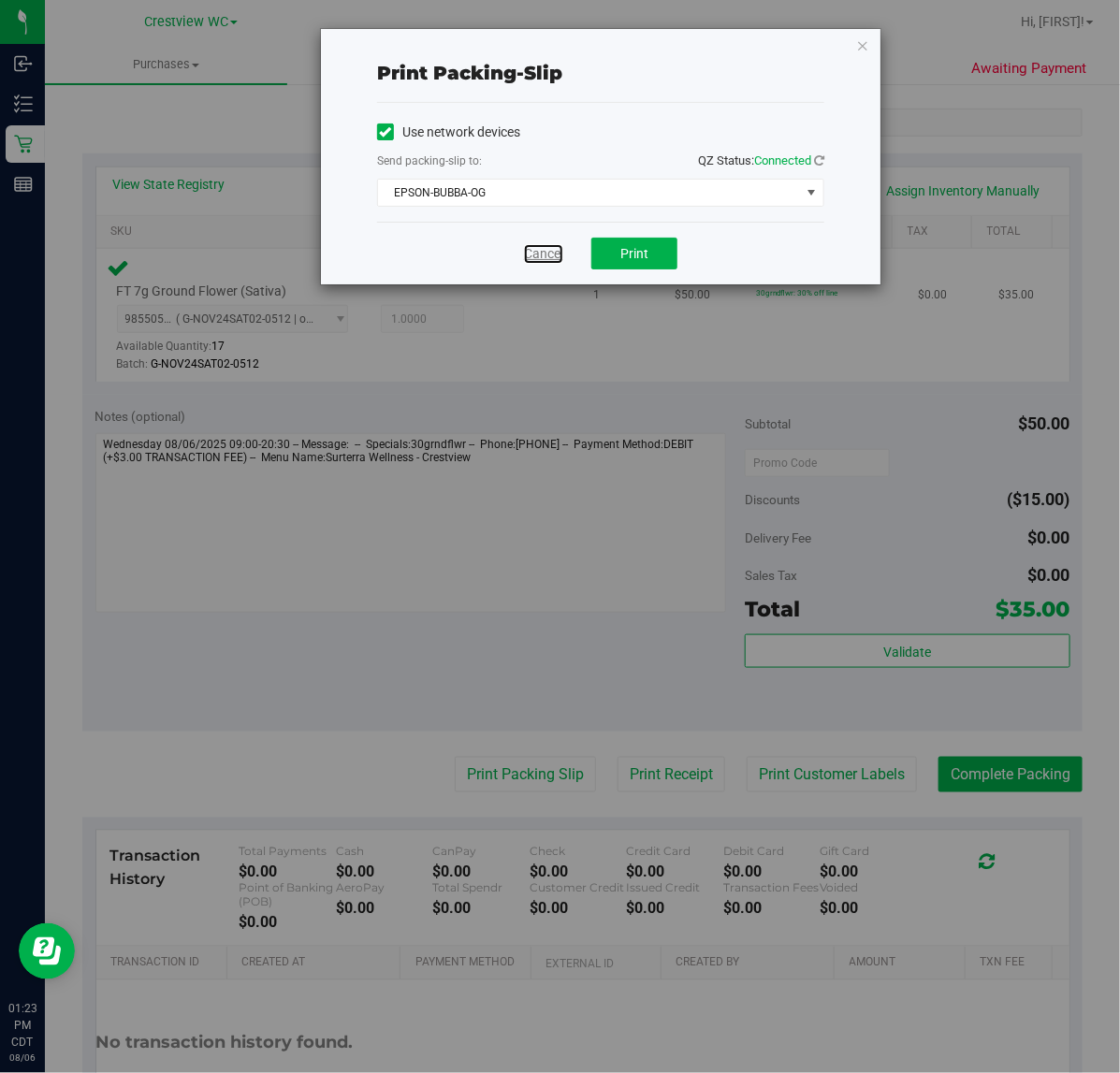 click on "Cancel" at bounding box center [544, 254] 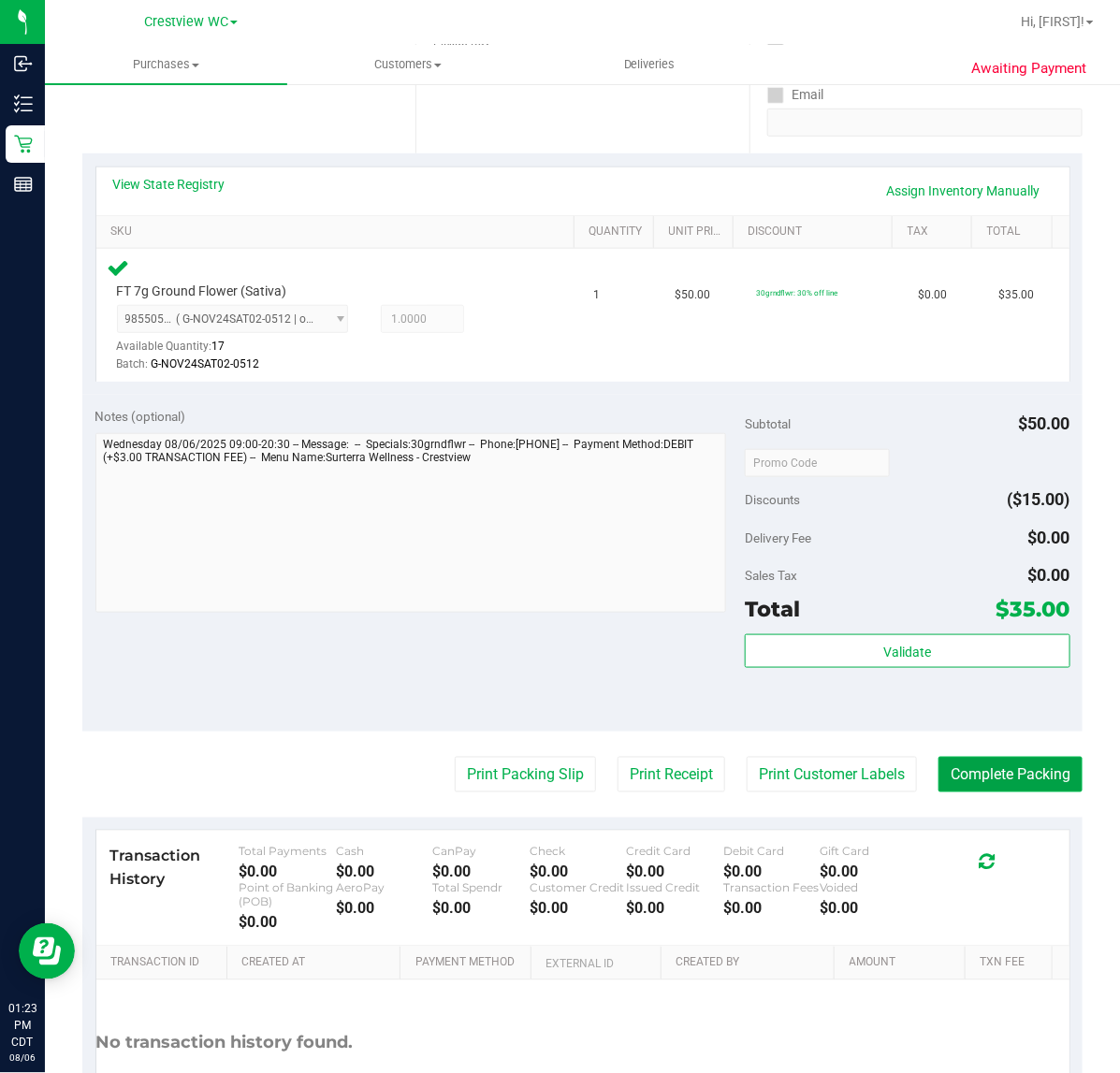 click on "Complete Packing" at bounding box center (1011, 775) 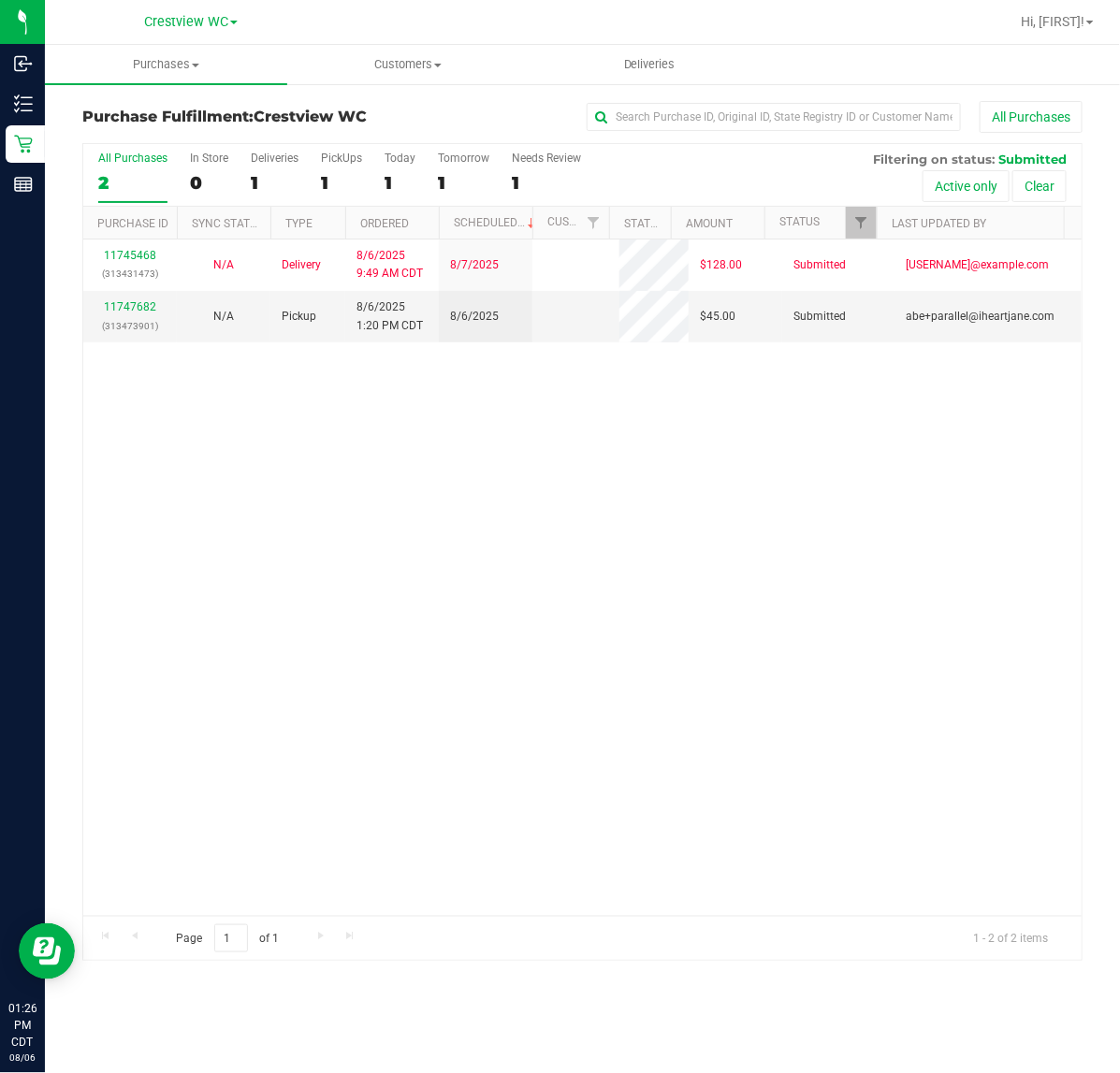 scroll, scrollTop: 0, scrollLeft: 0, axis: both 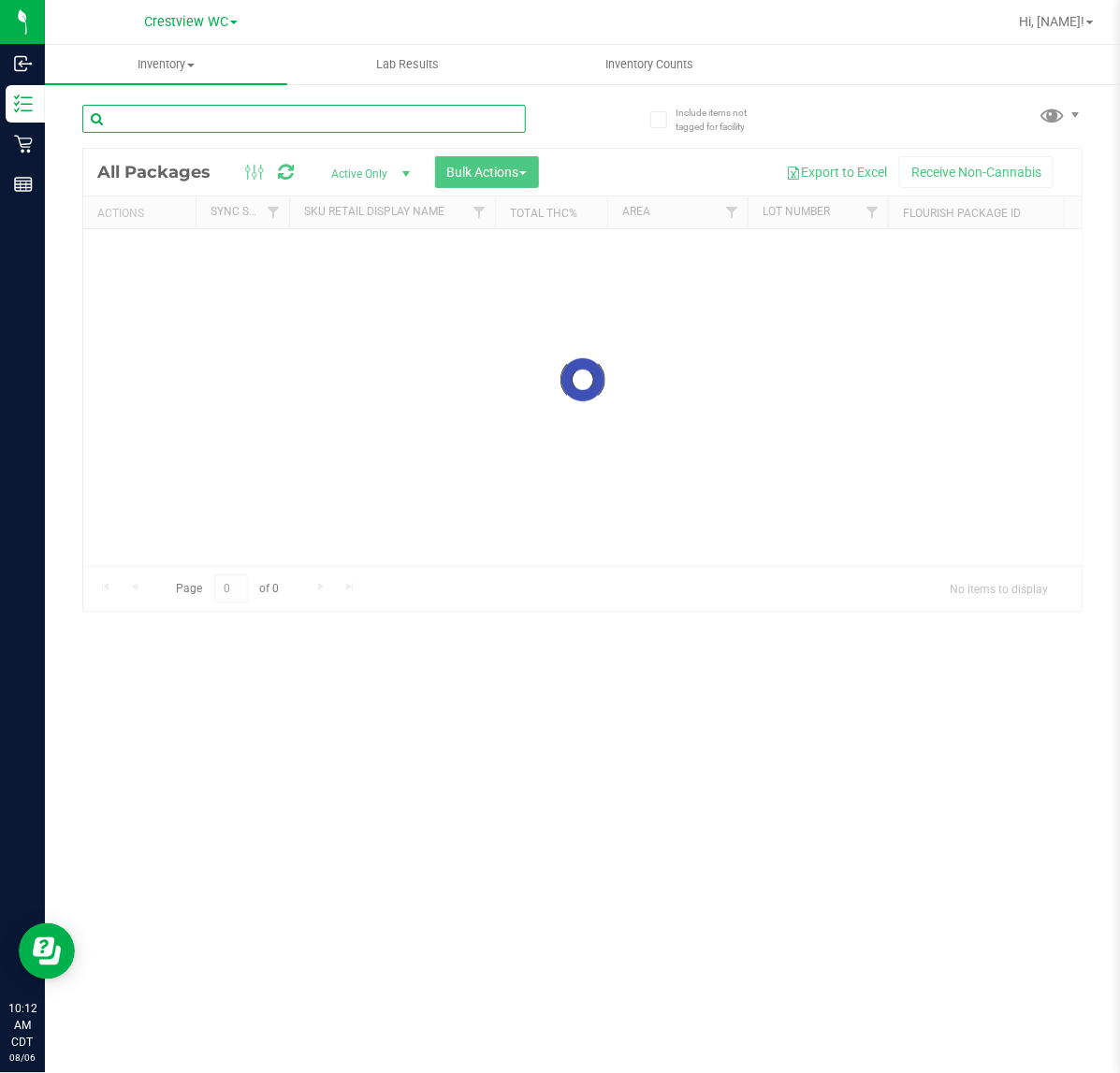 click at bounding box center [304, 119] 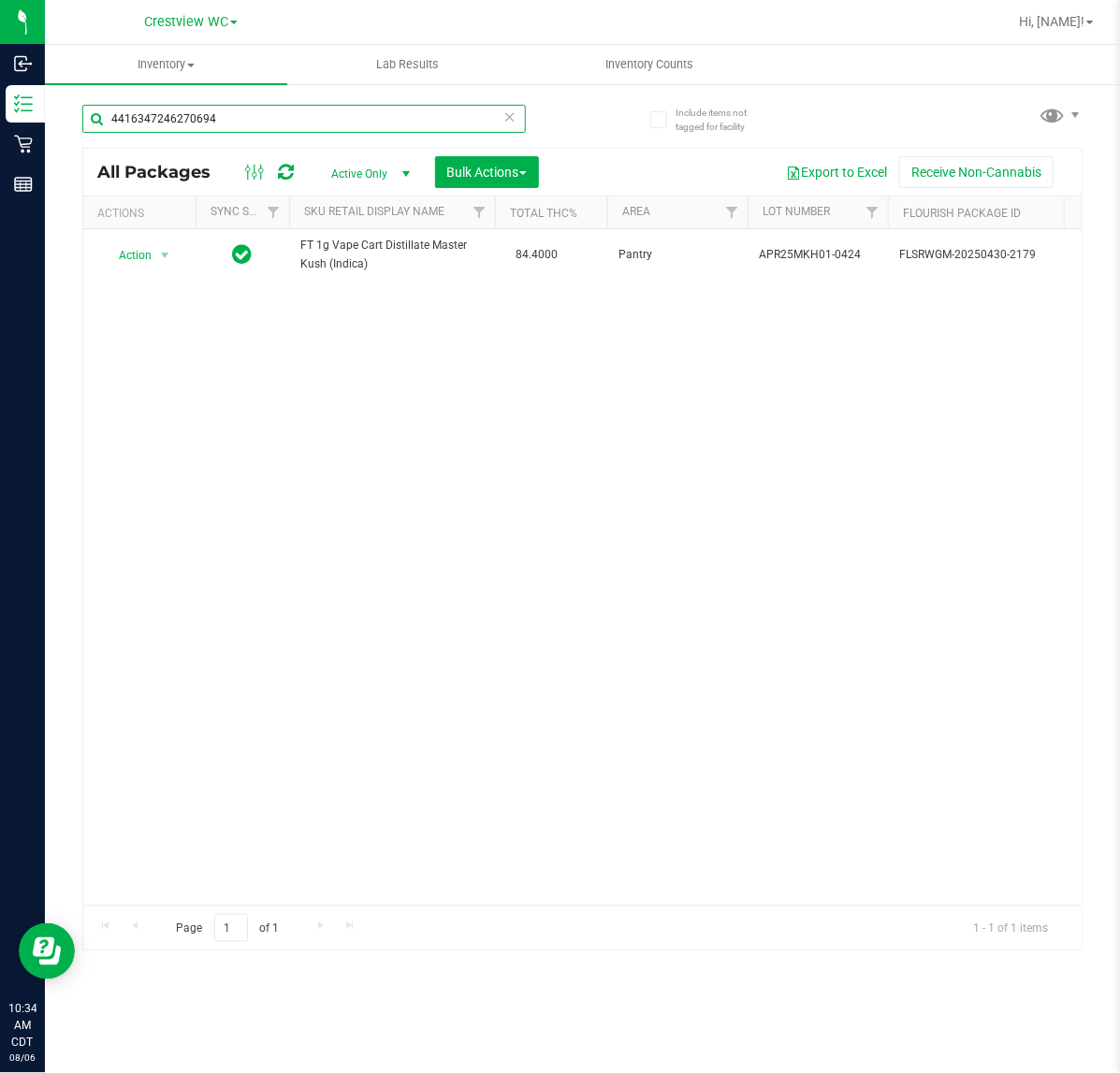 drag, startPoint x: 301, startPoint y: 131, endPoint x: -502, endPoint y: -17, distance: 816.52 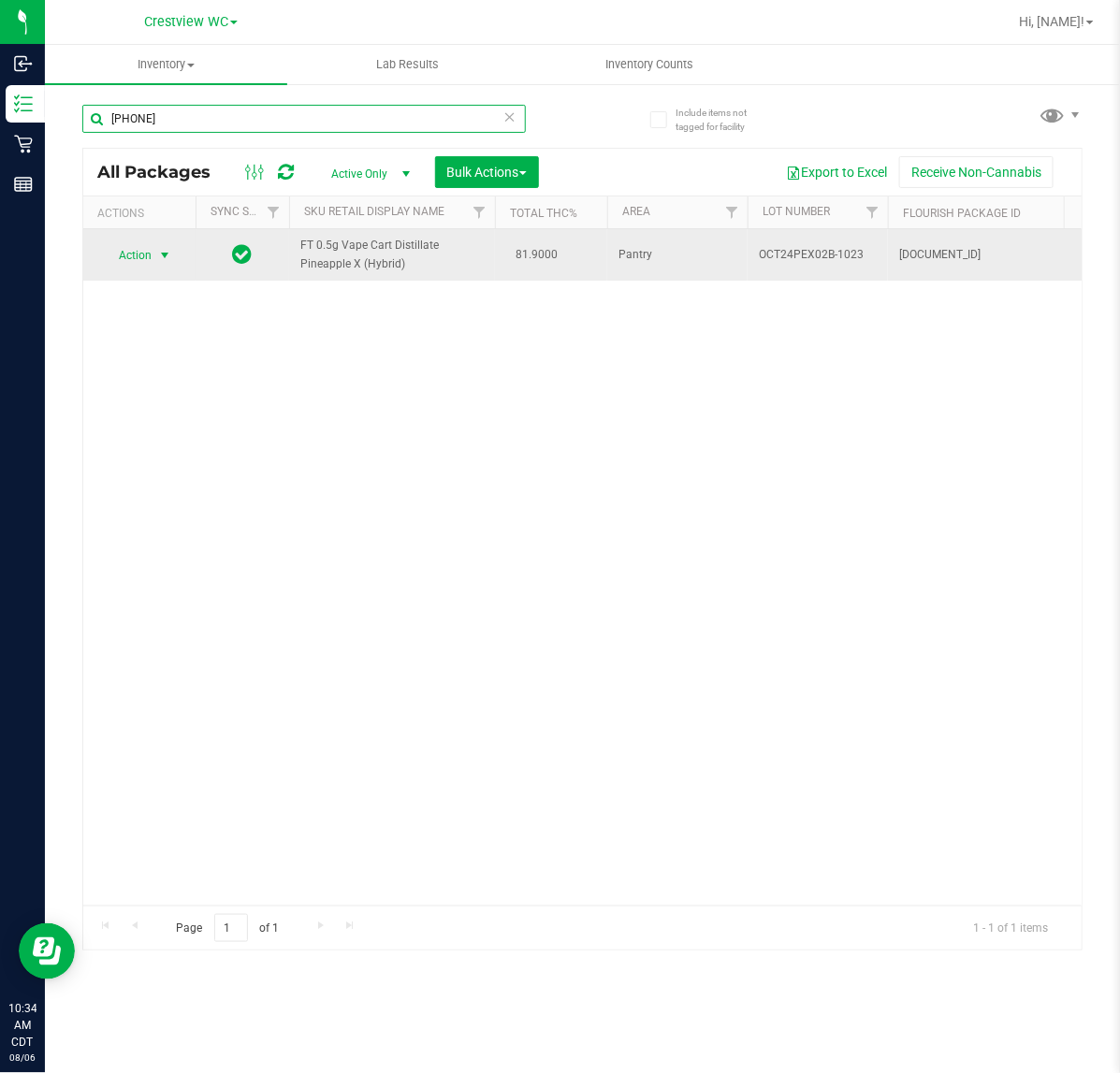 type on "[PHONE]" 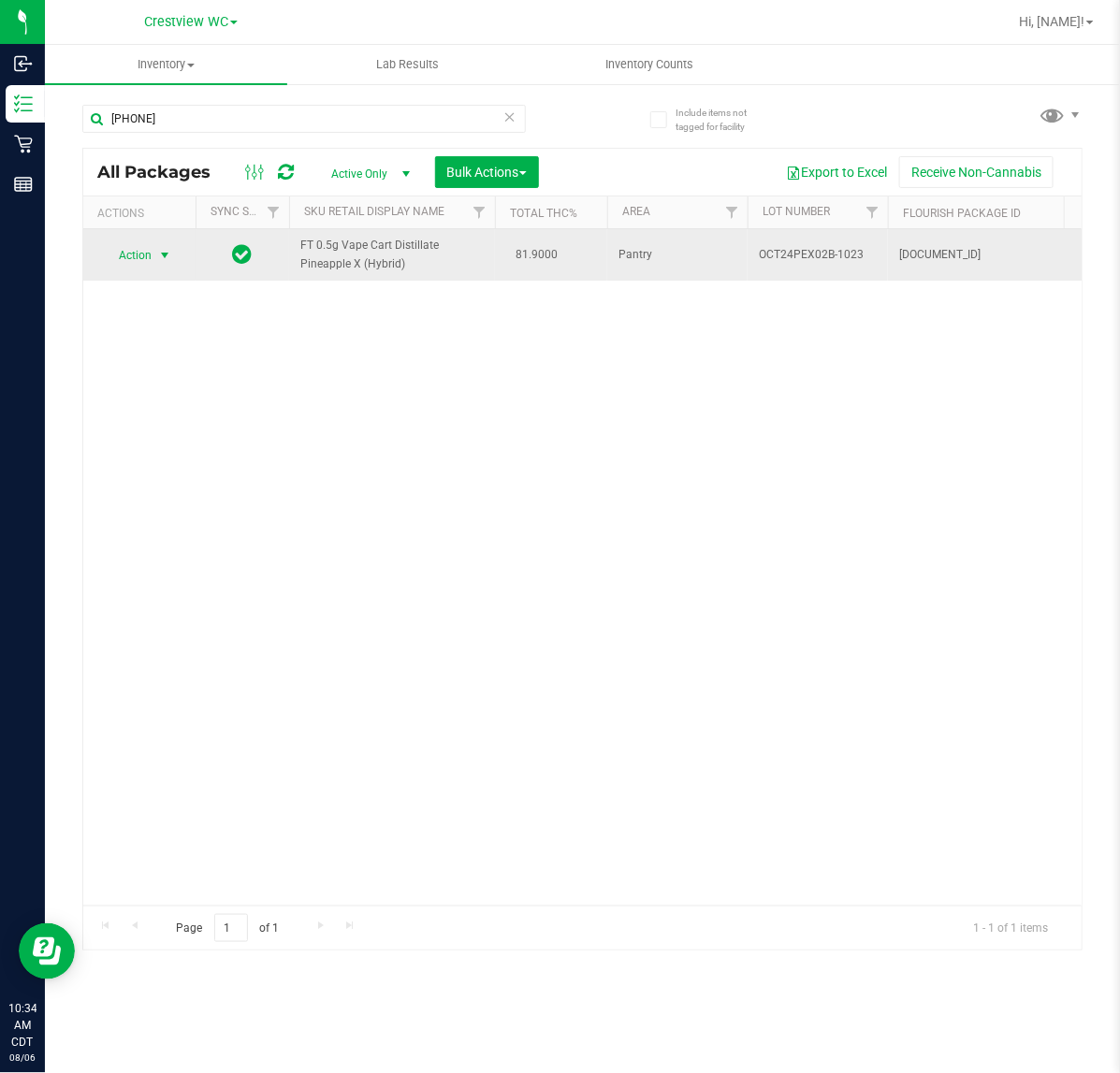 click at bounding box center [165, 255] 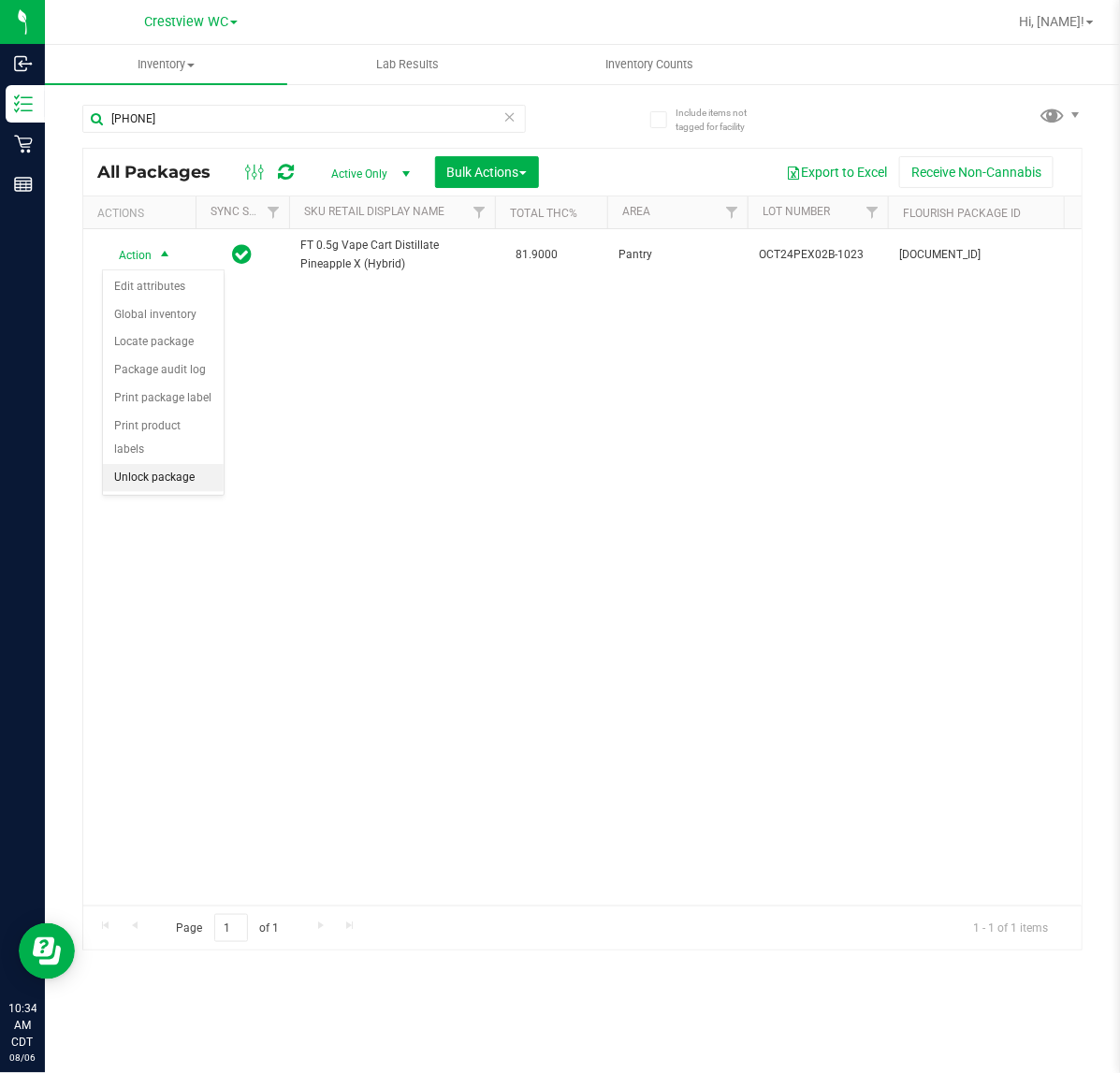 click on "Unlock package" at bounding box center [163, 478] 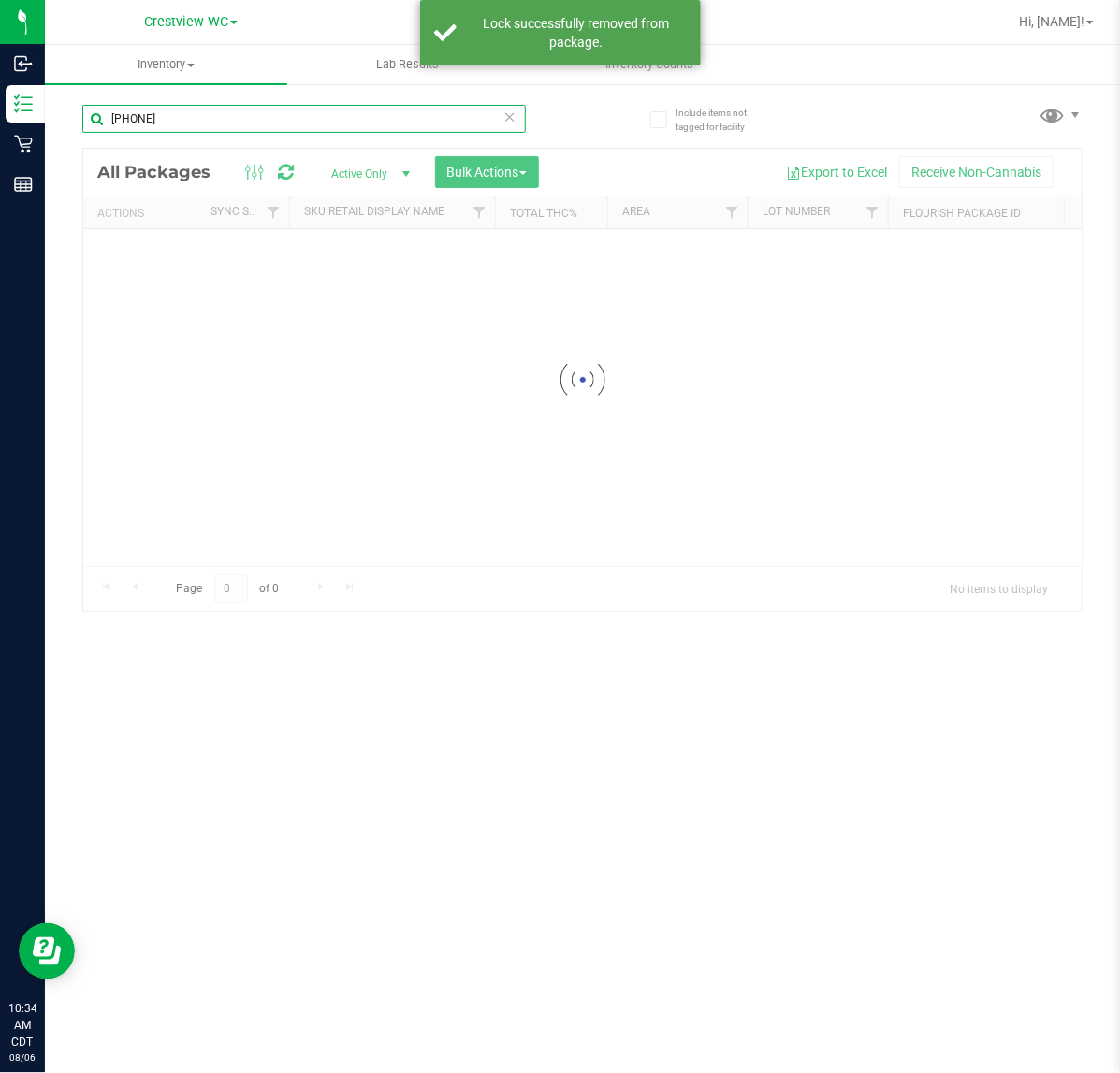 drag, startPoint x: 254, startPoint y: 132, endPoint x: -457, endPoint y: 131, distance: 711.0007 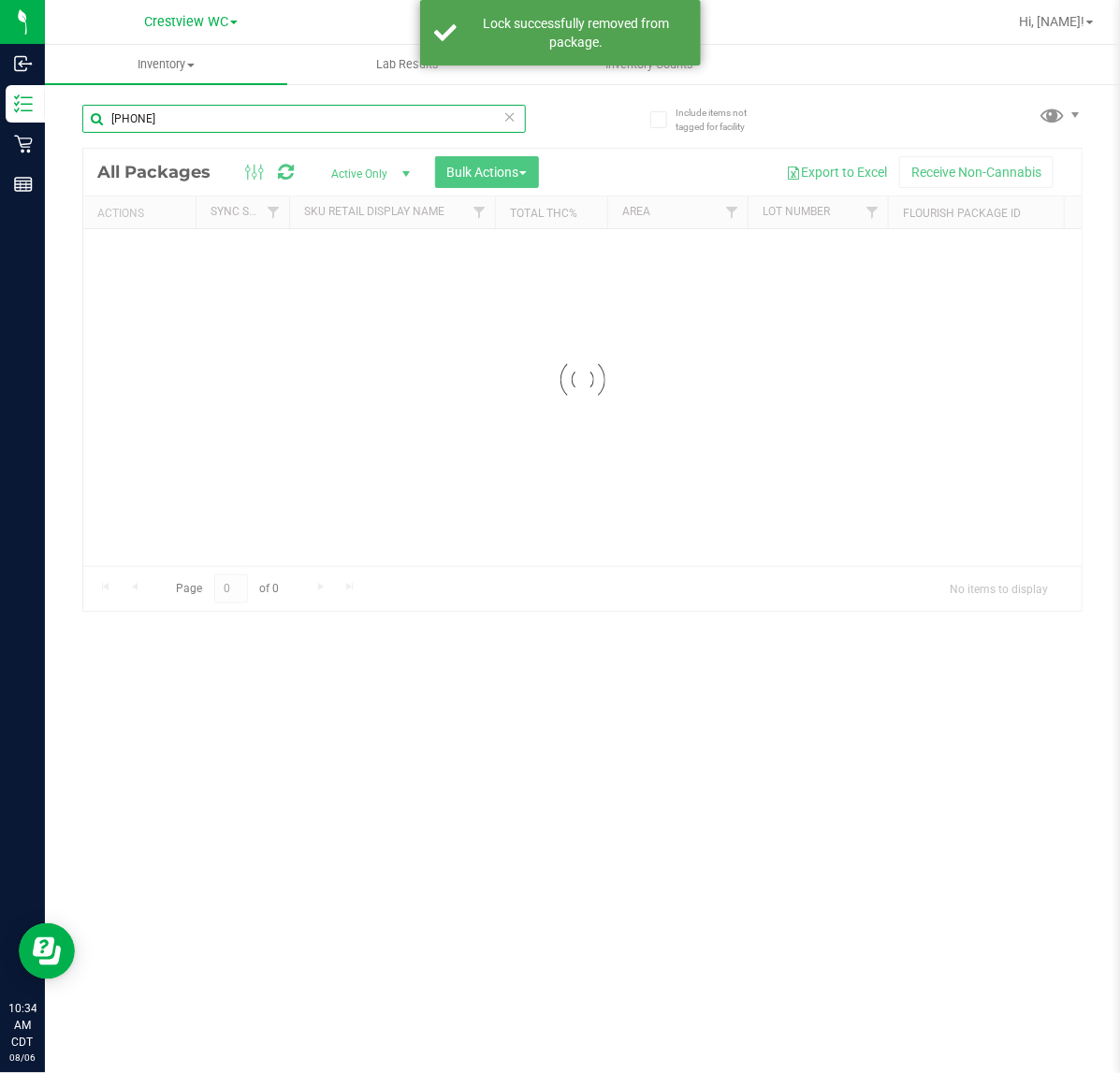 click on "Inbound Inventory Retail Reports [TIME] [TIMEZONE] [DATE]  [DATE]   Crestview WC   Hi, [NAME]!
Inventory
All packages
All inventory
Waste log
Create inventory
Lab Results
Inventory Counts" at bounding box center (560, 536) 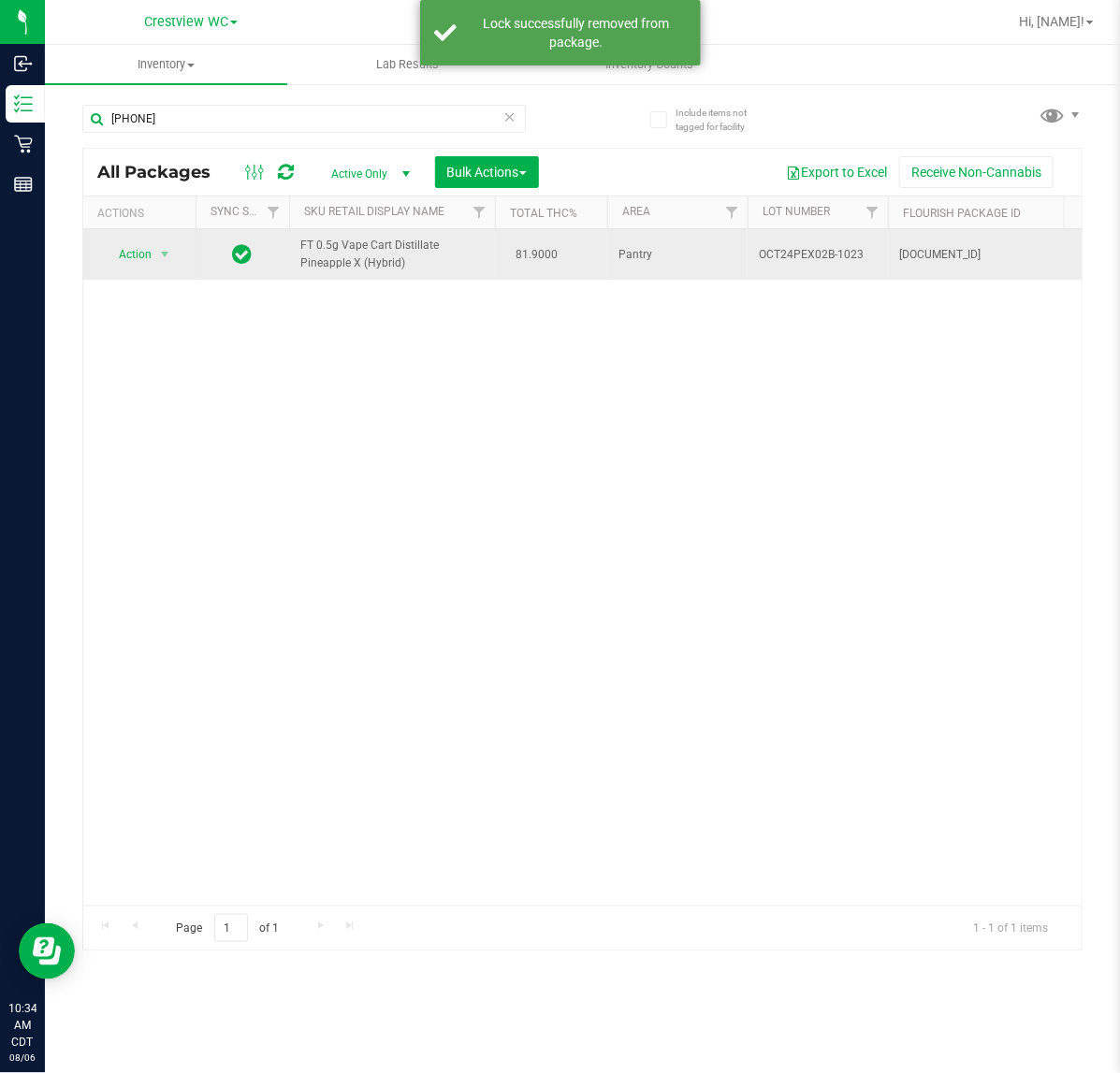click on "FT 0.5g Vape Cart Distillate Pineapple X (Hybrid)" at bounding box center [392, 254] 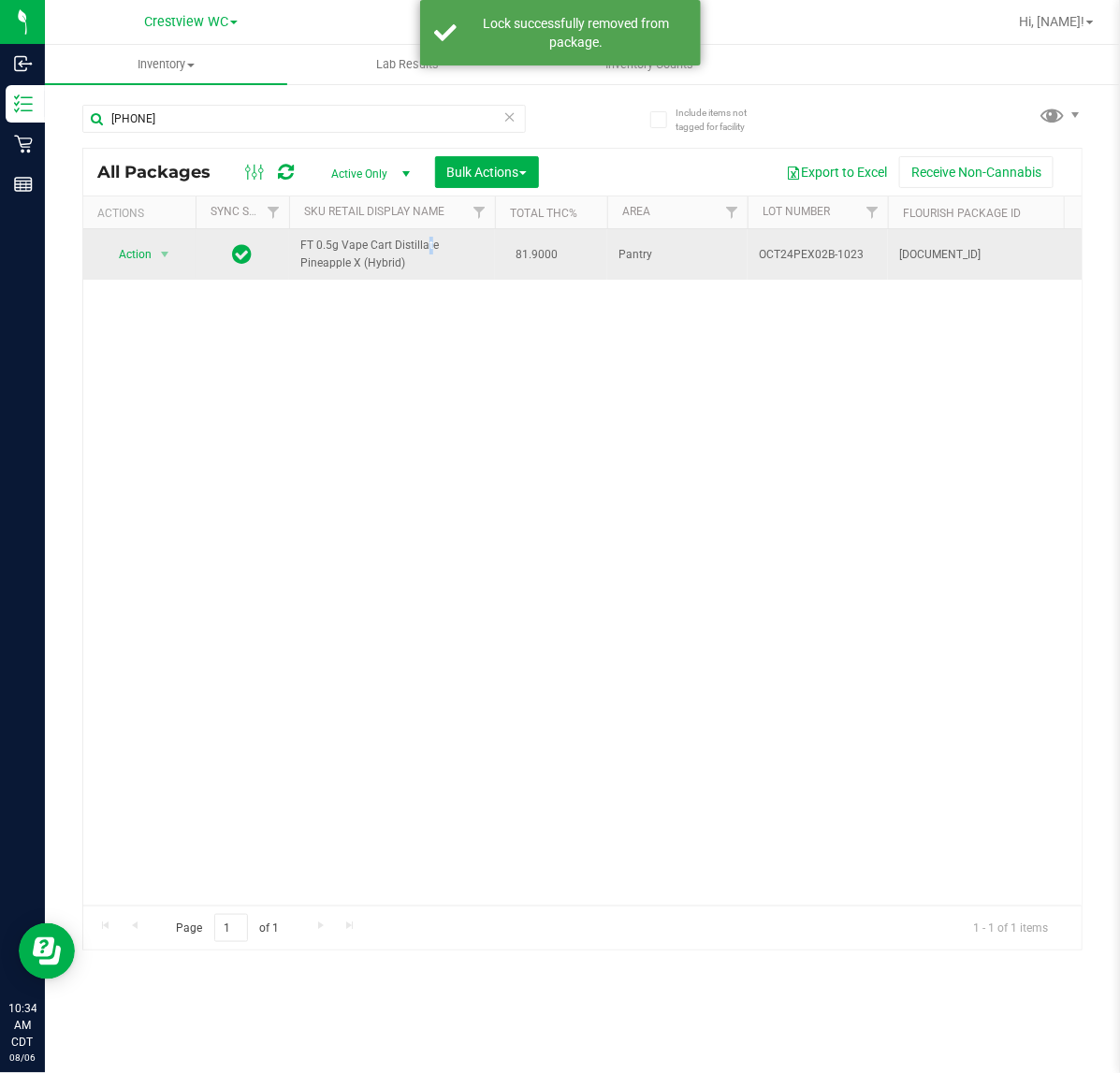 click on "FT 0.5g Vape Cart Distillate Pineapple X (Hybrid)" at bounding box center [392, 254] 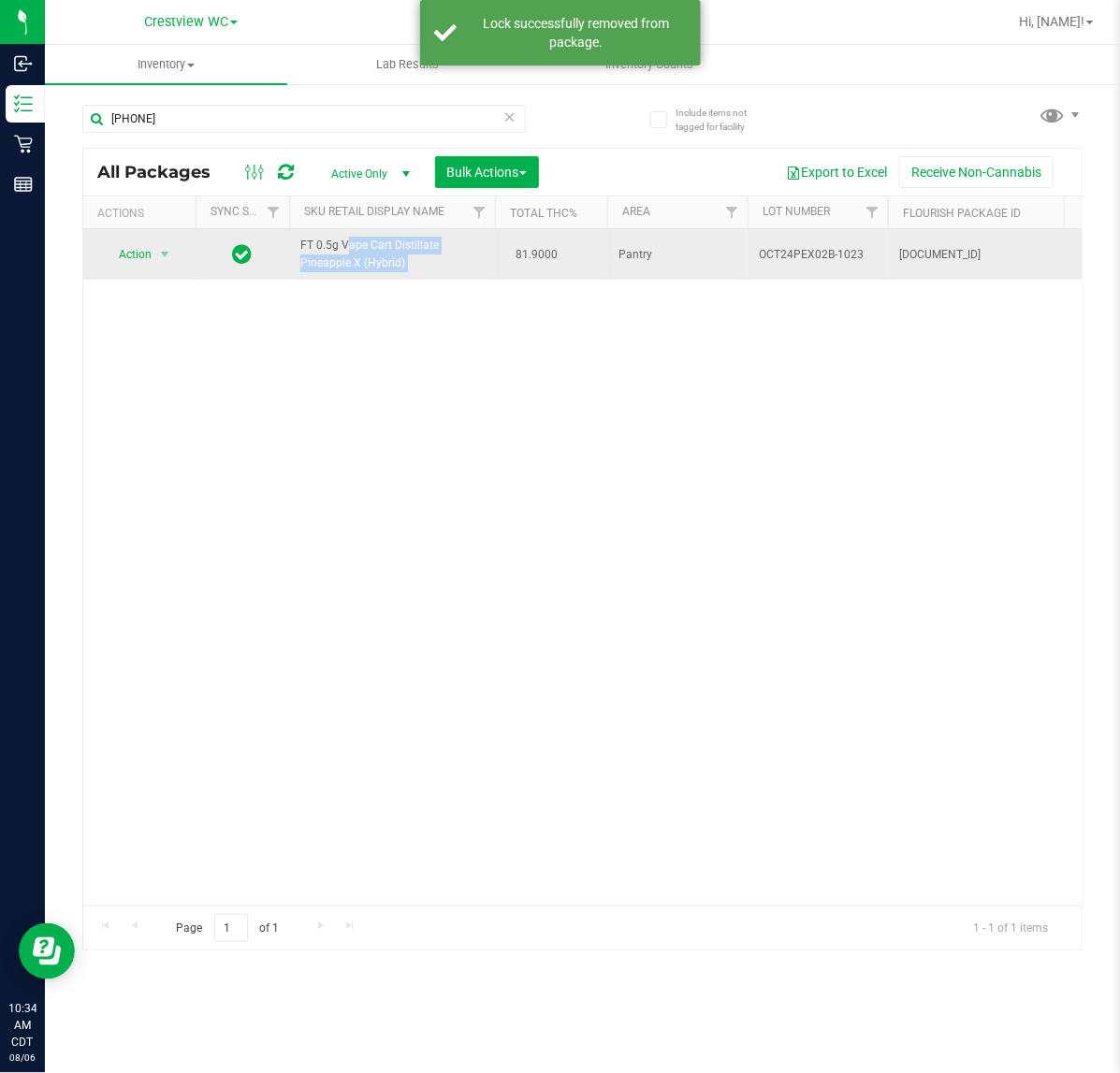 click on "FT 0.5g Vape Cart Distillate Pineapple X (Hybrid)" at bounding box center (392, 254) 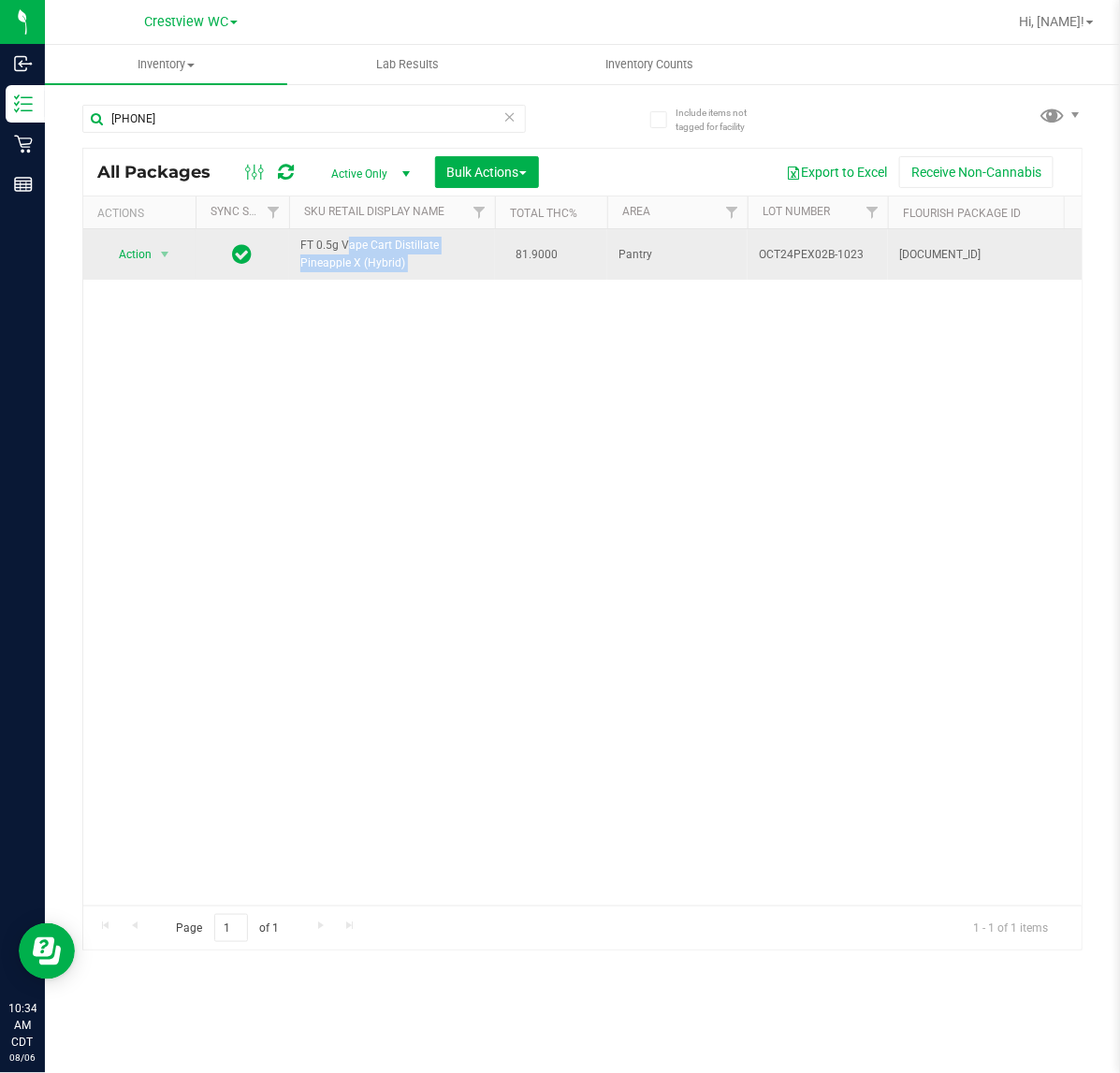 copy on "FT 0.5g Vape Cart Distillate Pineapple X (Hybrid)" 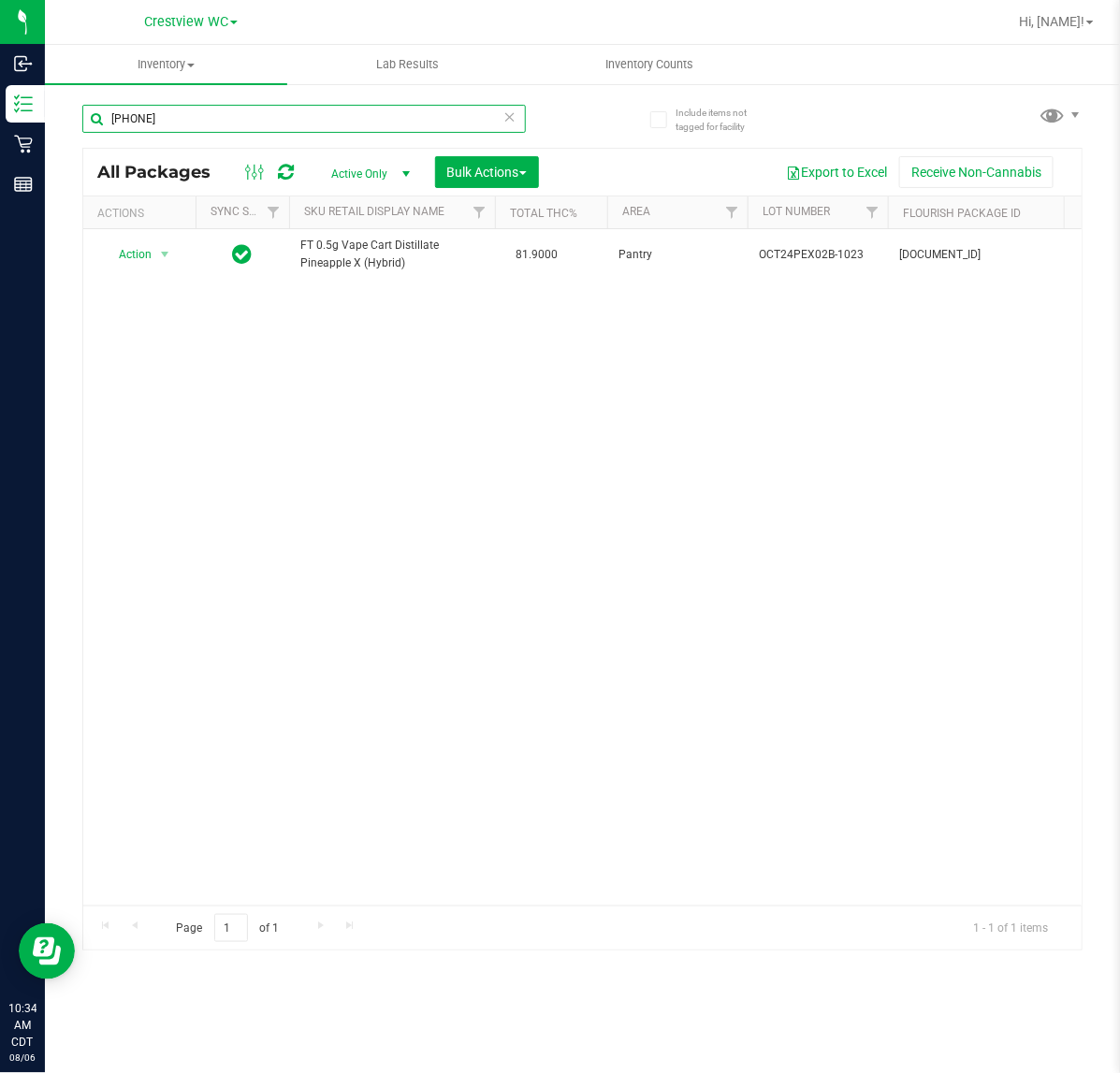 drag, startPoint x: 396, startPoint y: 118, endPoint x: -428, endPoint y: 28, distance: 828.9005 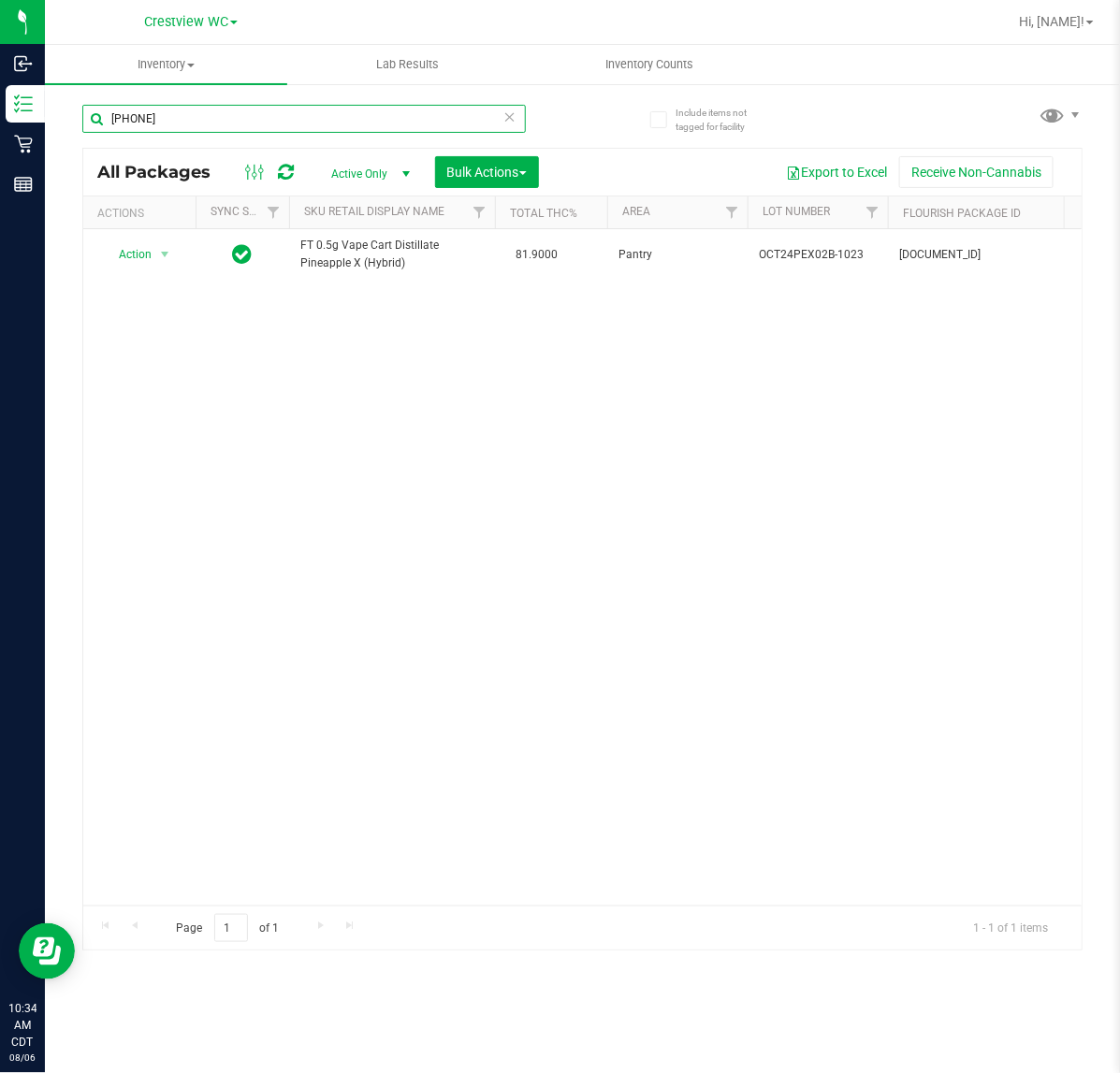 paste on "FT 0.5g Vape Cart Distillate Pineapple X (Hybrid)" 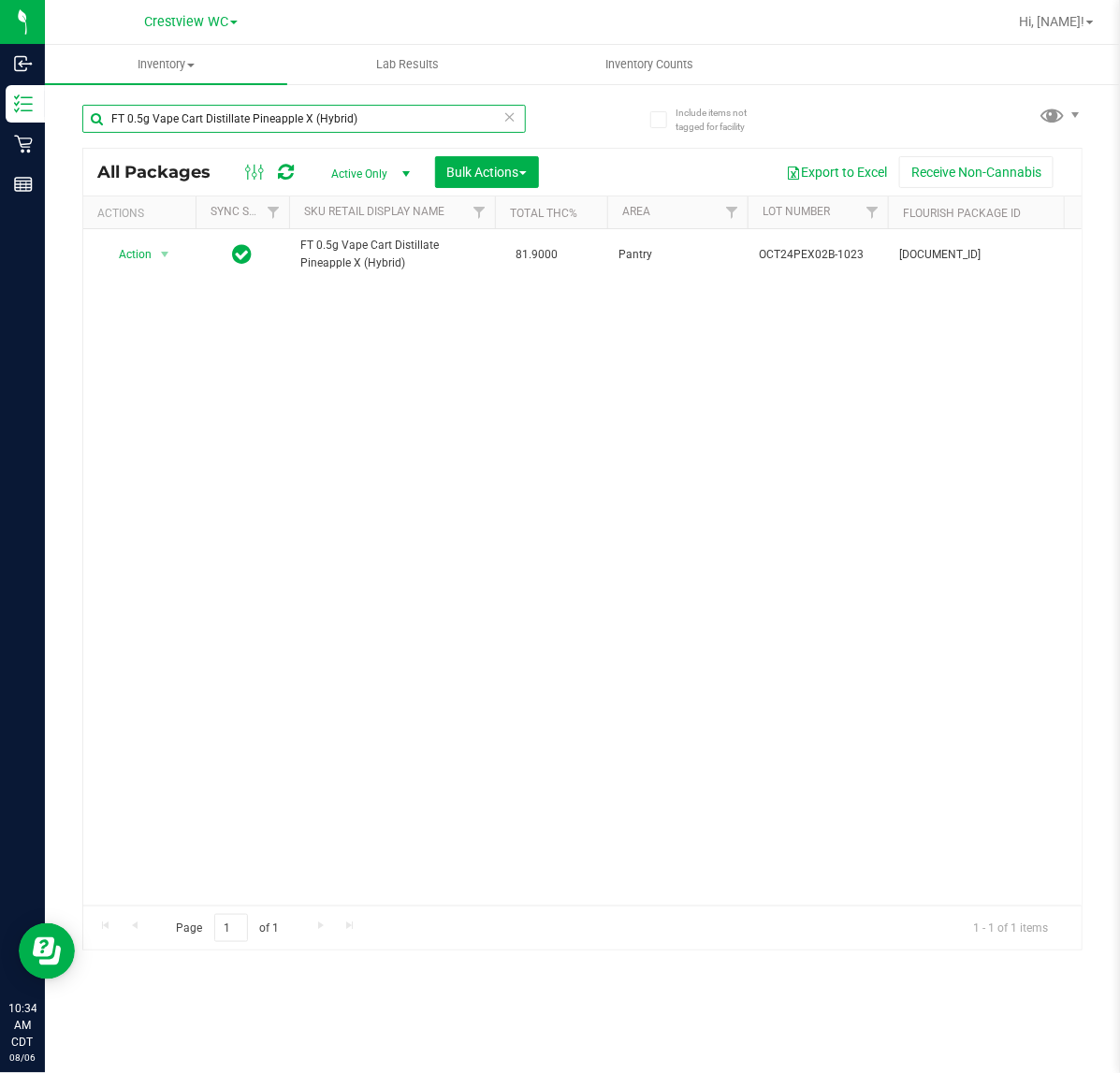 scroll, scrollTop: 0, scrollLeft: 120, axis: horizontal 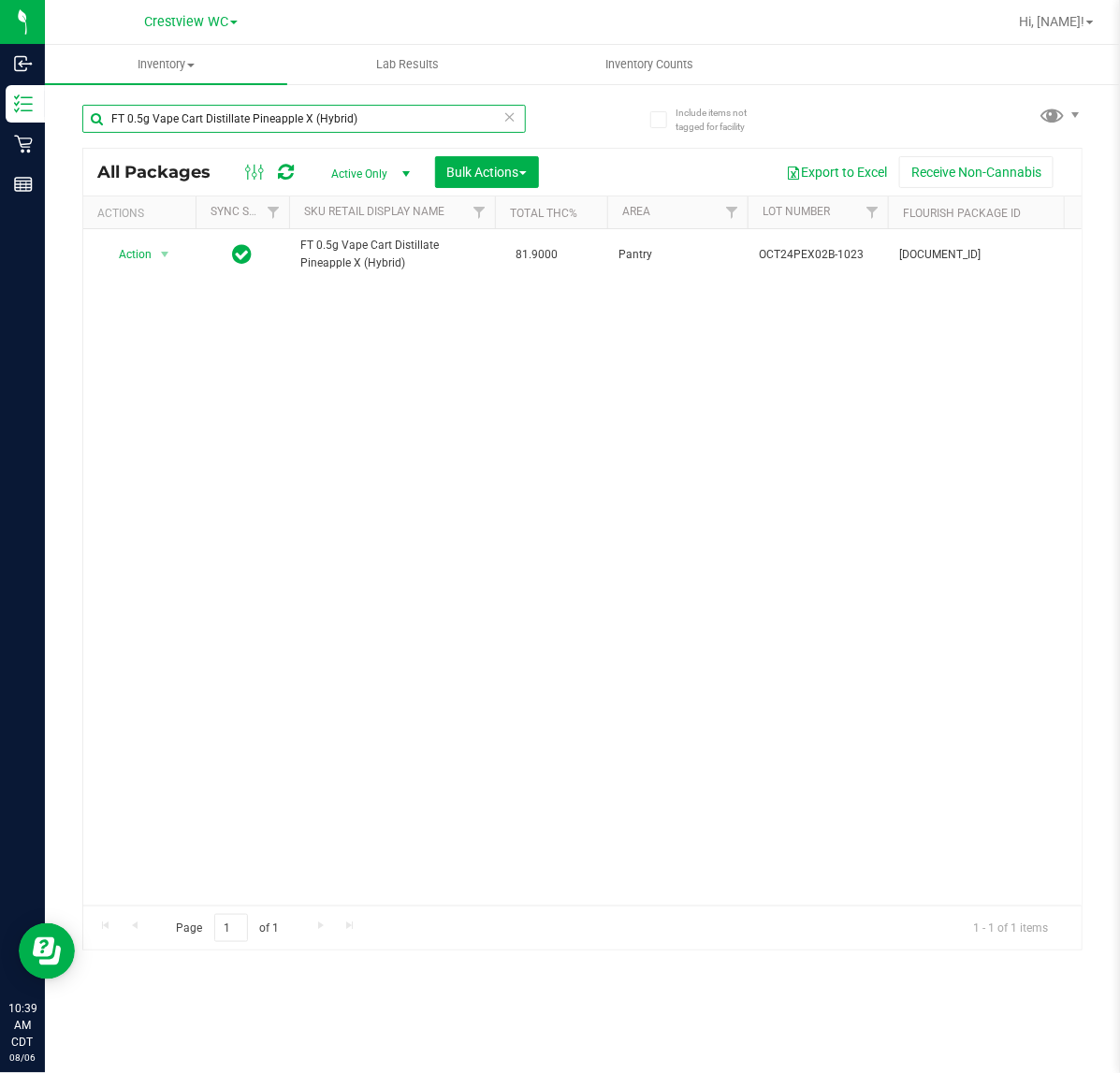 drag, startPoint x: 398, startPoint y: 131, endPoint x: -370, endPoint y: 59, distance: 771.3676 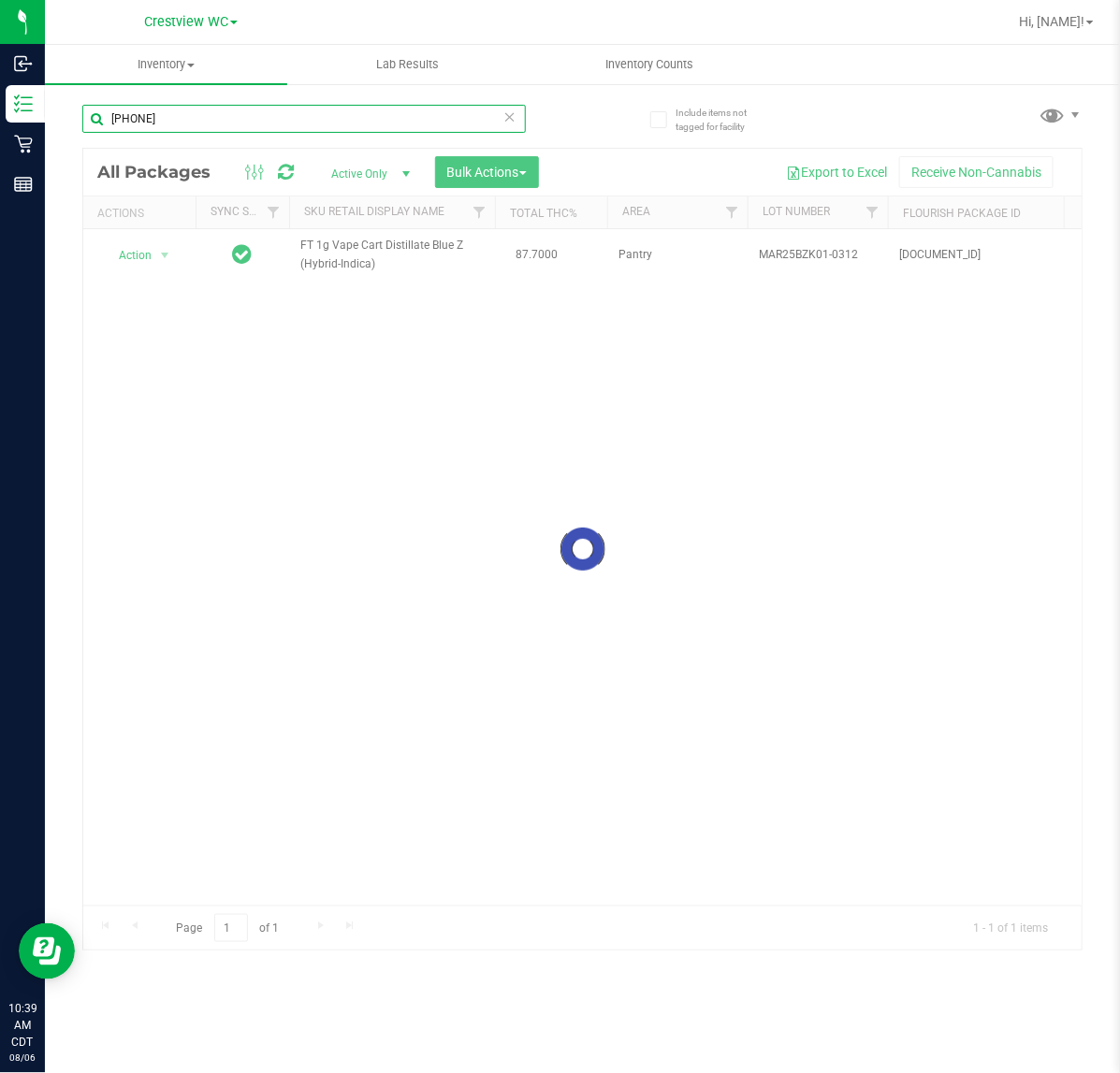 type on "[NUMBER]" 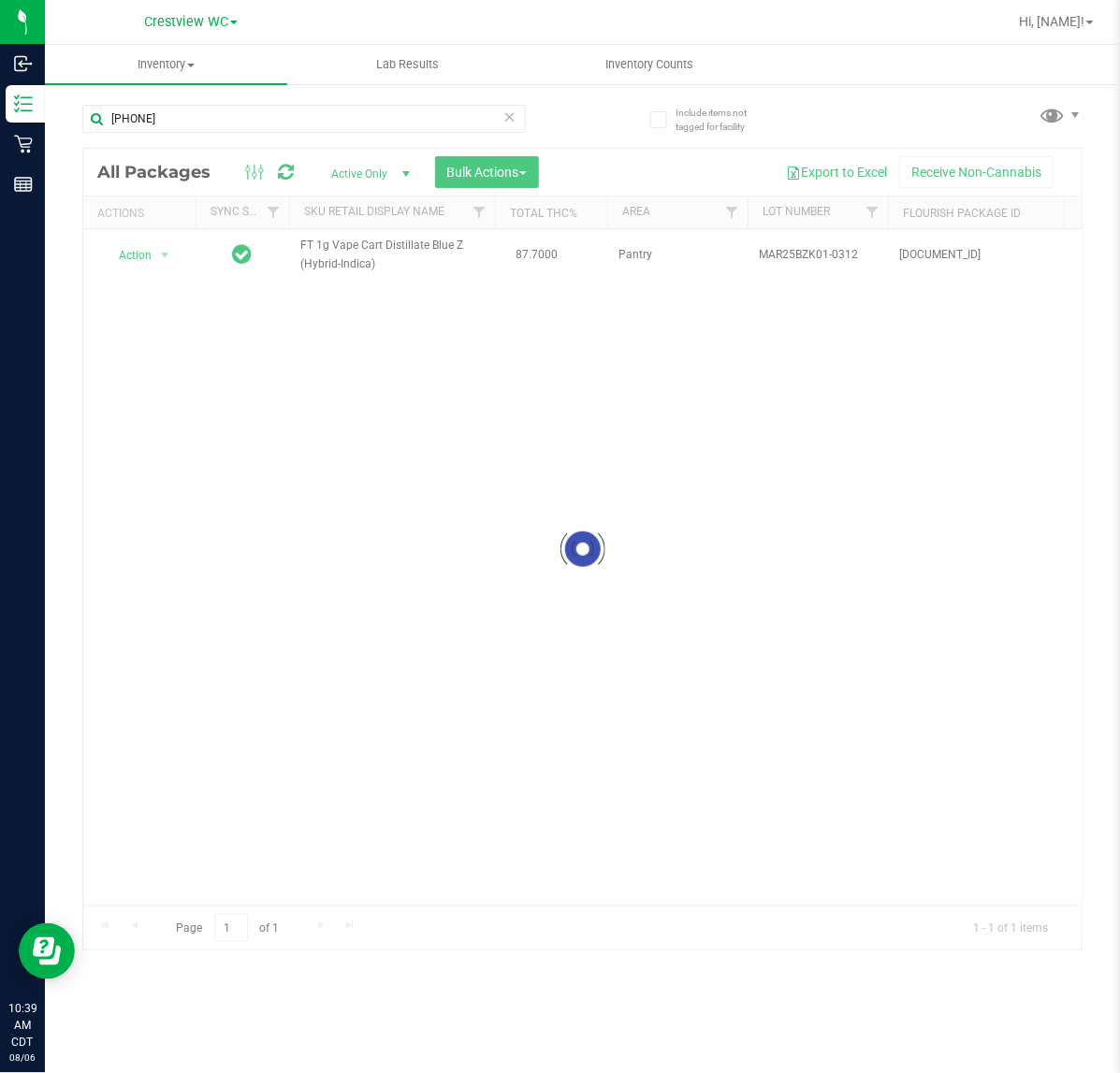 click at bounding box center (582, 549) 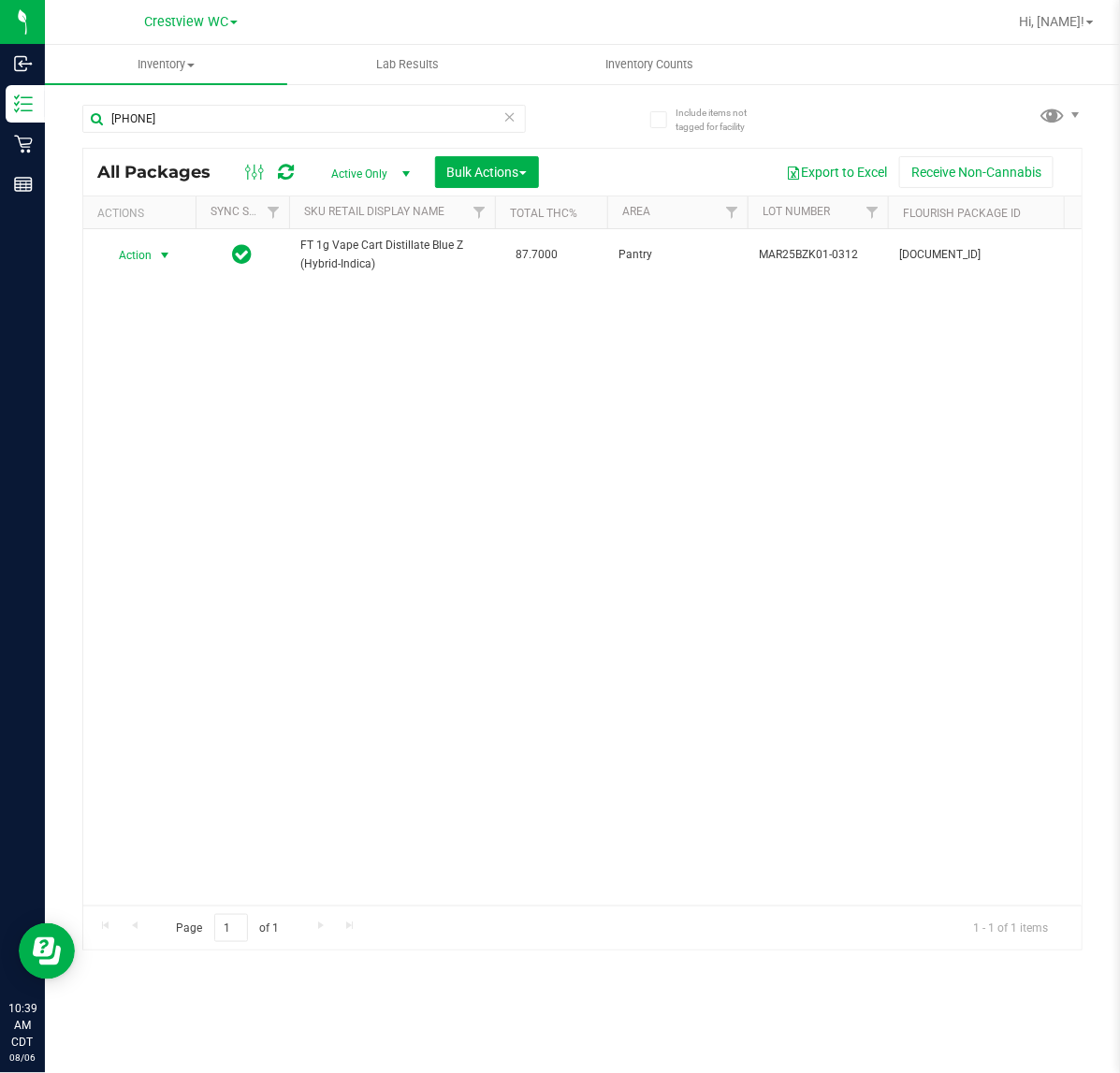 click on "Action" at bounding box center (127, 255) 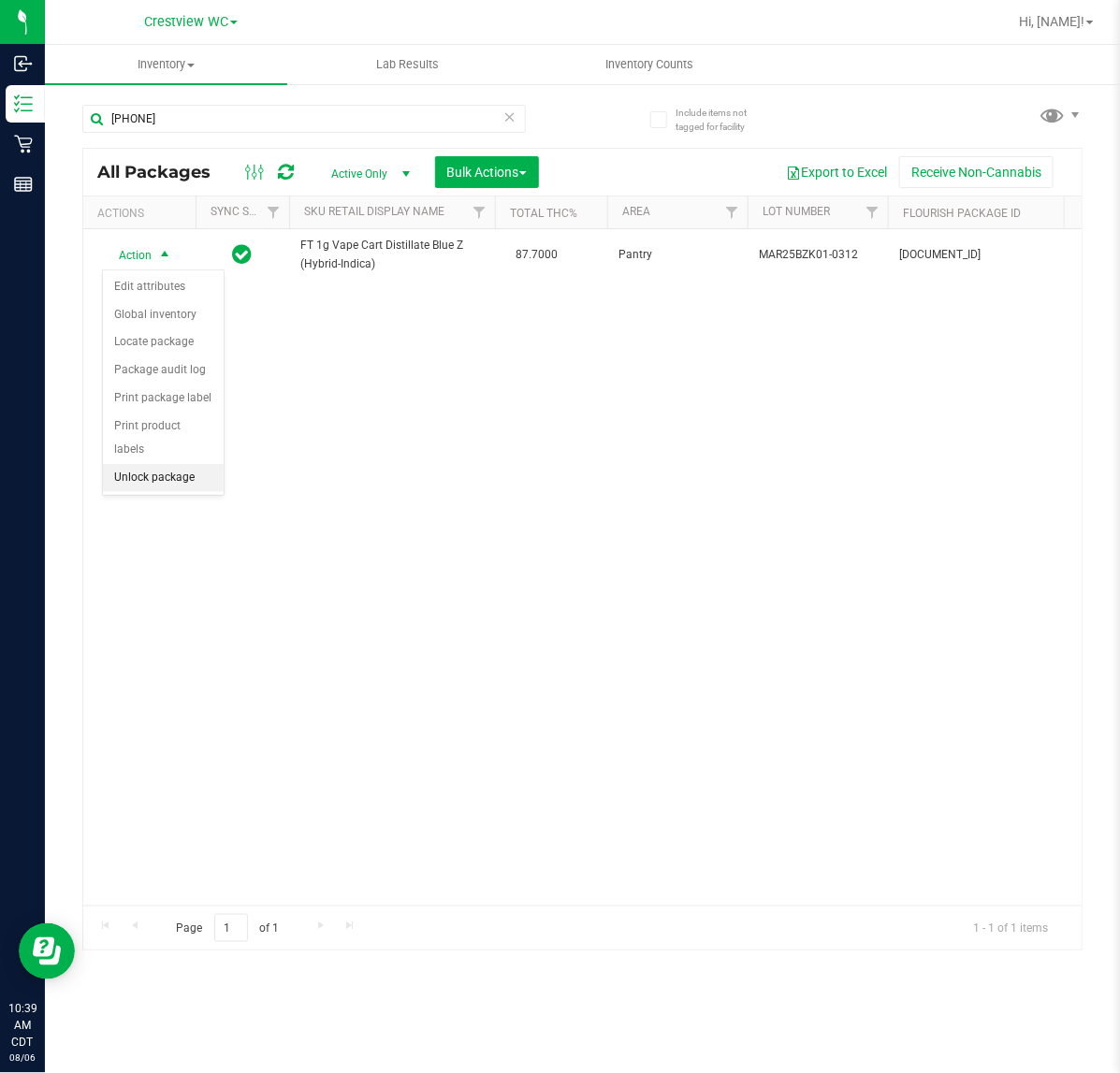 click on "Unlock package" at bounding box center [163, 478] 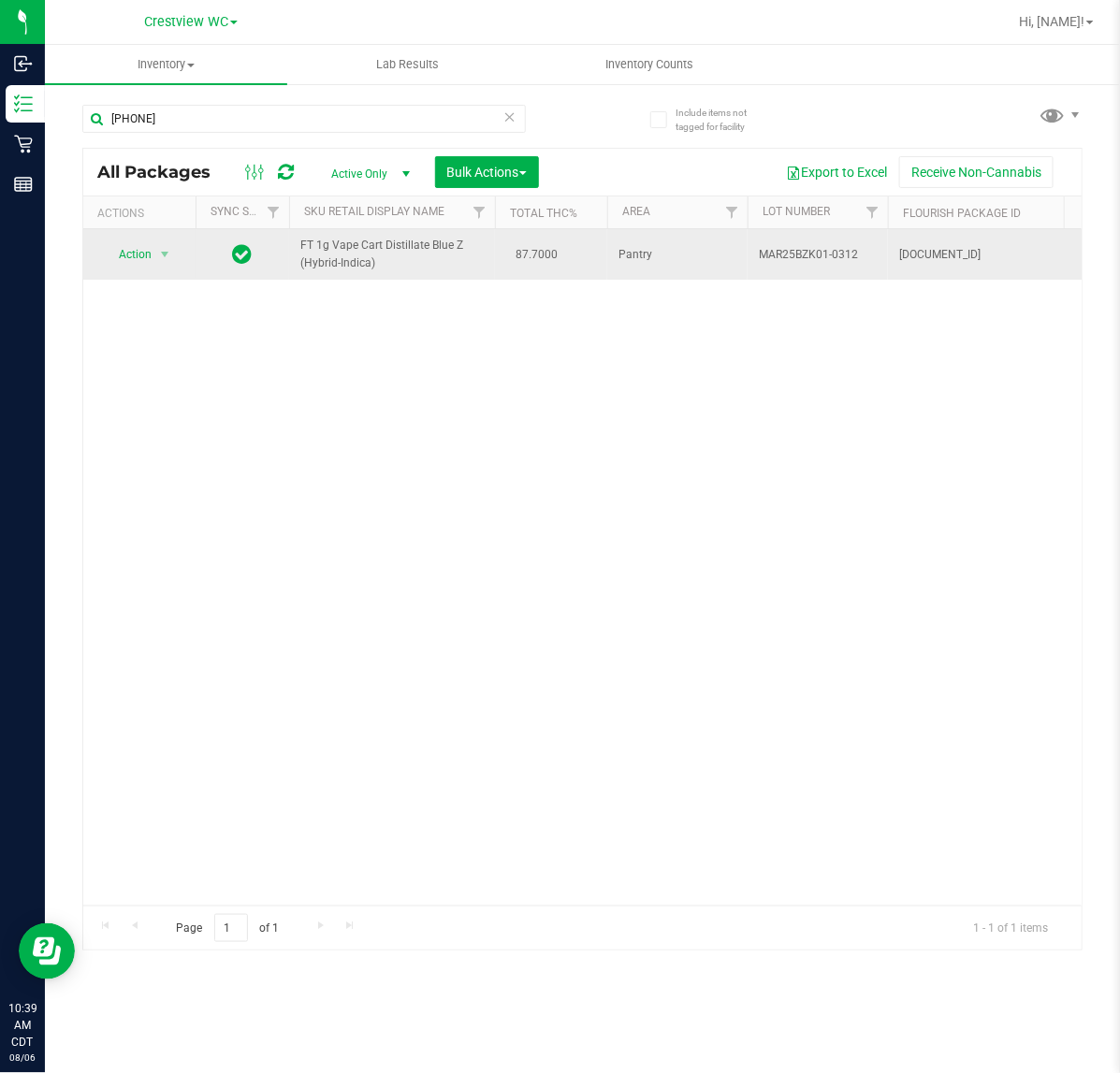 drag, startPoint x: 145, startPoint y: 273, endPoint x: 145, endPoint y: 263, distance: 10 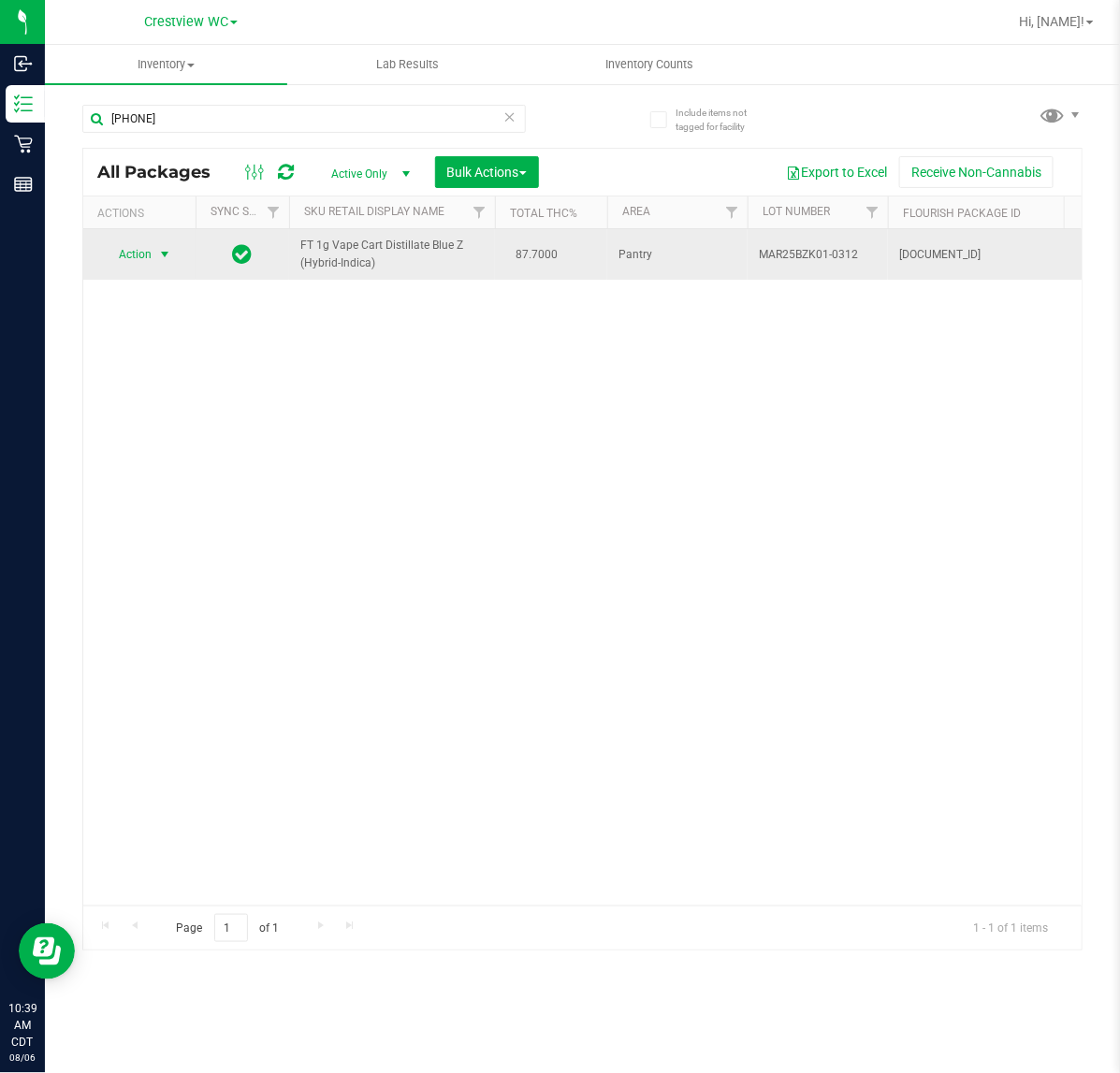 click on "Action" at bounding box center (127, 254) 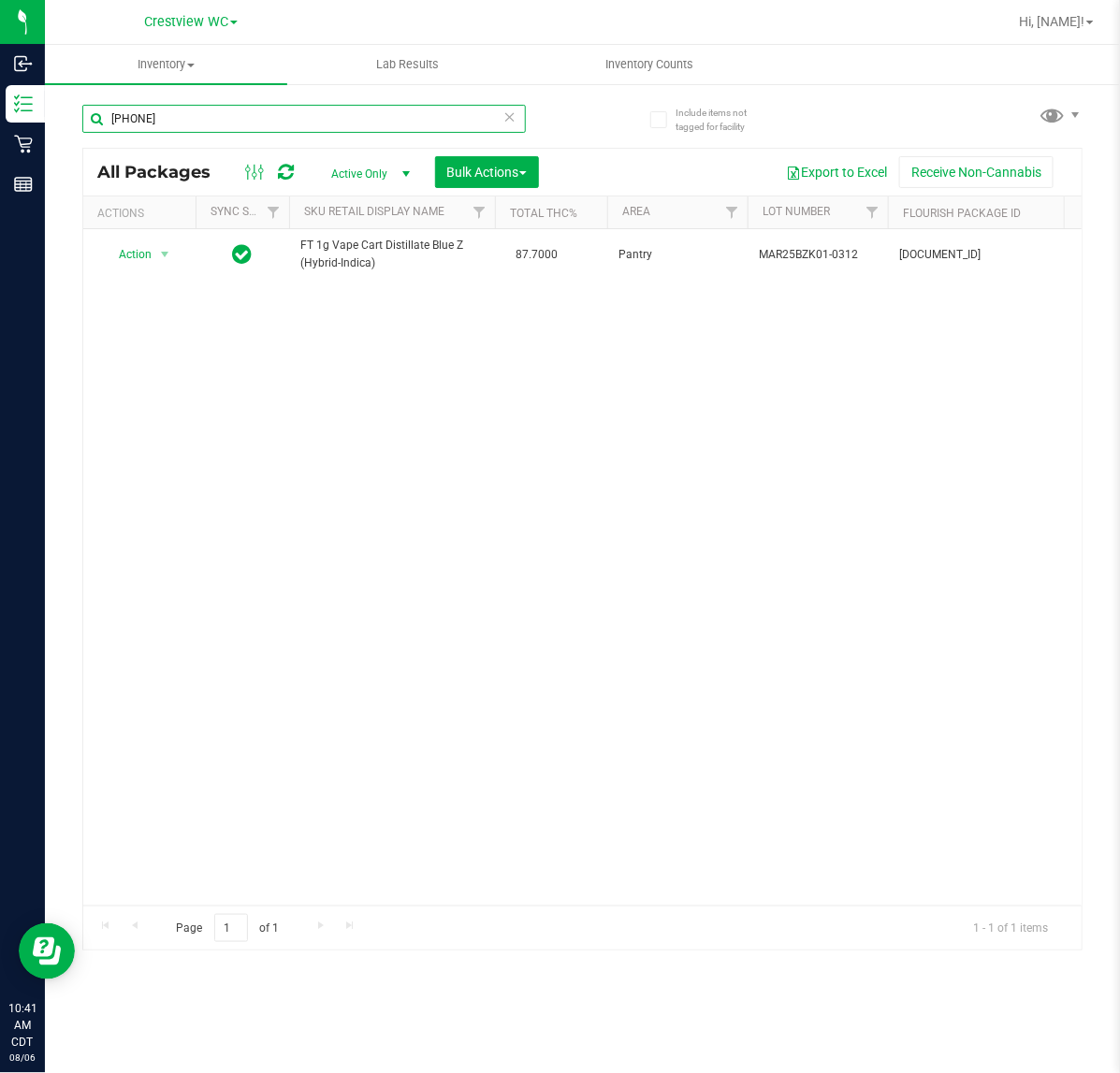 drag, startPoint x: 361, startPoint y: 126, endPoint x: -836, endPoint y: 72, distance: 1198.2174 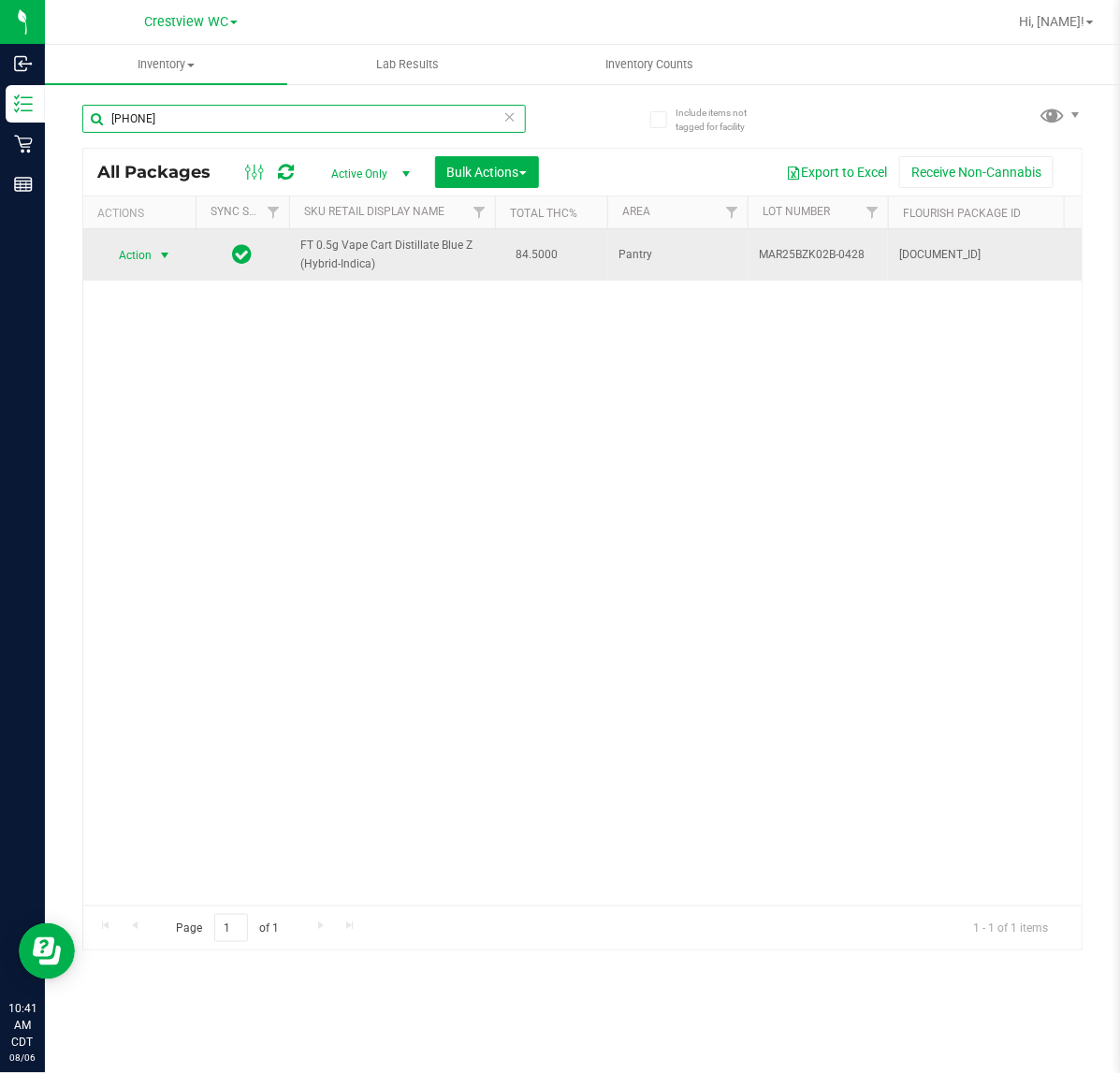 type on "1448773550074260" 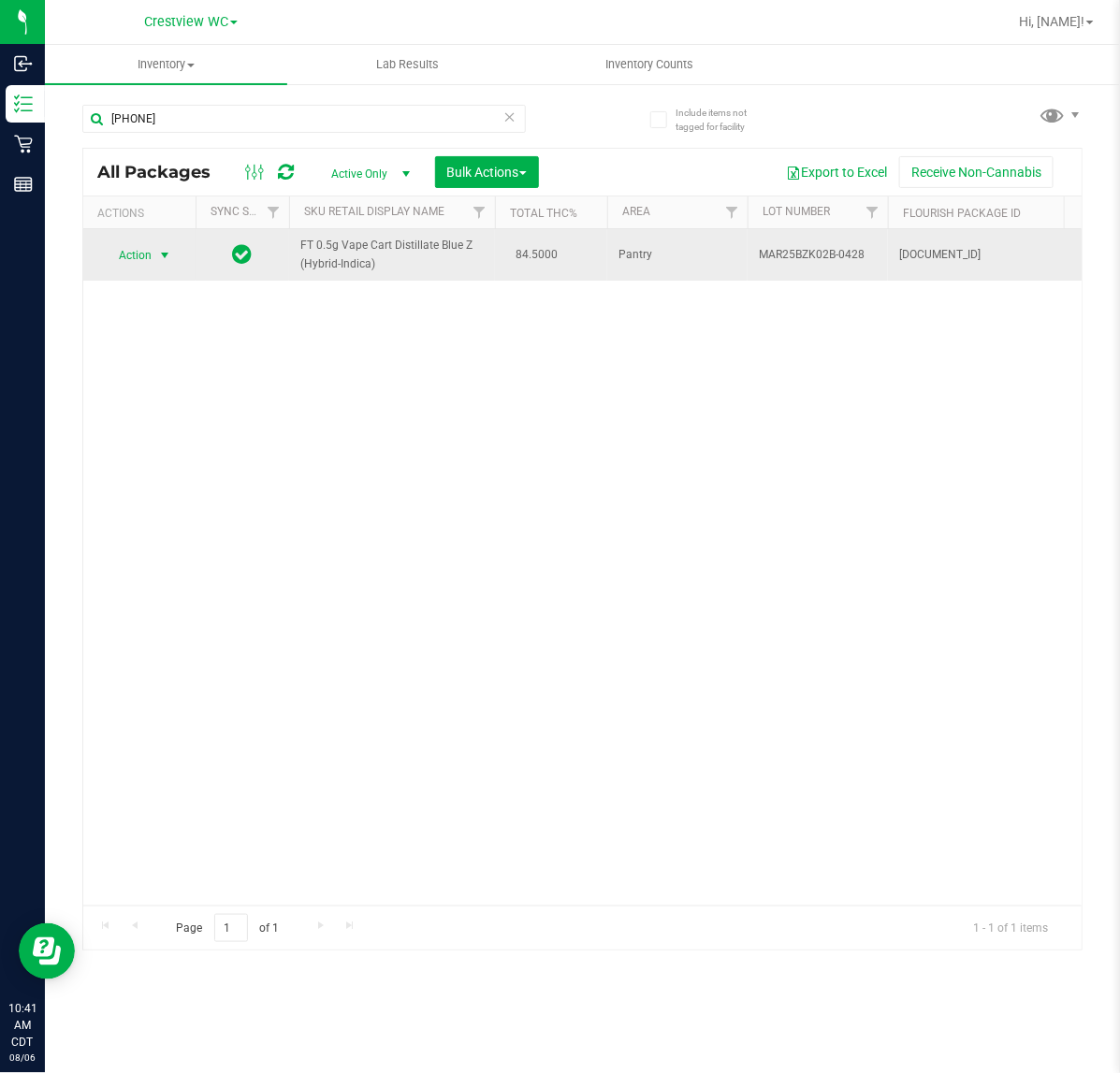 click at bounding box center (165, 255) 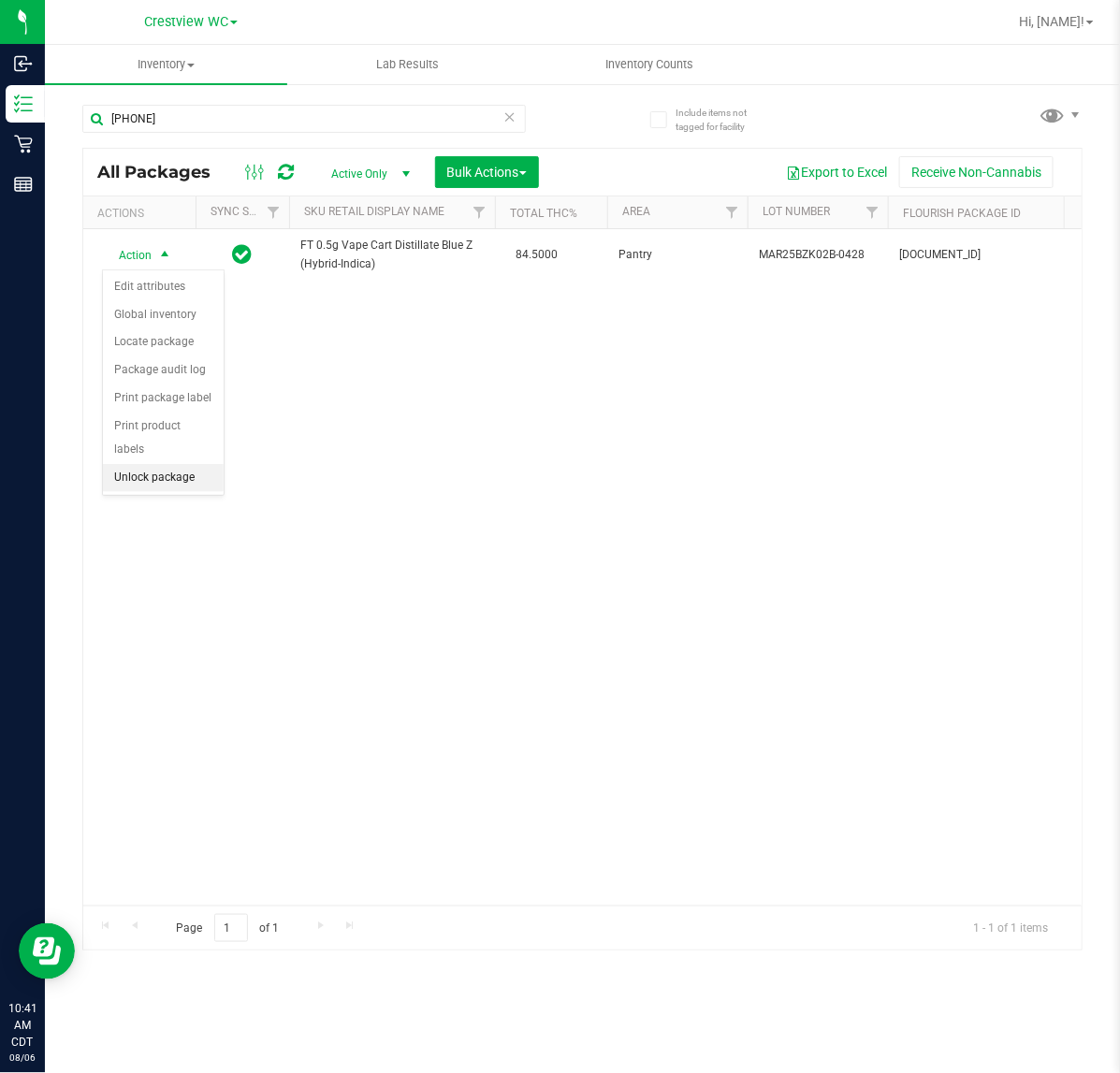 click on "Unlock package" at bounding box center (163, 478) 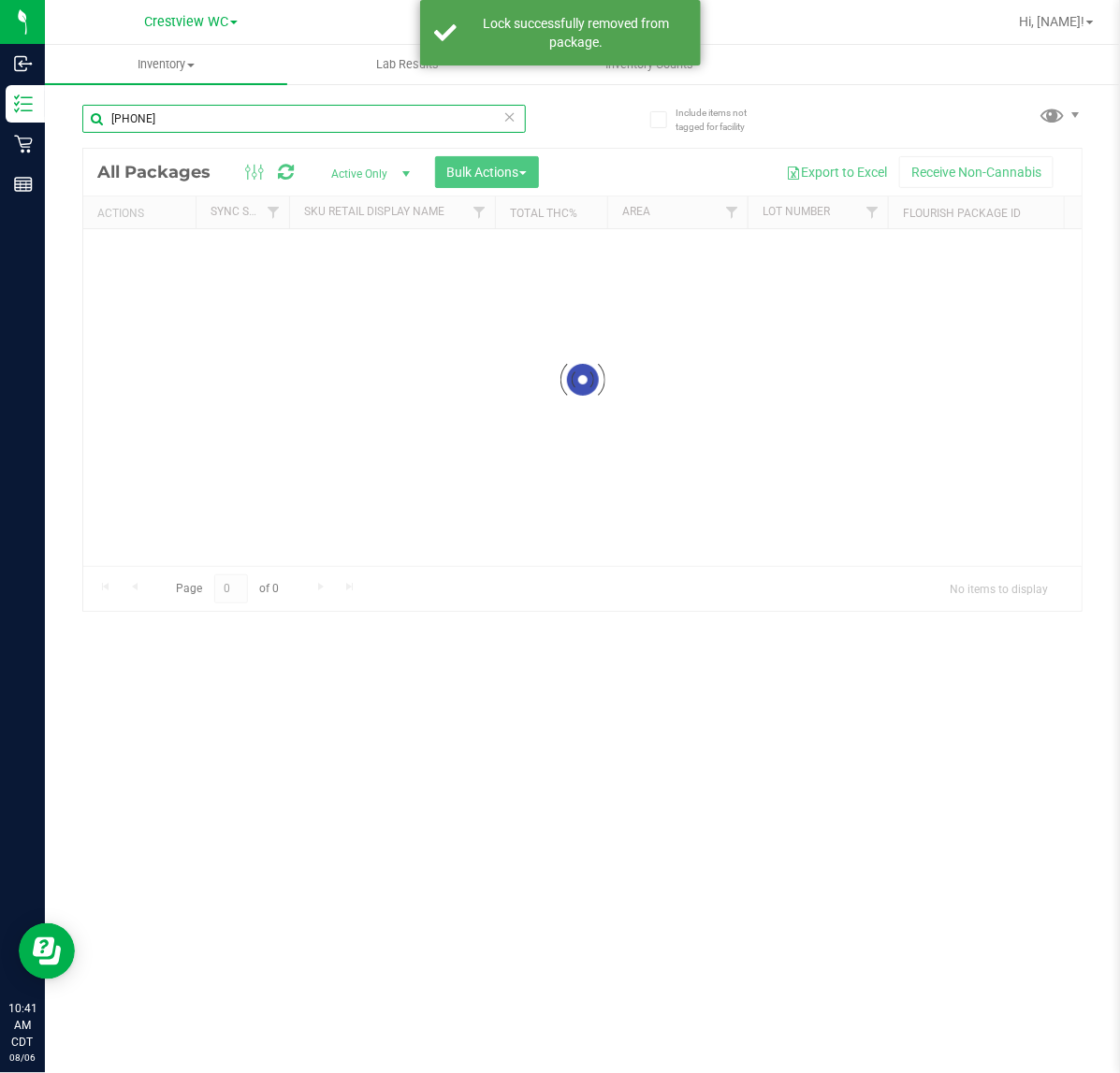 click on "1448773550074260" at bounding box center [304, 119] 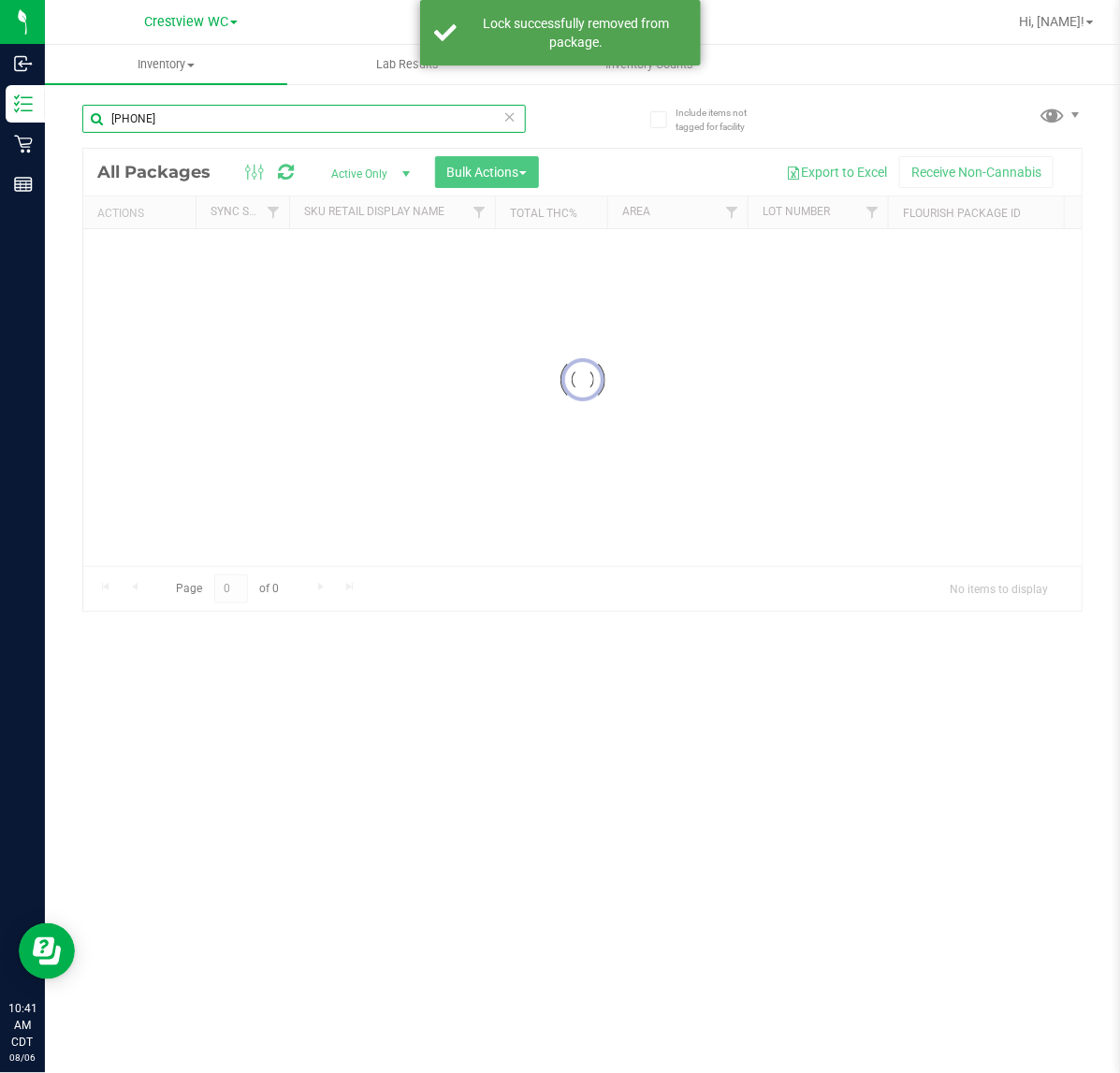 click on "1448773550074260" at bounding box center [304, 119] 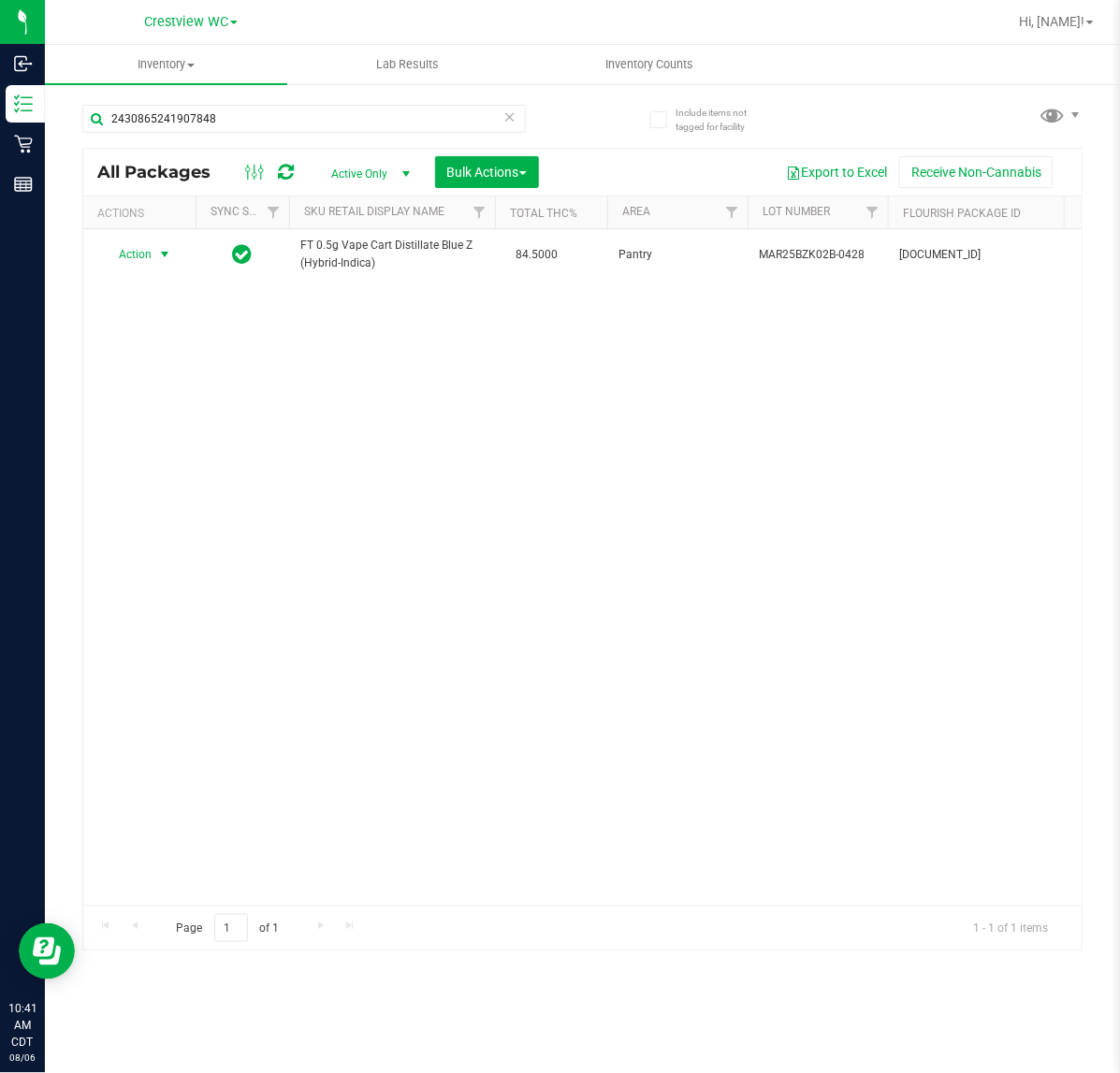 click at bounding box center [165, 254] 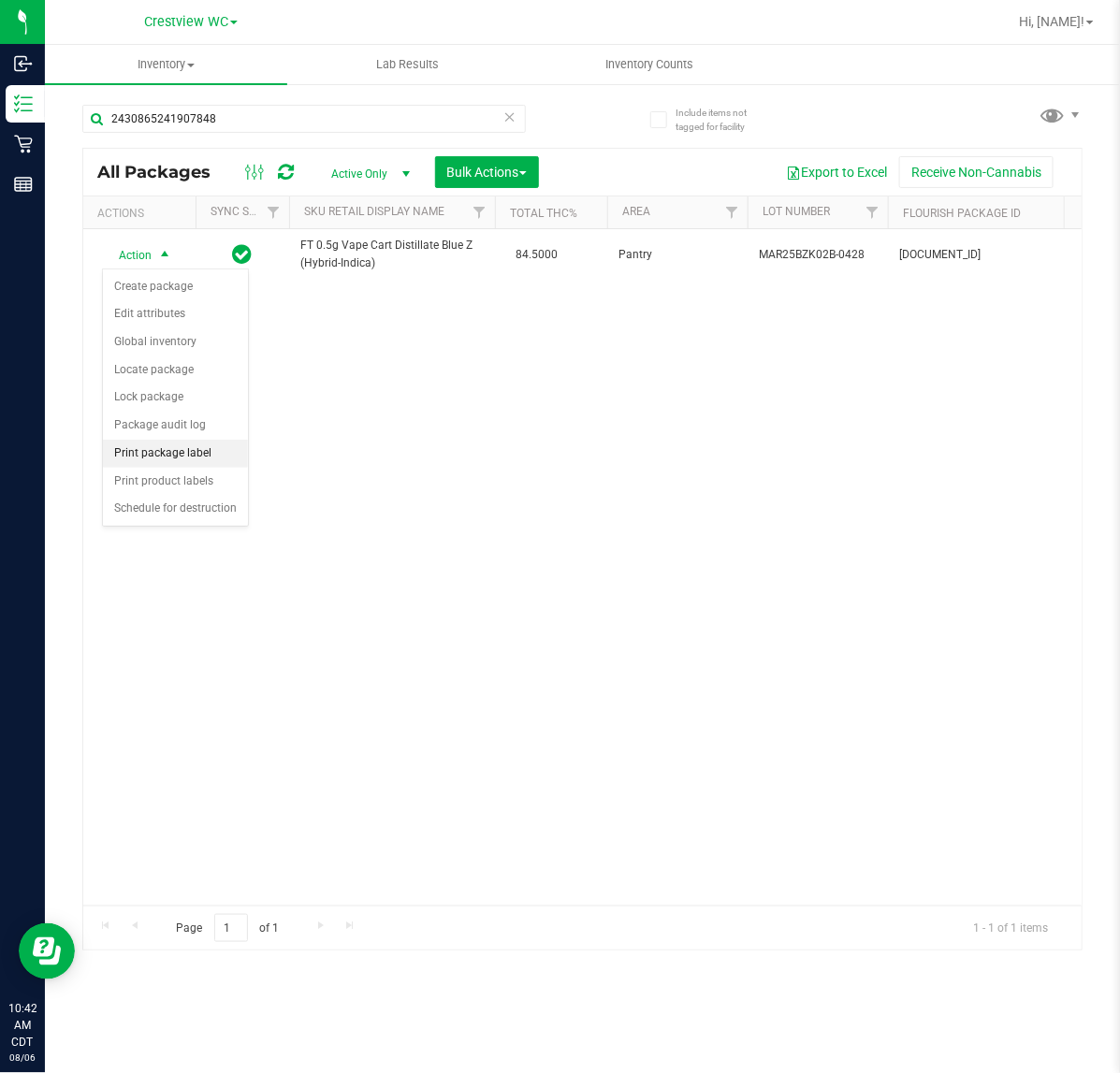 click on "Print package label" at bounding box center (175, 454) 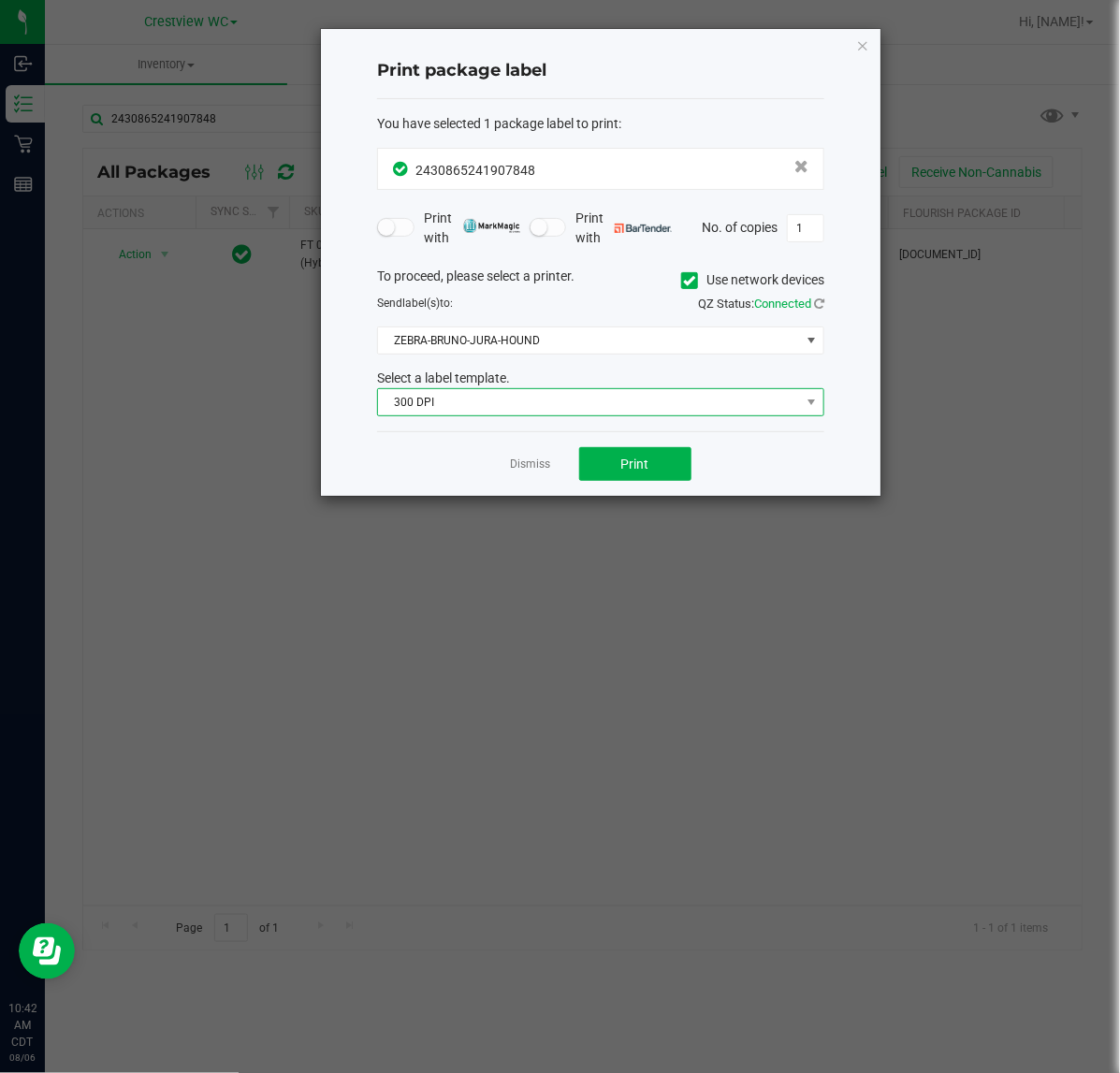 click on "300 DPI" at bounding box center (589, 402) 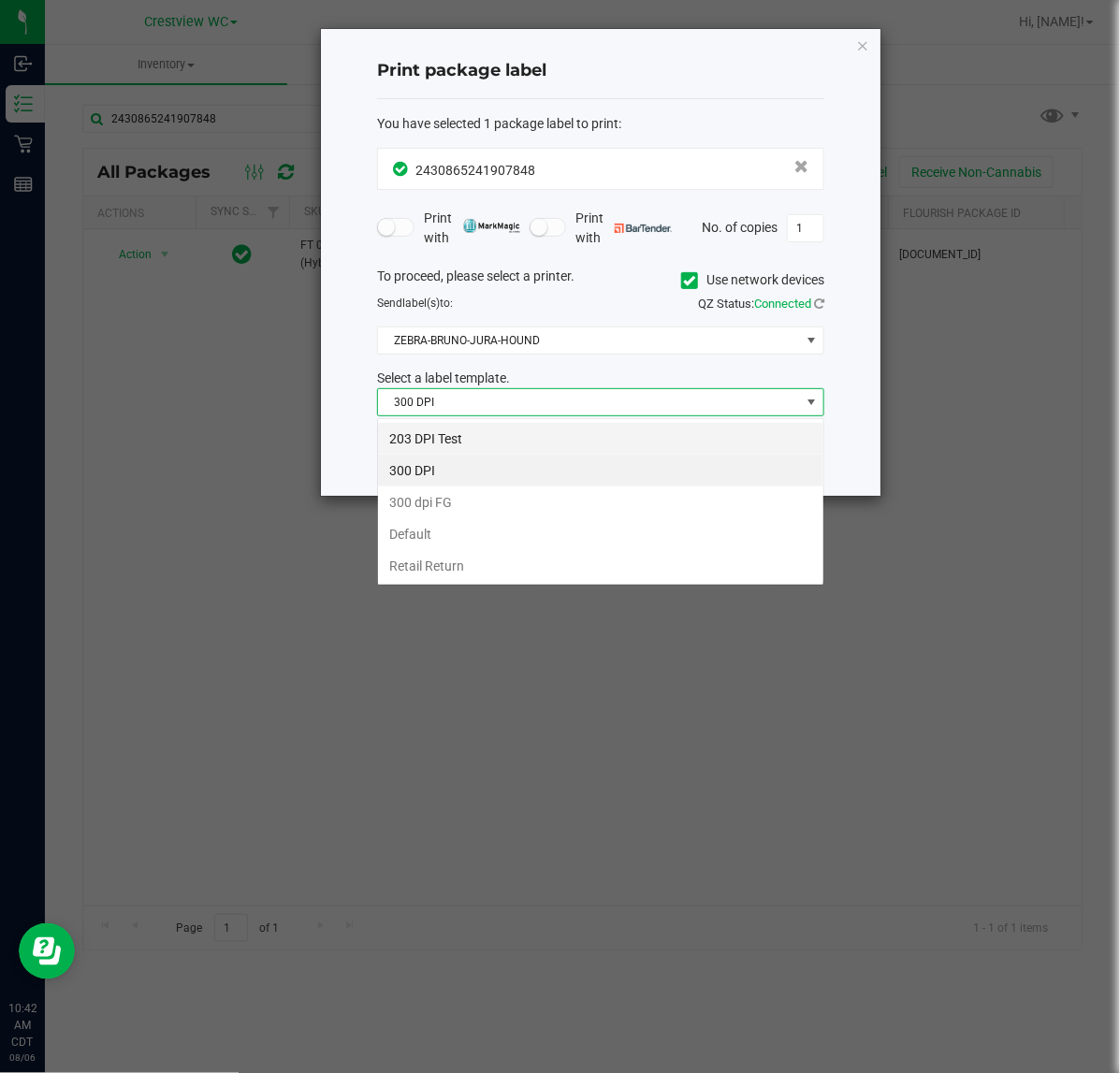 scroll, scrollTop: 93520, scrollLeft: 93120, axis: both 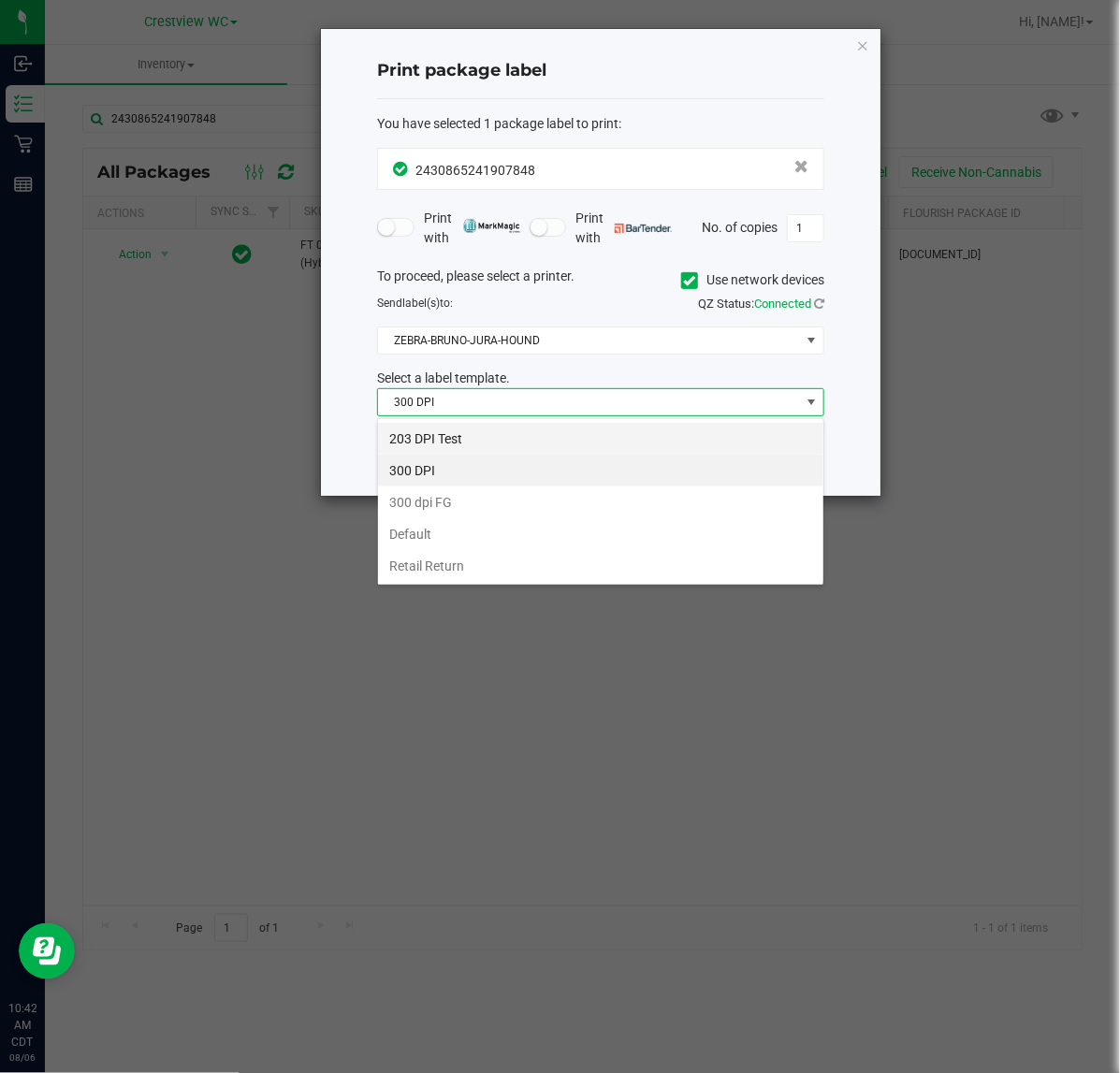 click on "203 DPI Test" at bounding box center (601, 439) 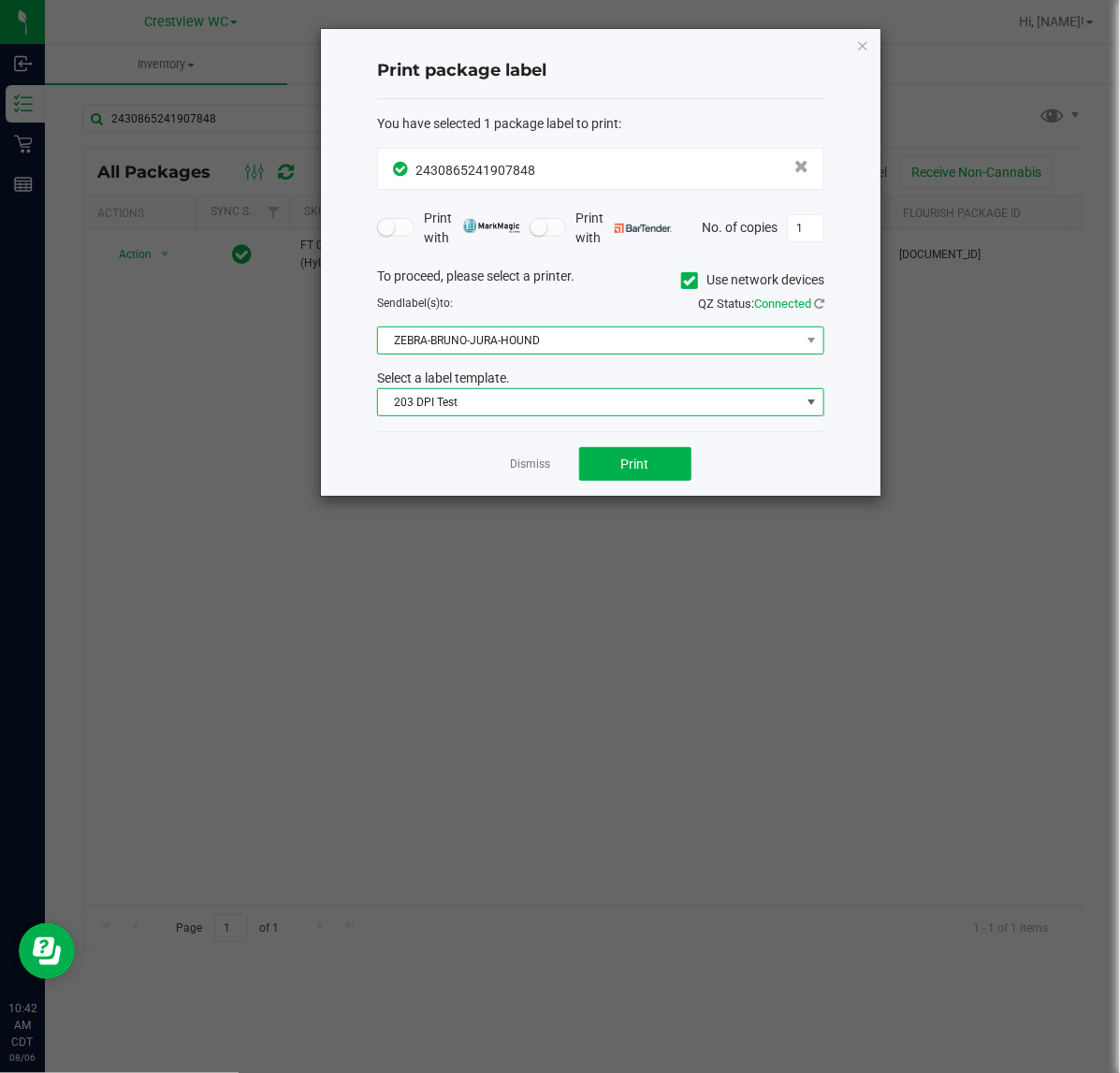 click on "ZEBRA-BRUNO-JURA-HOUND" at bounding box center (589, 341) 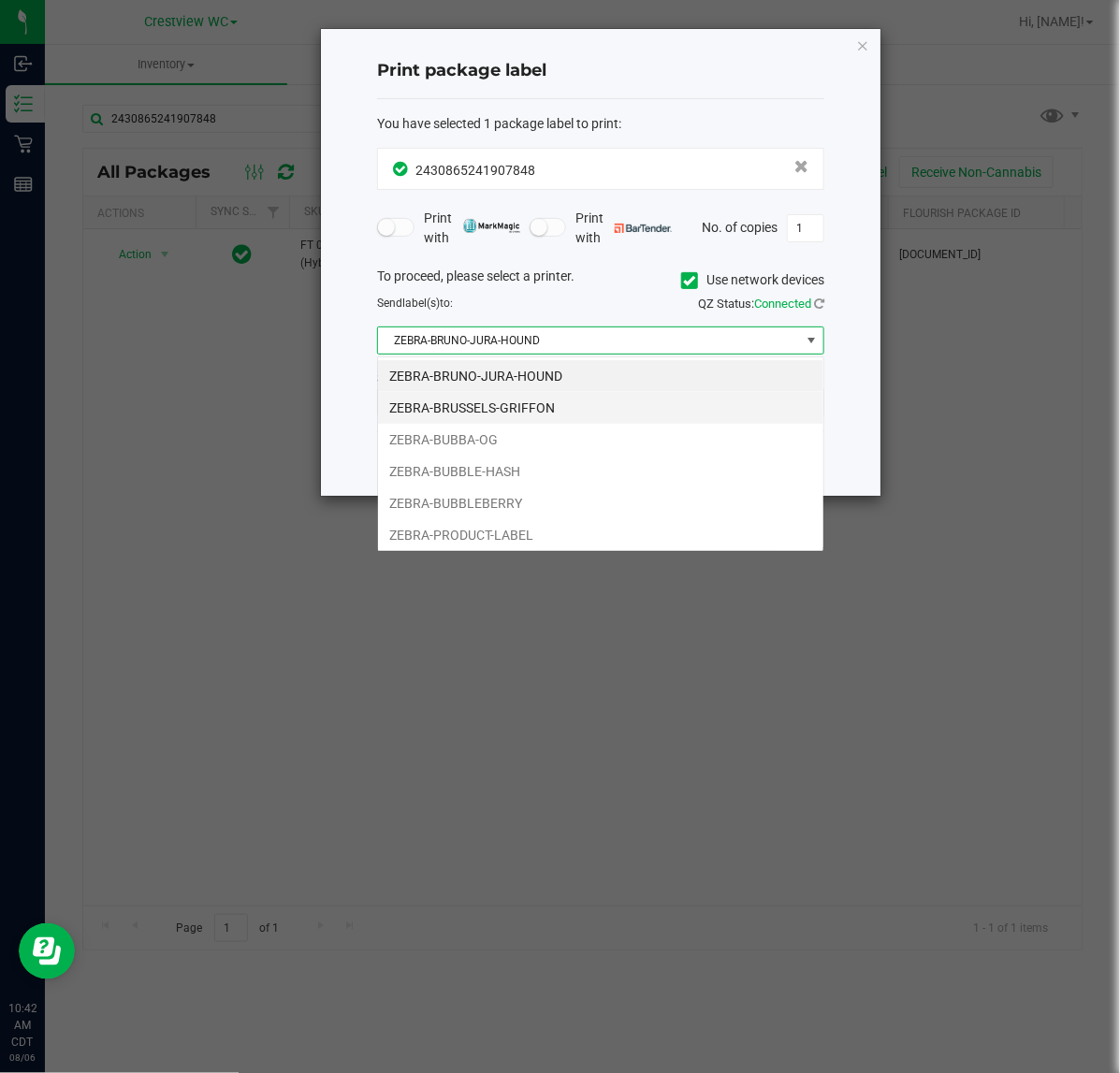 scroll, scrollTop: 93520, scrollLeft: 93120, axis: both 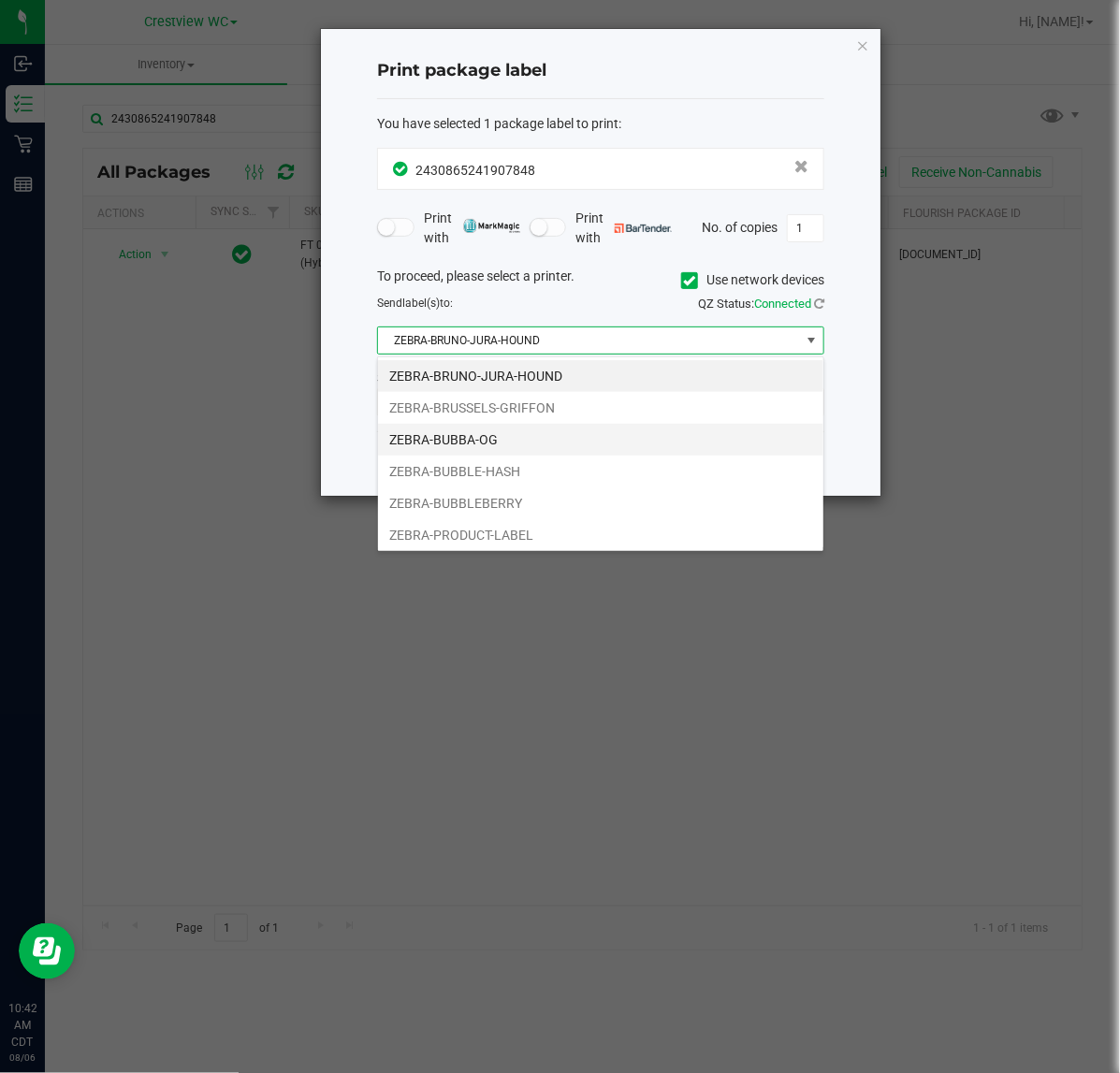 click on "ZEBRA-BUBBA-OG" at bounding box center (601, 440) 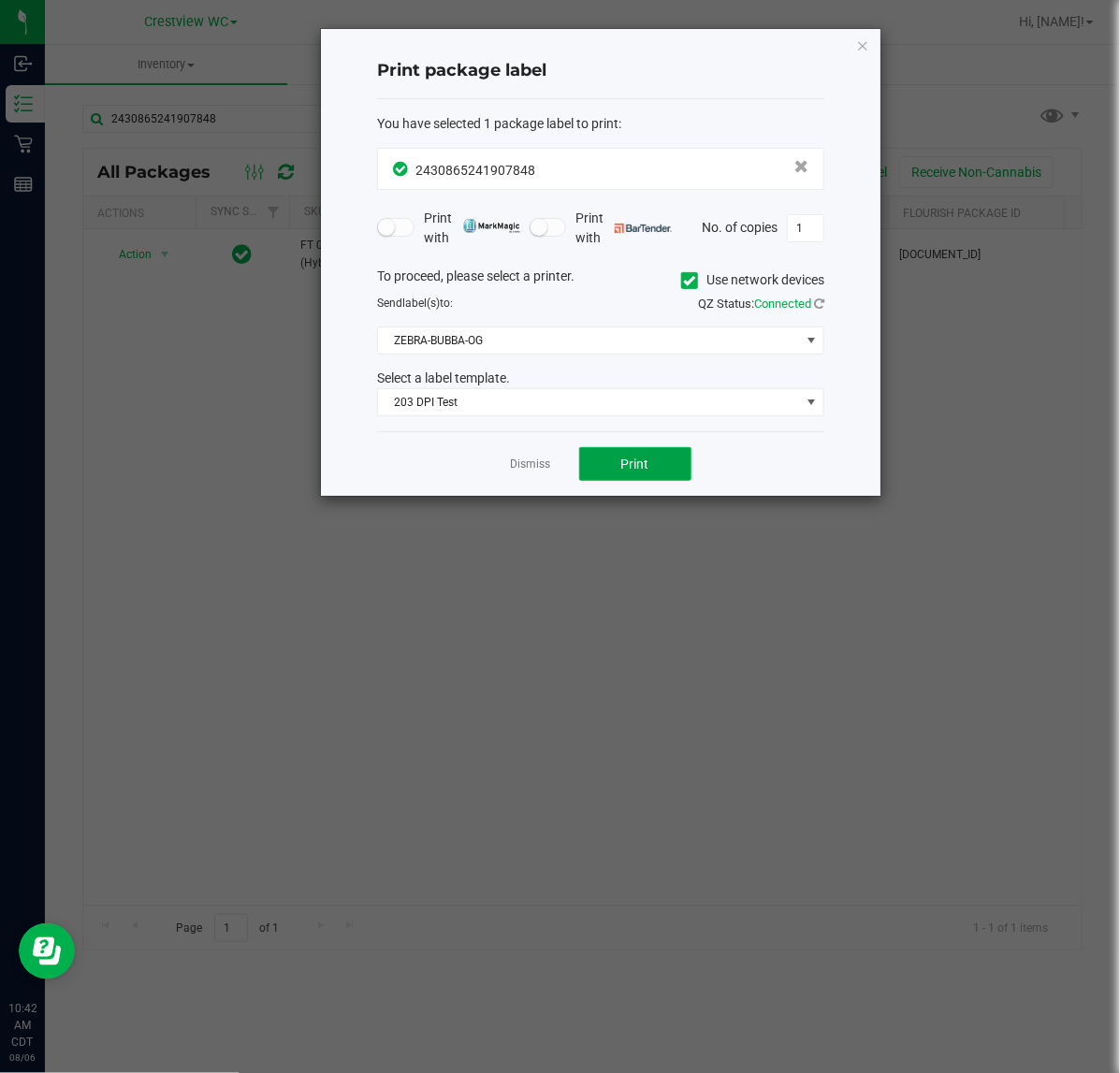 click on "Print" 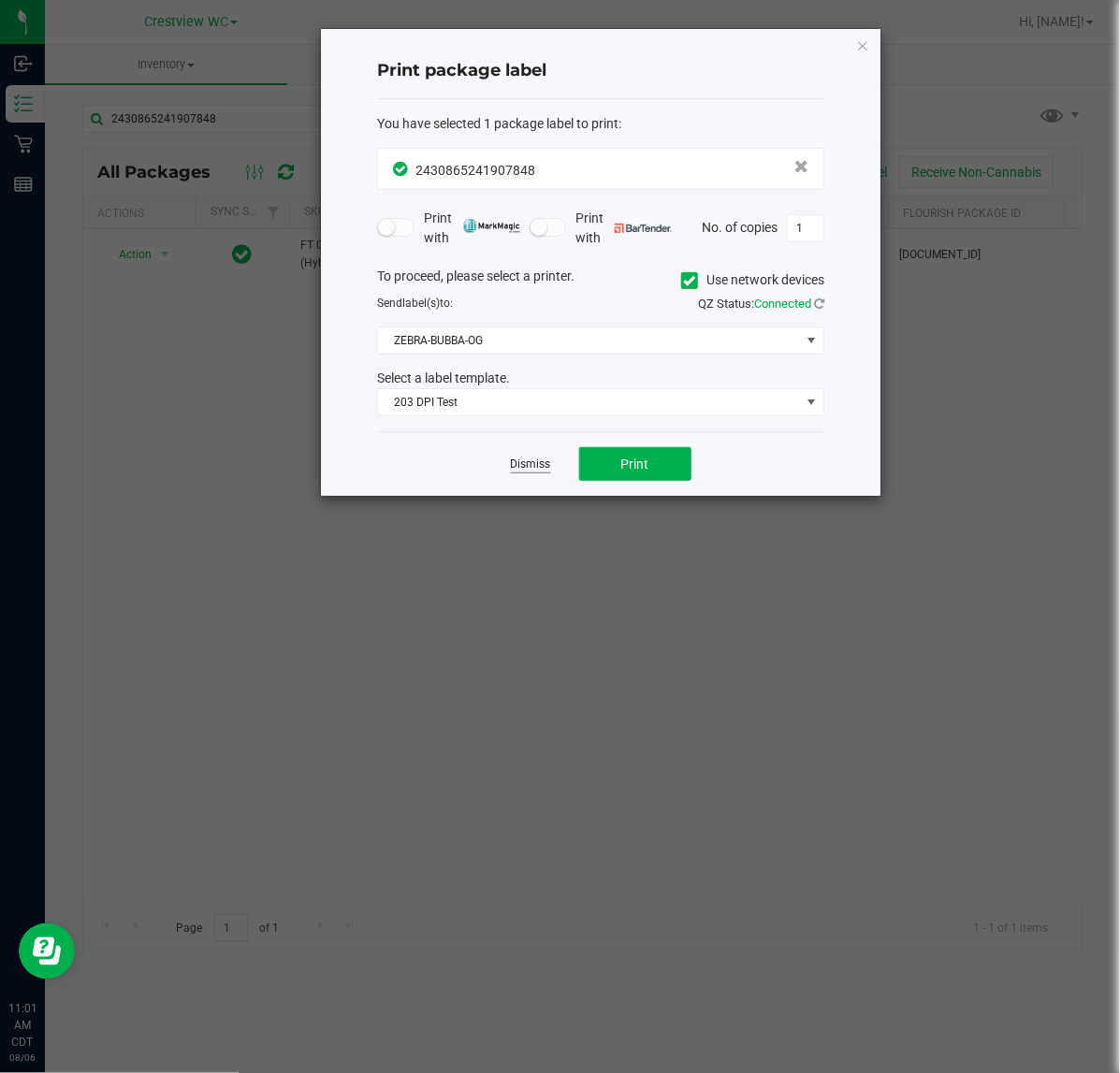 click on "Dismiss" 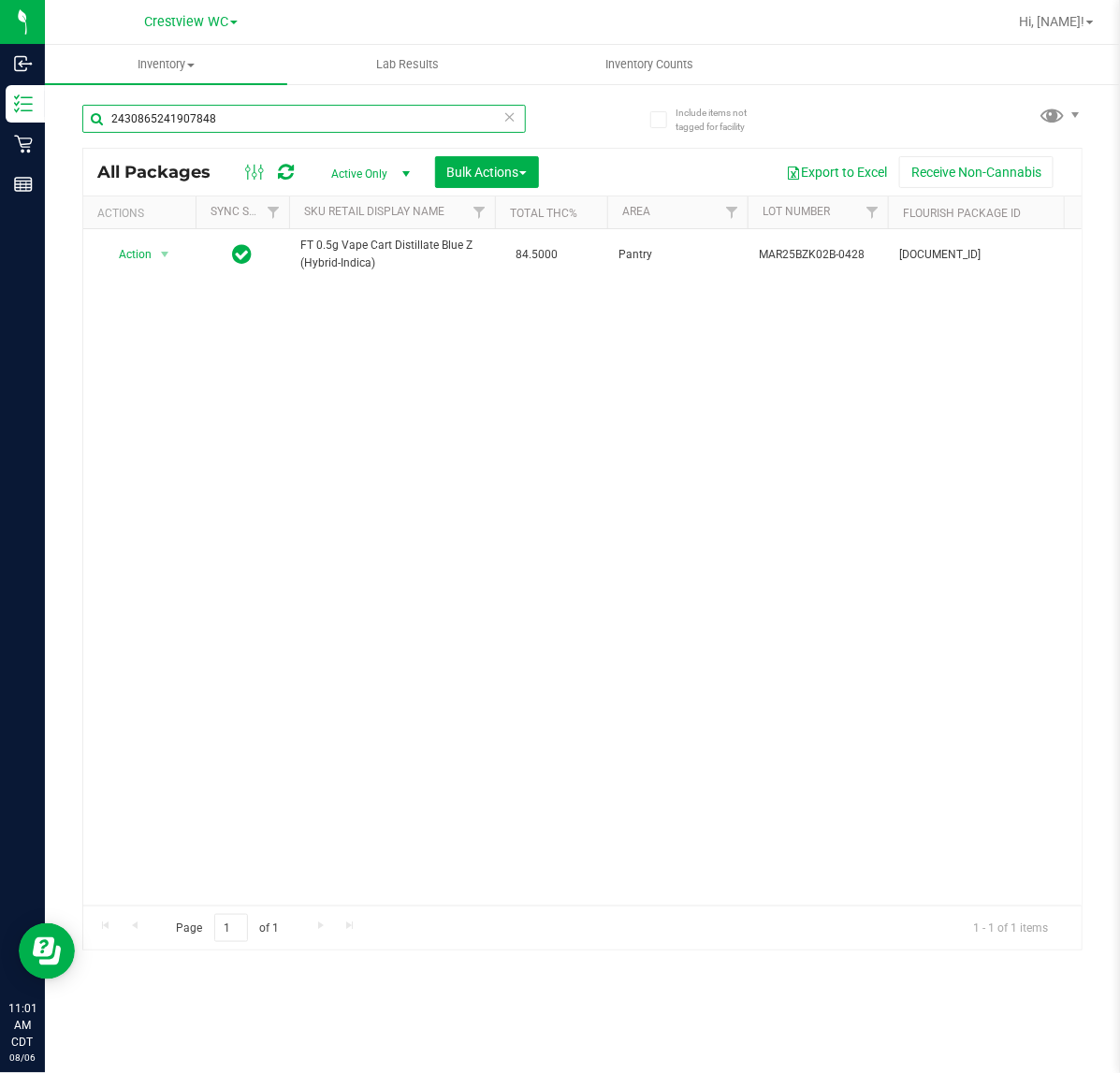 drag, startPoint x: 311, startPoint y: 131, endPoint x: -1031, endPoint y: 269, distance: 1349.0767 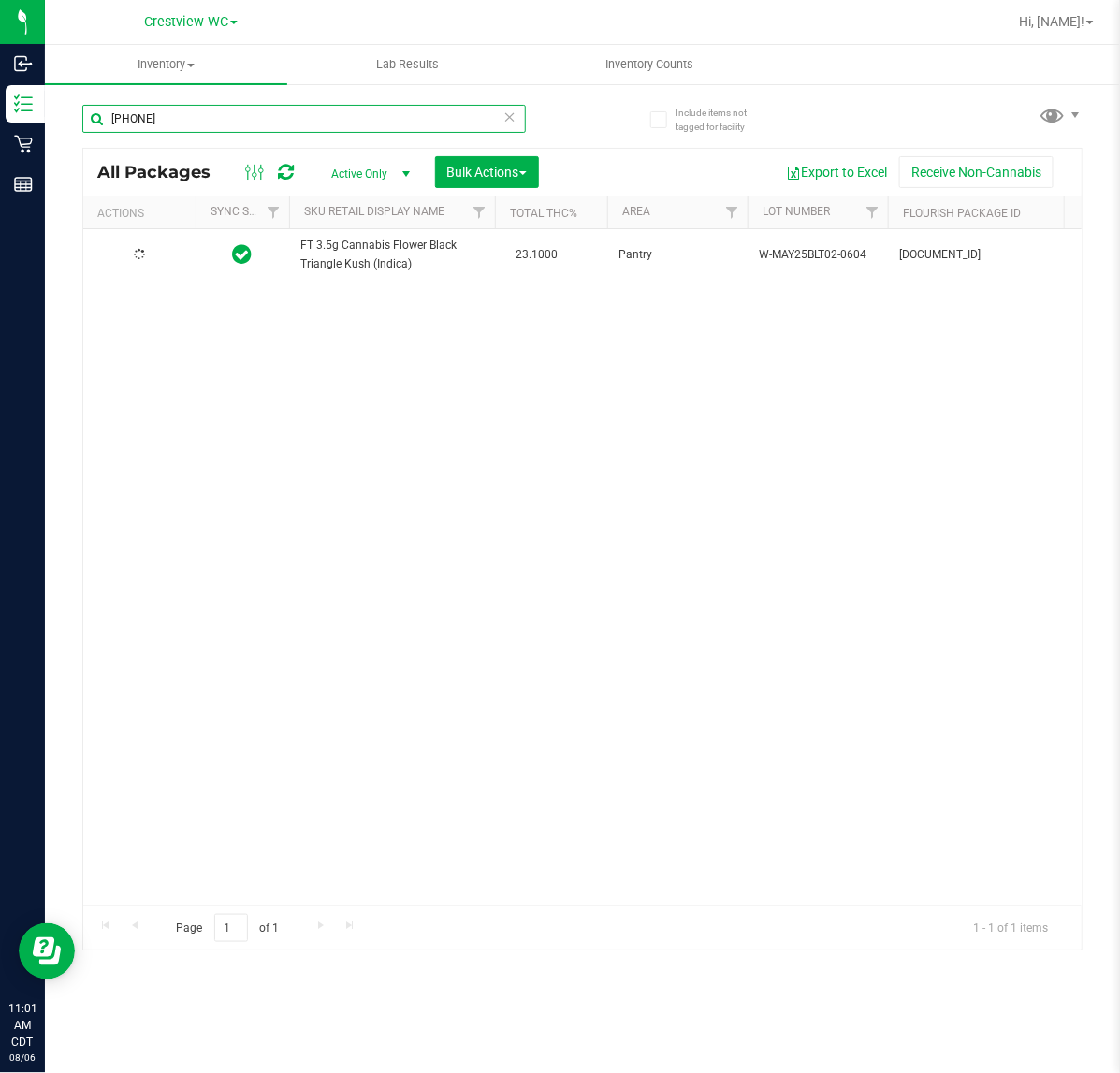 type on "1531854716958036" 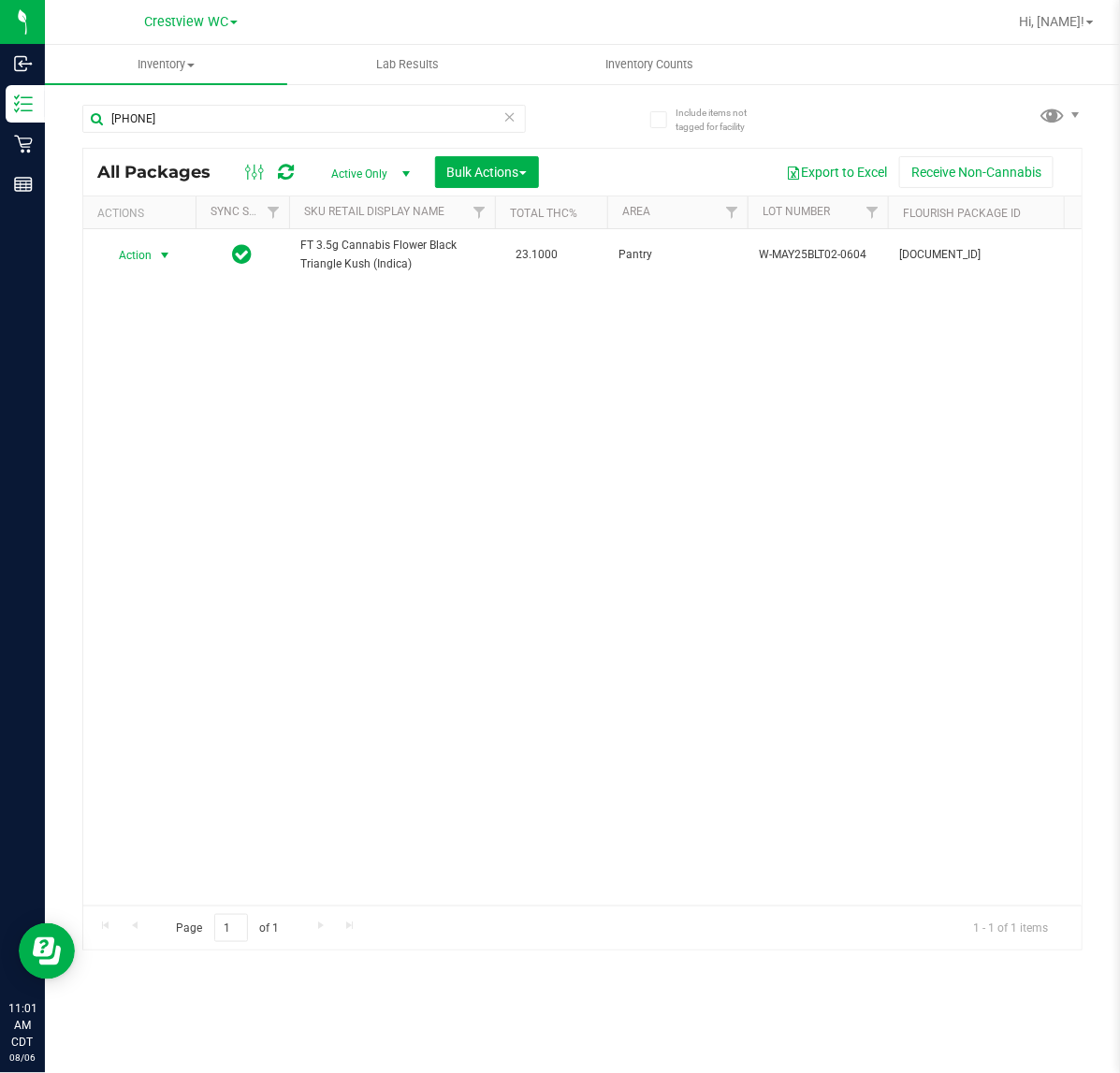 click on "Action" at bounding box center (127, 255) 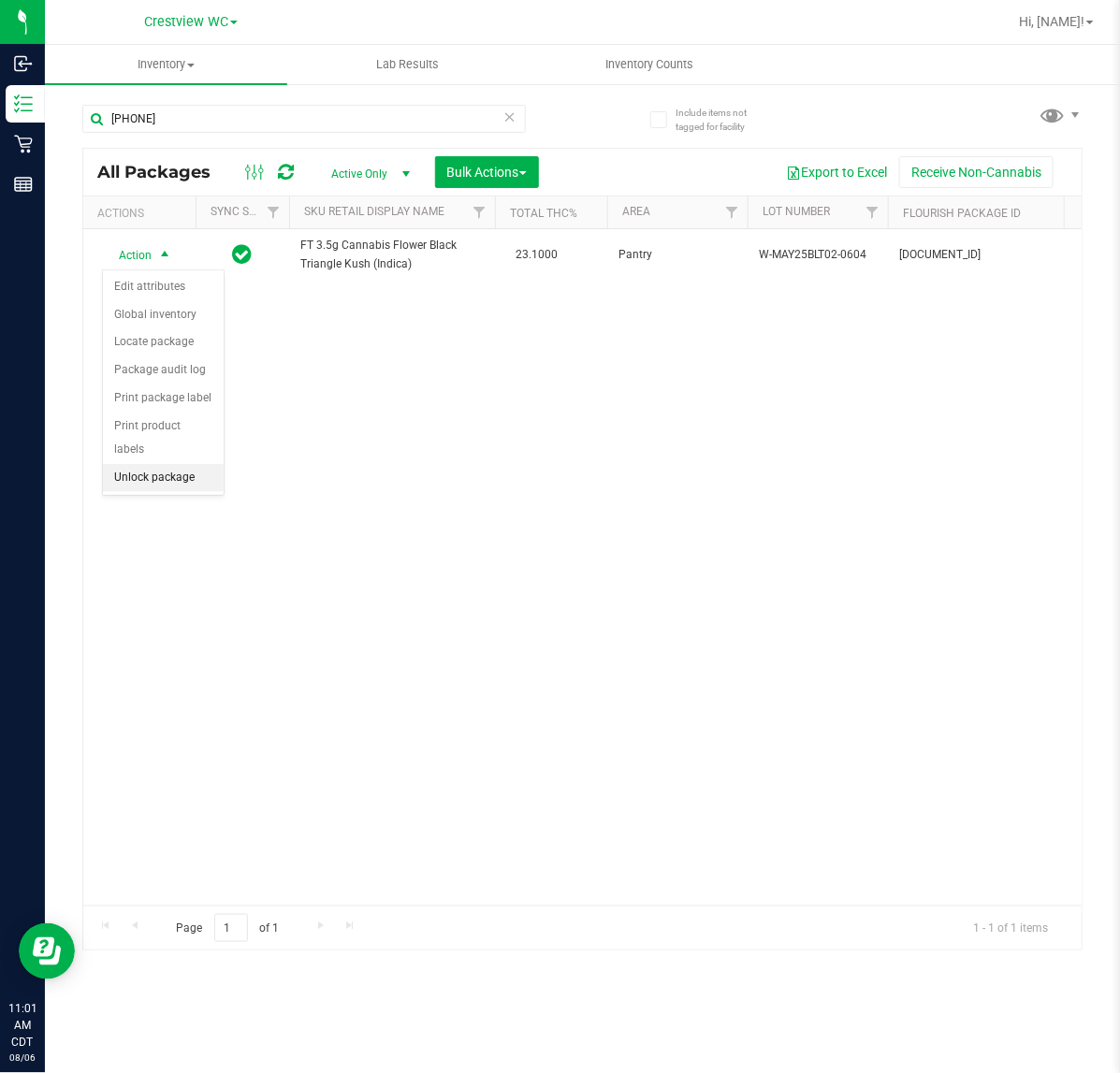 click on "Unlock package" at bounding box center (163, 478) 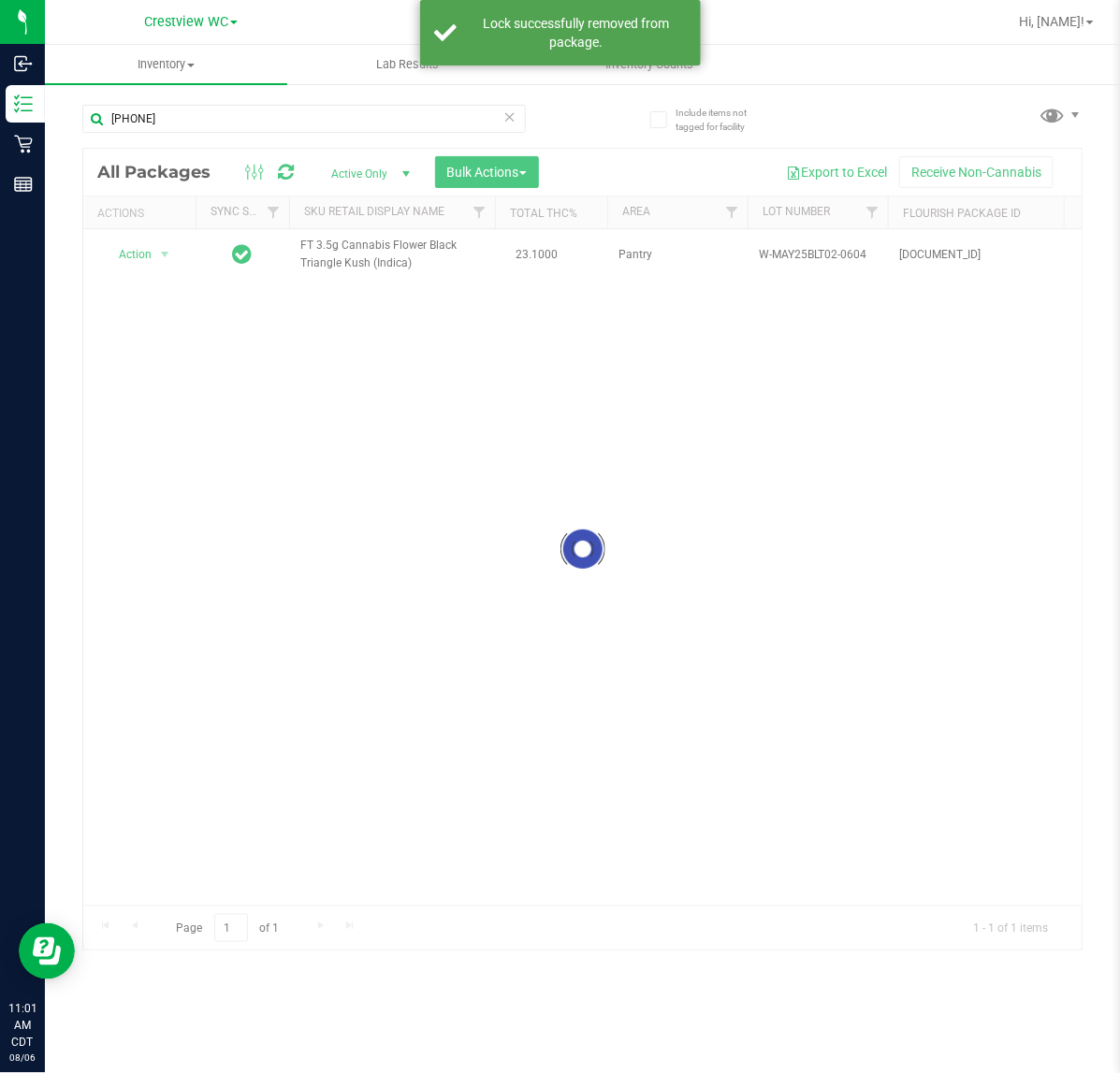 click at bounding box center [582, 549] 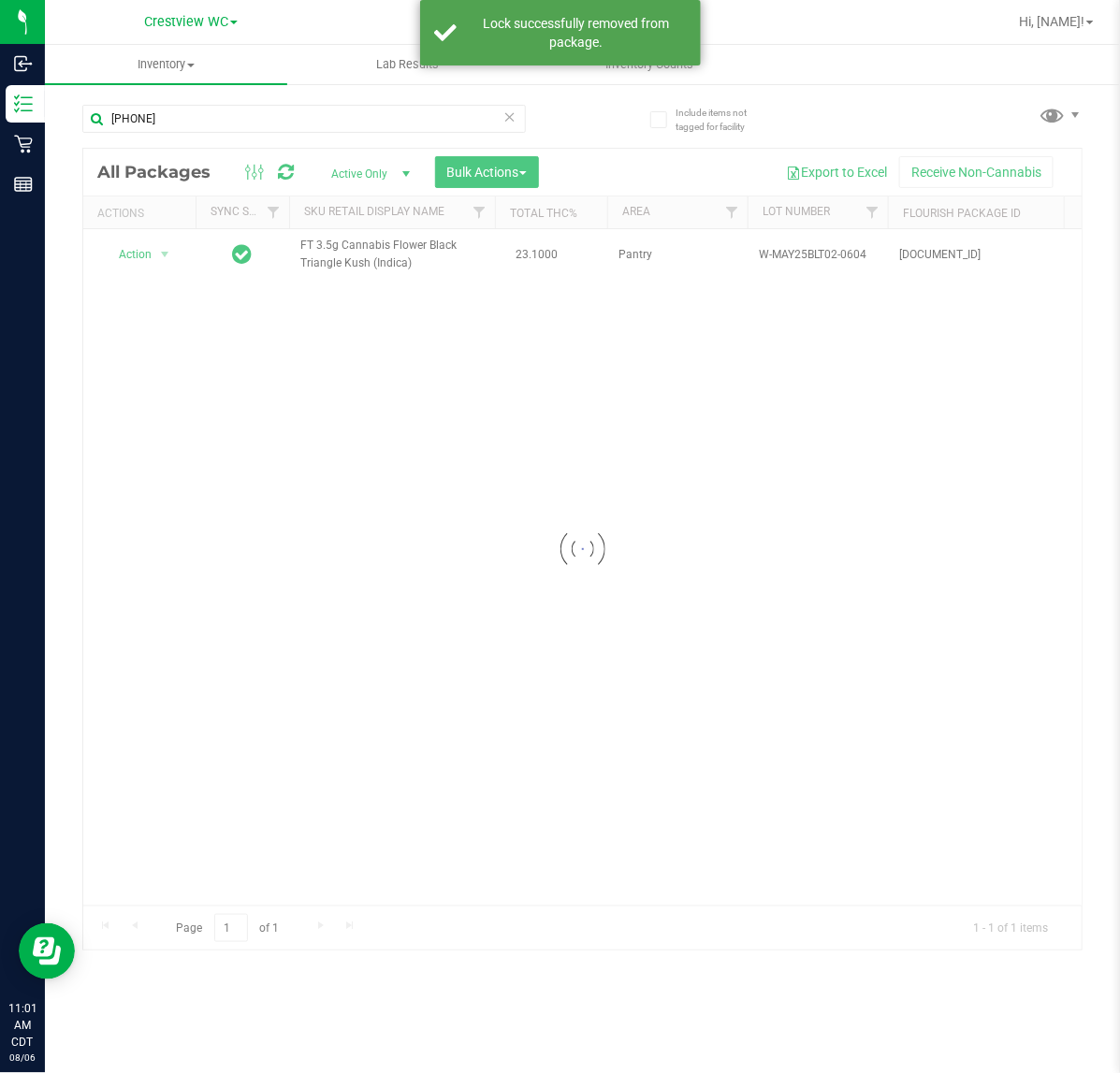 click at bounding box center [582, 549] 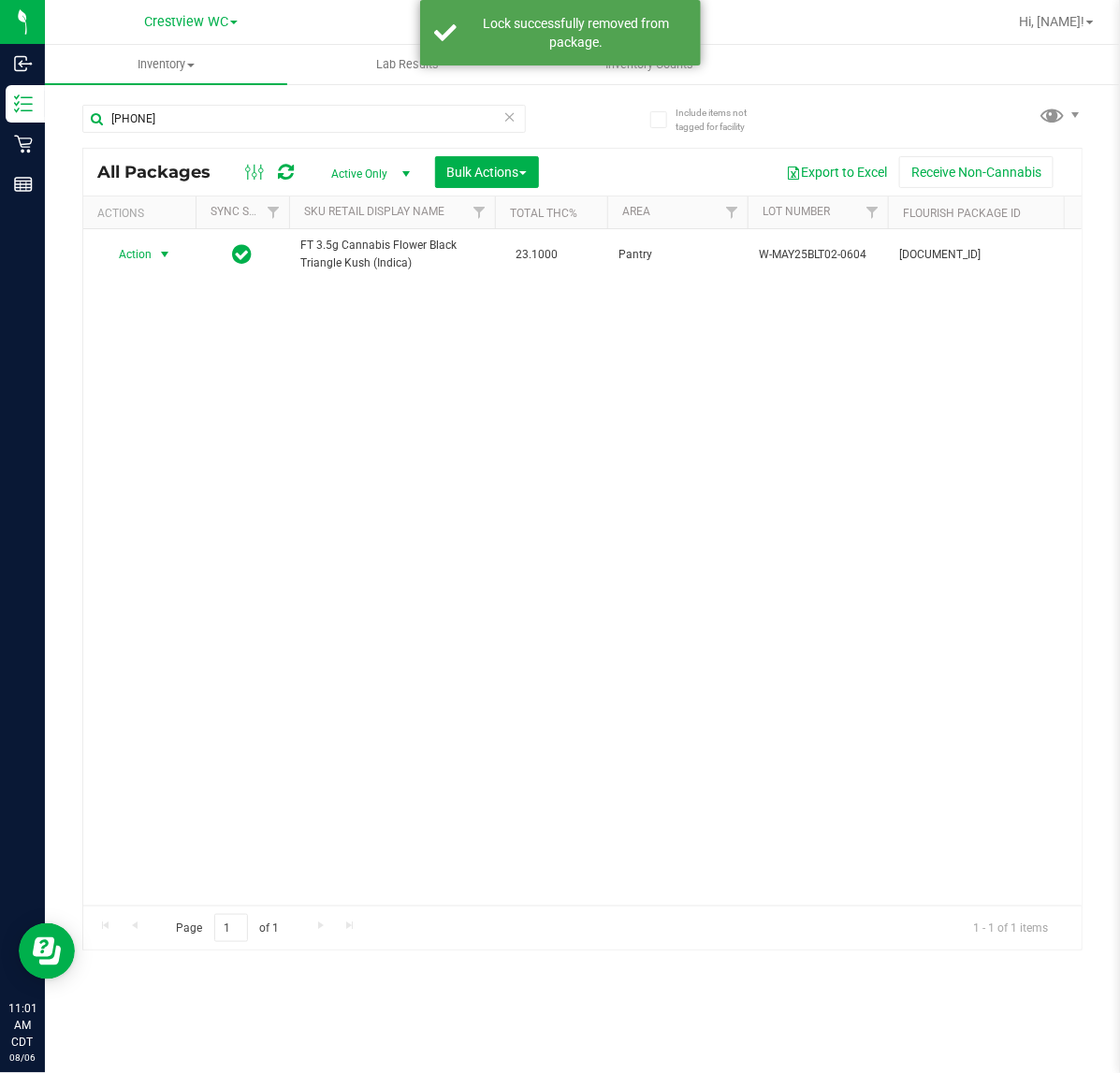 click on "Action" at bounding box center (127, 254) 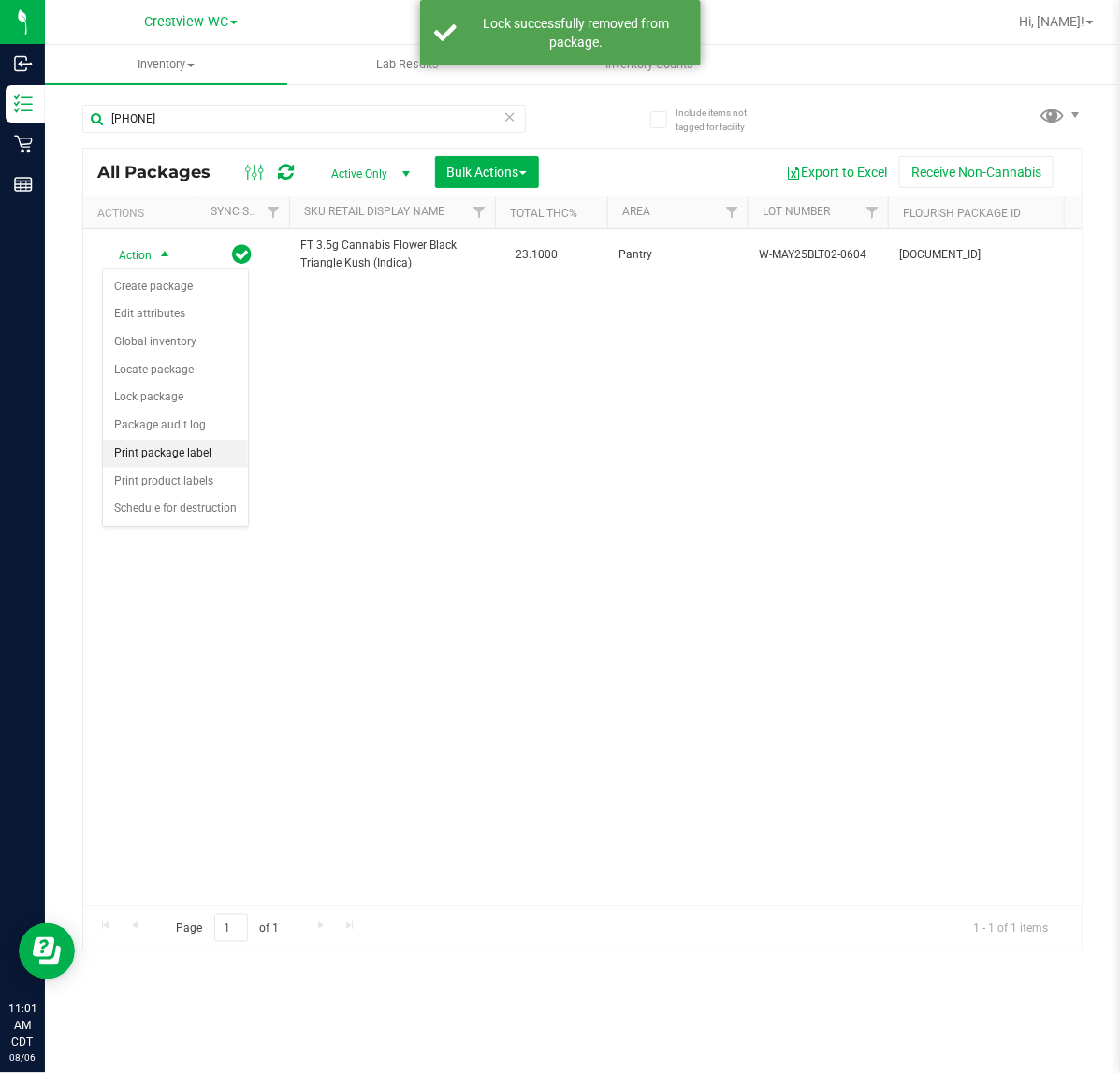 click on "Print package label" at bounding box center (175, 454) 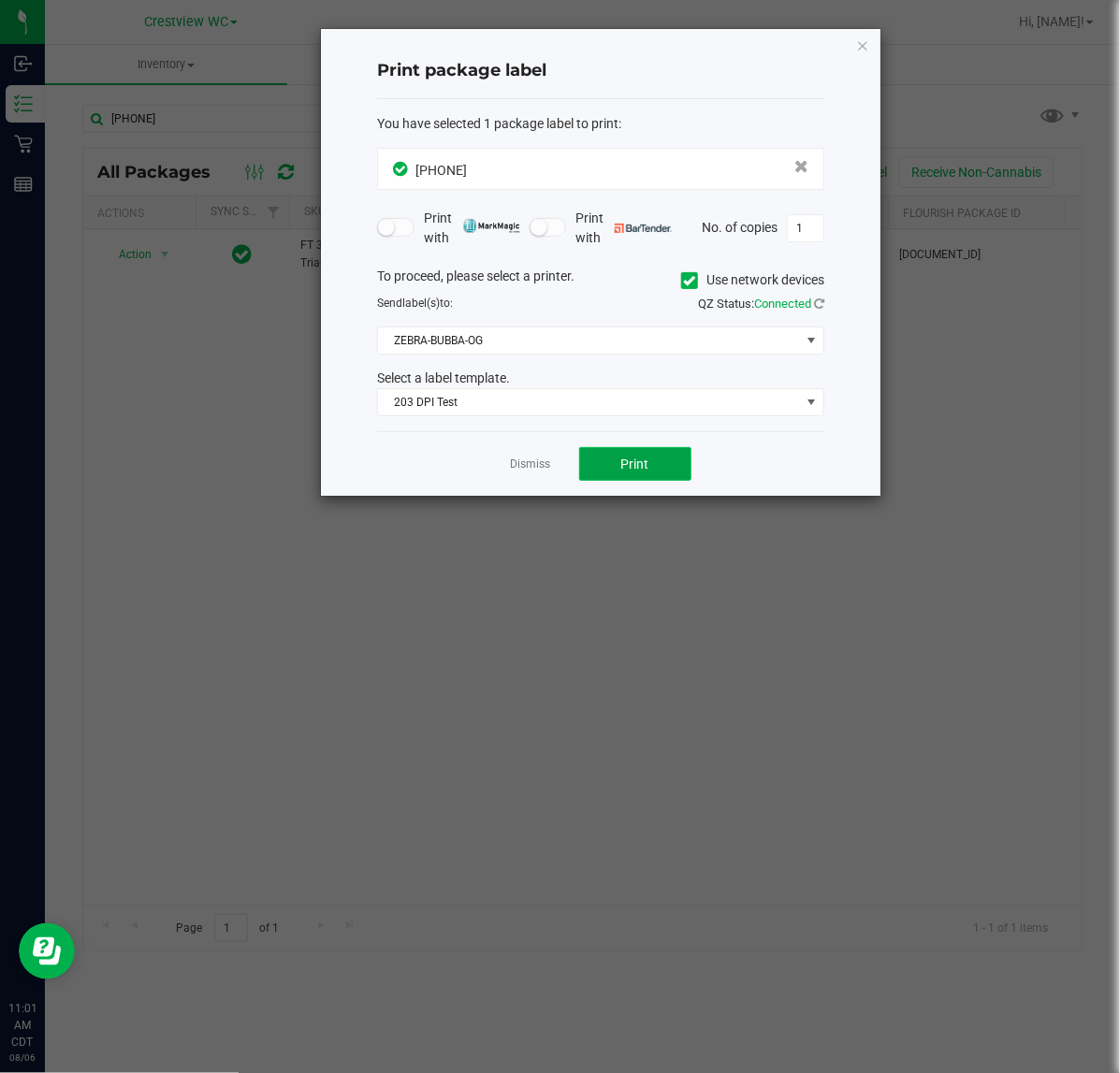 click on "Print" 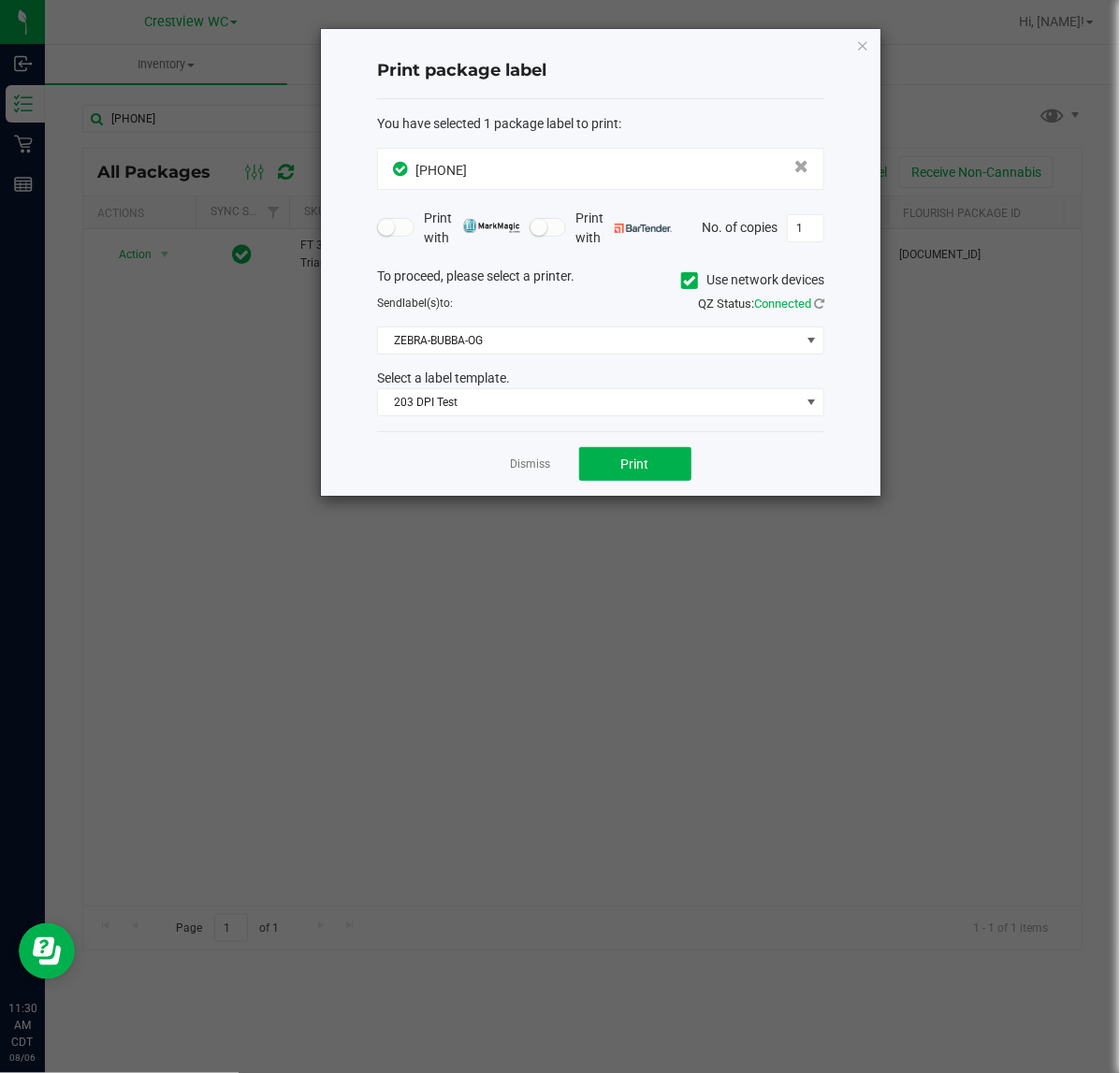 click on "Dismiss   Print" 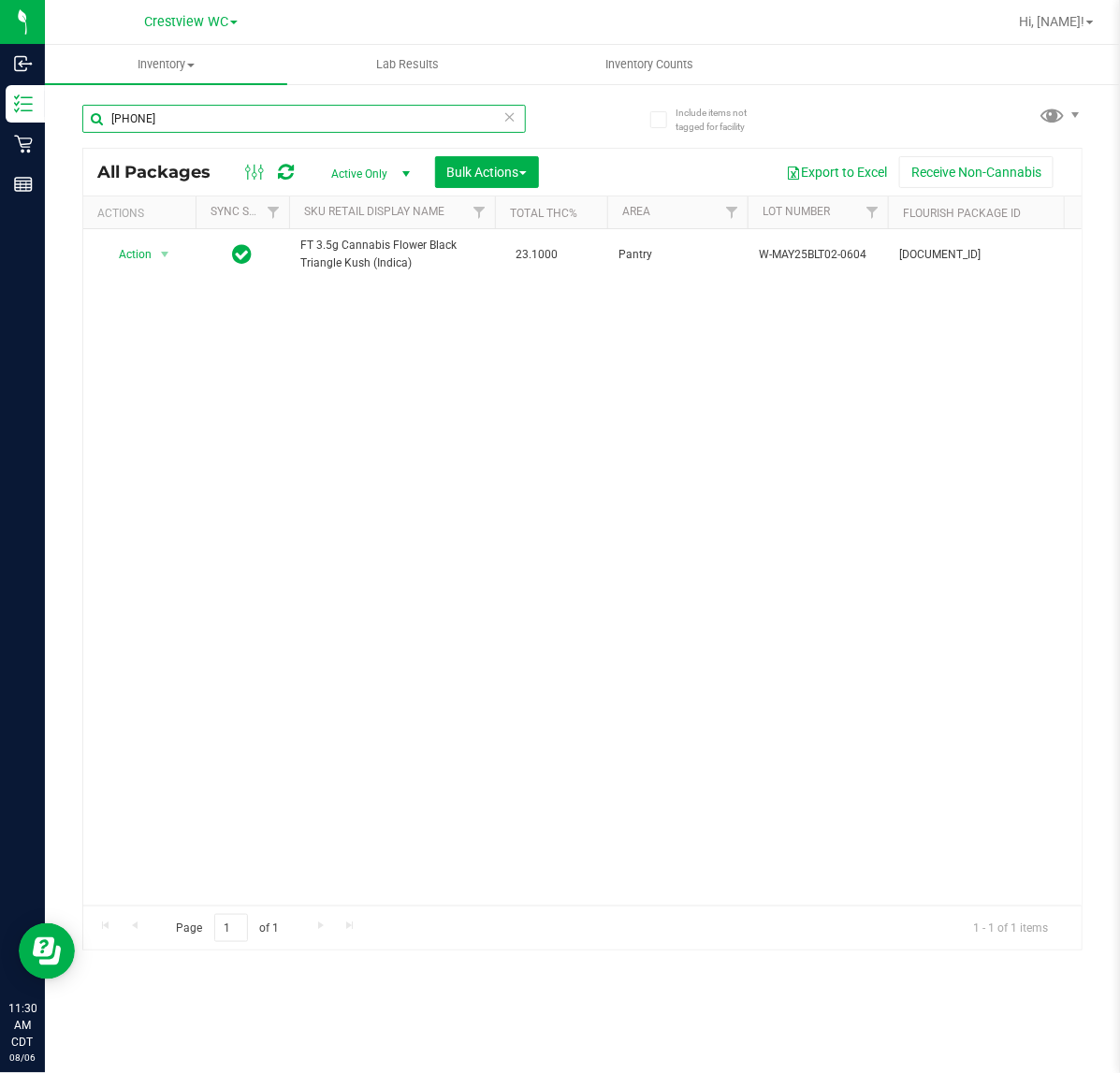 drag, startPoint x: 408, startPoint y: 122, endPoint x: -1125, endPoint y: 161, distance: 1533.496 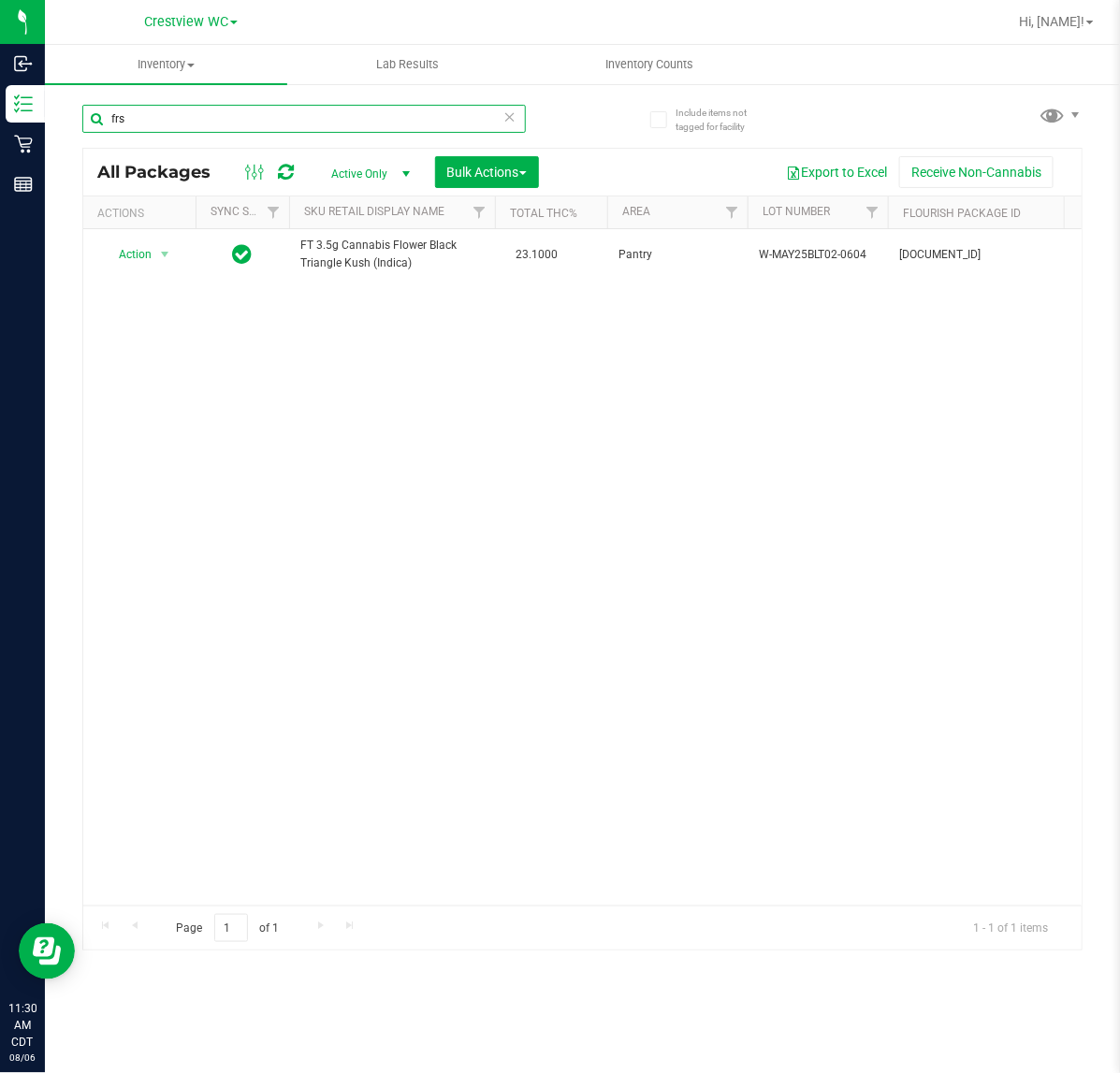 type on "frs" 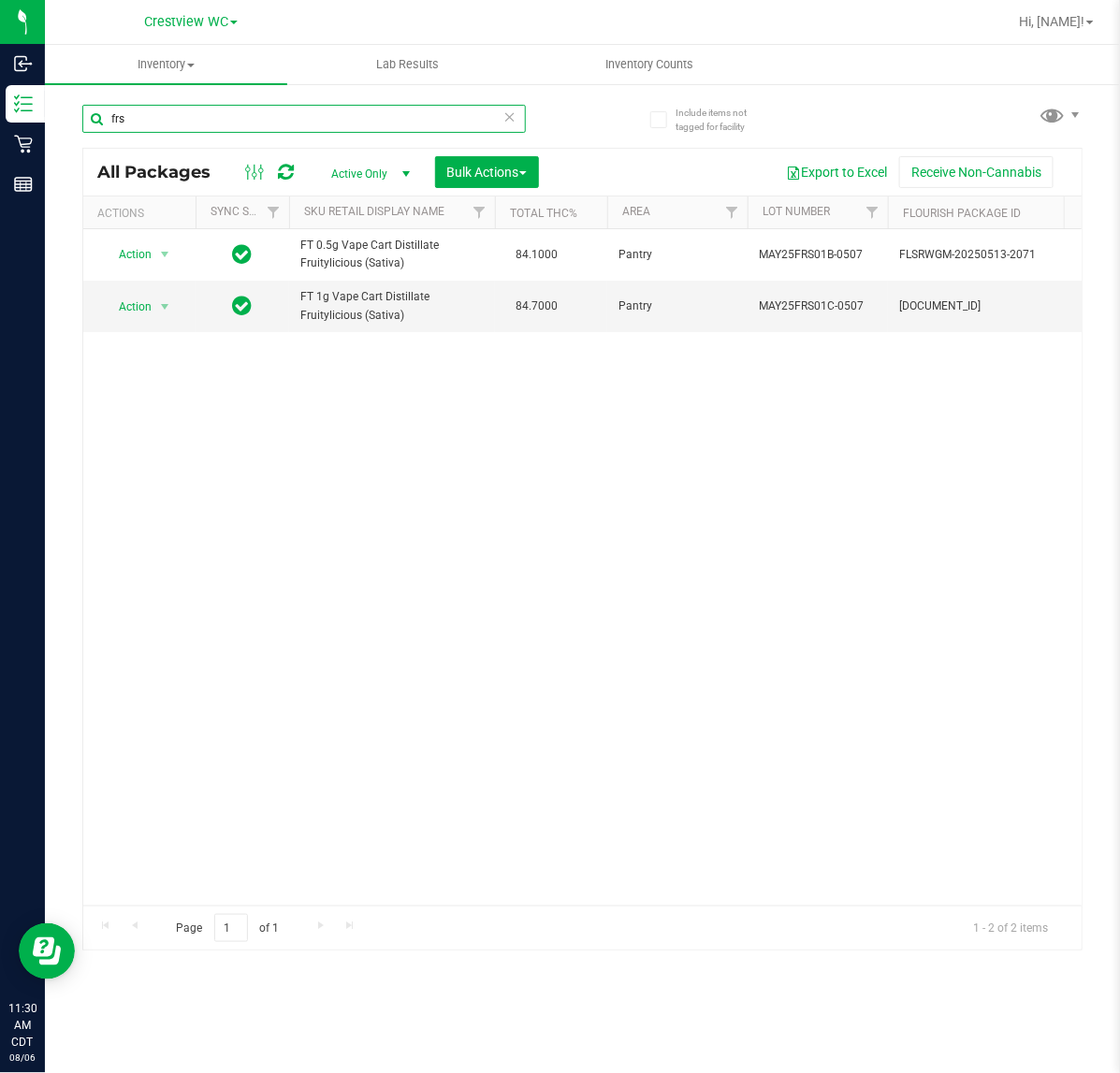 scroll, scrollTop: 0, scrollLeft: 316, axis: horizontal 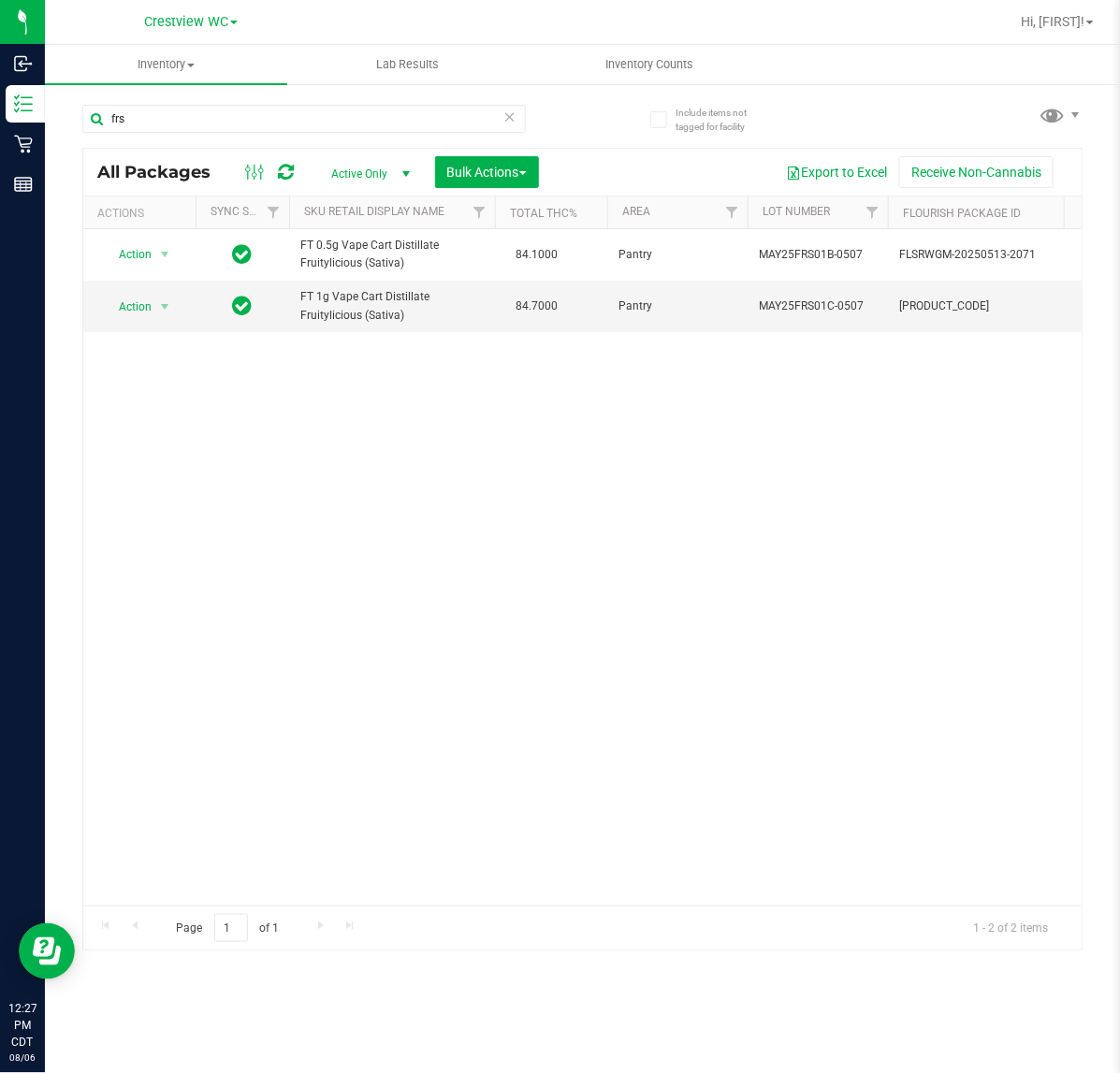 drag, startPoint x: 306, startPoint y: 118, endPoint x: -1125, endPoint y: 114, distance: 1431.0056 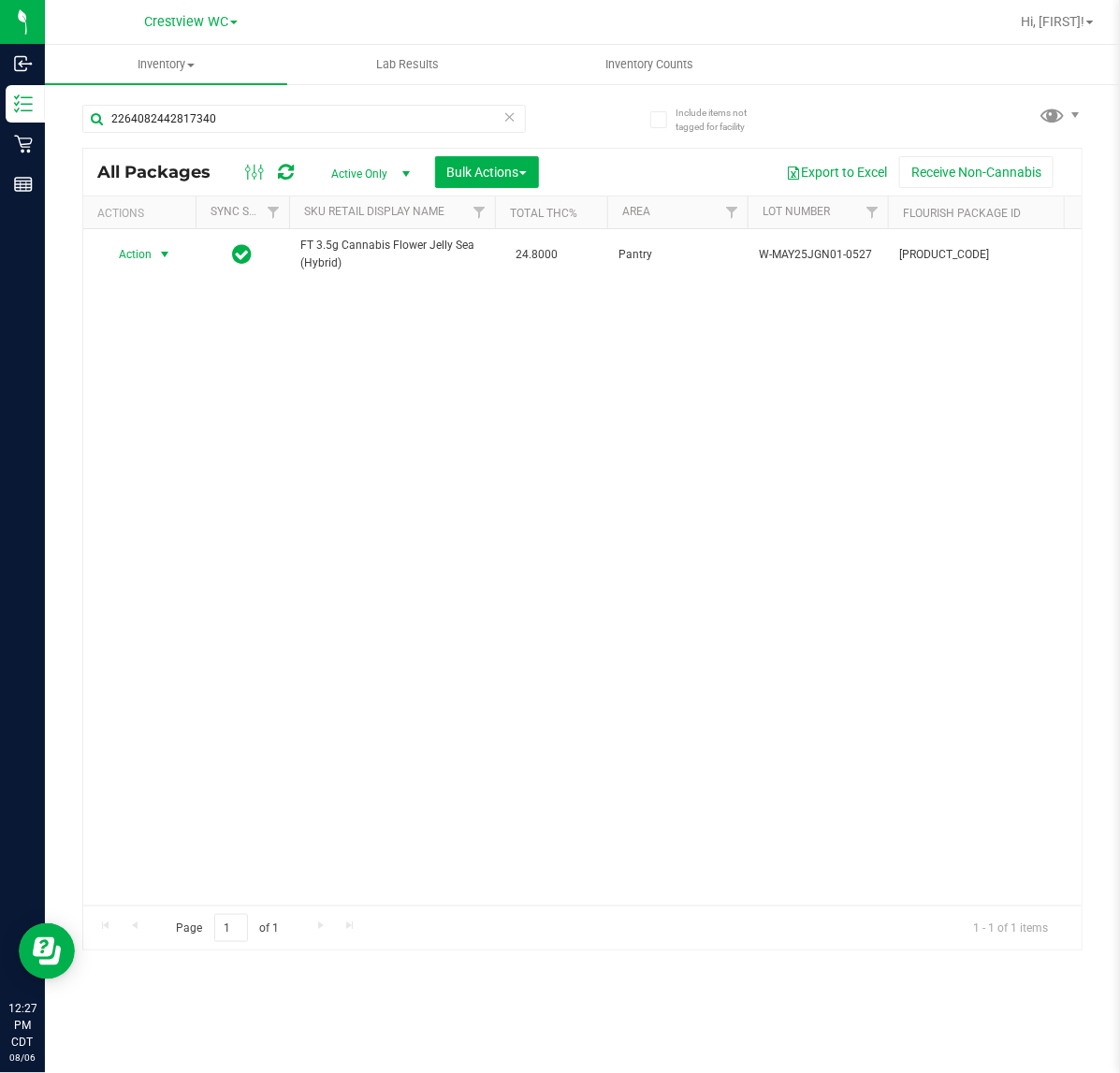 click at bounding box center (165, 254) 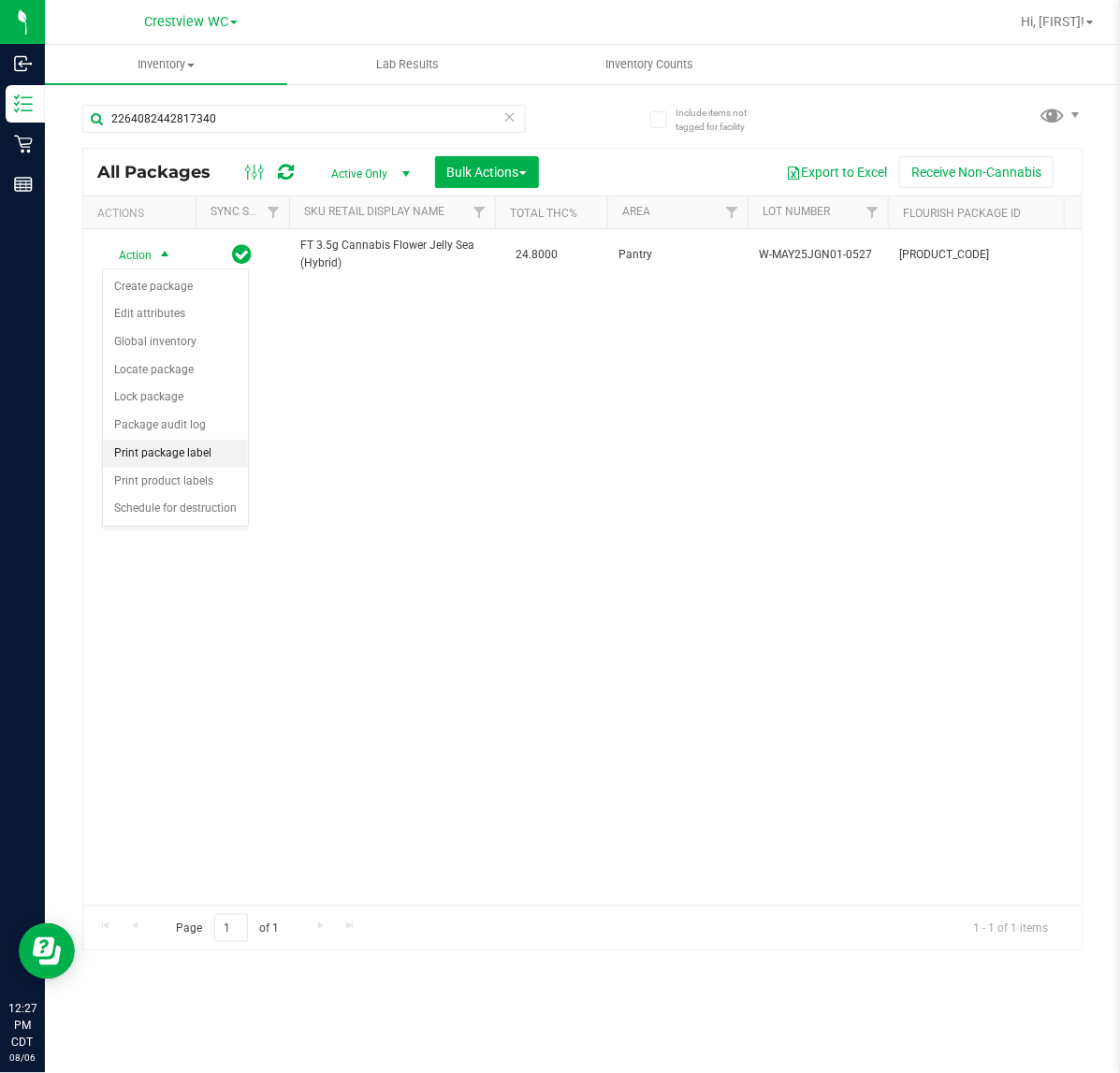 click on "Print package label" at bounding box center [175, 454] 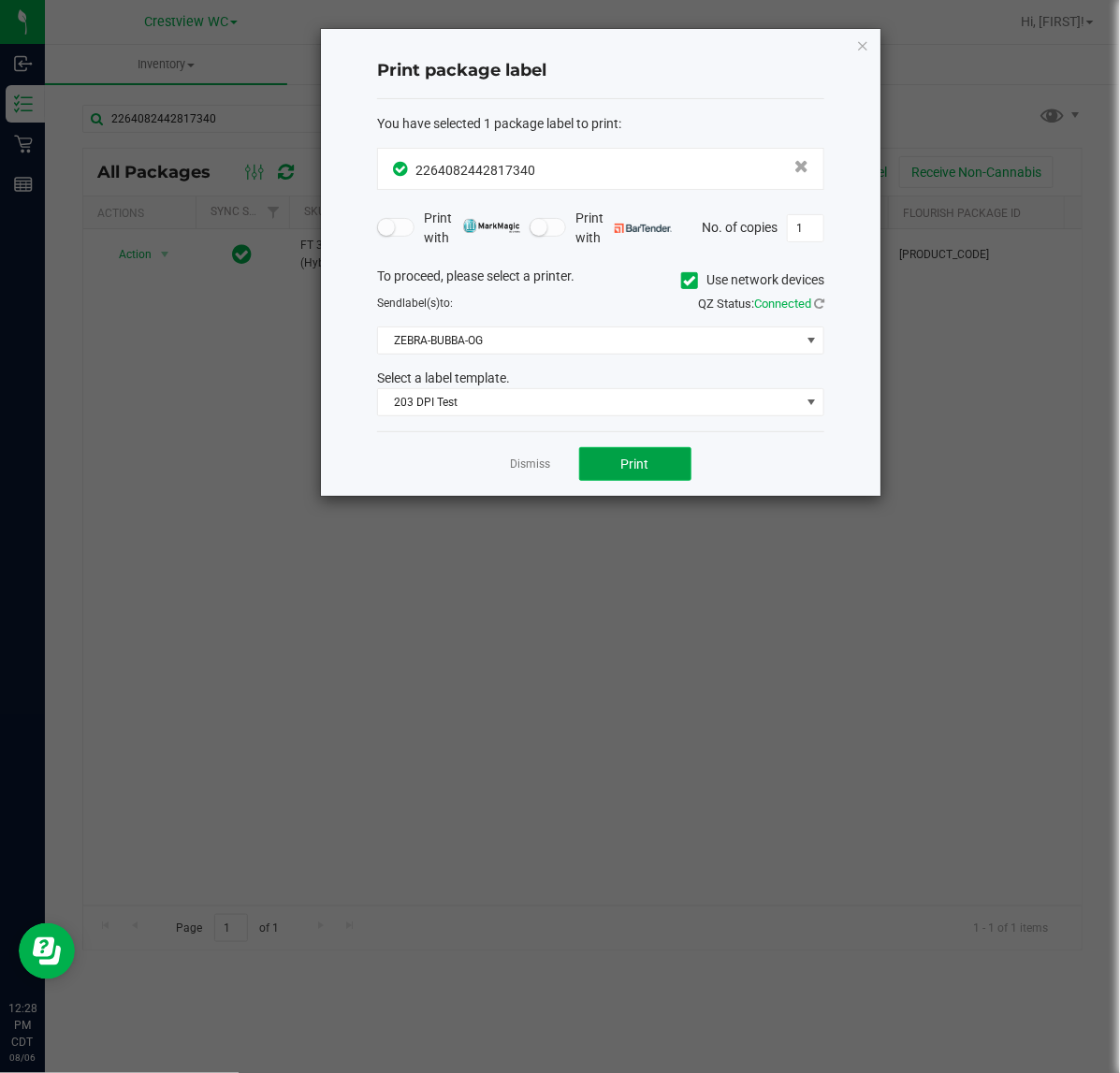 click on "Print" 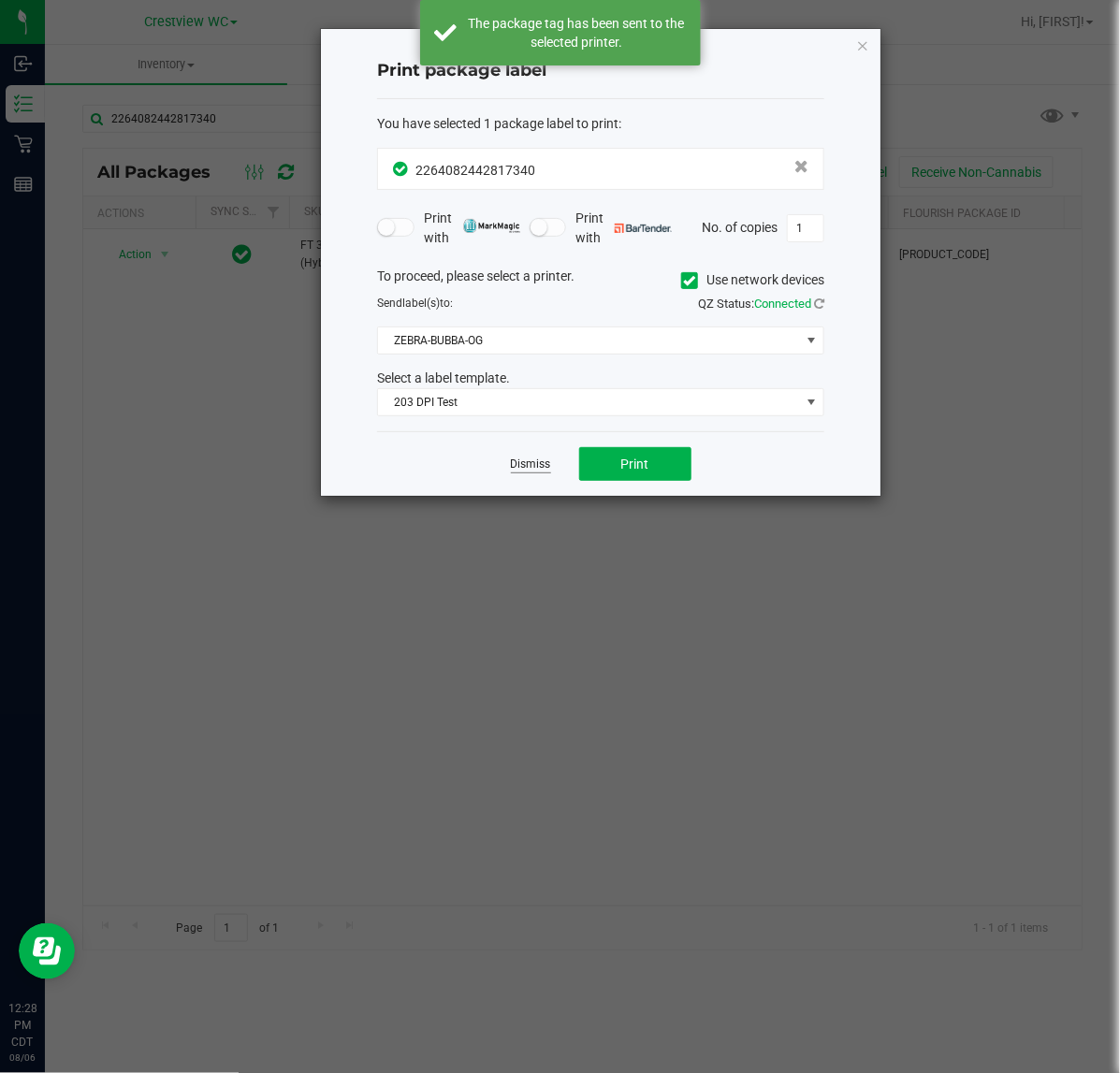 click on "Dismiss" 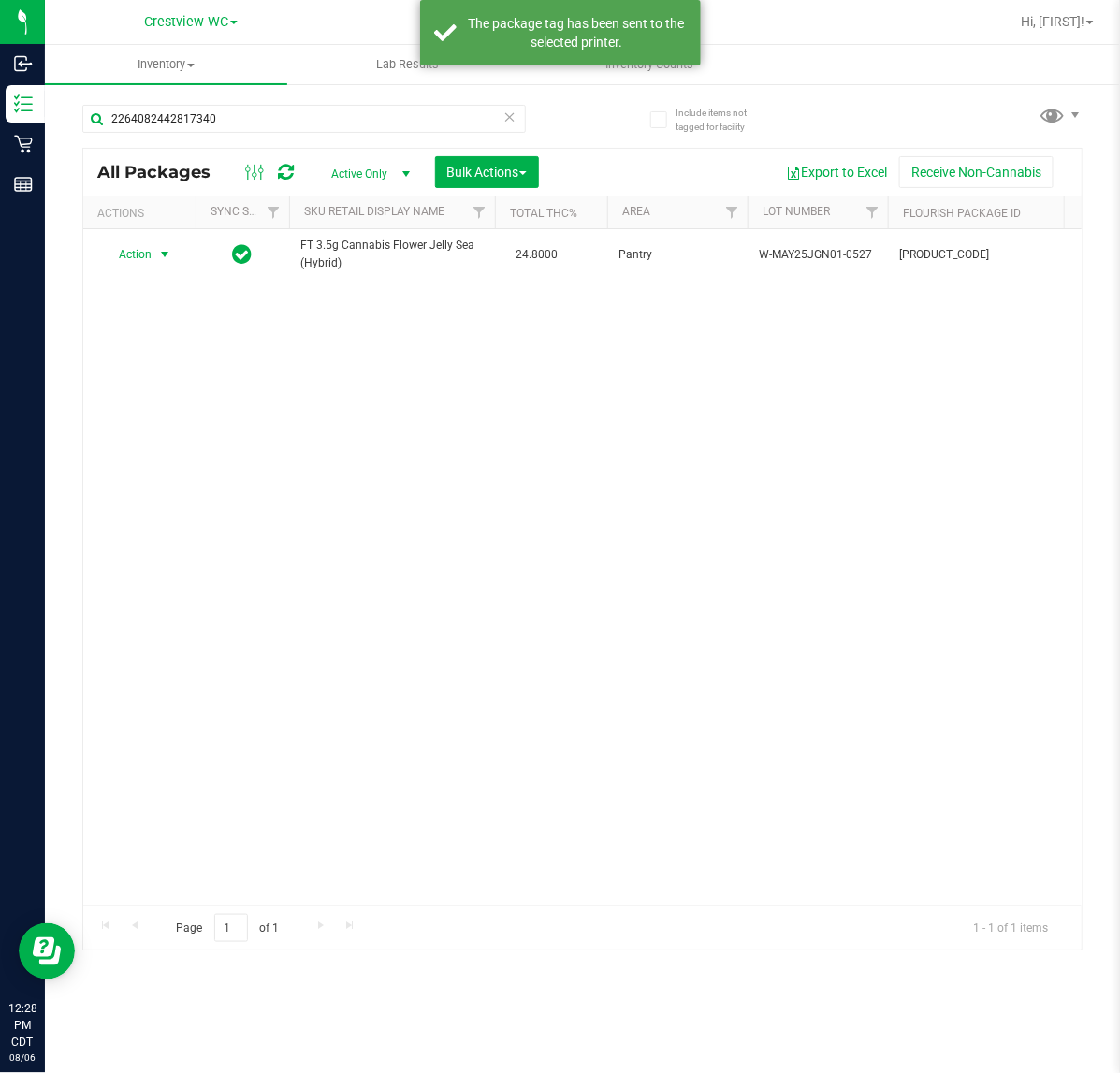 scroll, scrollTop: 0, scrollLeft: 572, axis: horizontal 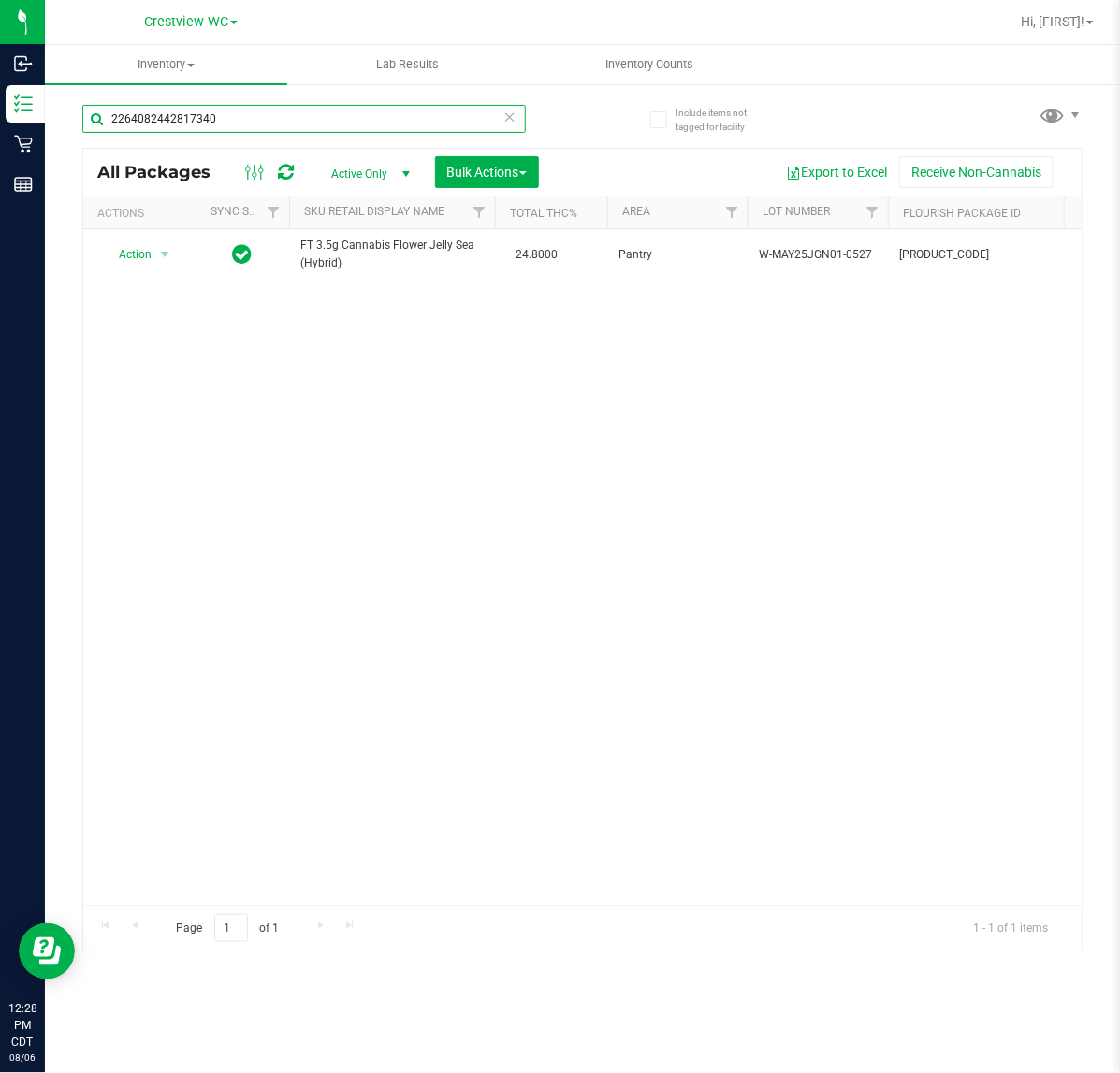 drag, startPoint x: 301, startPoint y: 119, endPoint x: -295, endPoint y: 65, distance: 598.44131 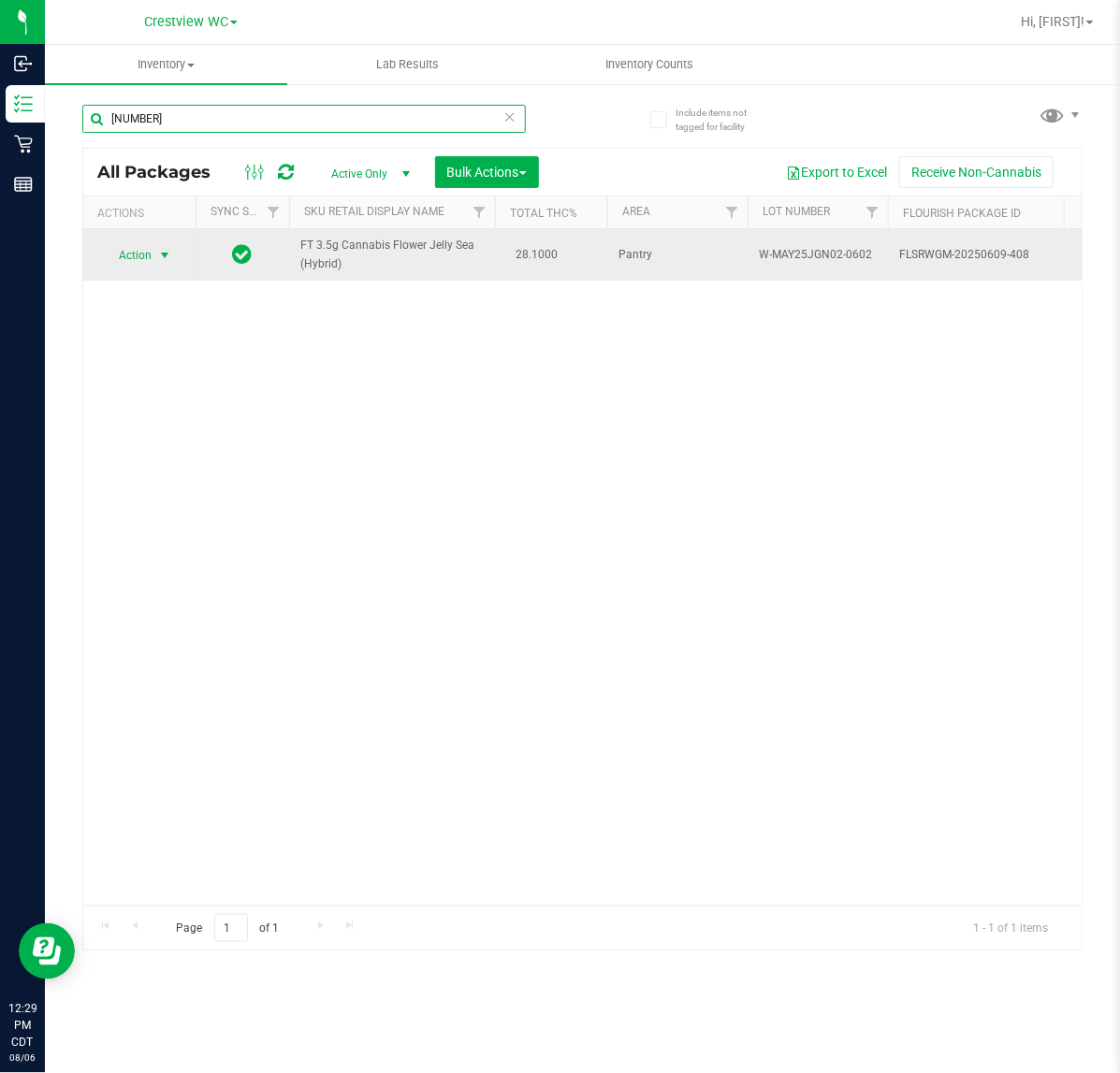 type on "5469931317861954" 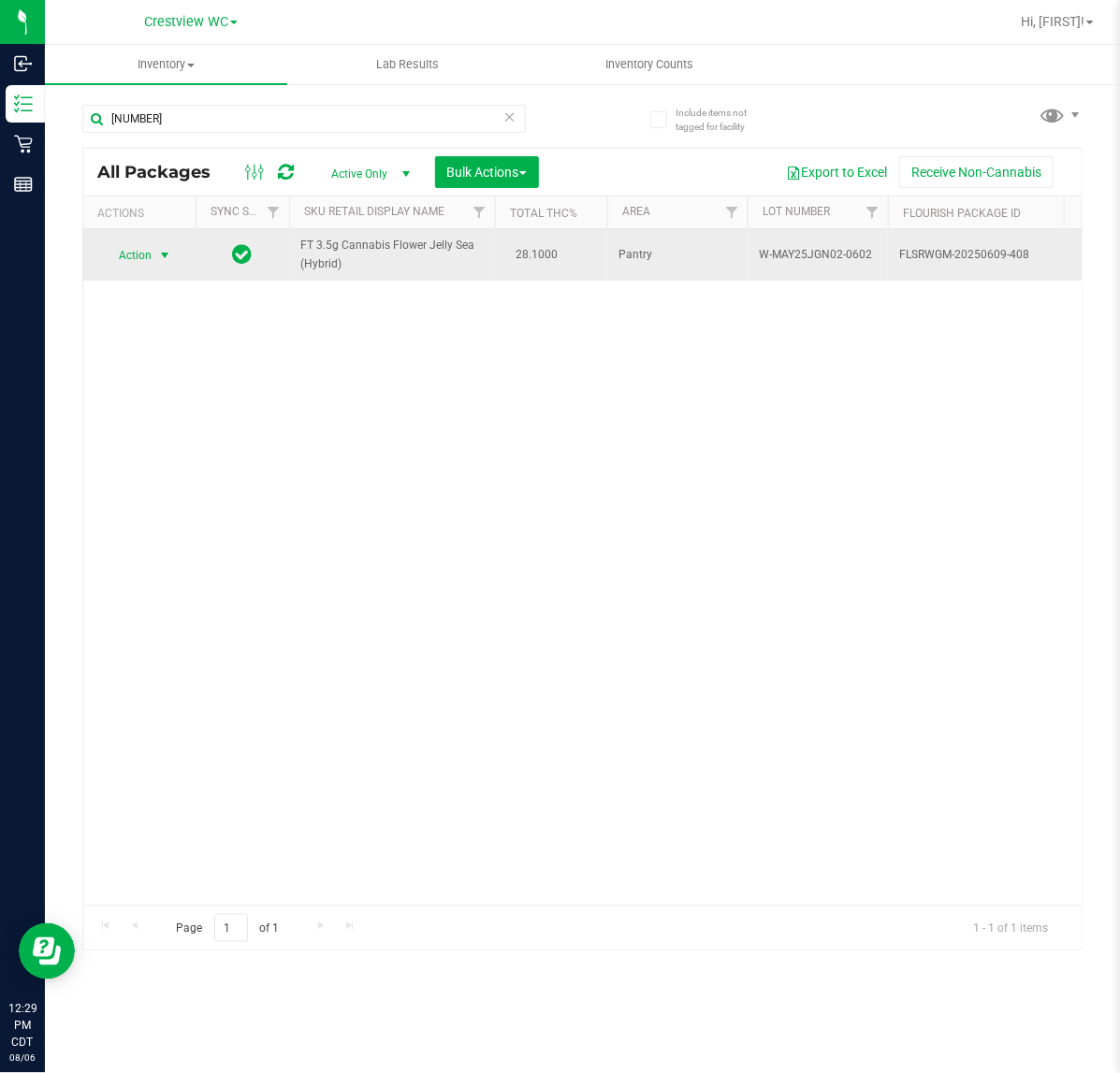 click at bounding box center [165, 255] 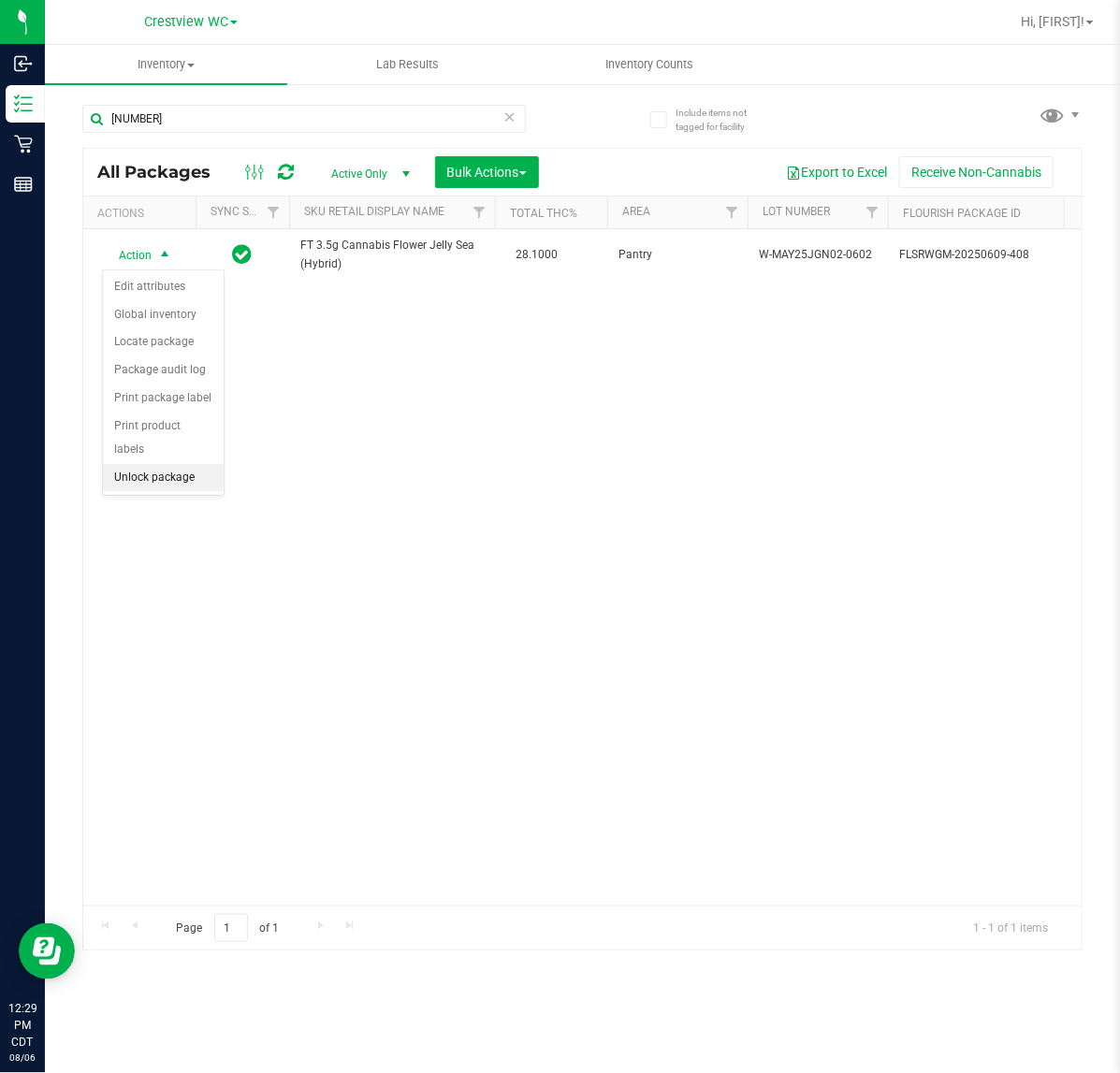 click on "Unlock package" at bounding box center [163, 478] 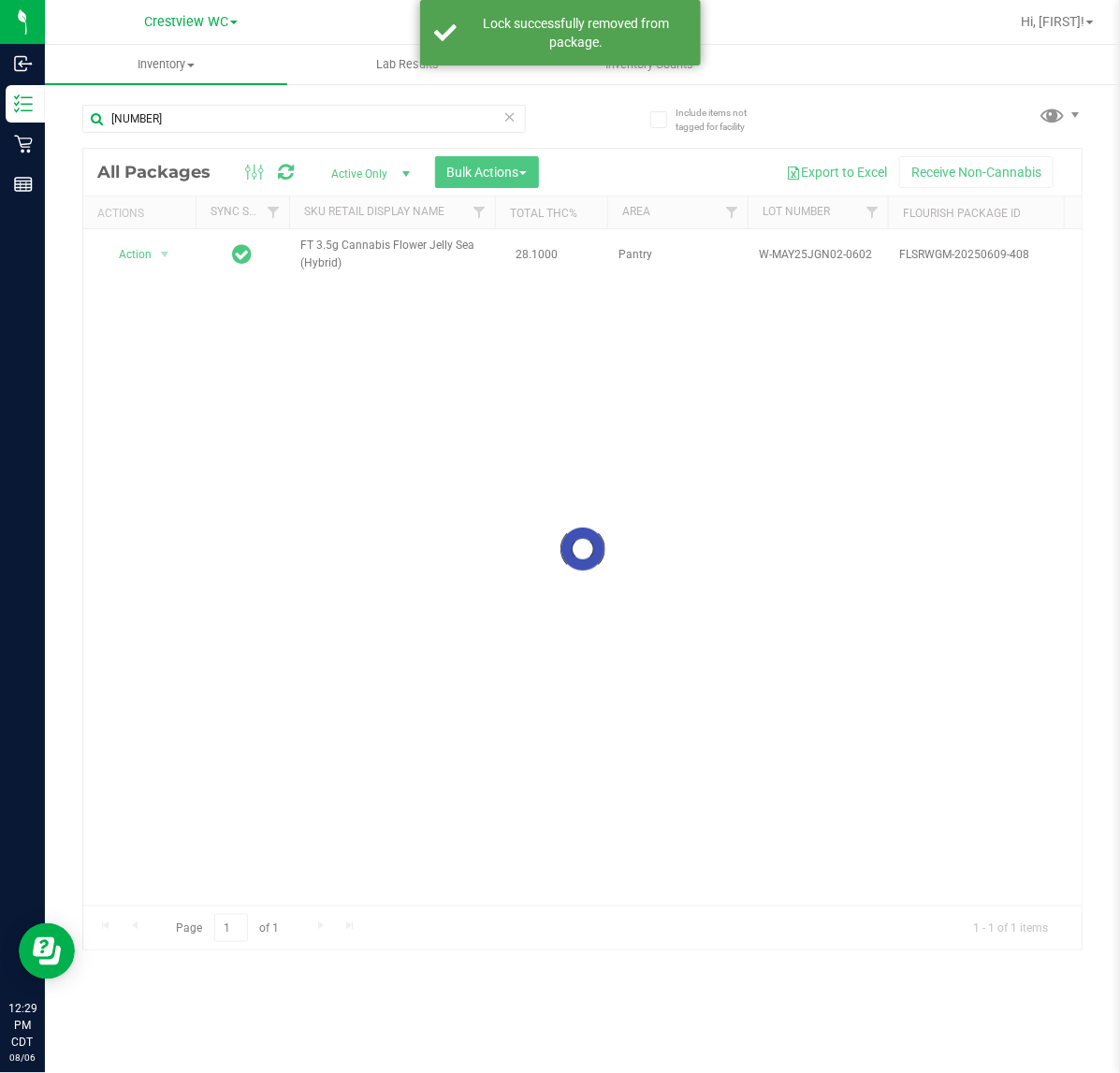 click at bounding box center [582, 549] 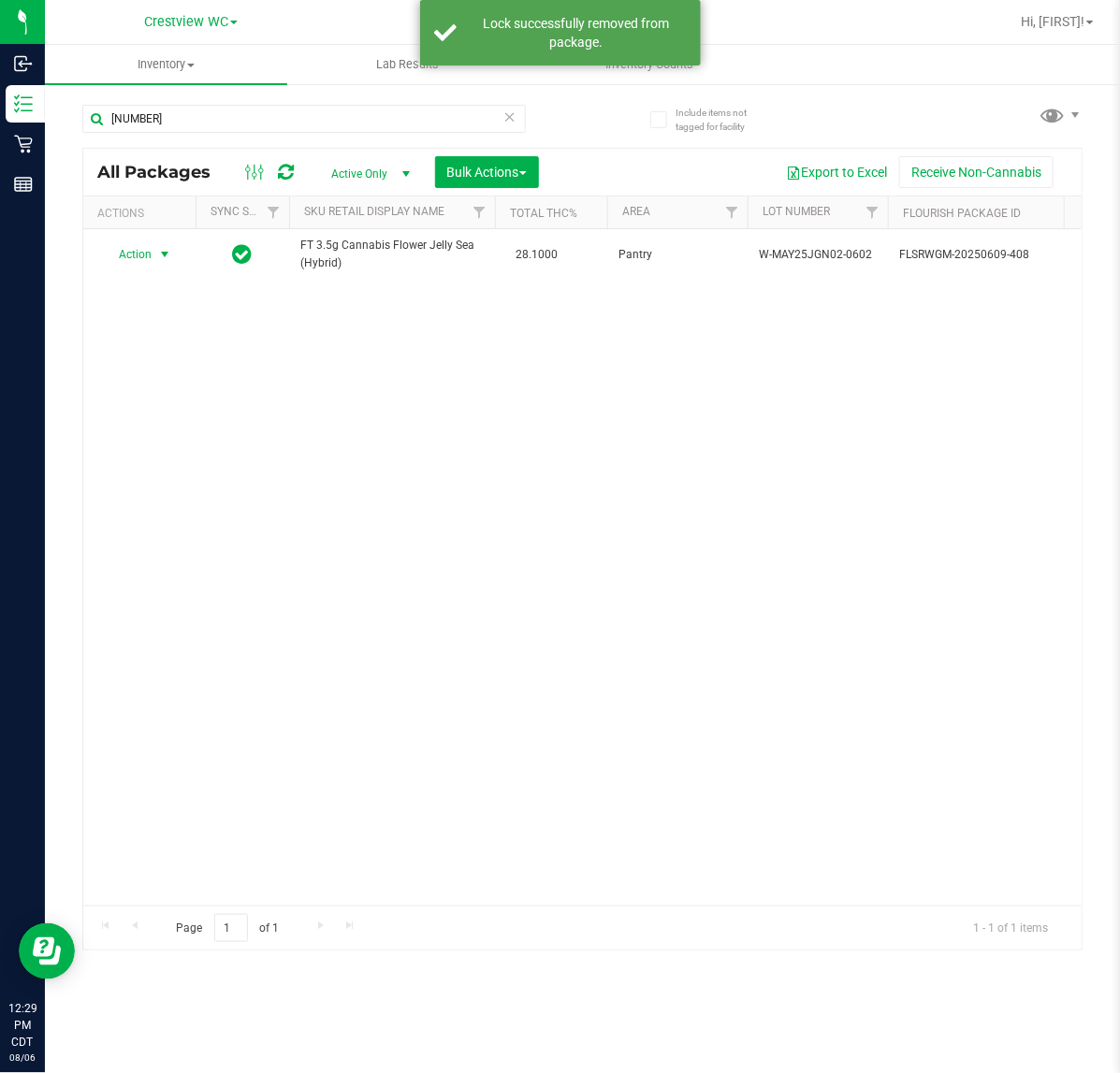 click at bounding box center [165, 254] 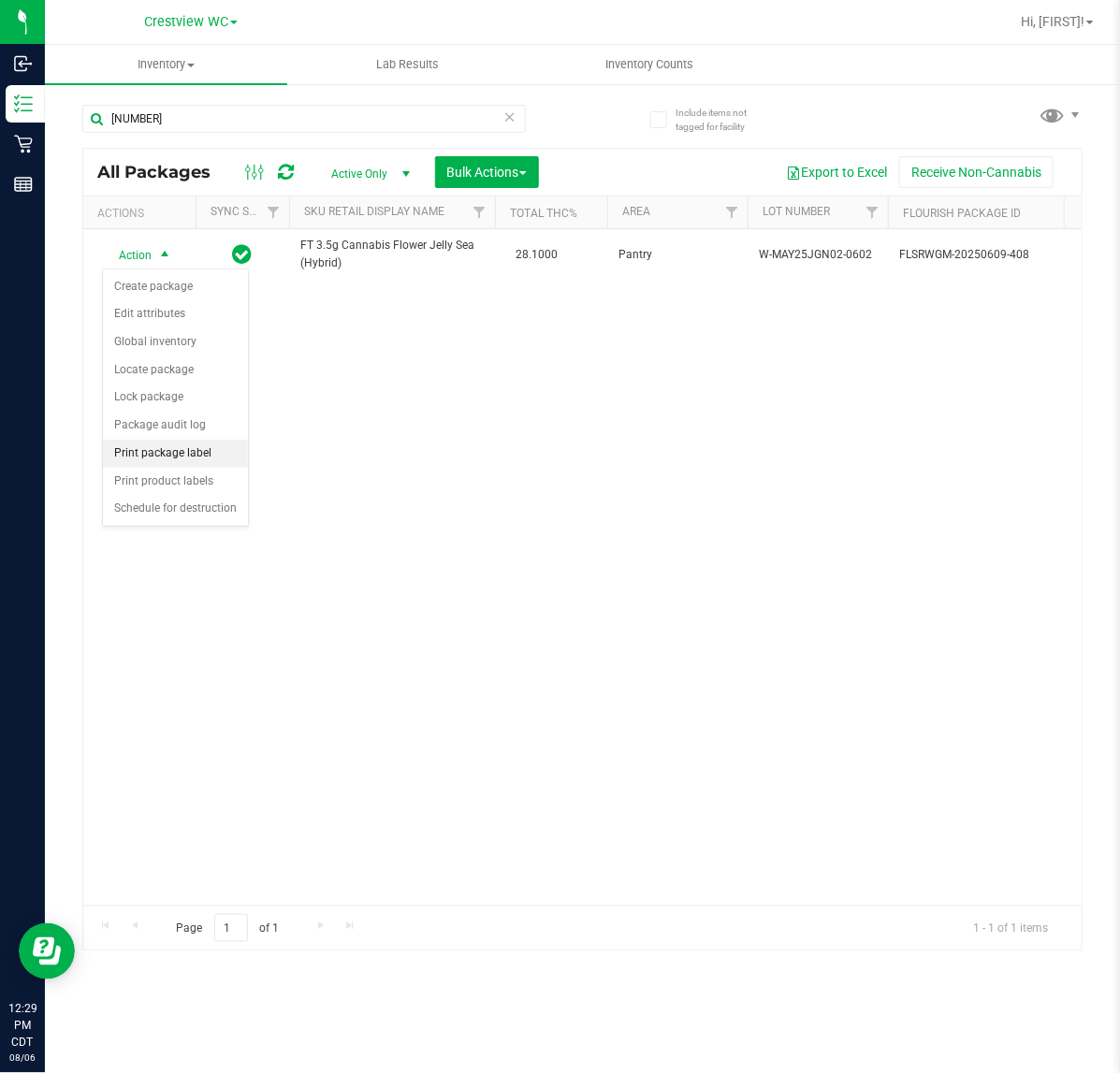 click on "Print package label" at bounding box center (175, 454) 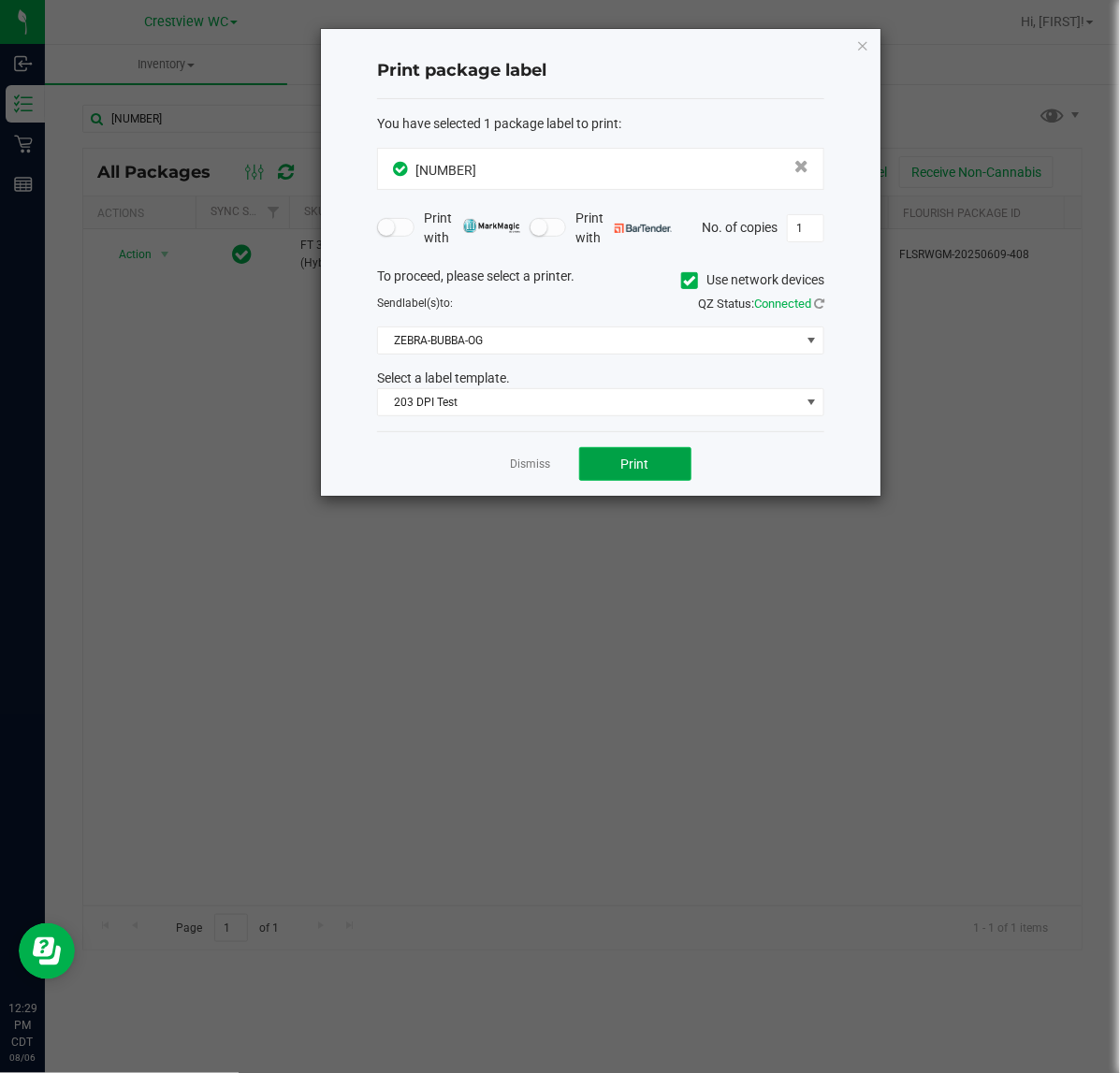 click on "Print" 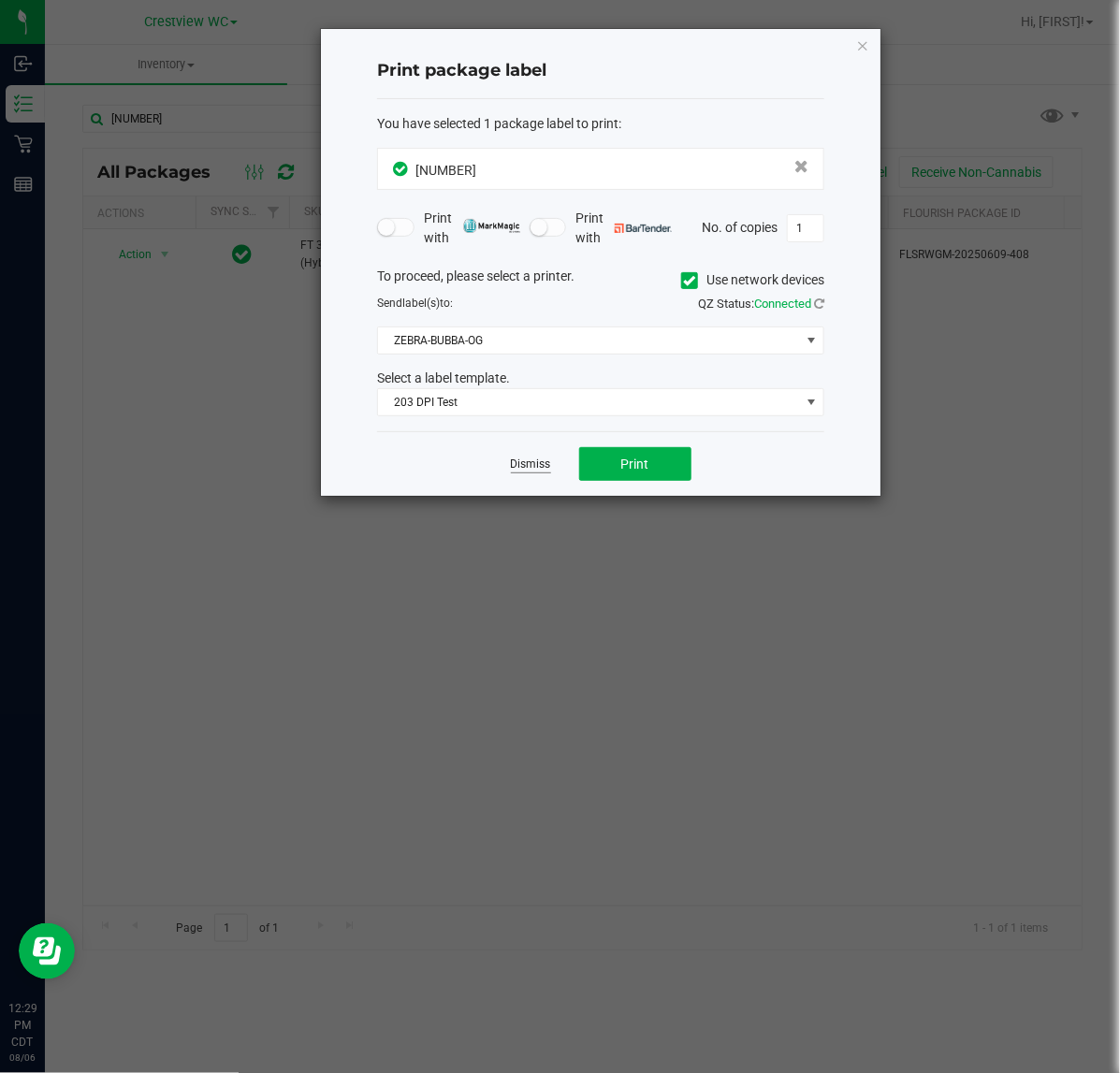 click on "Dismiss" 